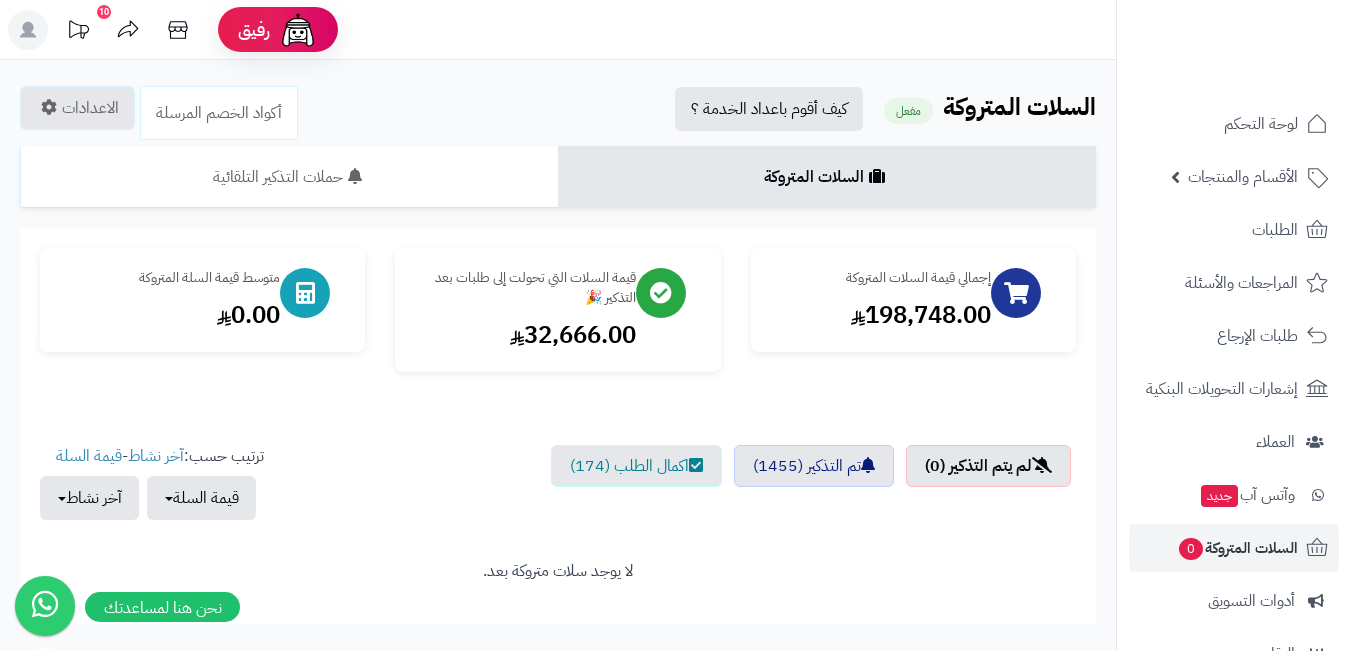 scroll, scrollTop: 130, scrollLeft: 0, axis: vertical 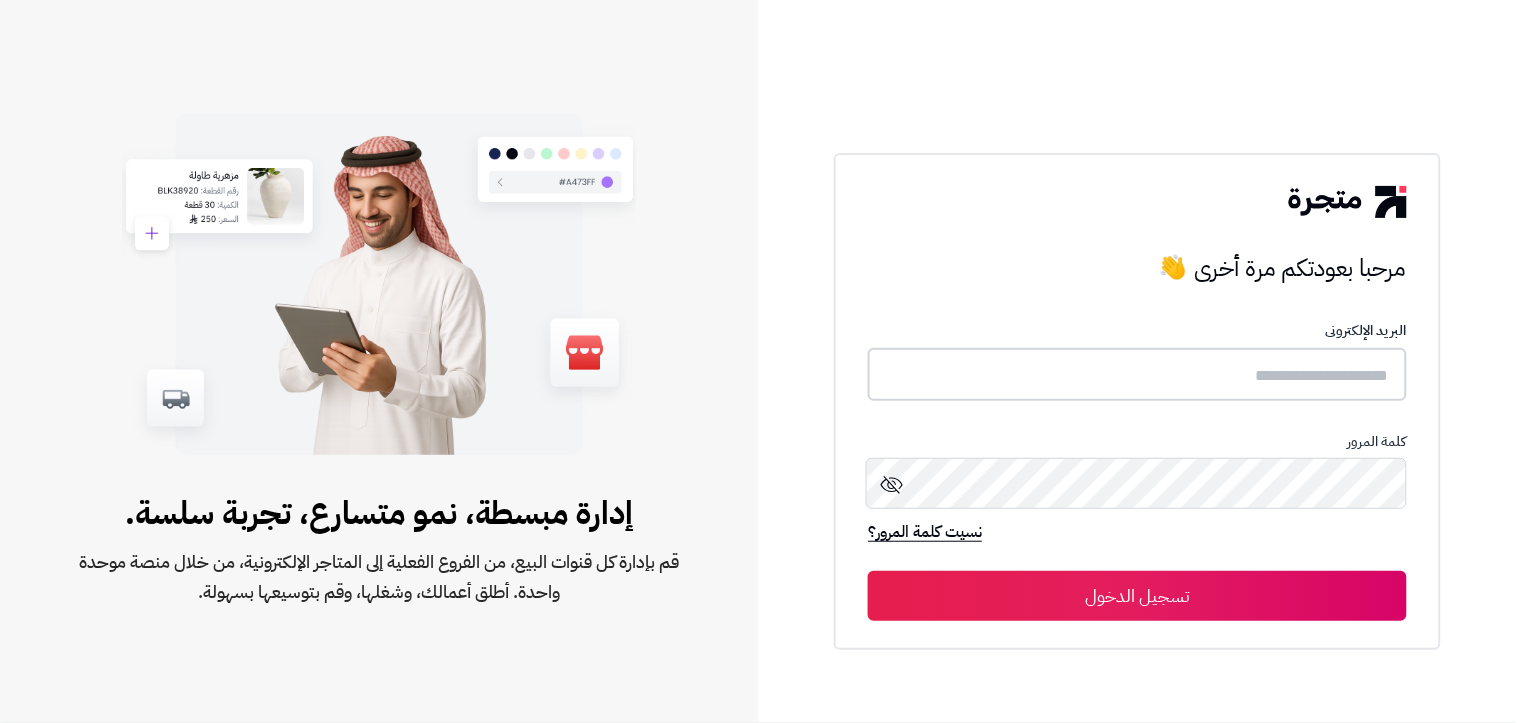 type on "**********" 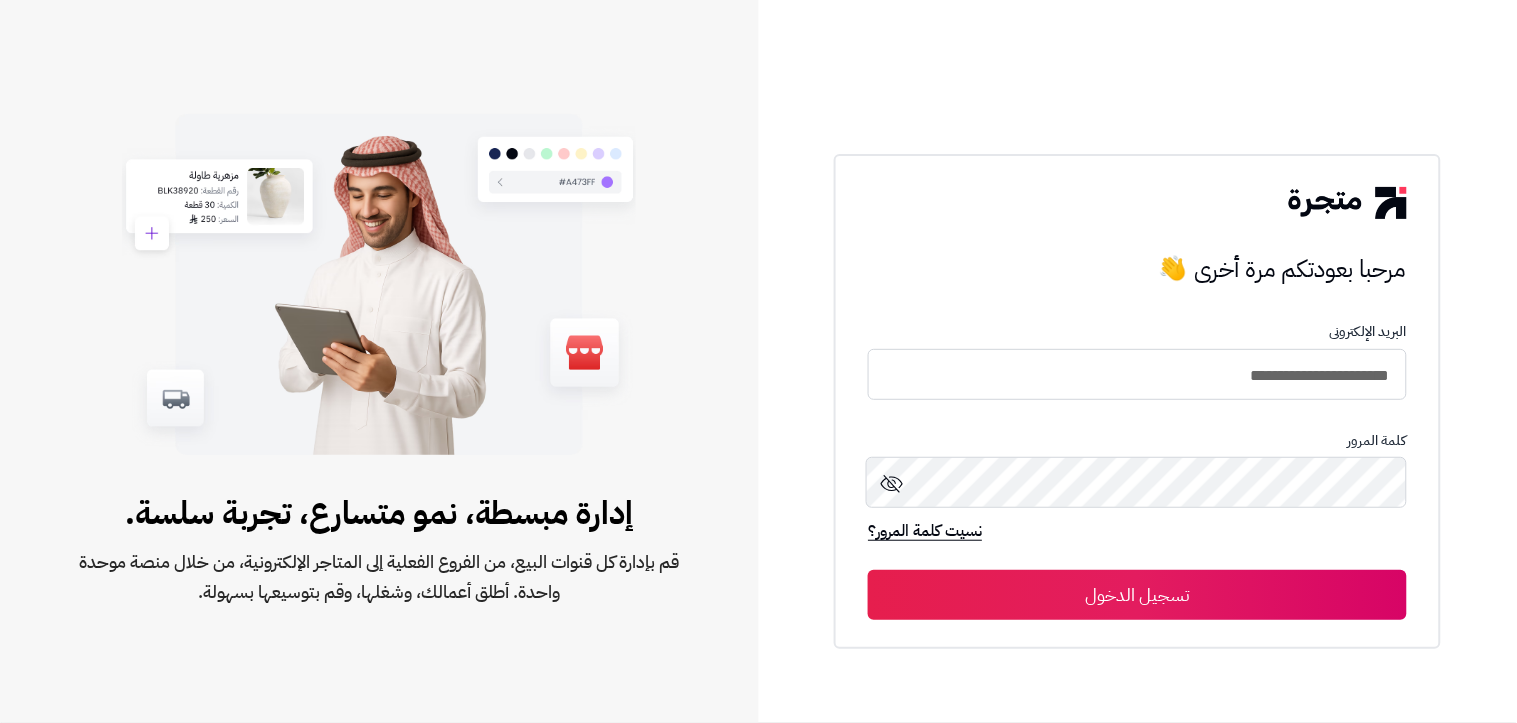 click on "تسجيل الدخول" at bounding box center (1137, 595) 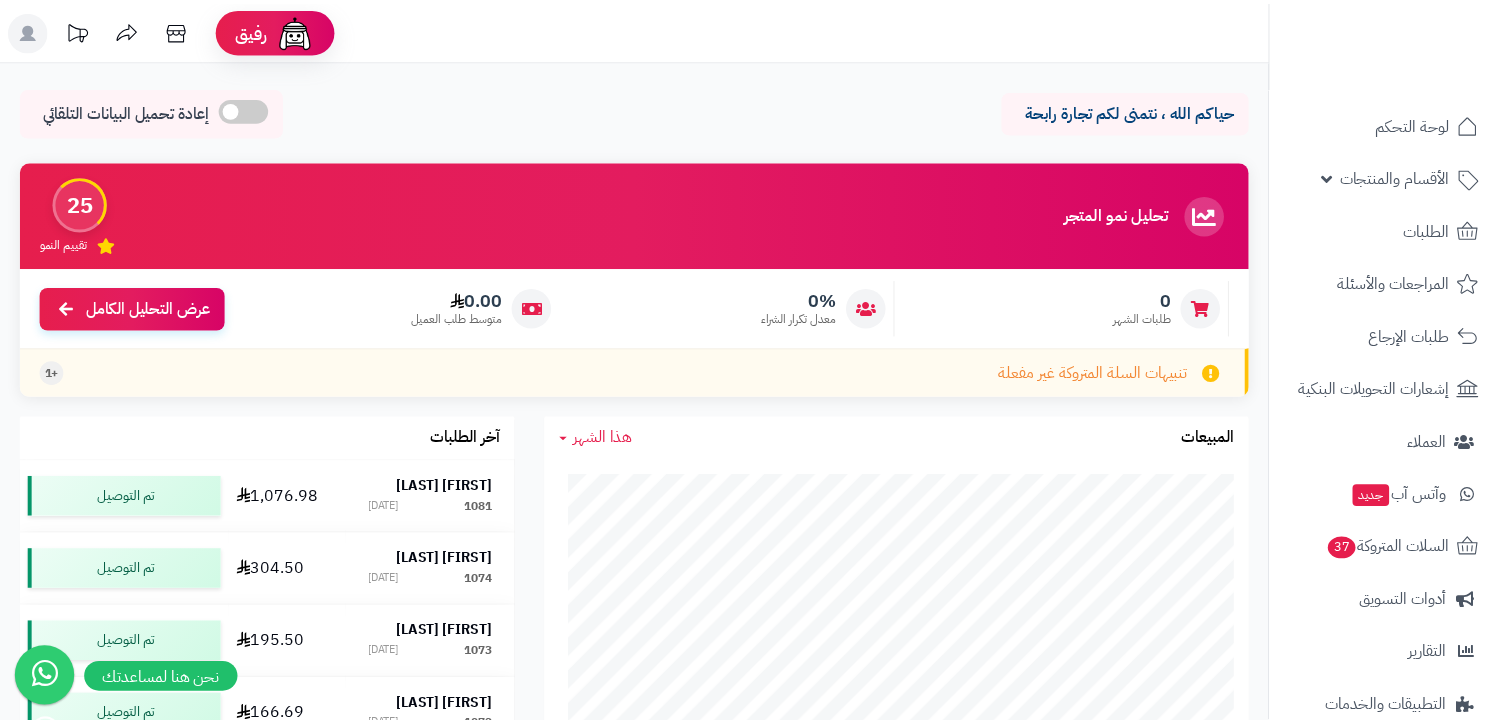 scroll, scrollTop: 0, scrollLeft: 0, axis: both 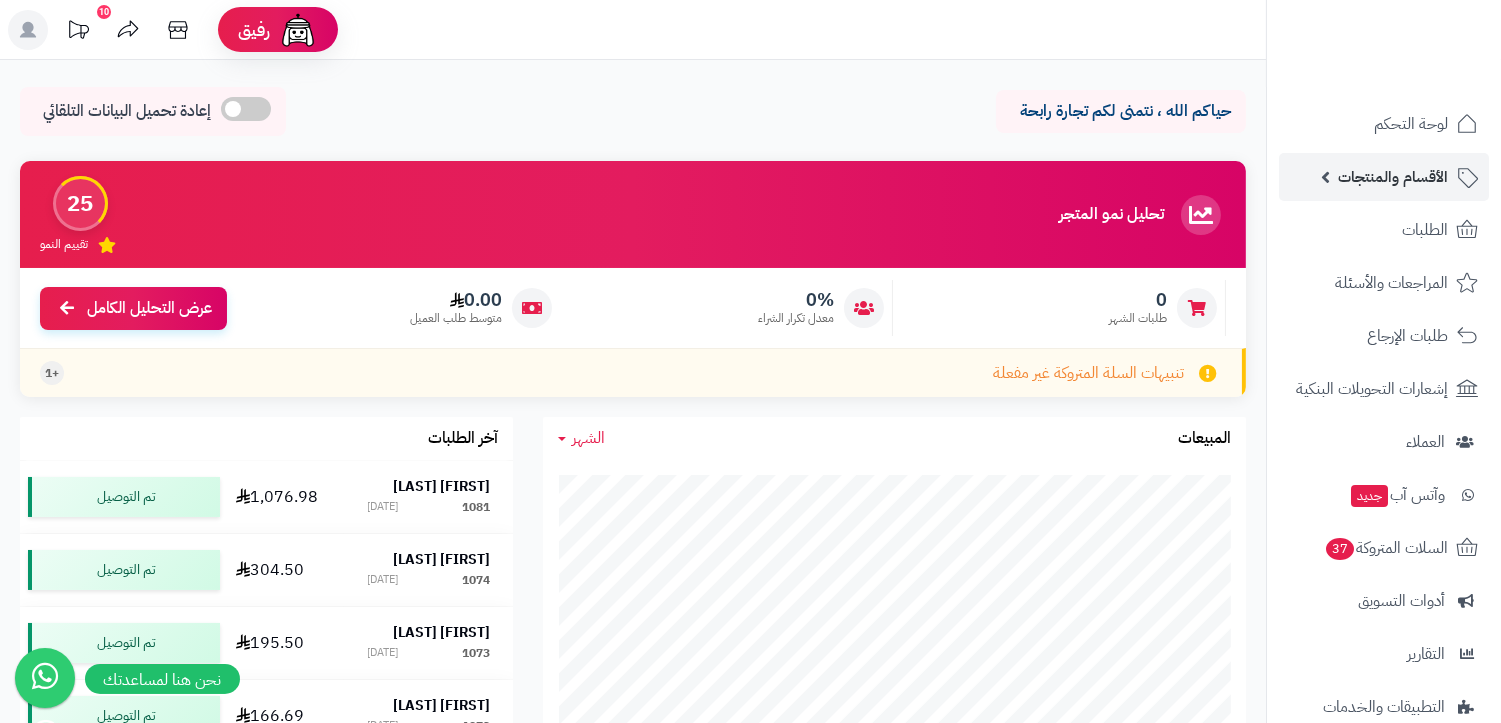 click on "الأقسام والمنتجات" at bounding box center [1393, 177] 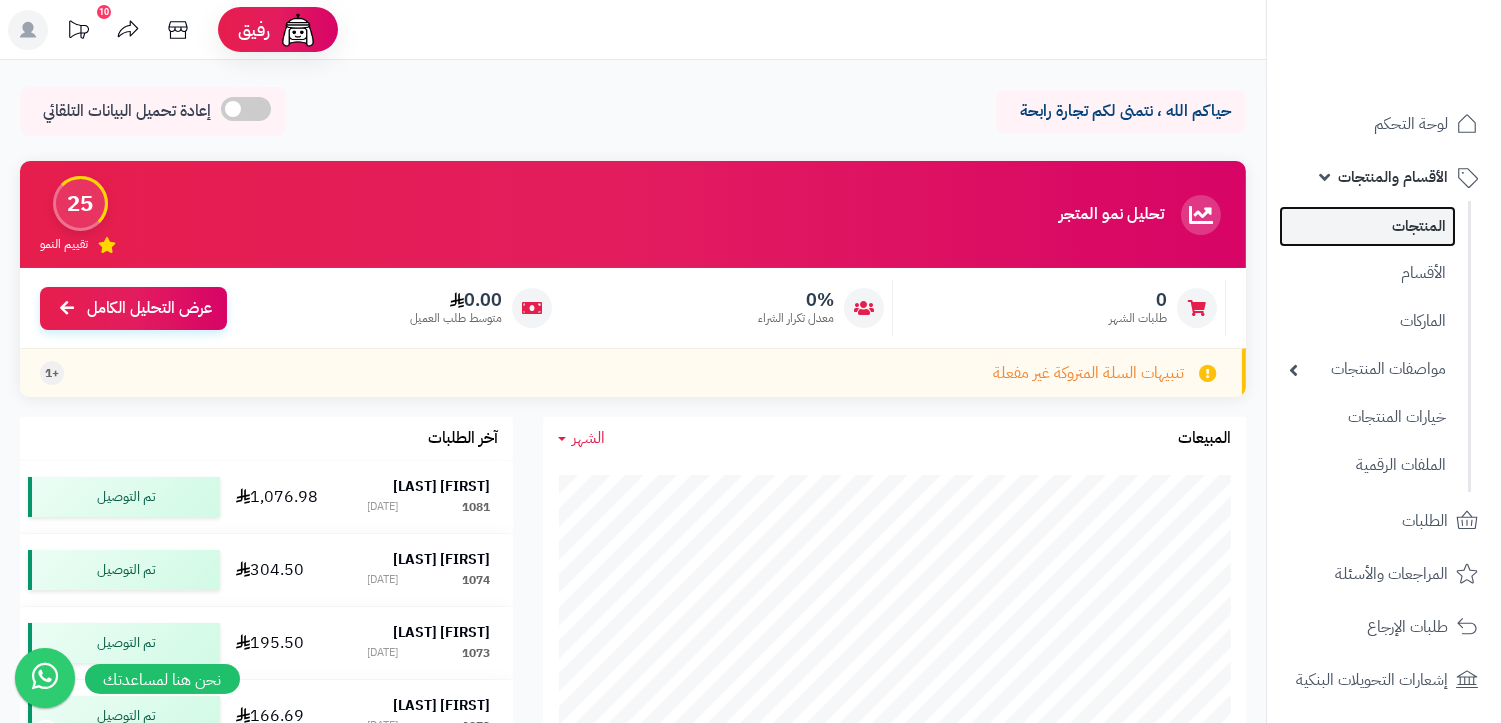 click on "المنتجات" at bounding box center [1367, 226] 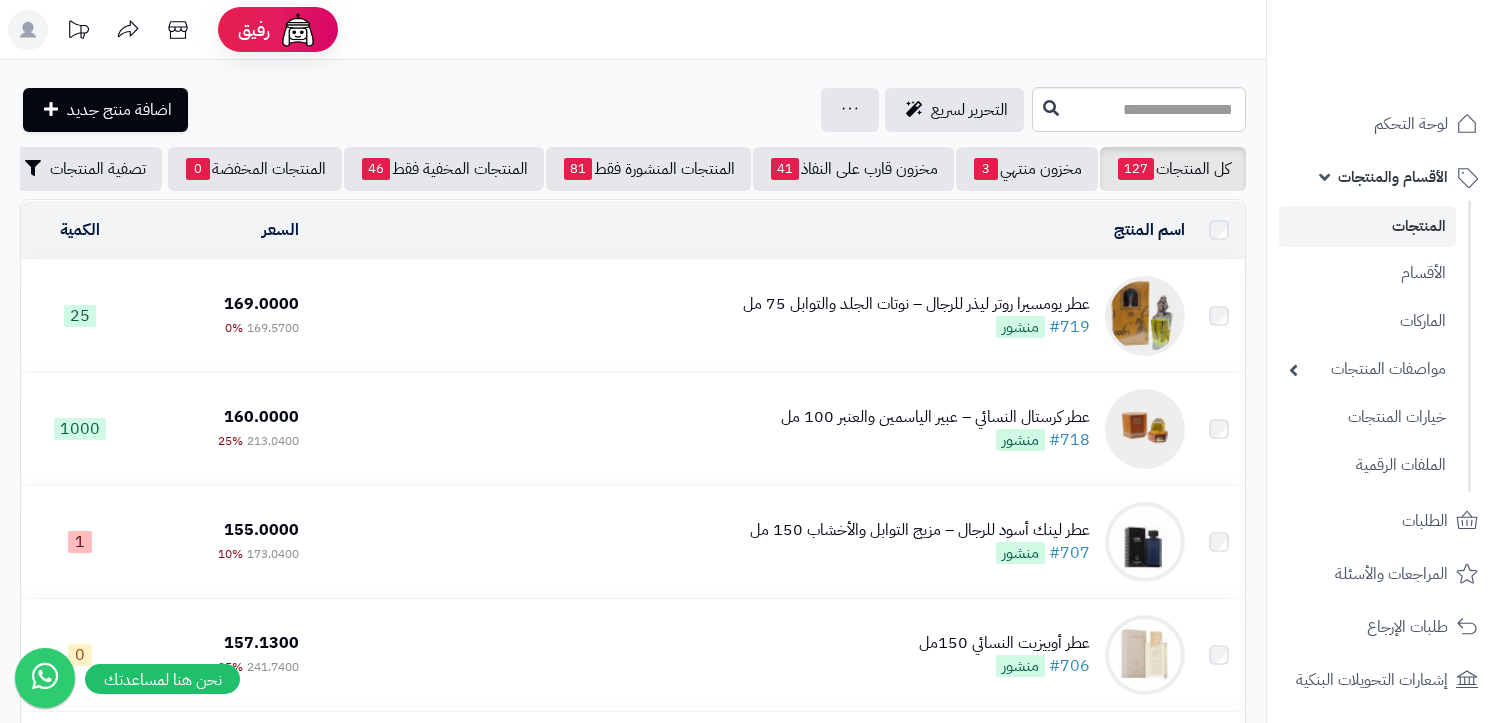 scroll, scrollTop: 0, scrollLeft: 0, axis: both 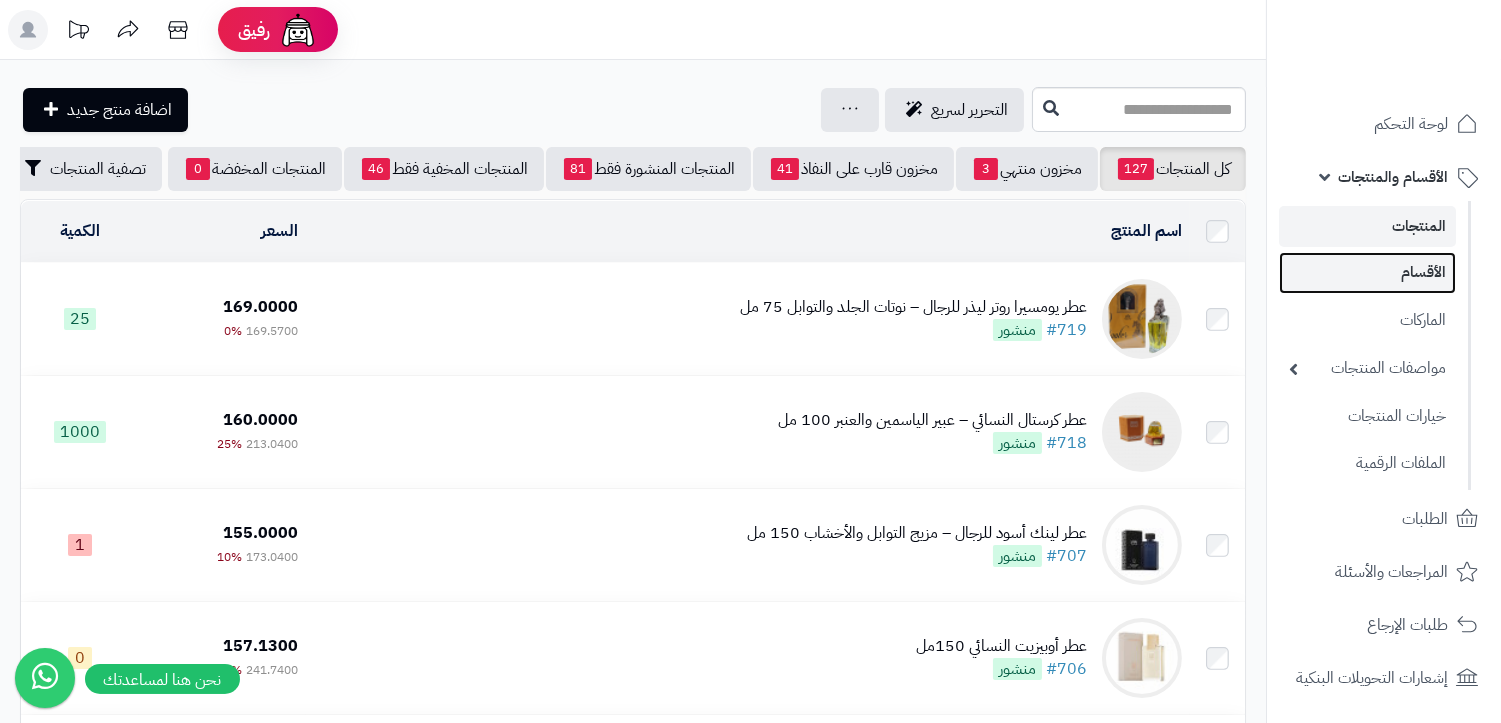click on "الأقسام" at bounding box center (1367, 272) 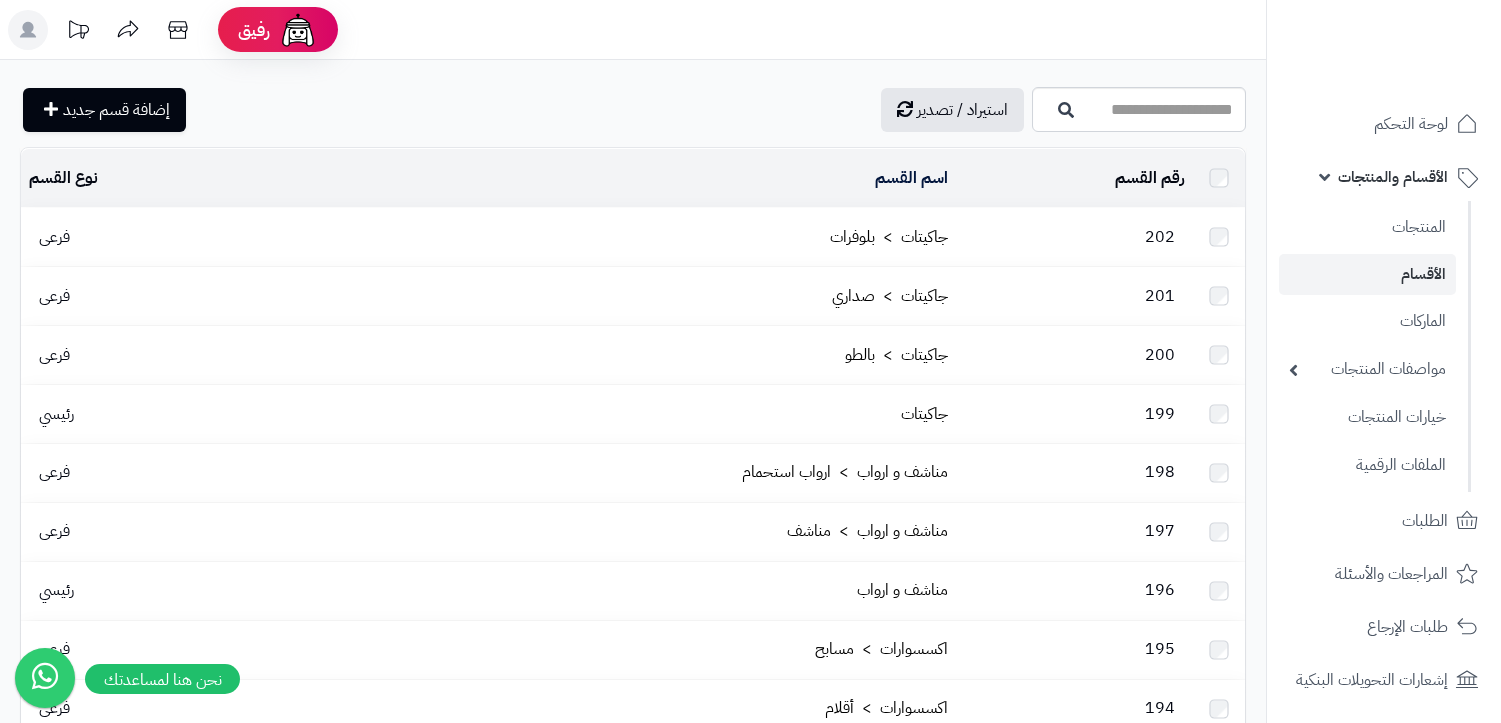 scroll, scrollTop: 0, scrollLeft: 0, axis: both 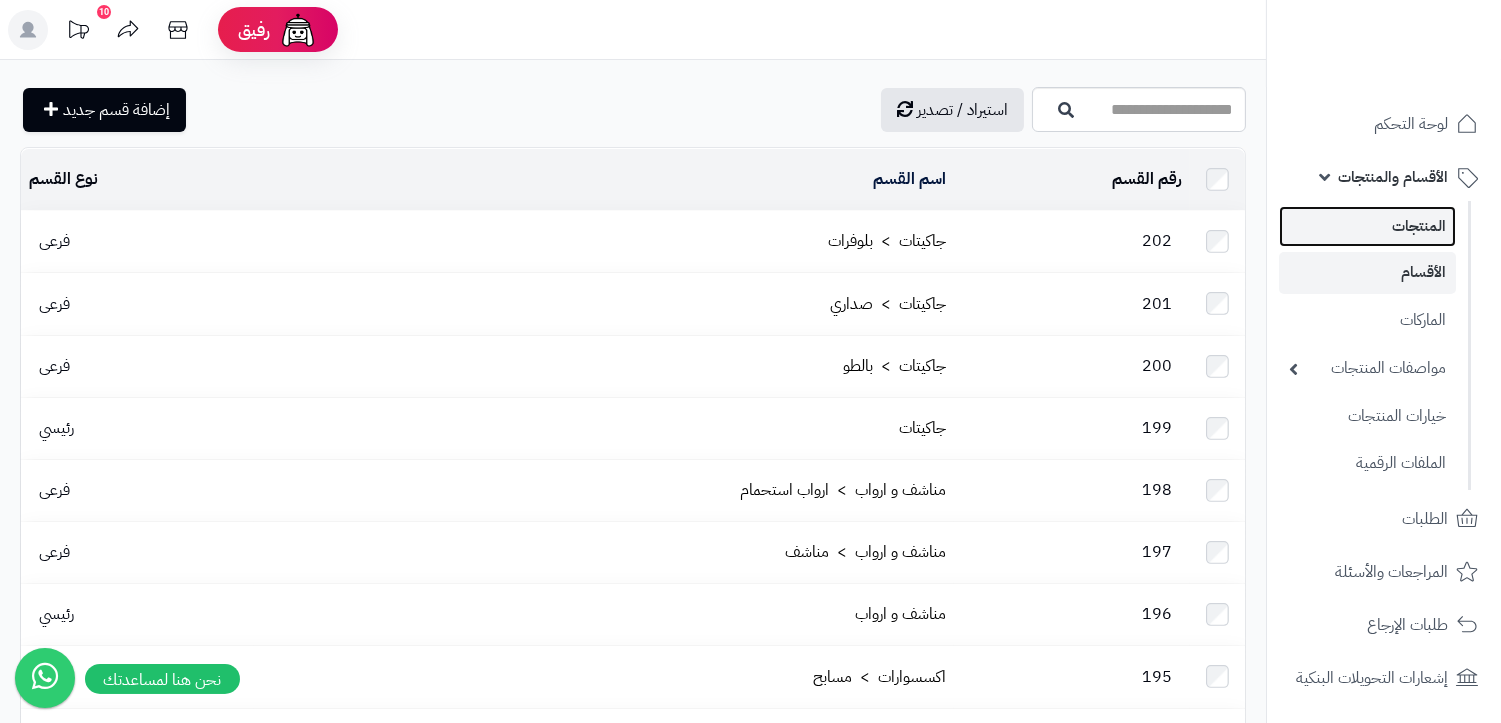 click on "المنتجات" at bounding box center [1367, 226] 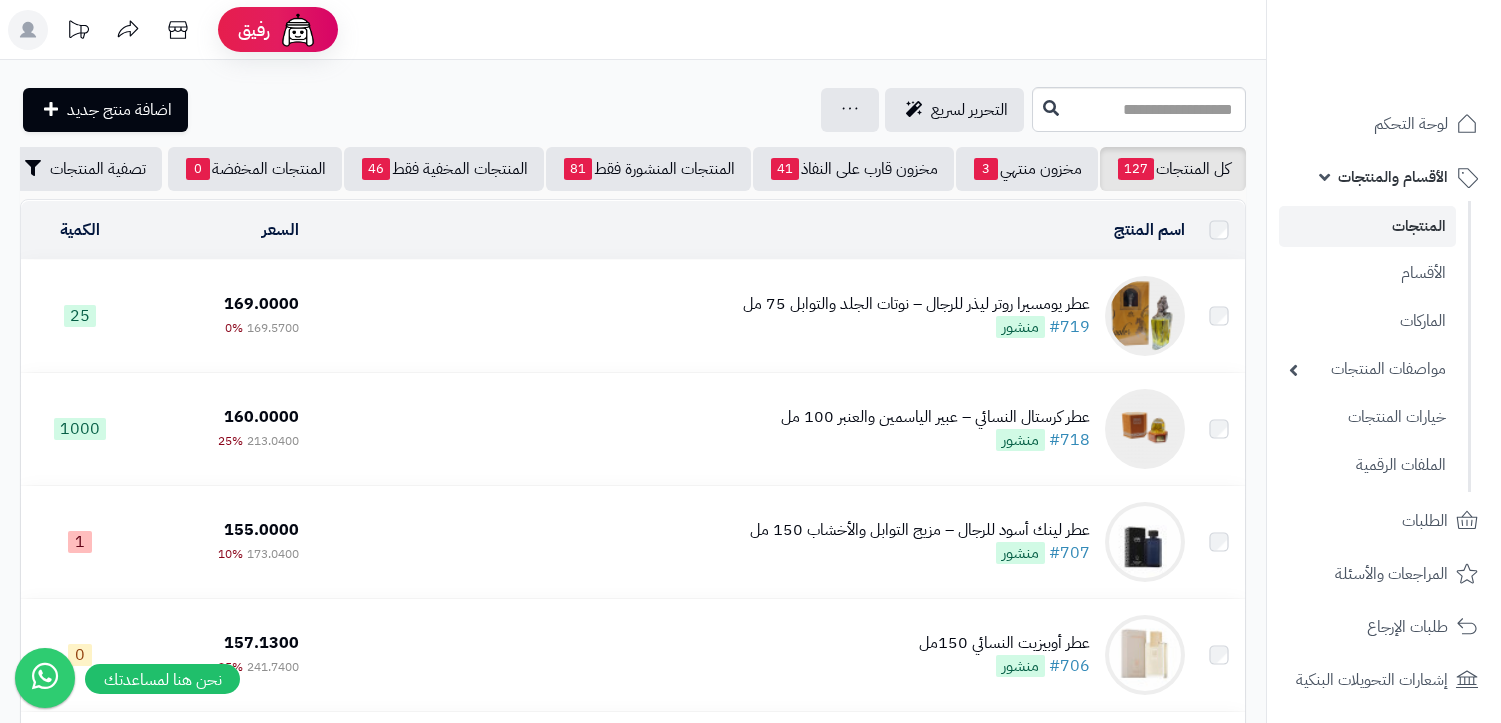 scroll, scrollTop: 0, scrollLeft: 0, axis: both 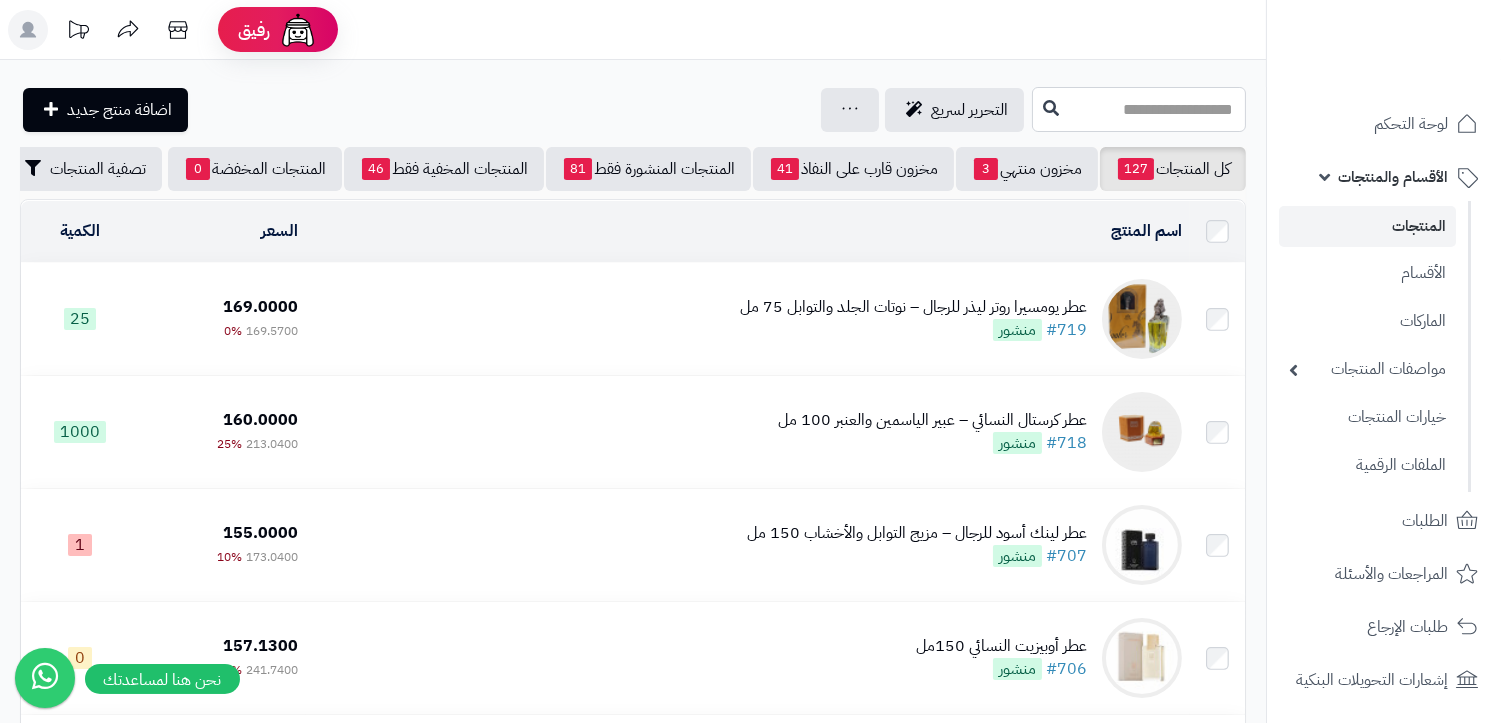 click at bounding box center (1139, 109) 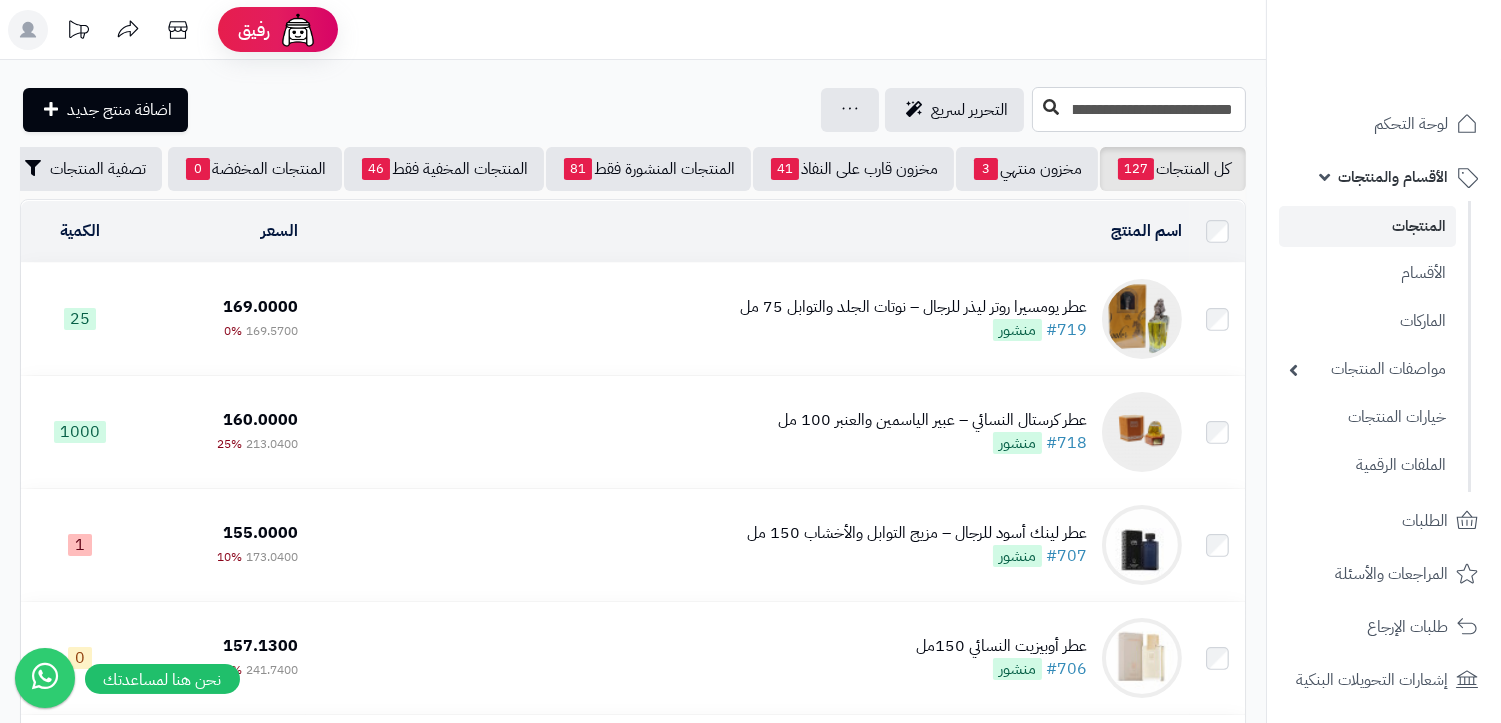 type on "**********" 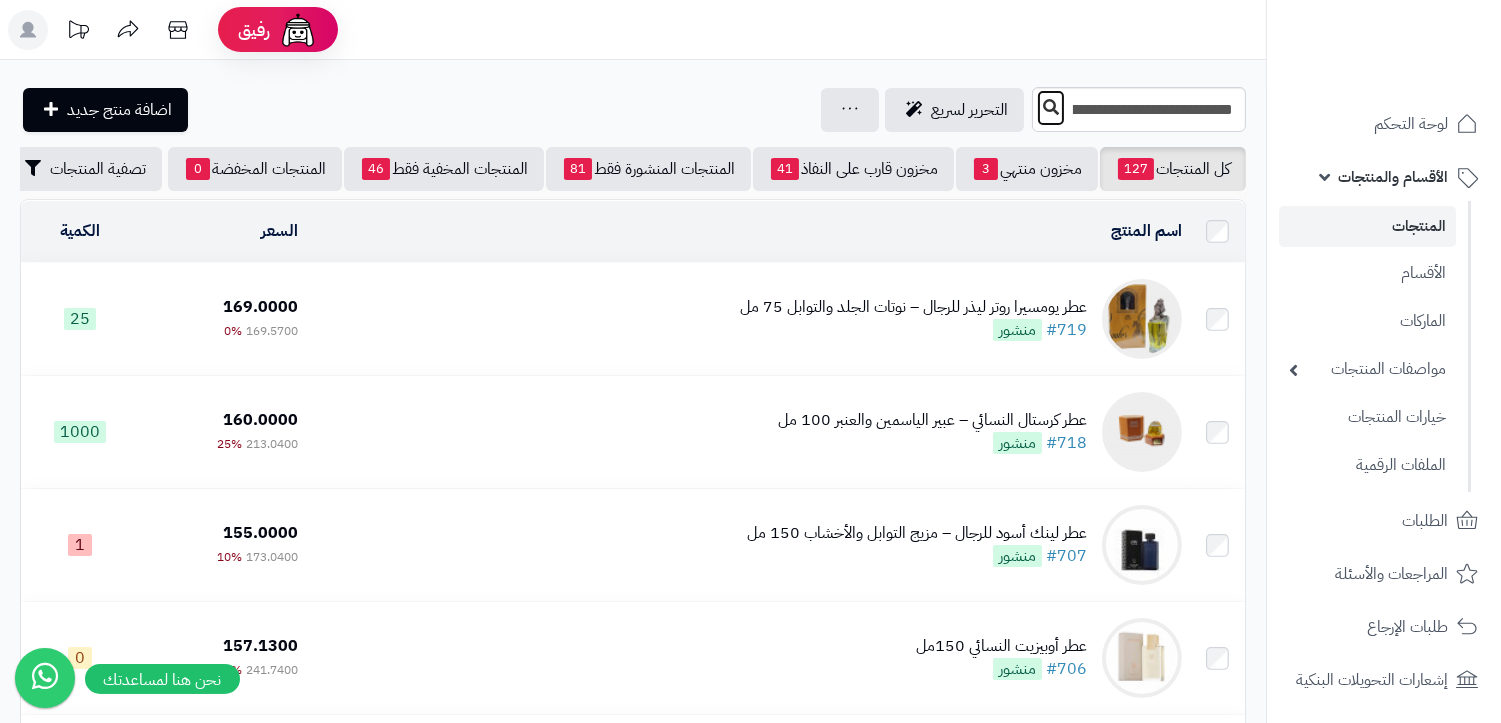 click at bounding box center (1051, 107) 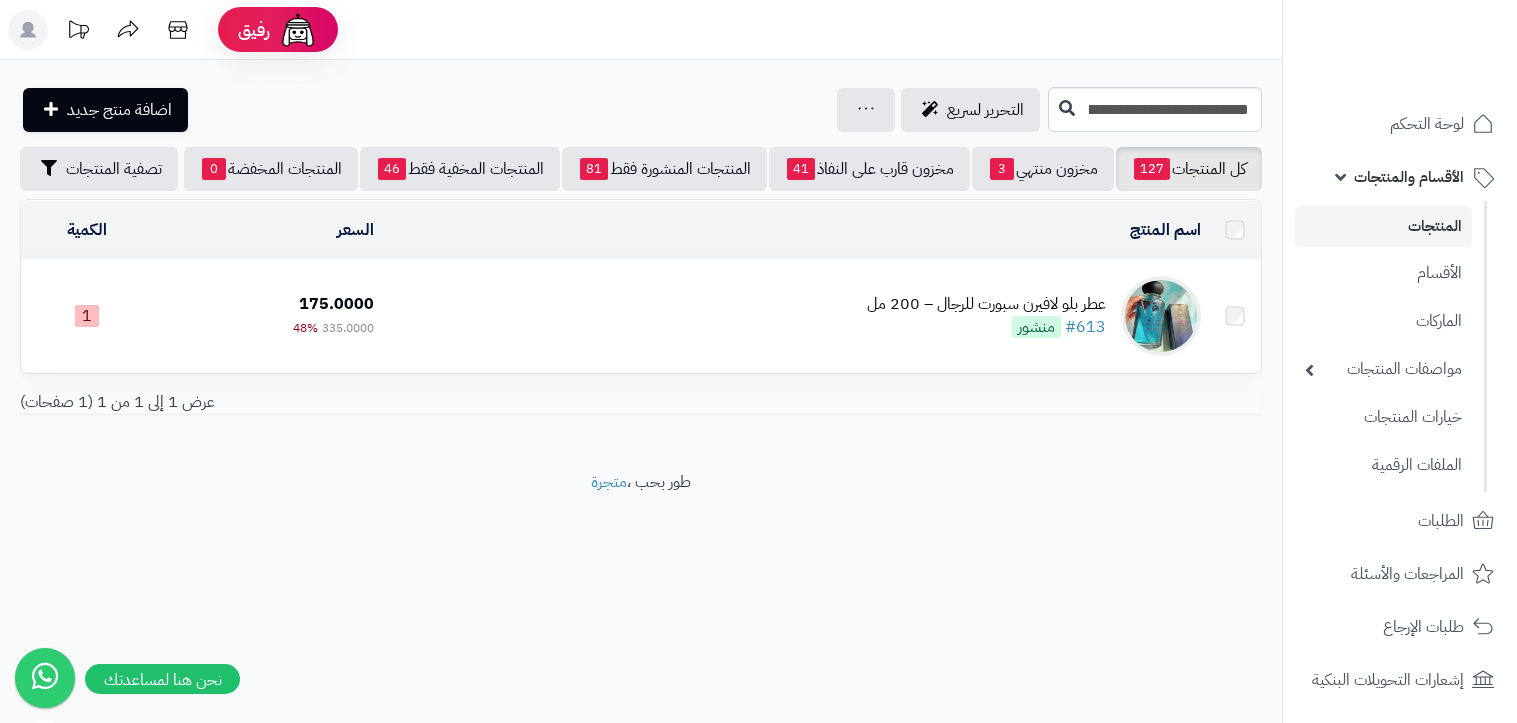 scroll, scrollTop: 0, scrollLeft: 0, axis: both 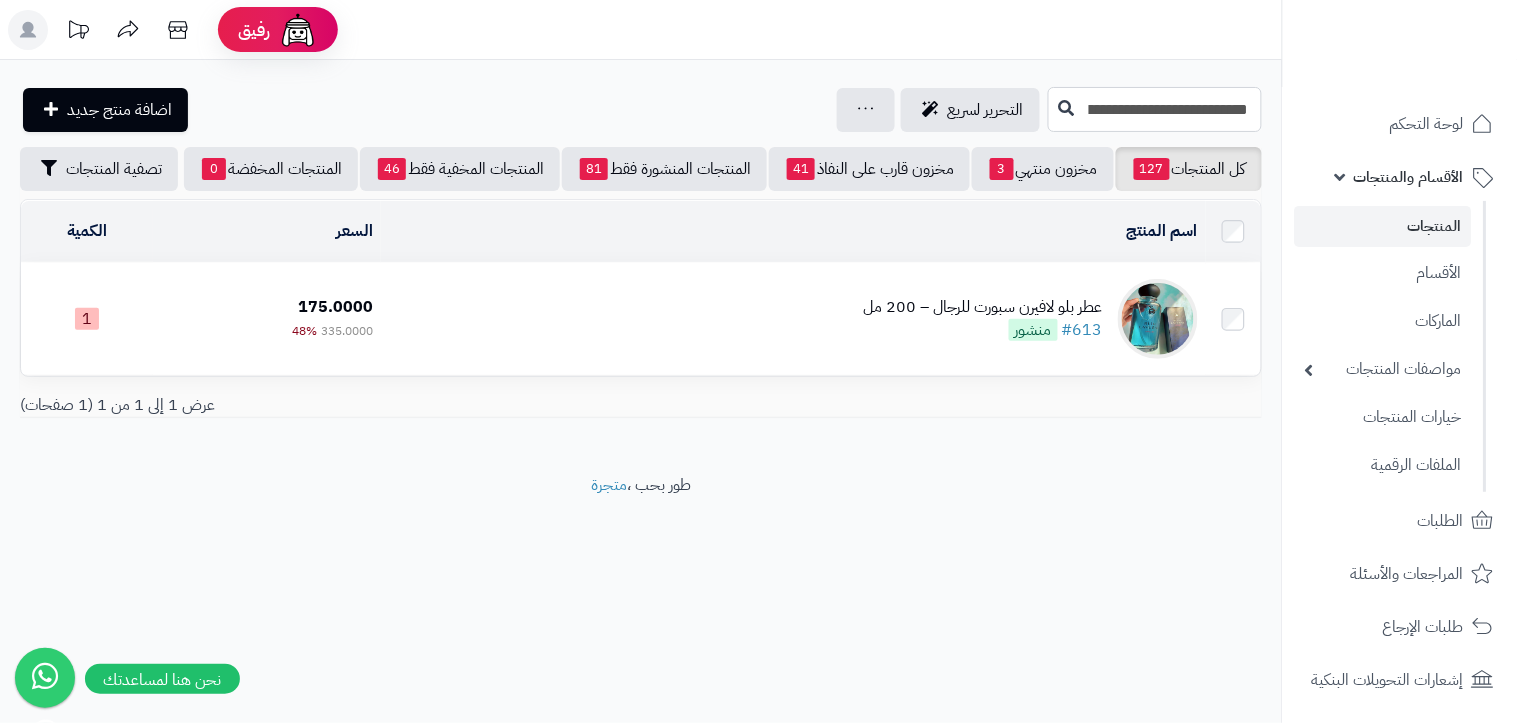 drag, startPoint x: 1170, startPoint y: 112, endPoint x: 650, endPoint y: 57, distance: 522.9006 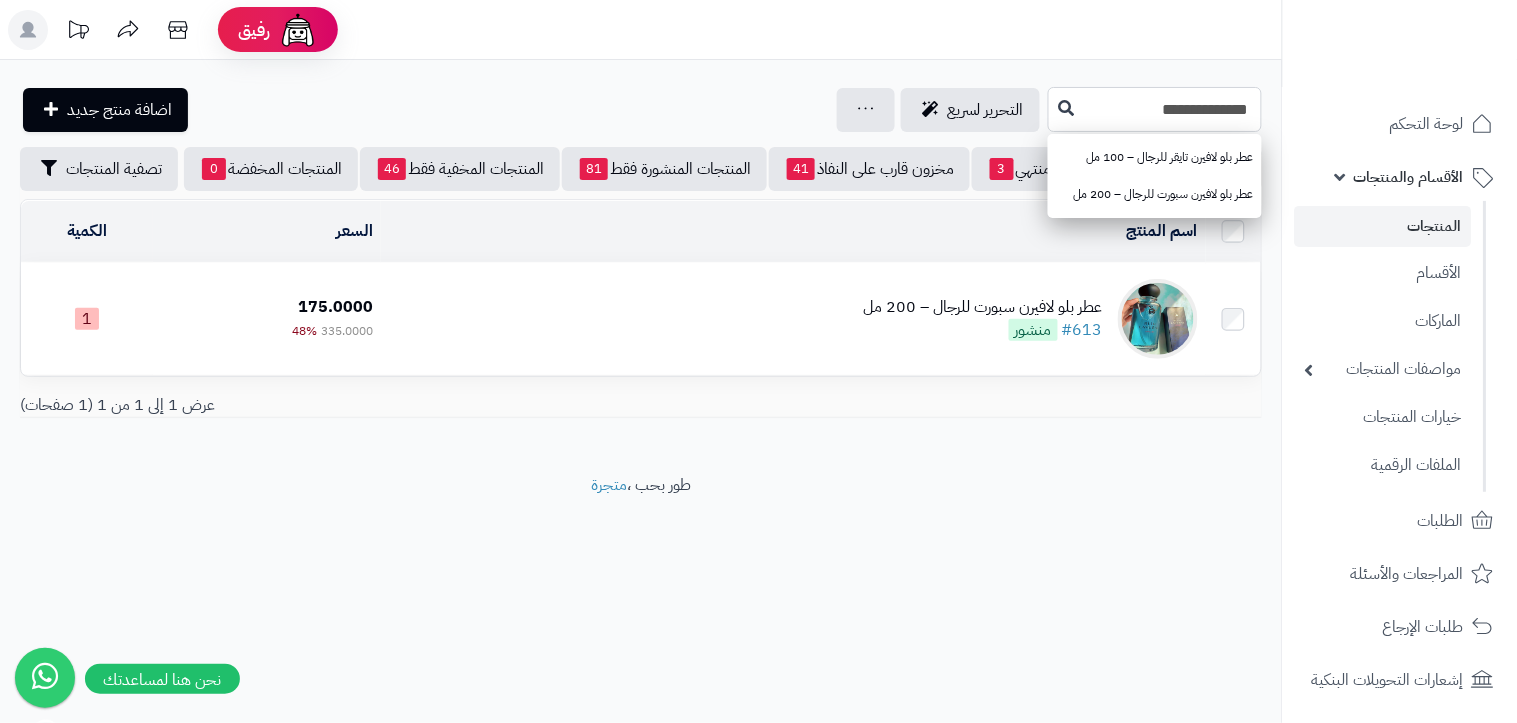 drag, startPoint x: 1204, startPoint y: 118, endPoint x: 1250, endPoint y: 108, distance: 47.07441 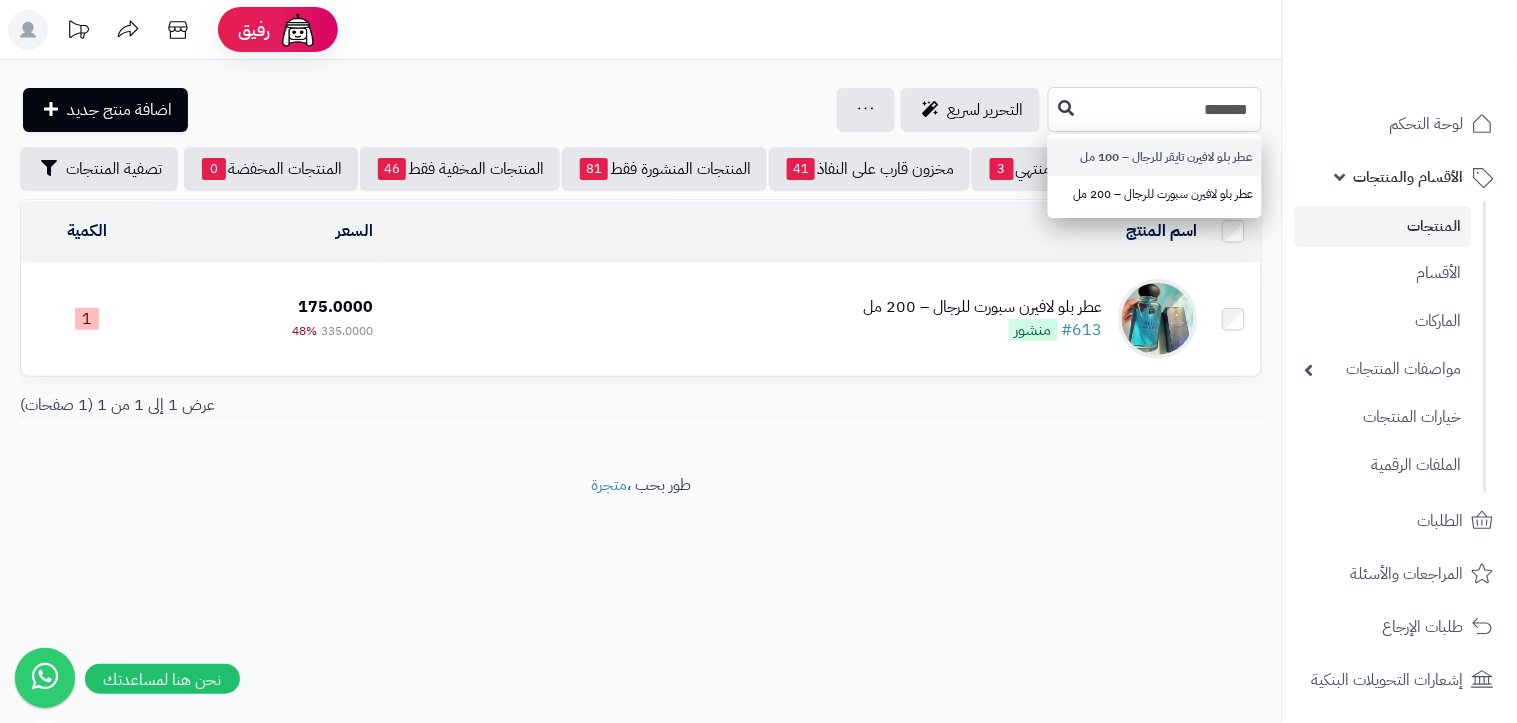 type on "******" 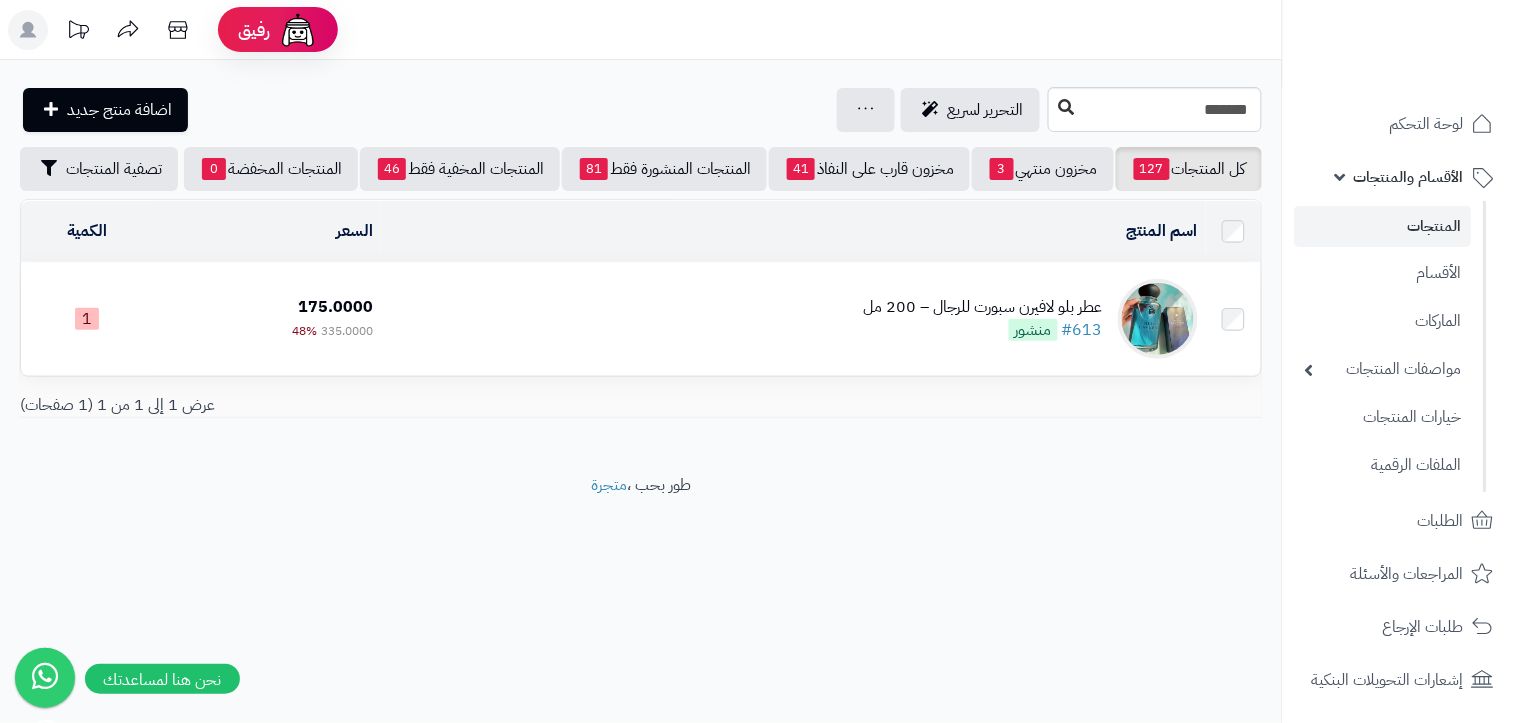 drag, startPoint x: 1061, startPoint y: 191, endPoint x: 941, endPoint y: 94, distance: 154.30165 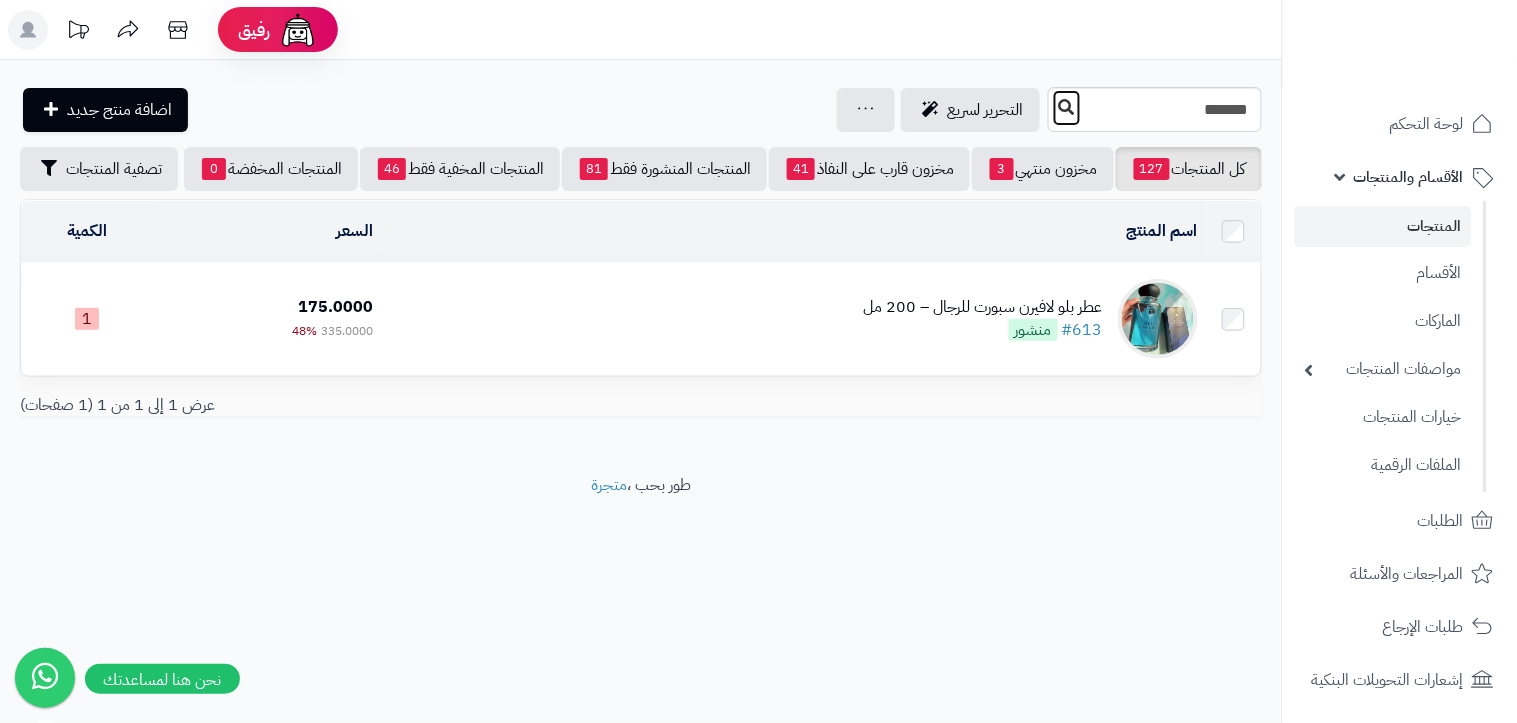 click at bounding box center [1067, 107] 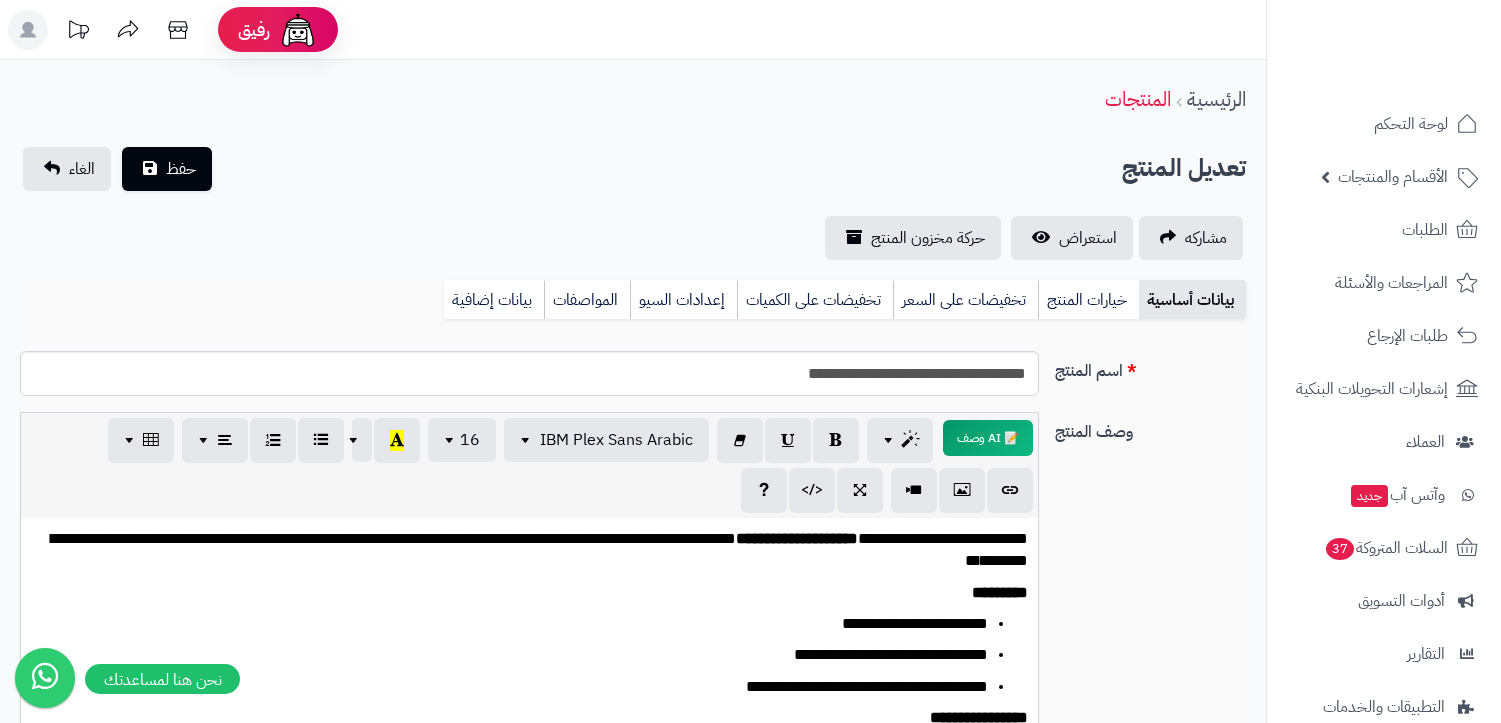 scroll, scrollTop: 0, scrollLeft: 0, axis: both 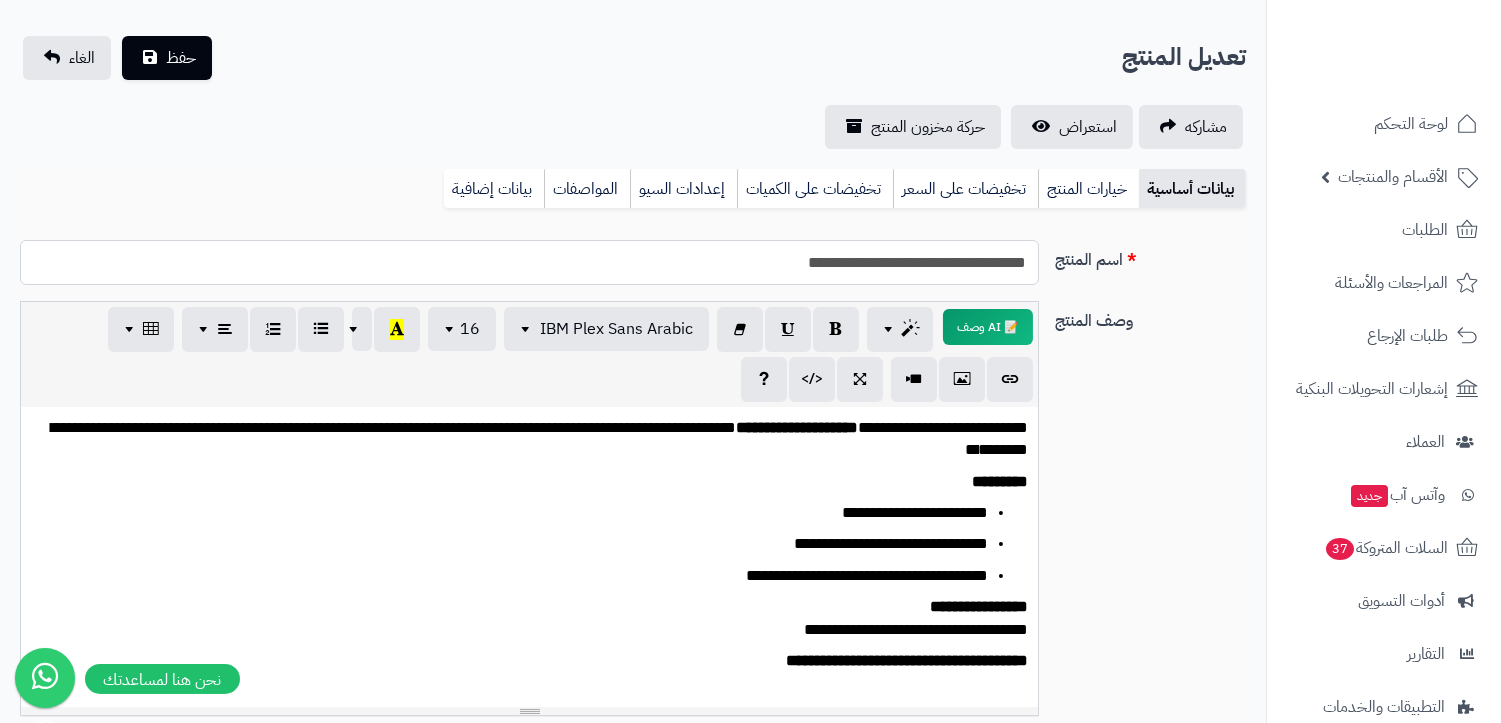 click on "**********" at bounding box center [529, 262] 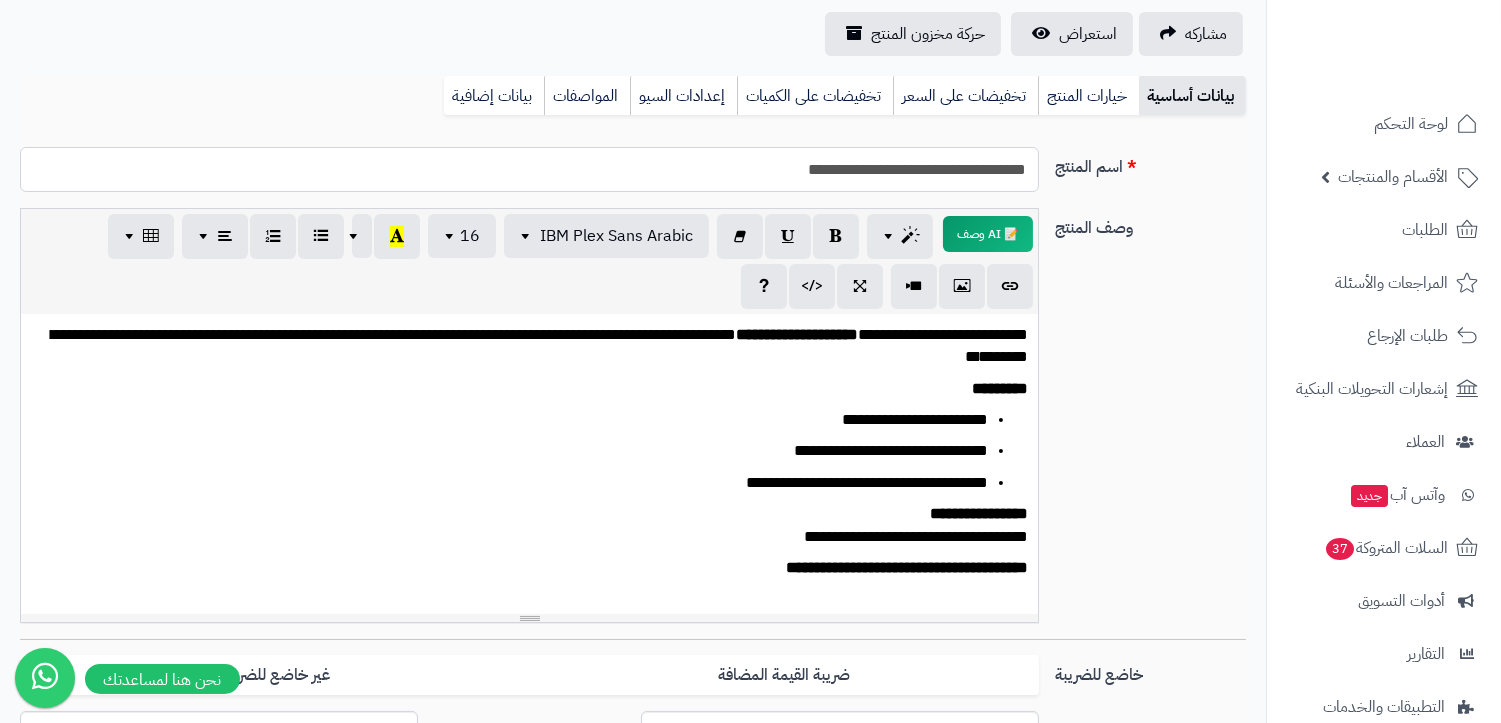 scroll, scrollTop: 333, scrollLeft: 0, axis: vertical 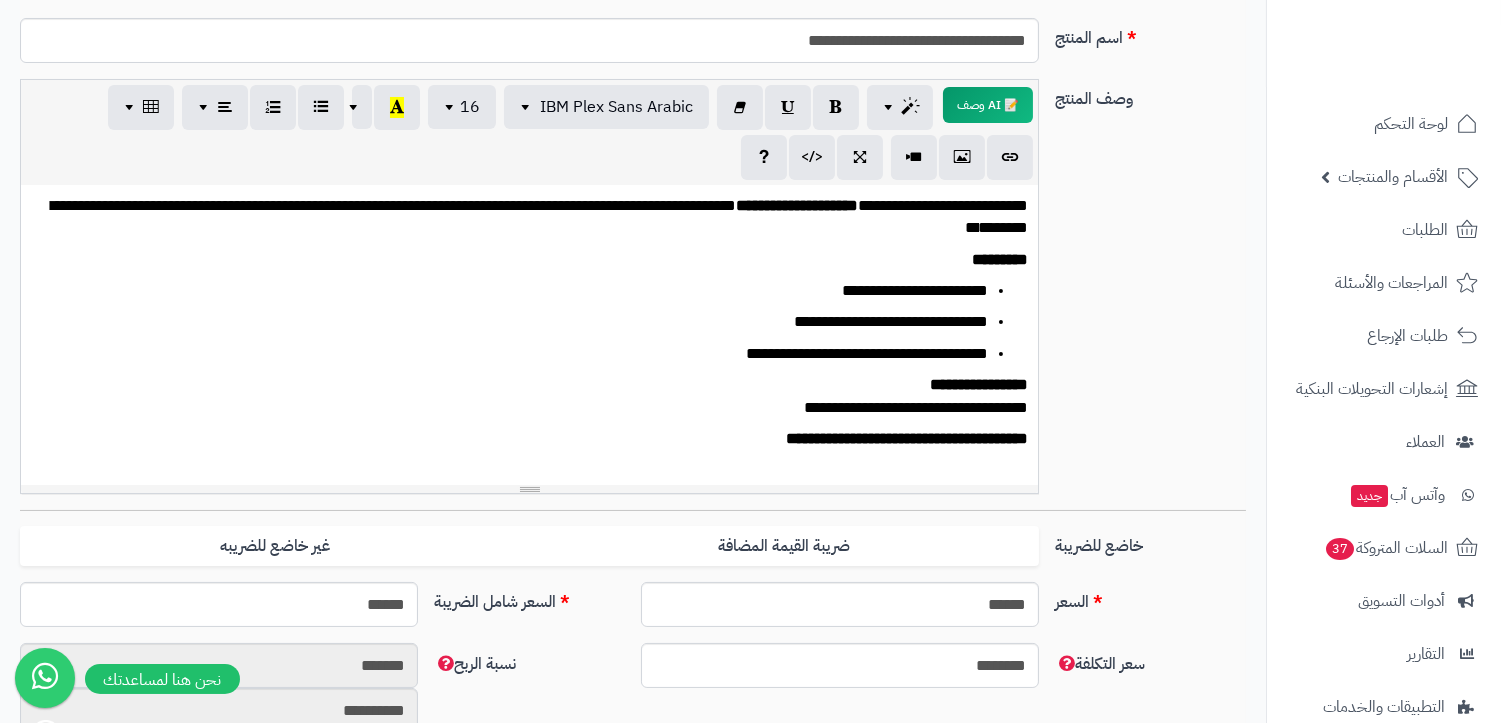 click on "**********" at bounding box center [529, 397] 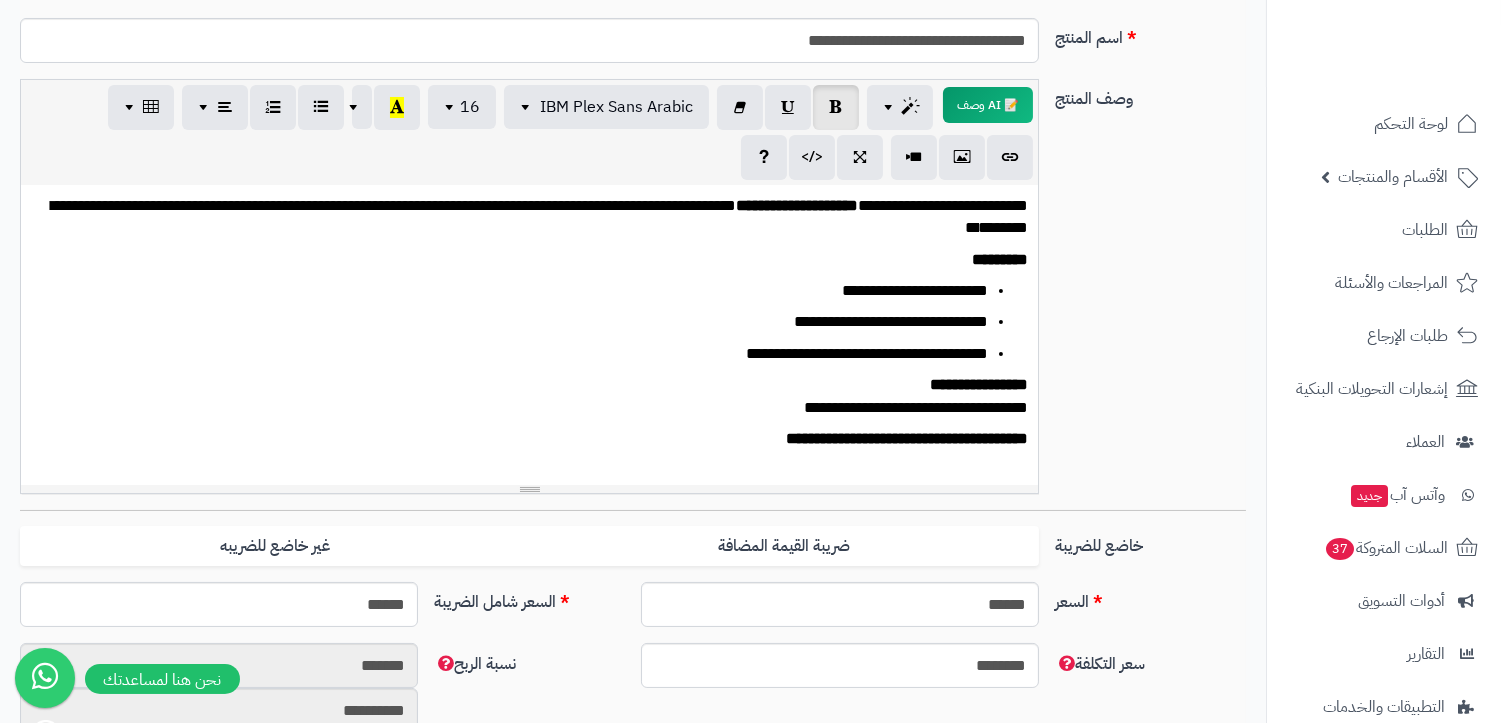 click on "**********" at bounding box center (529, 323) 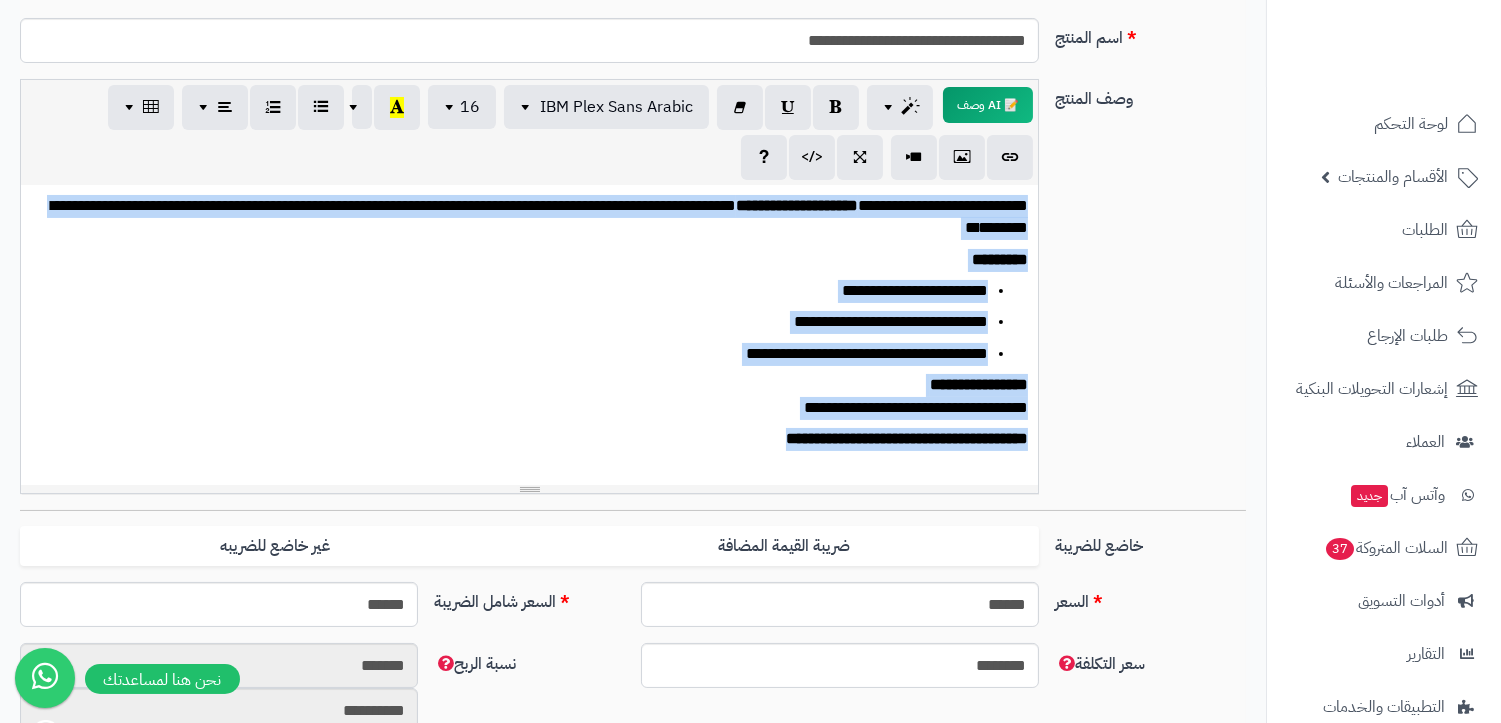paste 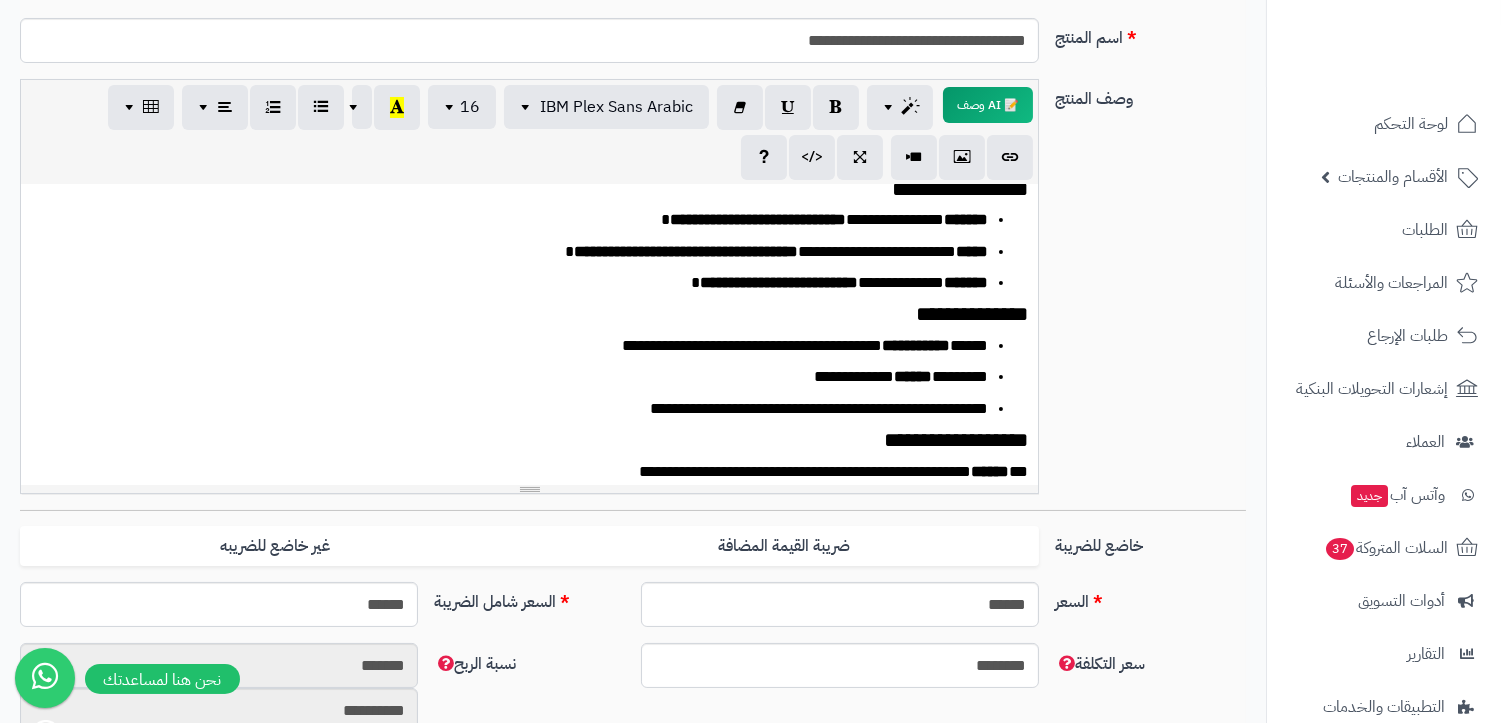 scroll, scrollTop: 0, scrollLeft: 0, axis: both 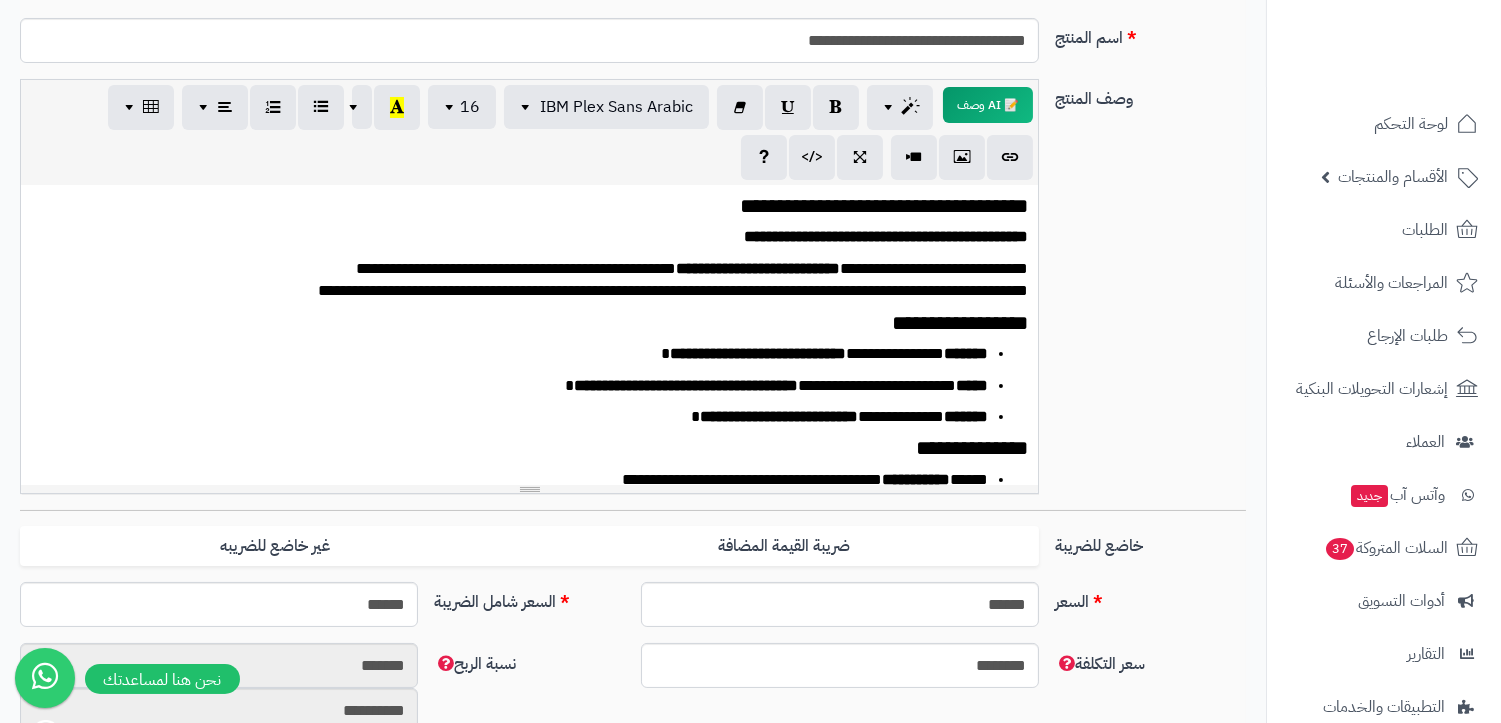 click on "**********" at bounding box center (538, 206) 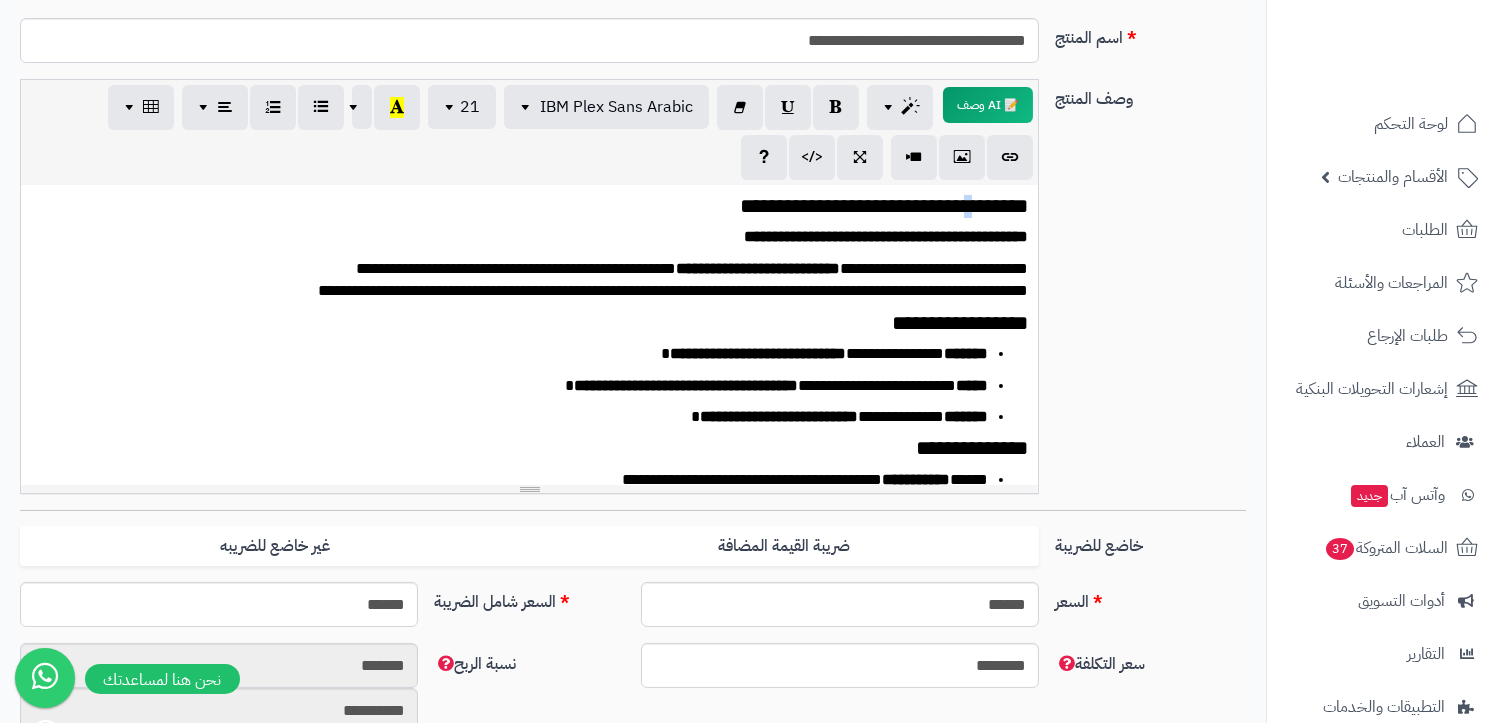 click on "**********" at bounding box center [538, 206] 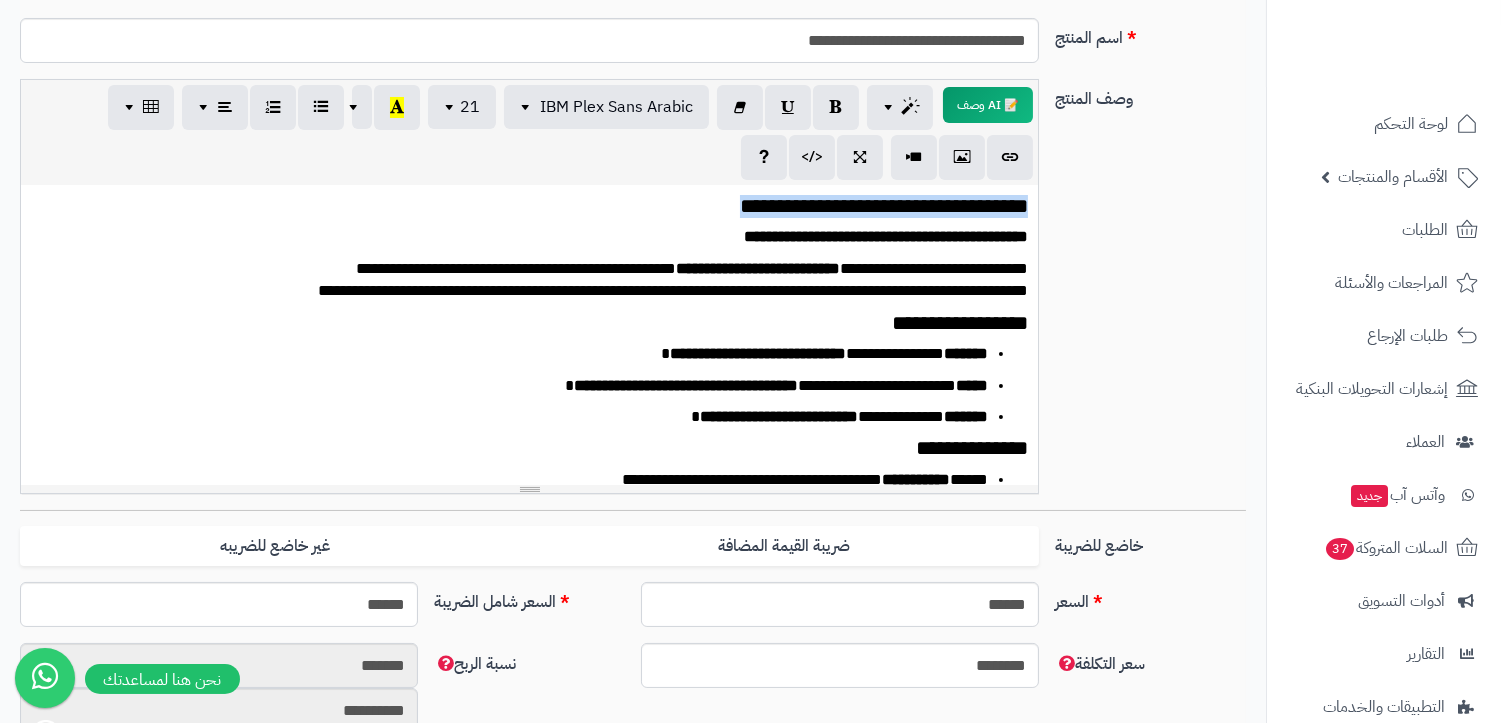 click on "**********" at bounding box center (538, 206) 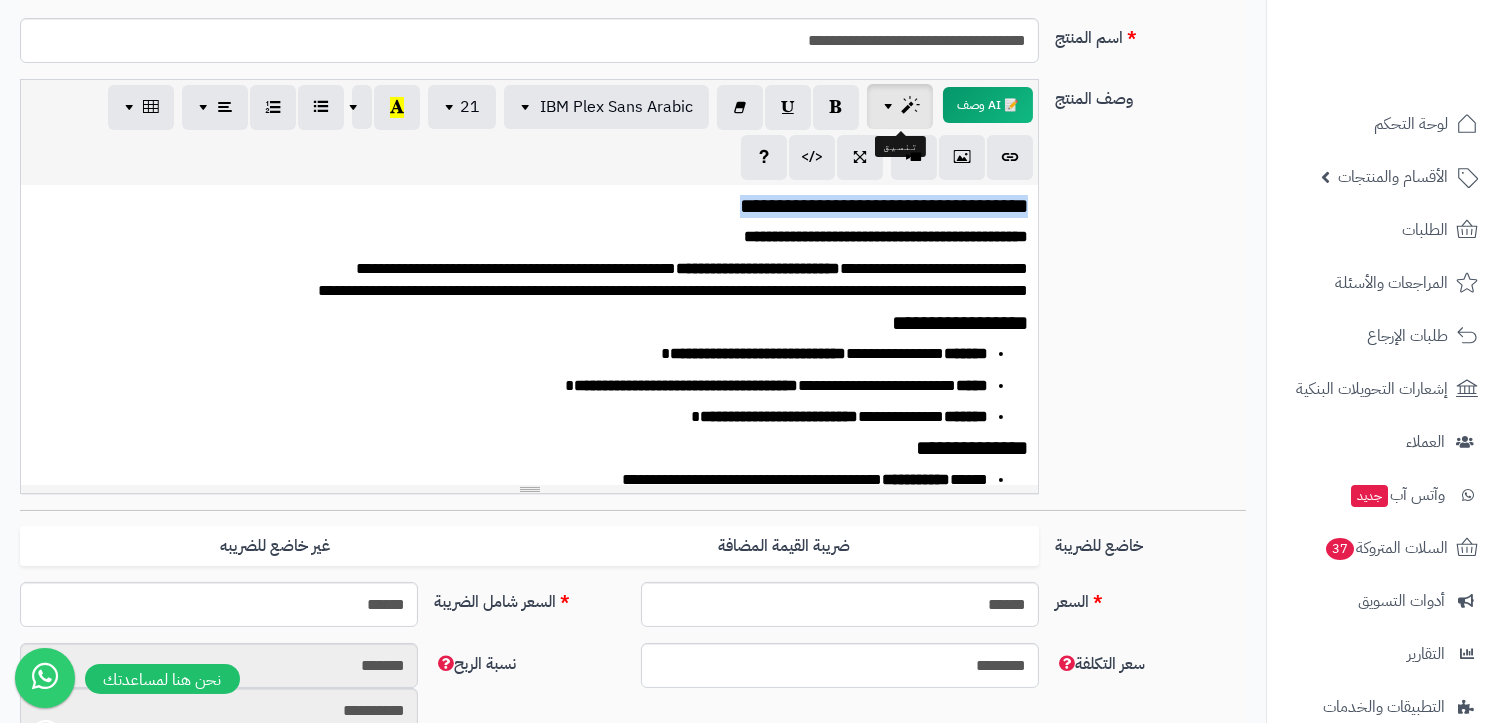 click at bounding box center [900, 106] 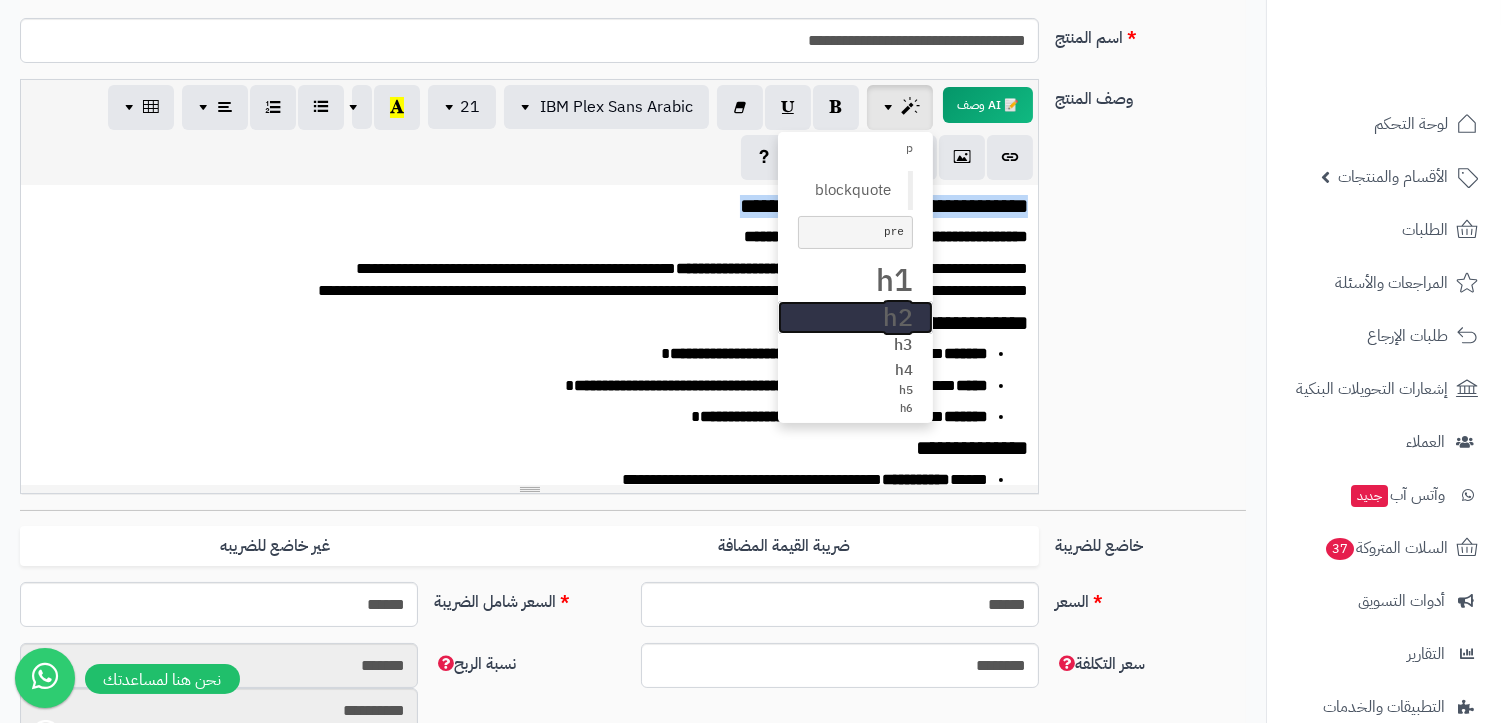click on "h2" at bounding box center (855, 318) 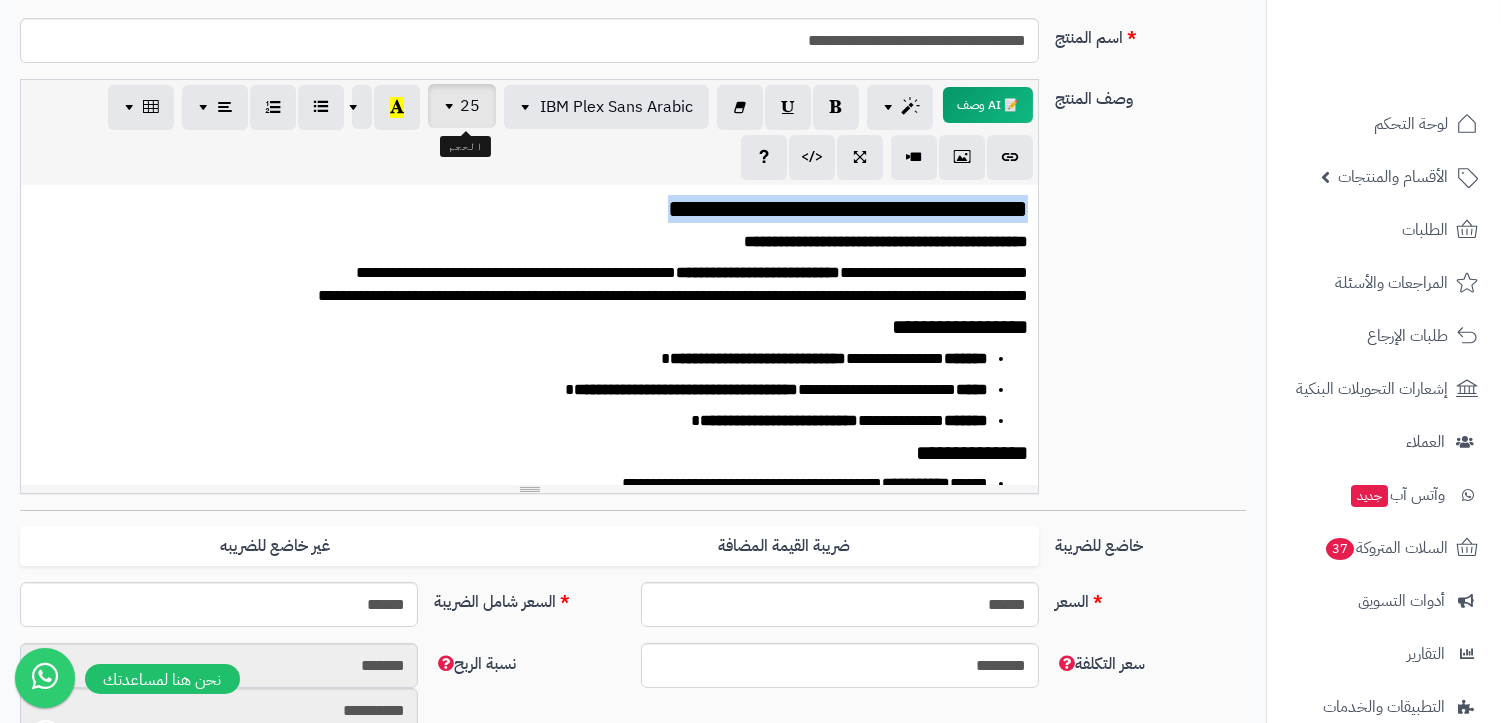 click on "25" at bounding box center (462, 106) 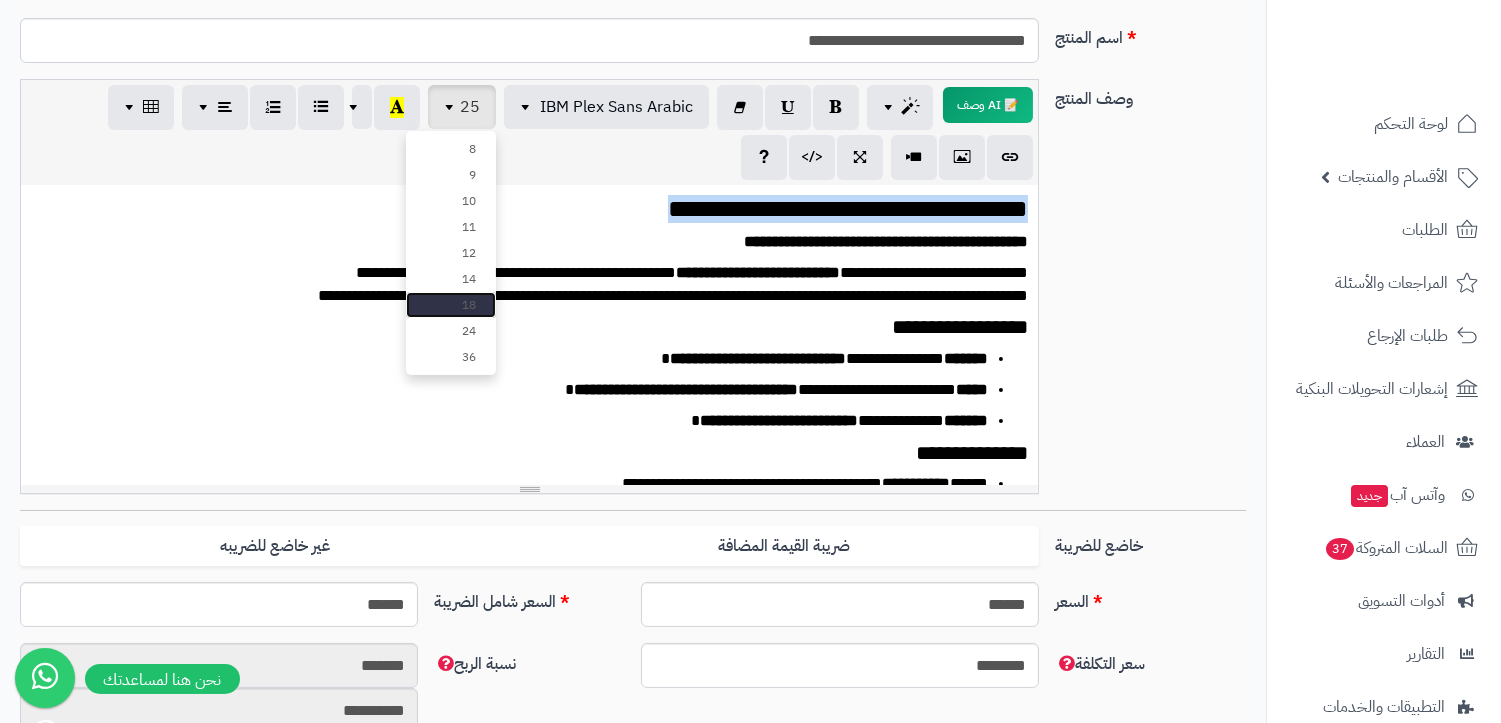 click on "18" at bounding box center [451, 305] 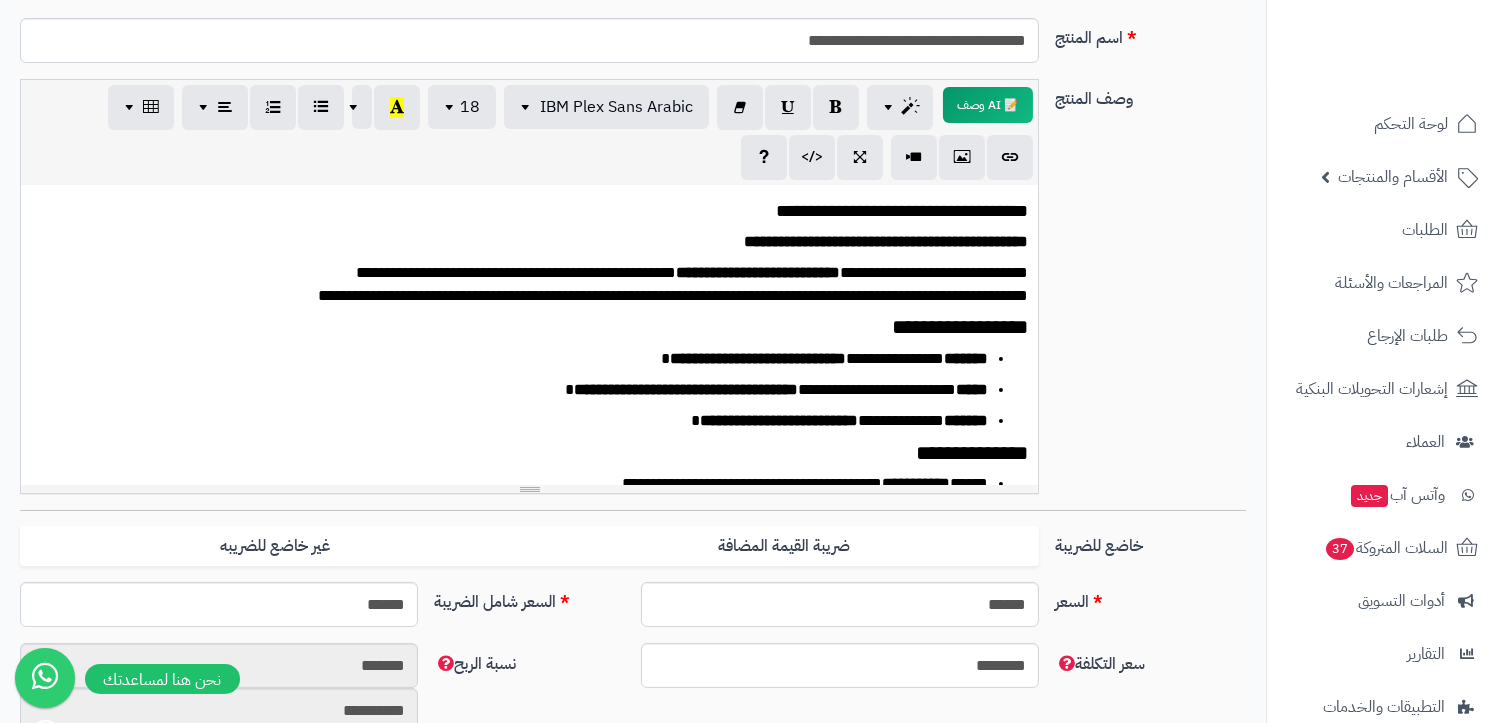 click on "**********" at bounding box center (538, 327) 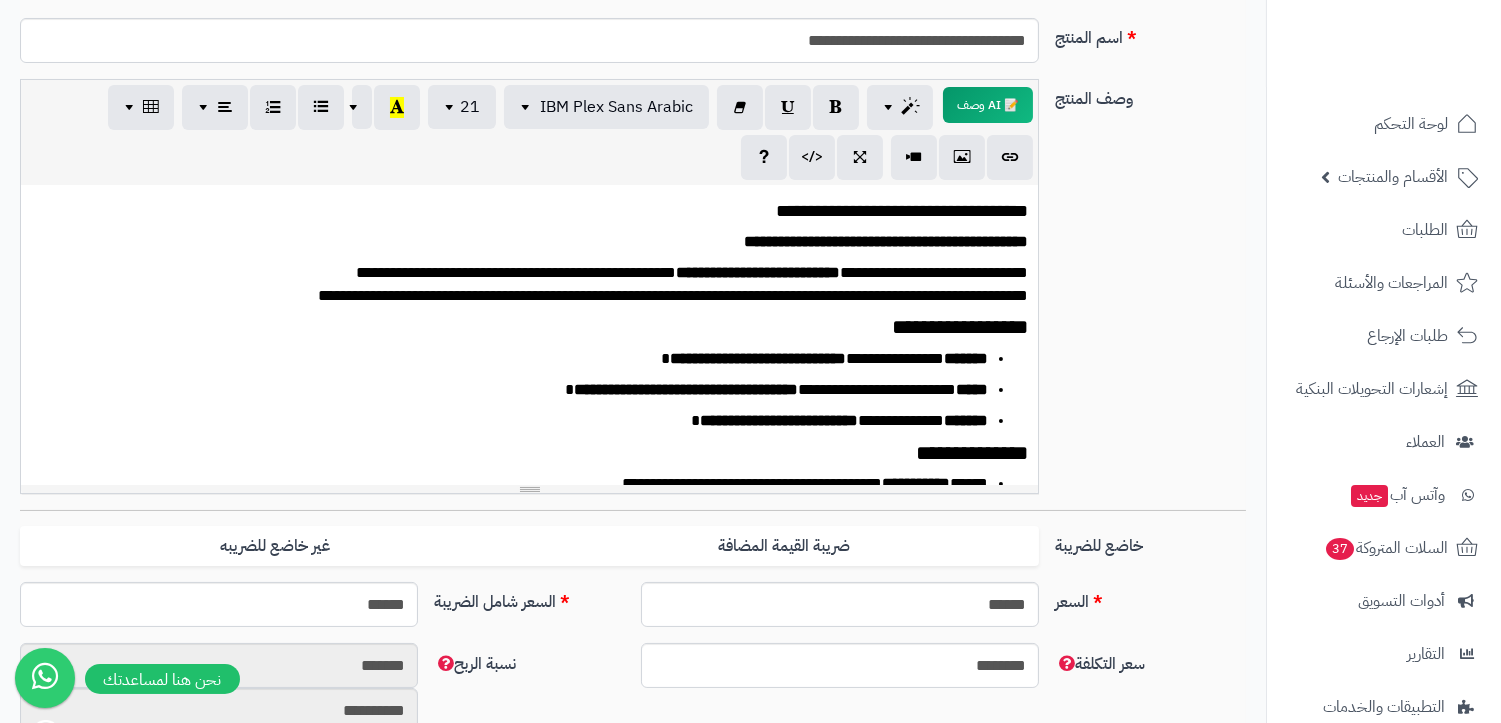 click on "**********" at bounding box center [886, 241] 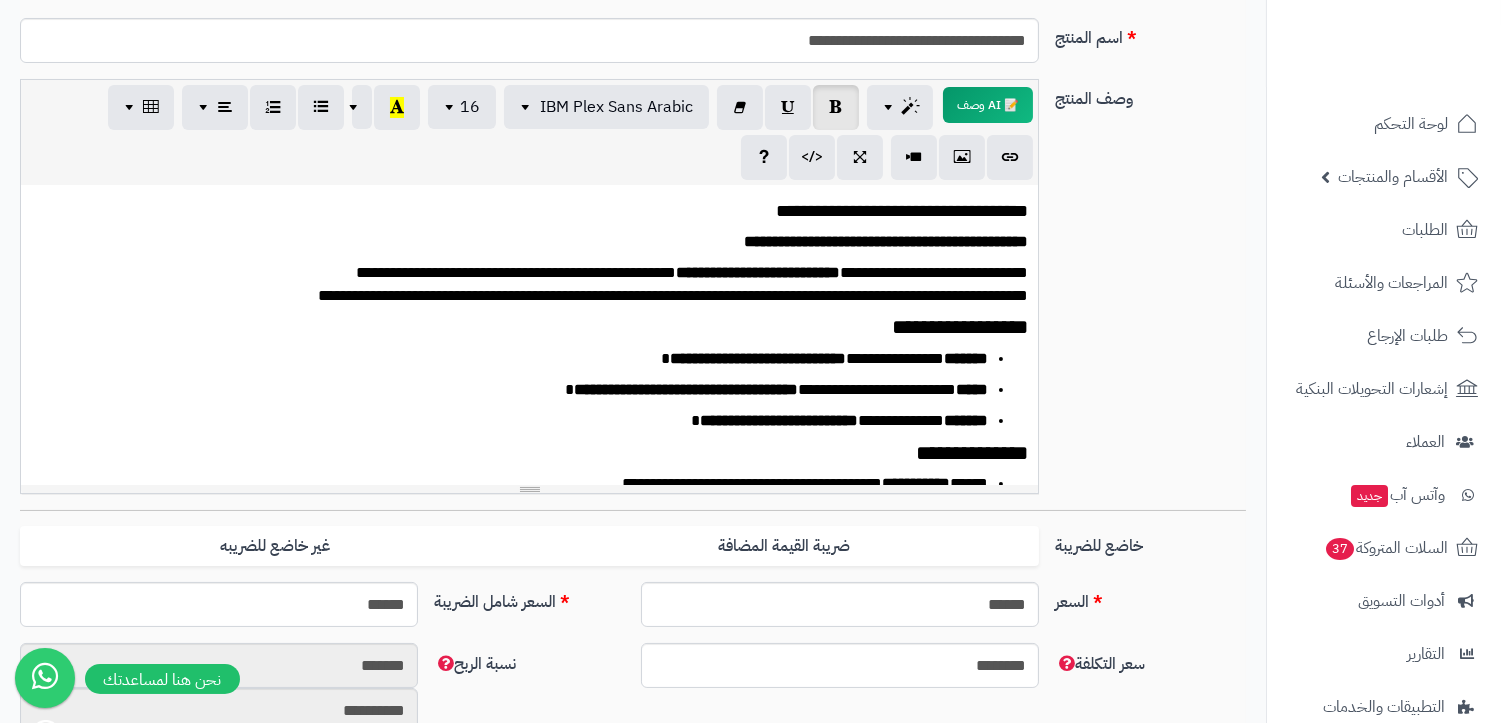 click on "**********" at bounding box center [902, 211] 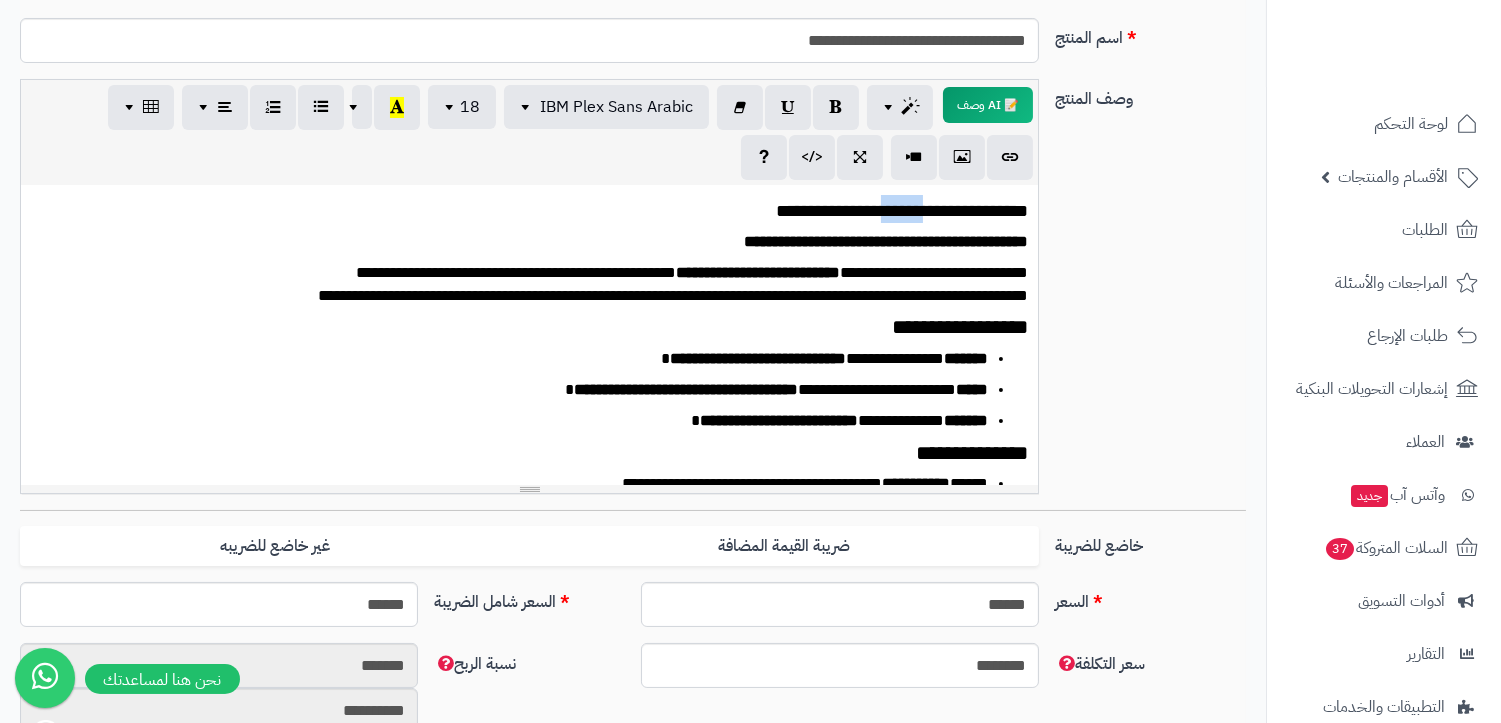 click on "**********" at bounding box center [902, 211] 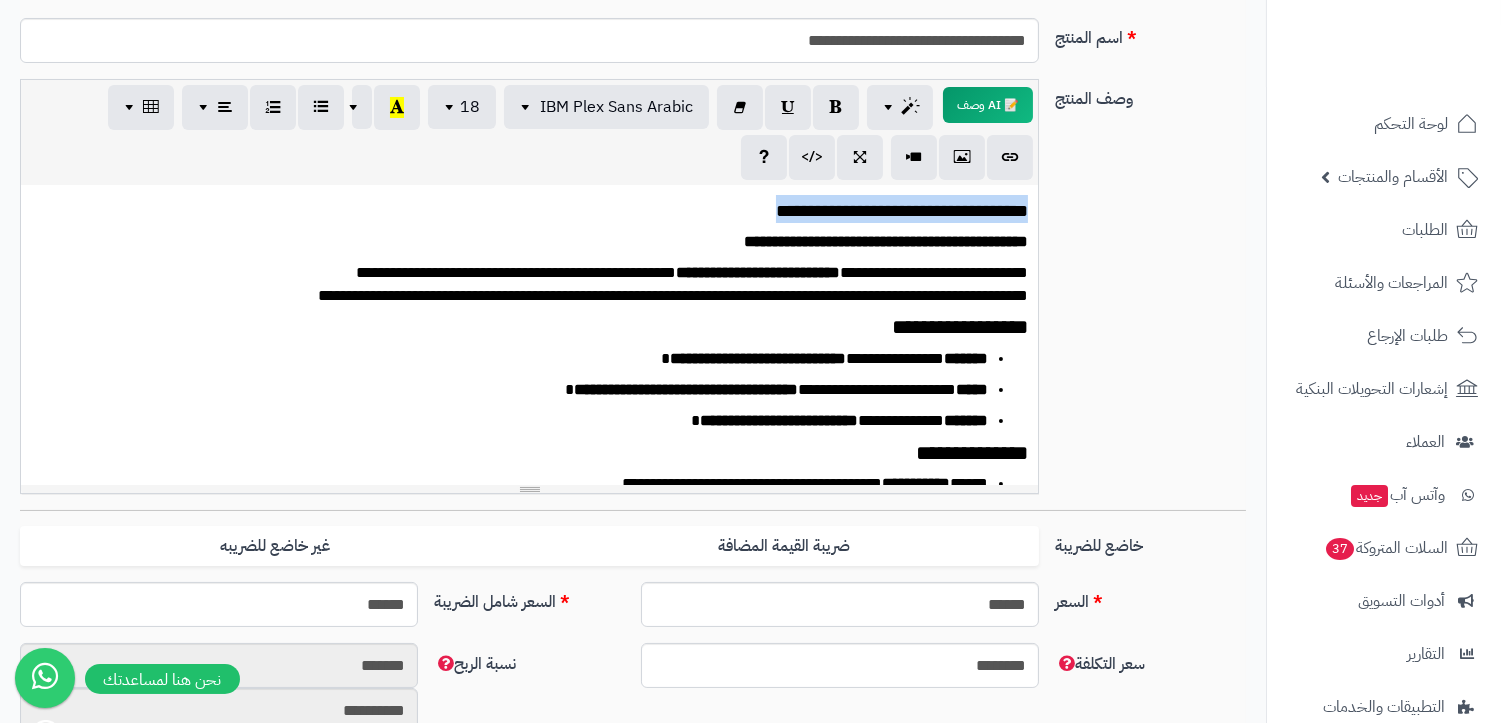 click on "**********" at bounding box center (902, 211) 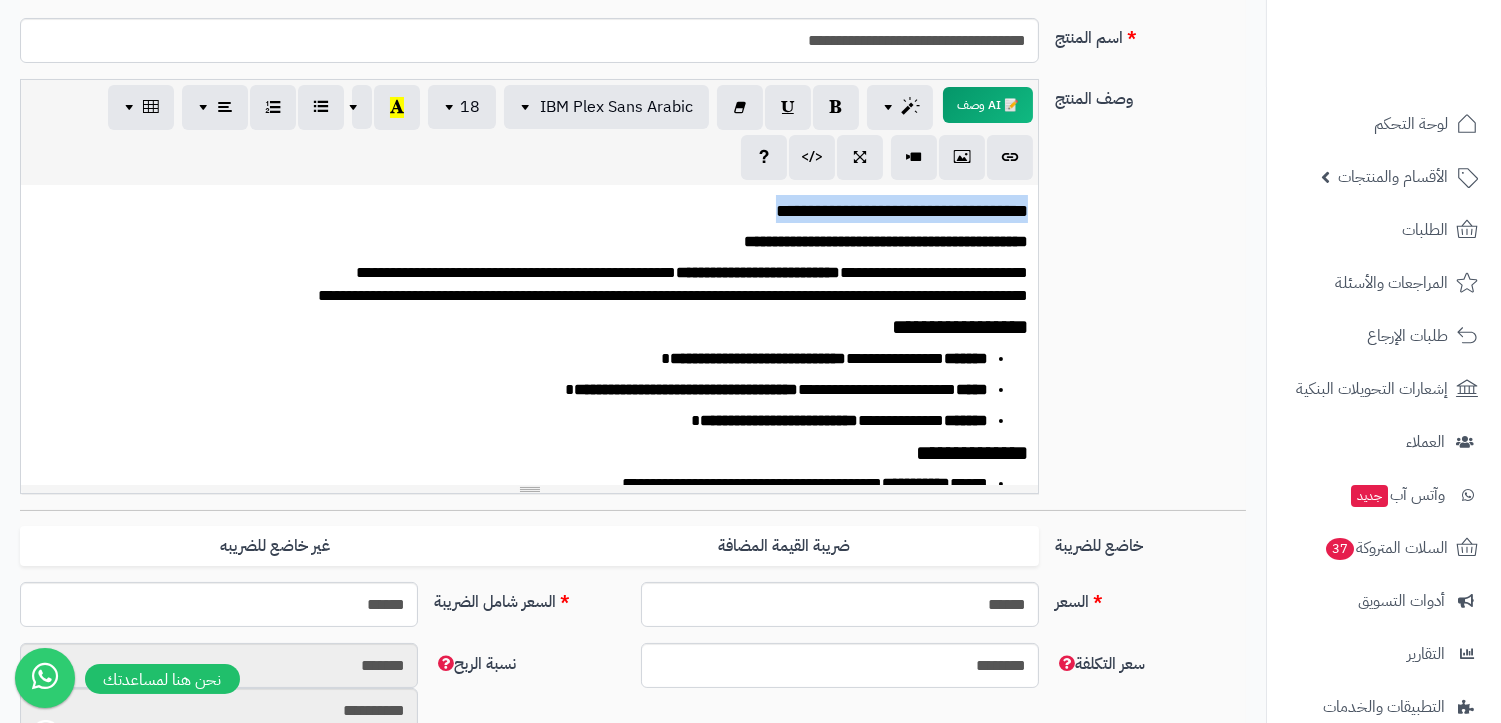 click on "**********" at bounding box center (902, 211) 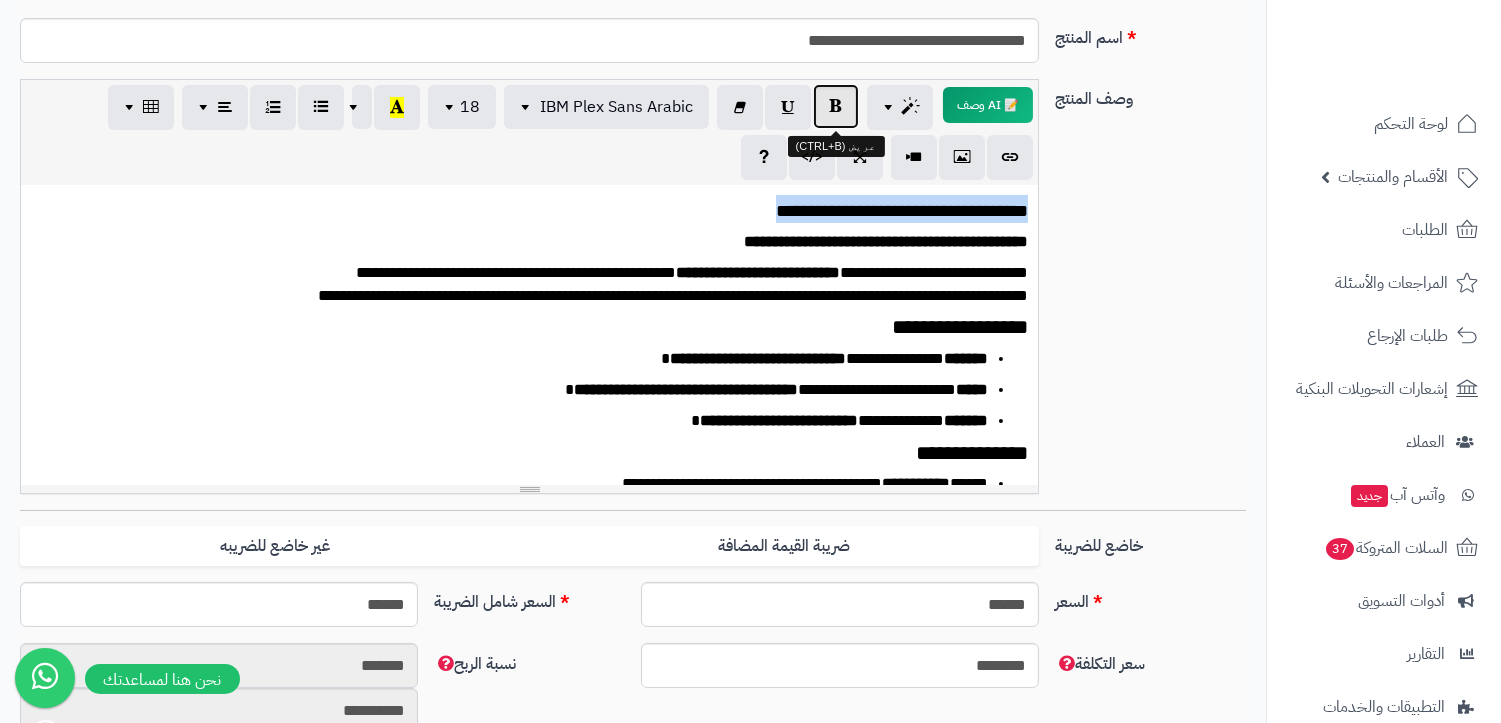 click at bounding box center [836, 106] 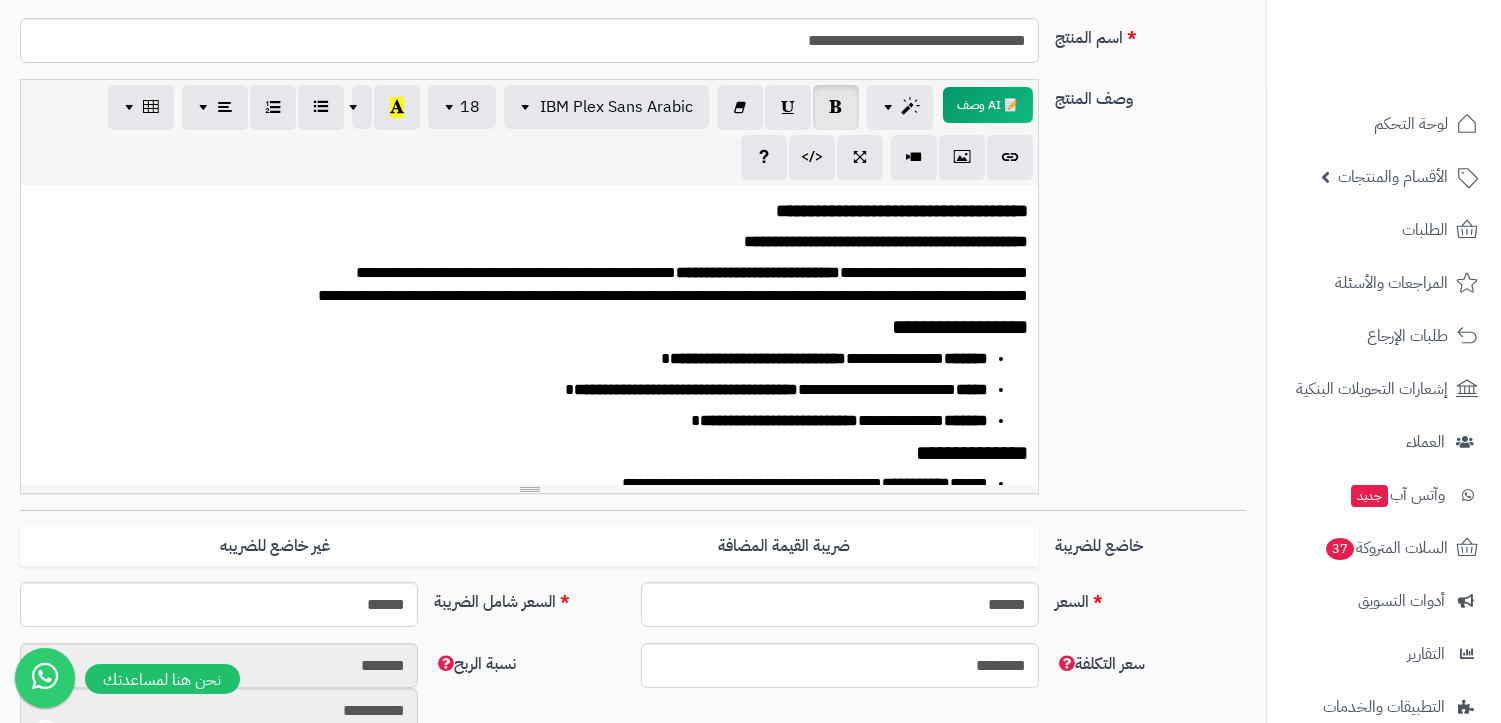 click on "**********" at bounding box center [538, 285] 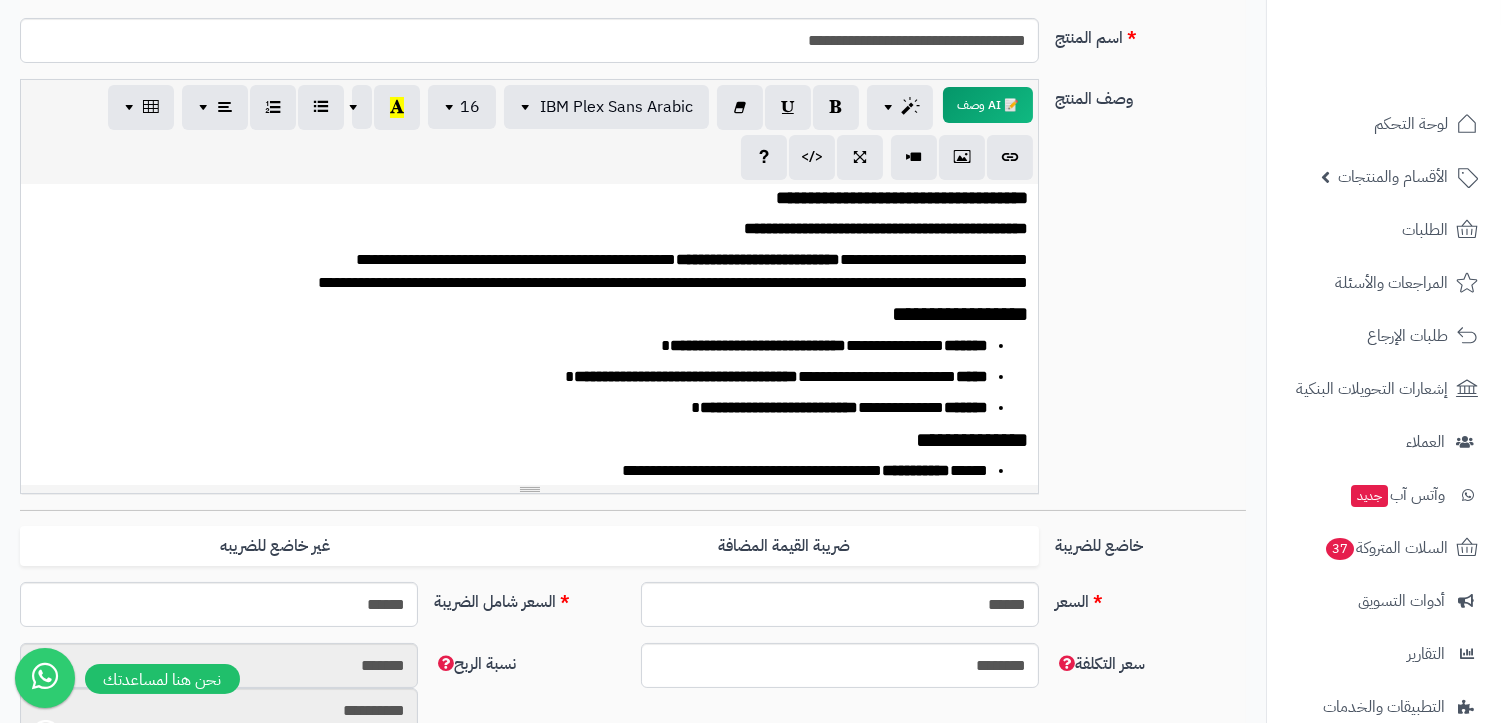 scroll, scrollTop: 0, scrollLeft: 0, axis: both 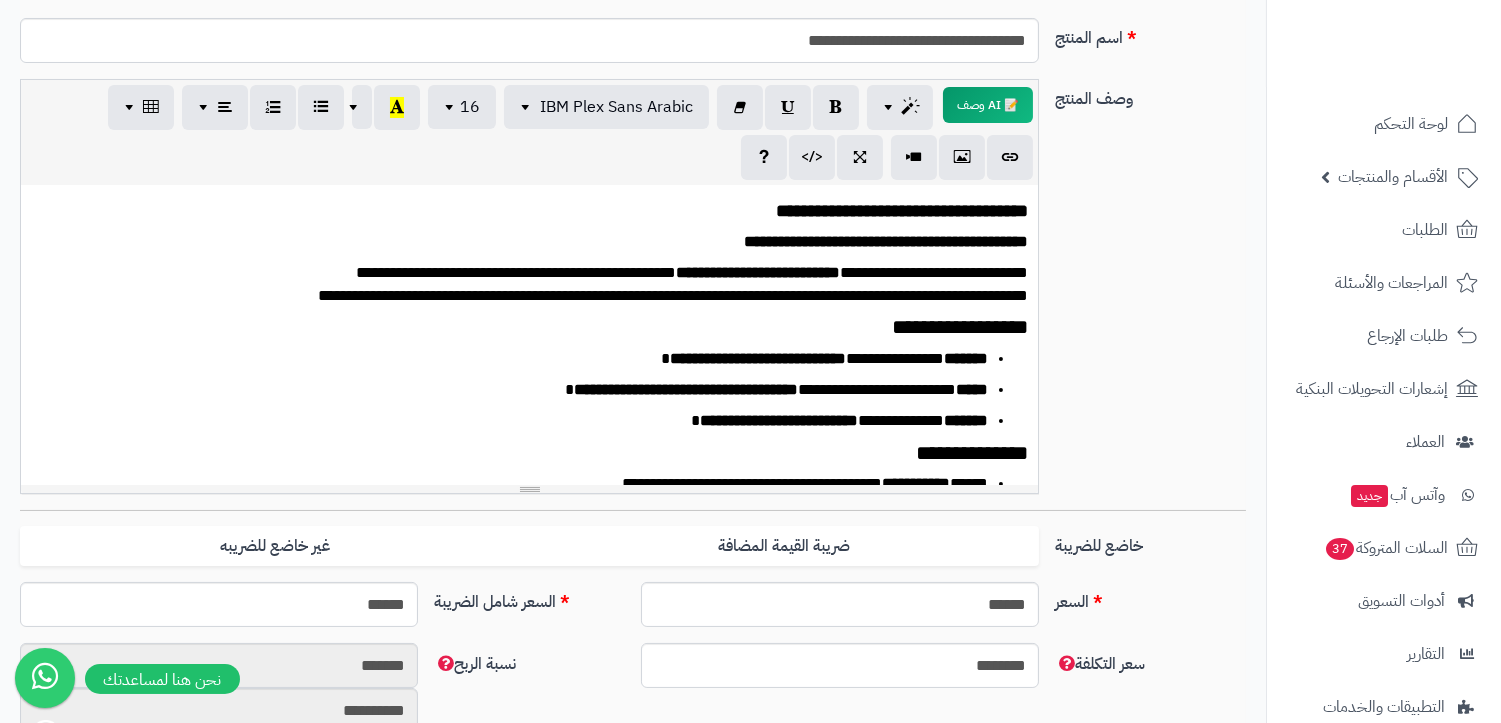 click on "**********" at bounding box center [538, 327] 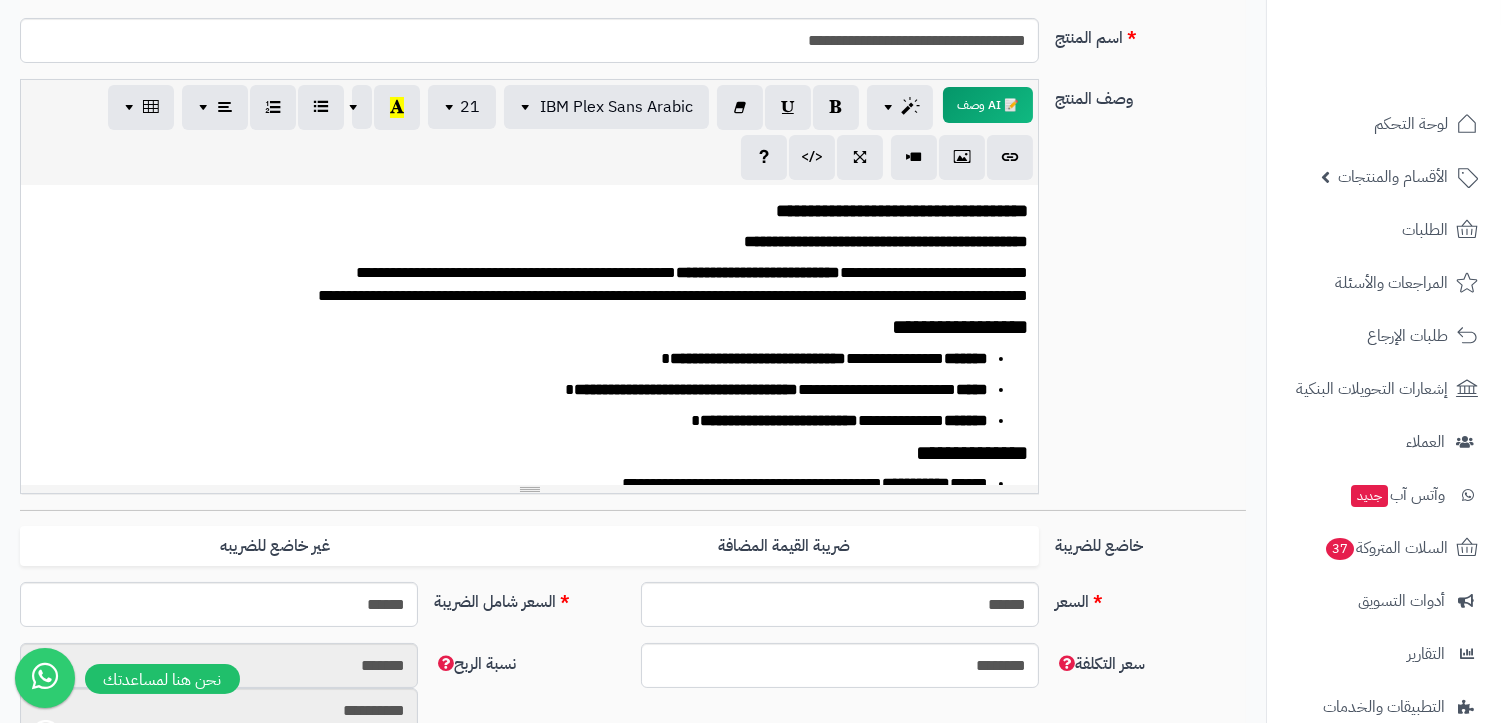 click on "**********" at bounding box center (538, 327) 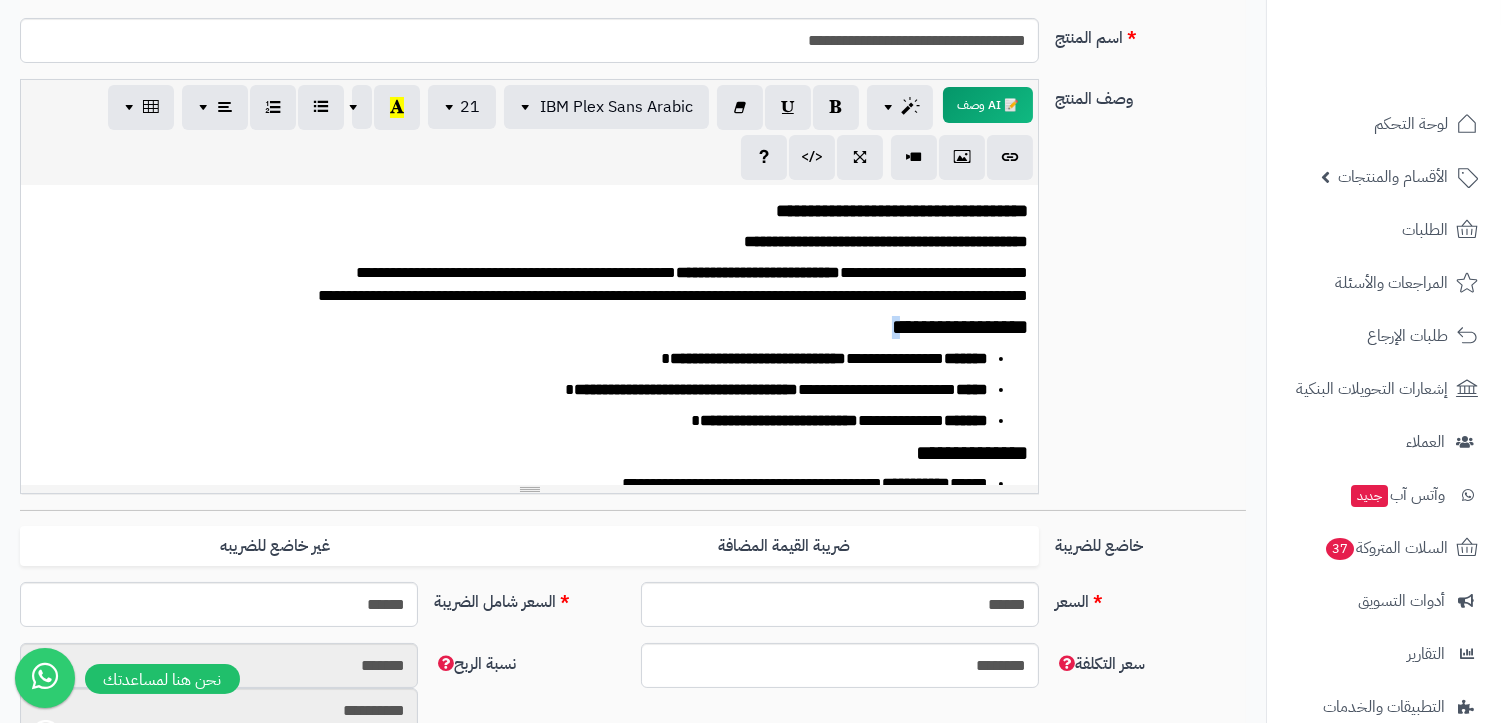 click on "**********" at bounding box center (538, 327) 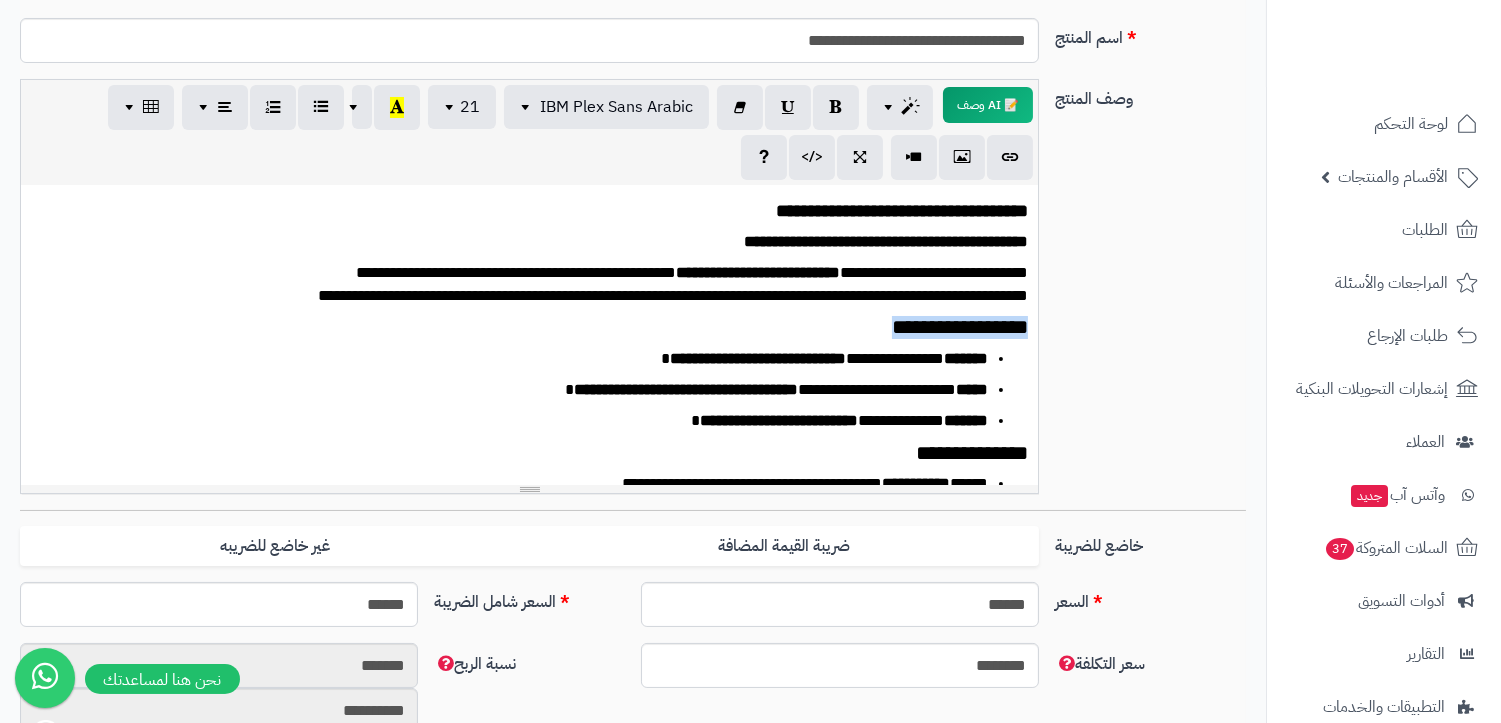click on "**********" at bounding box center [538, 327] 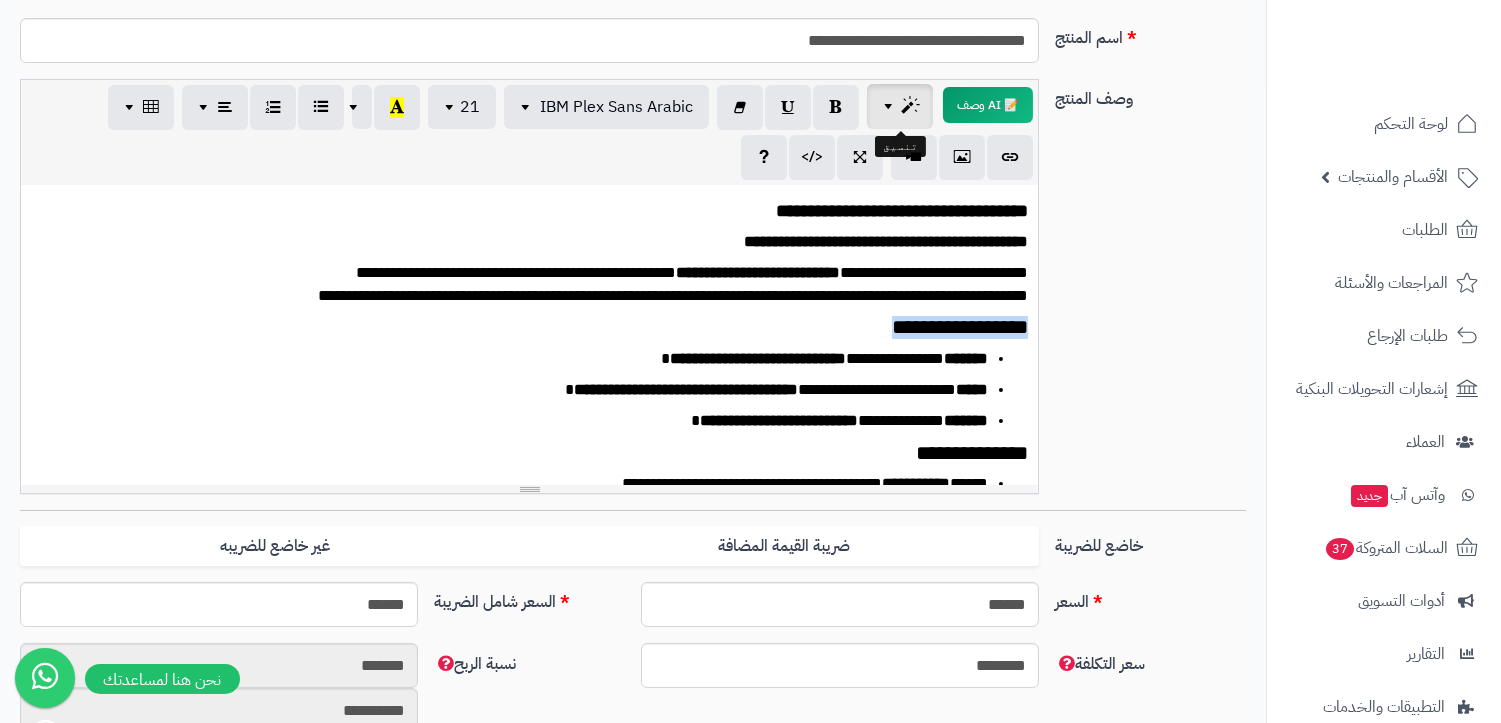 click at bounding box center (900, 106) 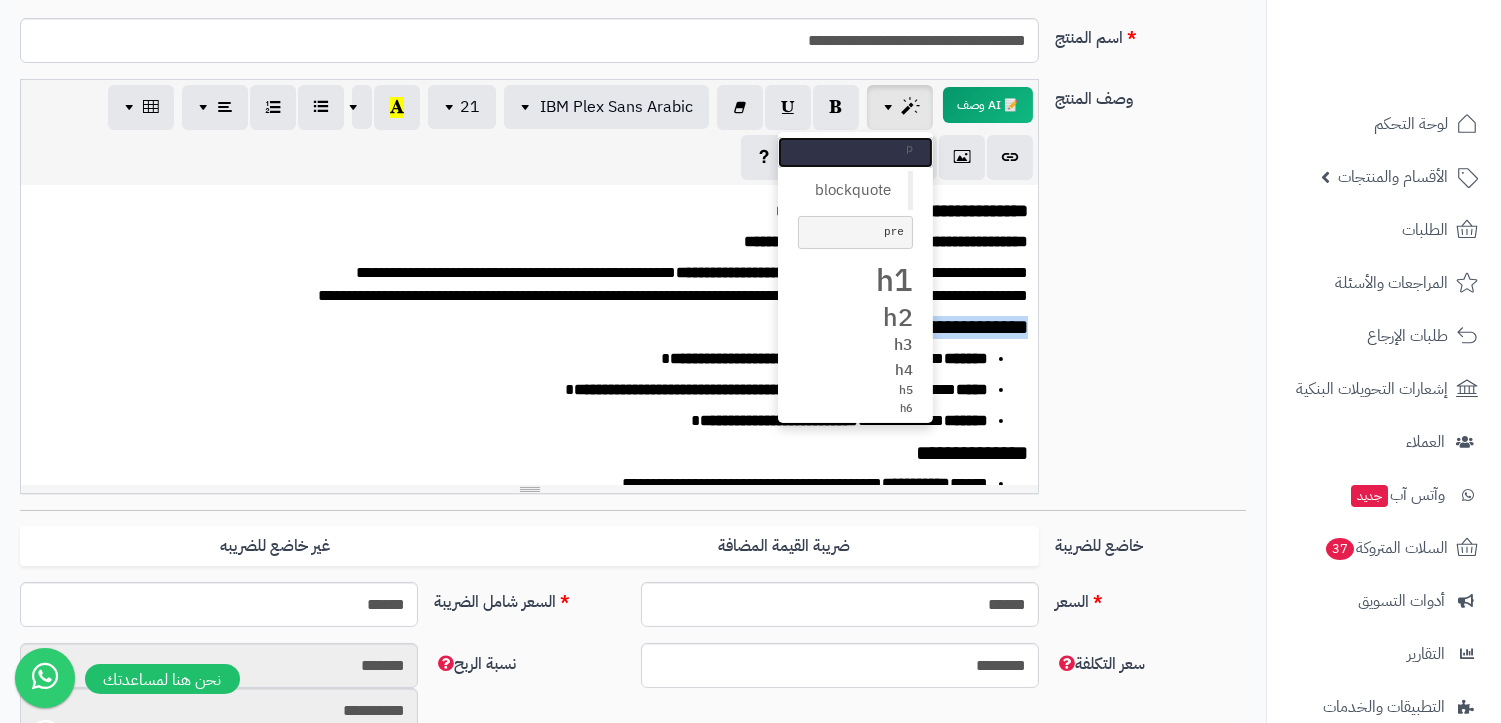 click on "p" at bounding box center [855, 153] 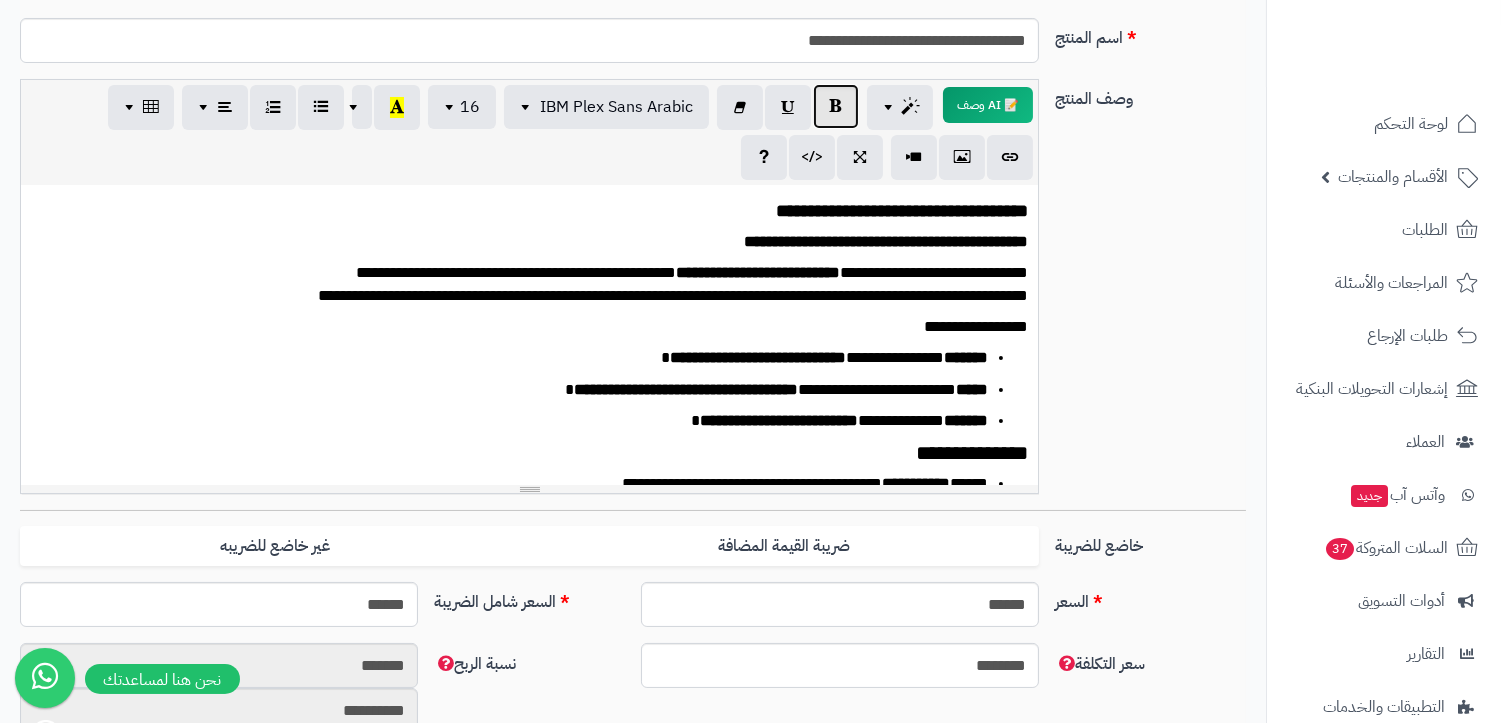 click at bounding box center [836, 106] 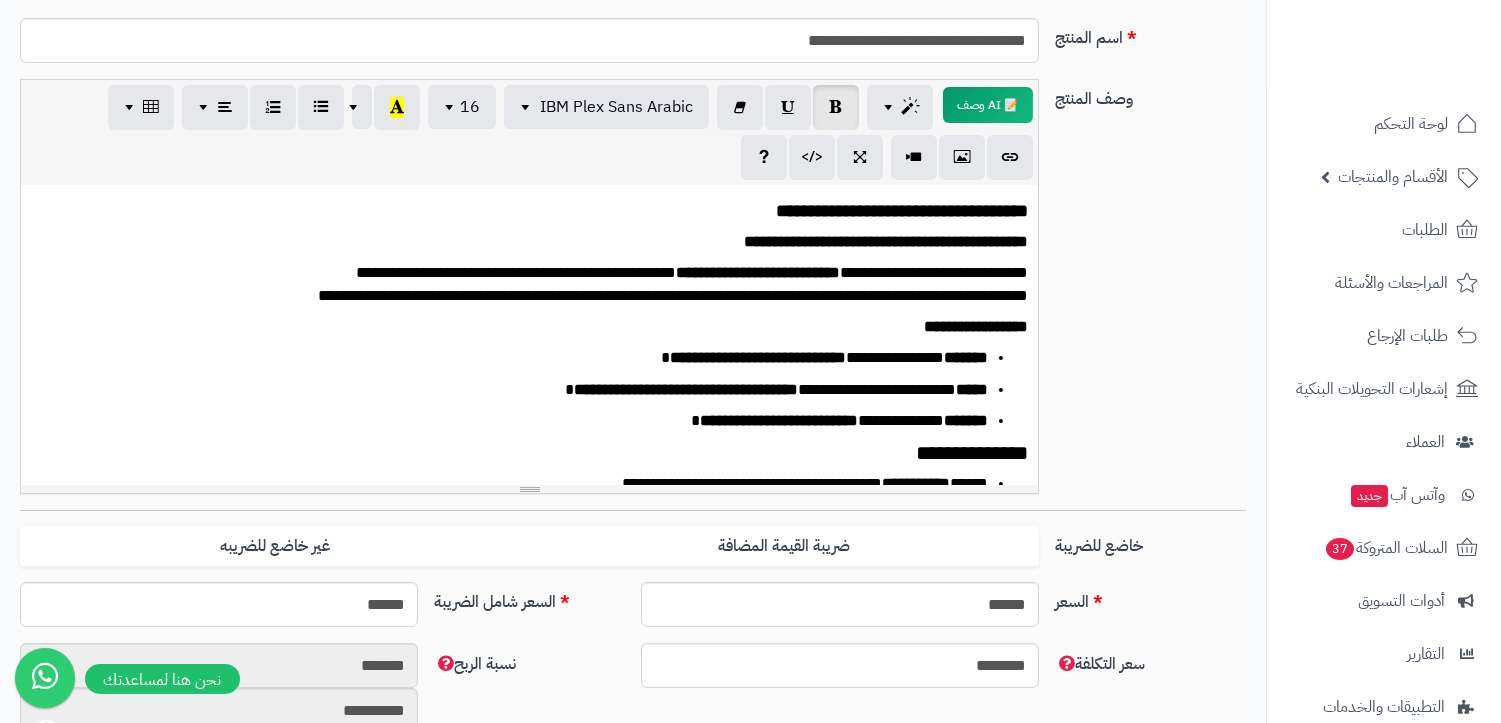click on "**********" at bounding box center (976, 326) 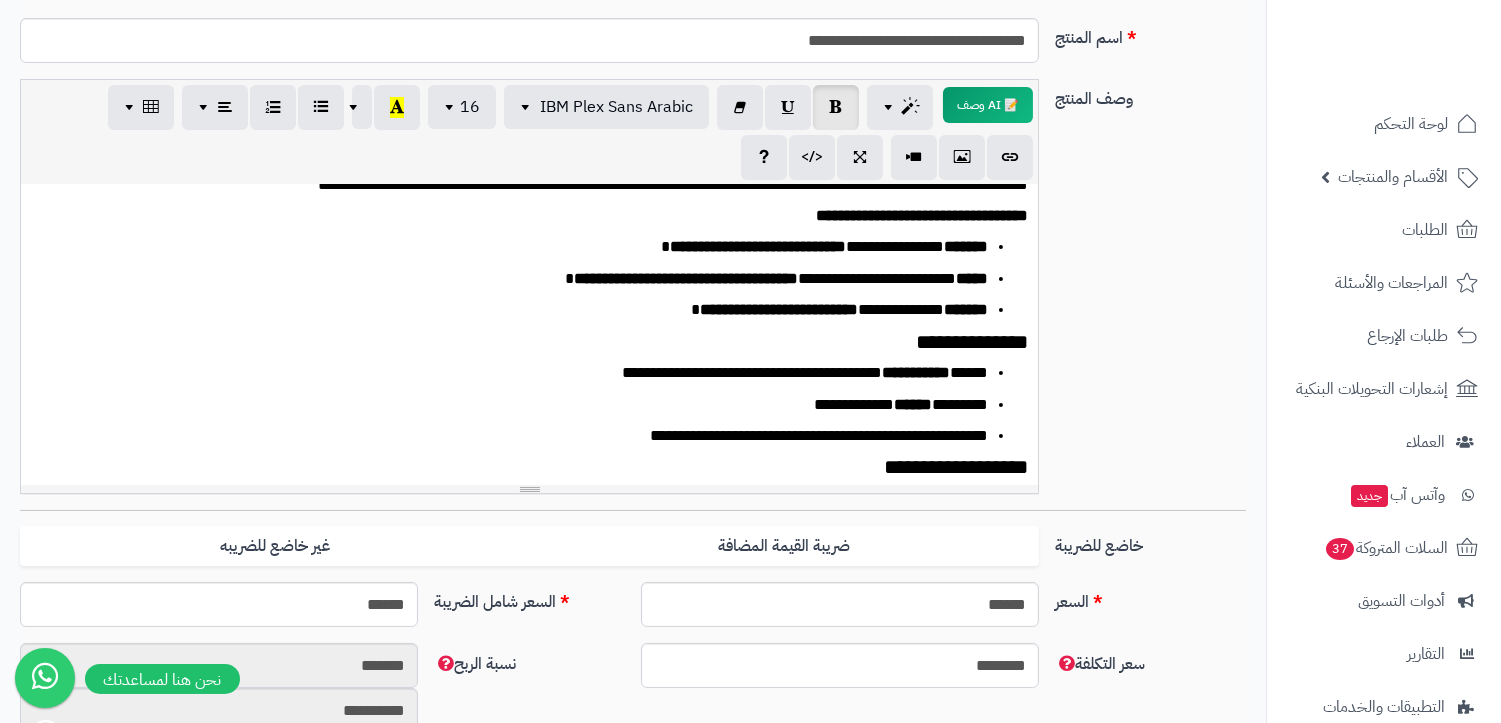 scroll, scrollTop: 155, scrollLeft: 0, axis: vertical 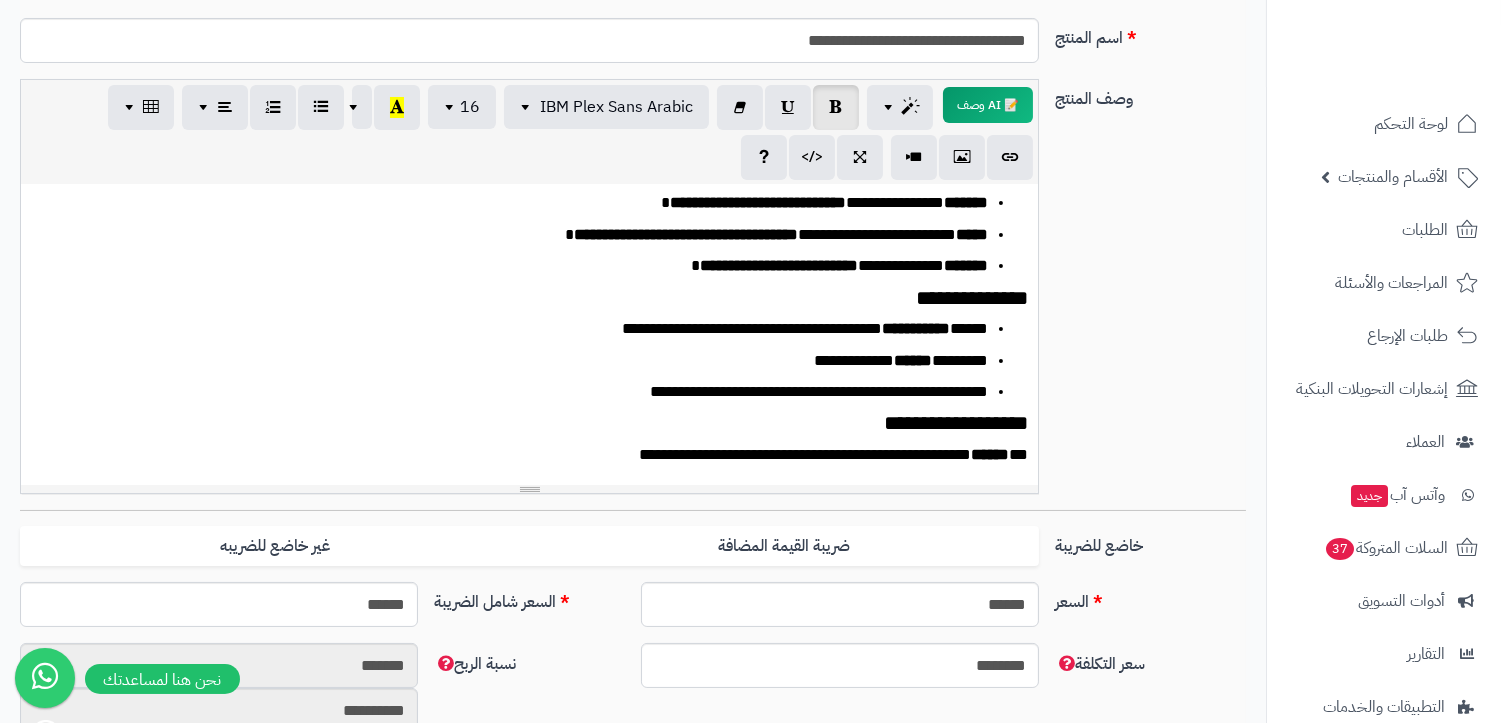 click on "**********" at bounding box center [538, 298] 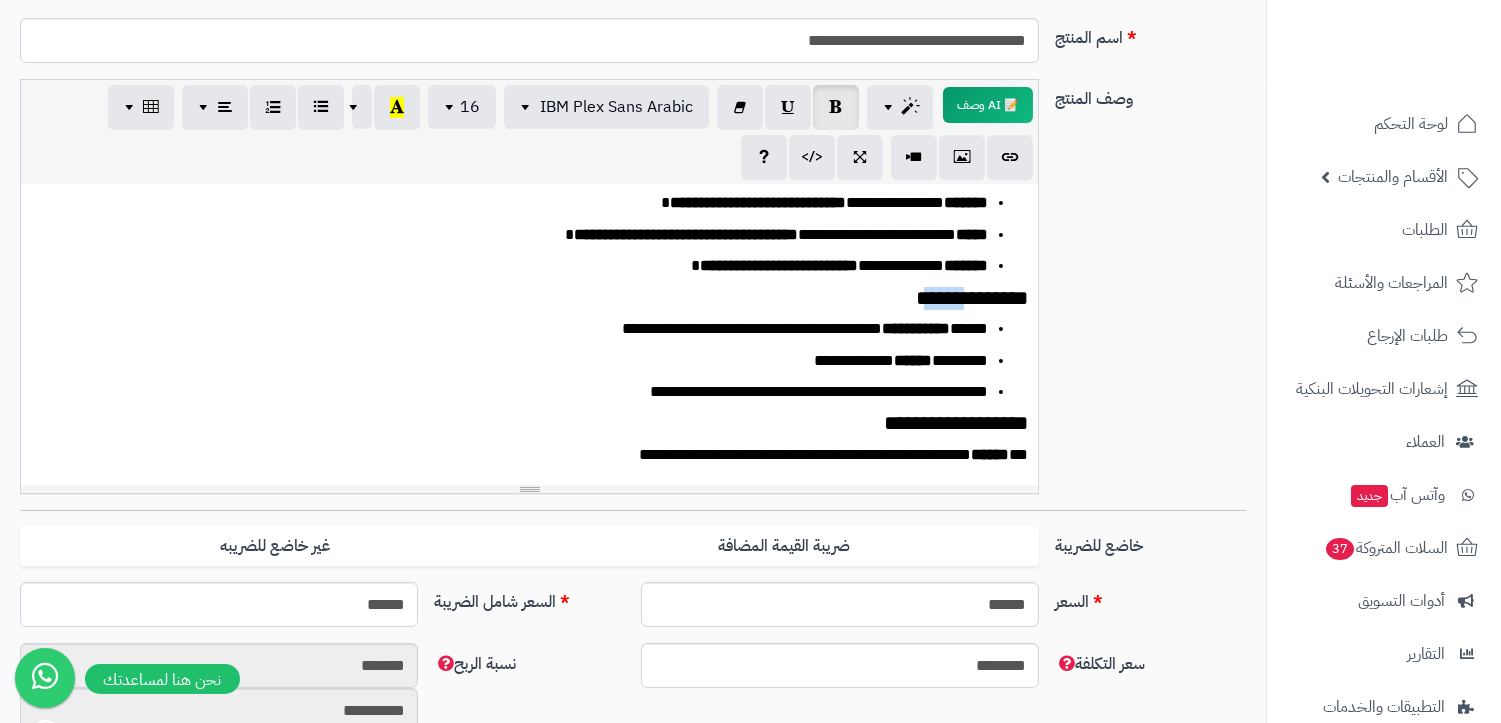 click on "**********" at bounding box center (538, 298) 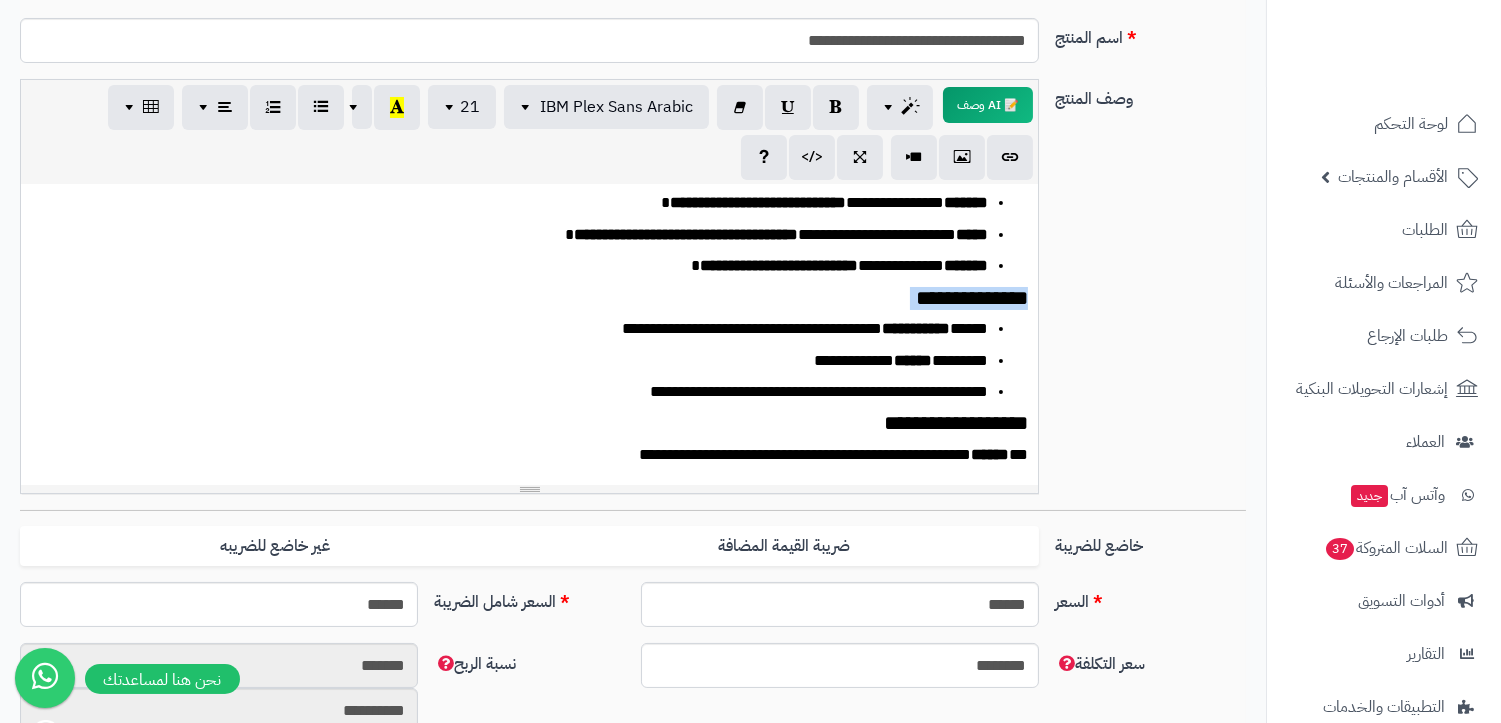 click on "**********" at bounding box center (538, 298) 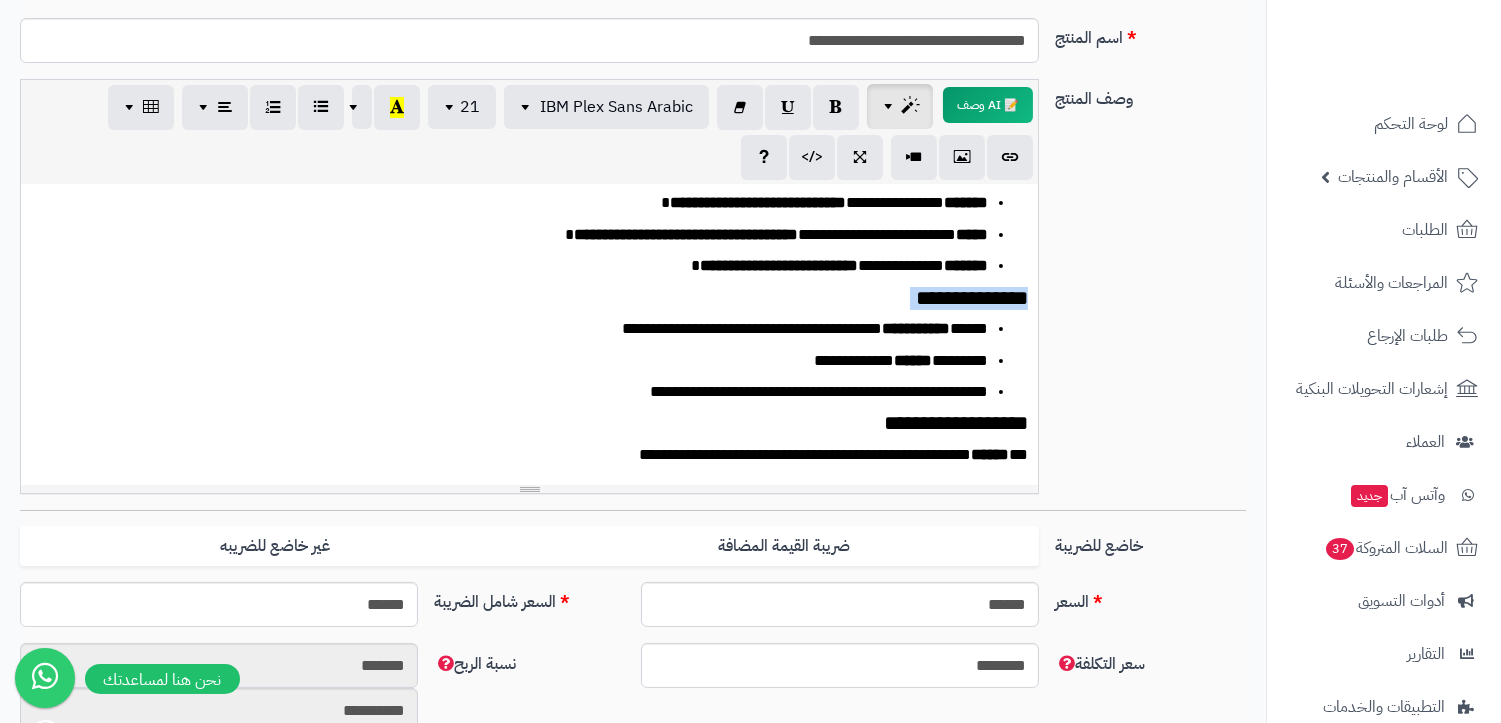click at bounding box center (910, 106) 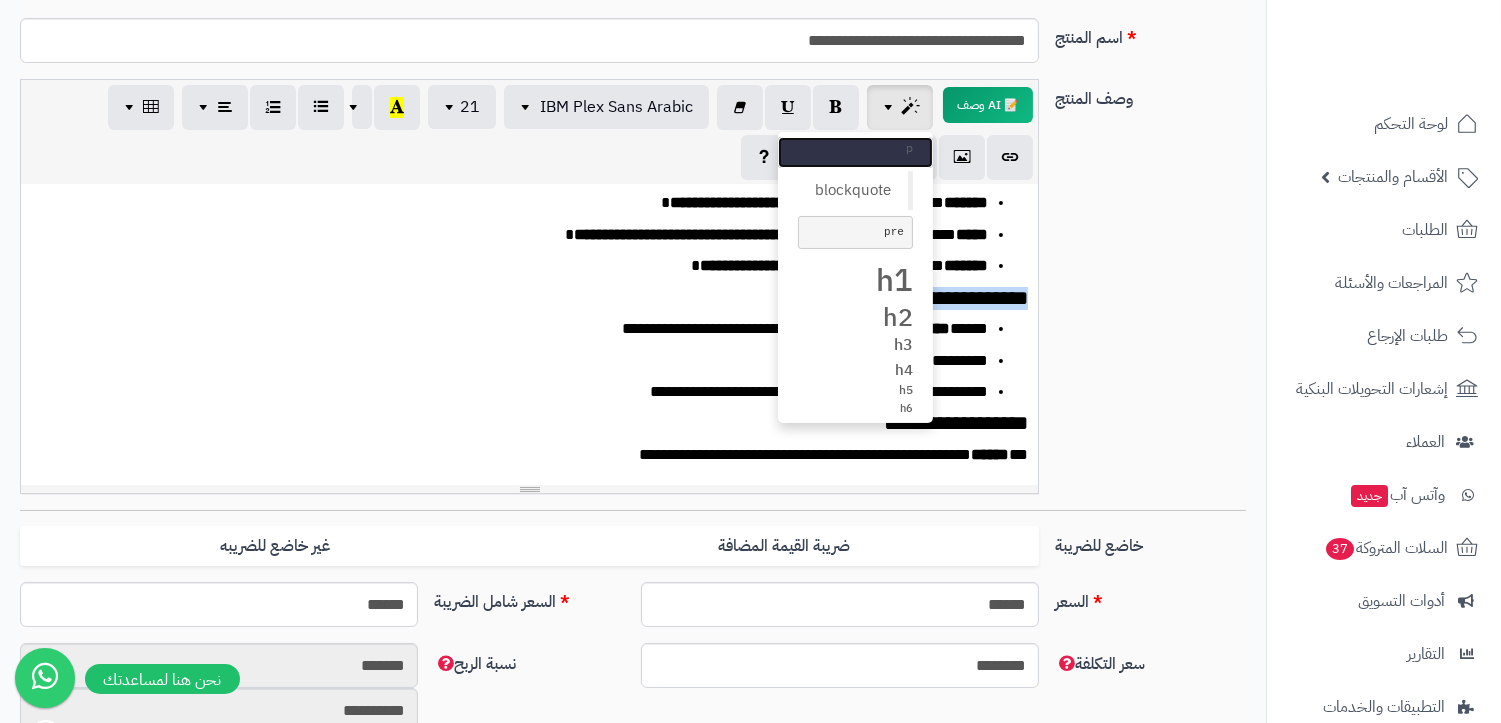 click on "p" at bounding box center [855, 148] 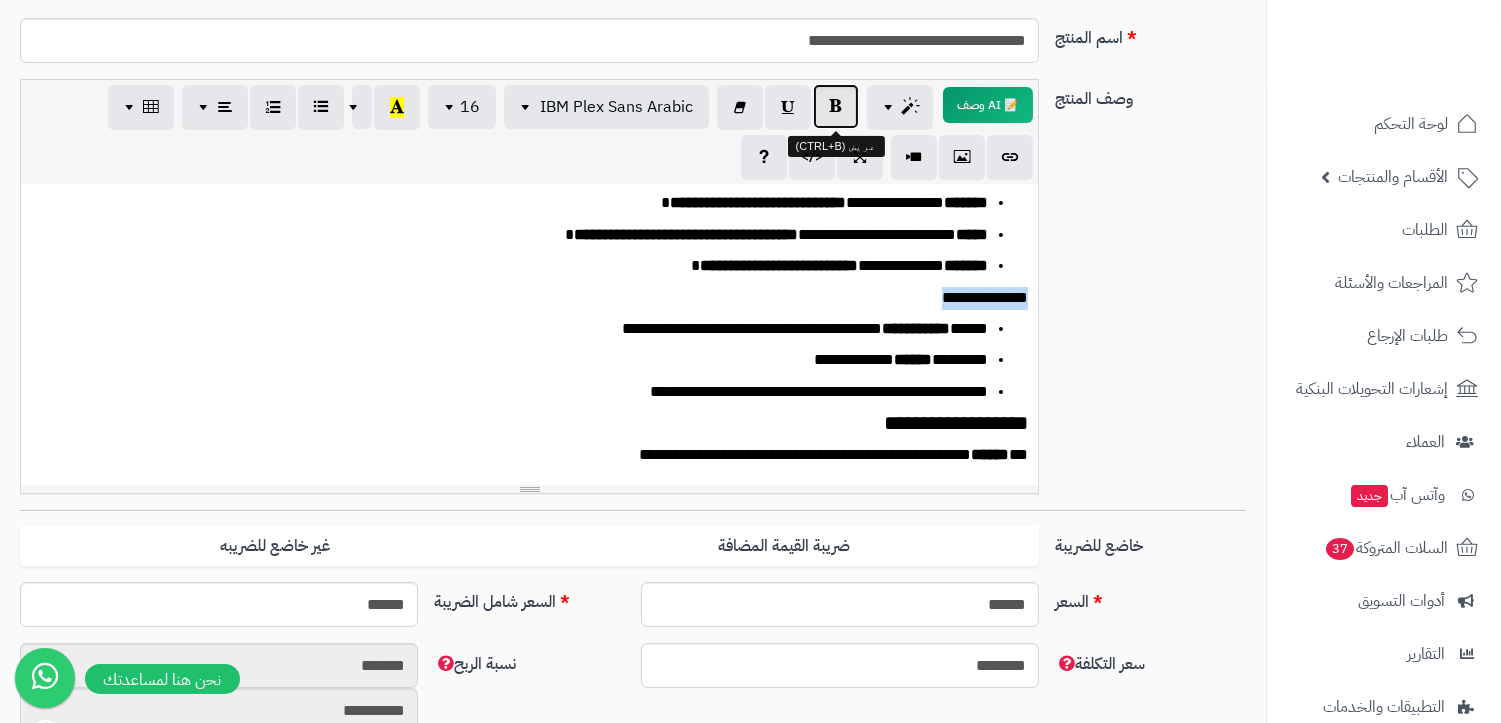 click at bounding box center (836, 106) 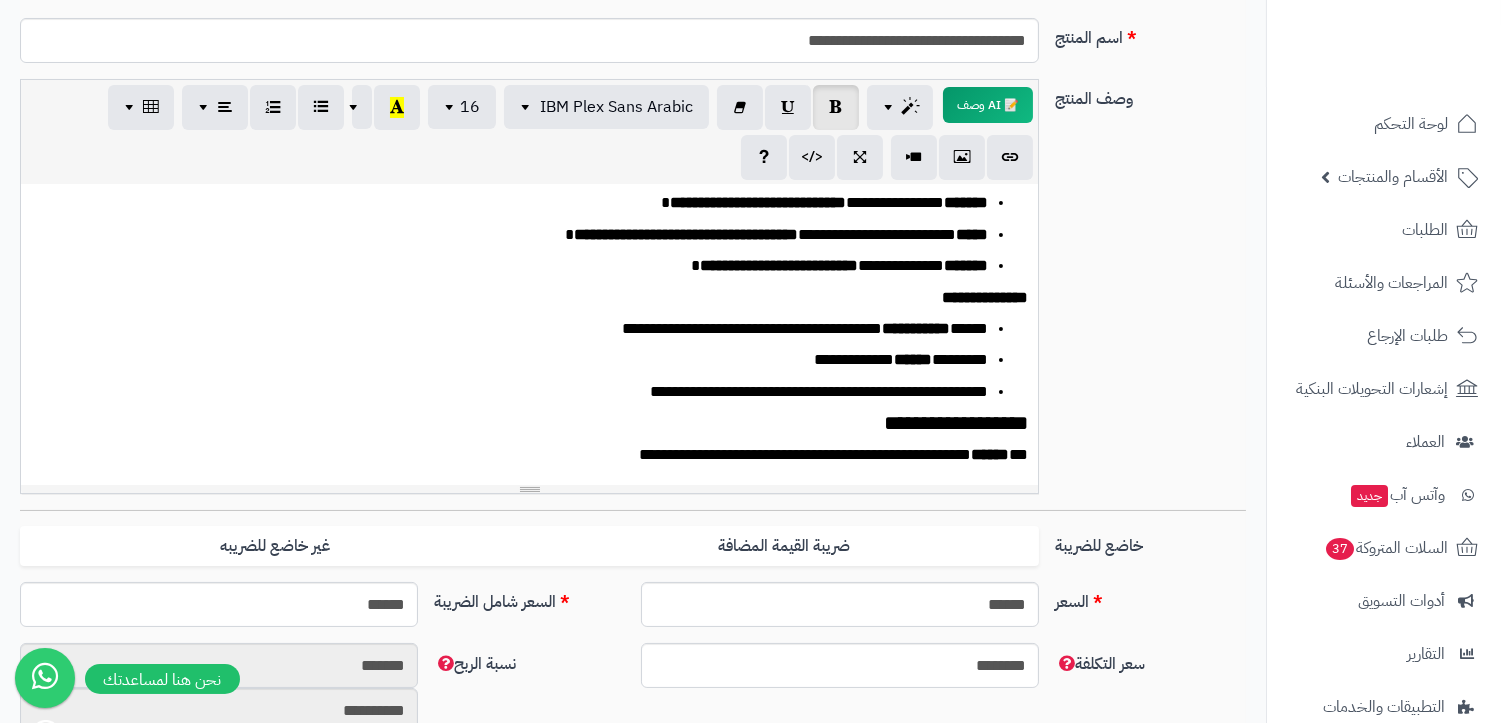 click on "**********" at bounding box center (538, 423) 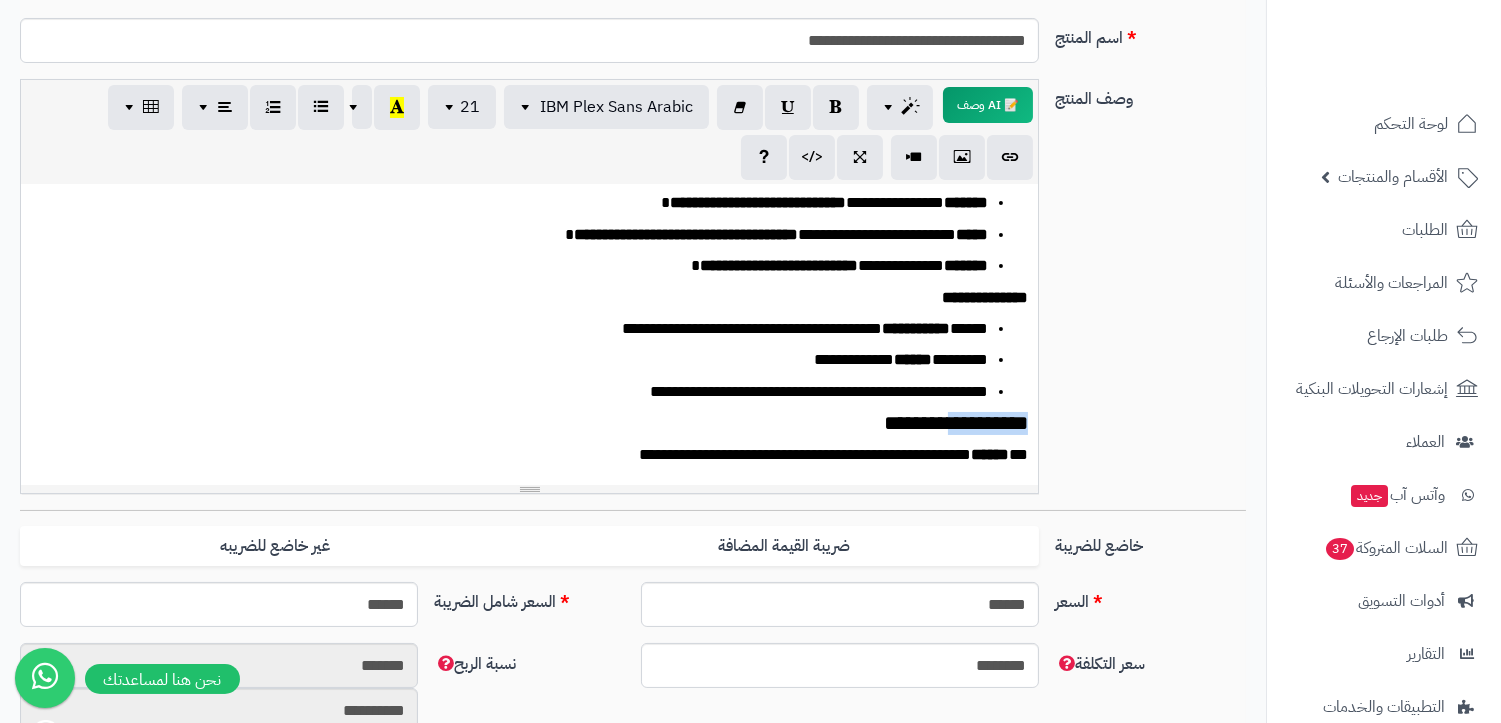 click on "**********" at bounding box center [538, 423] 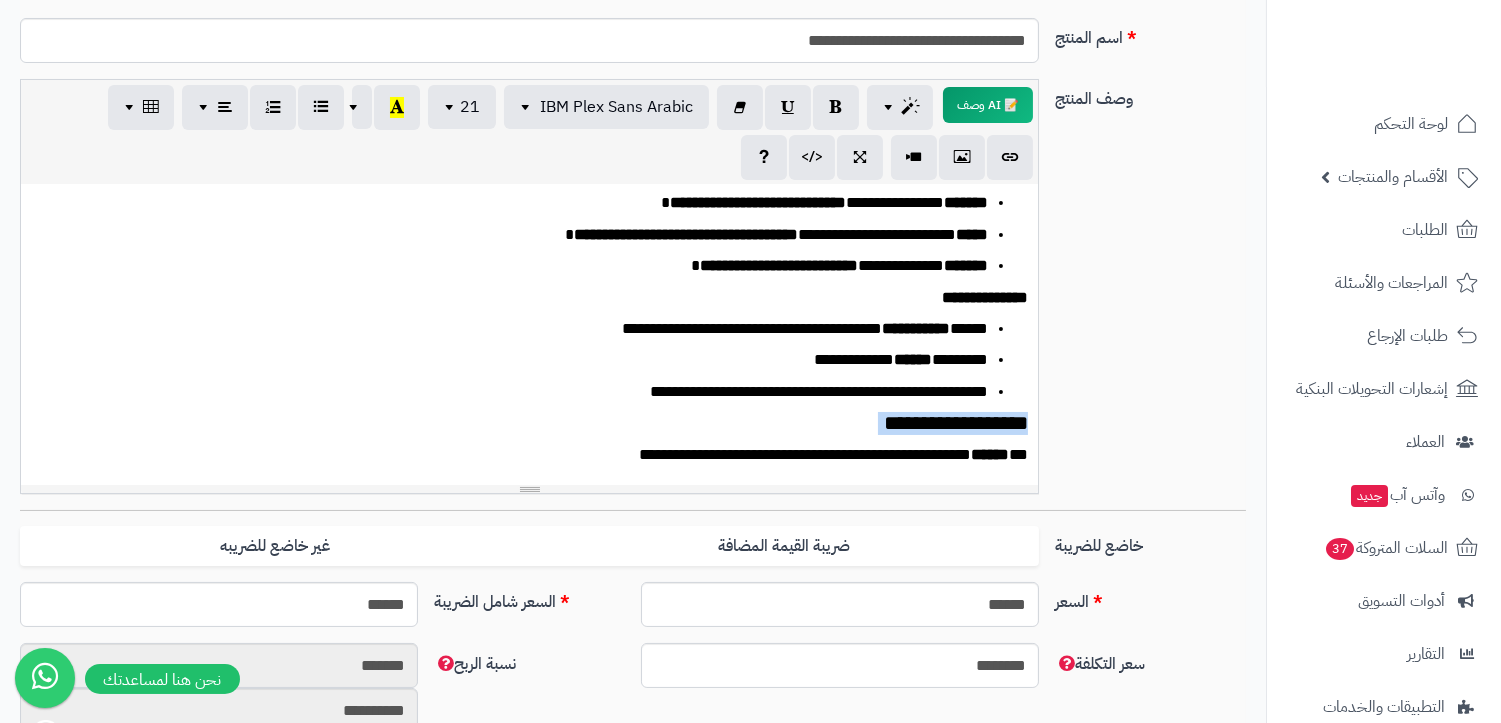click on "**********" at bounding box center [538, 423] 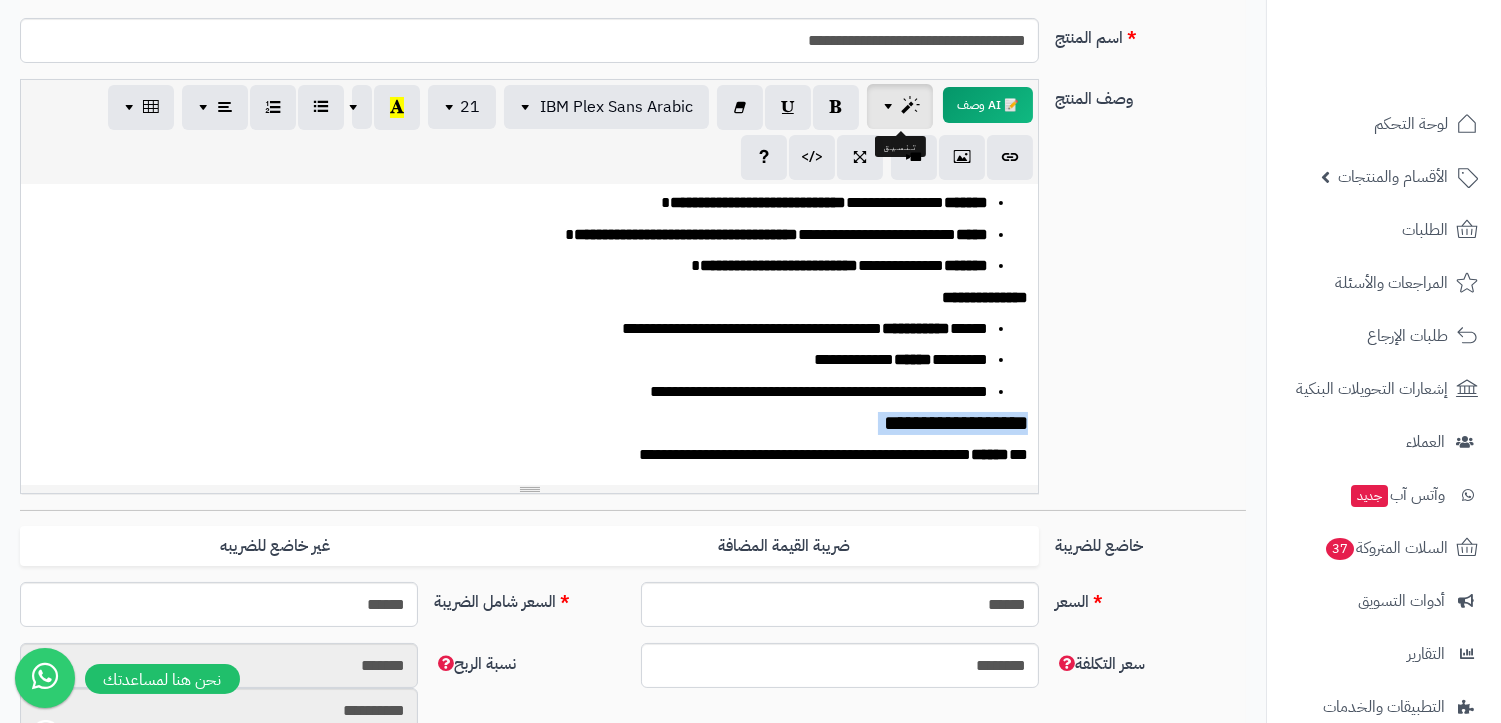 click at bounding box center [900, 106] 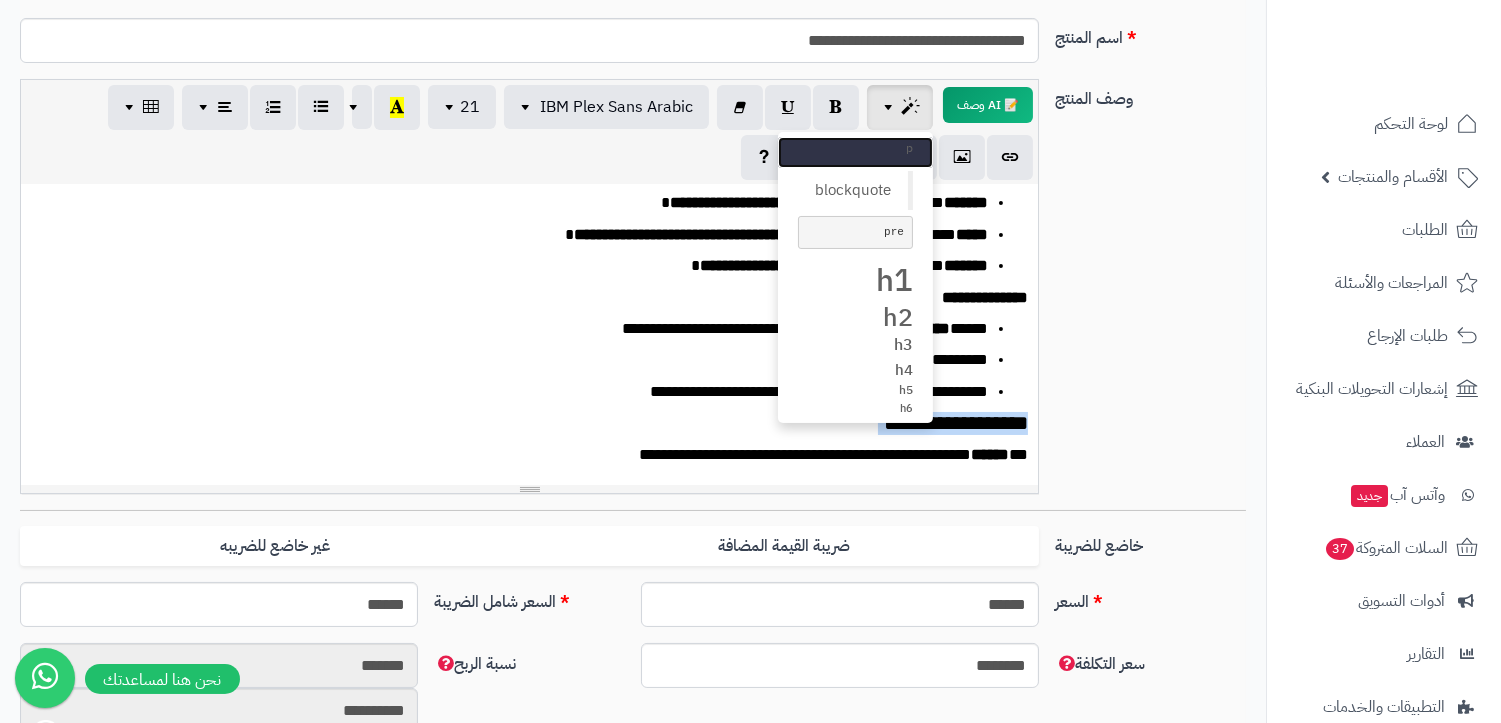 click on "p" at bounding box center [855, 148] 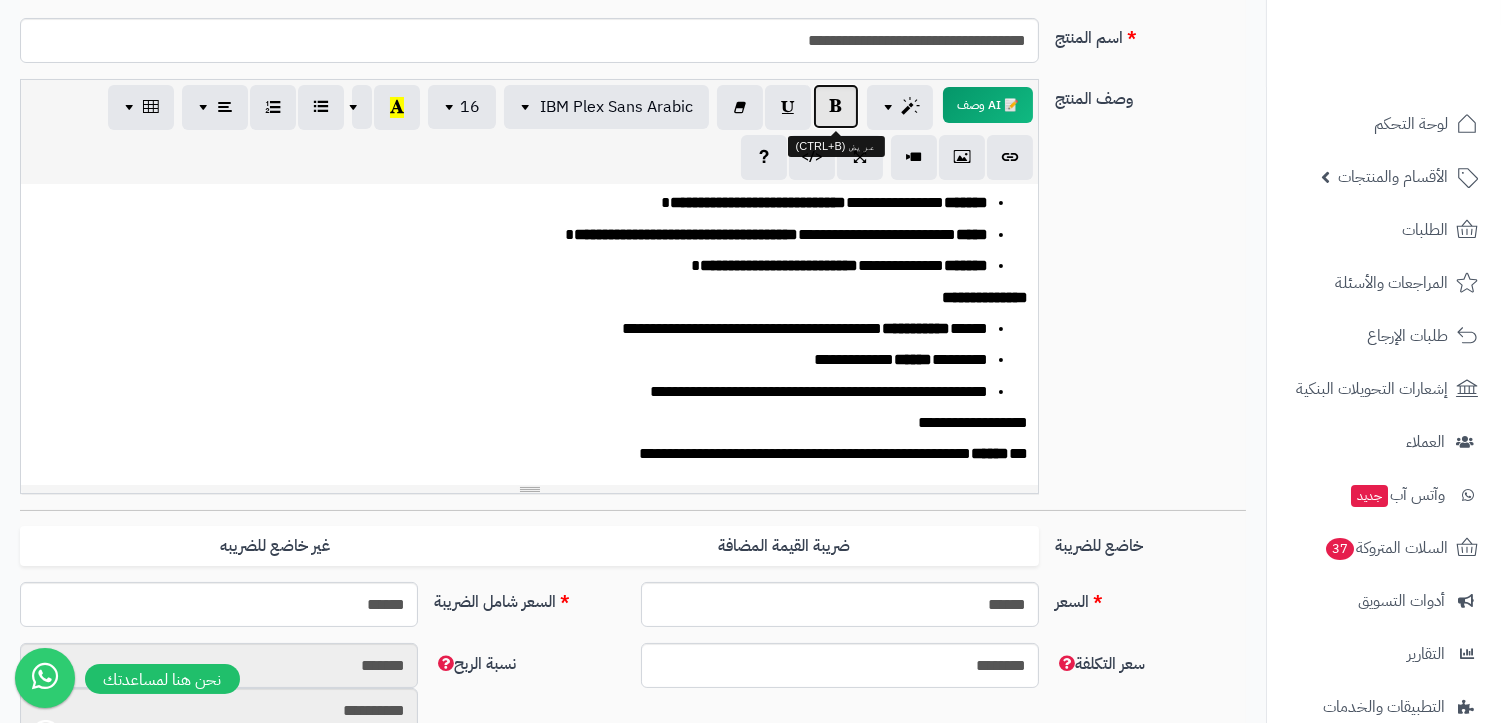 click at bounding box center (836, 106) 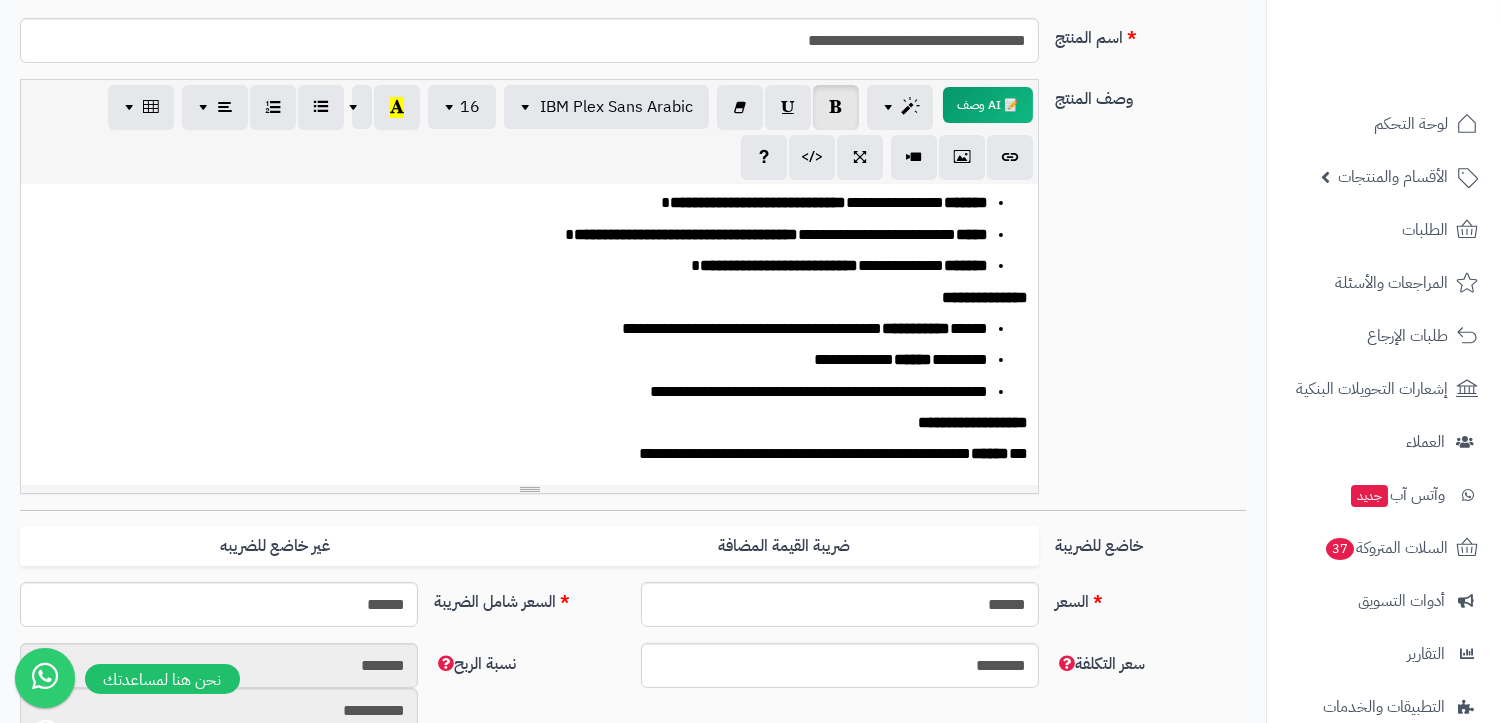click on "**********" at bounding box center (518, 392) 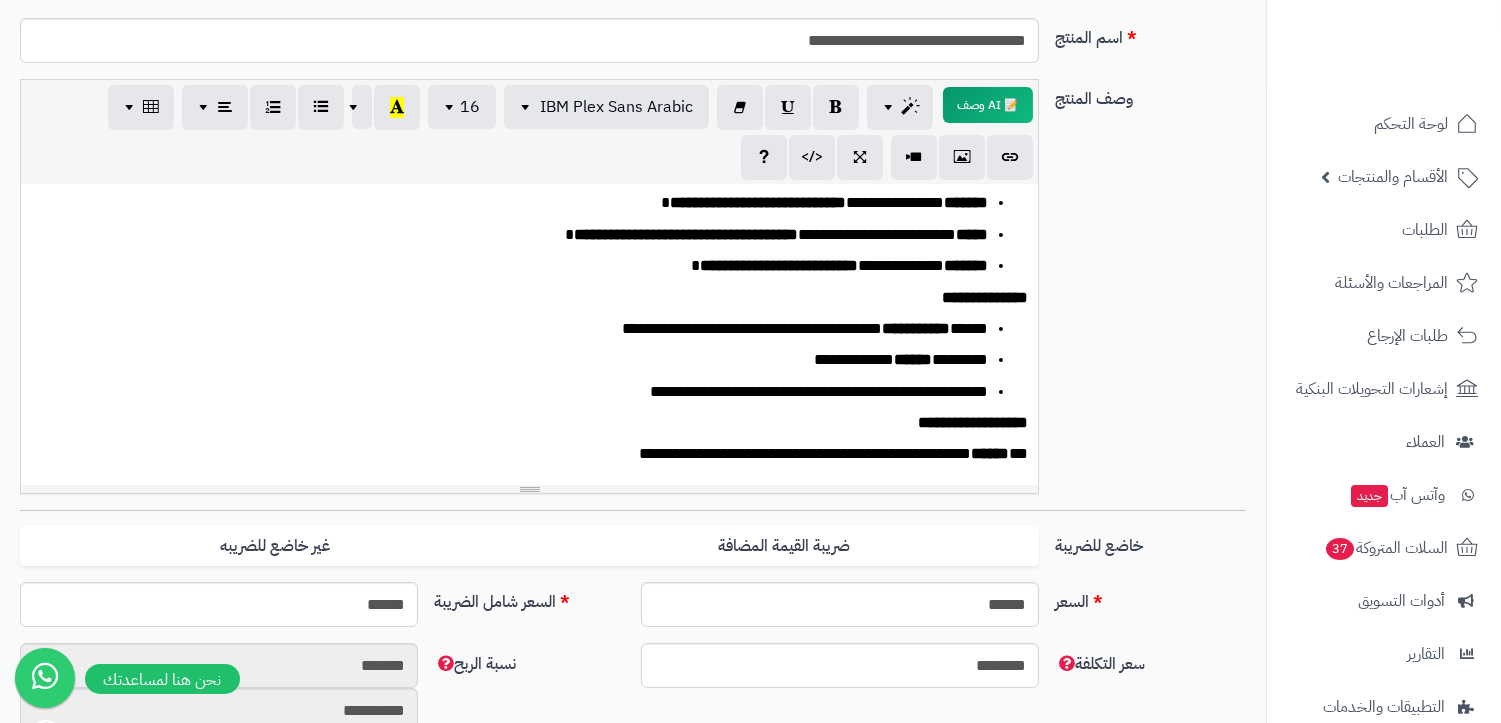scroll, scrollTop: 555, scrollLeft: 0, axis: vertical 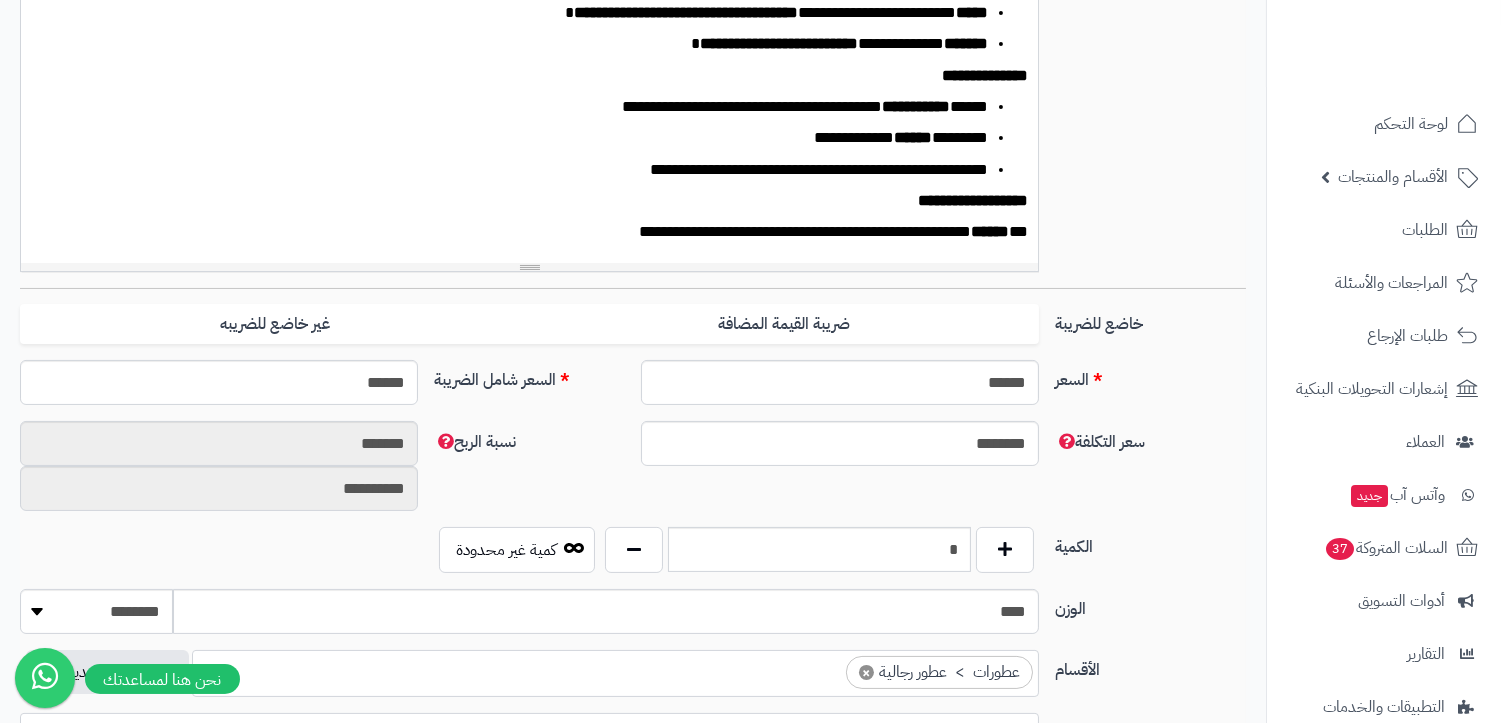 click on "**********" at bounding box center (529, 113) 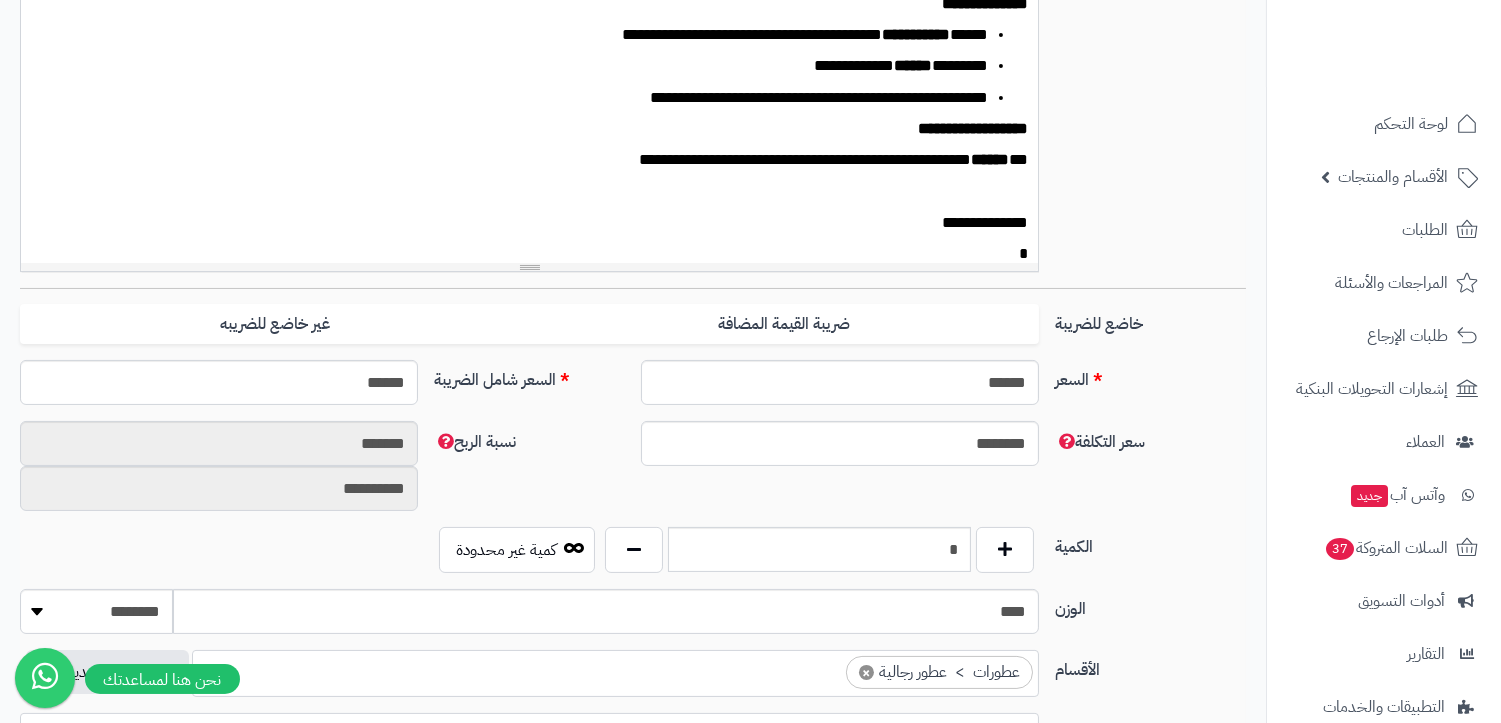 scroll, scrollTop: 232, scrollLeft: 0, axis: vertical 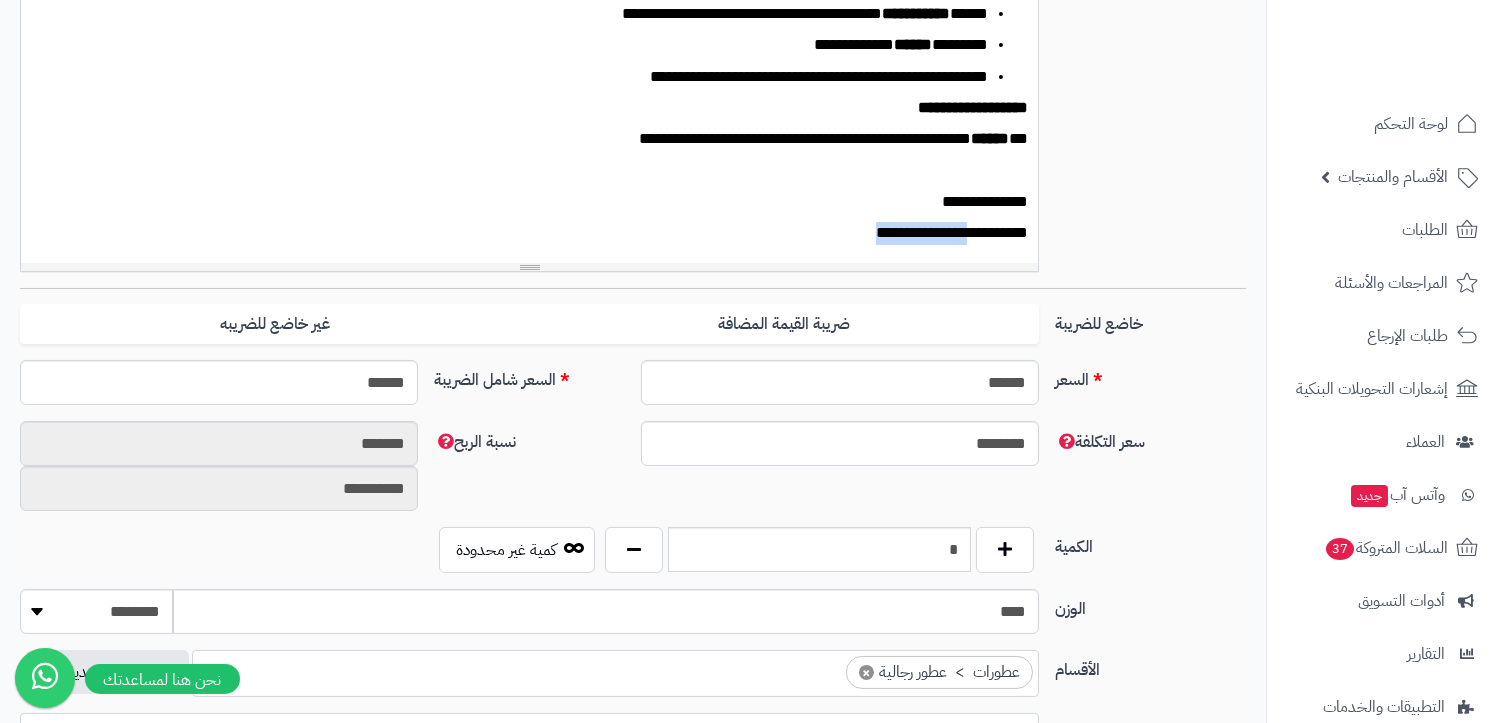 drag, startPoint x: 874, startPoint y: 251, endPoint x: 966, endPoint y: 223, distance: 96.16652 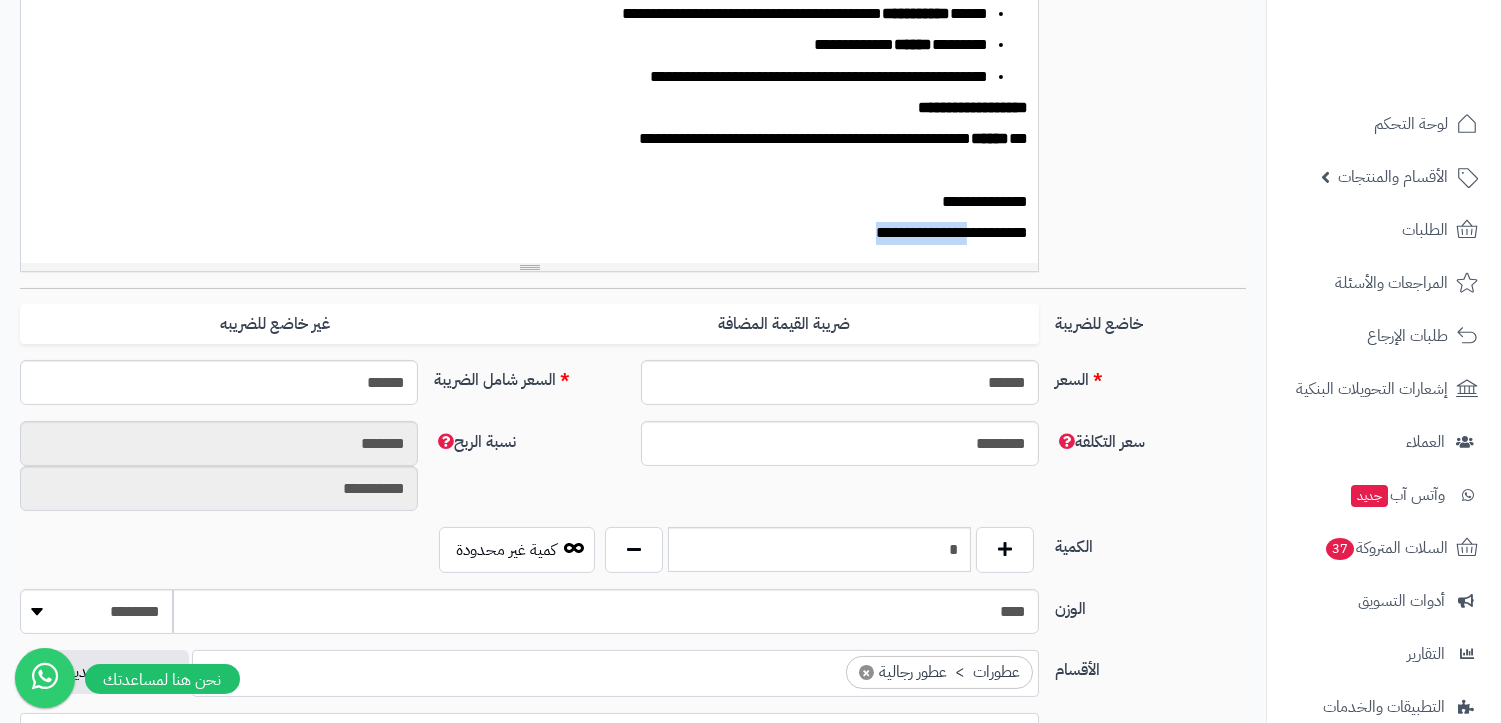 click on "**********" at bounding box center [538, 233] 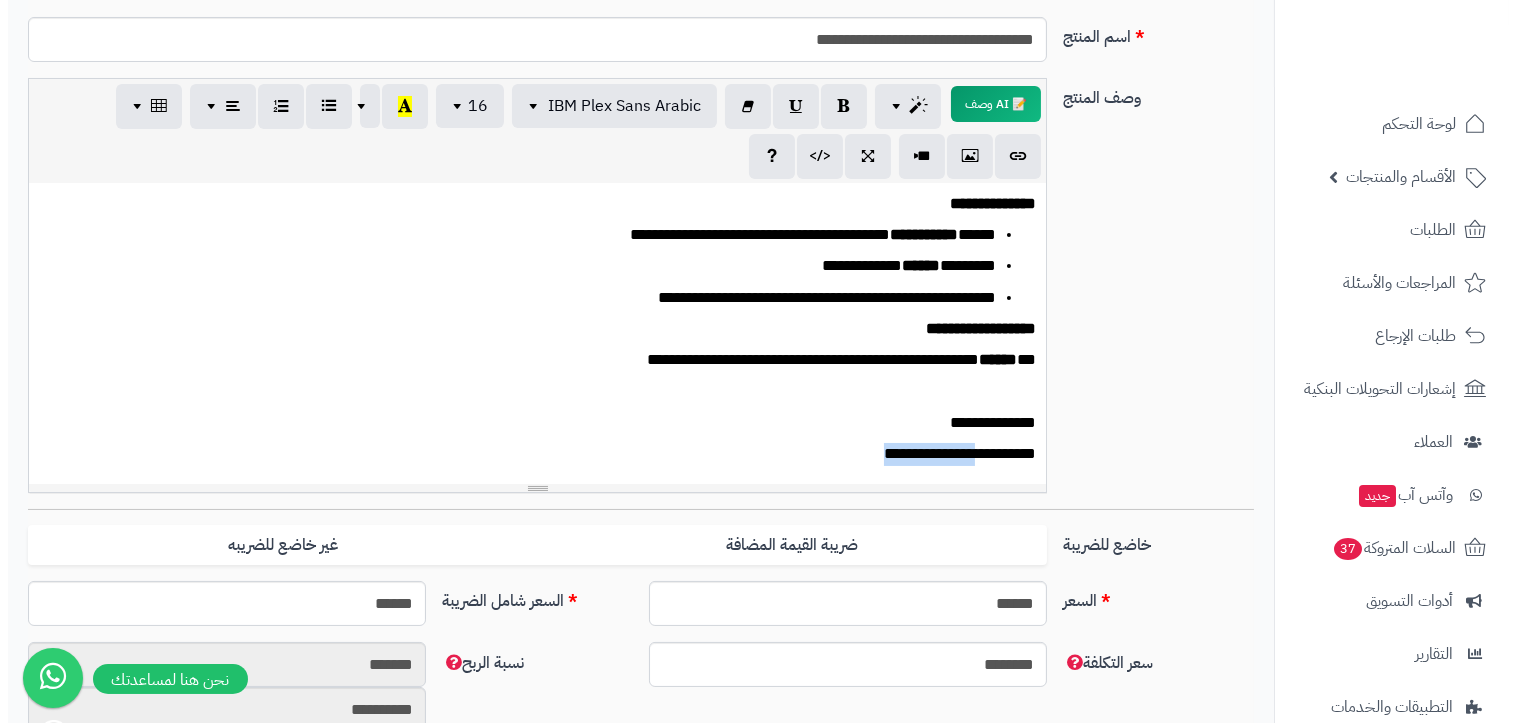 scroll, scrollTop: 333, scrollLeft: 0, axis: vertical 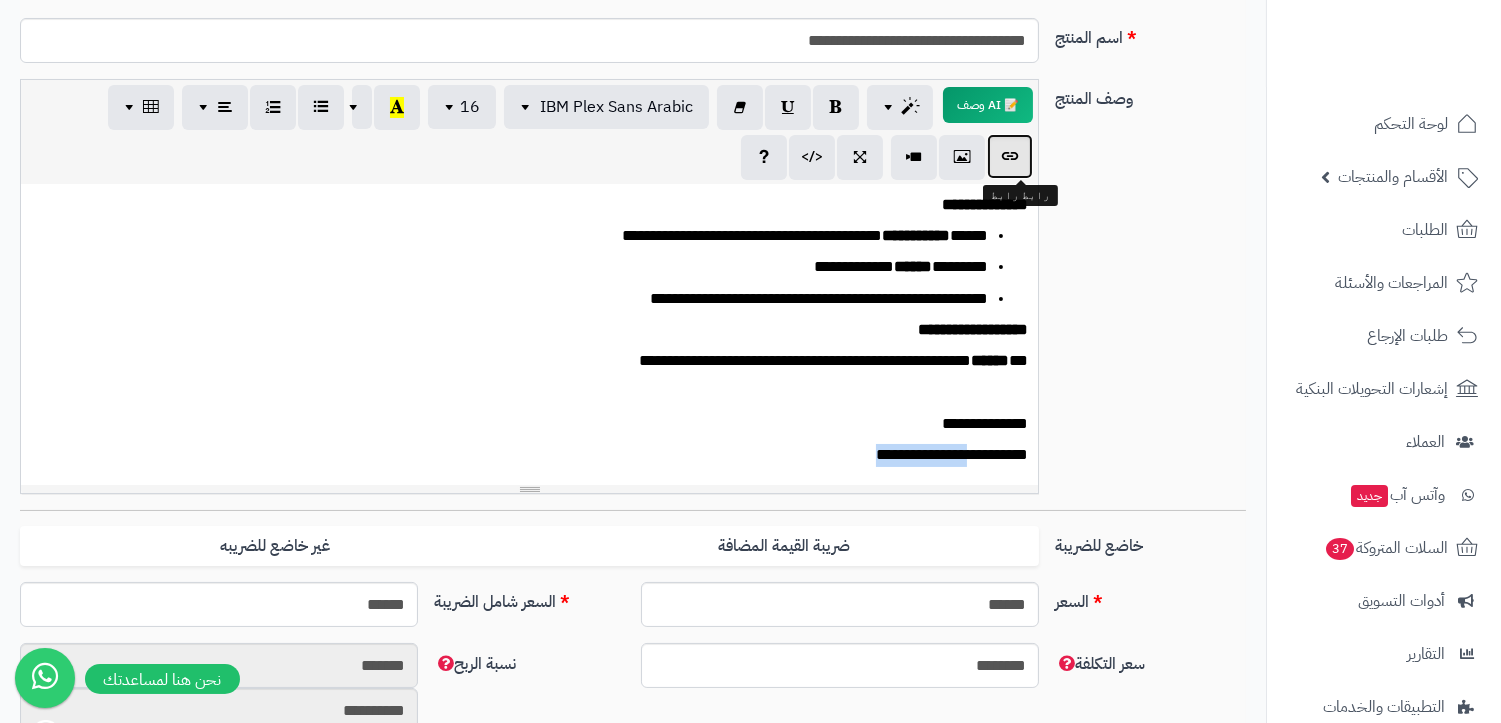 click at bounding box center (1010, 156) 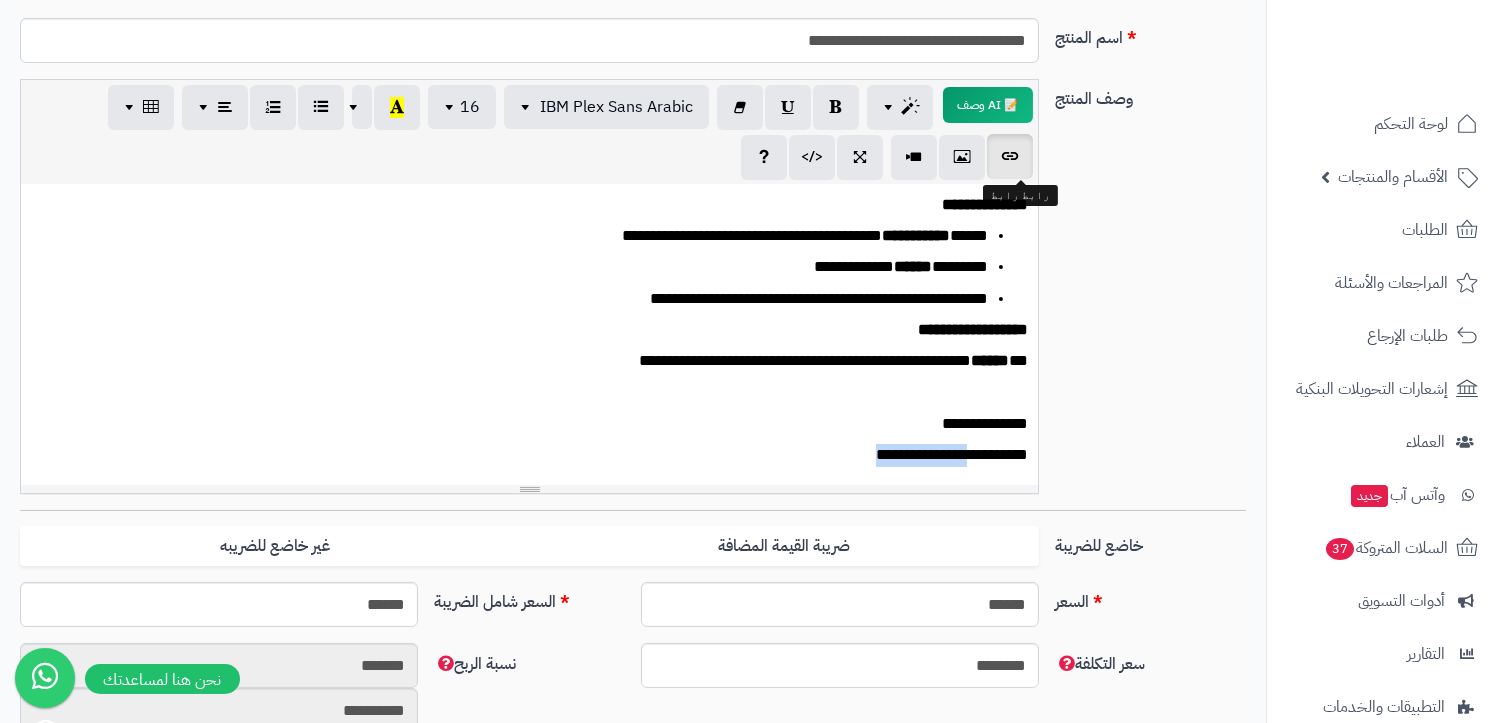 type on "**********" 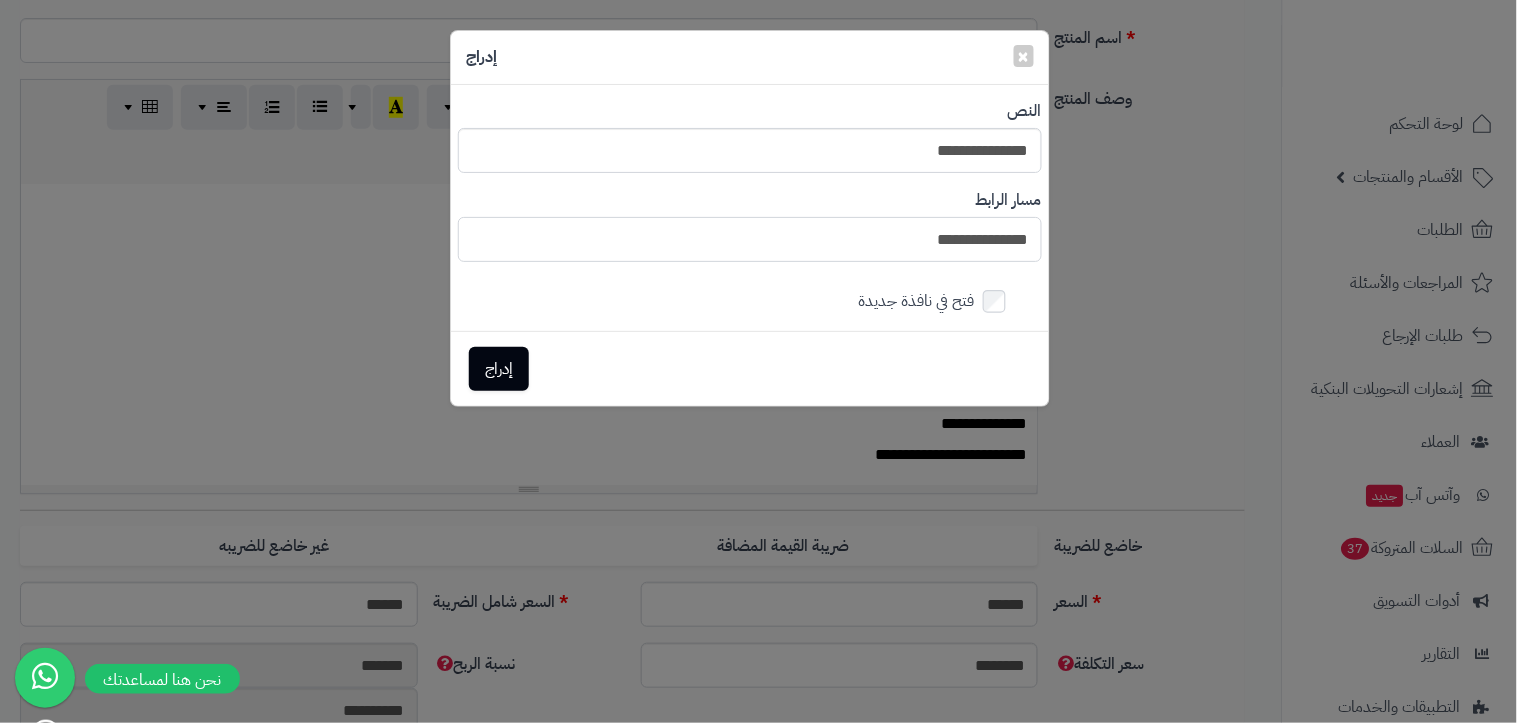 click on "**********" at bounding box center (750, 239) 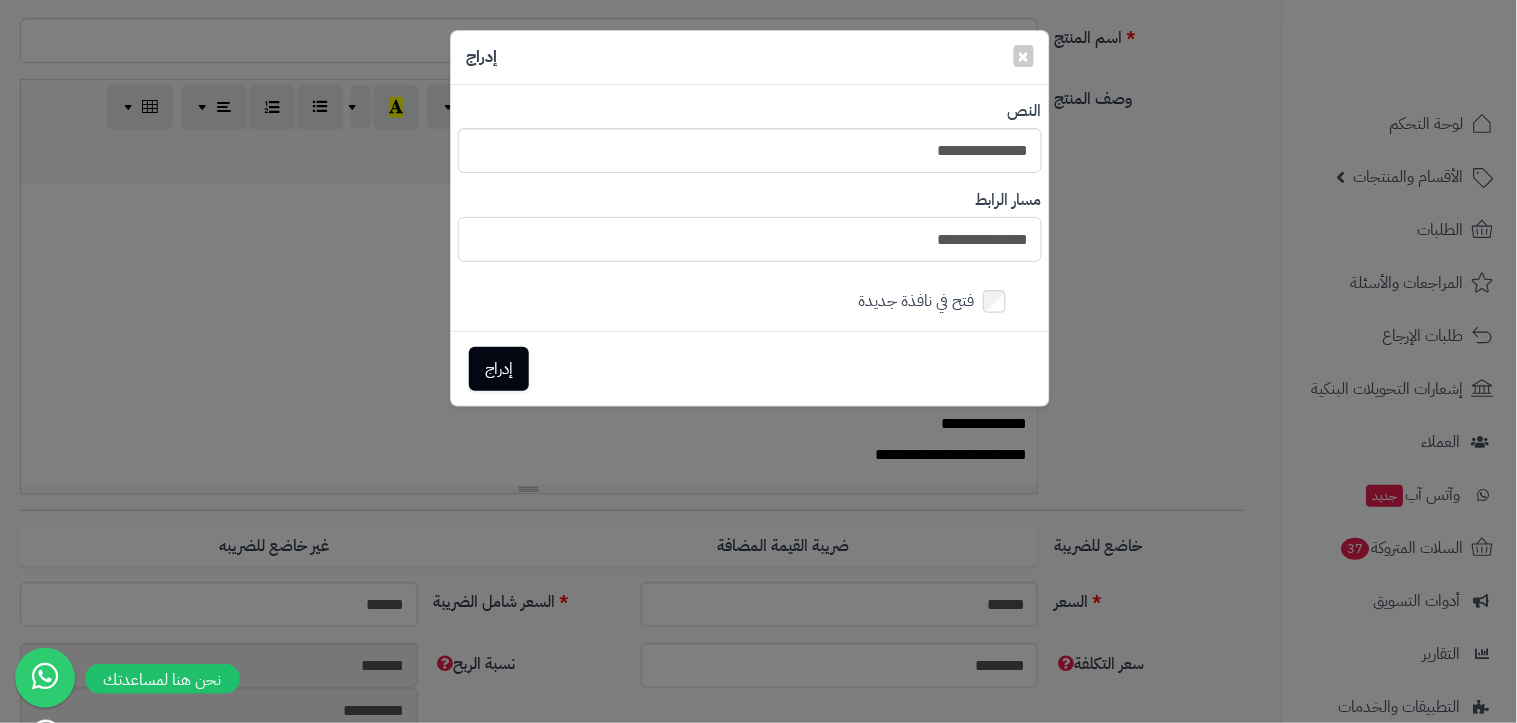 click on "**********" at bounding box center (750, 239) 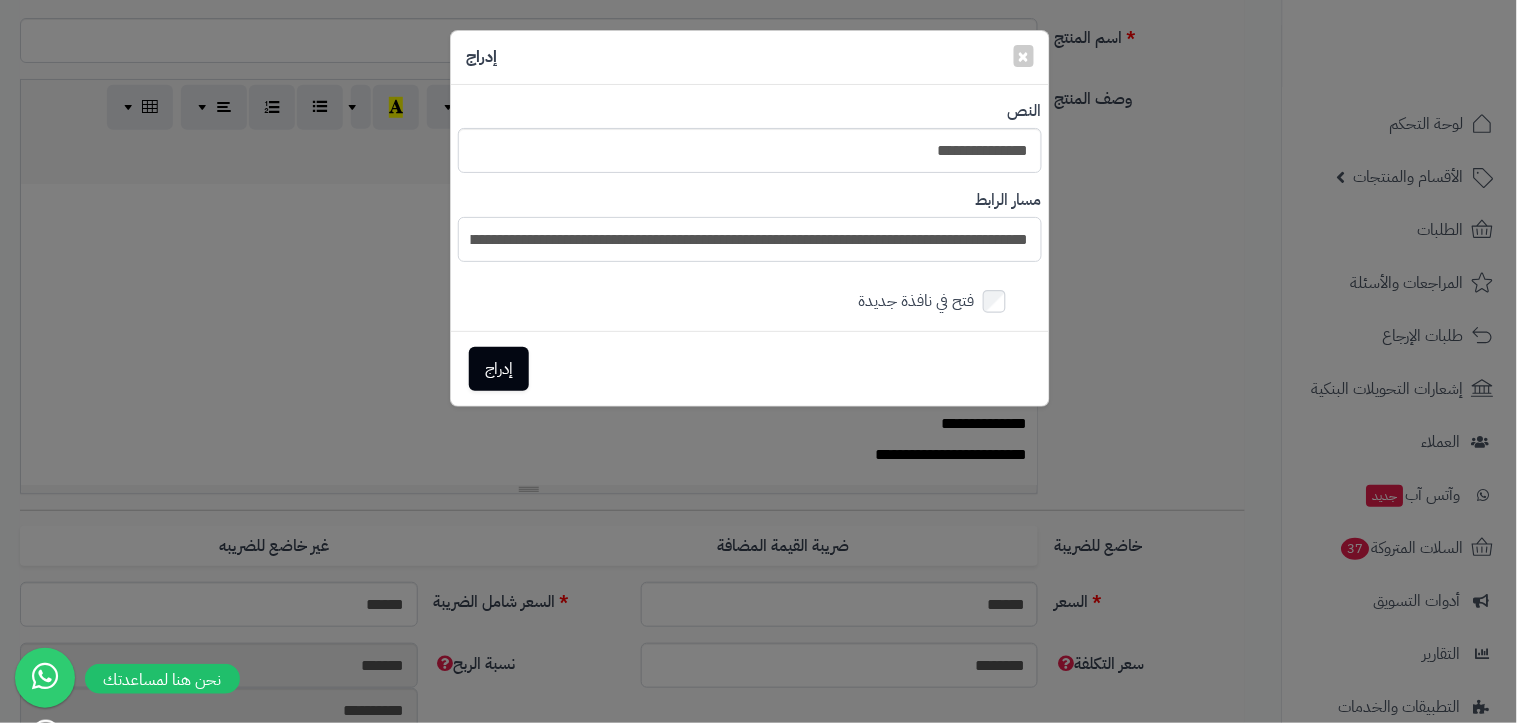 scroll, scrollTop: 0, scrollLeft: -467, axis: horizontal 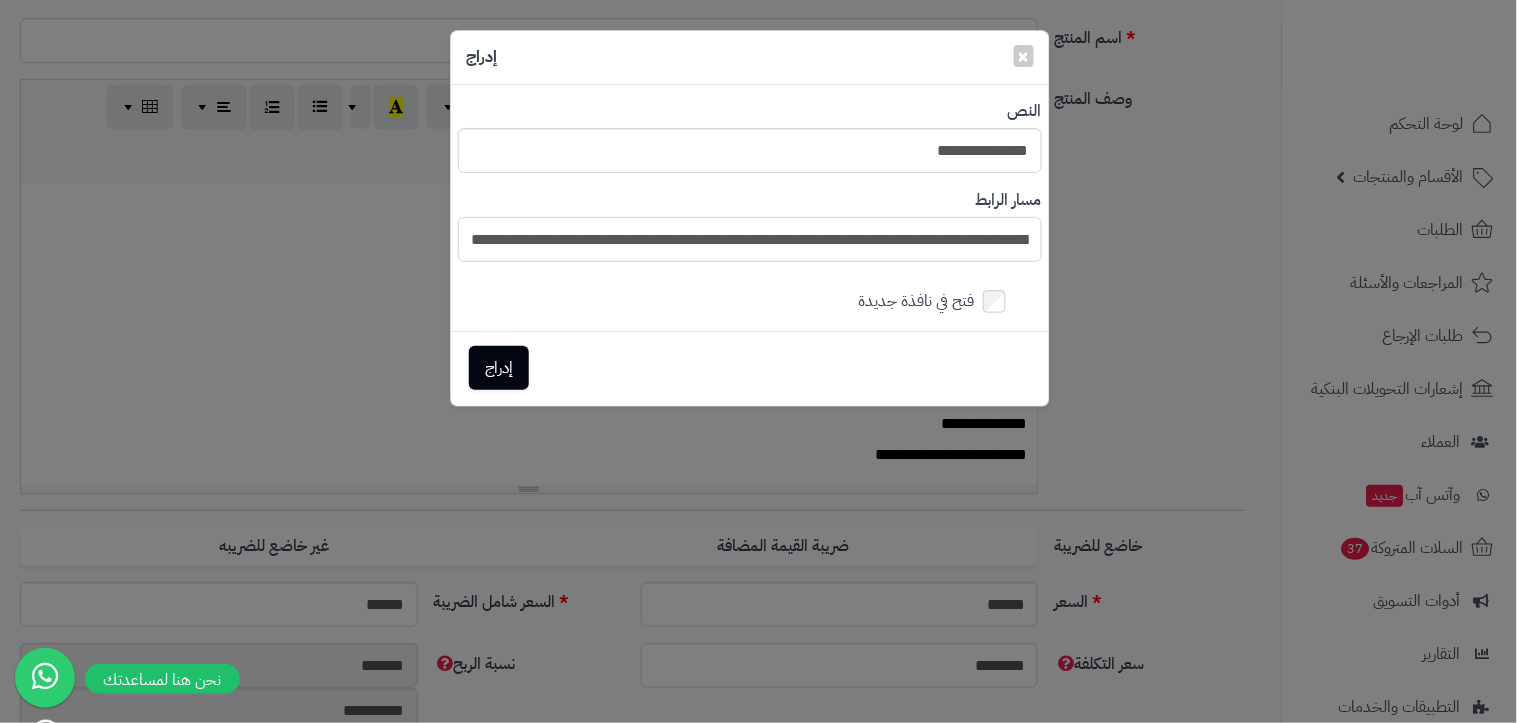 type on "**********" 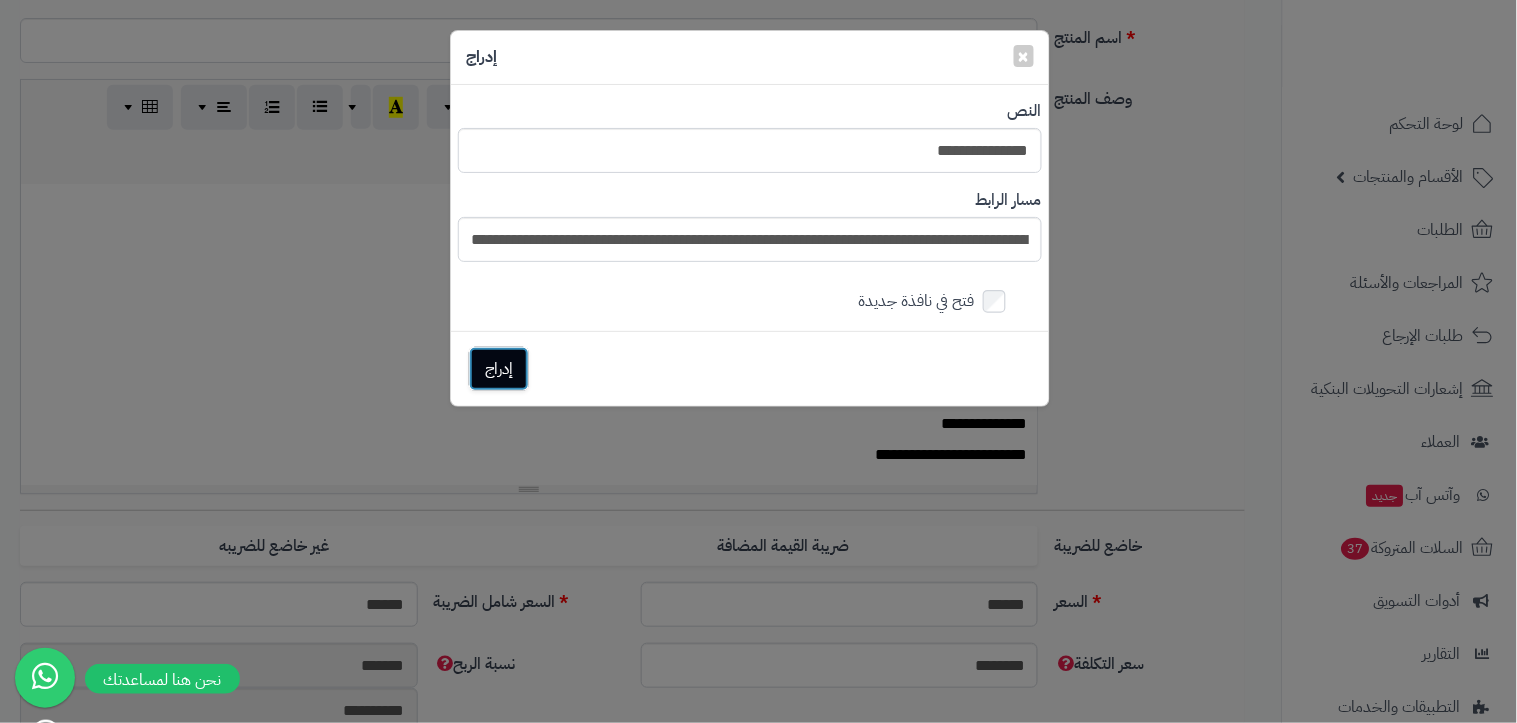 click on "إدراج" at bounding box center [499, 369] 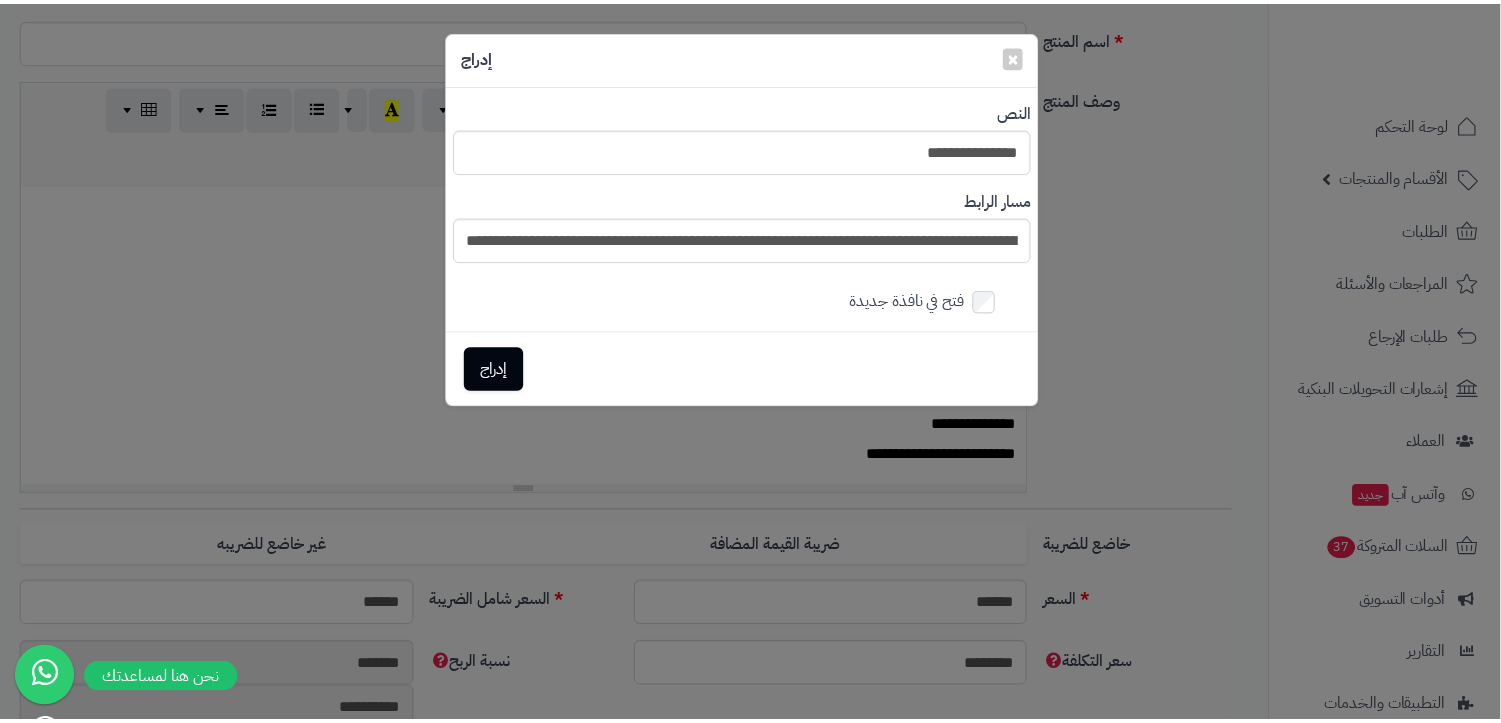 scroll, scrollTop: 0, scrollLeft: 0, axis: both 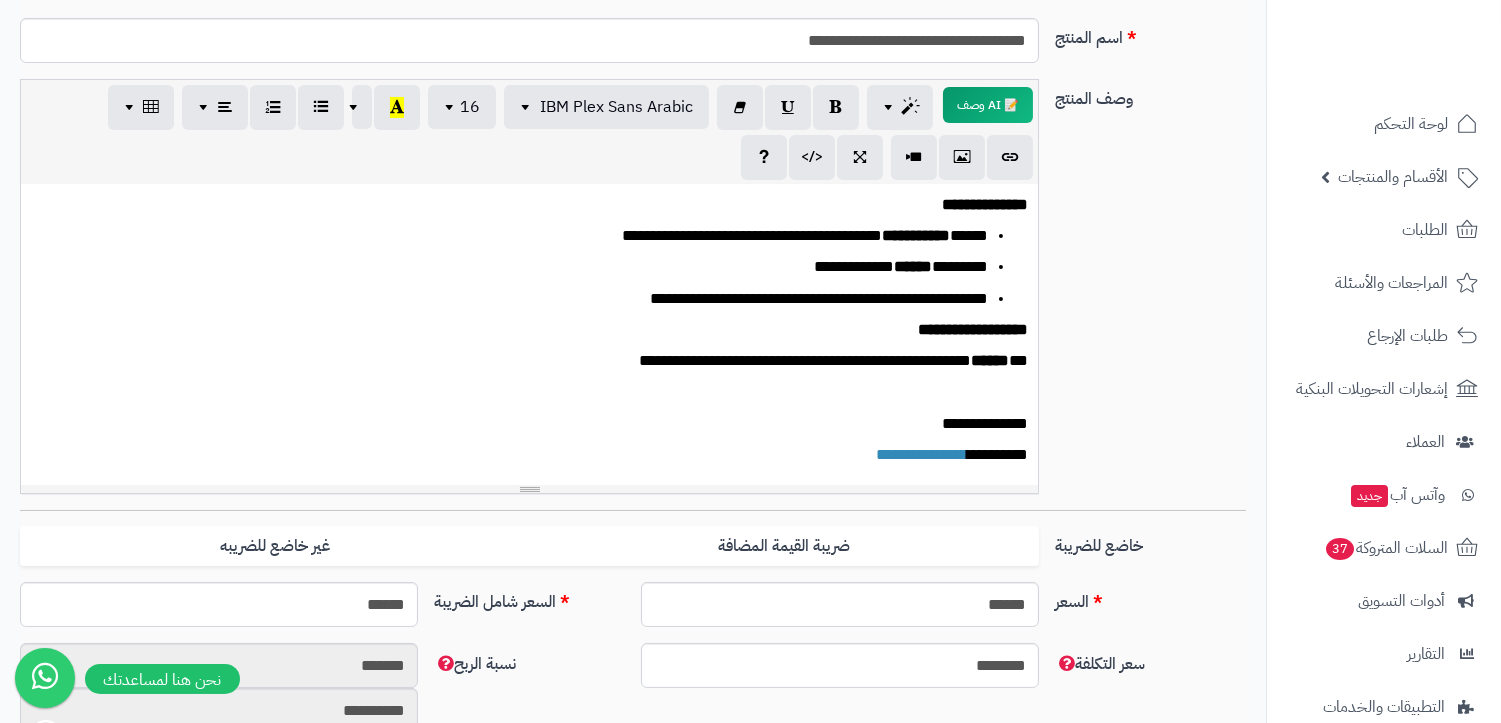 click on "**********" at bounding box center (538, 330) 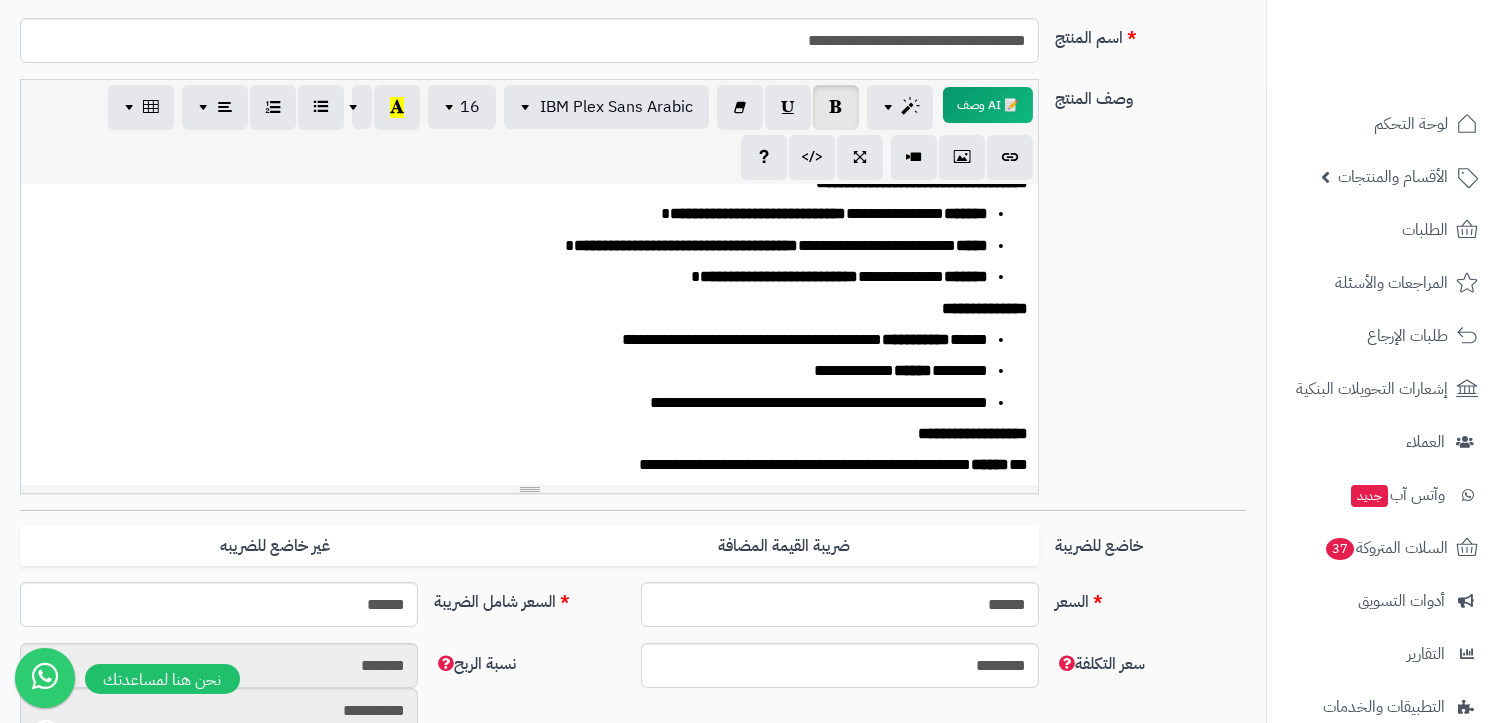 scroll, scrollTop: 0, scrollLeft: 0, axis: both 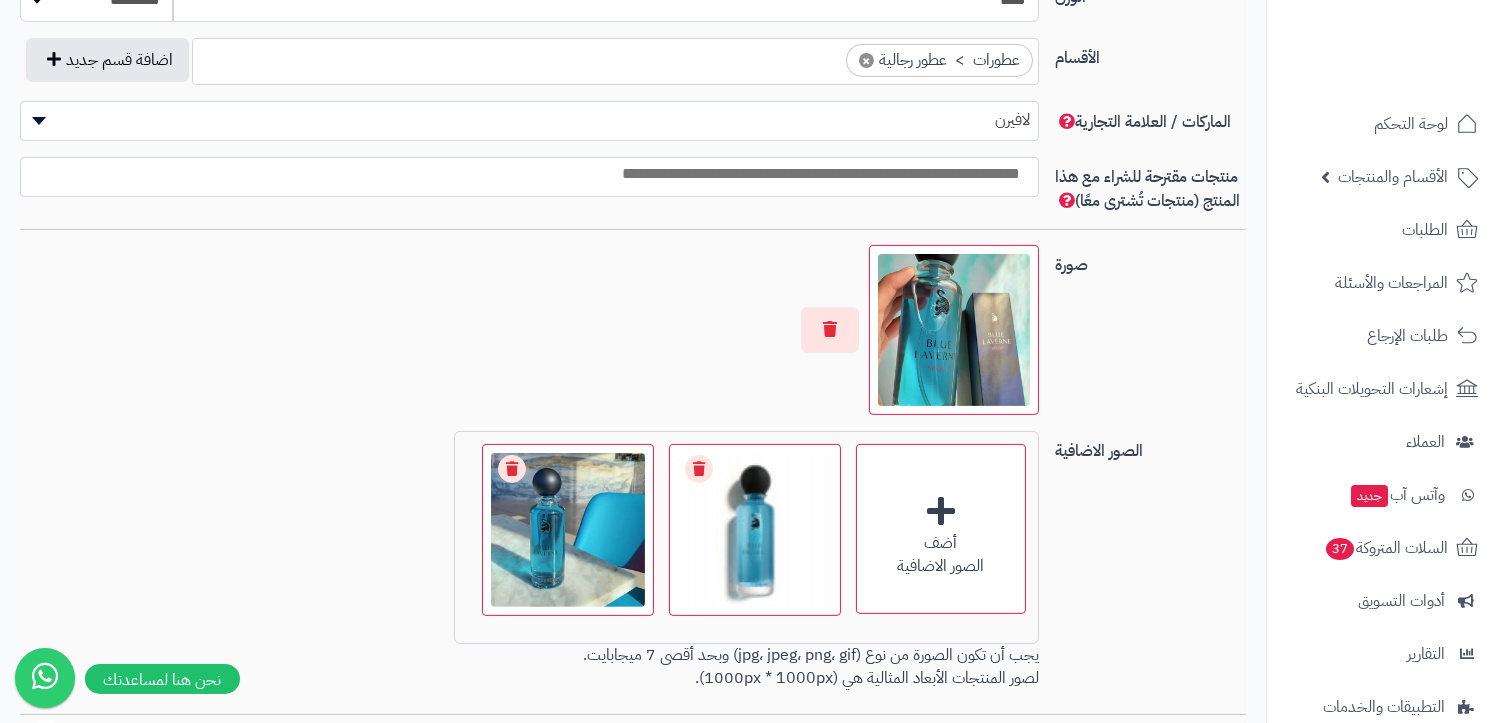 click at bounding box center (524, 174) 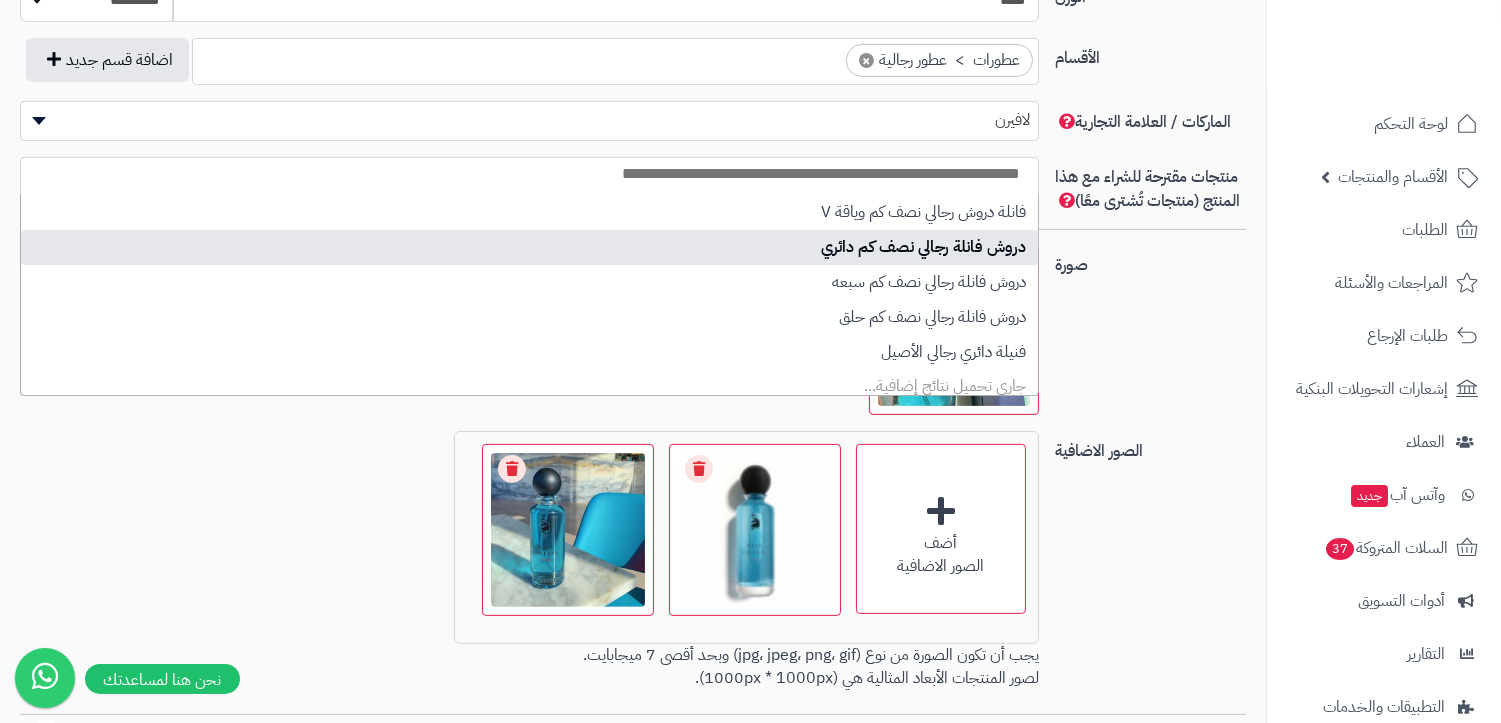 paste on "**********" 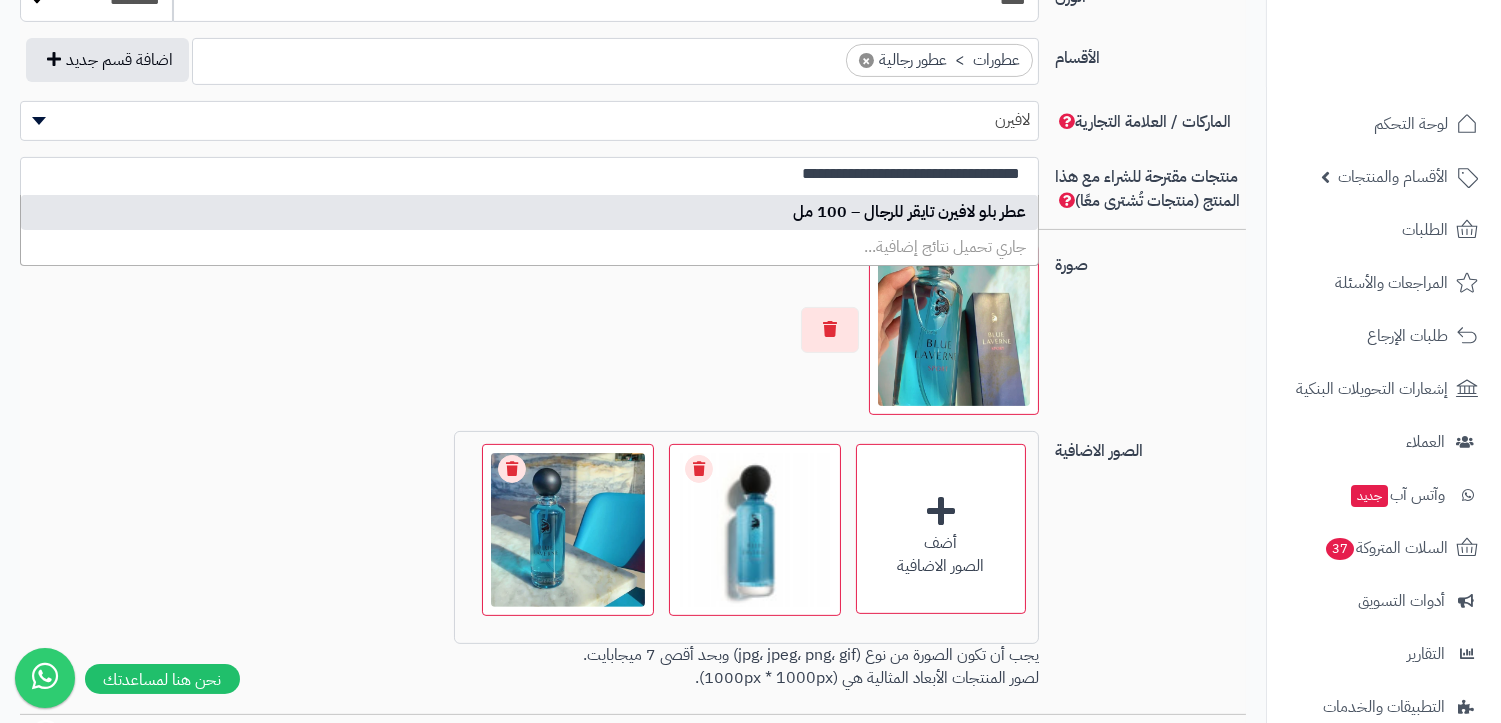 type on "**********" 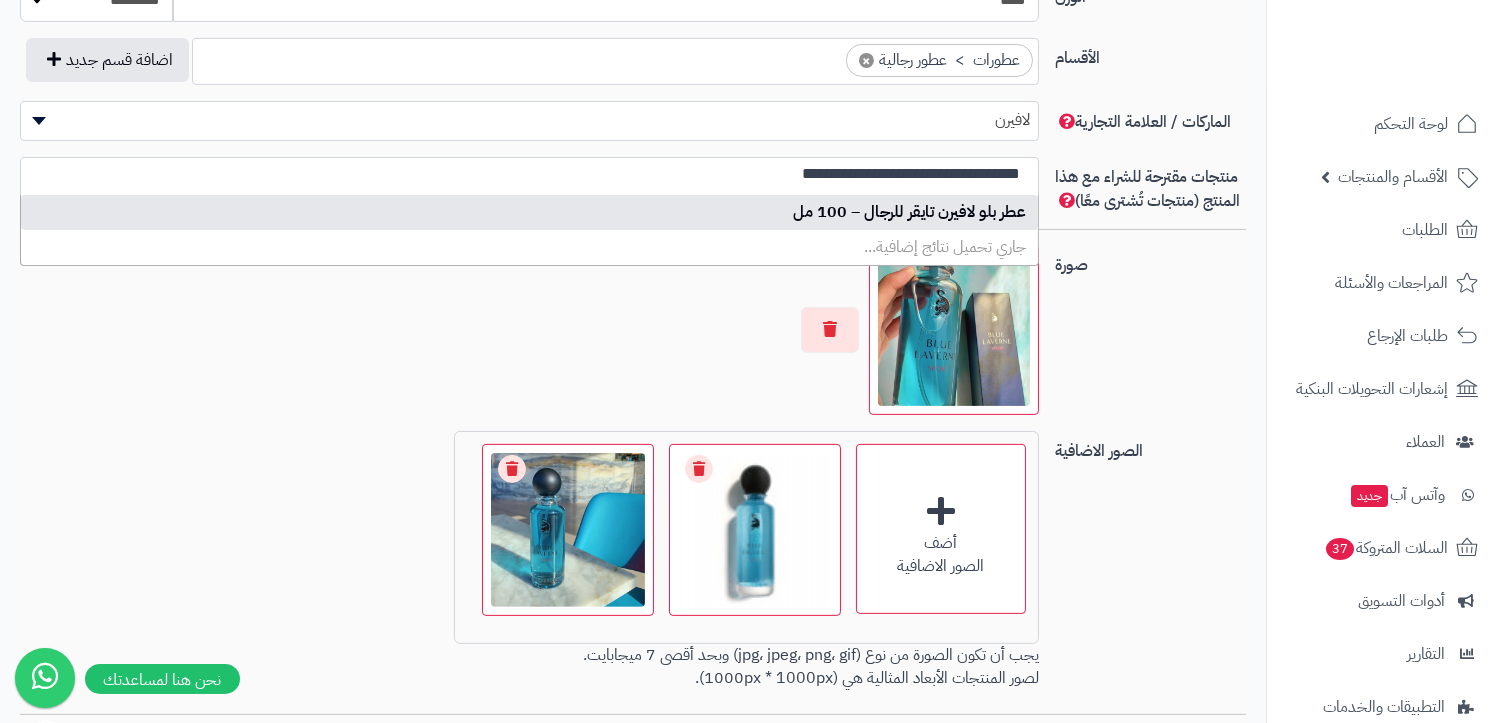 type 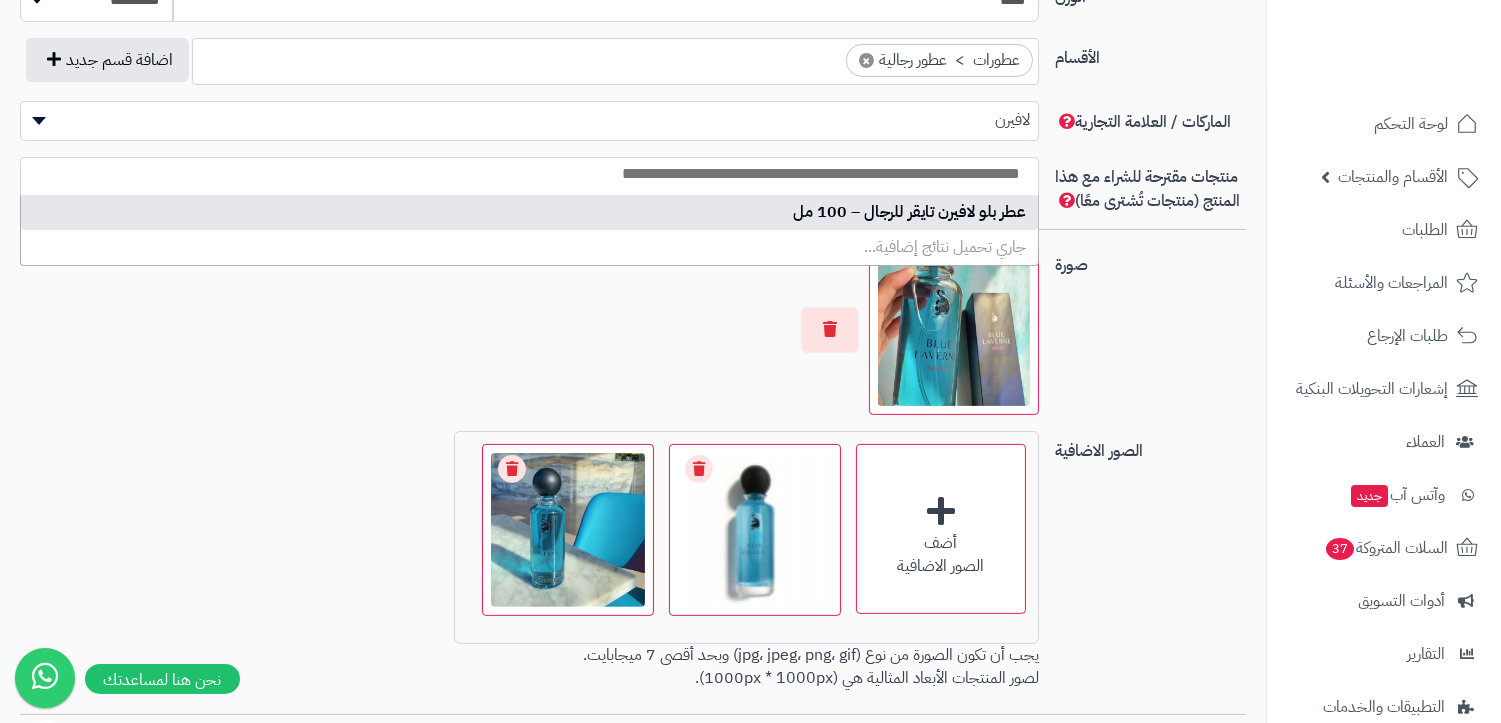 scroll, scrollTop: 0, scrollLeft: 0, axis: both 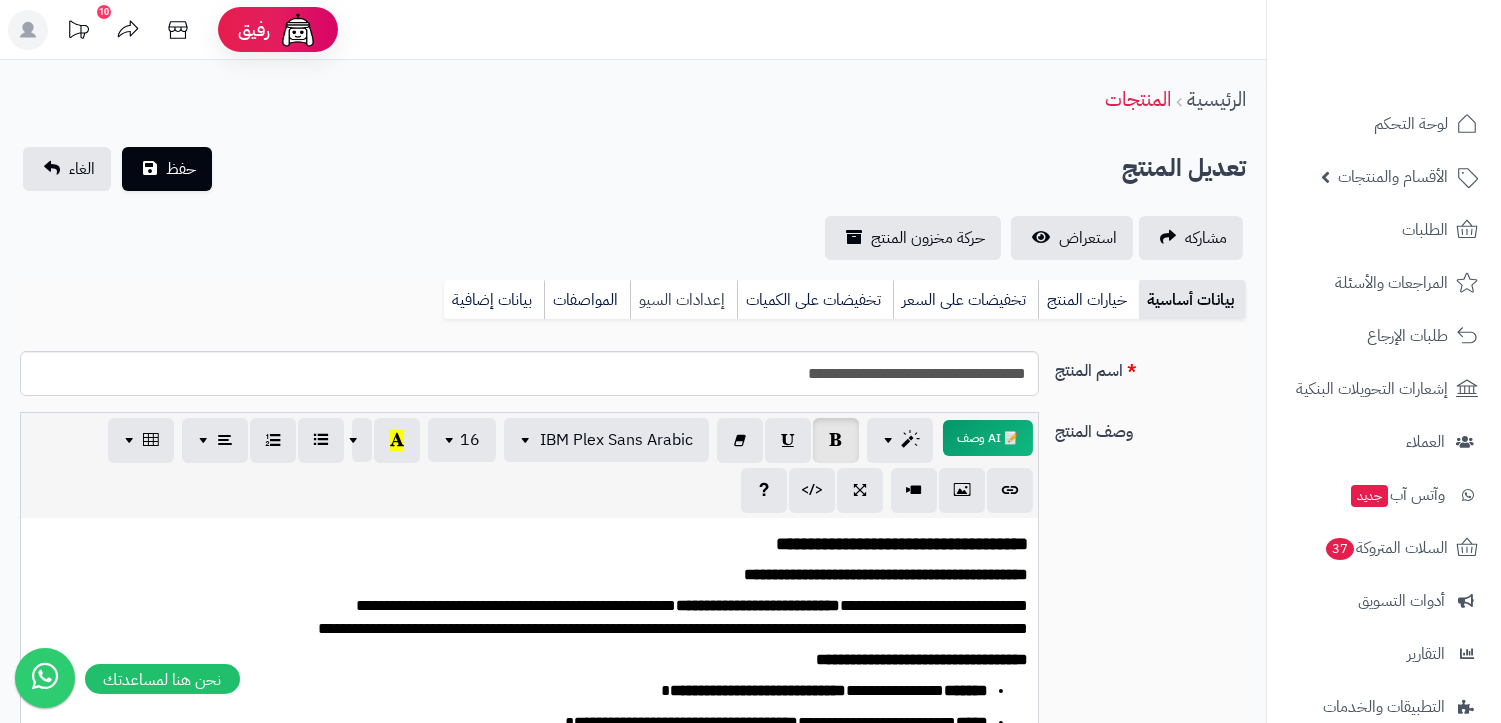 click on "إعدادات السيو" at bounding box center (683, 300) 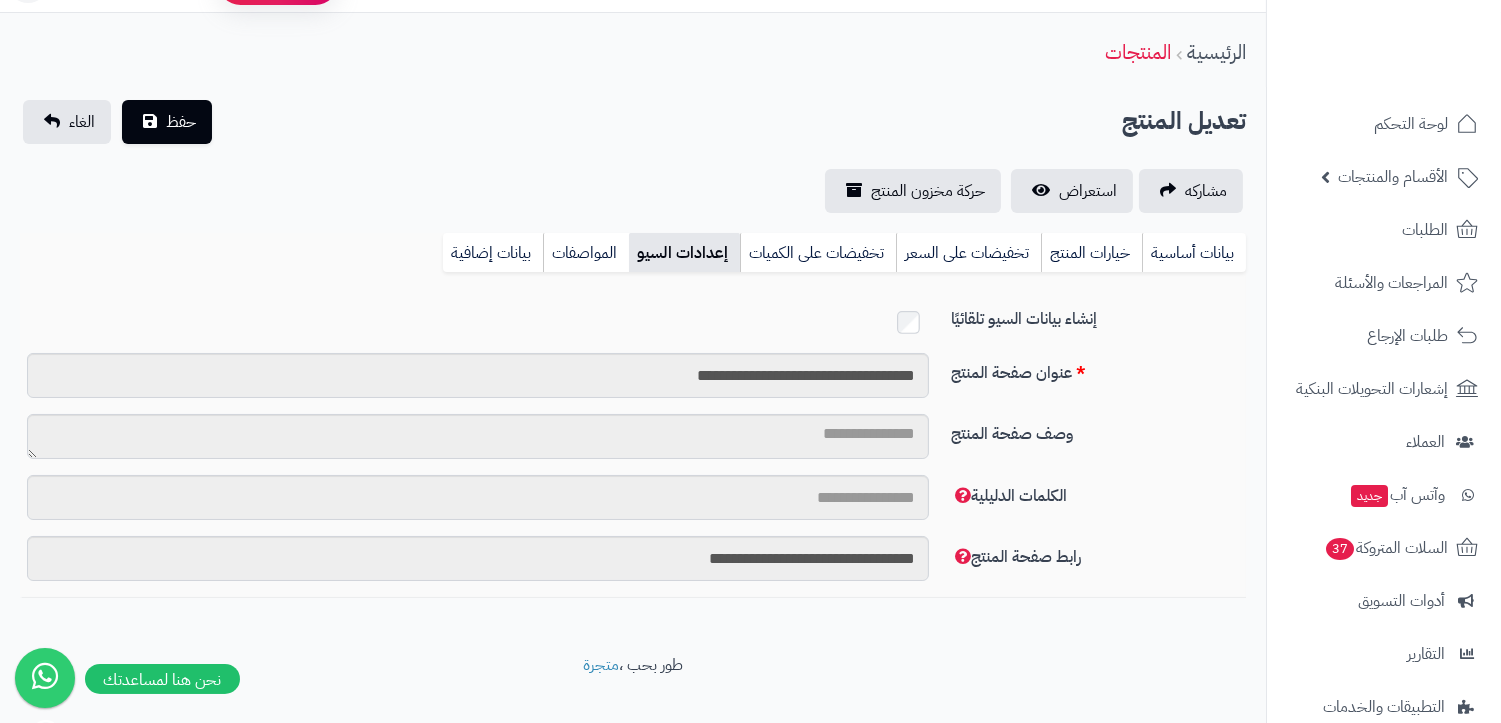 scroll, scrollTop: 74, scrollLeft: 0, axis: vertical 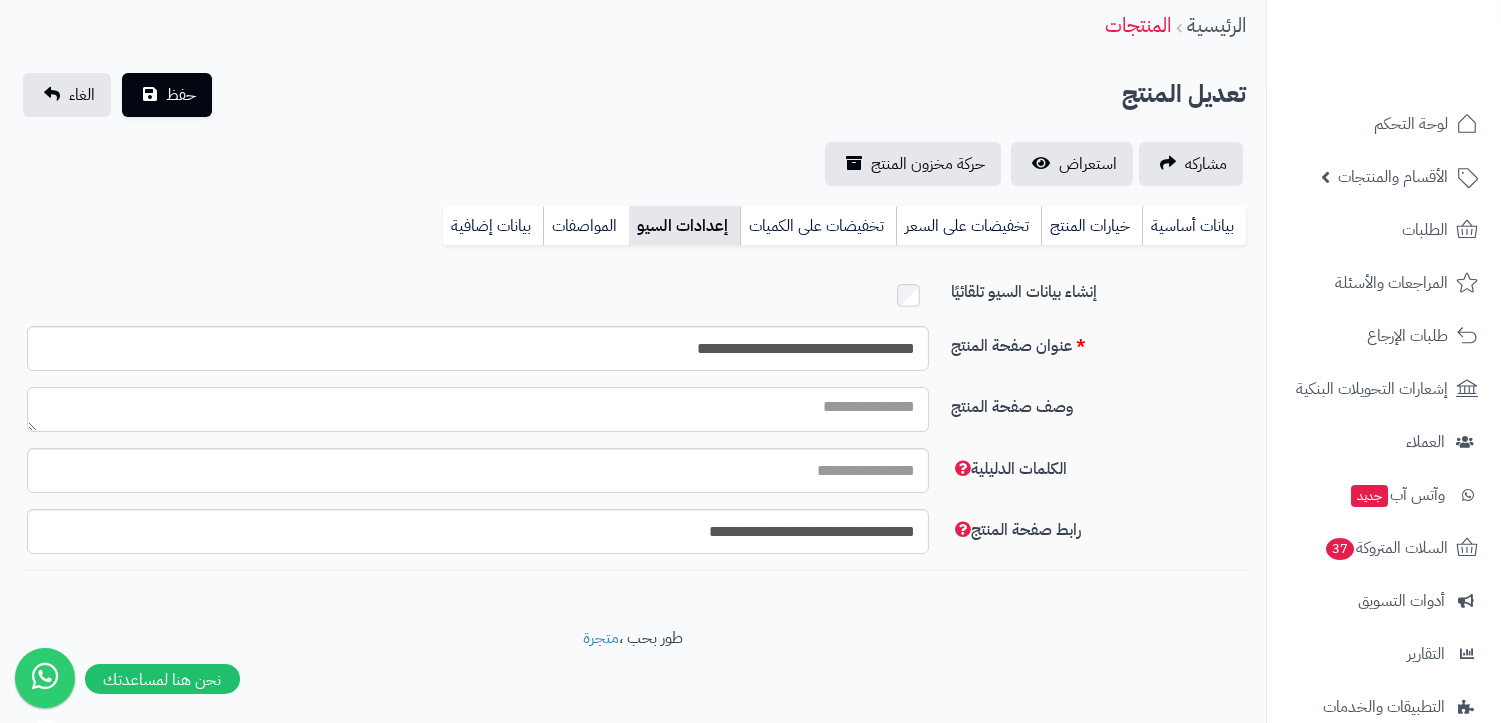 click on "وصف صفحة المنتج" at bounding box center (478, 409) 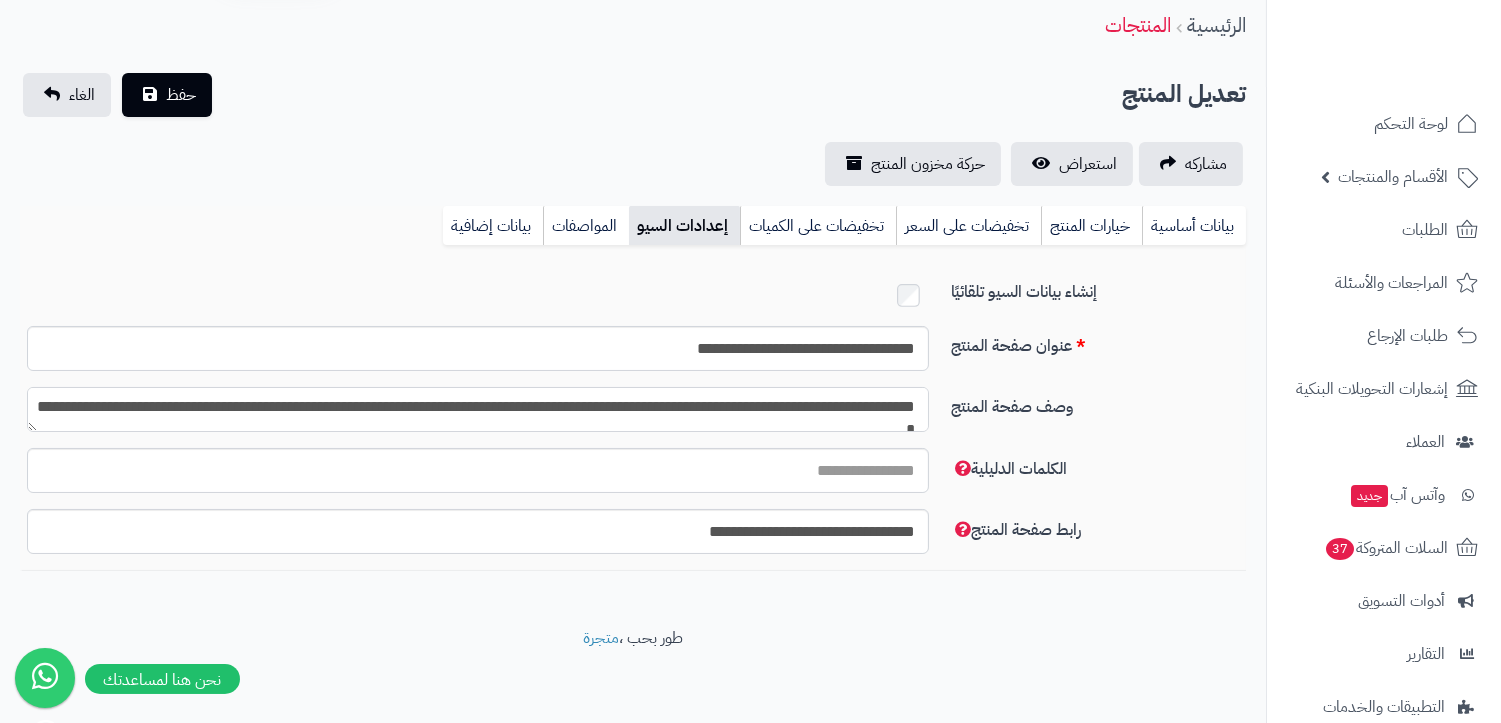 scroll, scrollTop: 12, scrollLeft: 0, axis: vertical 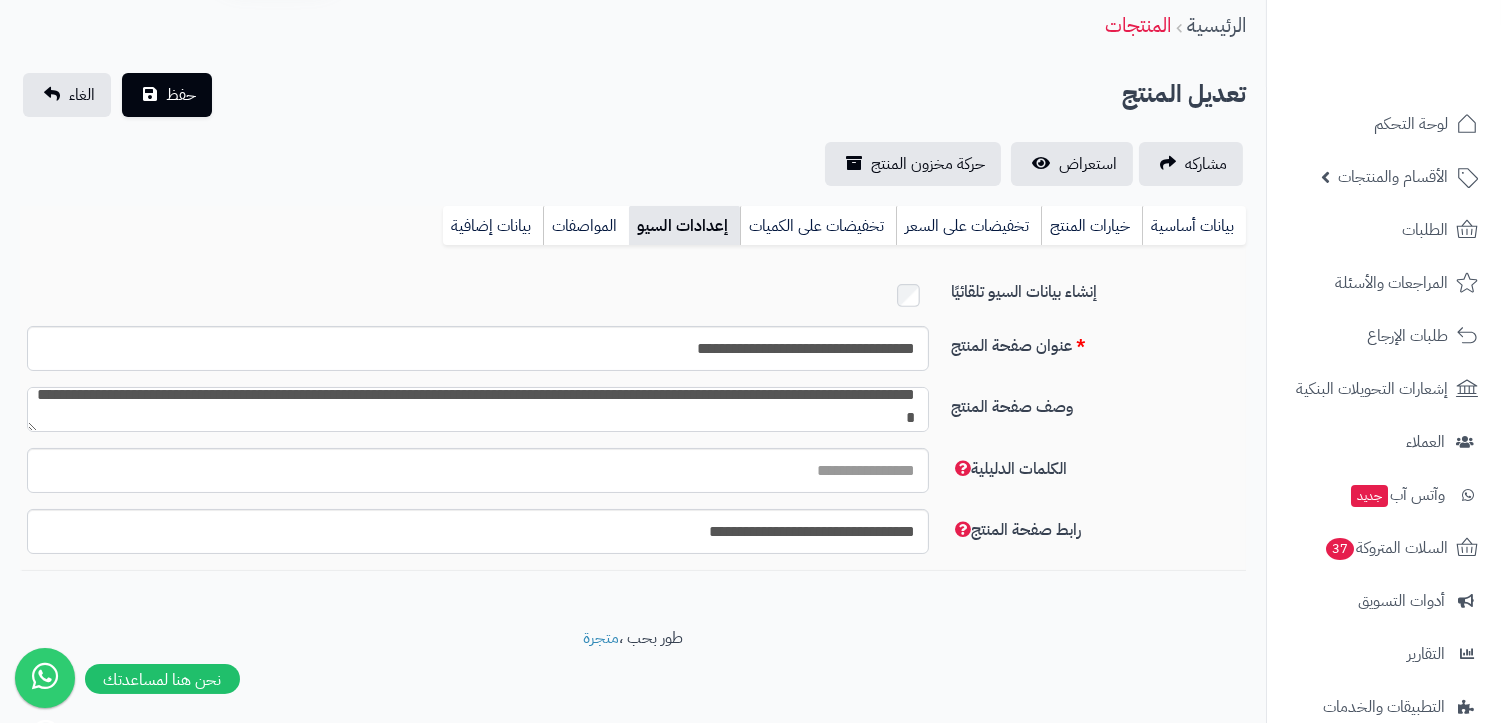 type on "**********" 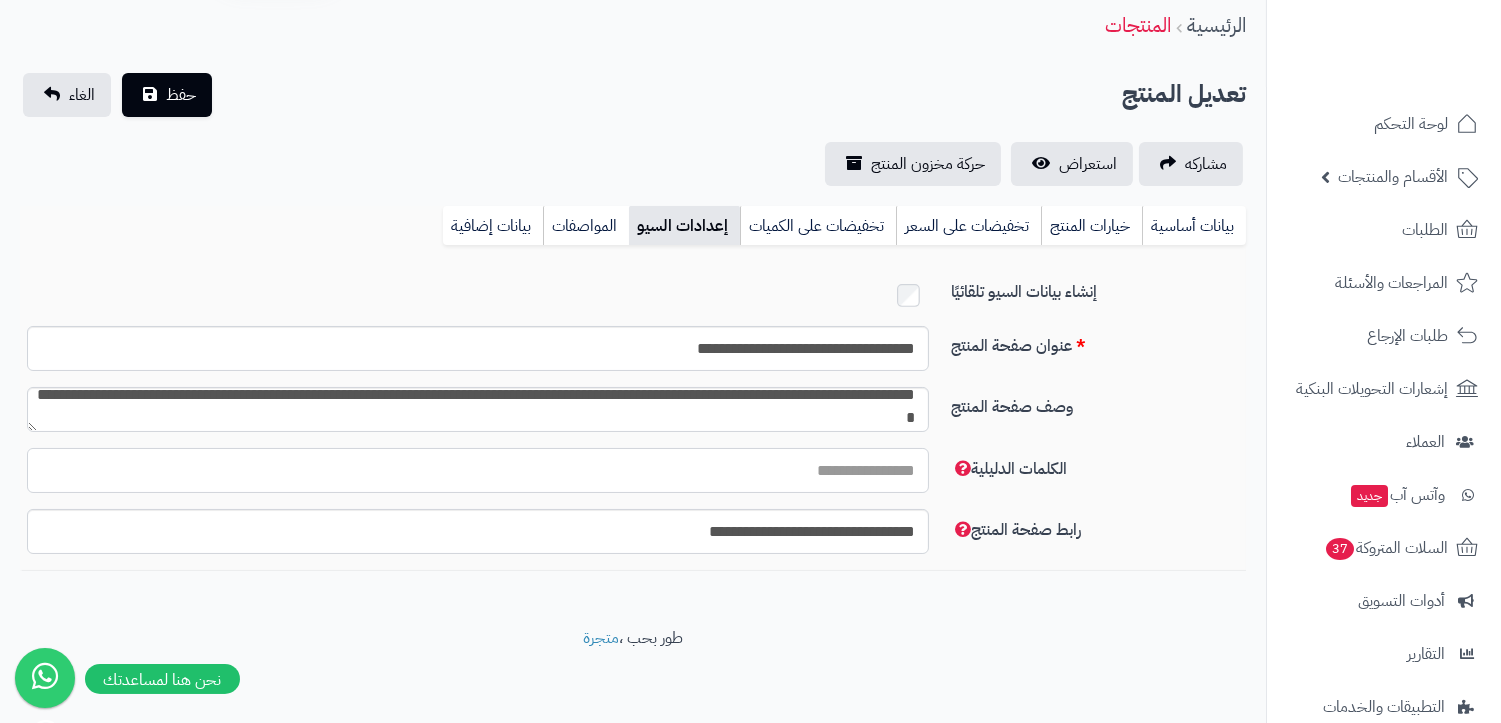 click on "الكلمات الدليلية" at bounding box center [478, 470] 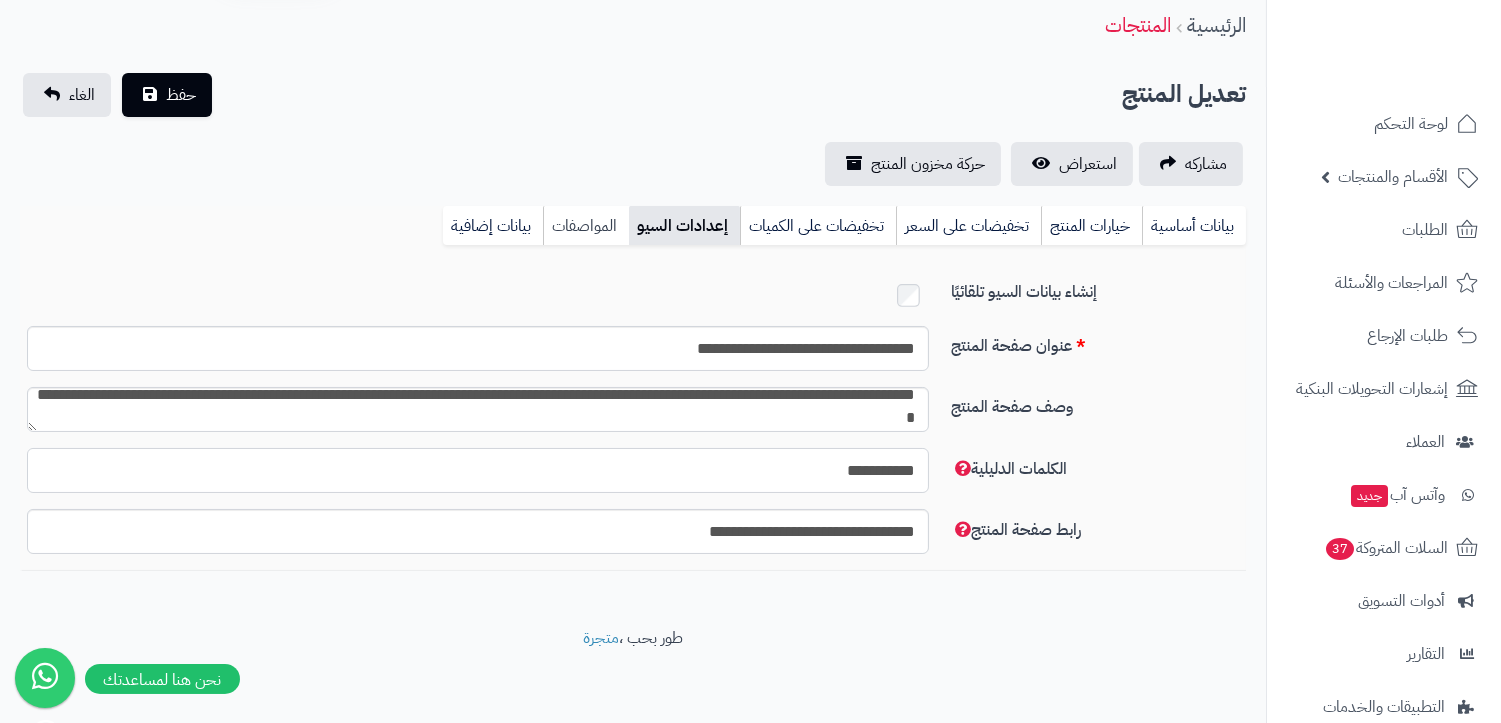 type on "**********" 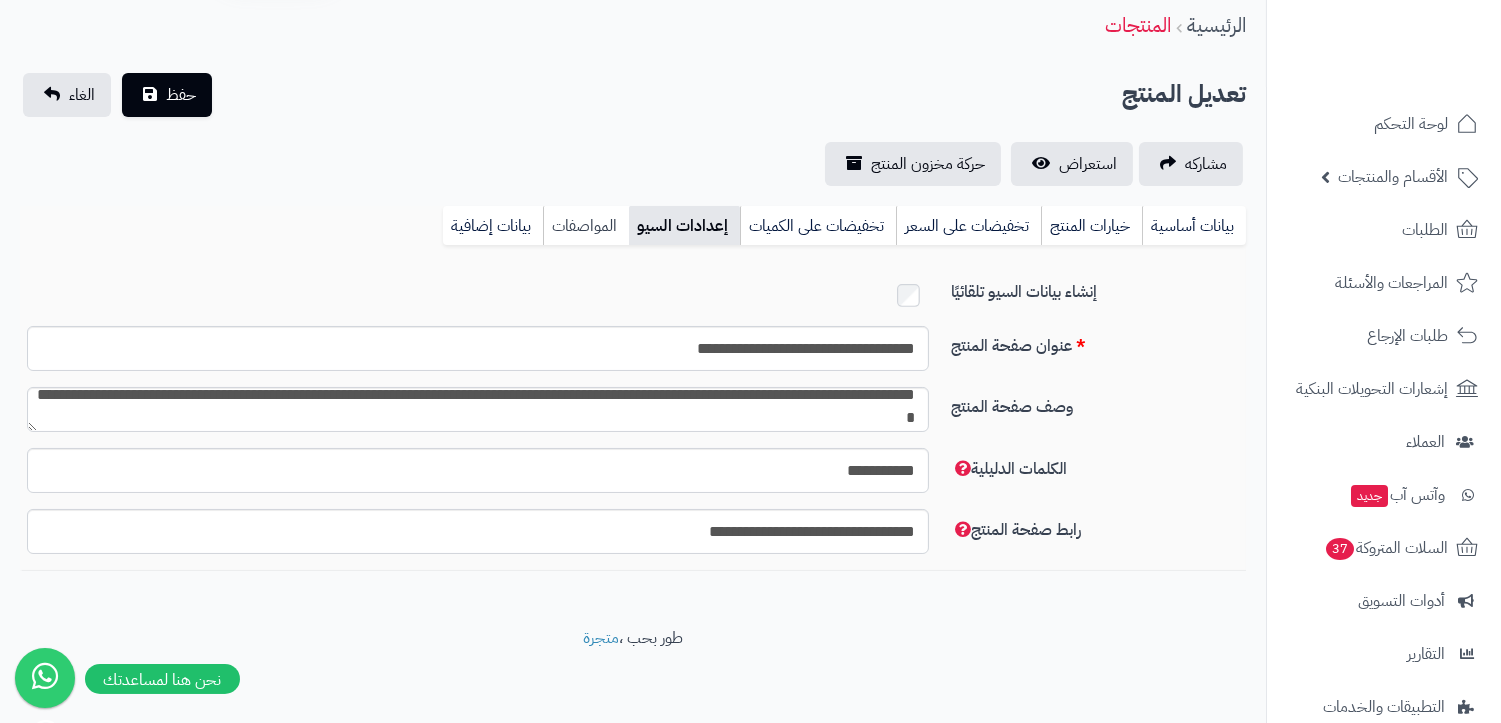 click on "المواصفات" at bounding box center (586, 226) 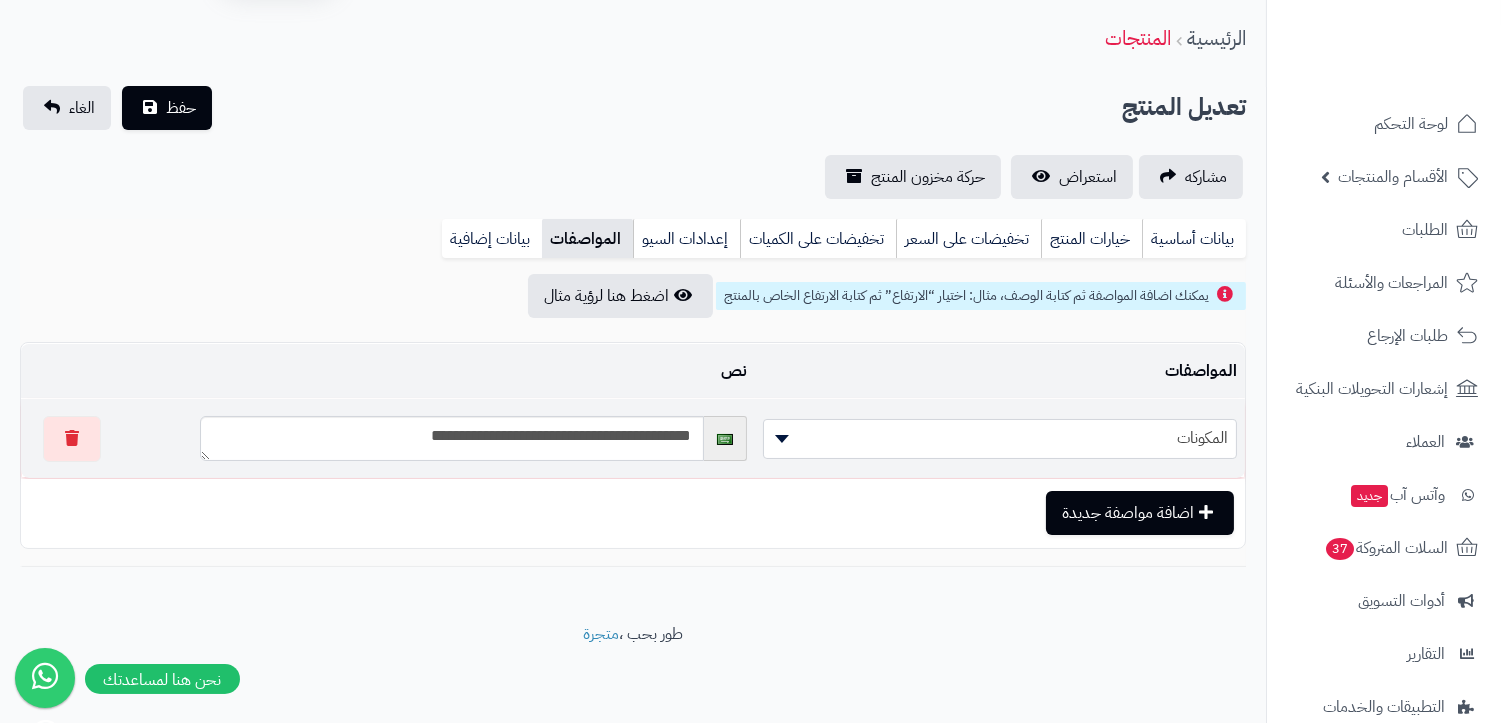 click on "المكونات" at bounding box center [1000, 438] 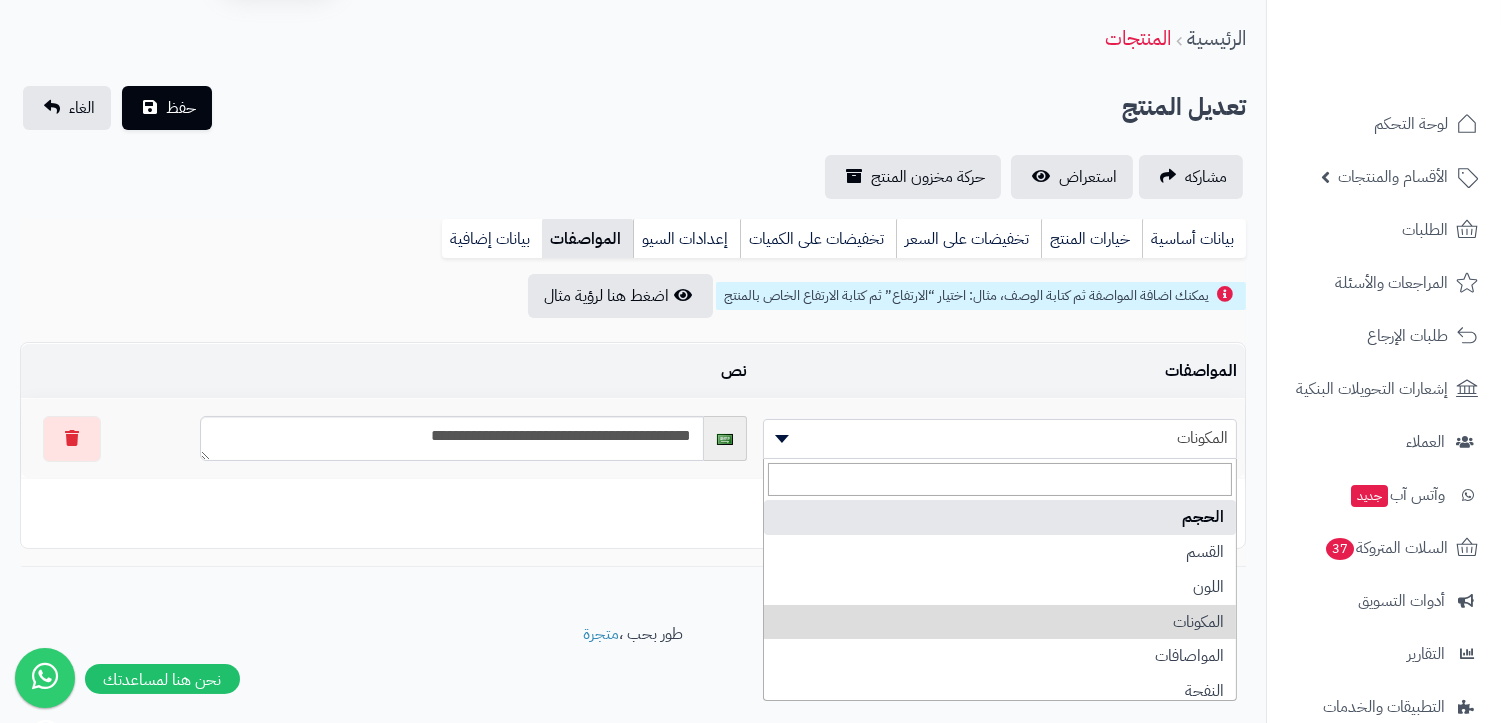 click on "**********" at bounding box center (633, 311) 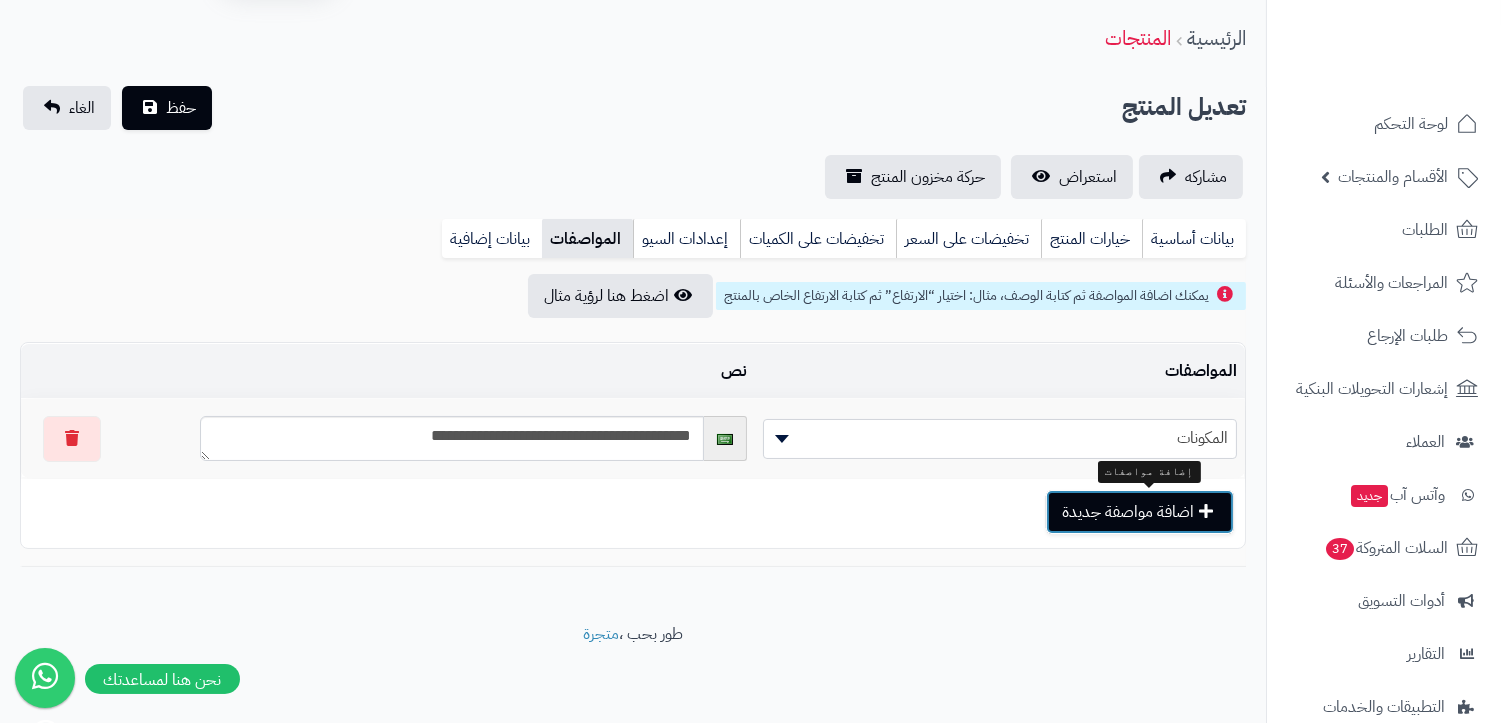 click on "اضافة مواصفة جديدة" at bounding box center (1140, 512) 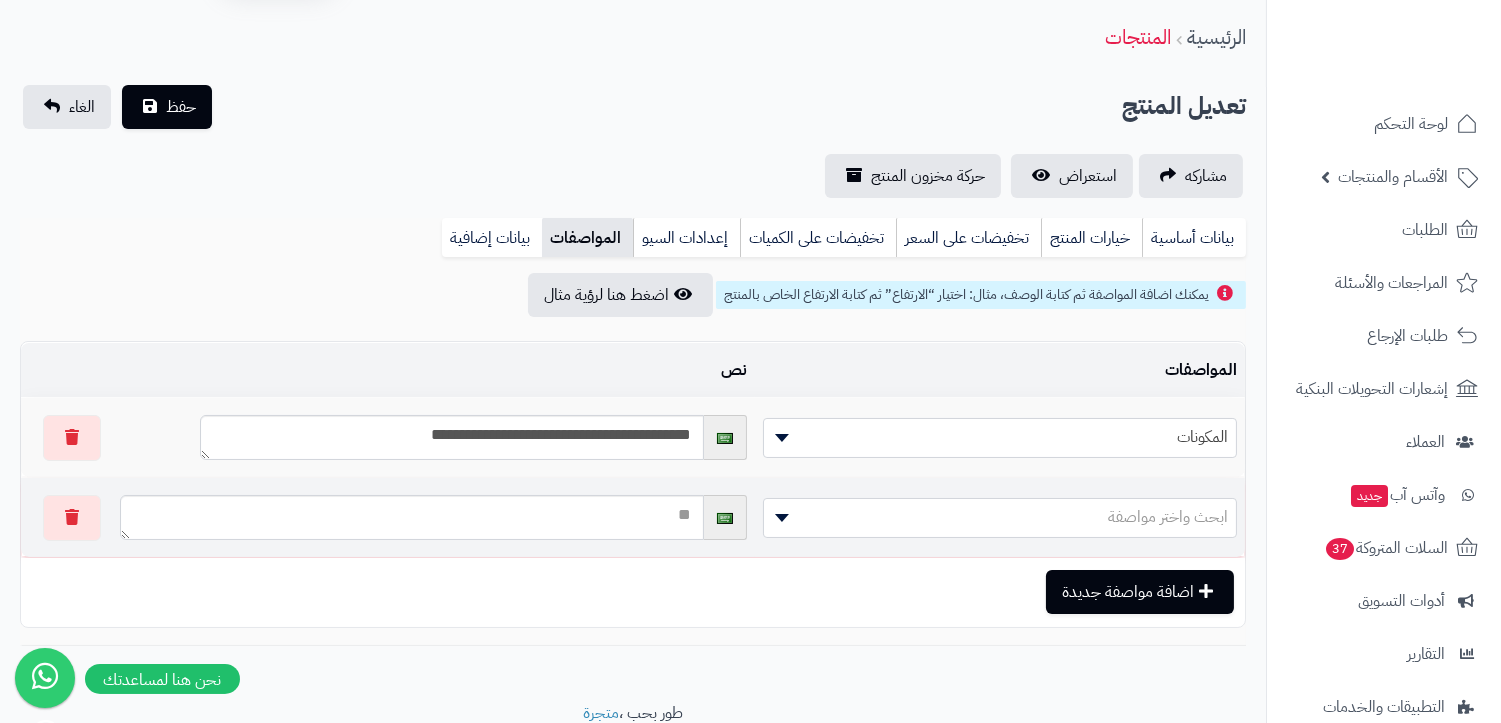 click on "ابحث واختر مواصفة" at bounding box center (1000, 518) 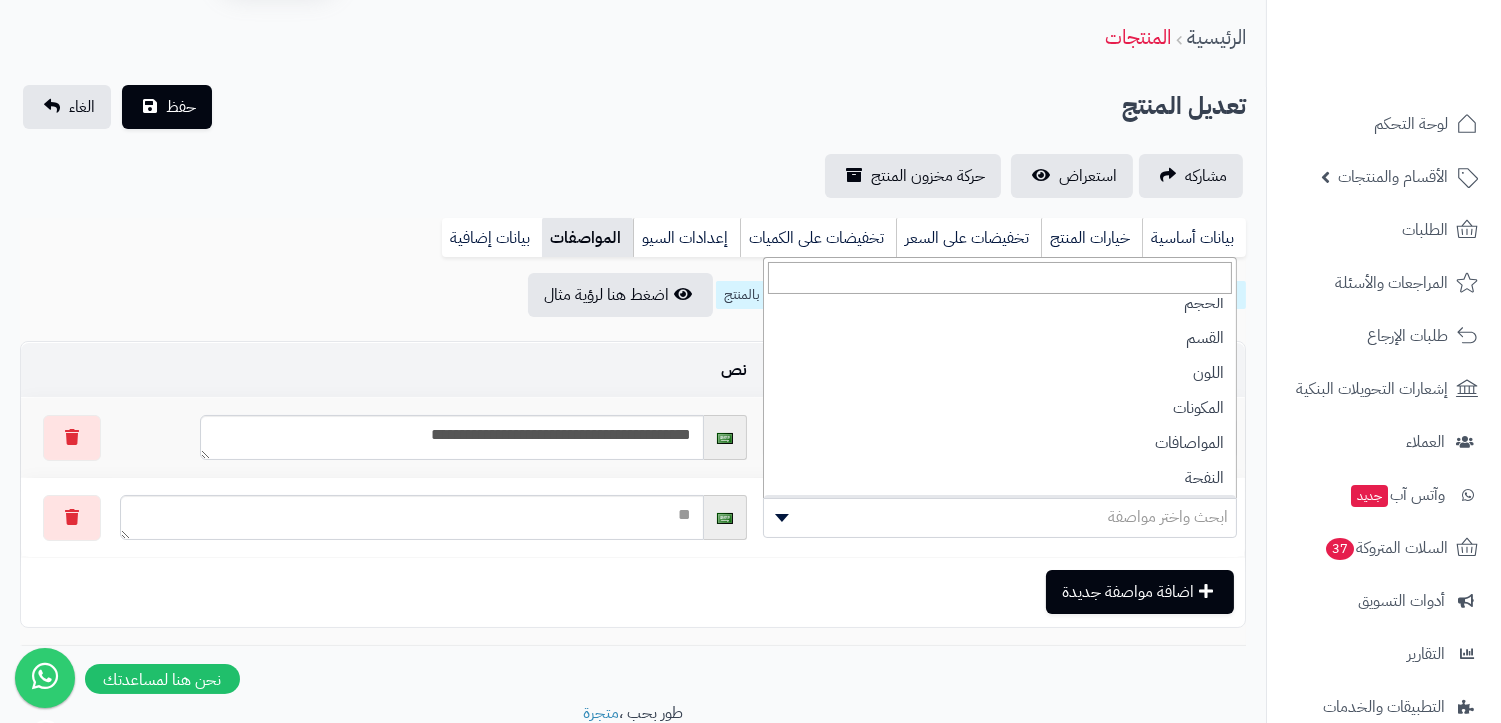 scroll, scrollTop: 0, scrollLeft: 0, axis: both 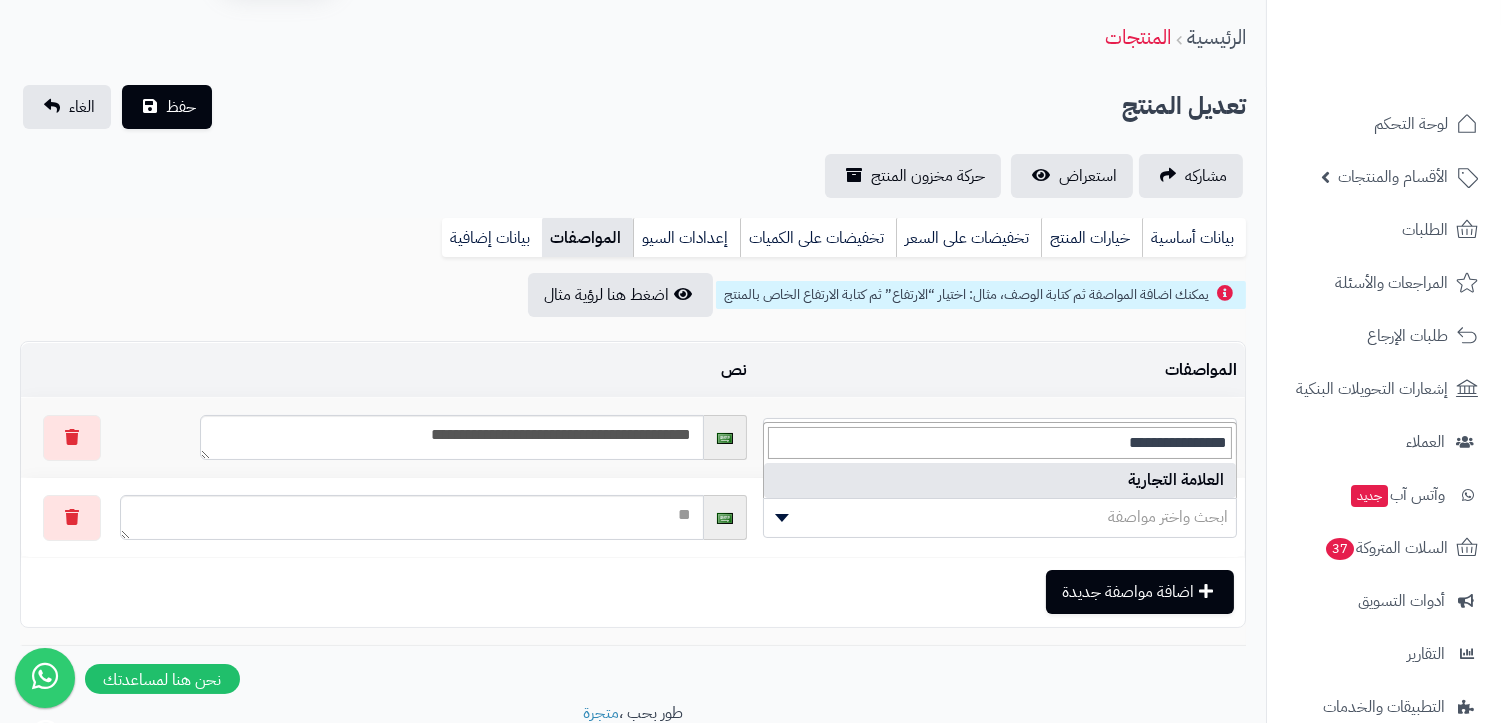 type on "**********" 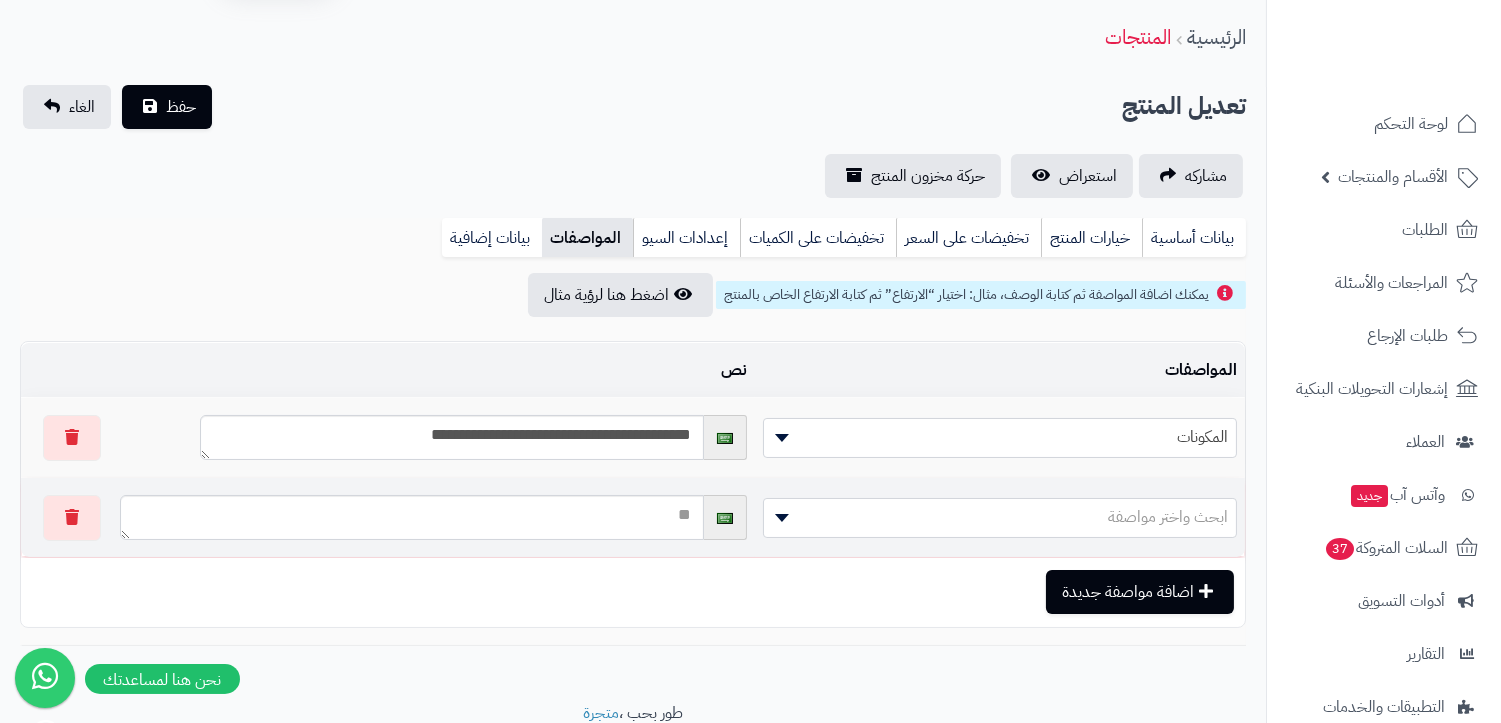 click on "ابحث واختر مواصفة" at bounding box center (1000, 517) 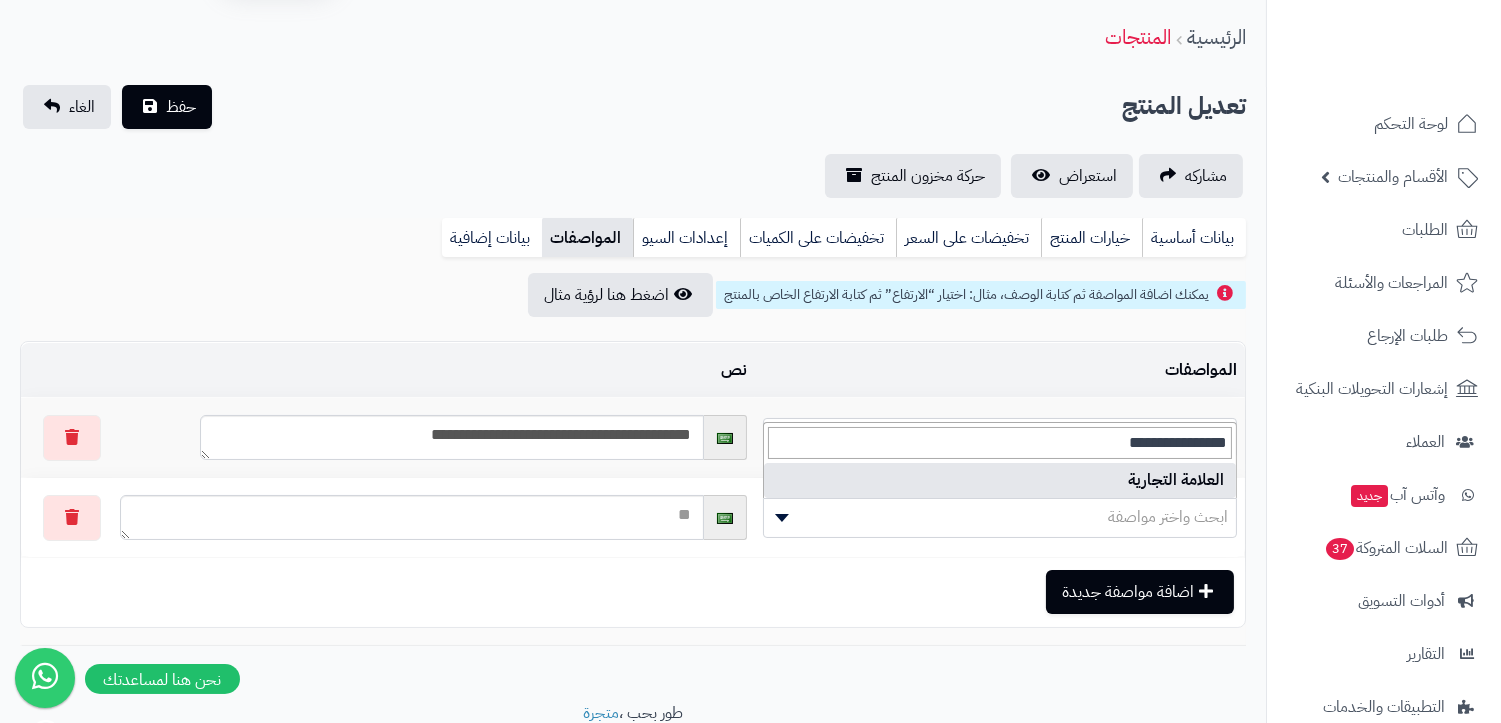 type on "**********" 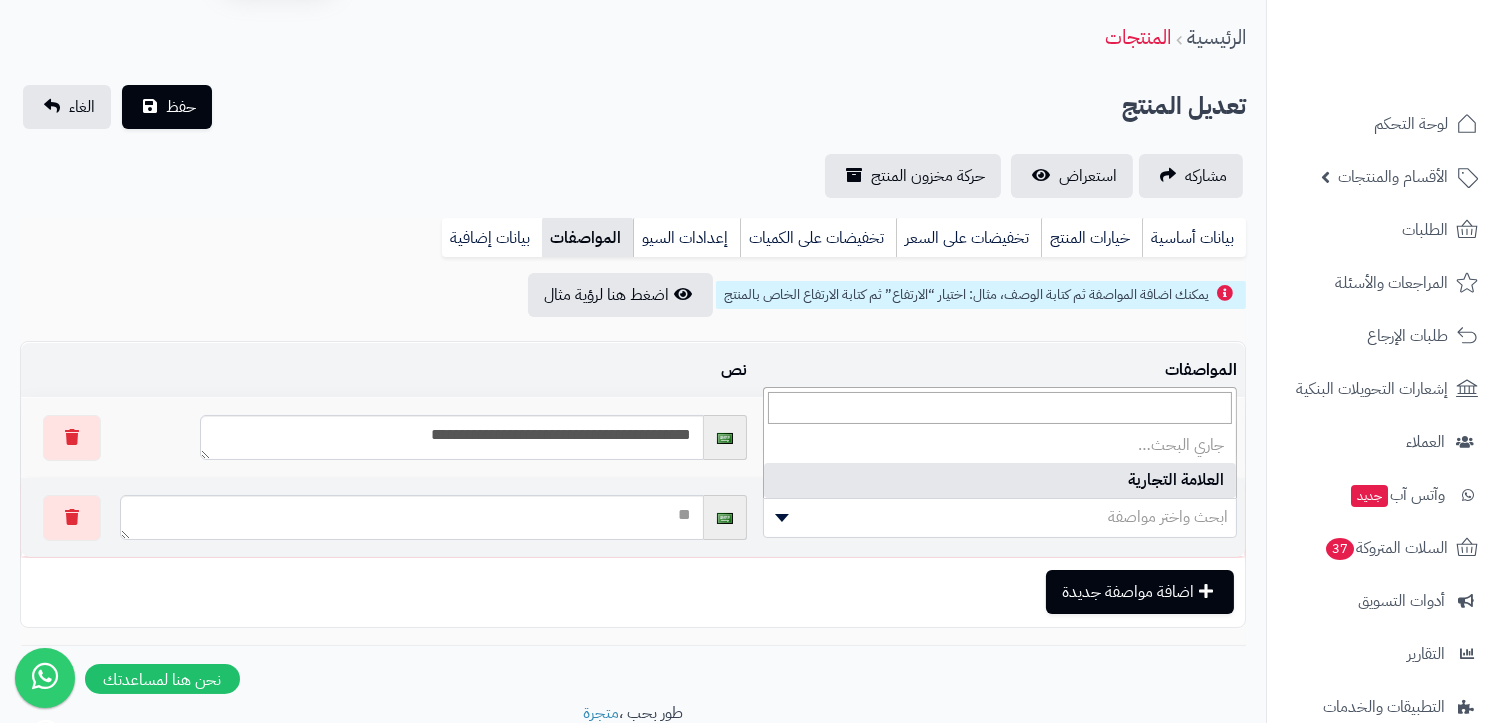 click on "ابحث واختر مواصفة" at bounding box center (1000, 517) 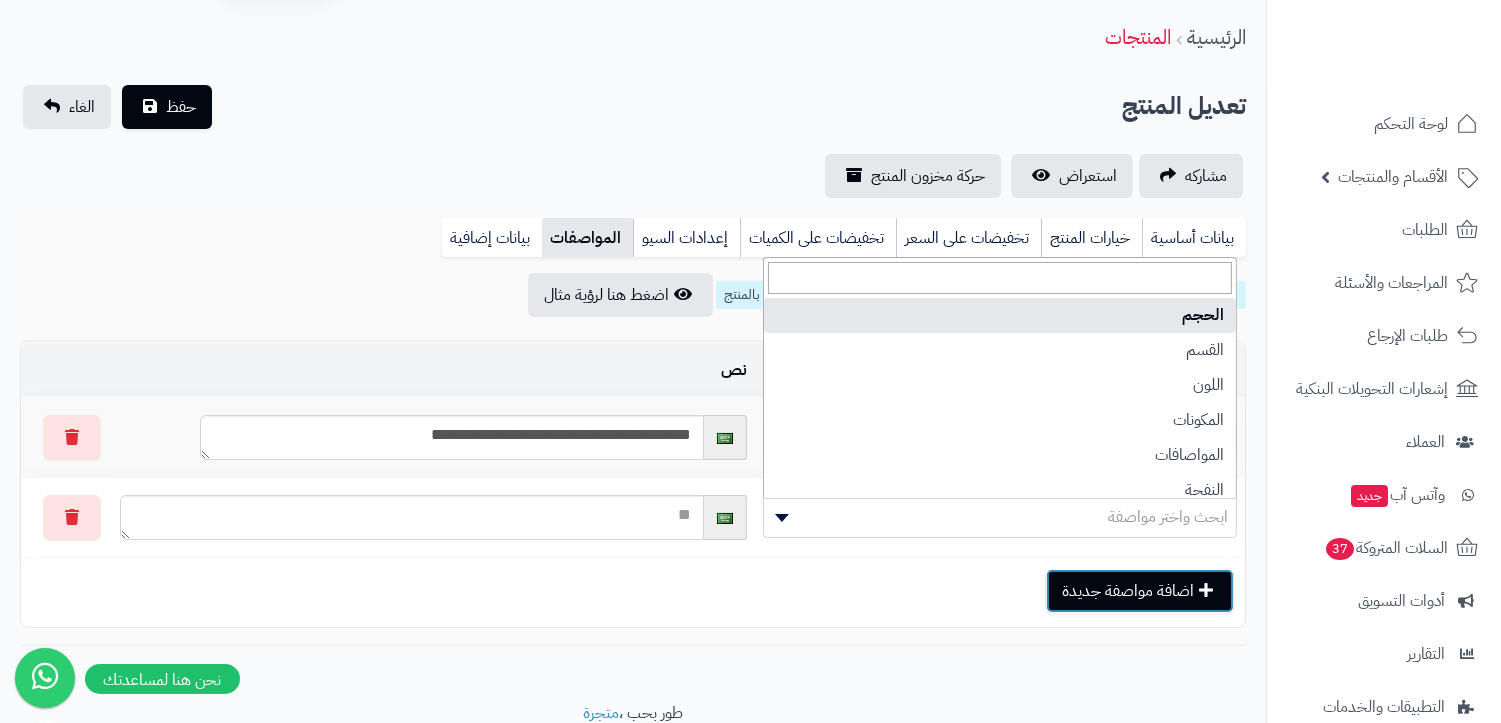 click on "اضافة مواصفة جديدة" at bounding box center [1140, 591] 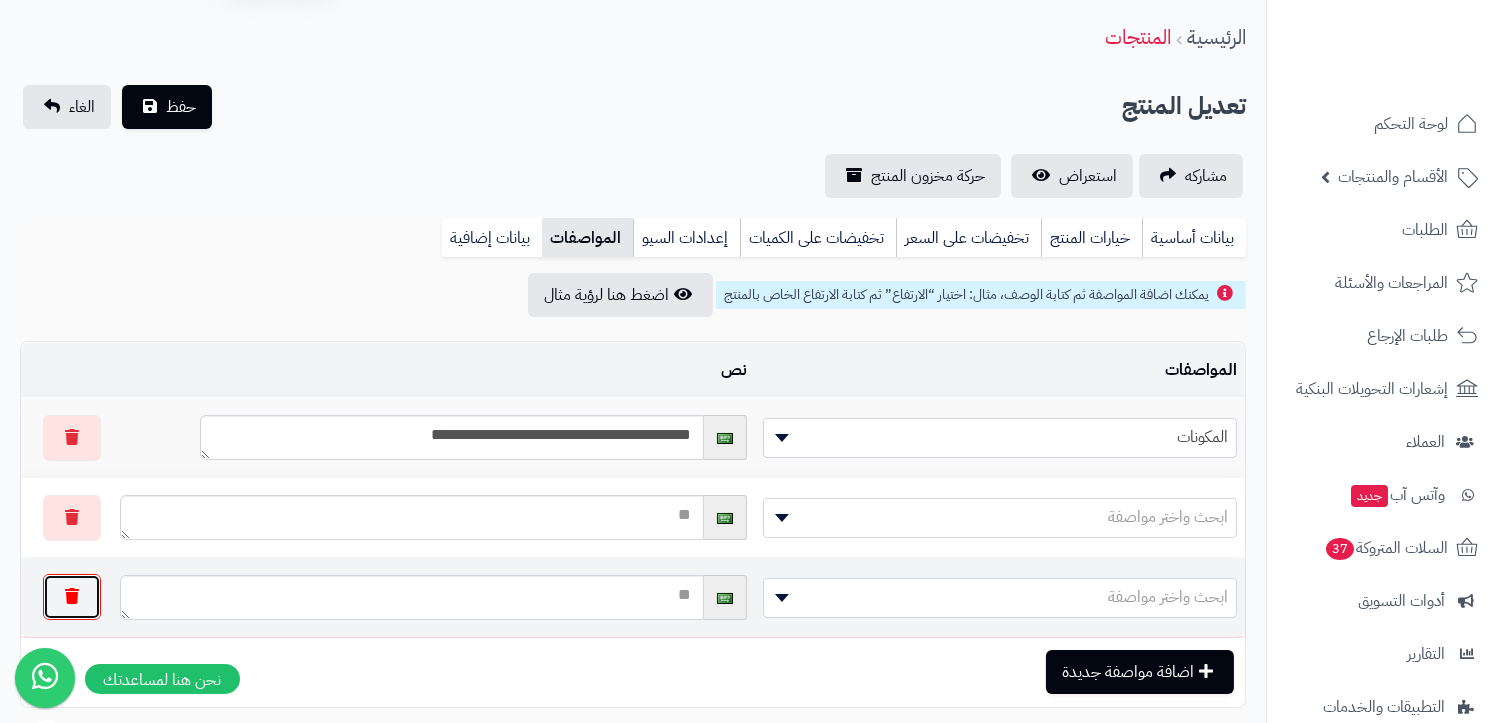 click at bounding box center (72, 597) 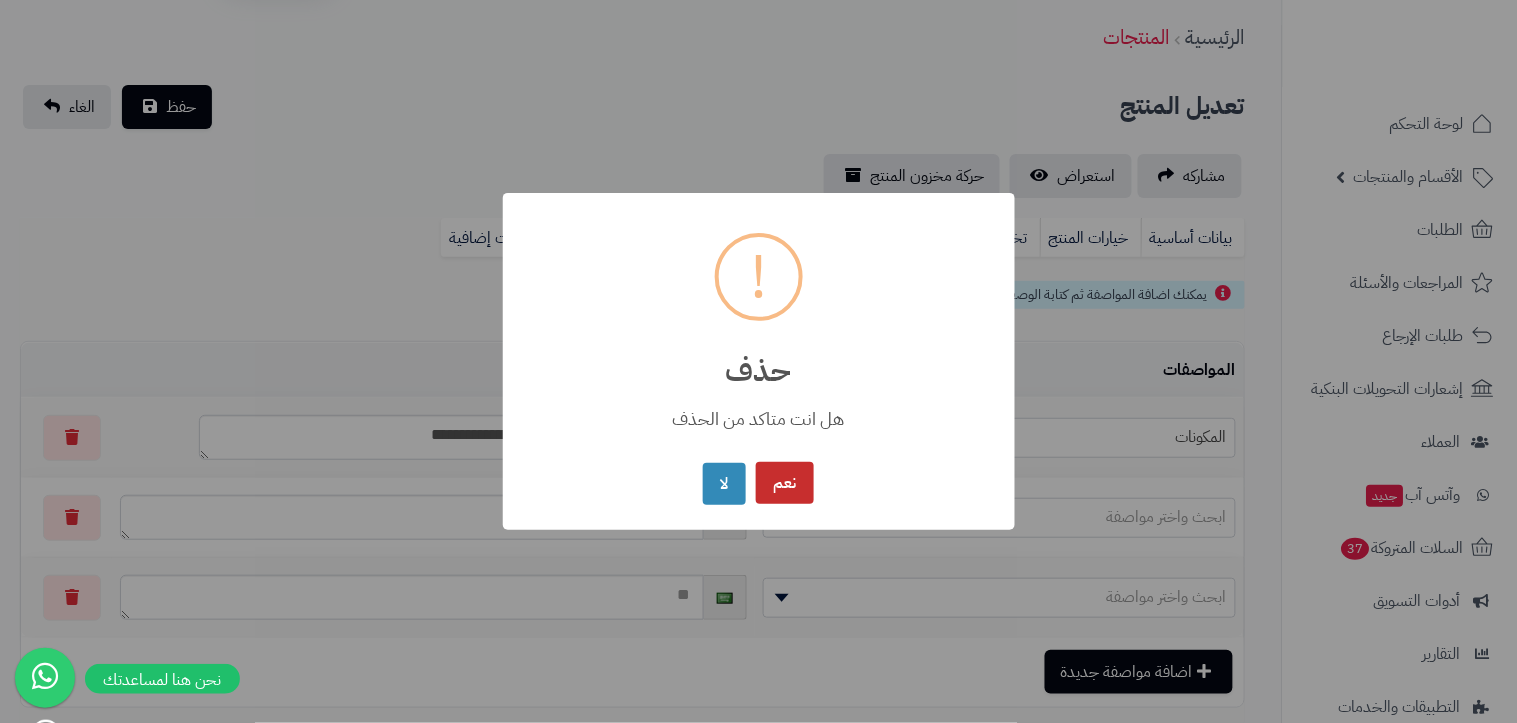 click on "نعم" at bounding box center [785, 483] 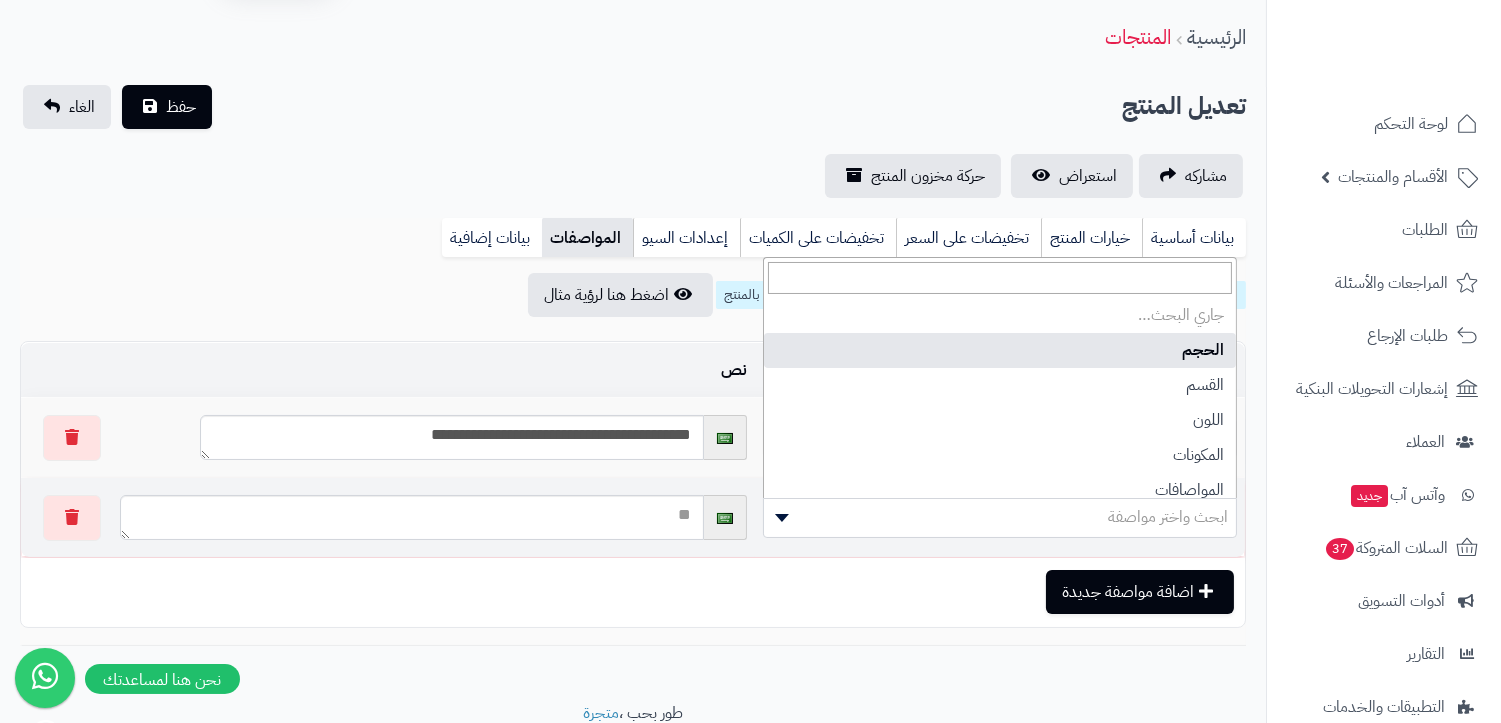 click on "ابحث واختر مواصفة" at bounding box center (1168, 517) 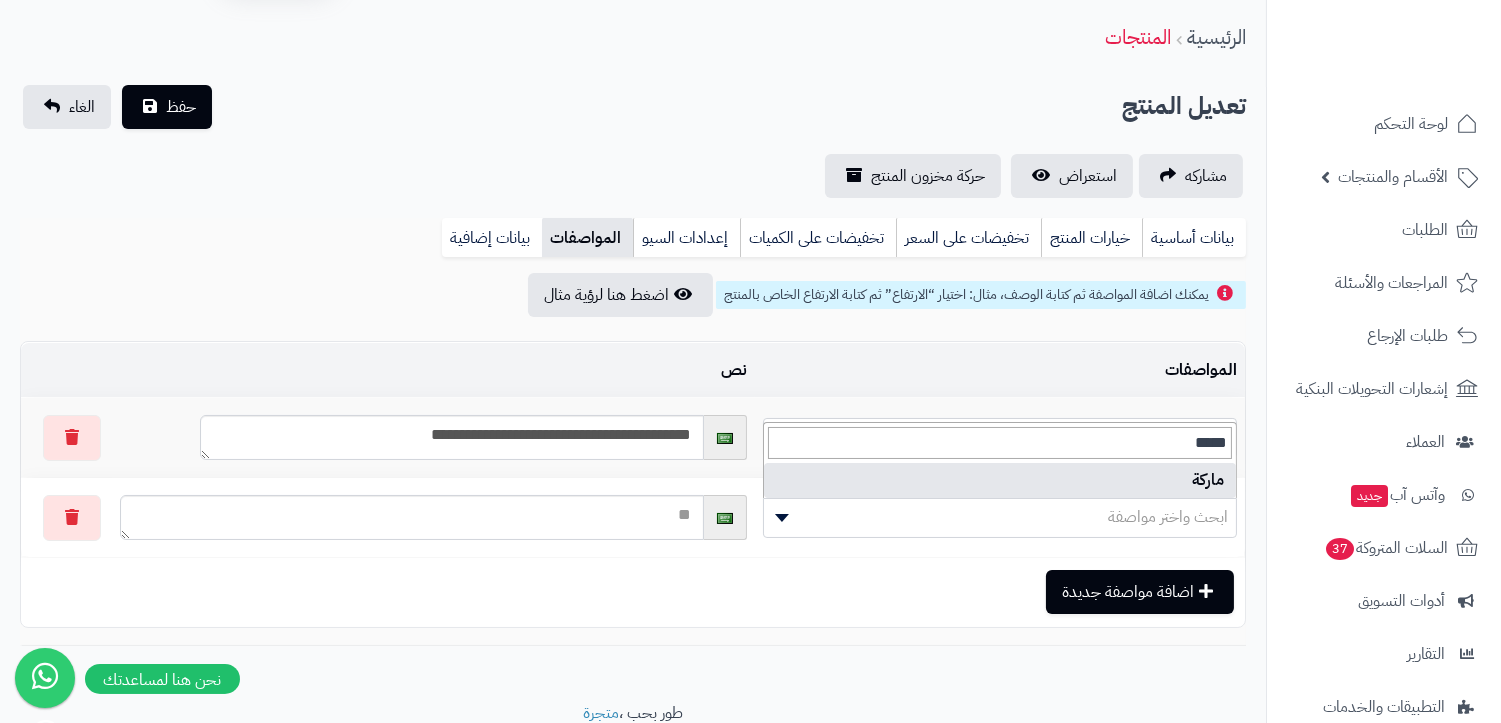 type on "*****" 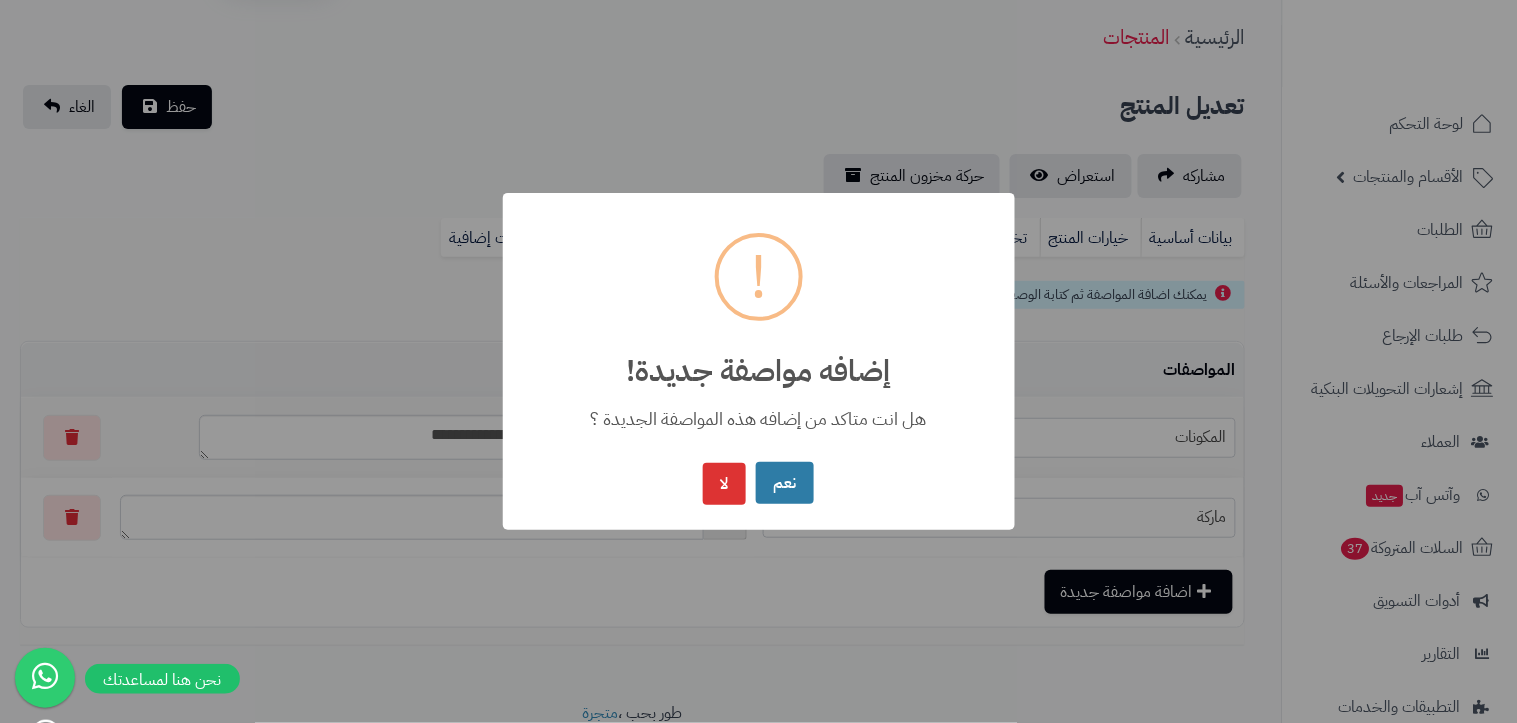 click on "نعم" at bounding box center (785, 483) 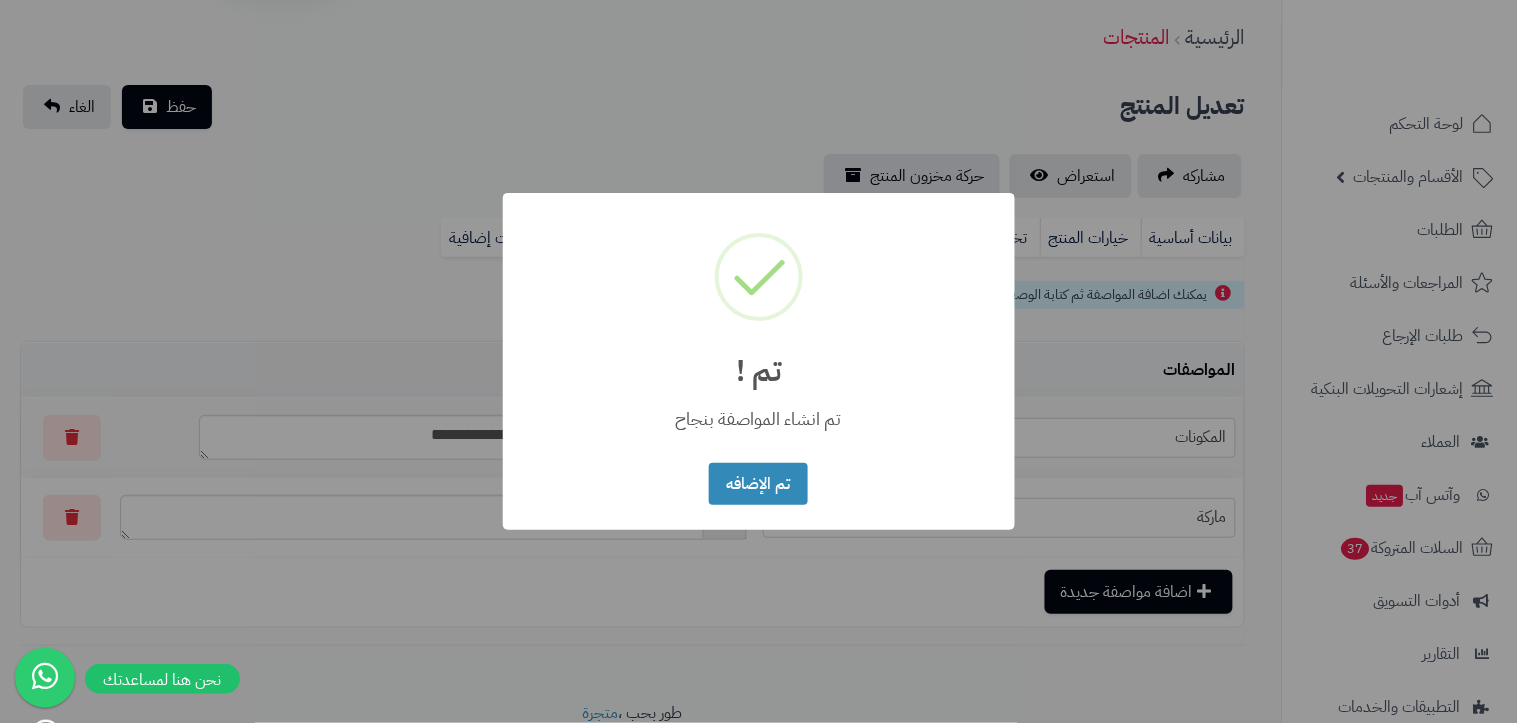 click on "×
تم ! تم انشاء المواصفة بنجاح تم الإضافه No Cancel" at bounding box center [759, 362] 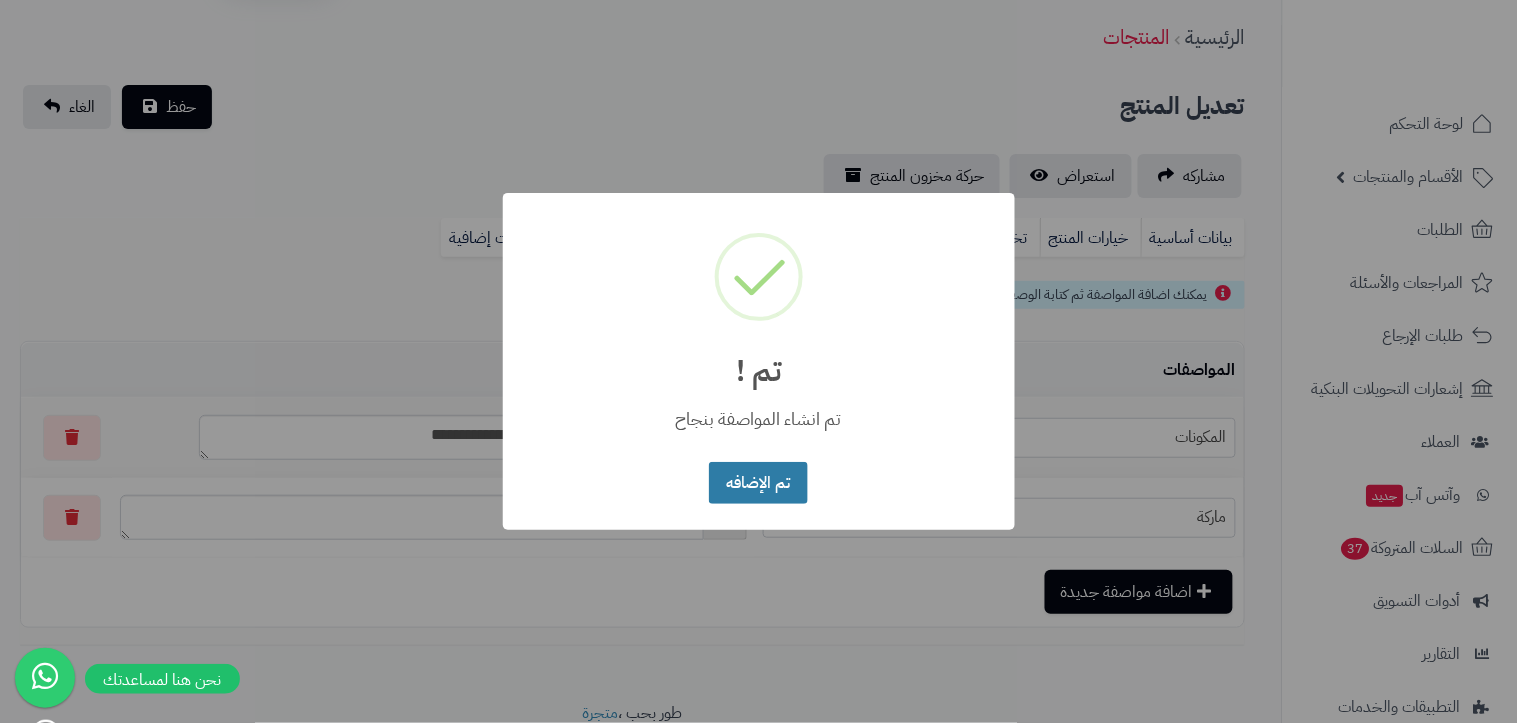 click on "تم الإضافه" at bounding box center (758, 483) 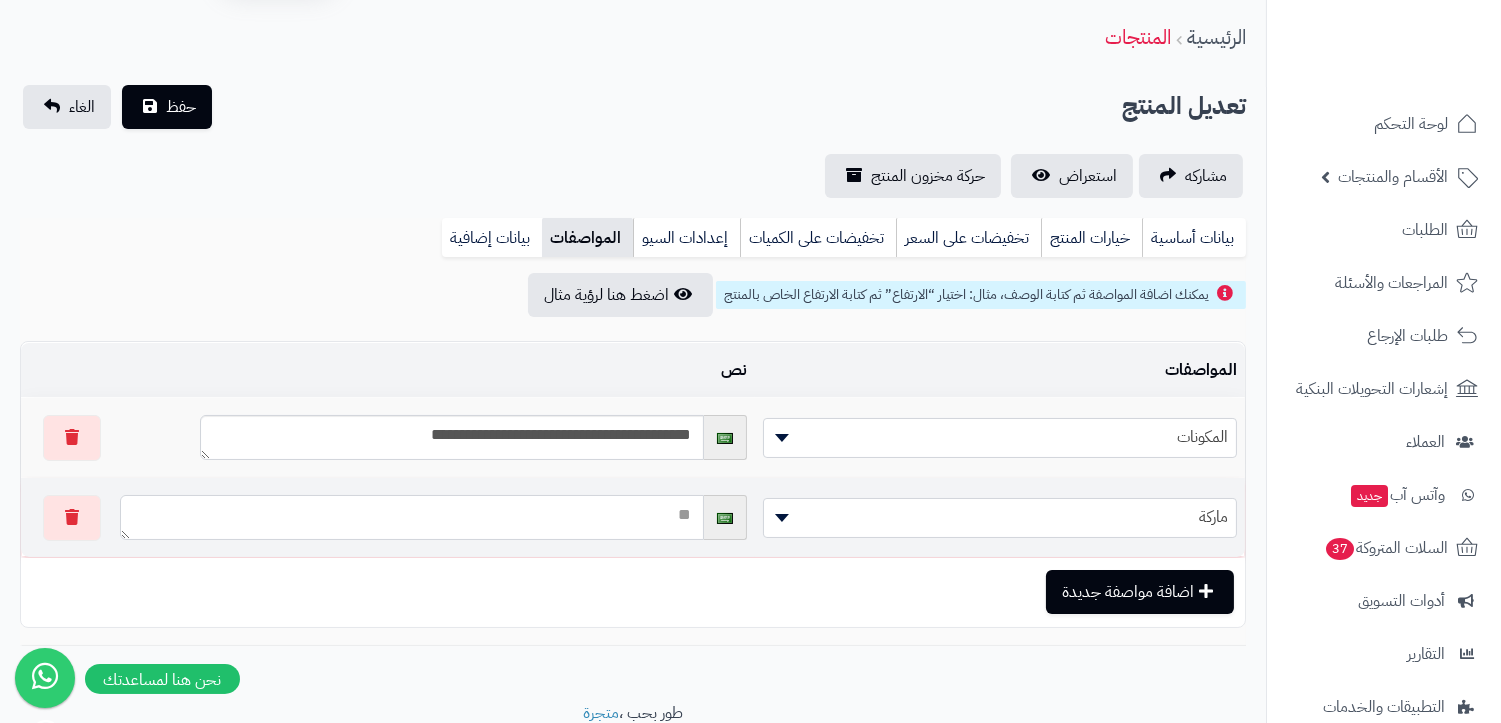 click at bounding box center (412, 517) 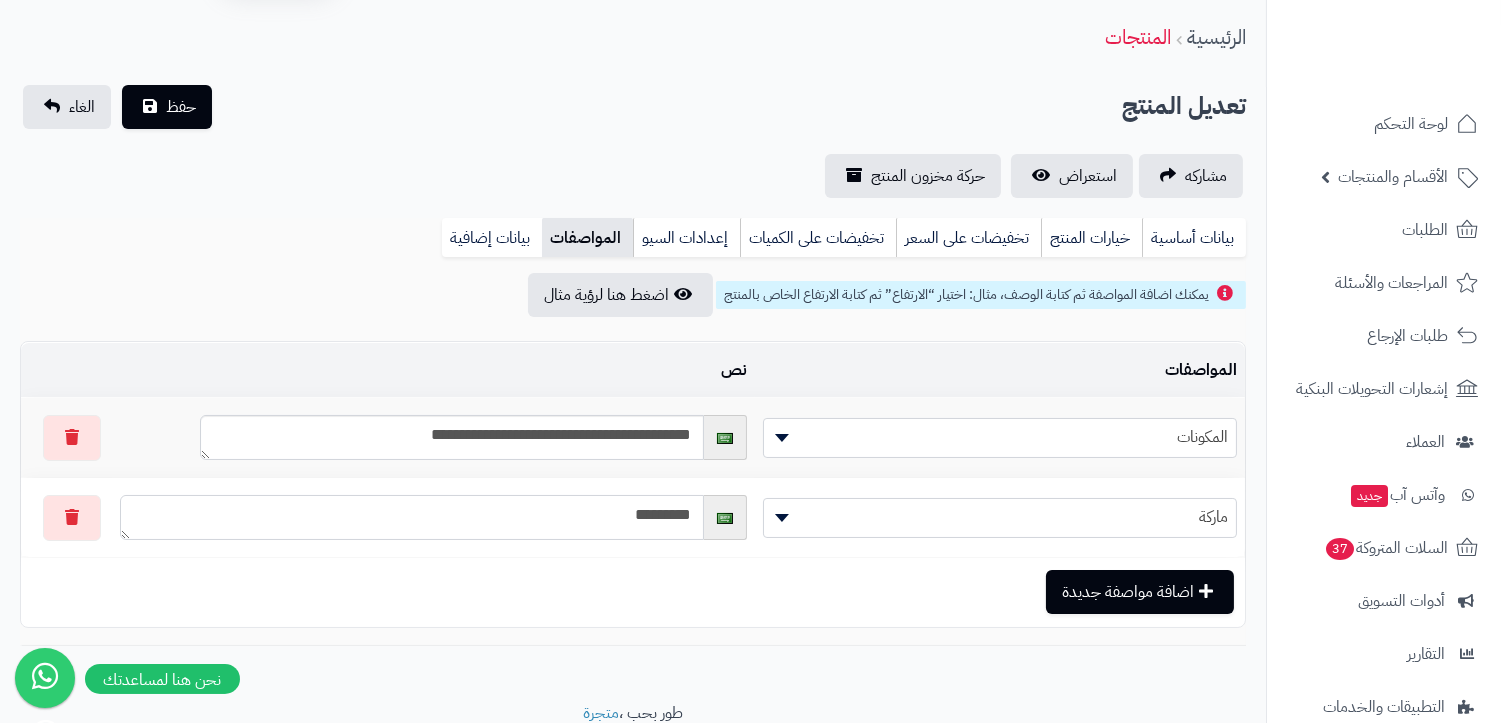 paste on "********" 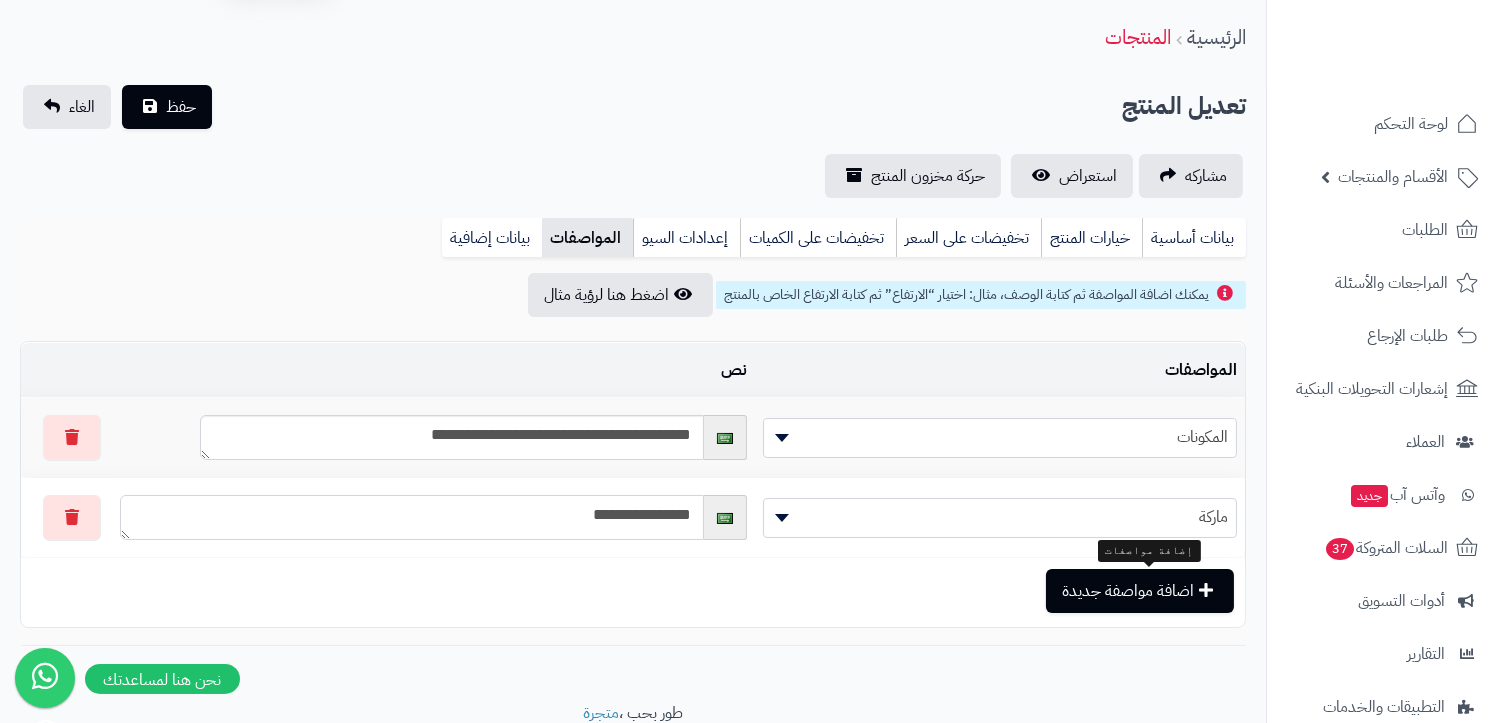 type on "**********" 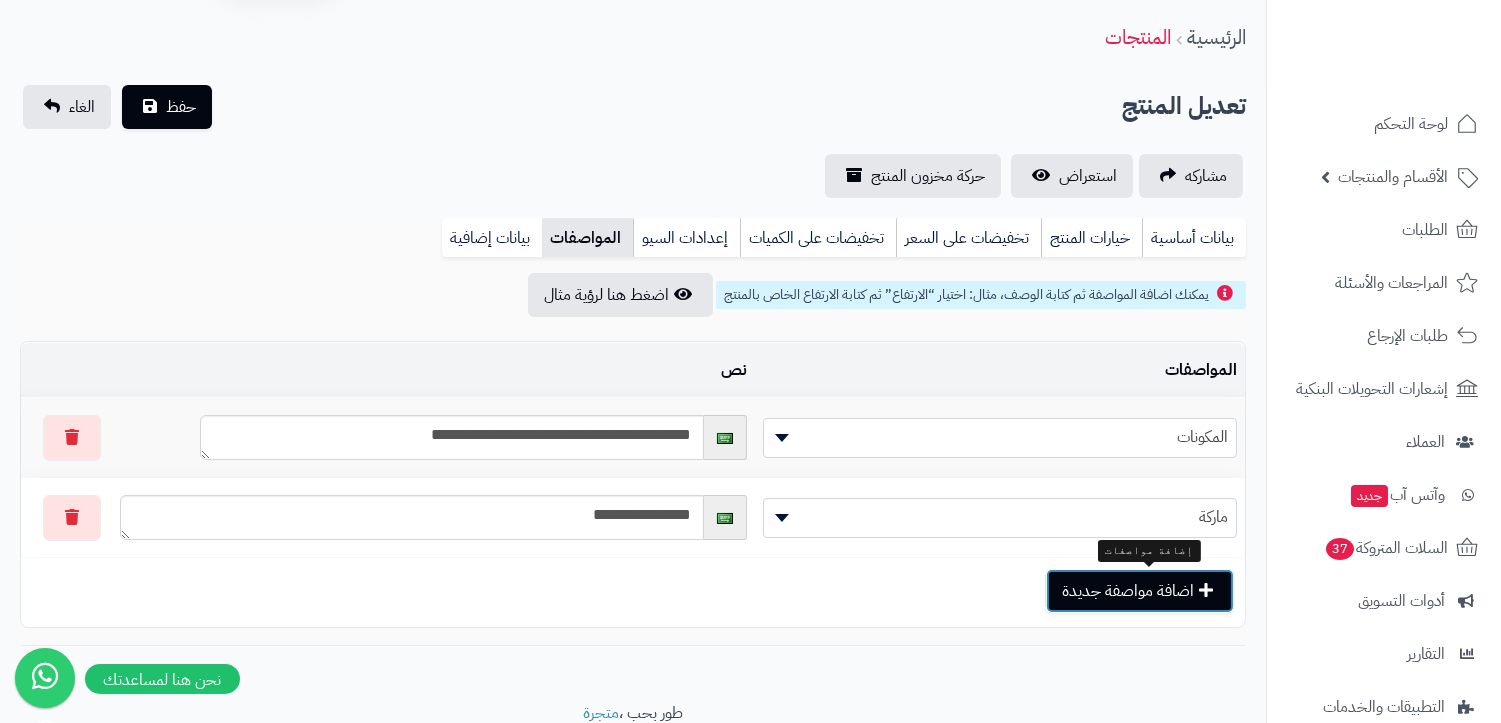 click on "اضافة مواصفة جديدة" at bounding box center (1140, 591) 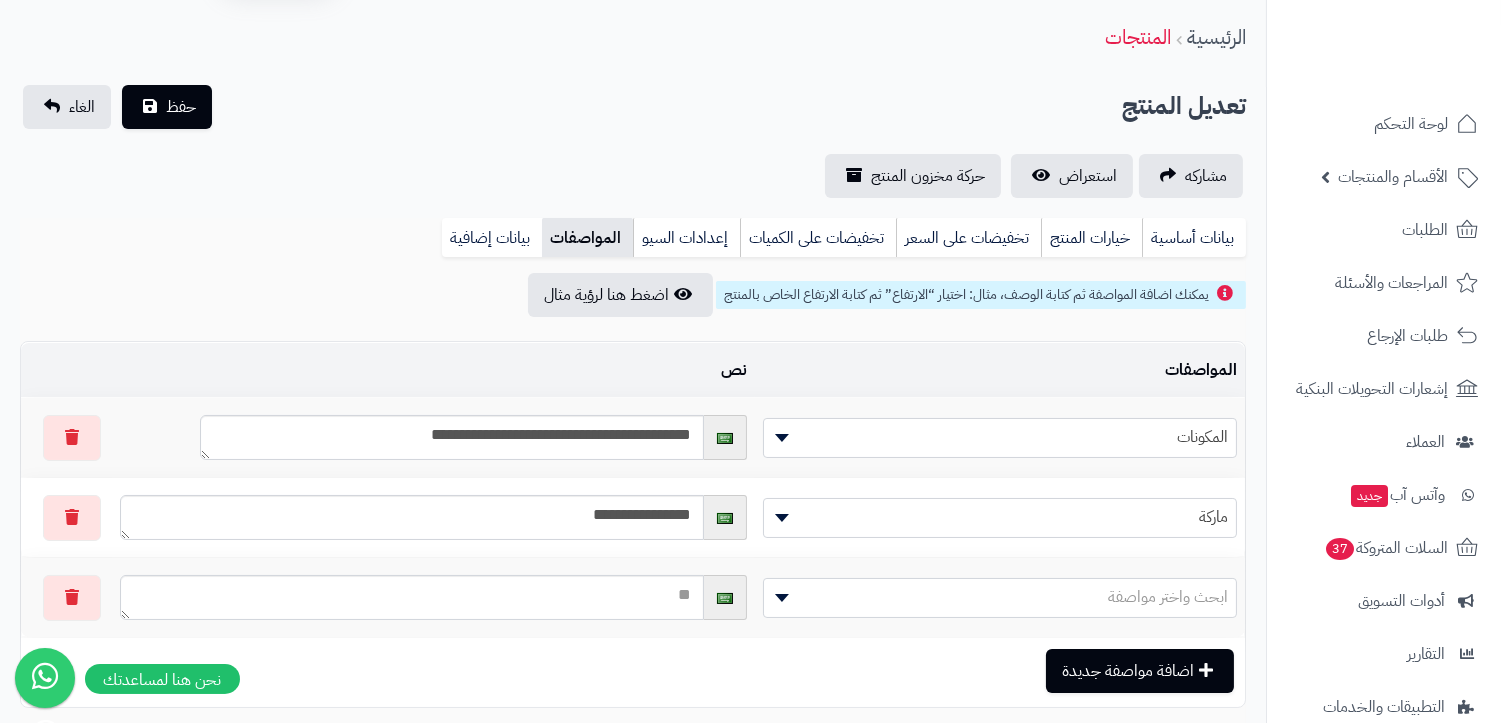 click on "ابحث واختر مواصفة" at bounding box center (1168, 597) 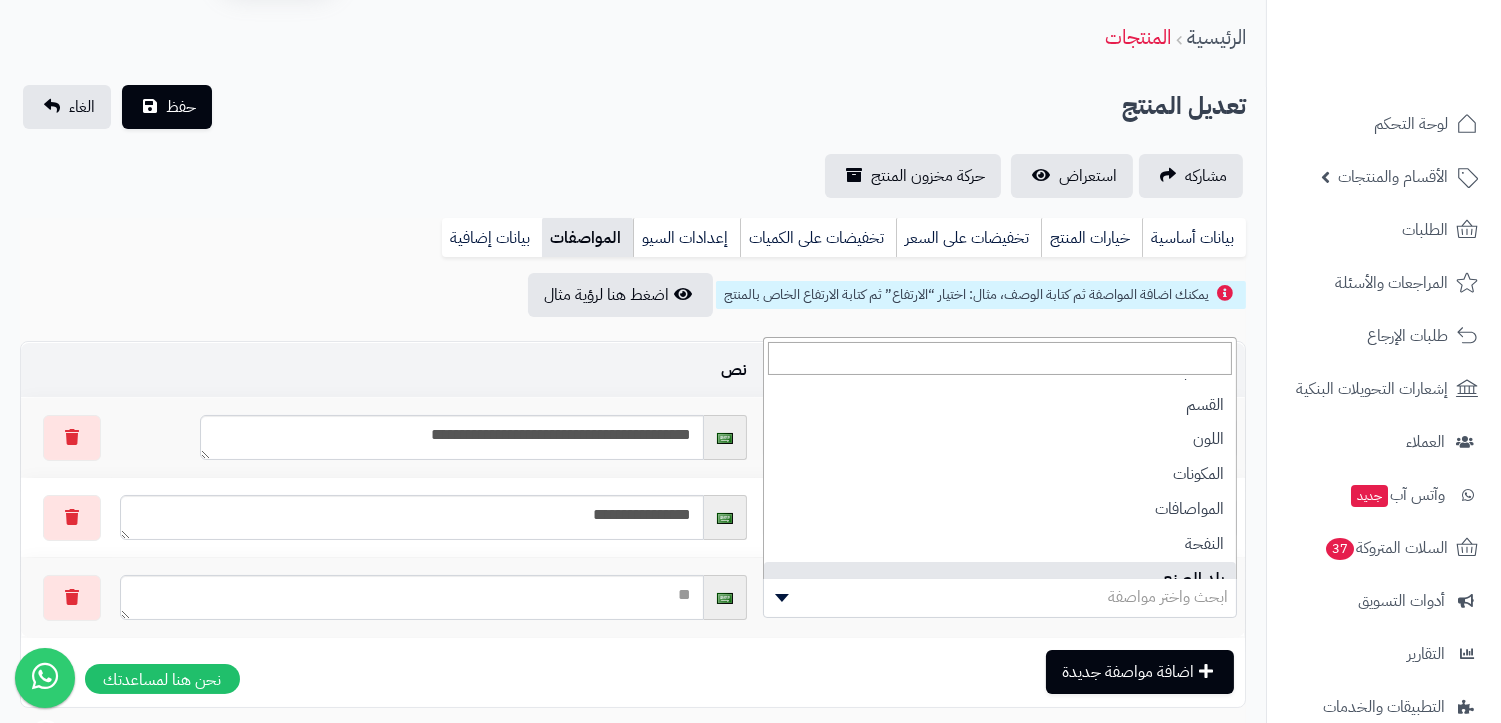 scroll, scrollTop: 0, scrollLeft: 0, axis: both 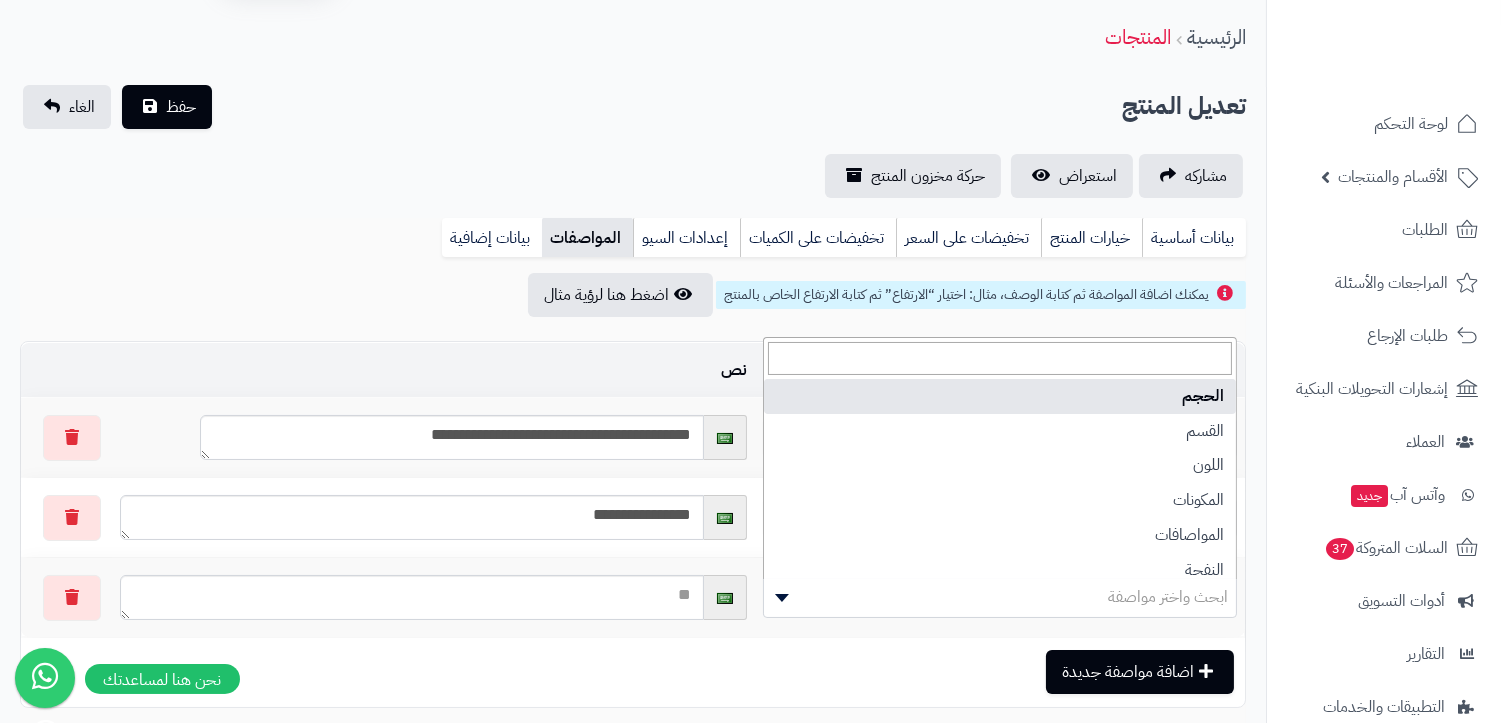 select on "**" 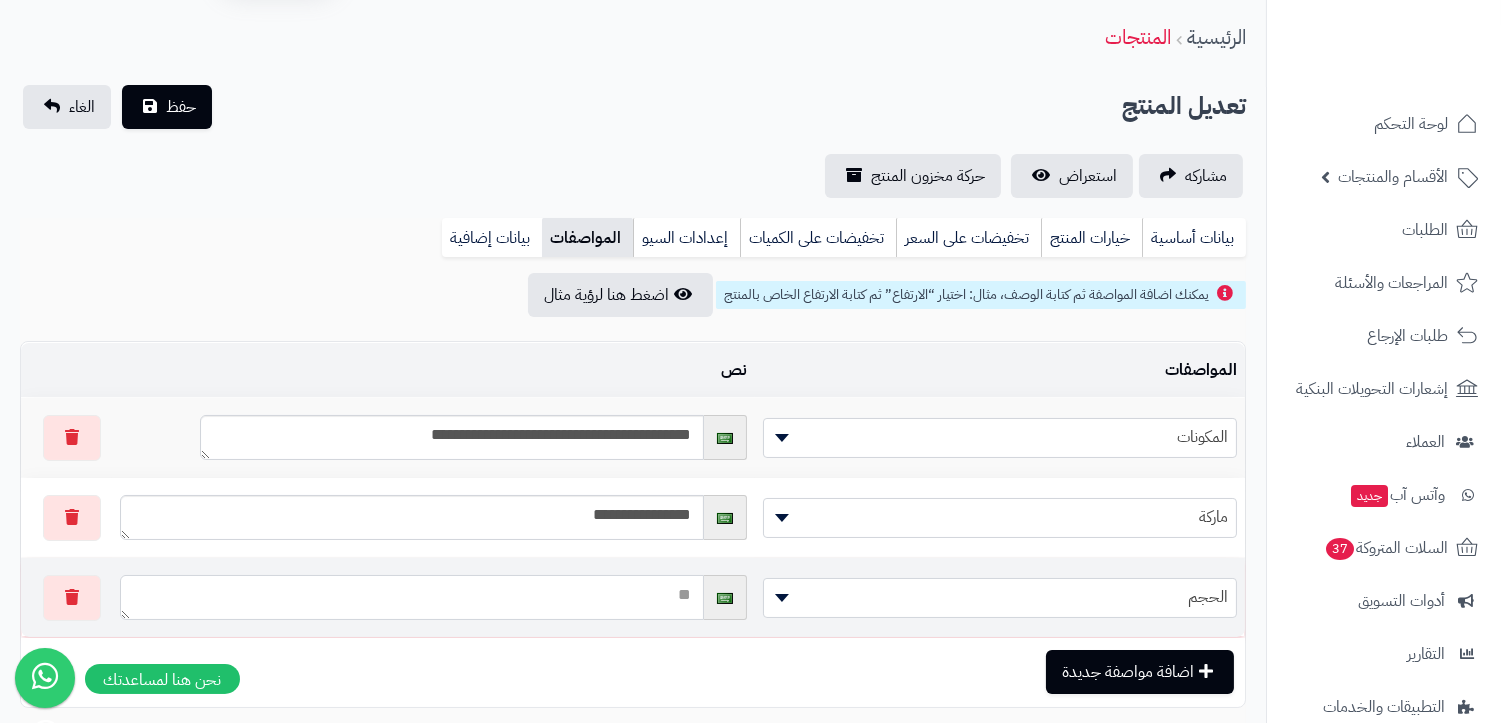 click at bounding box center [412, 597] 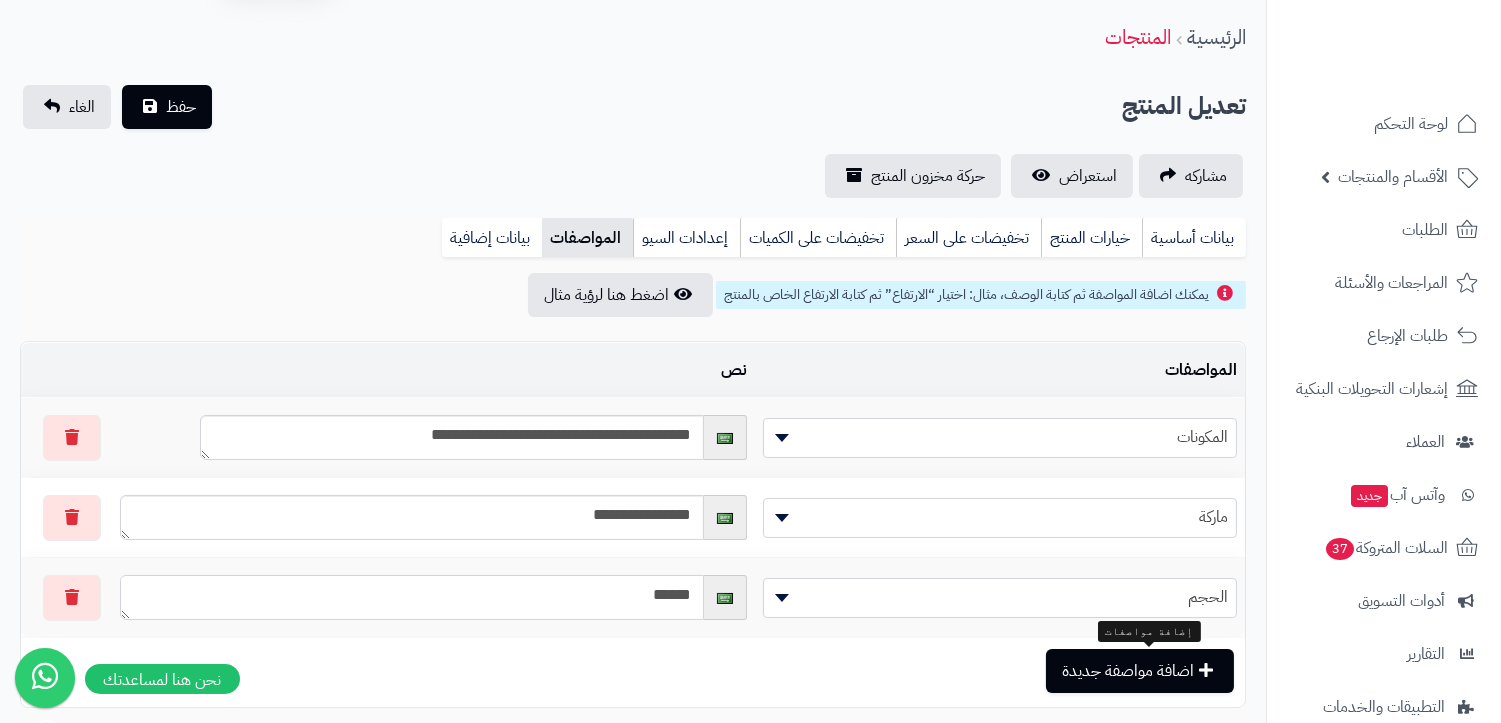 type on "******" 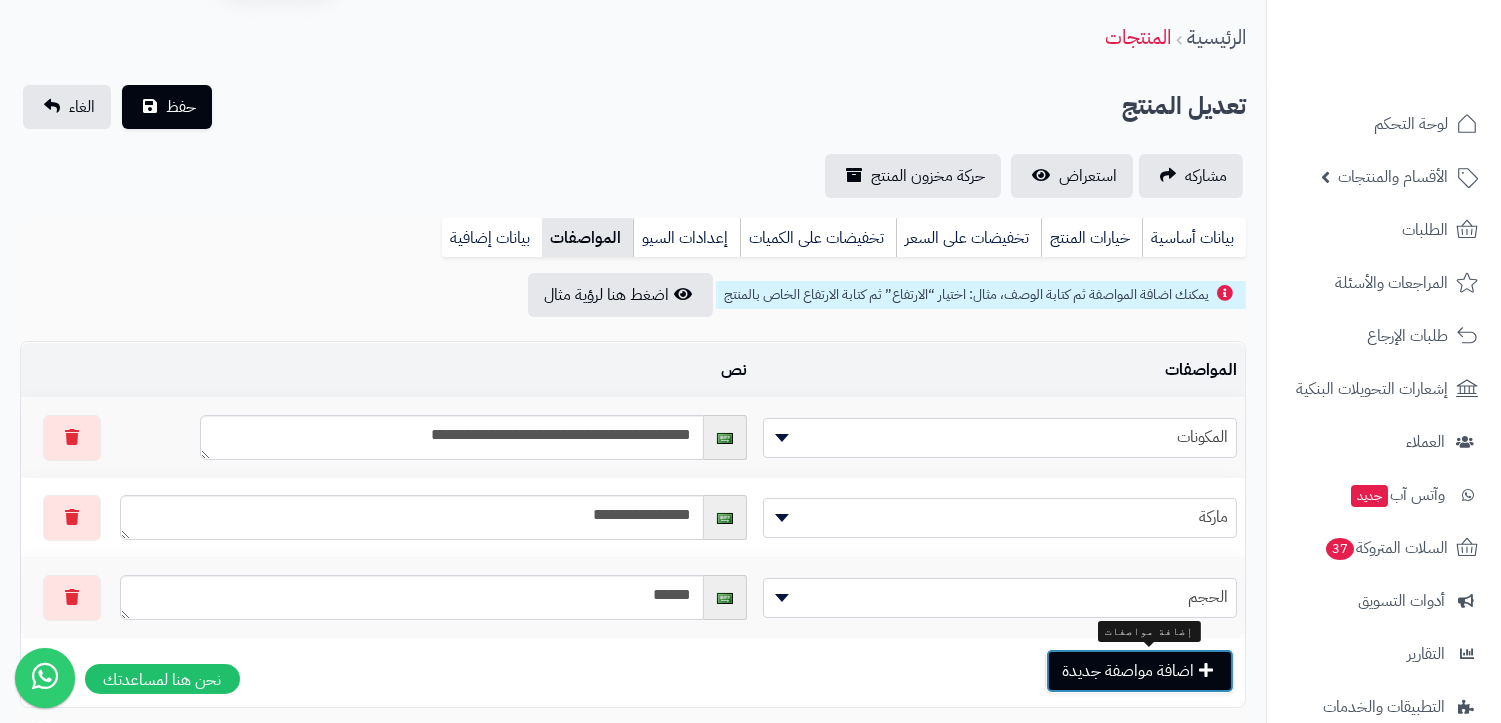 click on "اضافة مواصفة جديدة" at bounding box center [1140, 671] 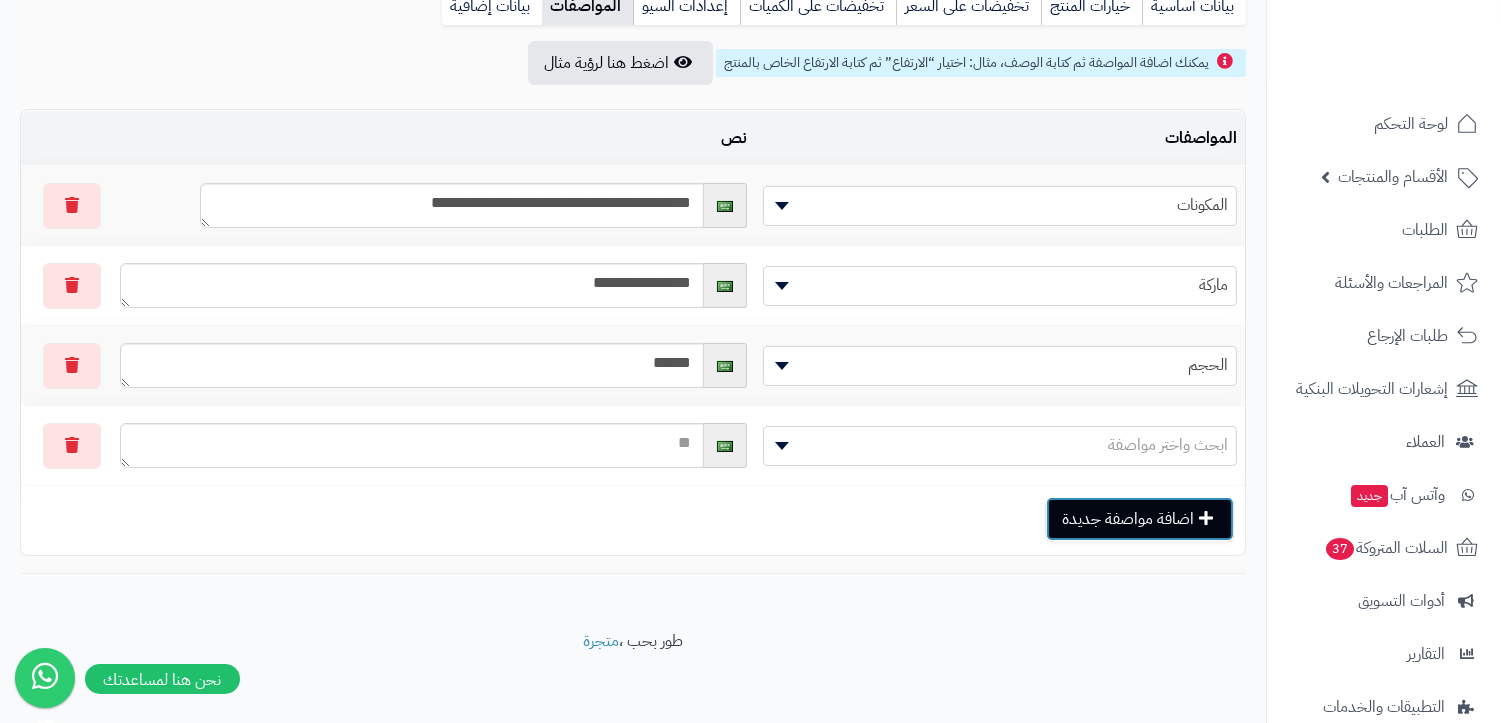 scroll, scrollTop: 302, scrollLeft: 0, axis: vertical 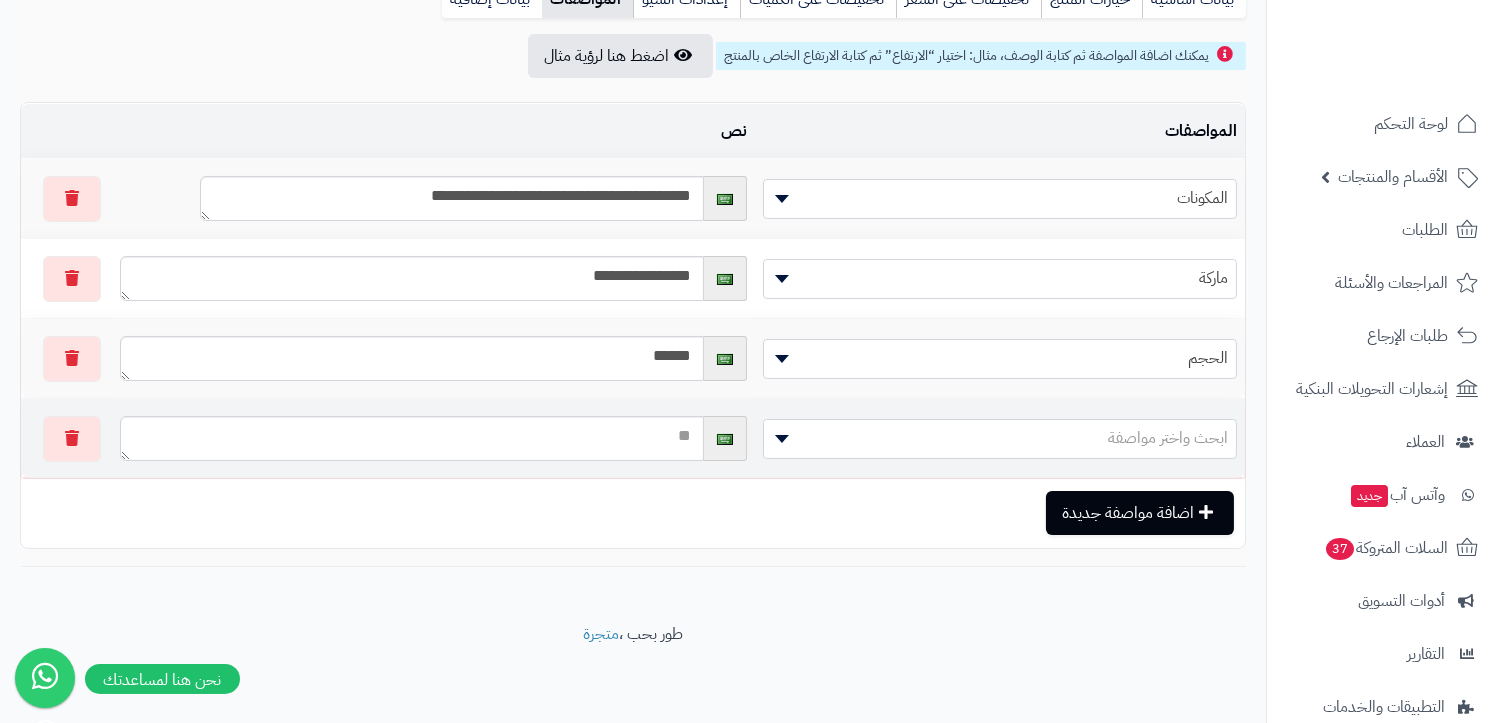 click on "ابحث واختر مواصفة" at bounding box center [1000, 438] 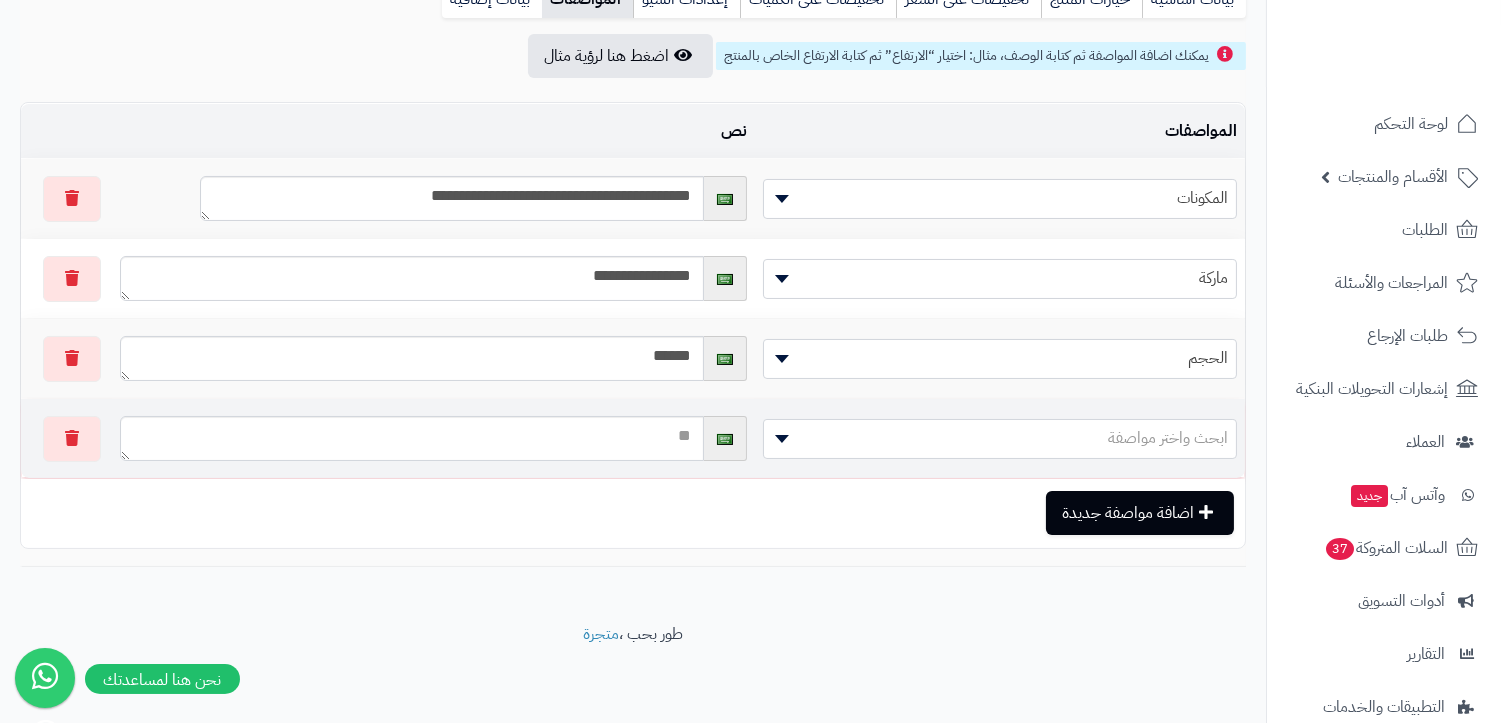 click on "ابحث واختر مواصفة" at bounding box center (1000, 438) 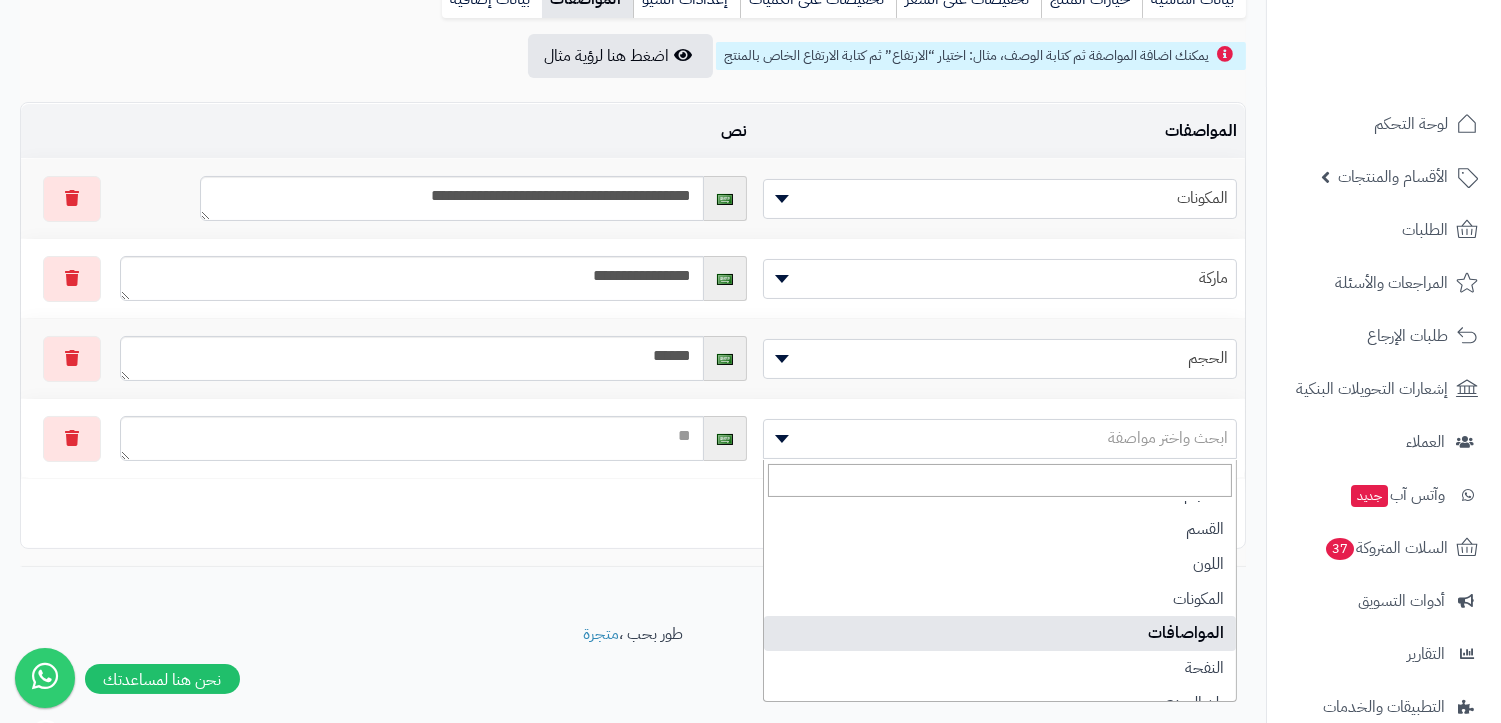 scroll, scrollTop: 0, scrollLeft: 0, axis: both 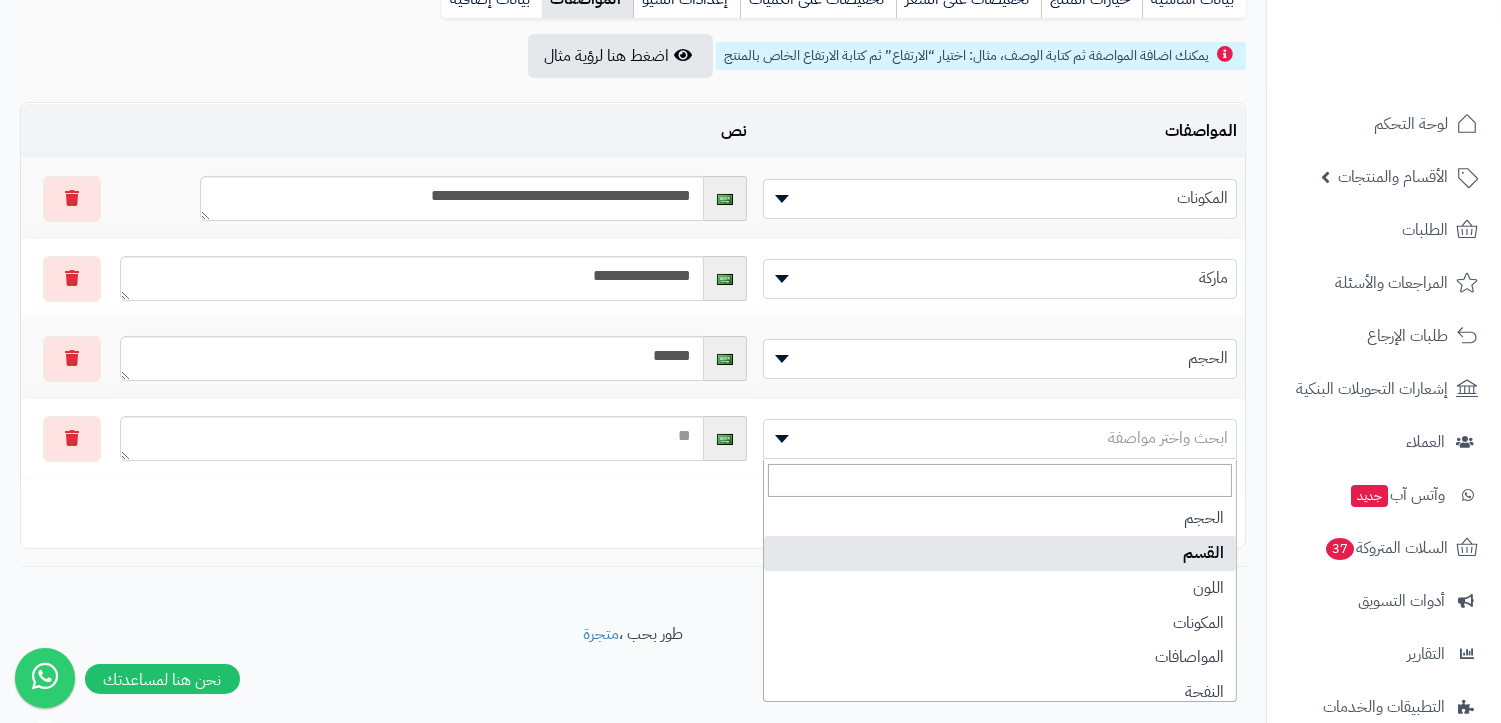 select on "**" 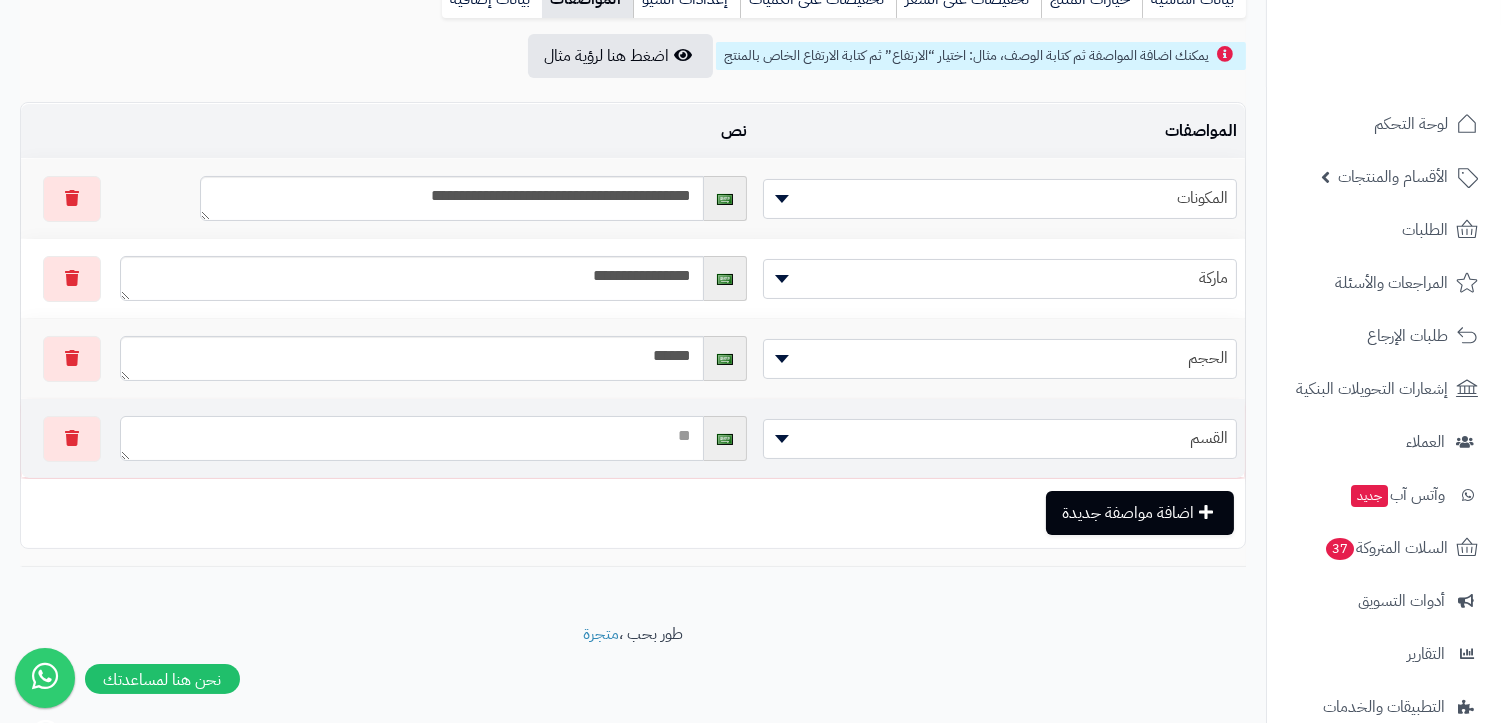 click at bounding box center (412, 438) 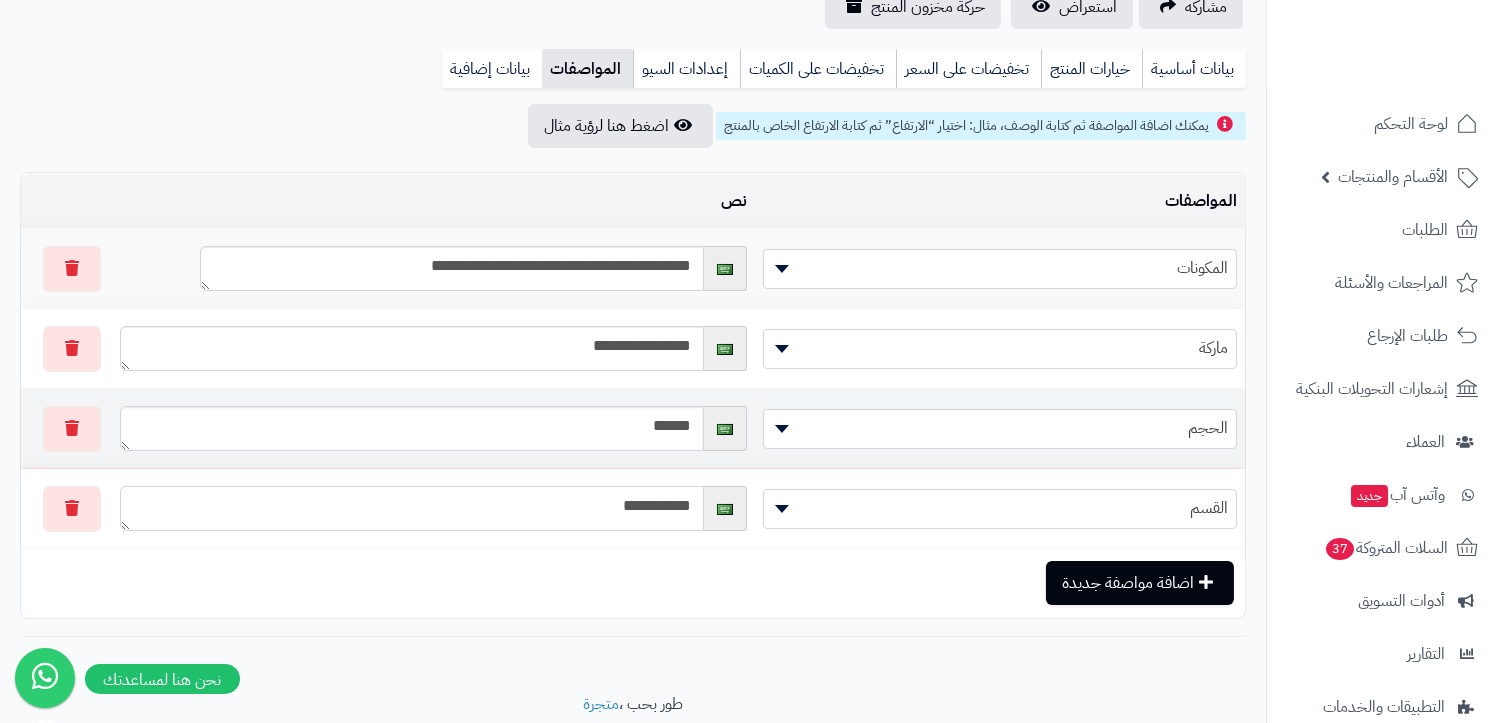 scroll, scrollTop: 191, scrollLeft: 0, axis: vertical 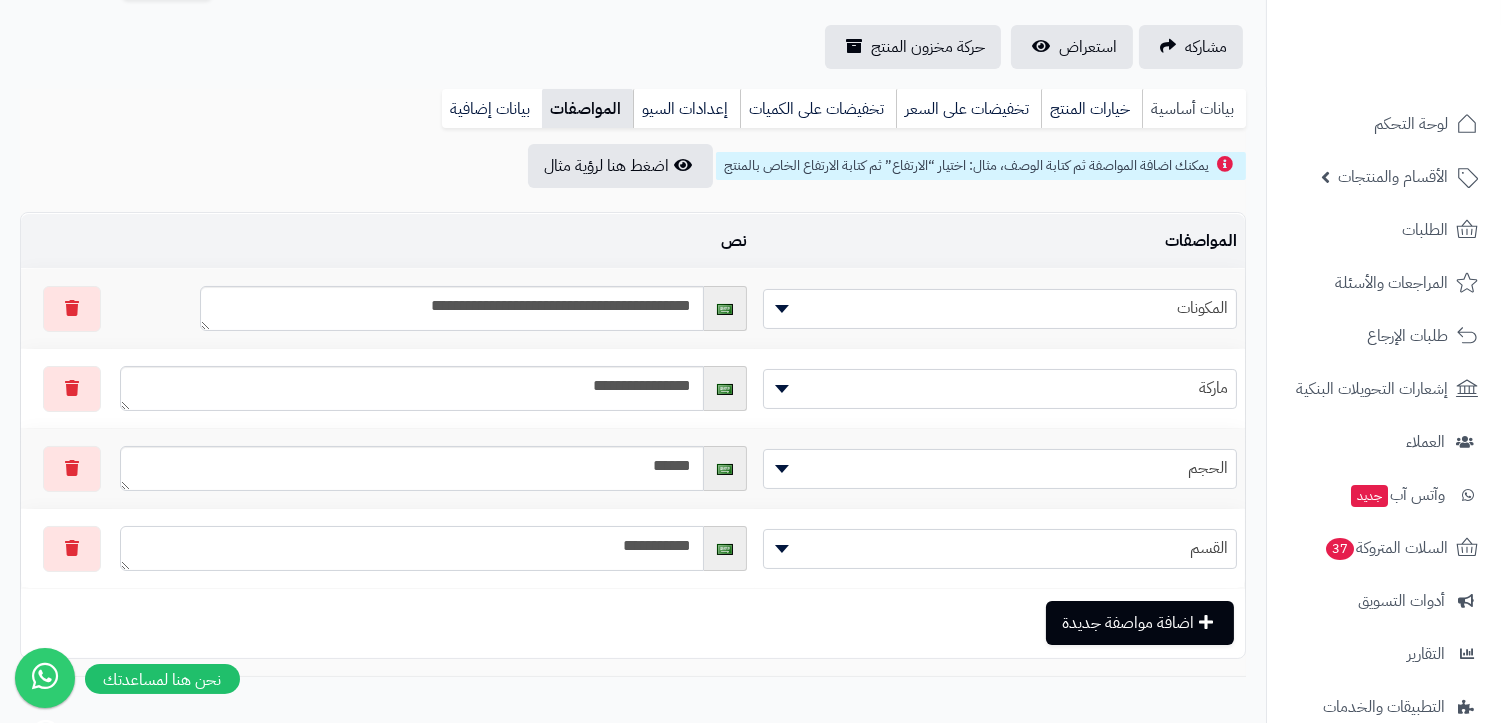 type on "**********" 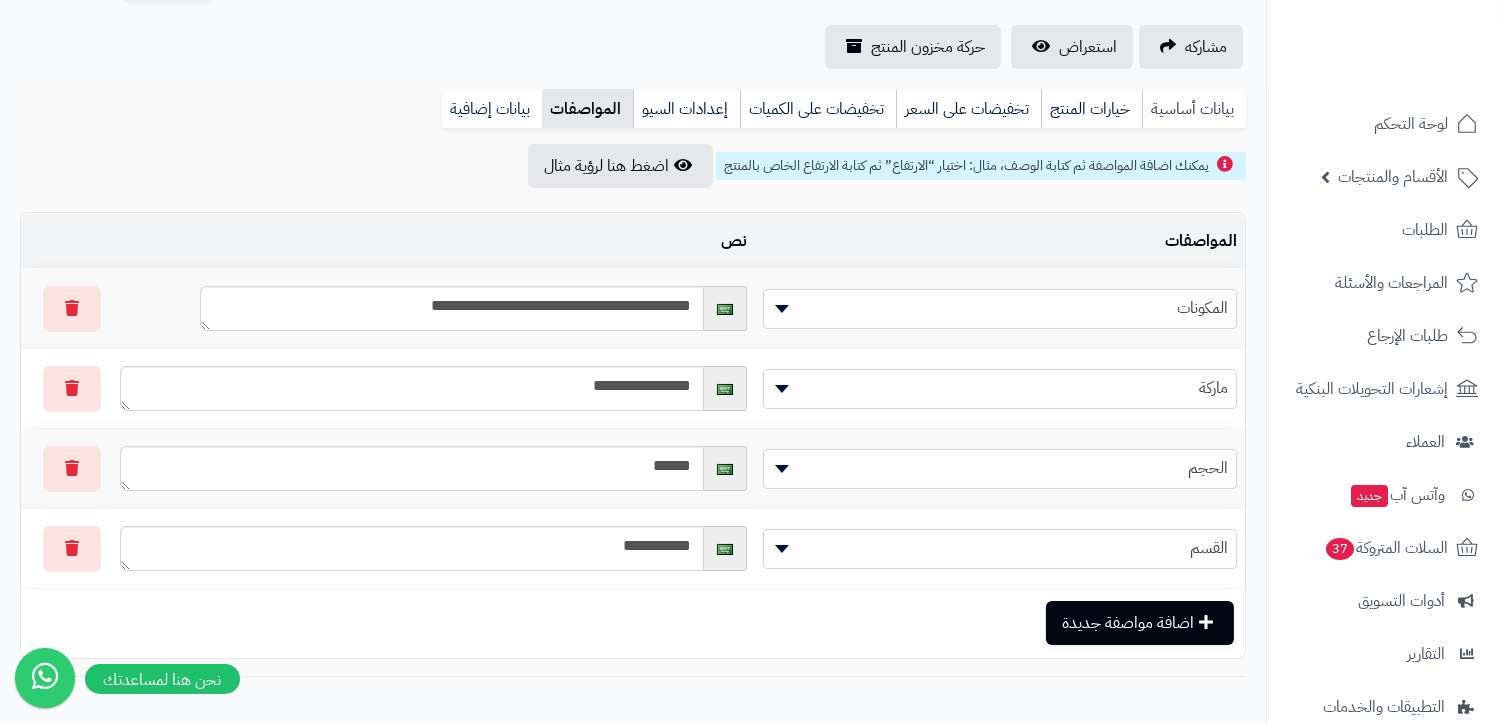 click on "بيانات أساسية" at bounding box center (1194, 109) 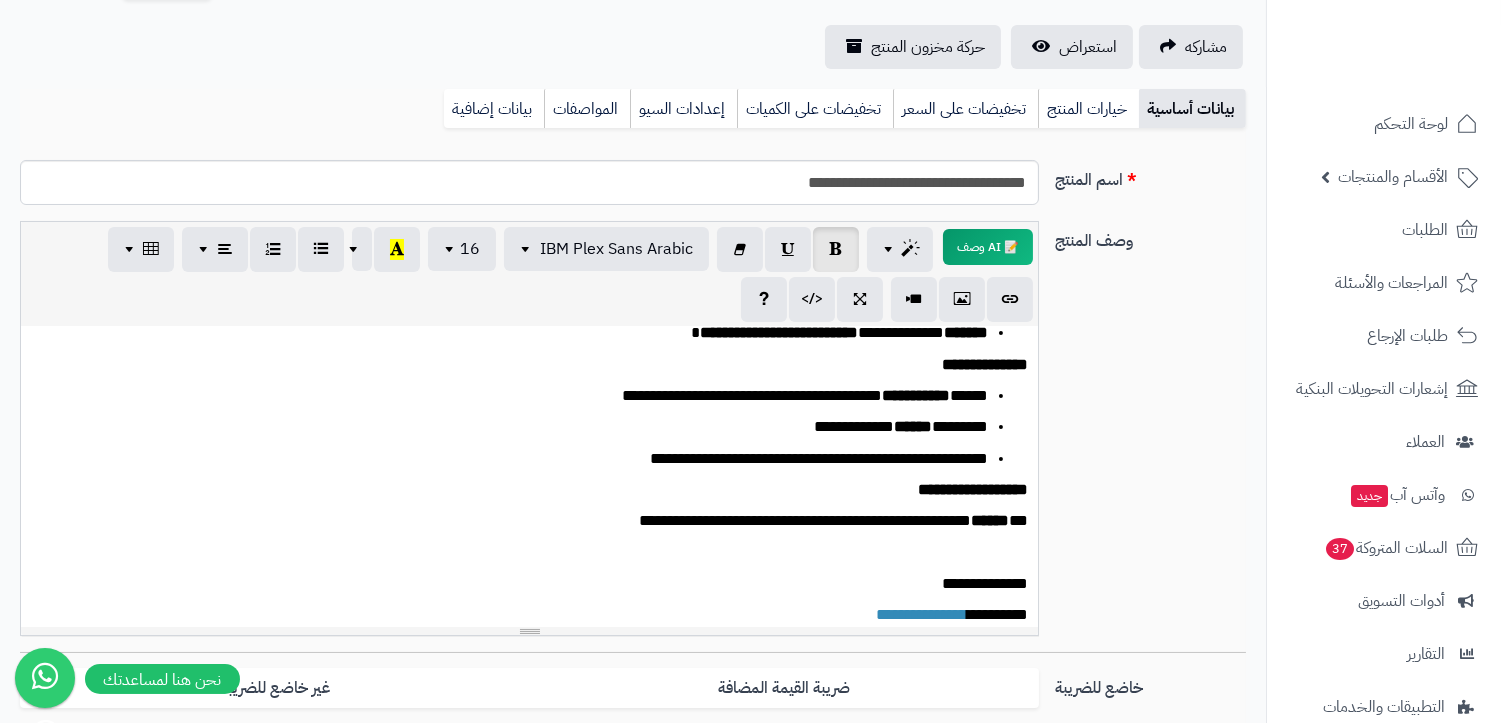 scroll, scrollTop: 248, scrollLeft: 0, axis: vertical 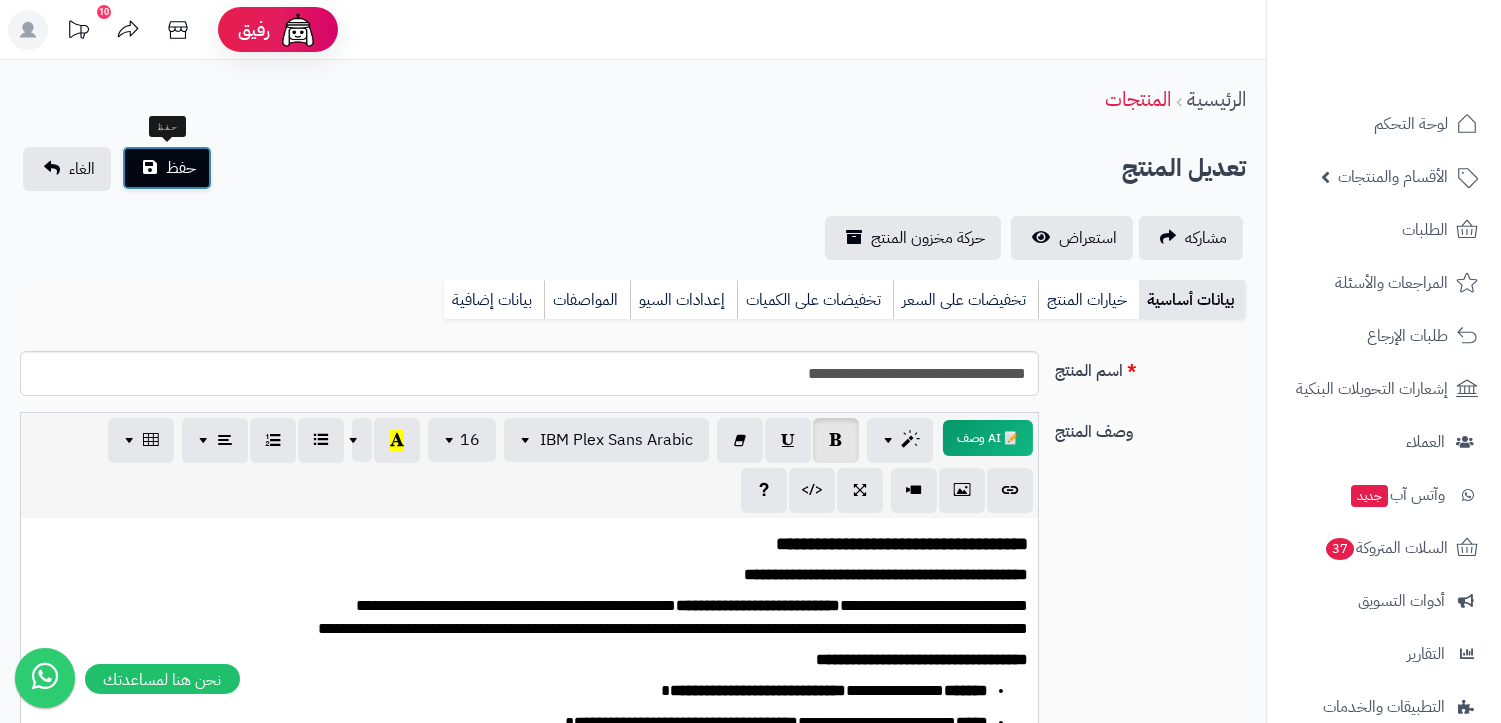 click on "حفظ" at bounding box center (181, 168) 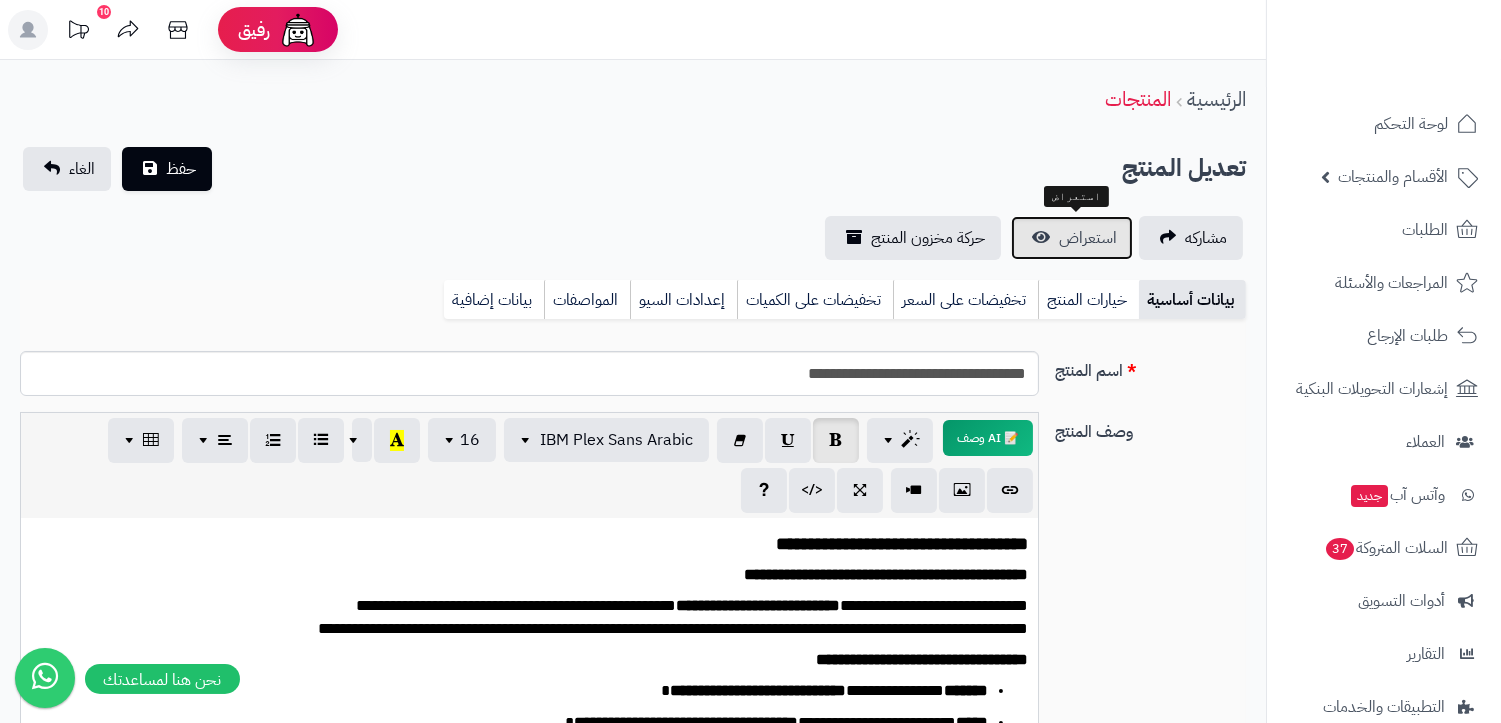 click on "استعراض" at bounding box center (1072, 238) 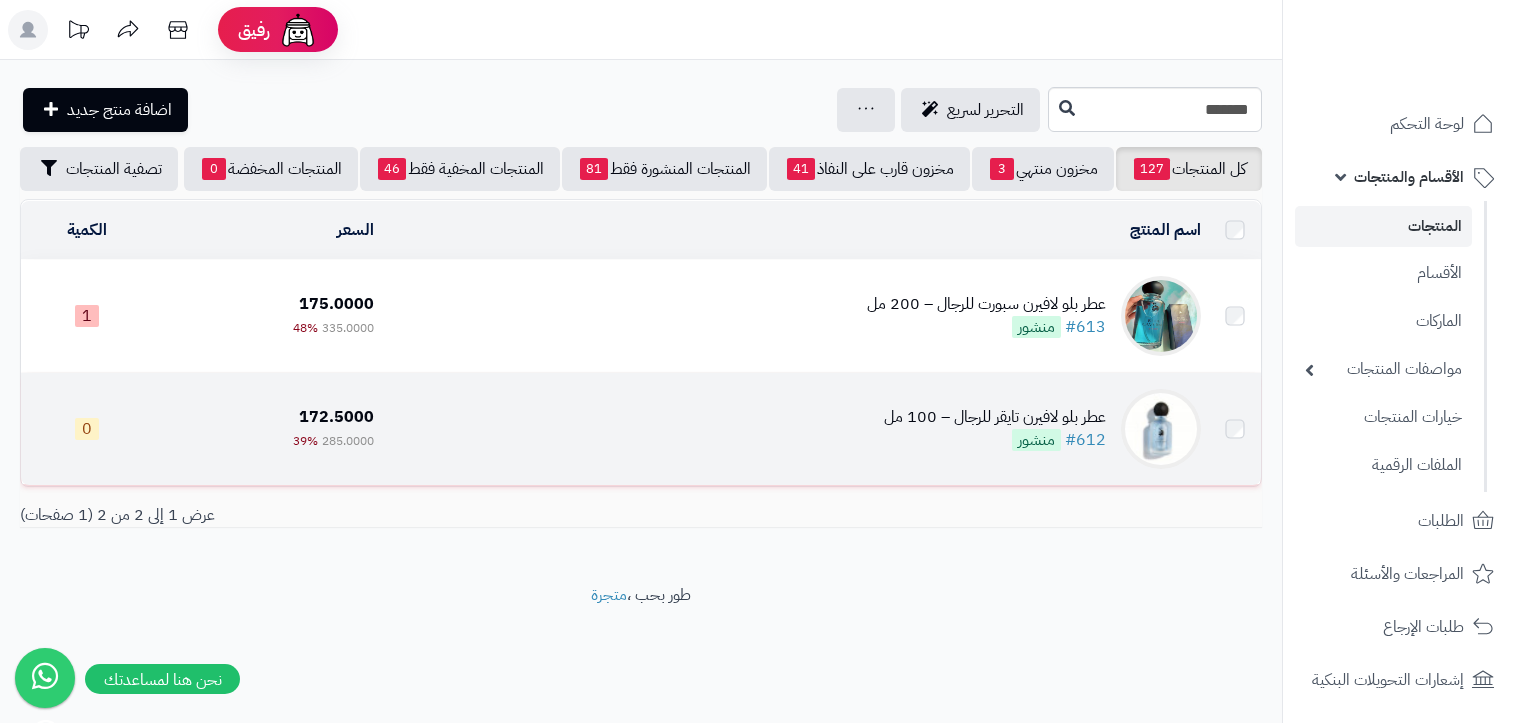scroll, scrollTop: 0, scrollLeft: 0, axis: both 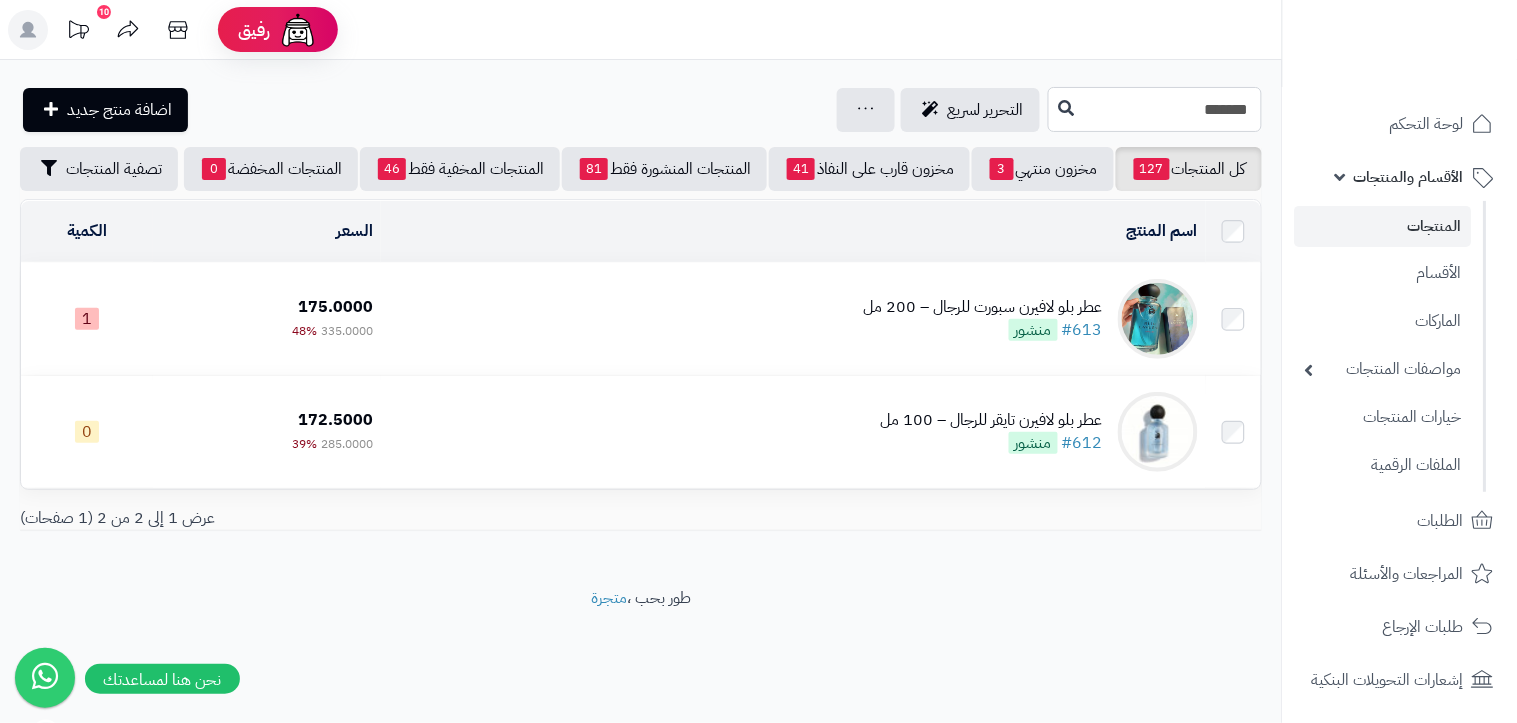 click on "******" at bounding box center (1155, 109) 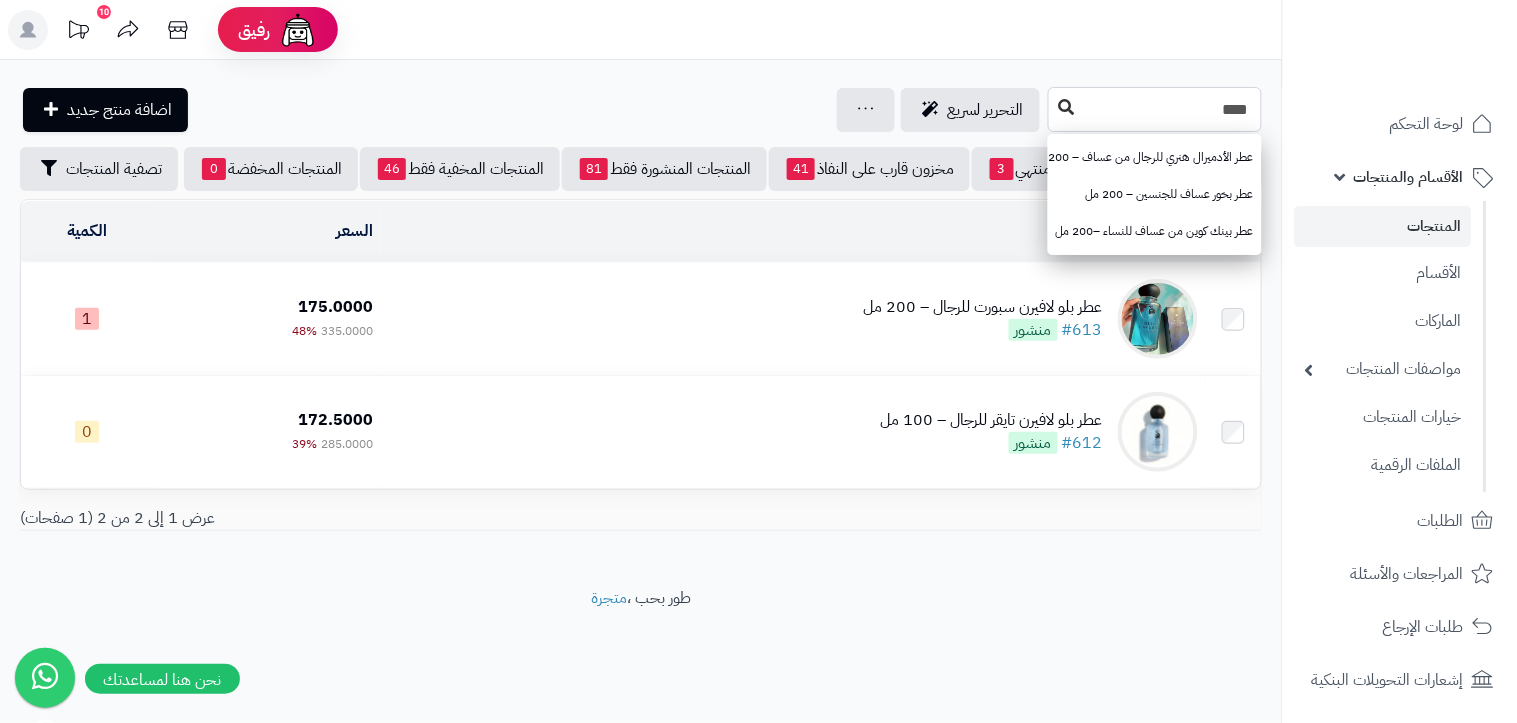 type on "****" 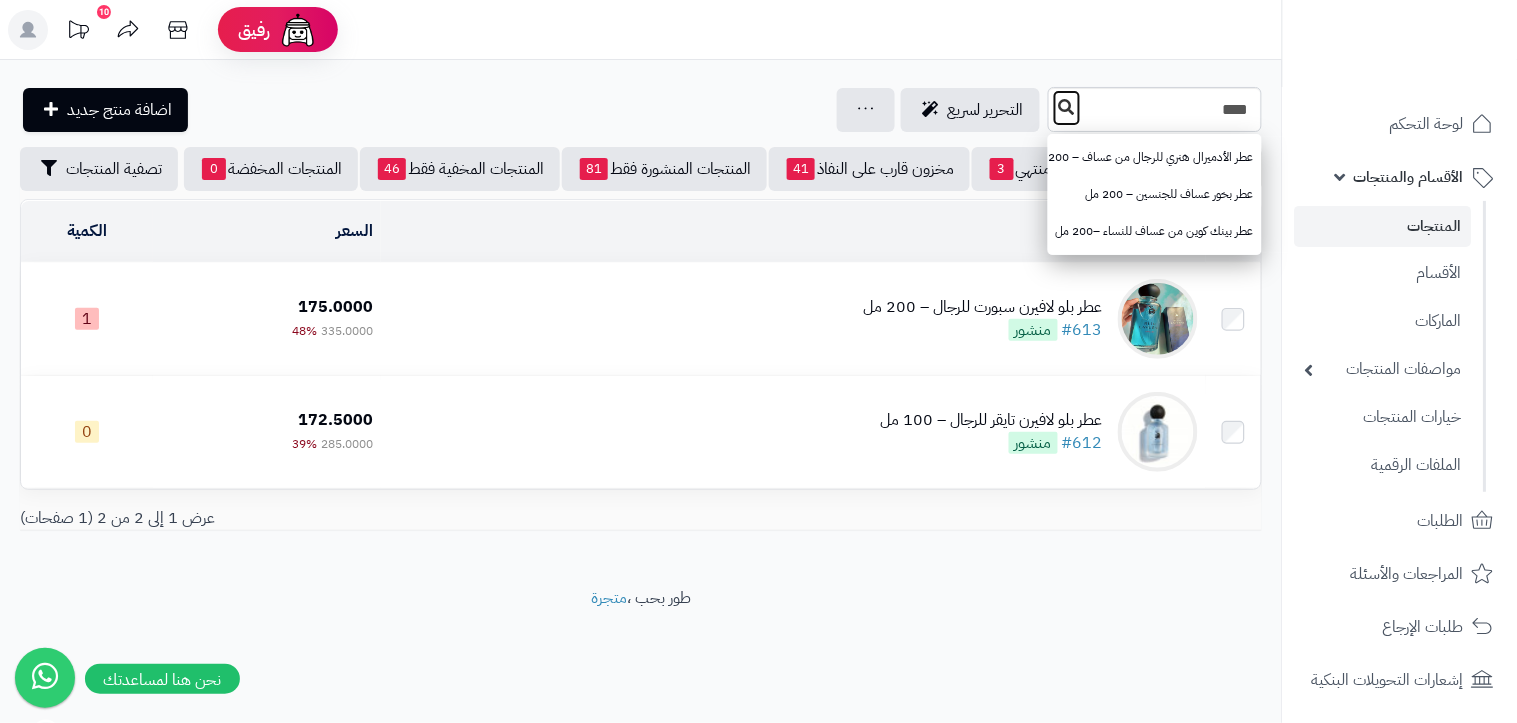 click at bounding box center (1067, 108) 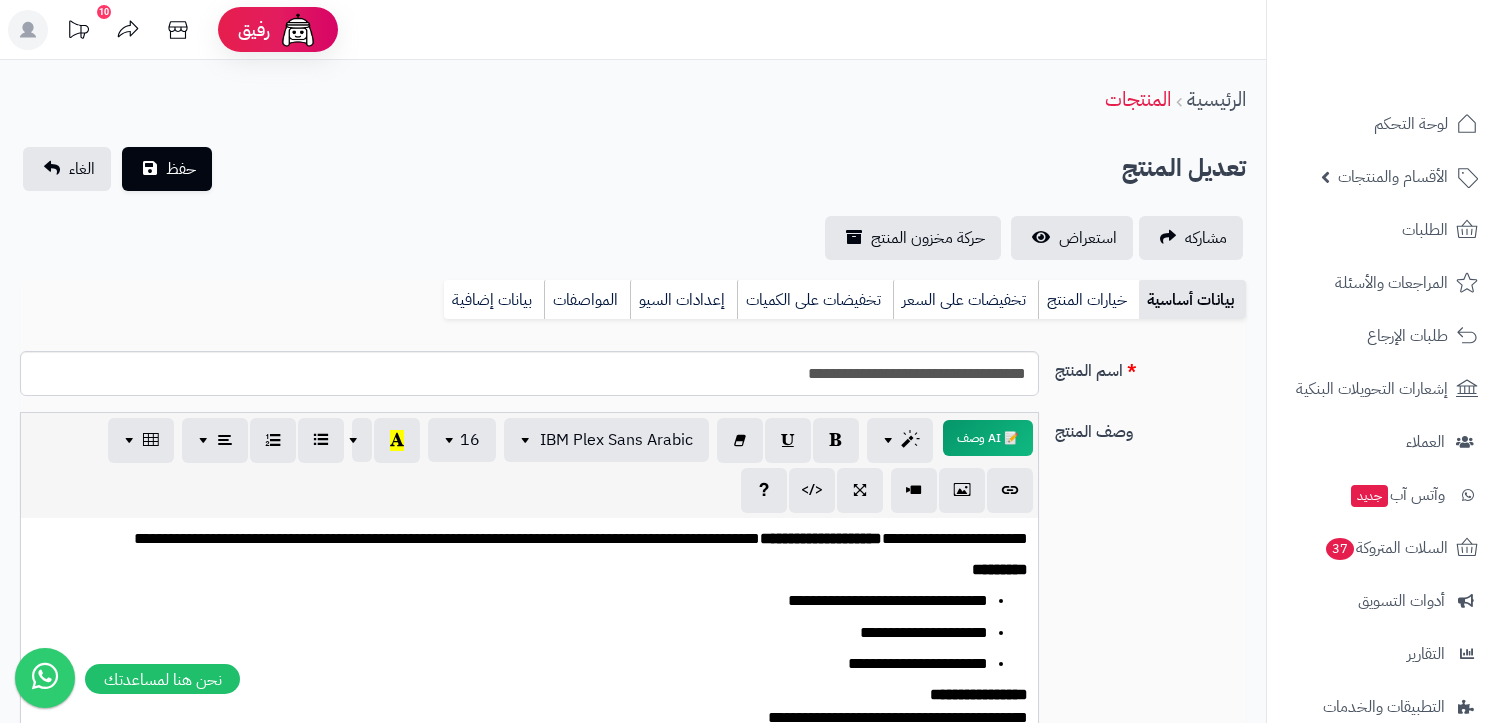 scroll, scrollTop: 0, scrollLeft: 0, axis: both 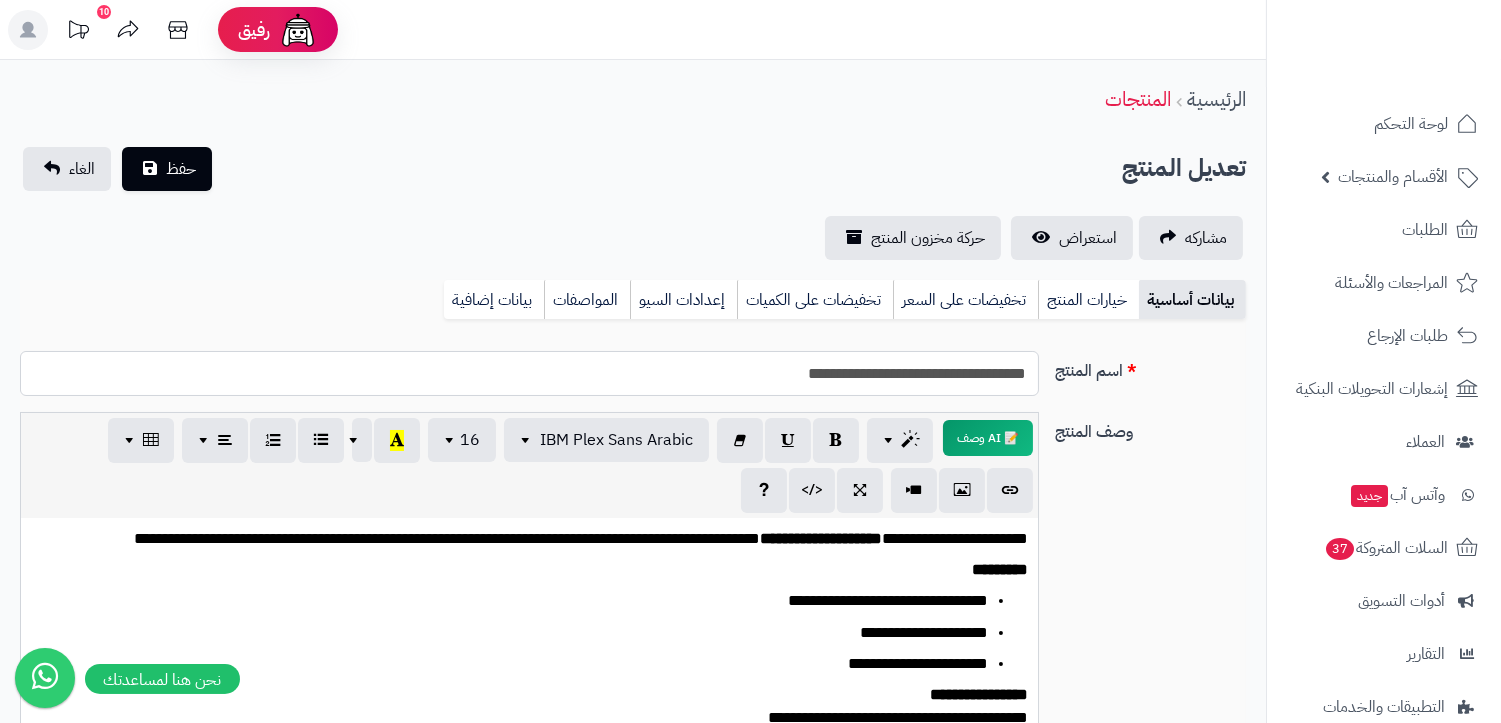 click on "**********" at bounding box center [529, 373] 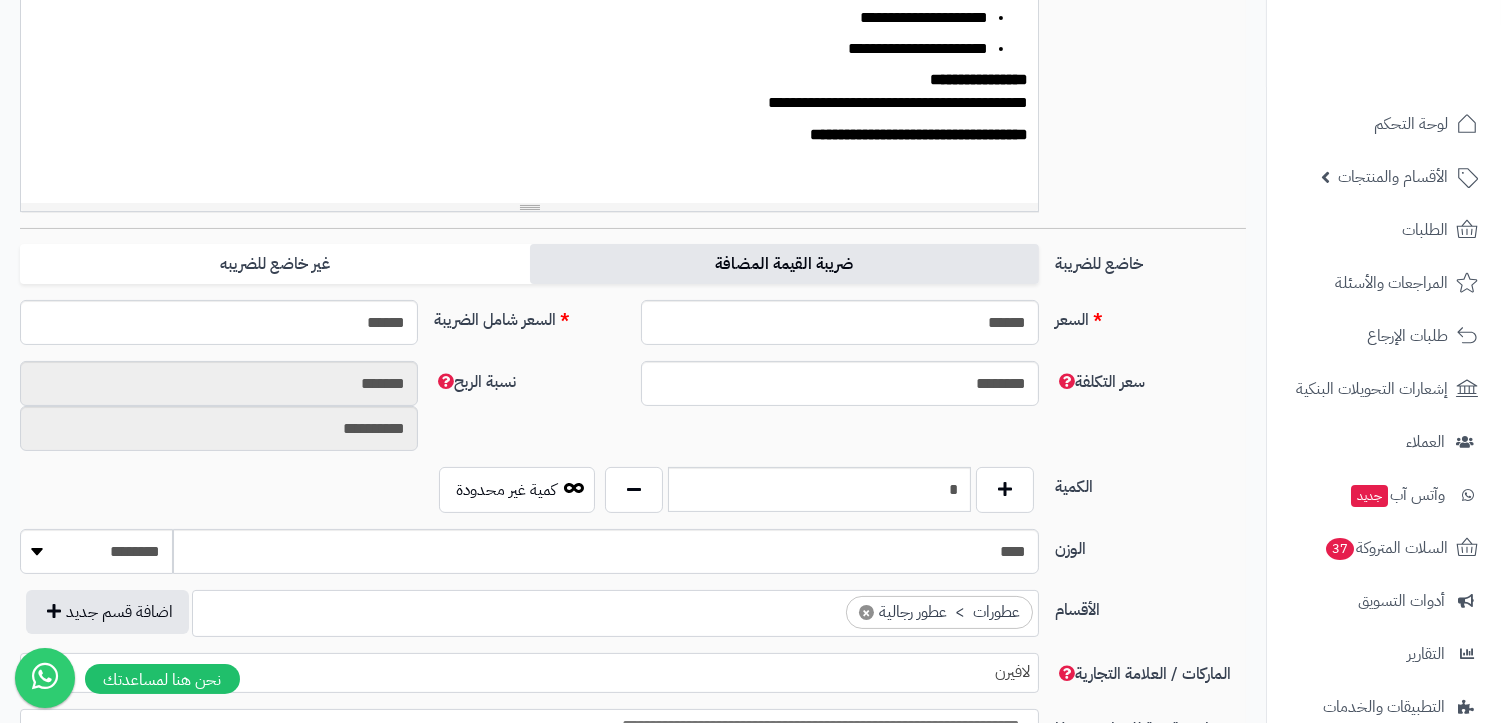 scroll, scrollTop: 1000, scrollLeft: 0, axis: vertical 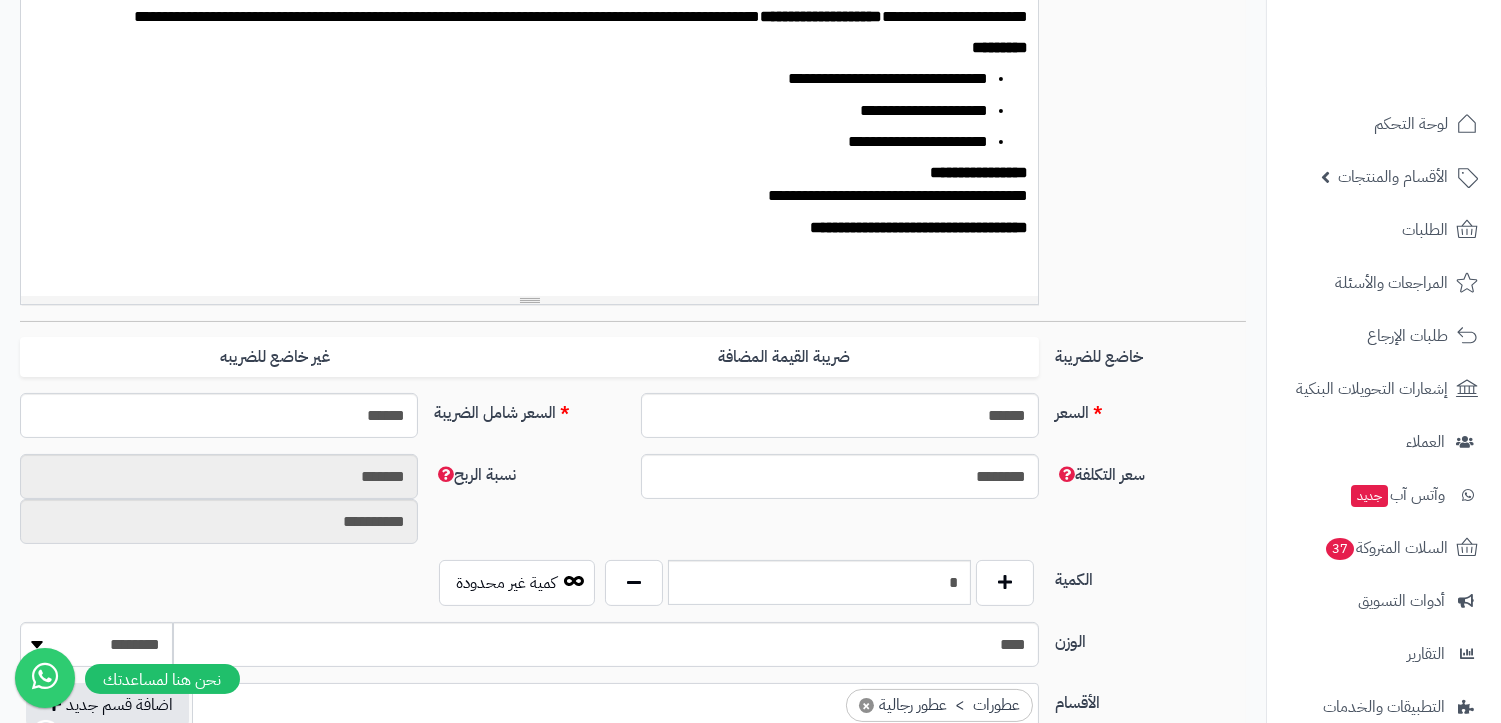click on "[FIRST] [LAST] [LAST]
[FIRST]
[FIRST]
[FIRST]
[FIRST] [LAST]
[FIRST]" at bounding box center [529, 146] 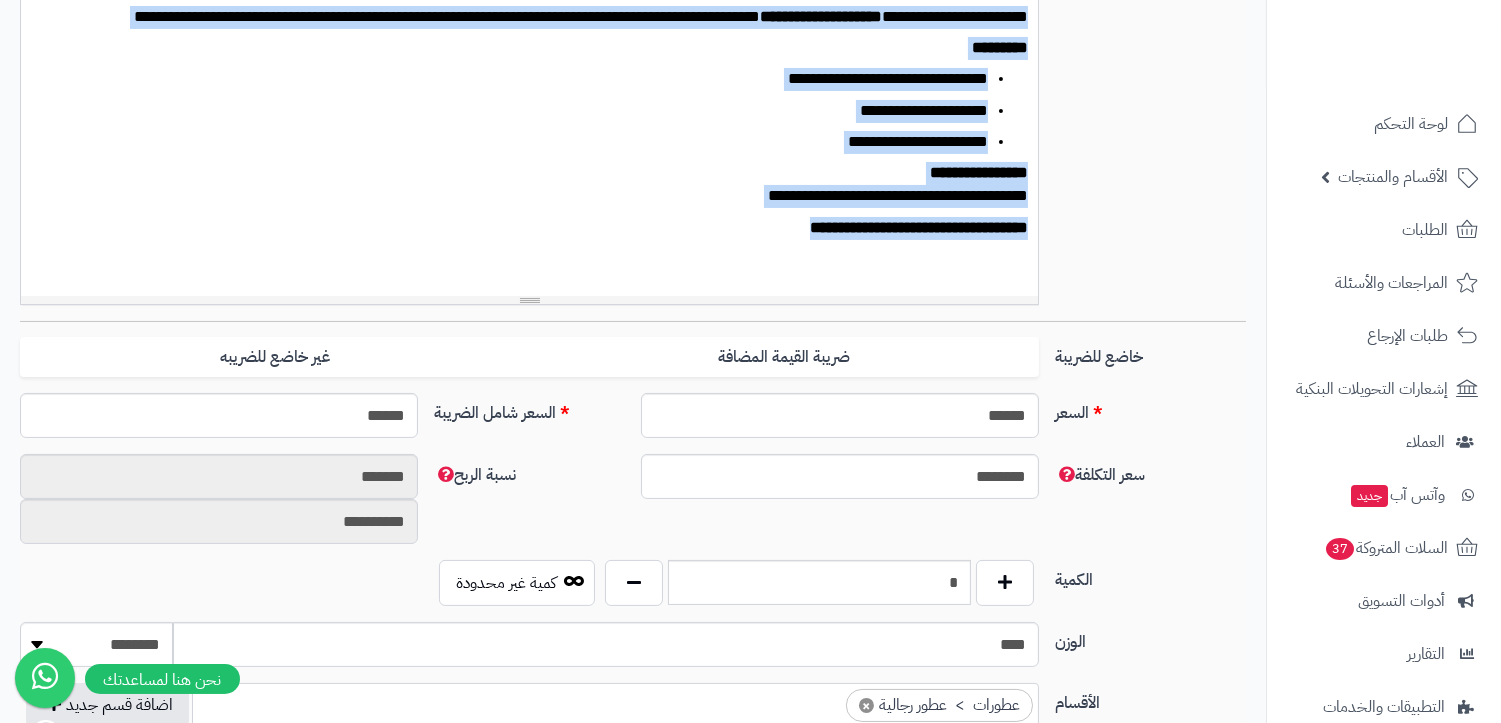 type 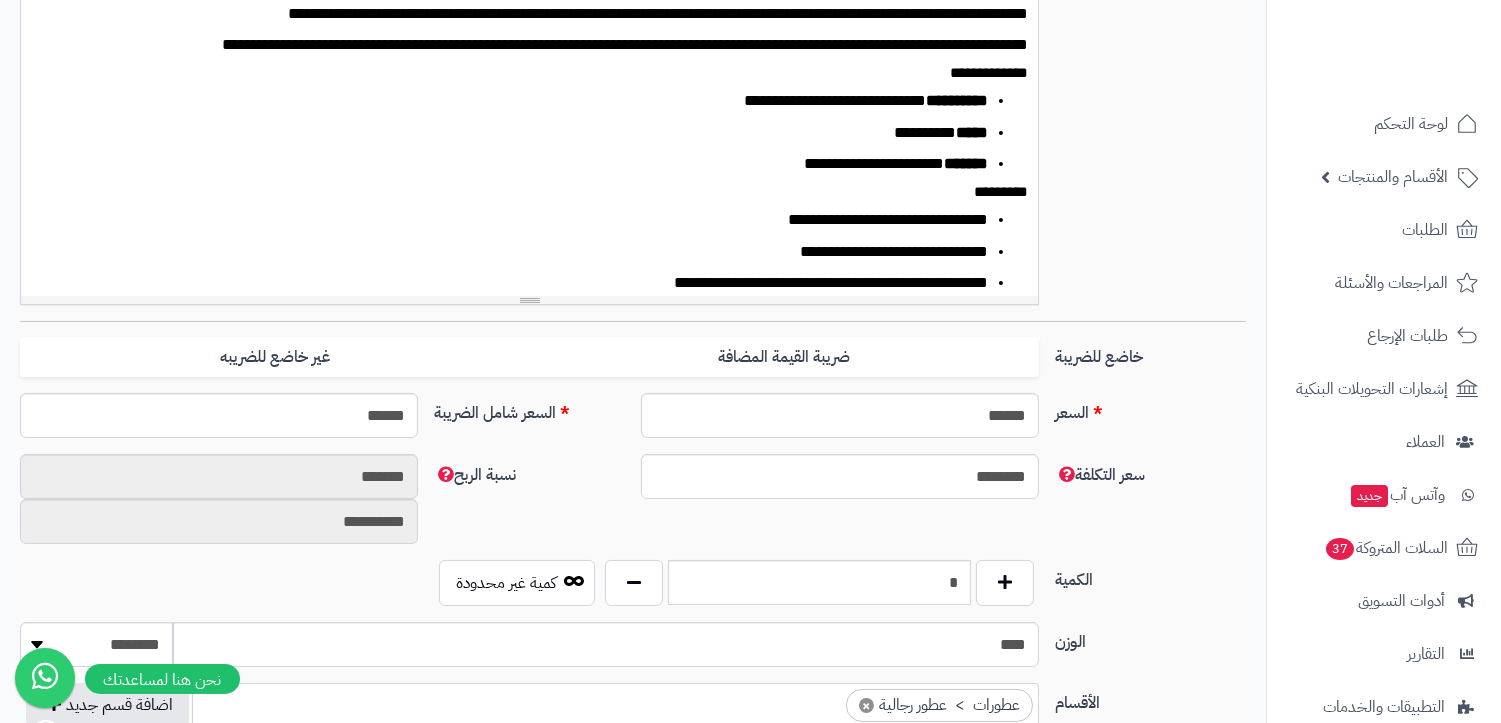 scroll, scrollTop: 0, scrollLeft: 0, axis: both 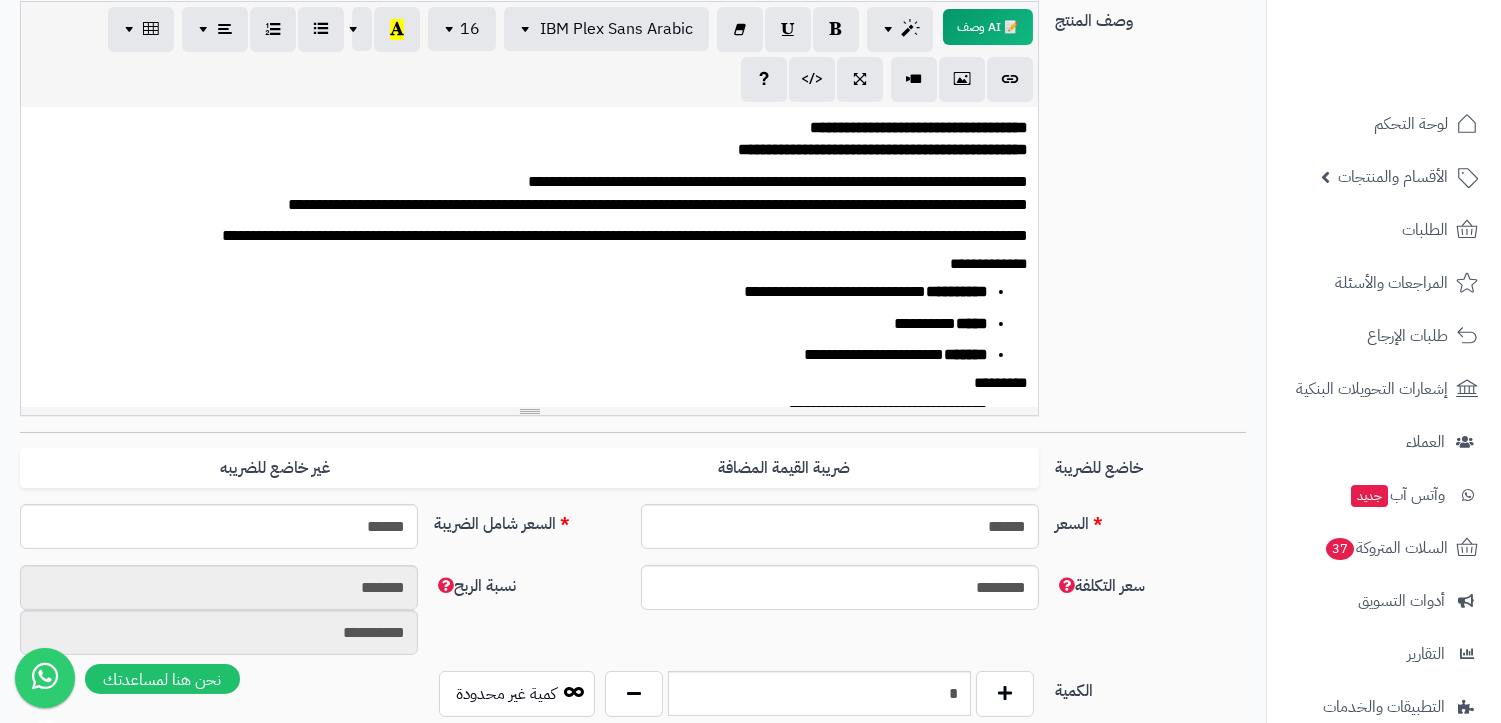 click on "**********" at bounding box center (883, 149) 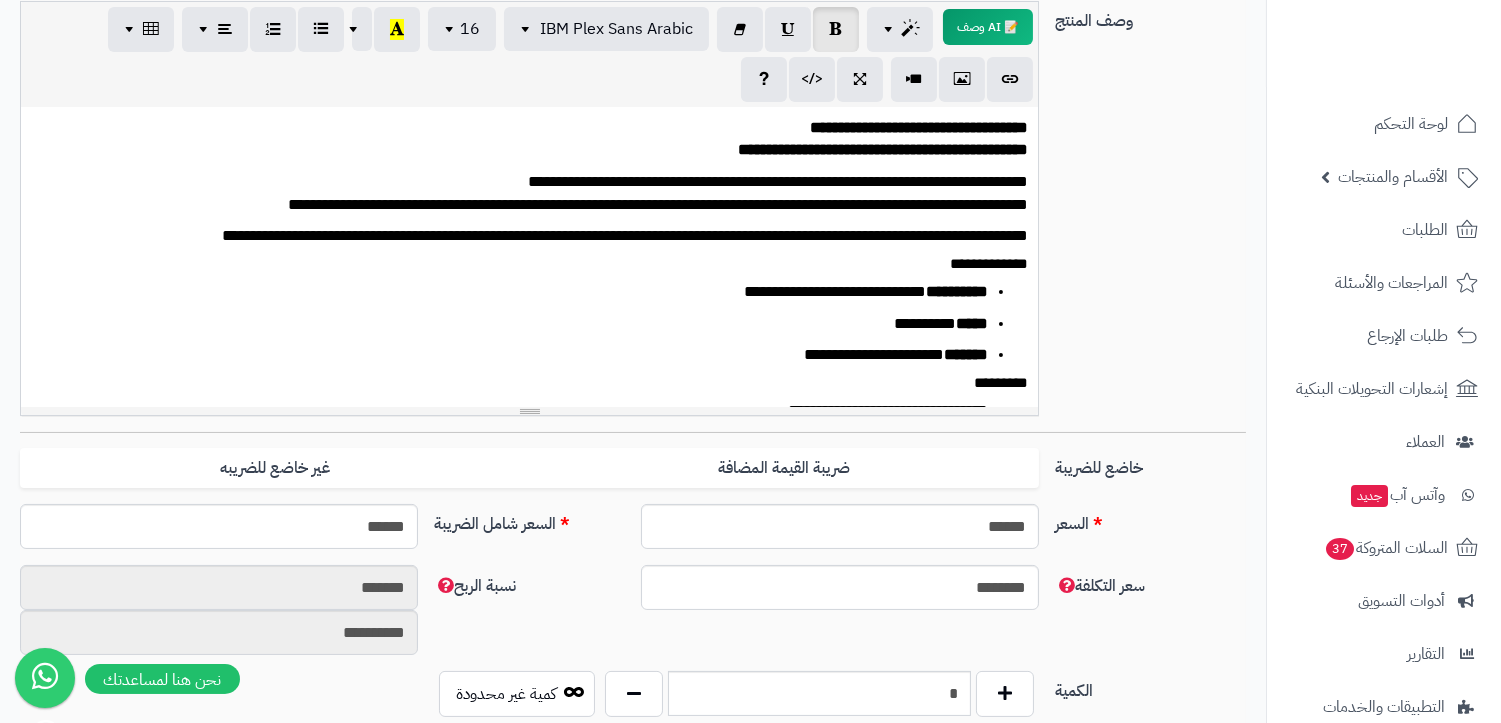 click on "**********" at bounding box center [883, 149] 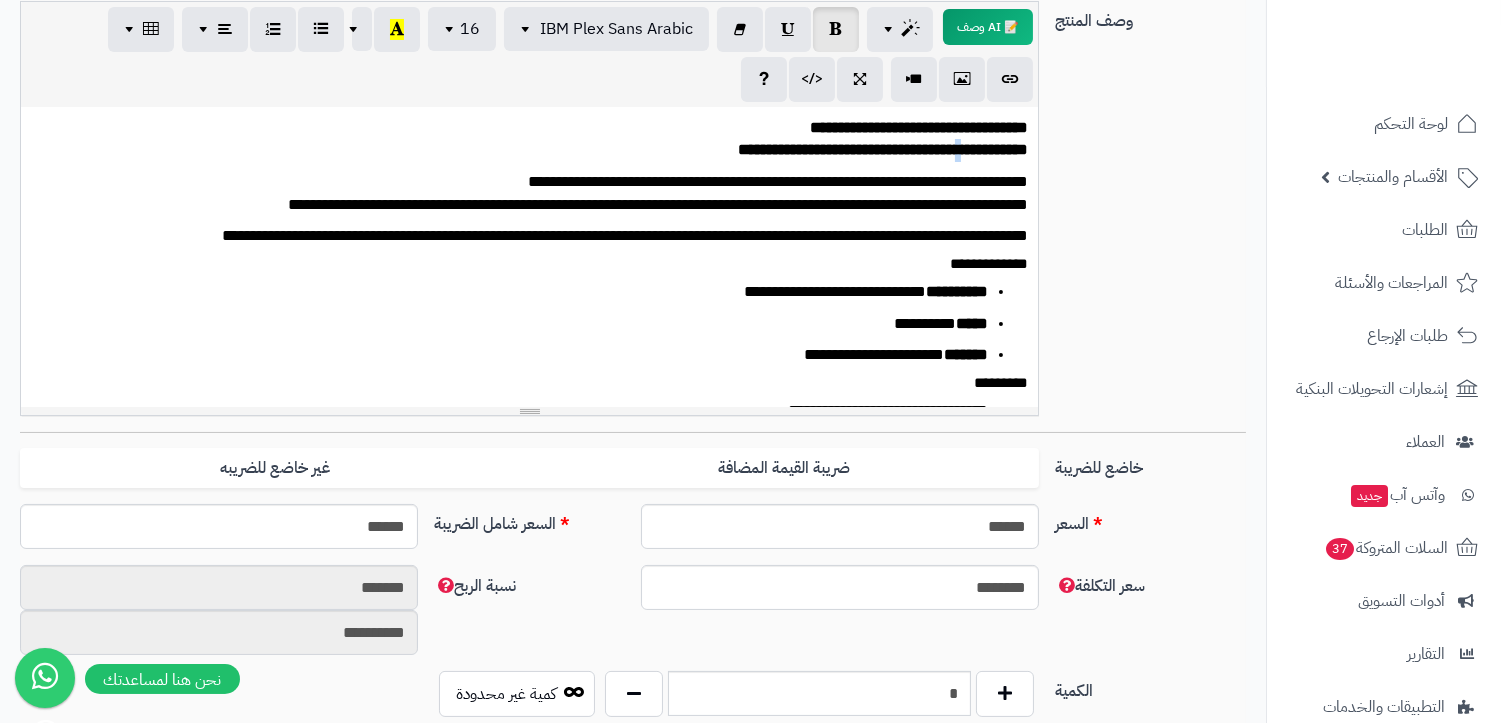 click on "**********" at bounding box center (883, 149) 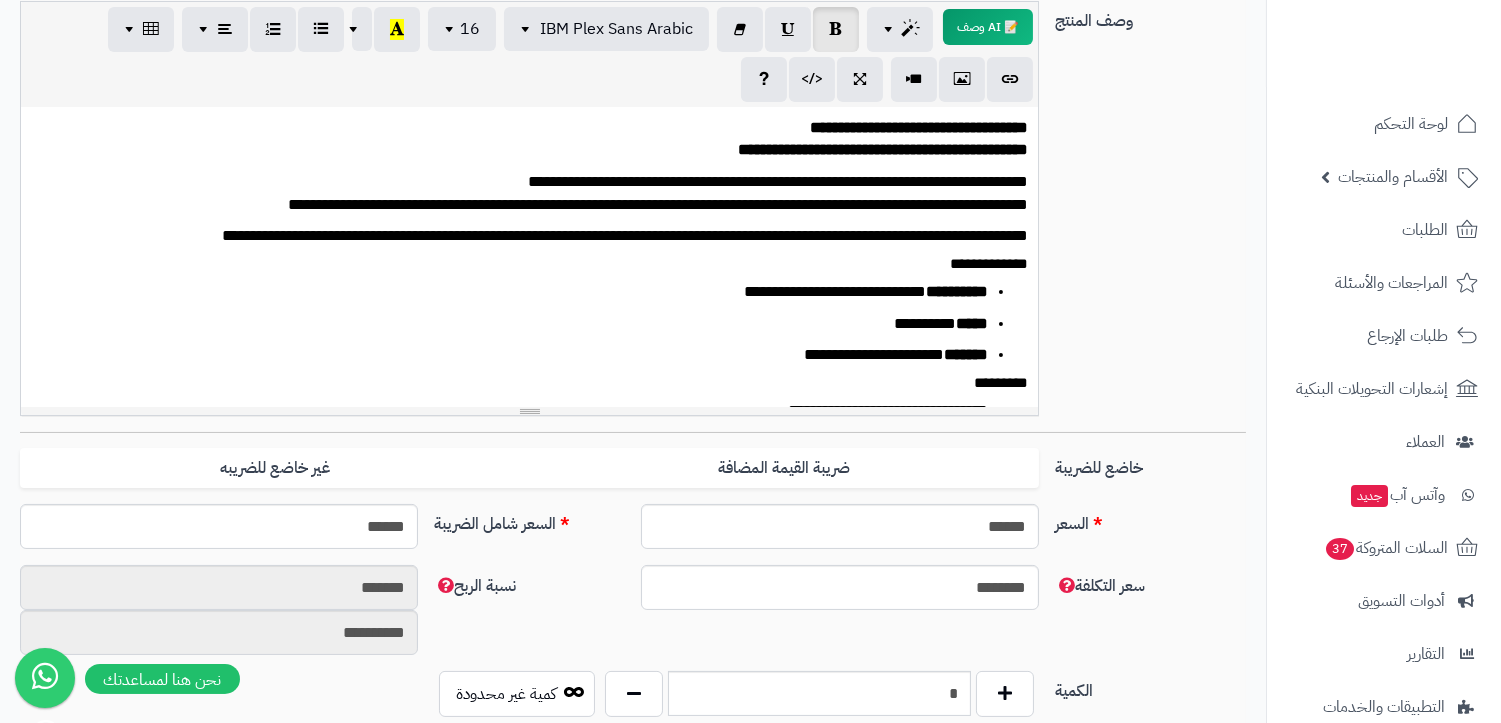 click on "**********" at bounding box center (919, 127) 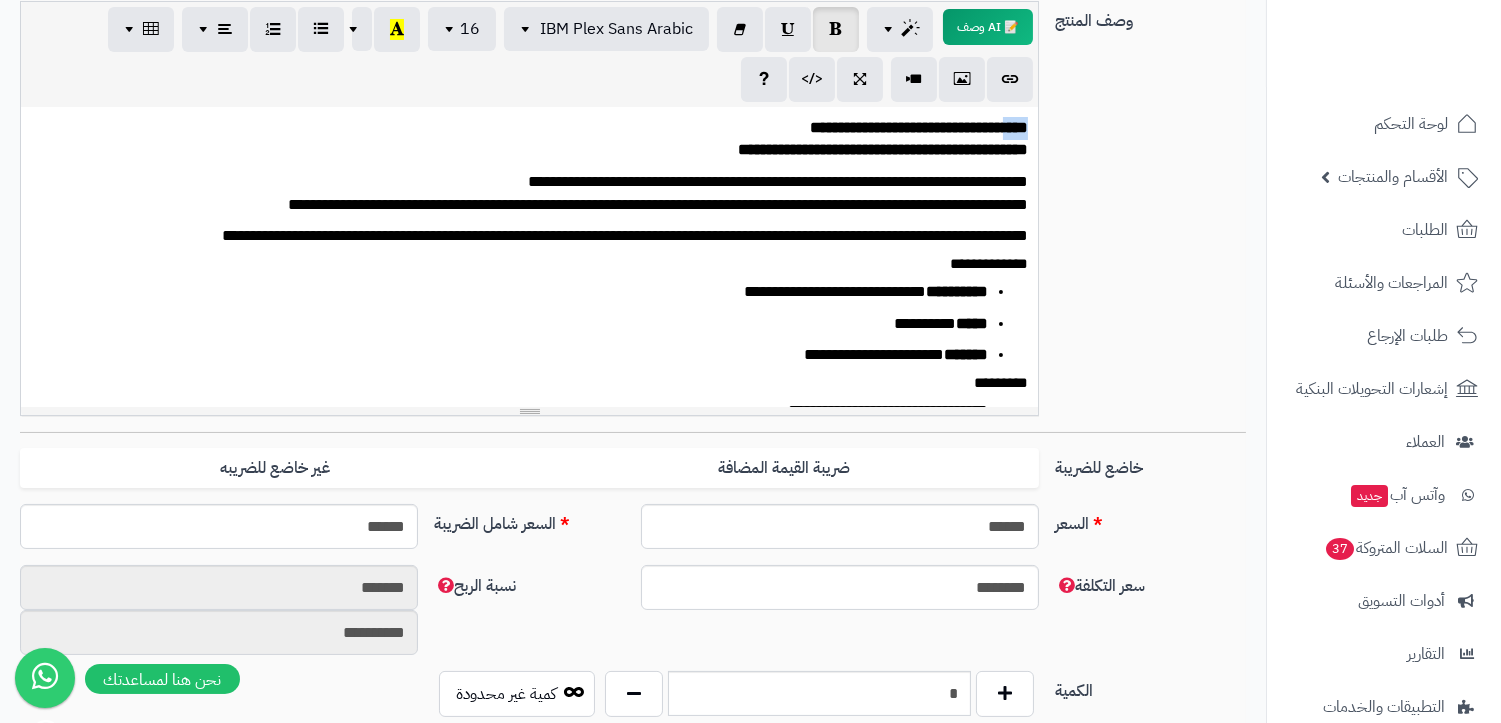 click on "**********" at bounding box center (919, 127) 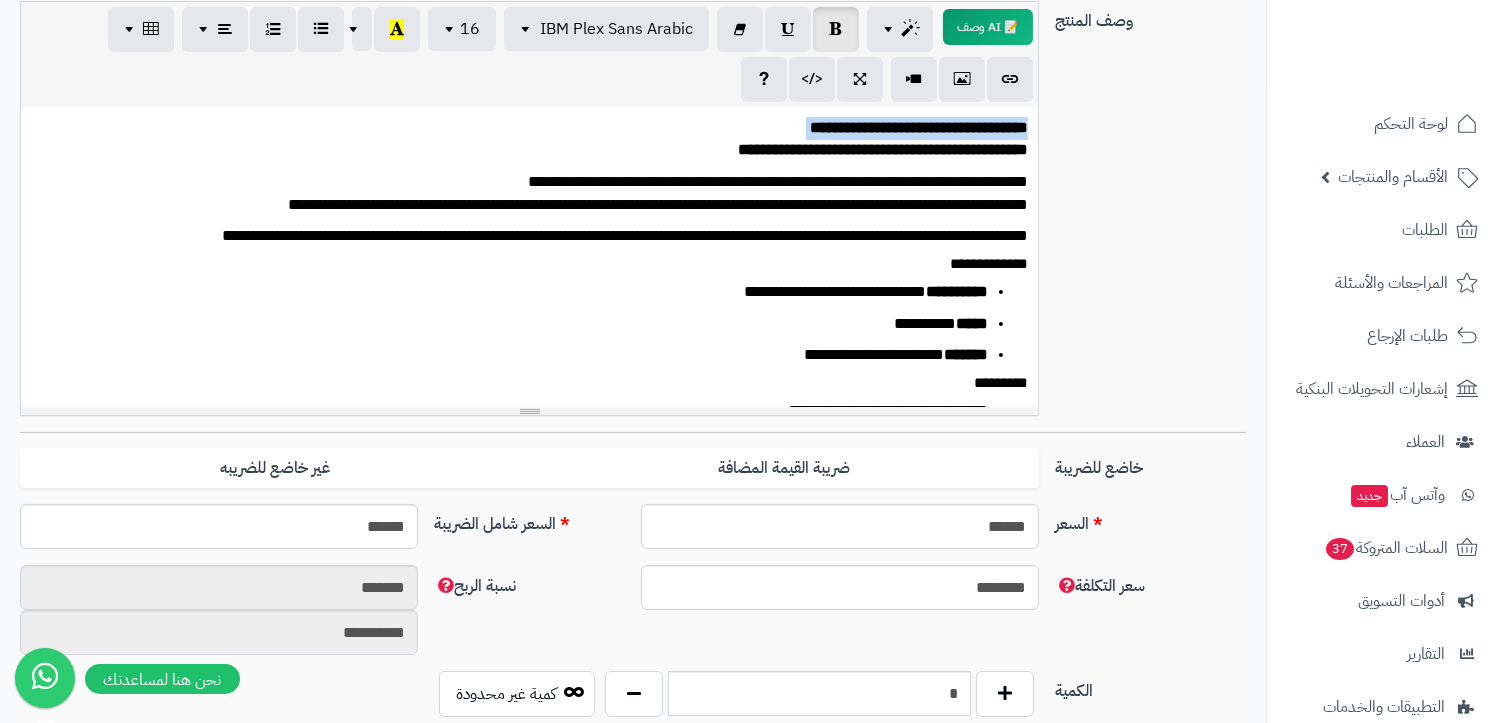 click on "**********" at bounding box center [919, 127] 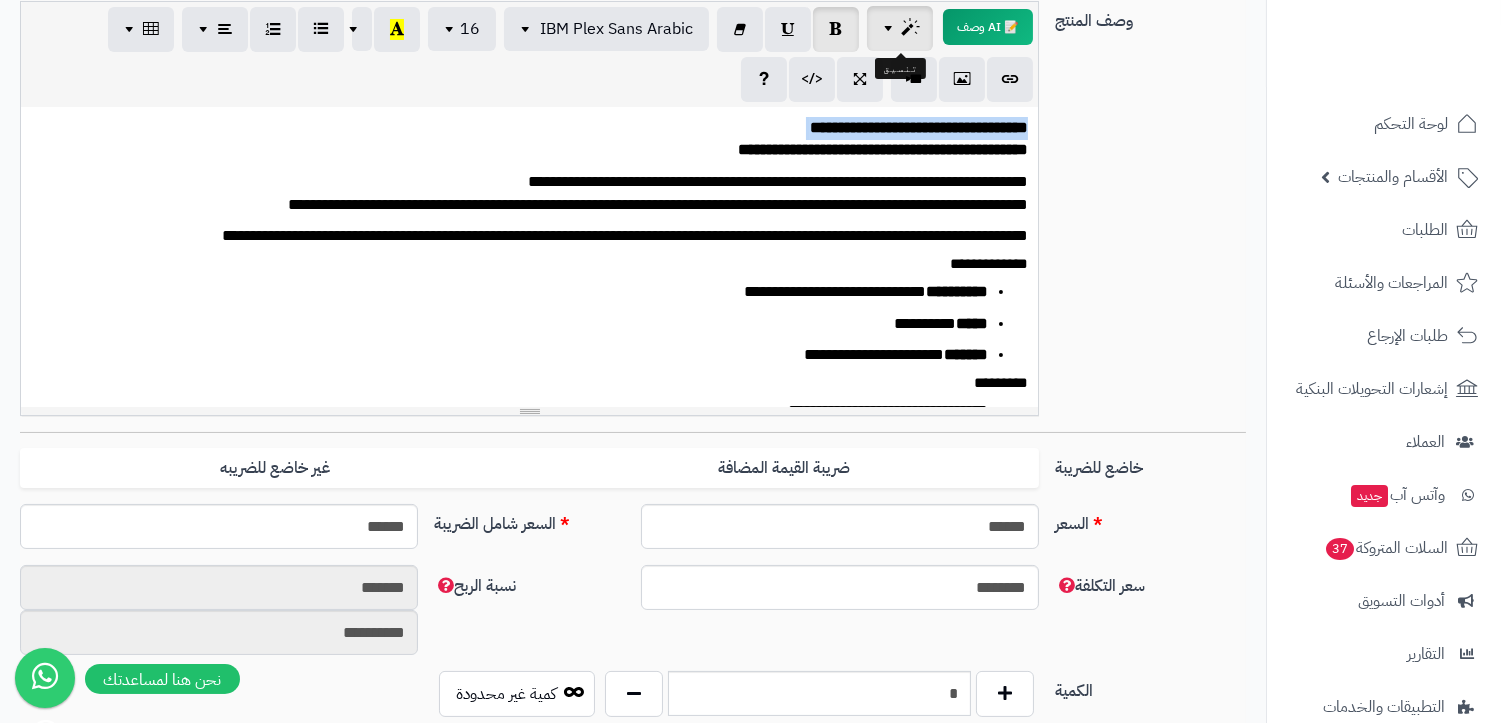click at bounding box center [891, 28] 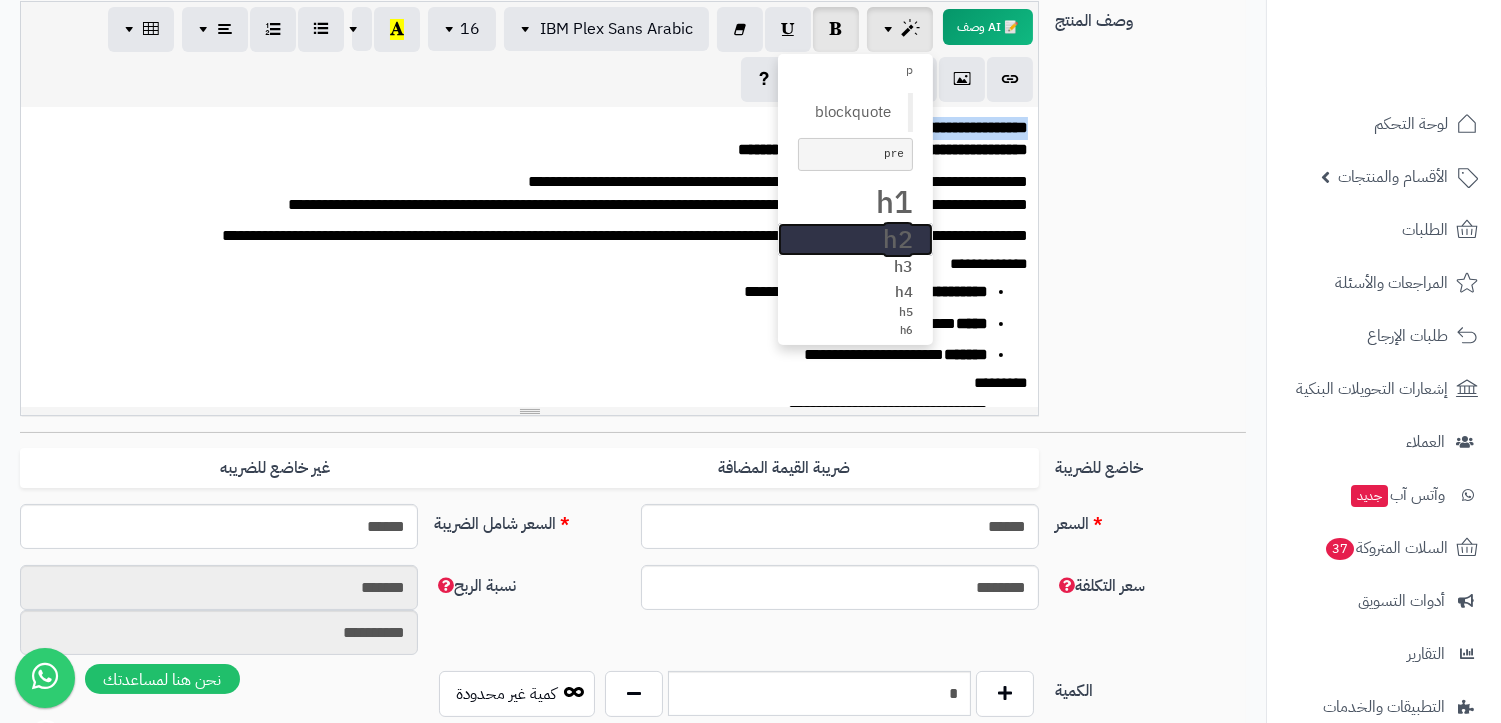 click on "h2" at bounding box center [855, 240] 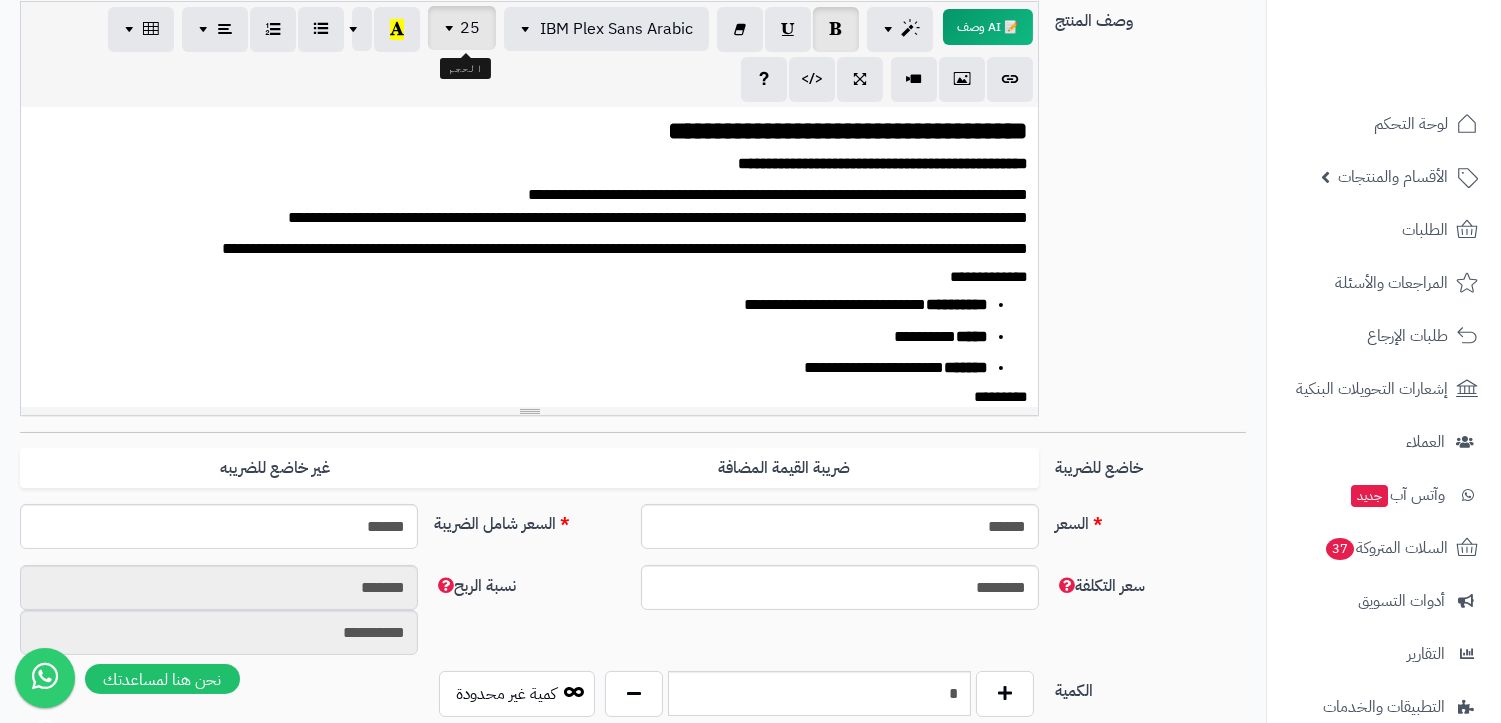 click on "25" at bounding box center [470, 28] 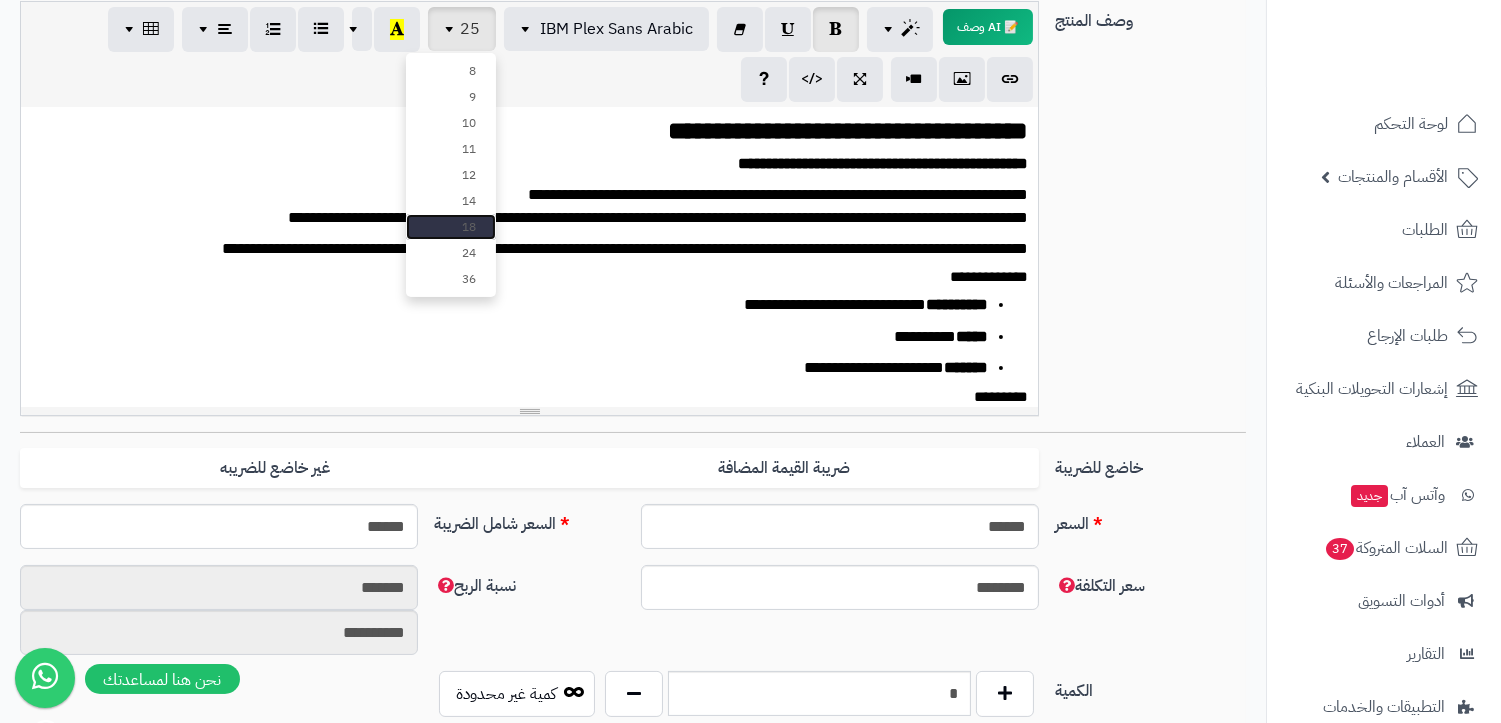 click on "18" at bounding box center [451, 227] 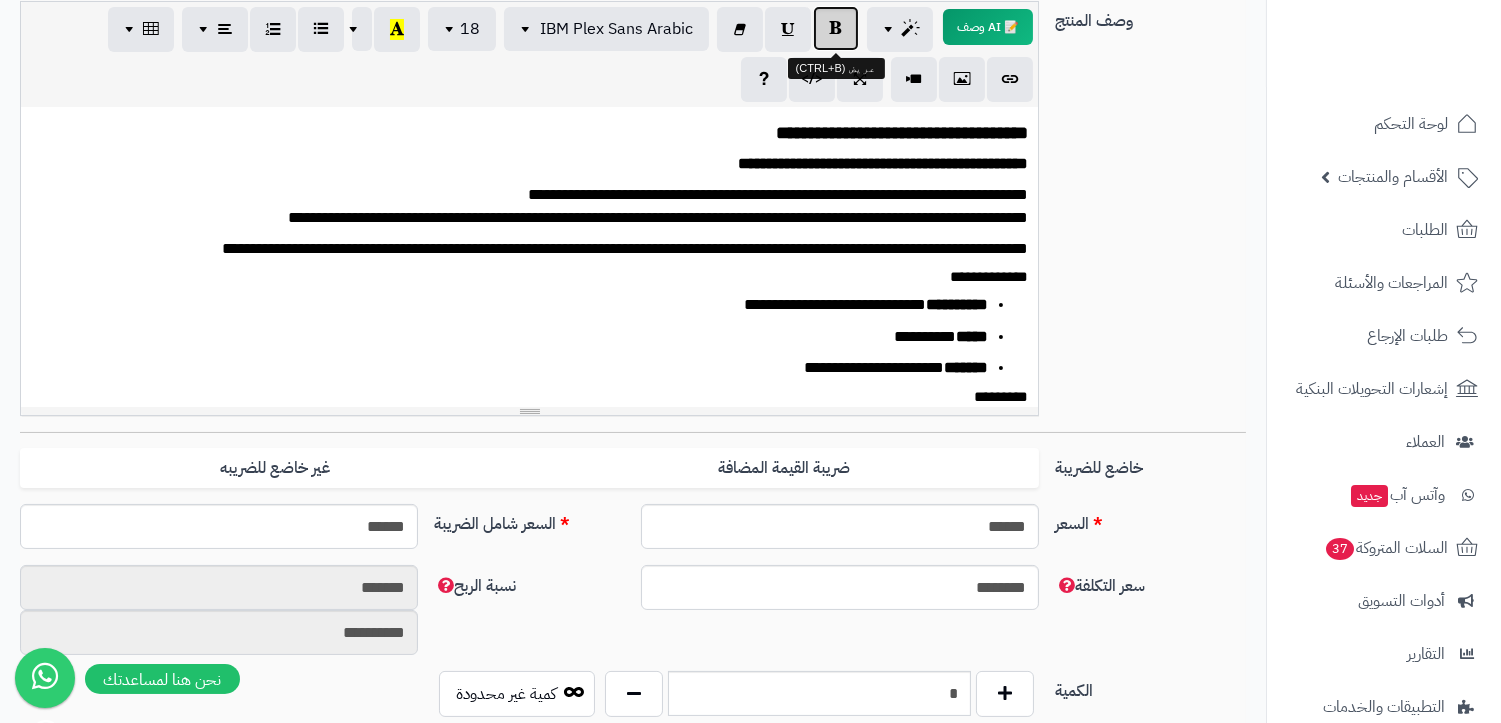 click at bounding box center [836, 28] 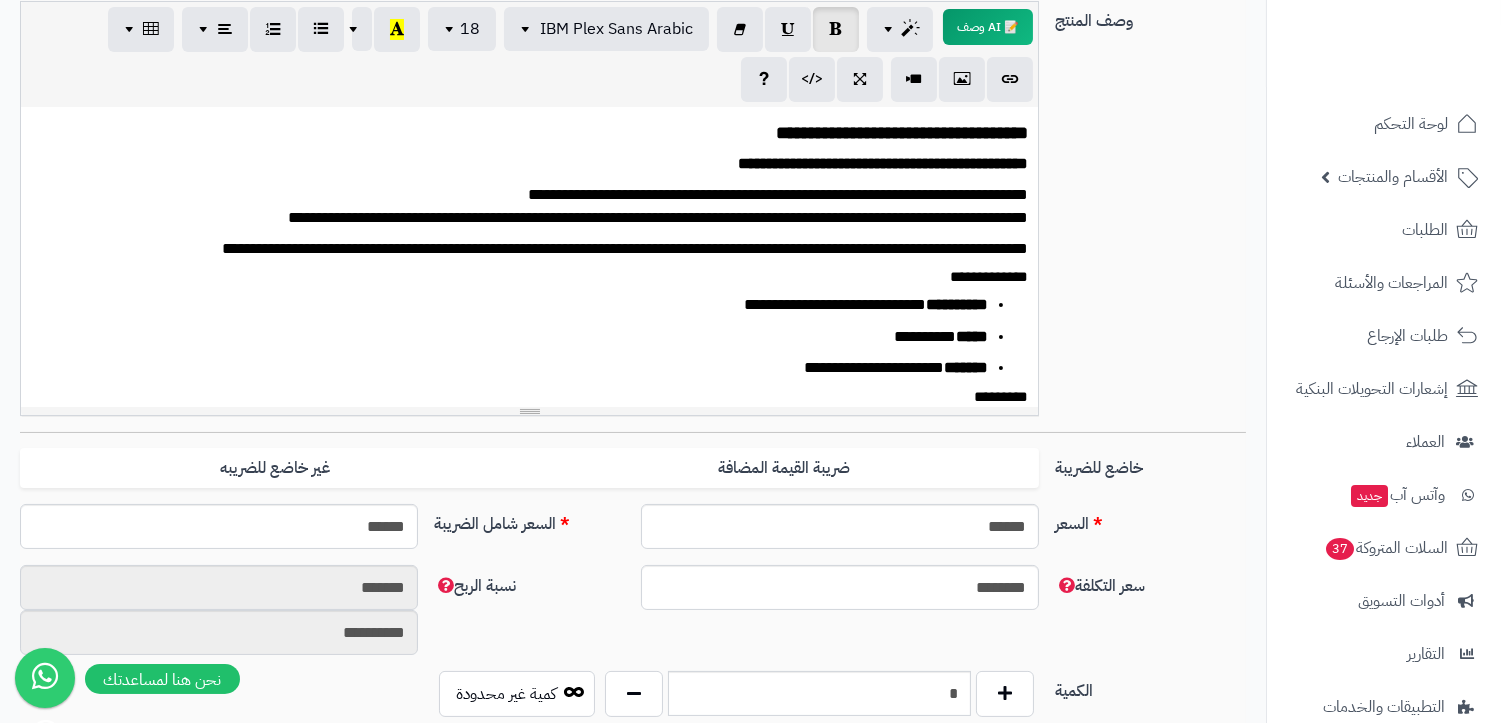 click on "**********" at bounding box center [902, 133] 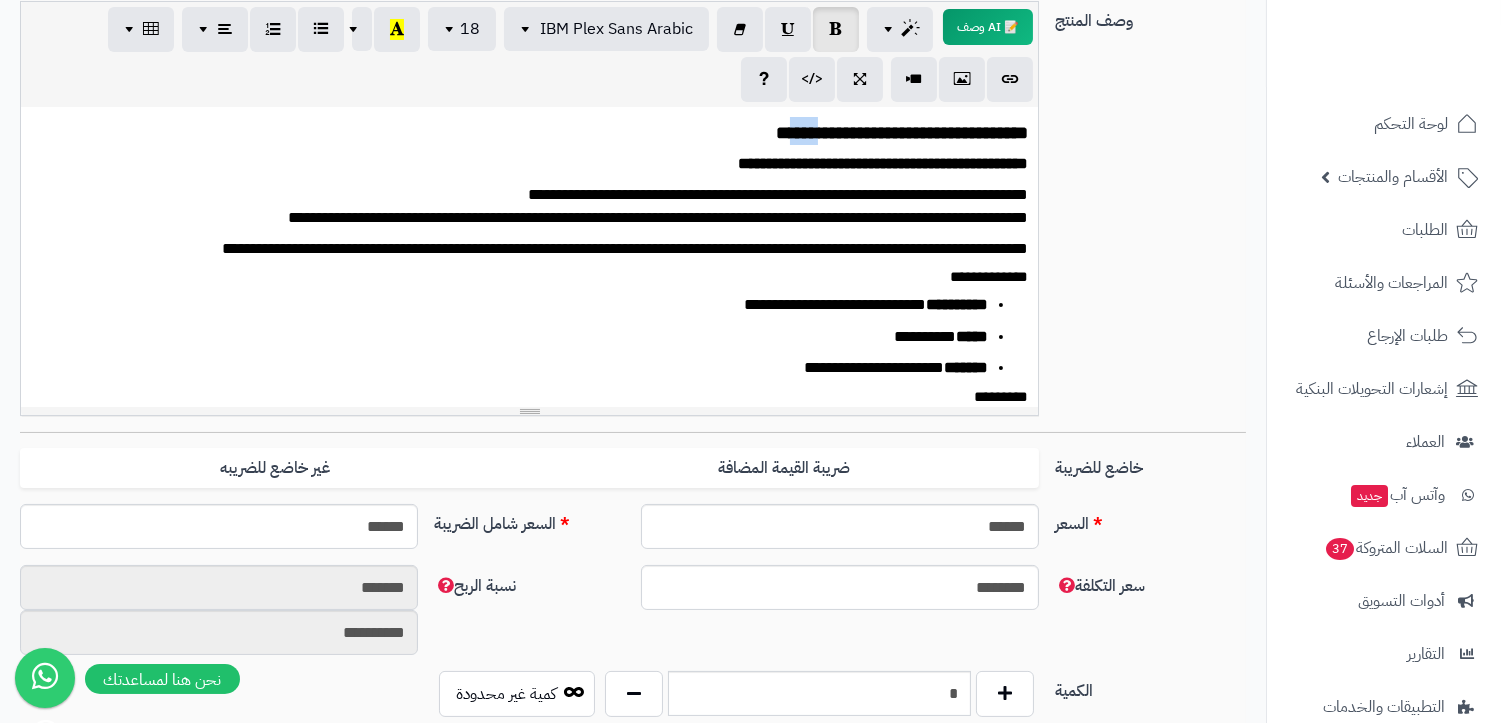click on "**********" at bounding box center [902, 133] 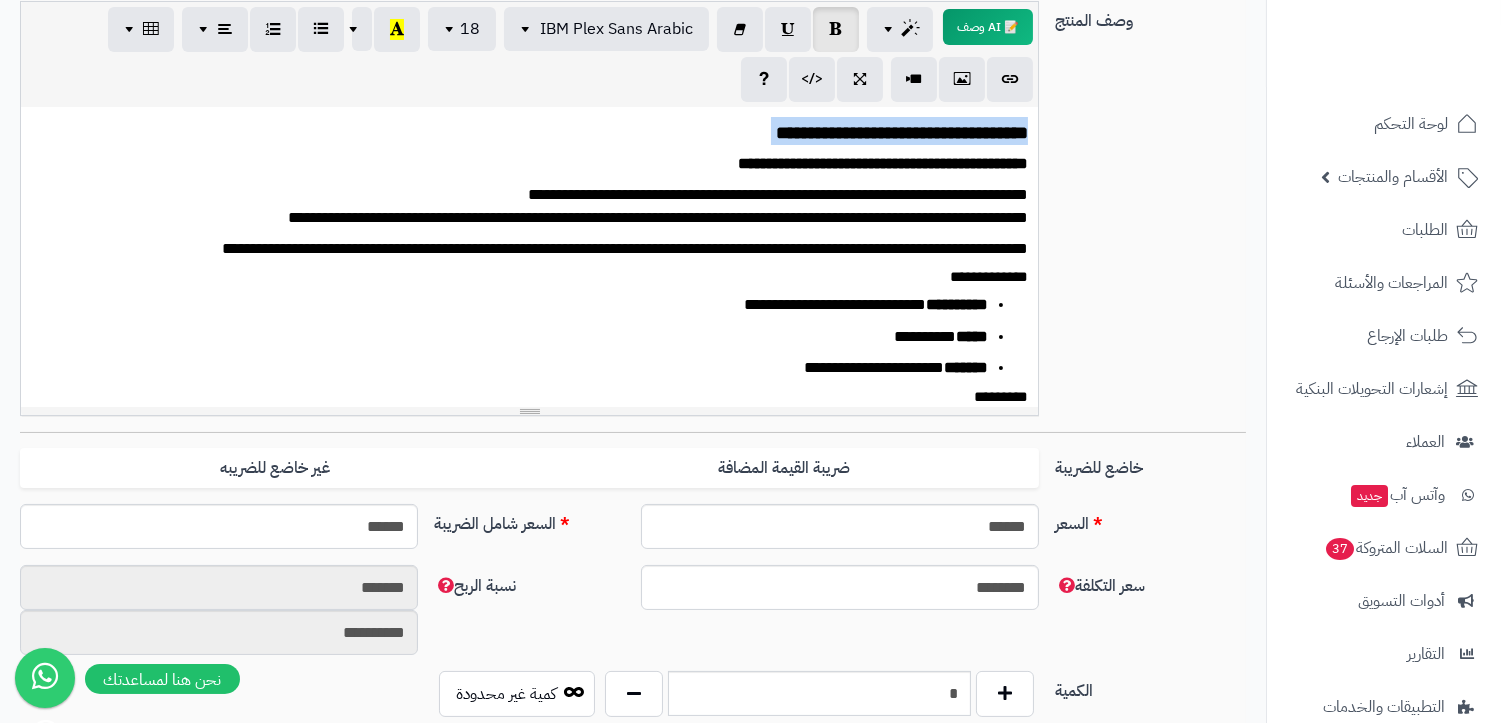 click on "**********" at bounding box center [902, 133] 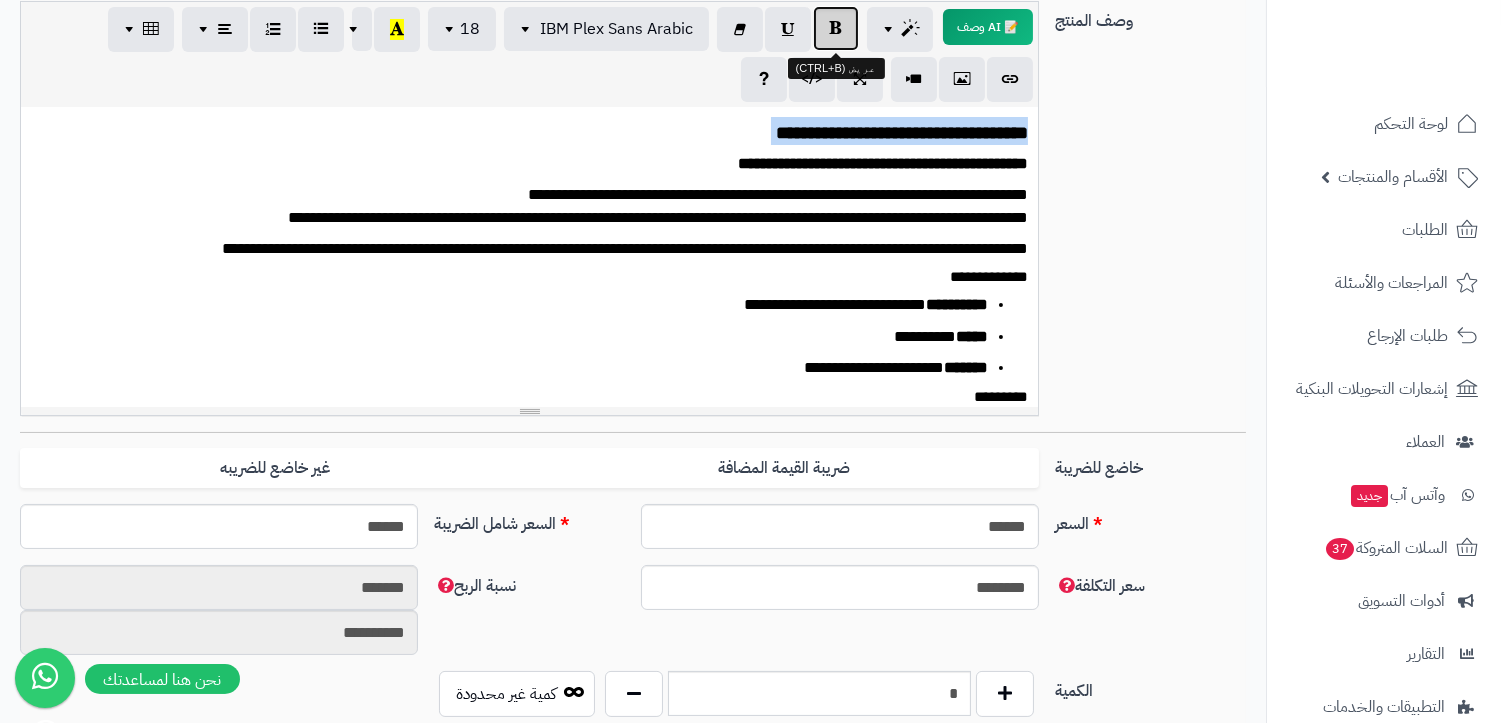 click at bounding box center (836, 28) 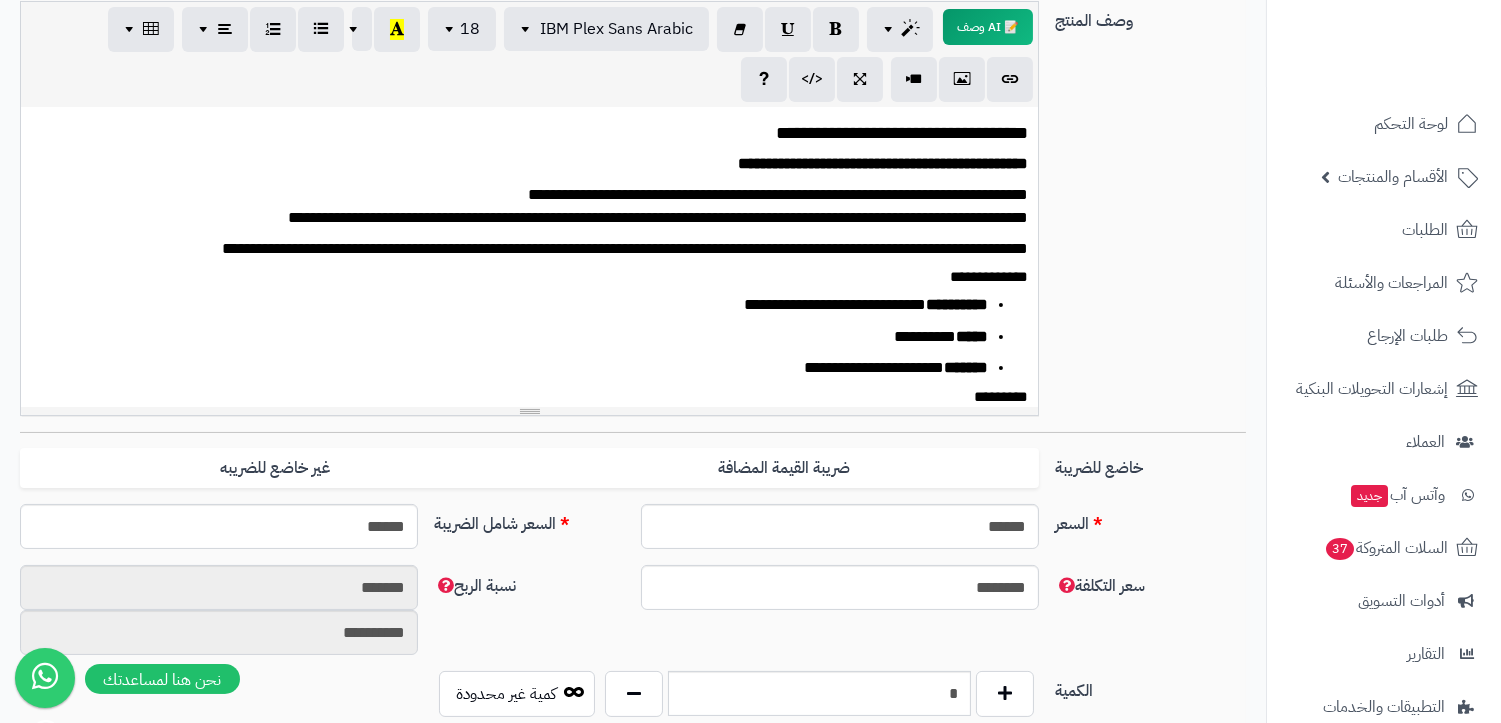 click on "**********" at bounding box center (529, 257) 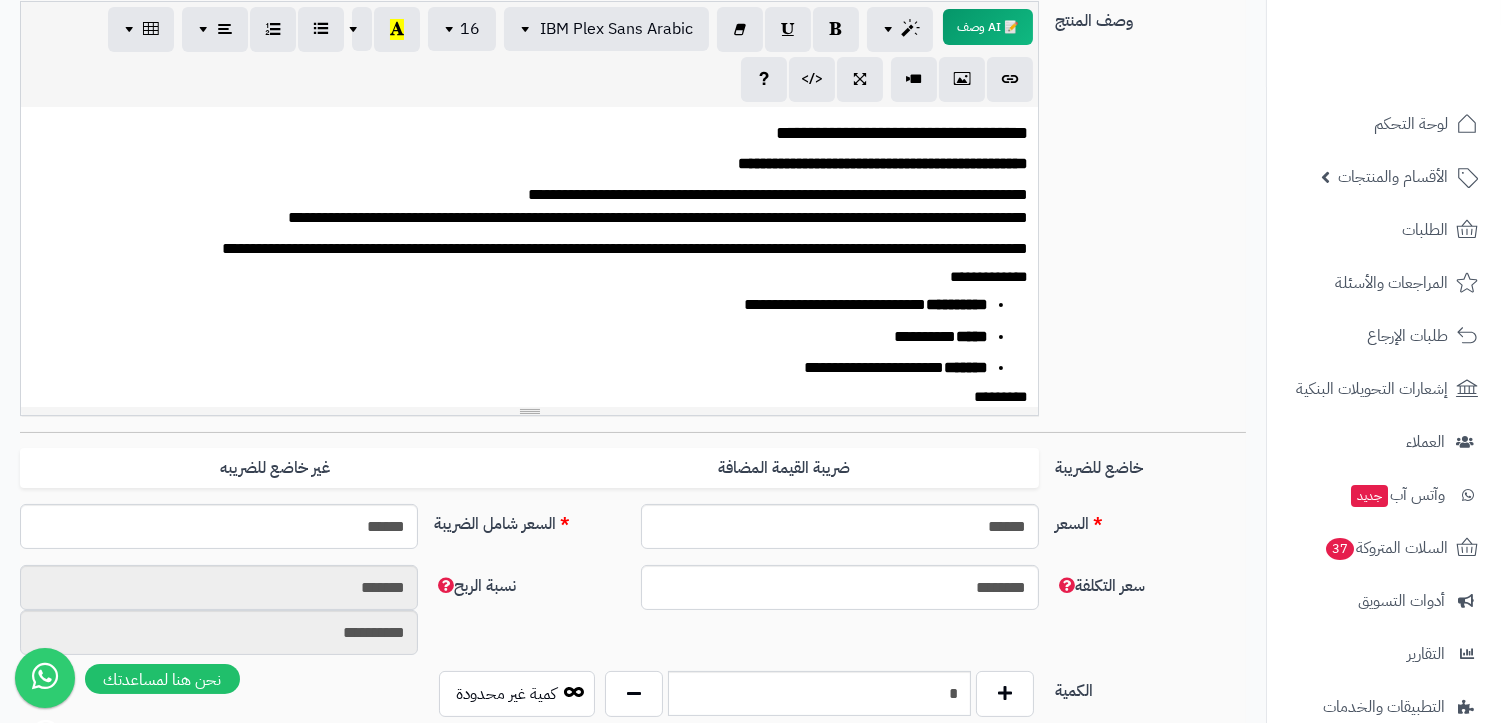 click on "**********" at bounding box center [902, 133] 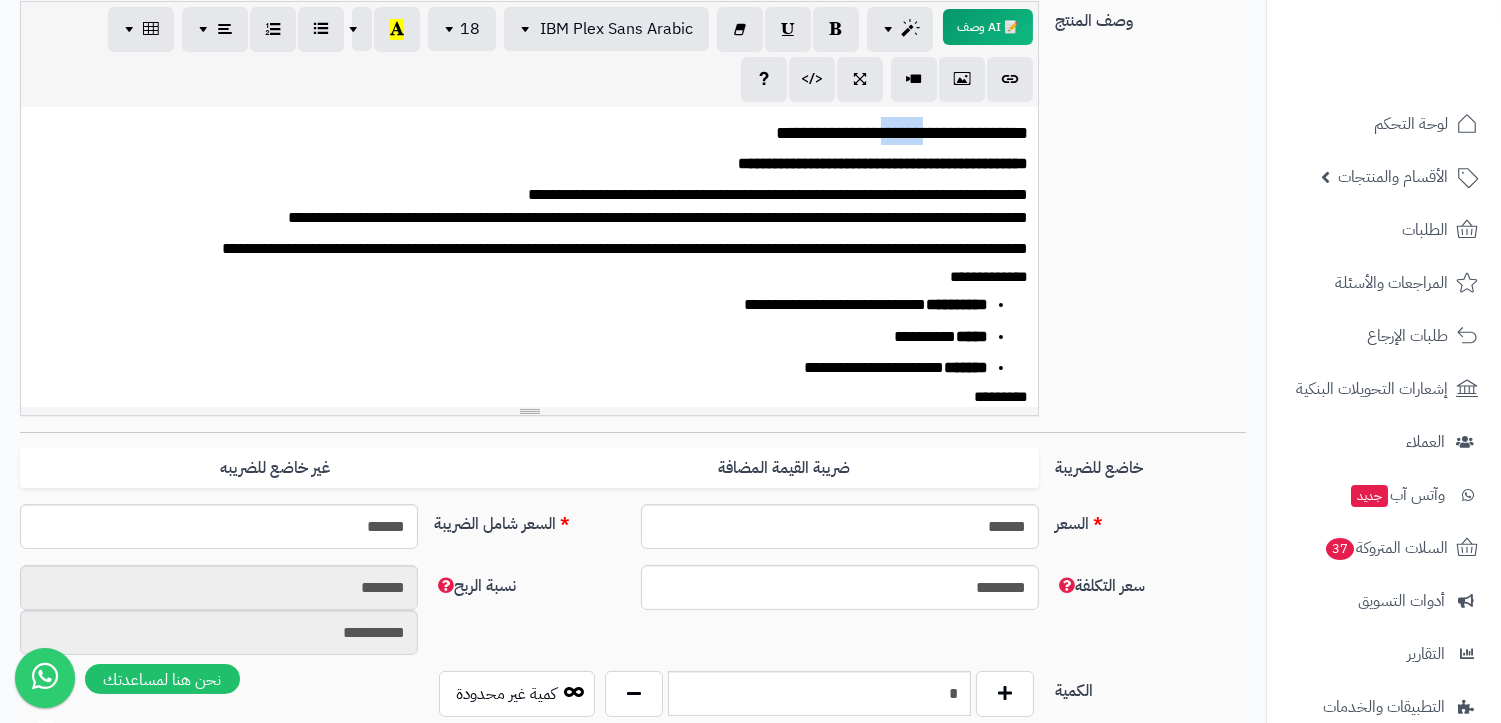 click on "**********" at bounding box center (902, 133) 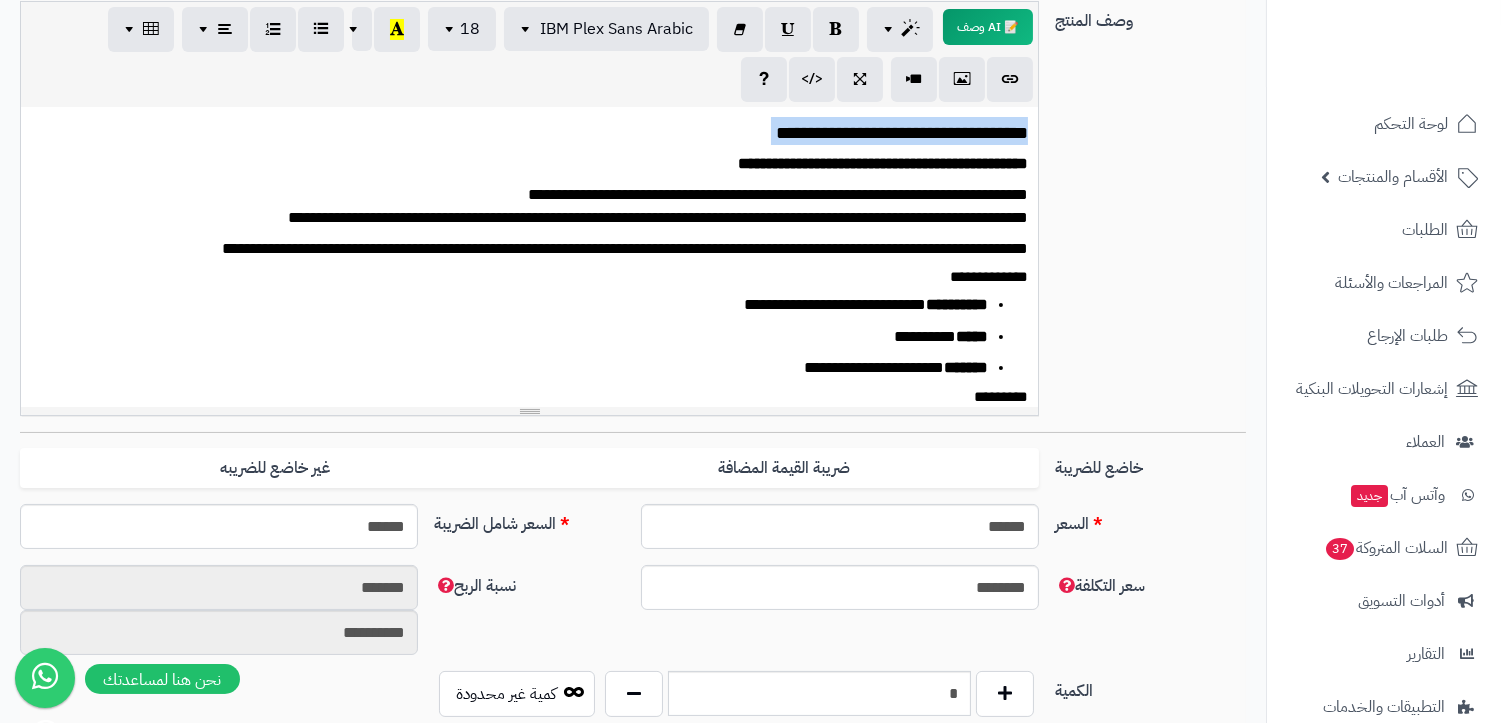 click on "**********" at bounding box center [902, 133] 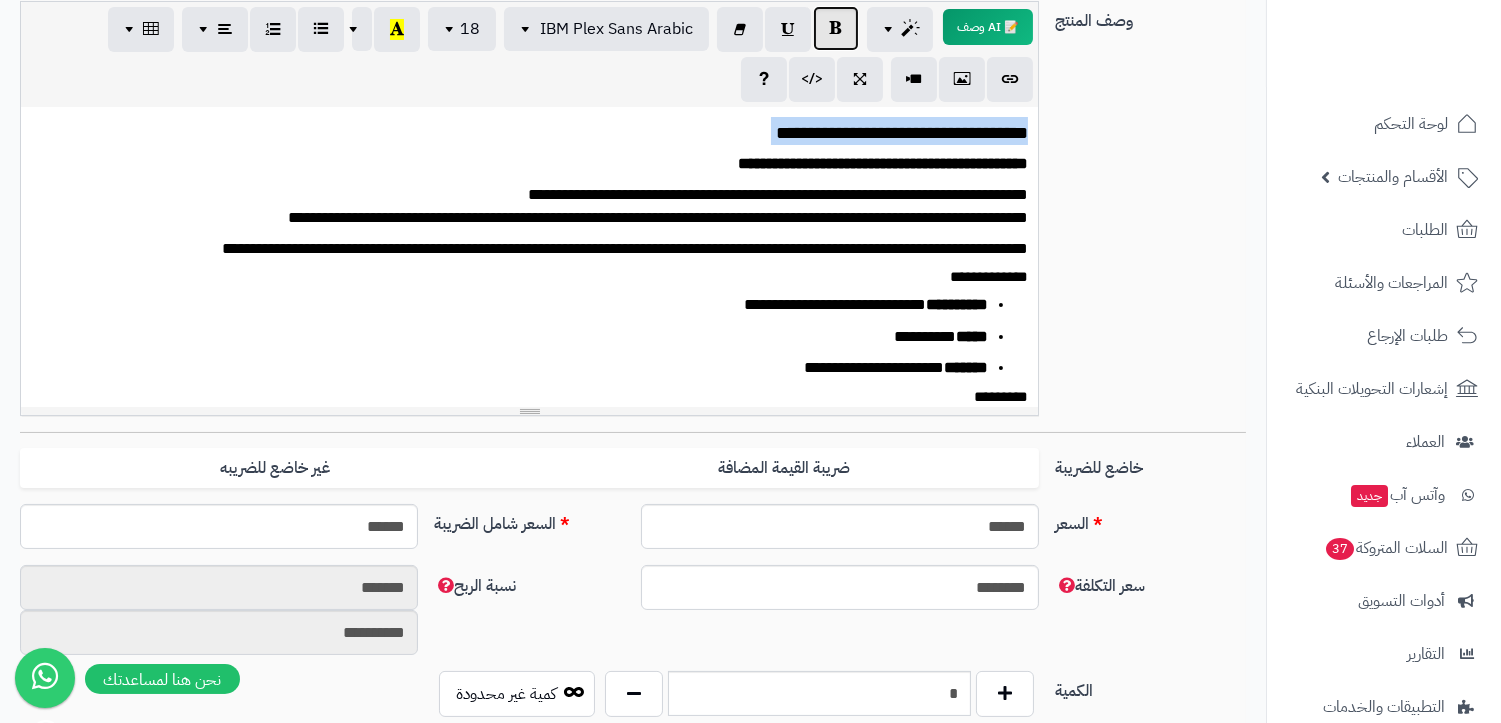 click at bounding box center [836, 28] 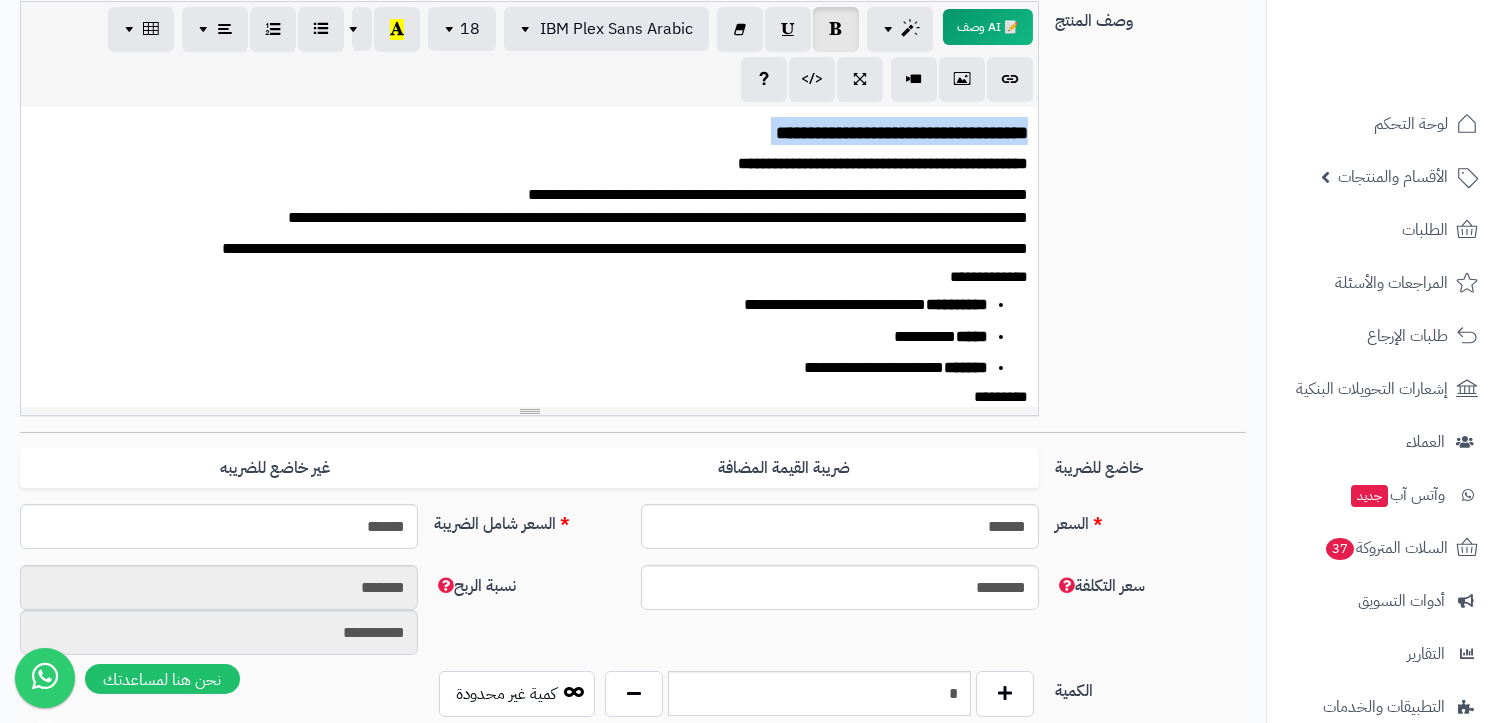 click on "**********" at bounding box center [538, 207] 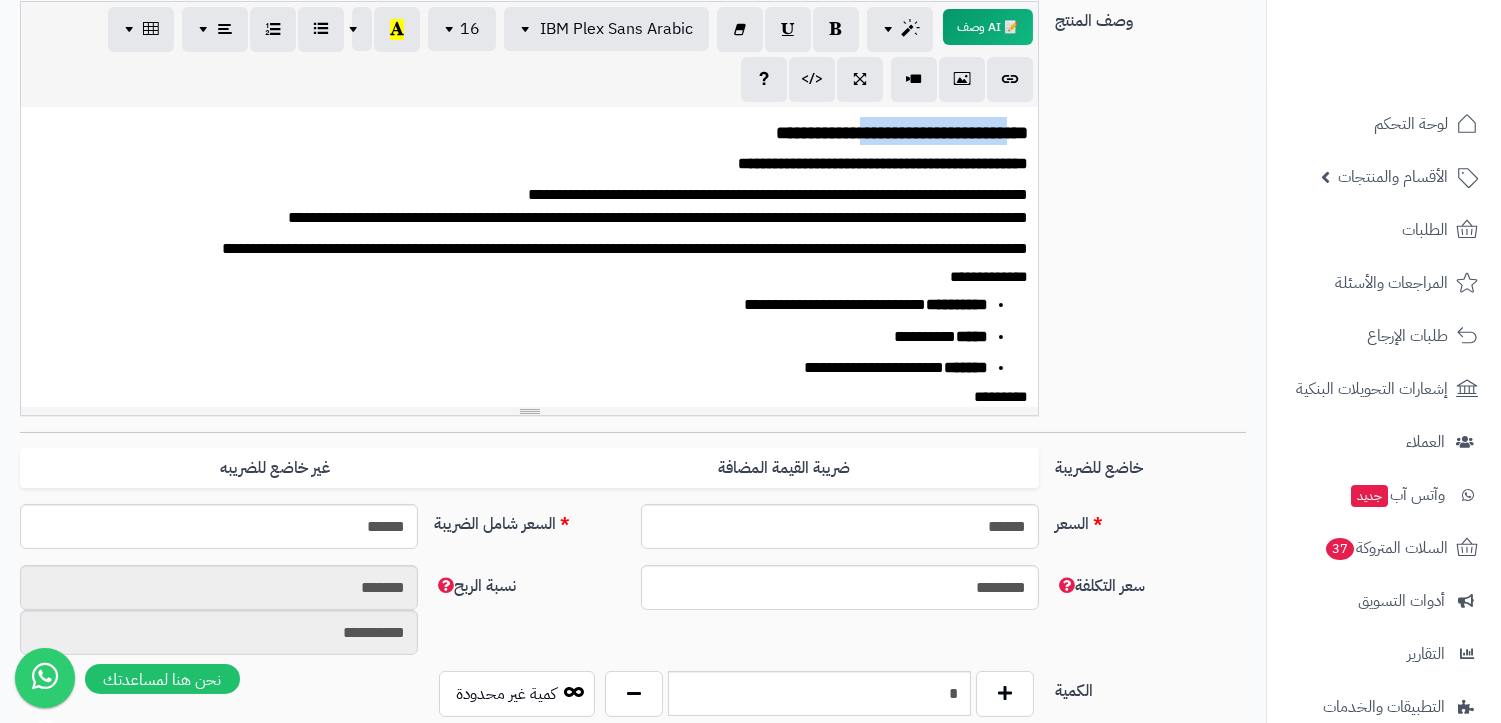 drag, startPoint x: 996, startPoint y: 131, endPoint x: 867, endPoint y: 107, distance: 131.21356 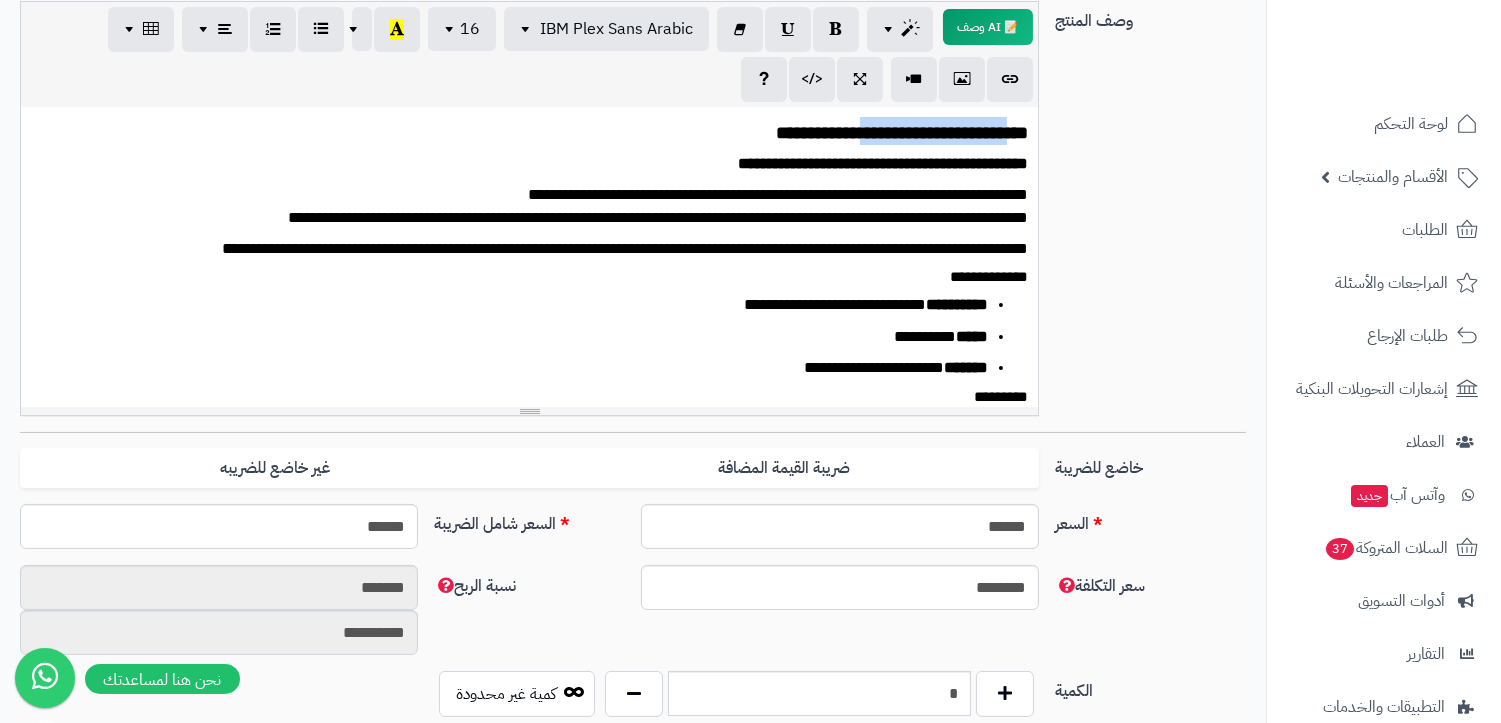 click on "**********" at bounding box center (529, 257) 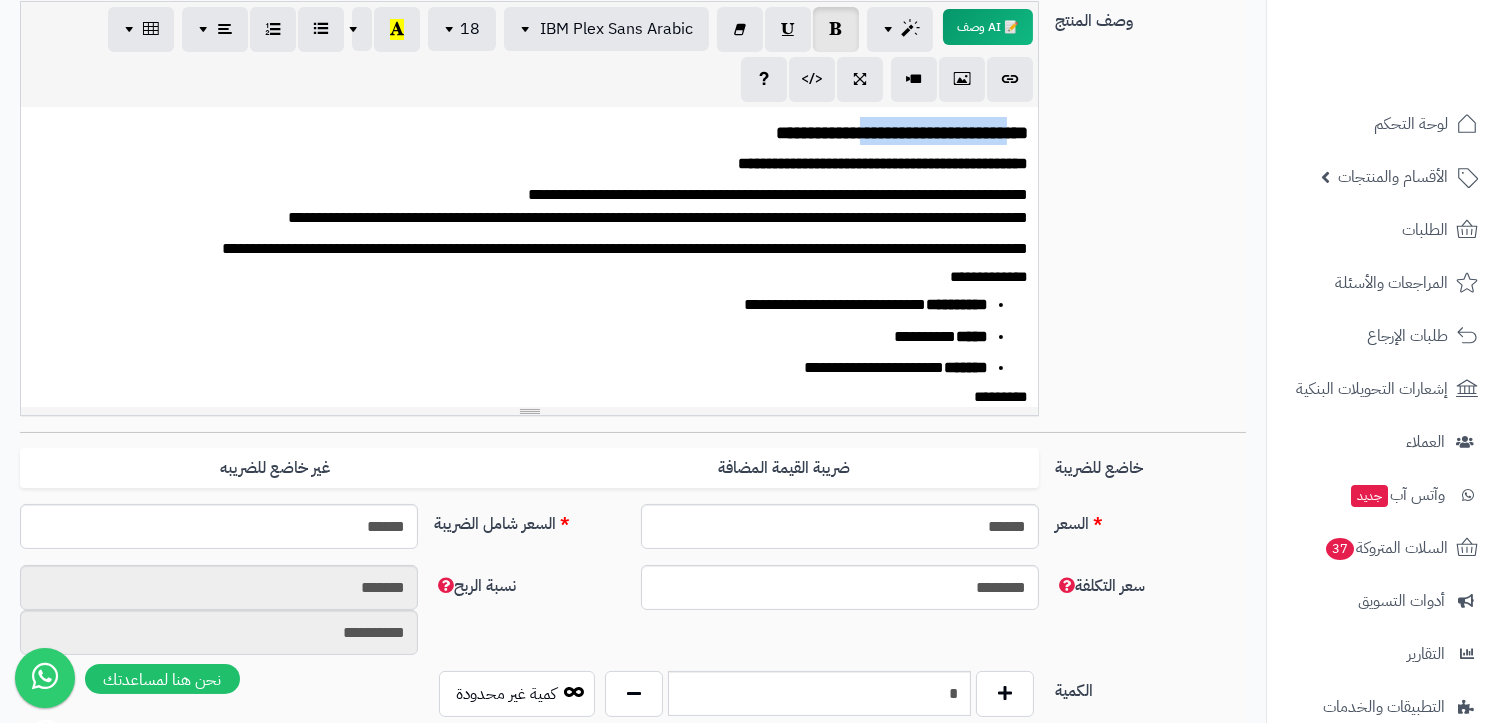 click on "**********" at bounding box center [902, 133] 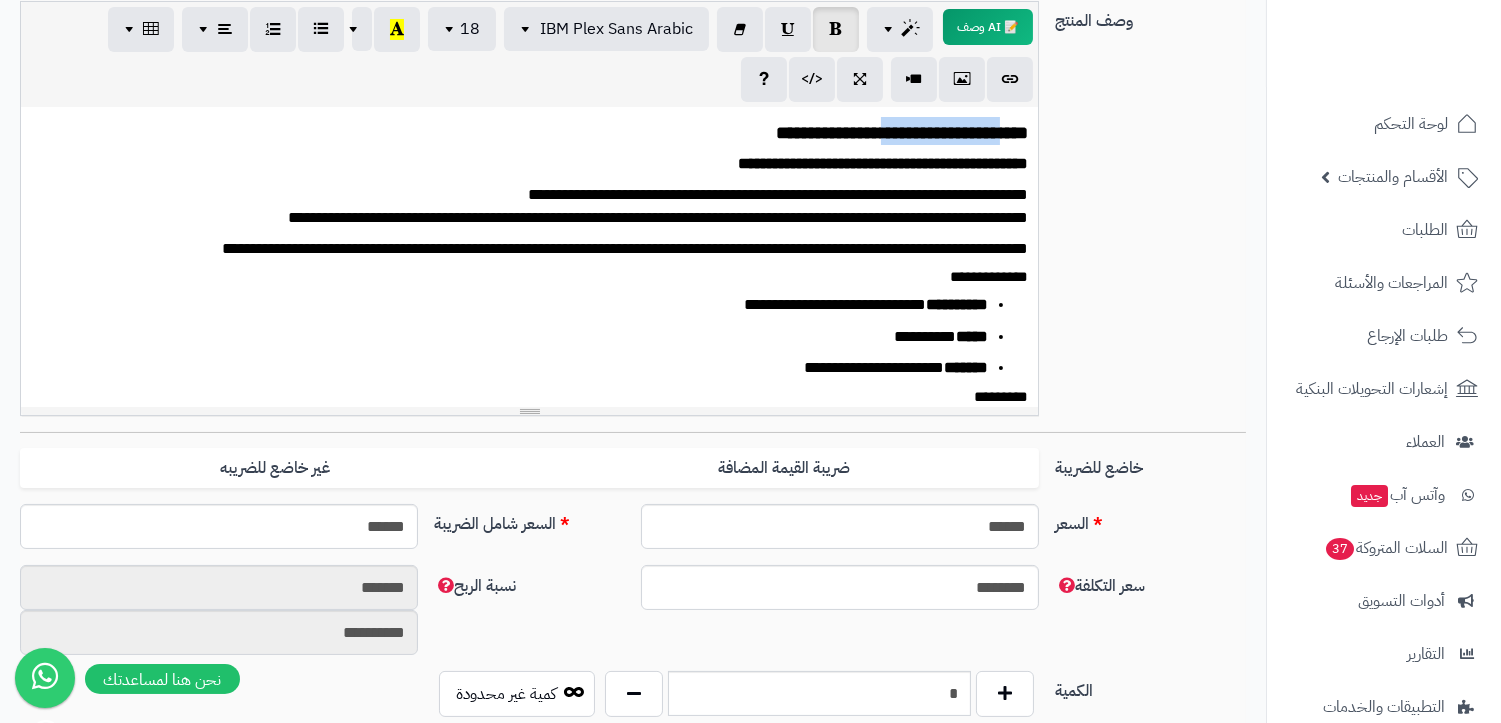 drag, startPoint x: 993, startPoint y: 130, endPoint x: 890, endPoint y: 117, distance: 103.81715 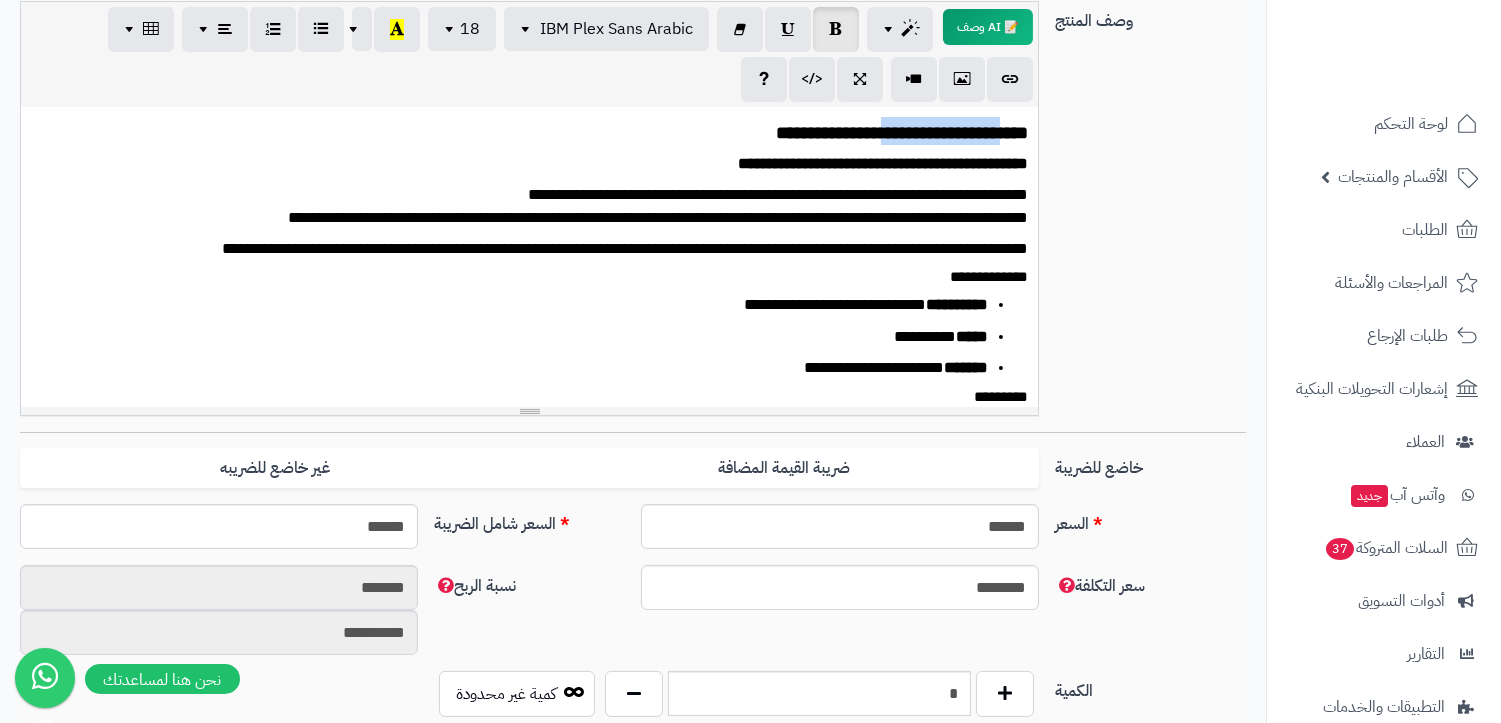 click on "**********" at bounding box center [902, 133] 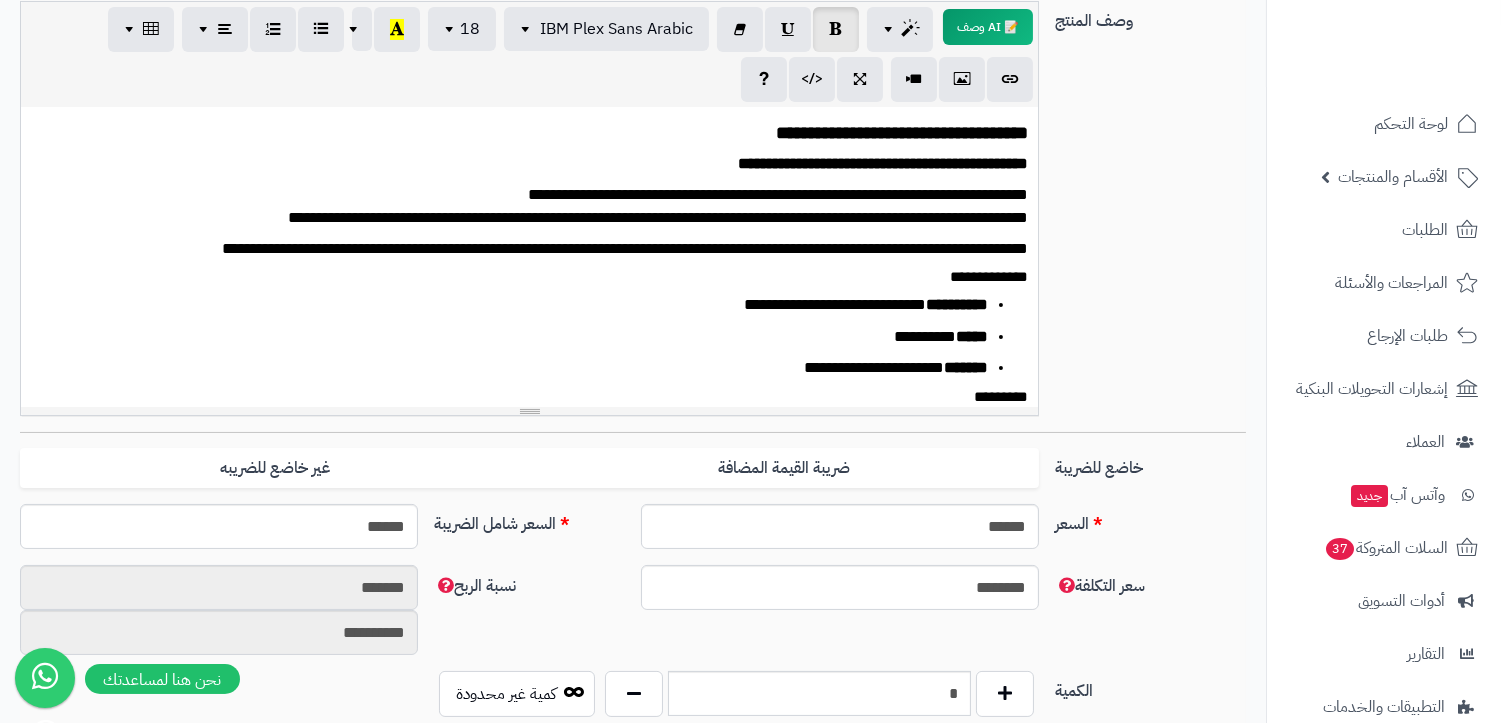 click on "**********" at bounding box center (538, 277) 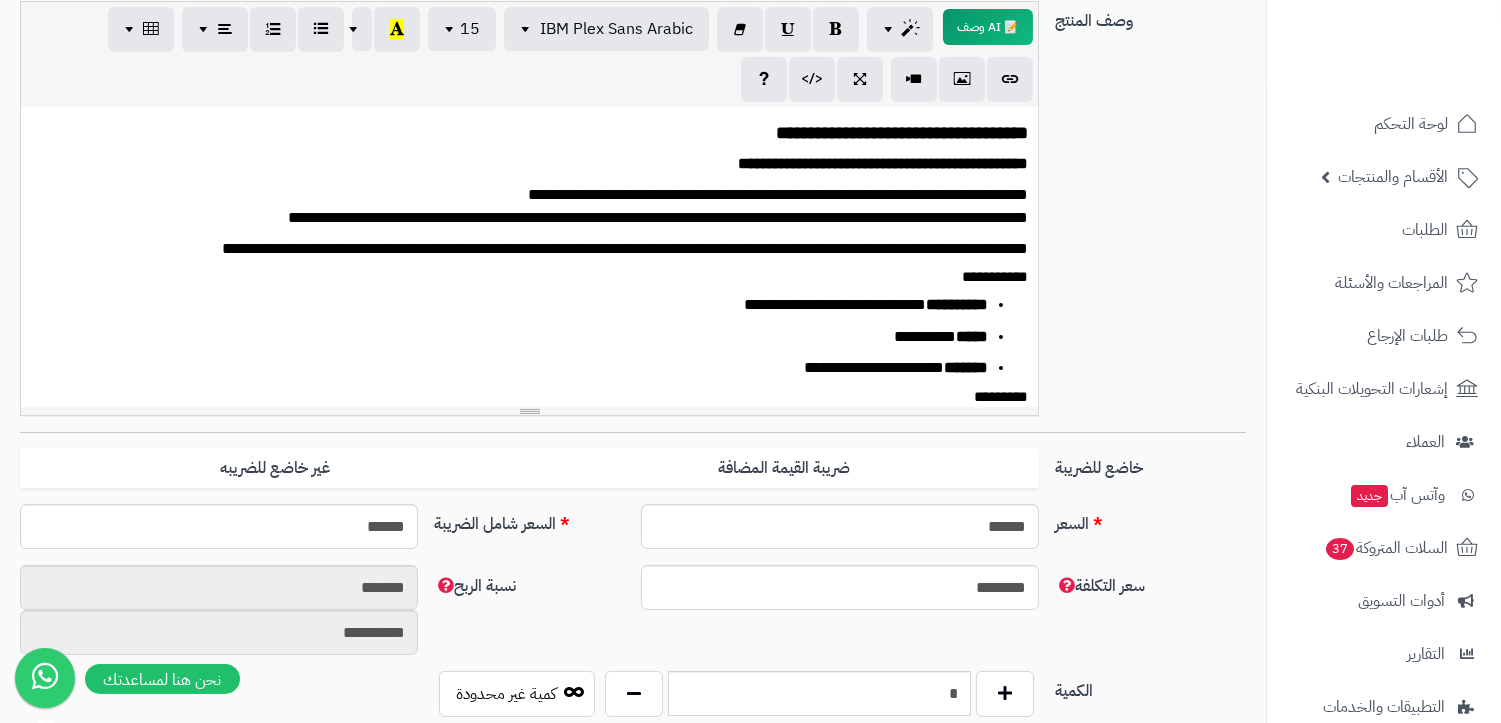 click on "**********" at bounding box center [538, 277] 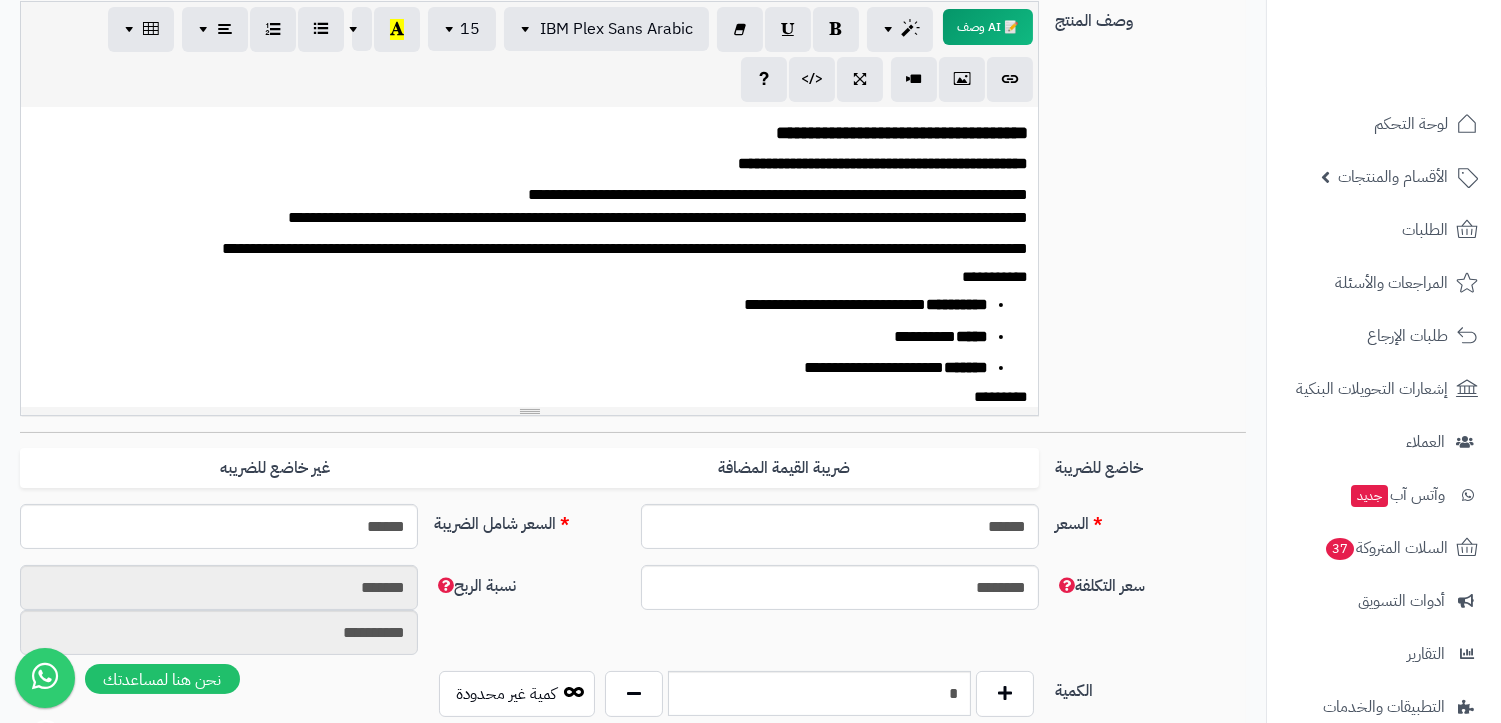 click on "**********" at bounding box center (538, 277) 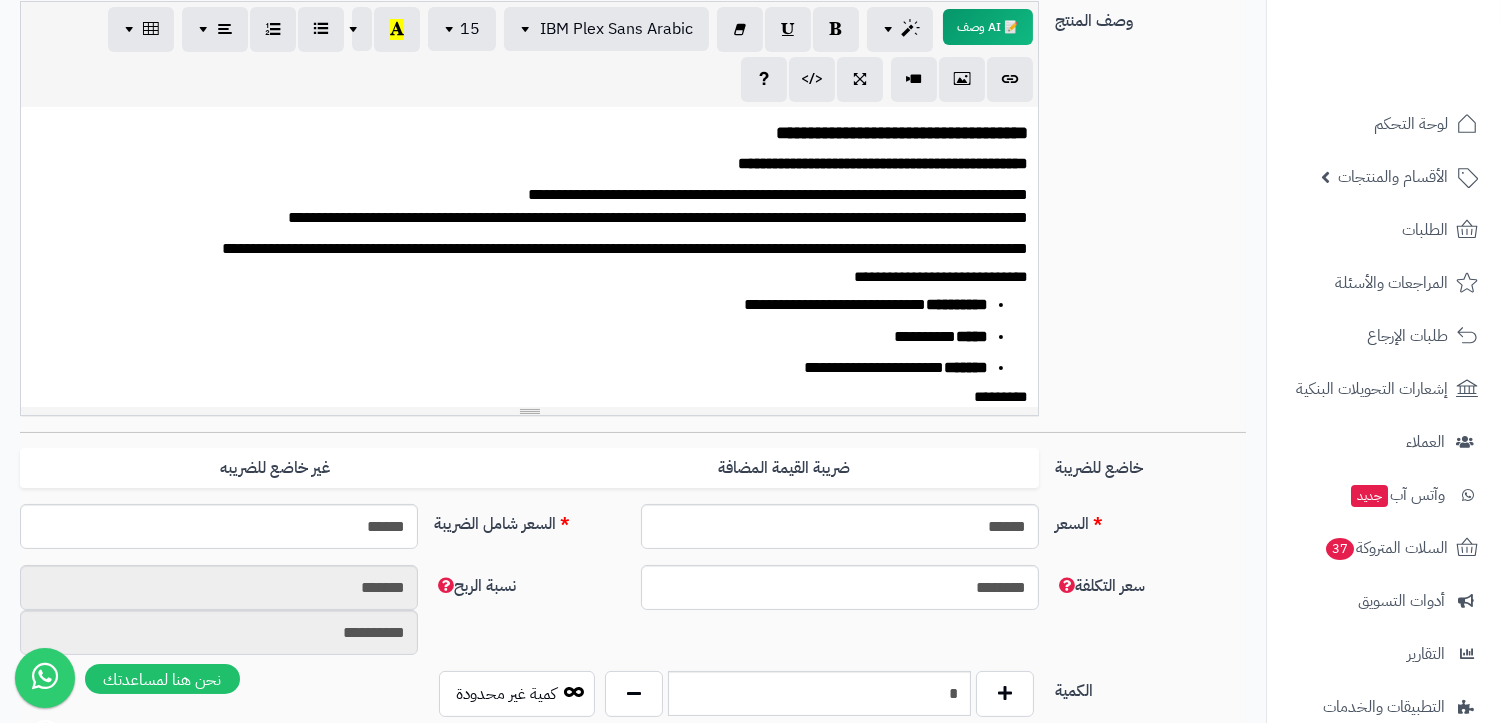 click on "**********" at bounding box center [538, 277] 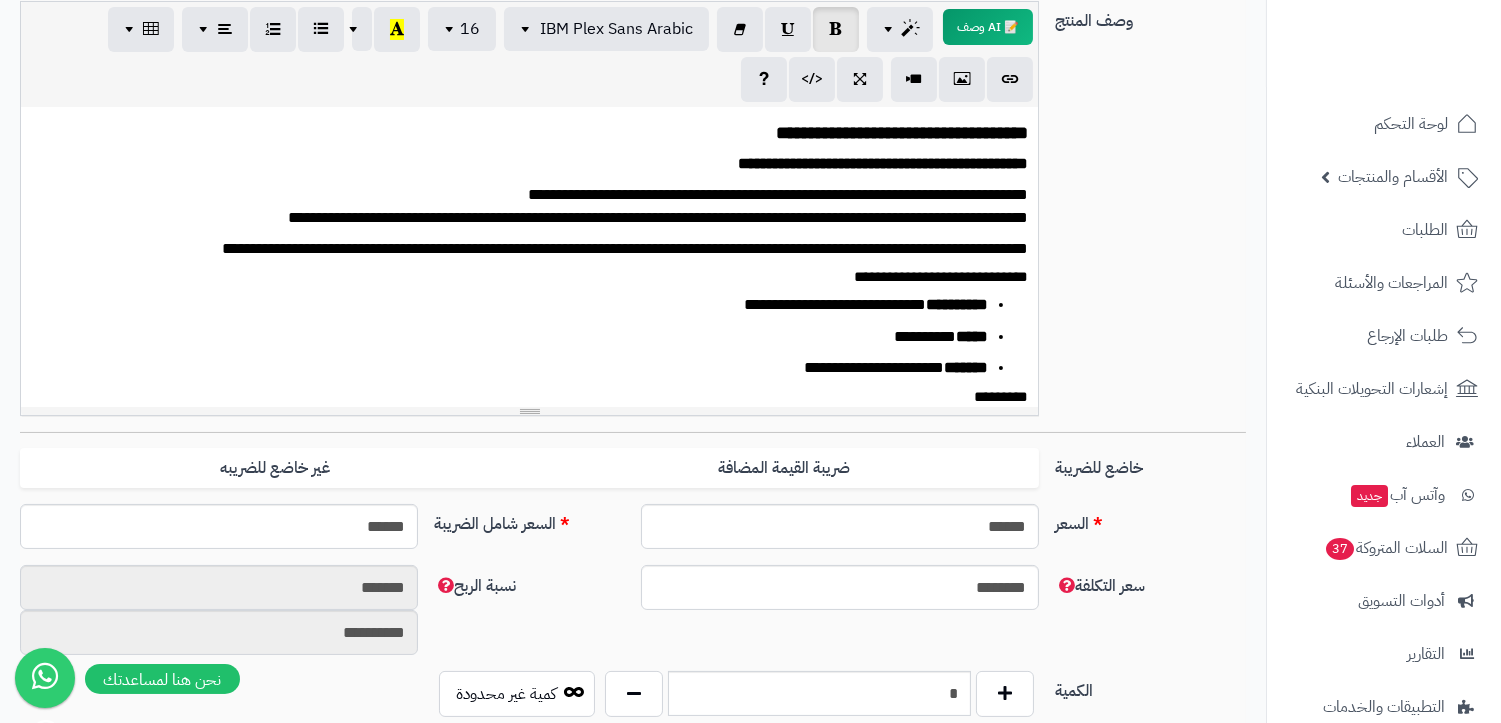 click on "**********" at bounding box center (538, 337) 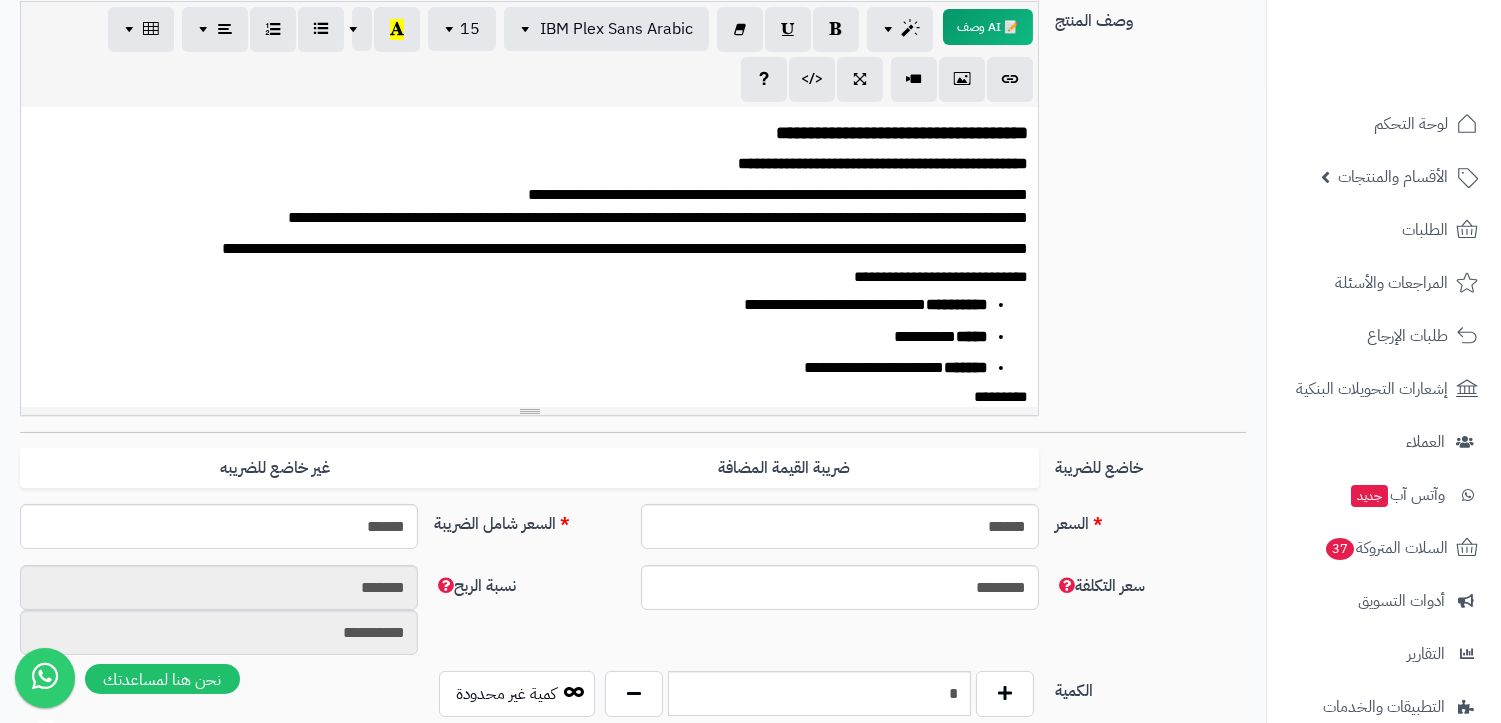 click on "**********" at bounding box center (529, 257) 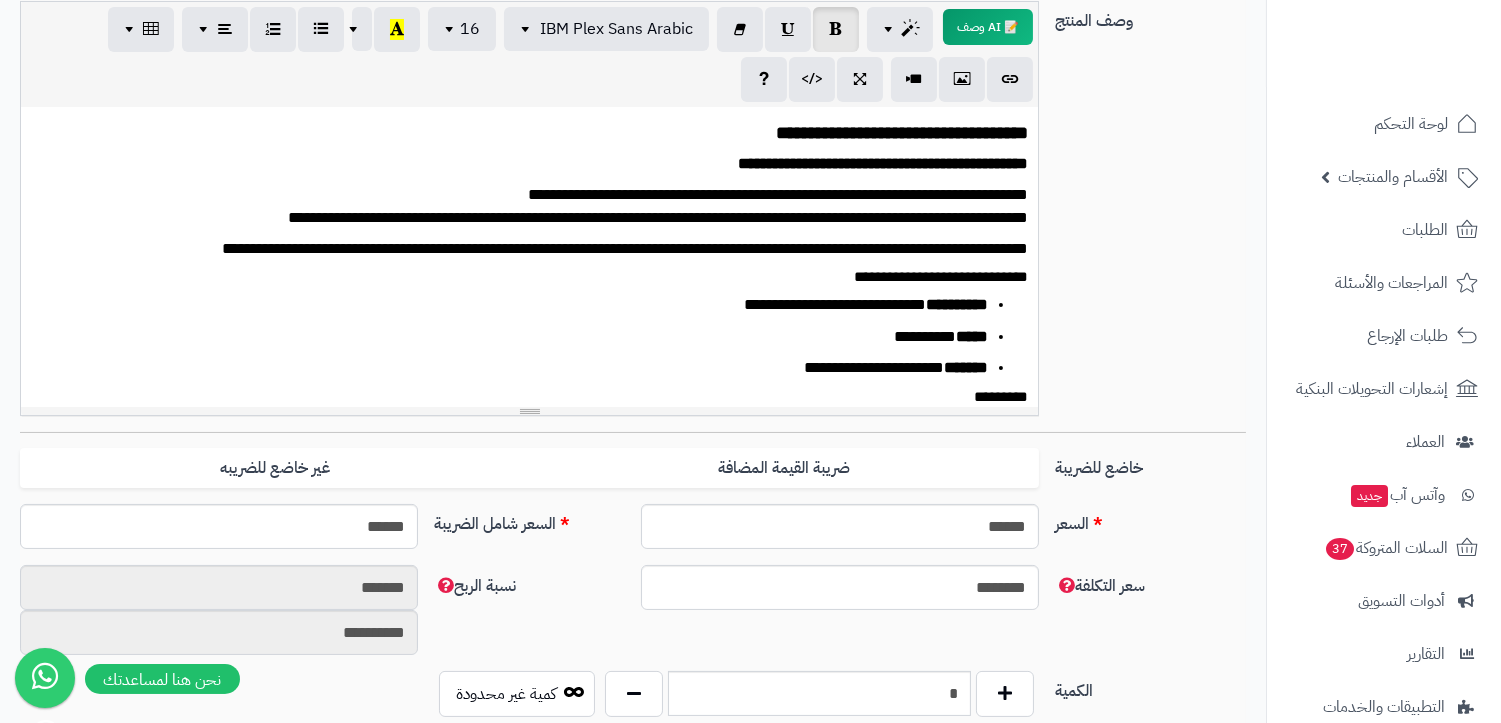 click on "**********" at bounding box center [518, 305] 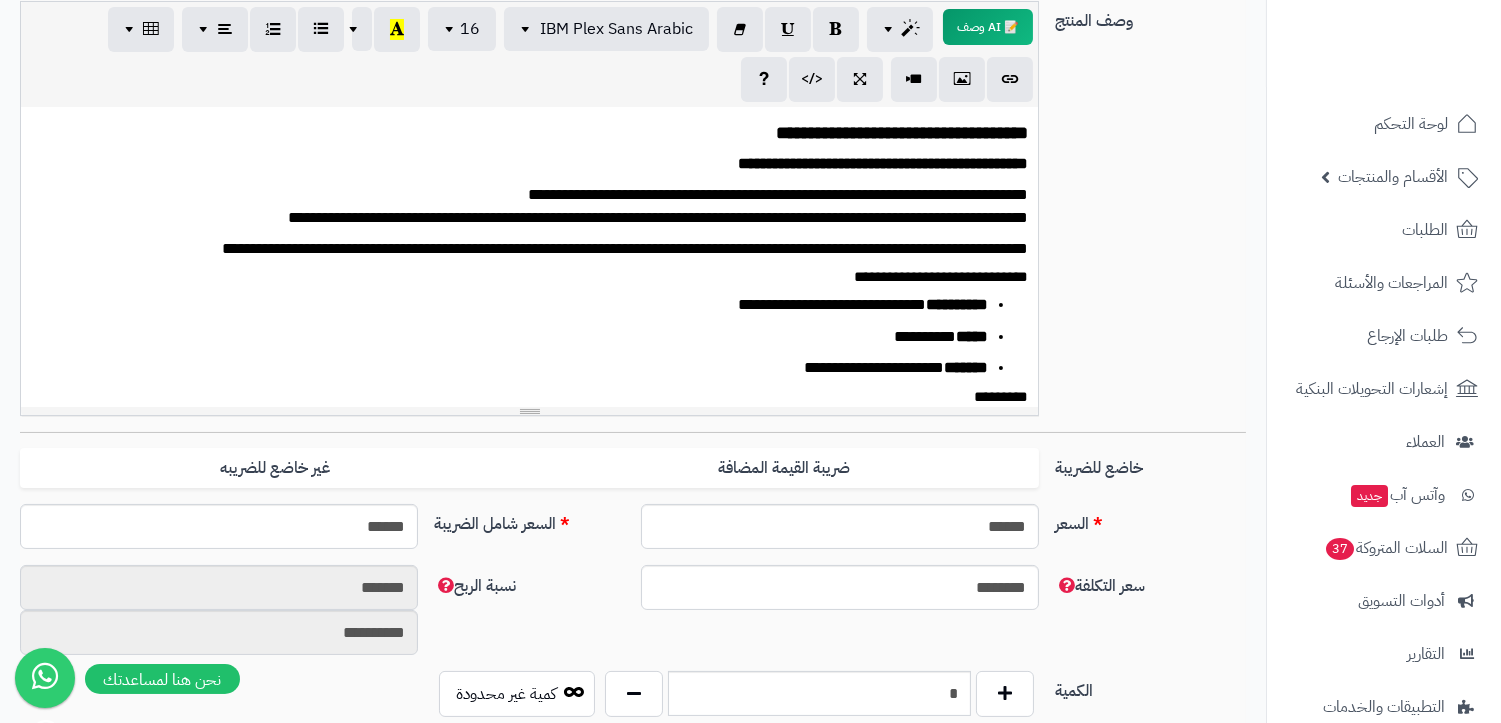 click on "**********" at bounding box center [518, 337] 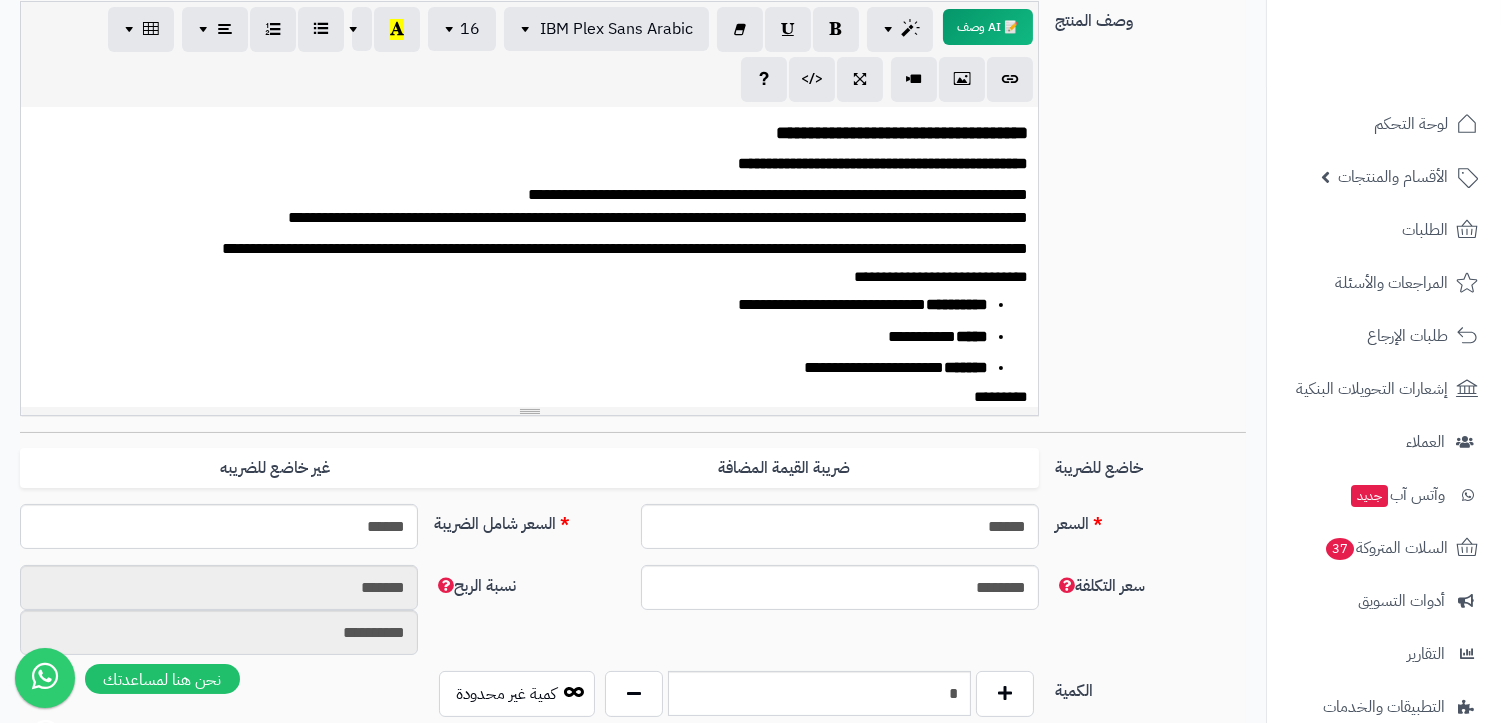 click on "**********" at bounding box center [518, 368] 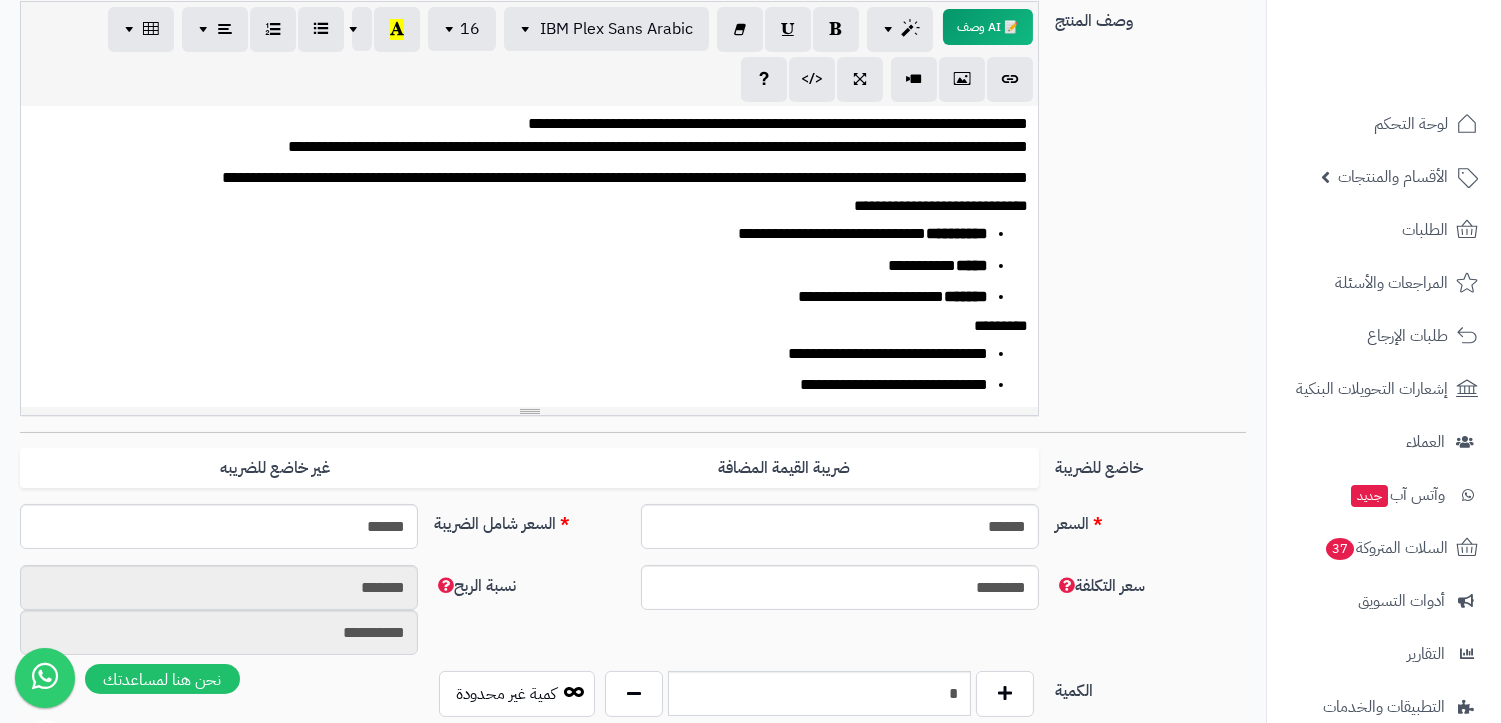 scroll, scrollTop: 111, scrollLeft: 0, axis: vertical 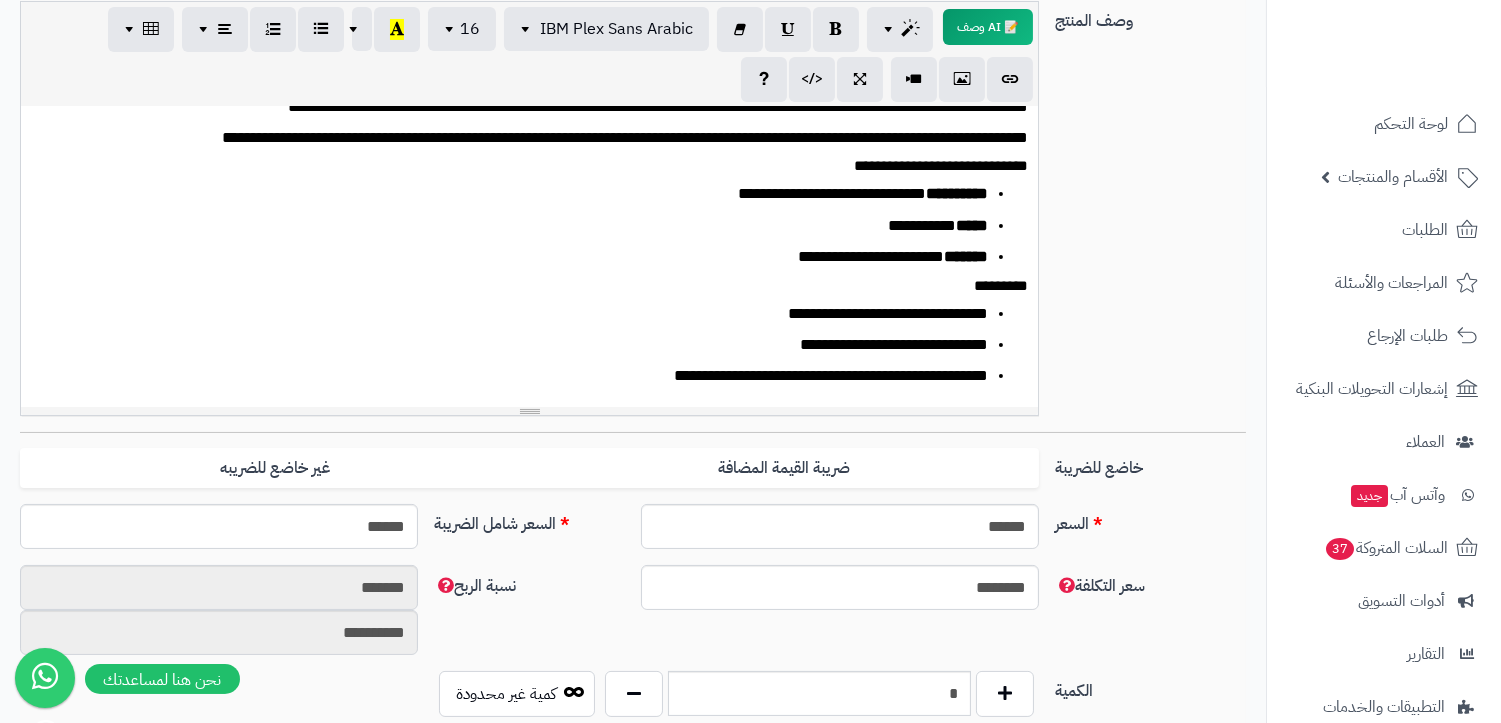 click on "*********" at bounding box center [538, 286] 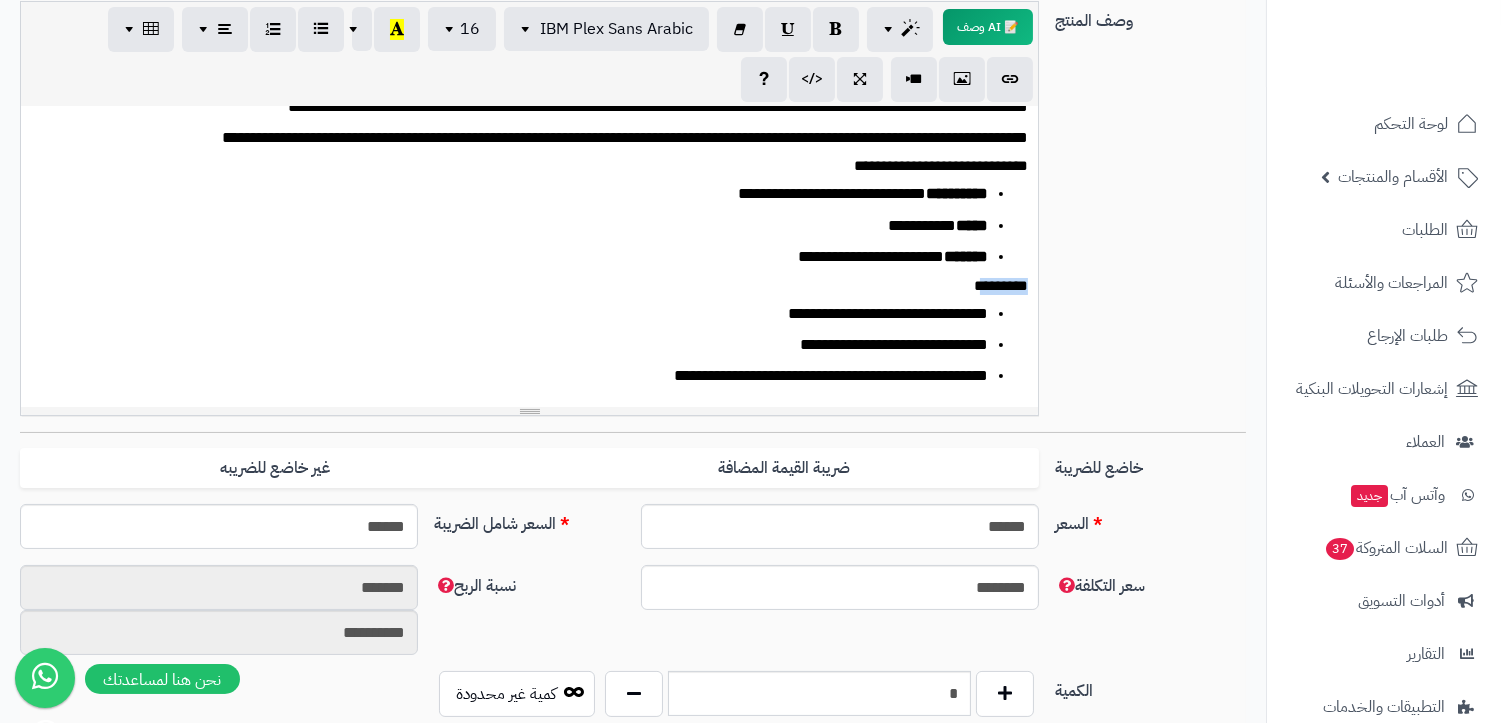 click on "*********" at bounding box center [538, 286] 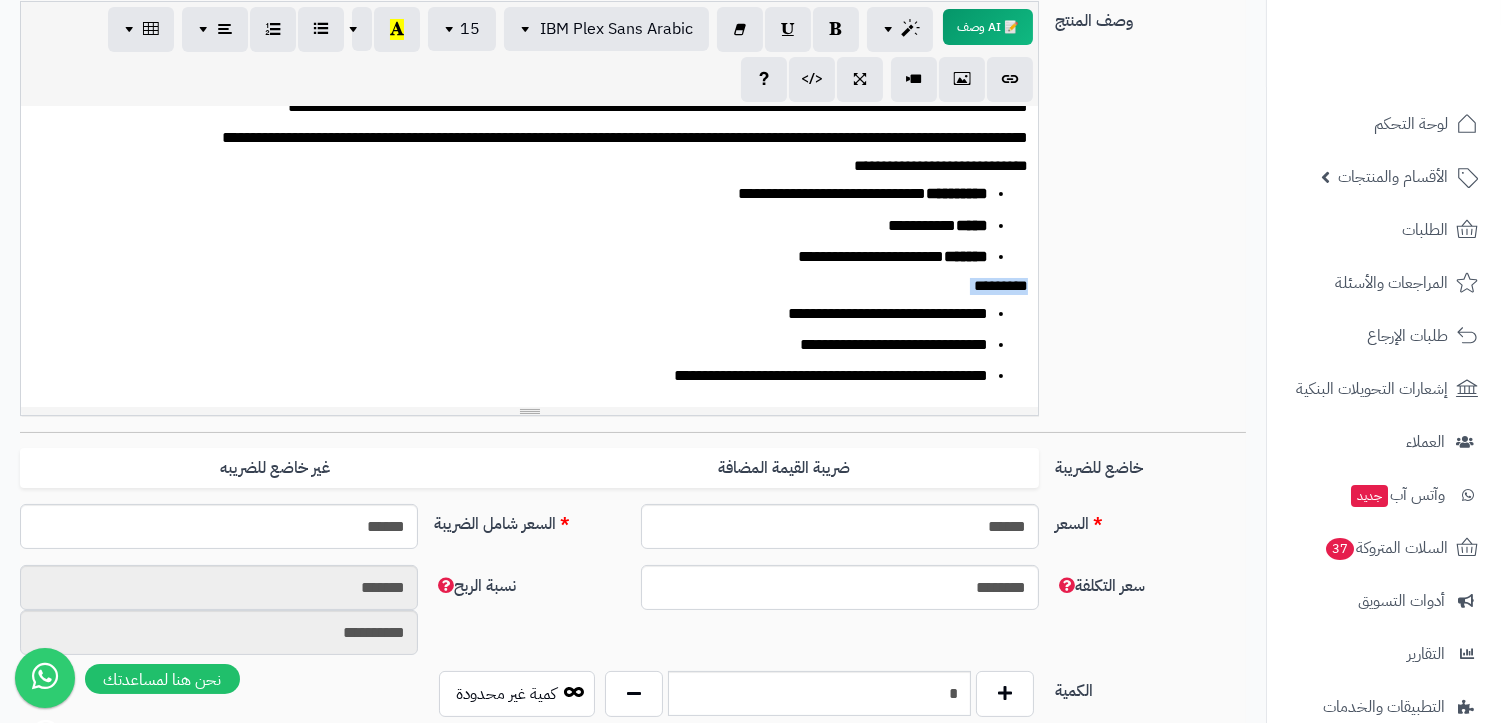 click on "*********" at bounding box center [538, 286] 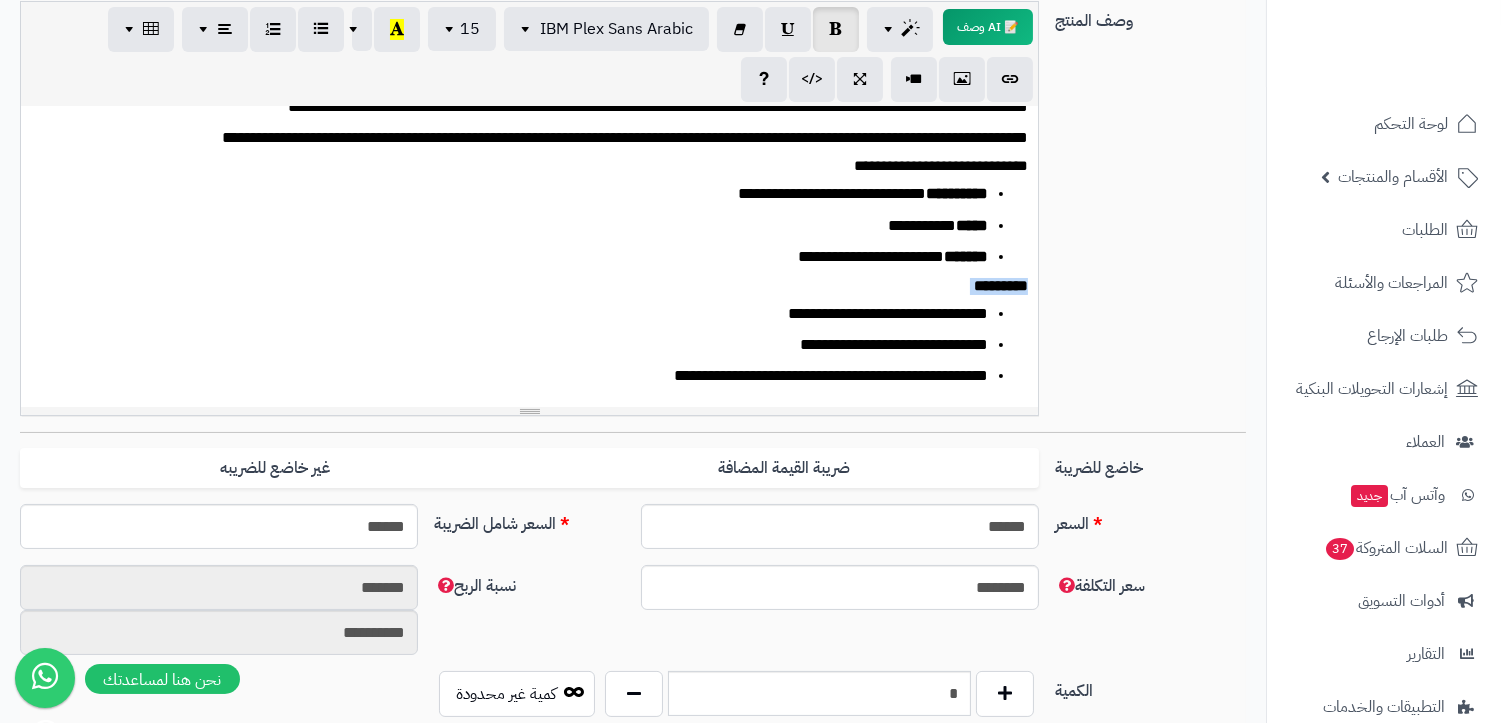 click on "*********" at bounding box center [1001, 285] 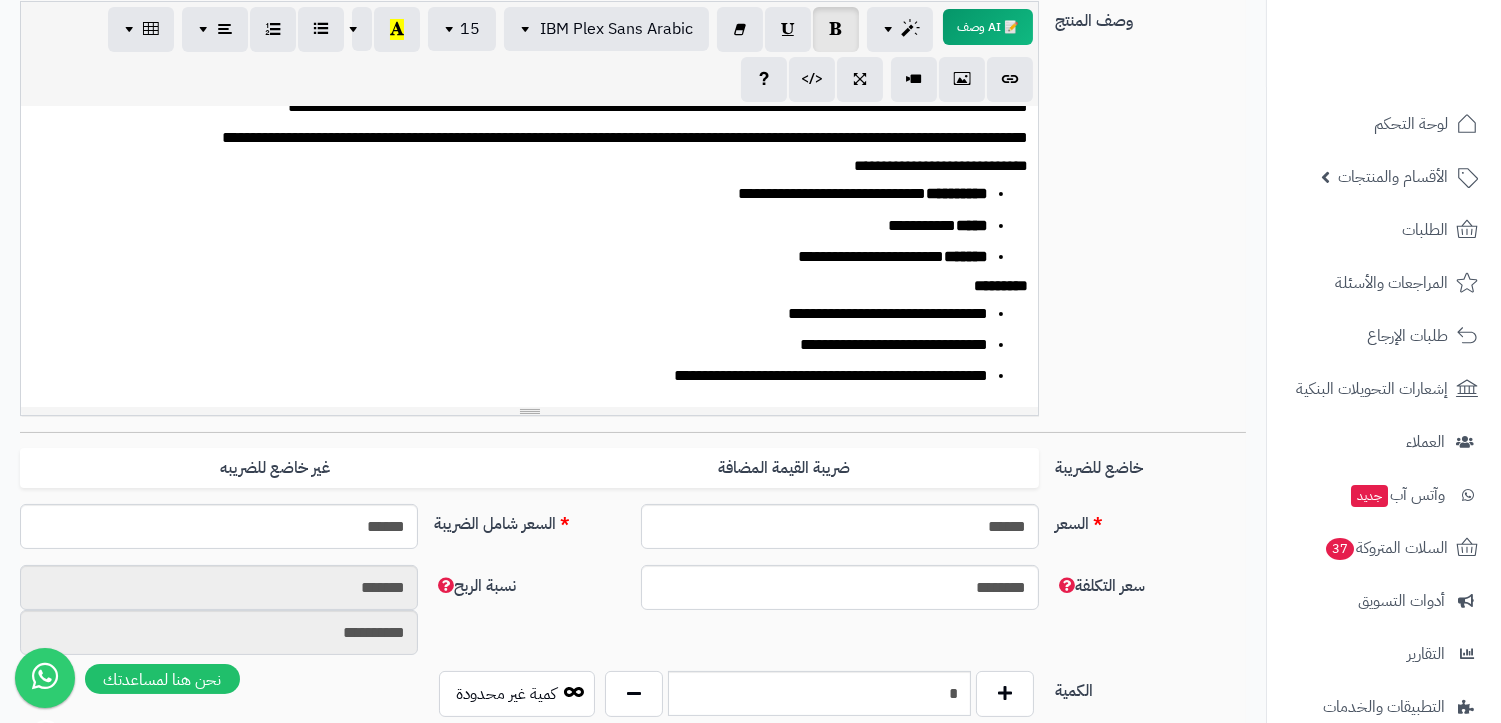 click on "*********" at bounding box center (1001, 285) 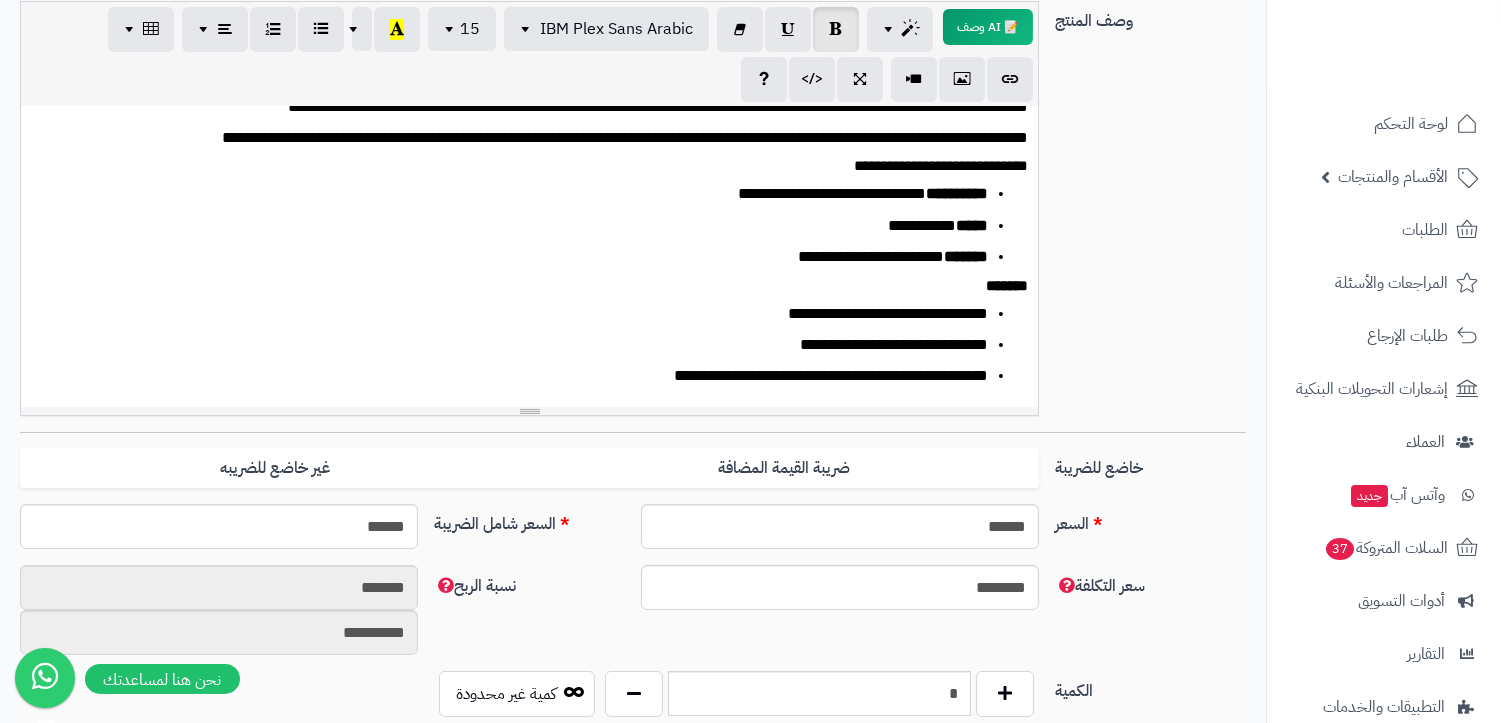 click on "*******" at bounding box center [1007, 285] 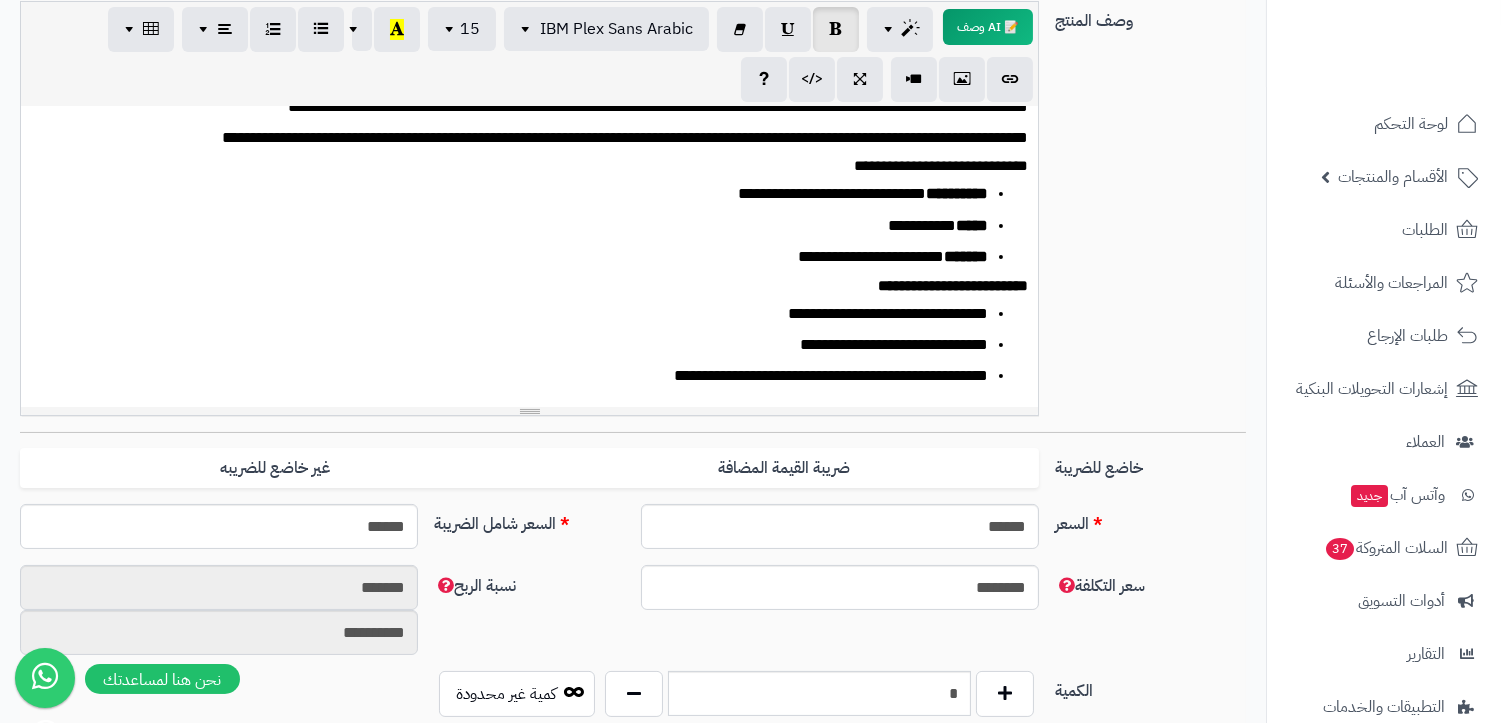 click on "**********" at bounding box center (953, 285) 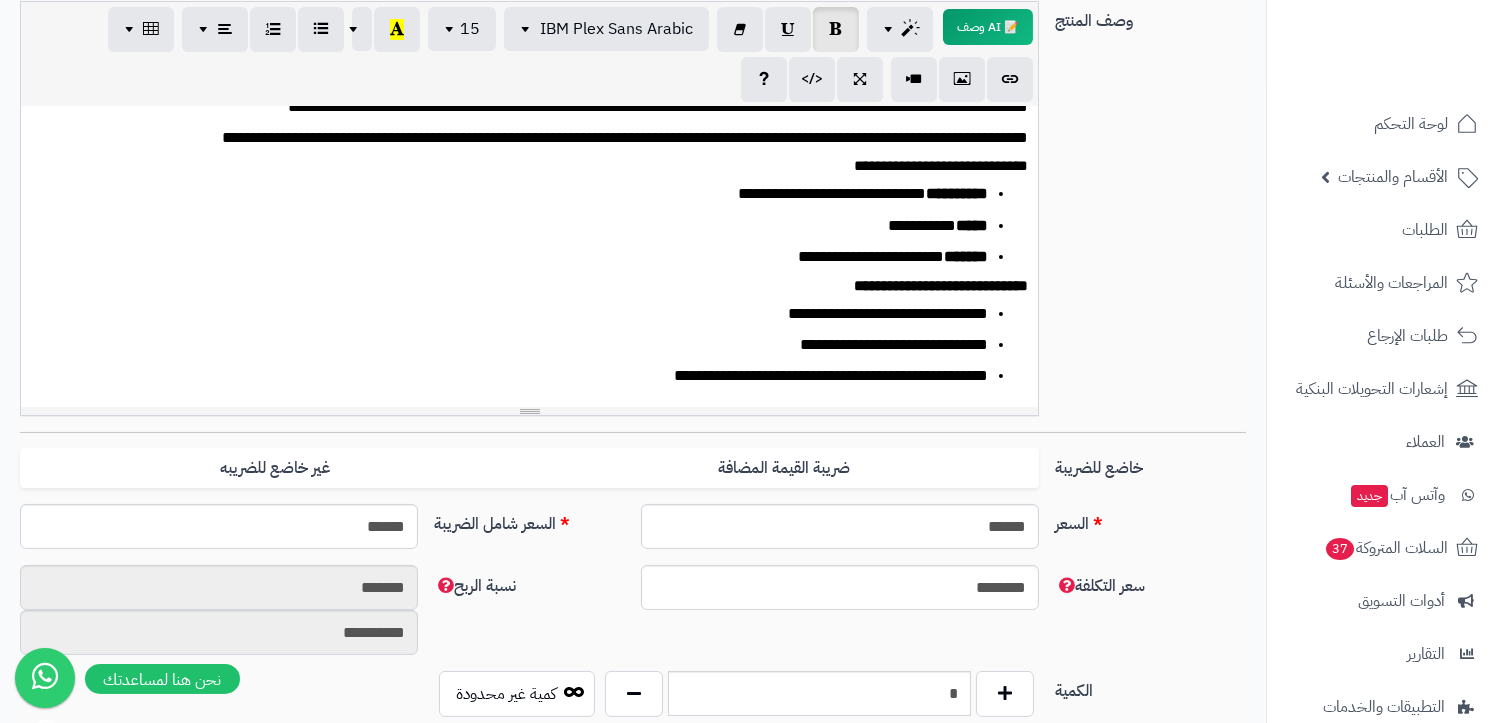click on "**********" at bounding box center [538, 166] 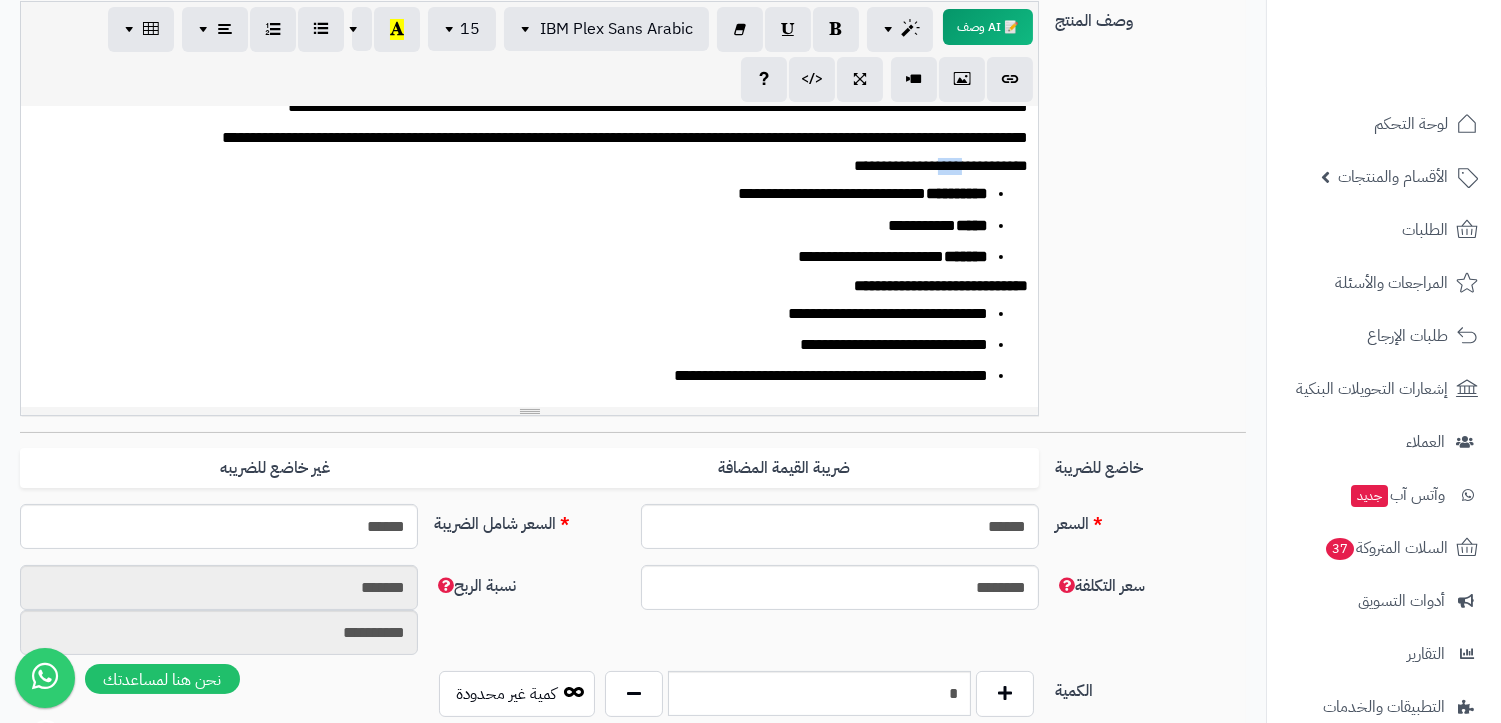 click on "**********" at bounding box center [538, 166] 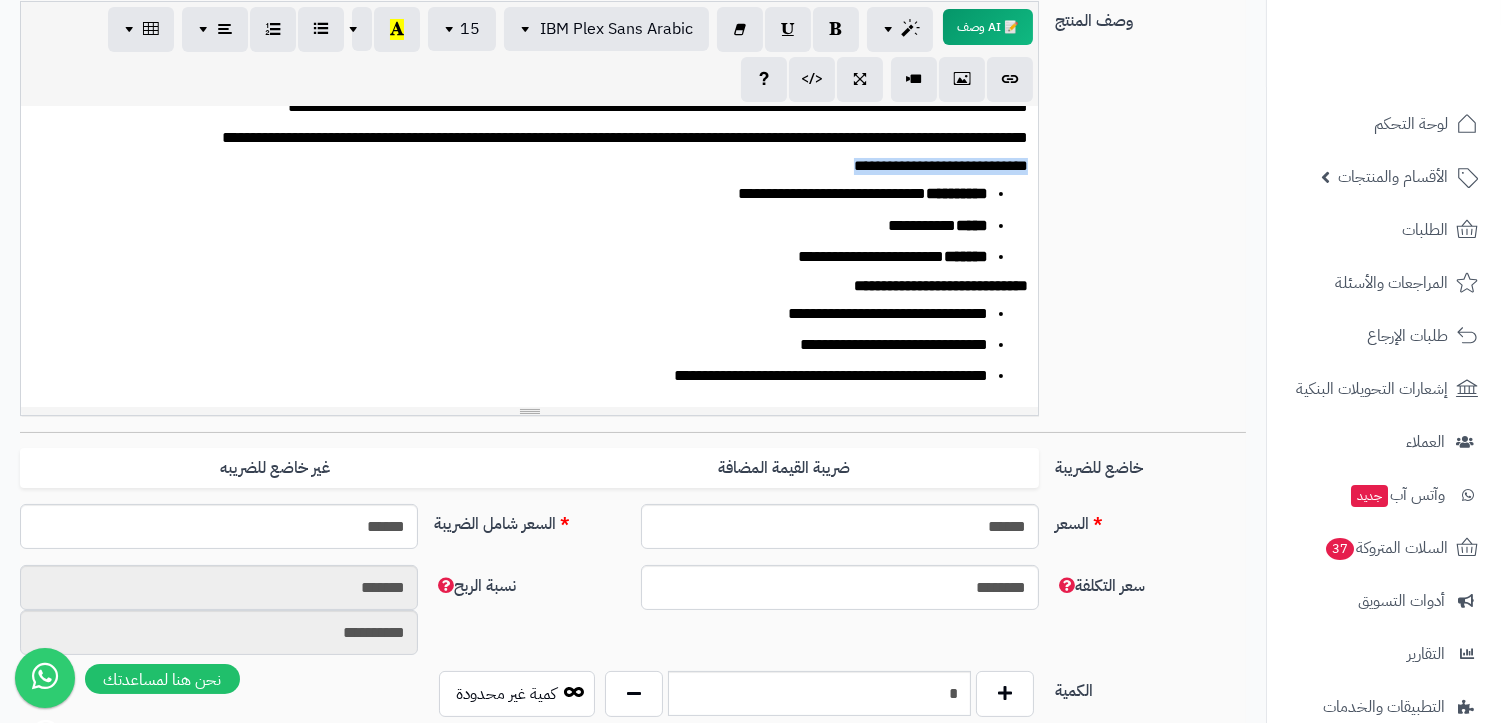 click on "**********" at bounding box center [538, 166] 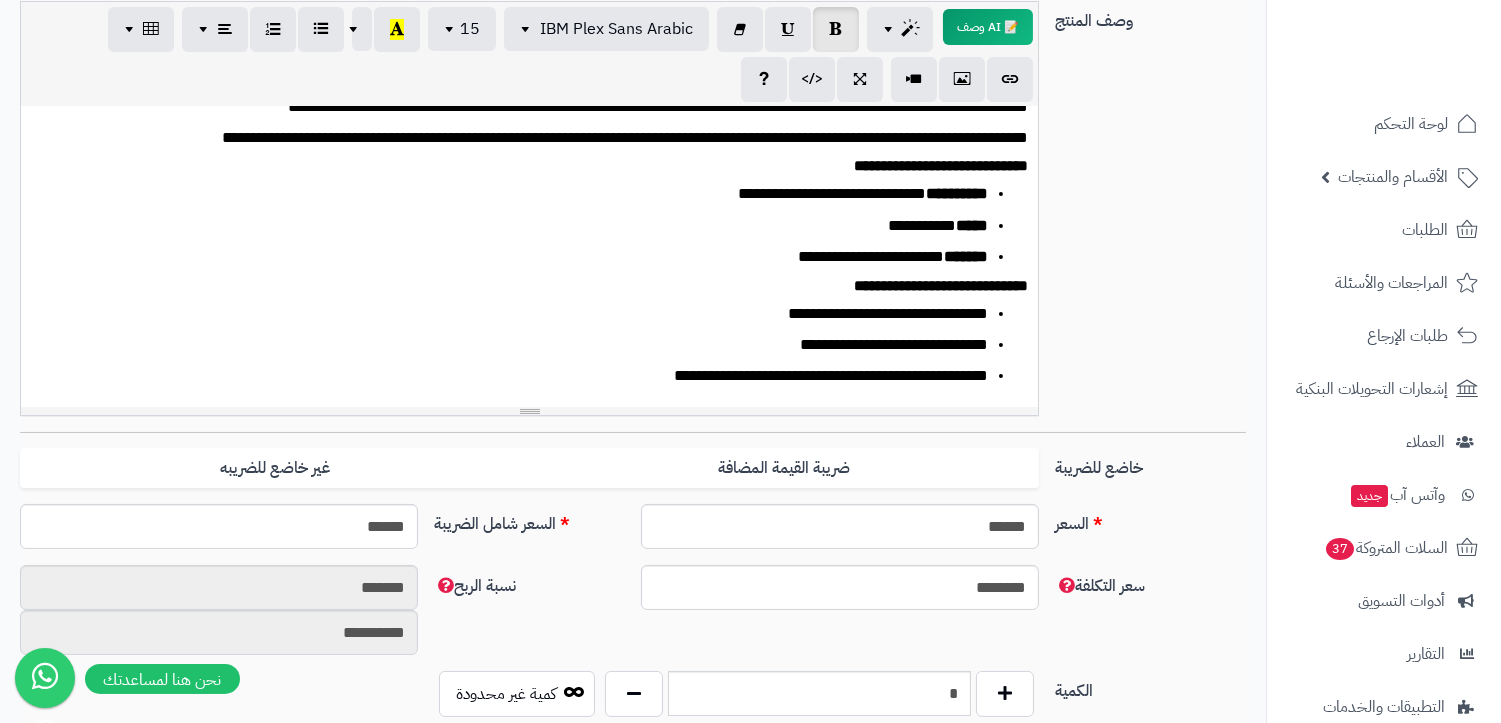 click on "**********" at bounding box center (518, 226) 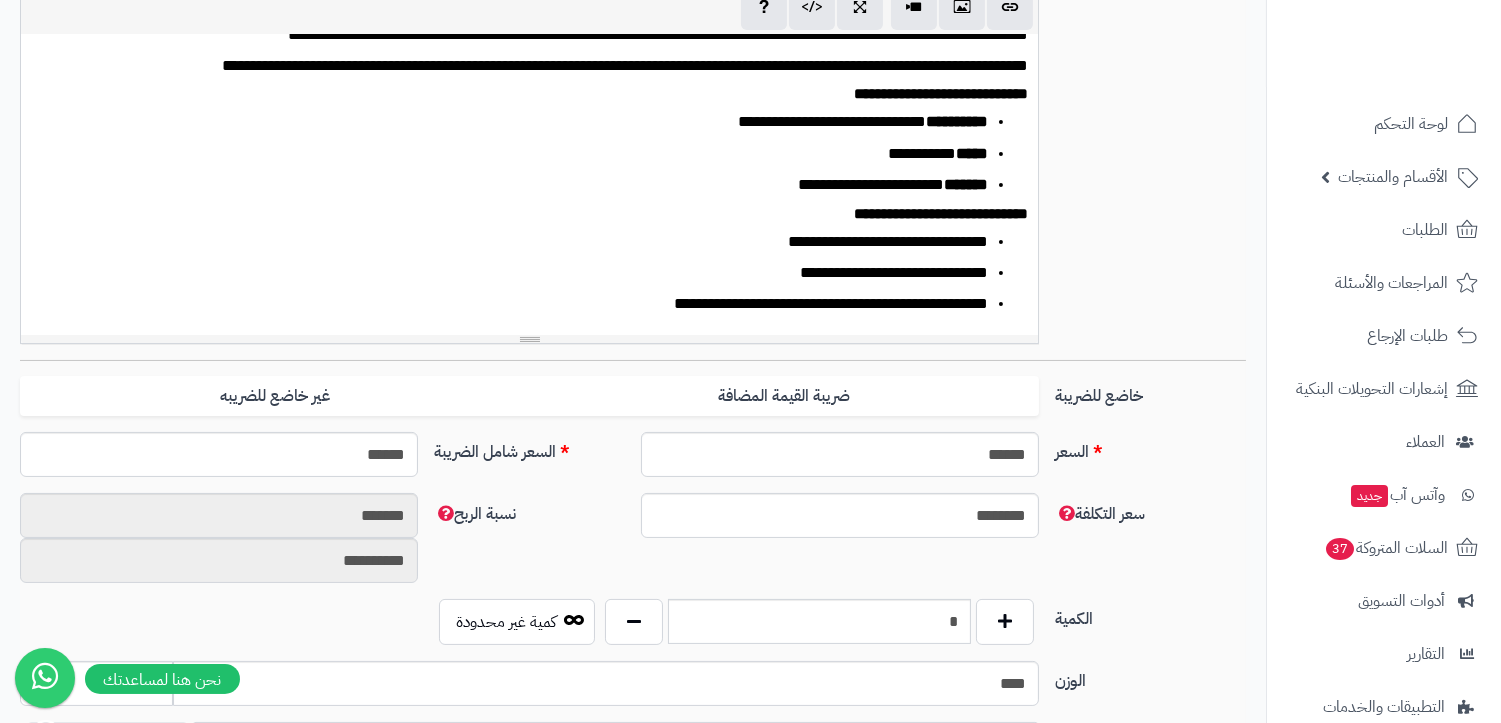 scroll, scrollTop: 522, scrollLeft: 0, axis: vertical 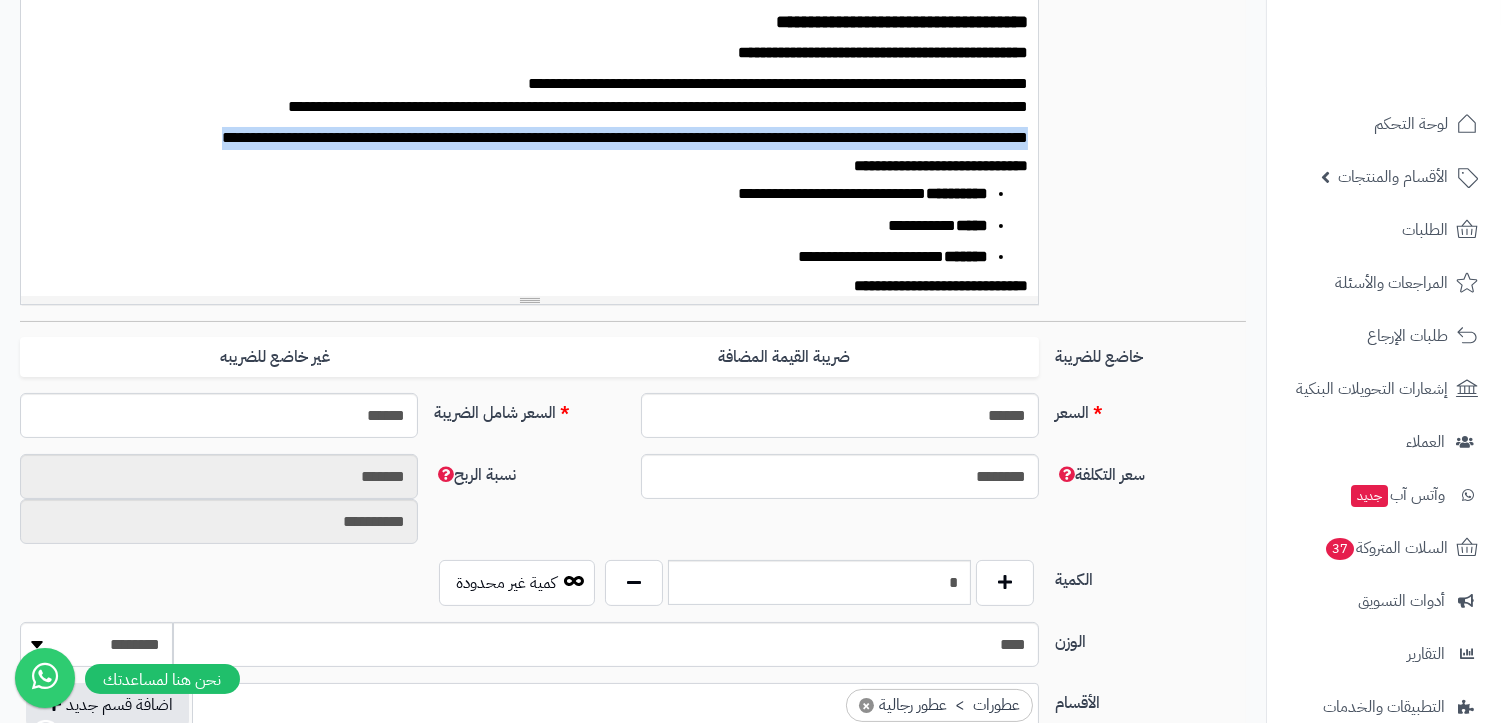 drag, startPoint x: 1028, startPoint y: 138, endPoint x: 104, endPoint y: 125, distance: 924.09143 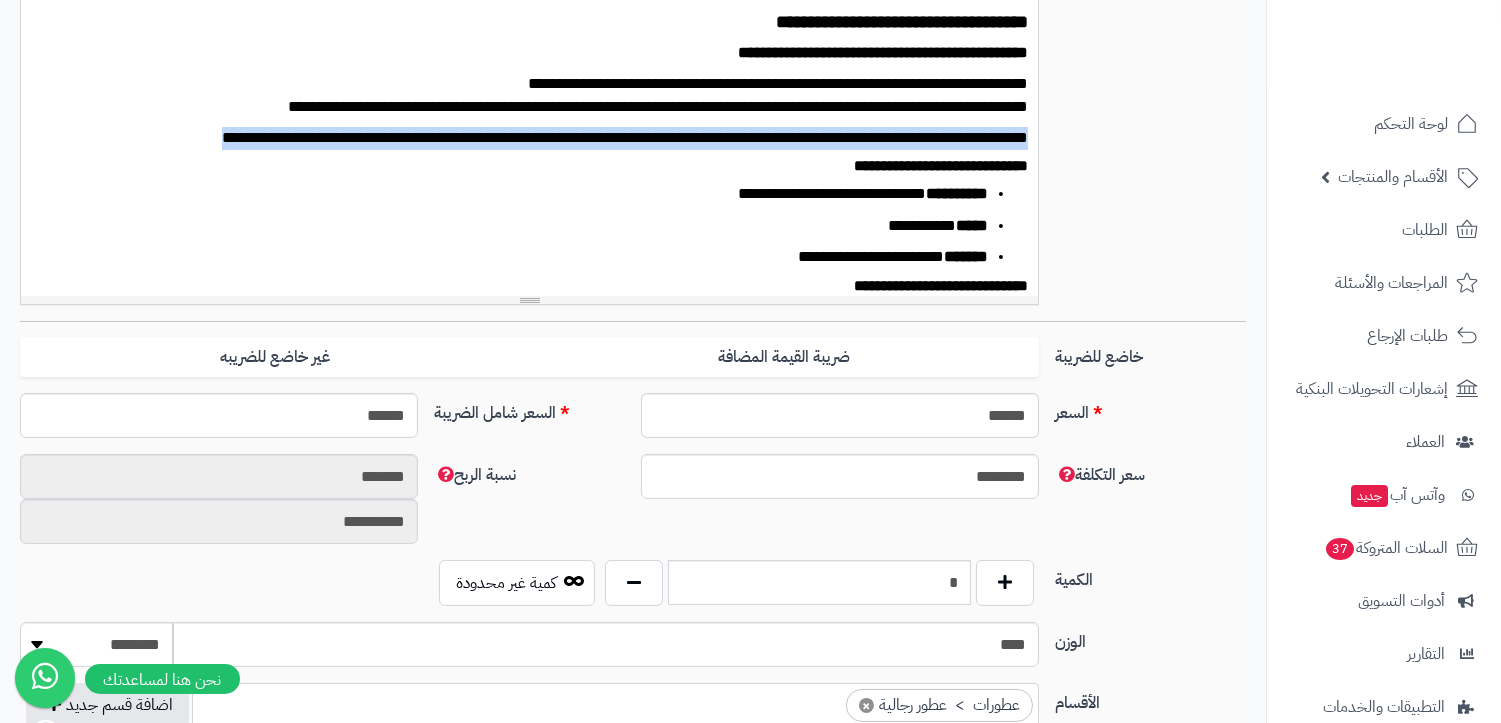 click on "**********" at bounding box center [529, 146] 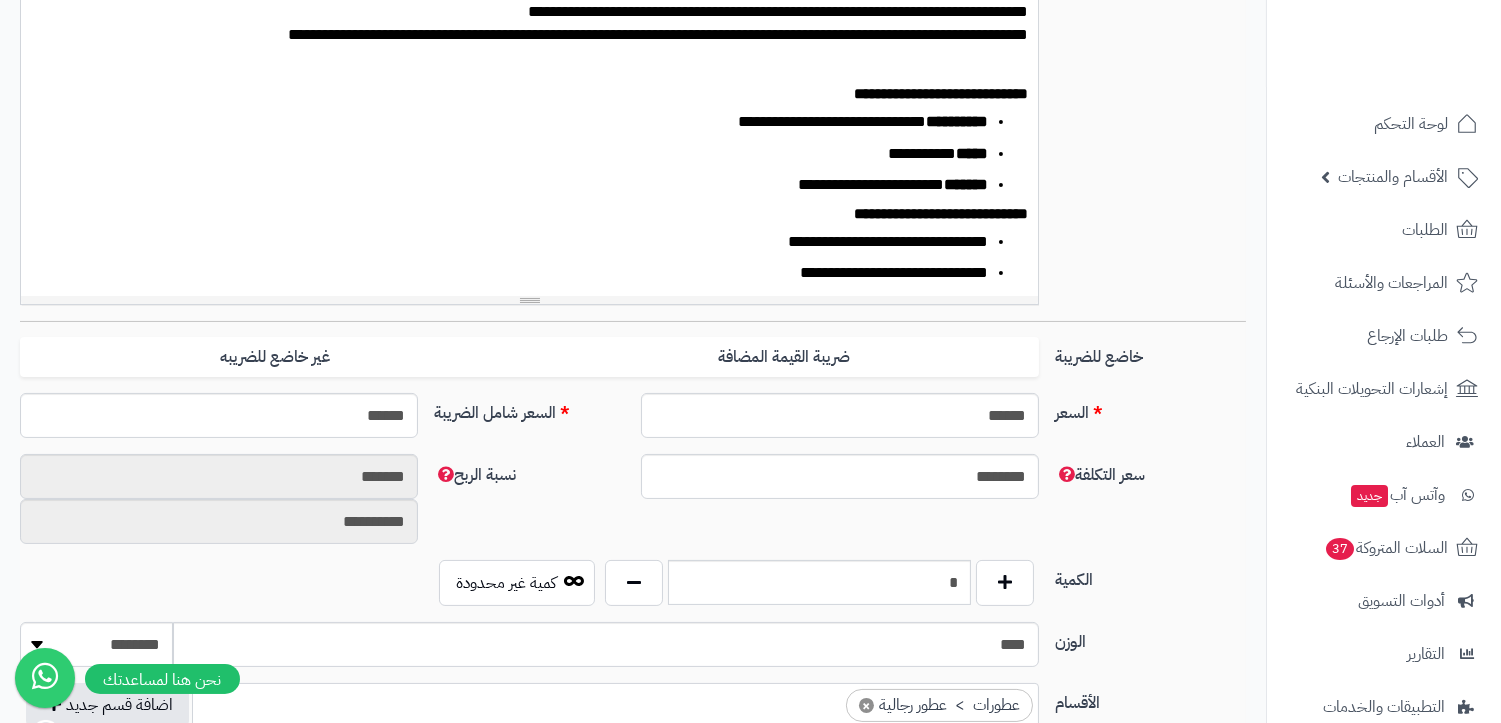 scroll, scrollTop: 111, scrollLeft: 0, axis: vertical 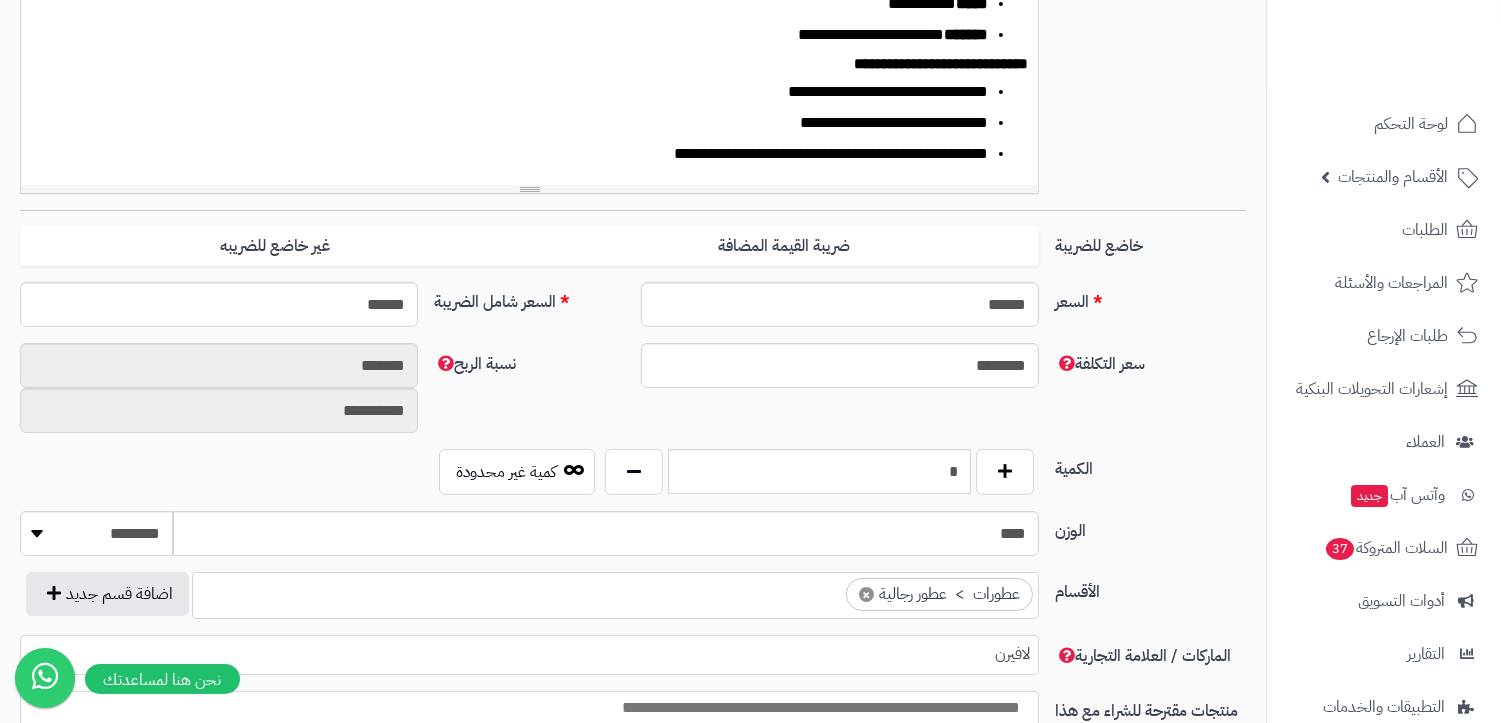 drag, startPoint x: 576, startPoint y: 166, endPoint x: 565, endPoint y: 171, distance: 12.083046 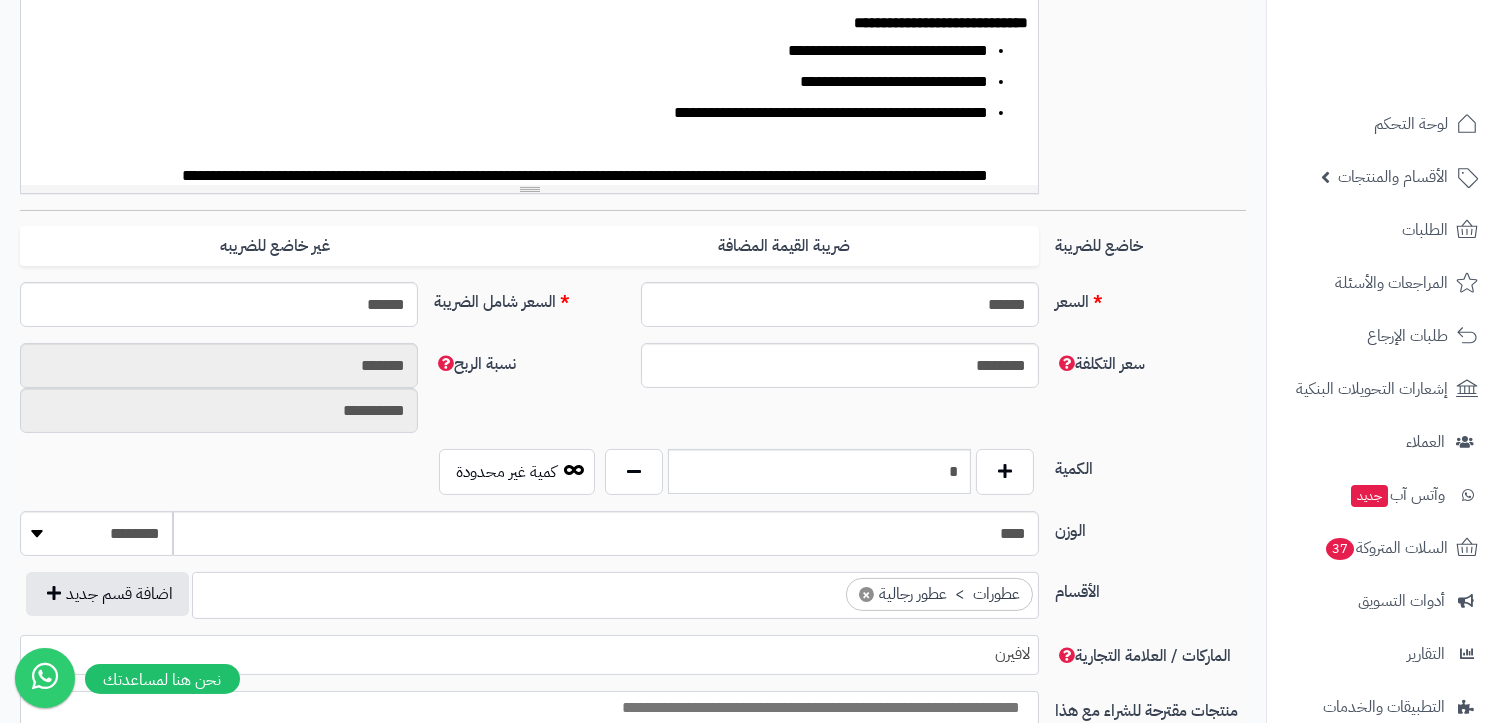 scroll, scrollTop: 156, scrollLeft: 0, axis: vertical 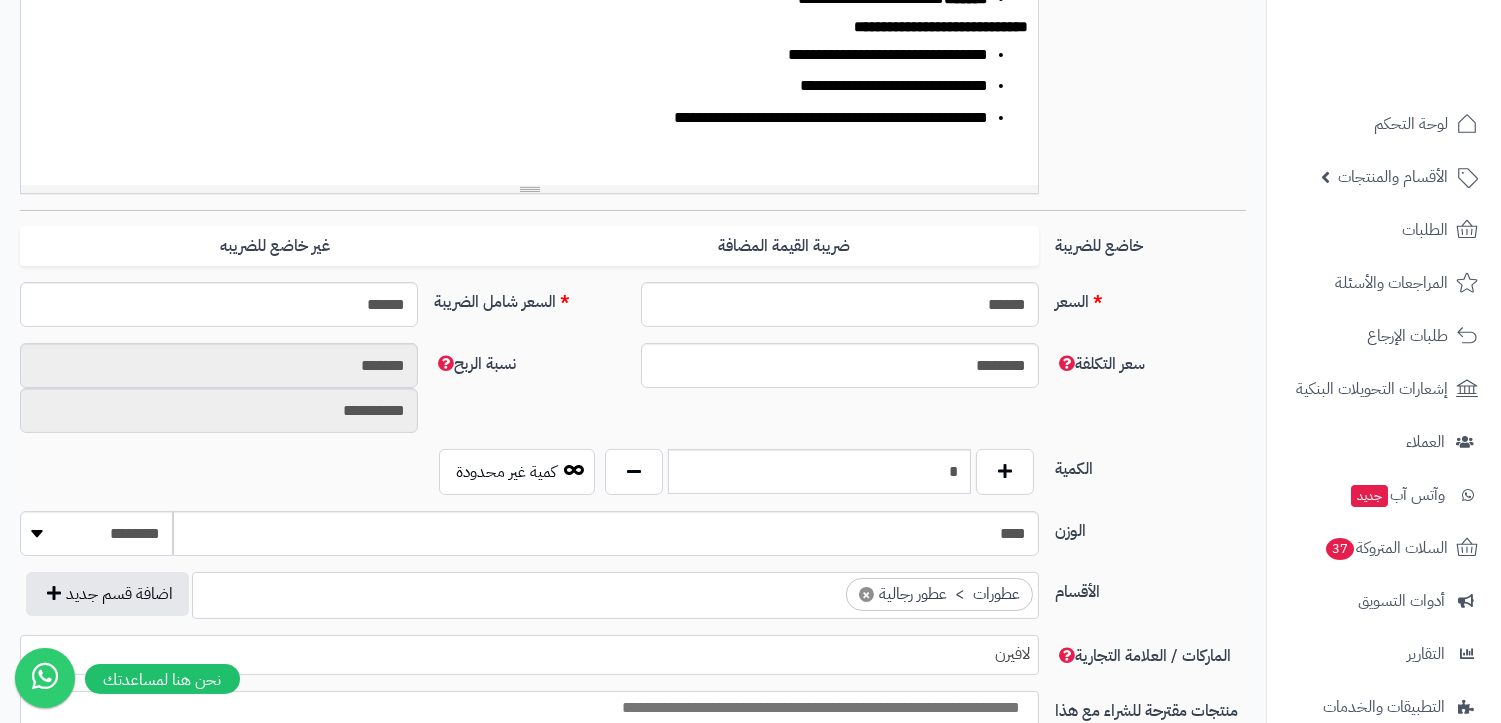 click on "**********" at bounding box center [518, 150] 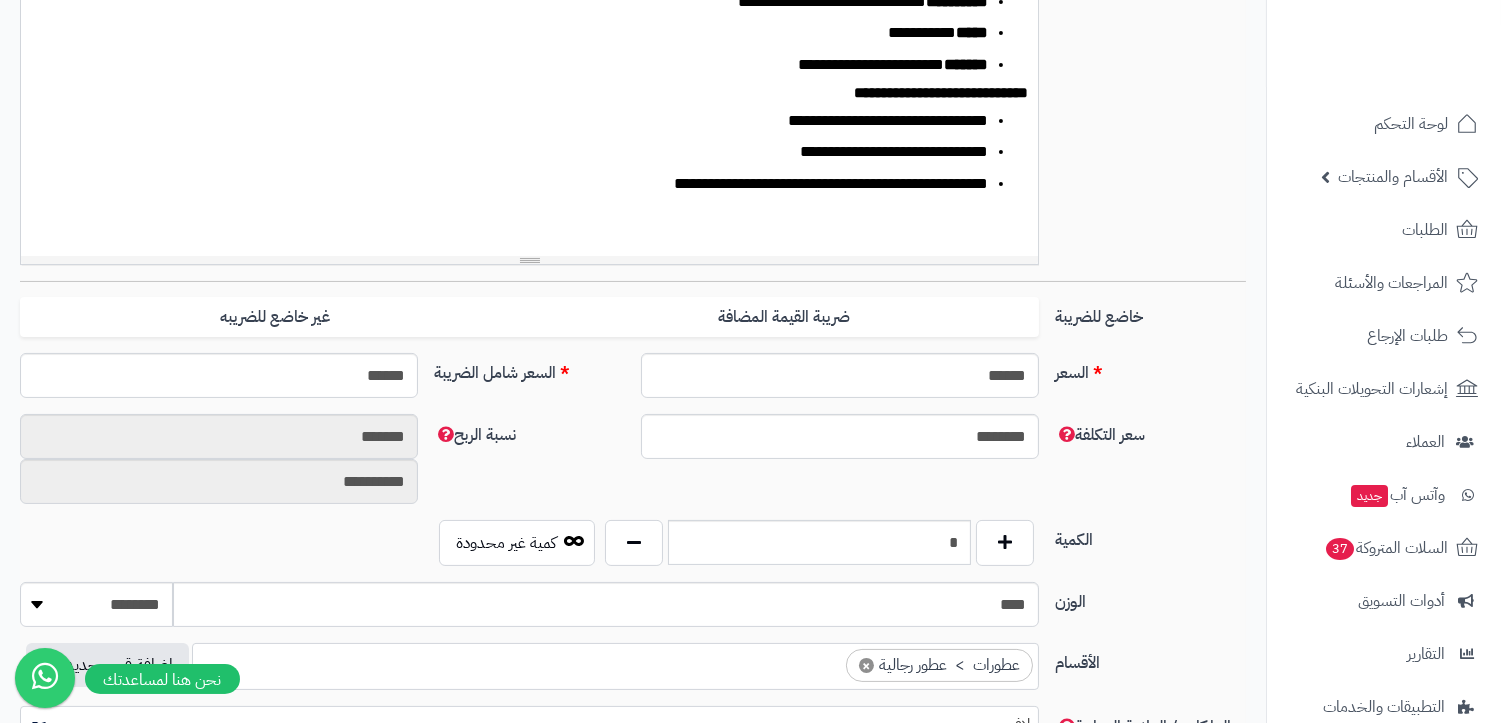 scroll, scrollTop: 522, scrollLeft: 0, axis: vertical 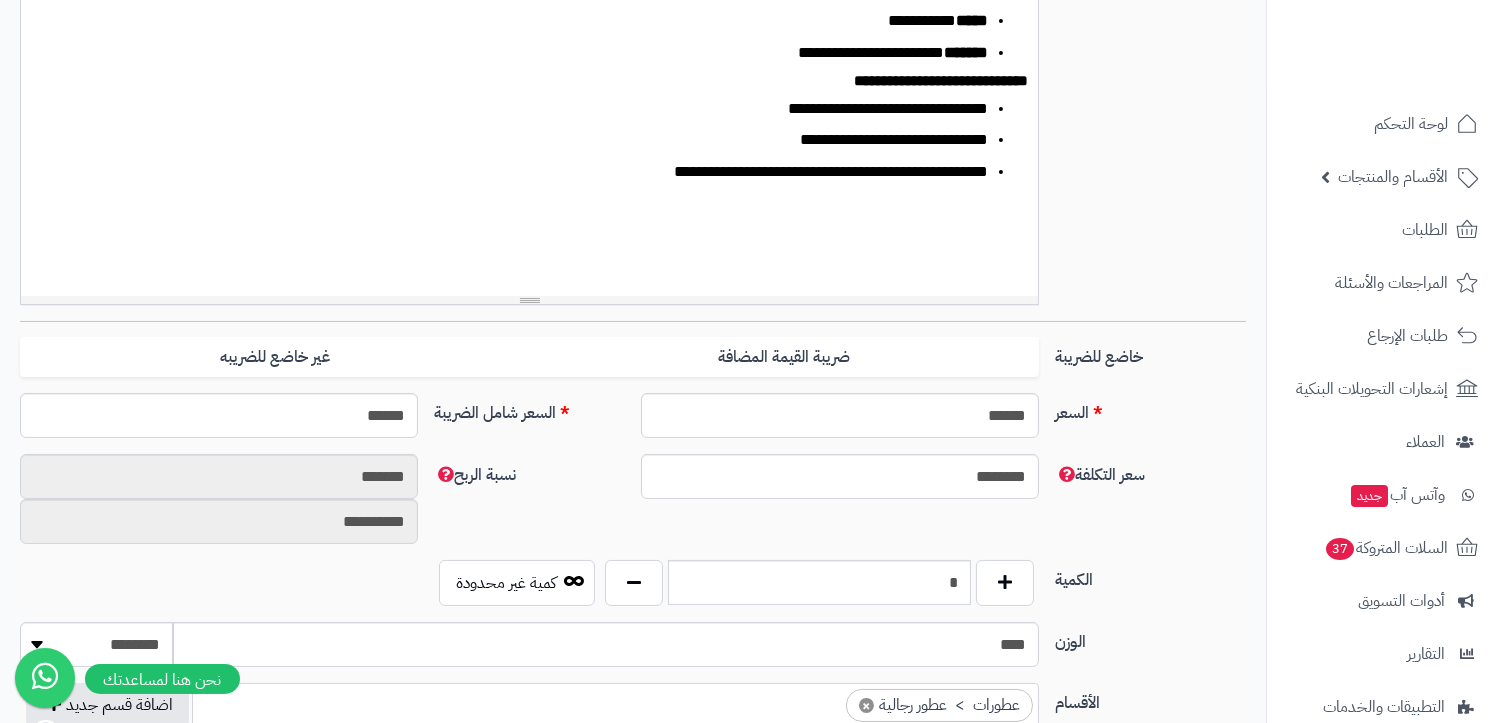 click at bounding box center [518, 203] 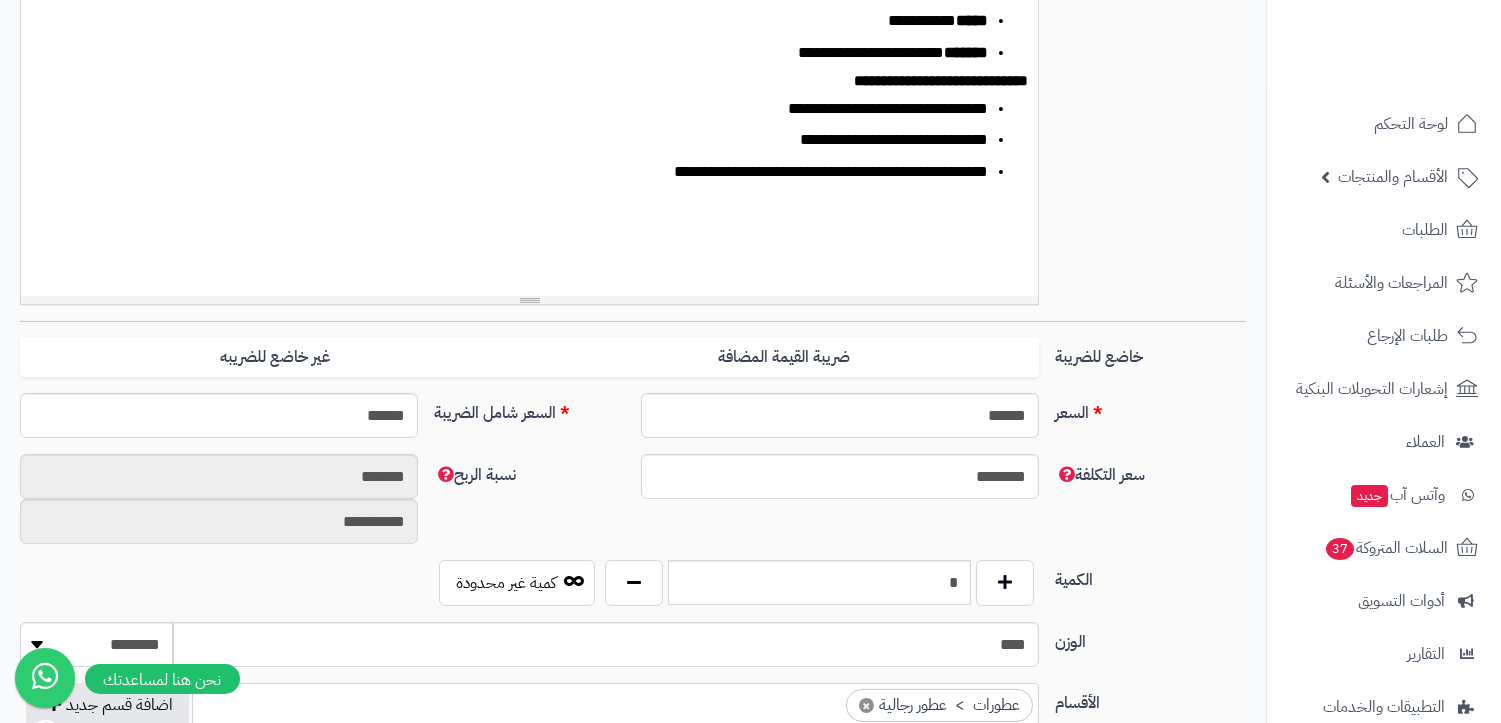 scroll, scrollTop: 224, scrollLeft: 0, axis: vertical 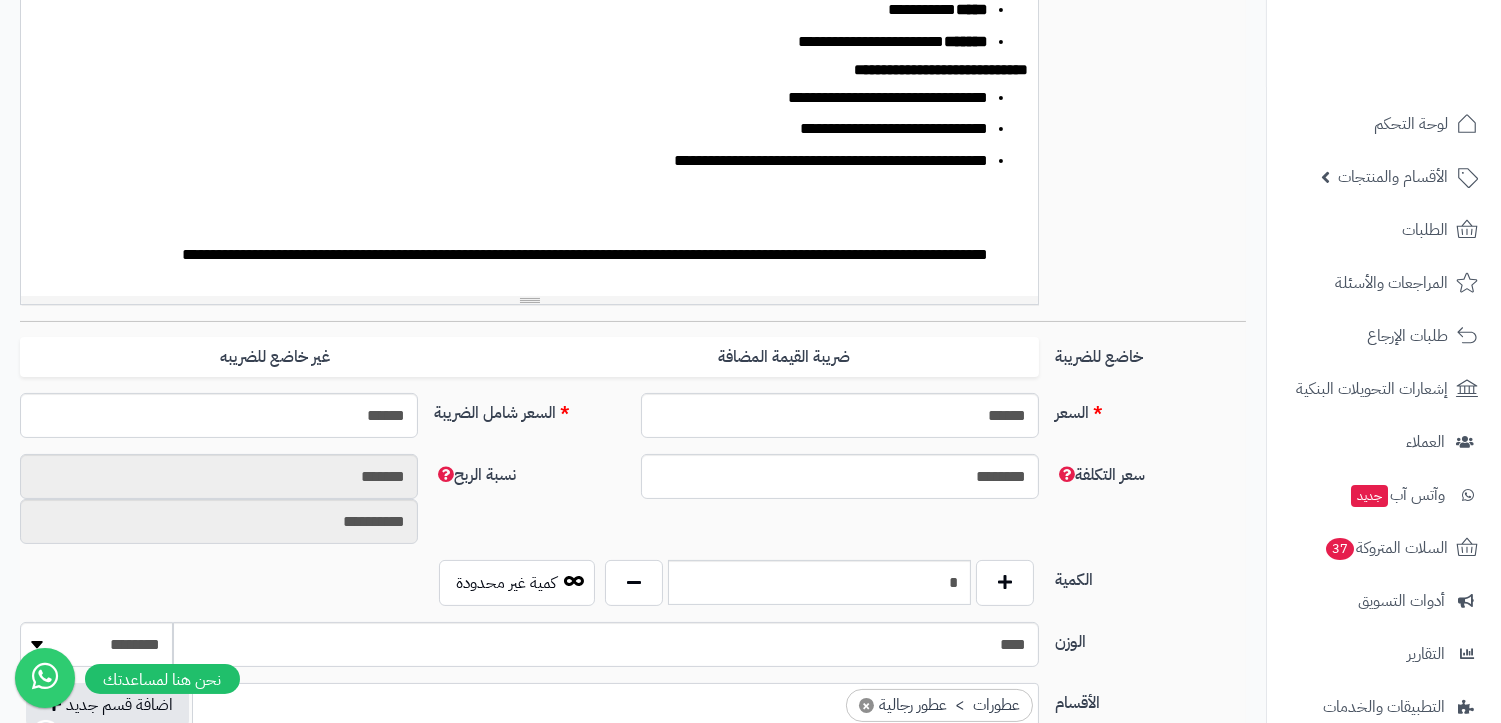 click on "**********" at bounding box center [538, 208] 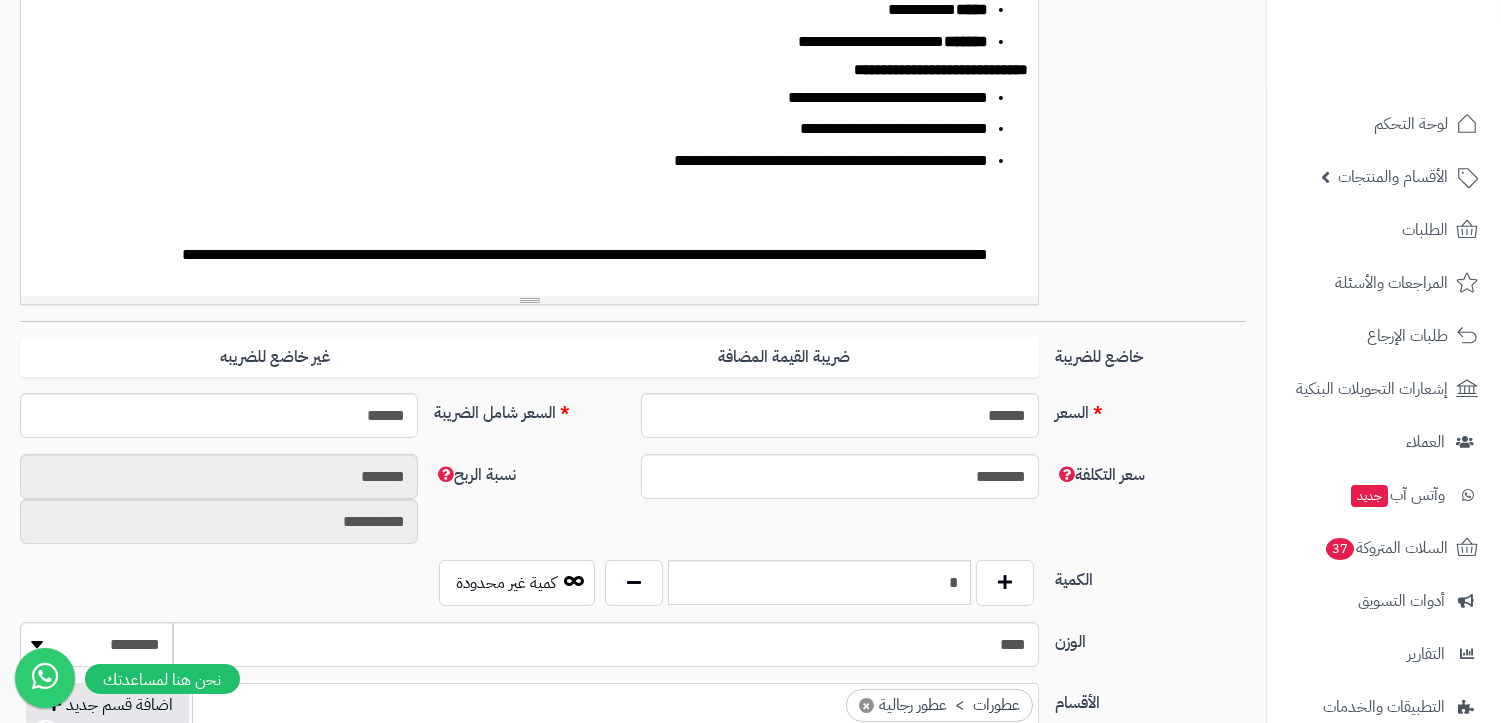 click on "**********" at bounding box center (633, 105) 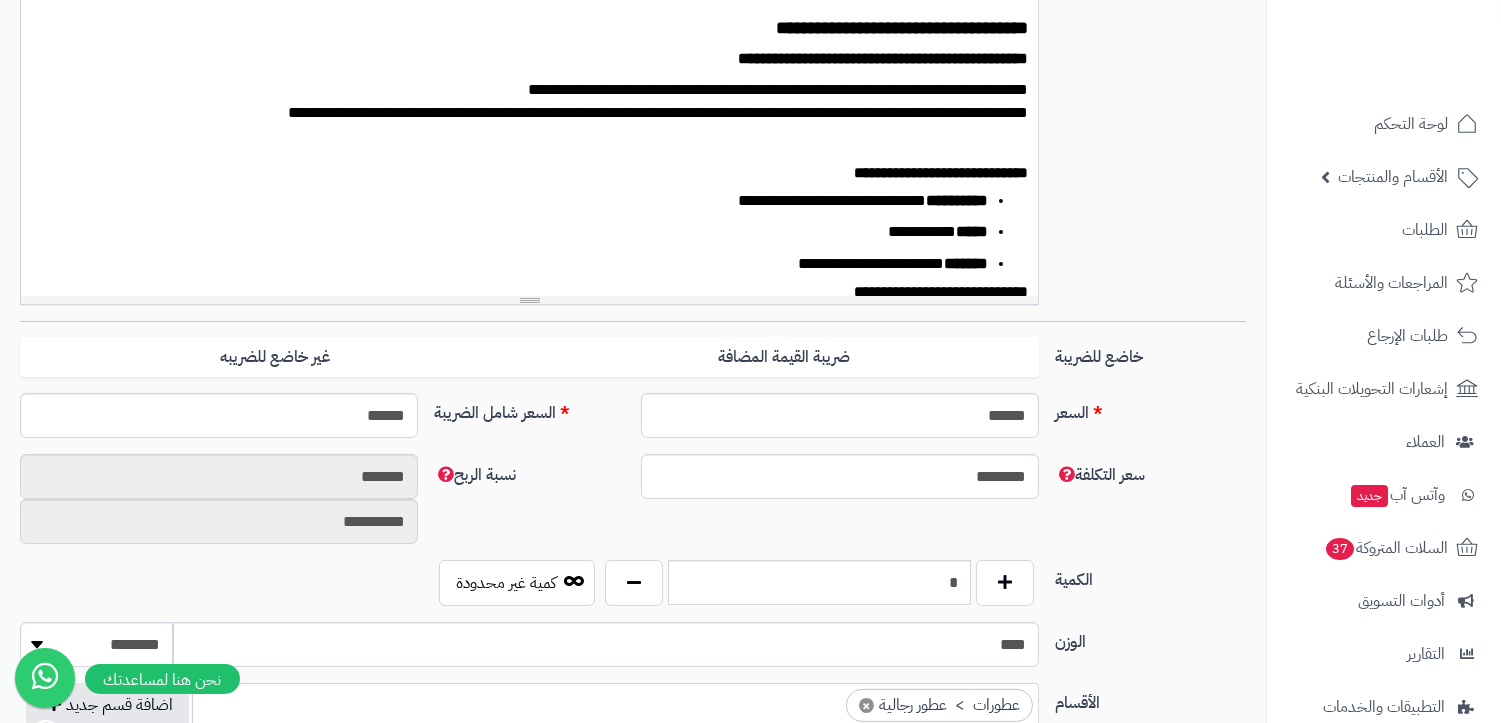 scroll, scrollTop: 0, scrollLeft: 0, axis: both 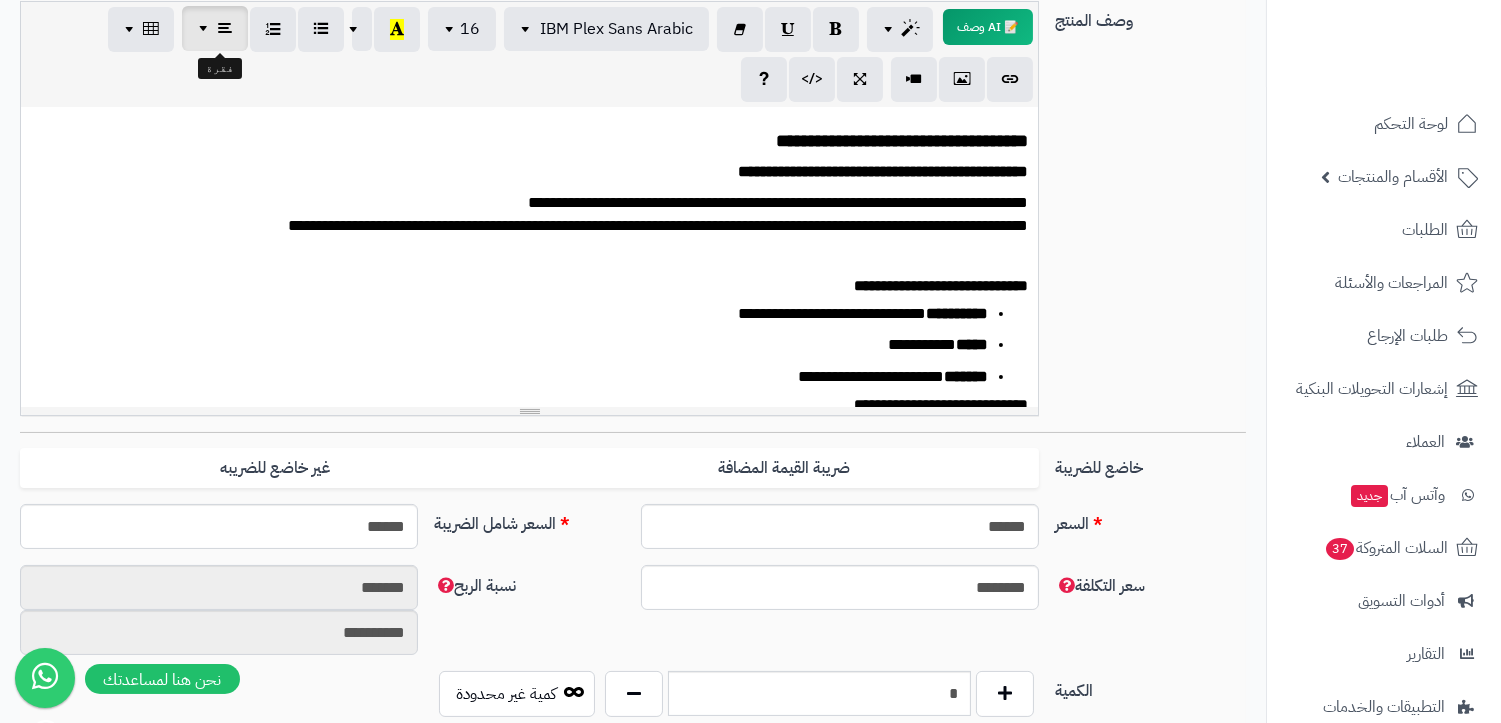 click at bounding box center [206, 28] 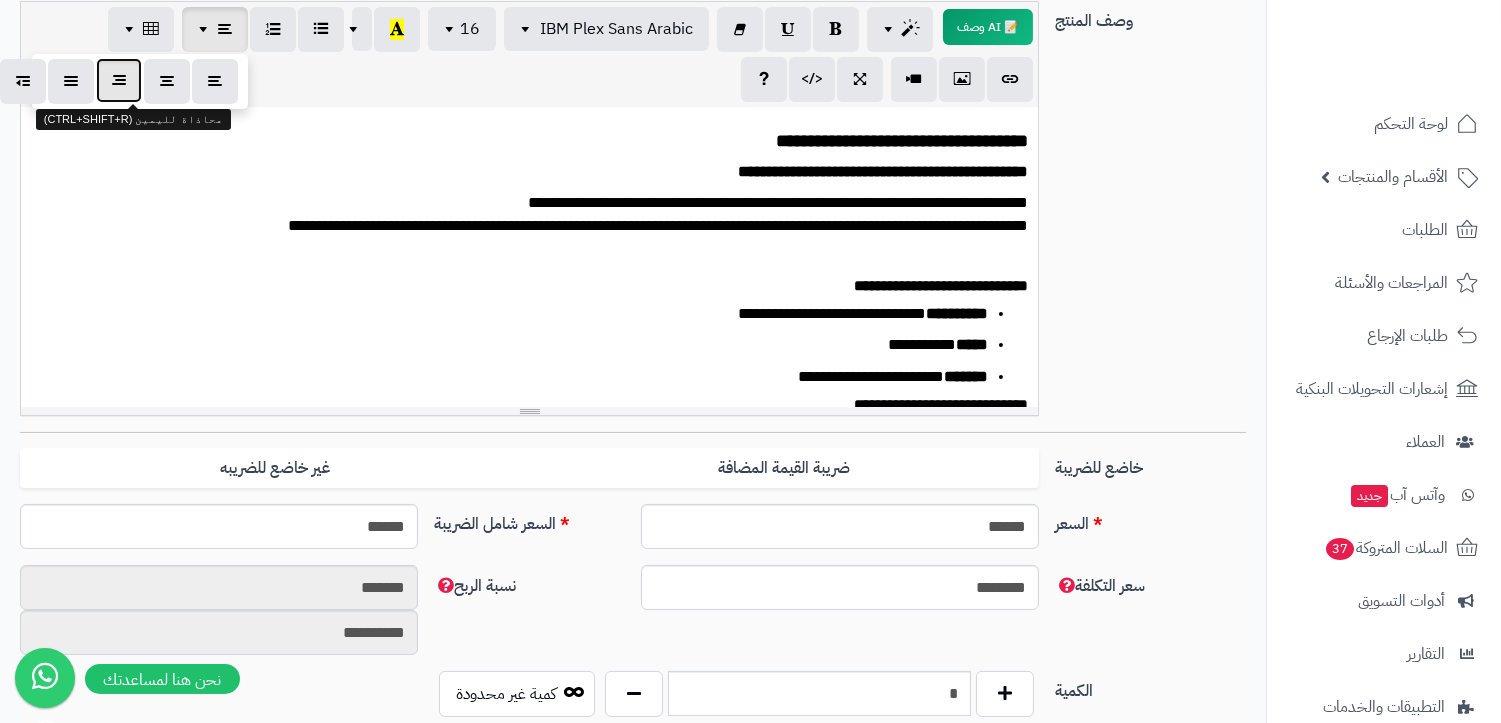 click at bounding box center (119, 80) 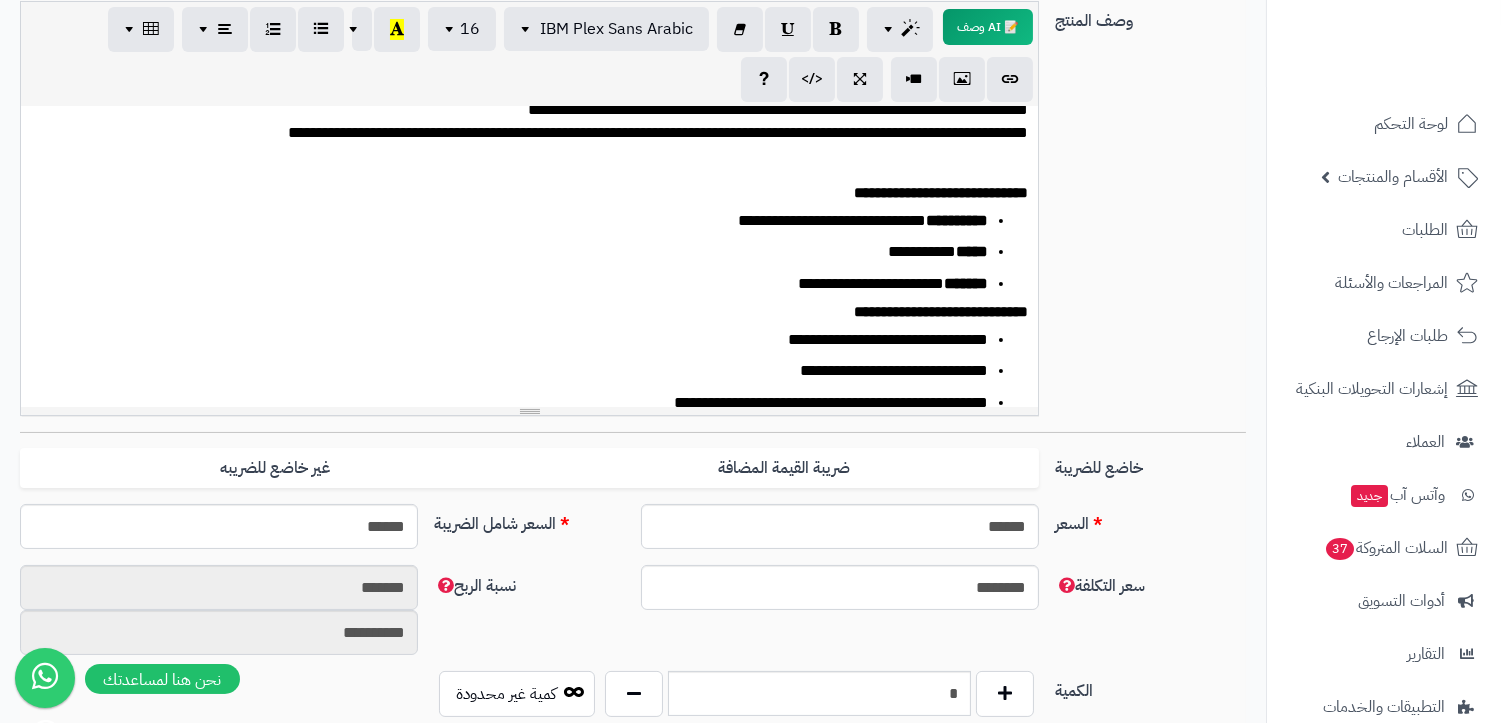 scroll, scrollTop: 222, scrollLeft: 0, axis: vertical 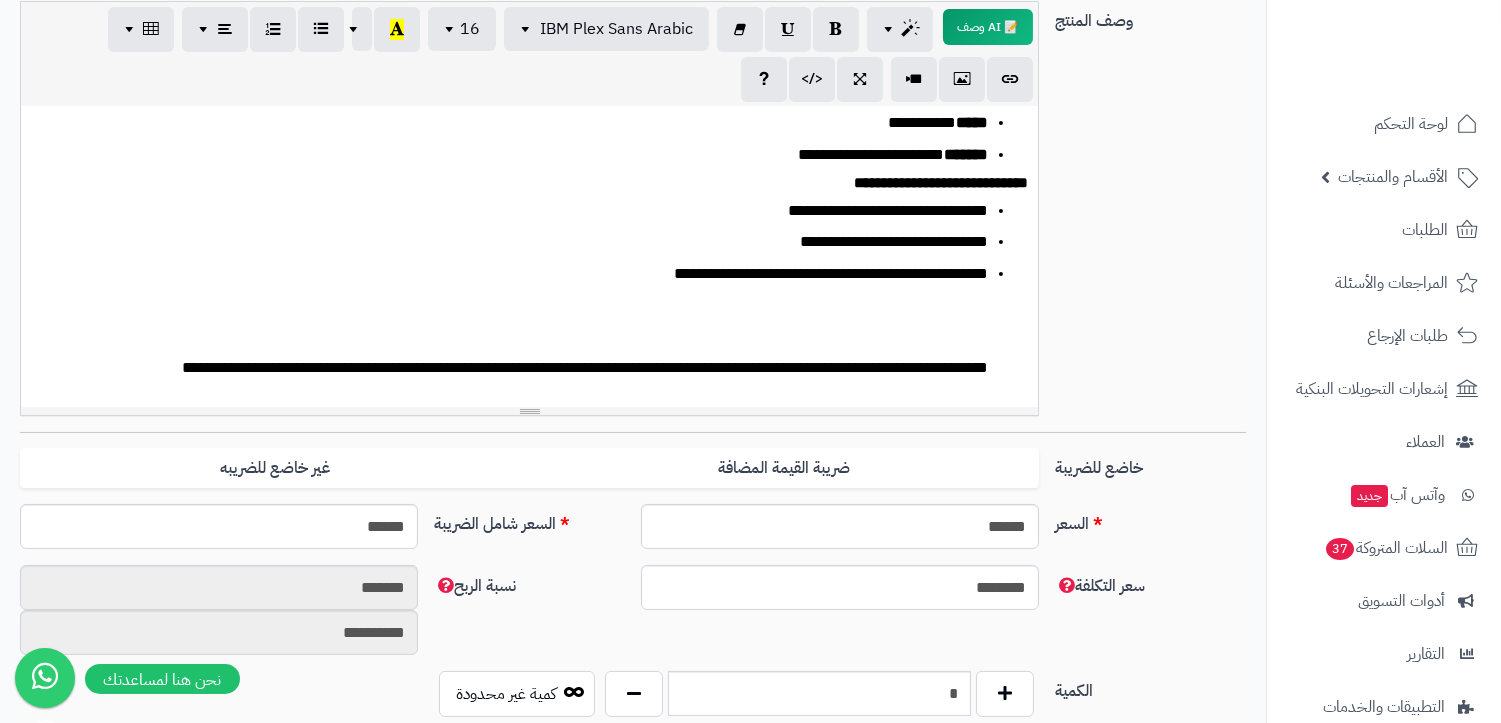 click on "**********" at bounding box center [538, 321] 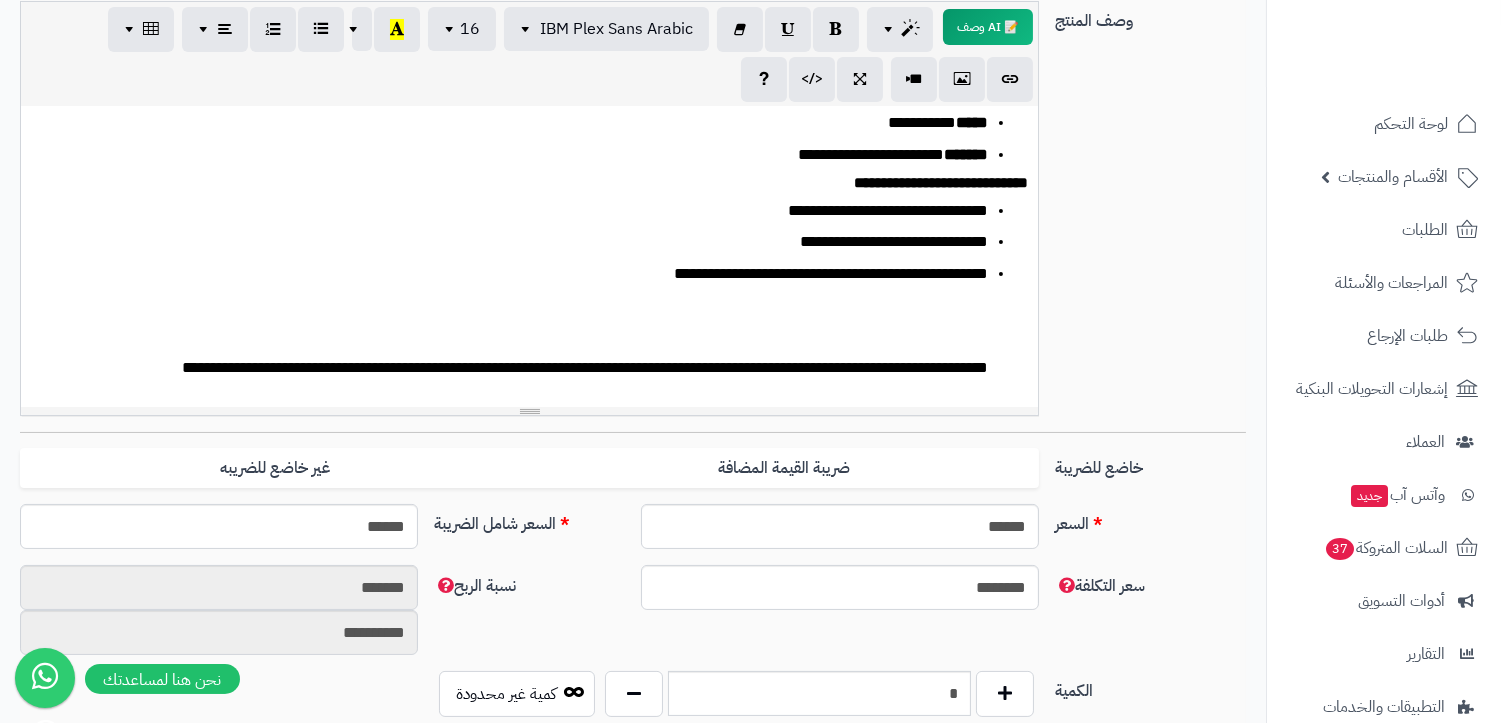 click on "**********" at bounding box center (538, 321) 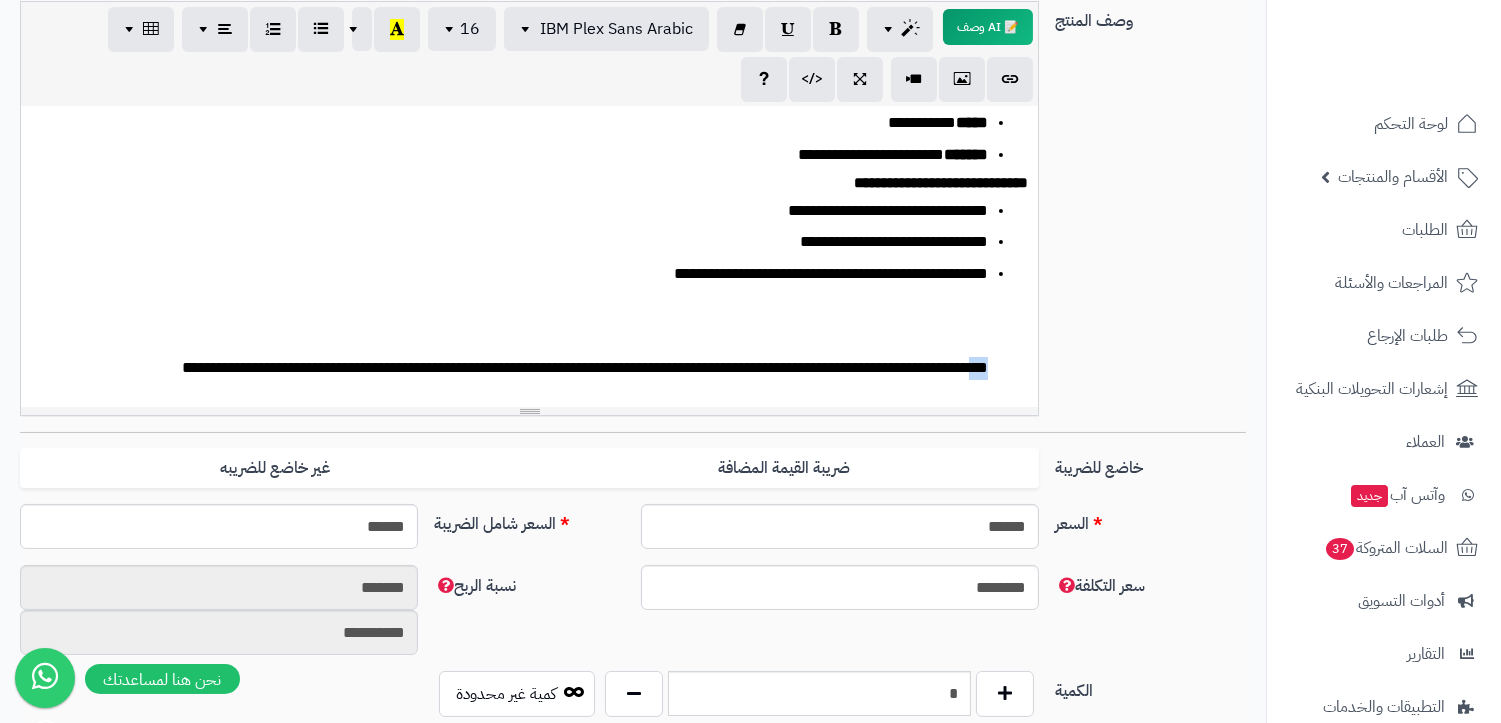 click on "**********" at bounding box center [538, 321] 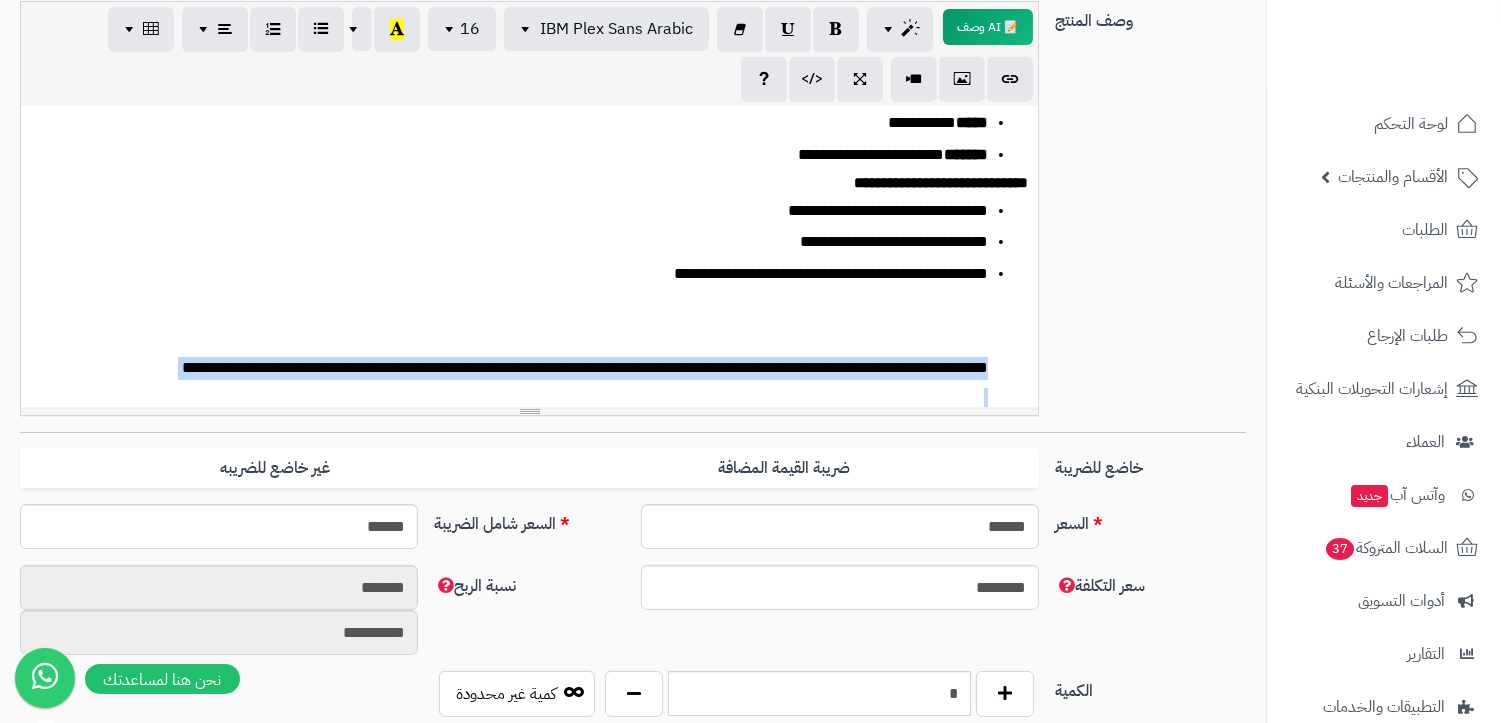click on "**********" at bounding box center (538, 321) 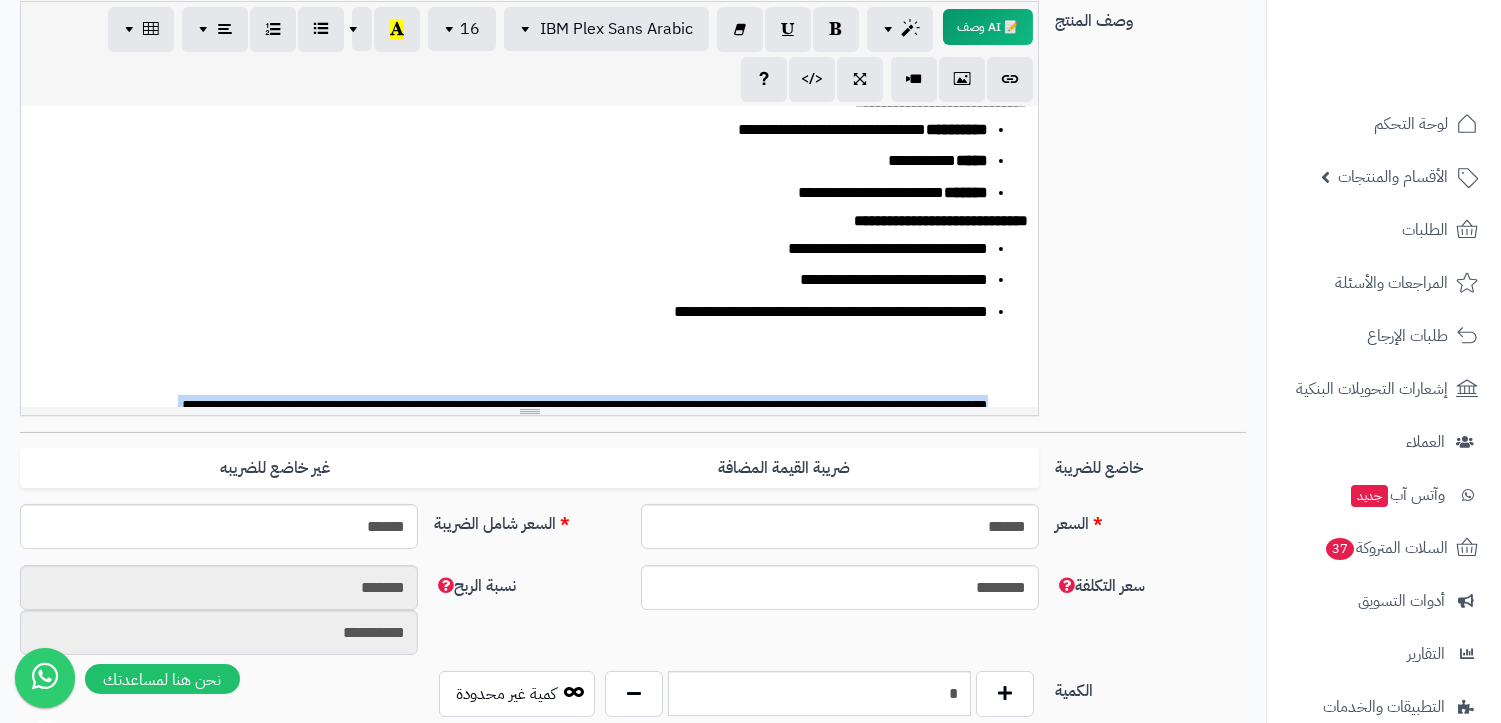 scroll, scrollTop: 222, scrollLeft: 0, axis: vertical 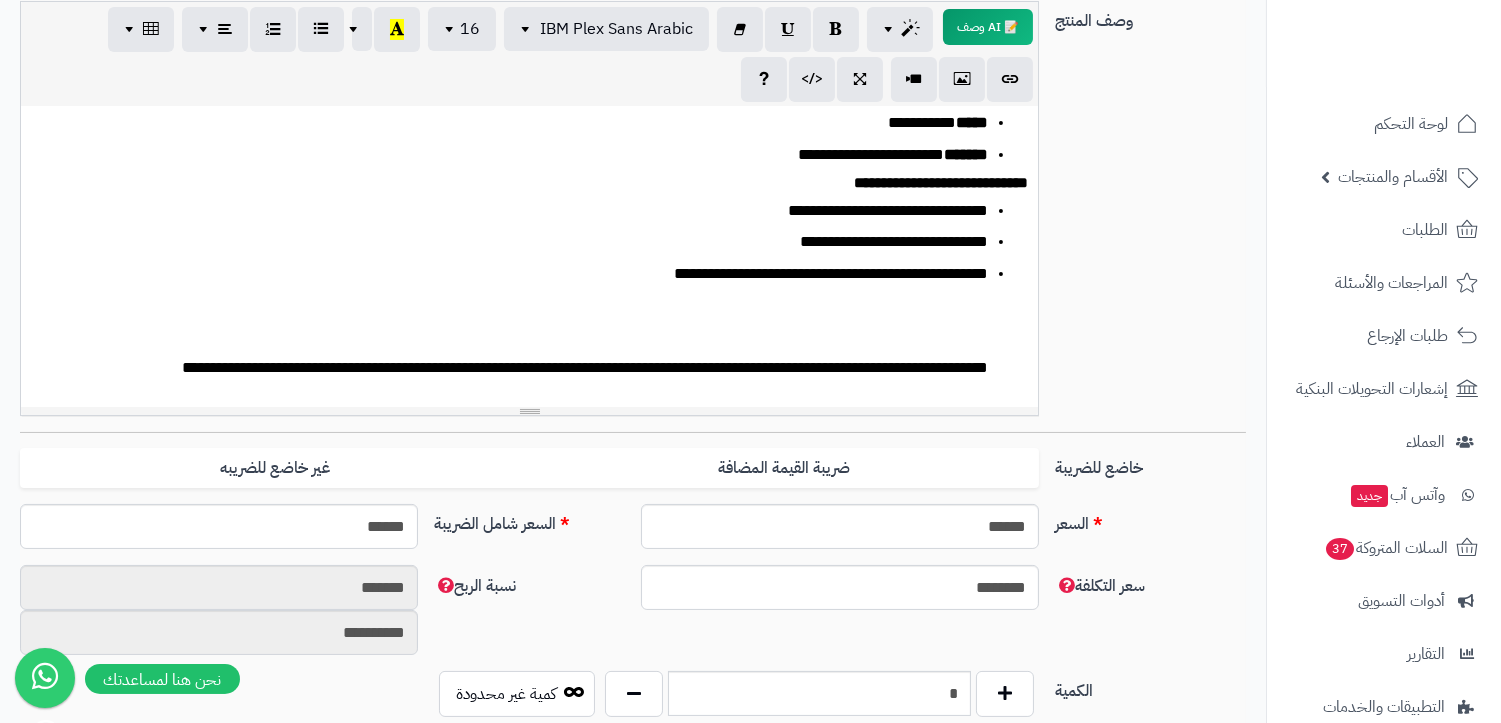 click on "**********" at bounding box center (529, 257) 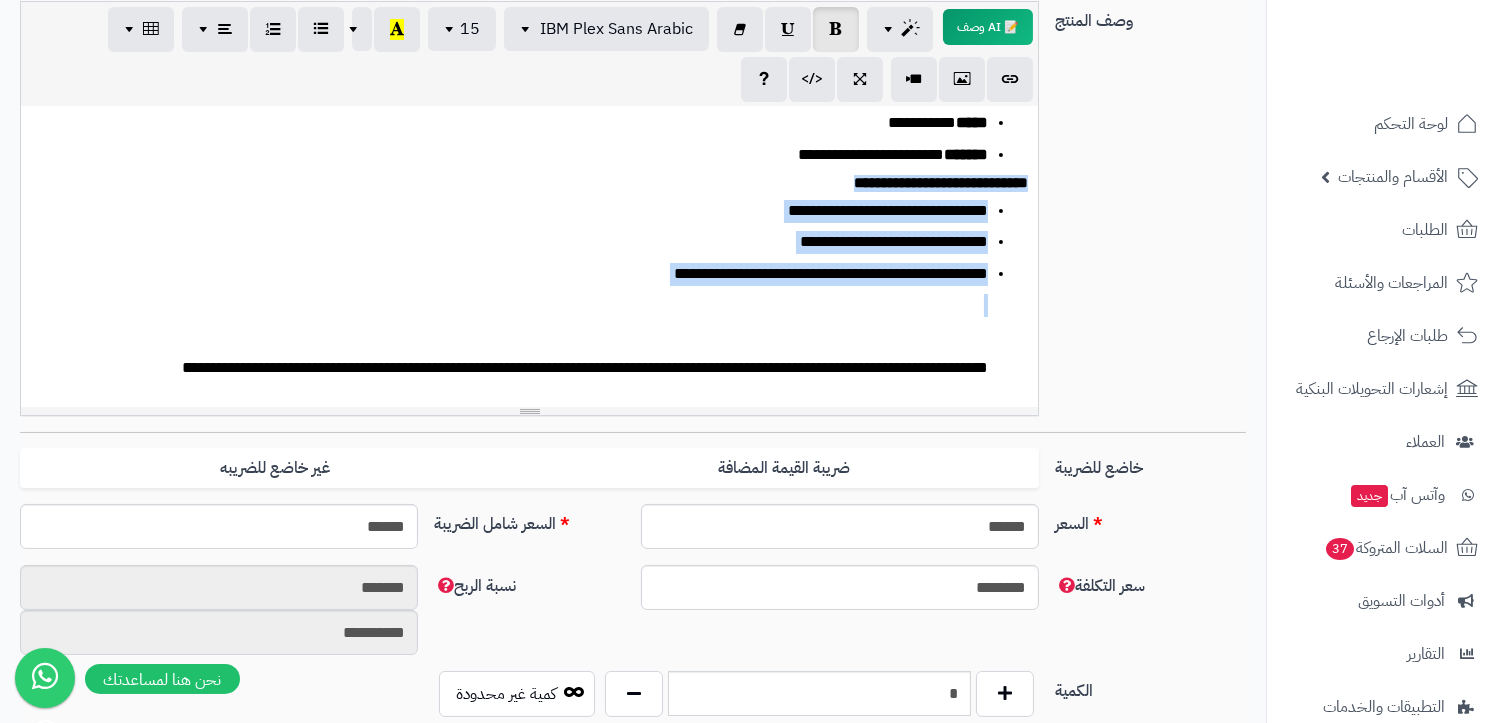 drag, startPoint x: 1034, startPoint y: 177, endPoint x: 560, endPoint y: 274, distance: 483.8233 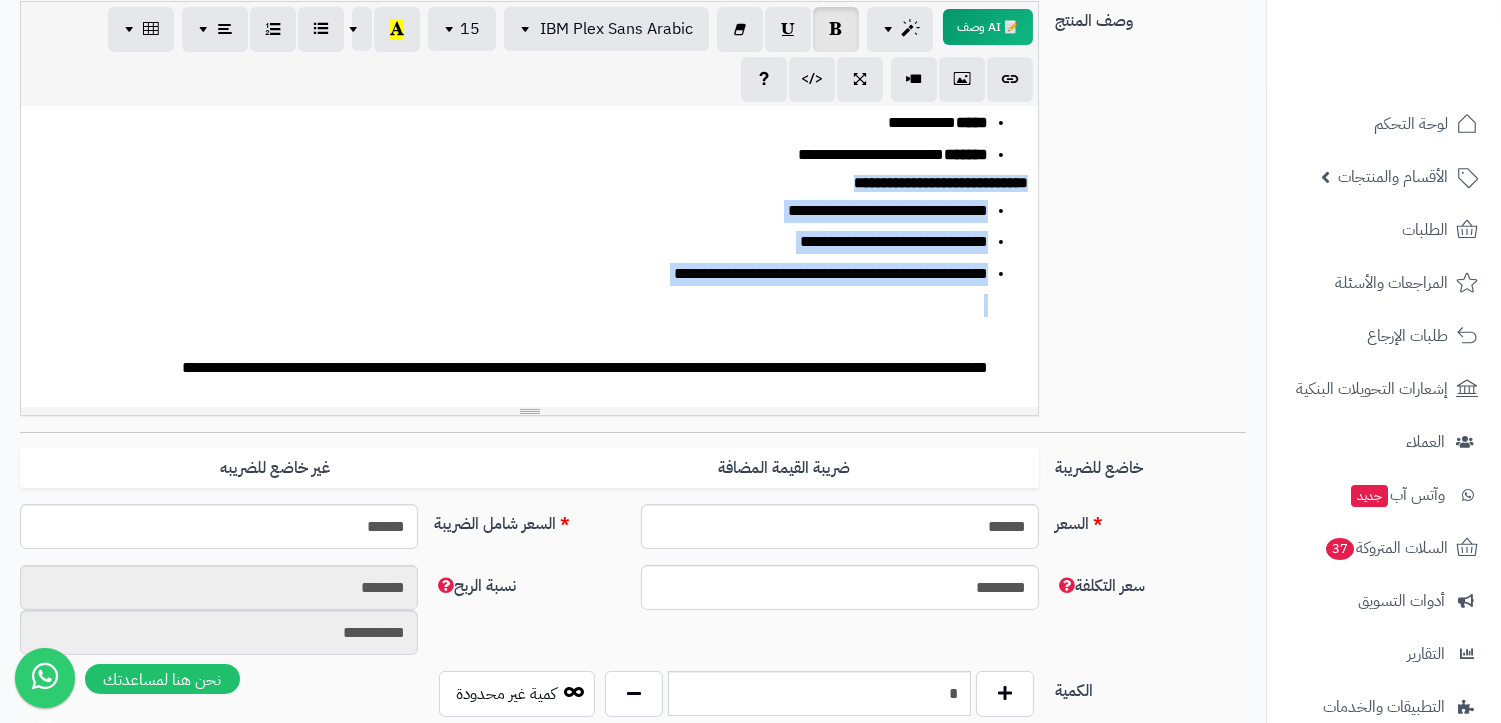 click on "**********" at bounding box center [529, 257] 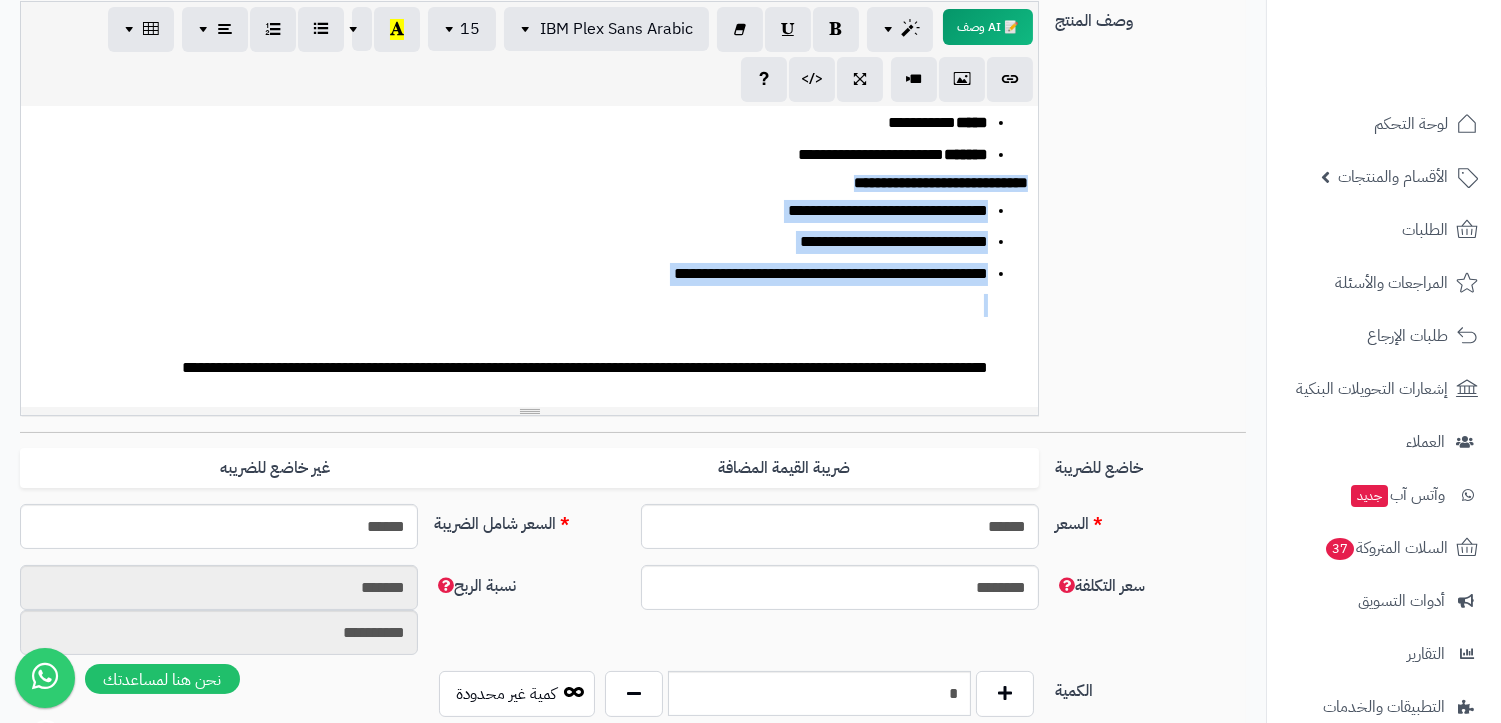 copy on "**********" 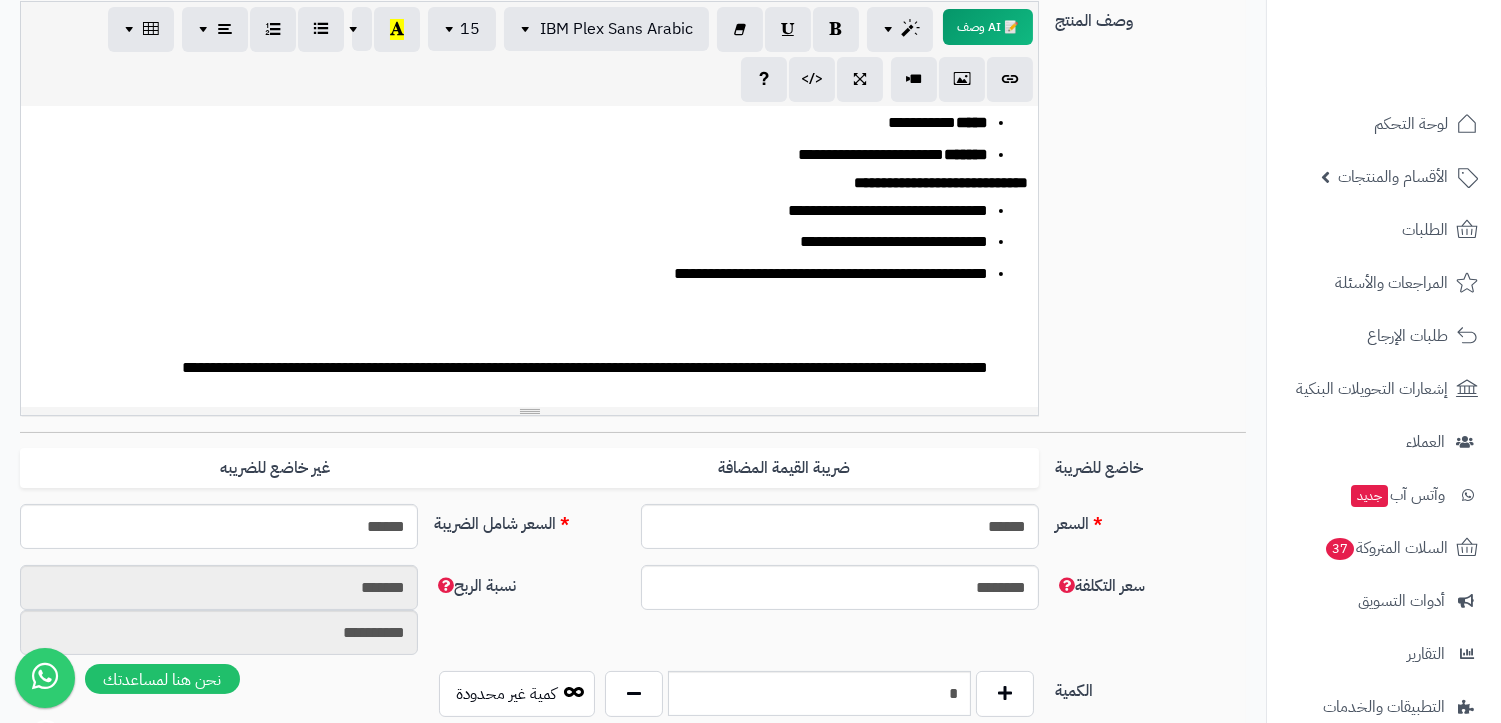 click at bounding box center (518, 336) 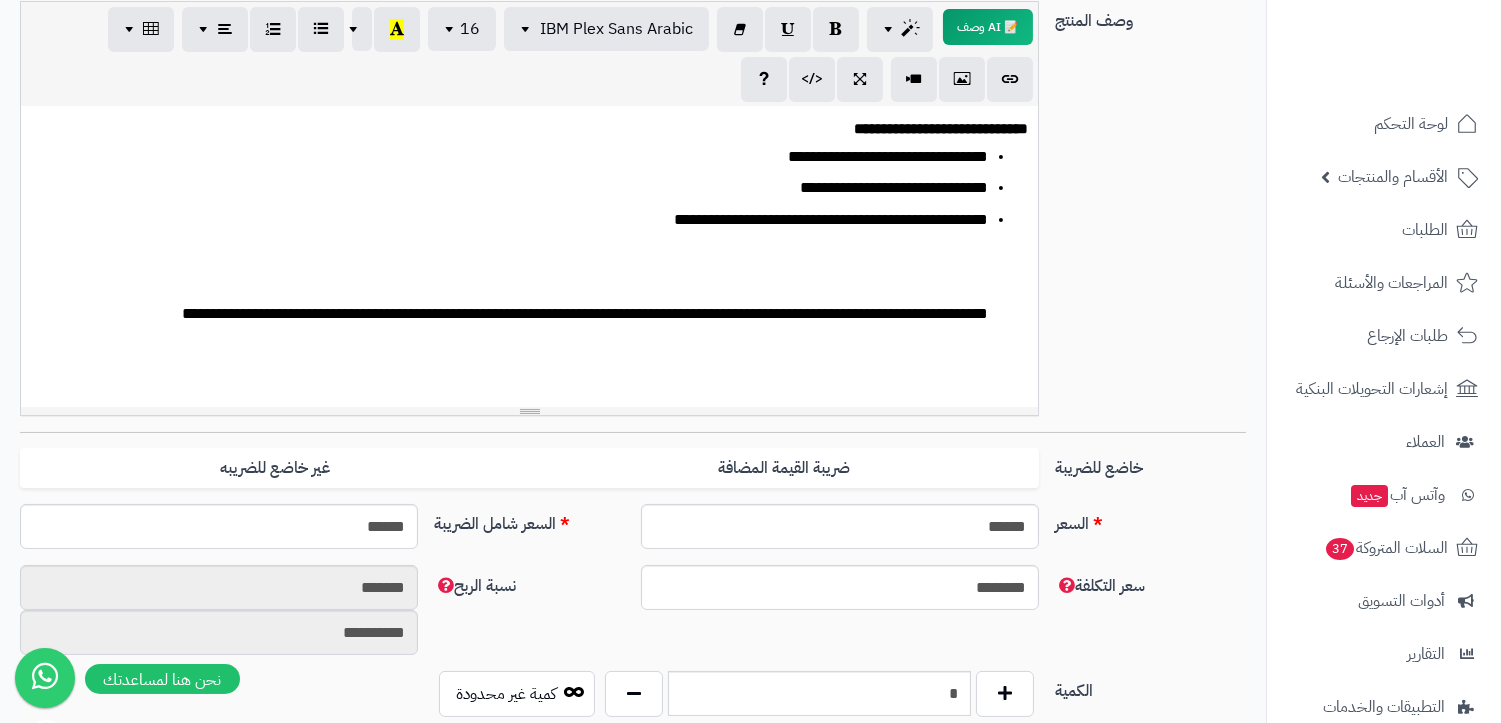 scroll, scrollTop: 276, scrollLeft: 0, axis: vertical 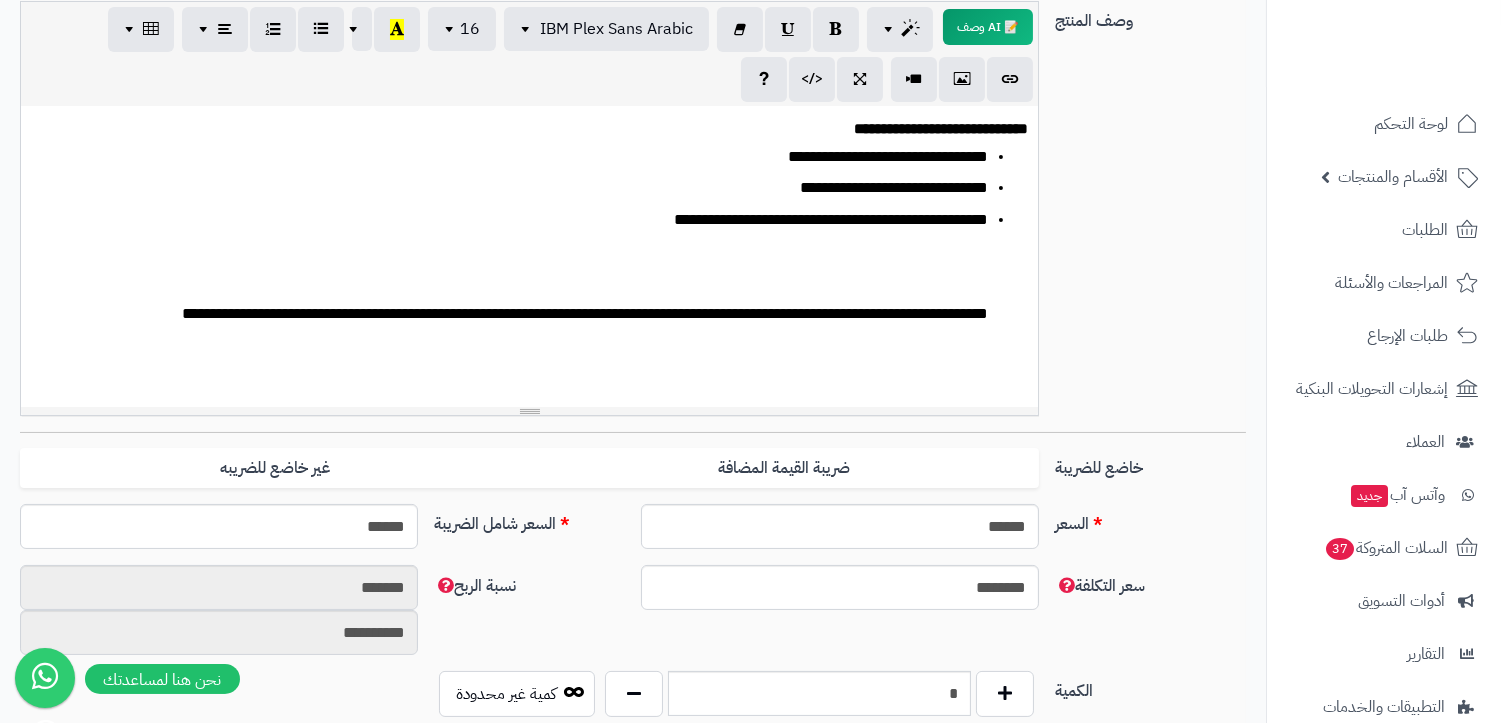 click on "**********" at bounding box center (538, 267) 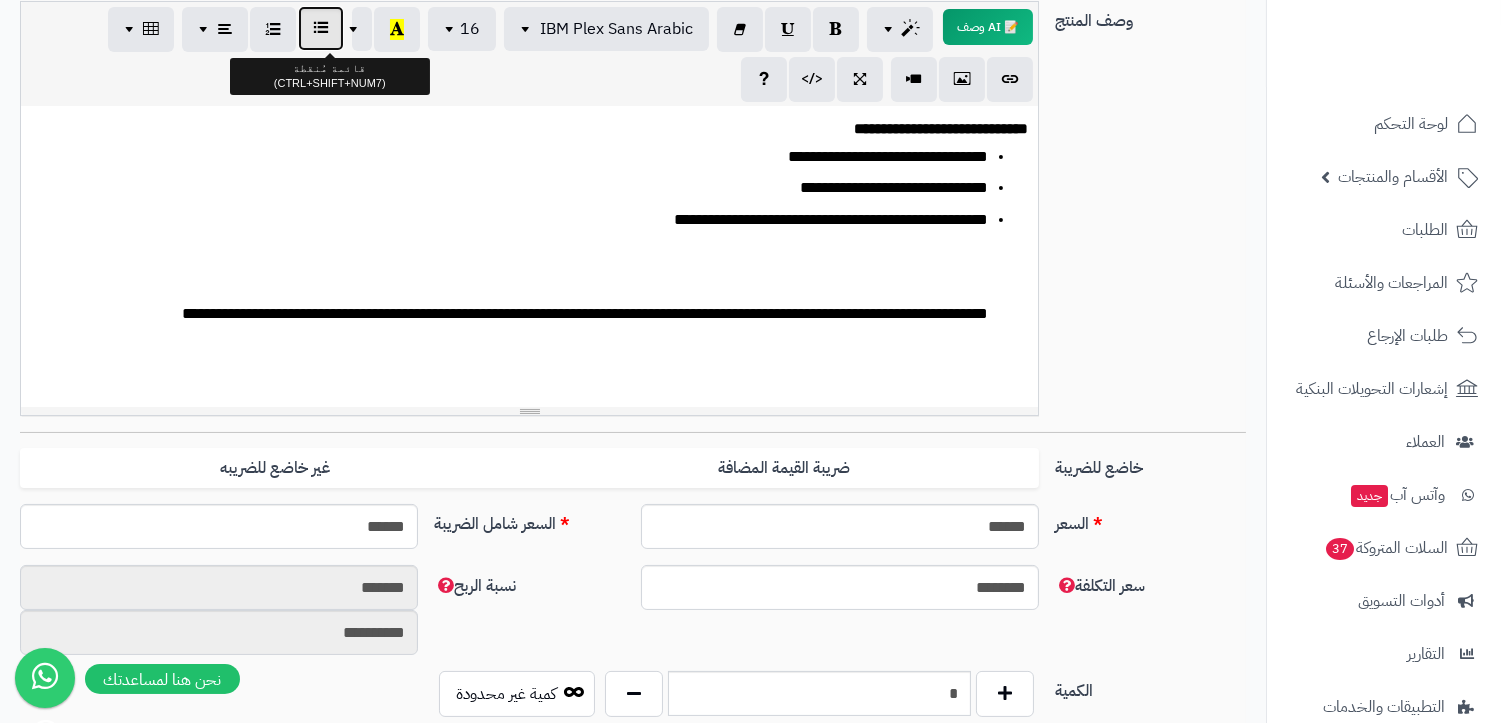 click at bounding box center [321, 28] 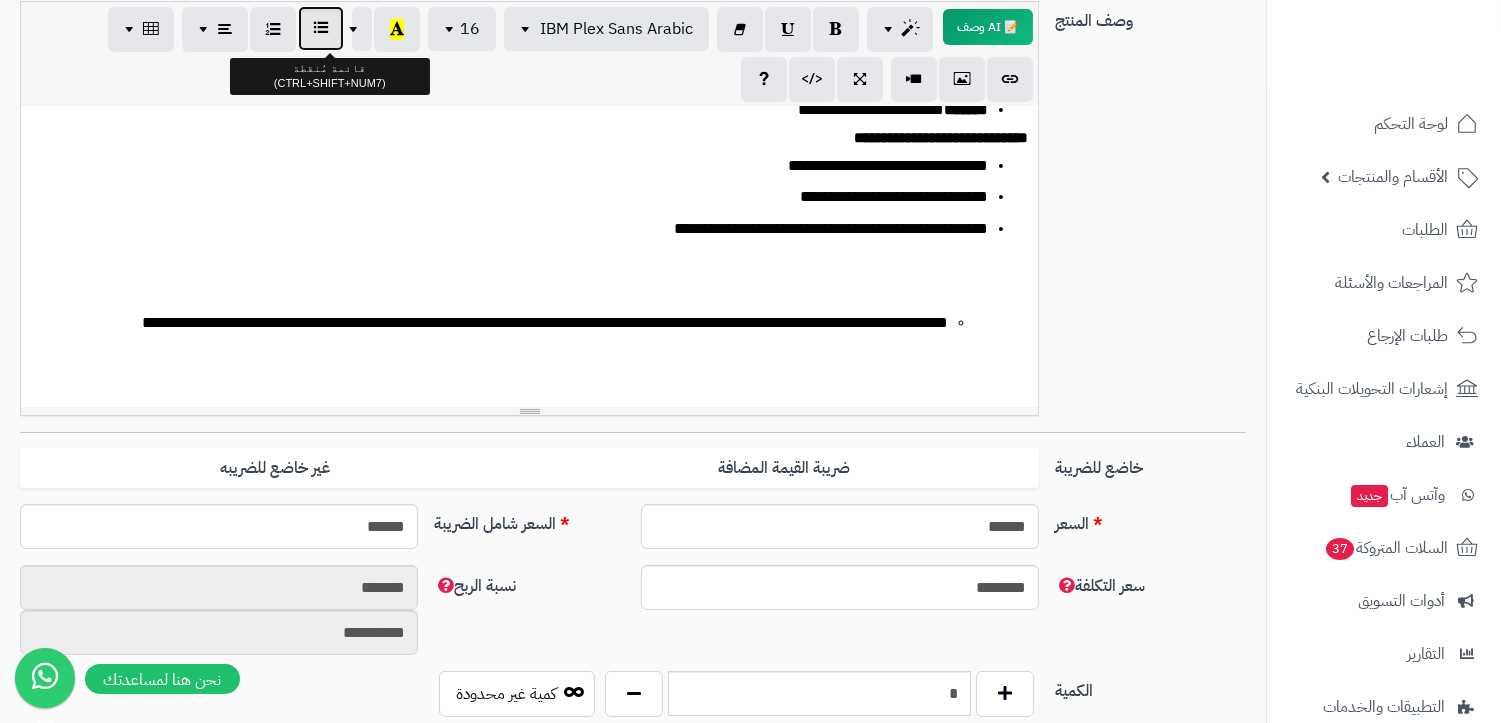click at bounding box center (321, 28) 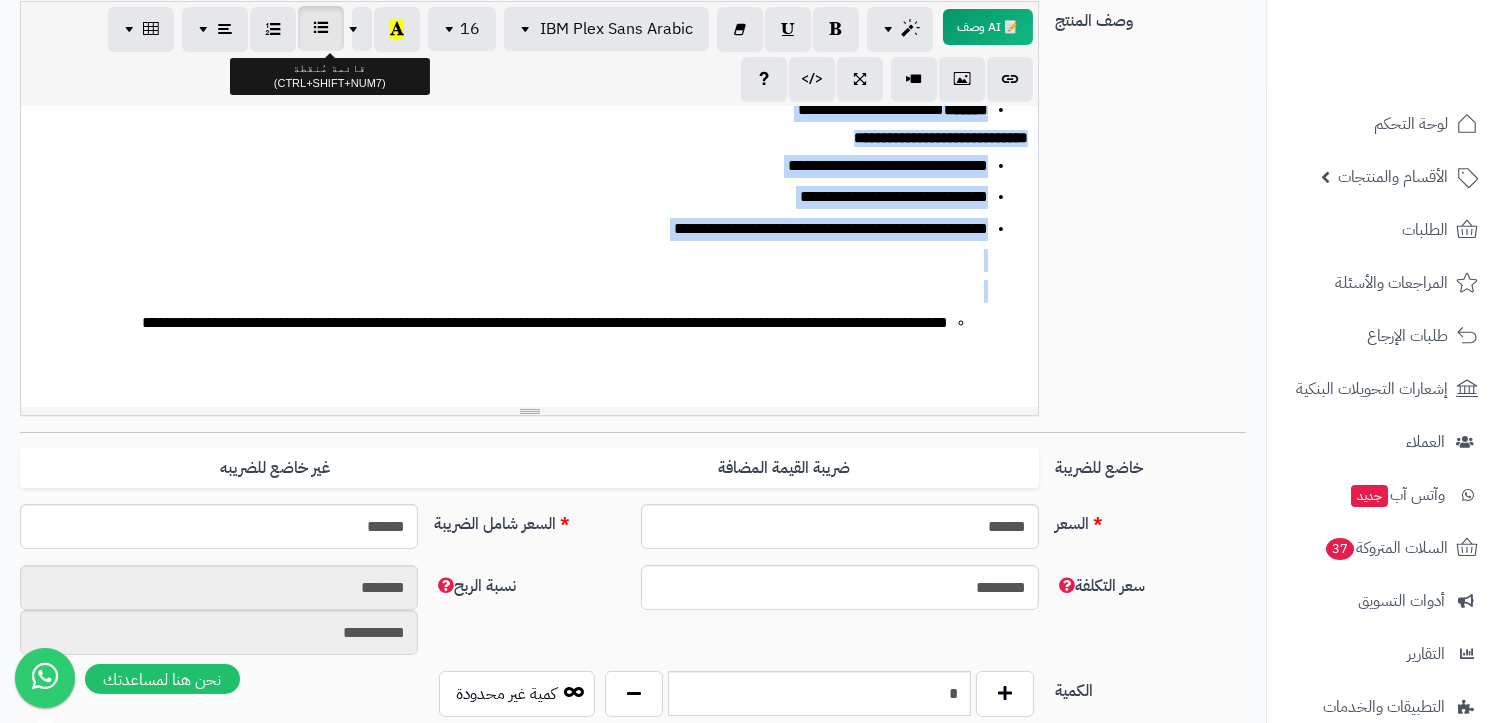scroll, scrollTop: 276, scrollLeft: 0, axis: vertical 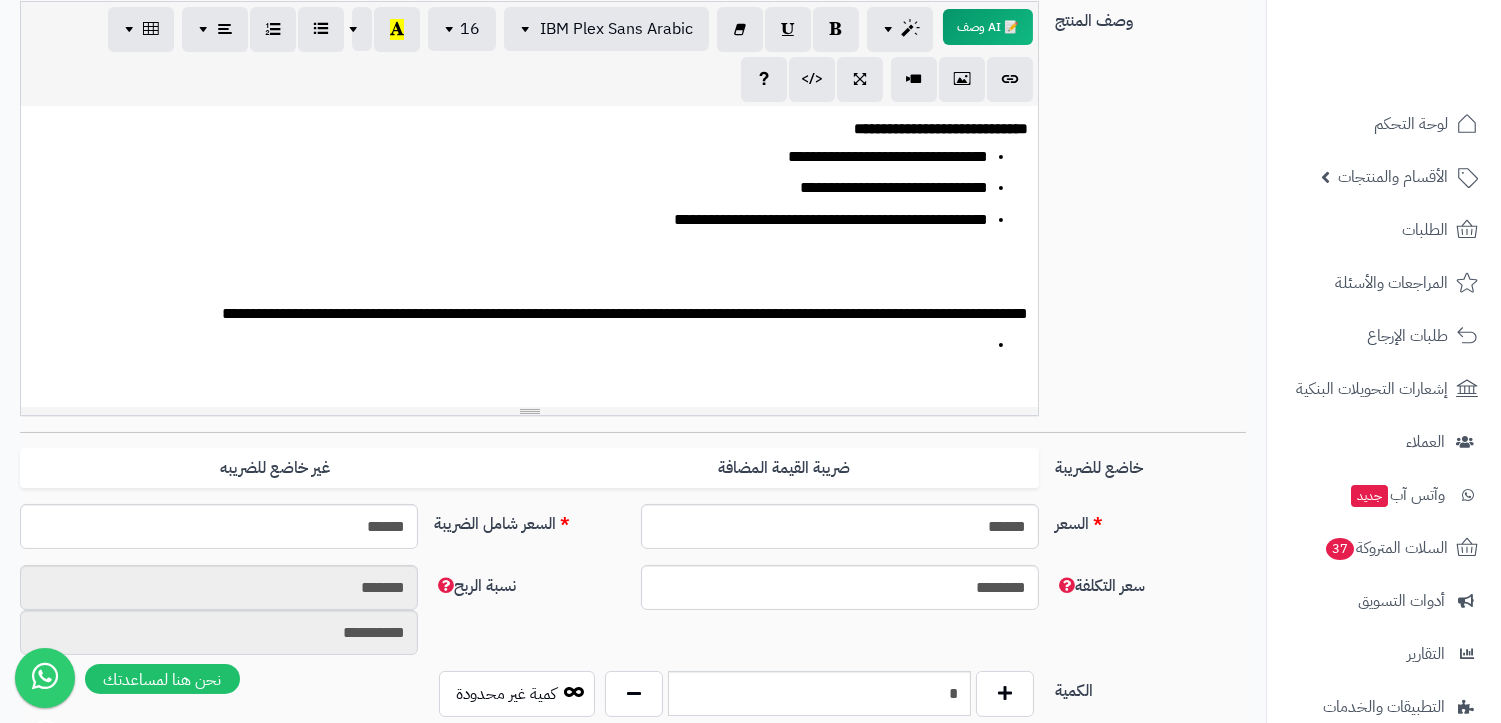 click at bounding box center [518, 361] 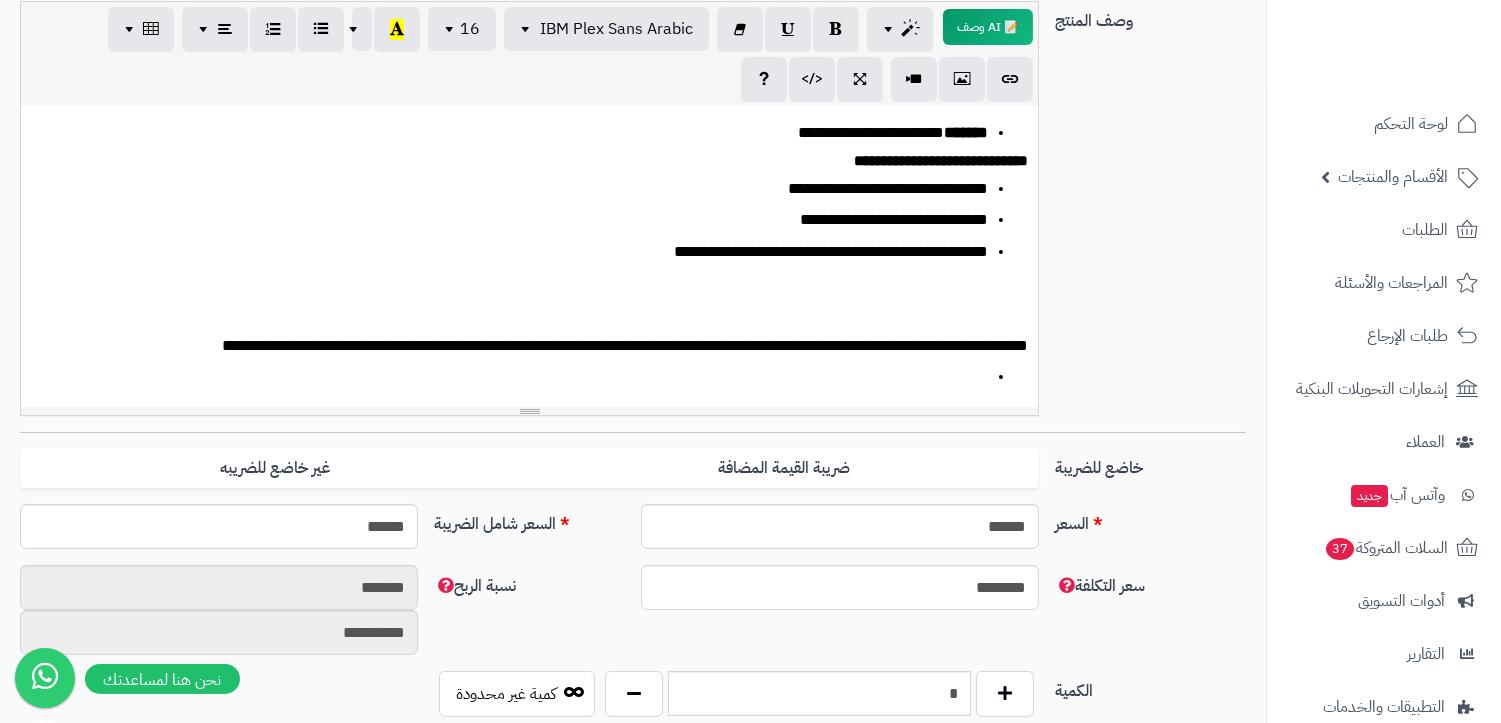 scroll, scrollTop: 213, scrollLeft: 0, axis: vertical 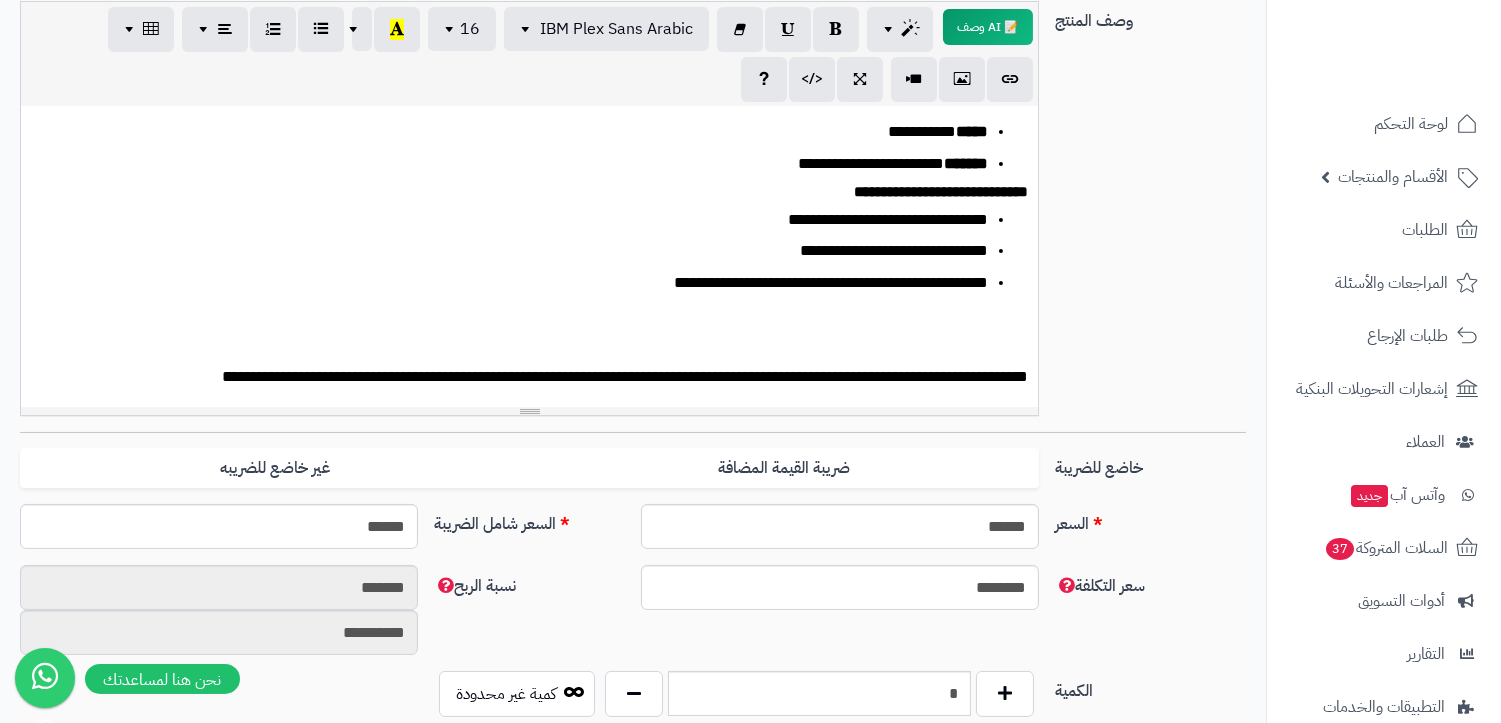 click on "**********" at bounding box center [538, 283] 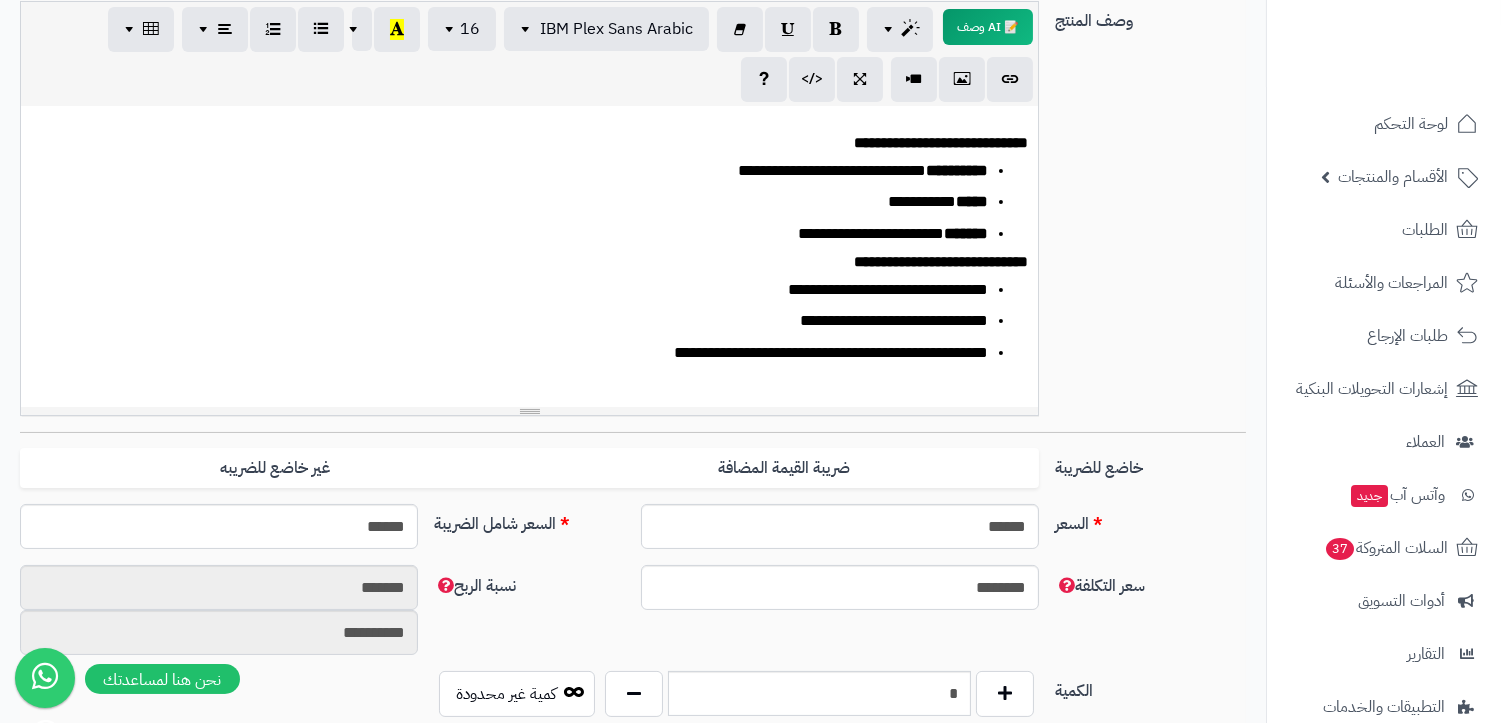 scroll, scrollTop: 182, scrollLeft: 0, axis: vertical 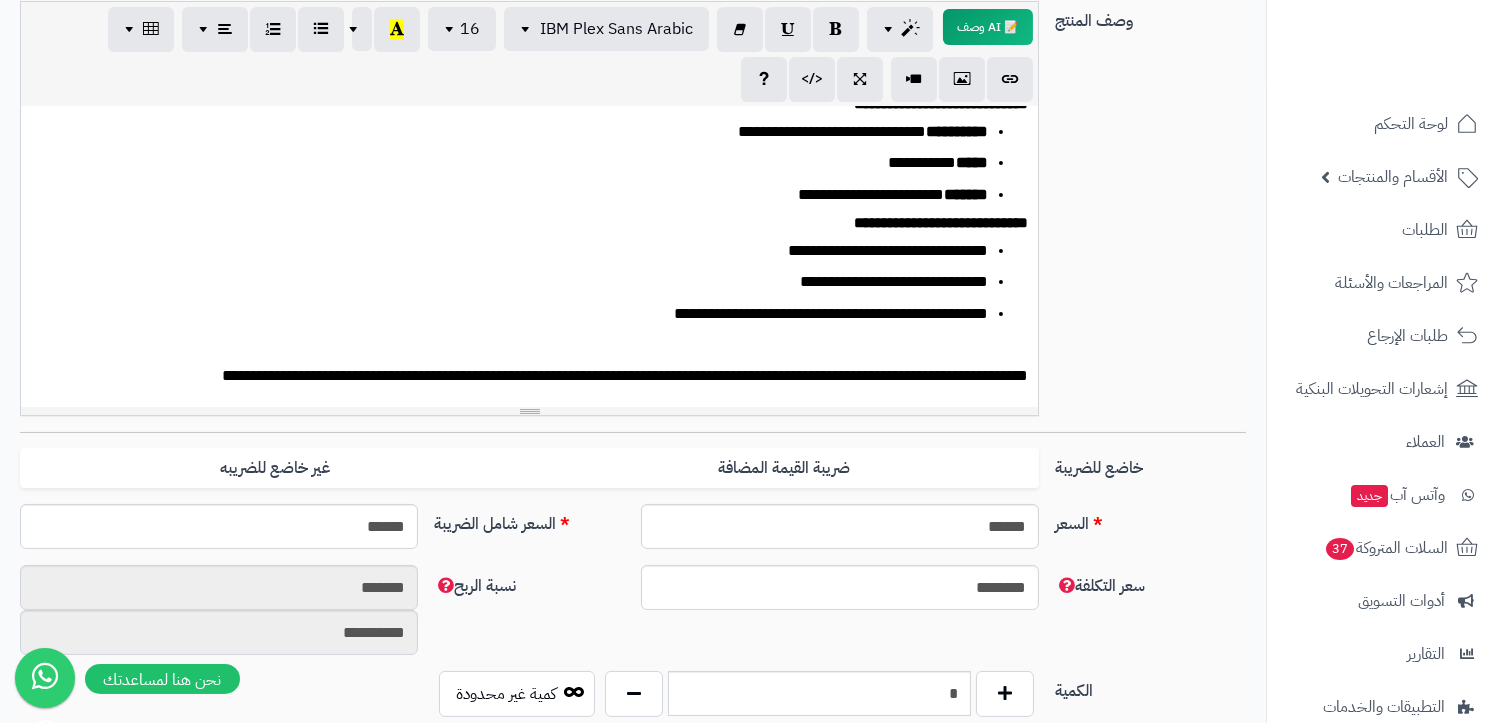 click on "**********" at bounding box center (518, 251) 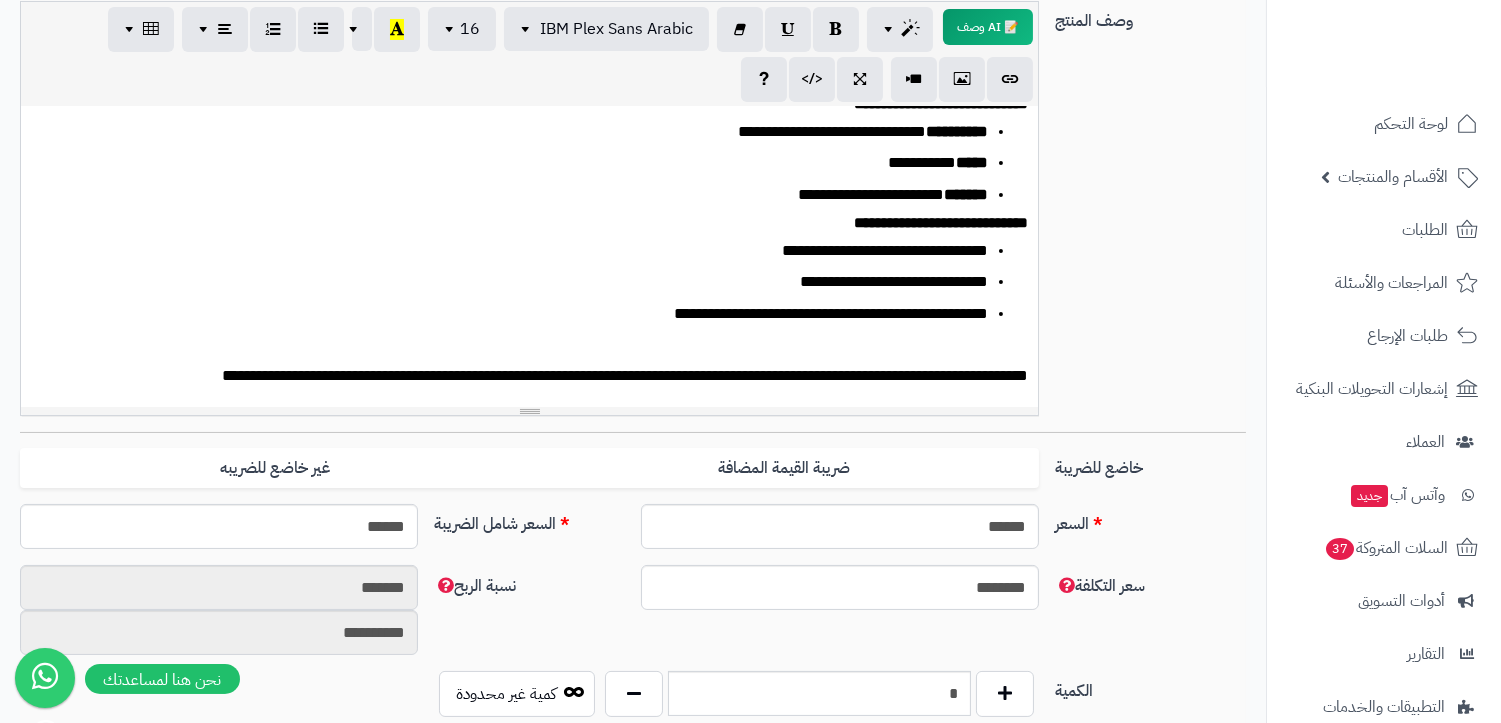 click on "**********" at bounding box center [518, 282] 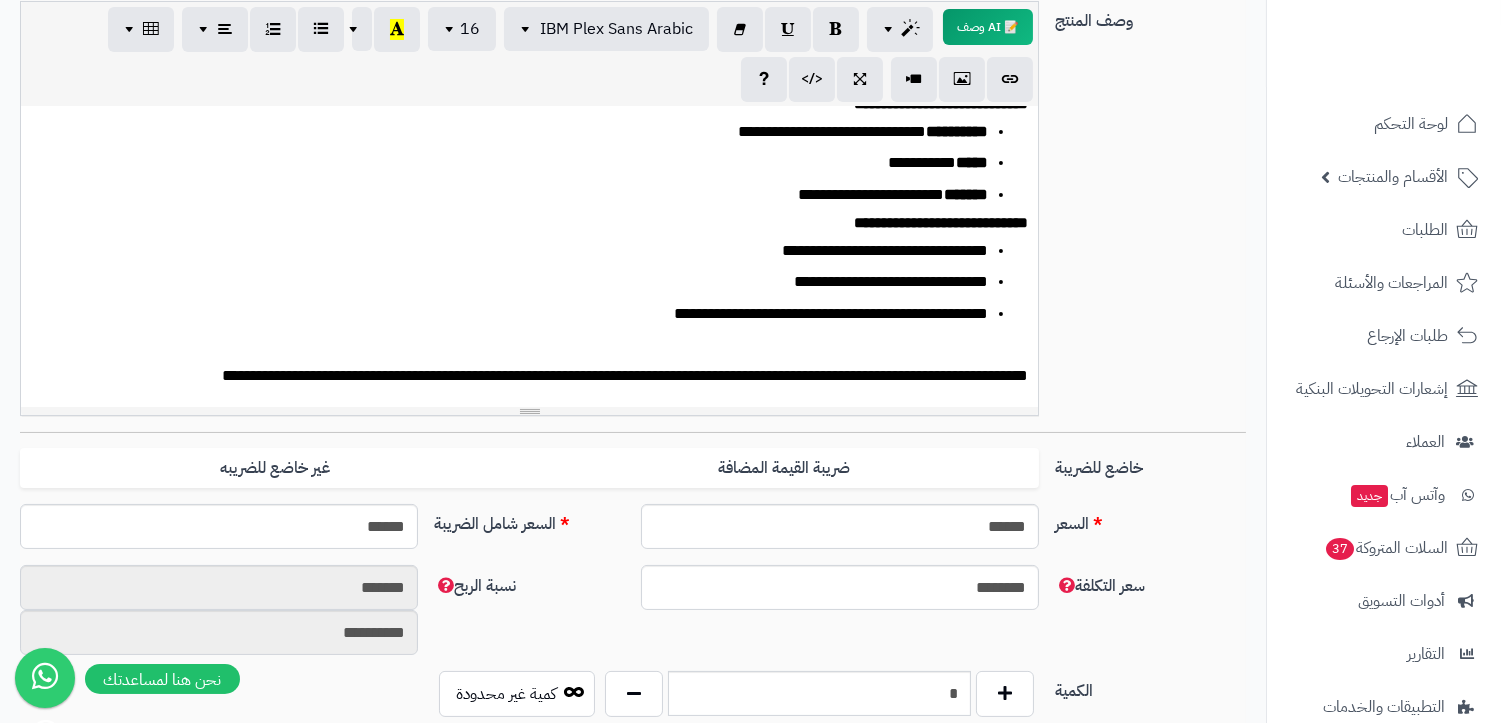 click on "**********" at bounding box center (518, 314) 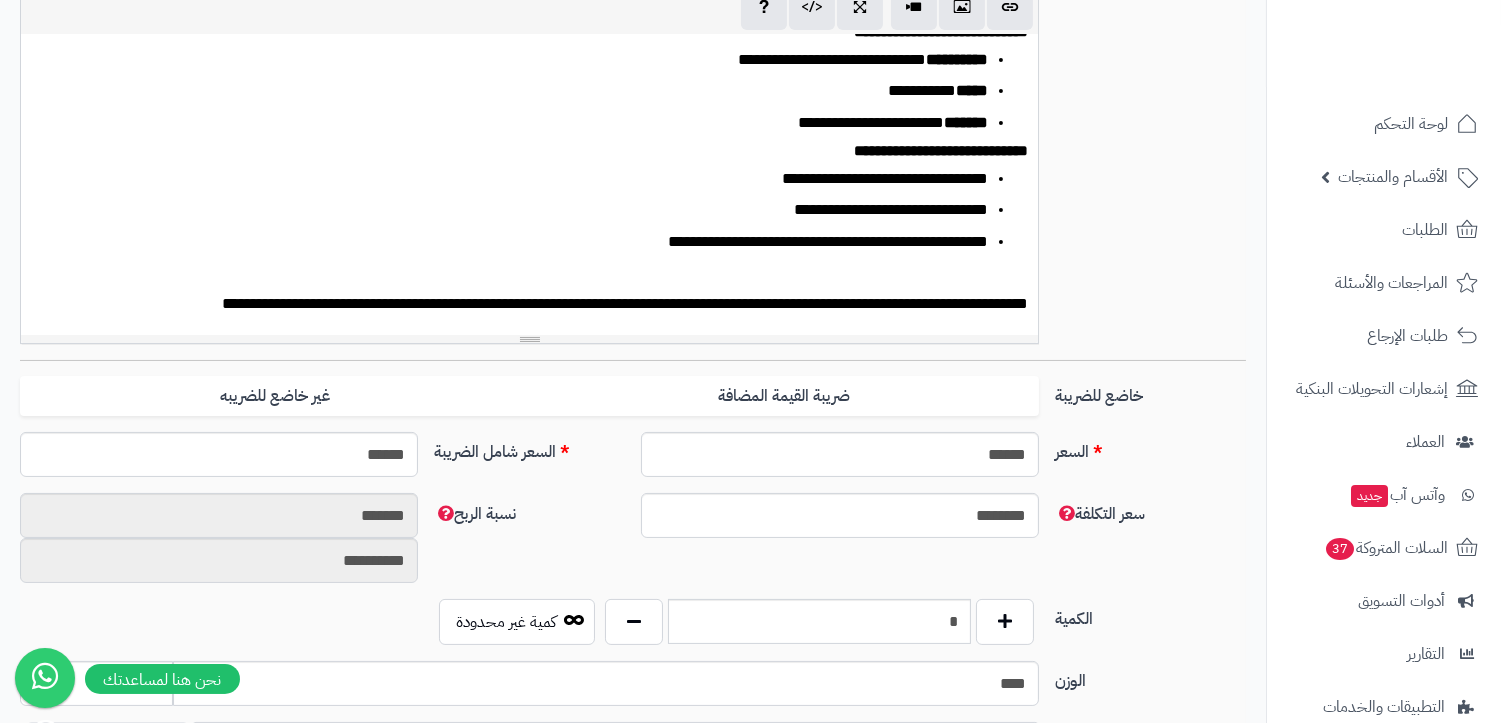 scroll, scrollTop: 522, scrollLeft: 0, axis: vertical 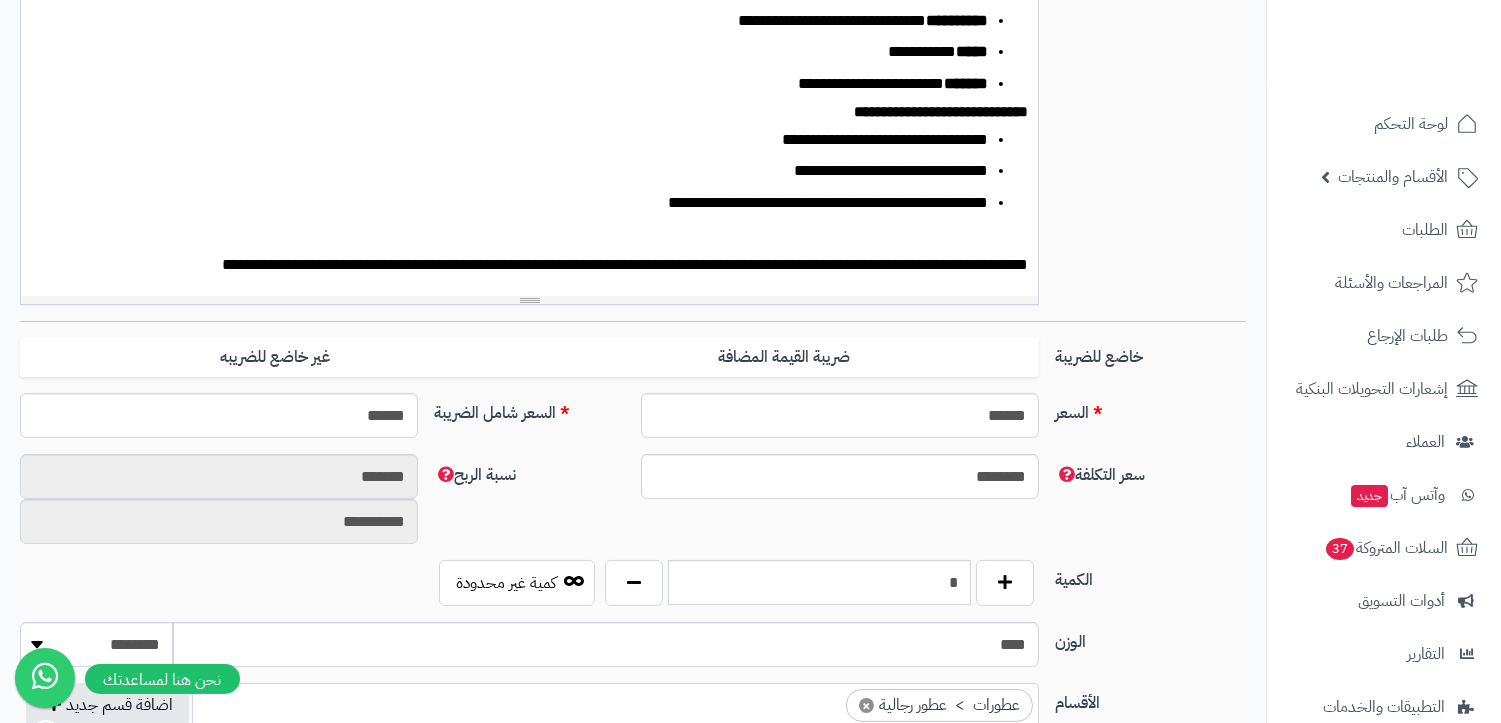 click at bounding box center (518, 234) 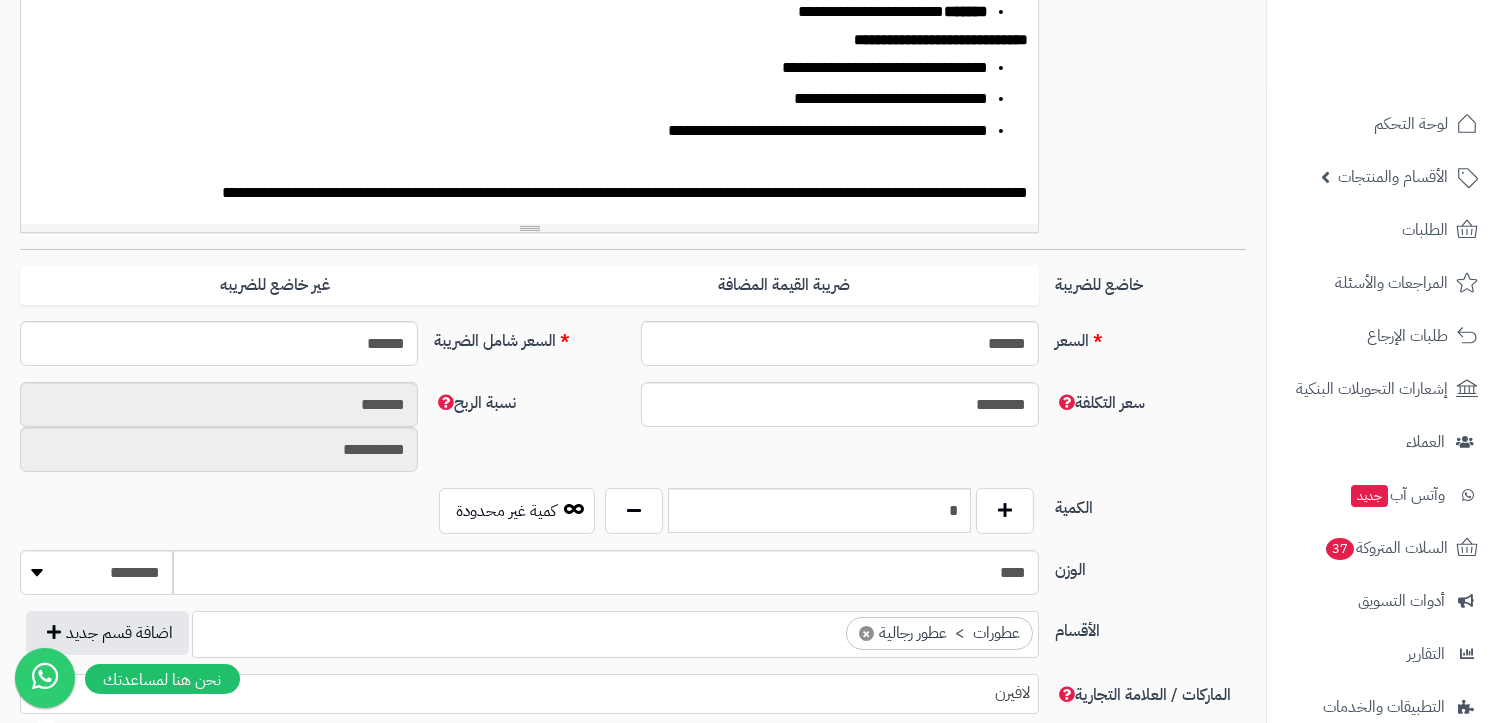 scroll, scrollTop: 633, scrollLeft: 0, axis: vertical 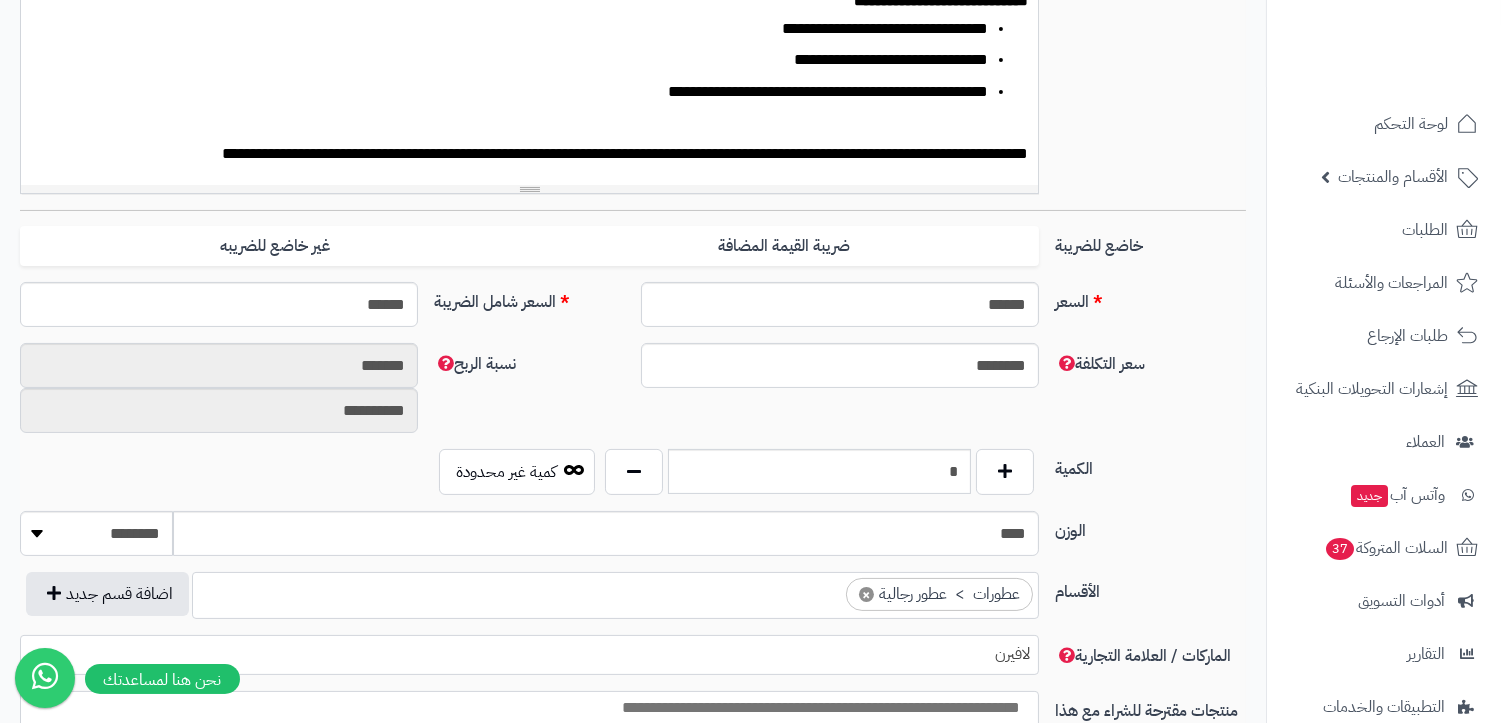 click on "**********" at bounding box center [529, 35] 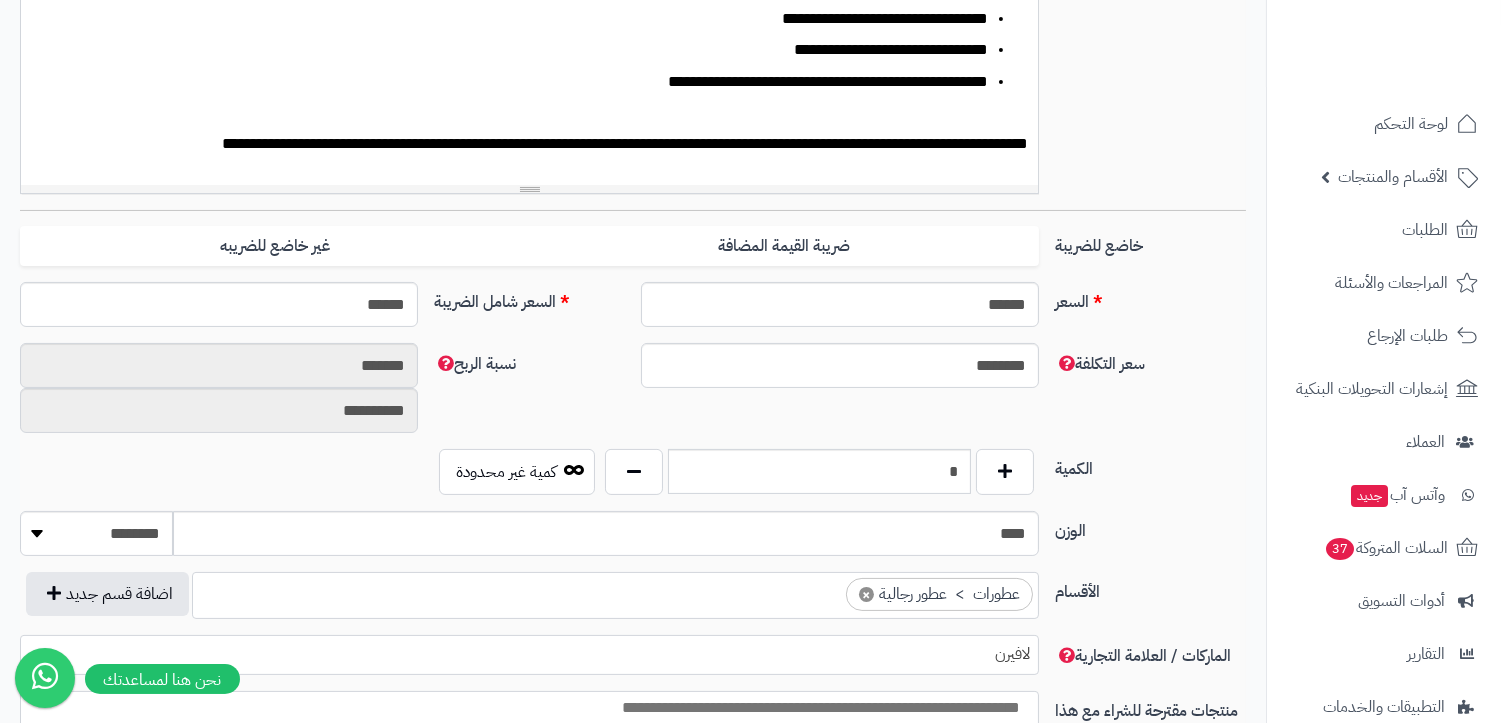 scroll, scrollTop: 224, scrollLeft: 0, axis: vertical 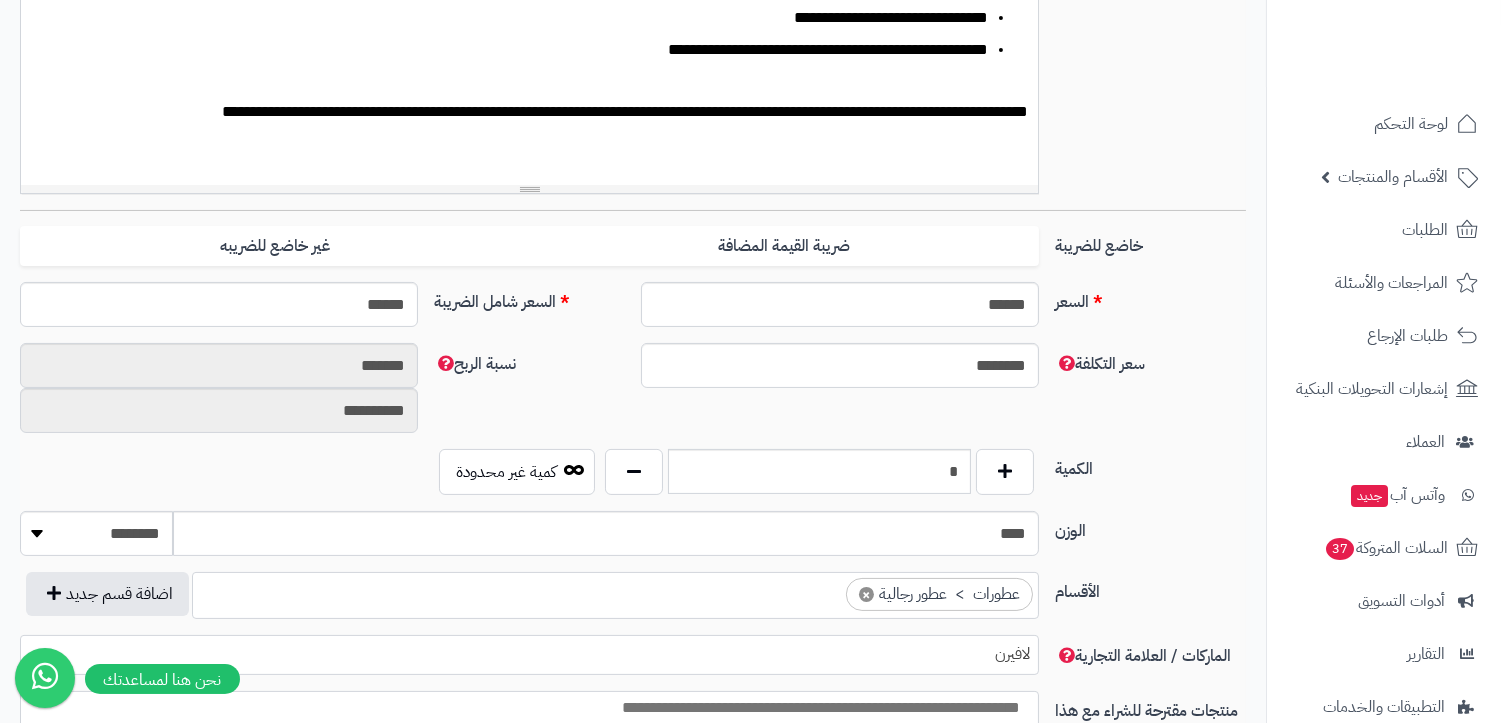 click at bounding box center [529, 175] 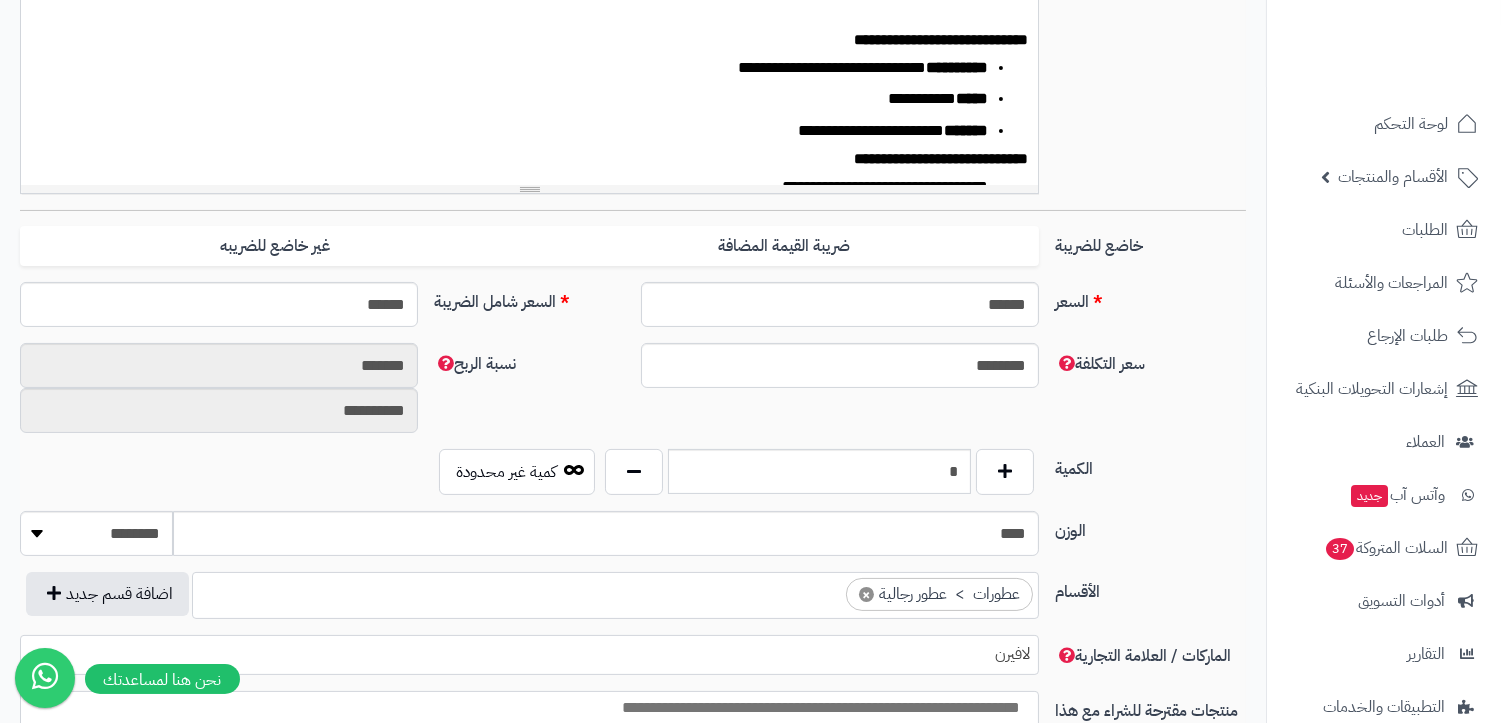 scroll, scrollTop: 0, scrollLeft: 0, axis: both 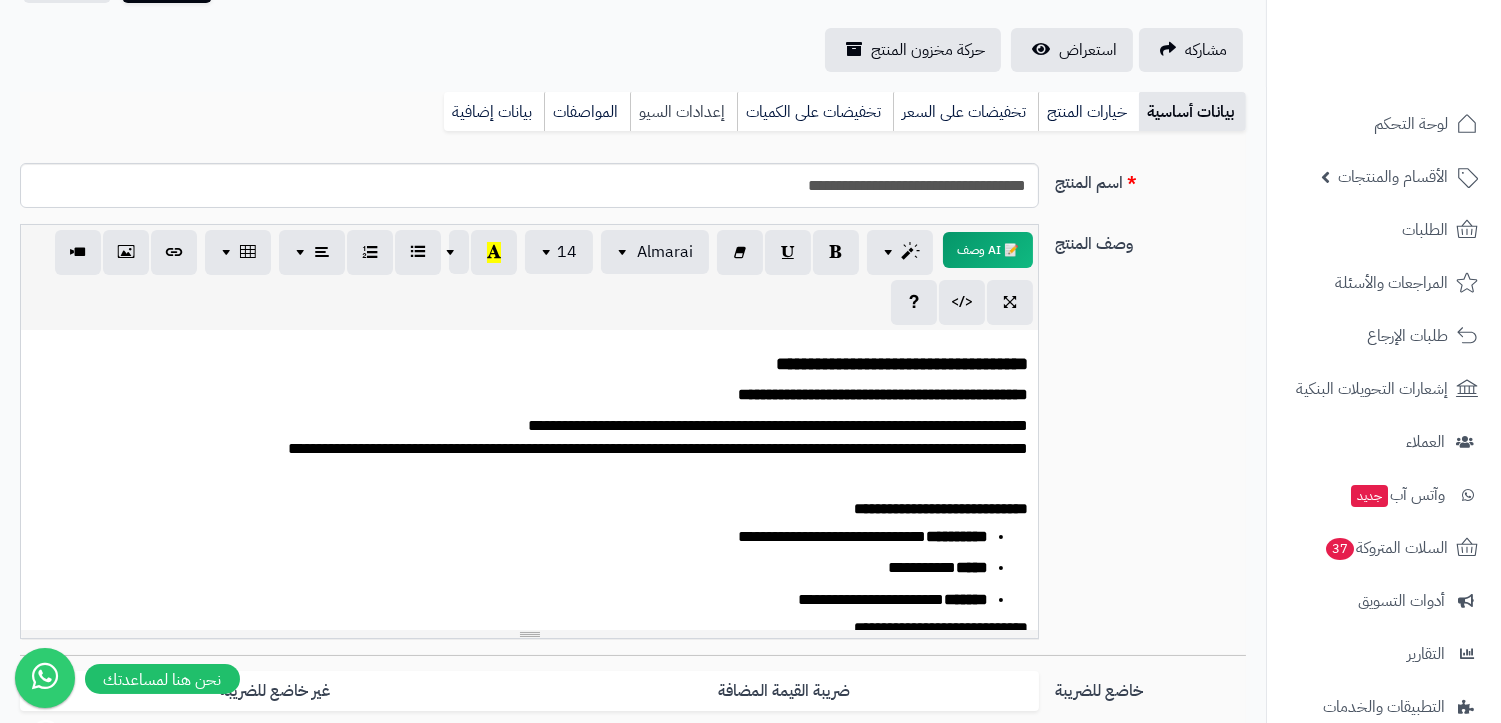 click on "إعدادات السيو" at bounding box center (683, 112) 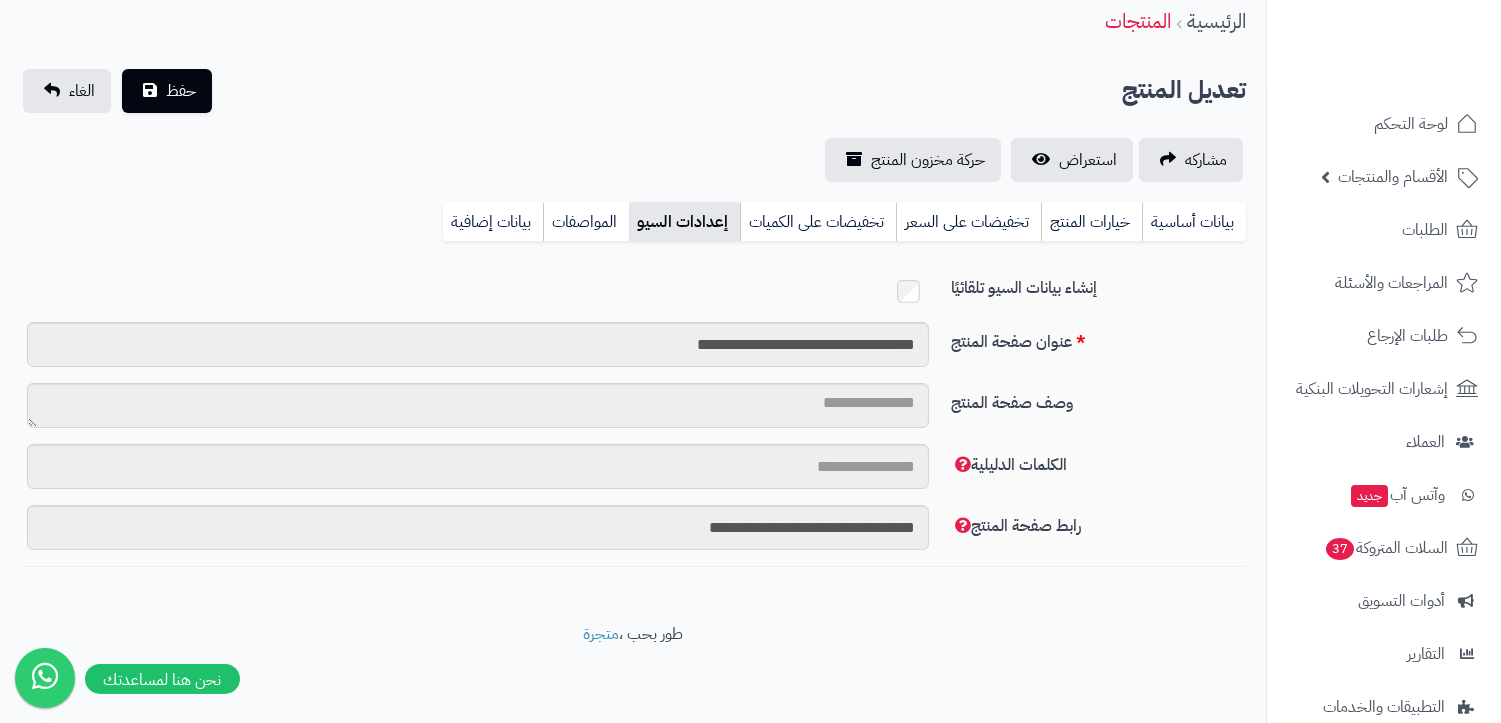 scroll, scrollTop: 74, scrollLeft: 0, axis: vertical 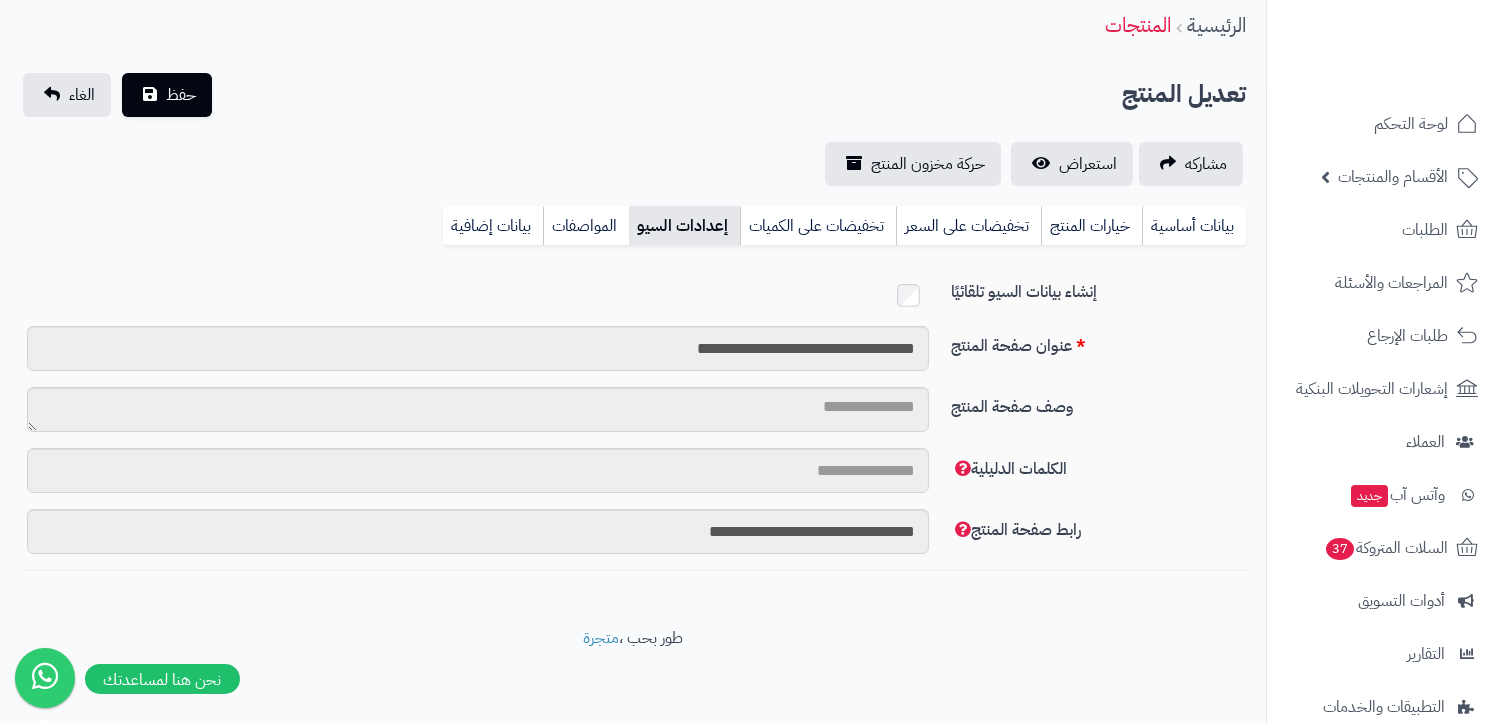 click at bounding box center (478, 295) 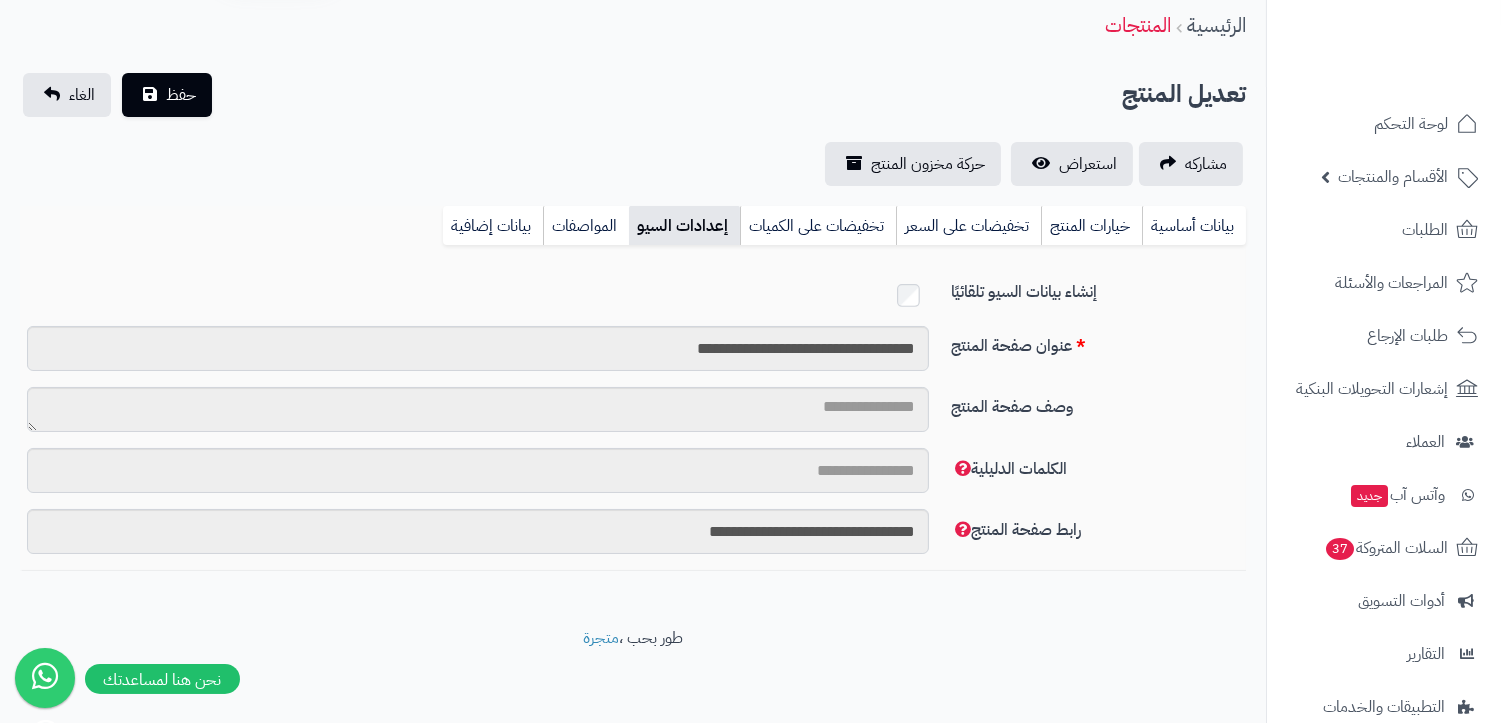 click at bounding box center [478, 295] 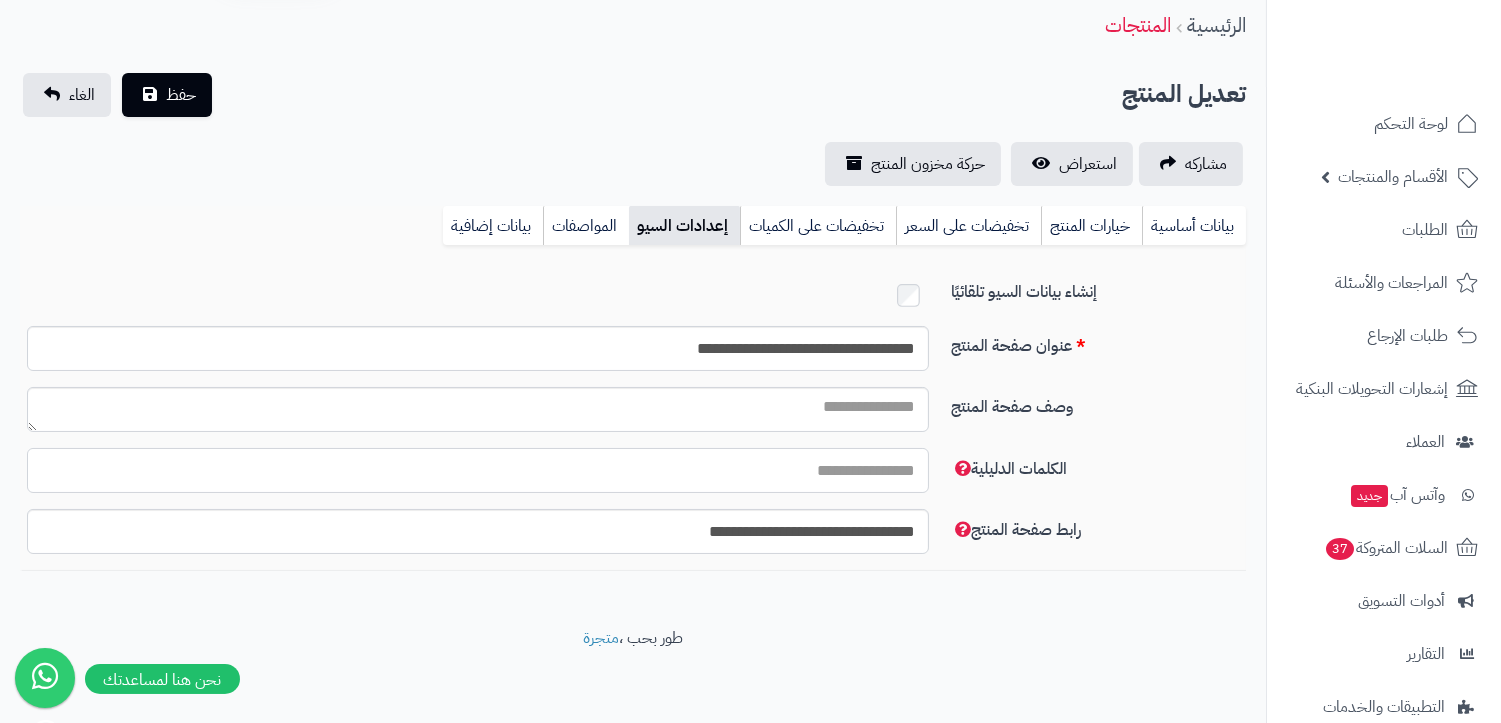 click on "الكلمات الدليلية" at bounding box center [478, 470] 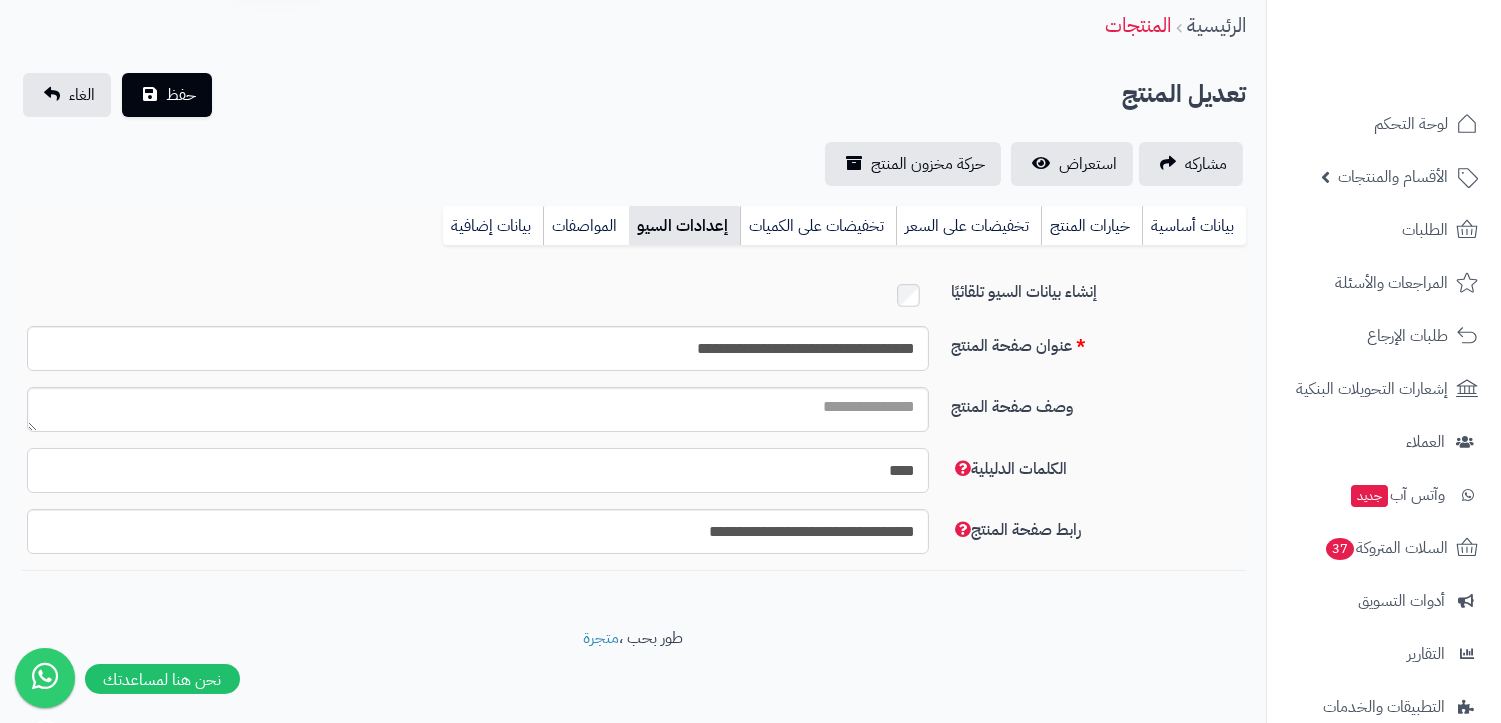 type on "**********" 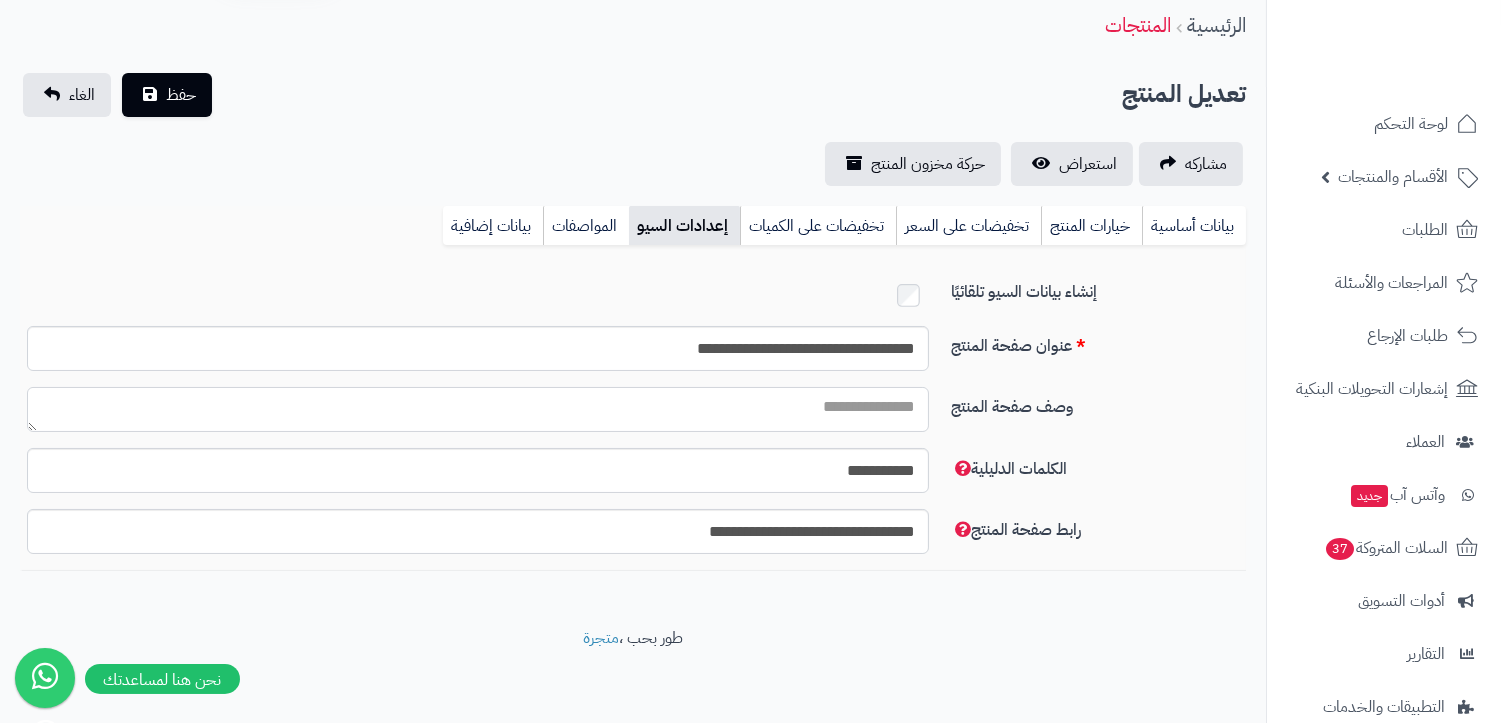 click on "وصف صفحة المنتج" at bounding box center [478, 409] 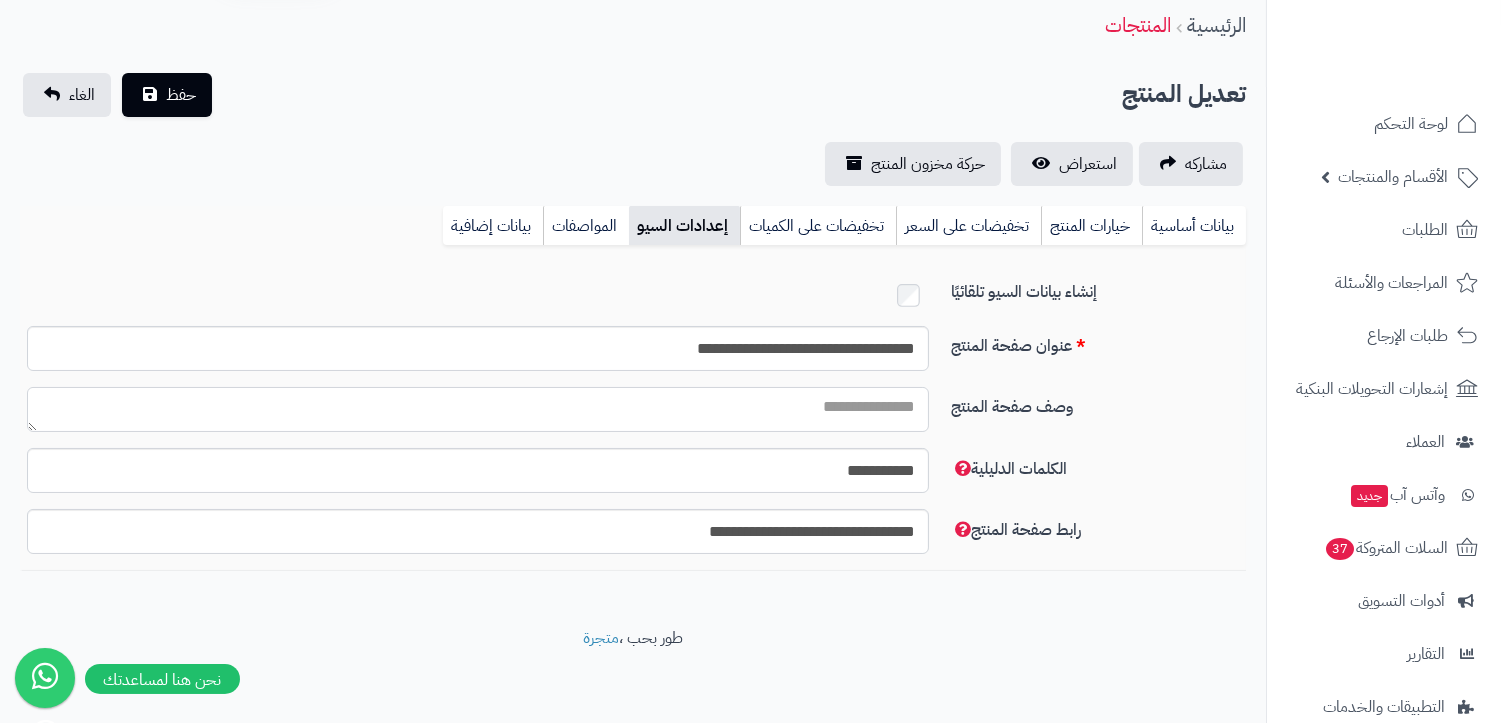 paste on "**********" 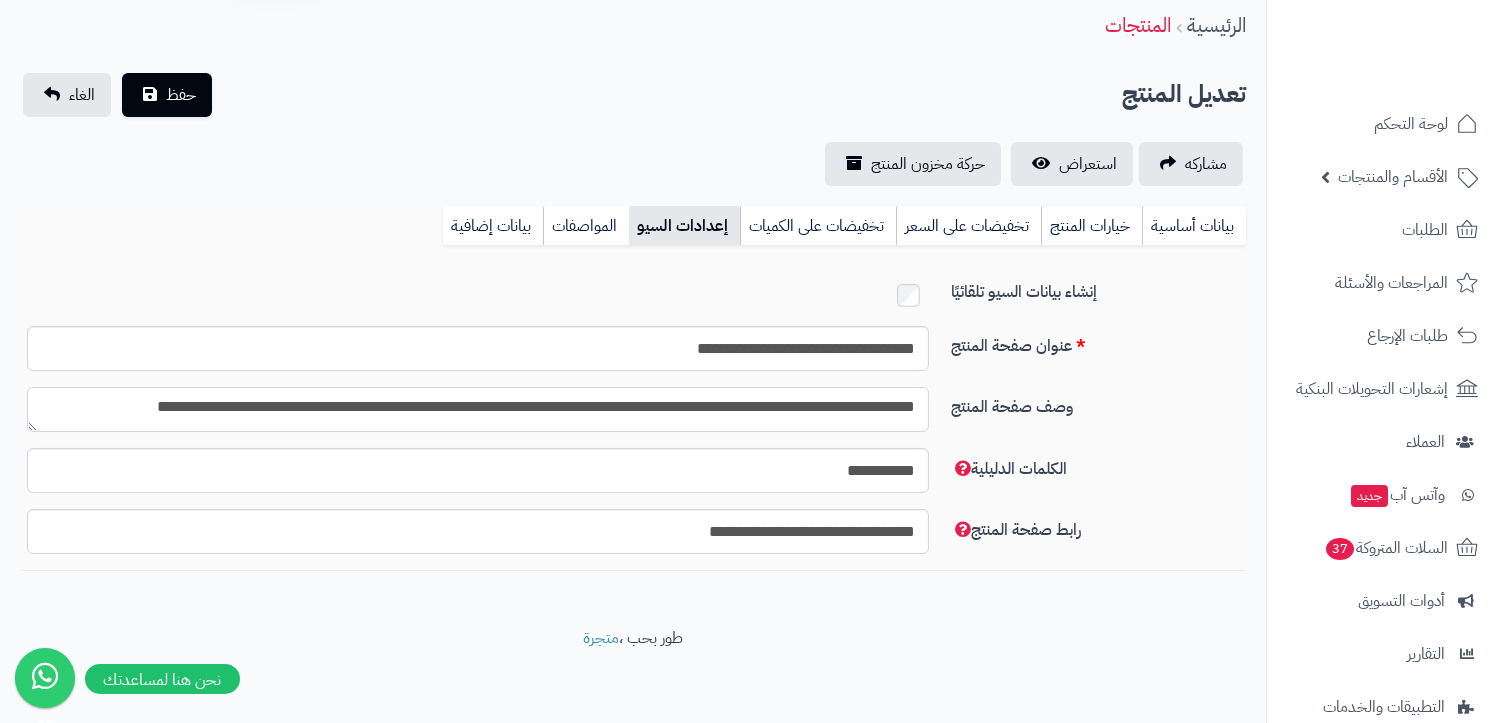scroll, scrollTop: 0, scrollLeft: 0, axis: both 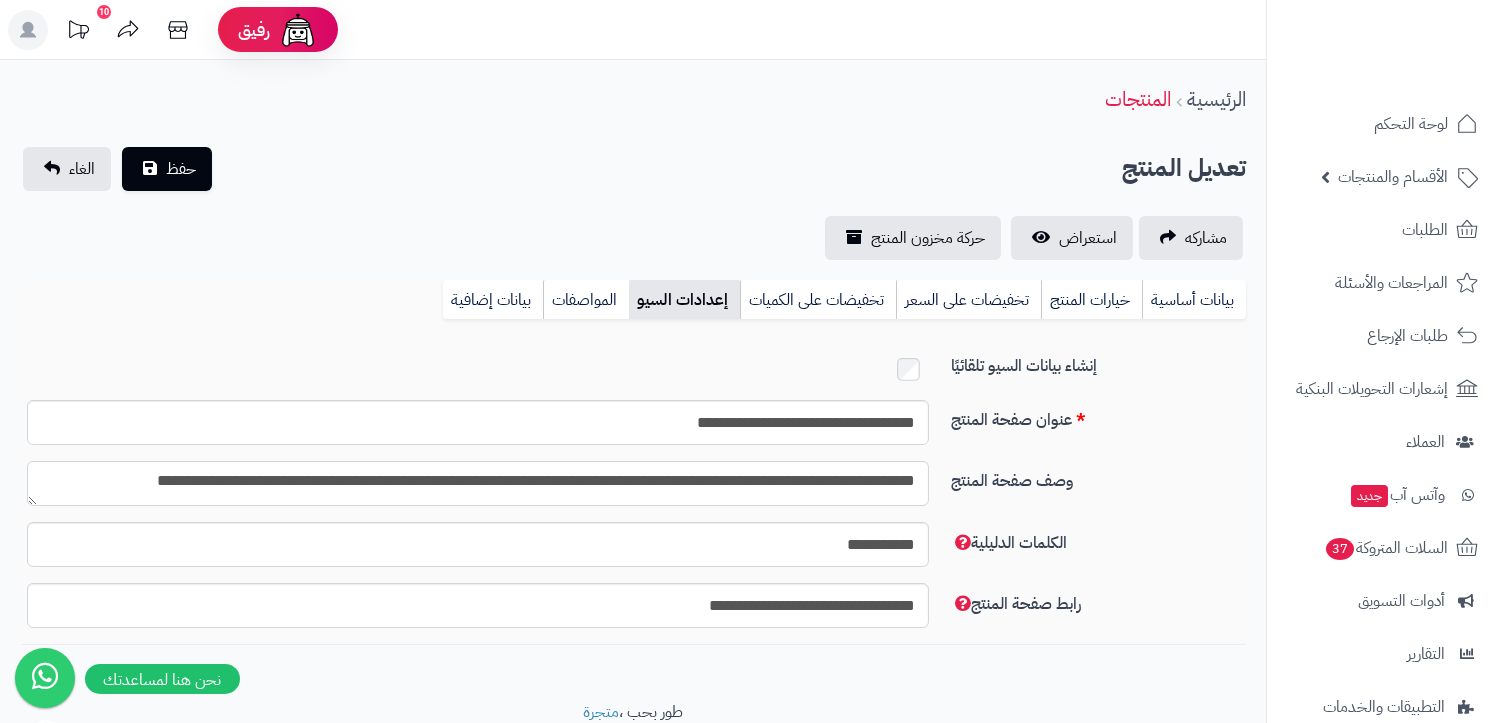 type on "**********" 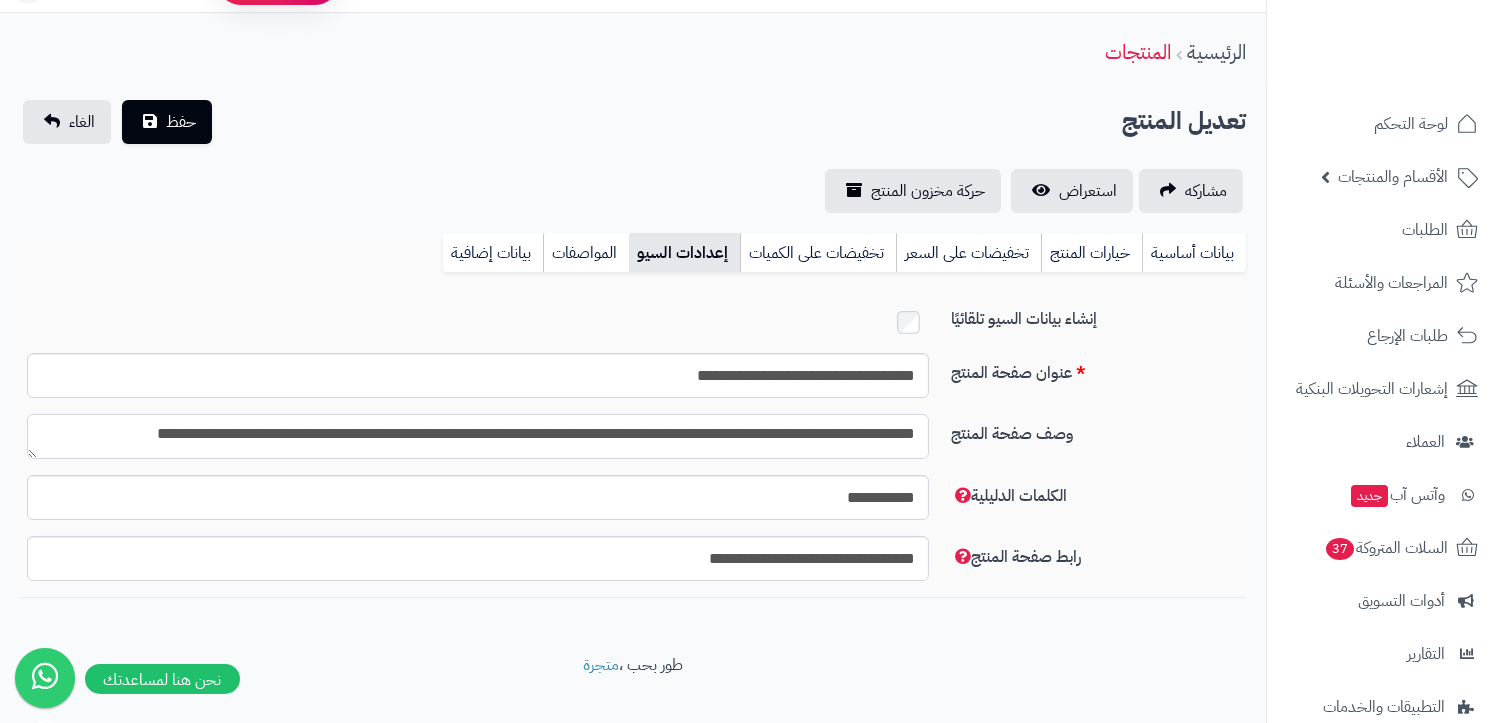scroll, scrollTop: 74, scrollLeft: 0, axis: vertical 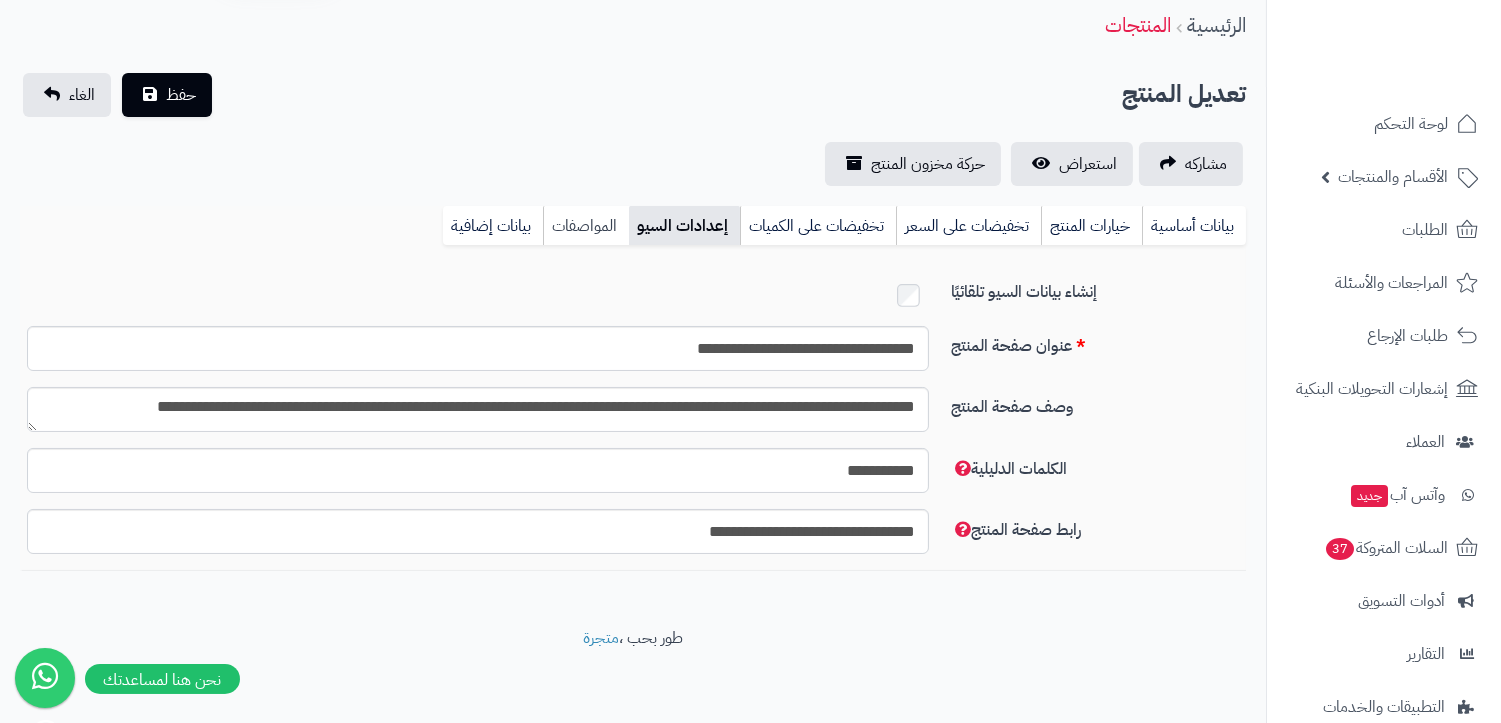 click on "المواصفات" at bounding box center (586, 226) 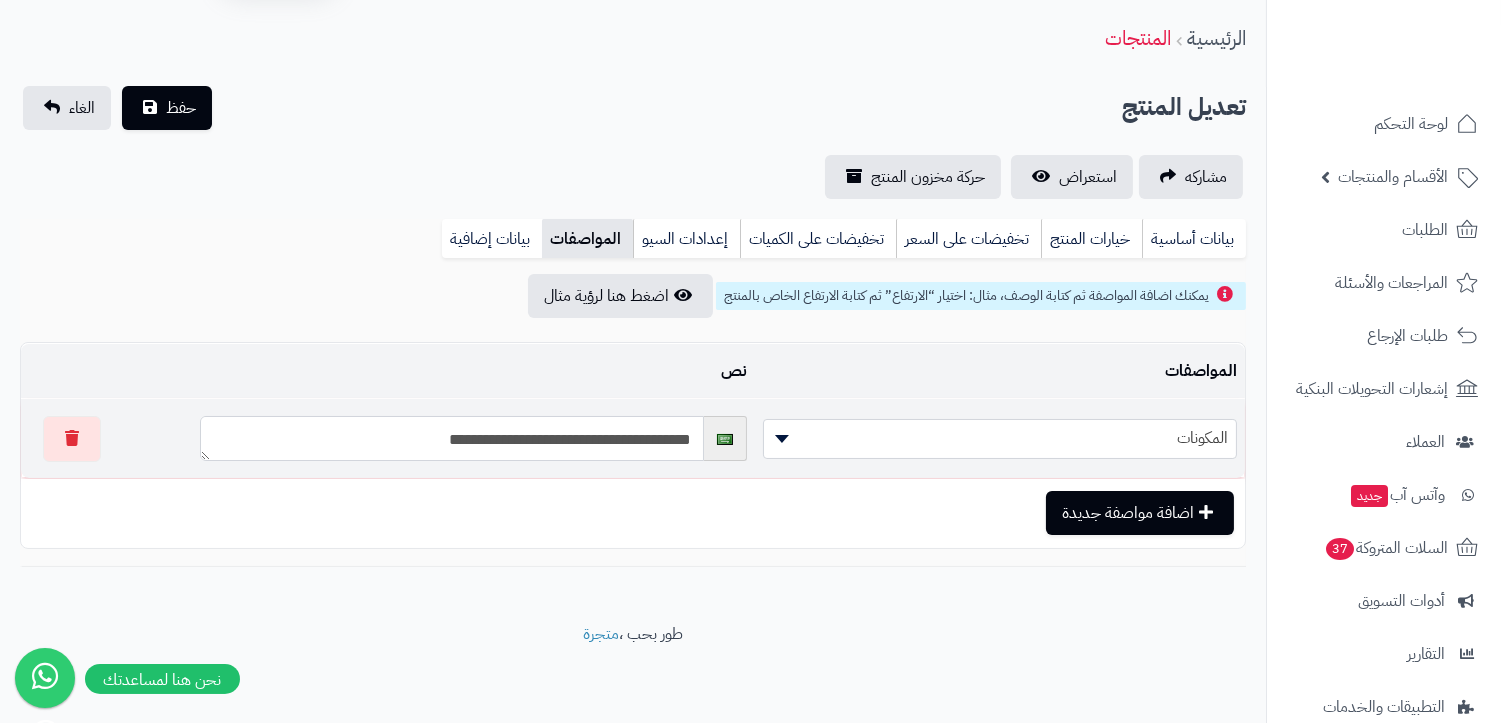 scroll, scrollTop: 133, scrollLeft: 0, axis: vertical 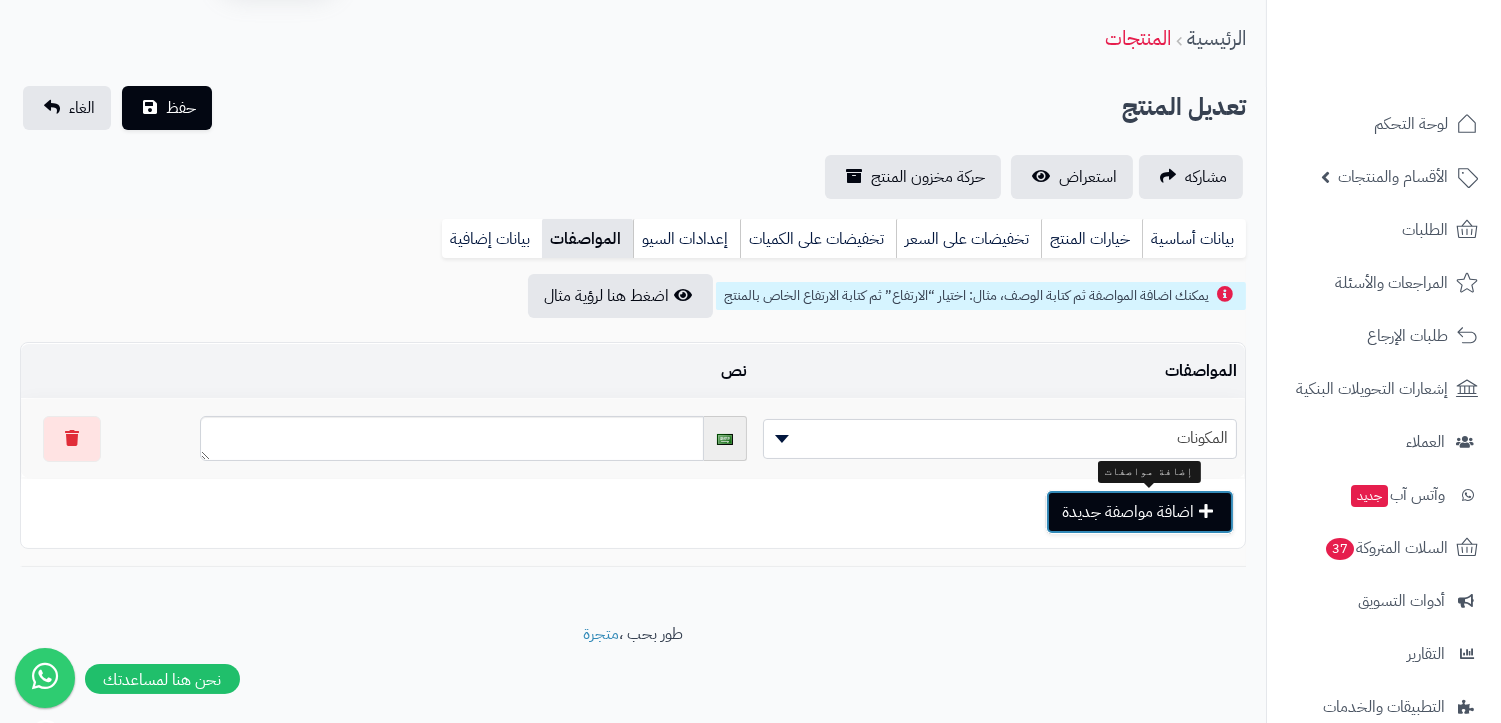click on "اضافة مواصفة جديدة" at bounding box center [1140, 512] 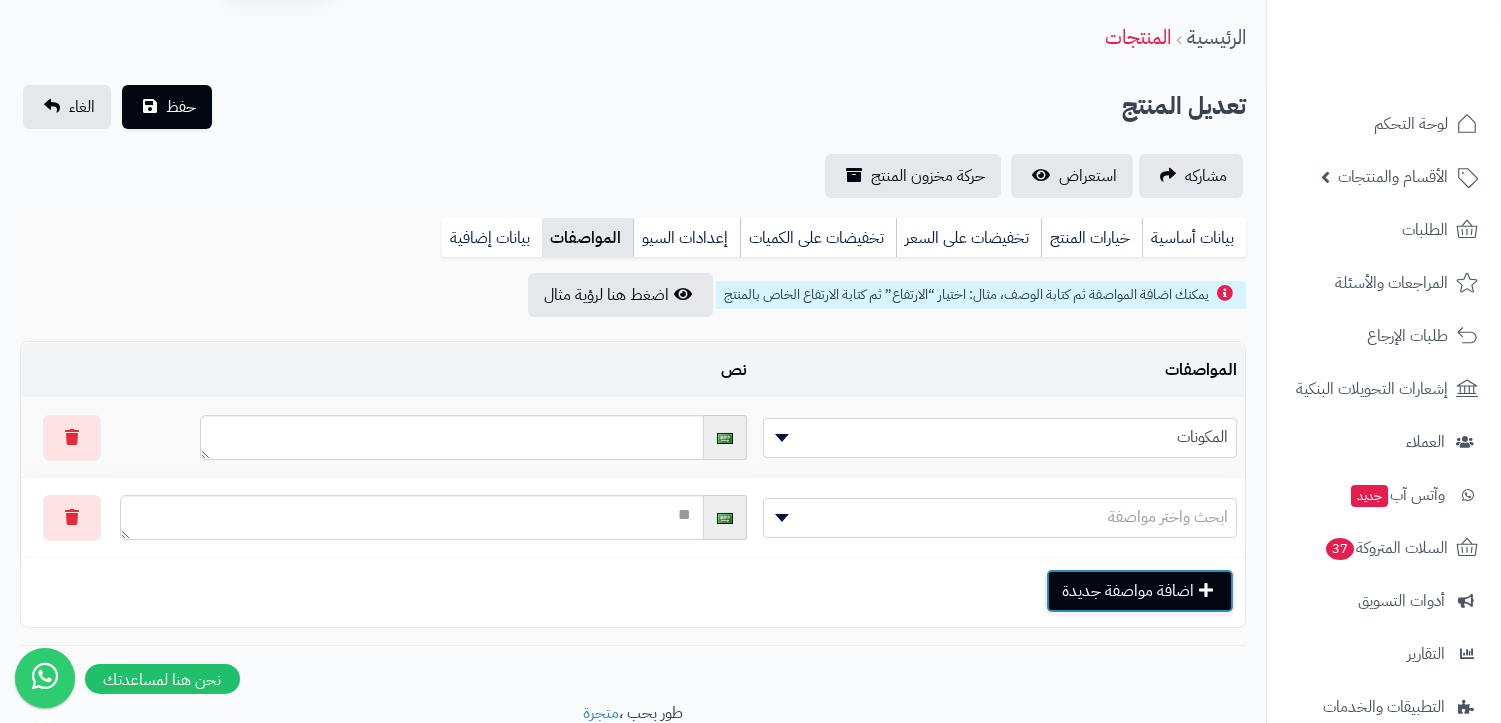 click on "اضافة مواصفة جديدة" at bounding box center (1140, 591) 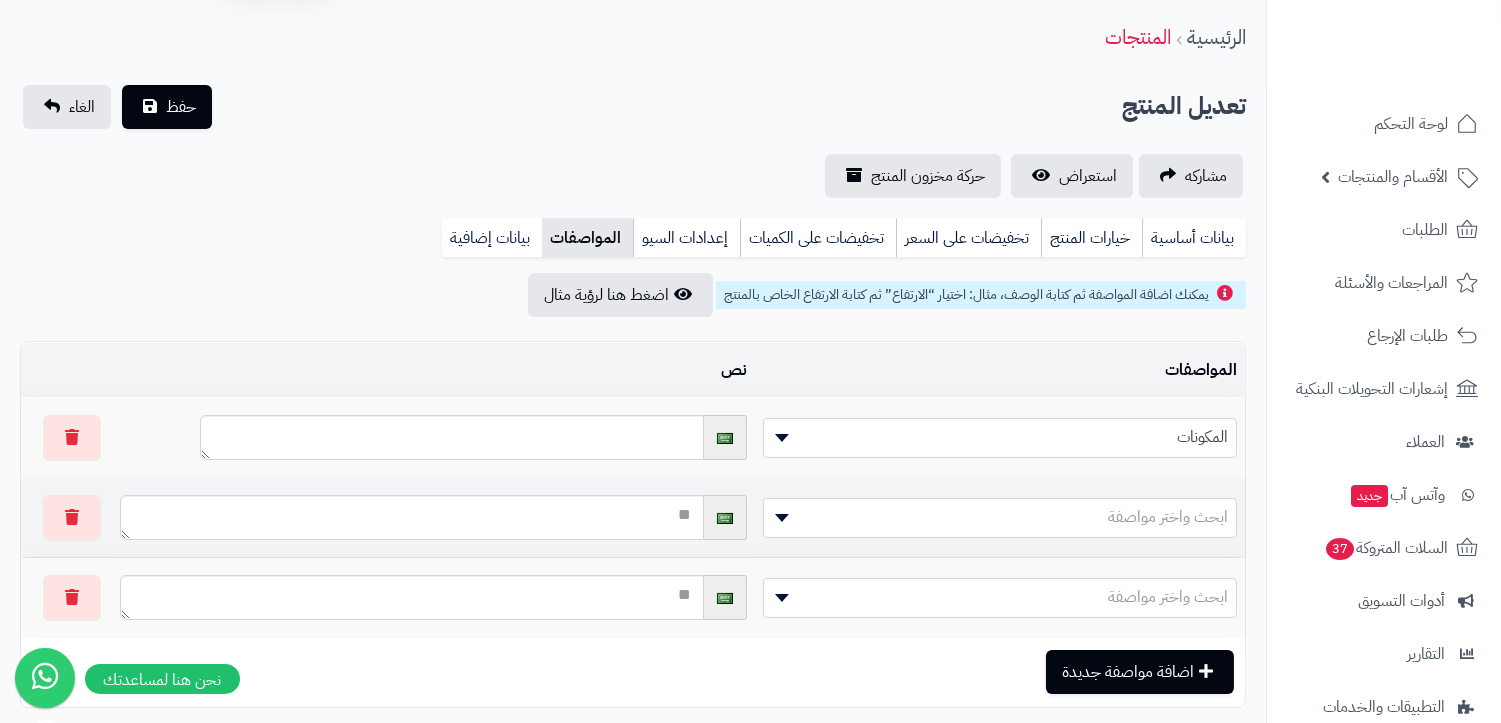 click on "ابحث واختر مواصفة" at bounding box center [1168, 517] 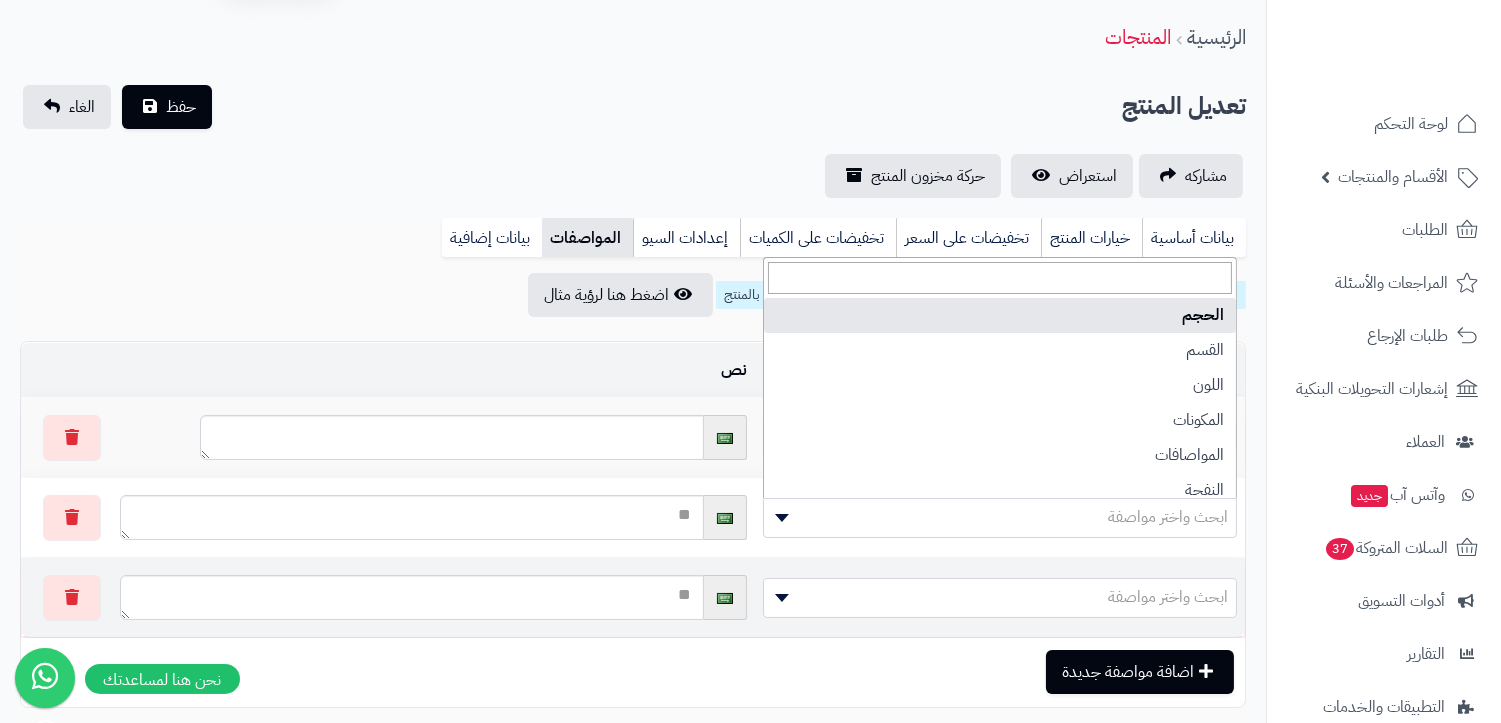 select on "**" 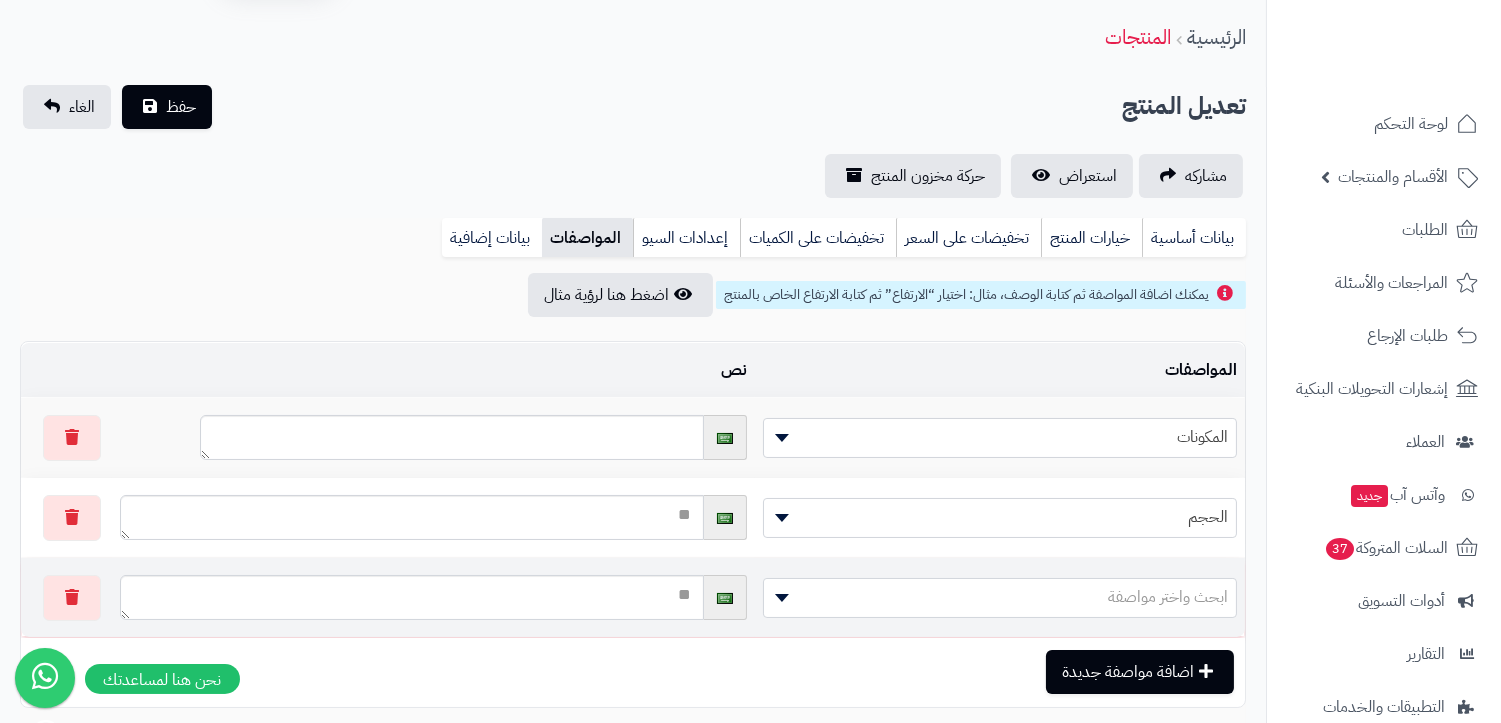 click on "ابحث واختر مواصفة" at bounding box center [1168, 597] 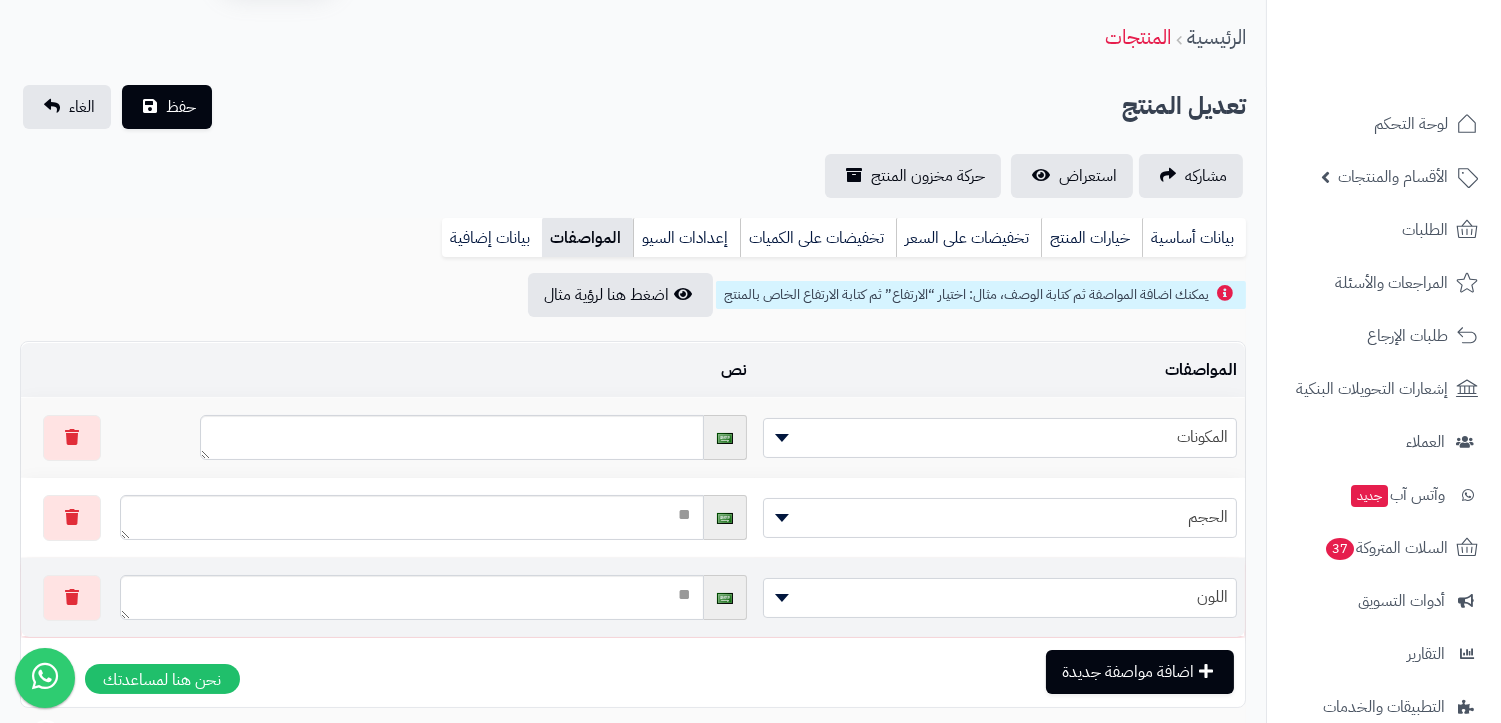 click on "اللون" at bounding box center [1000, 597] 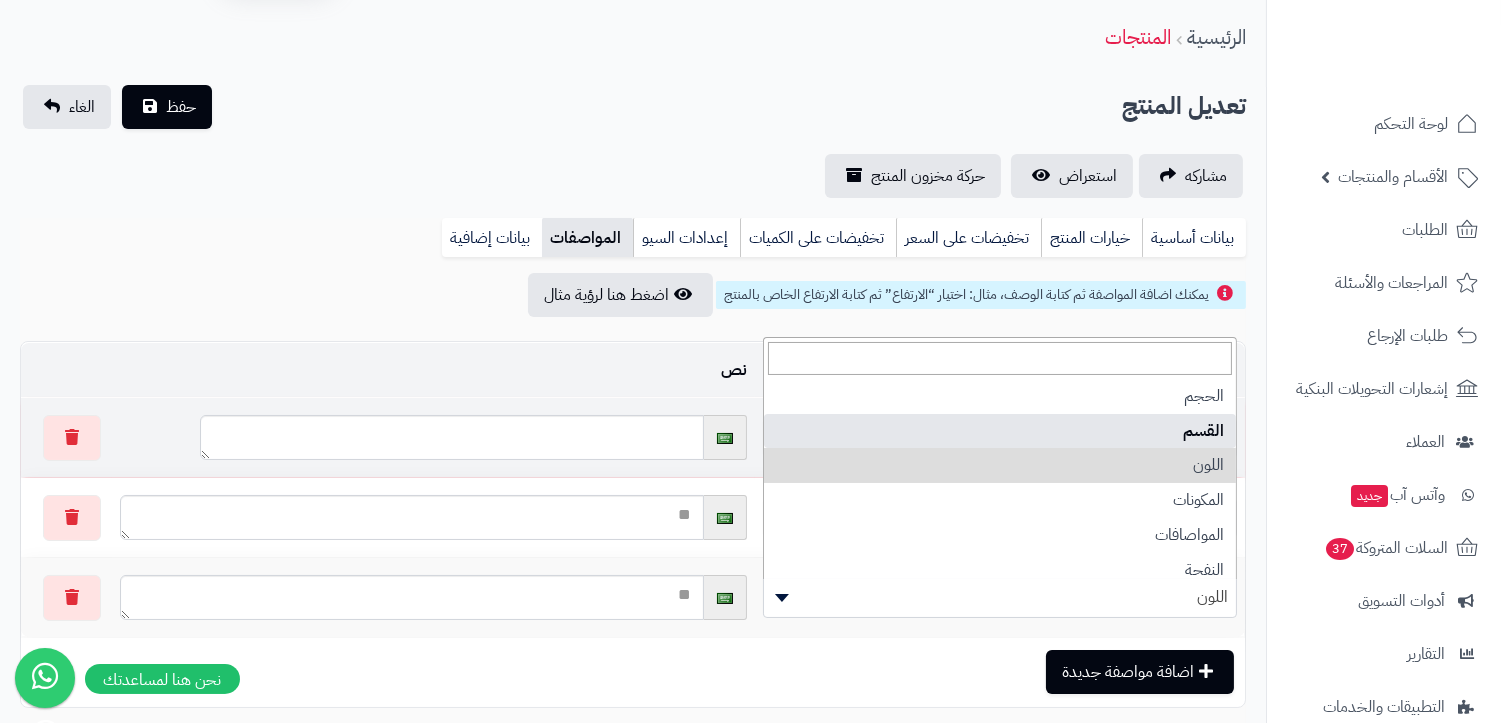 select on "**" 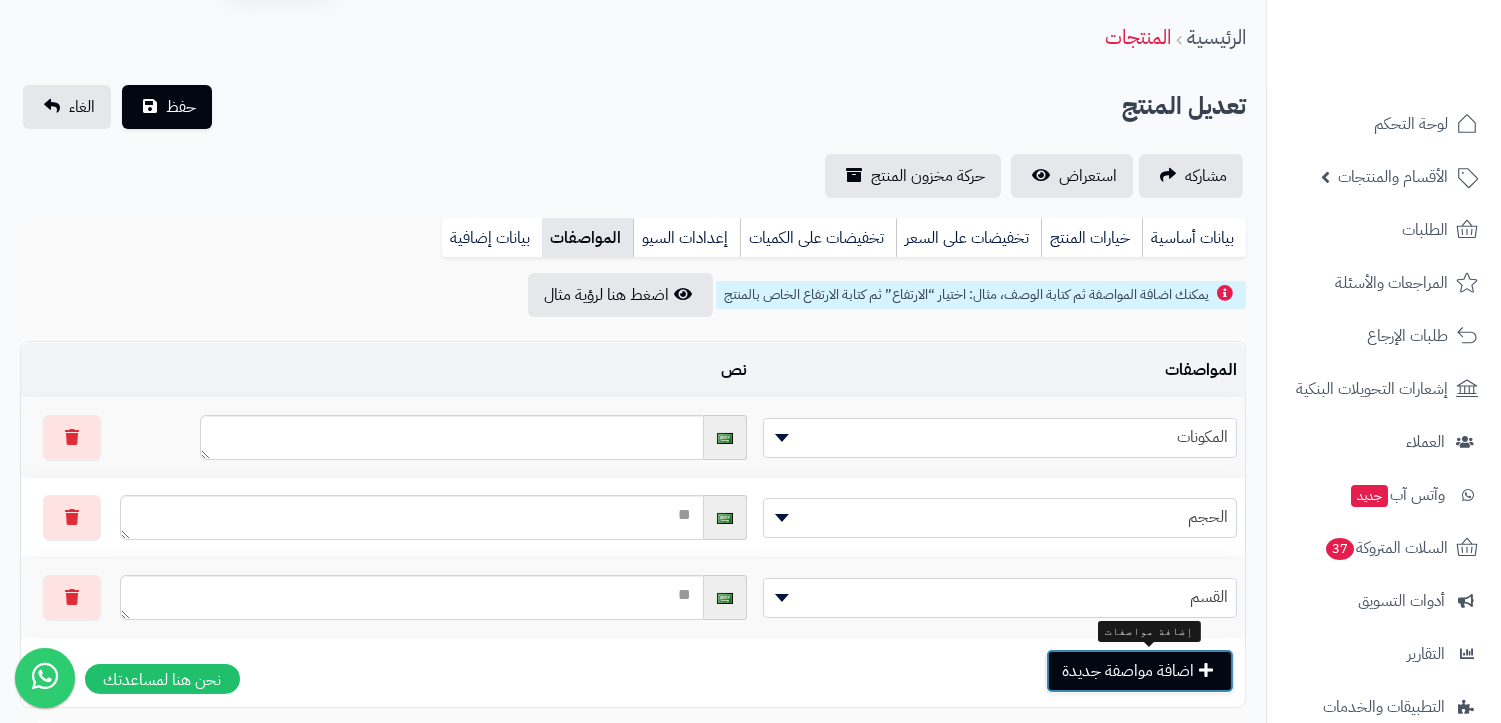 click on "اضافة مواصفة جديدة" at bounding box center (1140, 671) 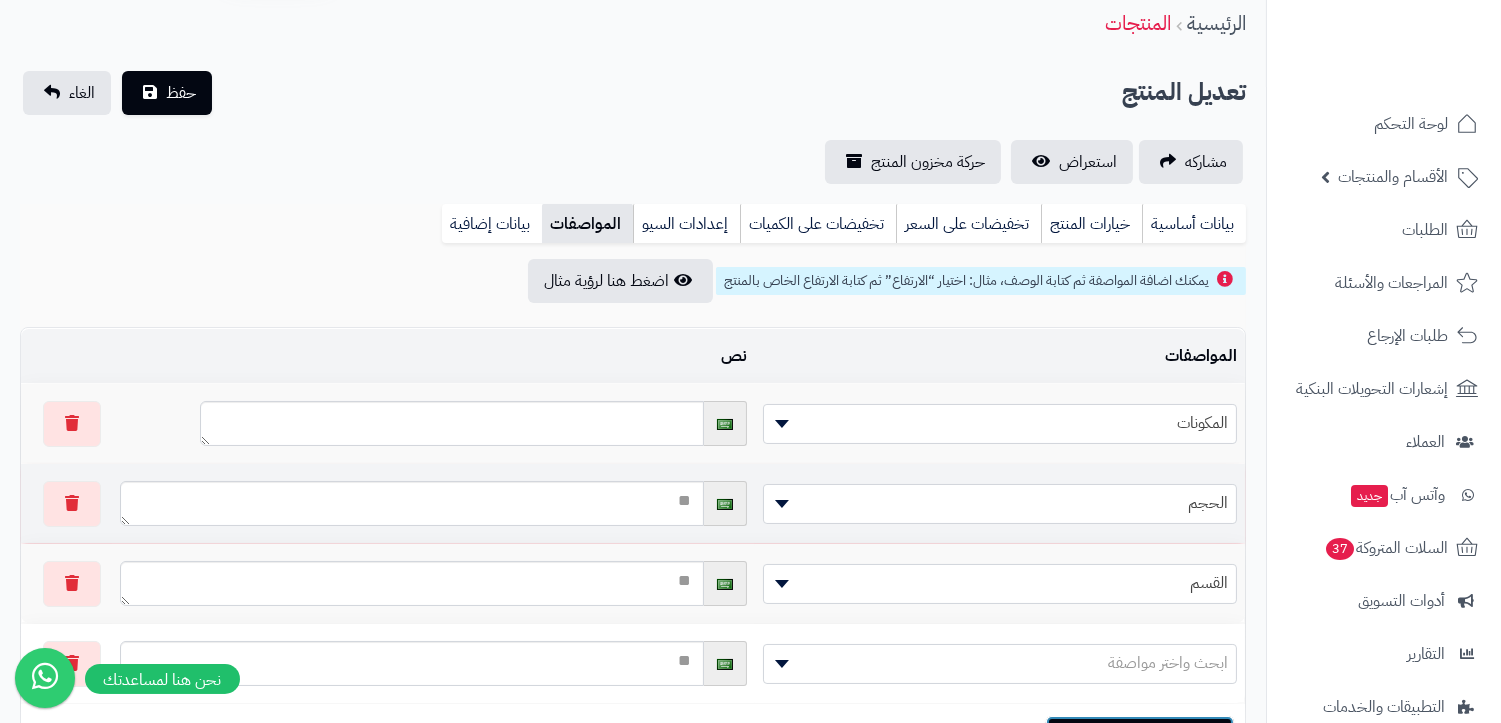 scroll, scrollTop: 173, scrollLeft: 0, axis: vertical 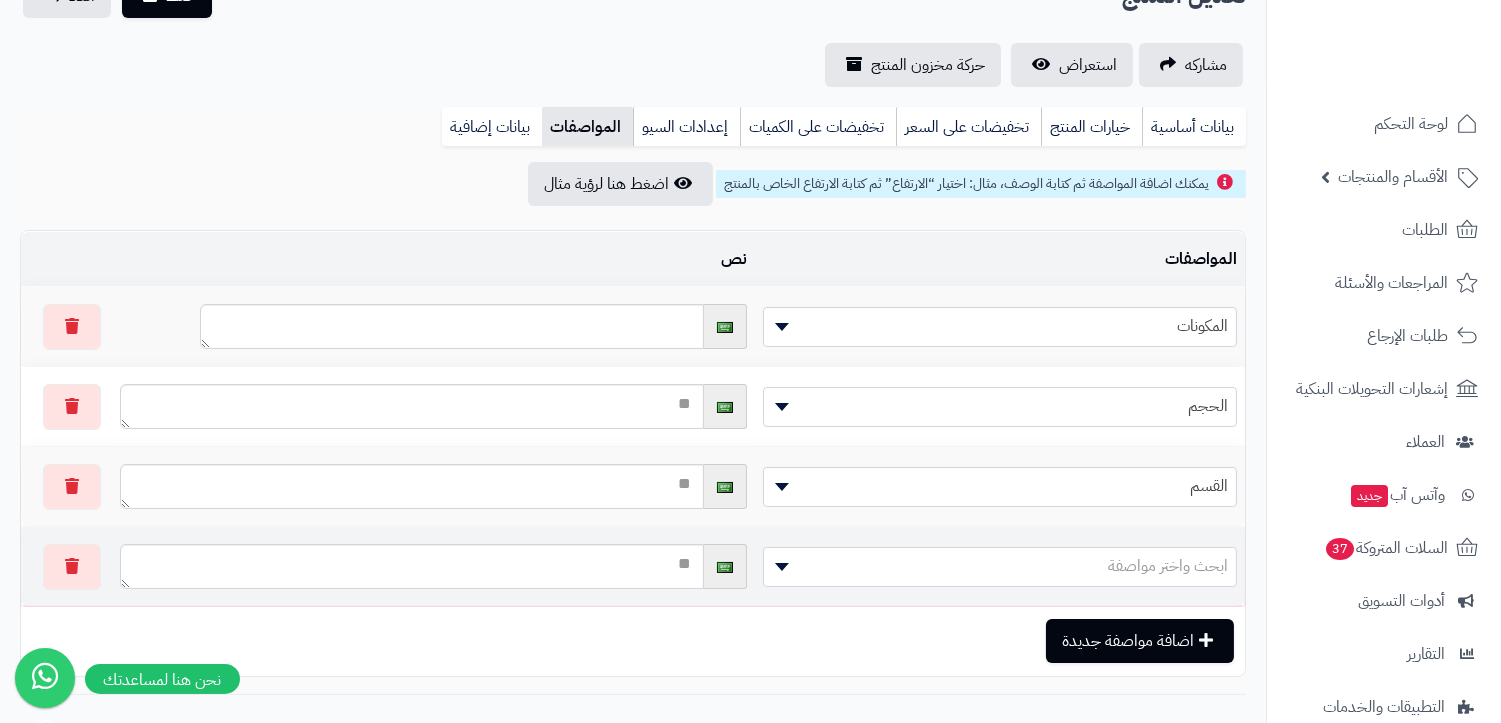 click on "ابحث واختر مواصفة" at bounding box center [1168, 566] 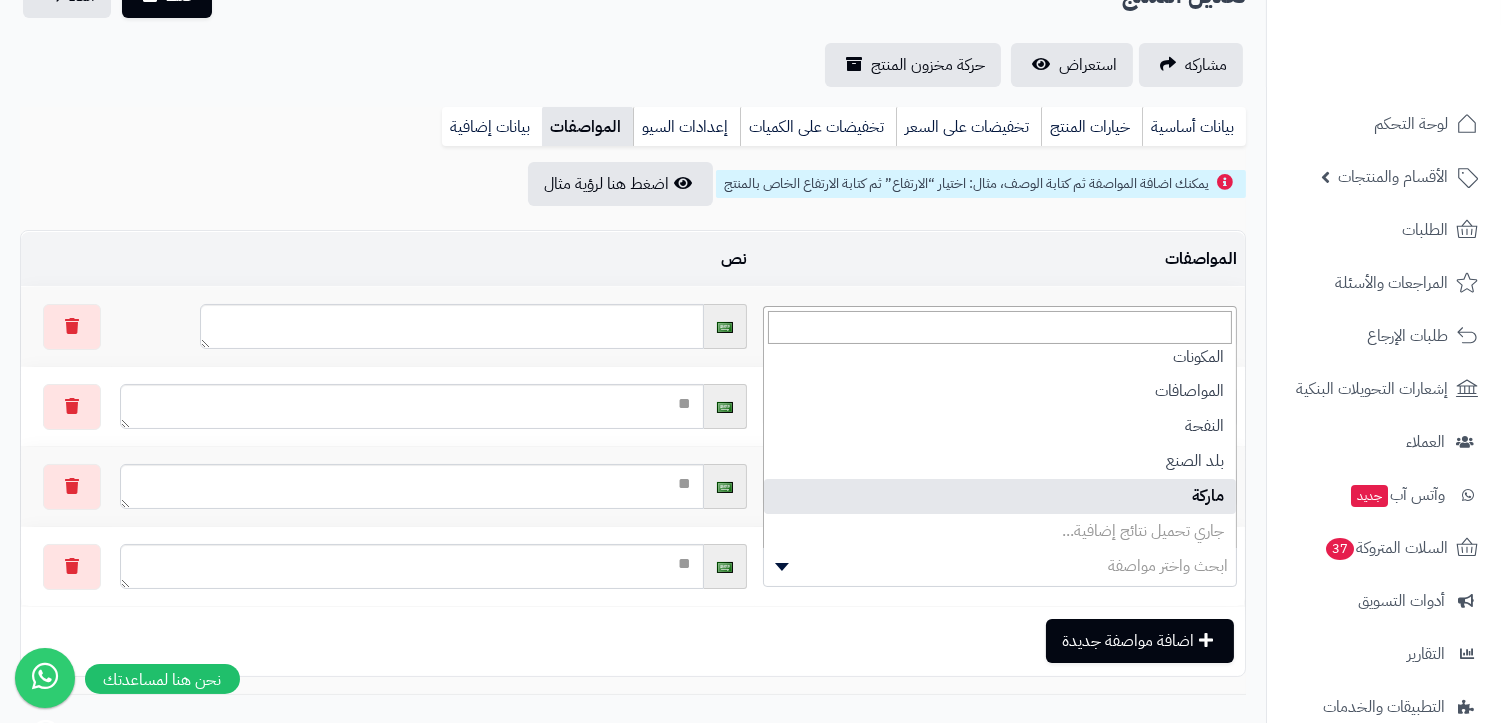 scroll, scrollTop: 78, scrollLeft: 0, axis: vertical 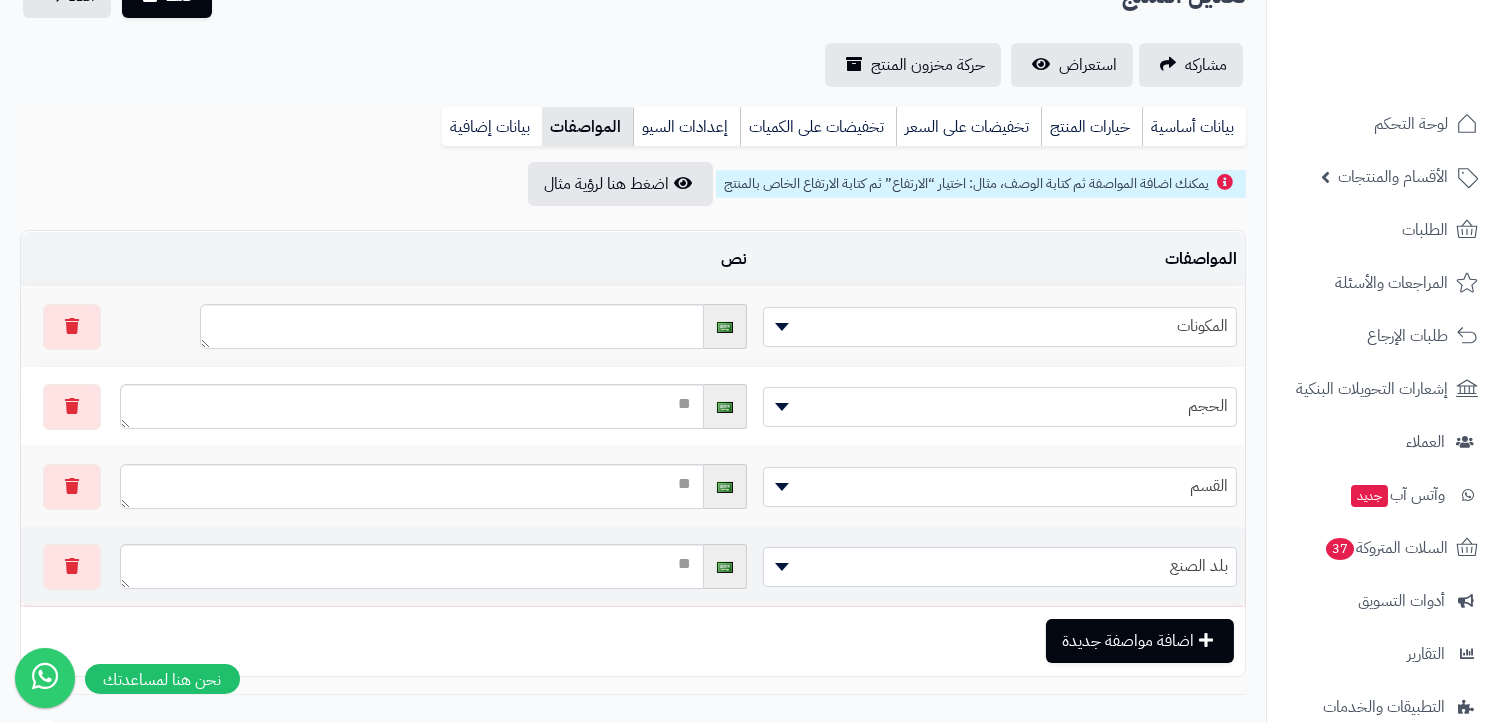 click on "بلد الصنع" at bounding box center (1000, 566) 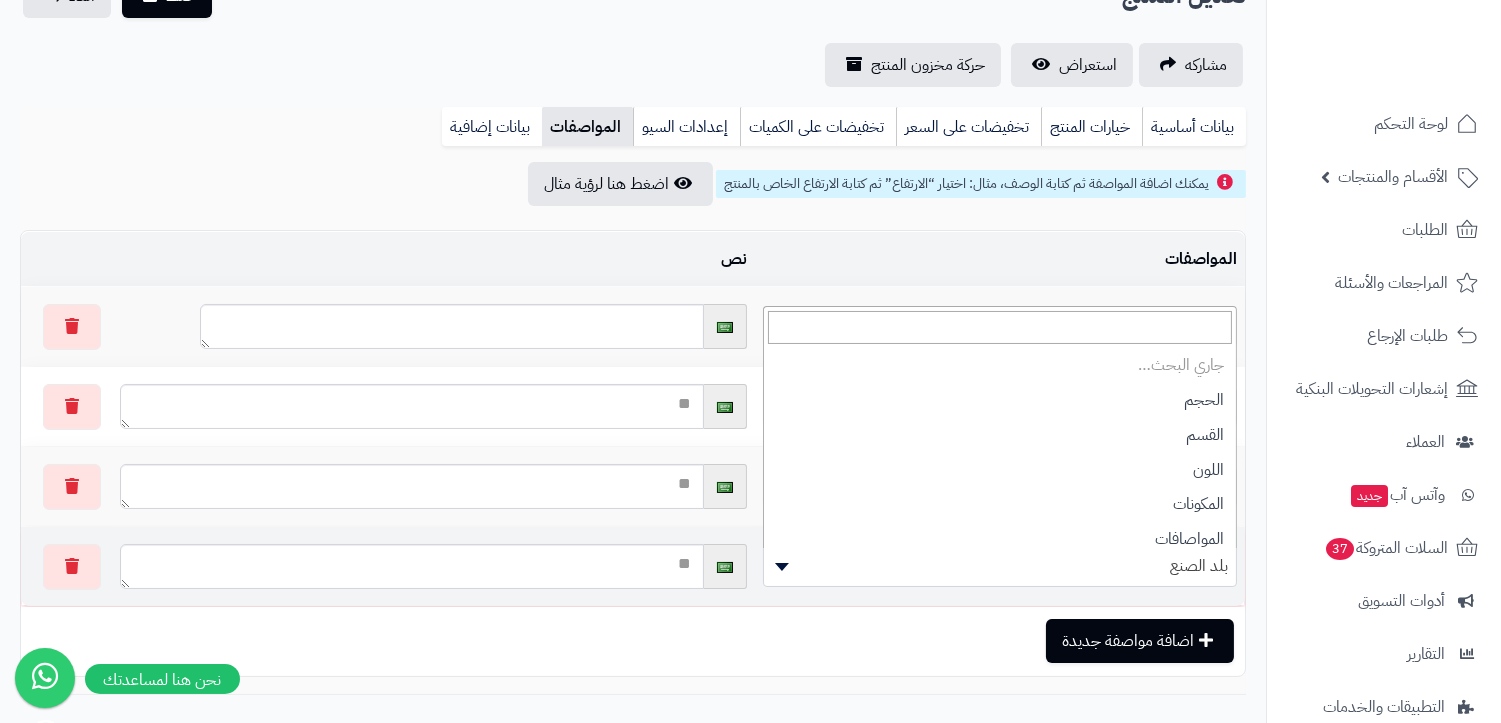 scroll, scrollTop: 113, scrollLeft: 0, axis: vertical 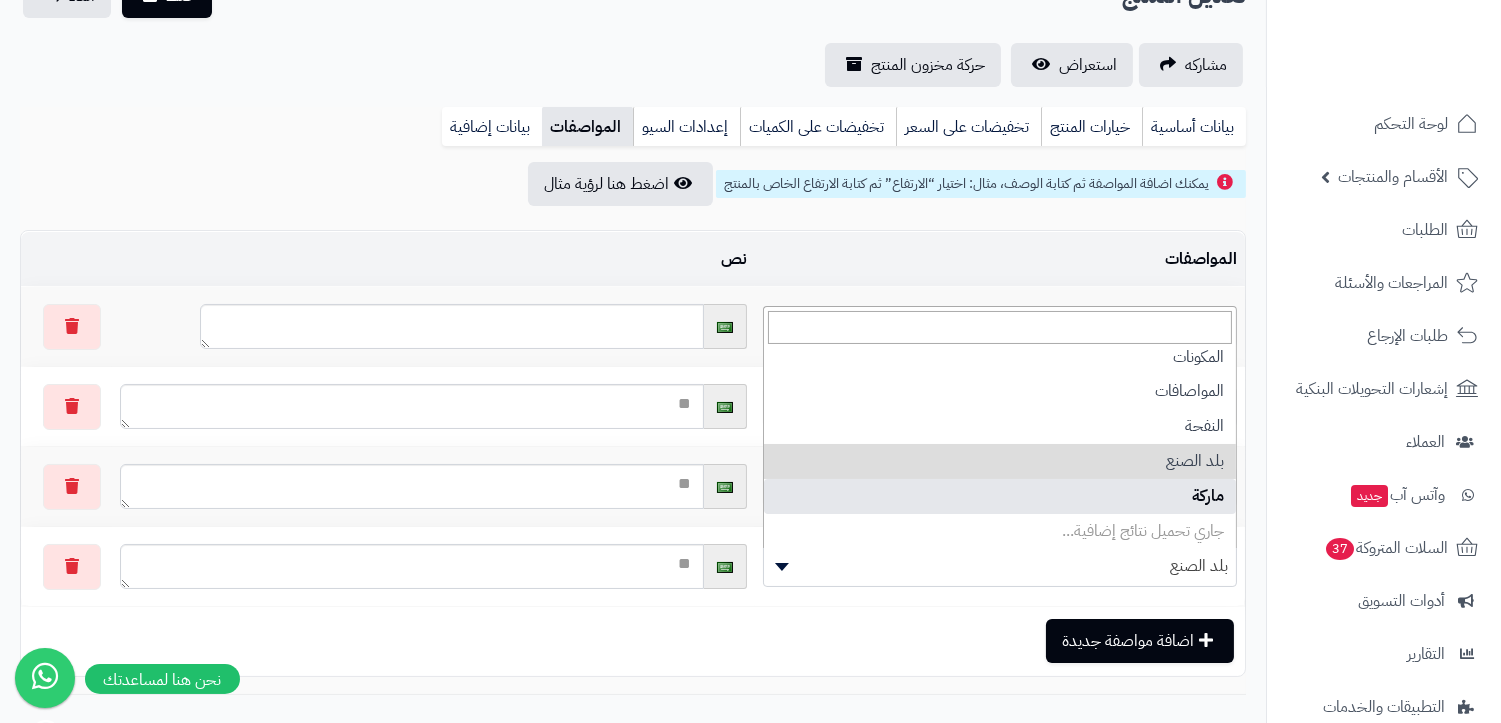 select on "**" 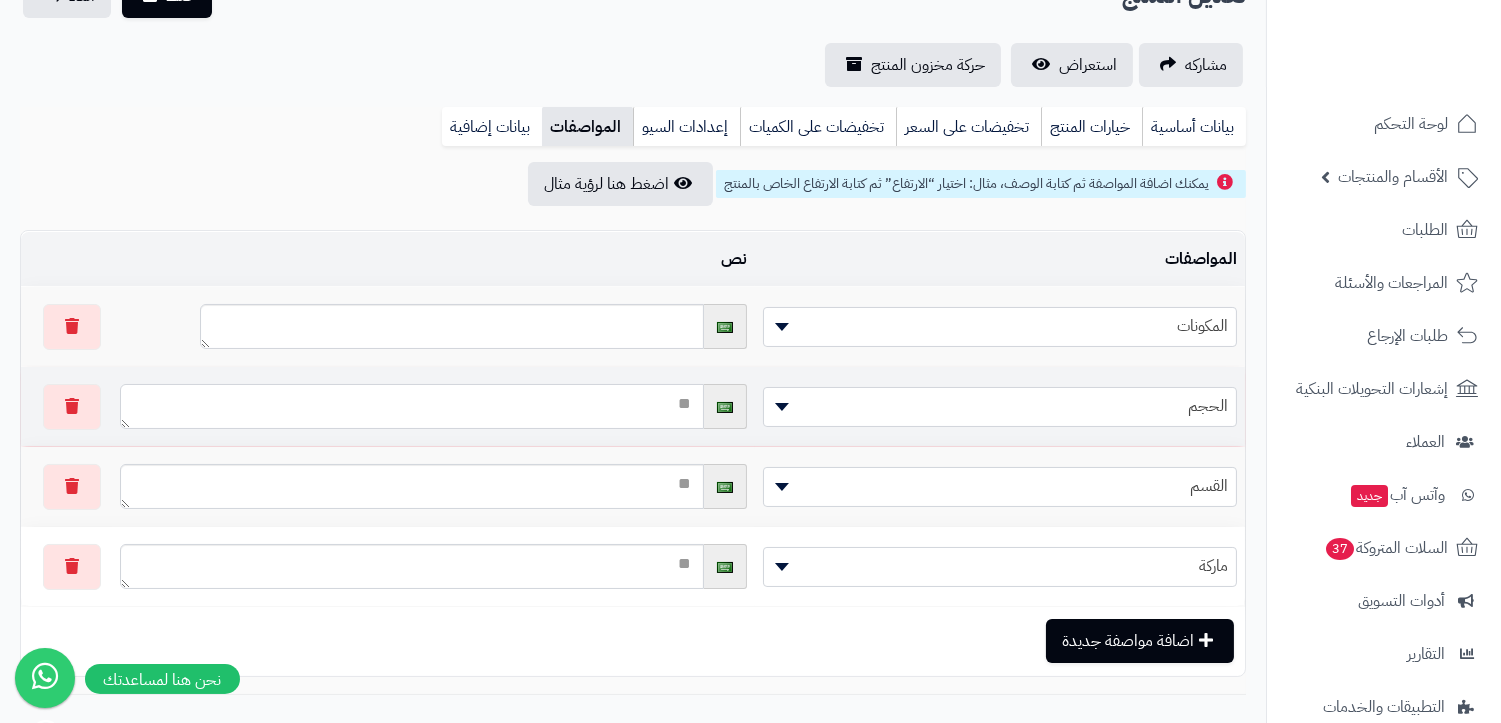 click at bounding box center (412, 406) 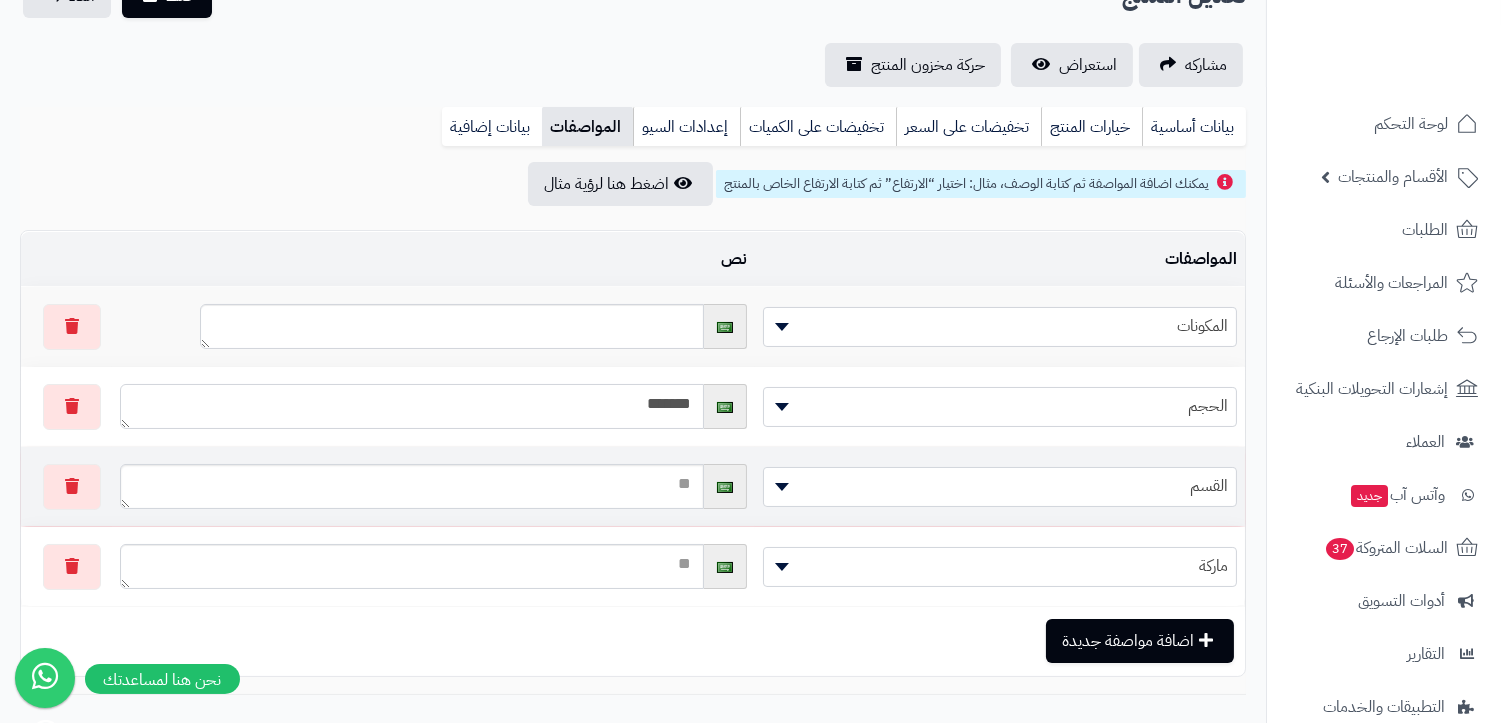 type on "******" 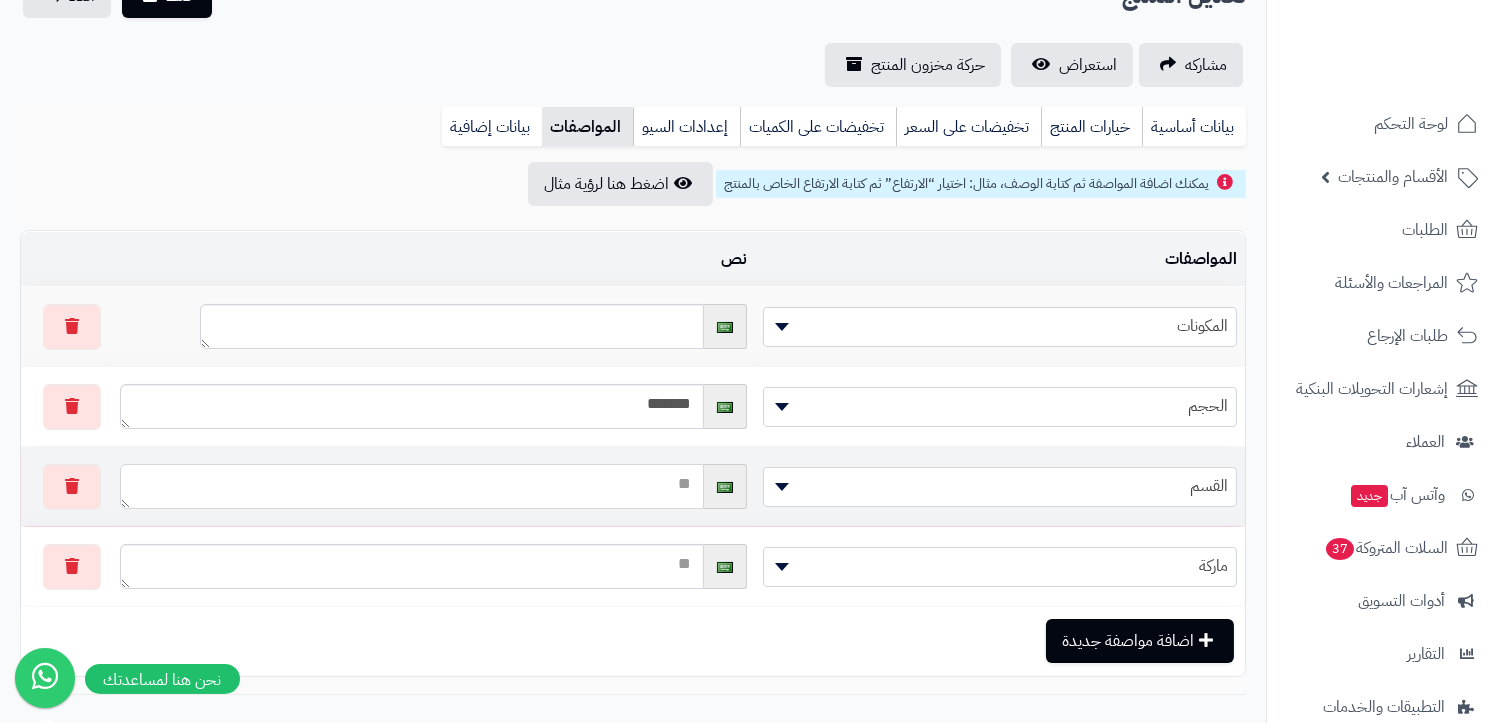 click at bounding box center (412, 486) 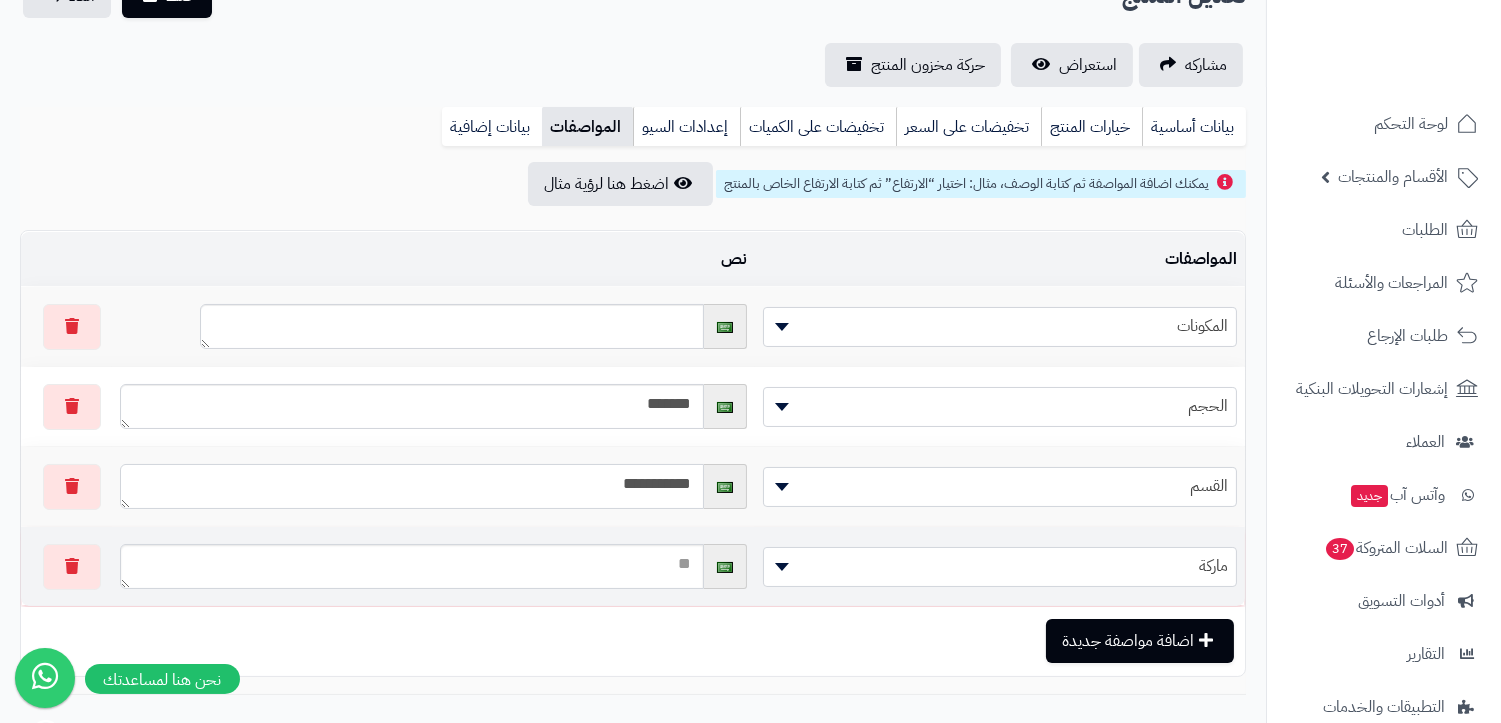 type on "**********" 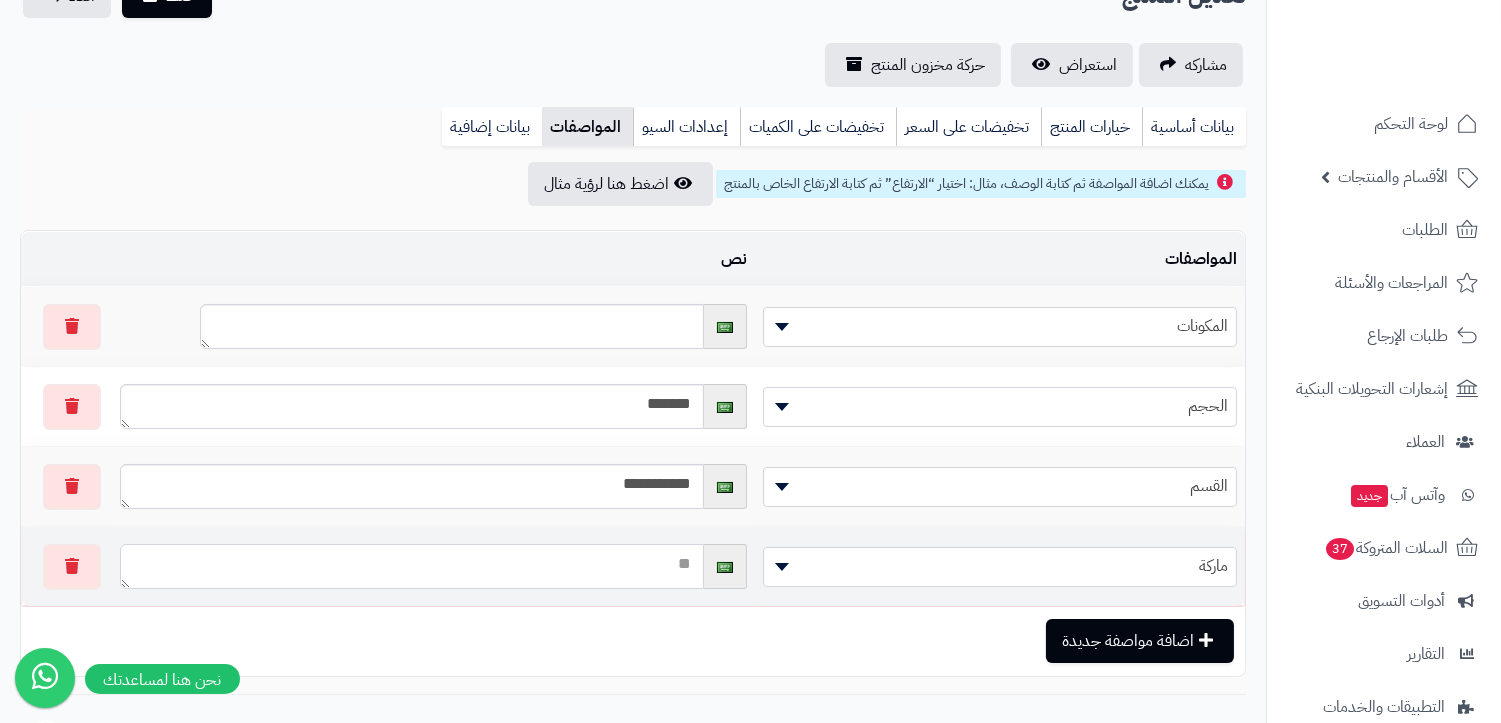 click at bounding box center [412, 566] 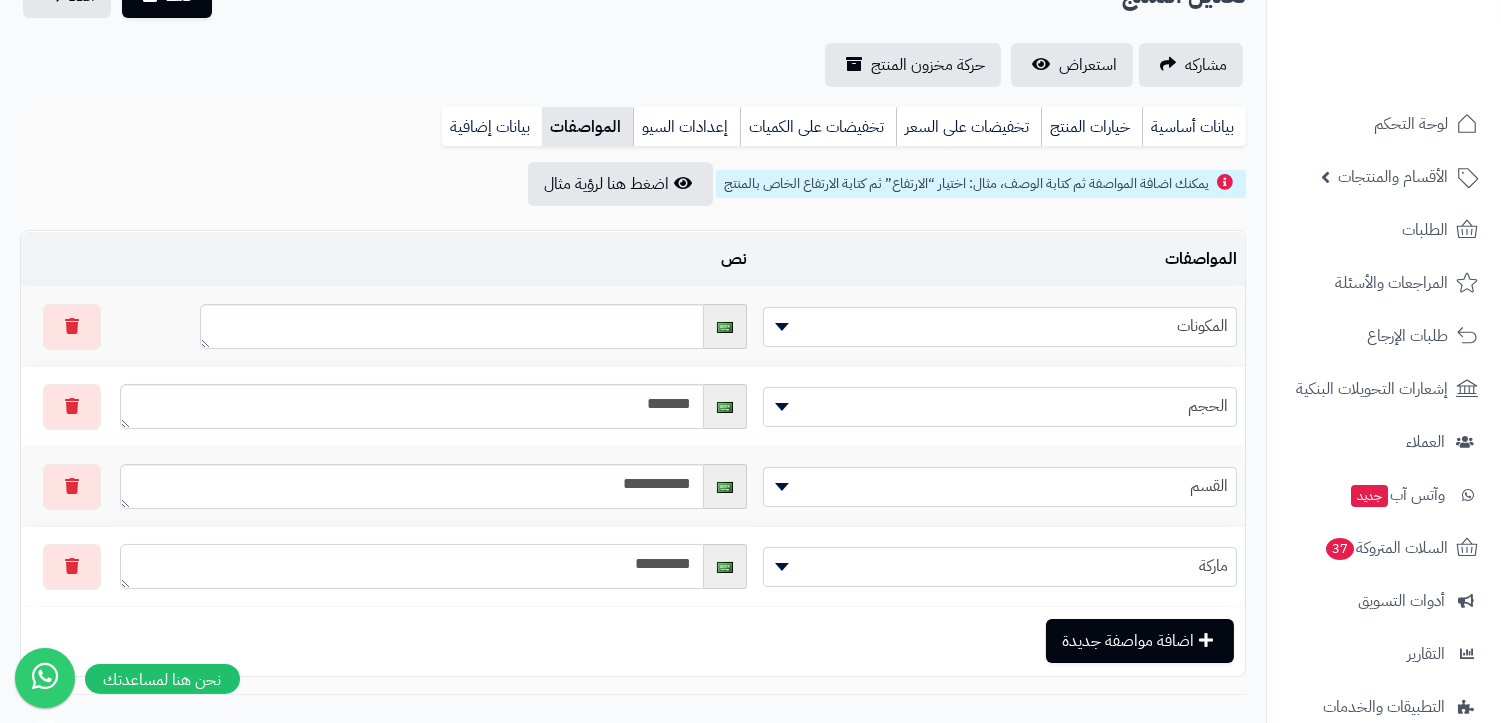 paste on "********" 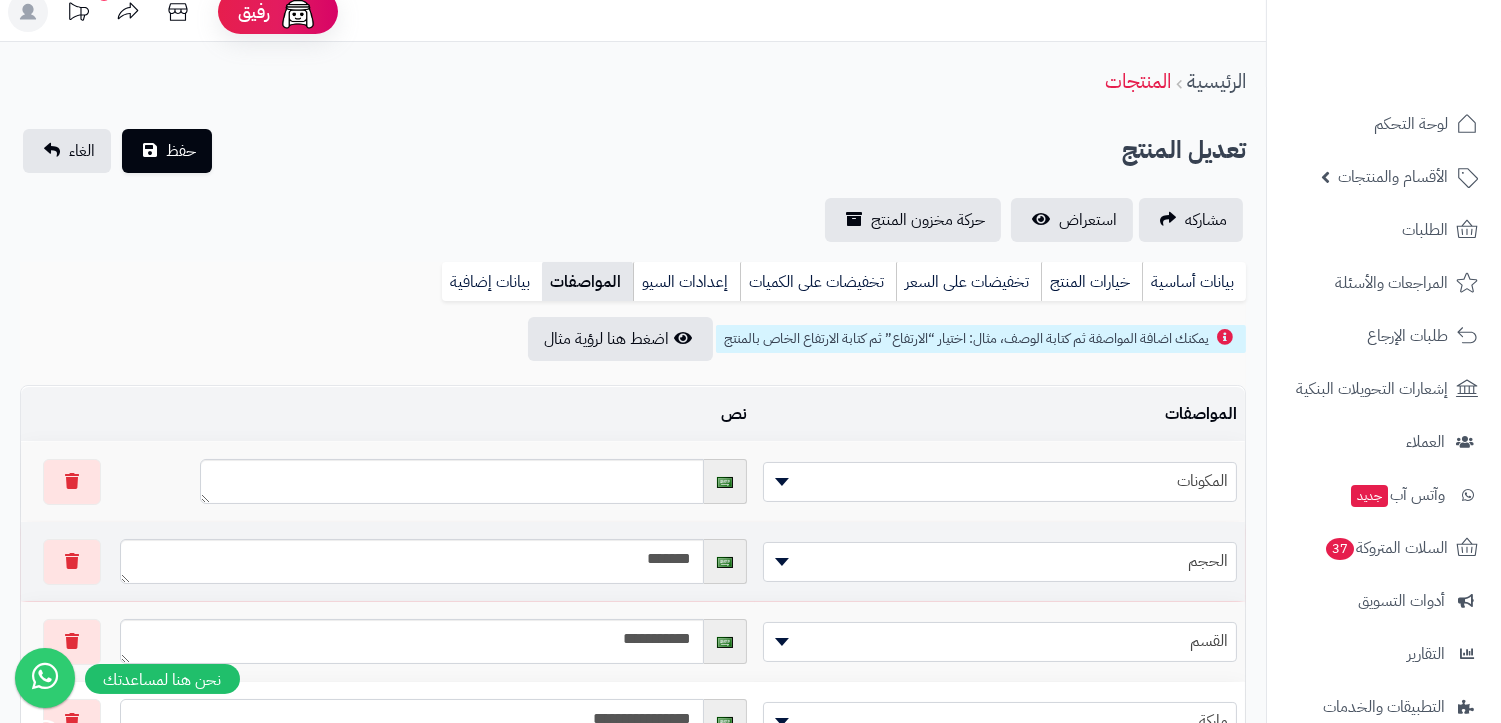 scroll, scrollTop: 0, scrollLeft: 0, axis: both 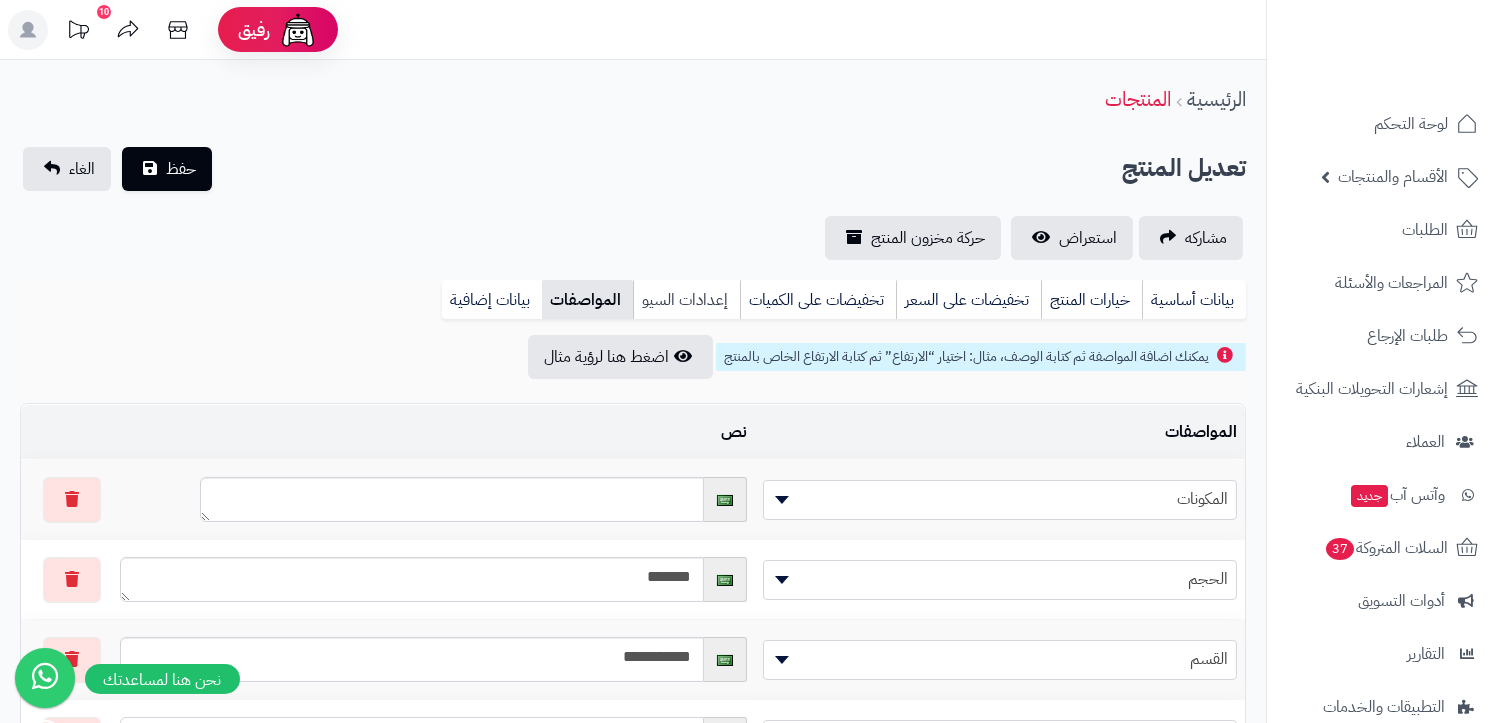 type on "**********" 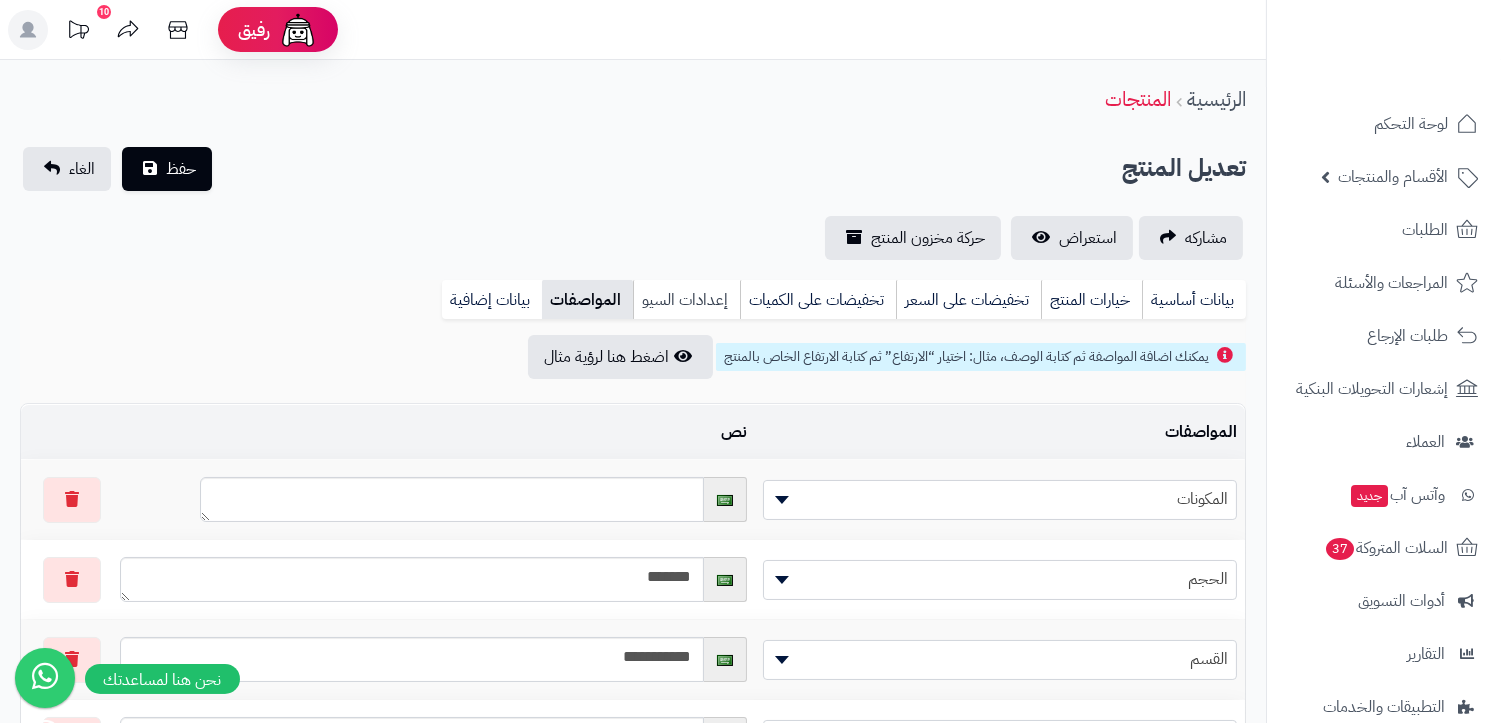 click on "إعدادات السيو" at bounding box center [686, 300] 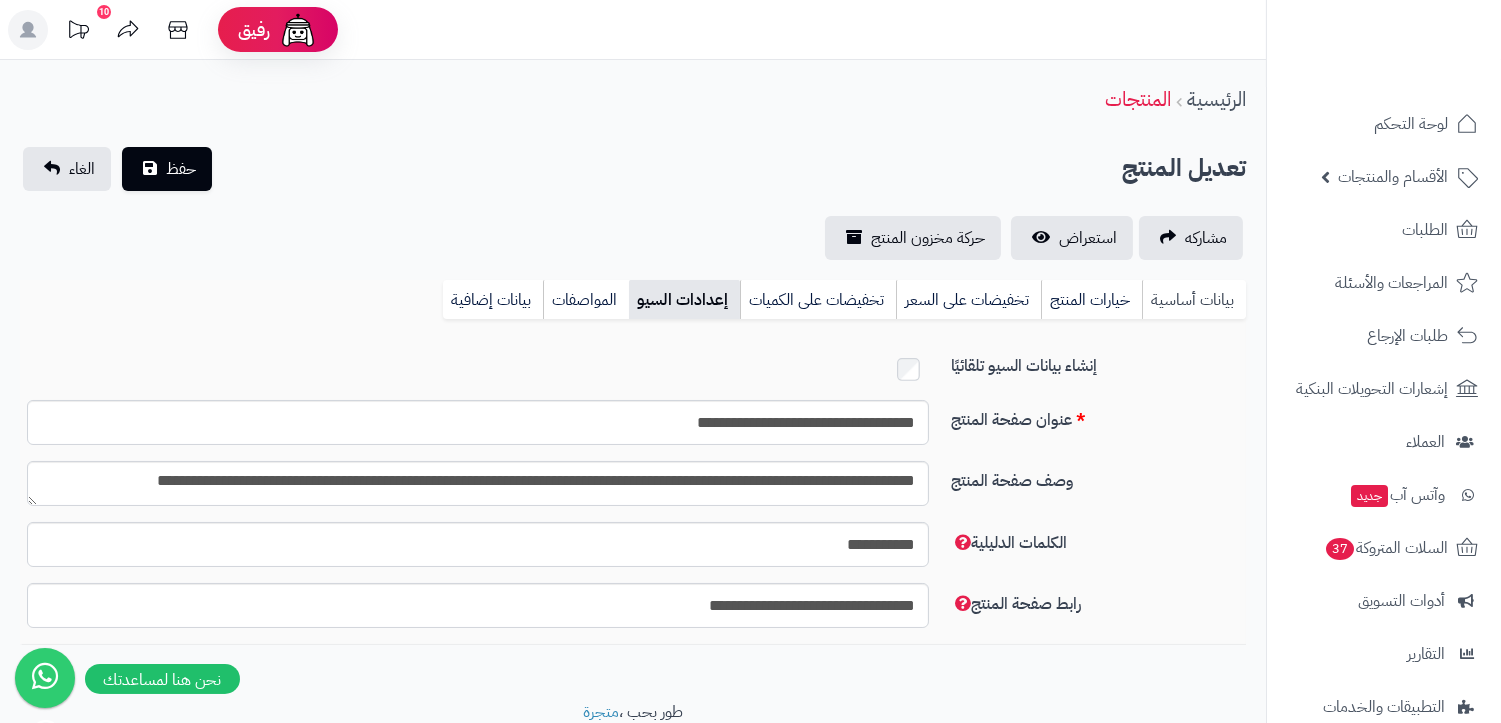 click on "بيانات أساسية" at bounding box center [1194, 300] 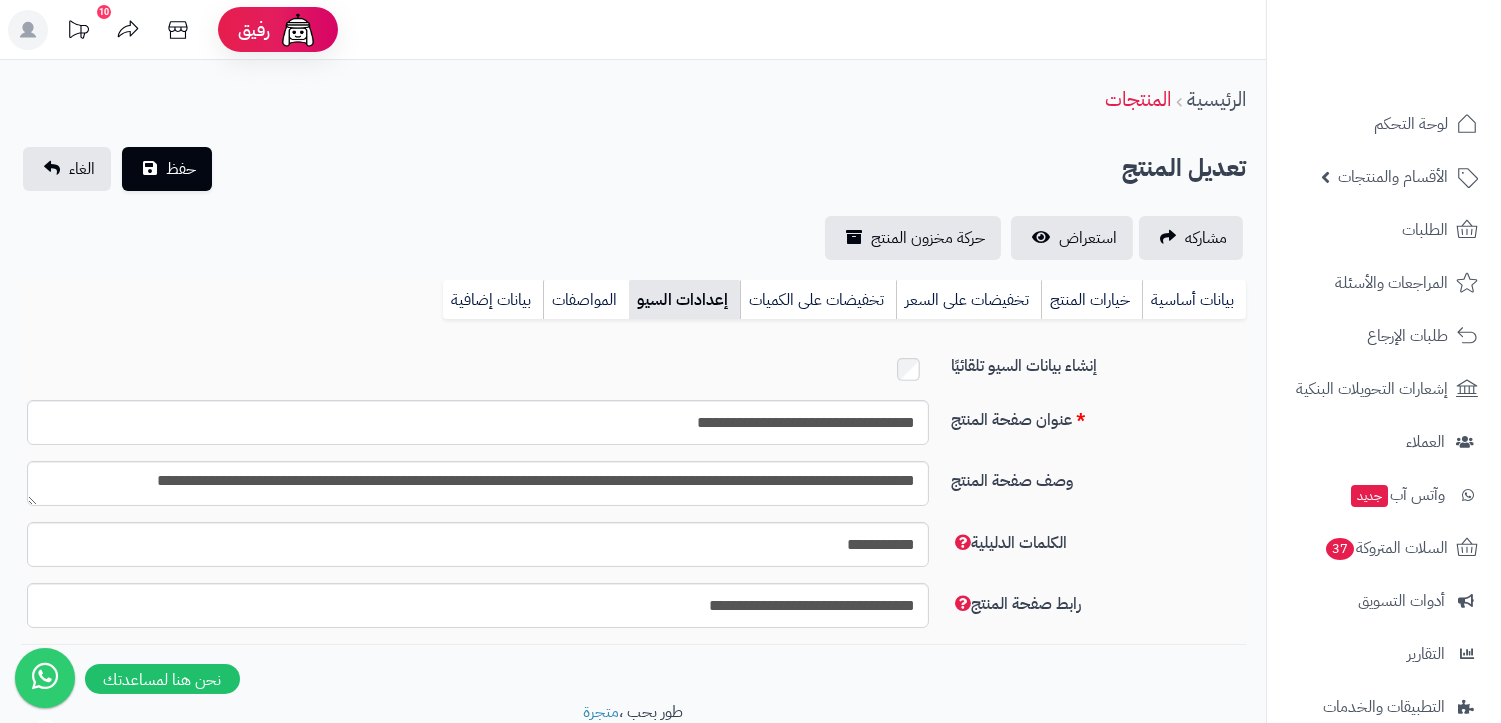 scroll, scrollTop: 0, scrollLeft: 0, axis: both 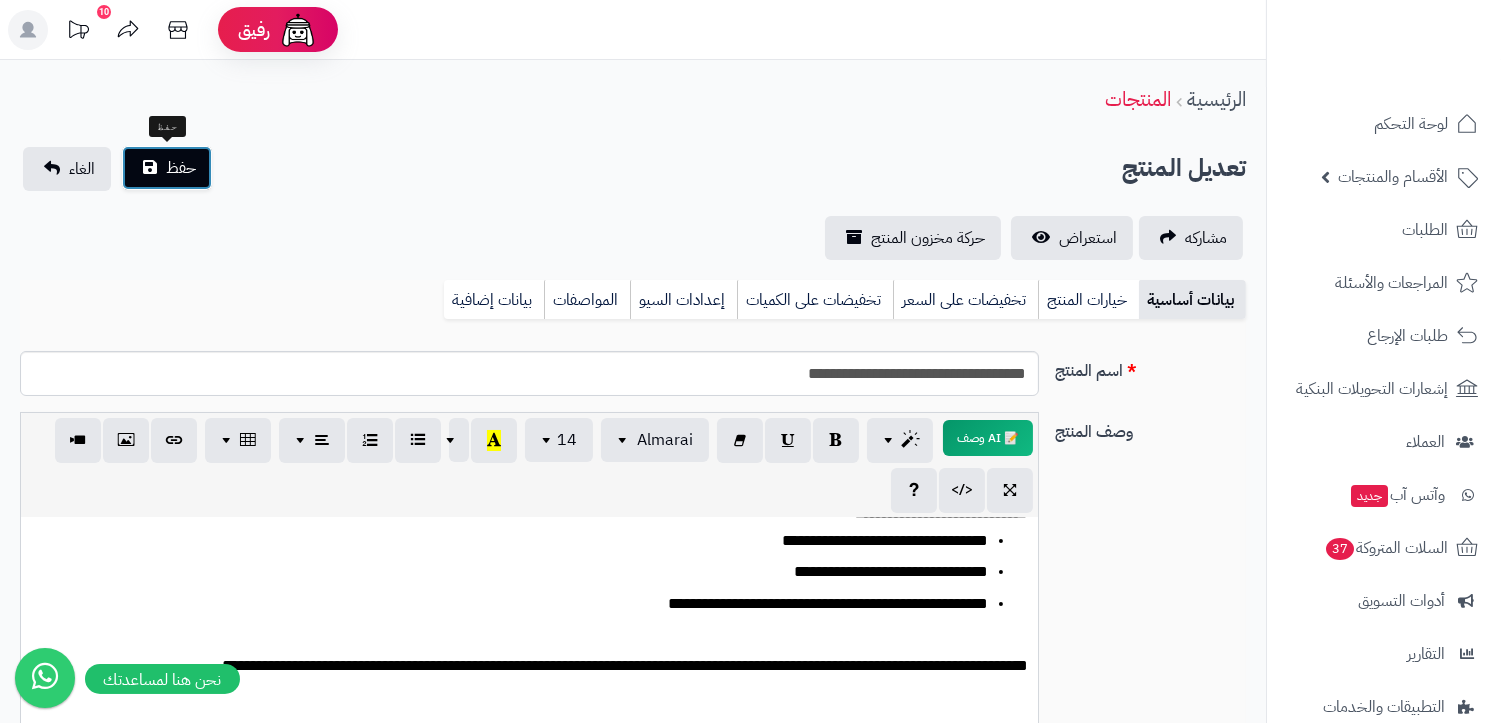 click on "حفظ" at bounding box center [167, 168] 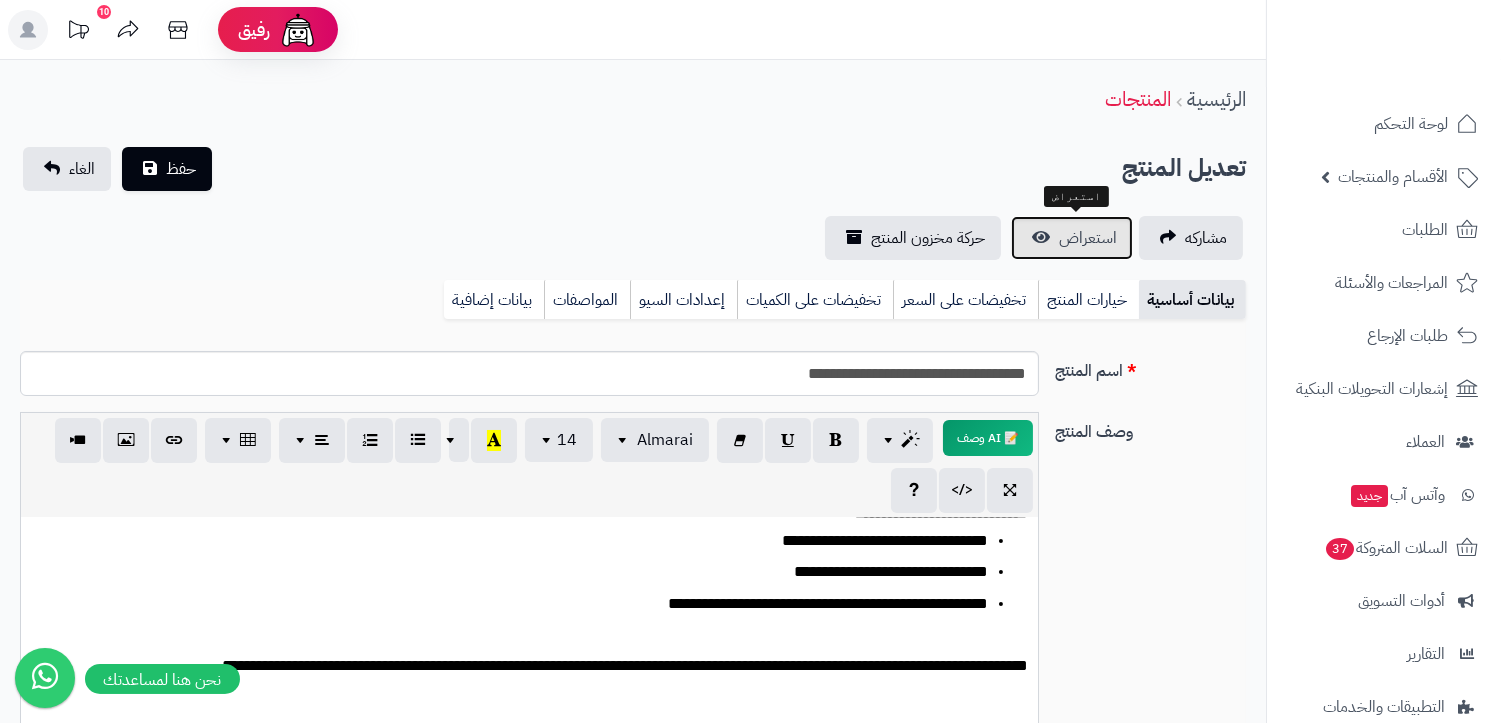 click on "استعراض" at bounding box center [1088, 238] 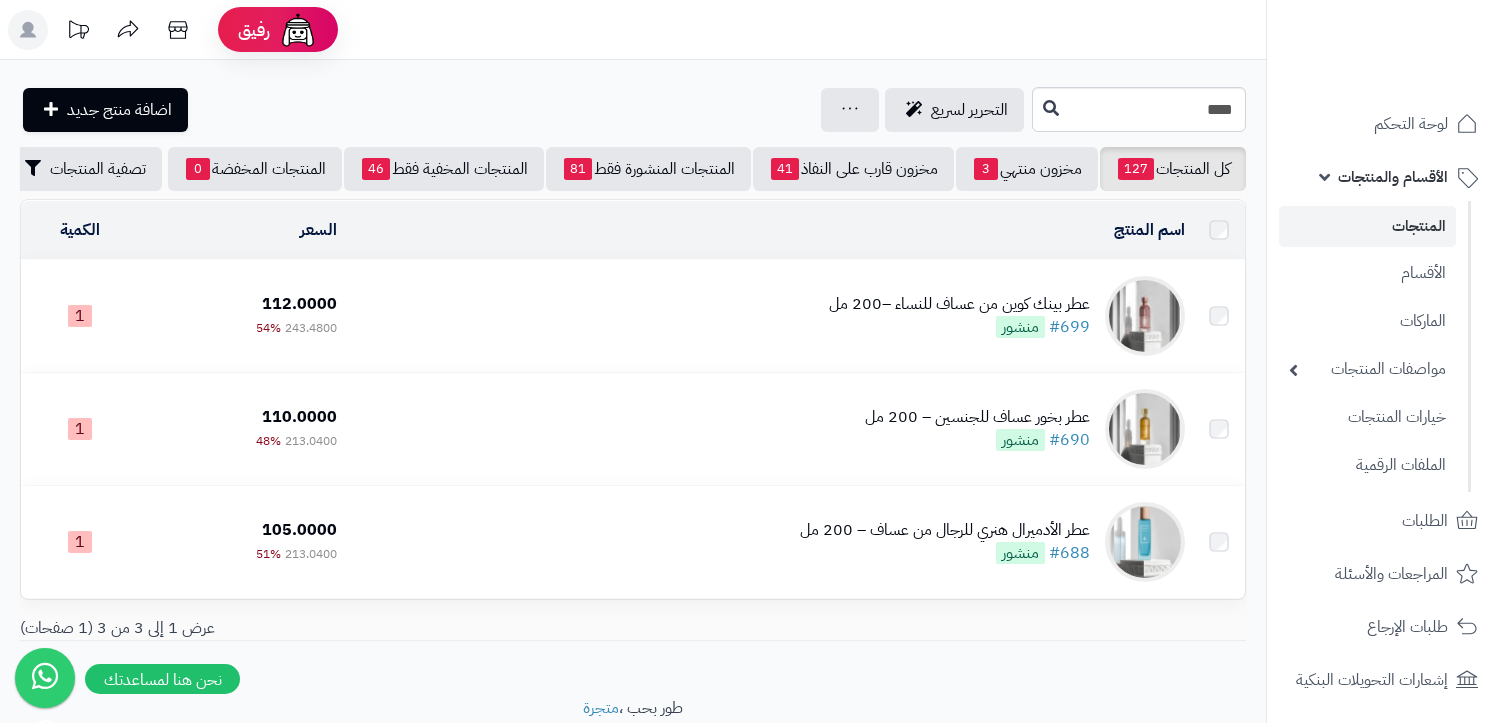 scroll, scrollTop: 0, scrollLeft: 0, axis: both 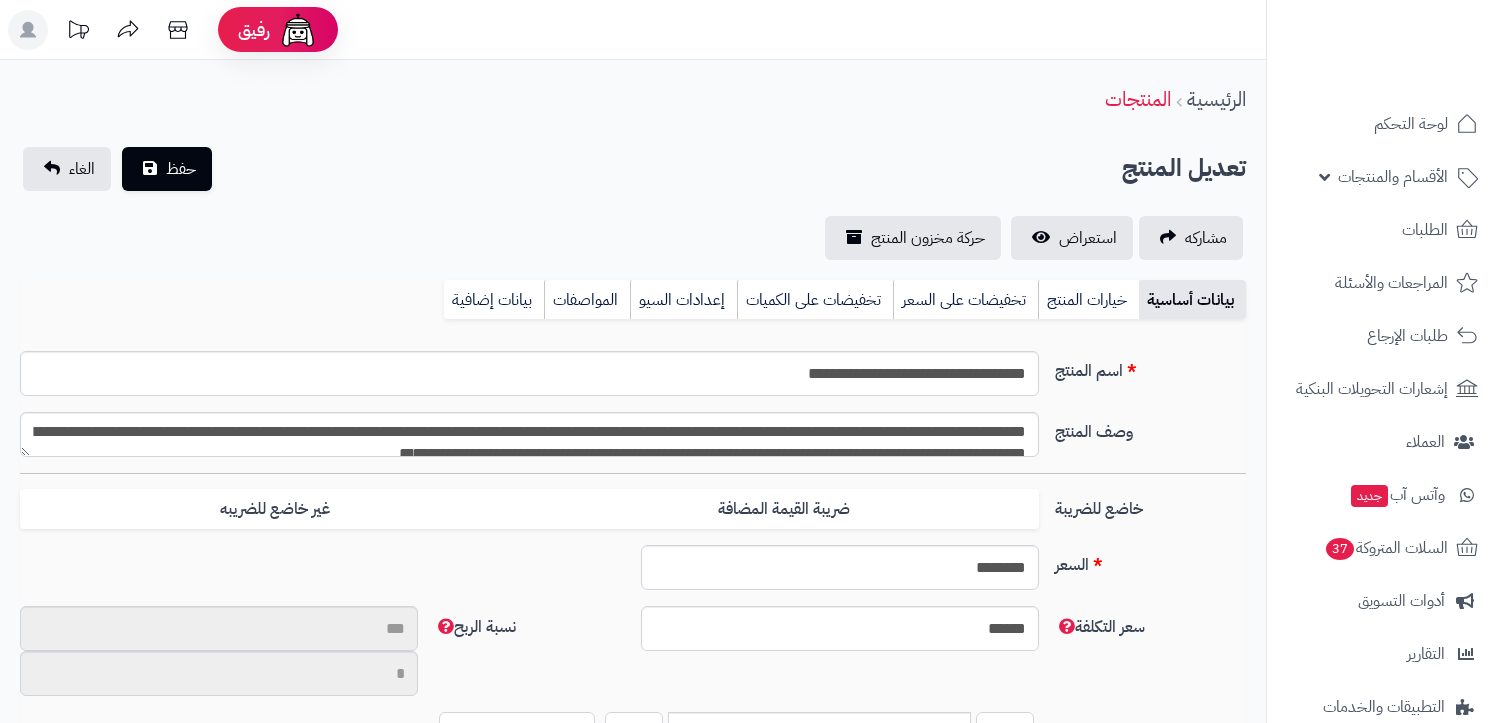 type on "**" 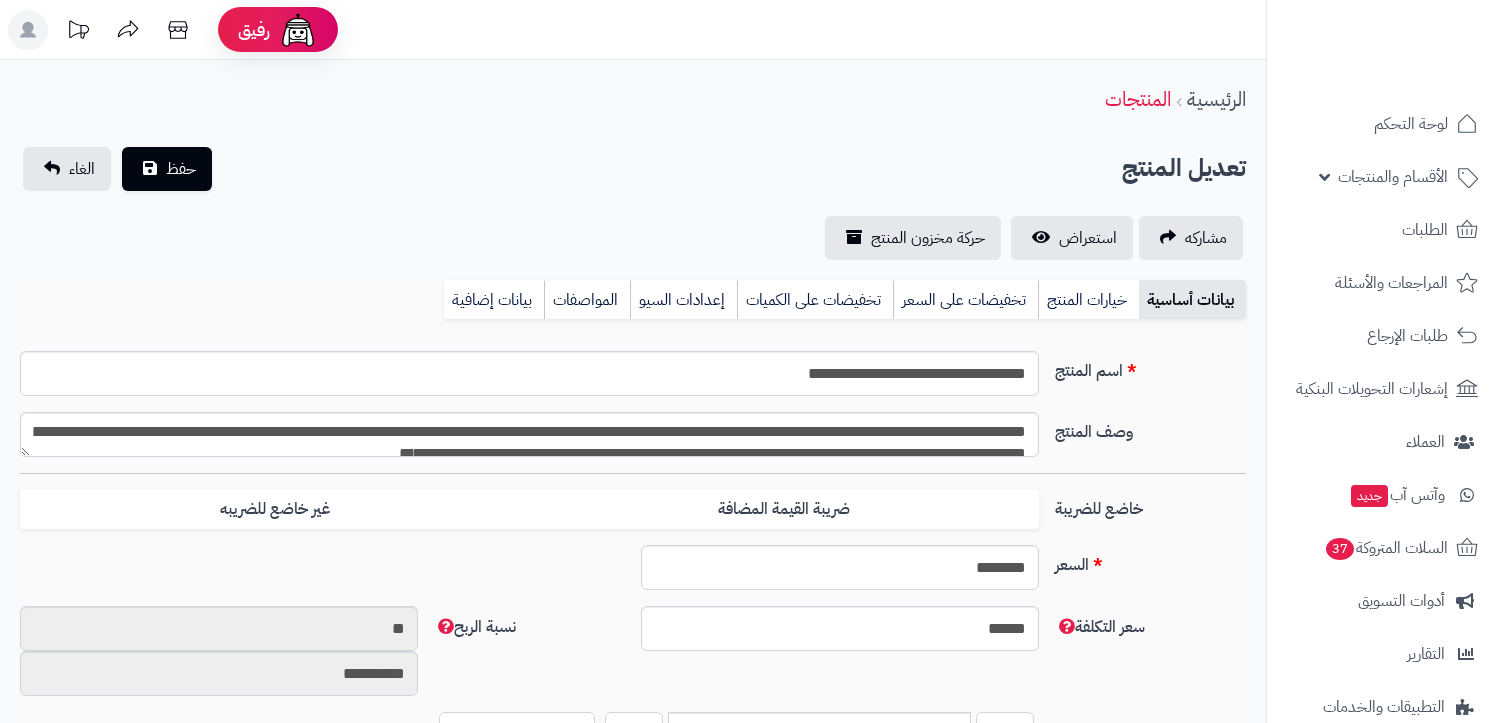 type on "******" 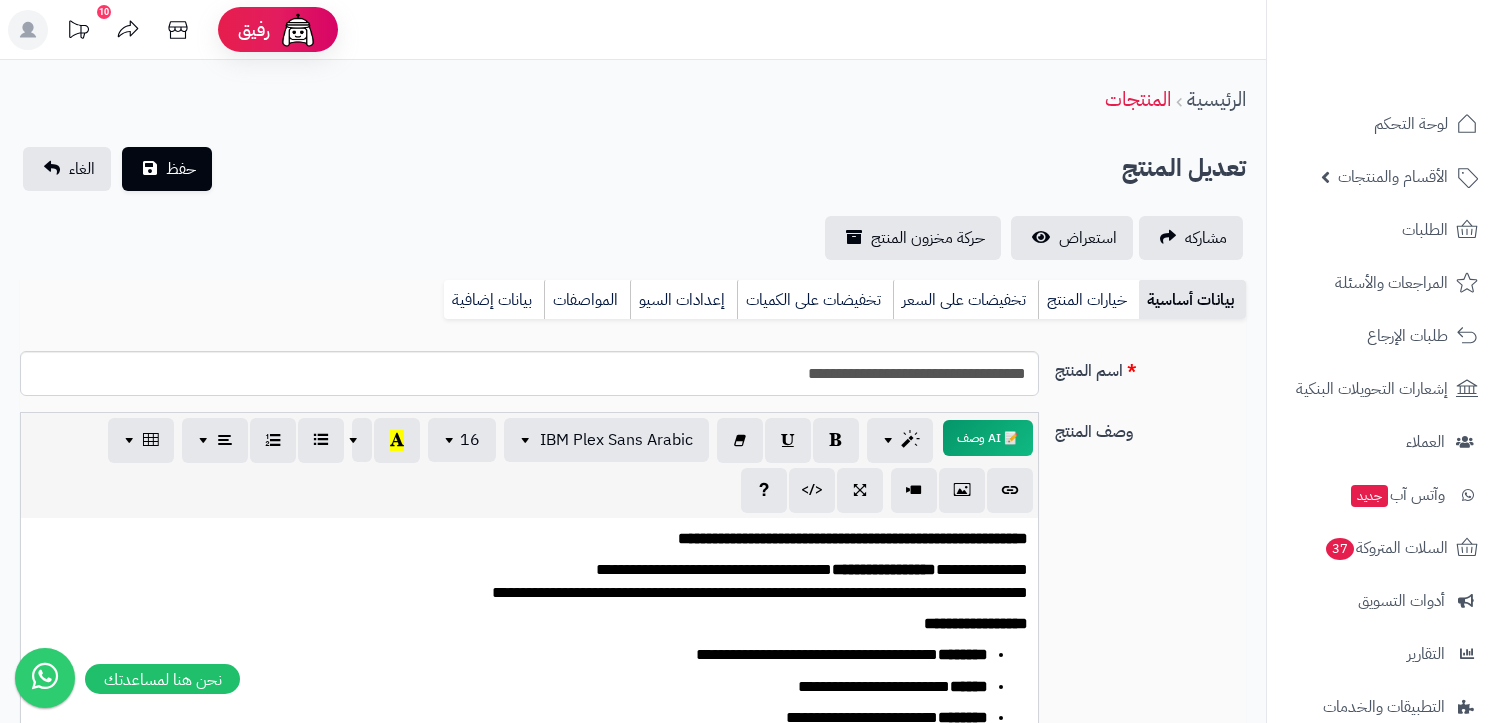 scroll, scrollTop: 0, scrollLeft: 0, axis: both 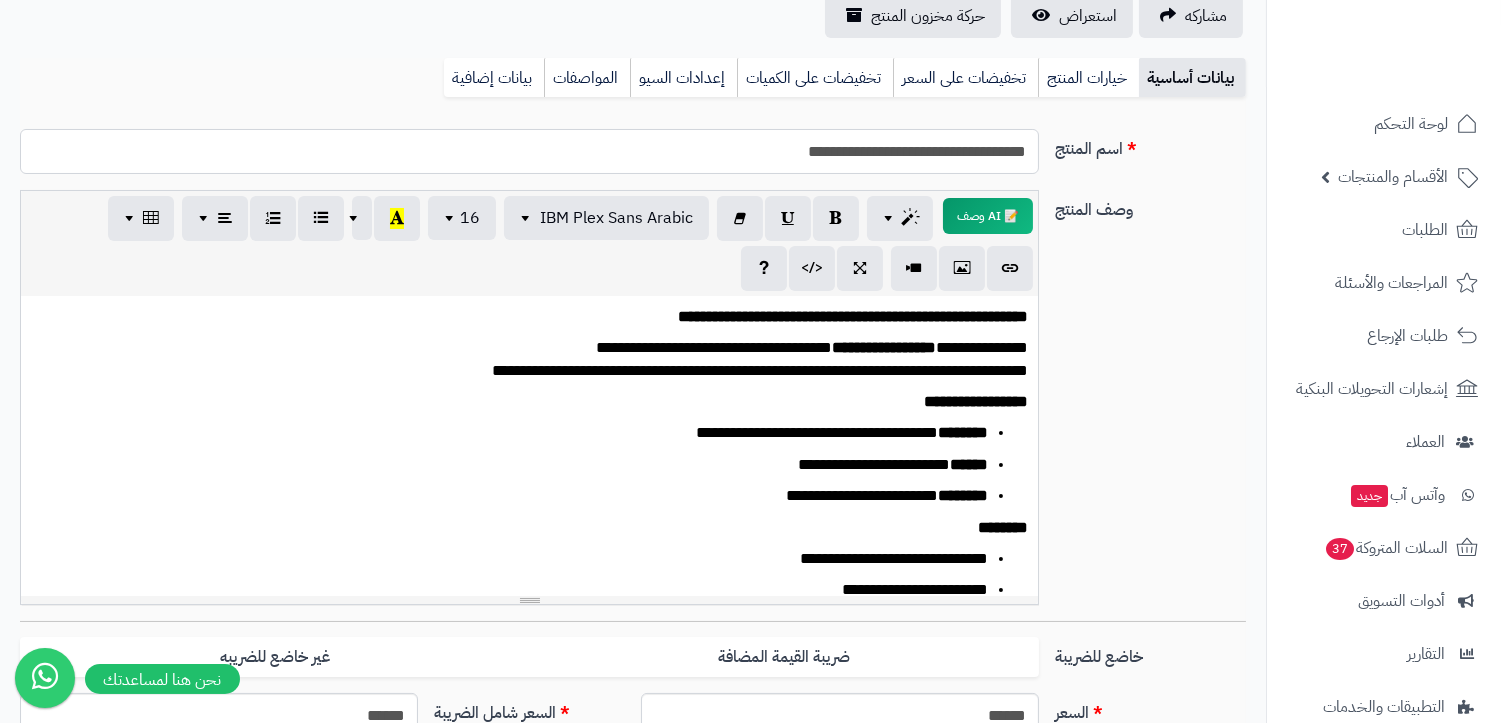 click on "**********" at bounding box center [529, 151] 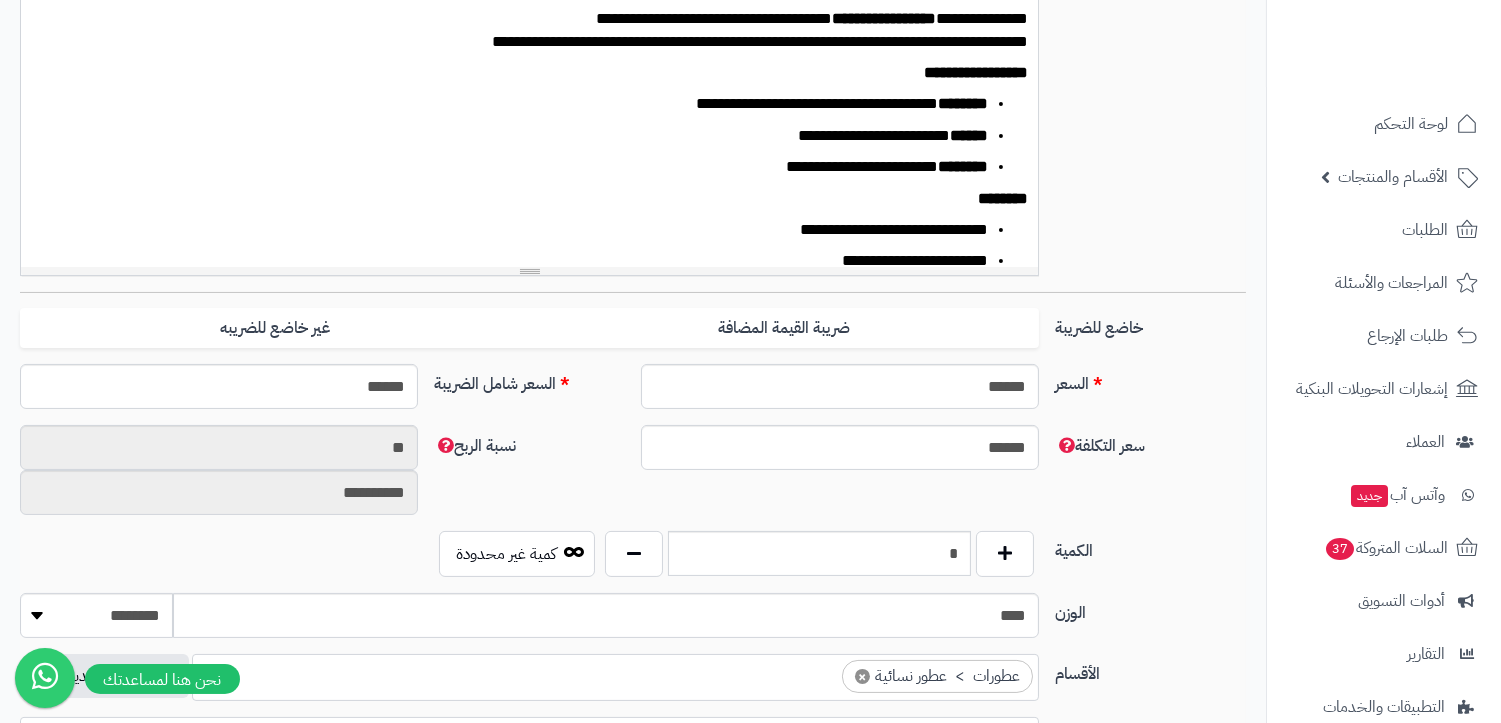 scroll, scrollTop: 555, scrollLeft: 0, axis: vertical 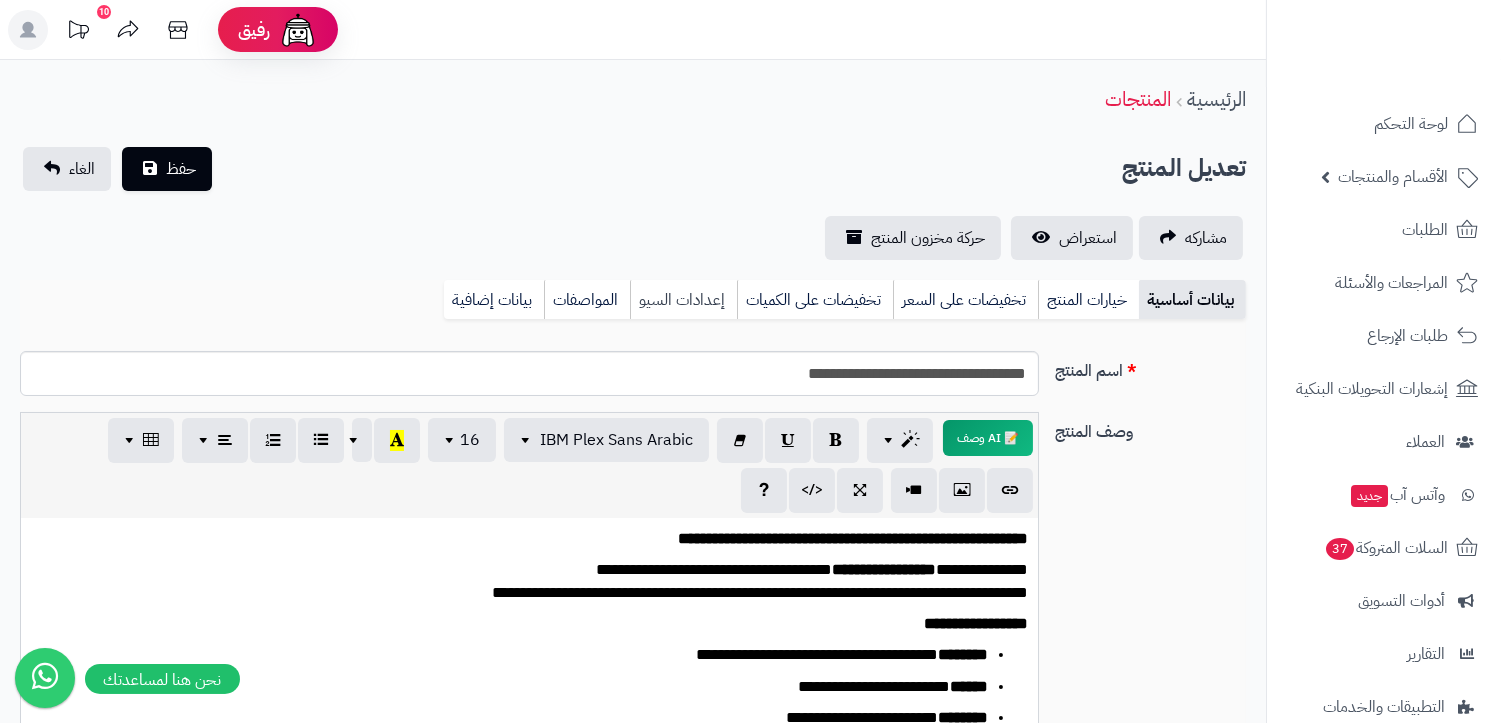 click on "إعدادات السيو" at bounding box center (683, 300) 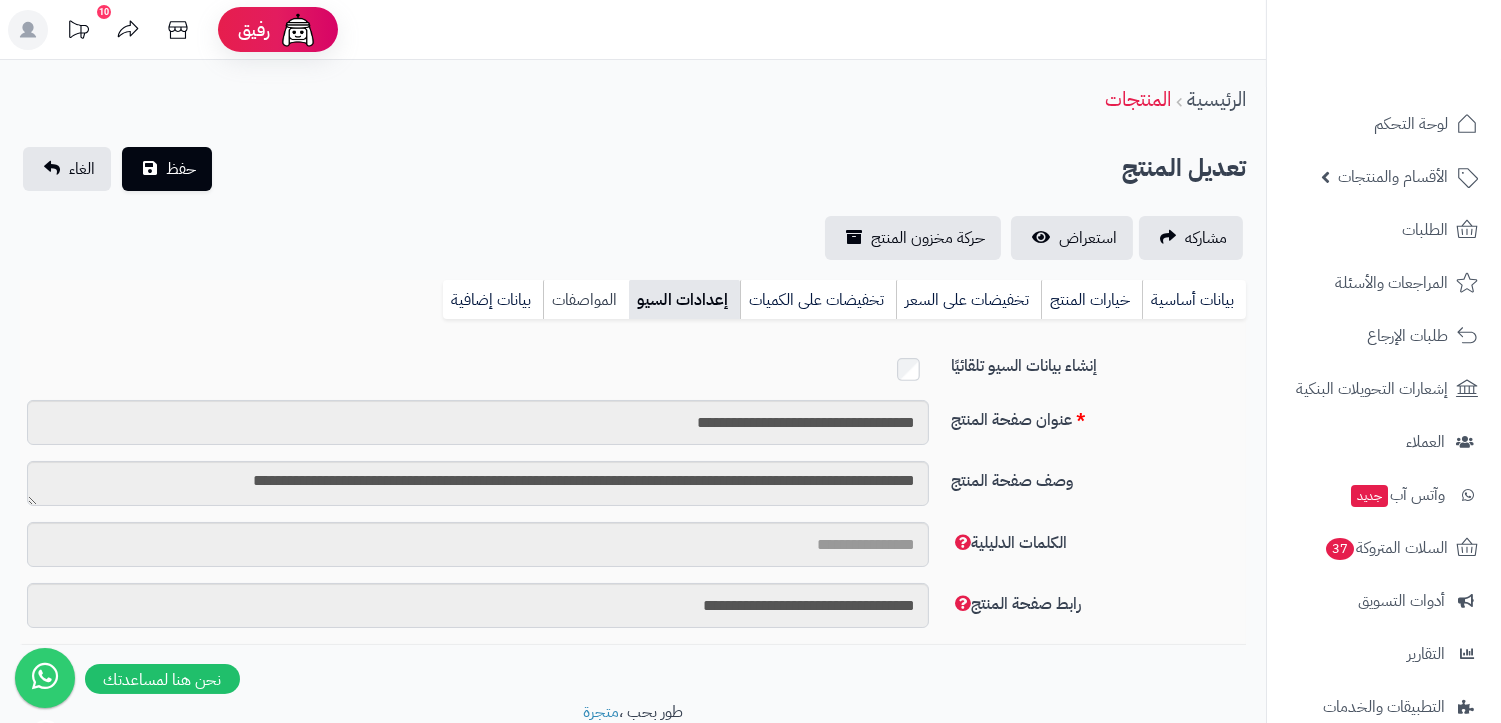 click on "المواصفات" at bounding box center (586, 300) 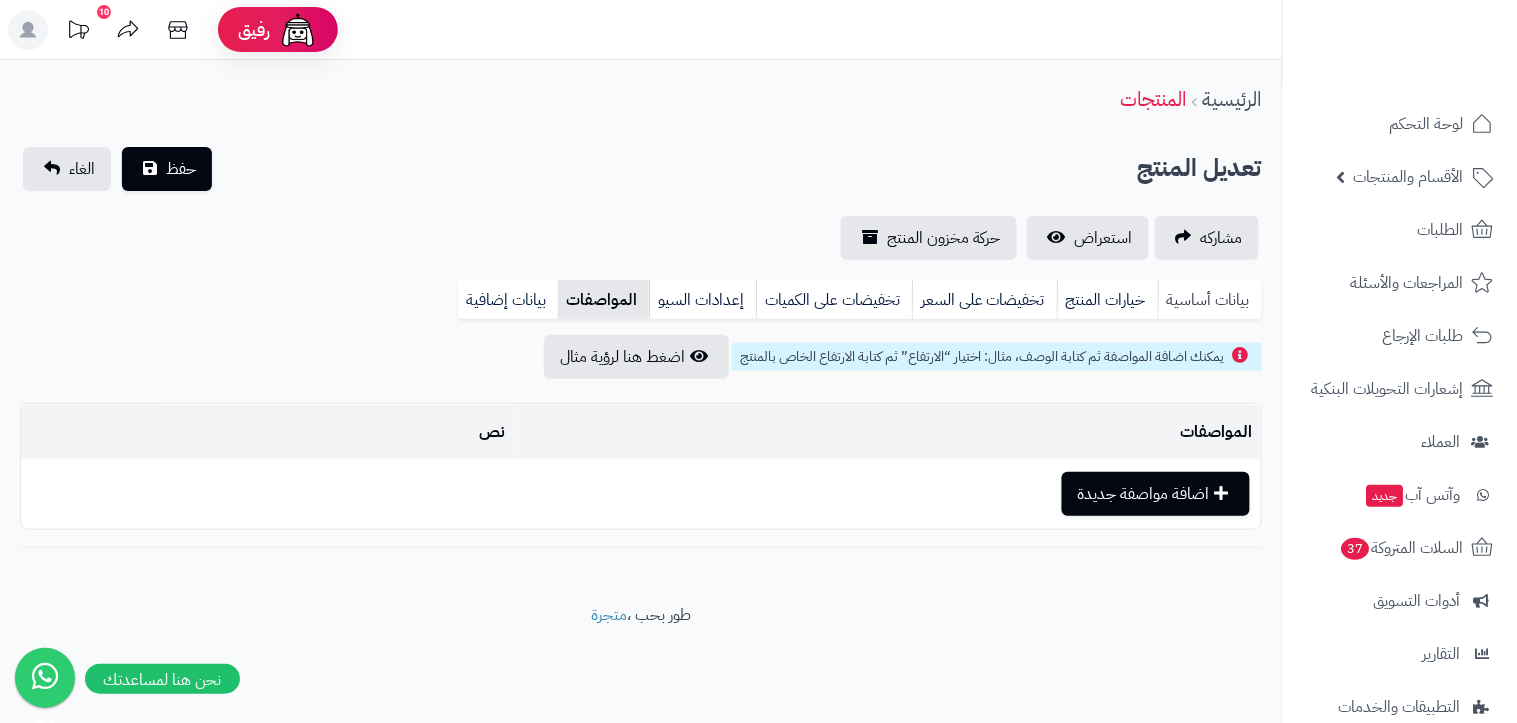 click on "بيانات أساسية" at bounding box center [1210, 300] 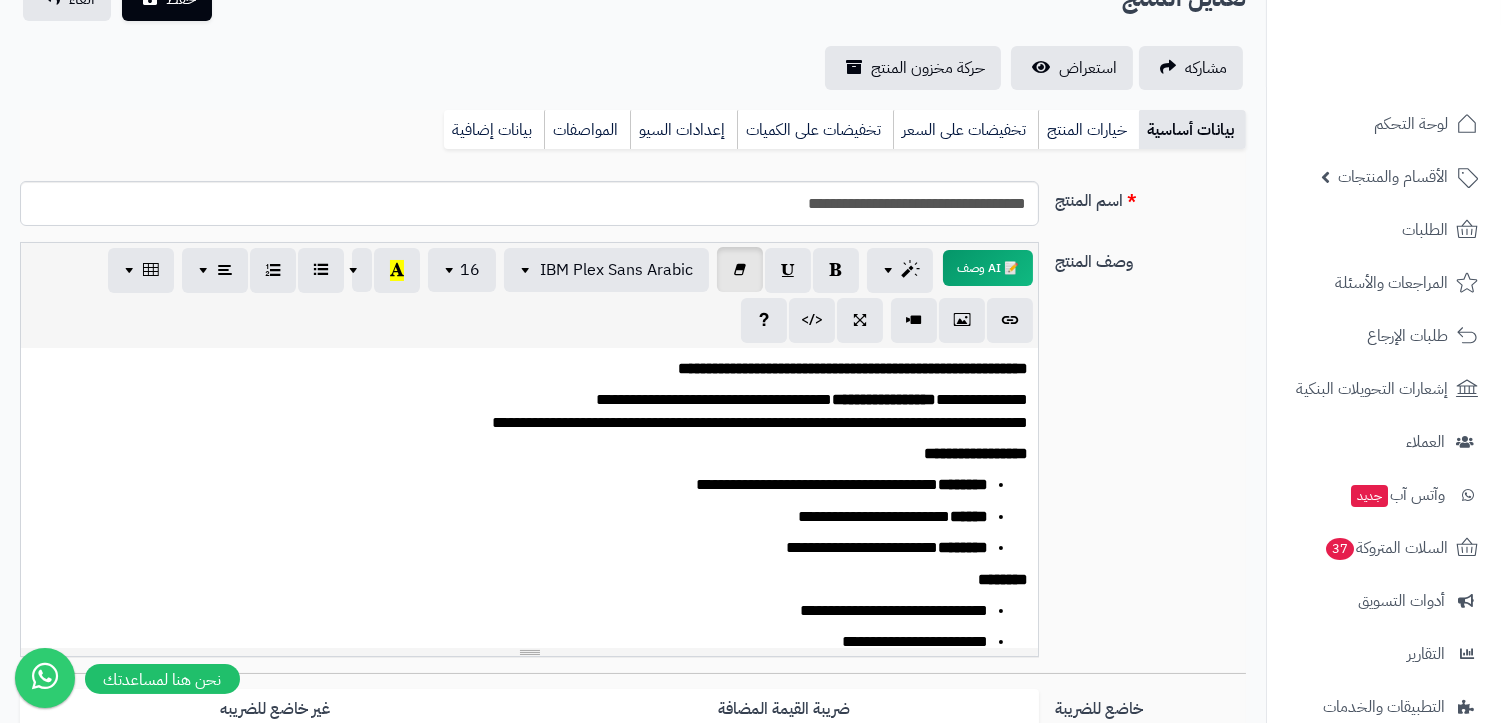 scroll, scrollTop: 222, scrollLeft: 0, axis: vertical 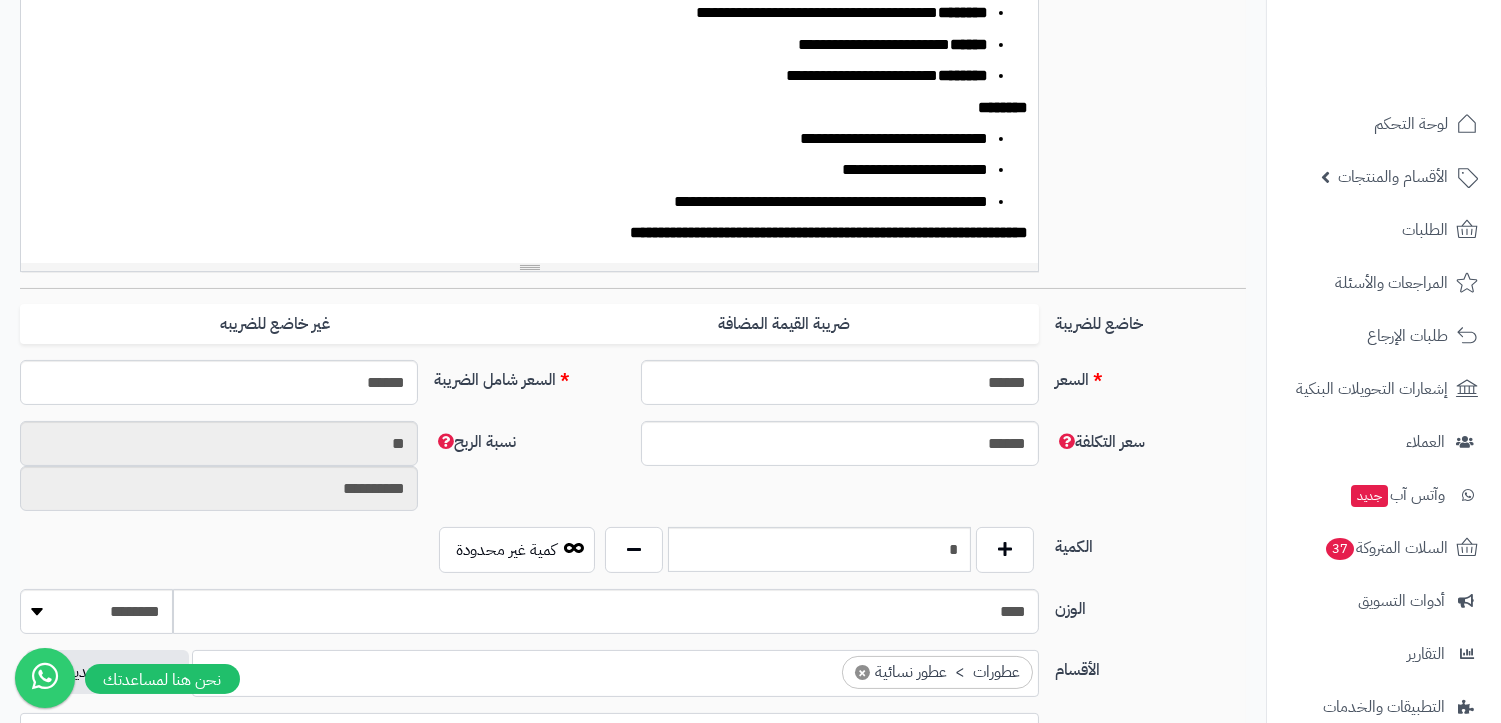 click on "**********" at bounding box center (529, 233) 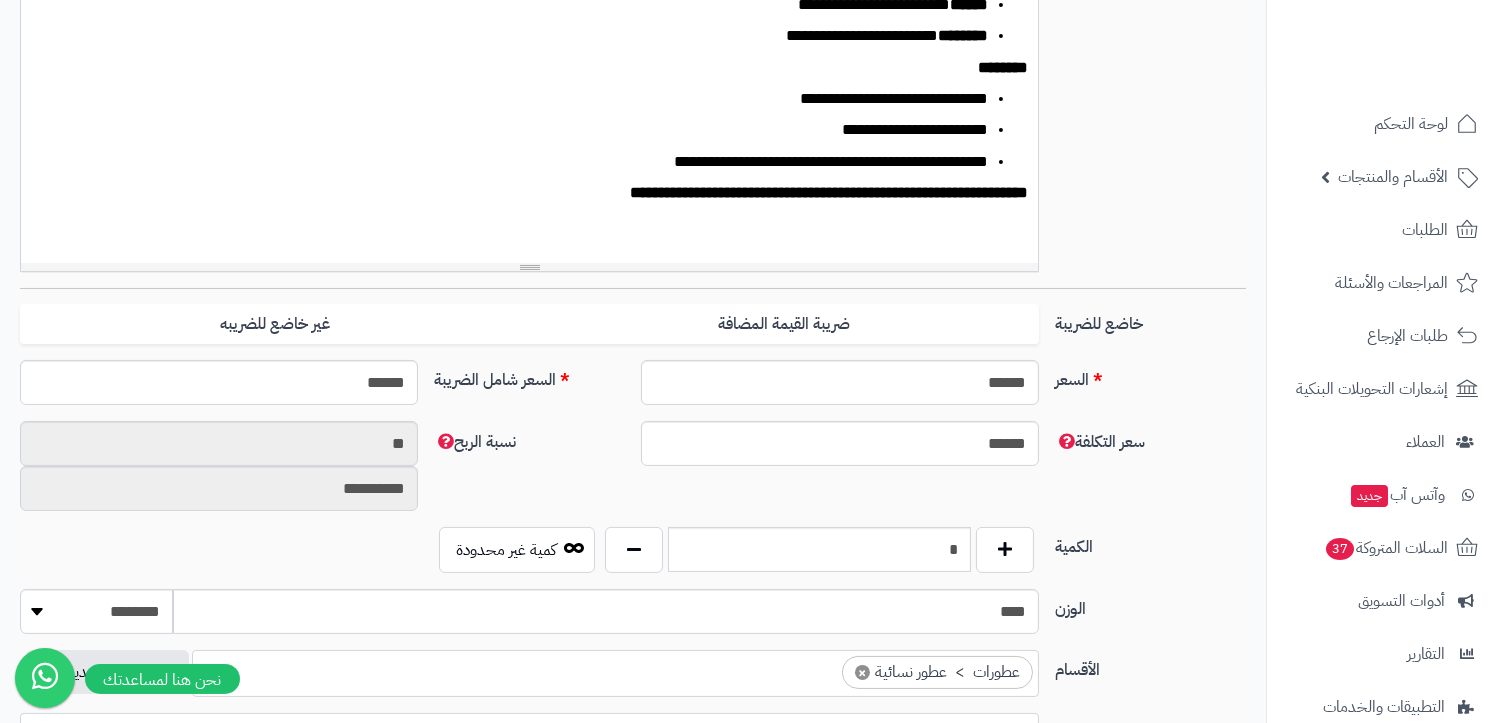 type 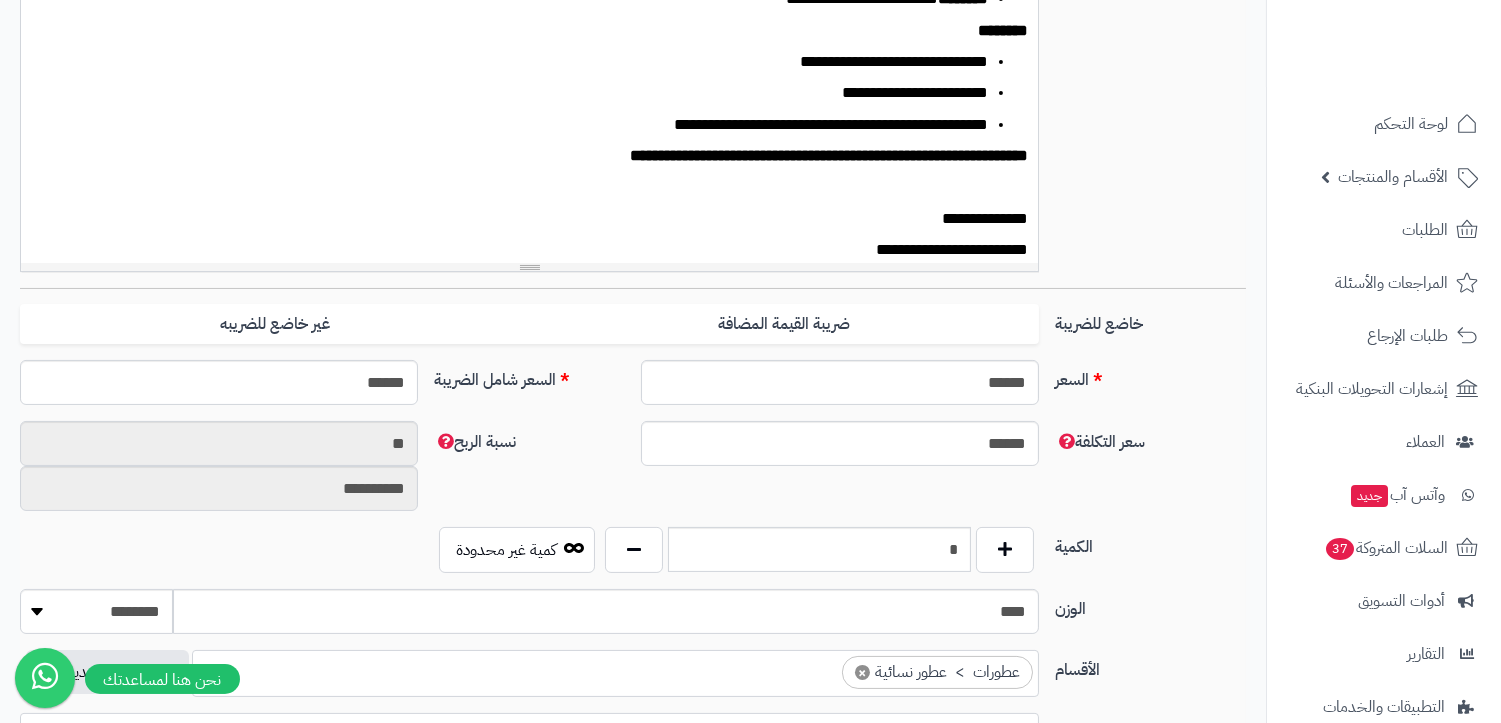 scroll, scrollTop: 192, scrollLeft: 0, axis: vertical 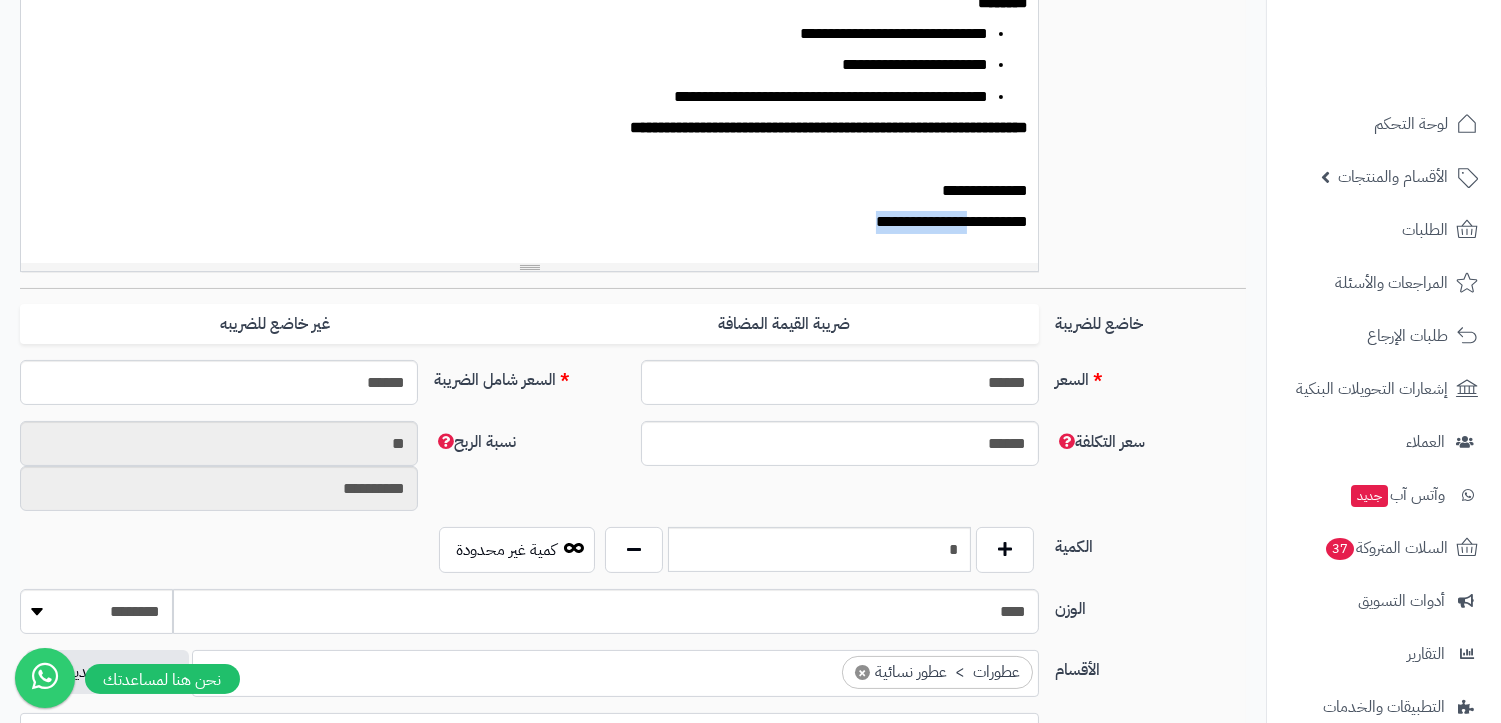 drag, startPoint x: 851, startPoint y: 210, endPoint x: 966, endPoint y: 225, distance: 115.97414 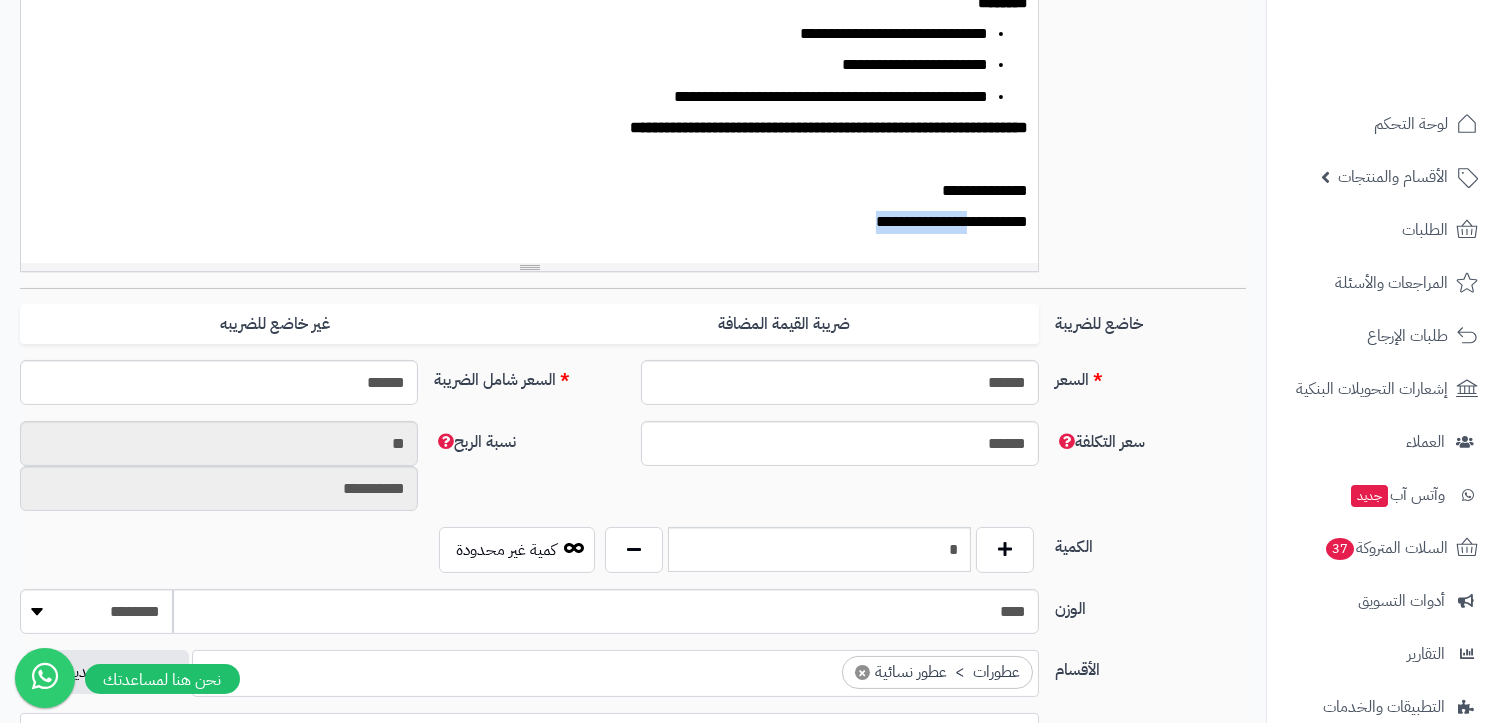 click on "**********" at bounding box center (538, 222) 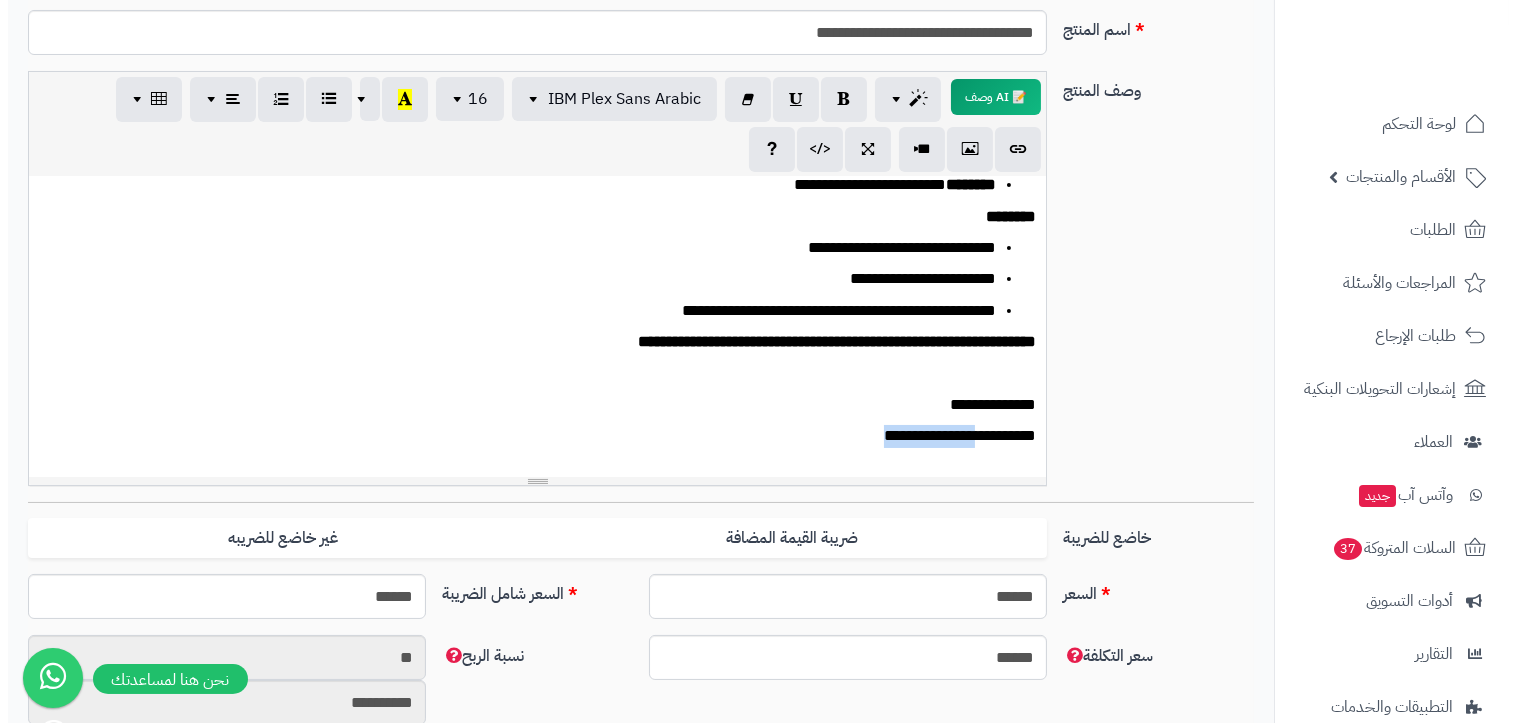 scroll, scrollTop: 333, scrollLeft: 0, axis: vertical 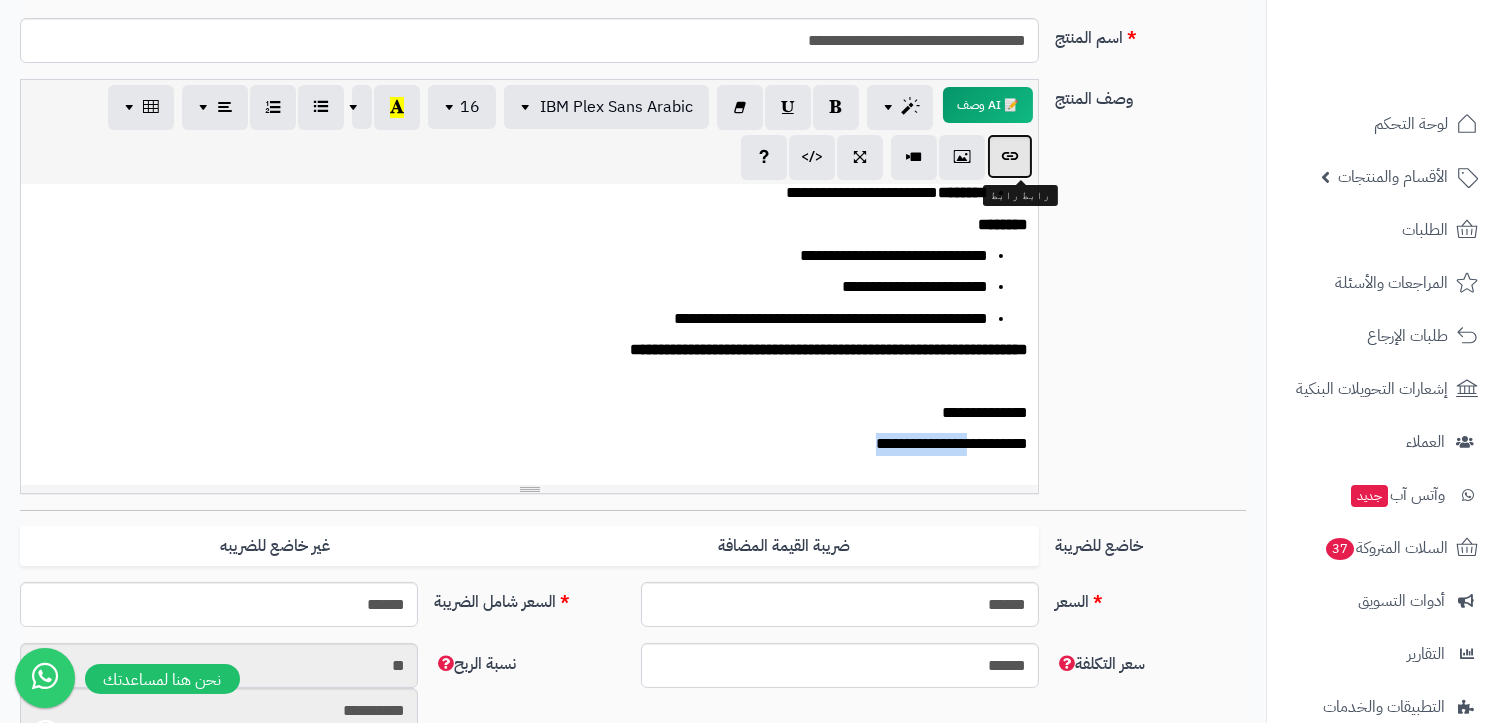 click at bounding box center (1010, 156) 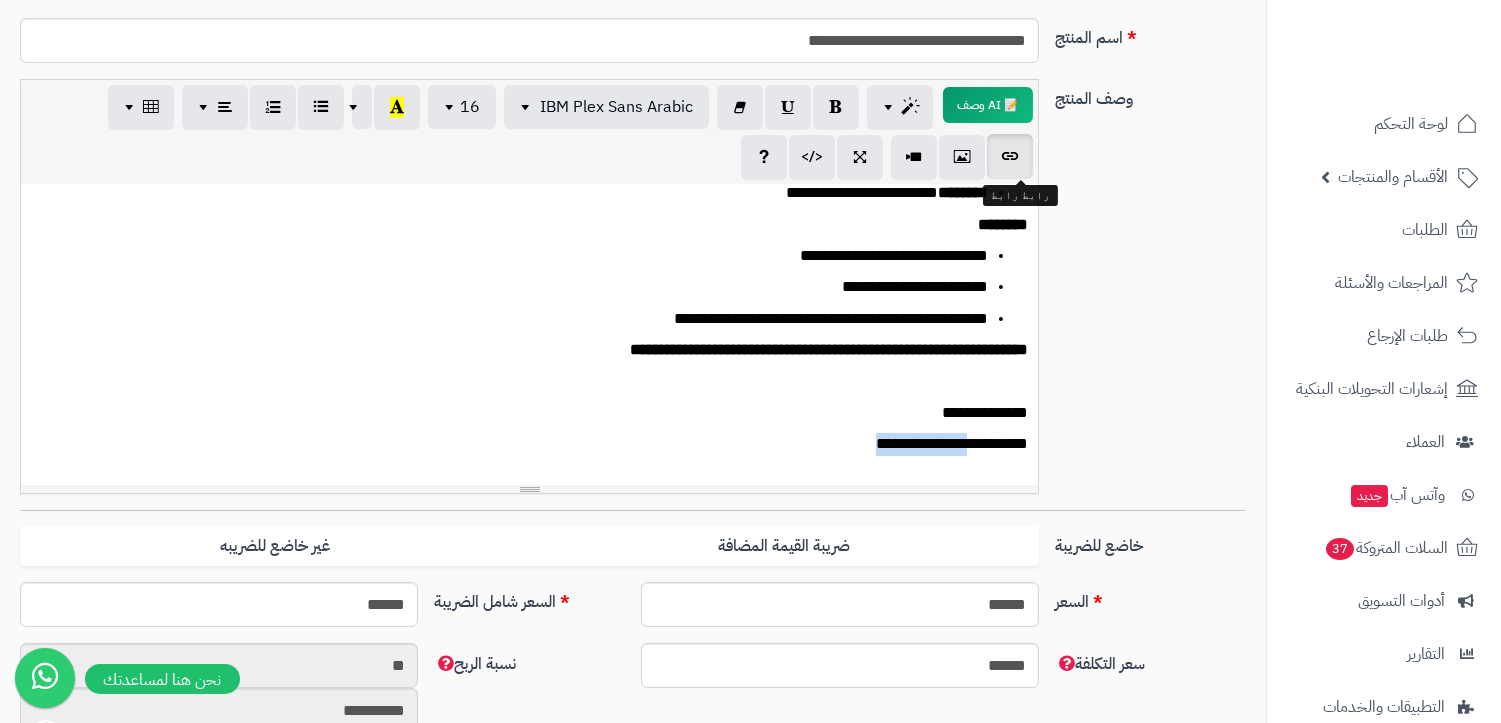type on "**********" 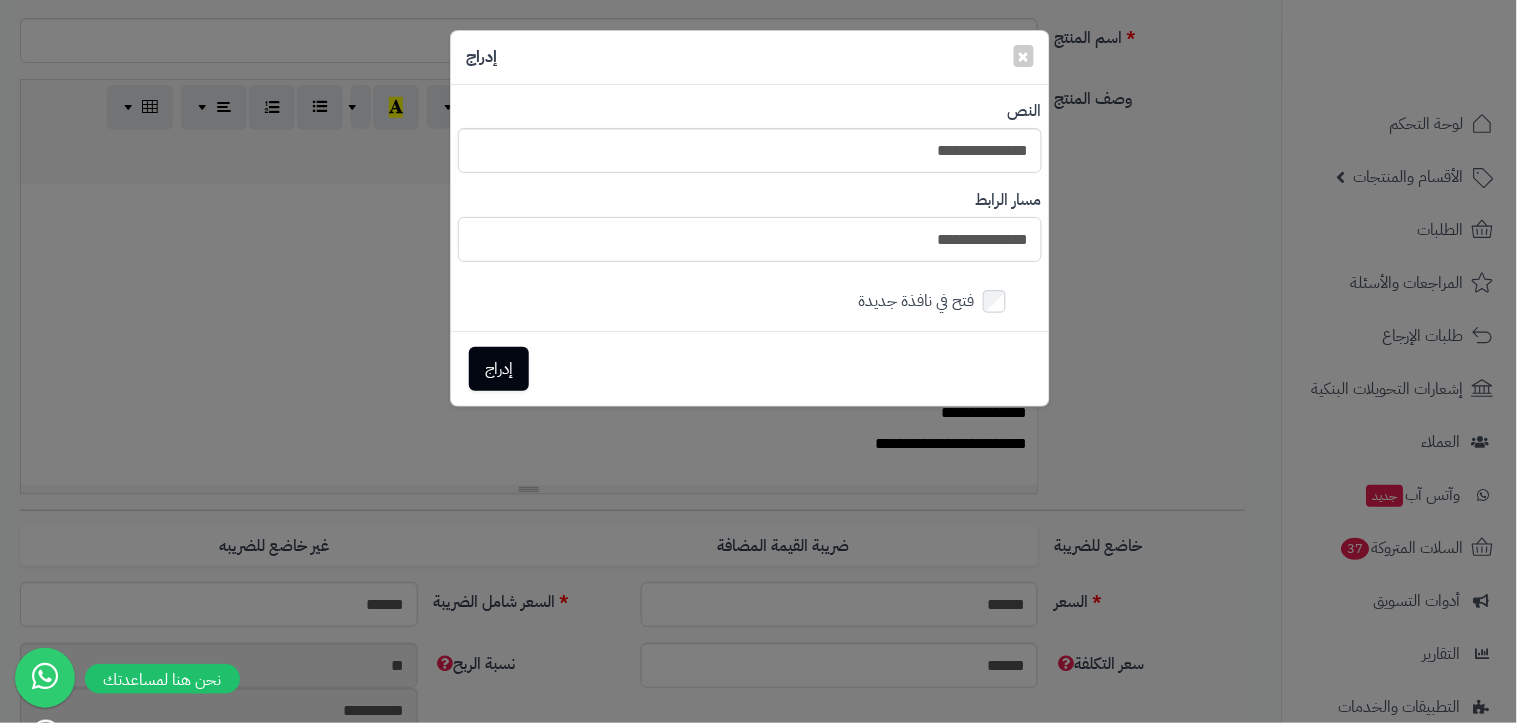 click on "**********" at bounding box center (750, 239) 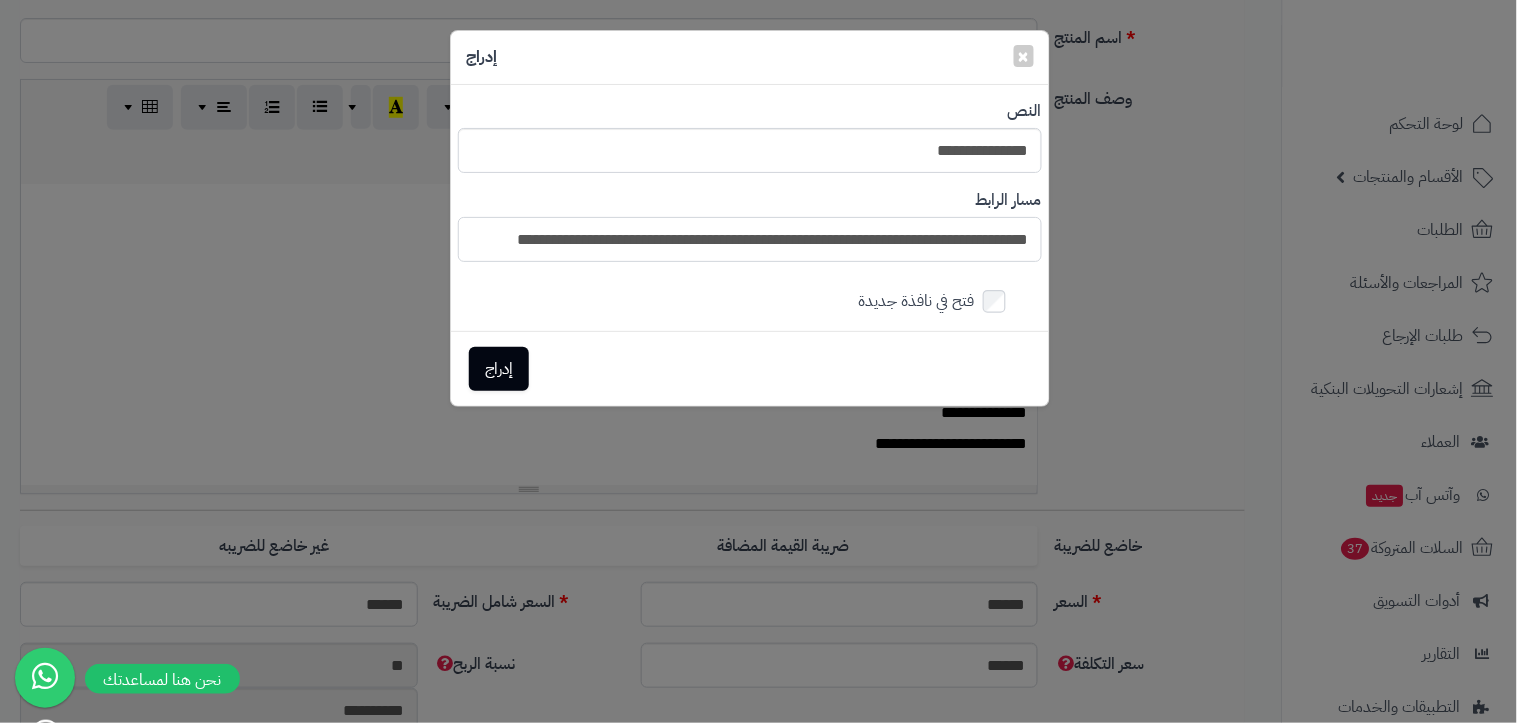click on "**********" at bounding box center [750, 239] 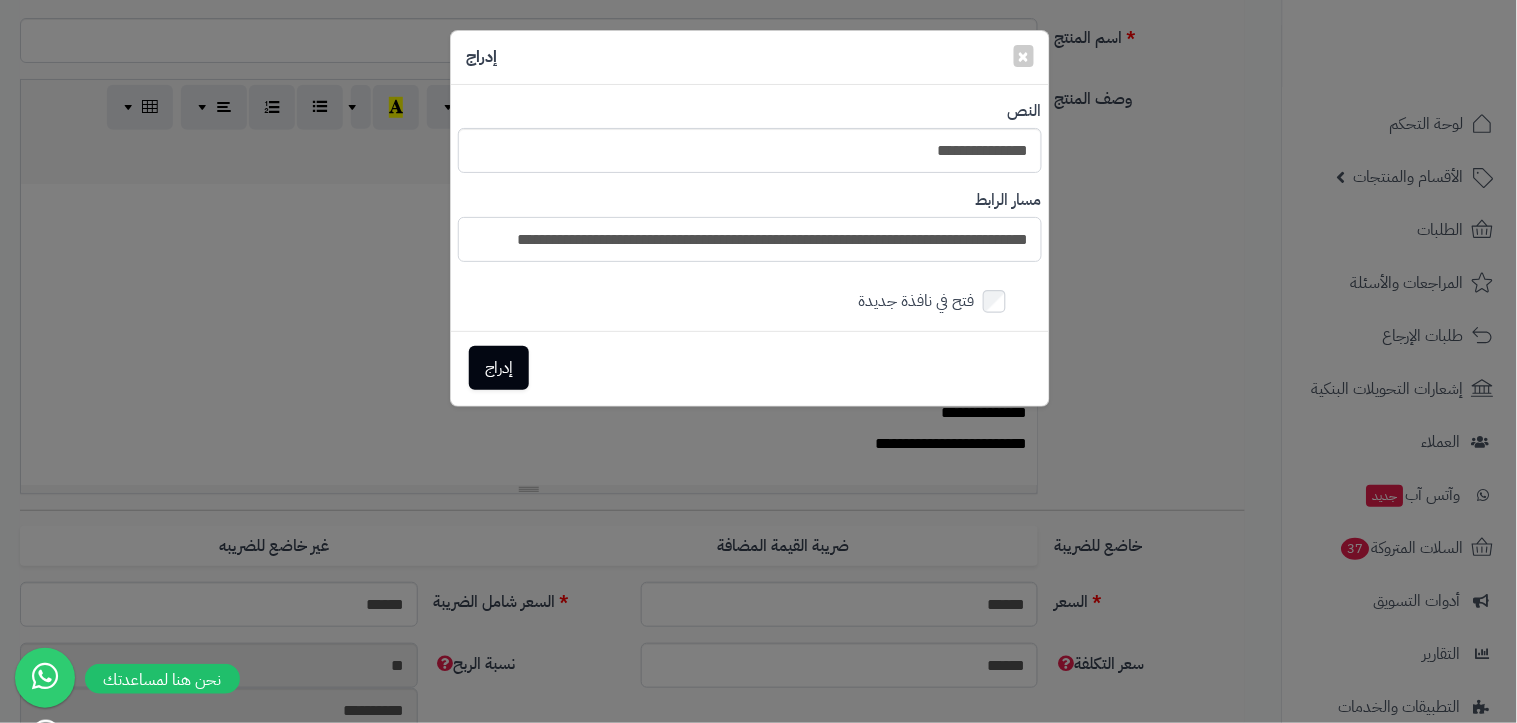 type on "**********" 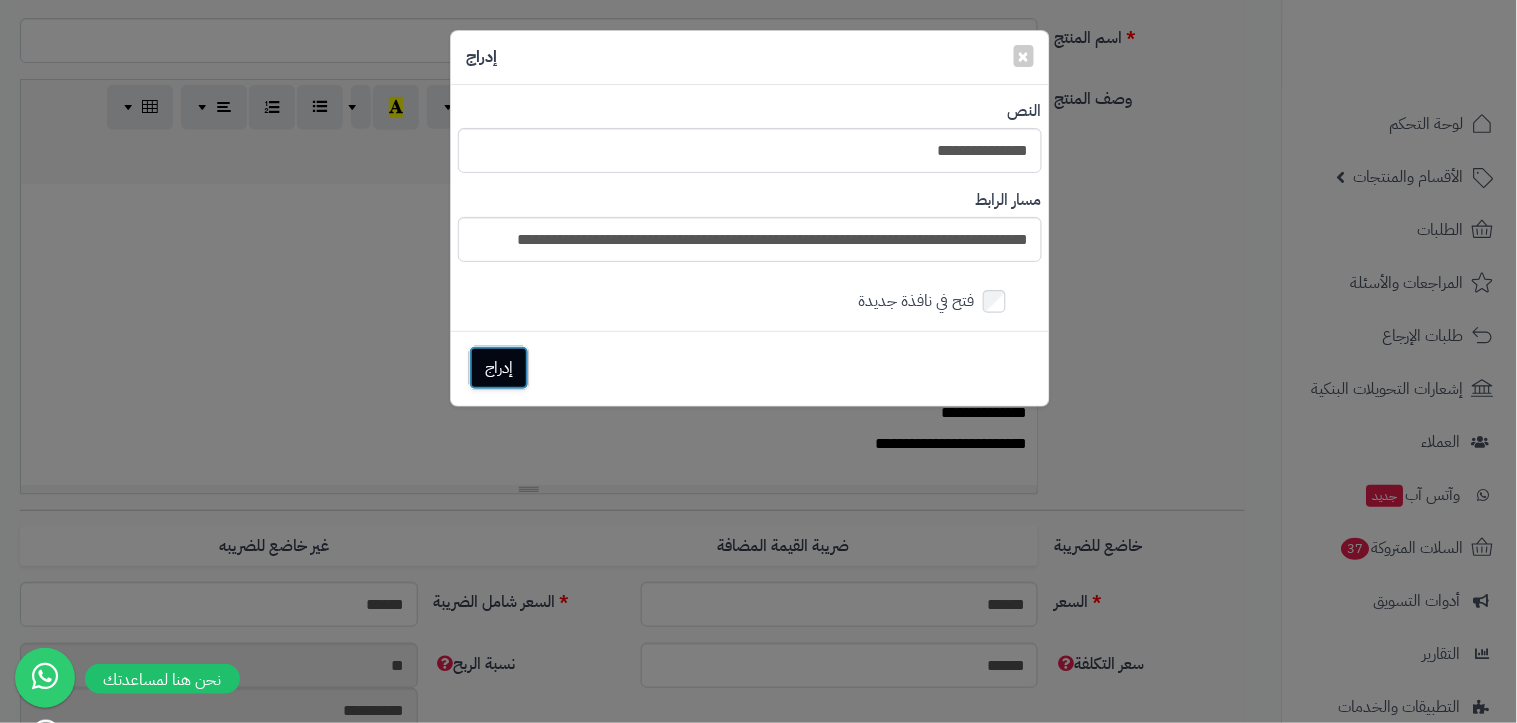 click on "إدراج" at bounding box center [499, 368] 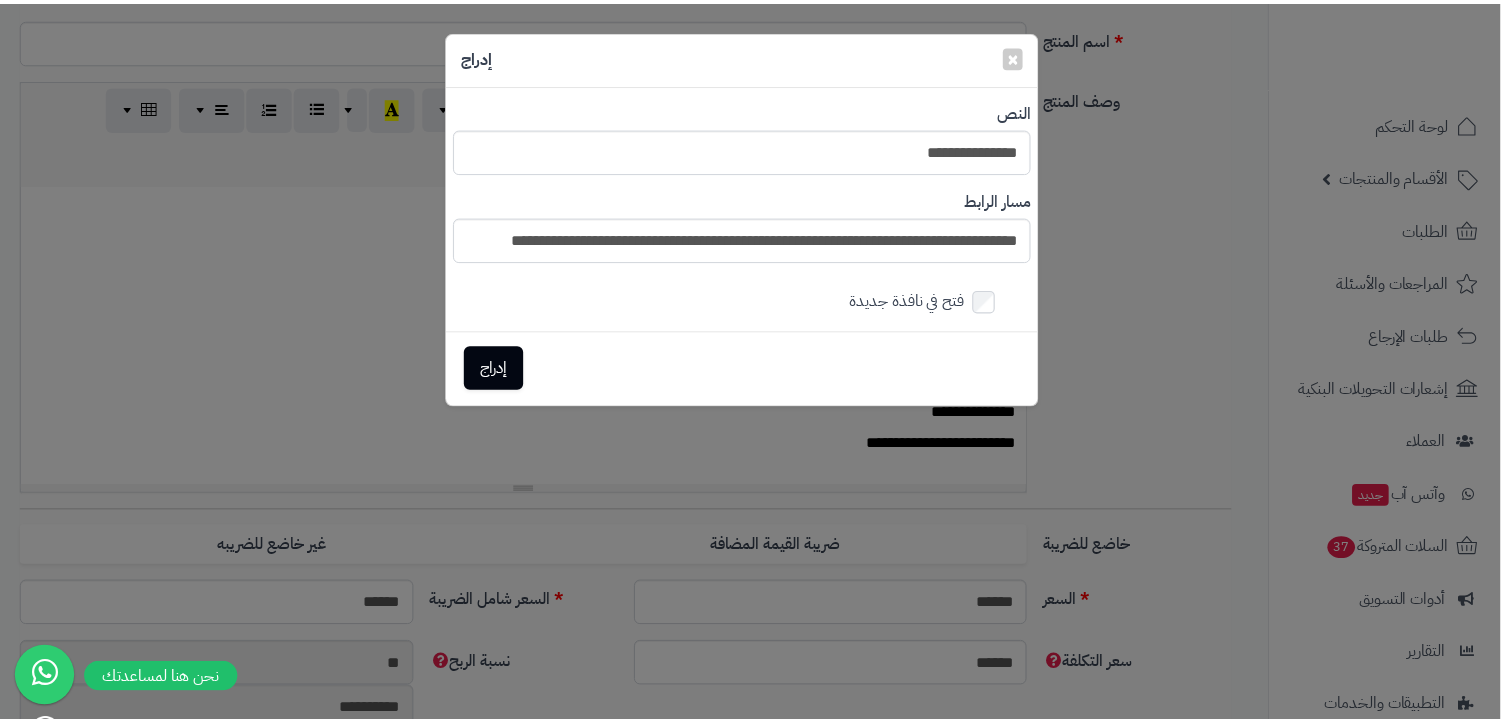 scroll, scrollTop: 0, scrollLeft: 0, axis: both 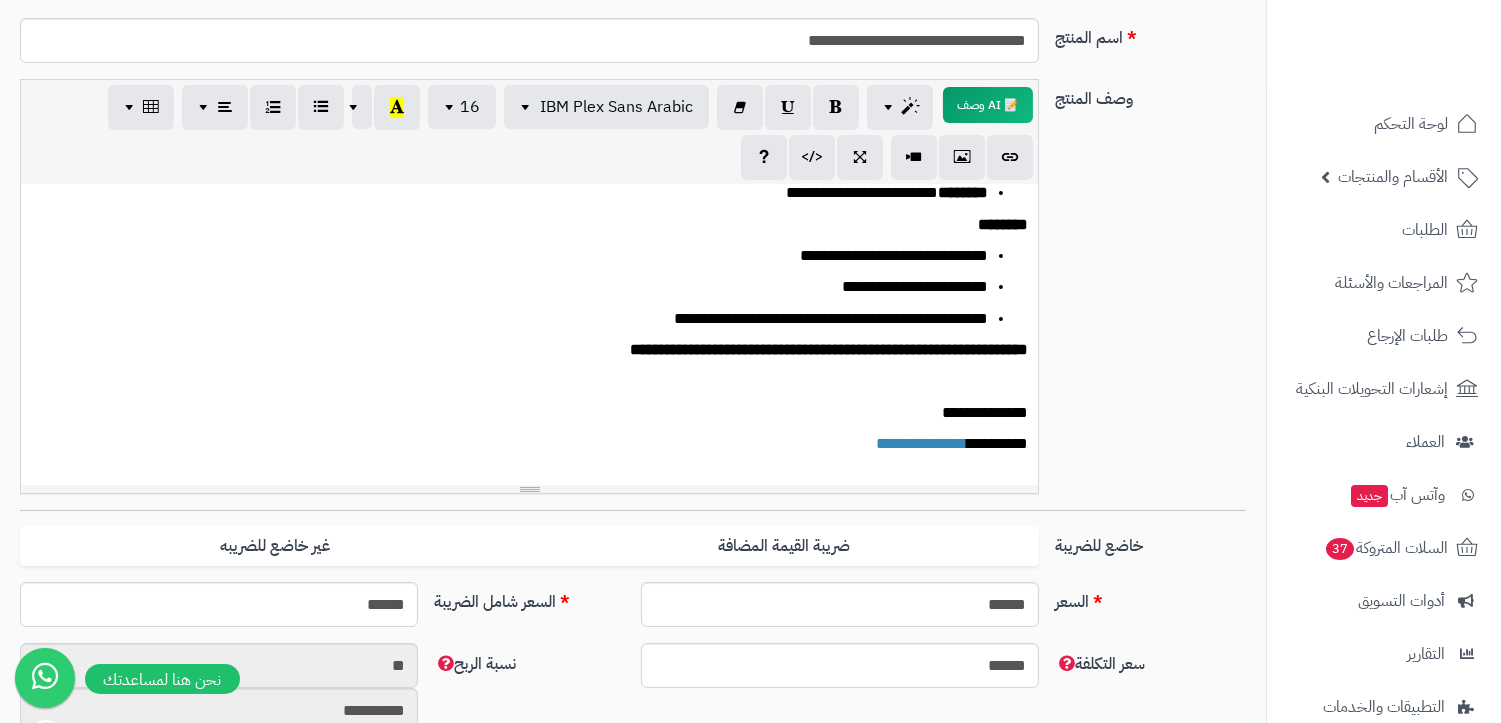 click on "**********" at bounding box center (529, 335) 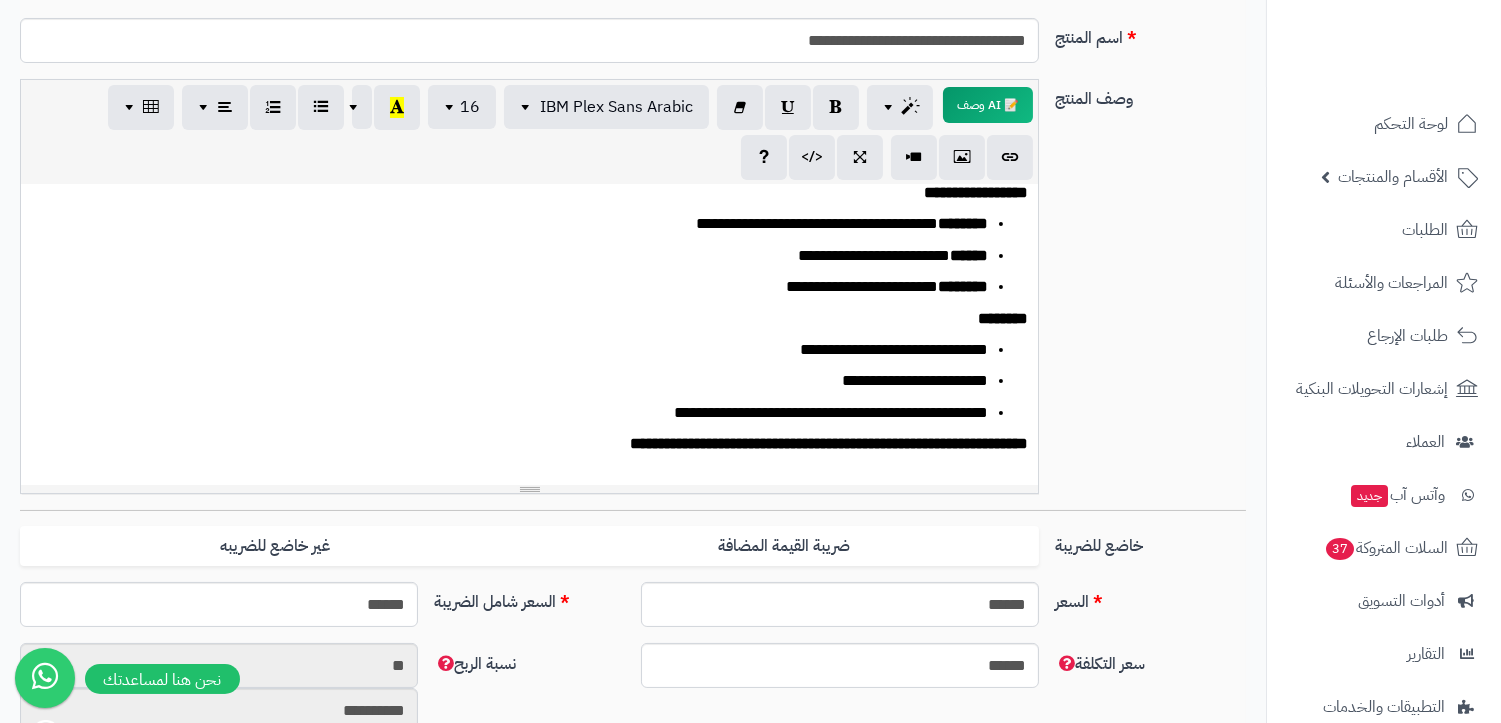 scroll, scrollTop: 0, scrollLeft: 0, axis: both 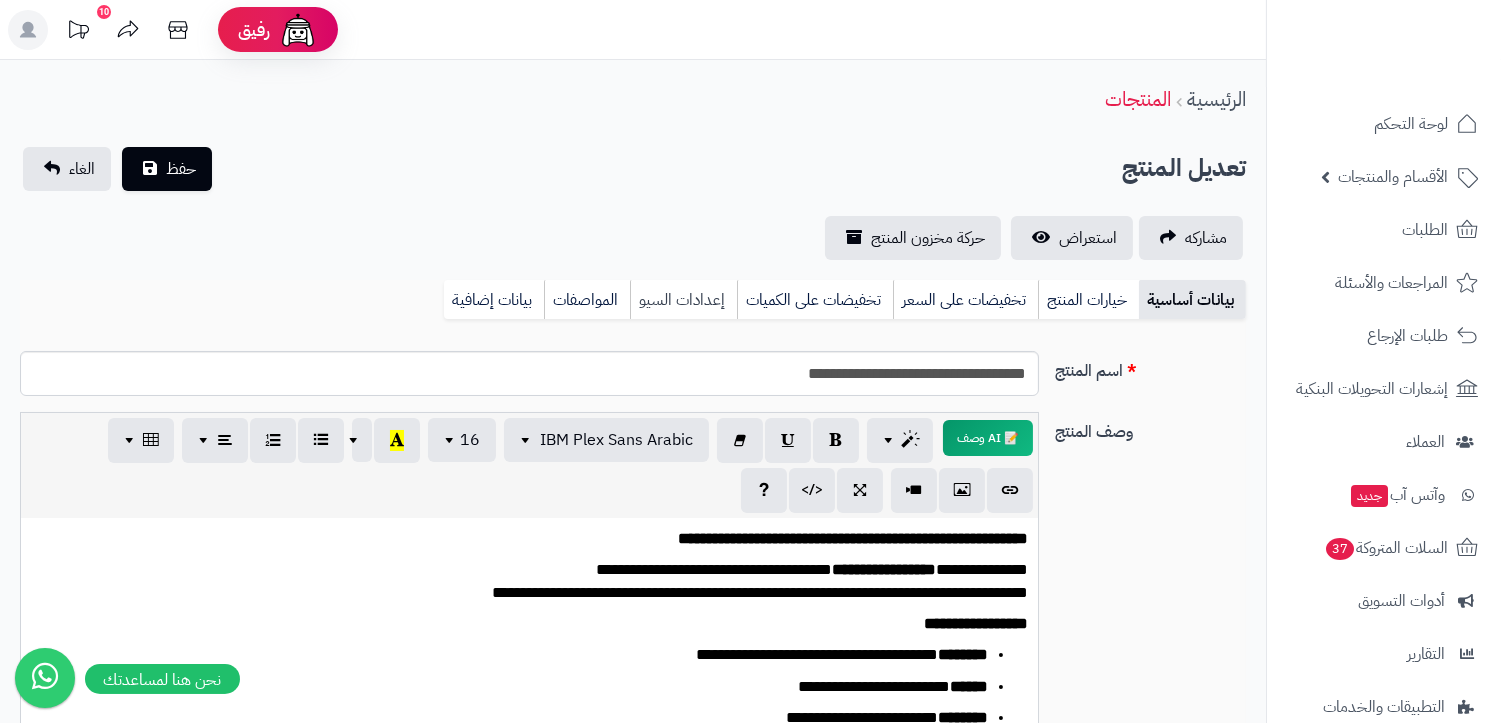 click on "إعدادات السيو" at bounding box center [683, 300] 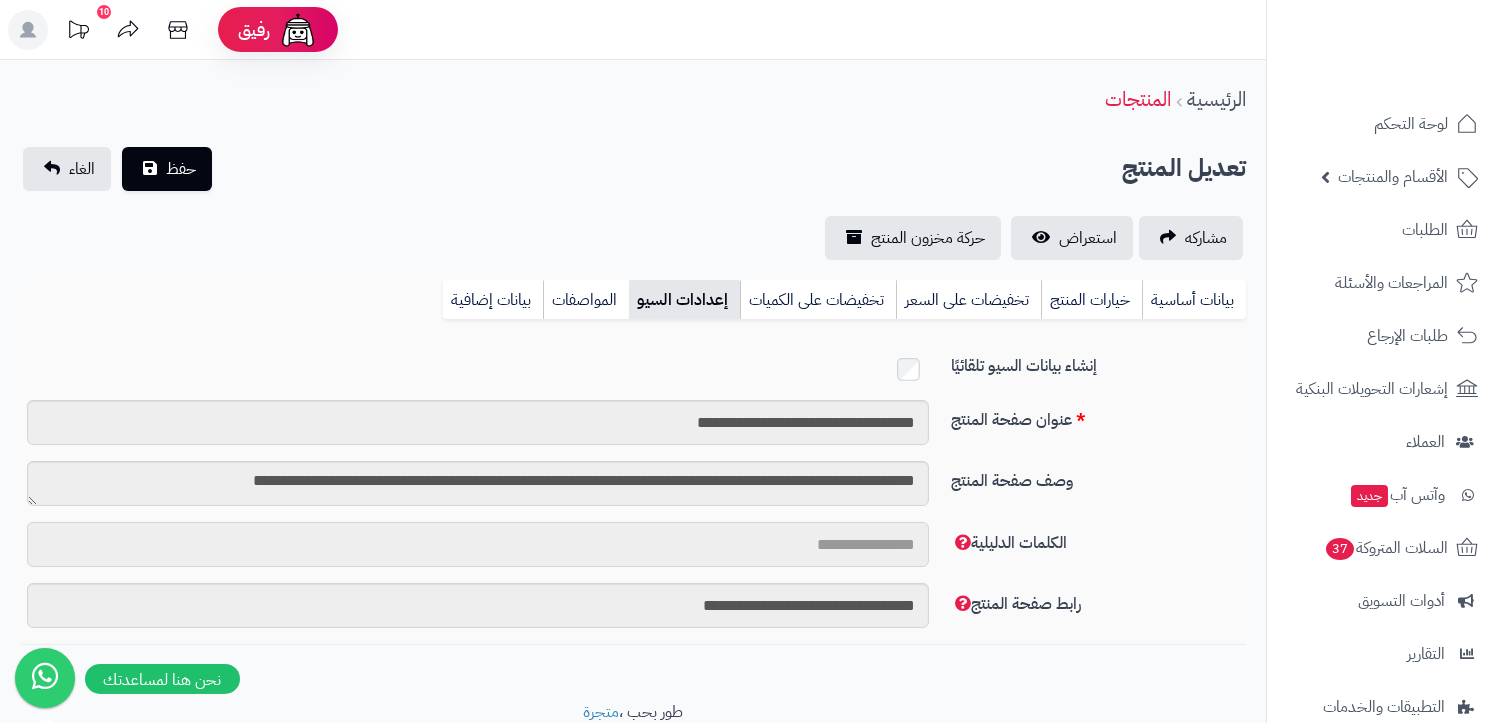 click on "الكلمات الدليلية" at bounding box center (478, 544) 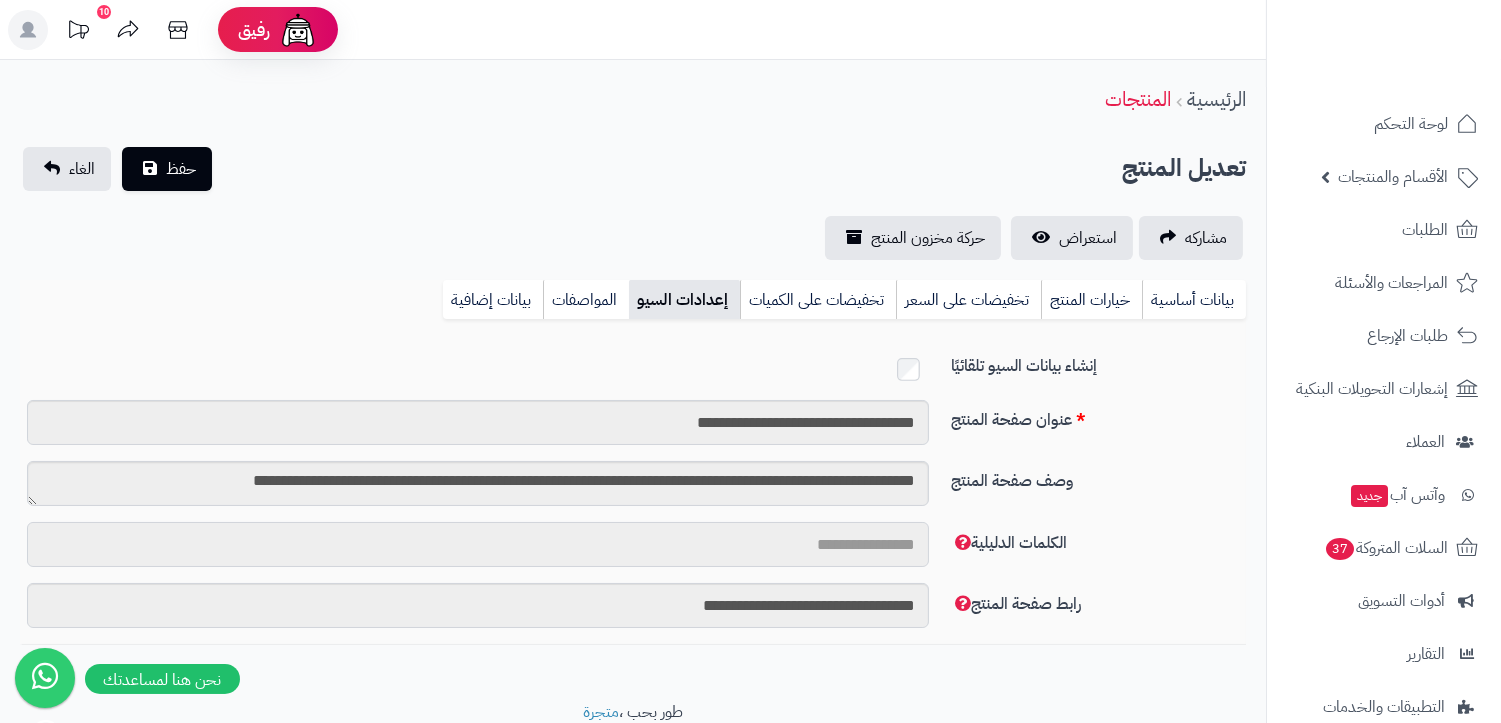 scroll, scrollTop: 41, scrollLeft: 0, axis: vertical 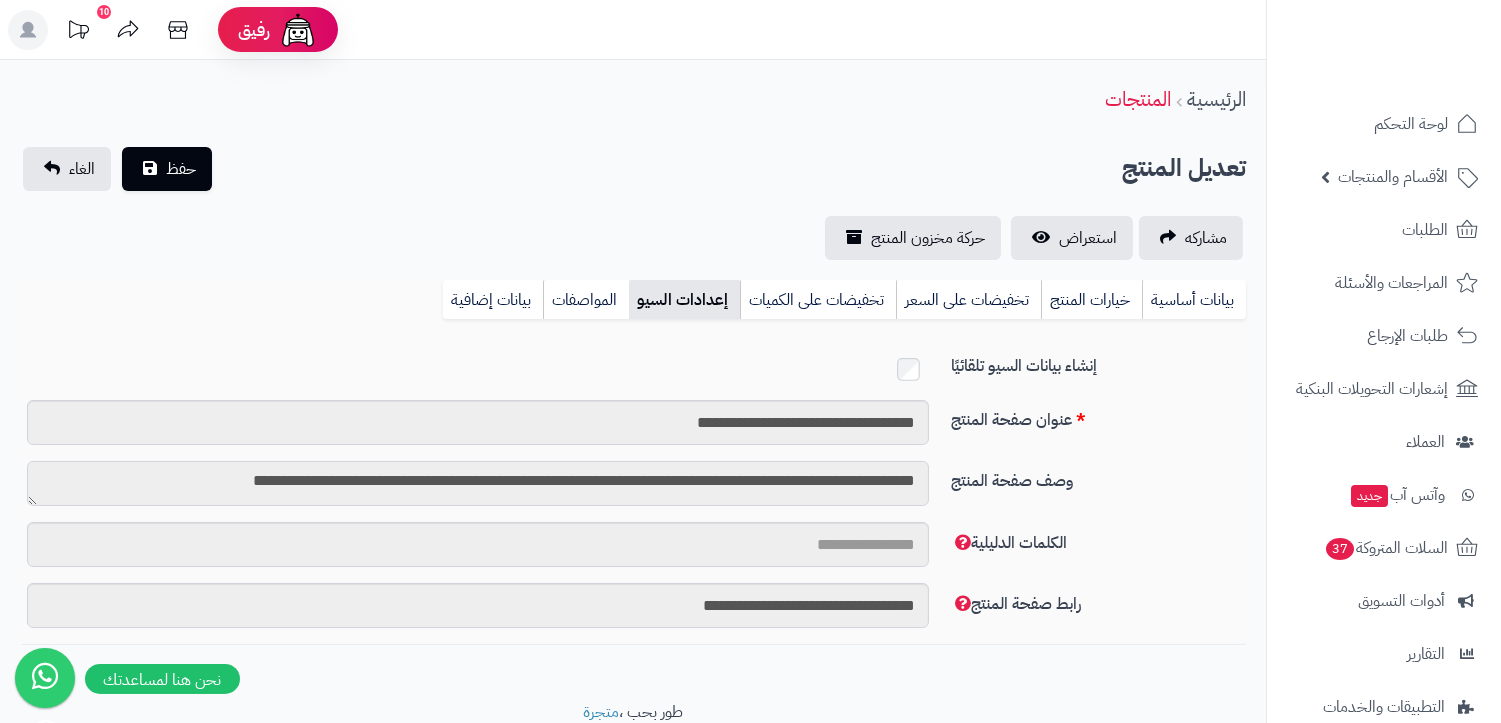 click on "**********" at bounding box center [478, 483] 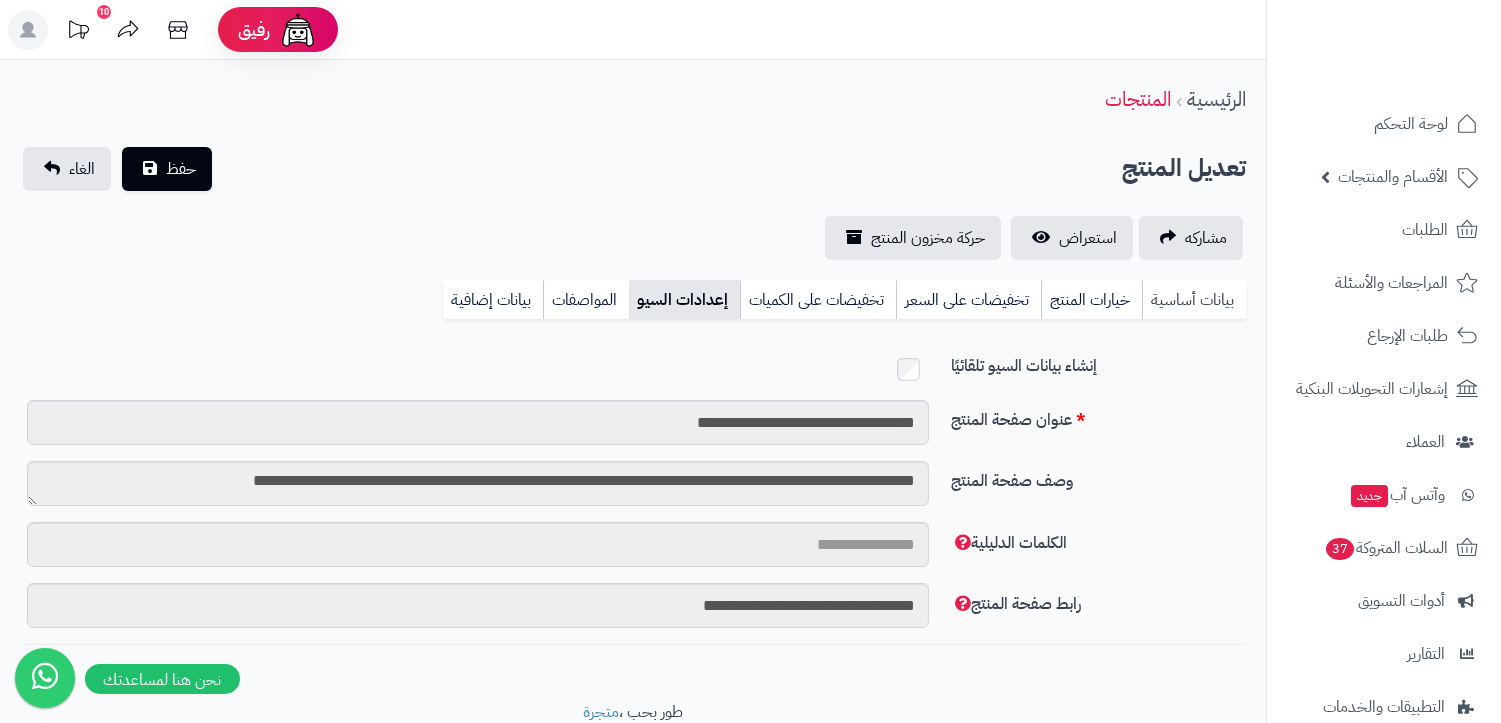 click on "بيانات أساسية" at bounding box center (1194, 300) 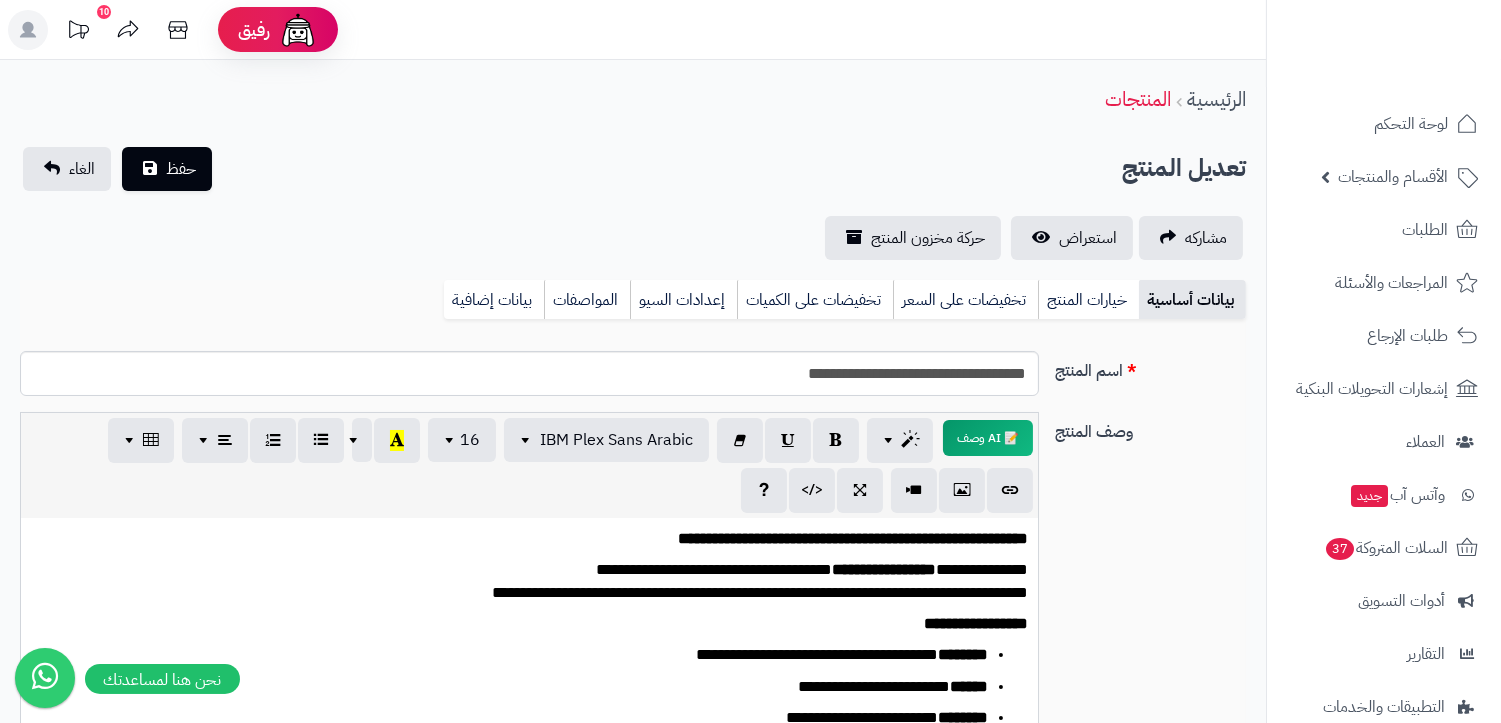click on "**********" at bounding box center [529, 668] 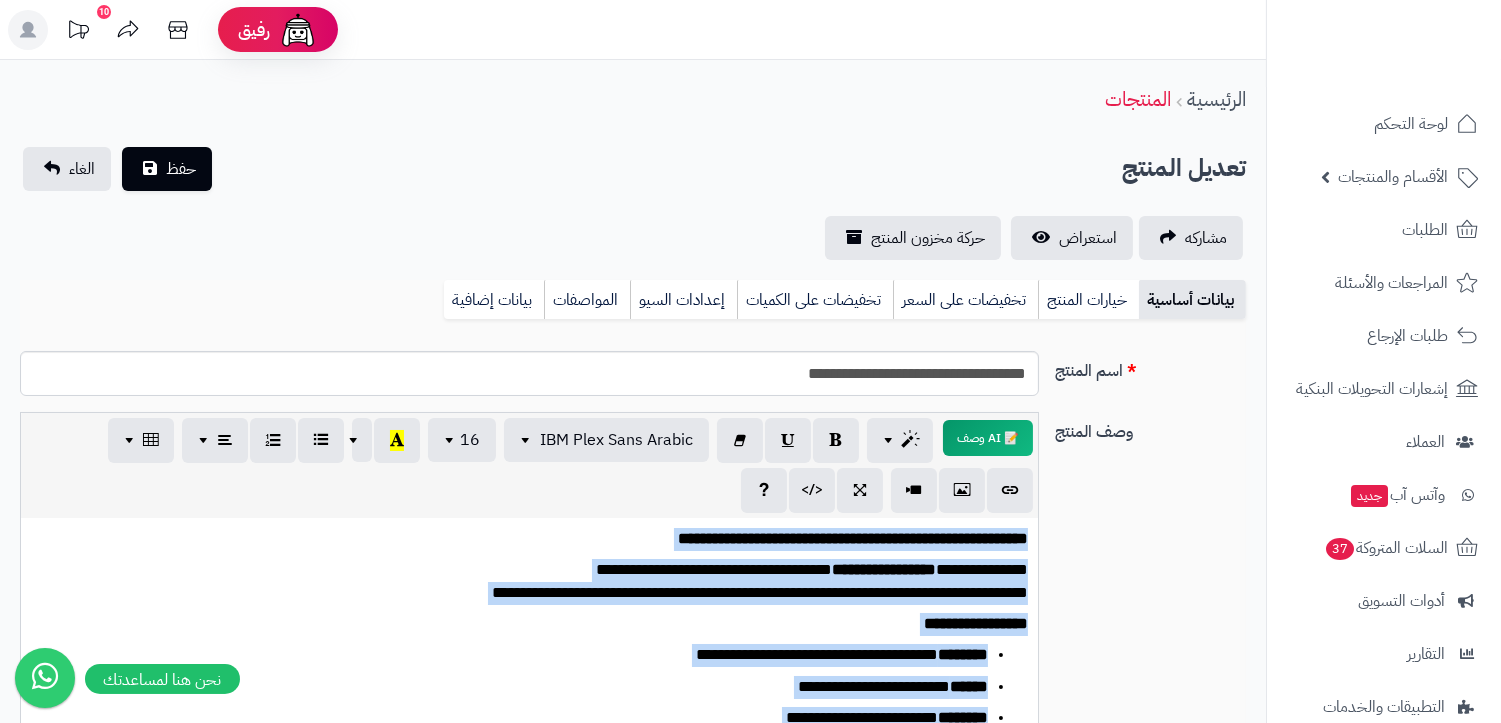copy on "**********" 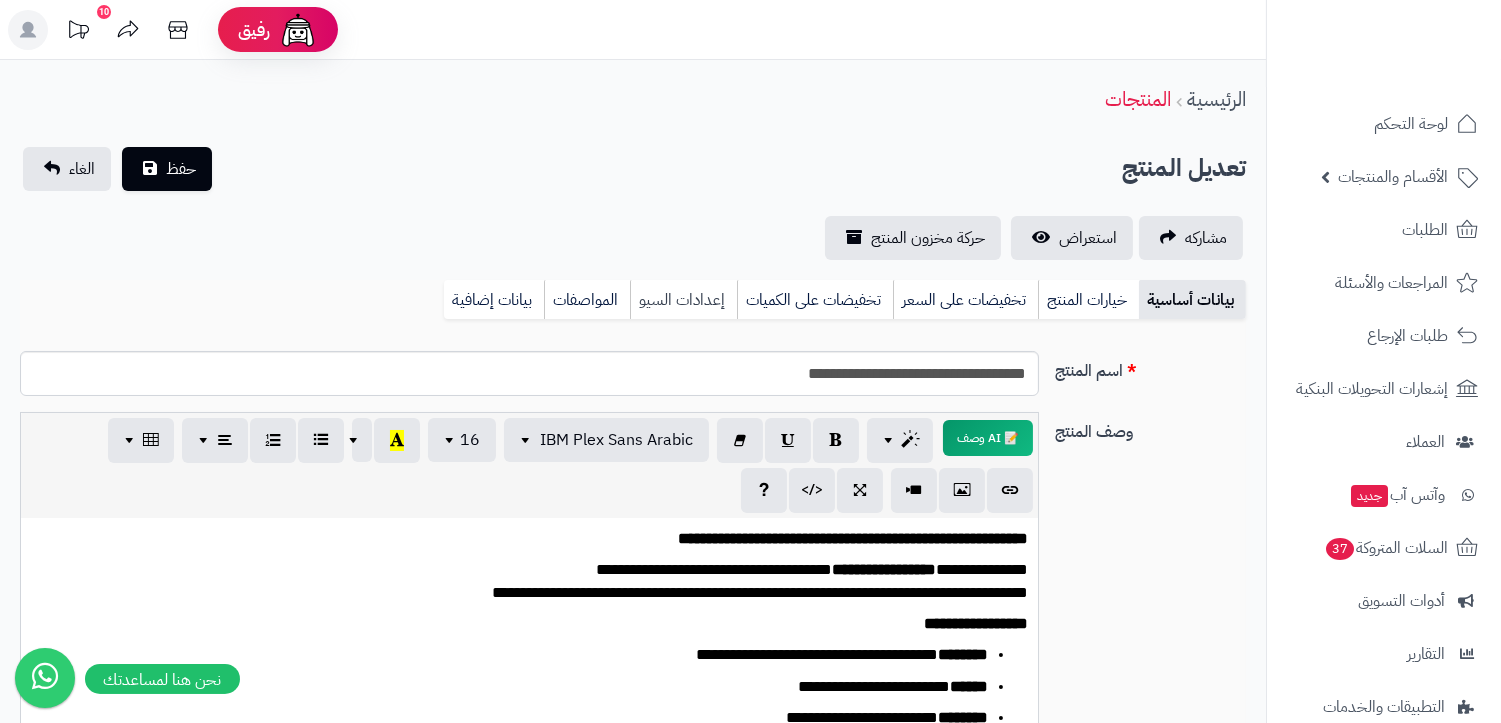 click on "إعدادات السيو" at bounding box center [683, 300] 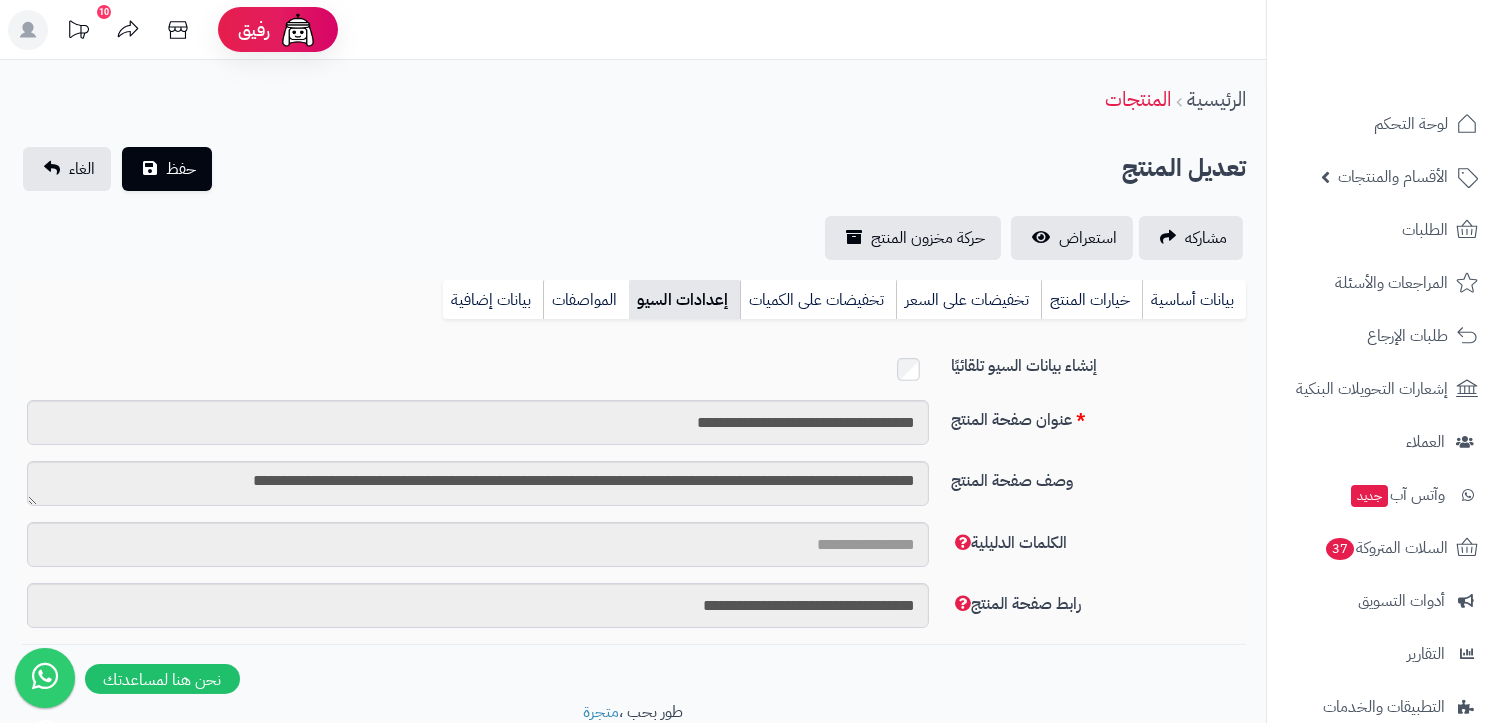scroll, scrollTop: 74, scrollLeft: 0, axis: vertical 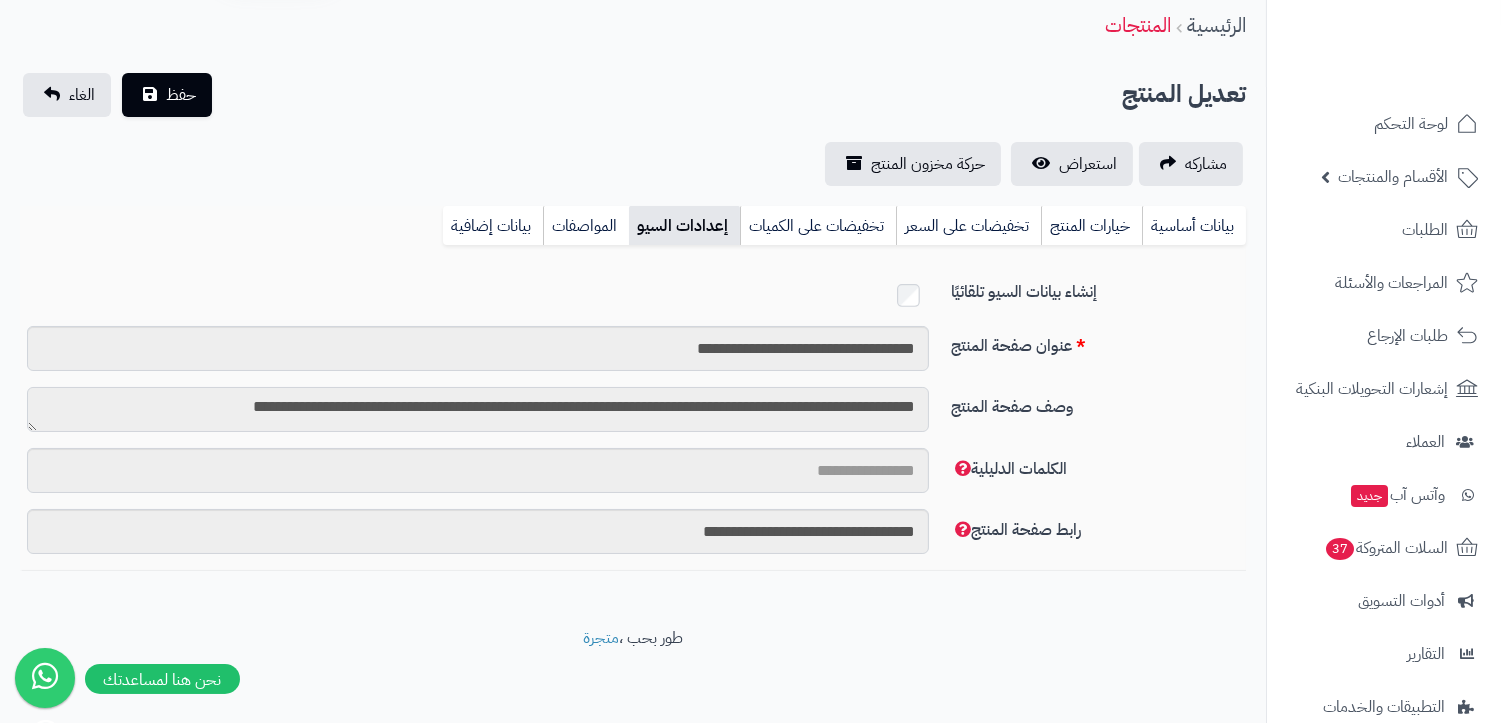 click on "**********" at bounding box center [478, 409] 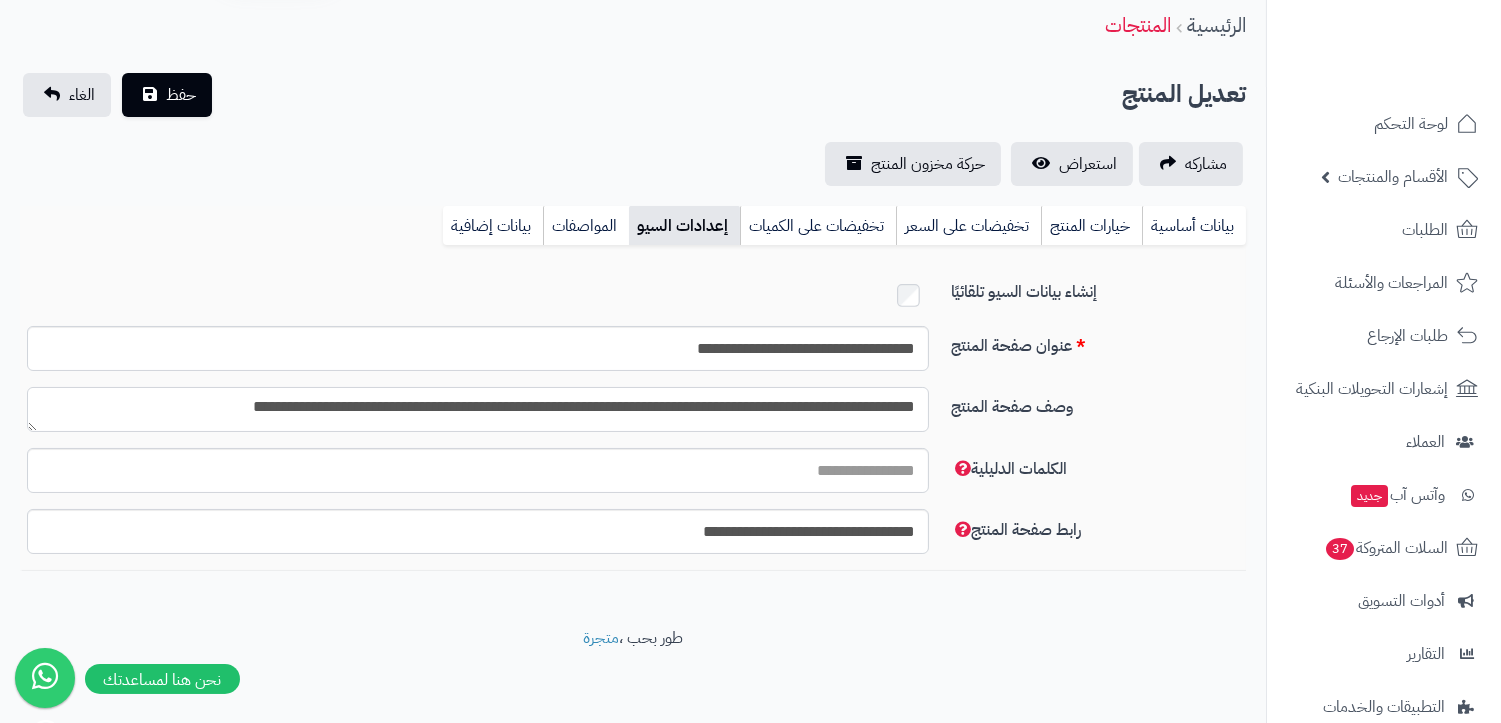 click on "**********" at bounding box center (478, 409) 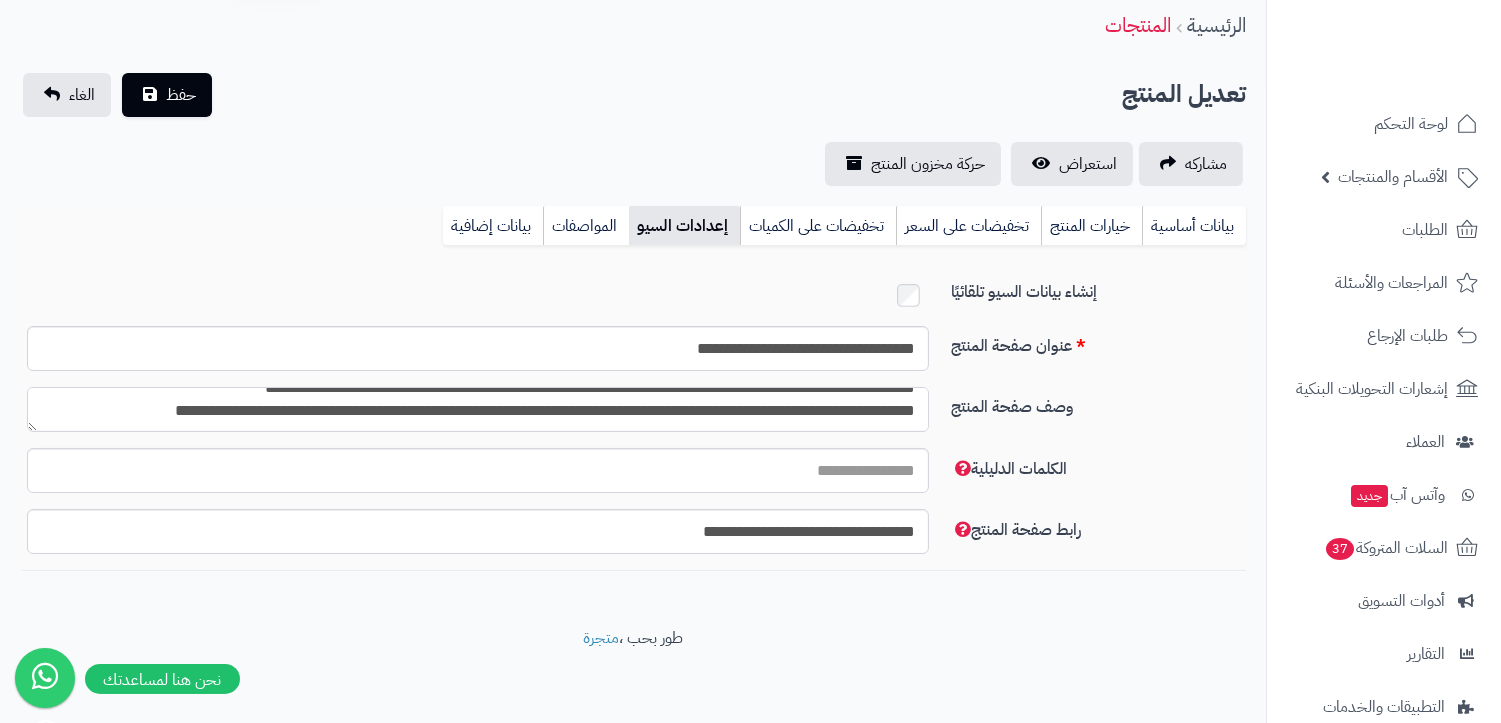 scroll, scrollTop: 28, scrollLeft: 0, axis: vertical 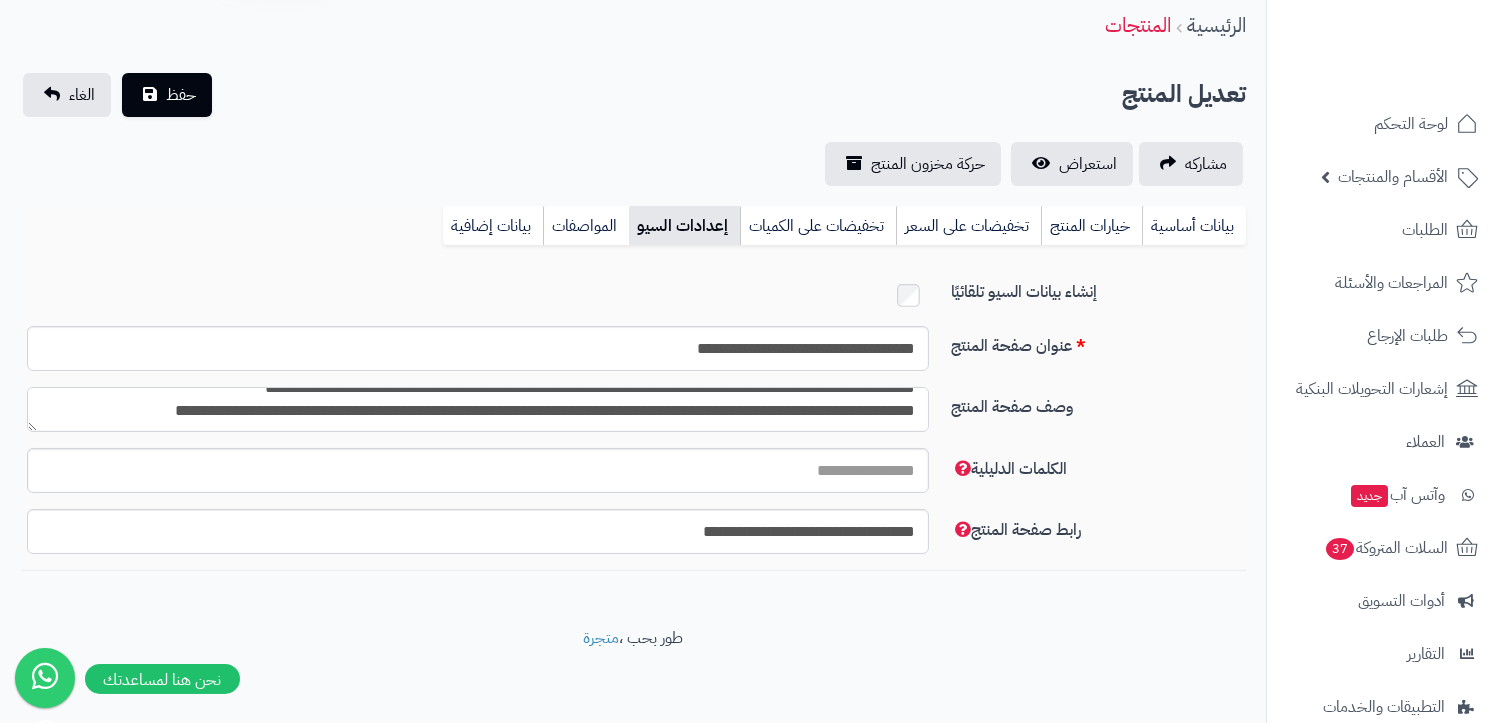 type on "**********" 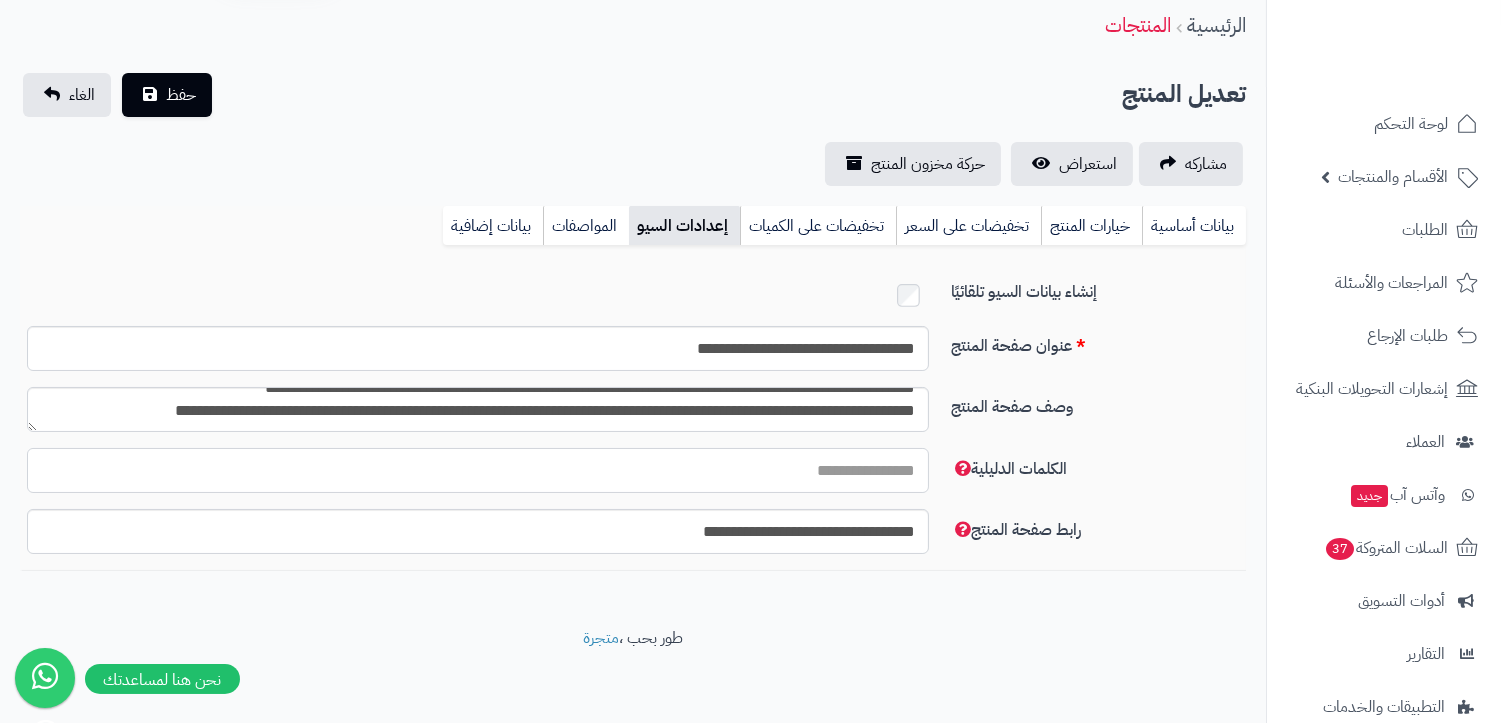 click on "الكلمات الدليلية" at bounding box center [478, 470] 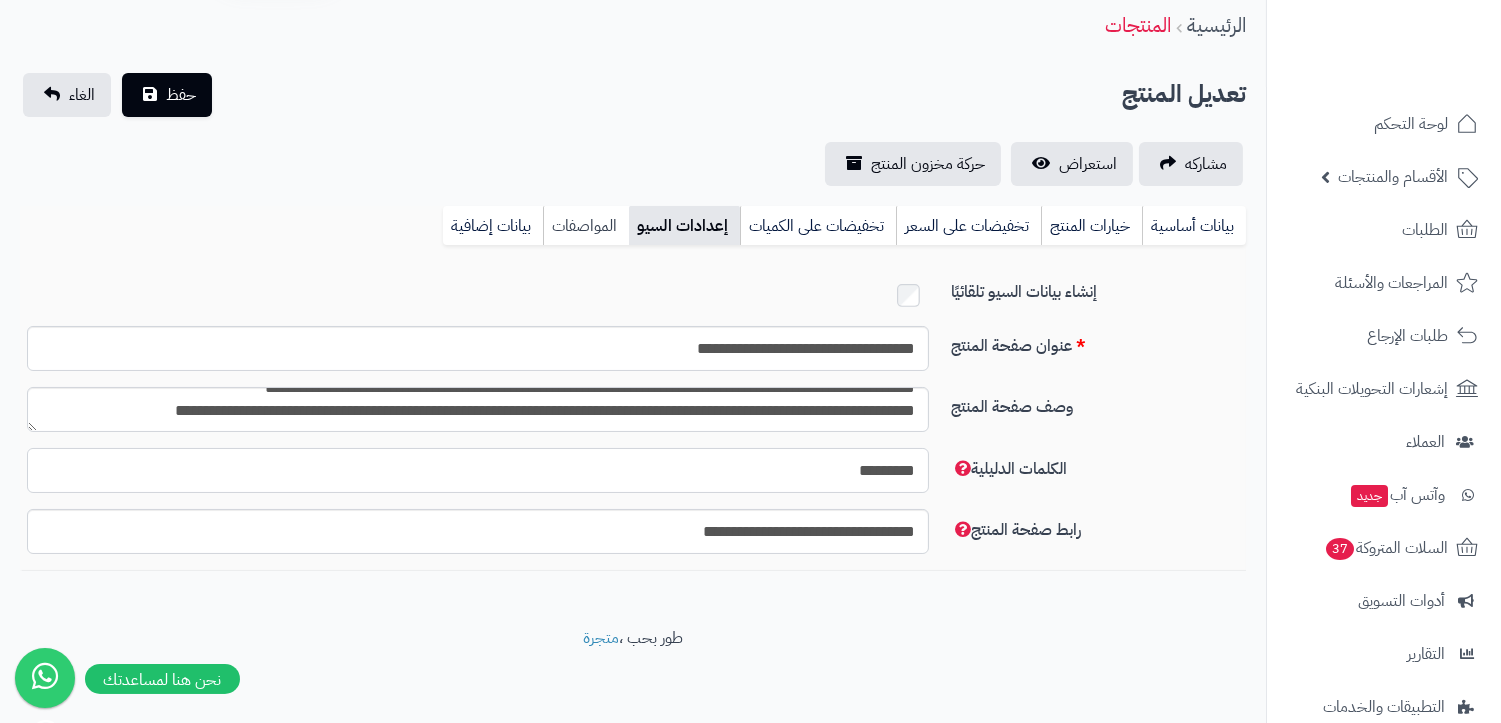 type on "*********" 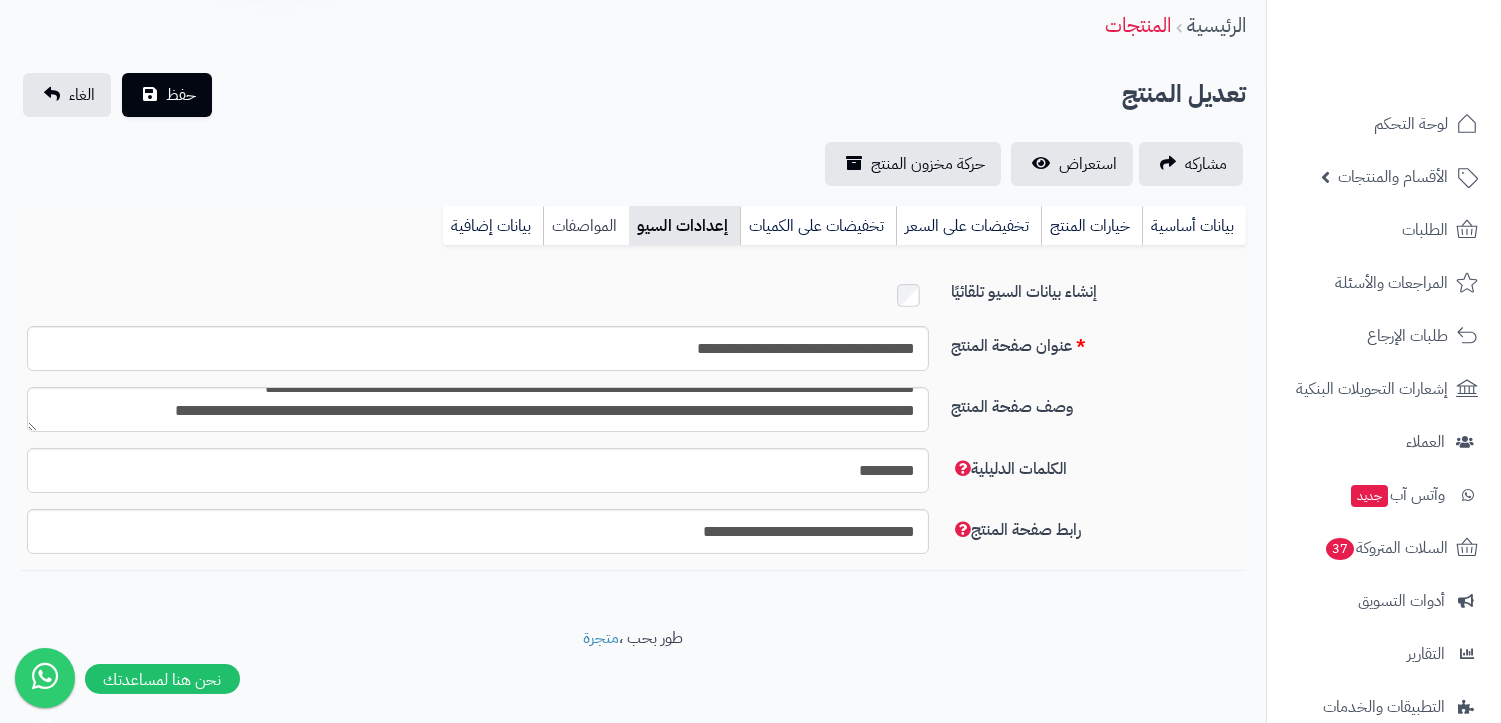 click on "المواصفات" at bounding box center (586, 226) 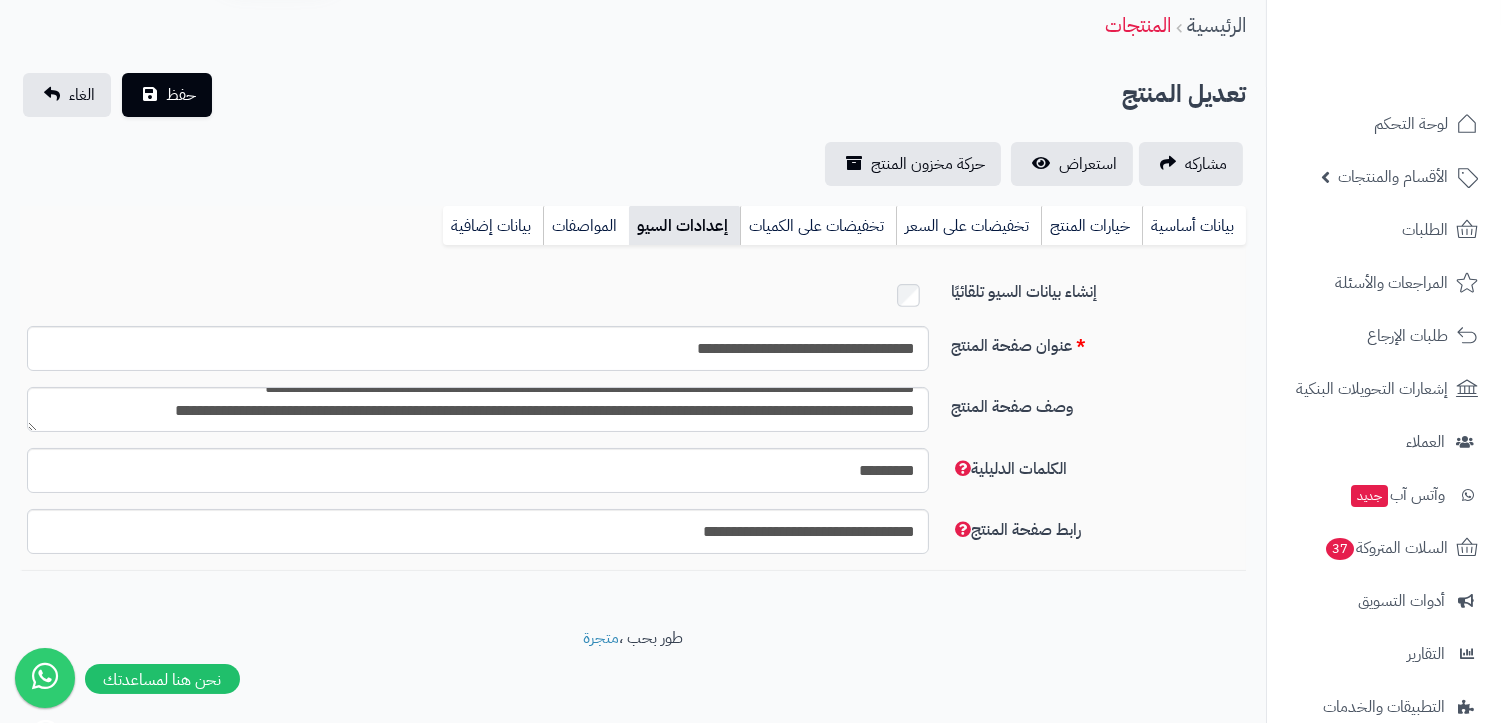 scroll, scrollTop: 0, scrollLeft: 0, axis: both 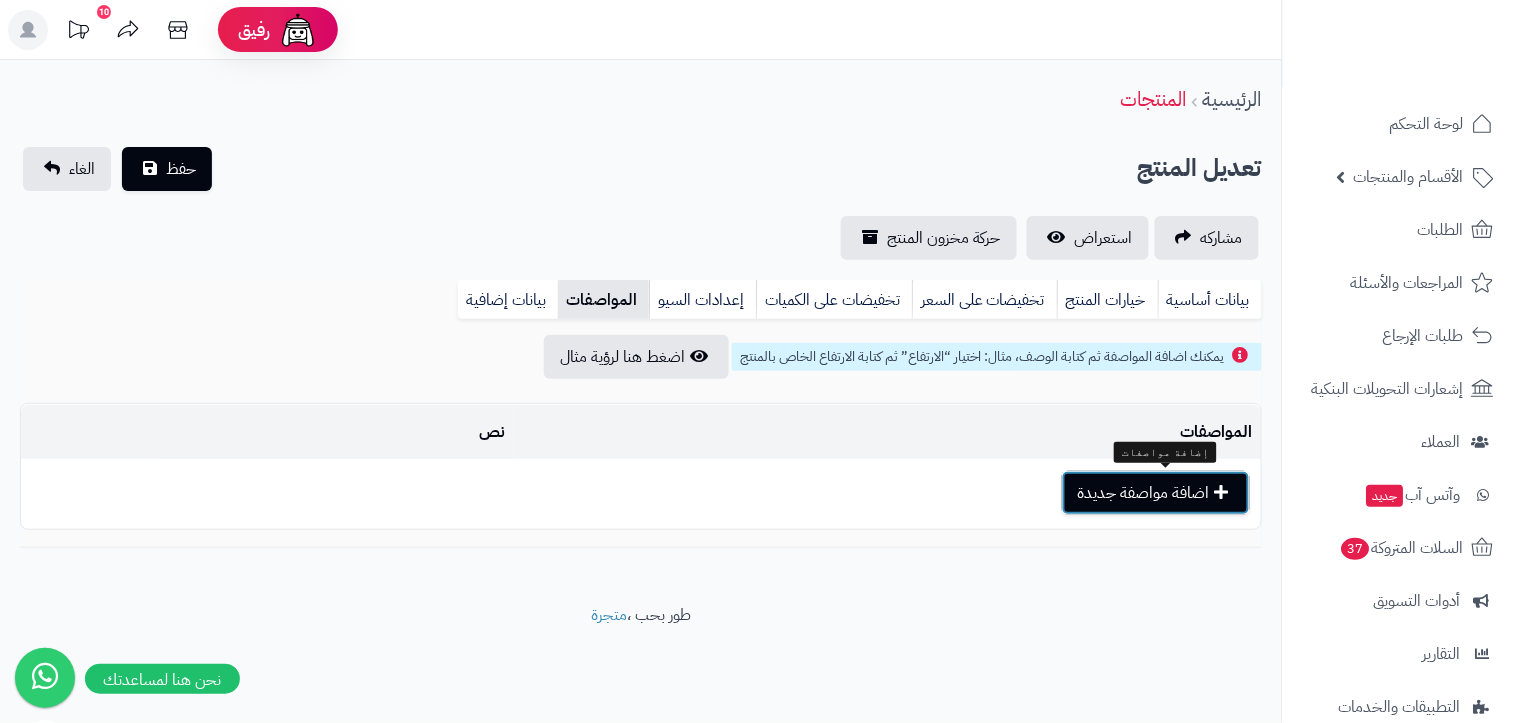 click on "اضافة مواصفة جديدة" at bounding box center (1156, 493) 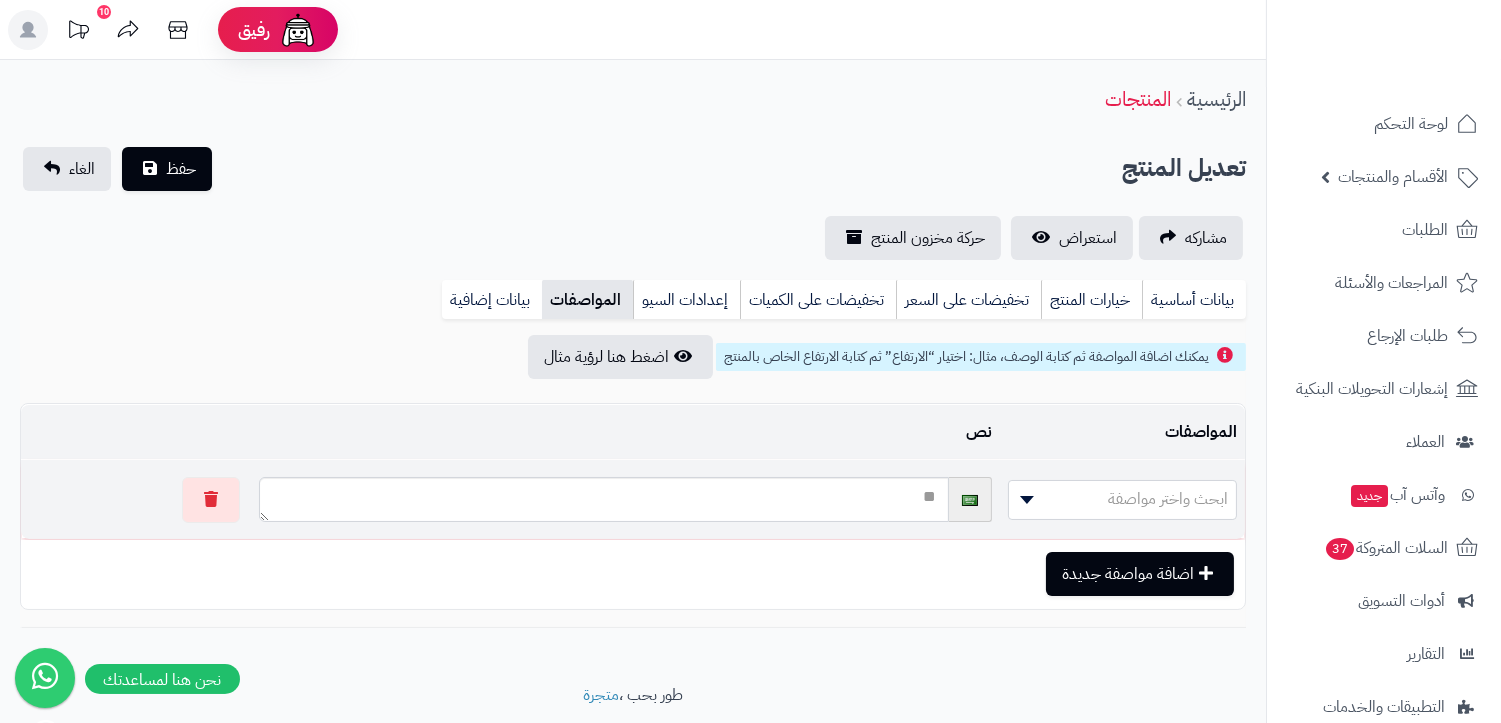 click on "ابحث واختر مواصفة" at bounding box center (1168, 499) 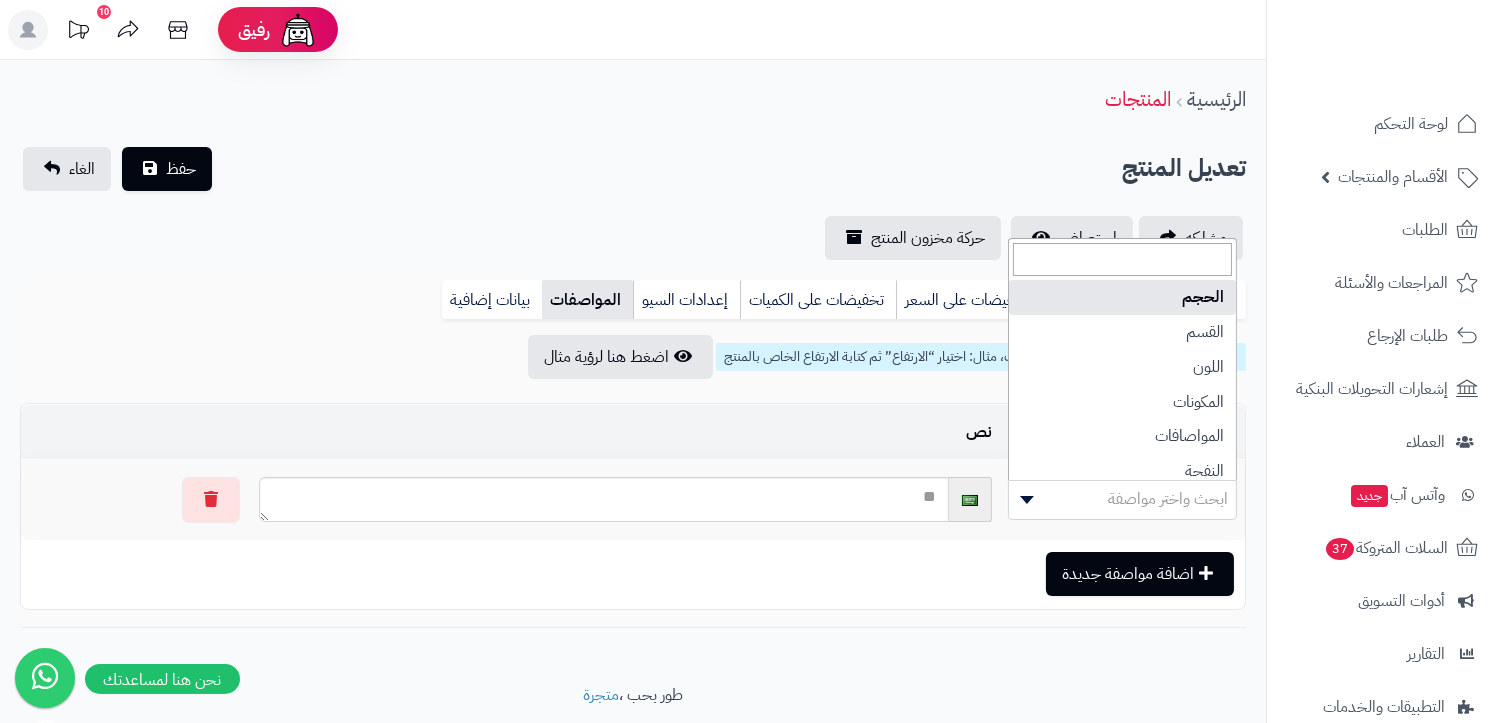 select on "**" 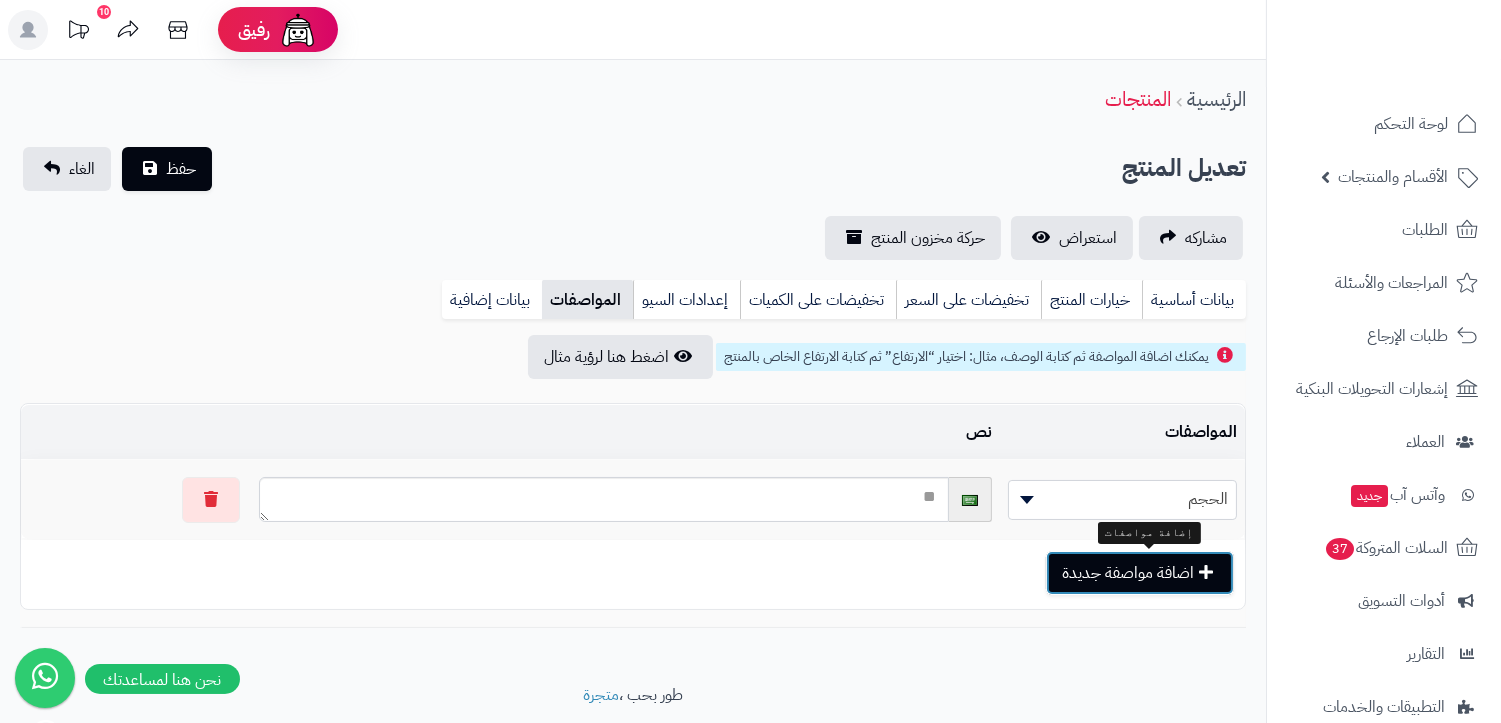 click on "اضافة مواصفة جديدة" at bounding box center (1140, 573) 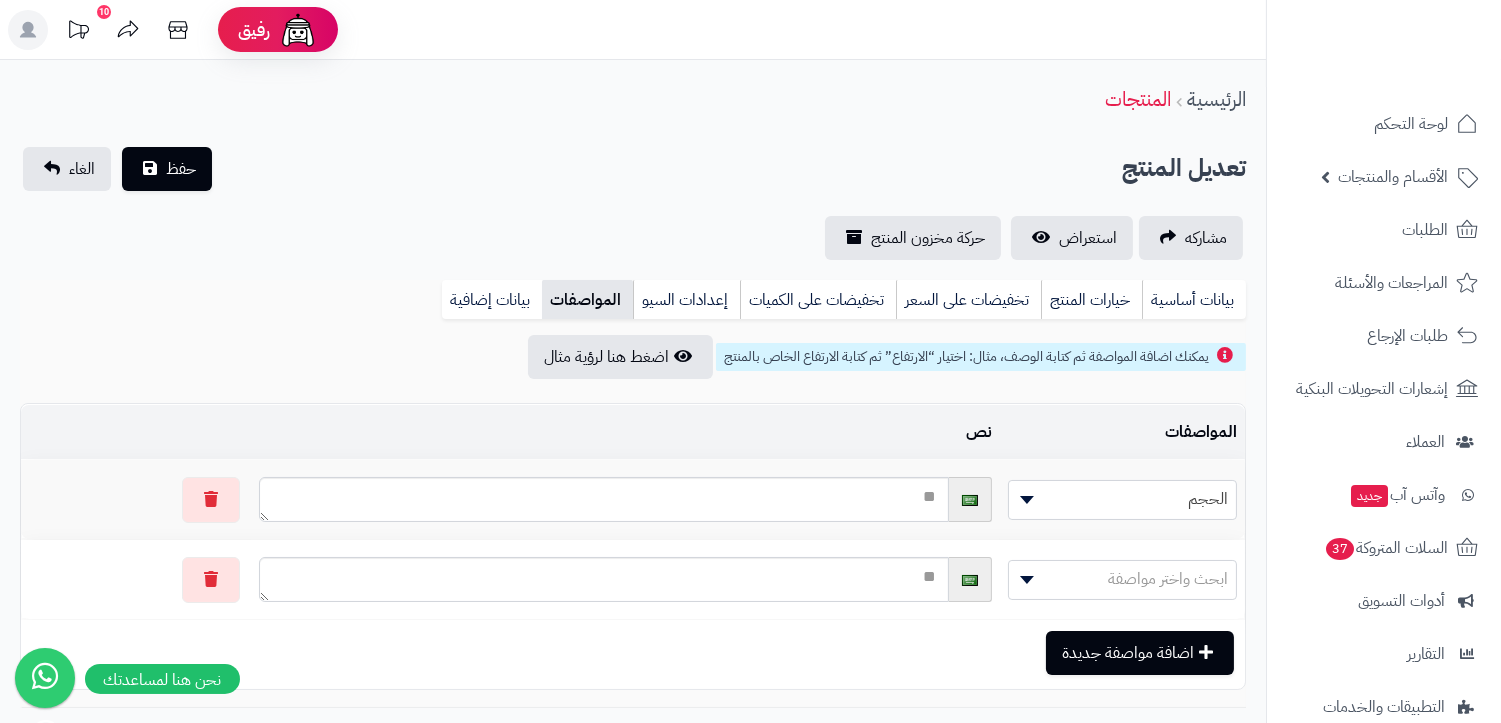 click on "ابحث واختر مواصفة" at bounding box center (1168, 579) 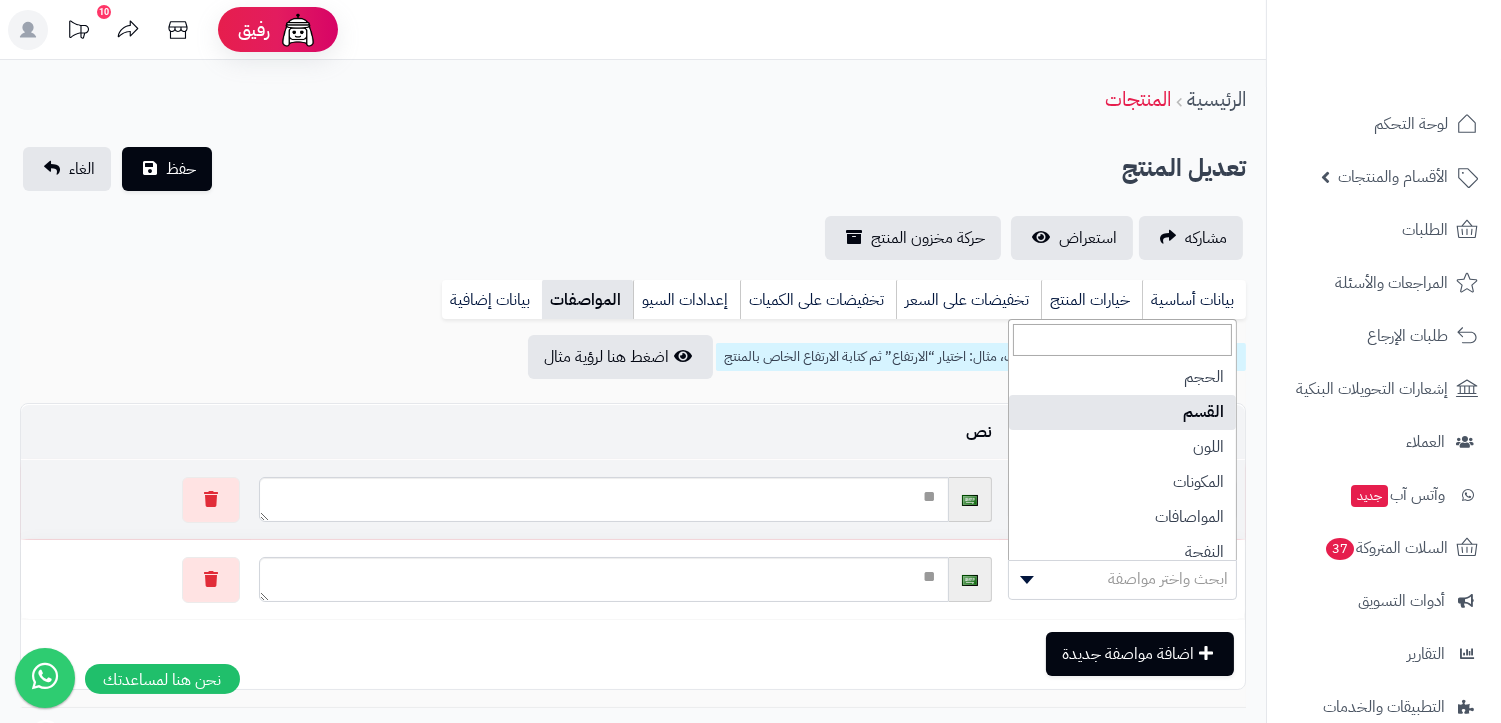select on "**" 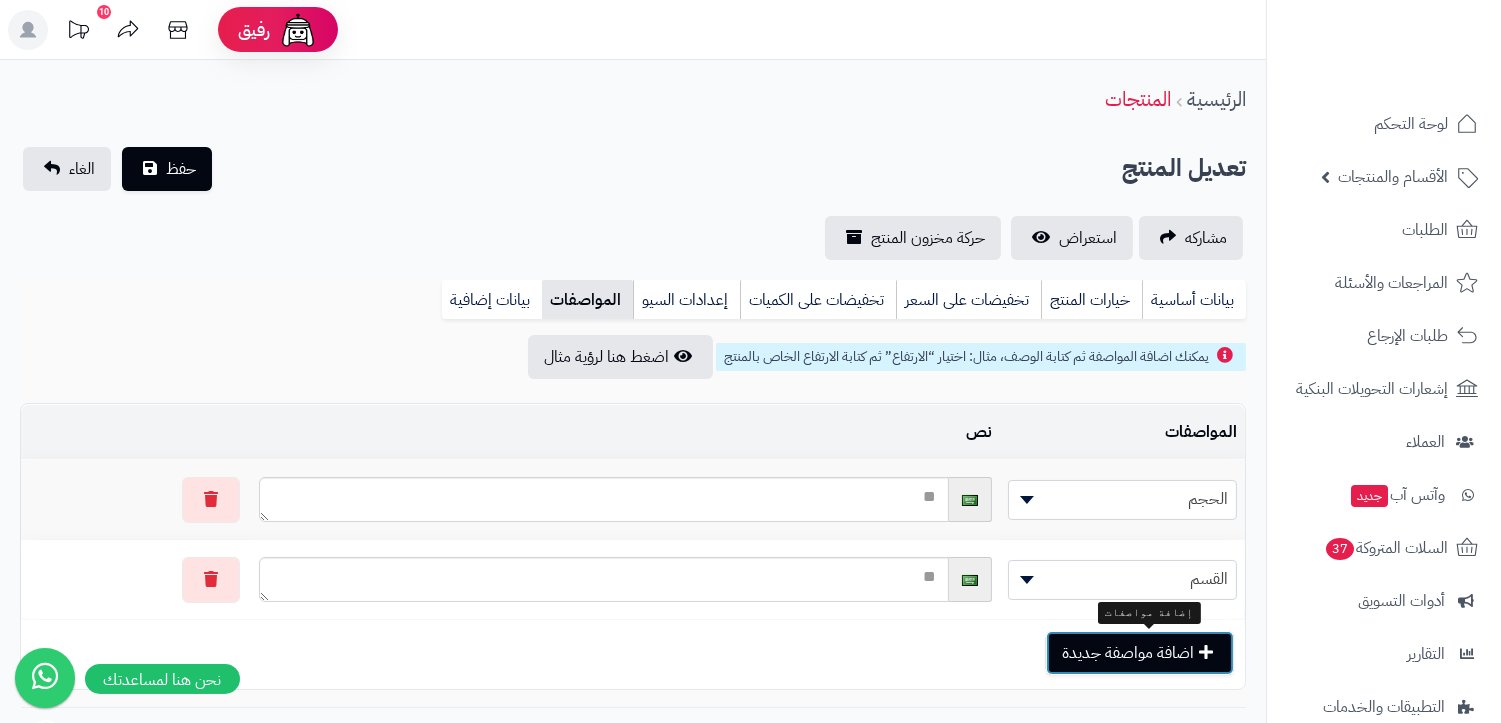 click on "اضافة مواصفة جديدة" at bounding box center (1140, 653) 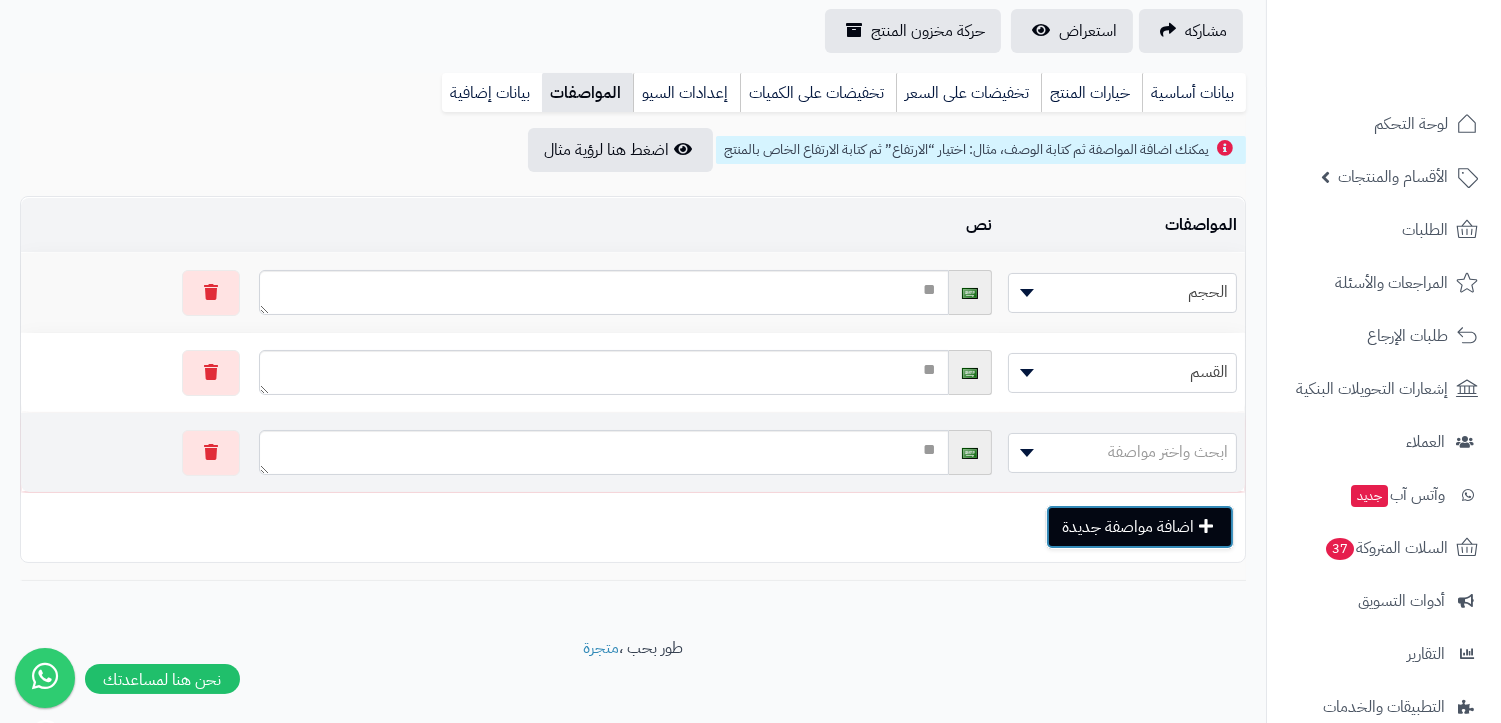 scroll, scrollTop: 222, scrollLeft: 0, axis: vertical 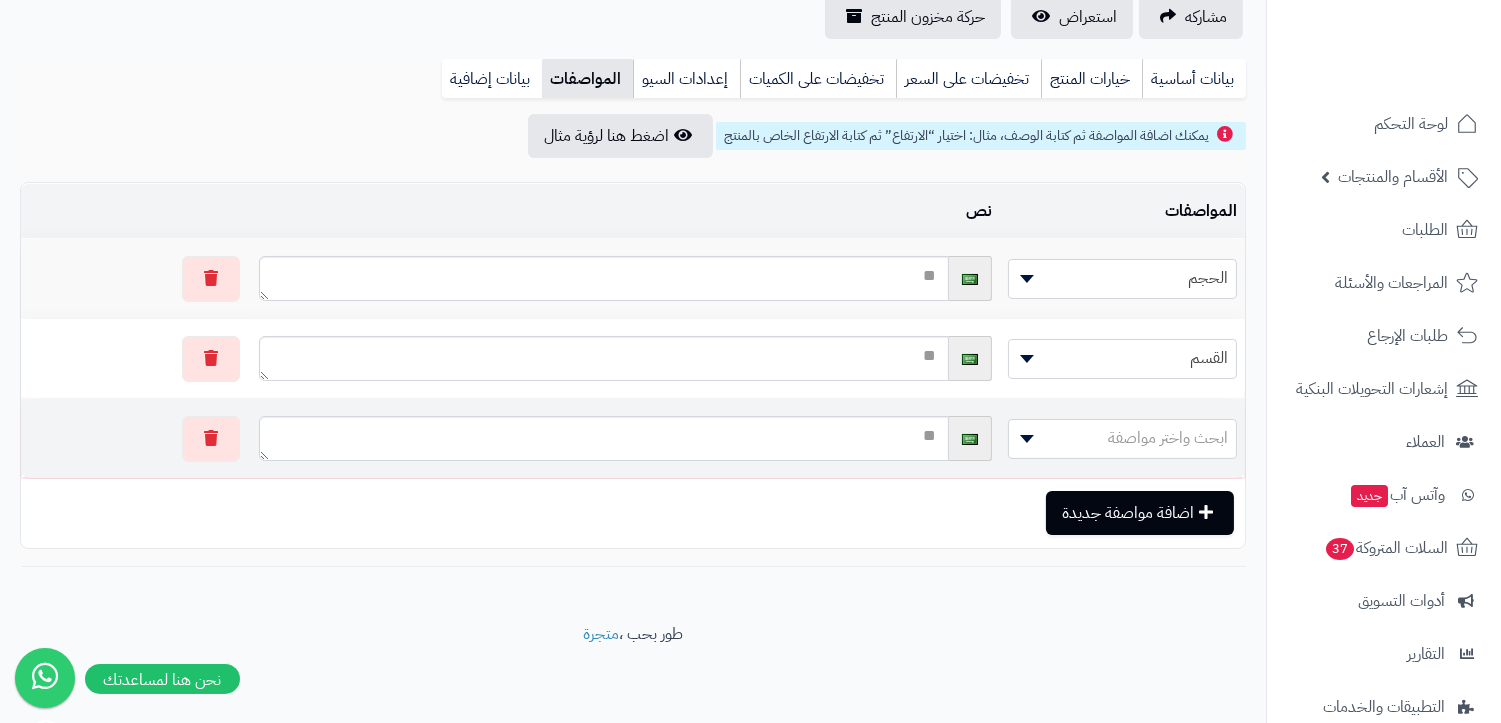 click on "ابحث واختر مواصفة" at bounding box center [1122, 439] 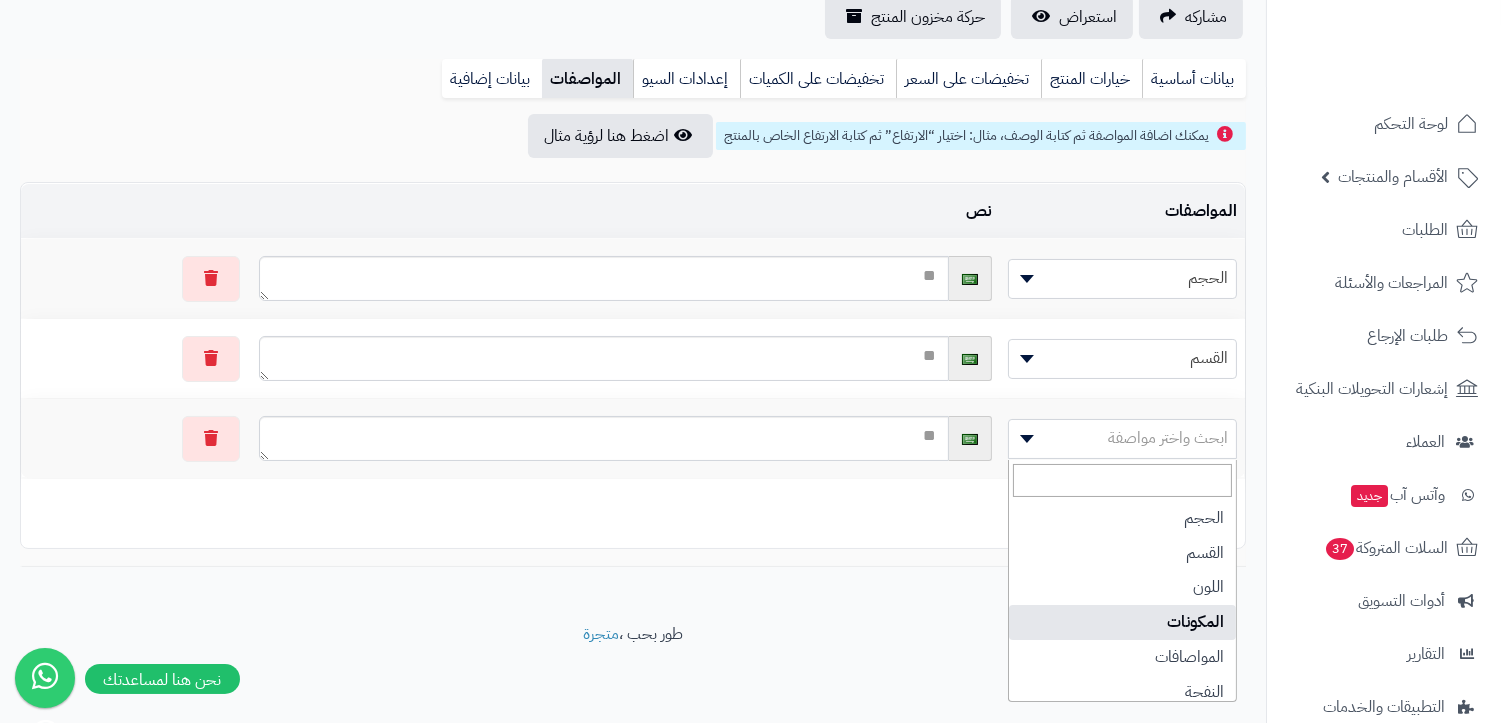 select on "**" 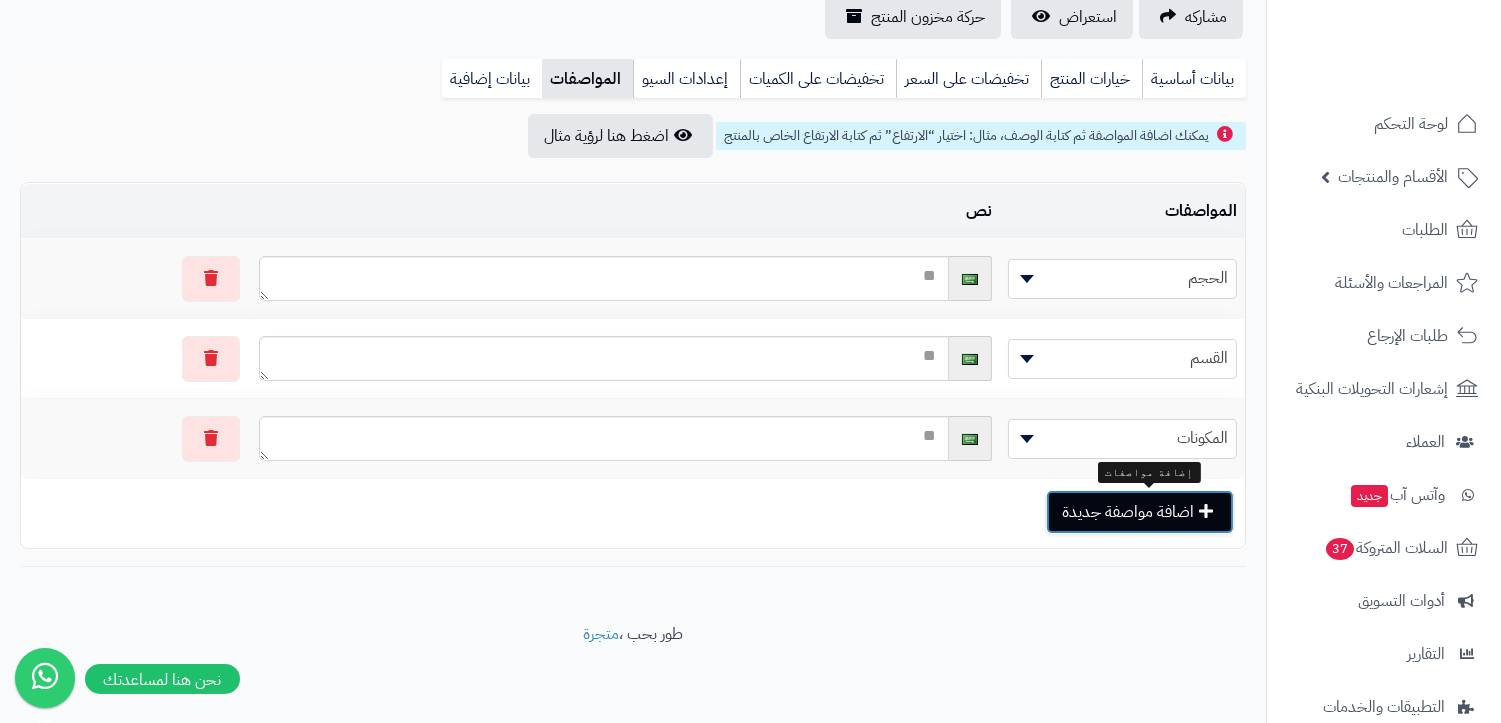 click on "اضافة مواصفة جديدة" at bounding box center [1140, 512] 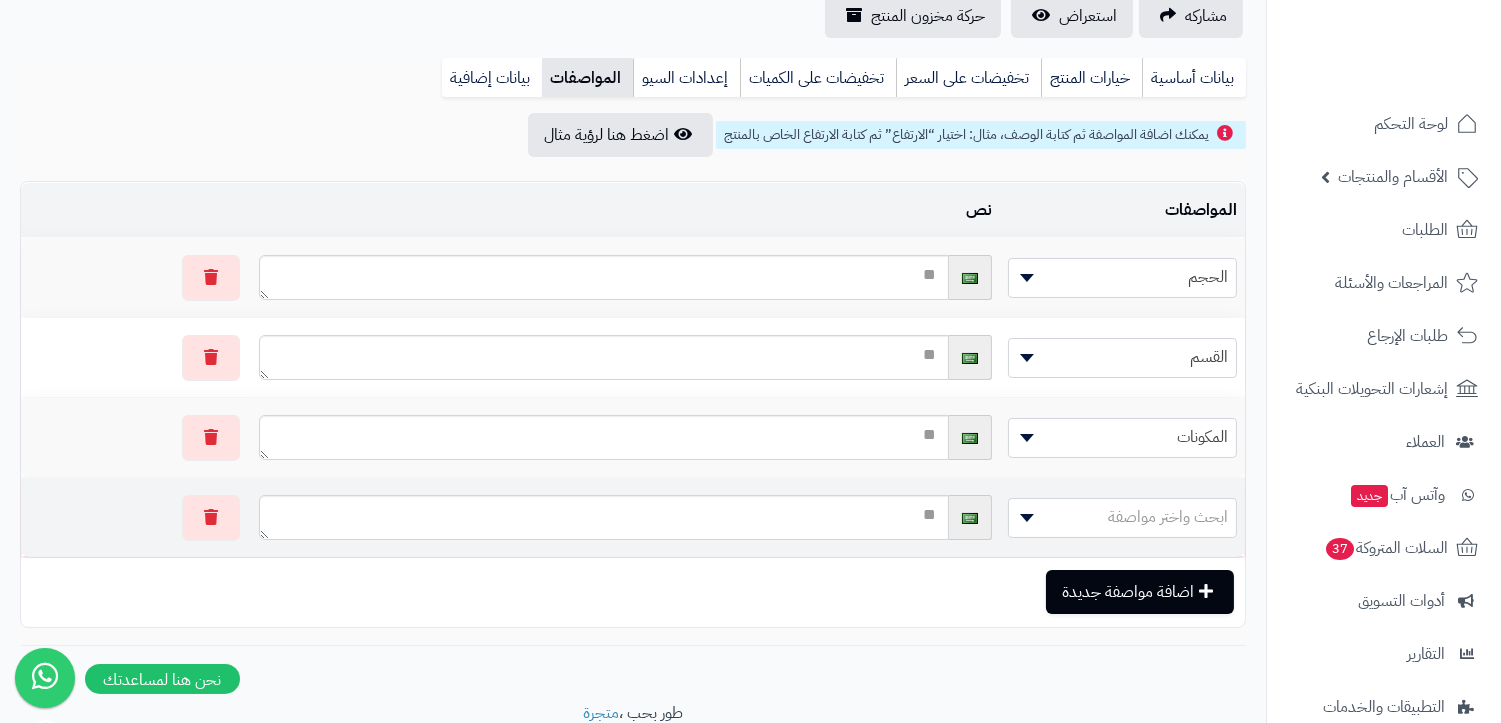 click on "ابحث واختر مواصفة" at bounding box center (1122, 518) 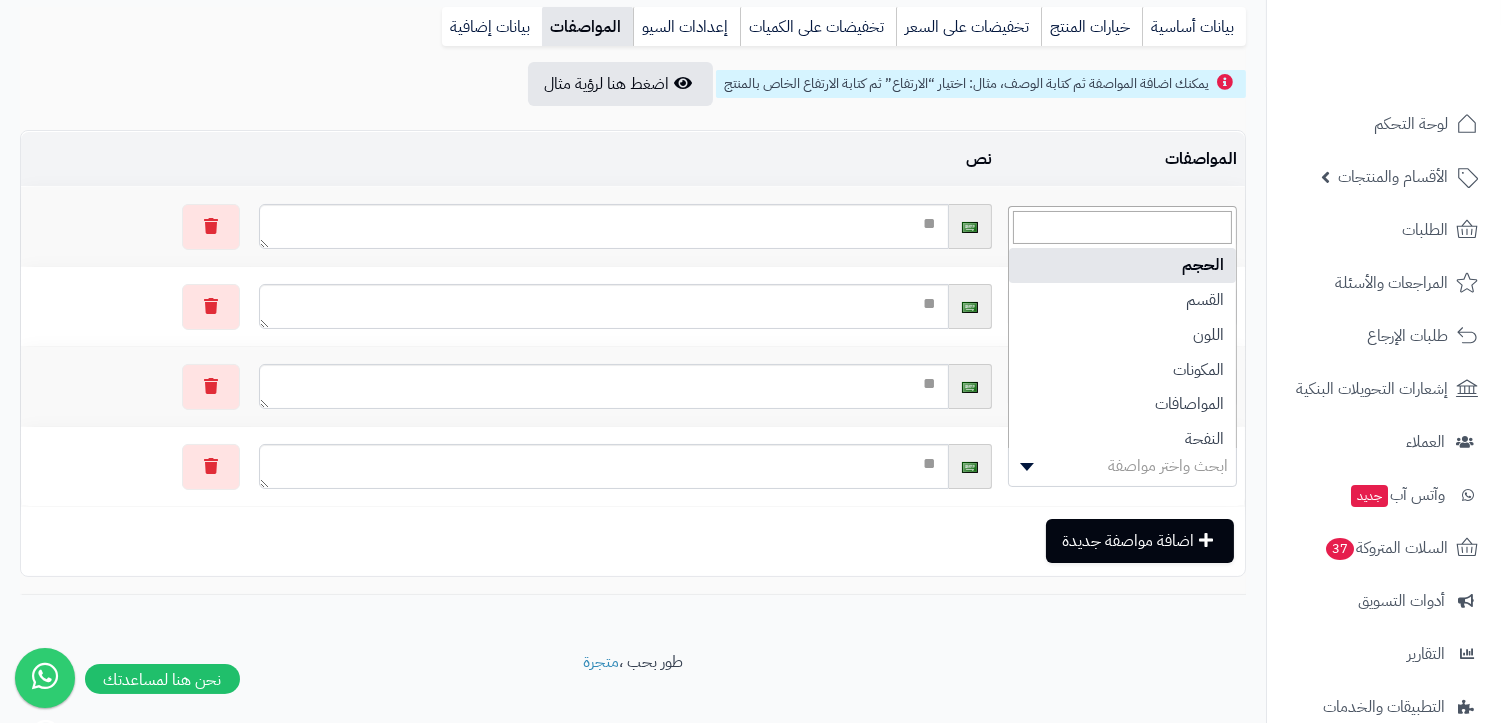 scroll, scrollTop: 302, scrollLeft: 0, axis: vertical 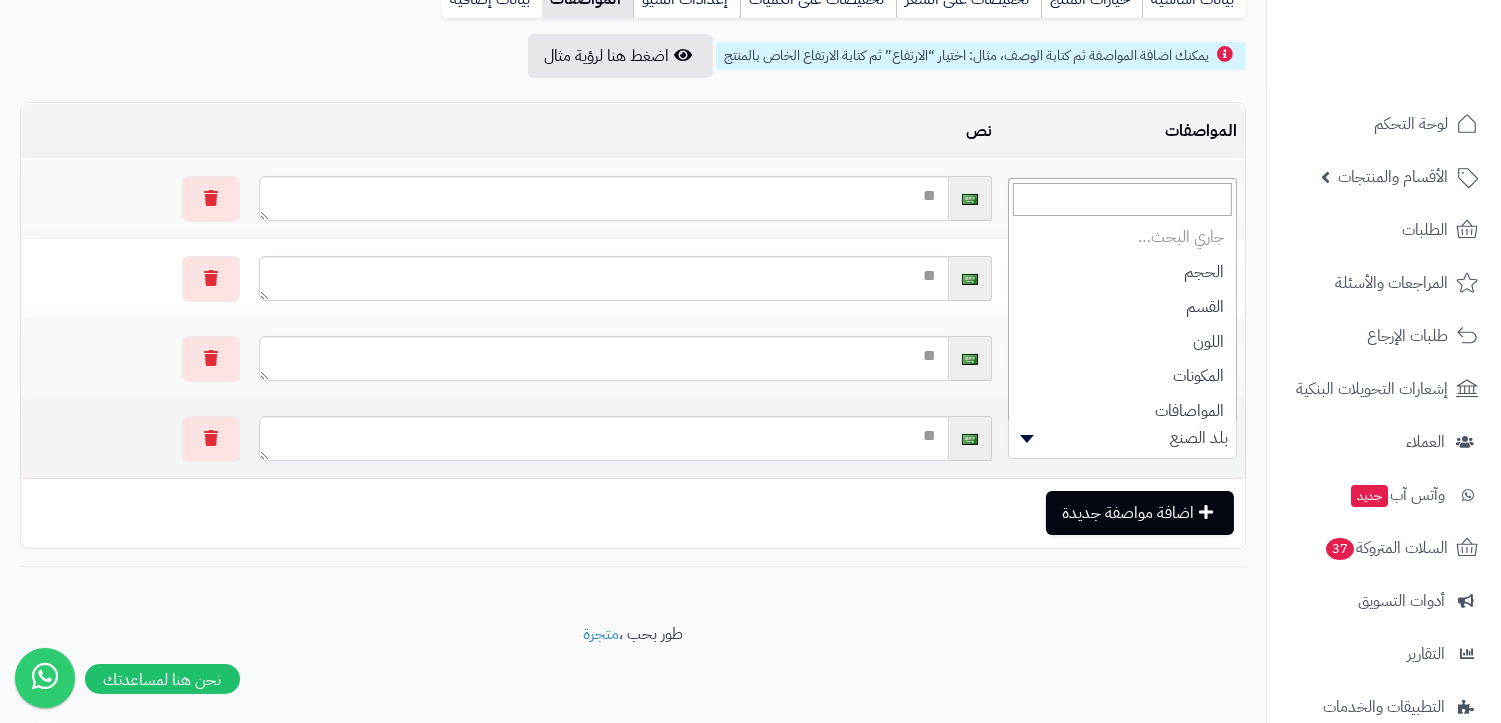 click on "بلد الصنع" at bounding box center [1122, 438] 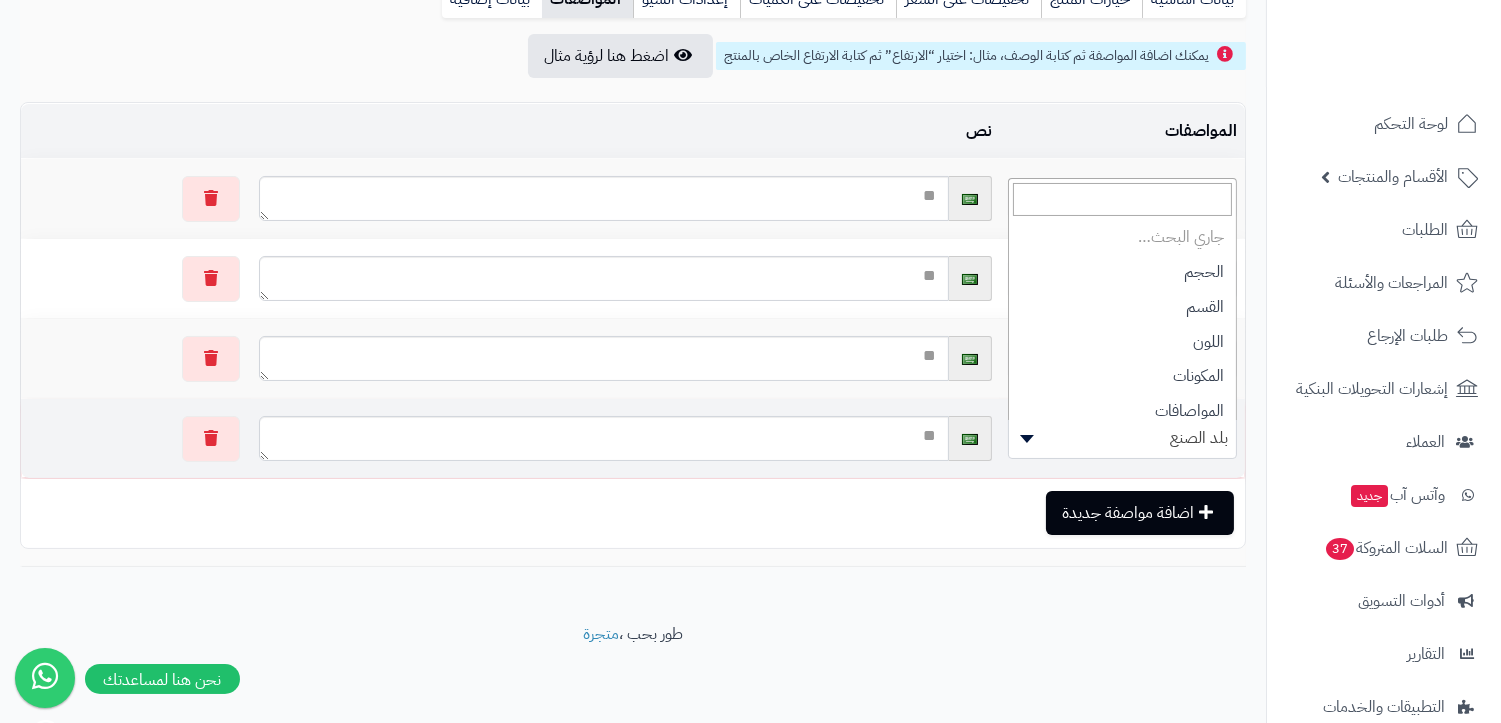scroll, scrollTop: 113, scrollLeft: 0, axis: vertical 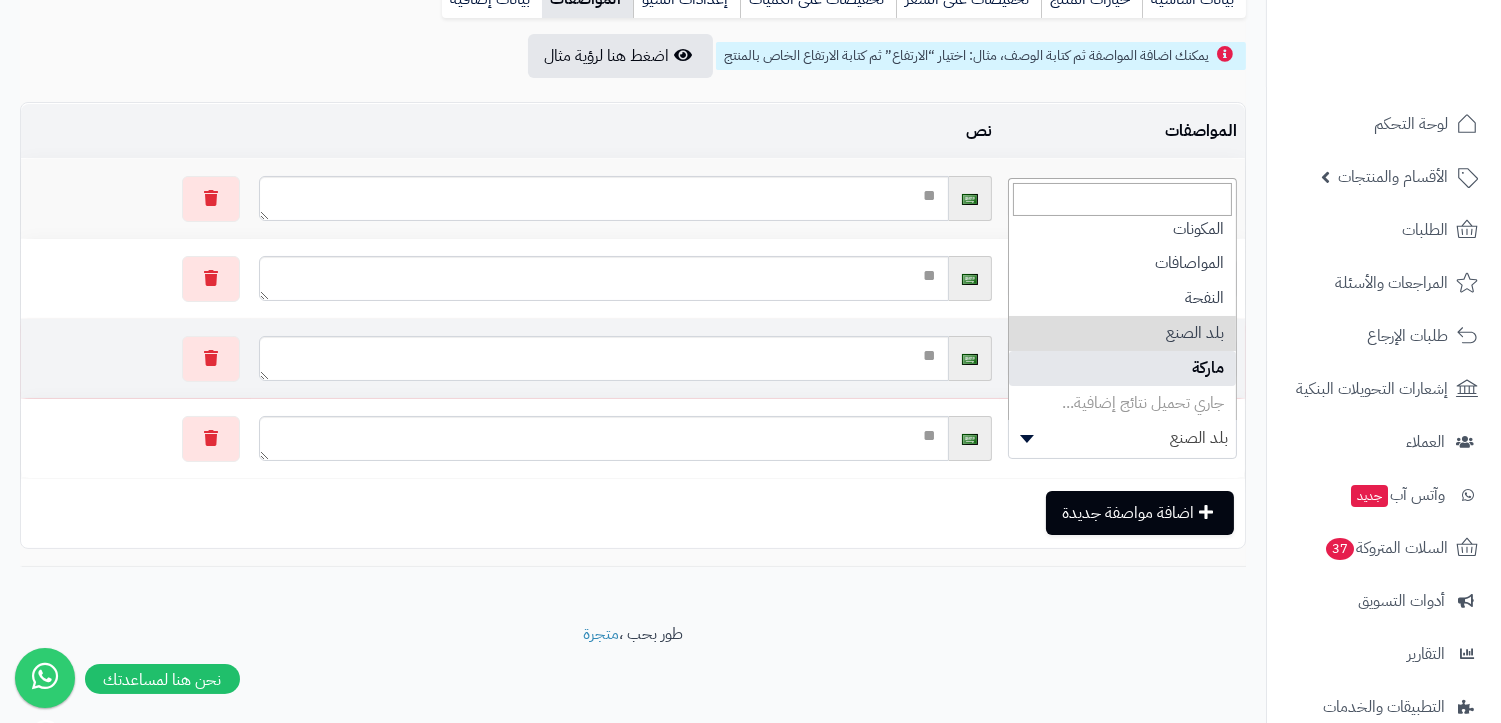 select on "**" 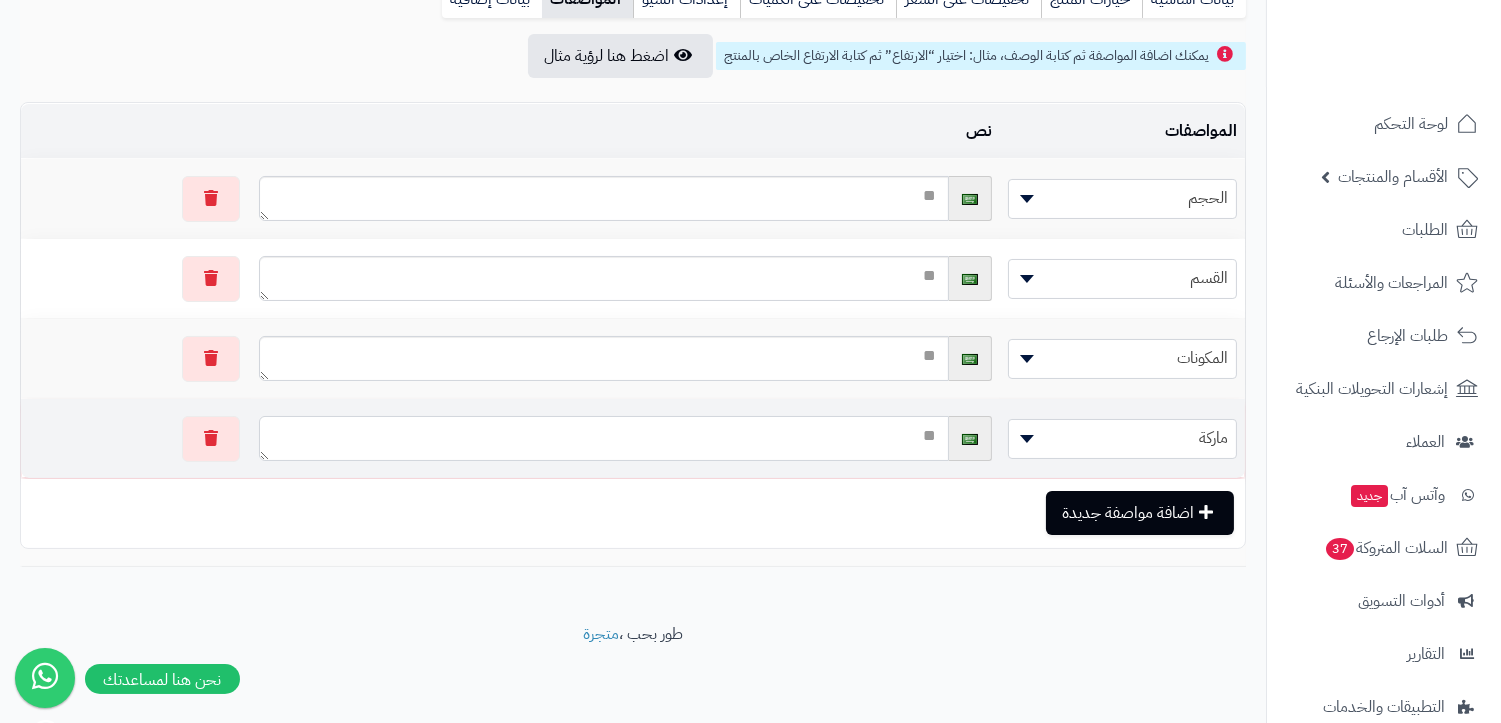 click at bounding box center (604, 438) 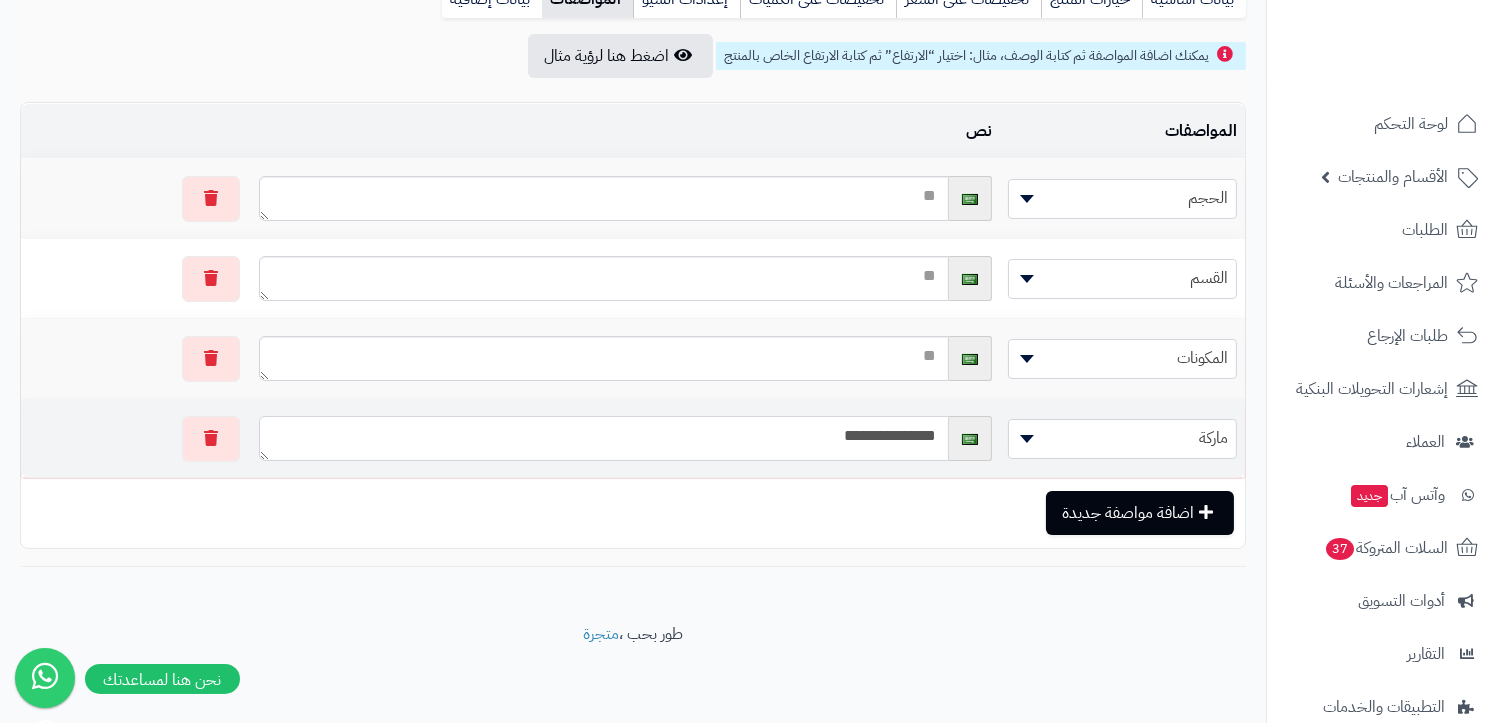 type on "**********" 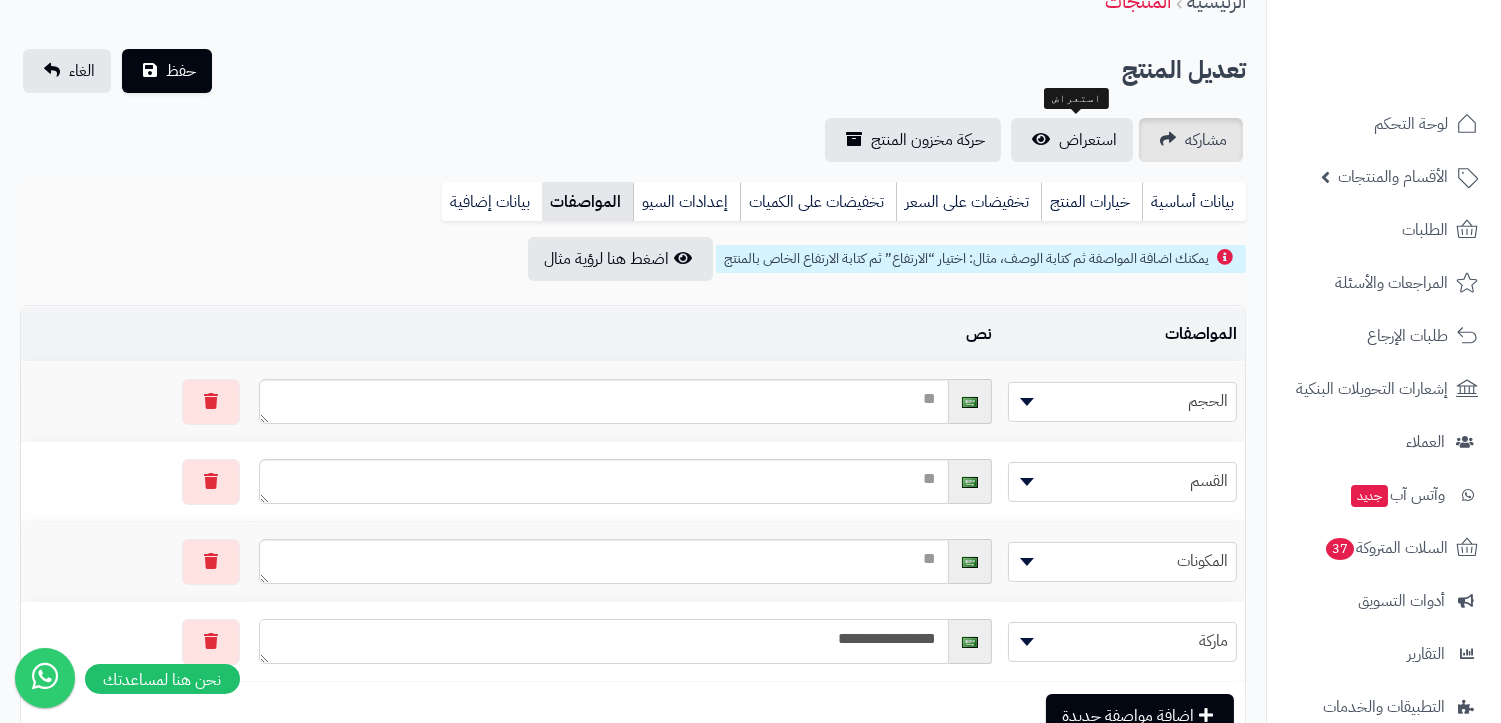 scroll, scrollTop: 80, scrollLeft: 0, axis: vertical 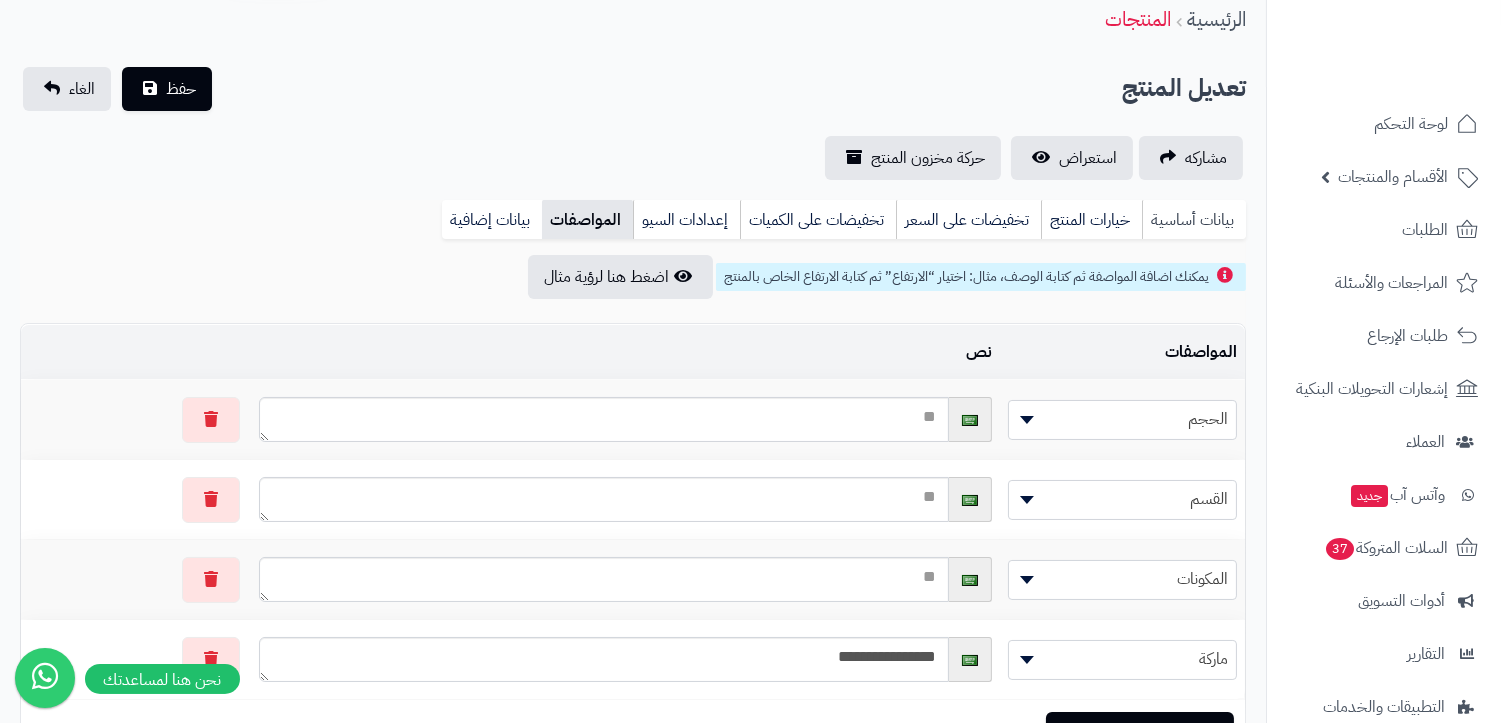 click on "بيانات أساسية" at bounding box center [1194, 220] 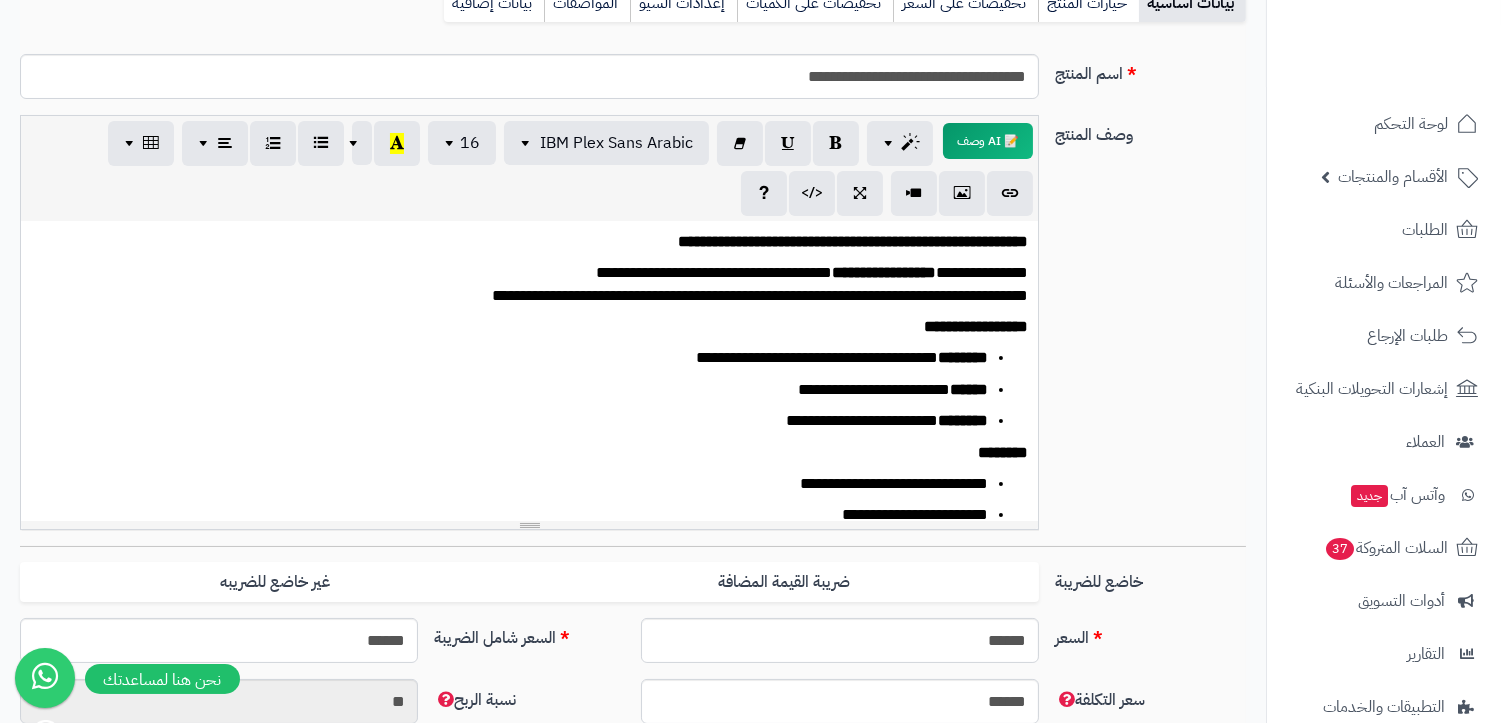 scroll, scrollTop: 302, scrollLeft: 0, axis: vertical 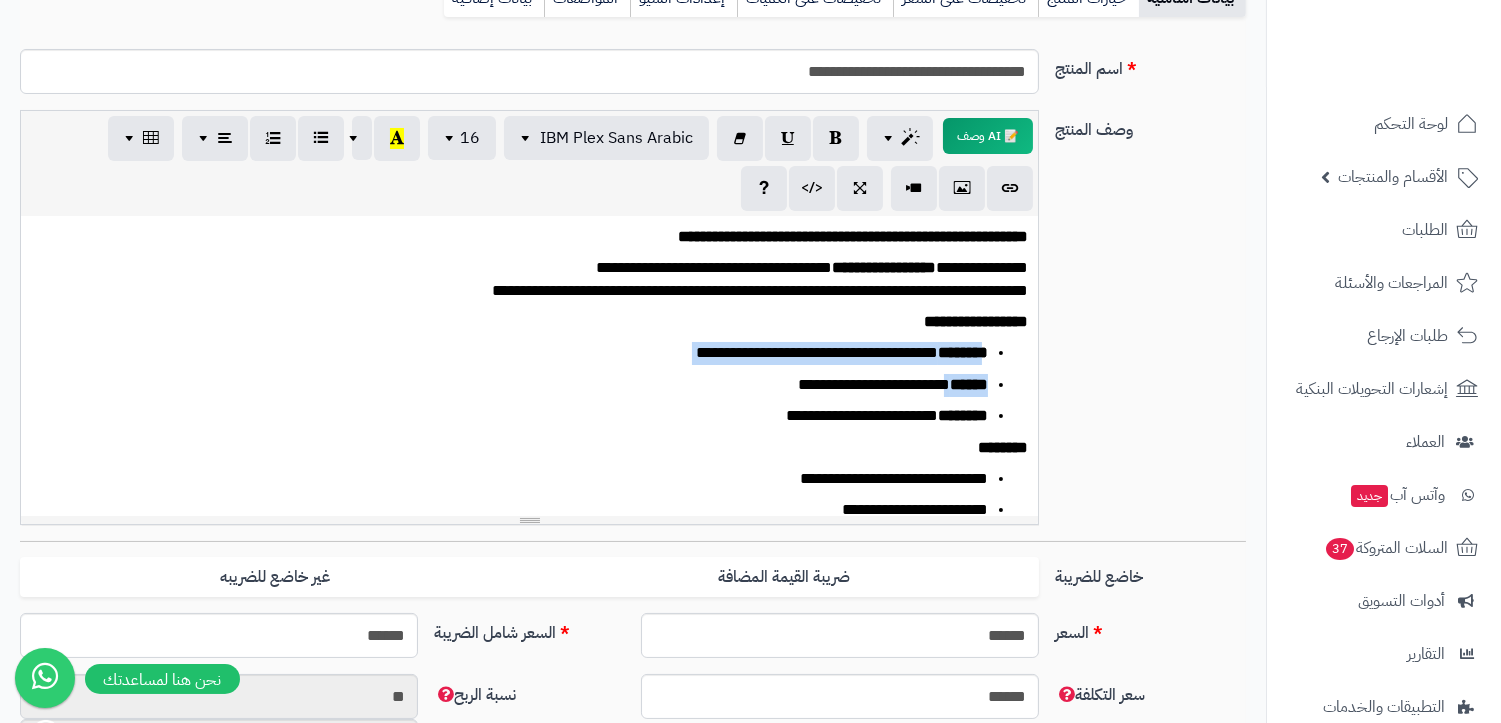 click on "**********" at bounding box center (538, 385) 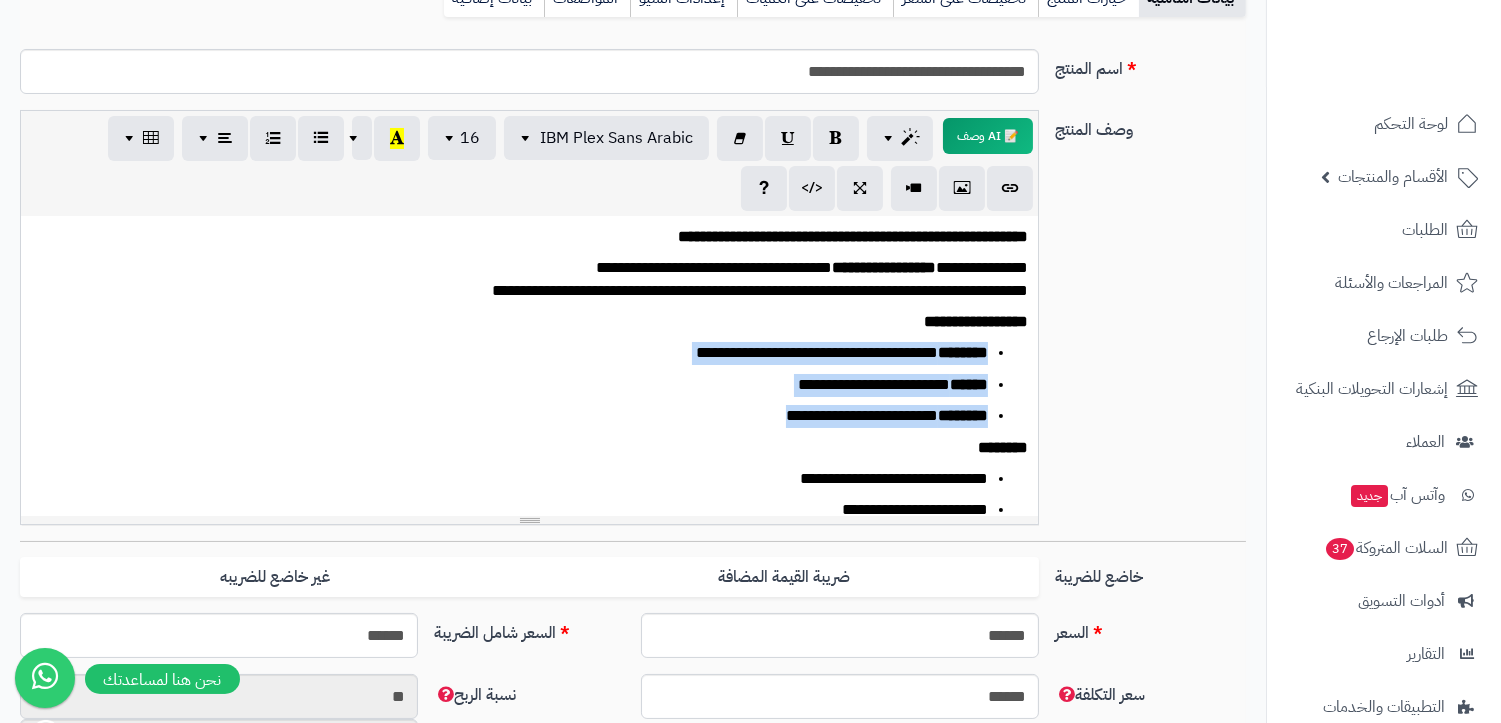 drag, startPoint x: 987, startPoint y: 343, endPoint x: 751, endPoint y: 424, distance: 249.51352 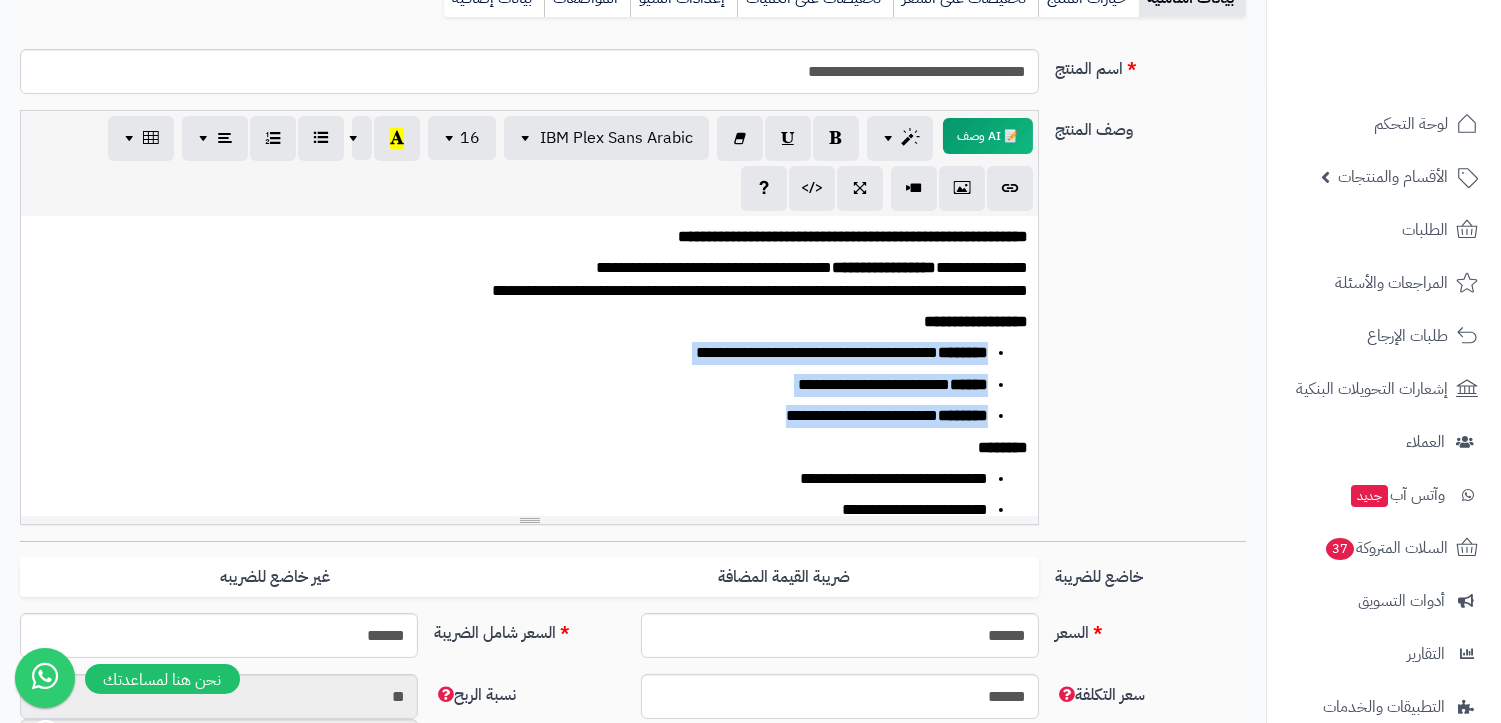 click on "**********" at bounding box center (538, 385) 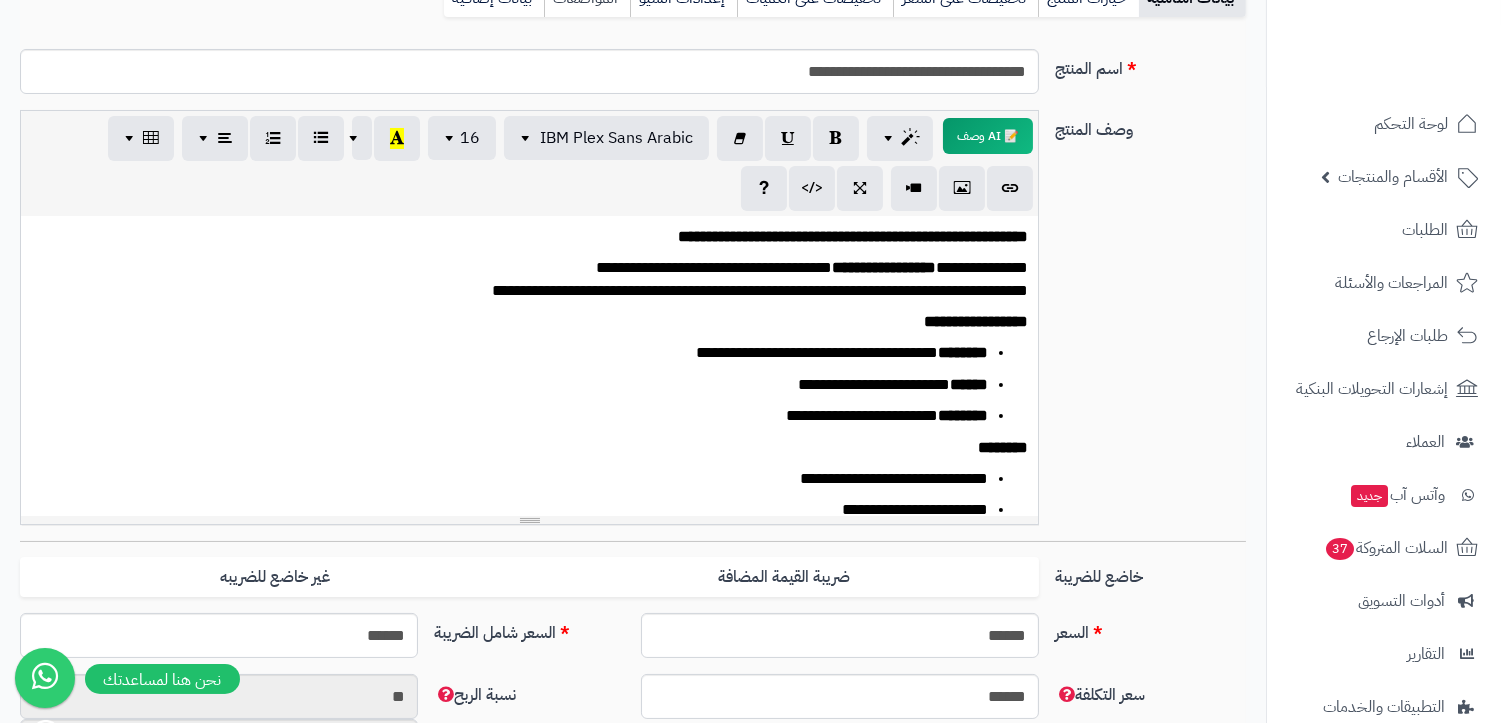 click on "المواصفات" at bounding box center (587, -2) 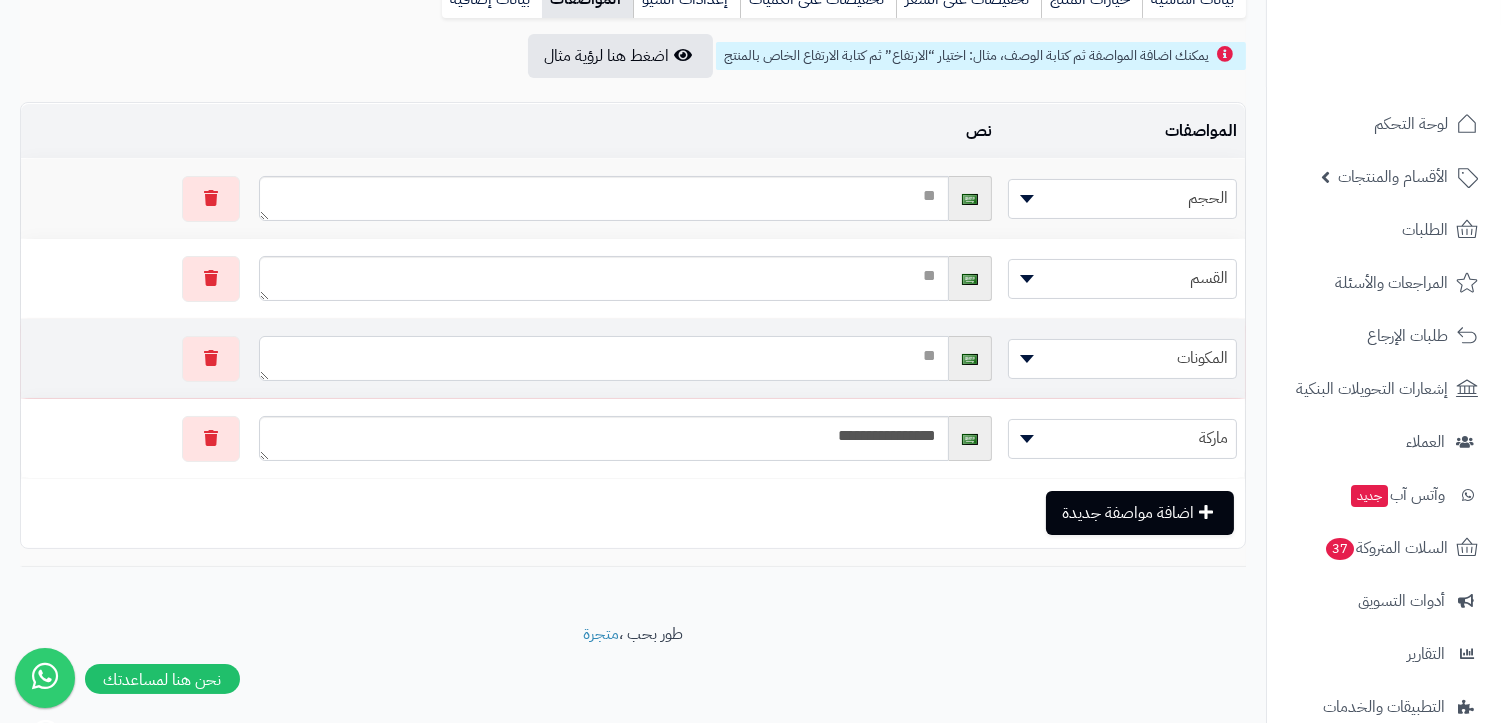 click at bounding box center [604, 358] 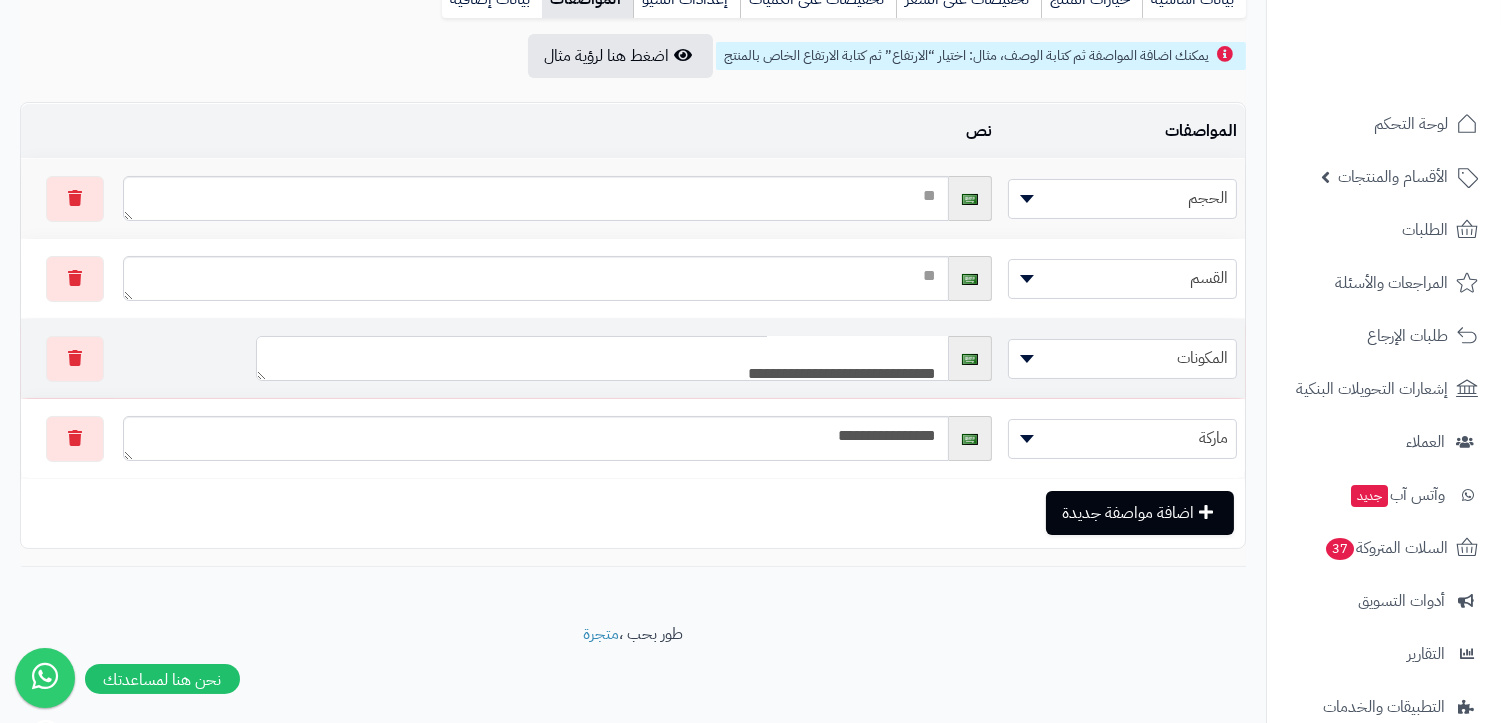 scroll, scrollTop: 0, scrollLeft: 0, axis: both 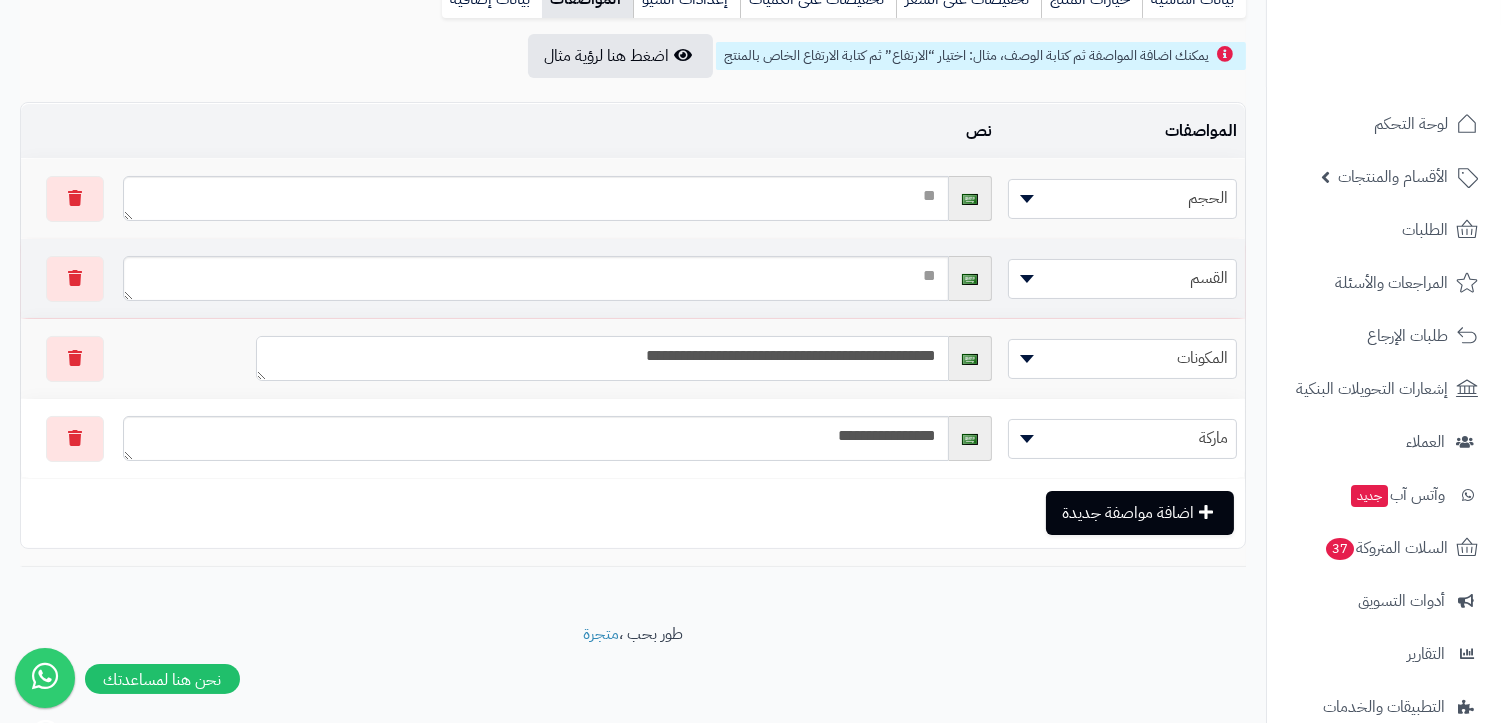 type on "**********" 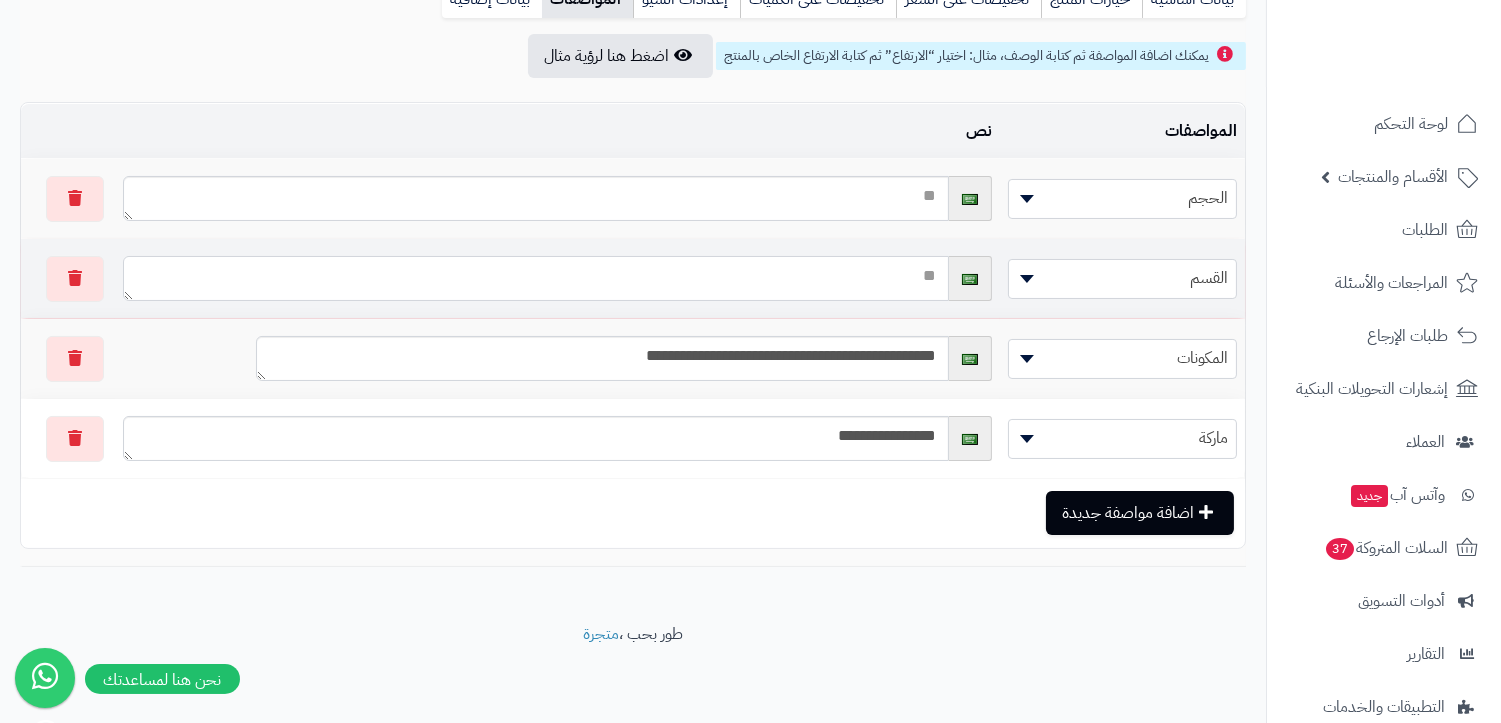 click at bounding box center (536, 278) 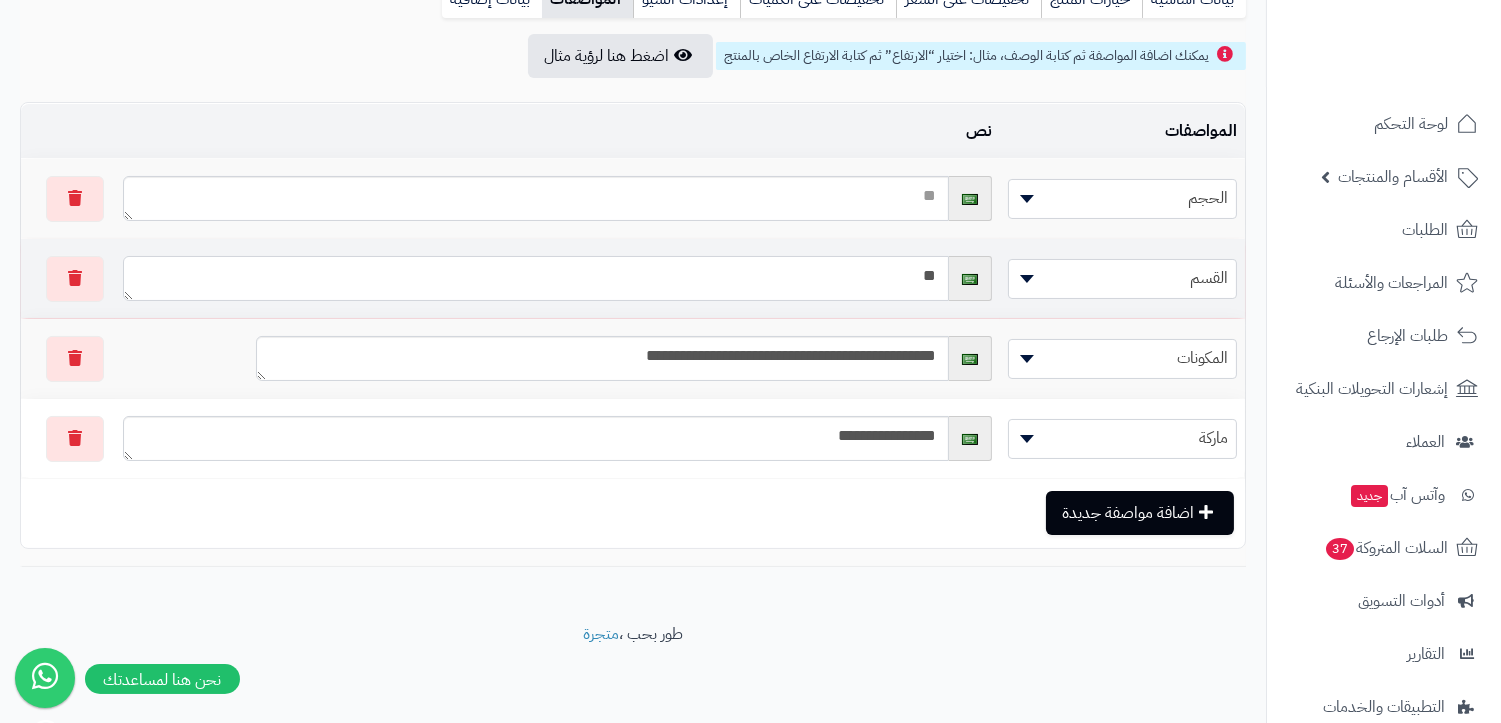 type on "*" 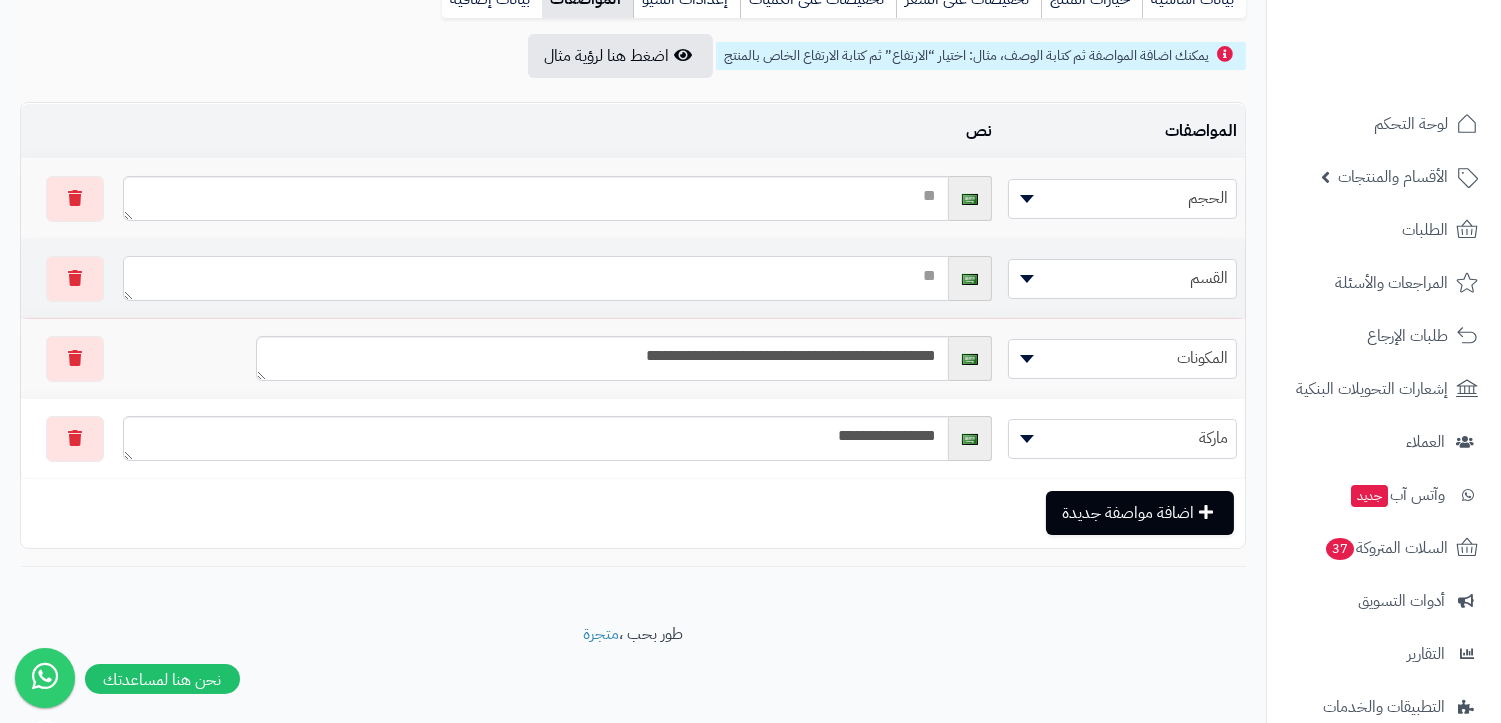 type on "*" 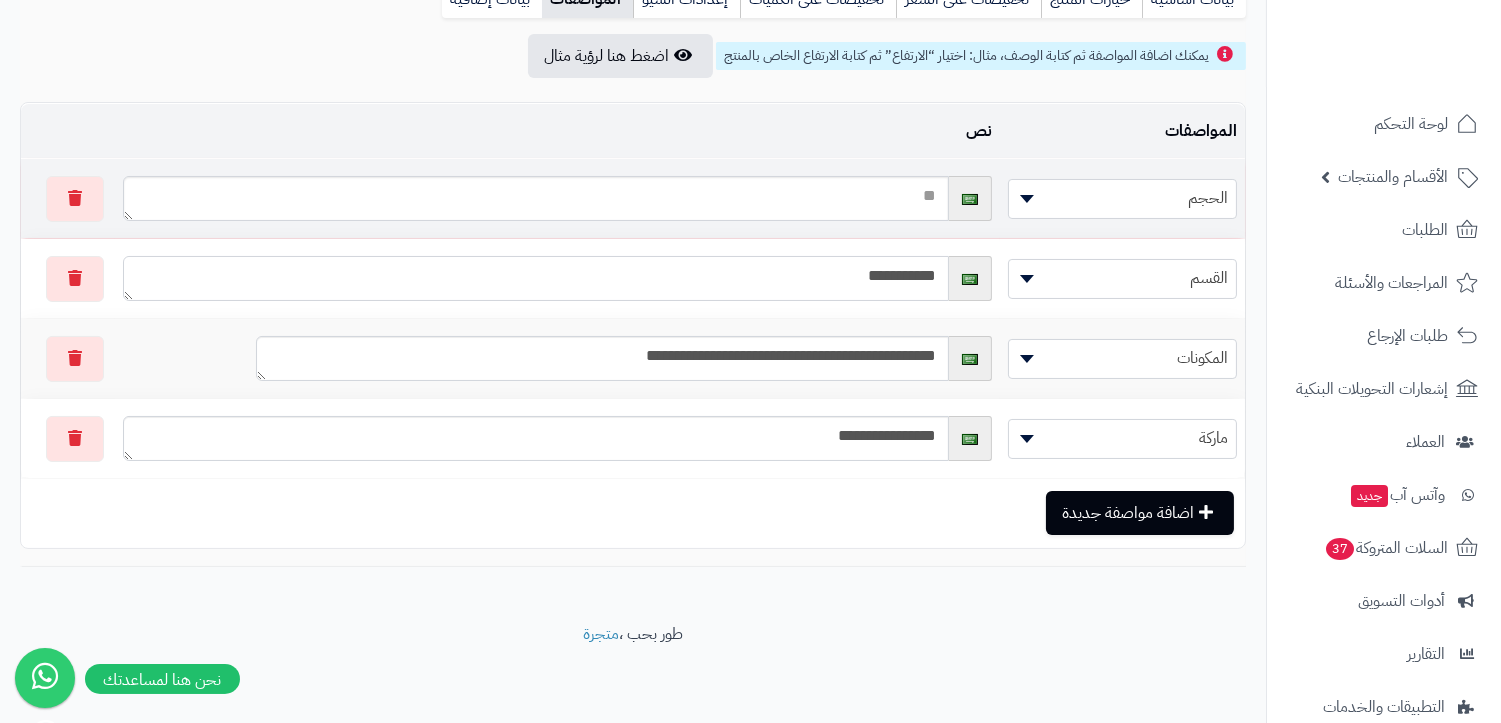 type on "**********" 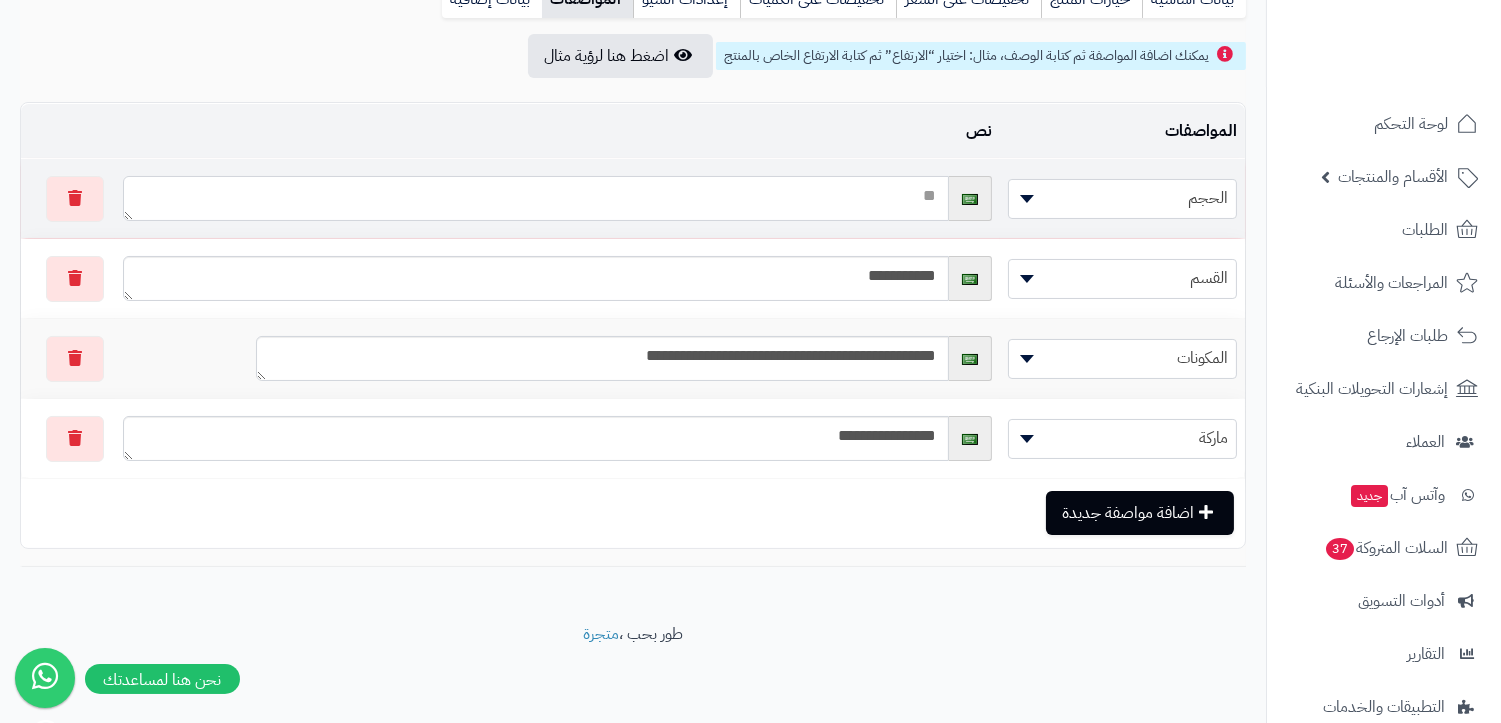 click at bounding box center (536, 198) 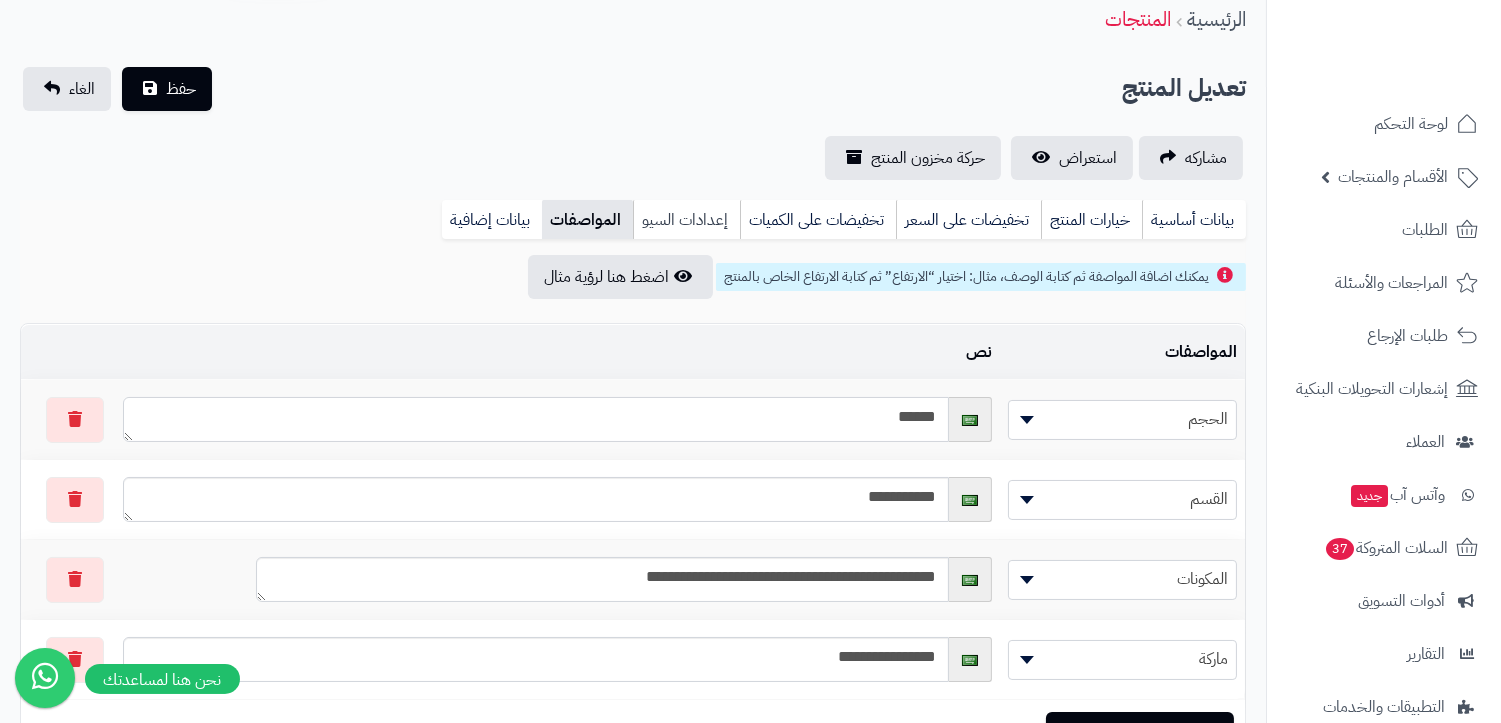 type on "******" 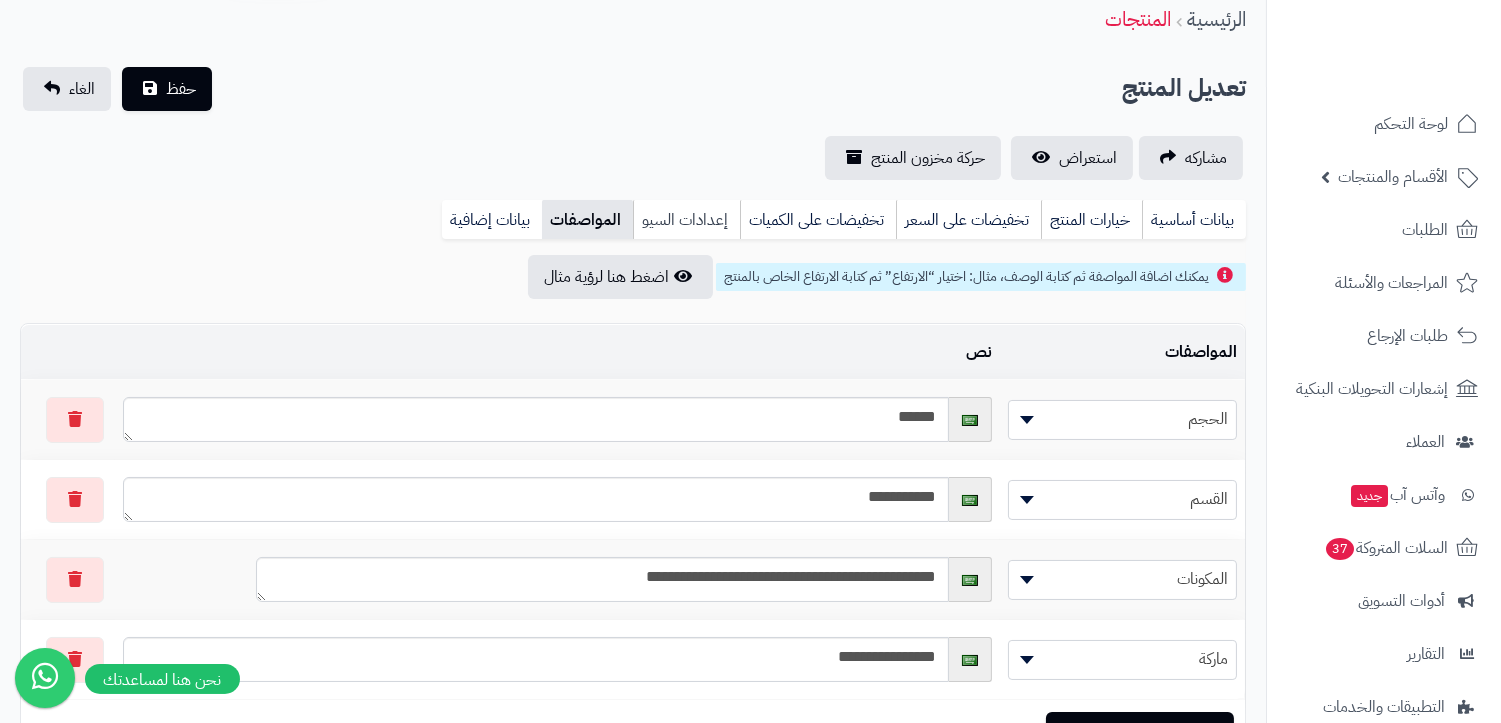 click on "إعدادات السيو" at bounding box center [686, 220] 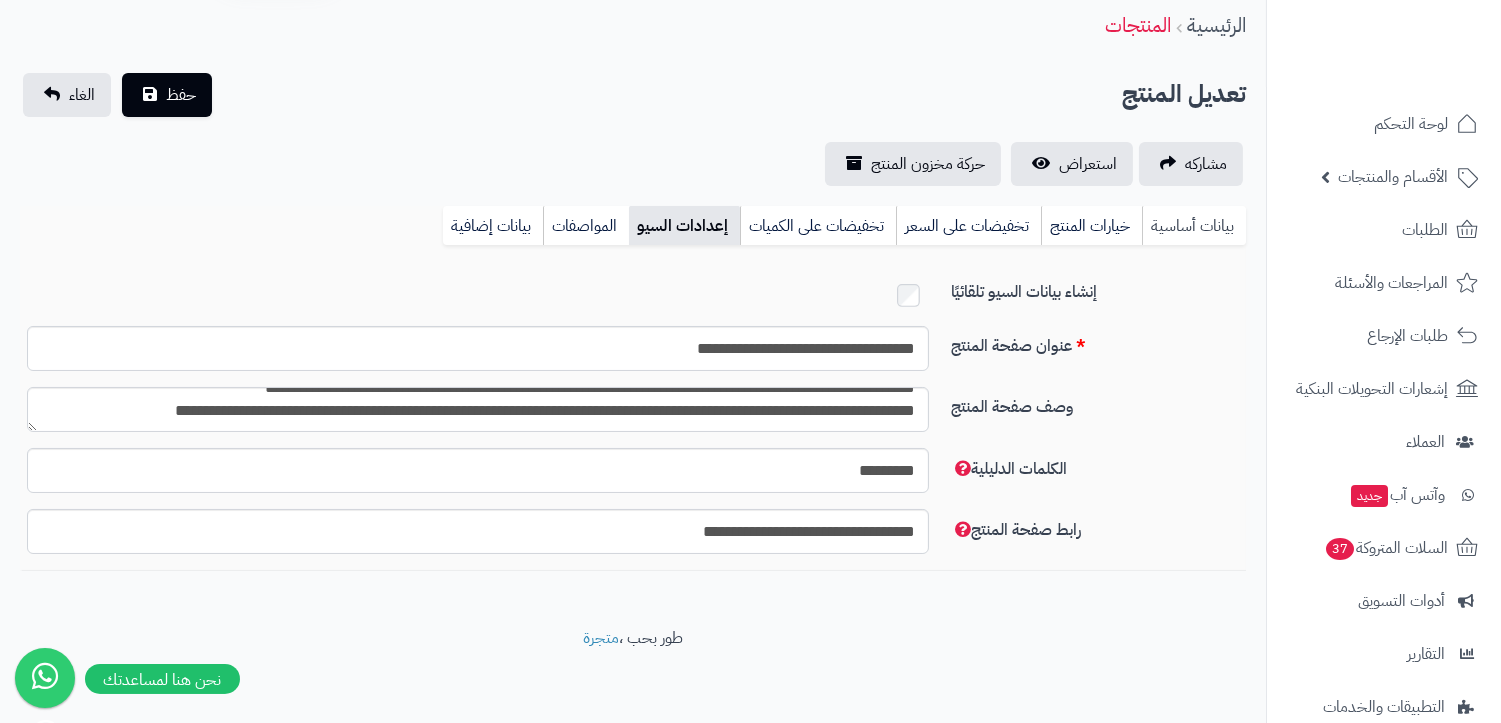 click on "بيانات أساسية" at bounding box center (1194, 226) 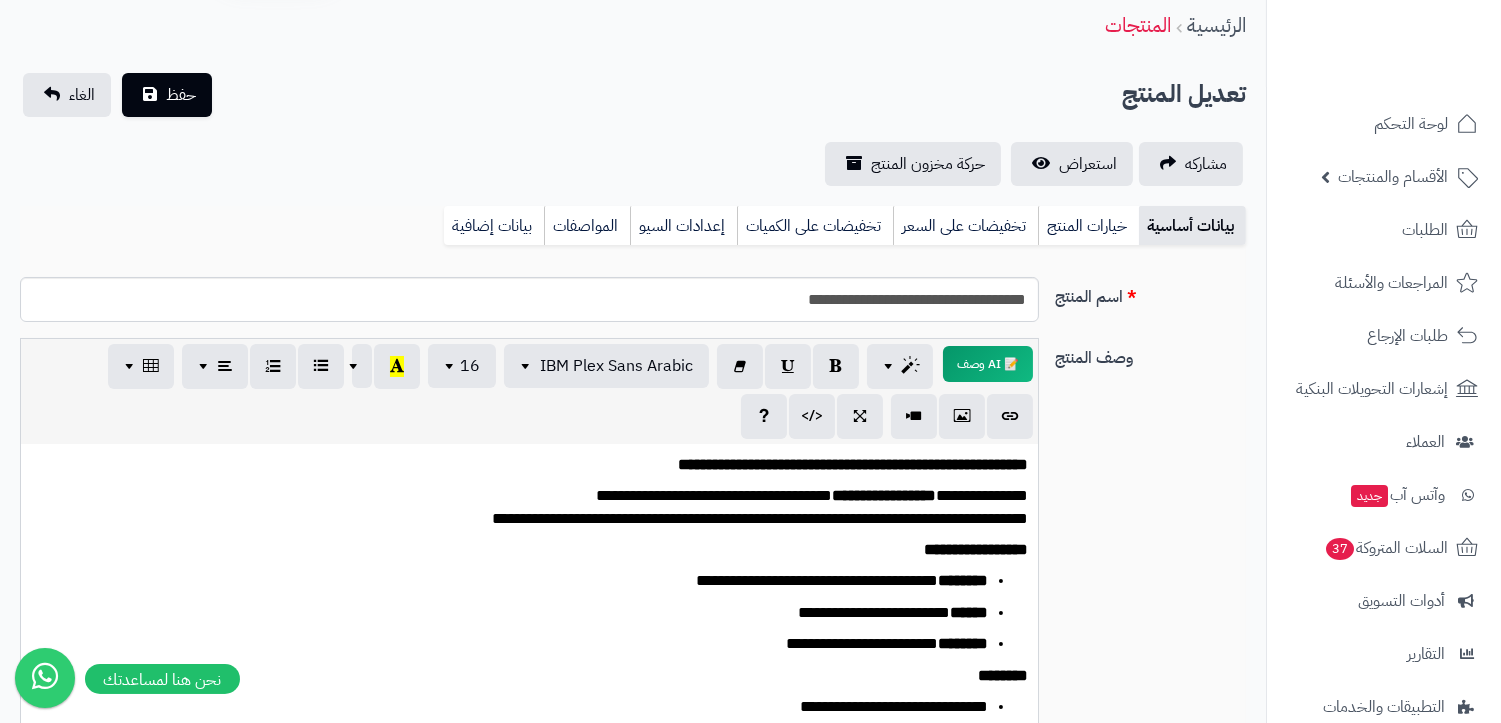 scroll, scrollTop: 80, scrollLeft: 0, axis: vertical 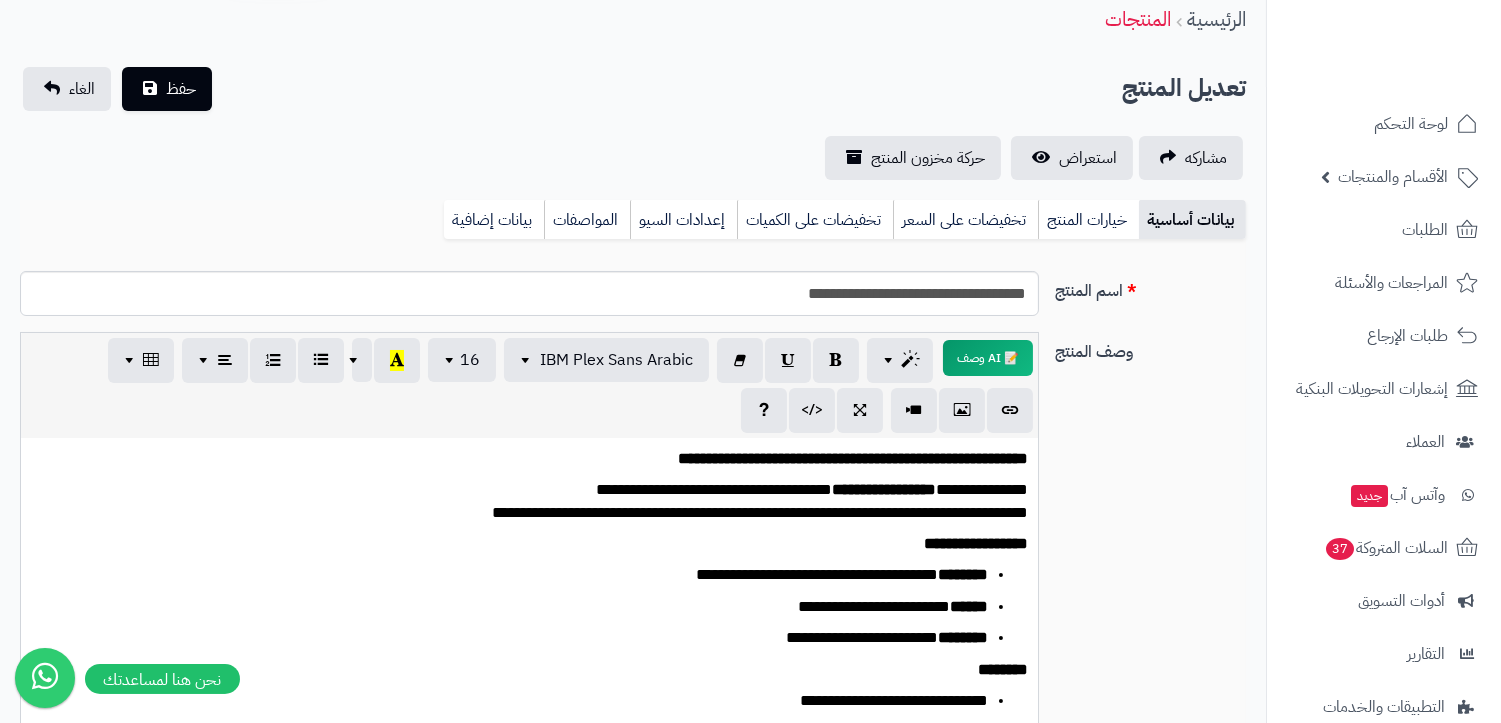 click on "**********" at bounding box center [853, 458] 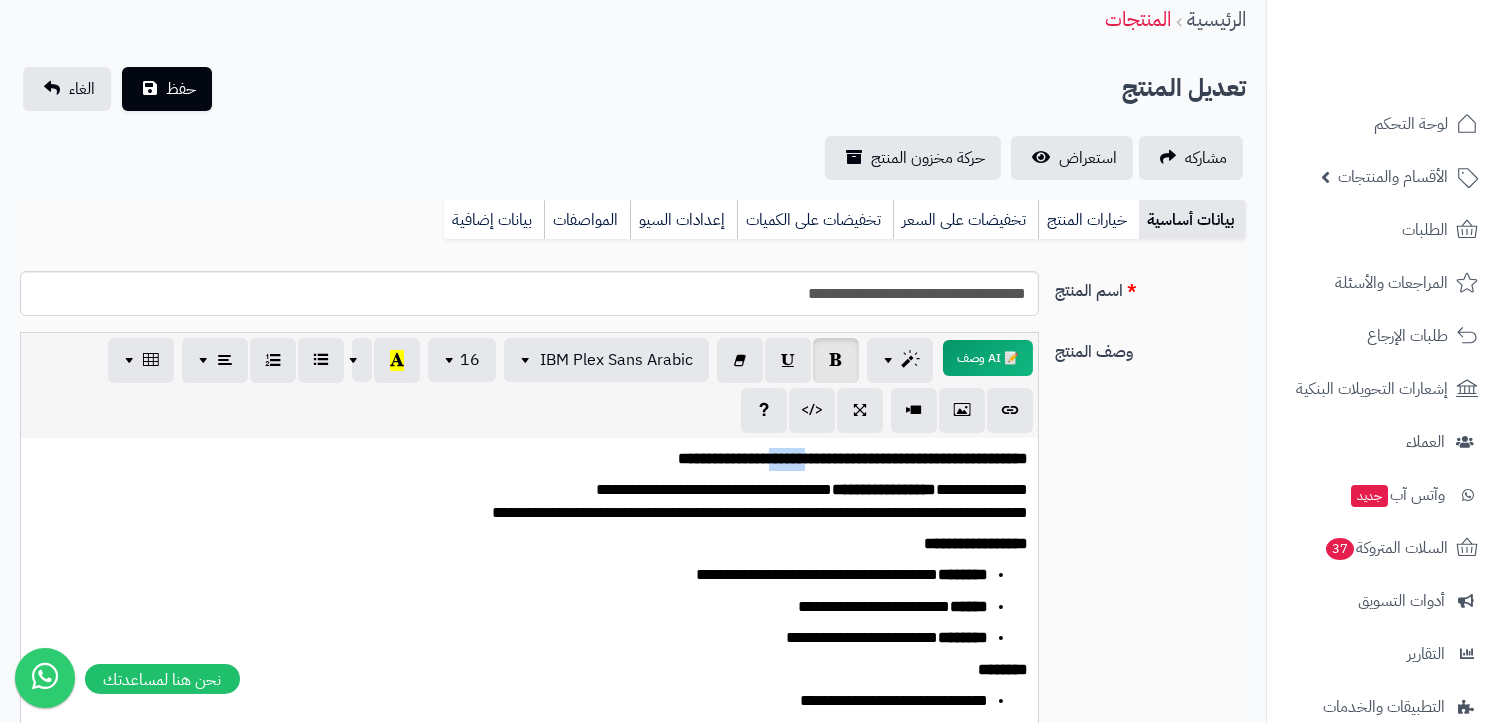 click on "**********" at bounding box center (853, 458) 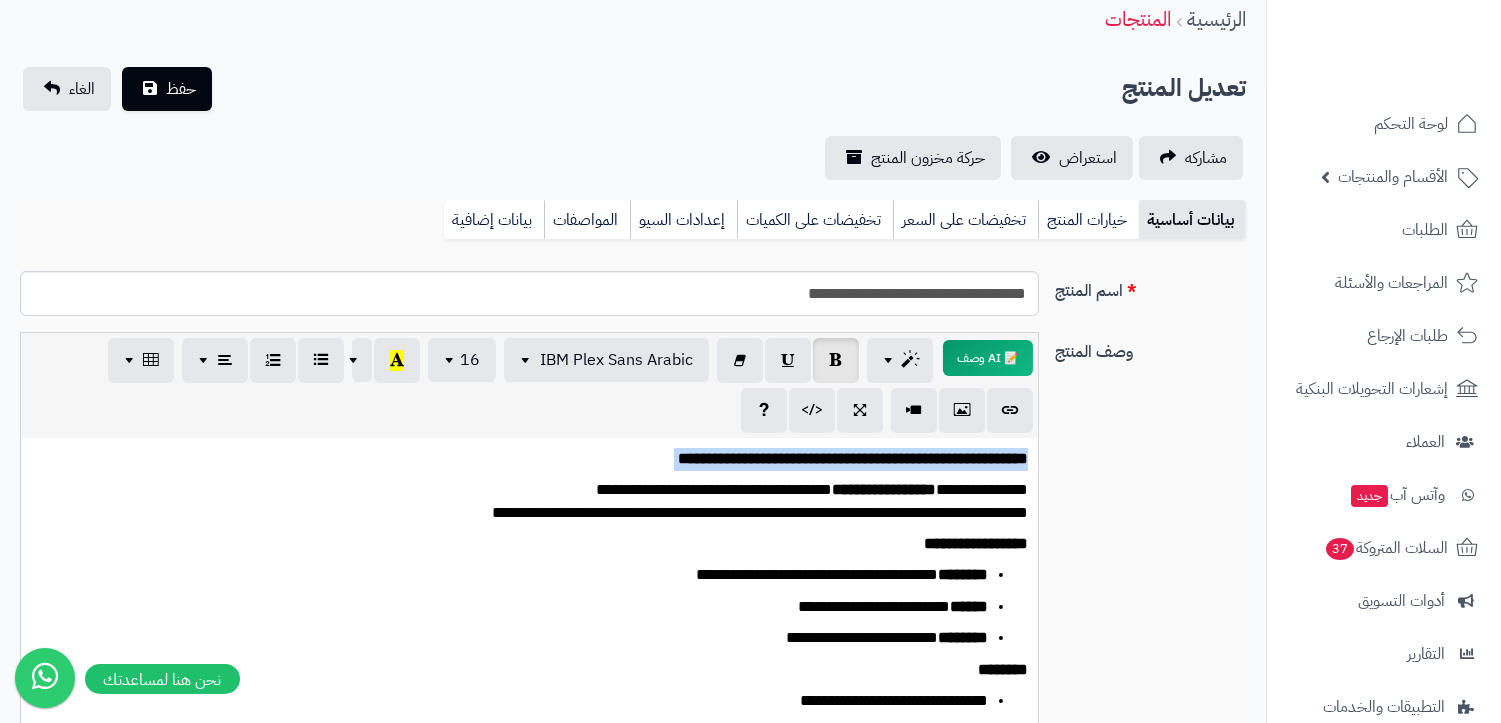 click on "**********" at bounding box center [853, 458] 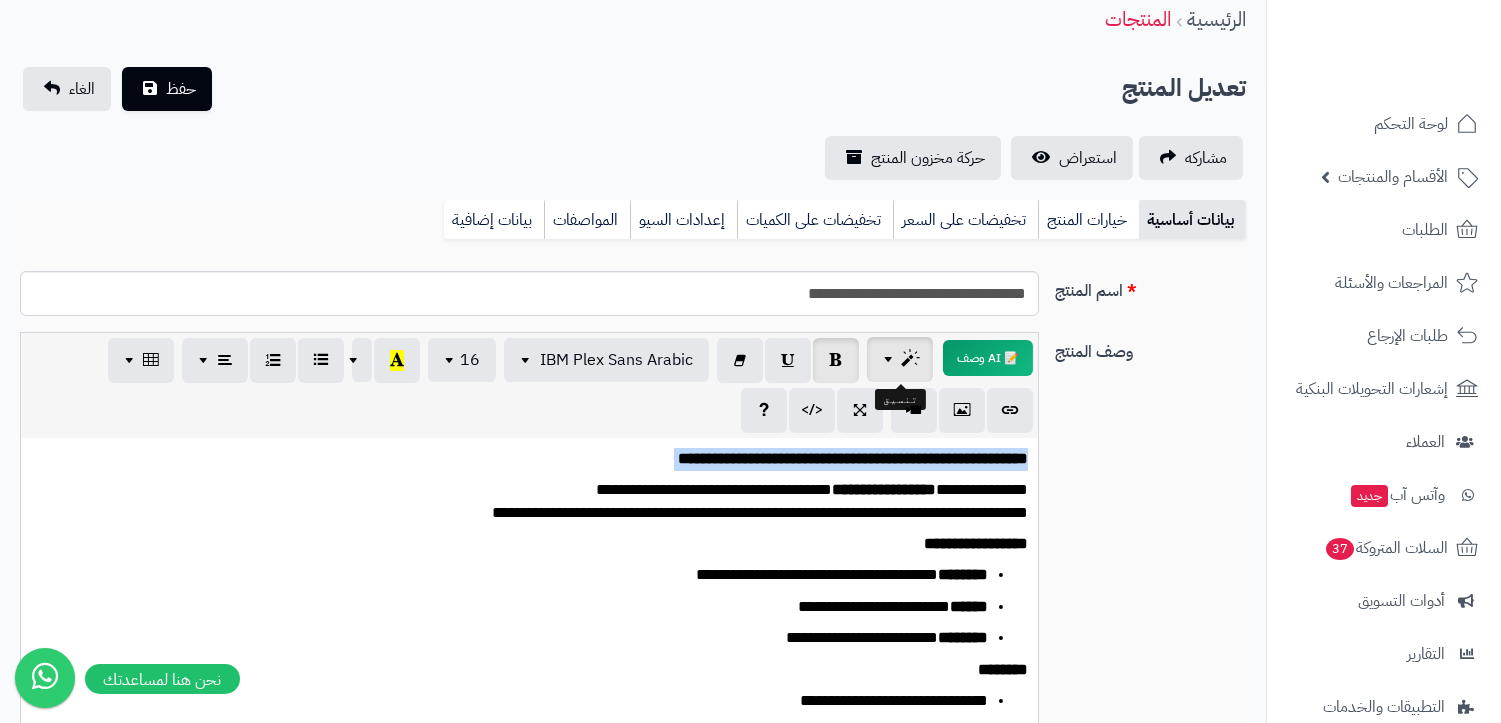 click at bounding box center (910, 359) 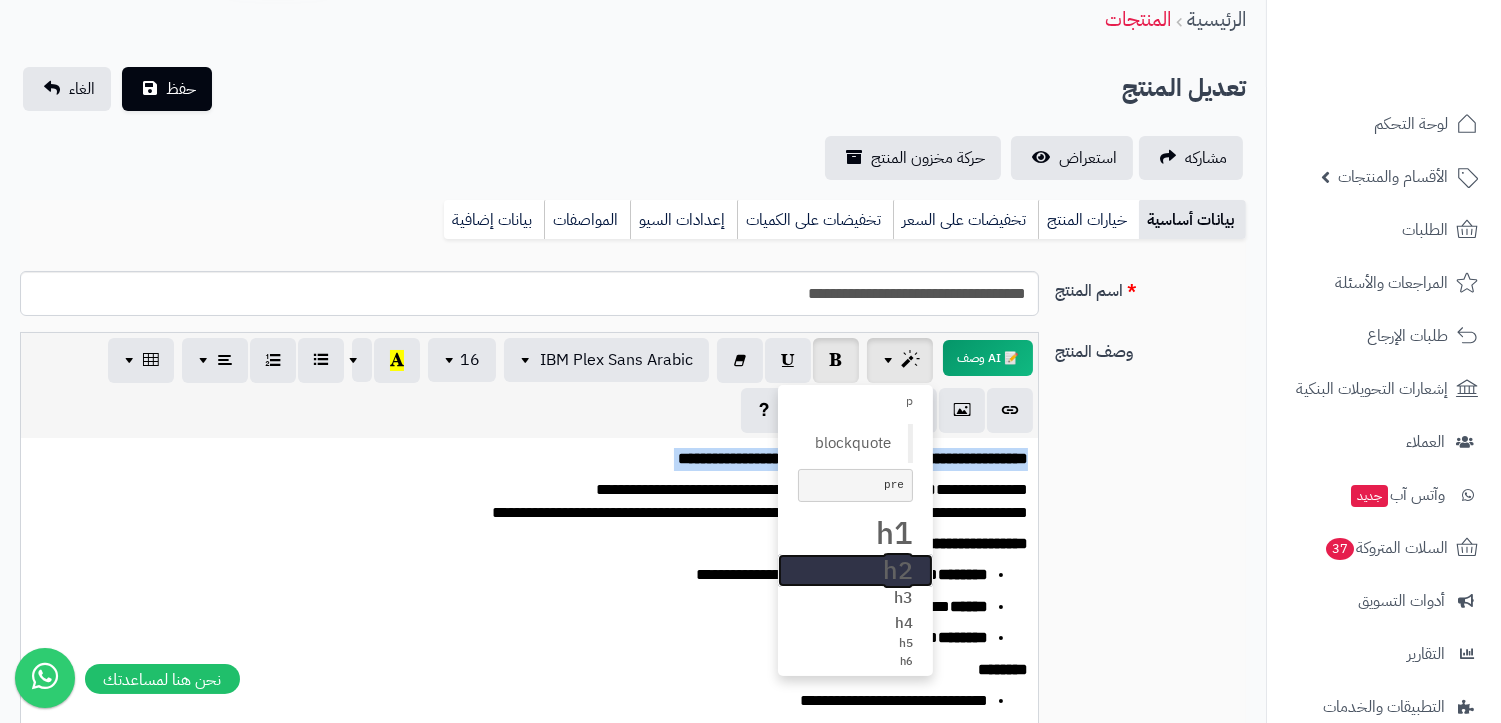 click on "h2" at bounding box center [855, 571] 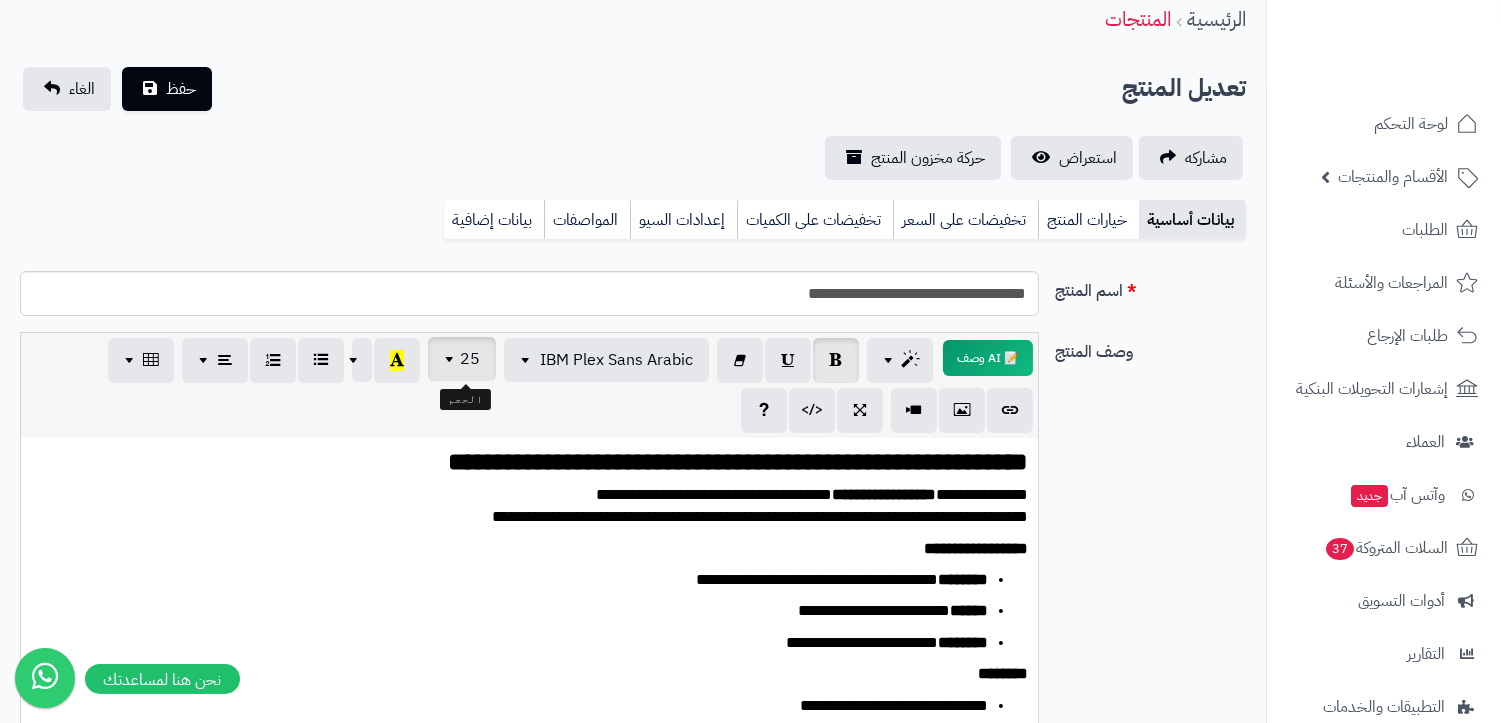 drag, startPoint x: 441, startPoint y: 370, endPoint x: 474, endPoint y: 390, distance: 38.587563 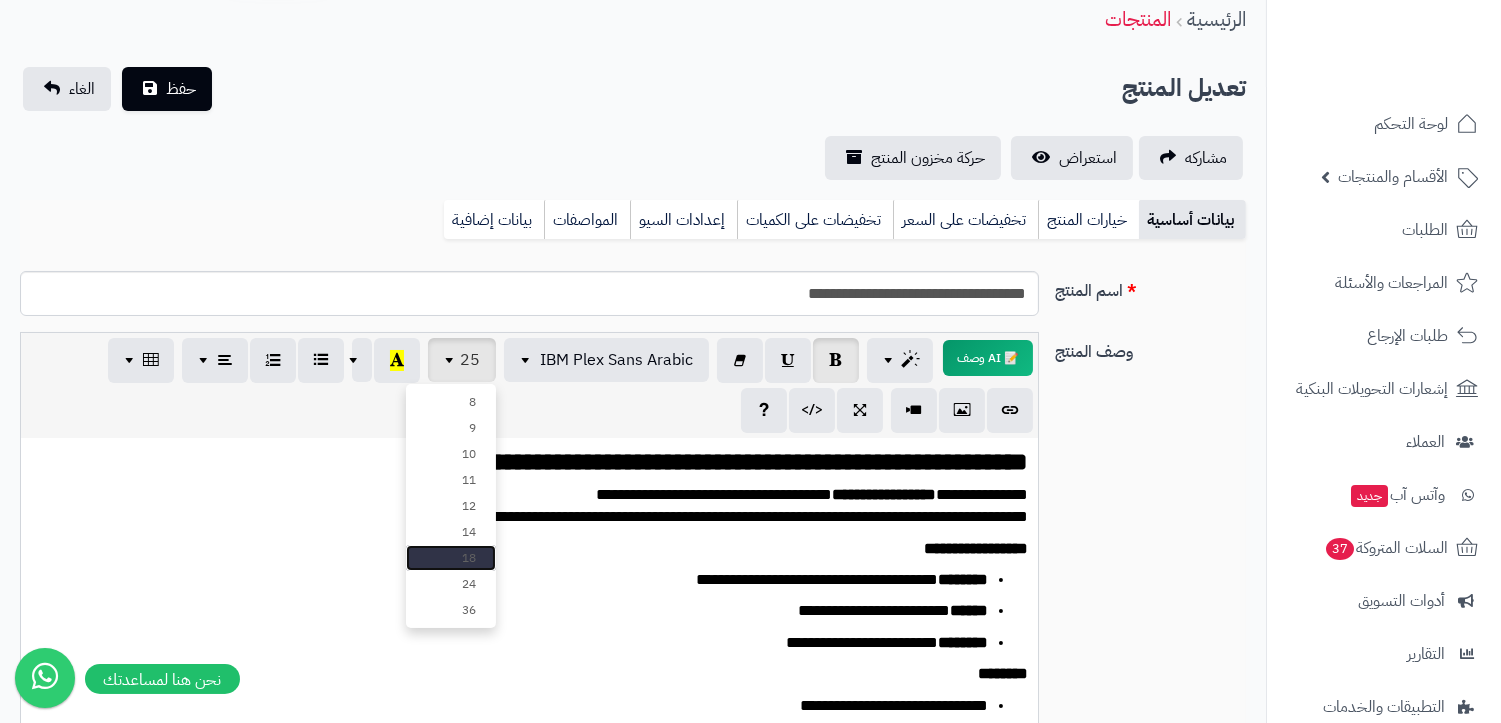 click on "18" at bounding box center [451, 558] 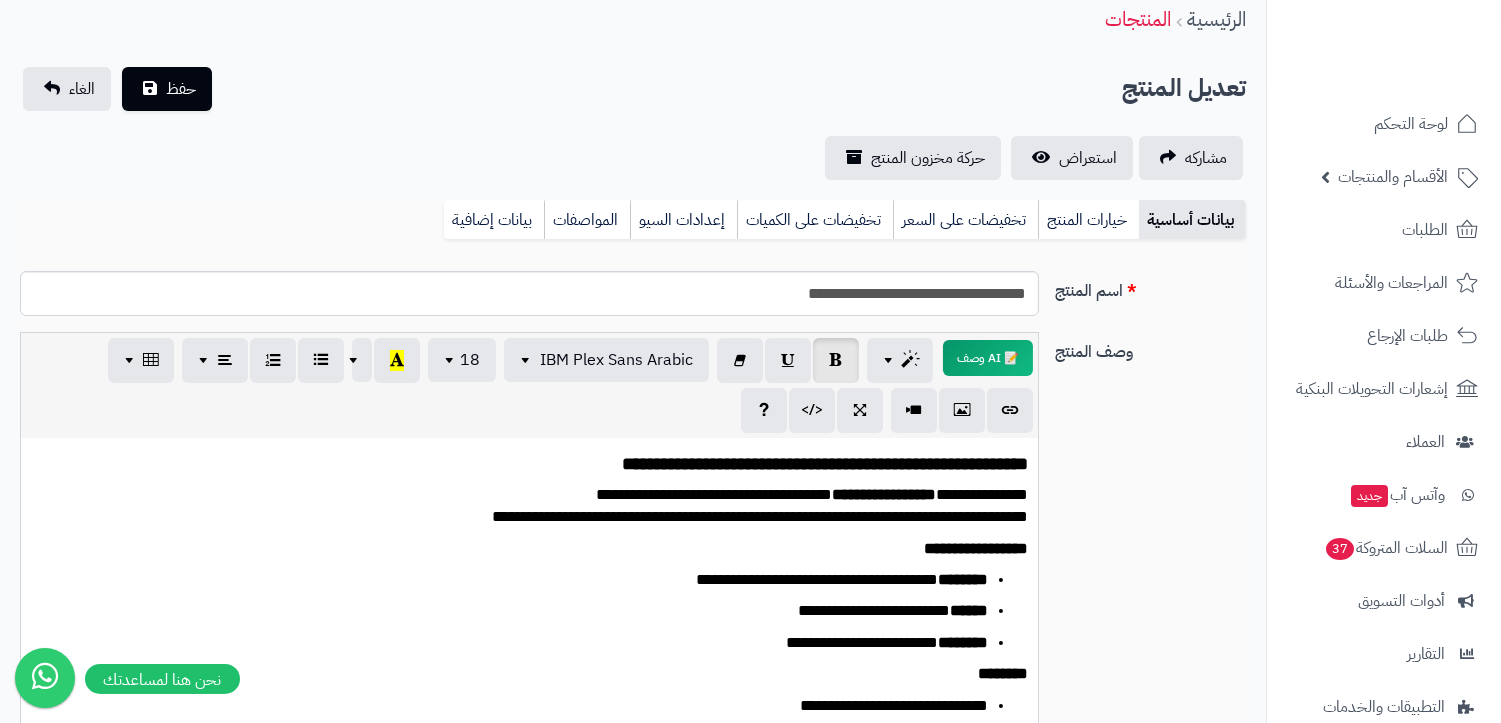 click on "**********" at bounding box center (538, 507) 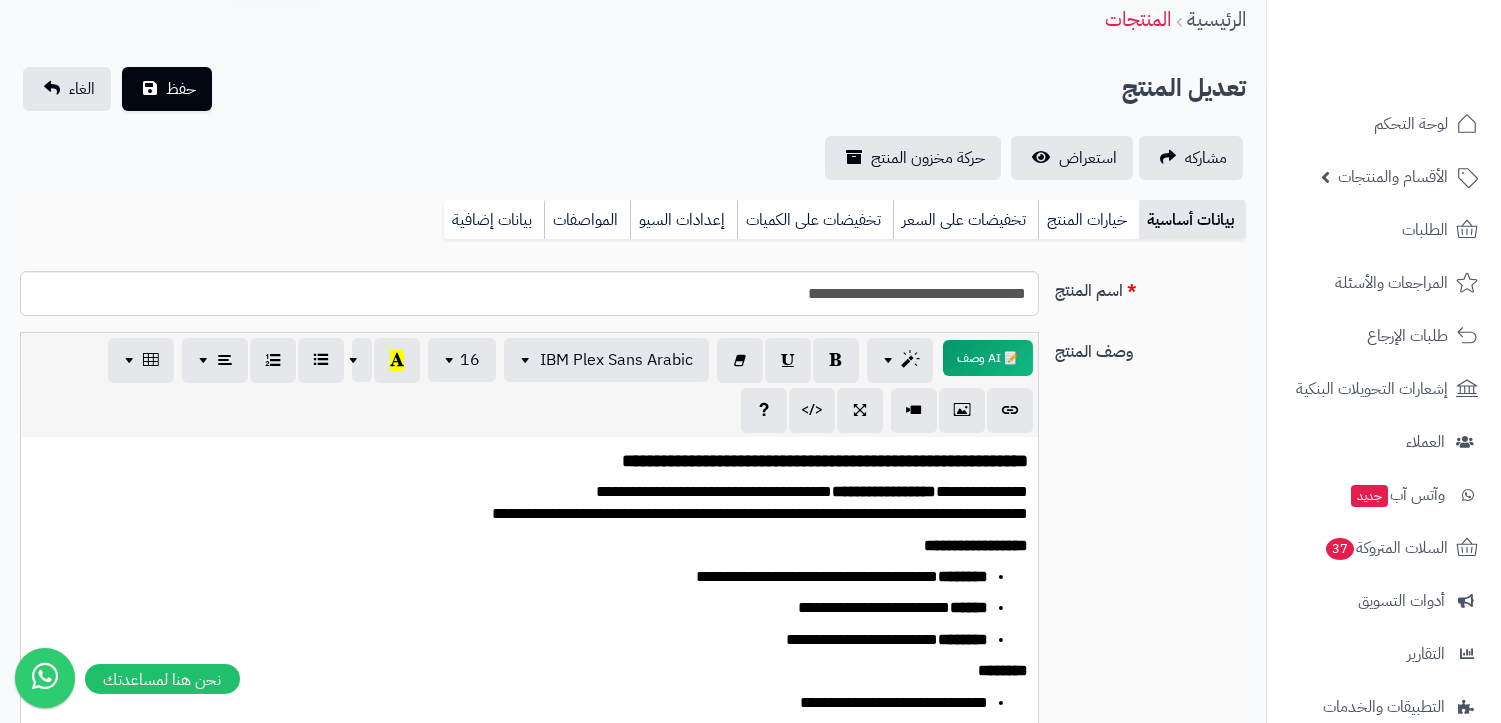 scroll, scrollTop: 0, scrollLeft: 0, axis: both 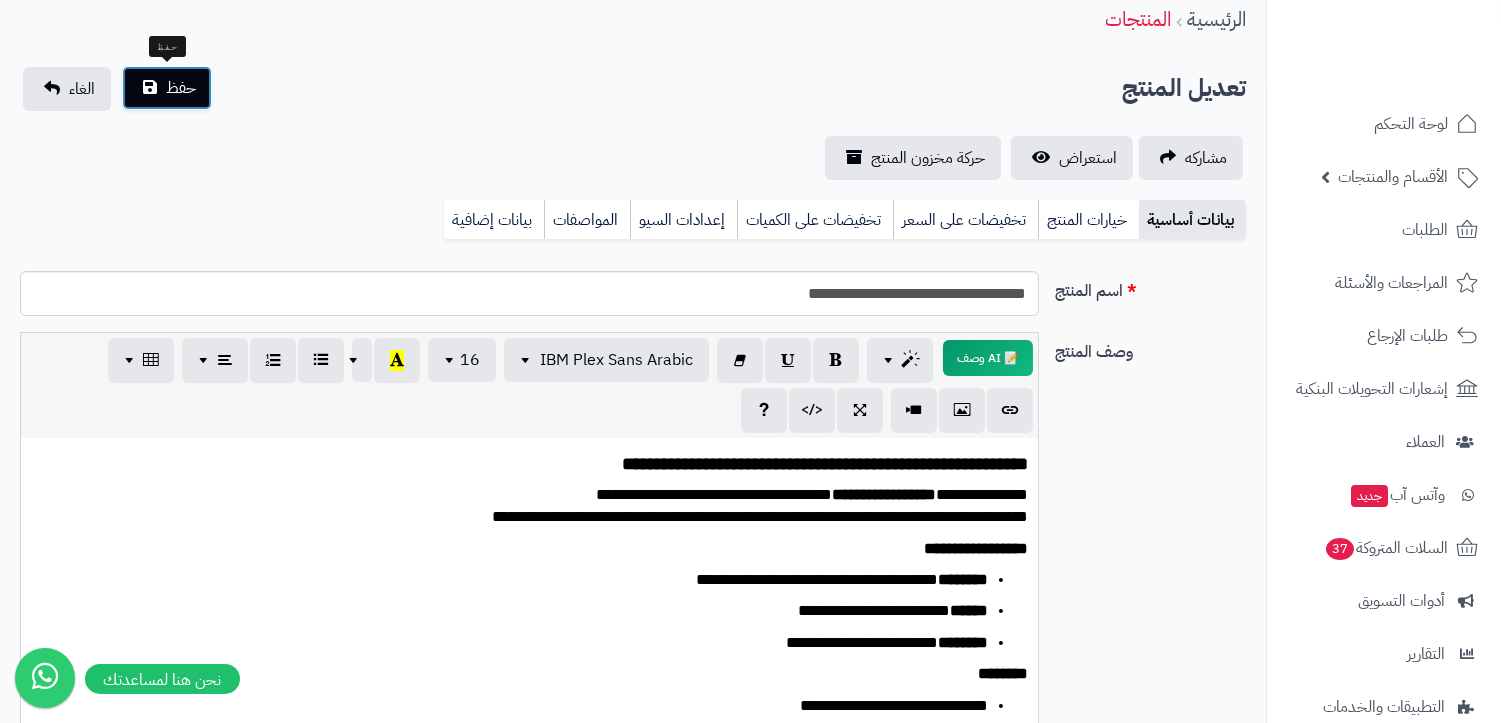 click on "حفظ" at bounding box center (181, 88) 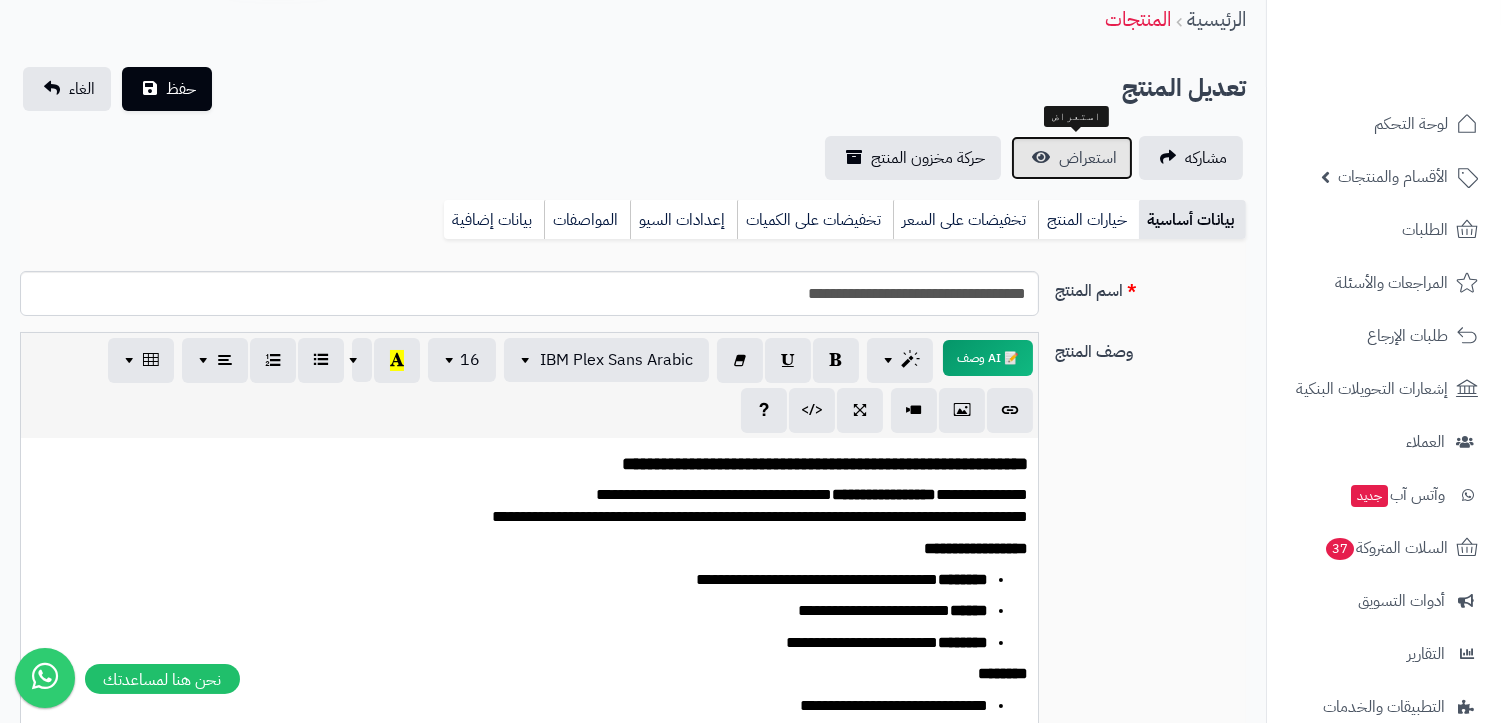 click on "استعراض" at bounding box center (1088, 158) 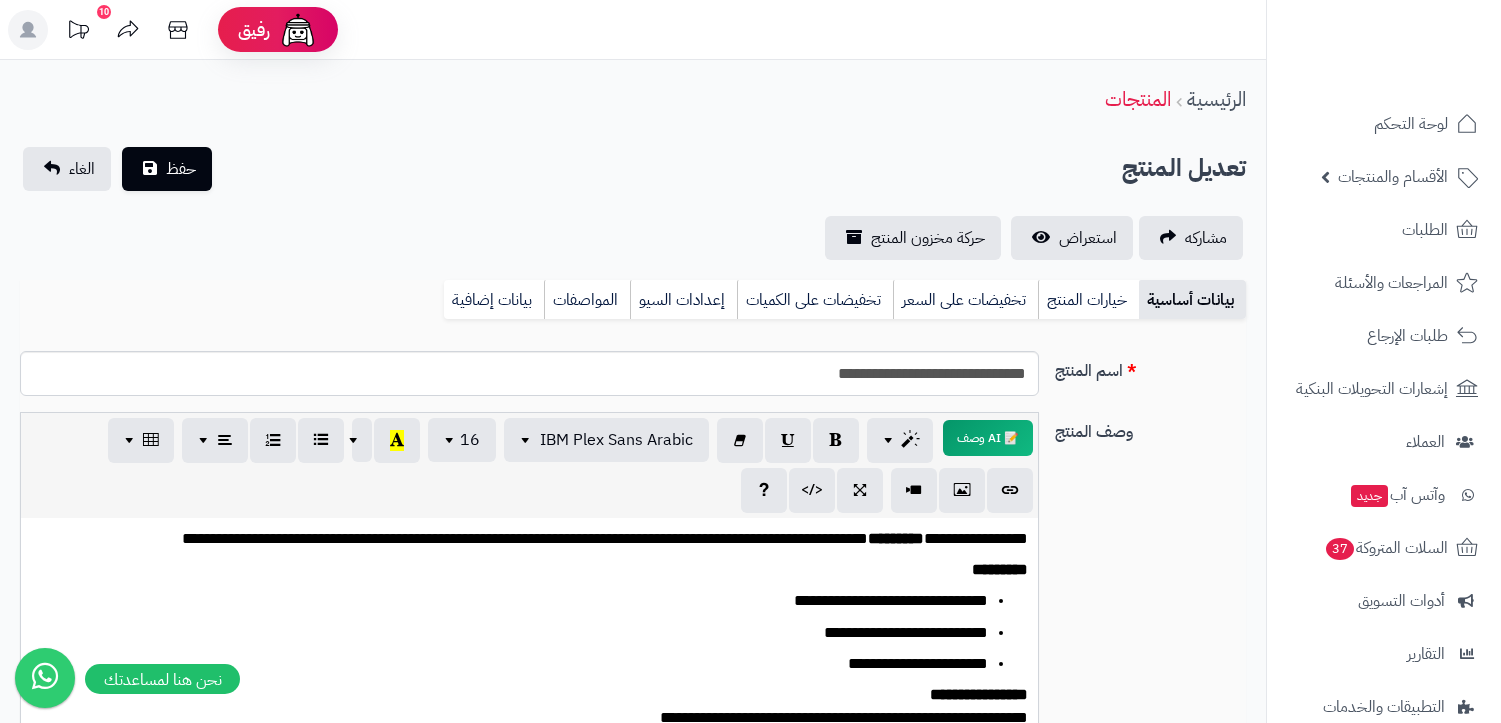 scroll, scrollTop: 0, scrollLeft: 0, axis: both 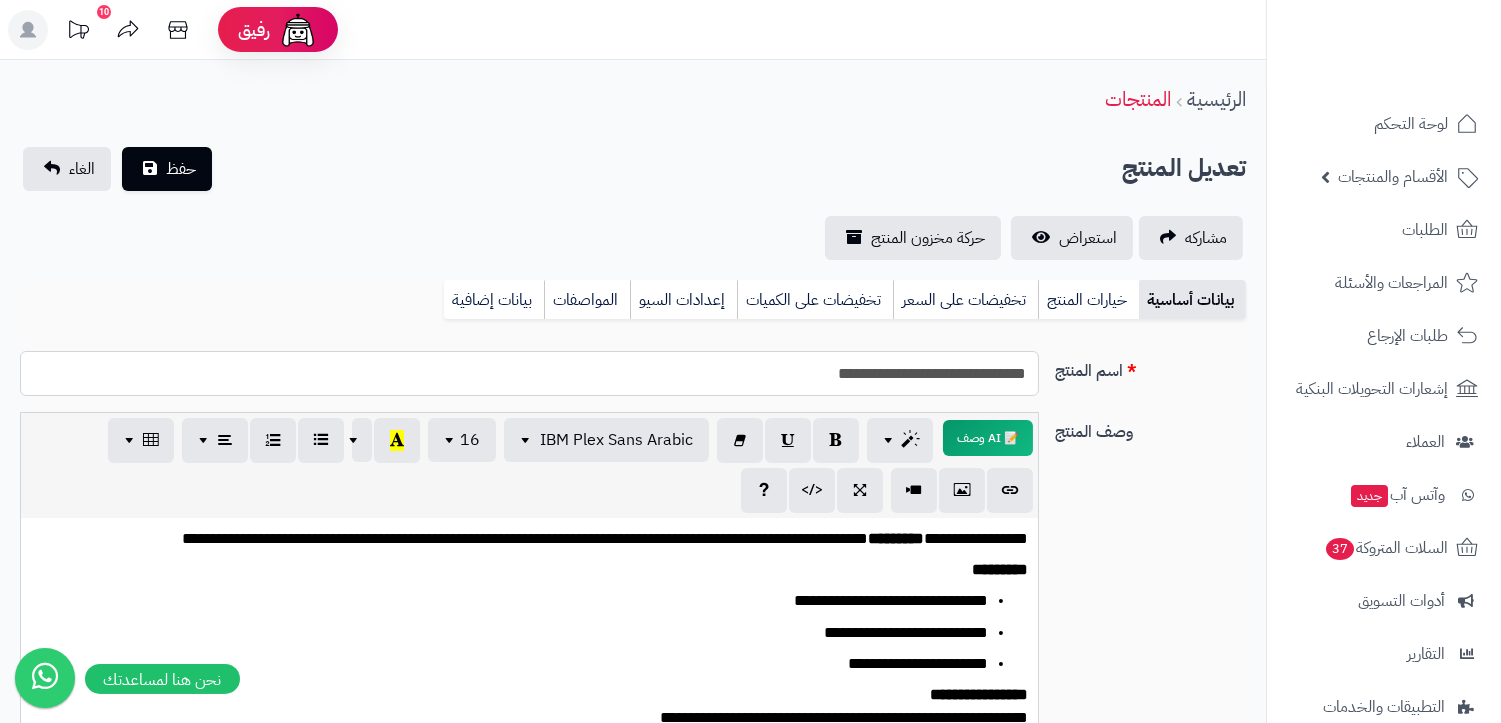 click on "**********" at bounding box center (529, 373) 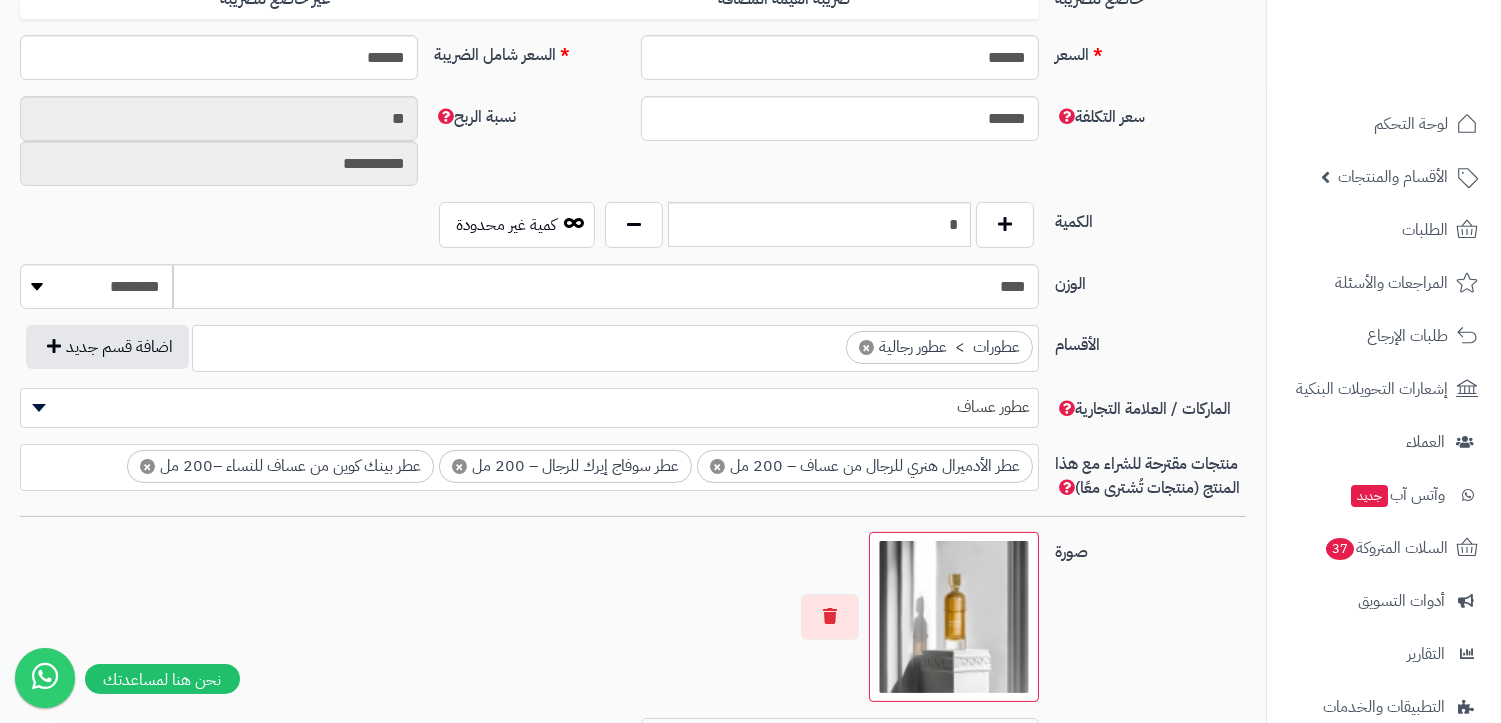 scroll, scrollTop: 888, scrollLeft: 0, axis: vertical 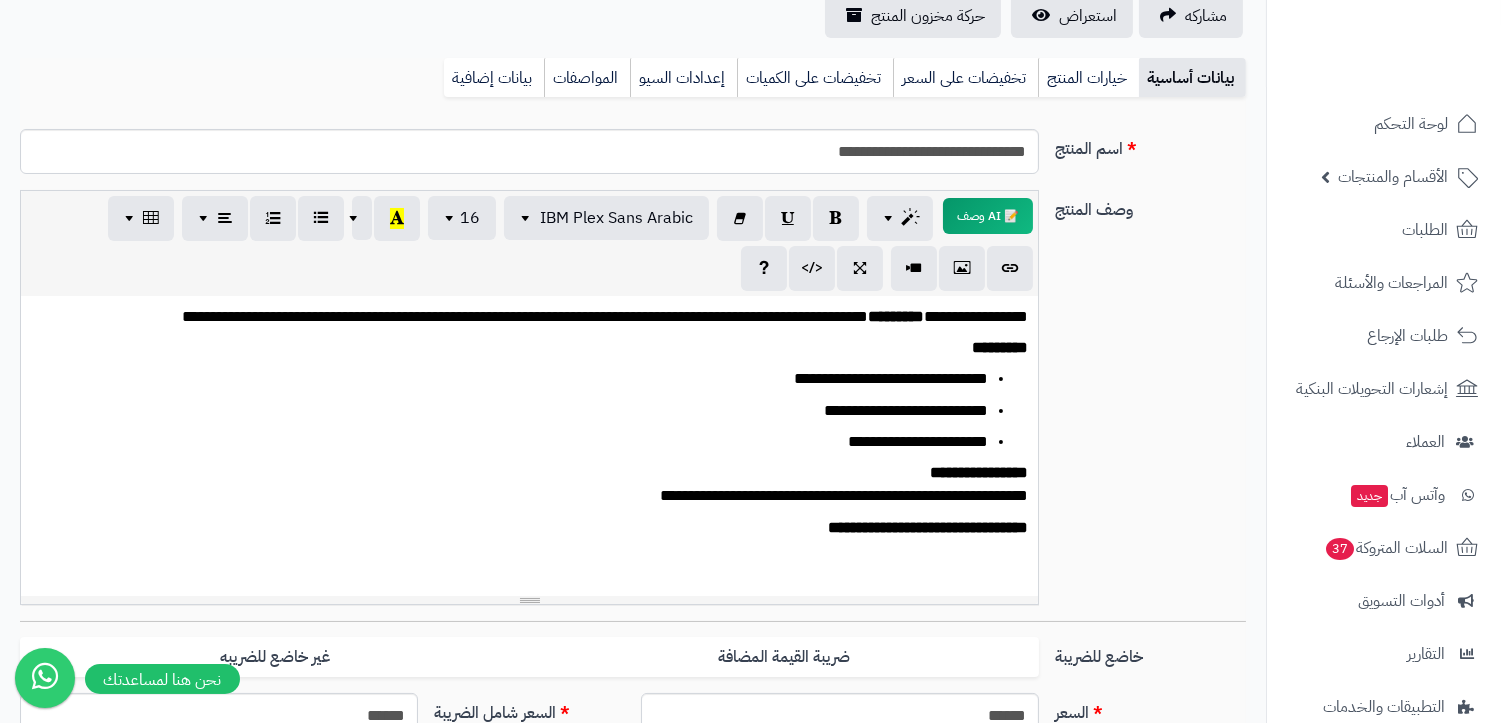 click on "**********" at bounding box center [509, 442] 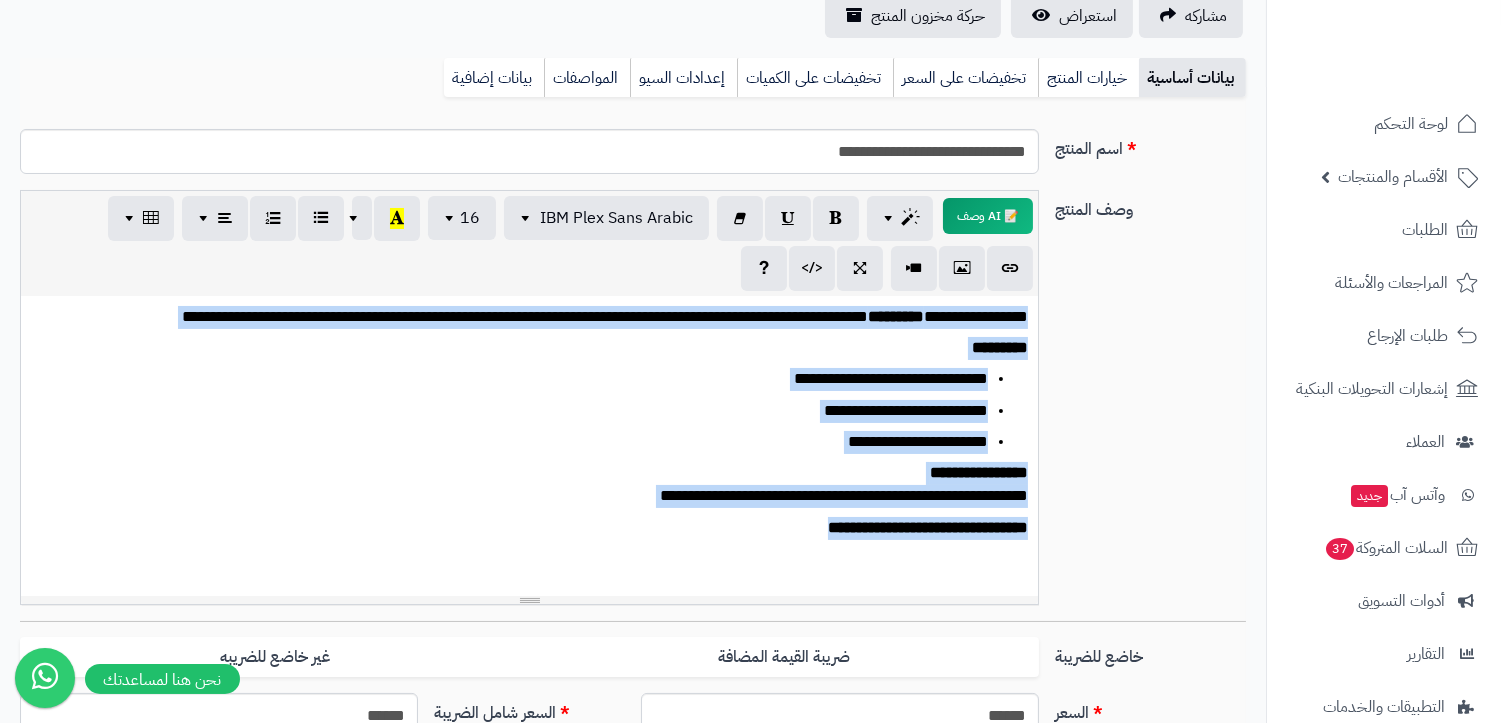 type 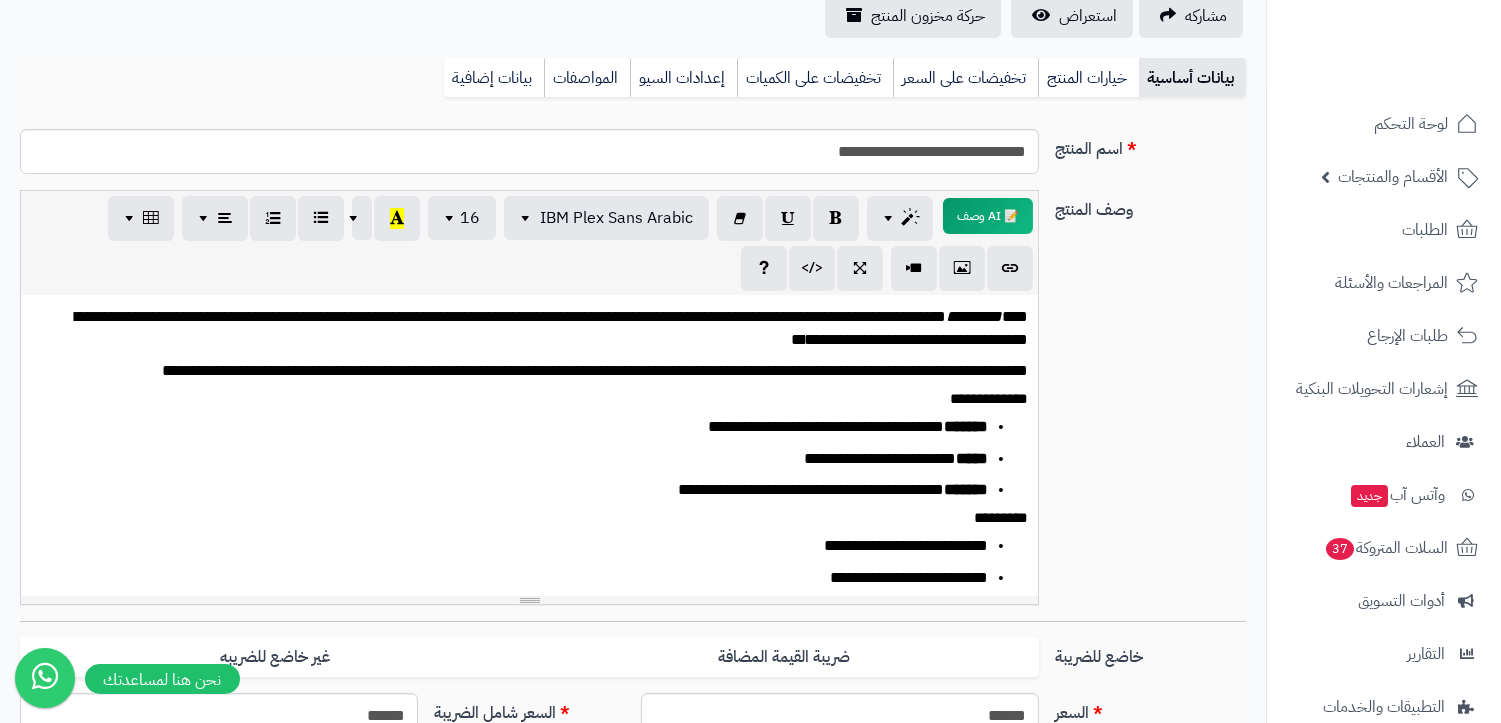 scroll, scrollTop: 0, scrollLeft: 0, axis: both 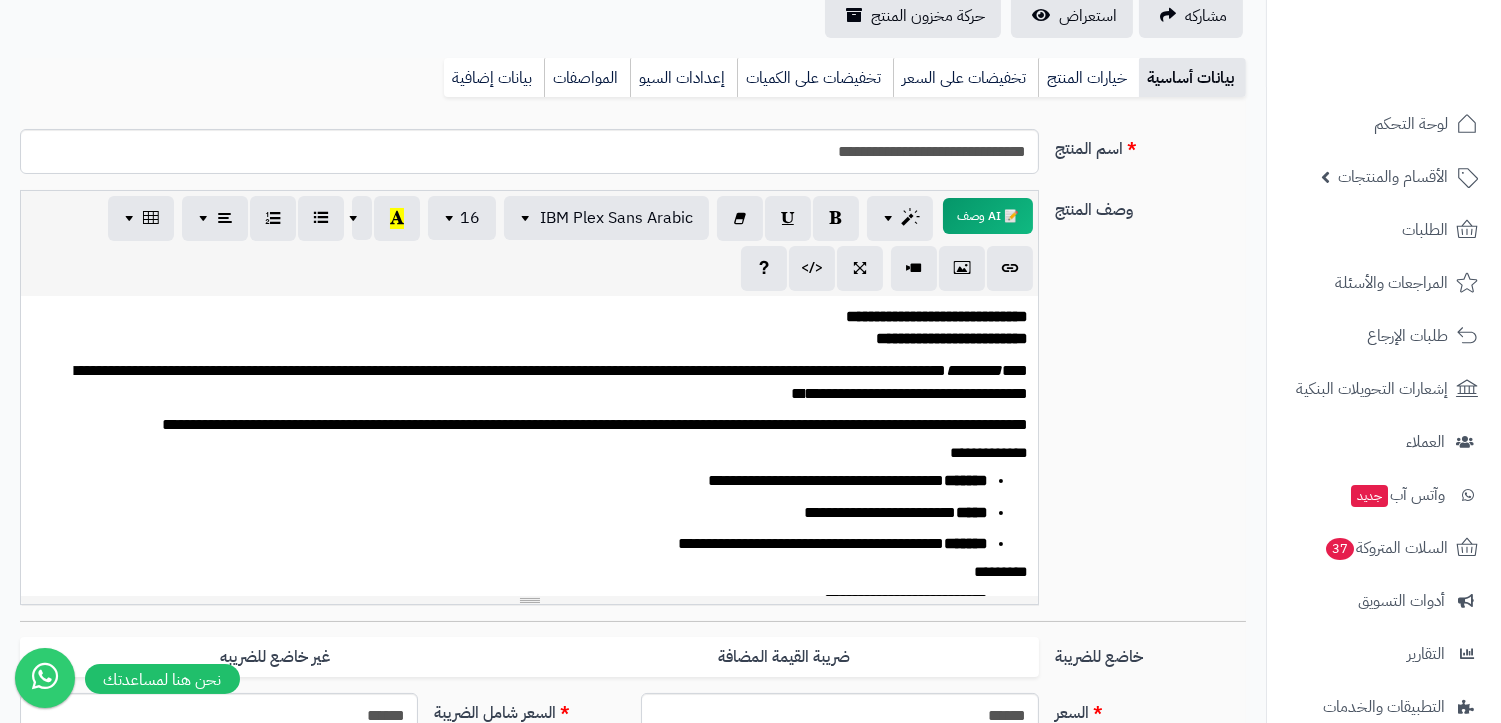 click on "**********" at bounding box center (937, 316) 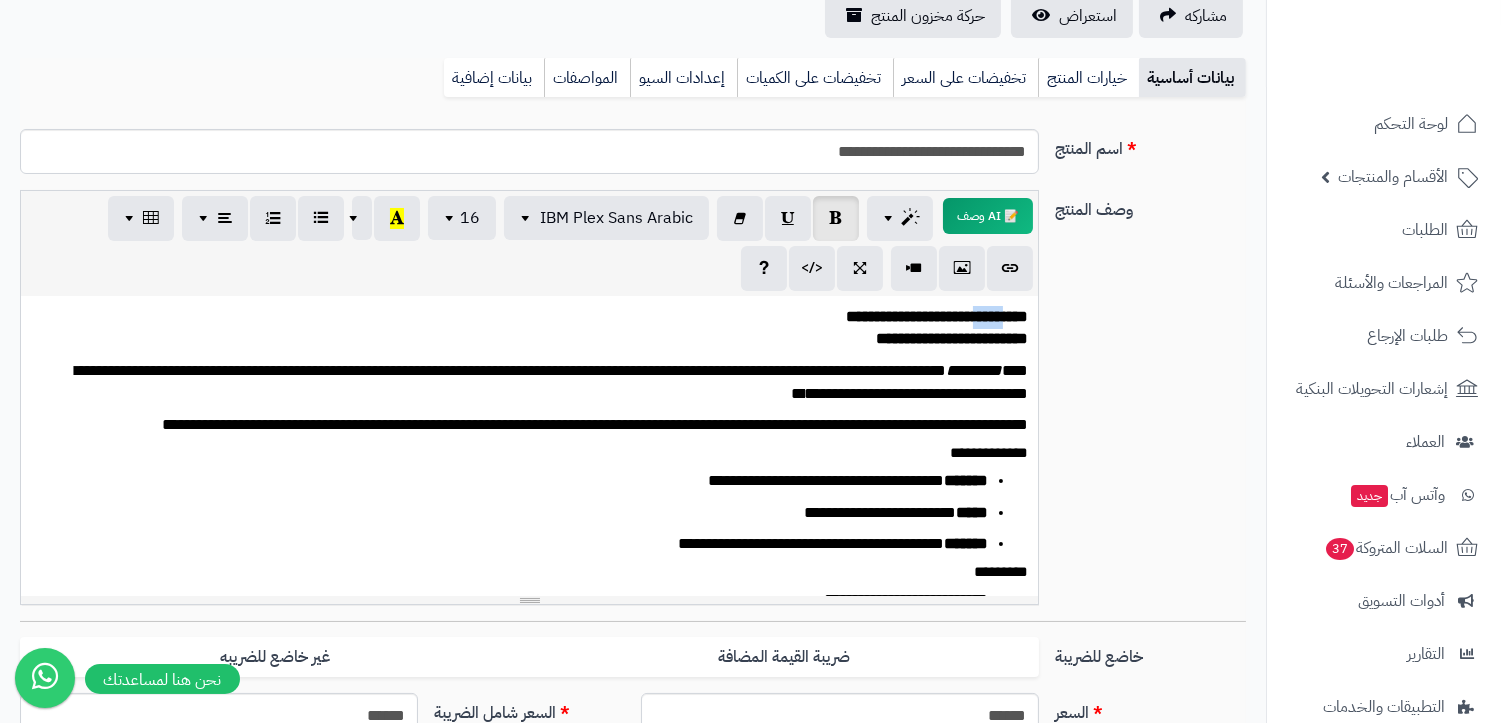 click on "**********" at bounding box center [937, 316] 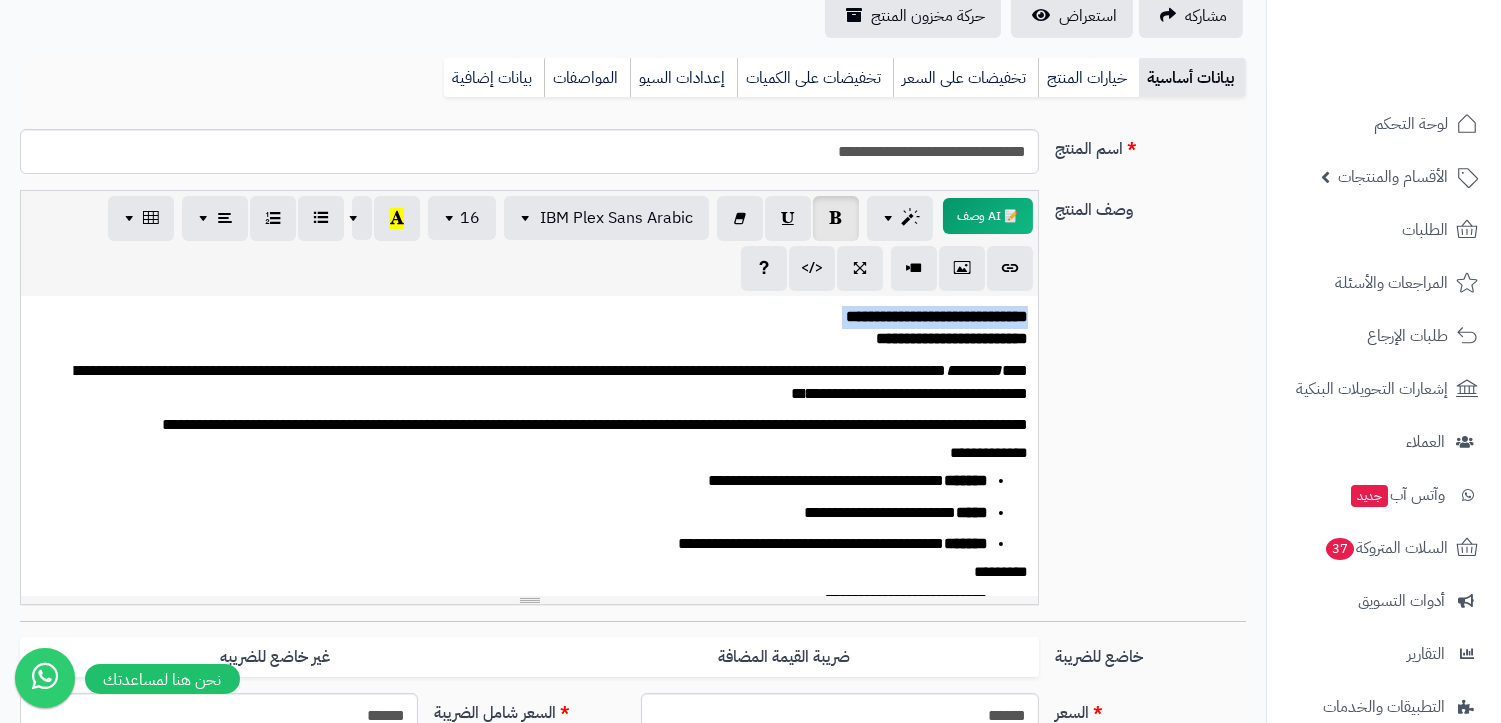 click on "**********" at bounding box center (937, 316) 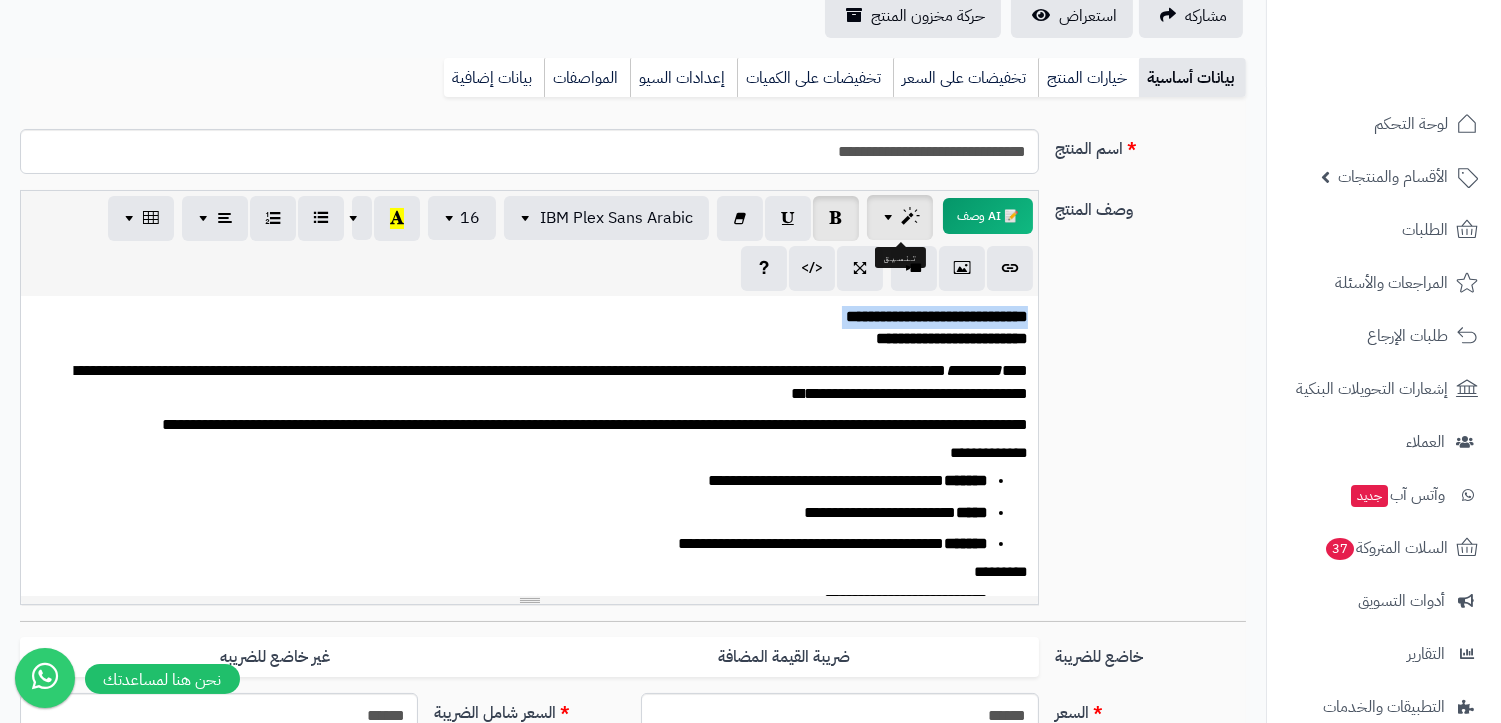 click at bounding box center (910, 217) 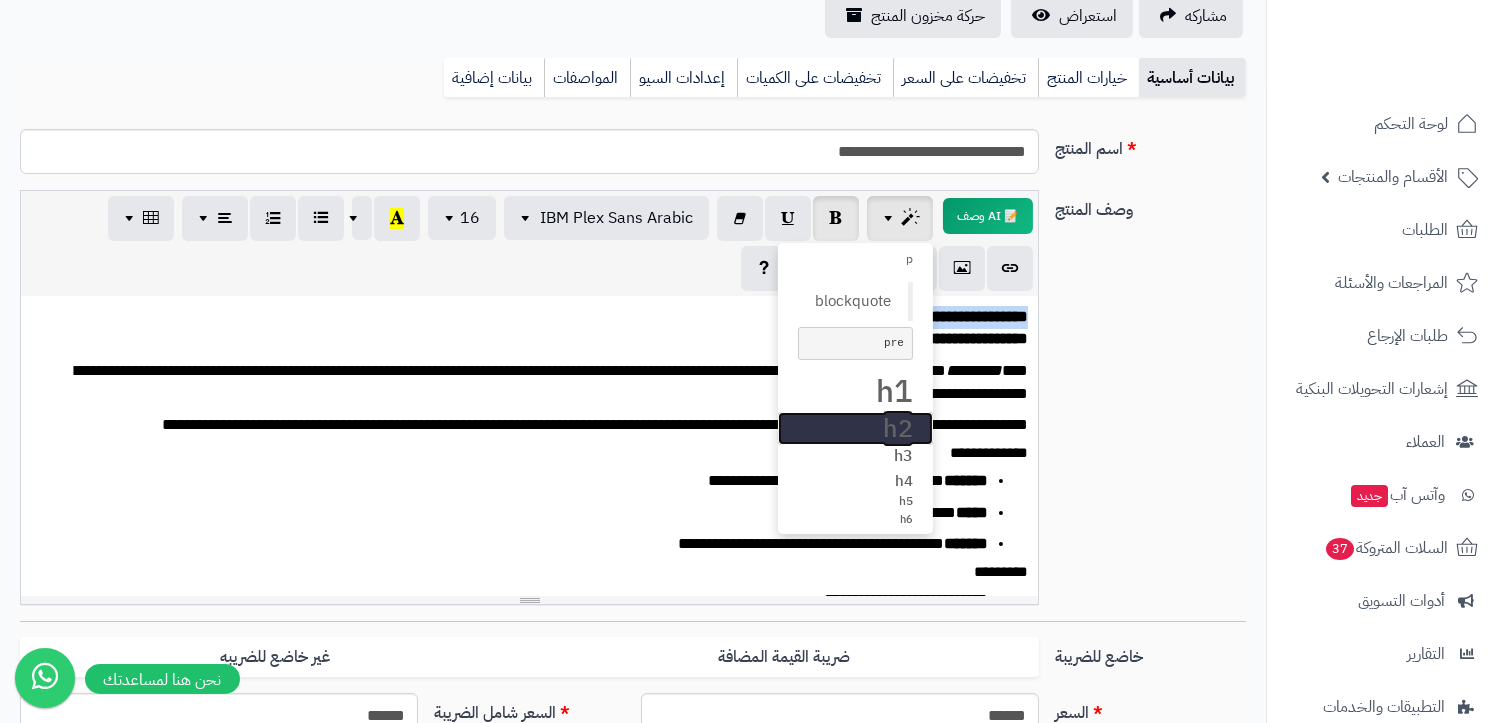 click on "h2" at bounding box center (855, 429) 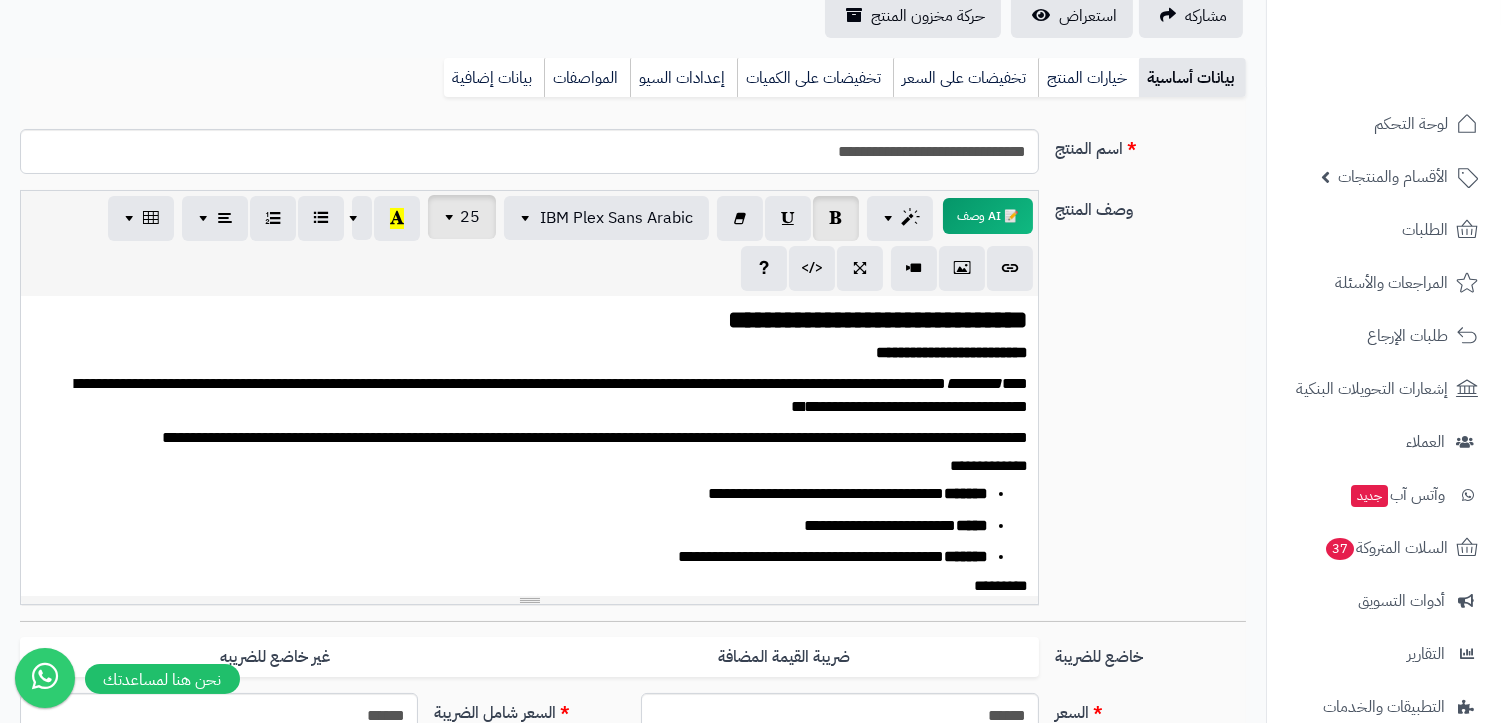 click on "25" at bounding box center [470, 217] 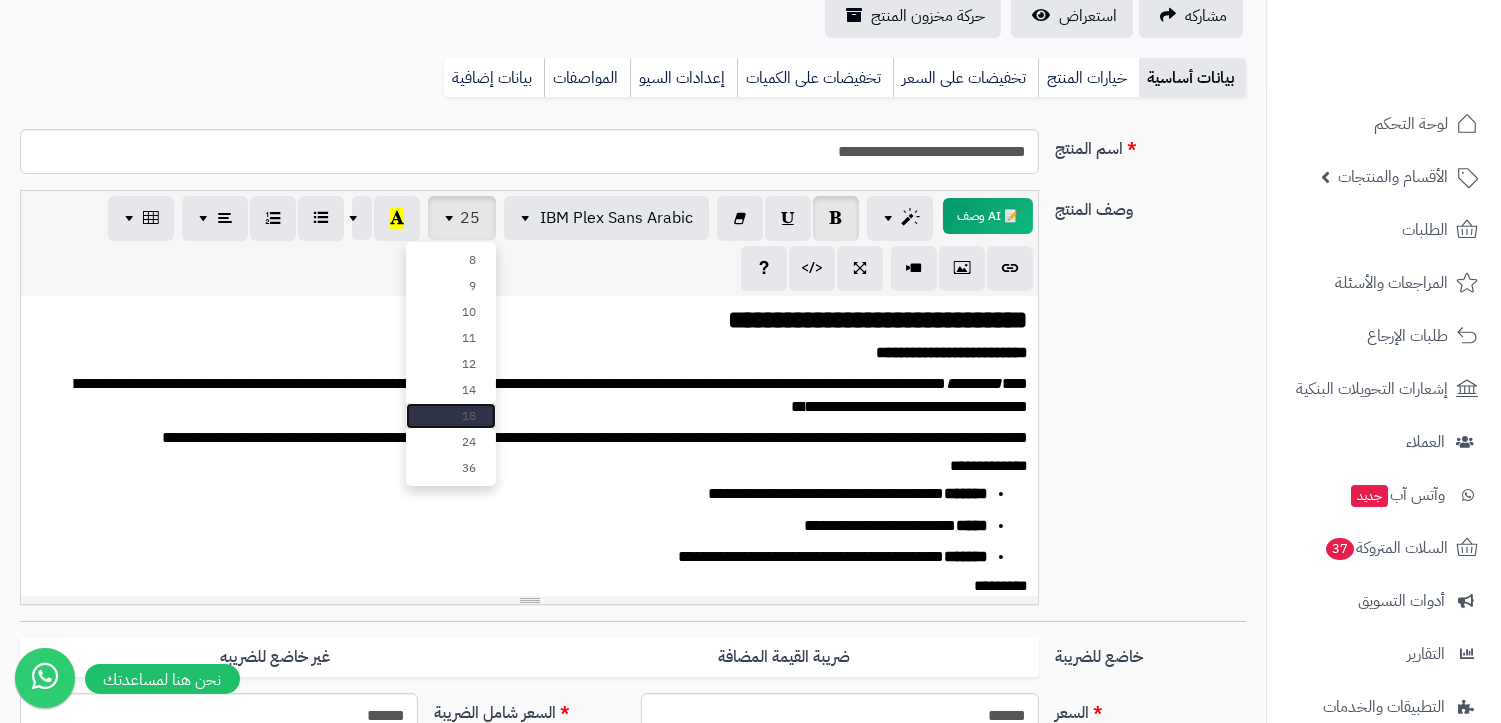 click on "18" at bounding box center (451, 416) 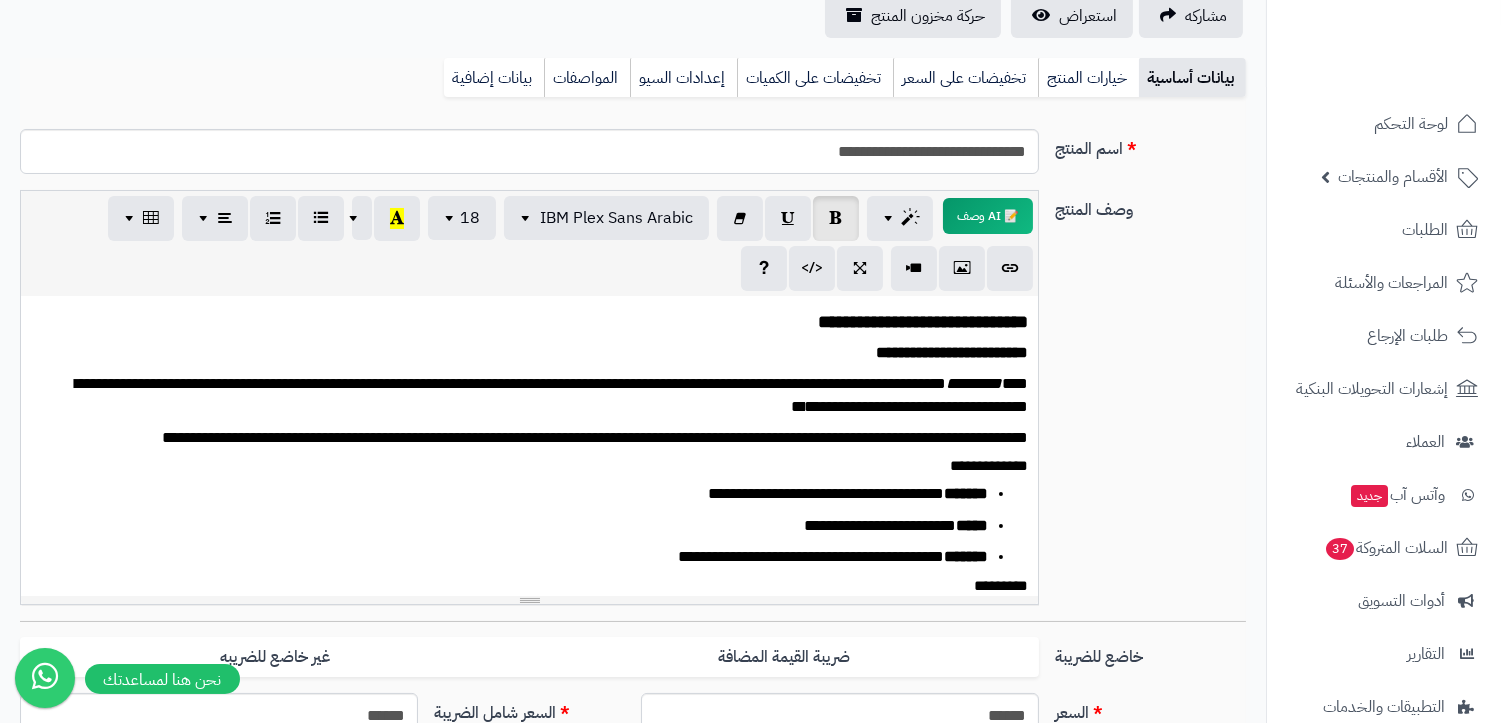 click on "[PRODUCT_NAME]
[PRODUCT_NAME]" at bounding box center (538, 335) 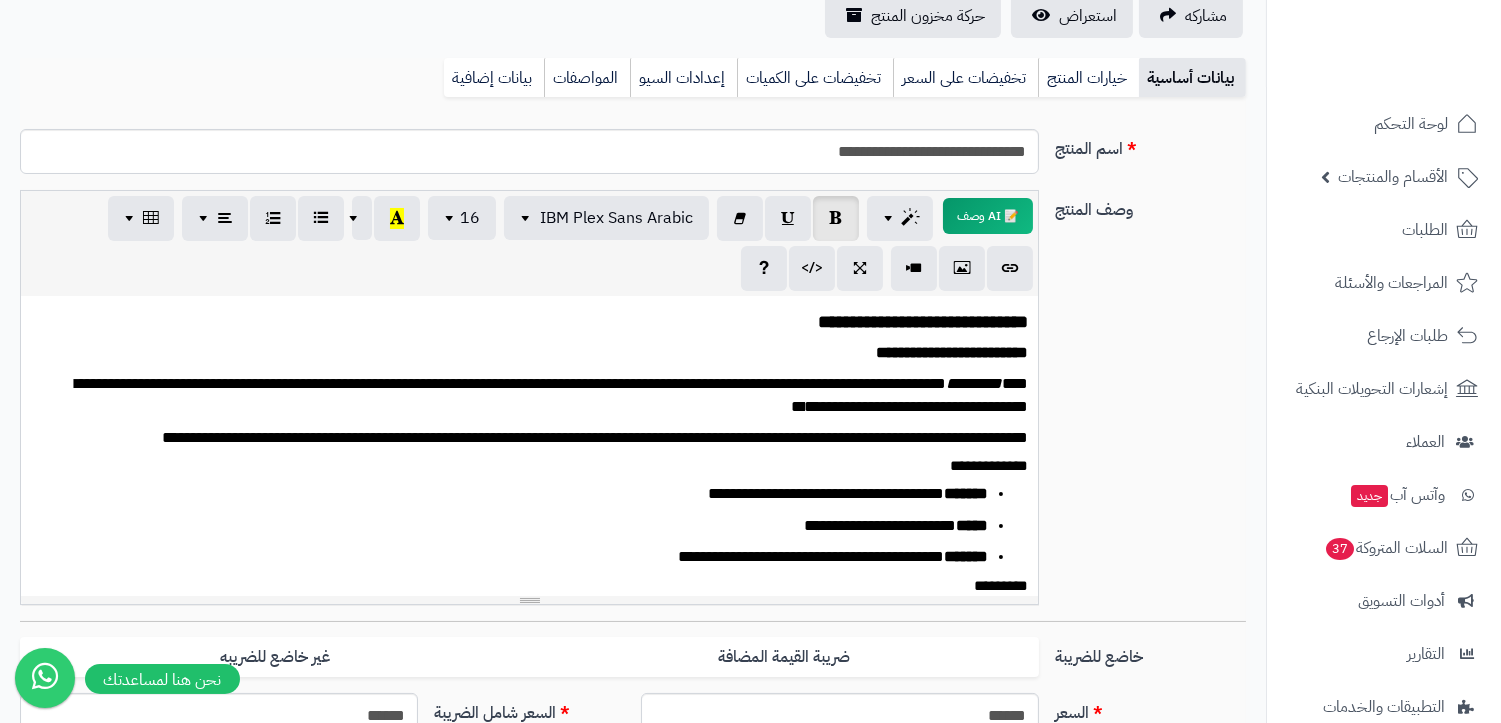 click on "[PRODUCT_NAME]
[PRODUCT_NAME]" at bounding box center (538, 335) 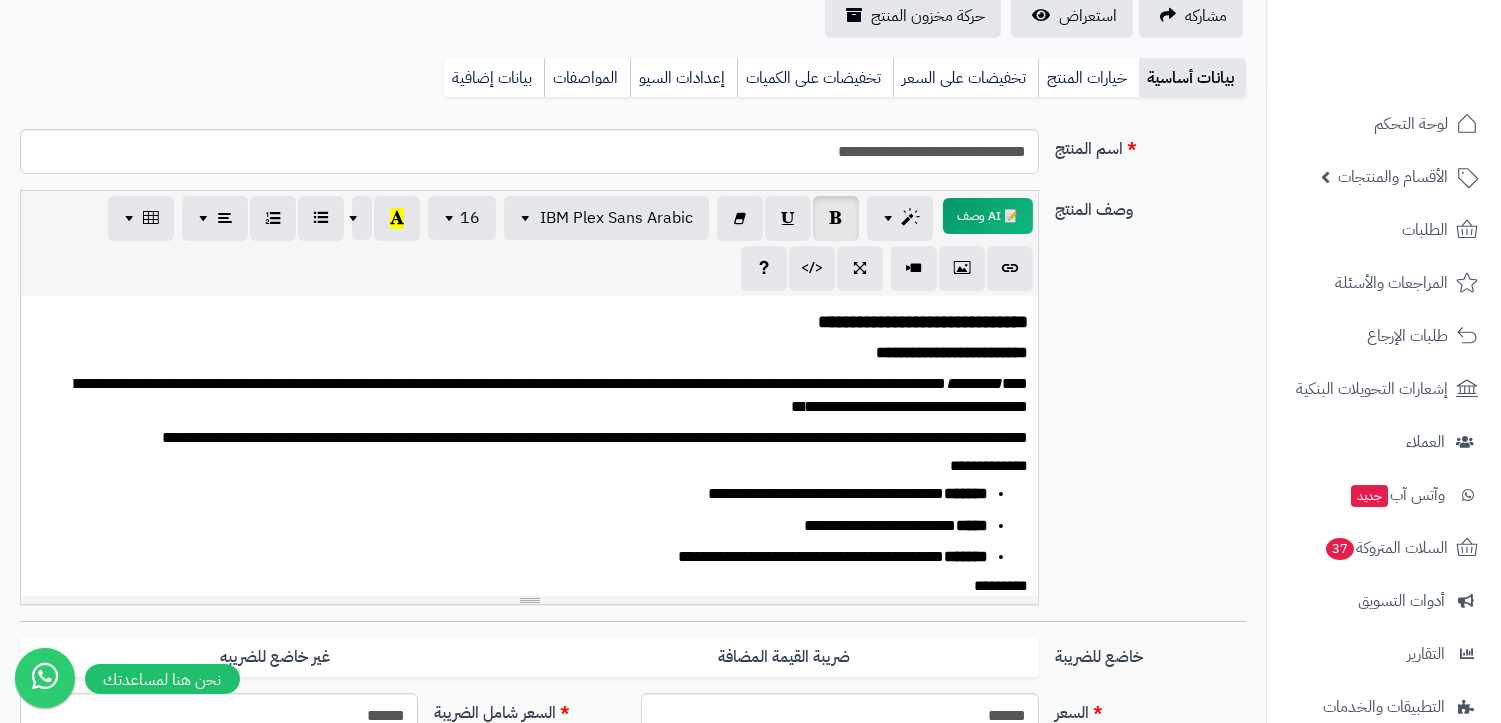 click on "[PRODUCT_NAME]
[PRODUCT_NAME]
[PRODUCT_CODE]
[PRODUCT_NAME]
[PRODUCT_NAME]
[PRODUCT_NAME]
[PRODUCT_NAME]
[PRODUCT_NAME]
[PRODUCT_NAME]
[PRODUCT_NAME]
[PRODUCT_NAME]
[PRODUCT_NAME]
[PRODUCT_NAME]
[PRODUCT_NAME]
[PRODUCT_NAME]
[ADDRESS]
[CITY]
[STATE]
[ZIP_CODE]" at bounding box center [529, 446] 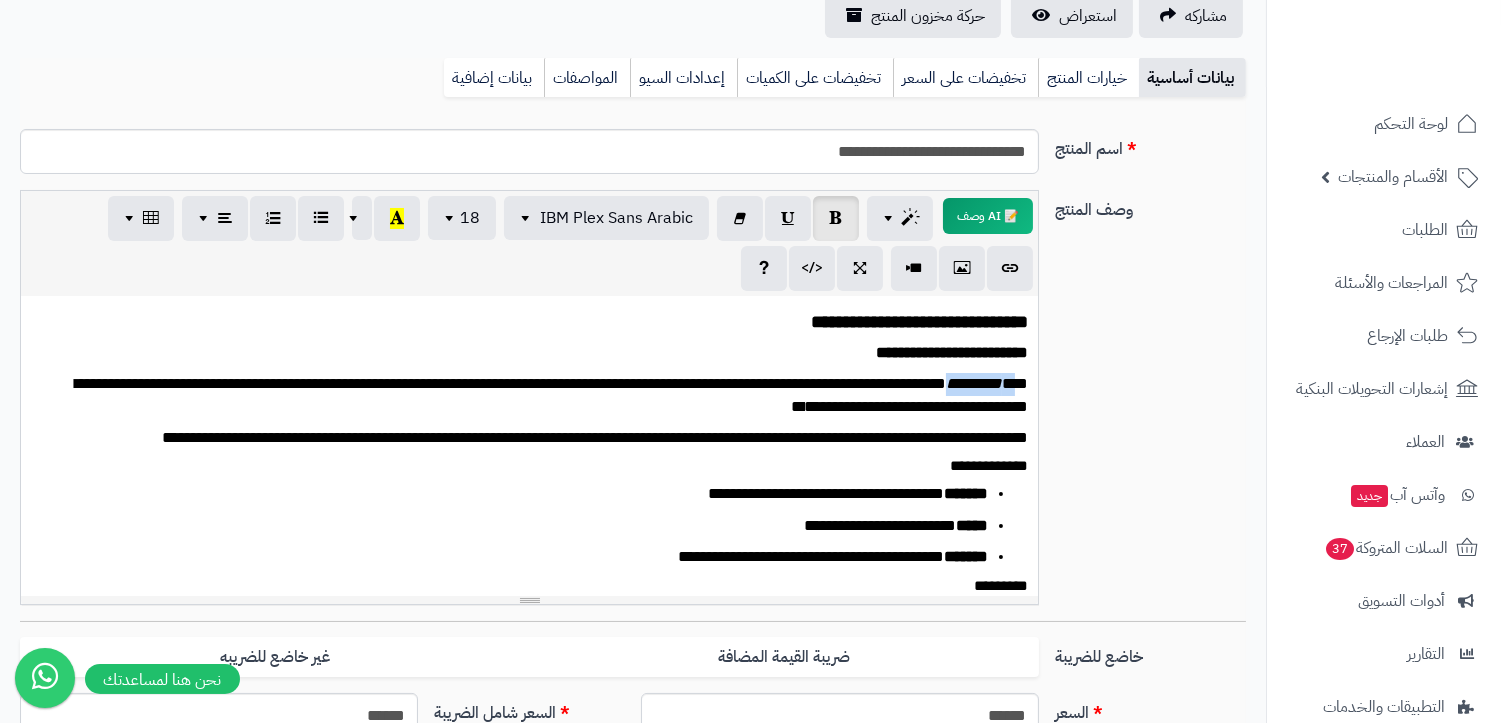drag, startPoint x: 934, startPoint y: 381, endPoint x: 1008, endPoint y: 380, distance: 74.00676 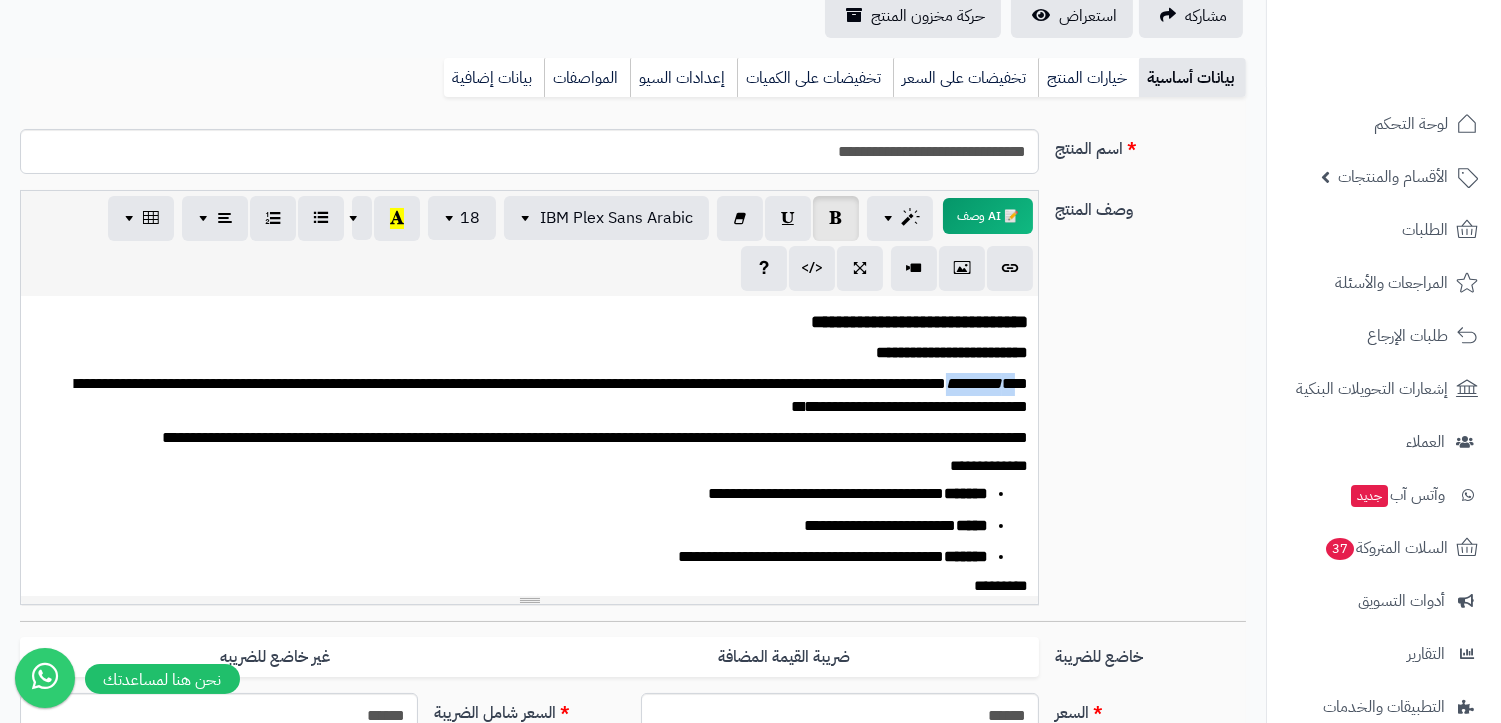 click on "[FIRST_NAME] [LAST_NAME]" at bounding box center [538, 396] 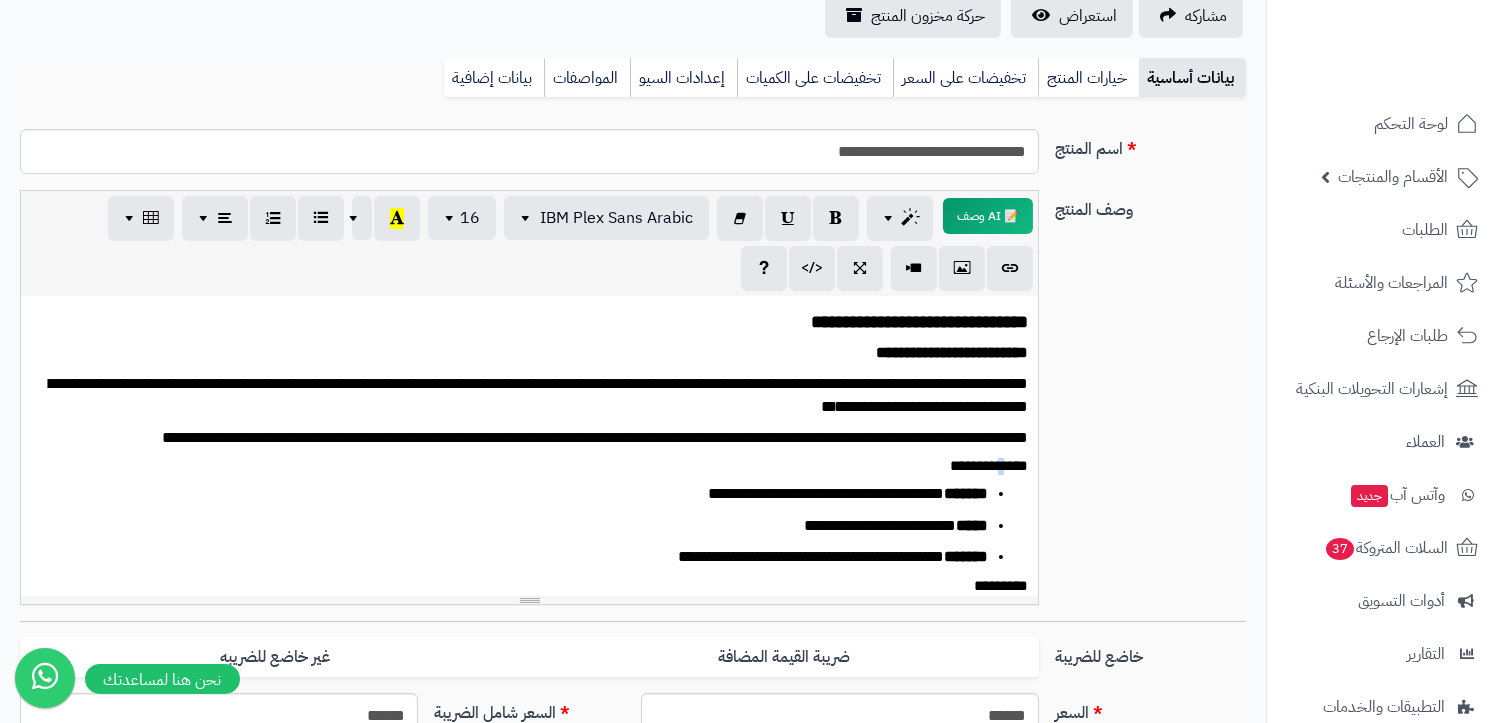 click on "[PRODUCT_NAME]
[PRODUCT_NAME]
[PRODUCT_CODE]
[PRODUCT_NAME]
[PRODUCT_NAME]
[PRODUCT_NAME]
[PRODUCT_NAME]
[PRODUCT_NAME]
[PRODUCT_NAME]
[PRODUCT_NAME]
[PRODUCT_NAME]
[PRODUCT_NAME]
[PRODUCT_NAME]" at bounding box center [529, 446] 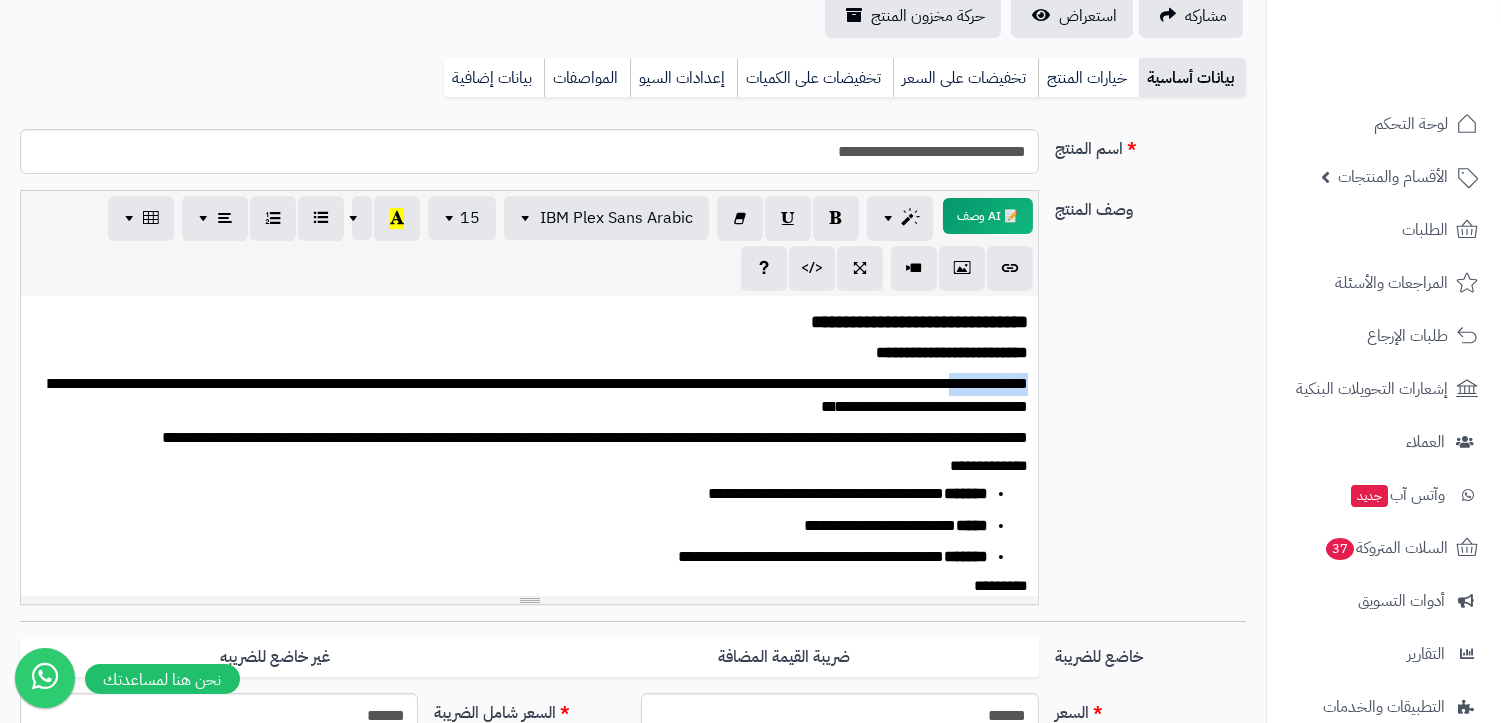 drag, startPoint x: 937, startPoint y: 387, endPoint x: 1067, endPoint y: 375, distance: 130.55267 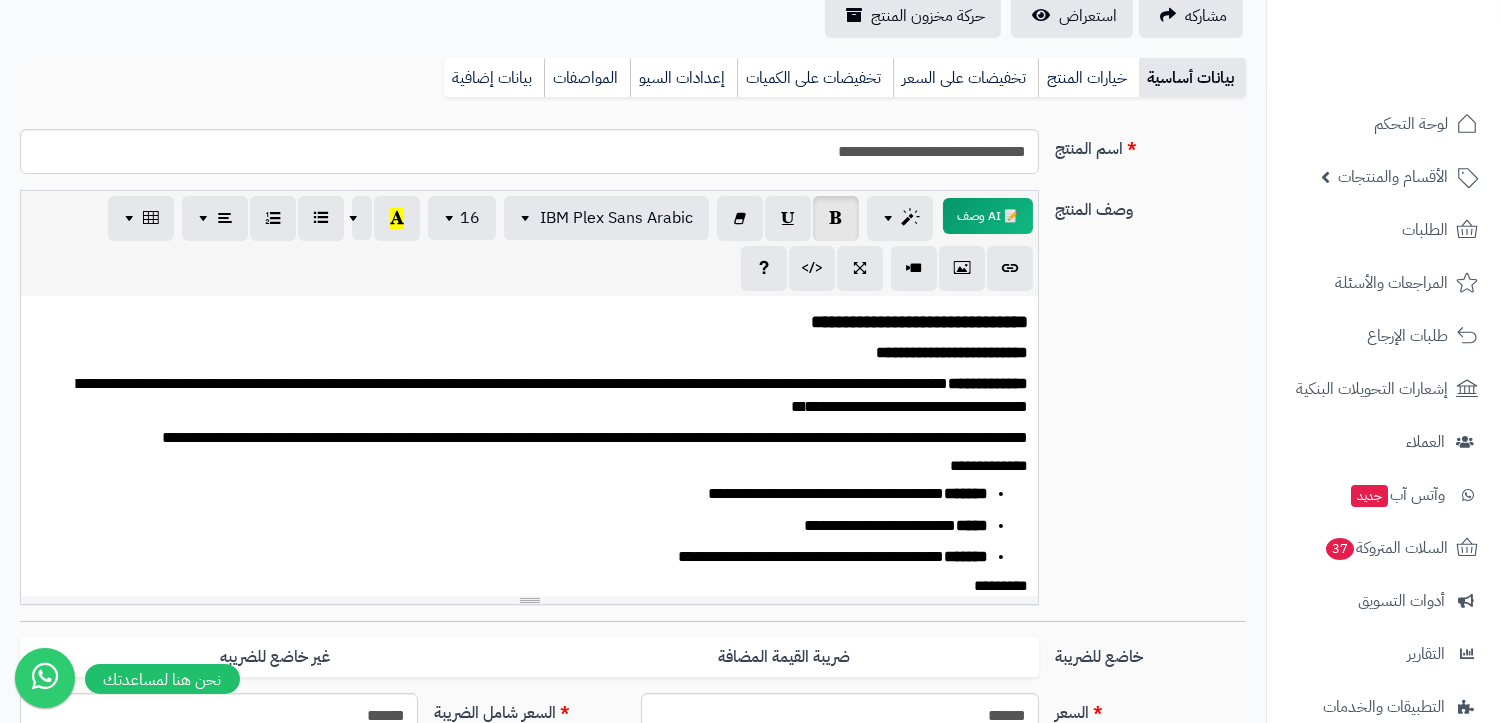 click on "**********" at bounding box center [538, 438] 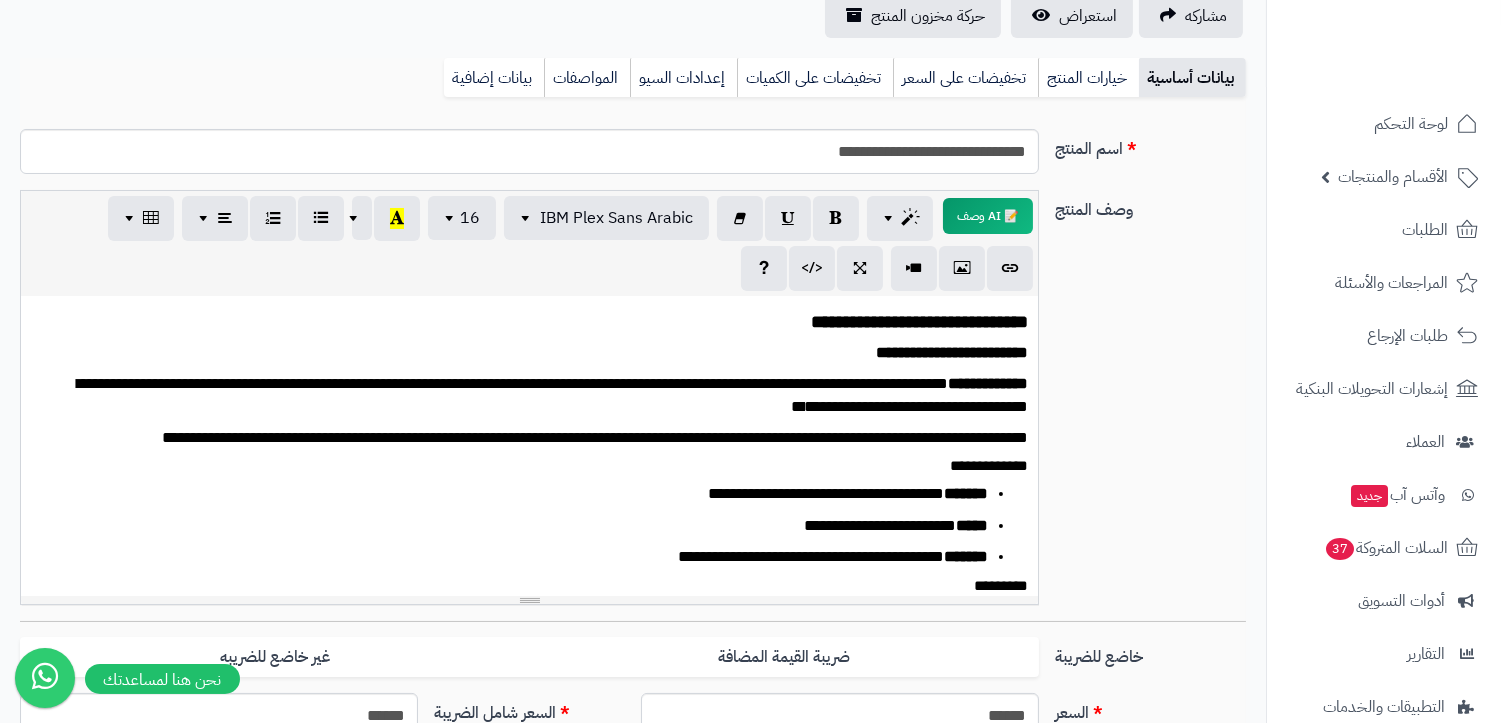 scroll, scrollTop: 111, scrollLeft: 0, axis: vertical 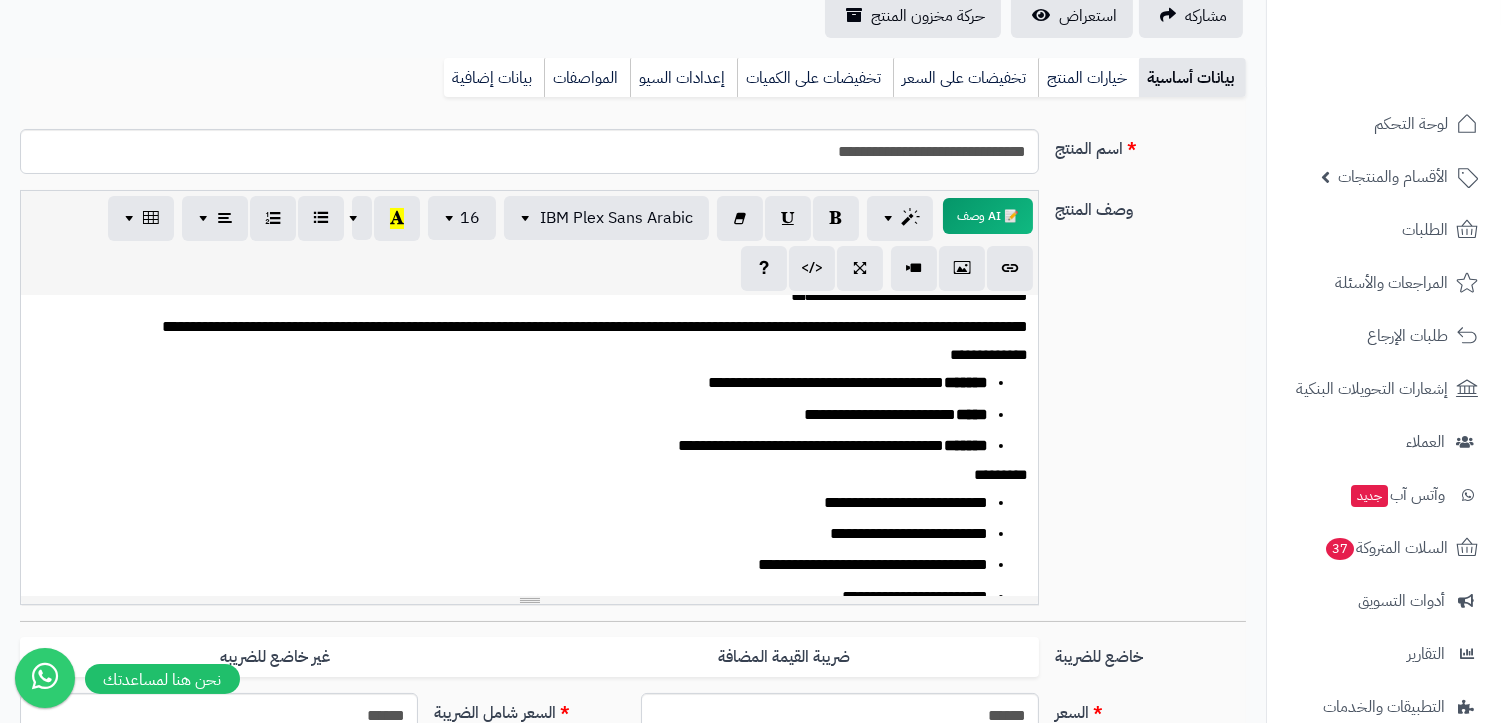 click on "[PRODUCT_NAME]
[PRODUCT_NAME]
[PRODUCT_NAME]" at bounding box center [538, 415] 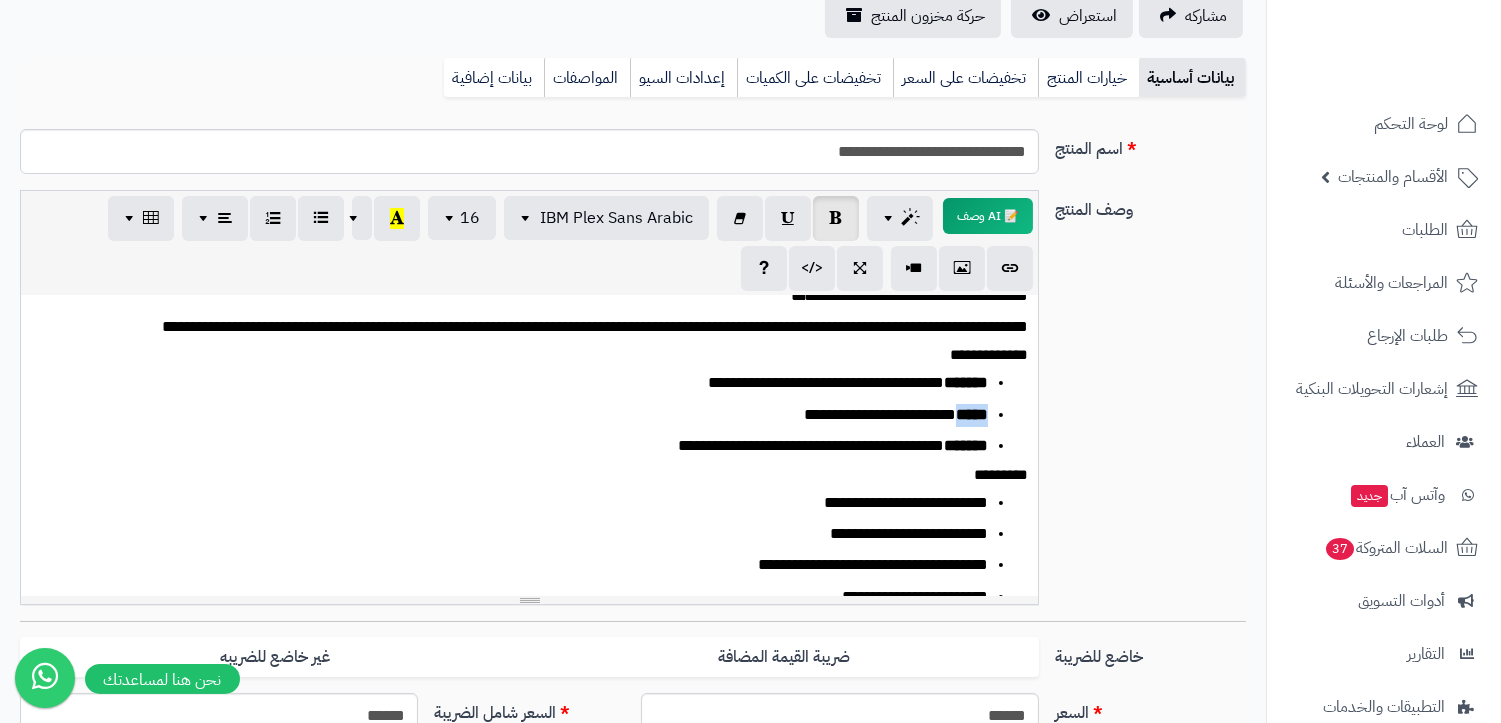 click on "[PRODUCT_NAME]
[PRODUCT_NAME]
[PRODUCT_NAME]" at bounding box center [538, 415] 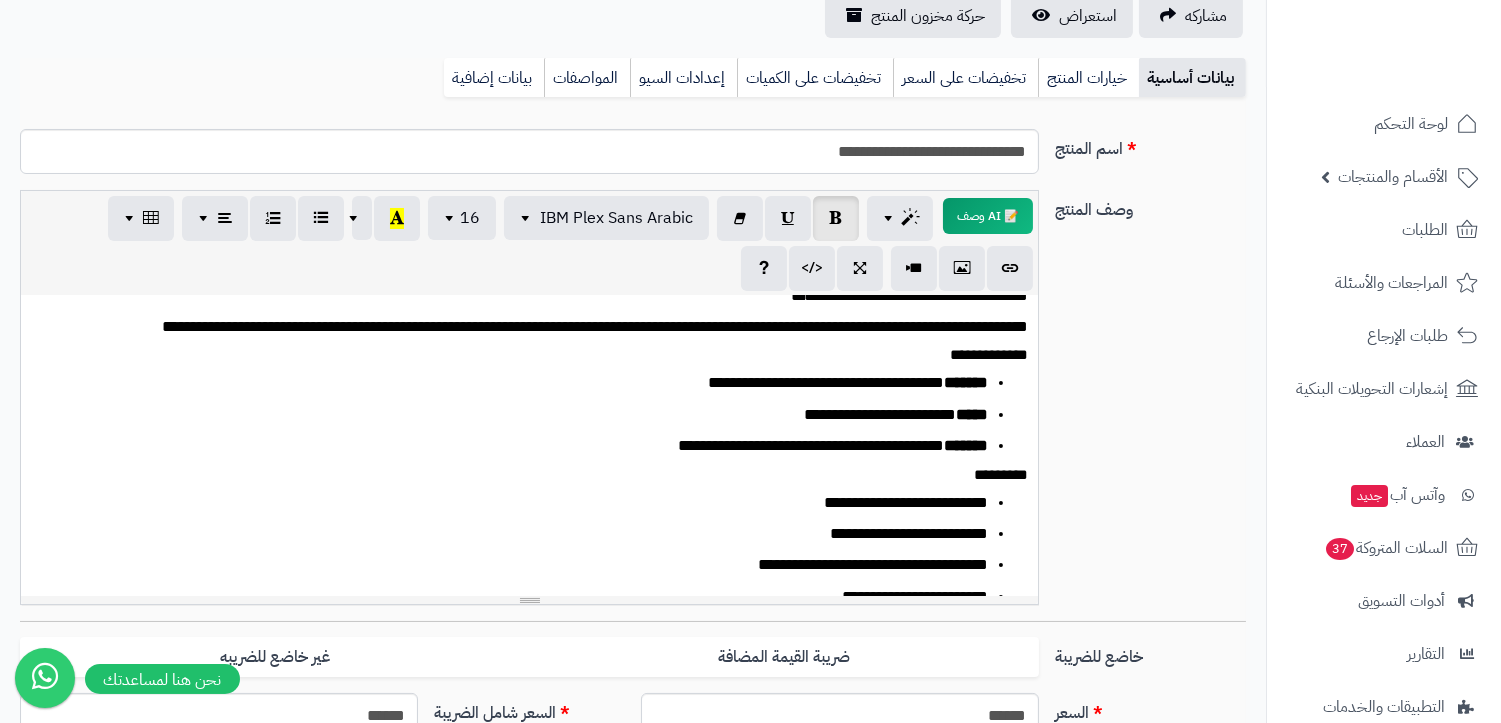 drag, startPoint x: 602, startPoint y: 378, endPoint x: 620, endPoint y: 384, distance: 18.973665 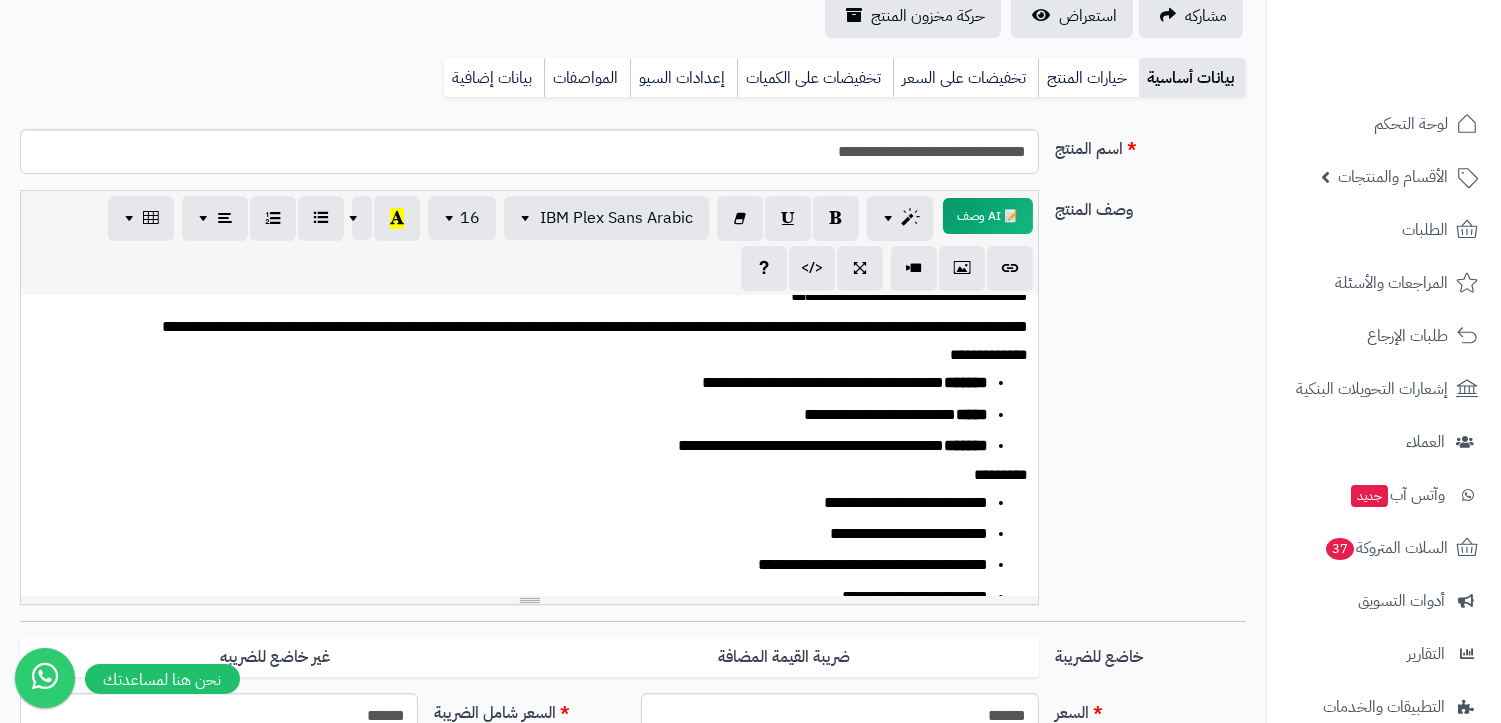 click on "[FIRST_NAME] [LAST_NAME]" at bounding box center (518, 415) 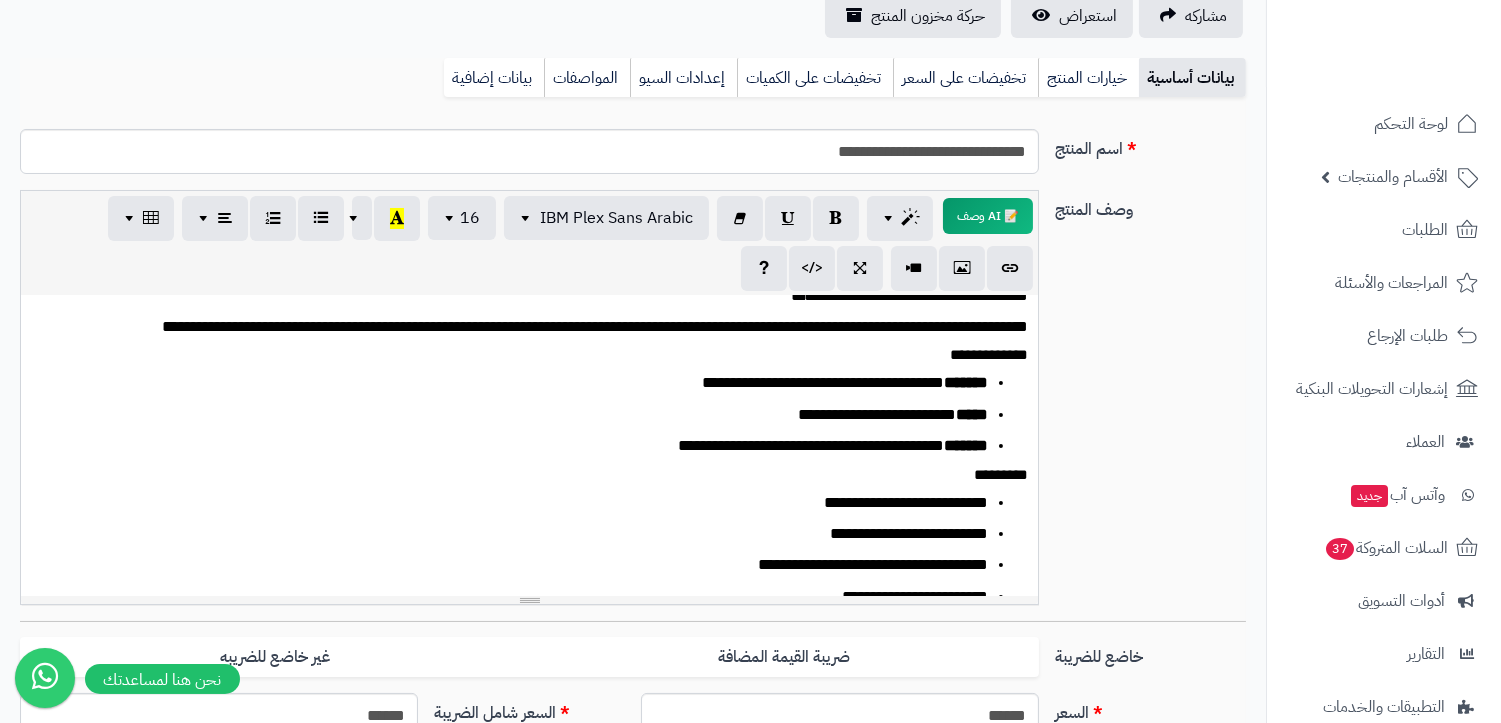 click on "[NAME] [LAST_NAME]" at bounding box center (518, 446) 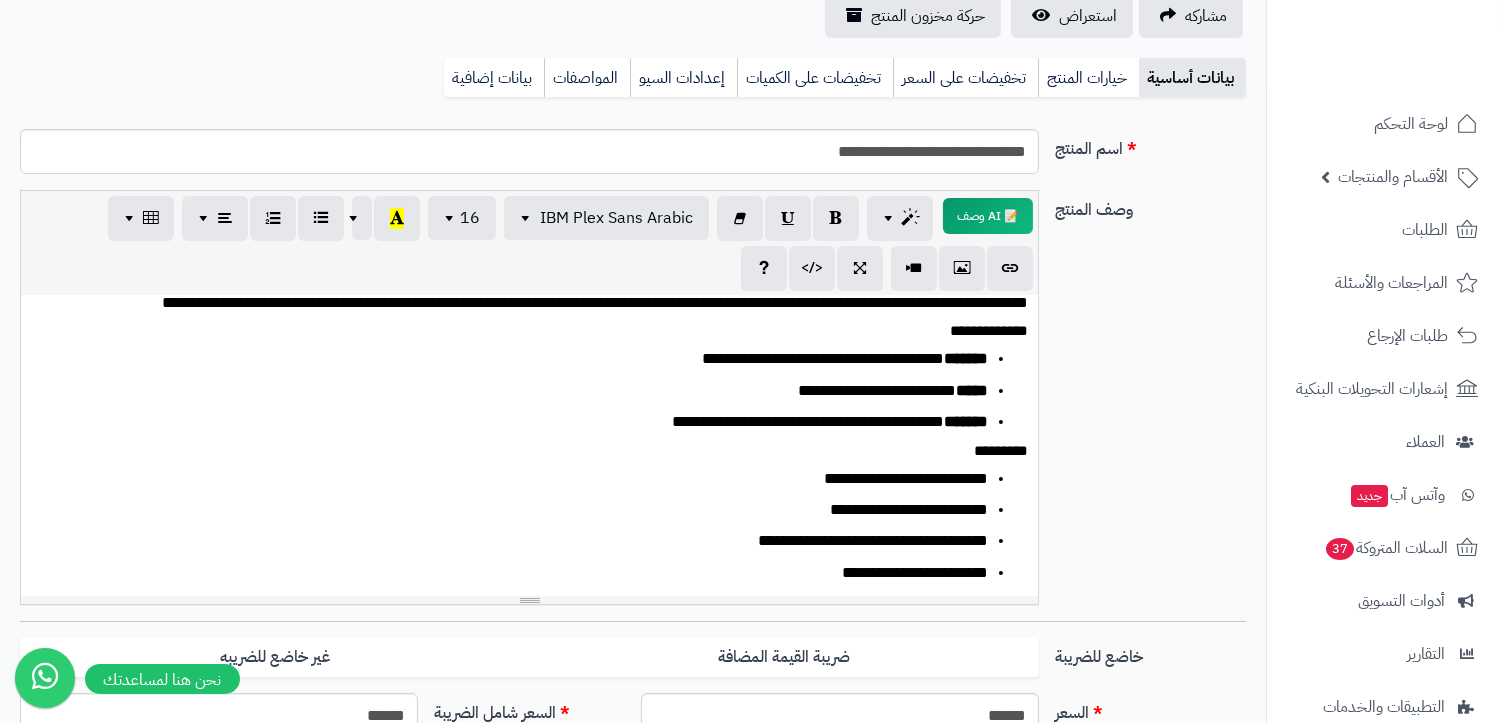 scroll, scrollTop: 142, scrollLeft: 0, axis: vertical 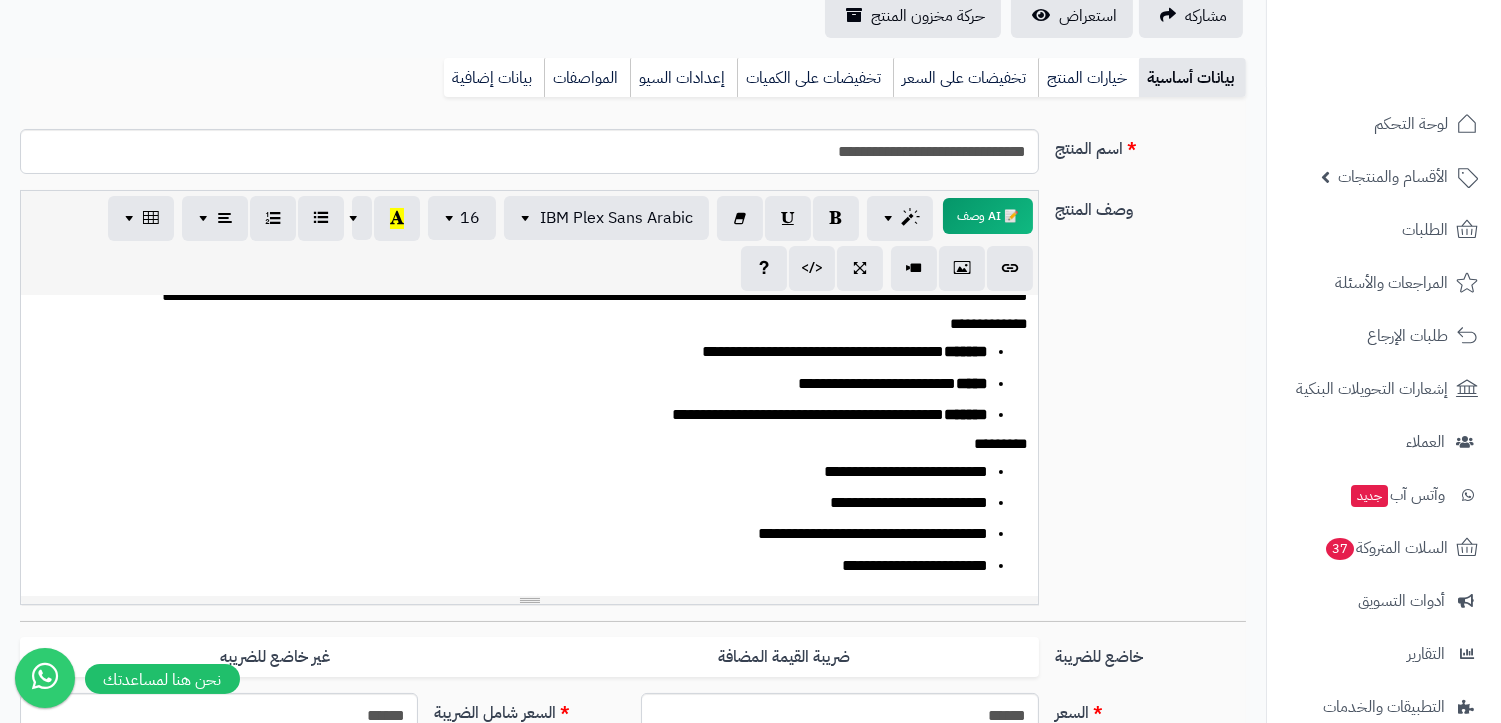 click on "**********" at bounding box center [518, 472] 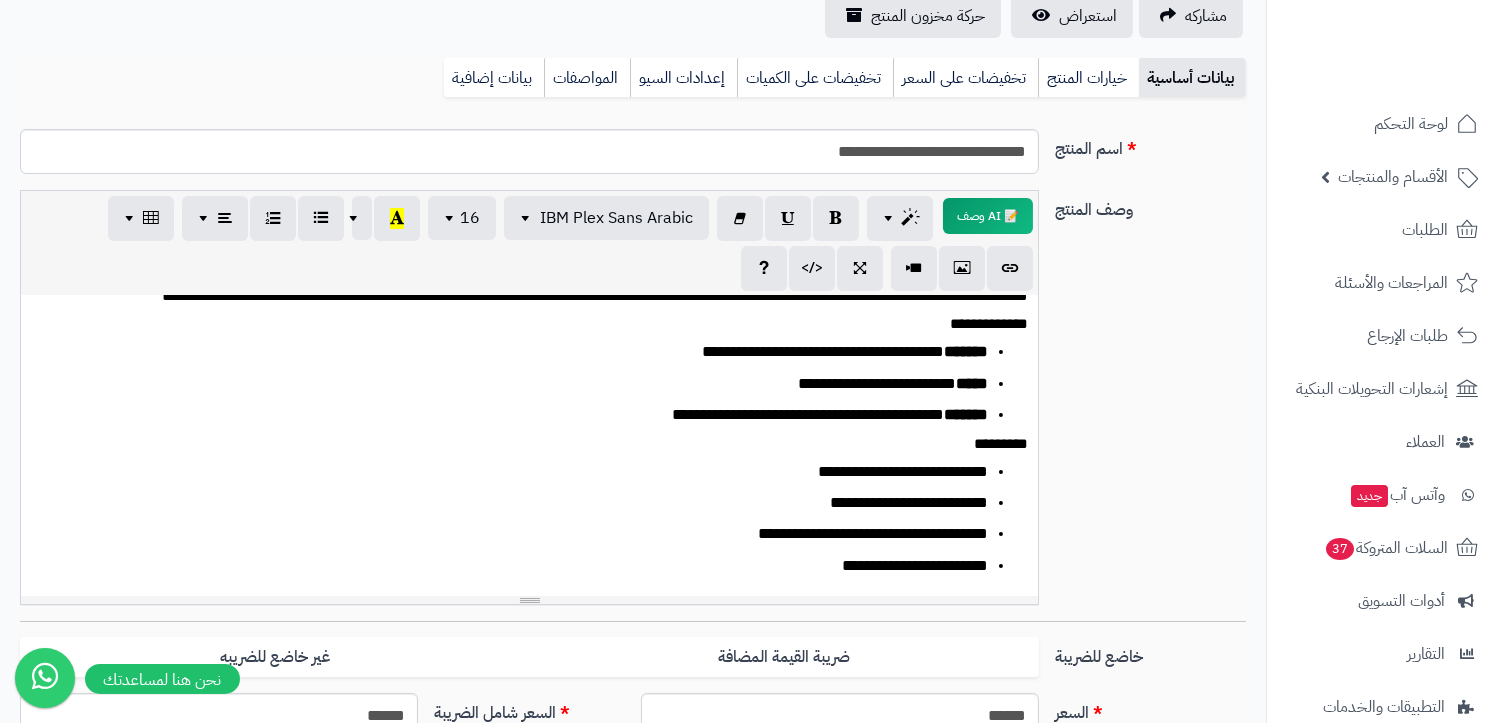 click on "**********" at bounding box center [518, 503] 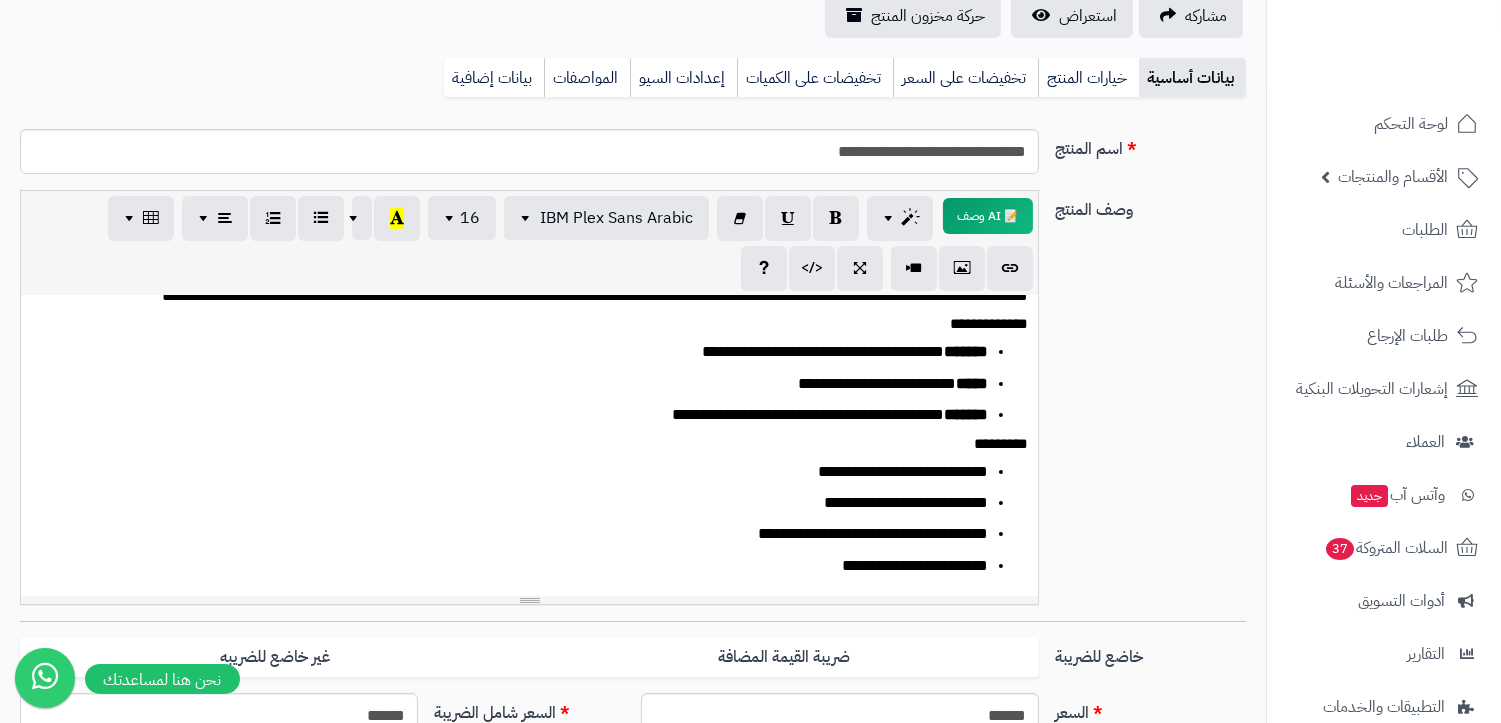 click on "[ADDRESS]
[CITY]
[STATE]
[ZIP_CODE]" at bounding box center (538, 519) 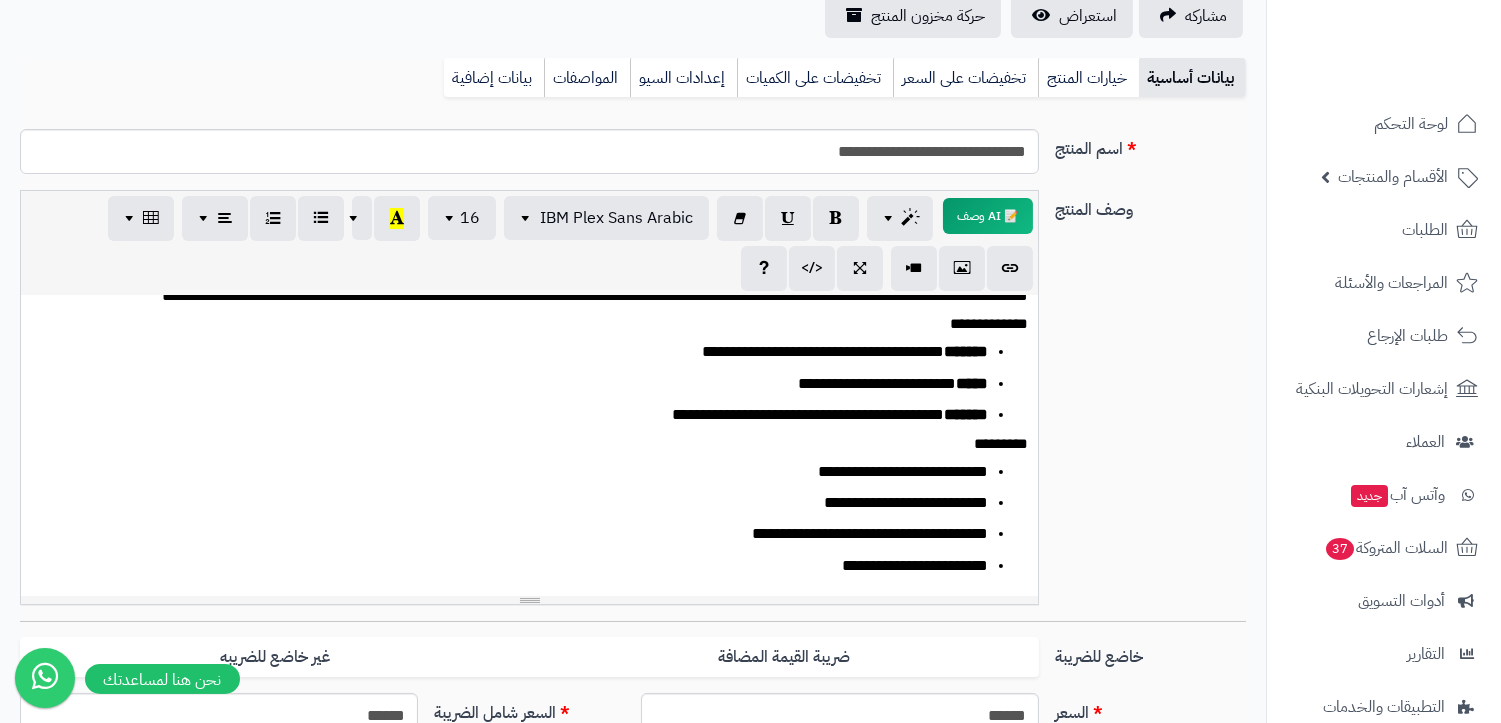 click on "**********" at bounding box center [518, 566] 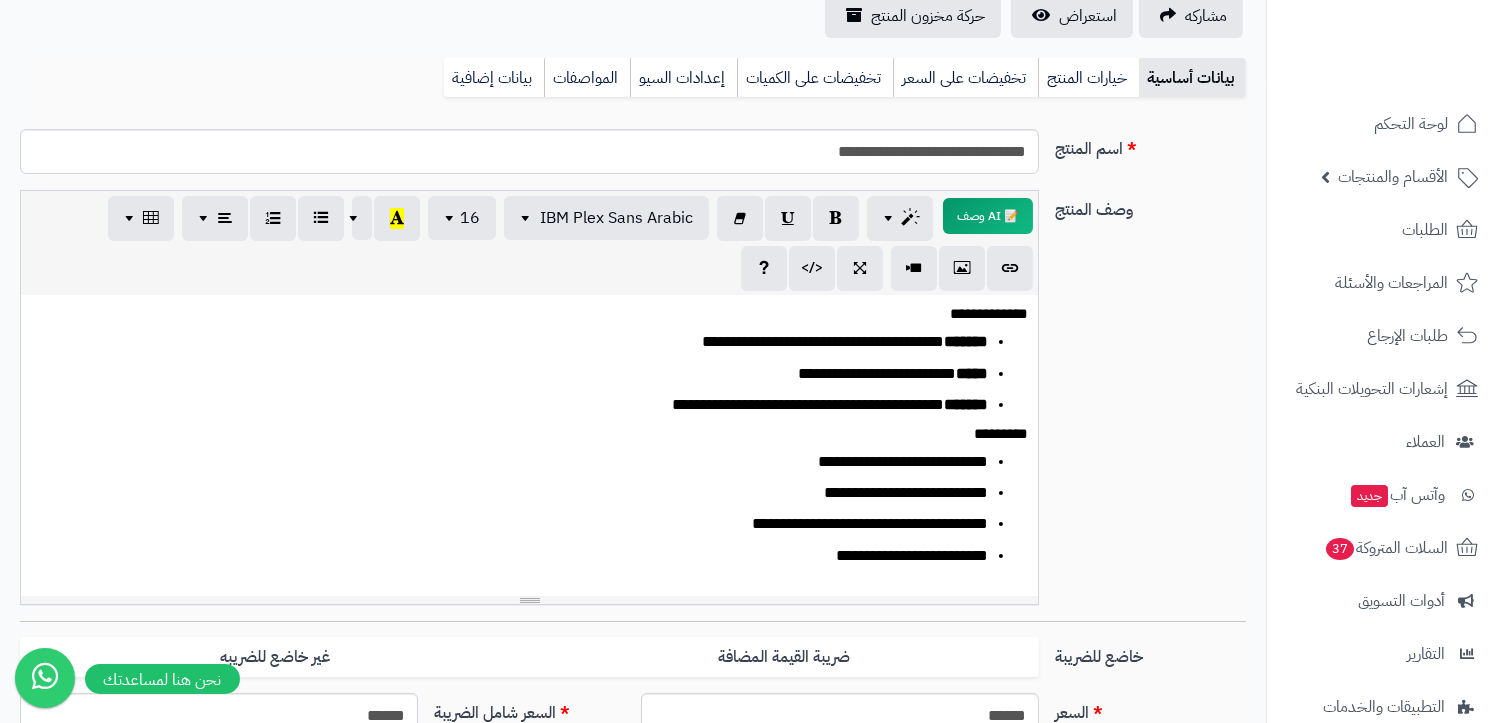 scroll, scrollTop: 184, scrollLeft: 0, axis: vertical 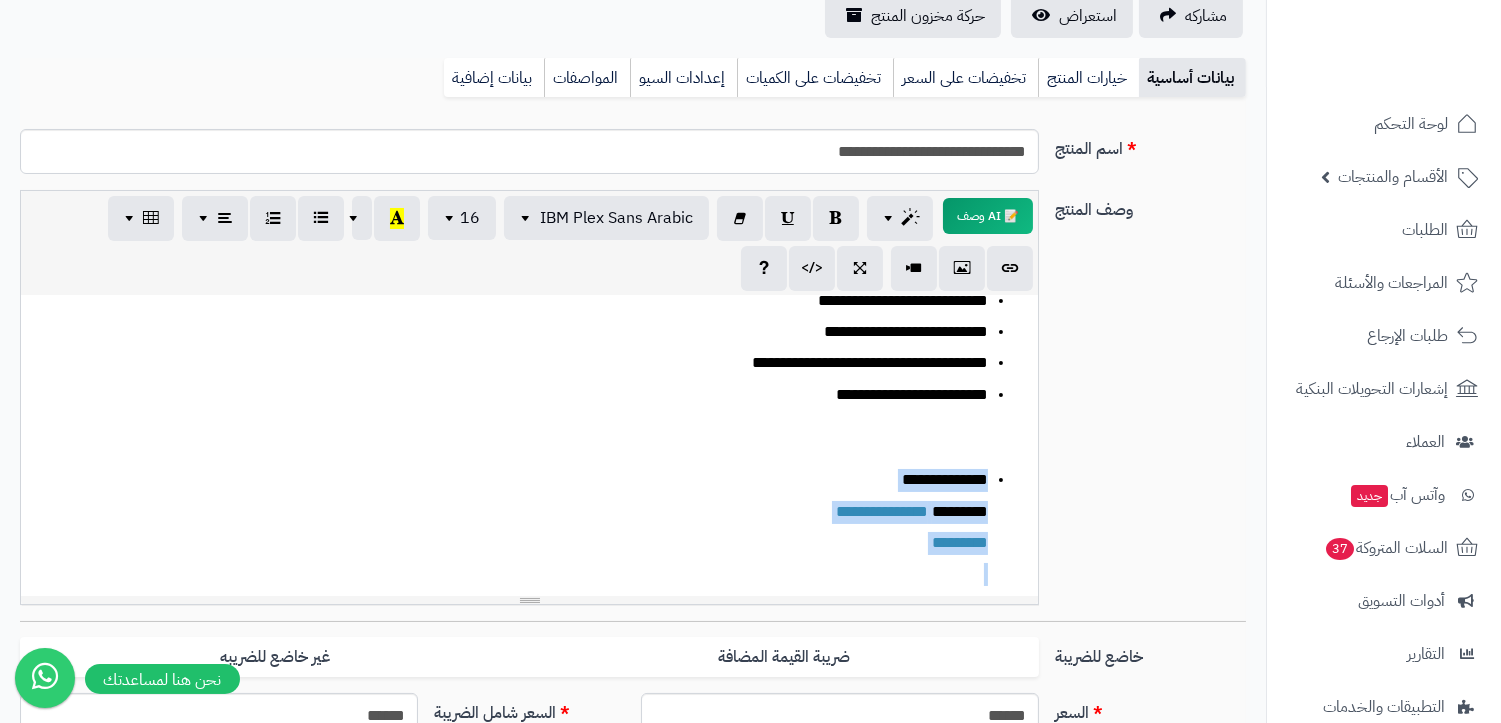 drag, startPoint x: 902, startPoint y: 572, endPoint x: 1016, endPoint y: 480, distance: 146.49232 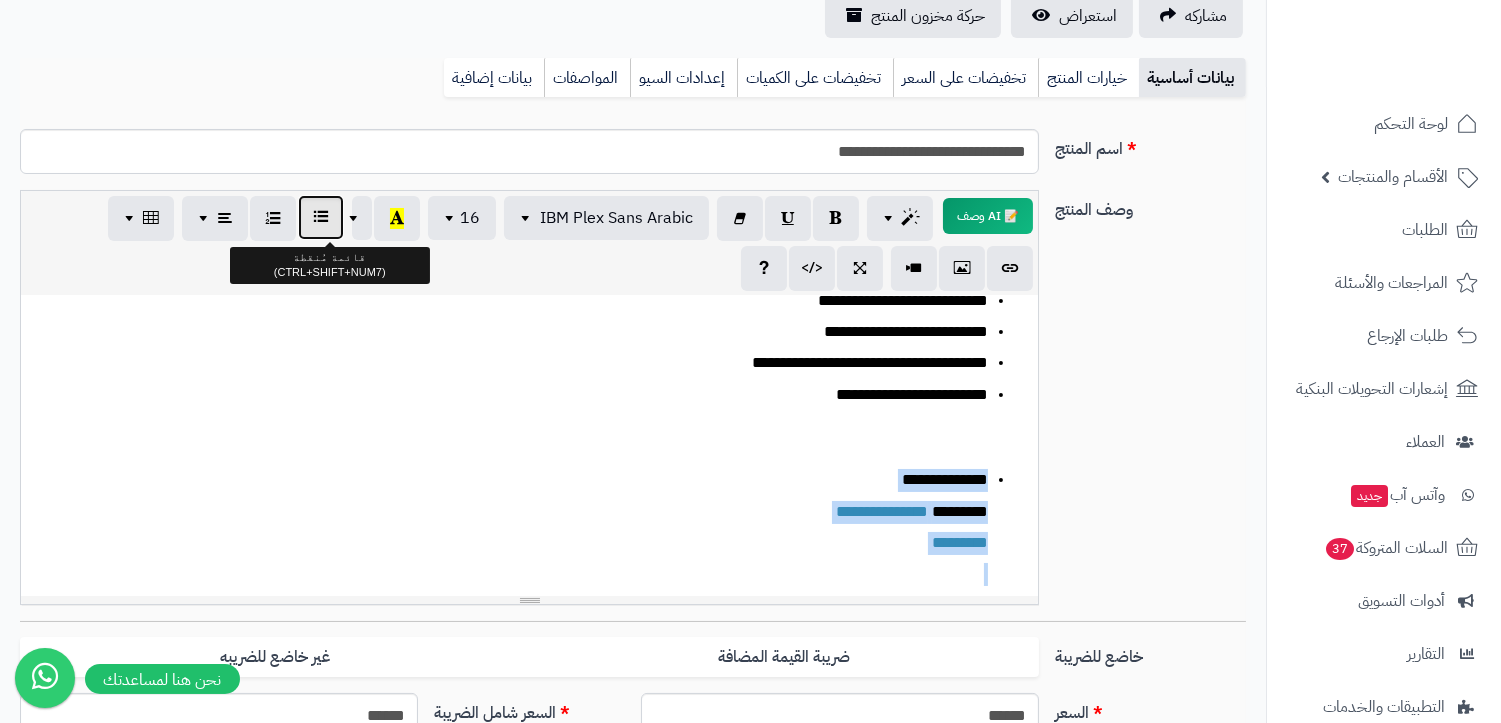 click at bounding box center [321, 217] 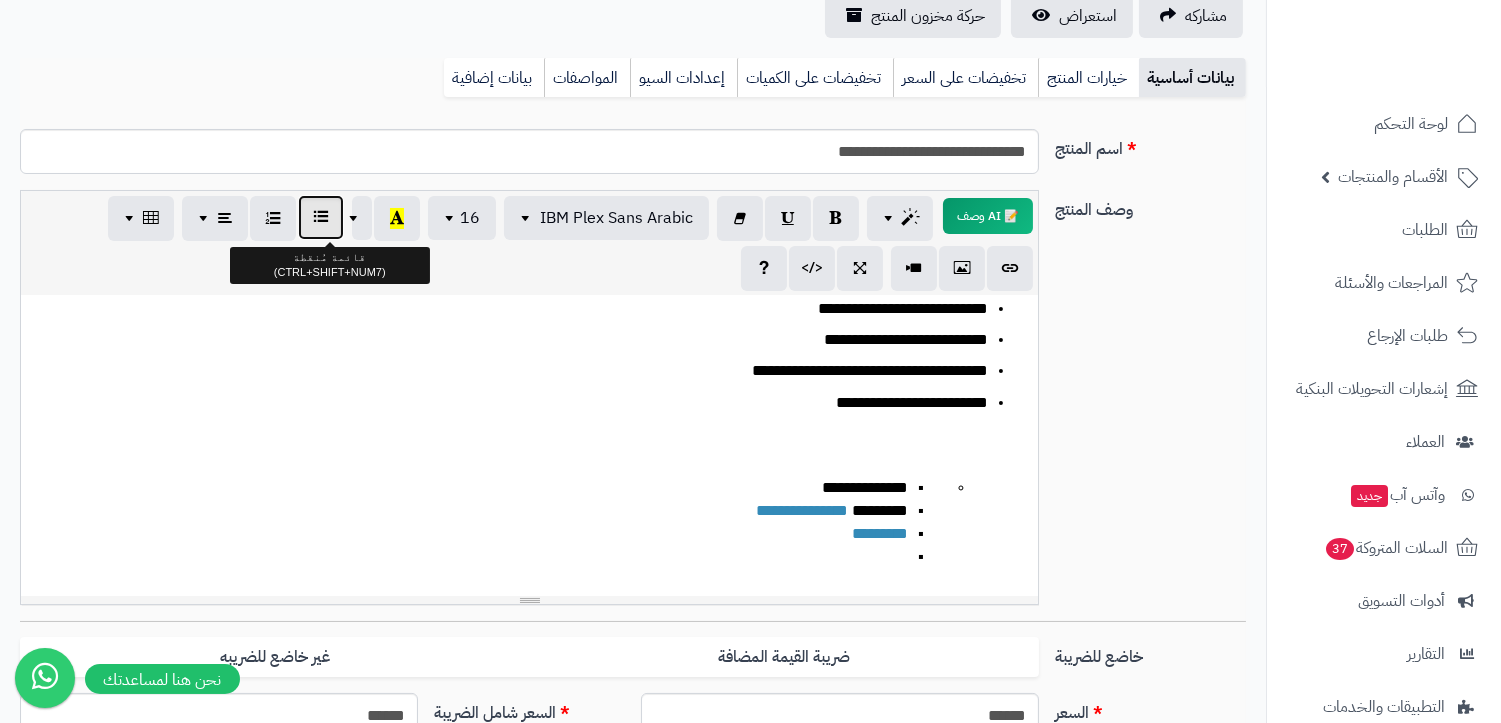 click at bounding box center (321, 217) 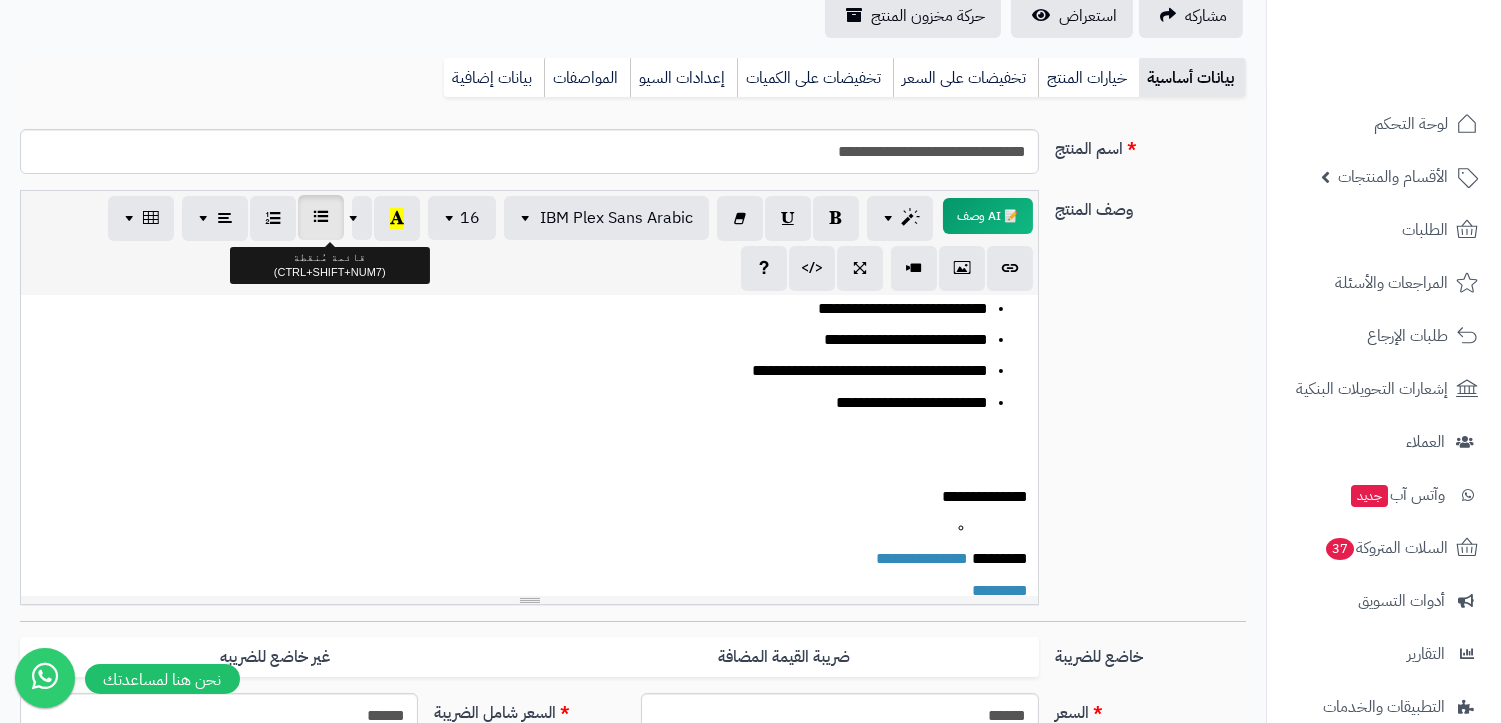 scroll, scrollTop: 313, scrollLeft: 0, axis: vertical 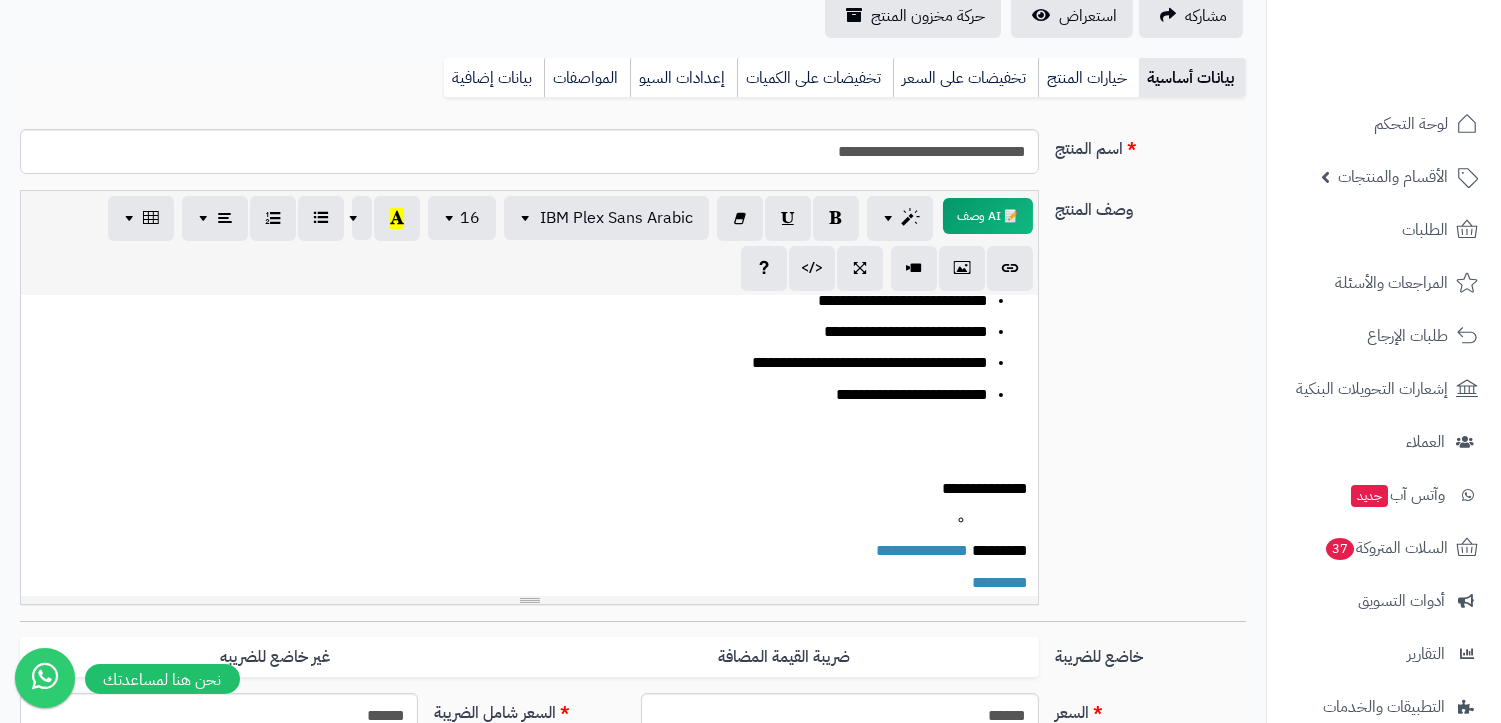 click at bounding box center [489, 520] 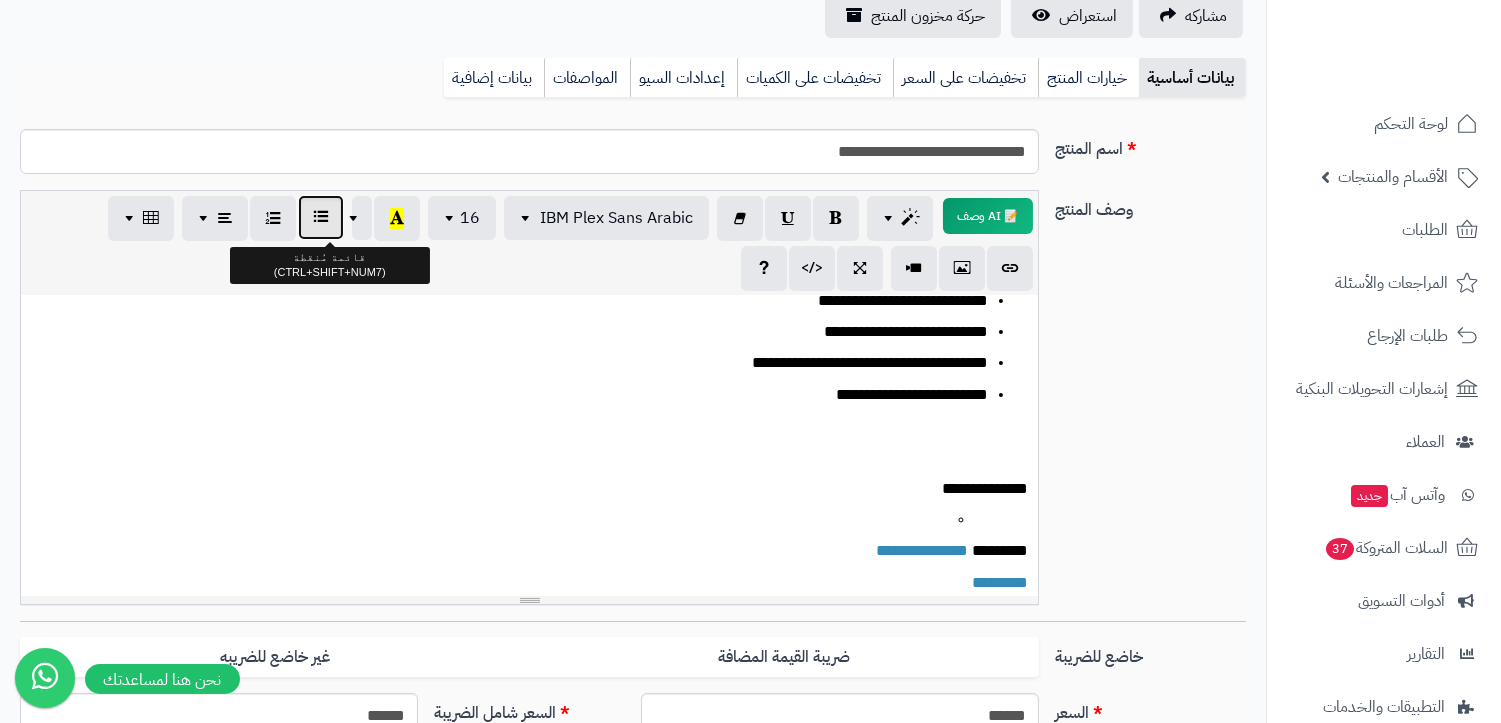 click at bounding box center (321, 217) 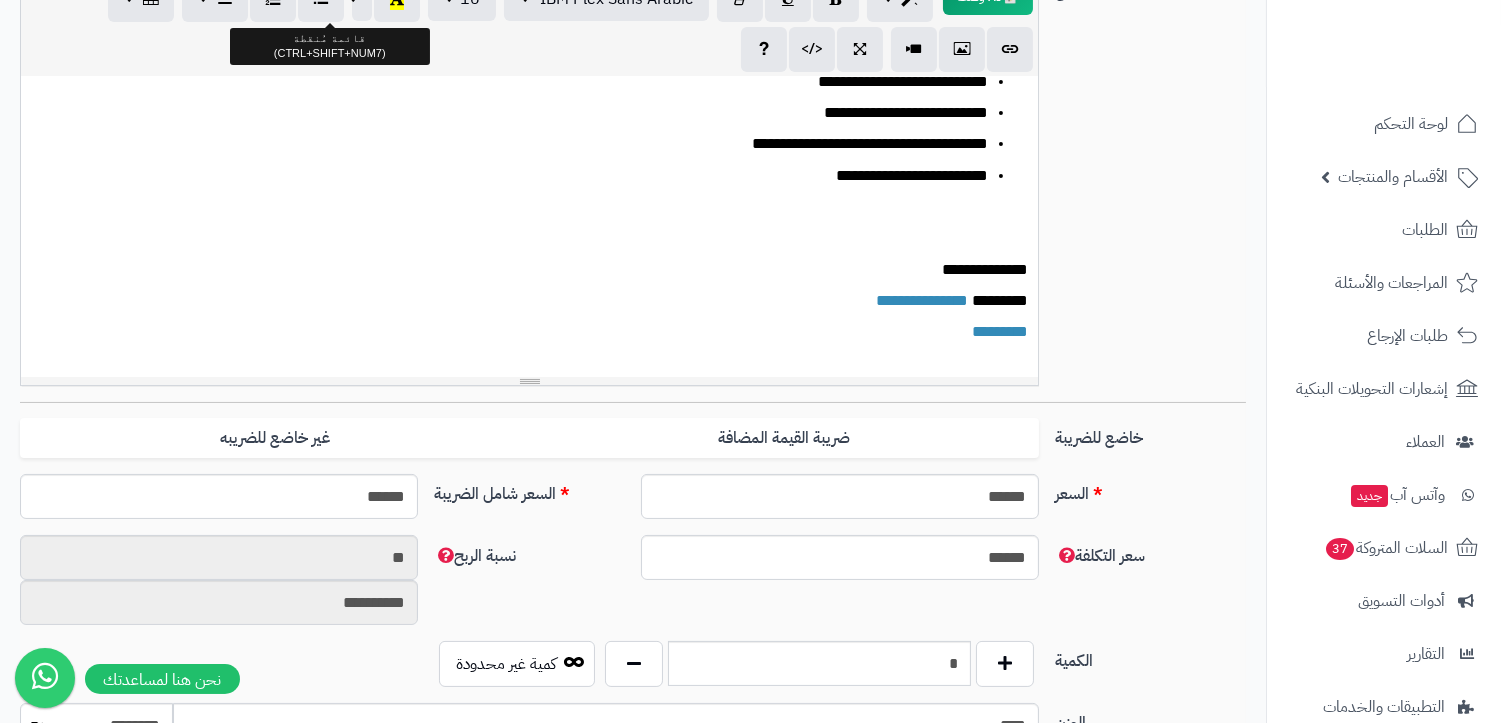 scroll, scrollTop: 444, scrollLeft: 0, axis: vertical 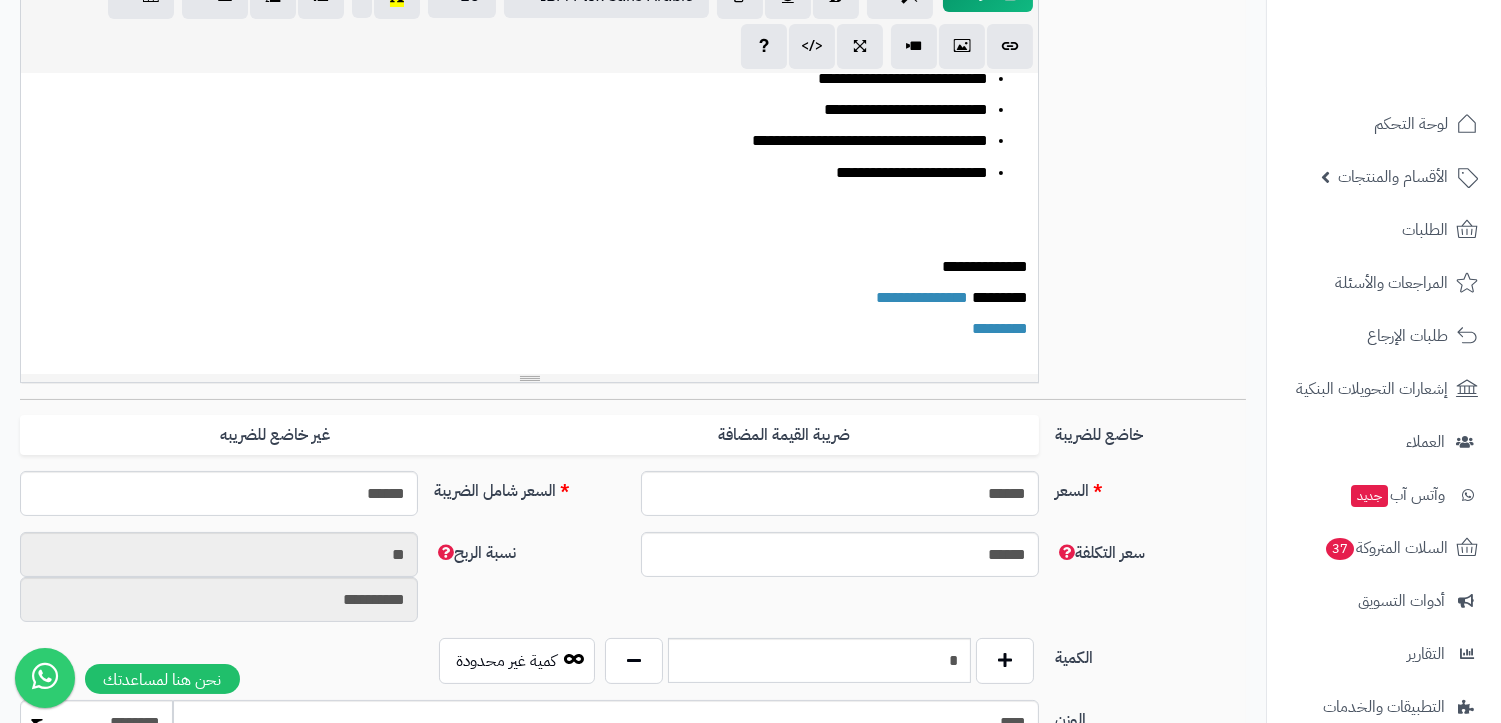 click on "**********" at bounding box center (538, 298) 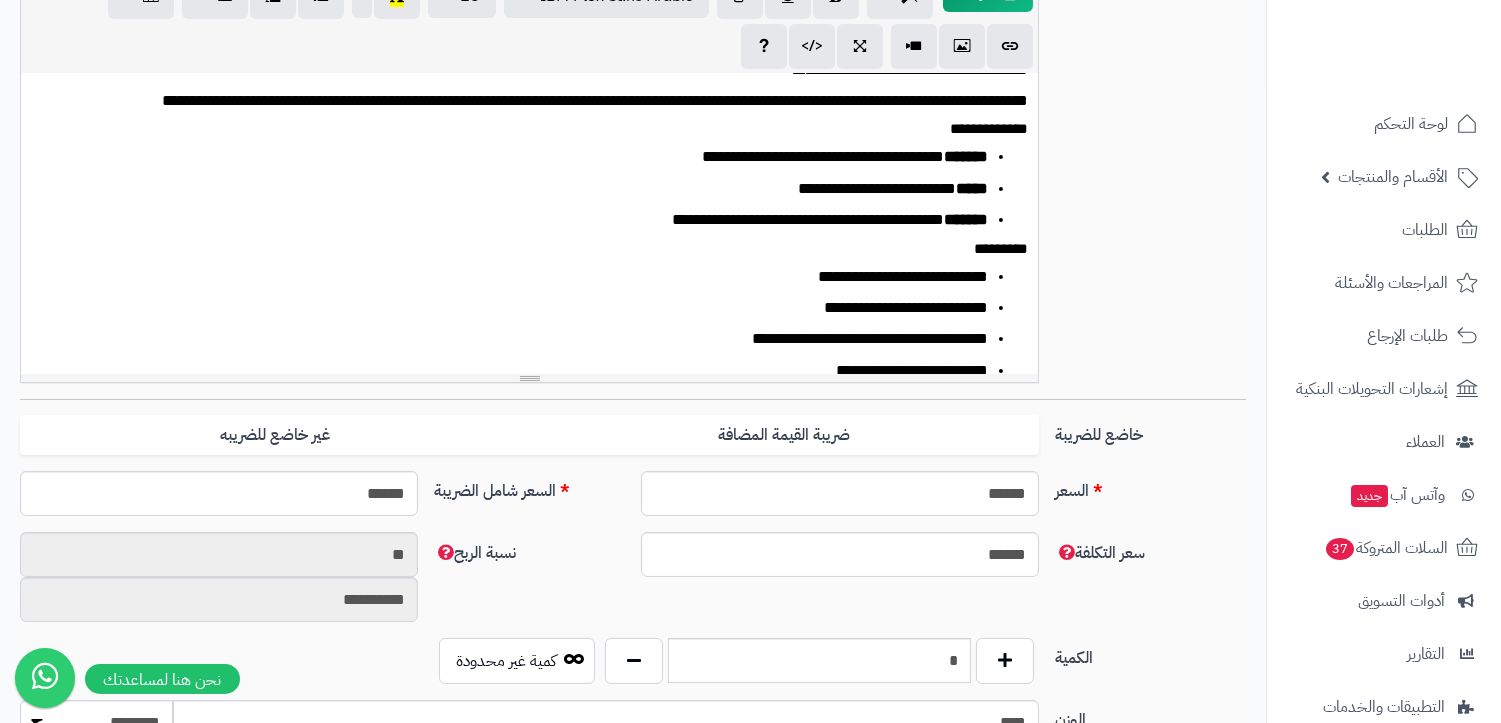 scroll, scrollTop: 0, scrollLeft: 0, axis: both 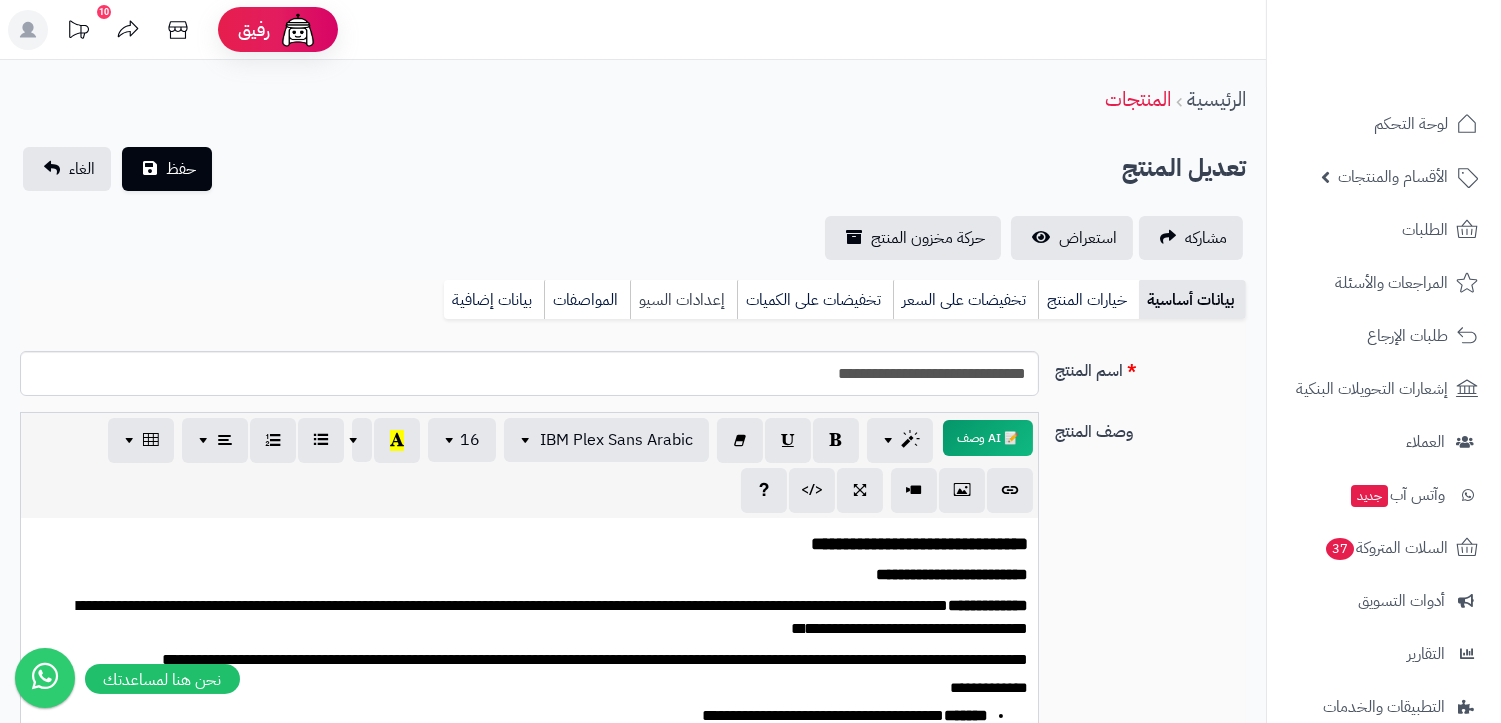 click on "إعدادات السيو" at bounding box center [683, 300] 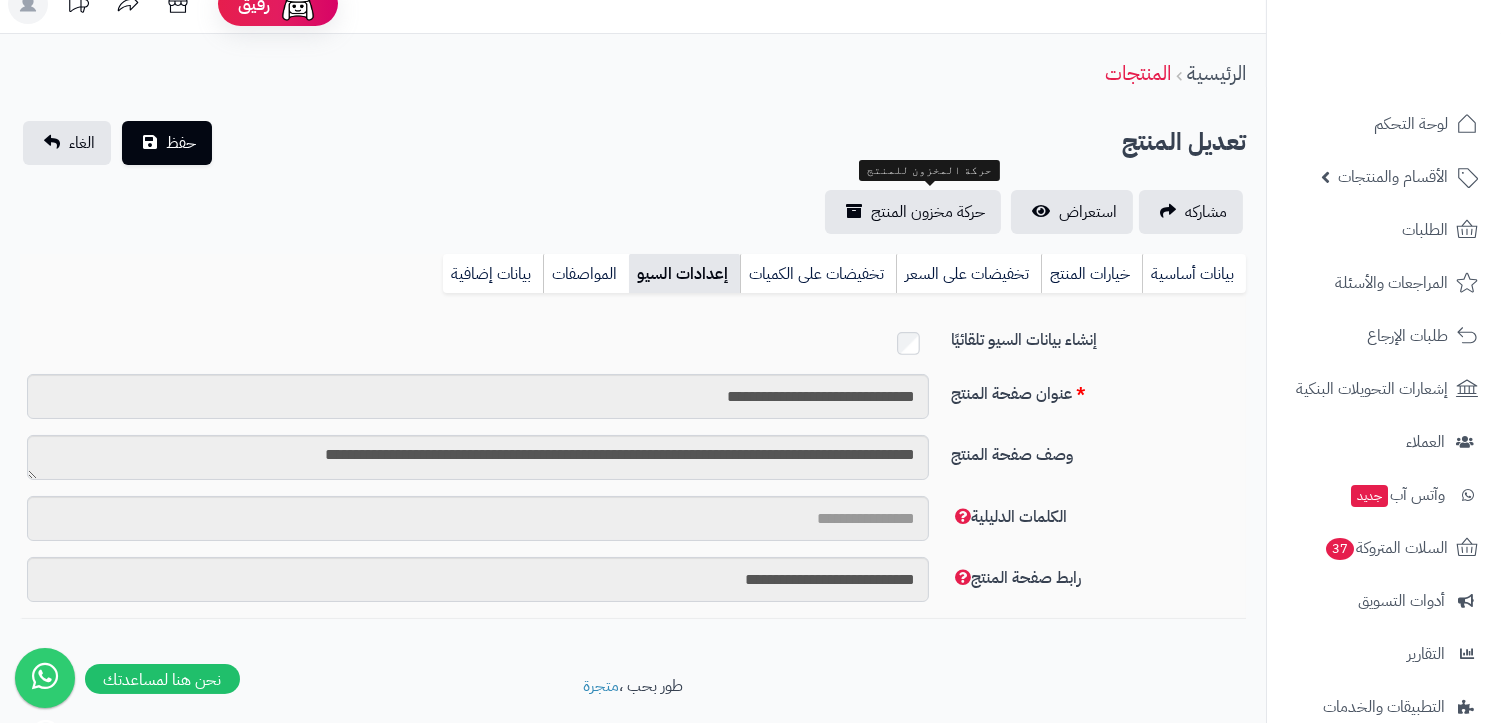 scroll, scrollTop: 74, scrollLeft: 0, axis: vertical 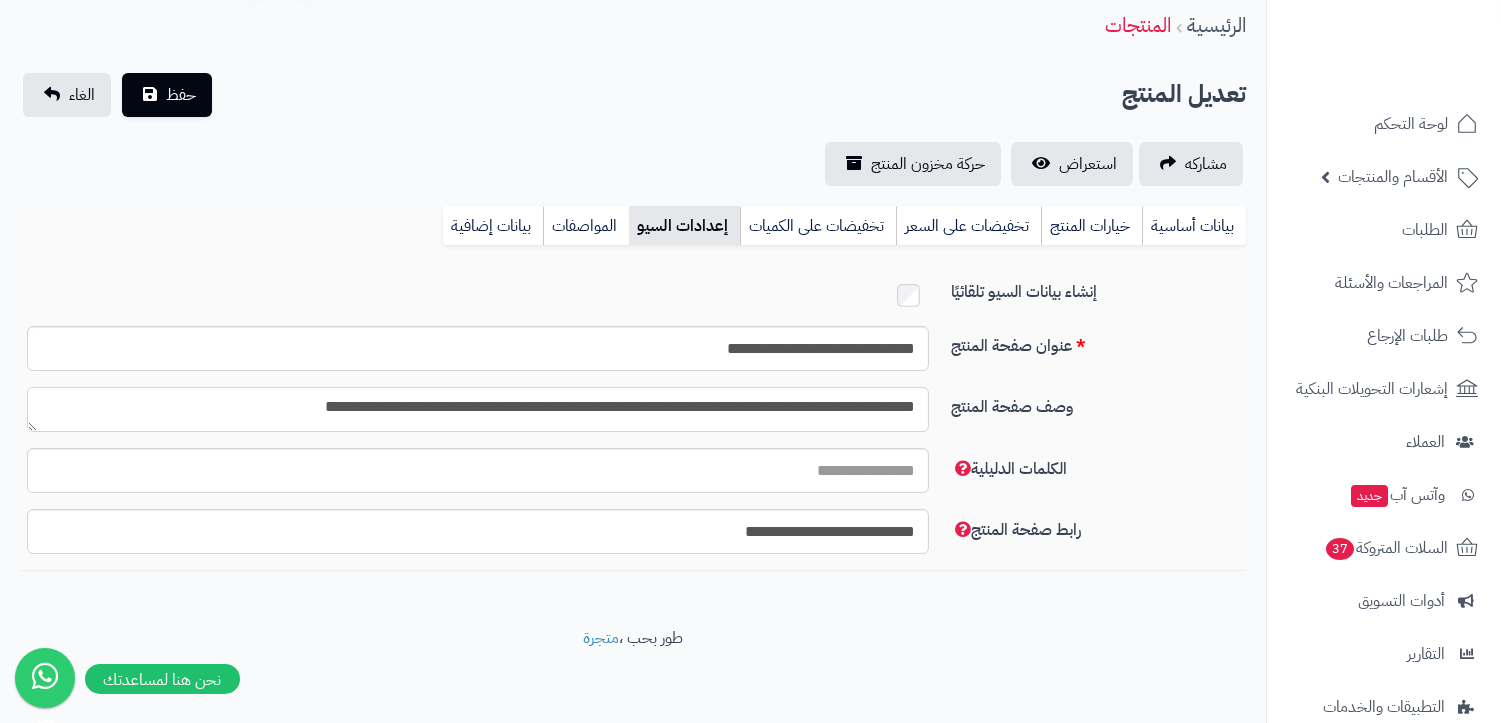 click on "**********" at bounding box center (478, 409) 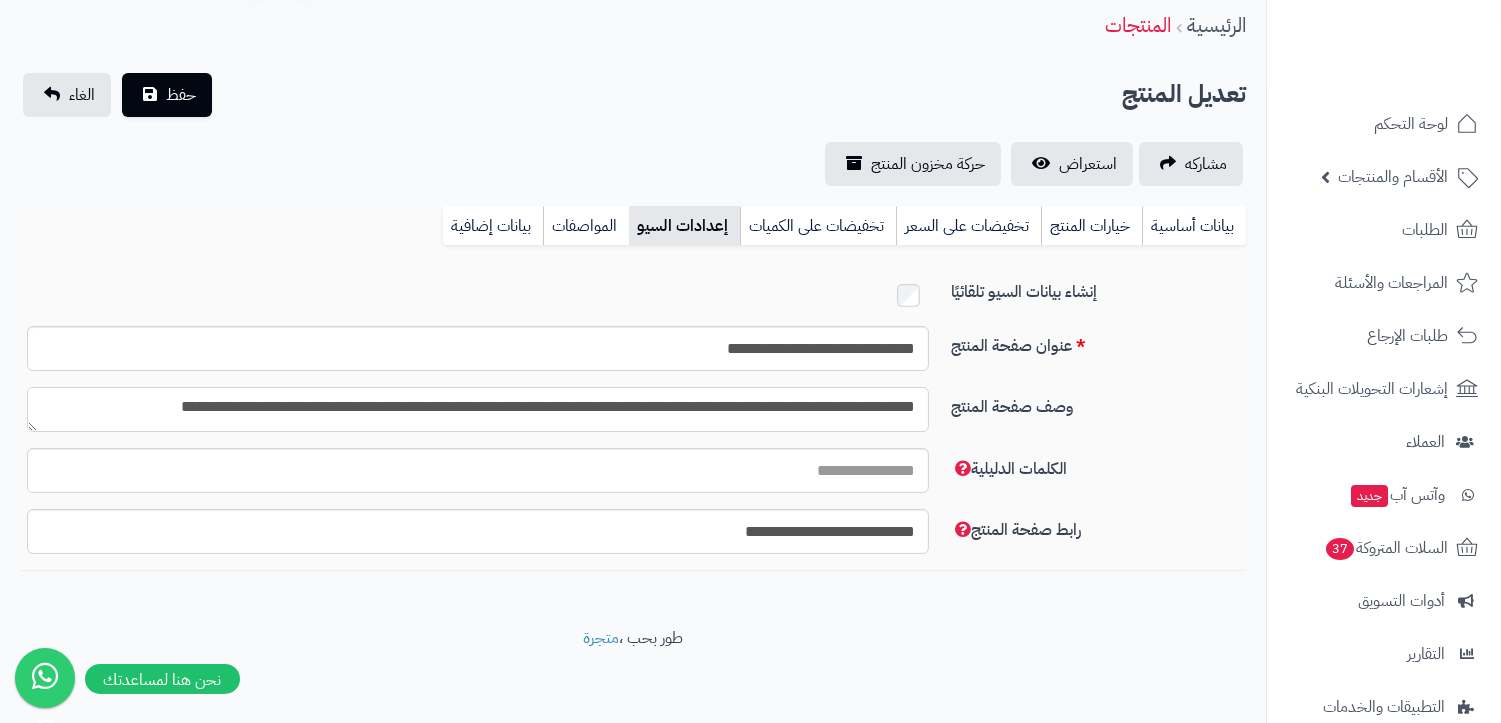 click on "**********" at bounding box center [478, 409] 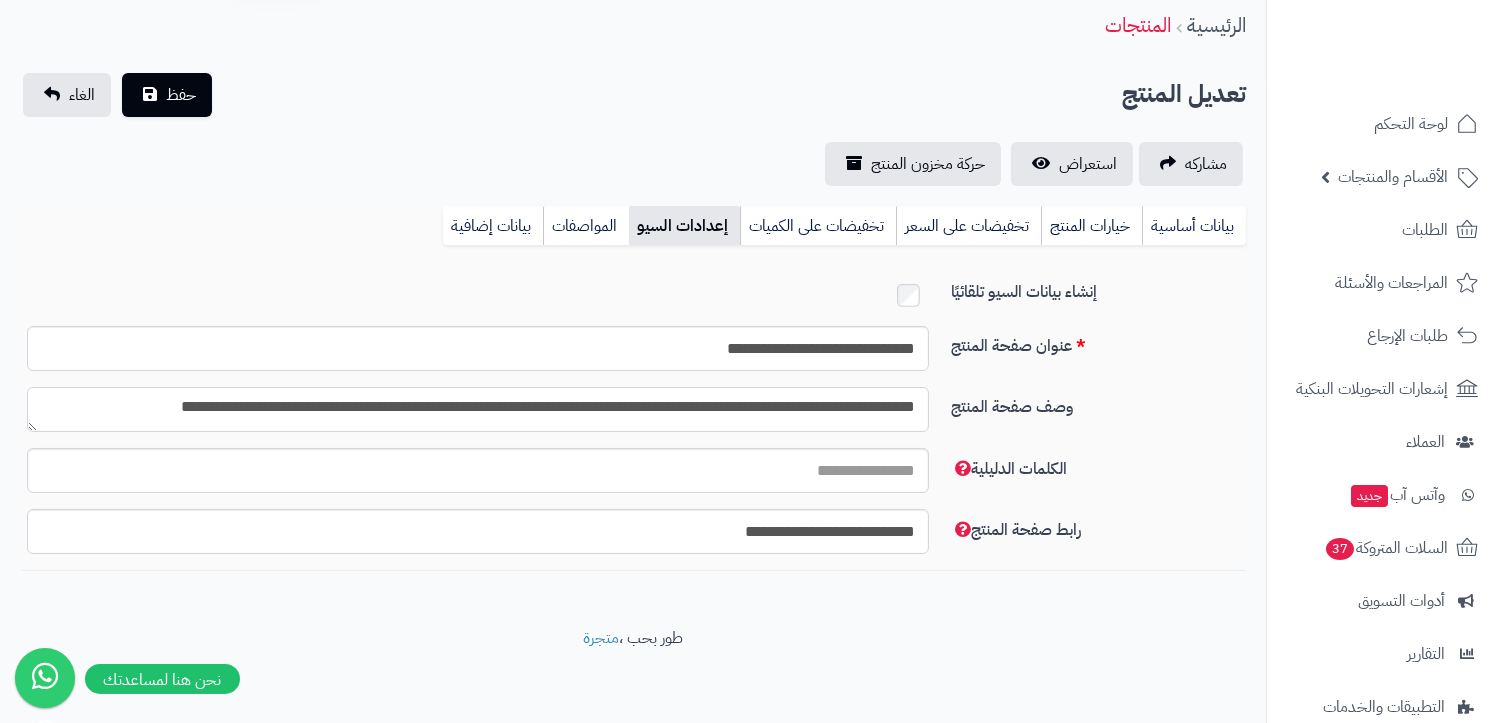 type on "**********" 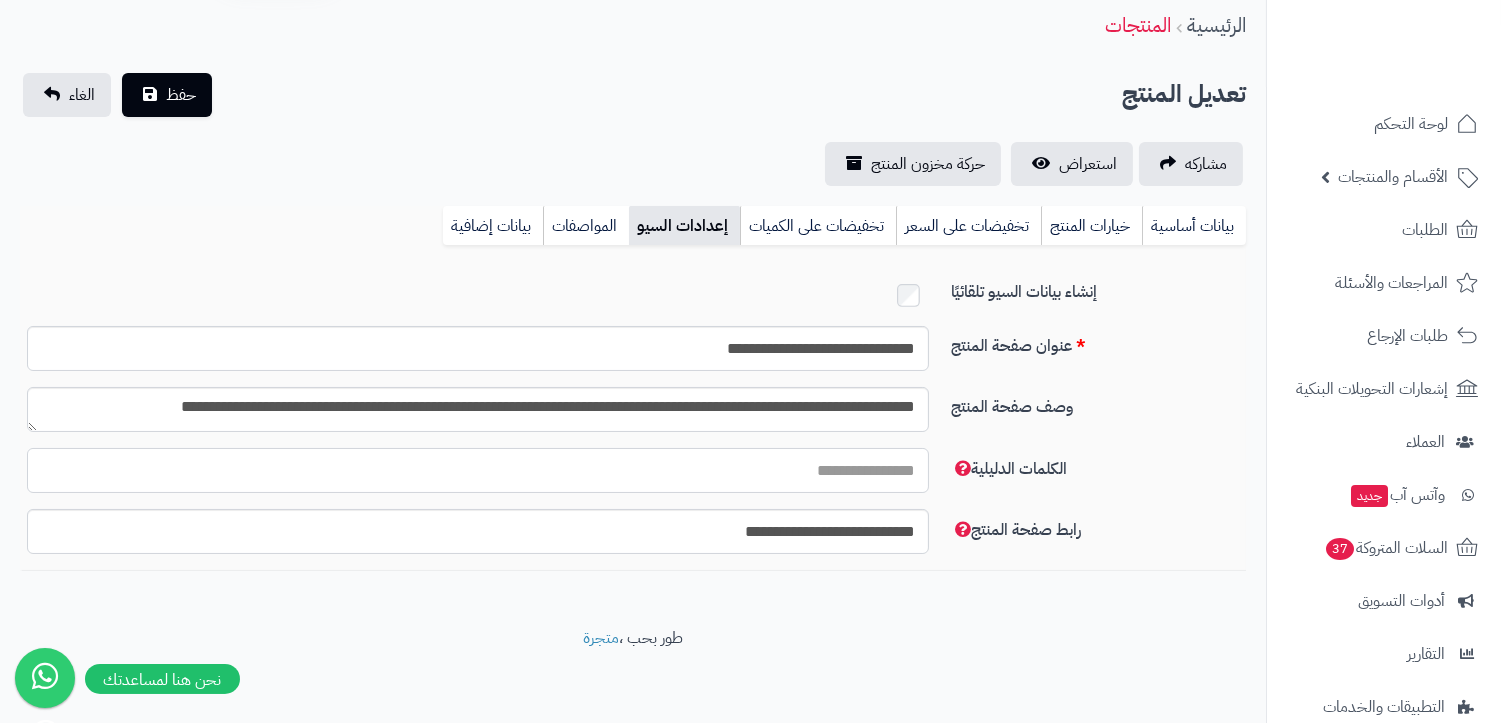click on "الكلمات الدليلية" at bounding box center (478, 470) 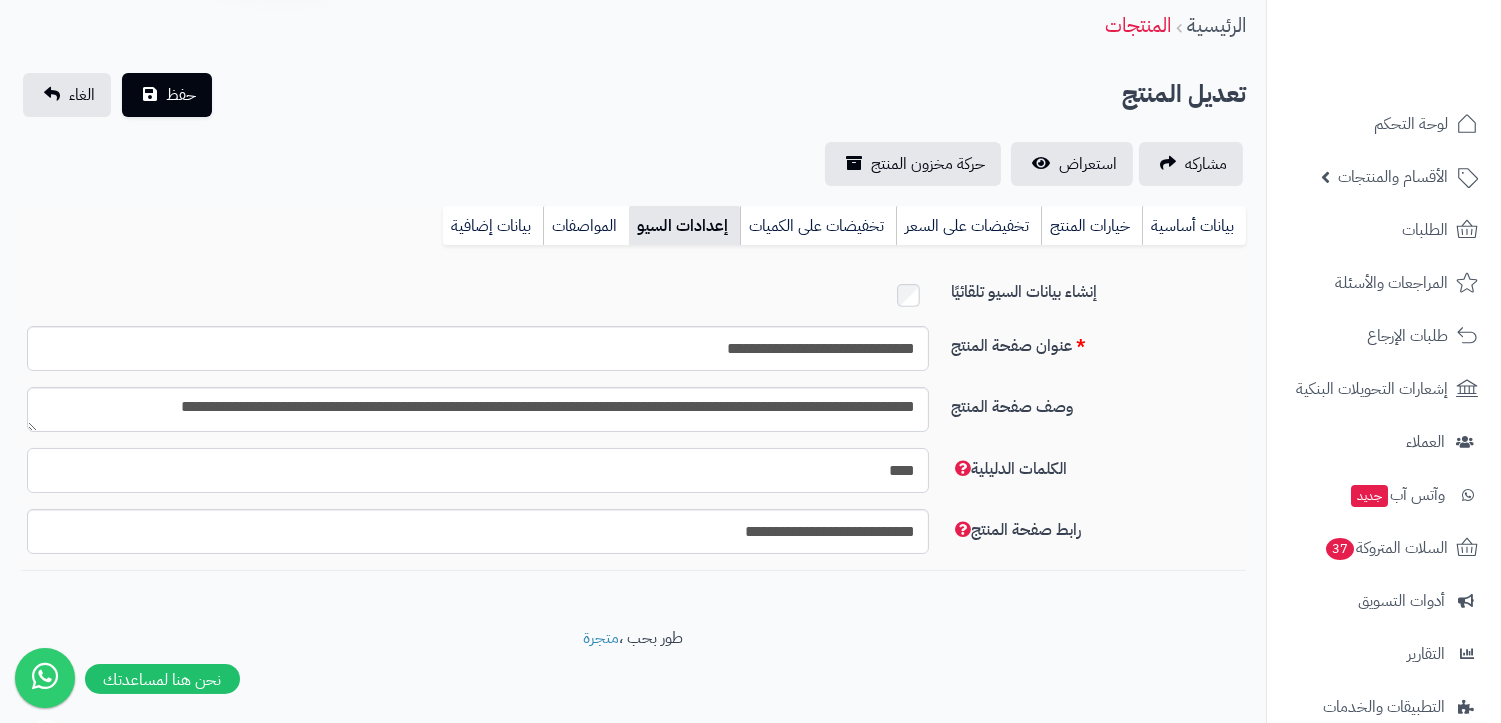type on "*********" 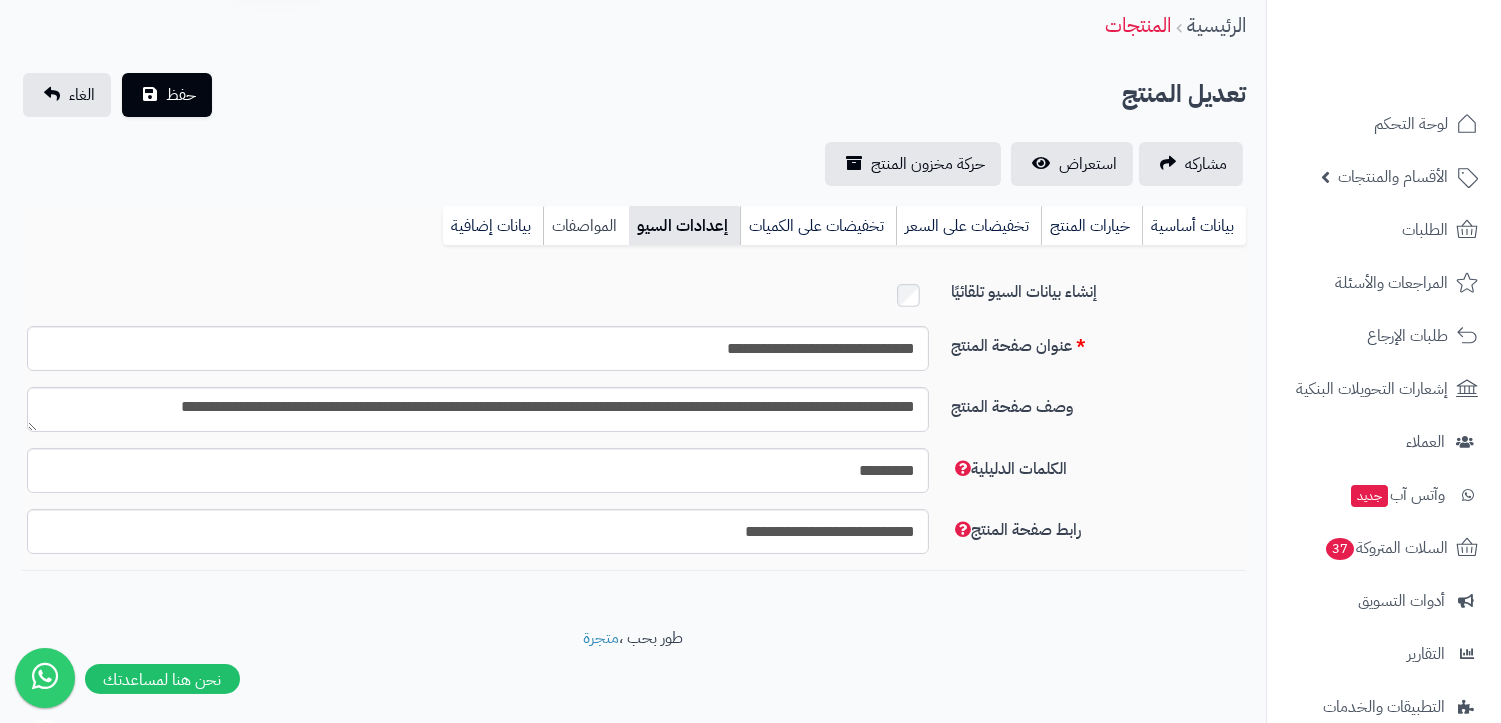 click on "المواصفات" at bounding box center [586, 226] 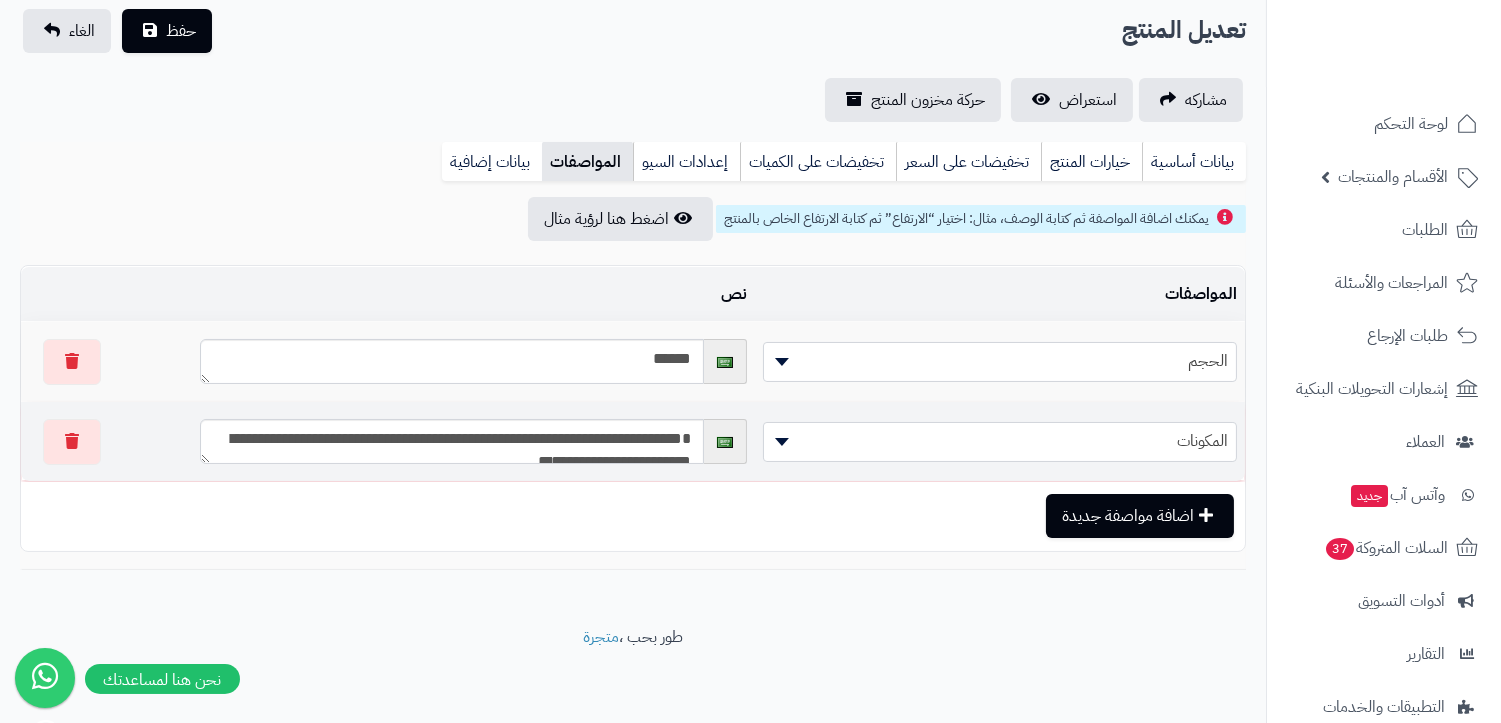 scroll, scrollTop: 142, scrollLeft: 0, axis: vertical 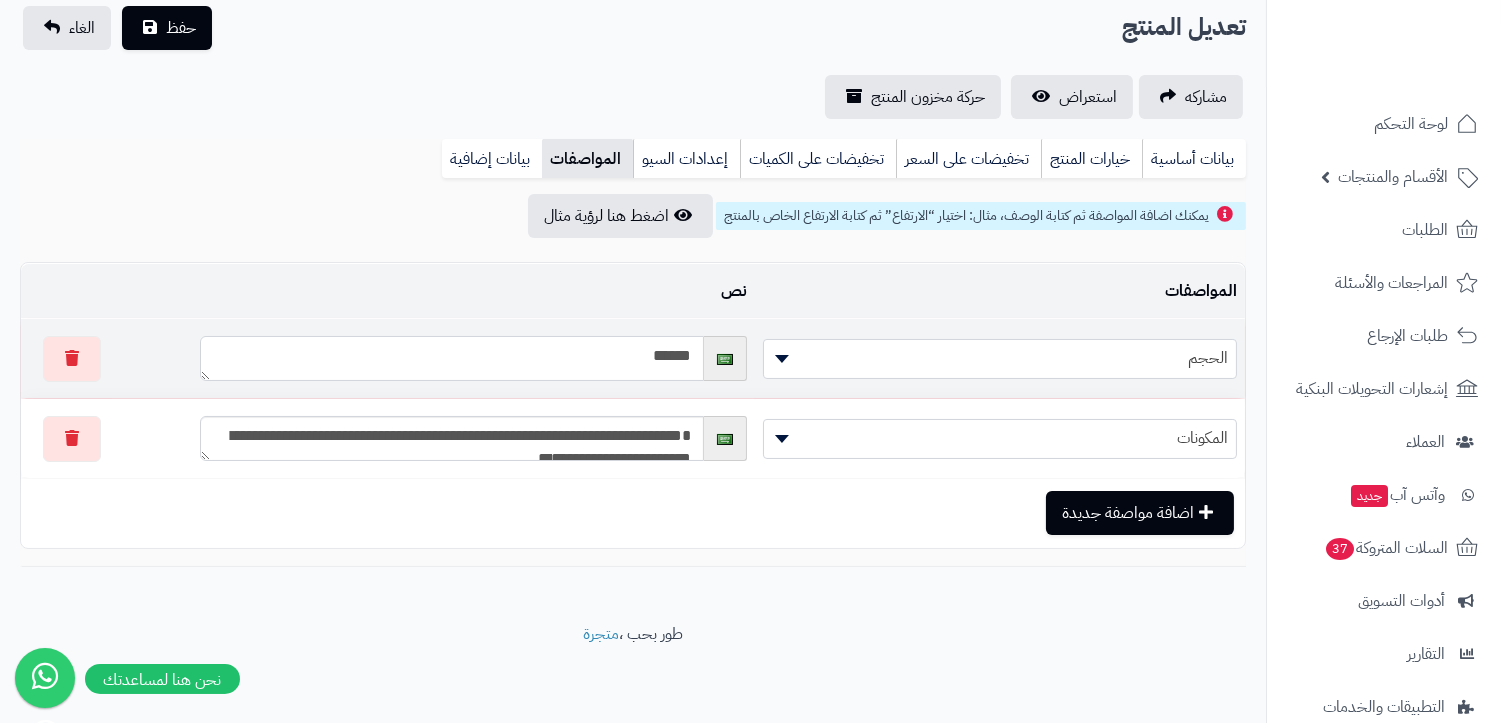 click on "******" at bounding box center [452, 358] 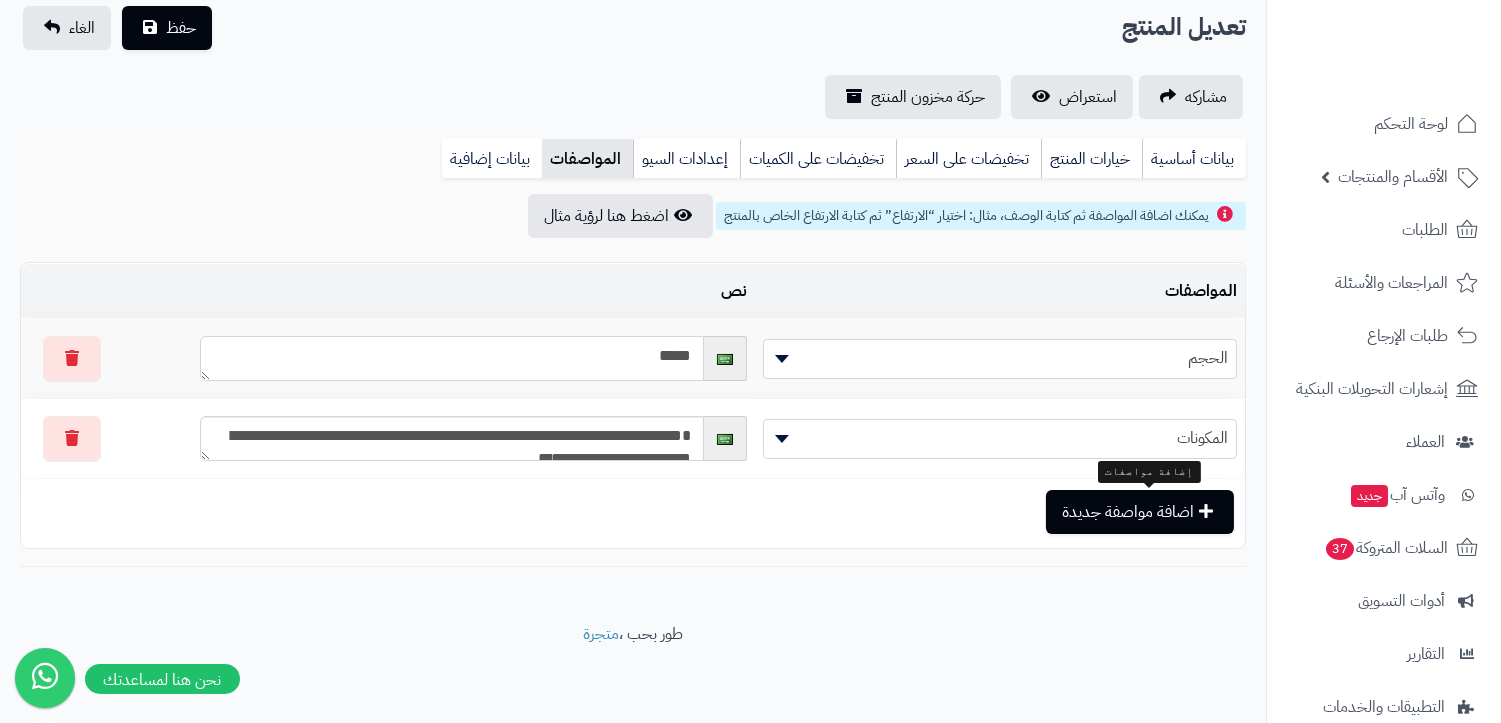 type on "*****" 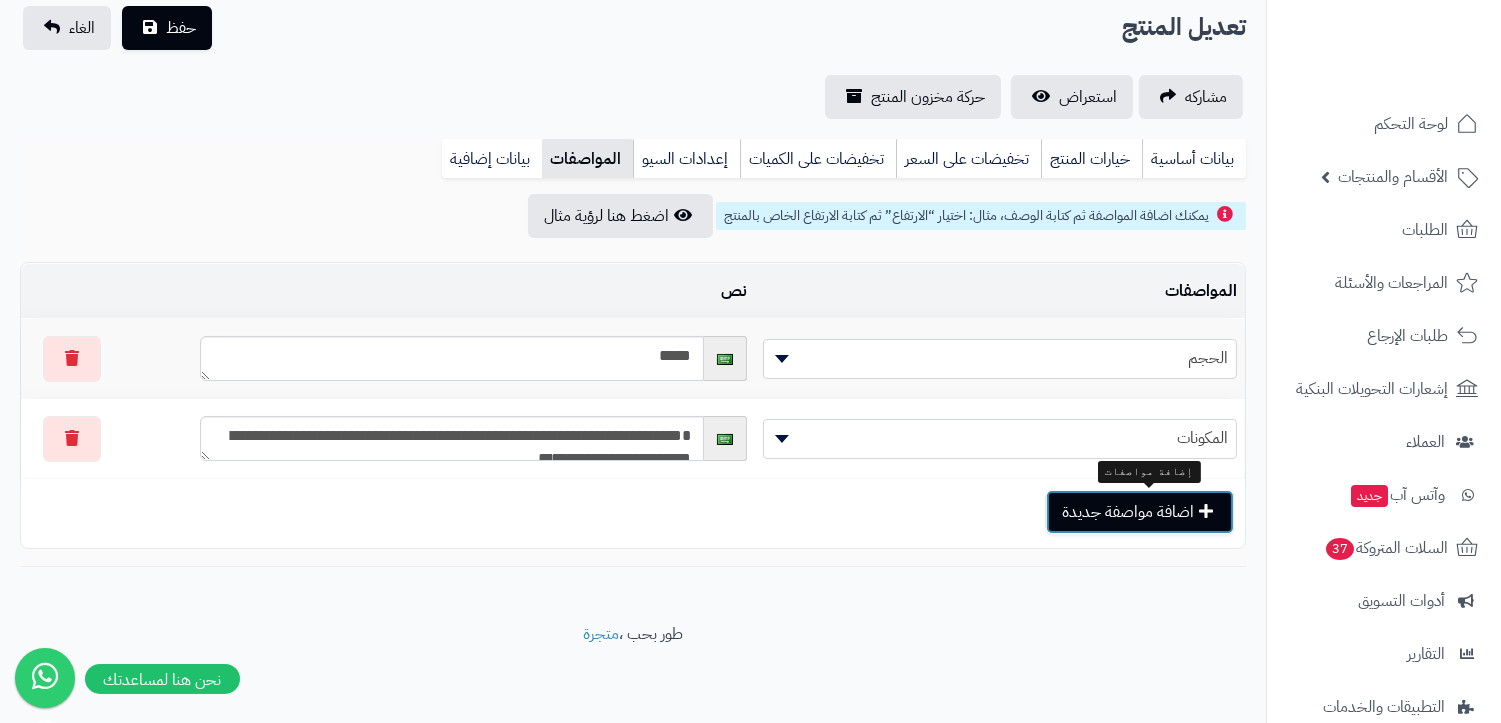 click on "اضافة مواصفة جديدة" at bounding box center (1140, 512) 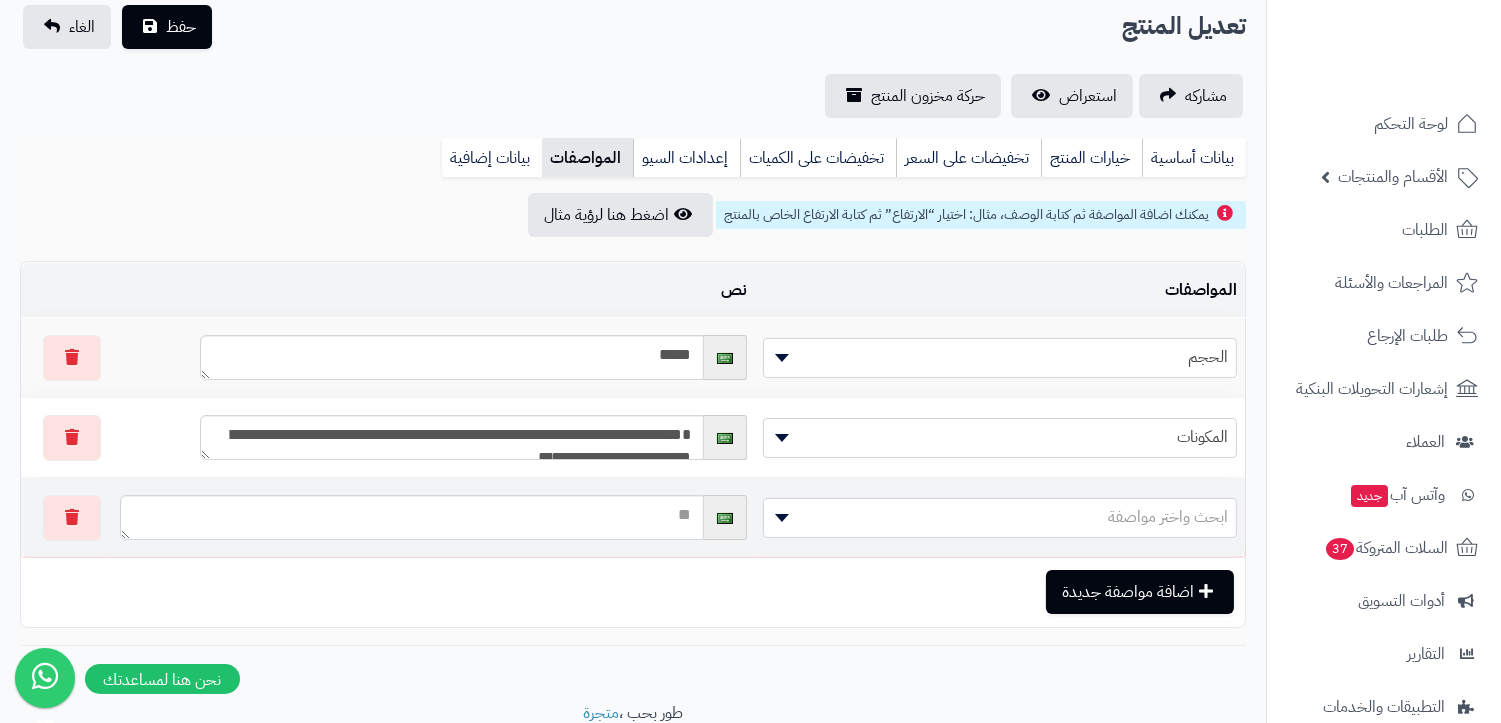 click on "ابحث واختر مواصفة" at bounding box center (1168, 517) 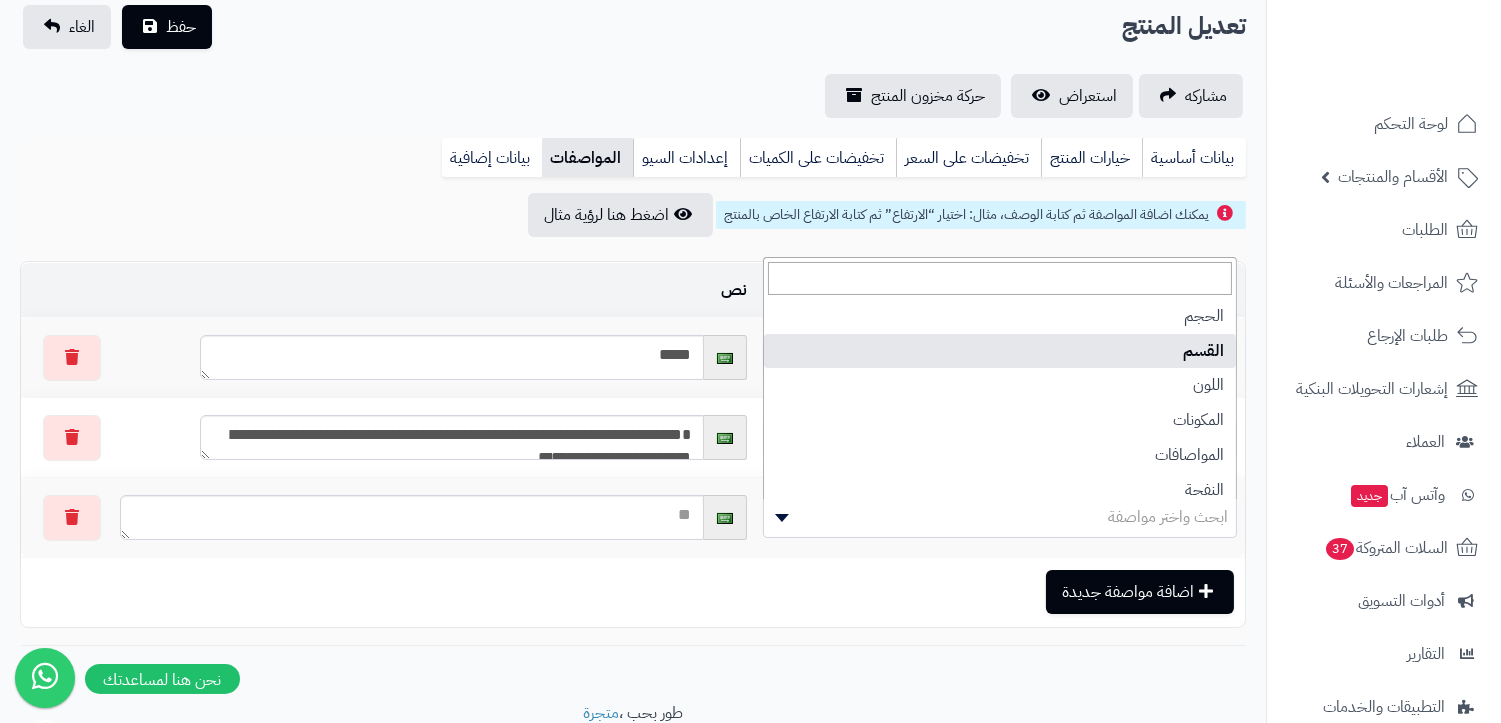 select on "**" 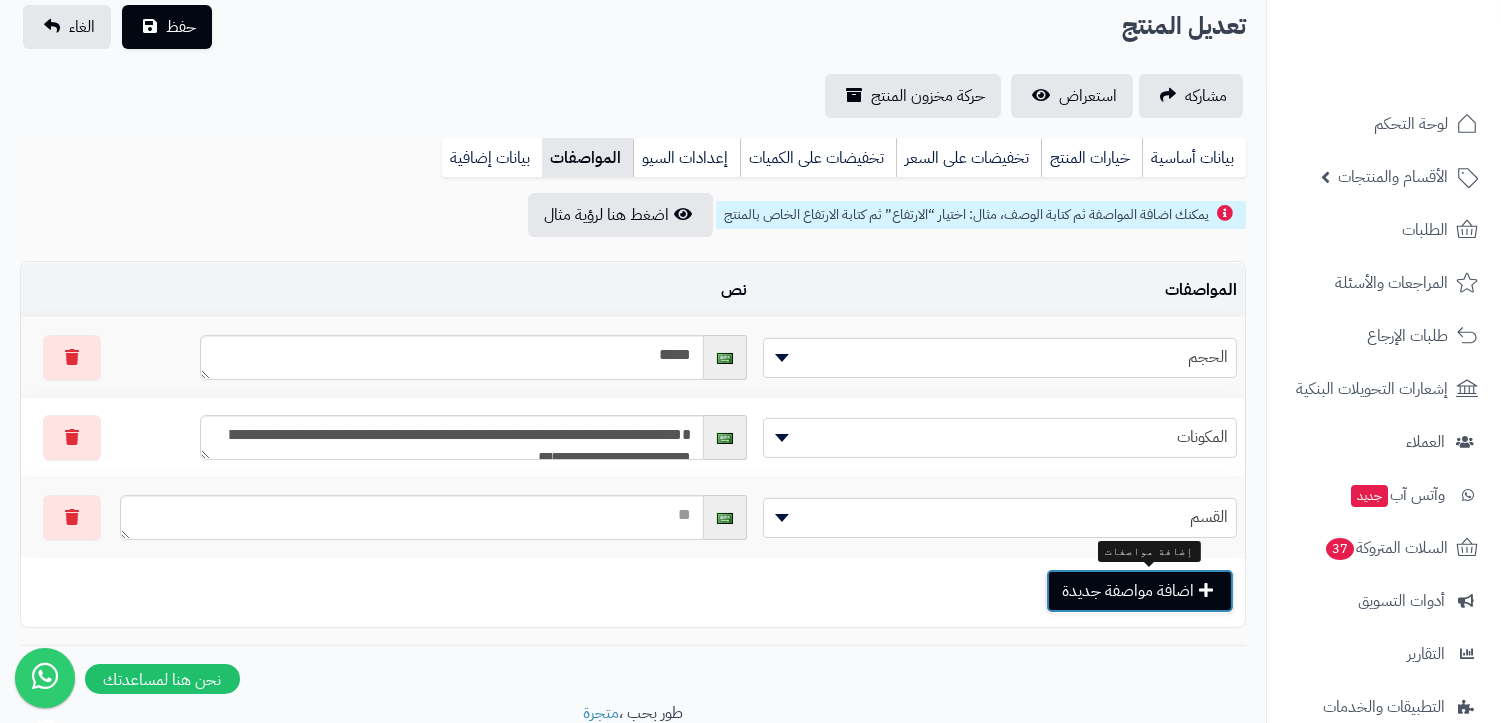 click on "اضافة مواصفة جديدة" at bounding box center [1140, 591] 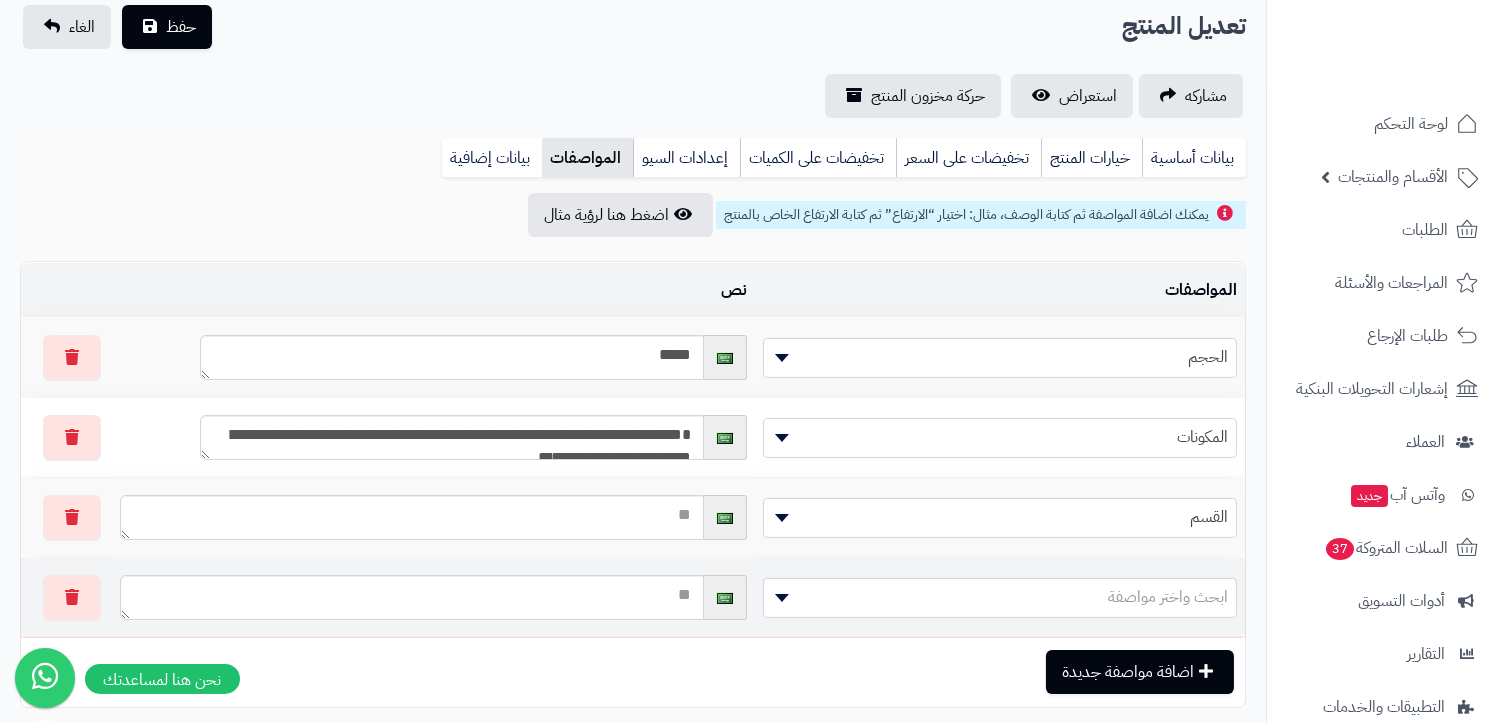 click on "ابحث واختر مواصفة" at bounding box center [1168, 597] 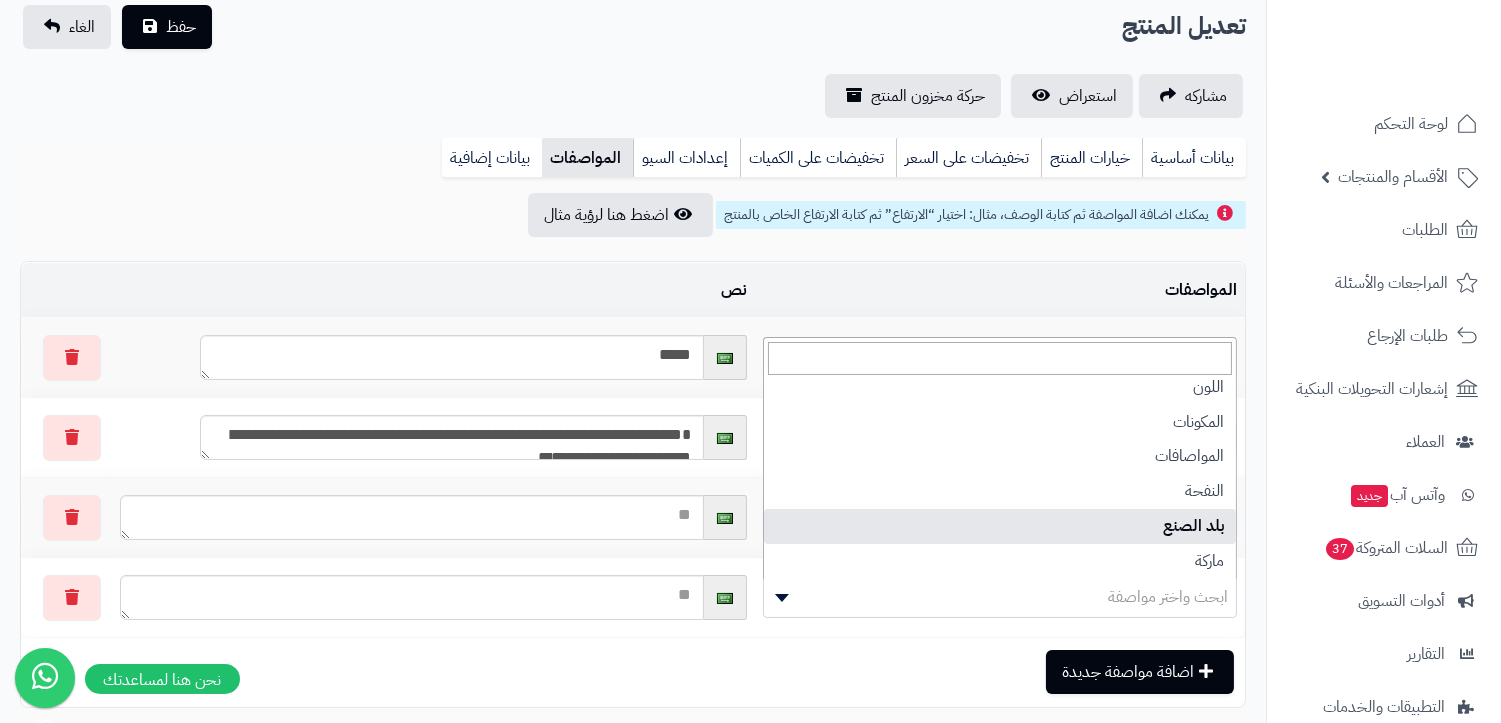 scroll, scrollTop: 78, scrollLeft: 0, axis: vertical 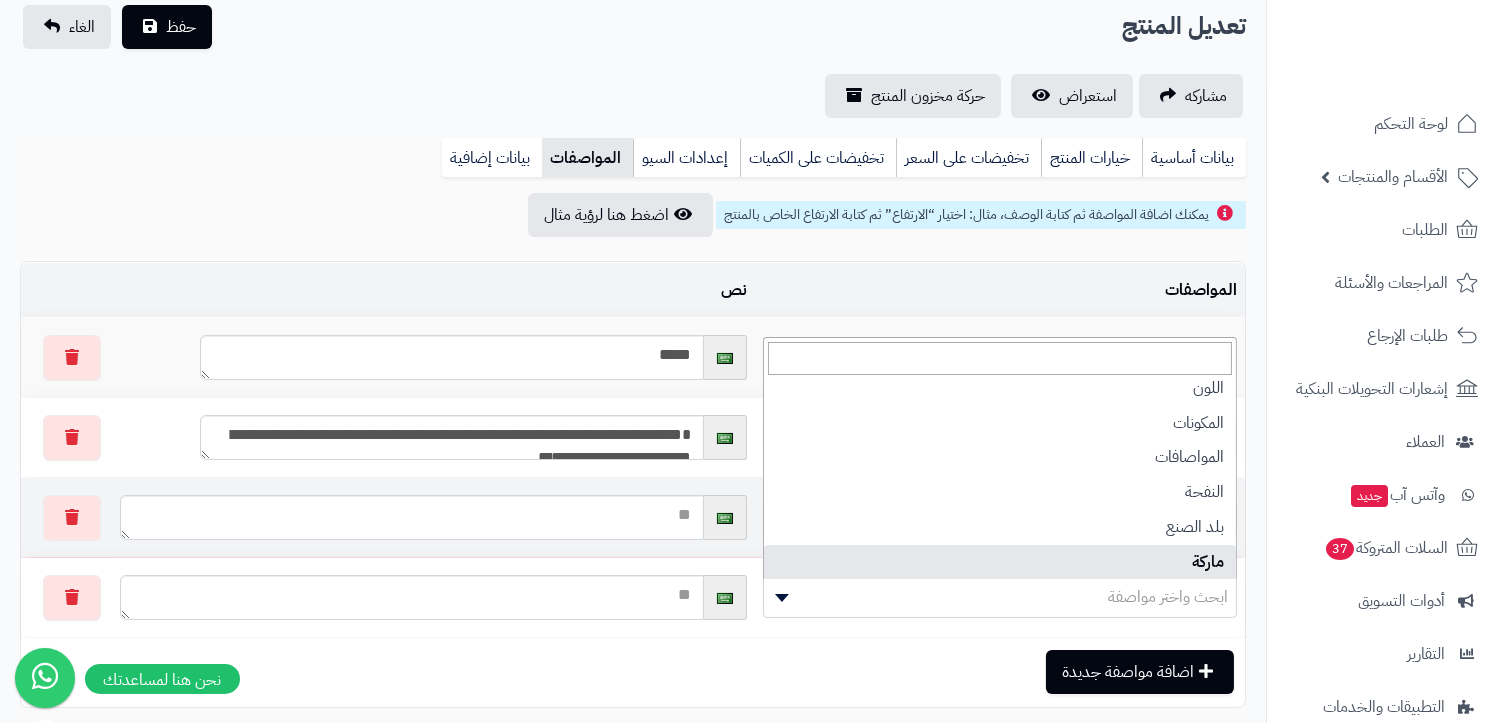 select on "**" 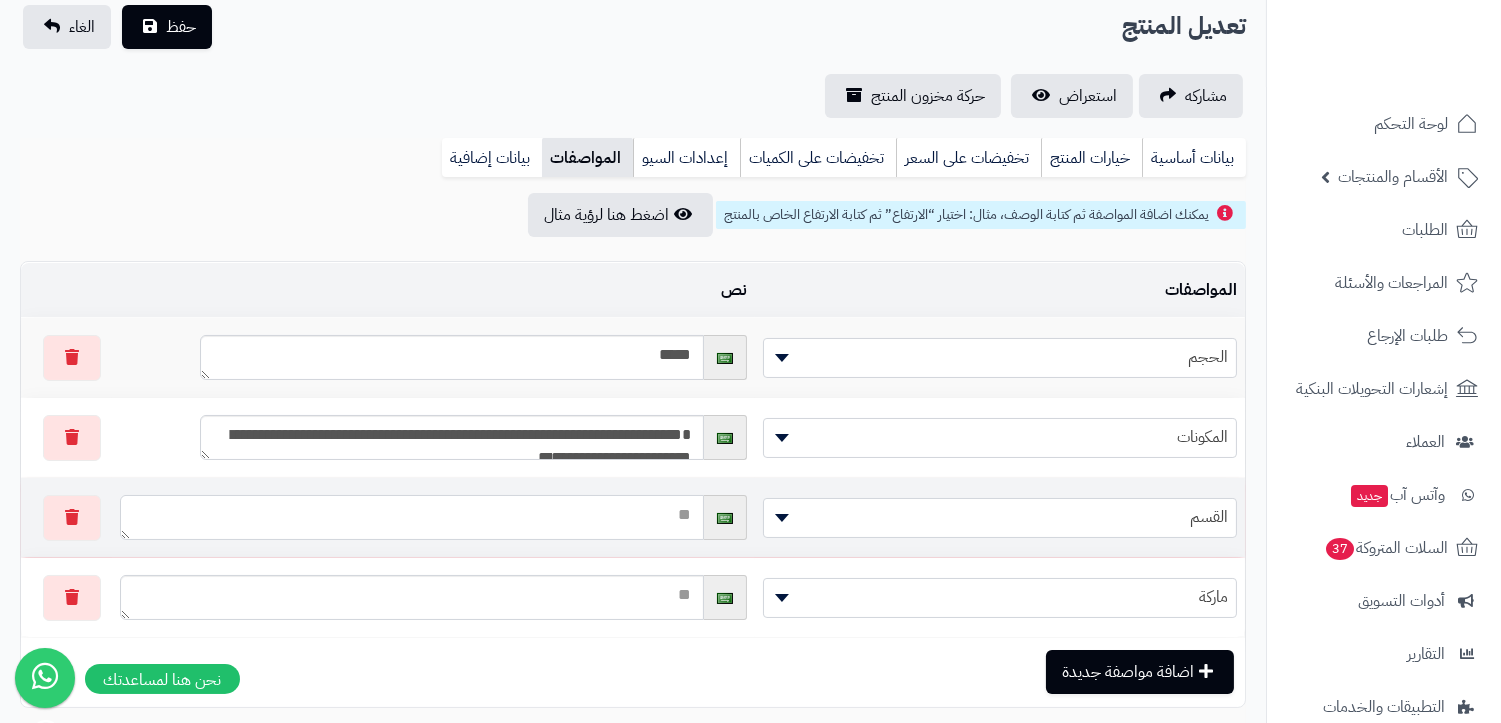 click at bounding box center (412, 517) 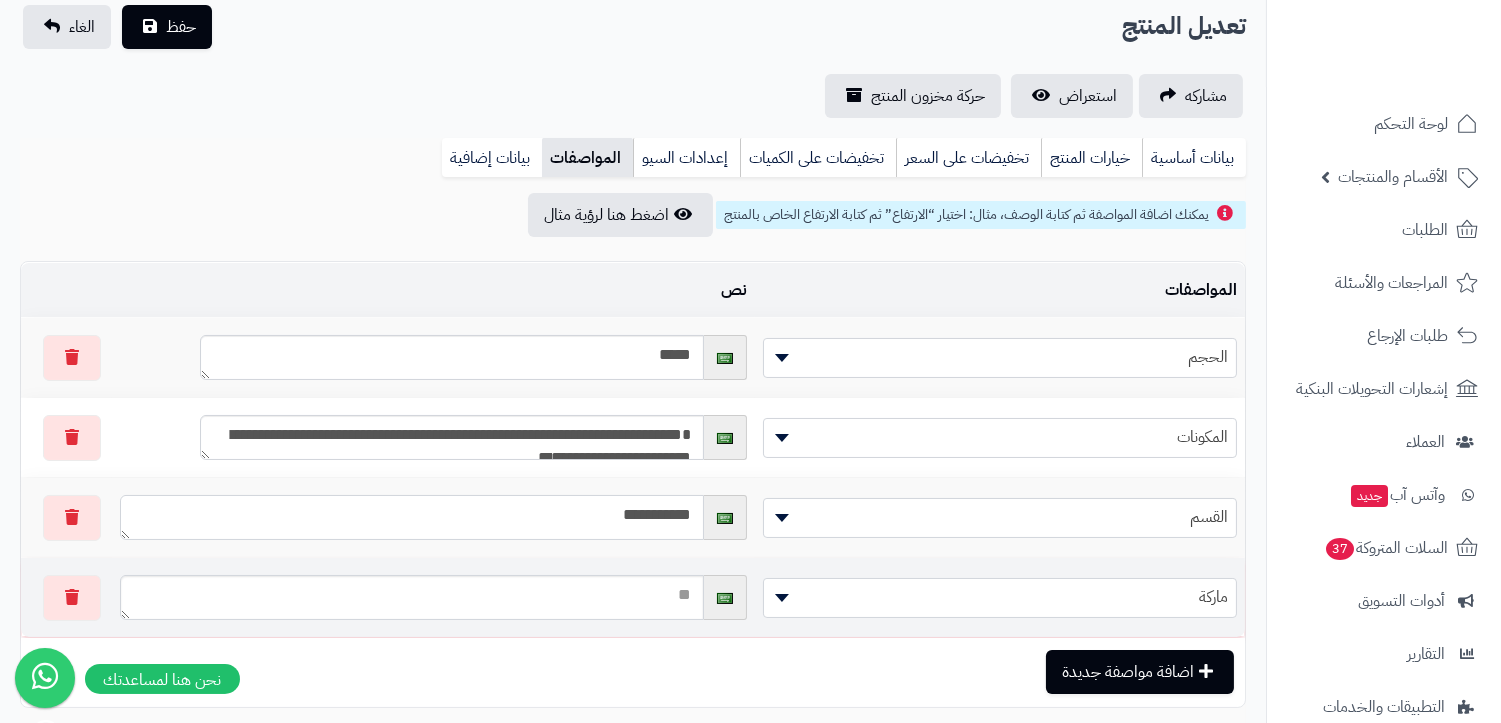 type on "**********" 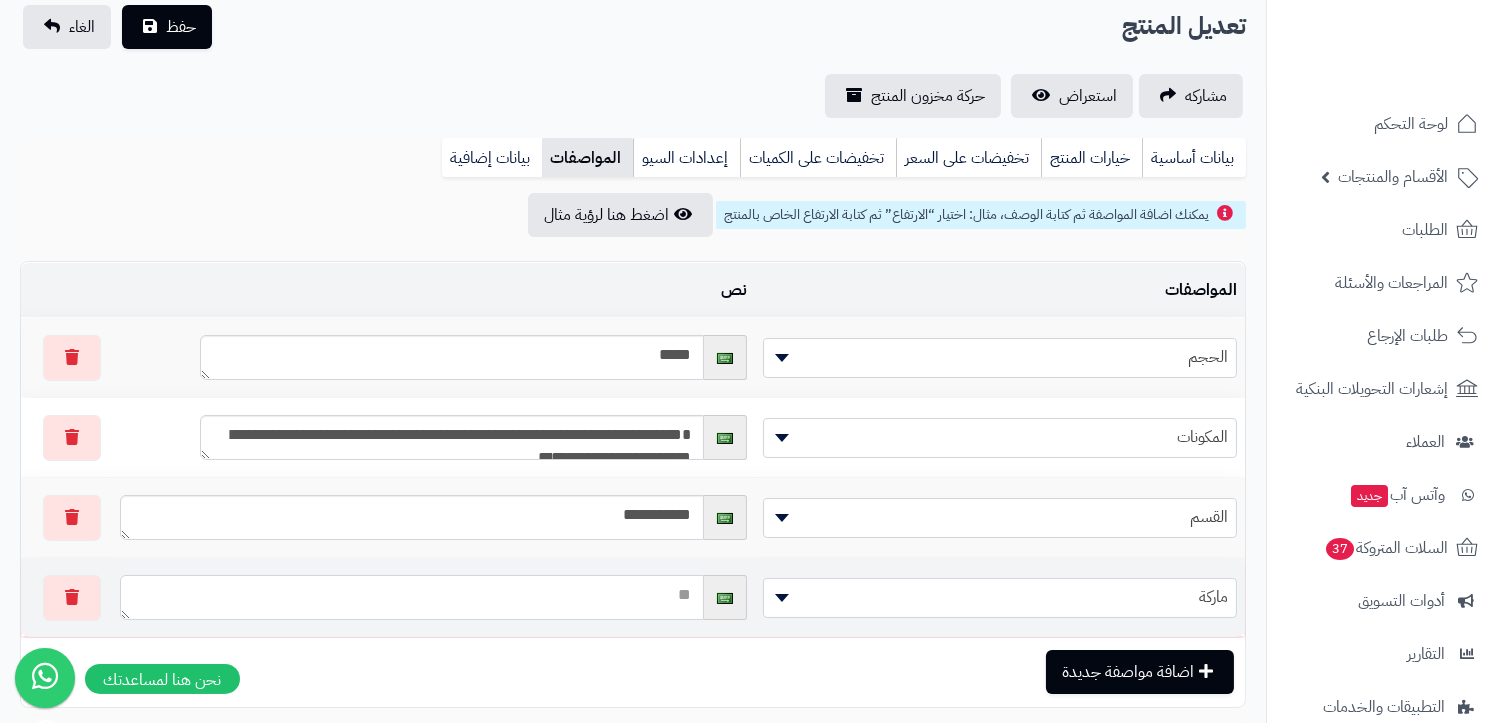 click at bounding box center (412, 597) 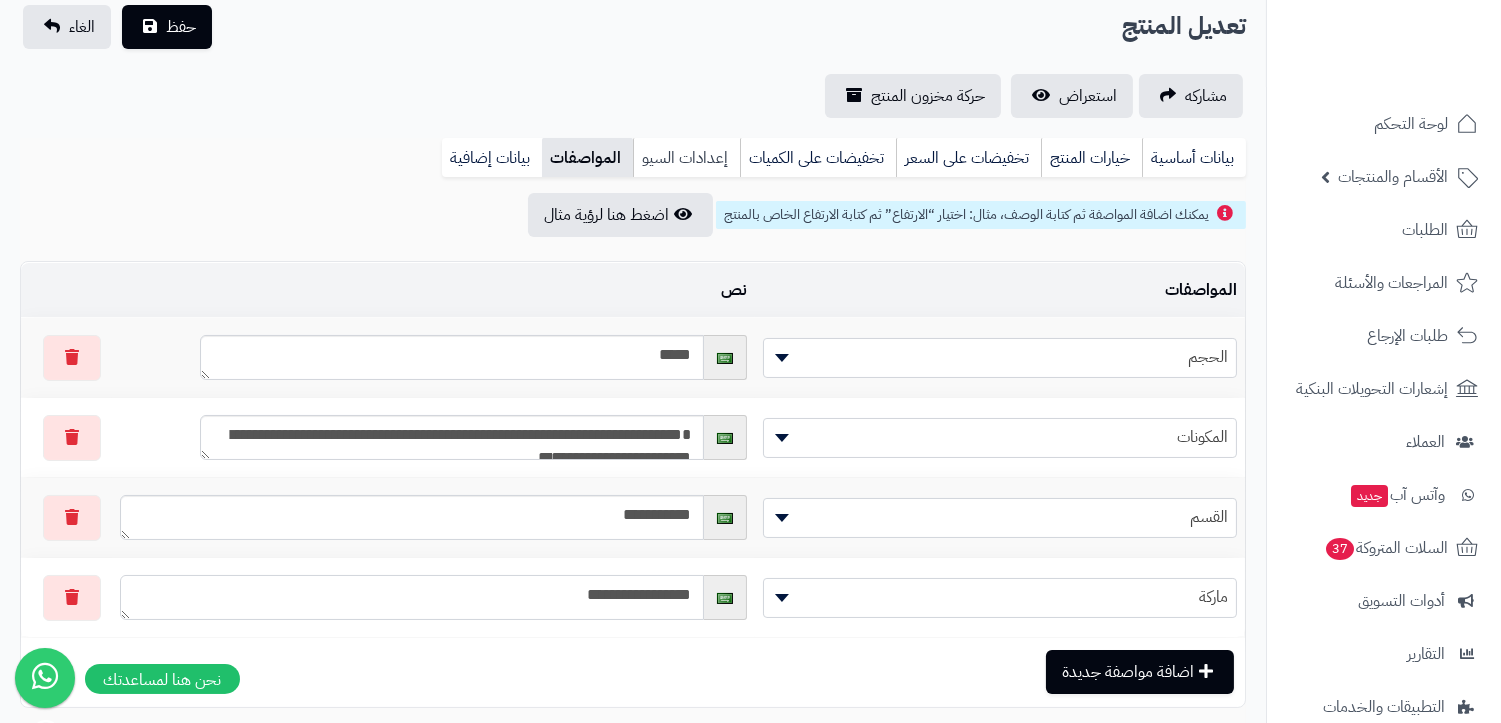 type on "**********" 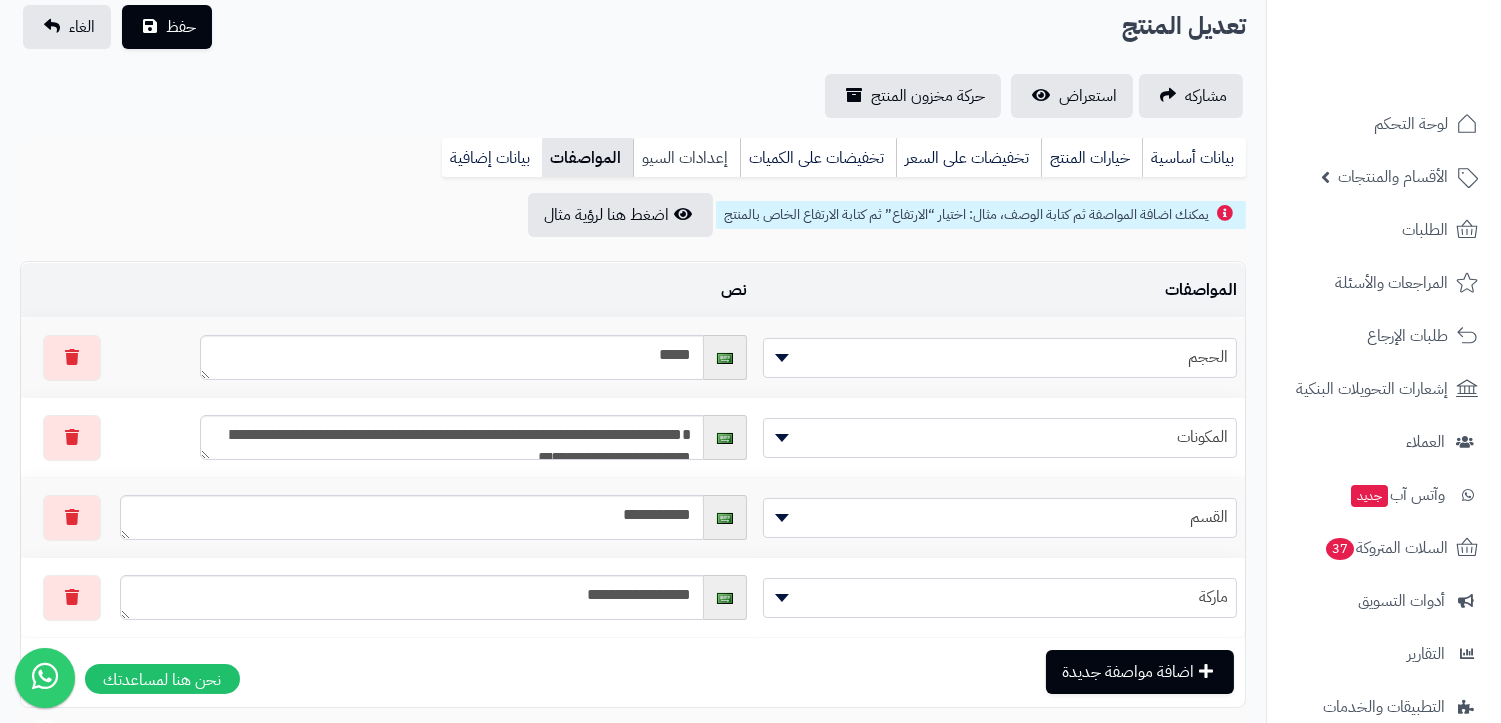 click on "إعدادات السيو" at bounding box center (686, 158) 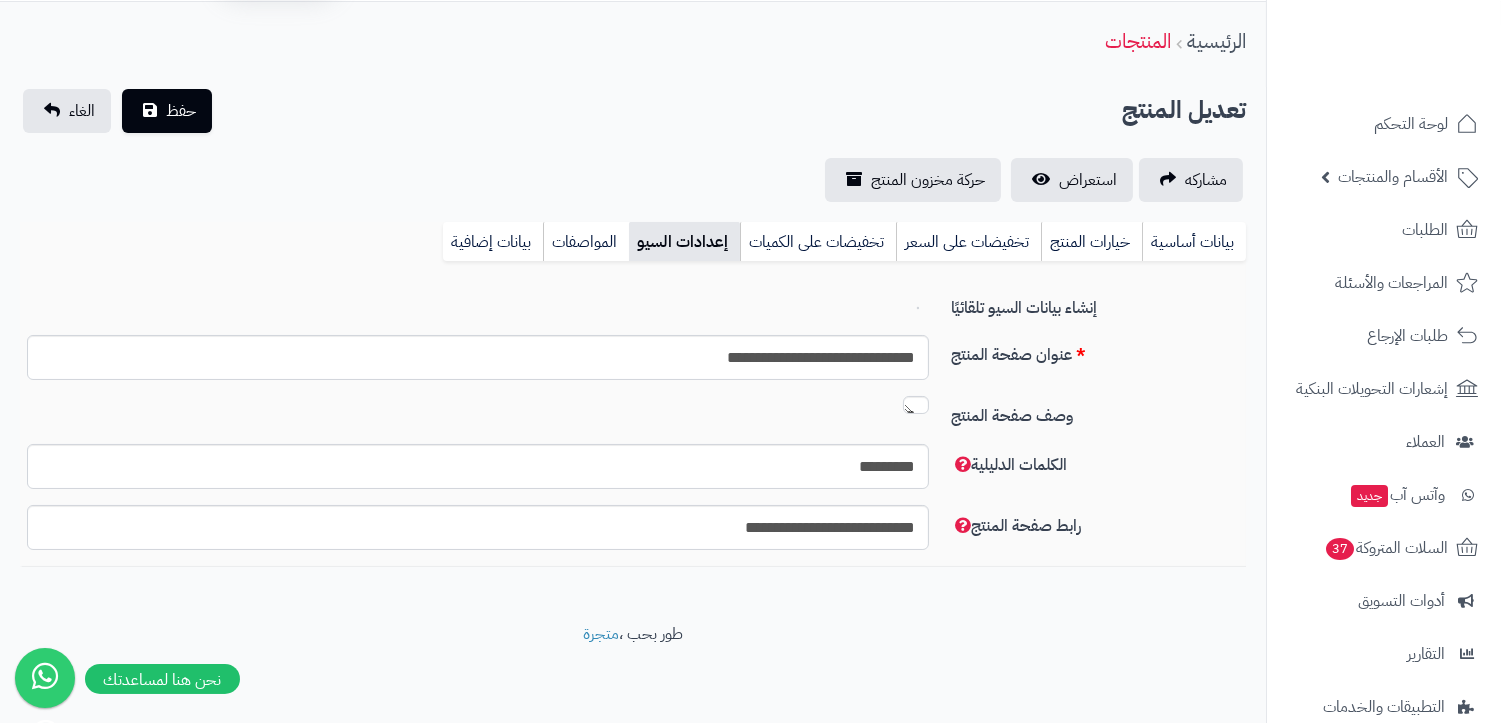 scroll, scrollTop: 74, scrollLeft: 0, axis: vertical 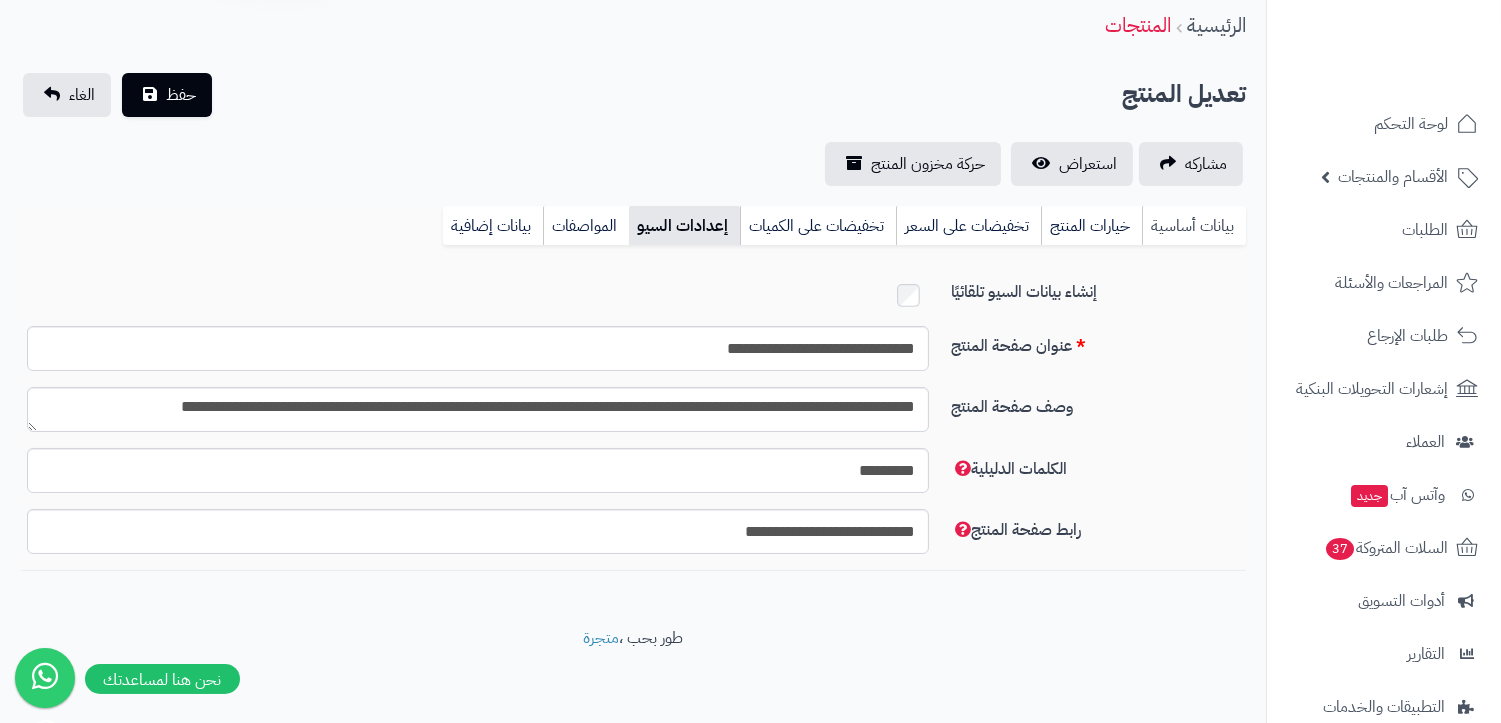 click on "بيانات أساسية" at bounding box center (1194, 226) 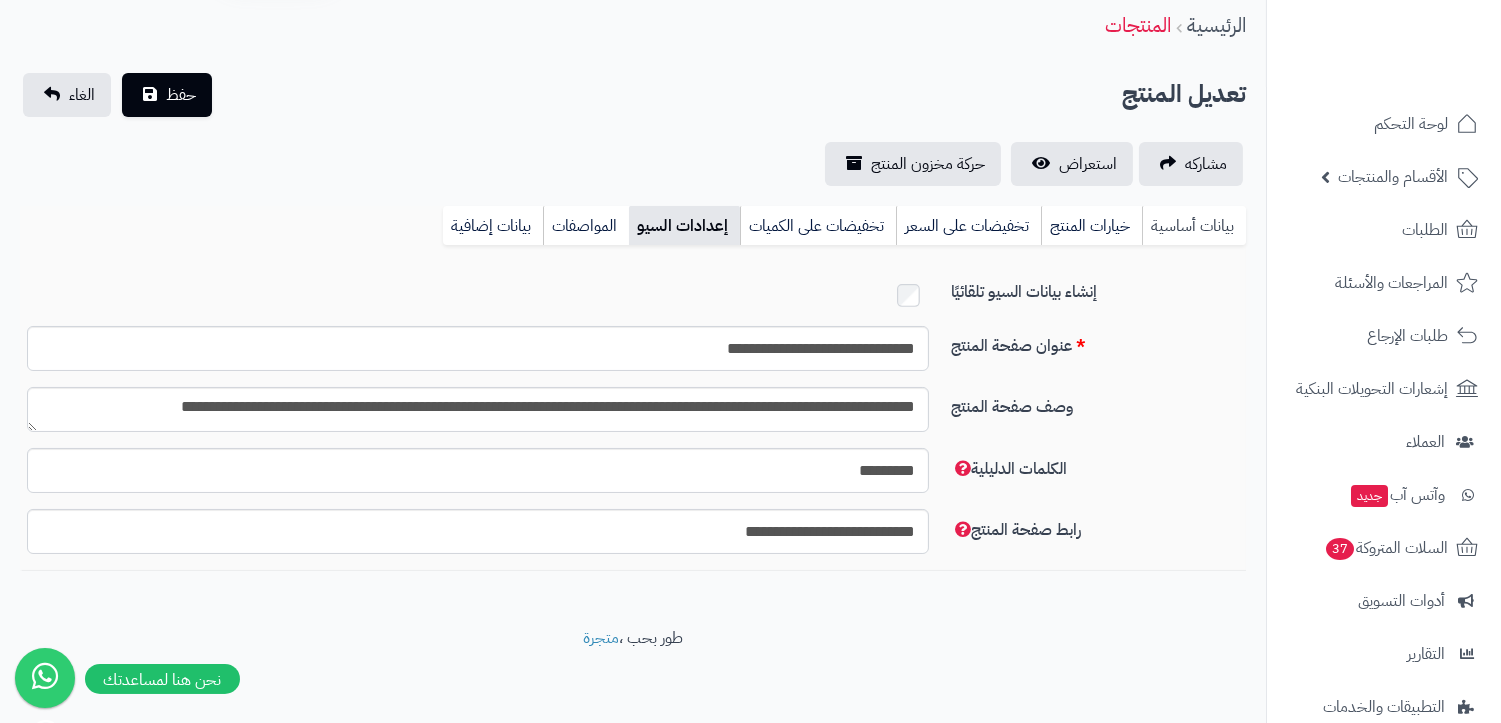 scroll, scrollTop: 142, scrollLeft: 0, axis: vertical 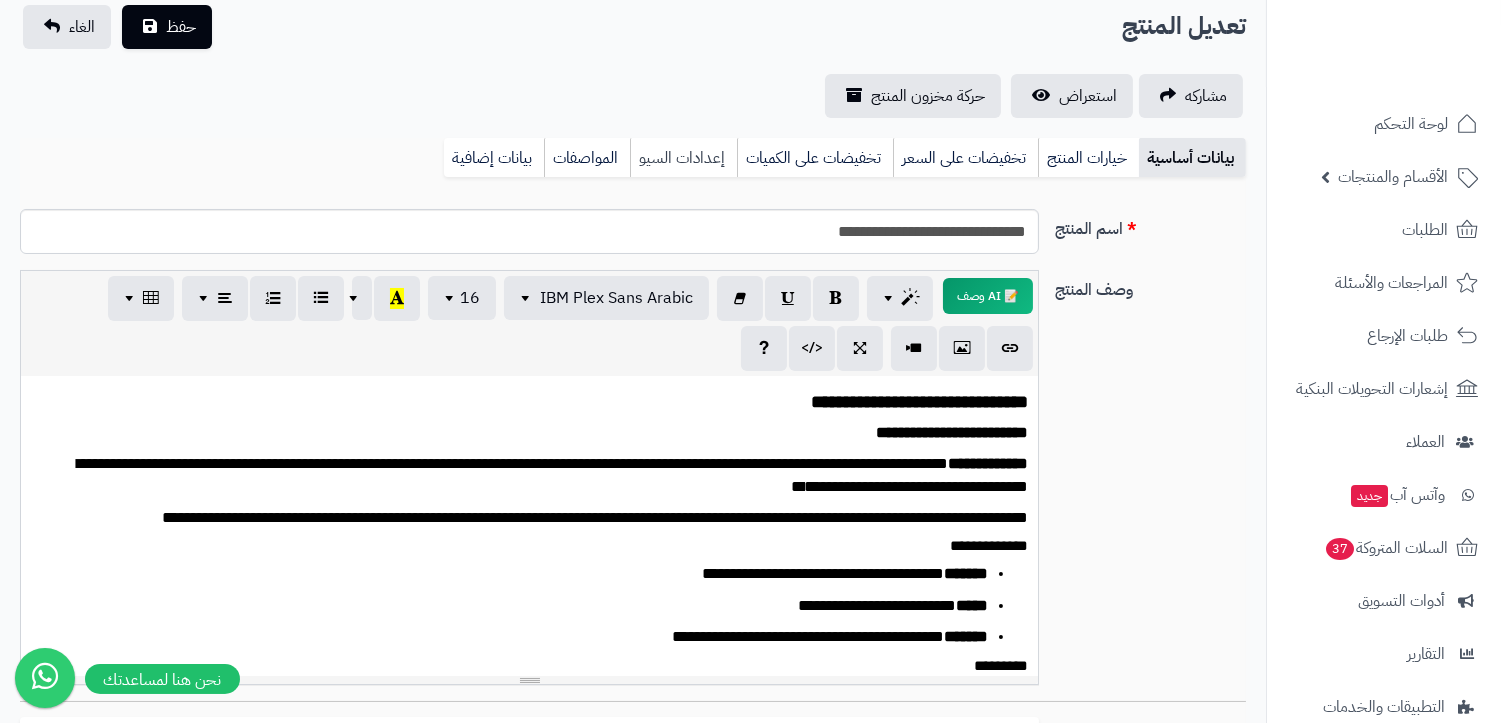 click on "إعدادات السيو" at bounding box center [683, 158] 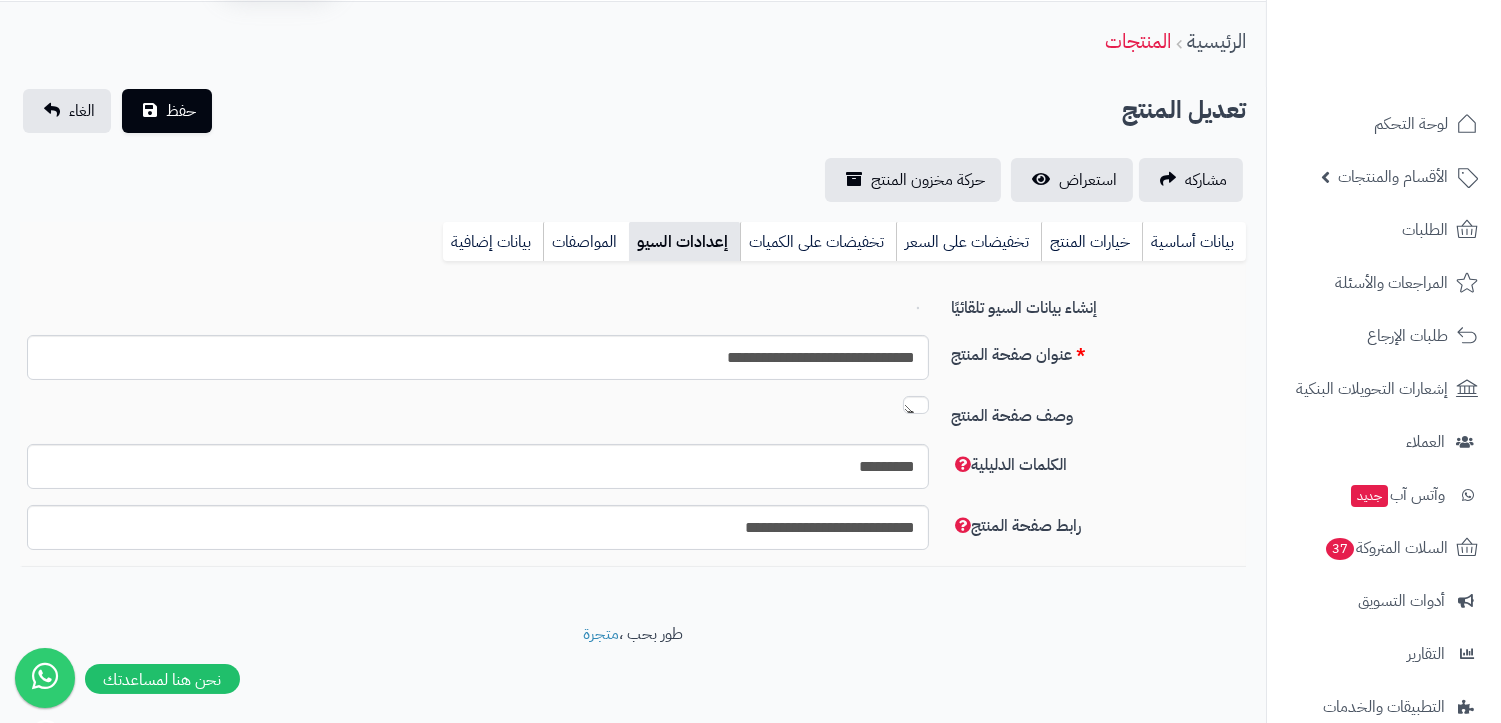 scroll, scrollTop: 74, scrollLeft: 0, axis: vertical 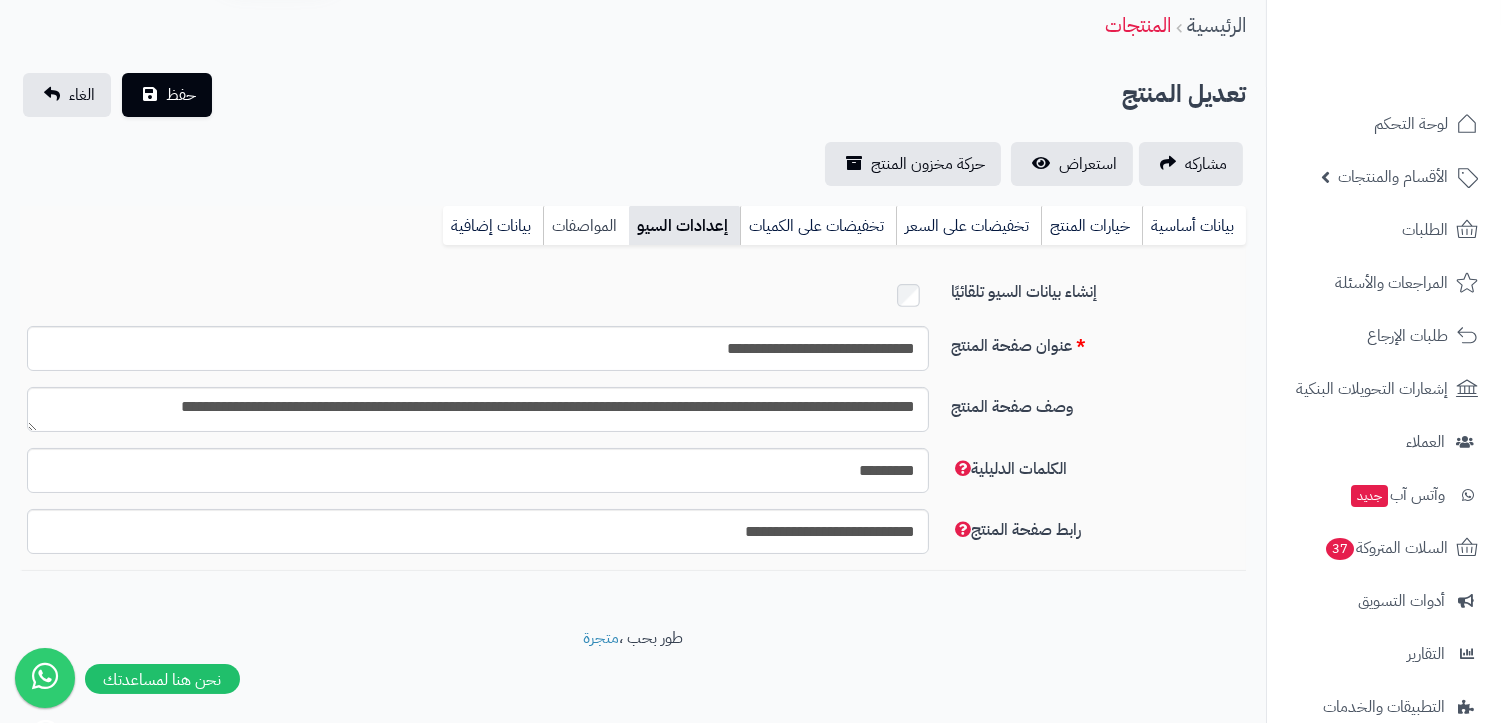 click on "المواصفات" at bounding box center (586, 226) 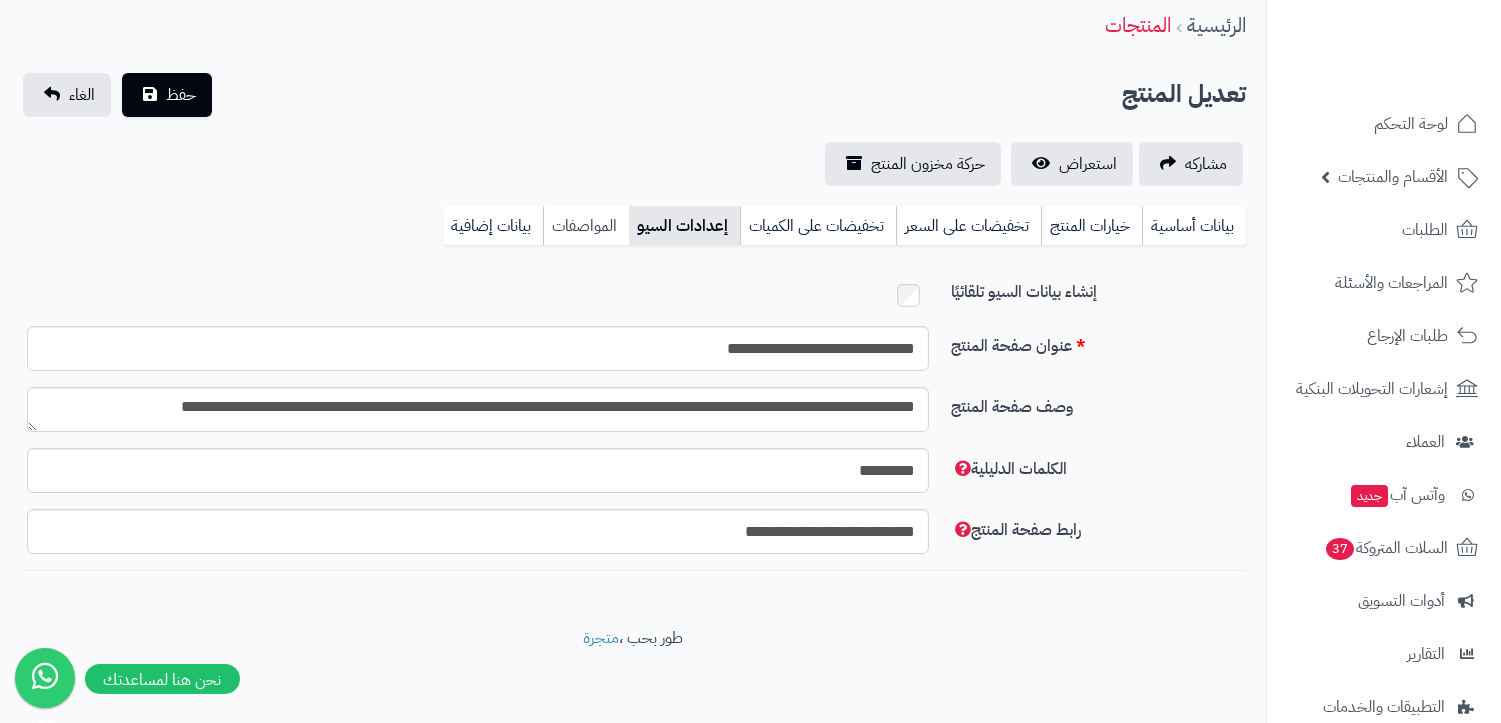 scroll, scrollTop: 142, scrollLeft: 0, axis: vertical 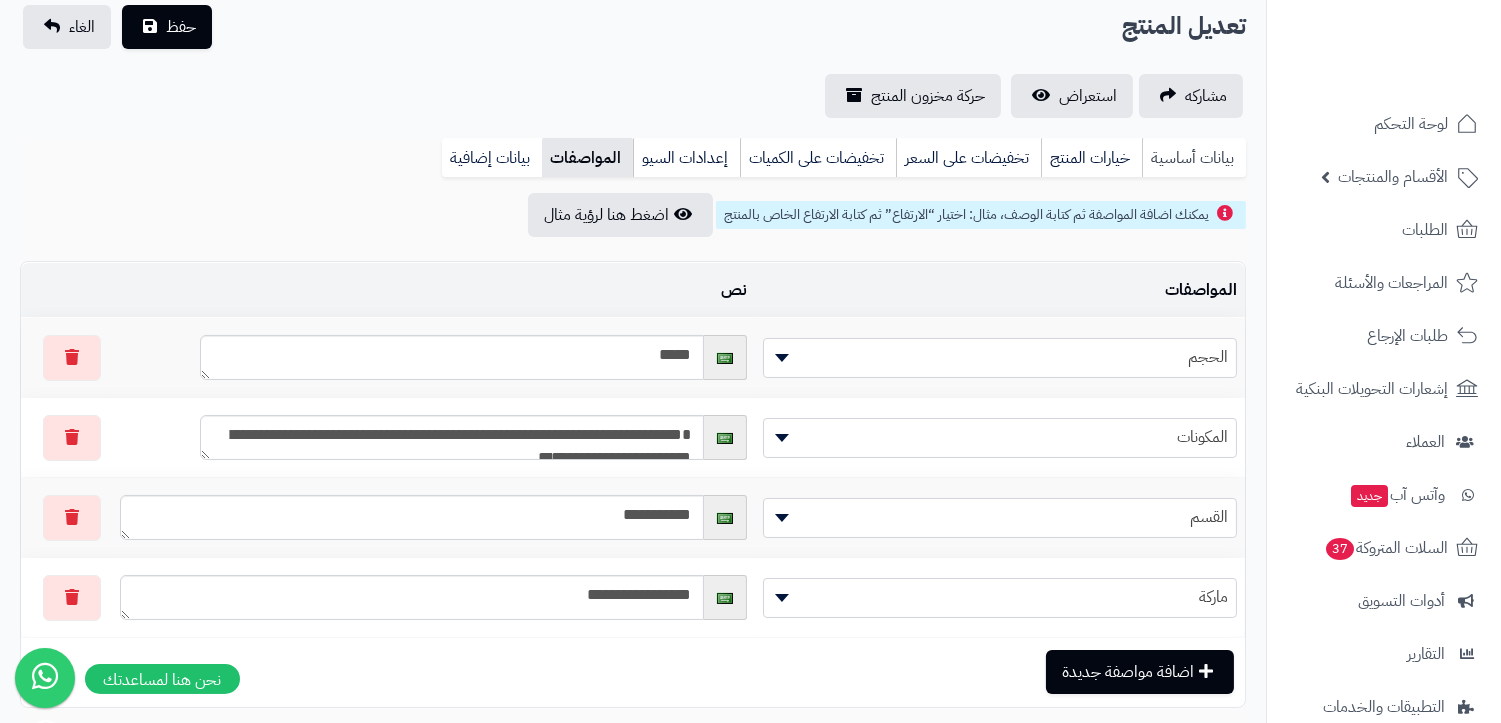 click on "بيانات أساسية" at bounding box center [1194, 158] 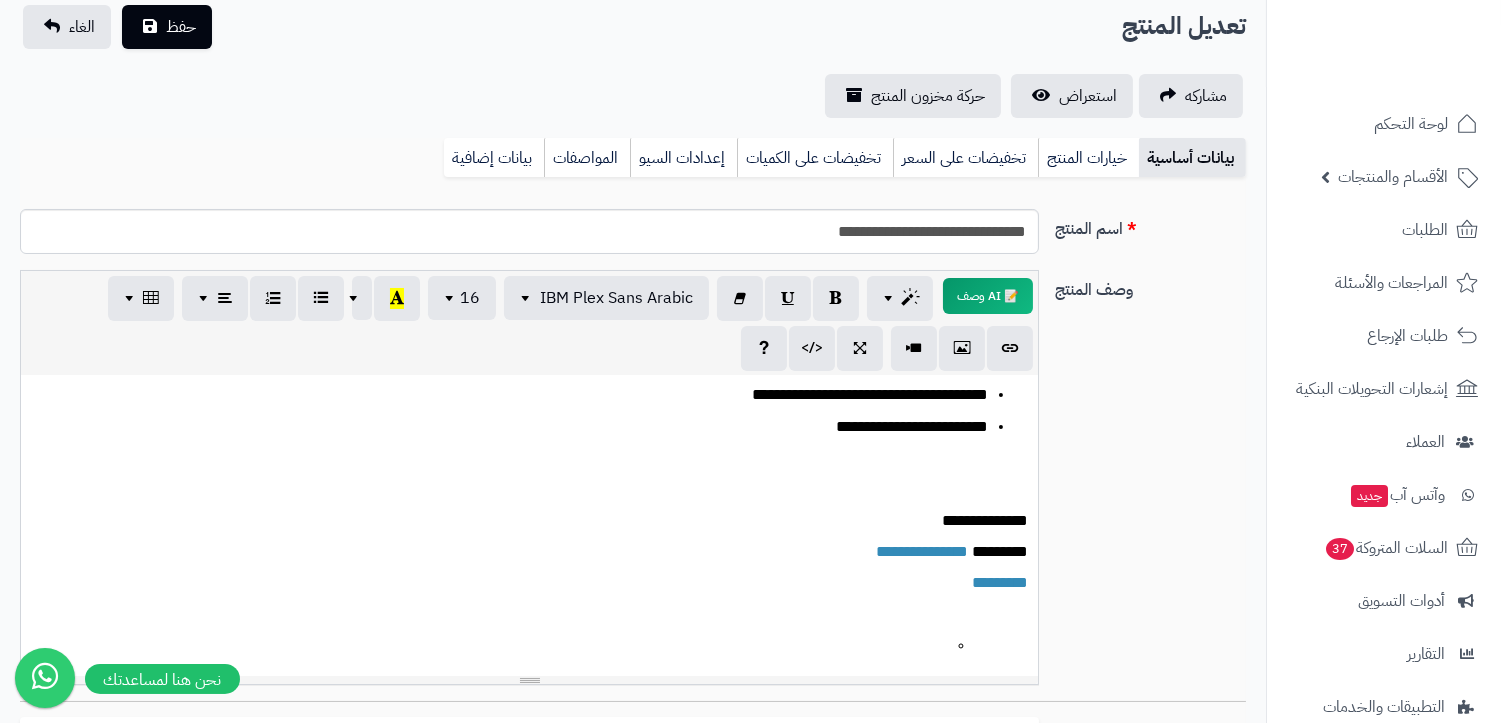 scroll, scrollTop: 362, scrollLeft: 0, axis: vertical 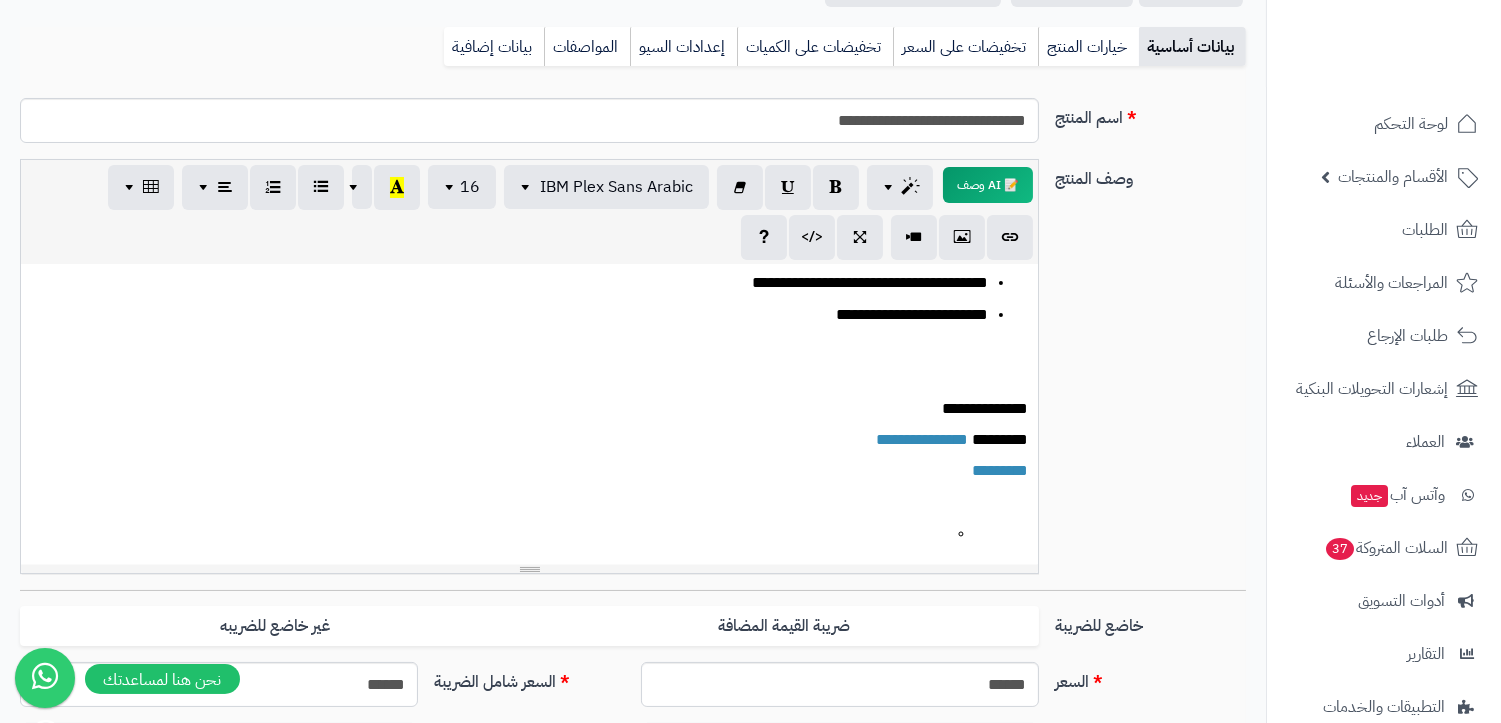 click at bounding box center (498, 534) 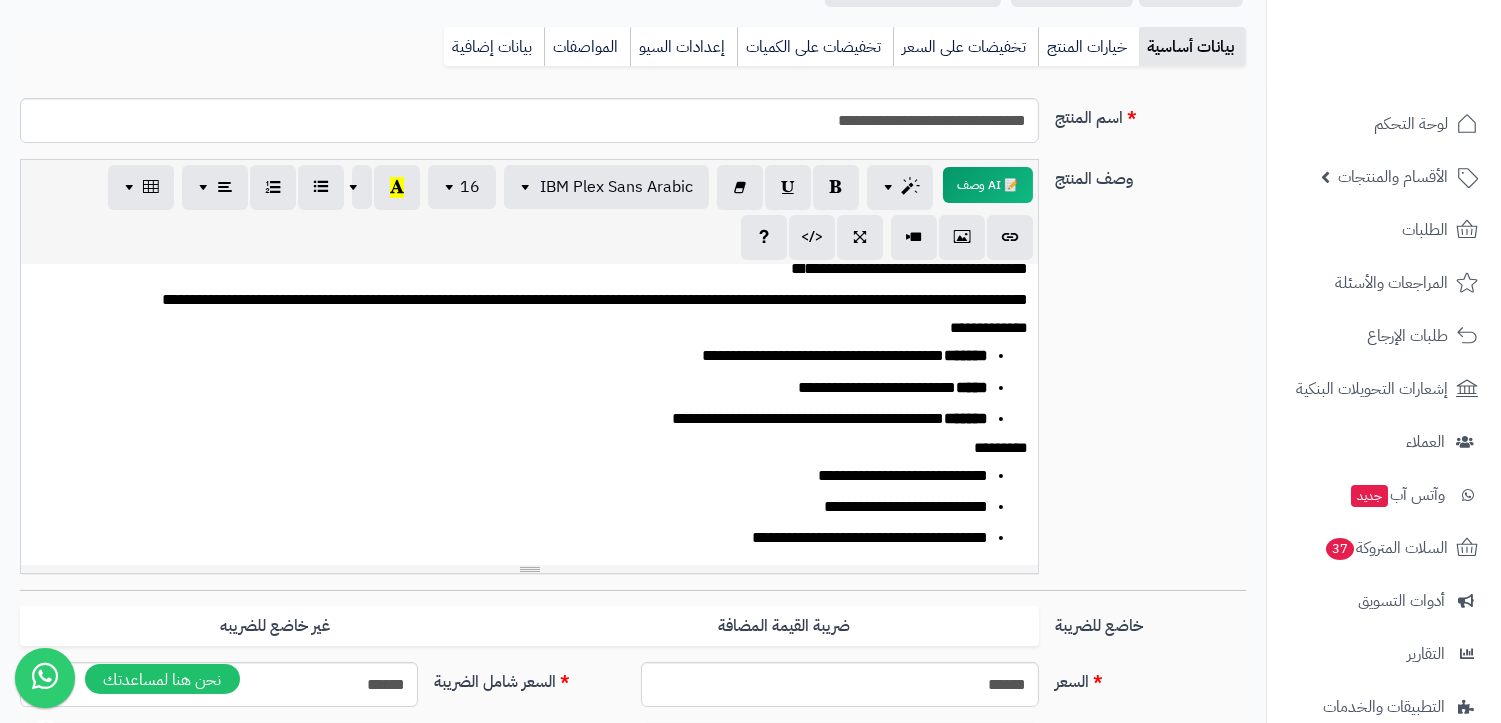 scroll, scrollTop: 0, scrollLeft: 0, axis: both 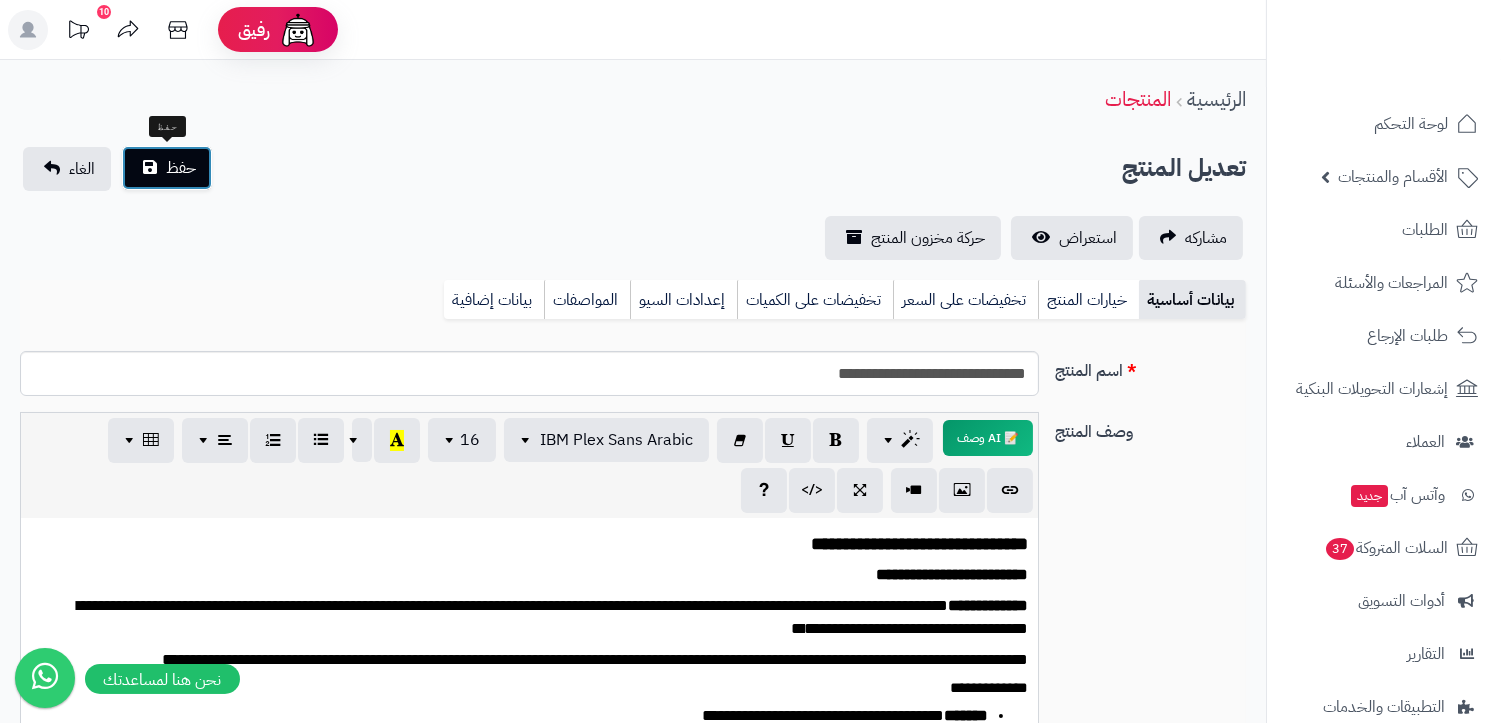 click on "حفظ" at bounding box center [181, 168] 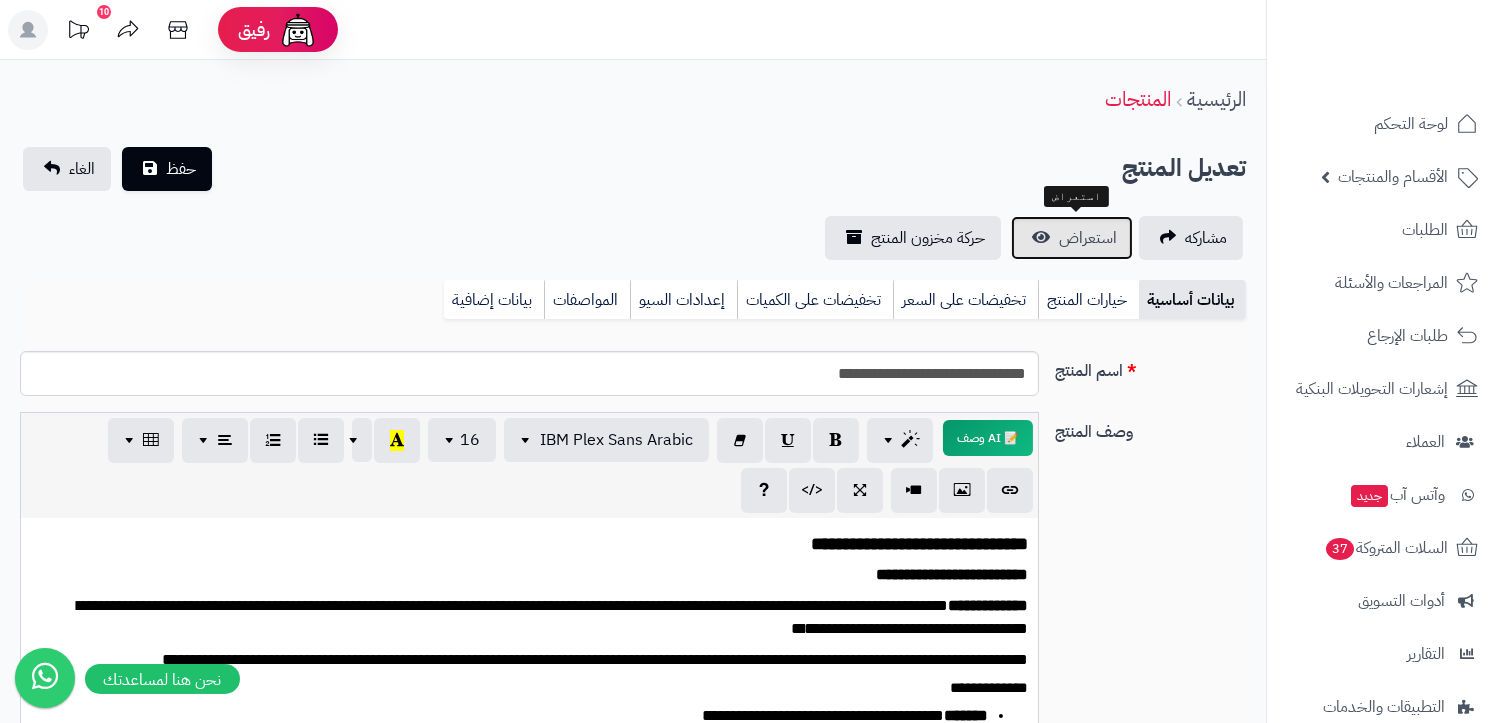 click on "استعراض" at bounding box center (1088, 238) 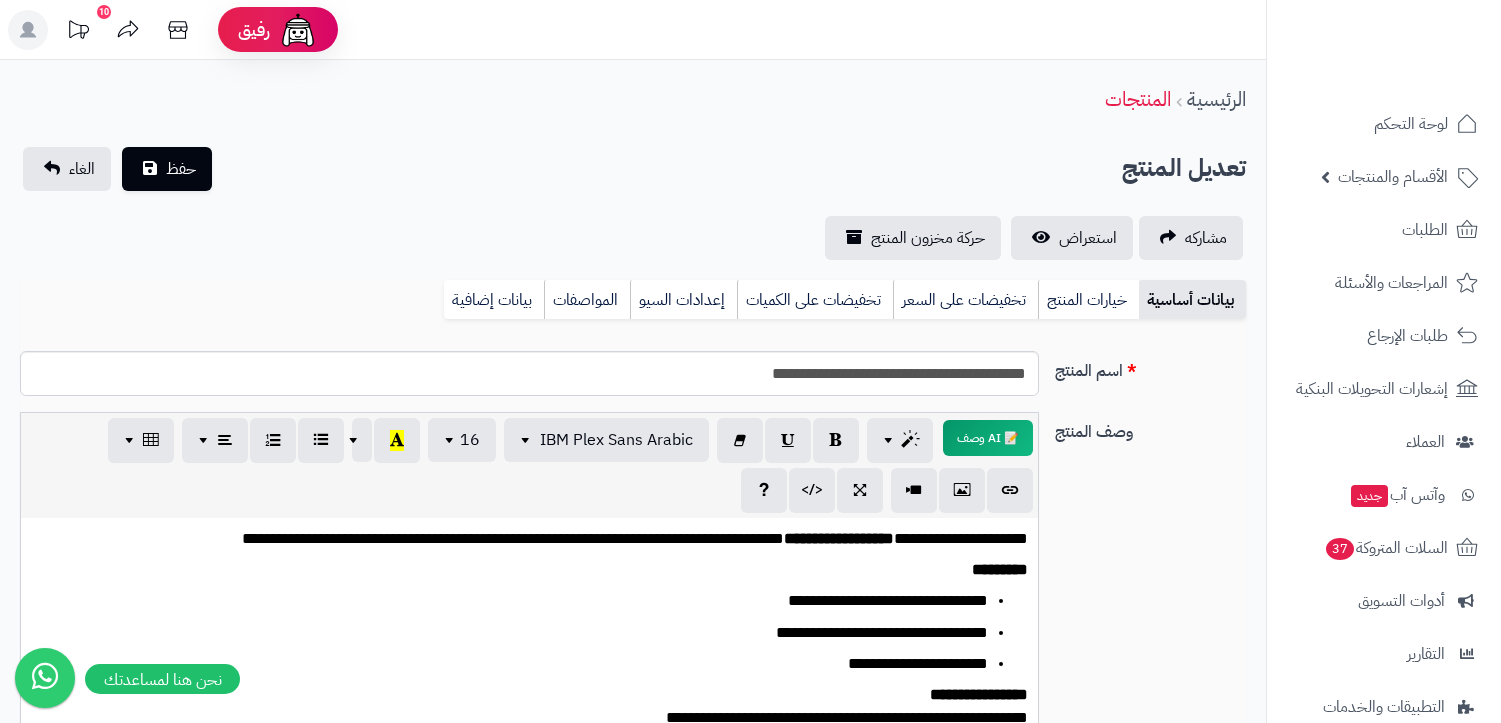 scroll, scrollTop: 0, scrollLeft: 0, axis: both 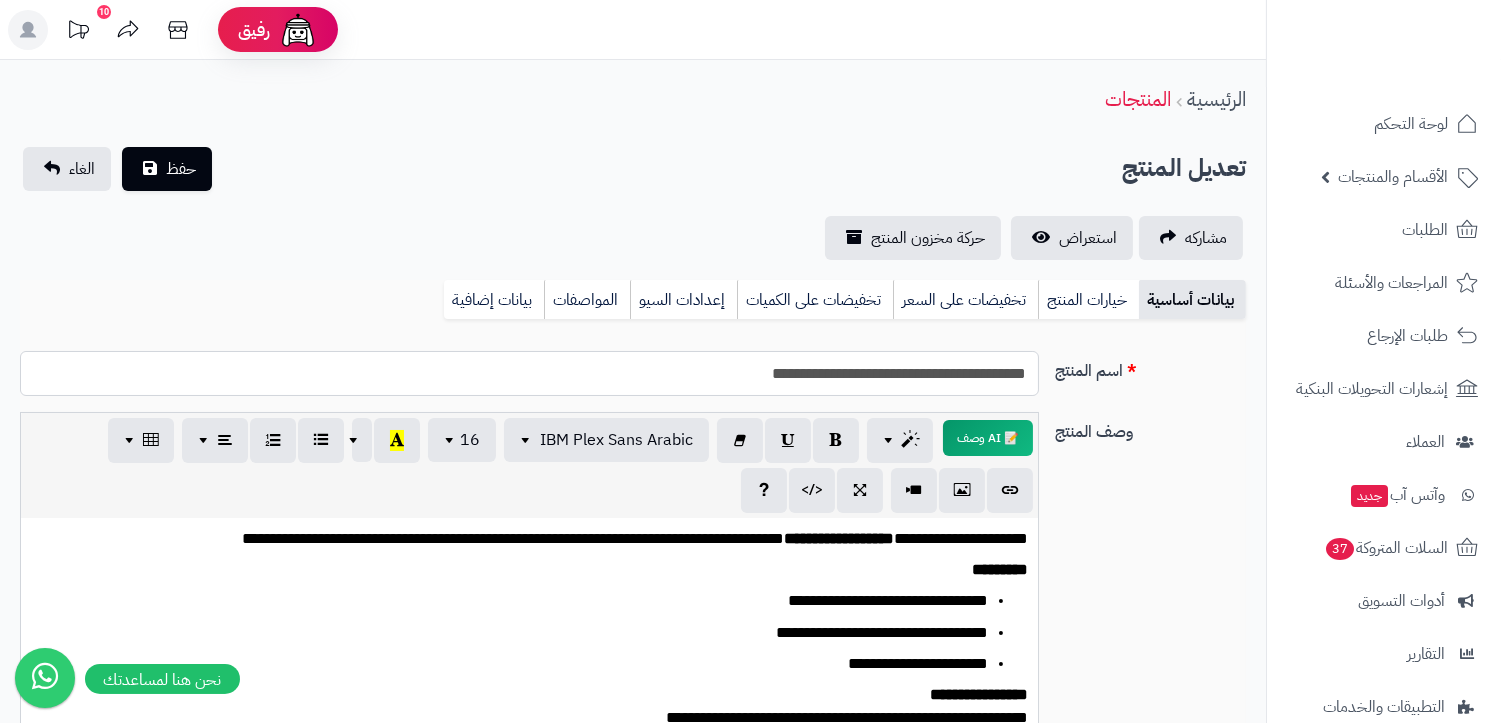 click on "**********" at bounding box center (529, 373) 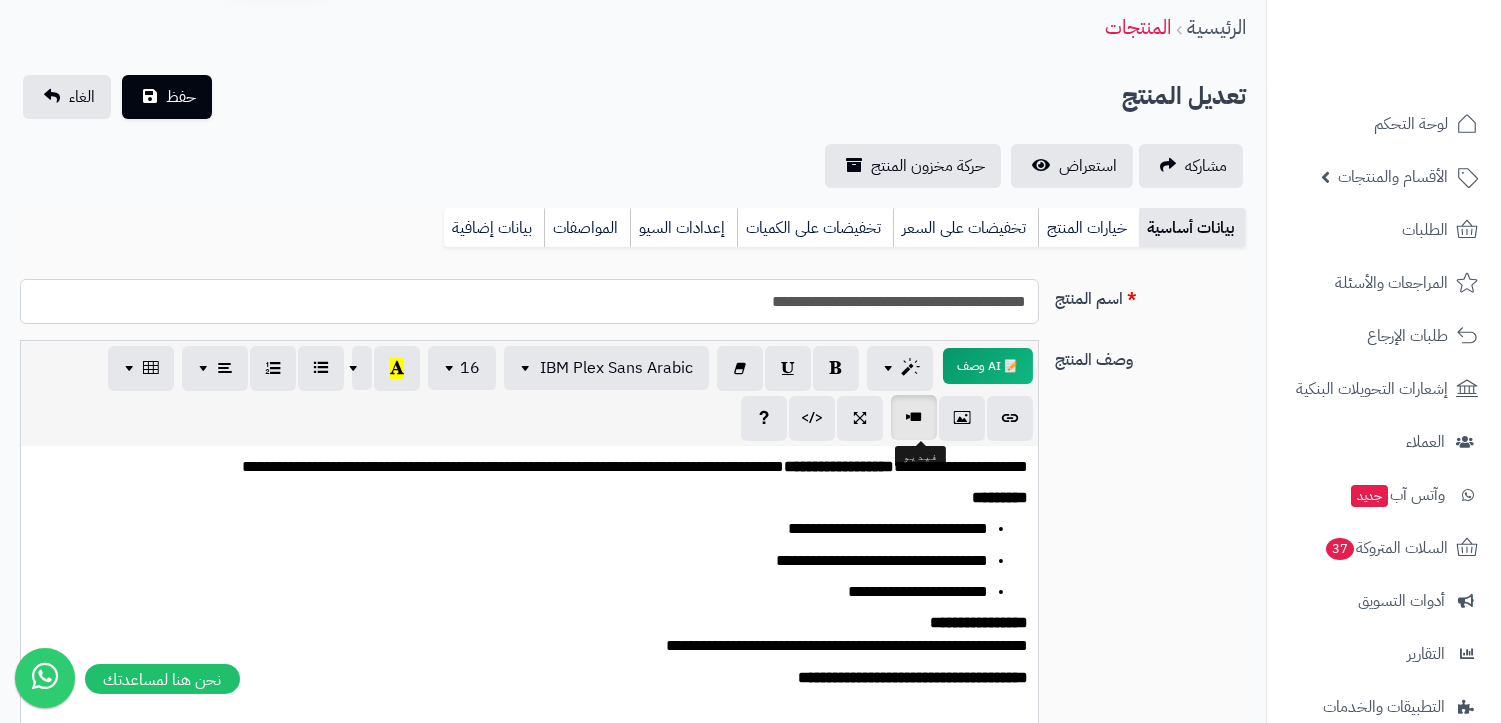 scroll, scrollTop: 222, scrollLeft: 0, axis: vertical 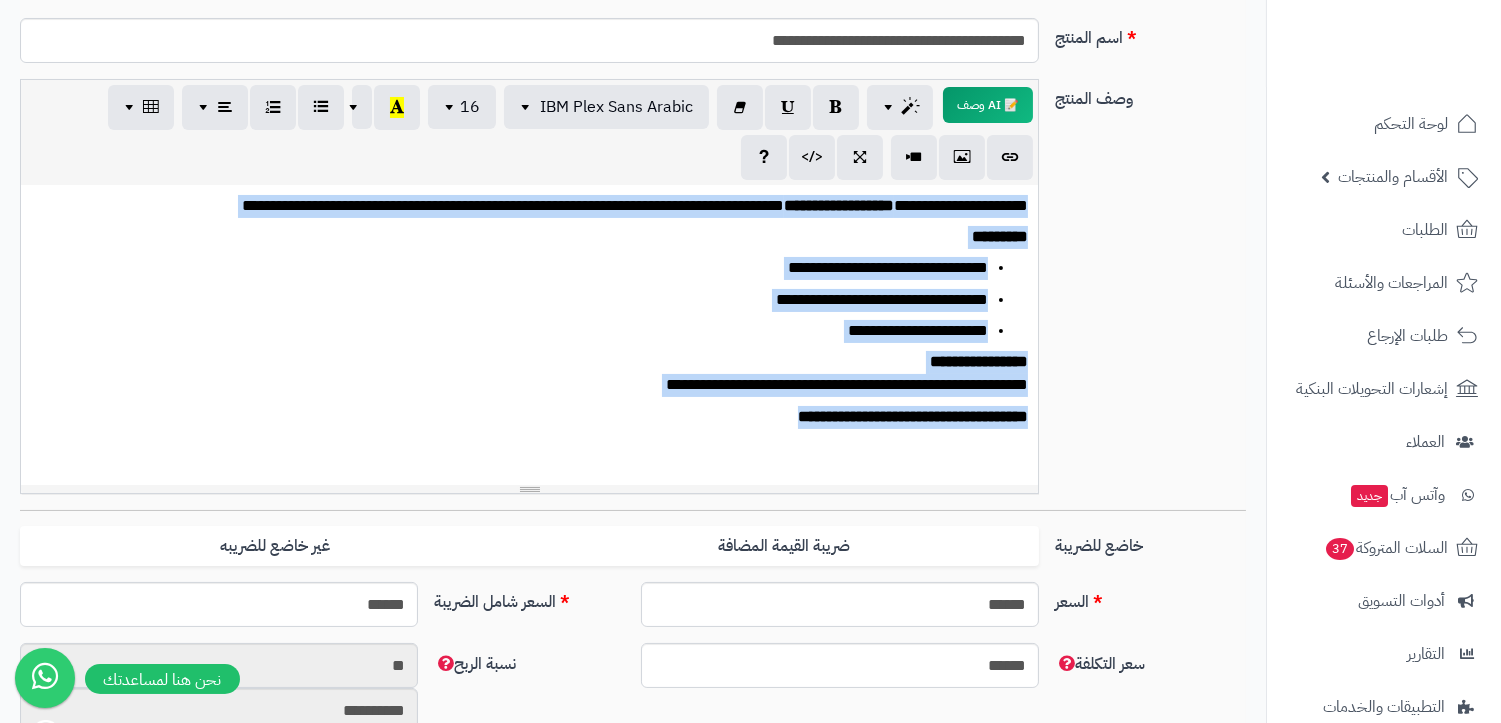 drag, startPoint x: 722, startPoint y: 408, endPoint x: 1065, endPoint y: 214, distance: 394.06216 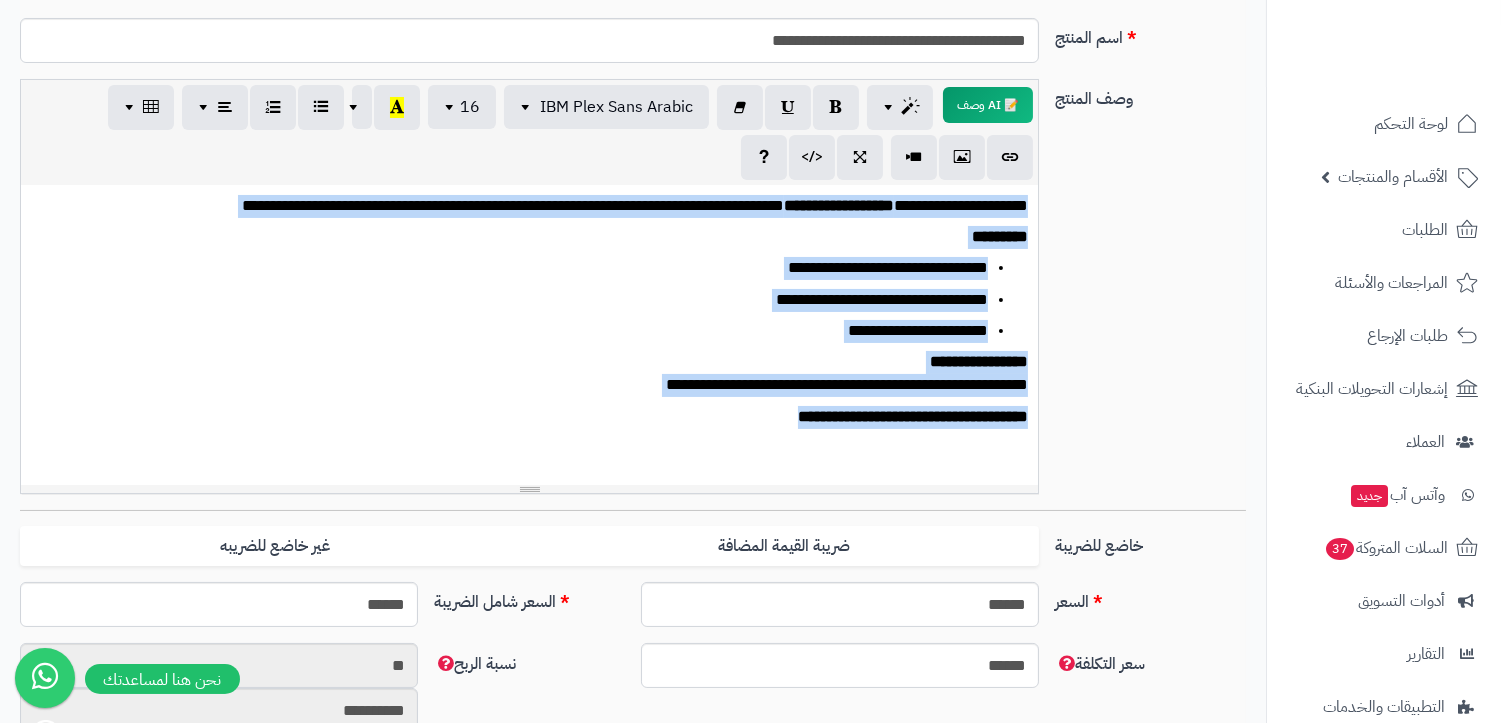 click on "**********" at bounding box center (633, 294) 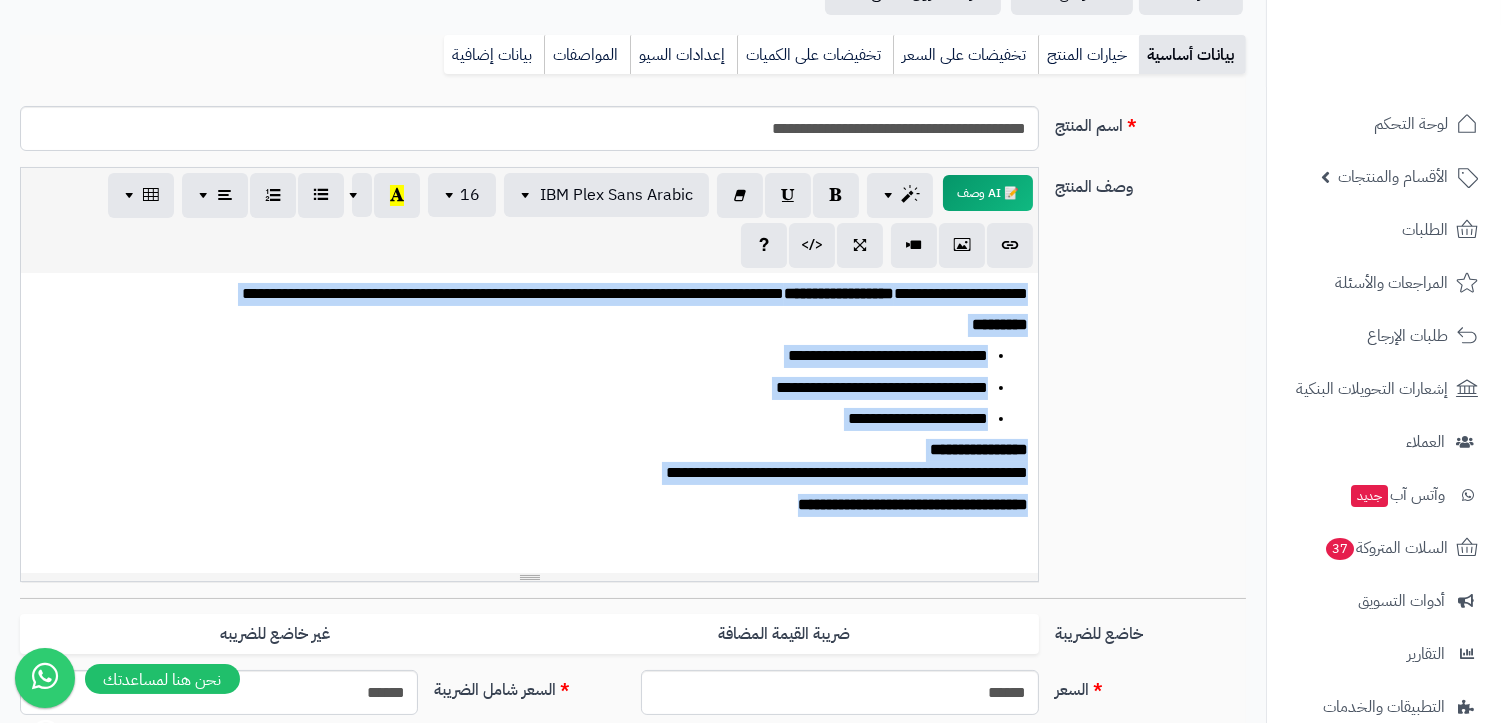 scroll, scrollTop: 111, scrollLeft: 0, axis: vertical 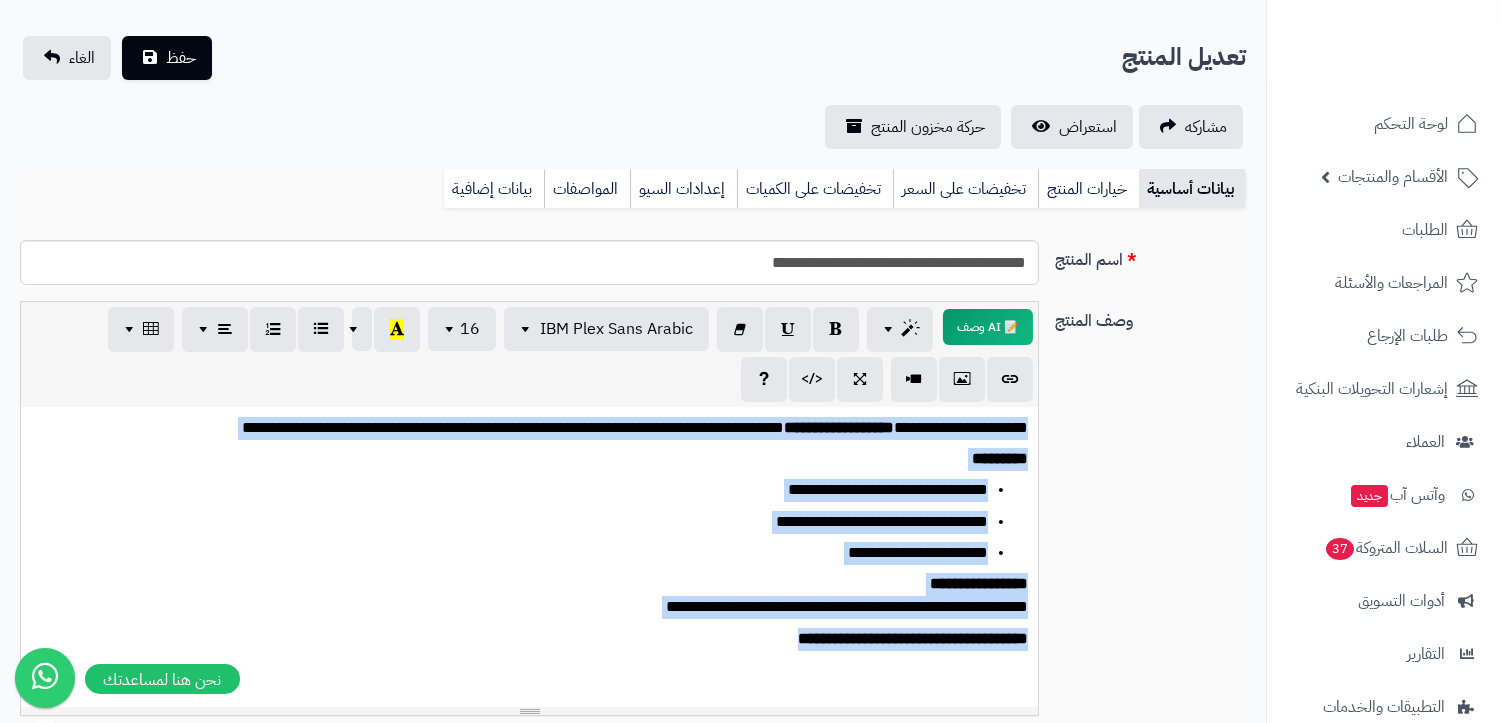 copy on "**********" 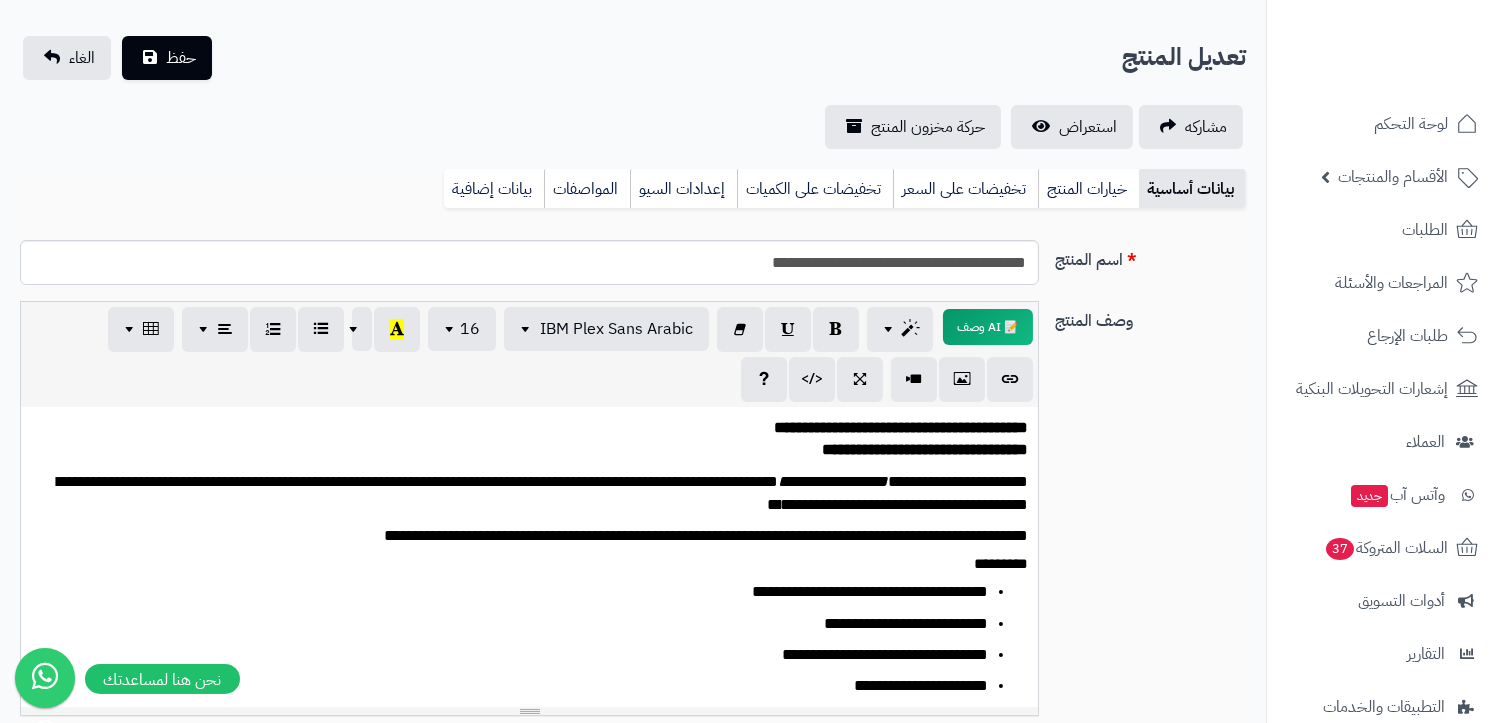 scroll, scrollTop: 48, scrollLeft: 0, axis: vertical 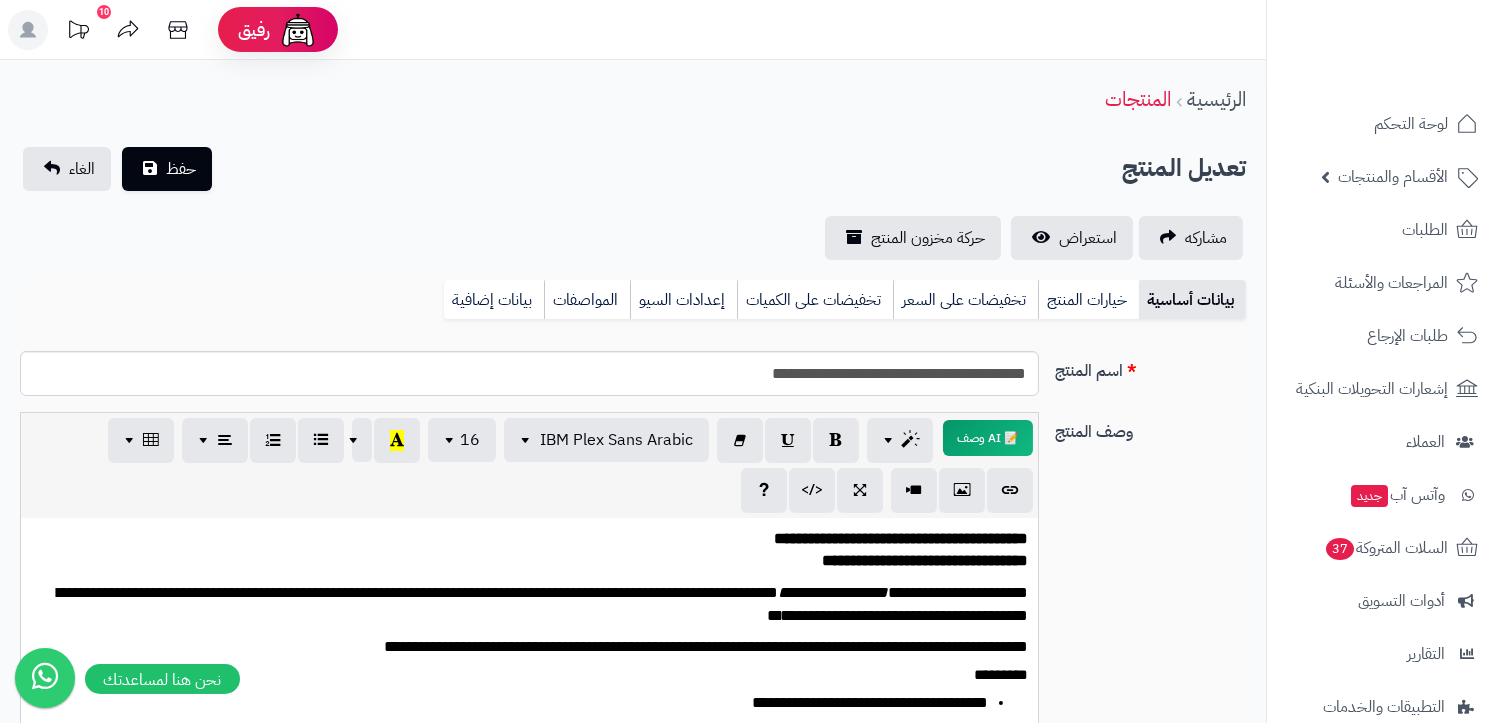 click on "**********" at bounding box center (901, 538) 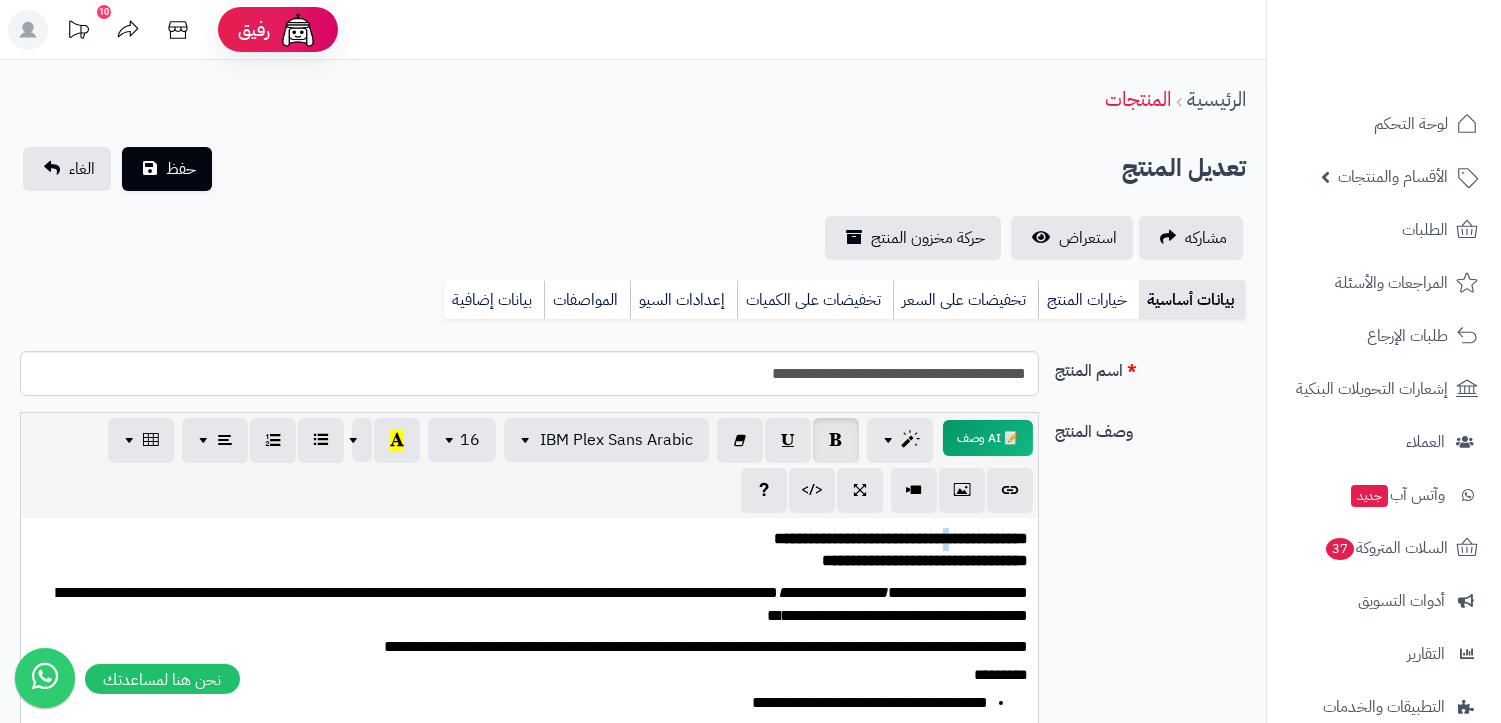 click on "**********" at bounding box center [901, 538] 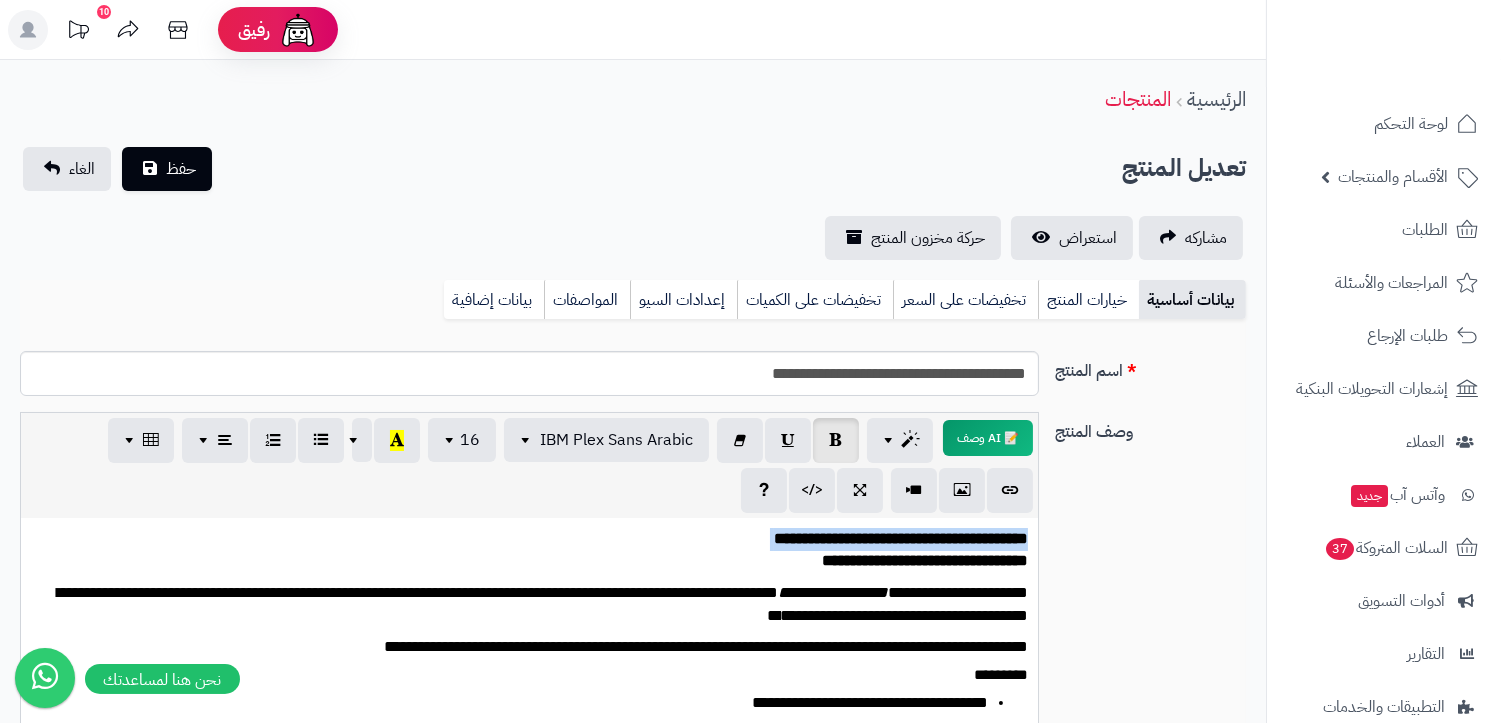 click on "**********" at bounding box center (901, 538) 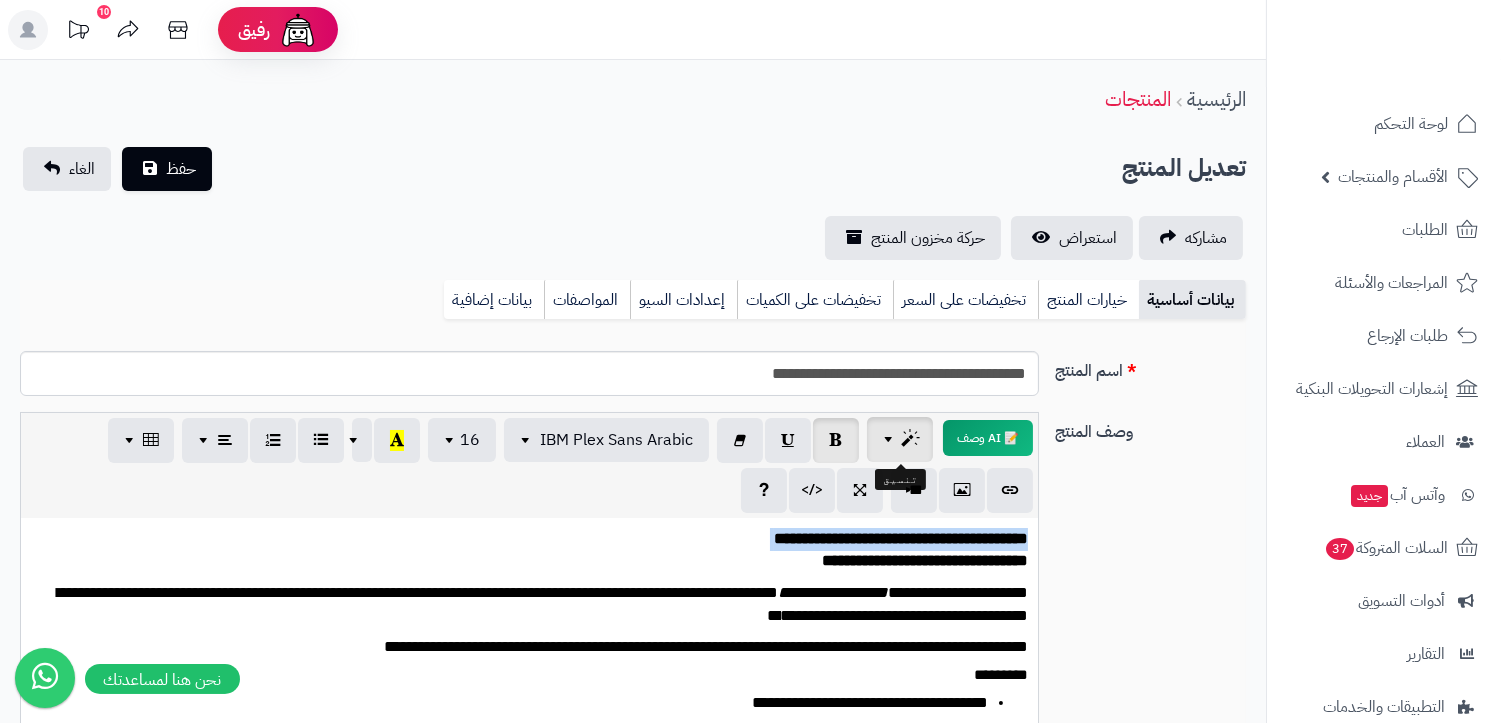 click at bounding box center (900, 439) 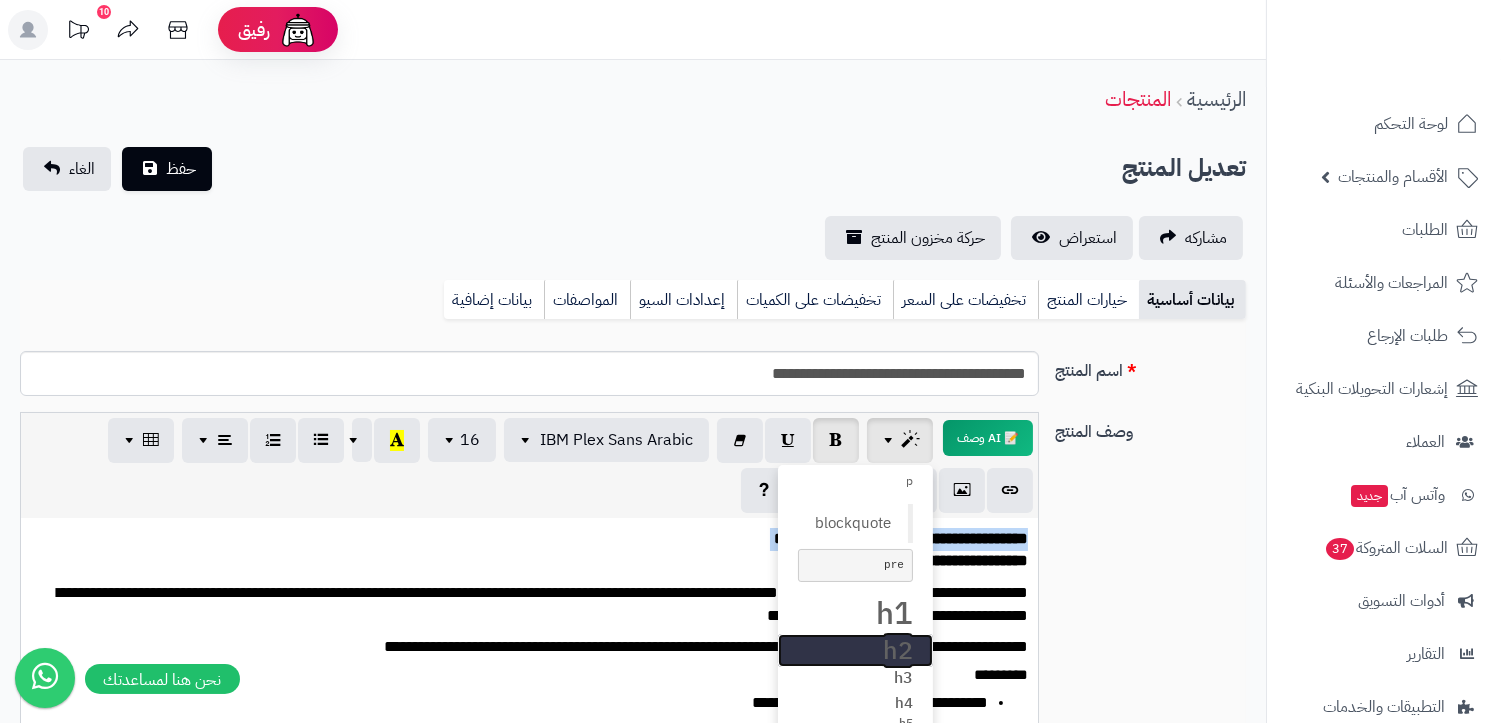 click on "h2" at bounding box center [855, 651] 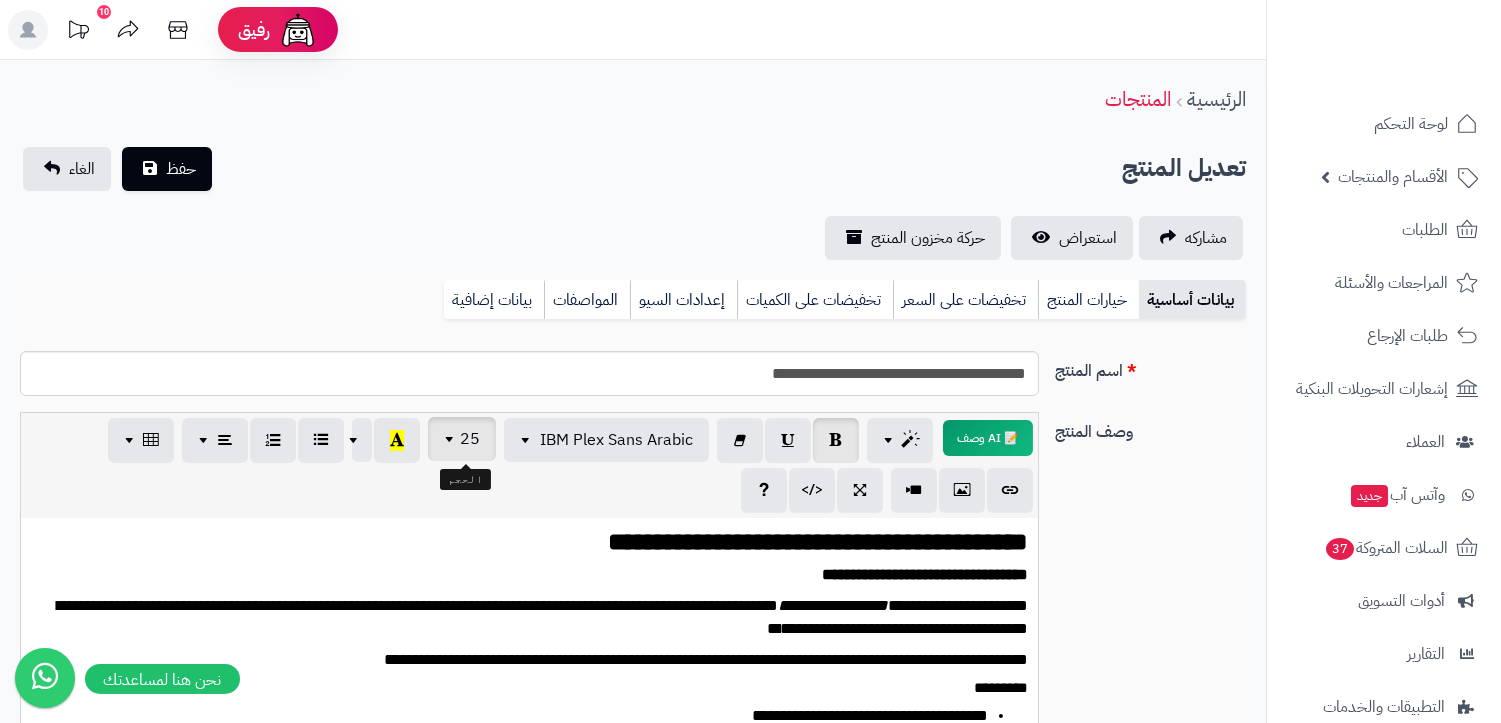 click on "25" at bounding box center (470, 439) 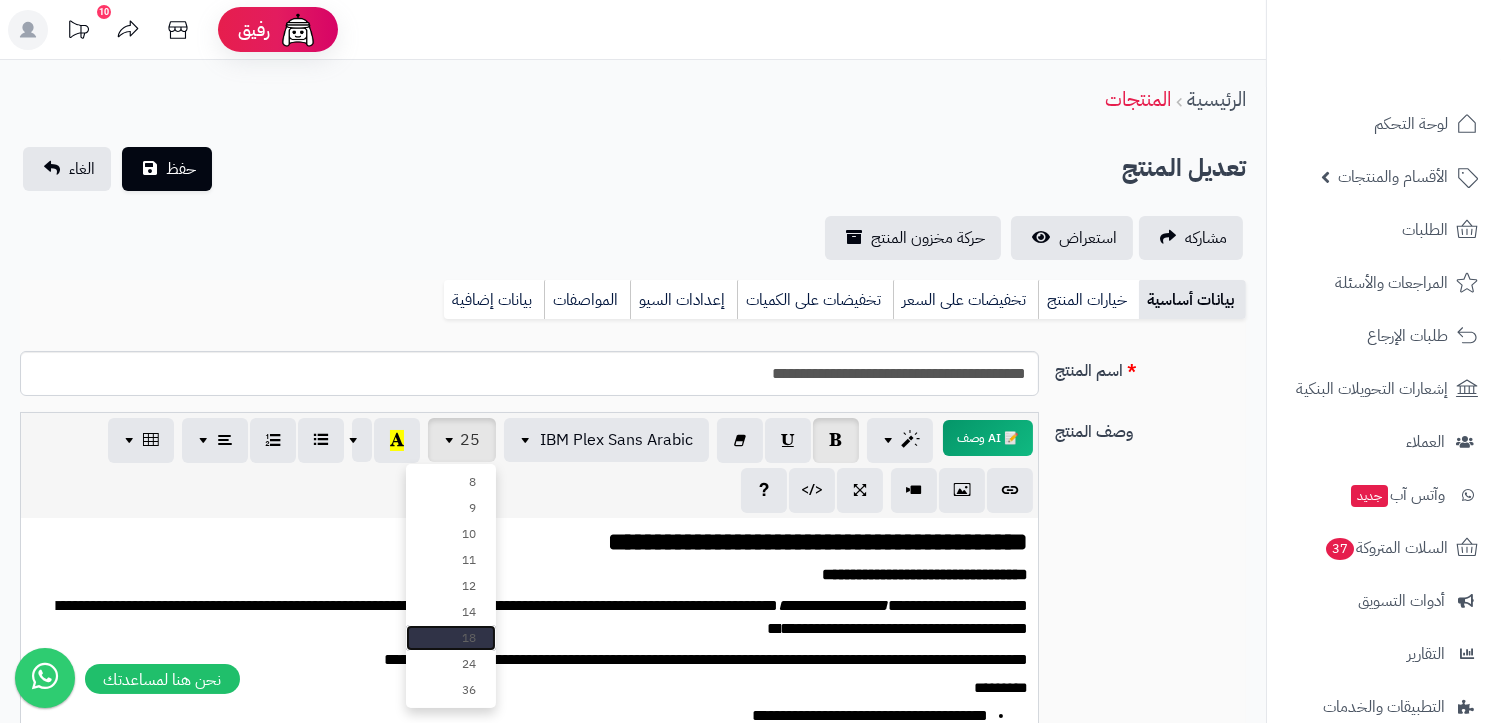 click on "18" at bounding box center [451, 638] 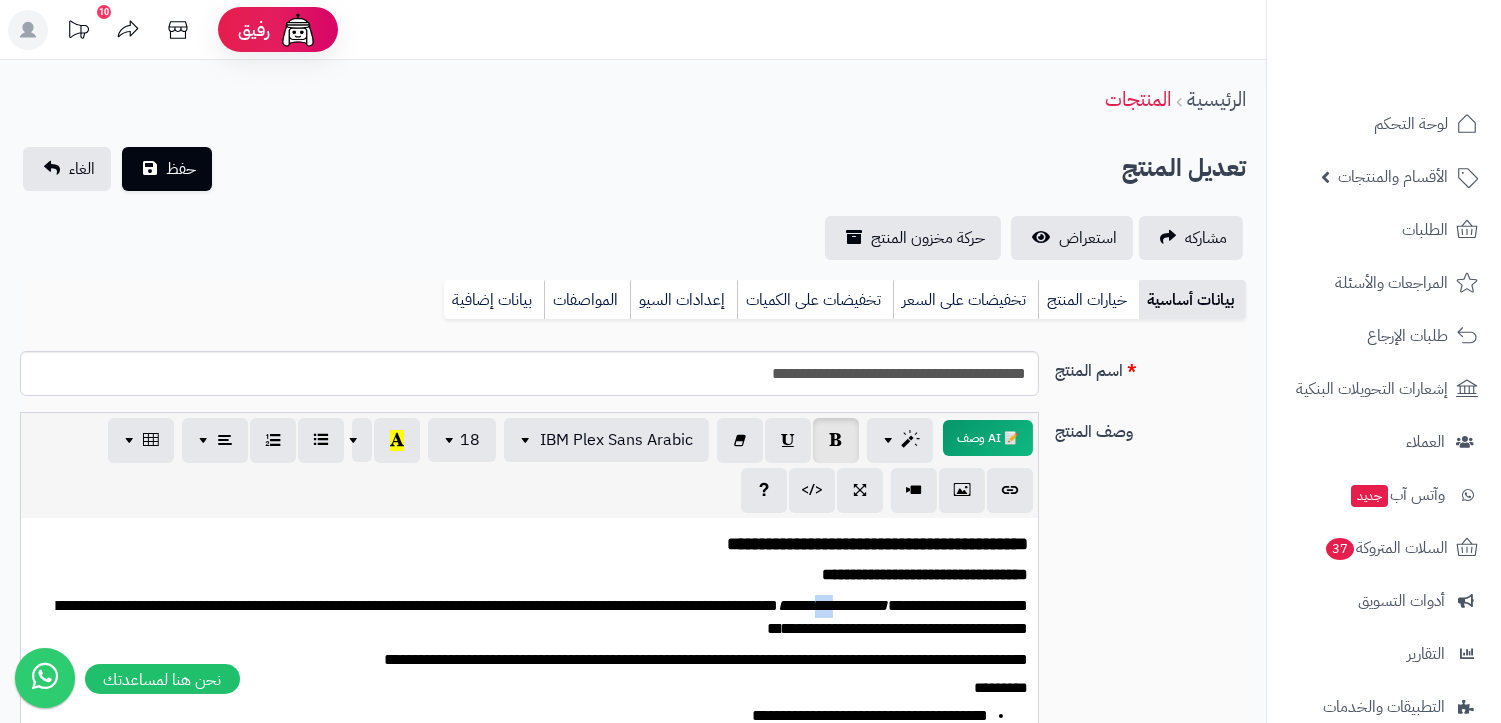 drag, startPoint x: 817, startPoint y: 601, endPoint x: 832, endPoint y: 598, distance: 15.297058 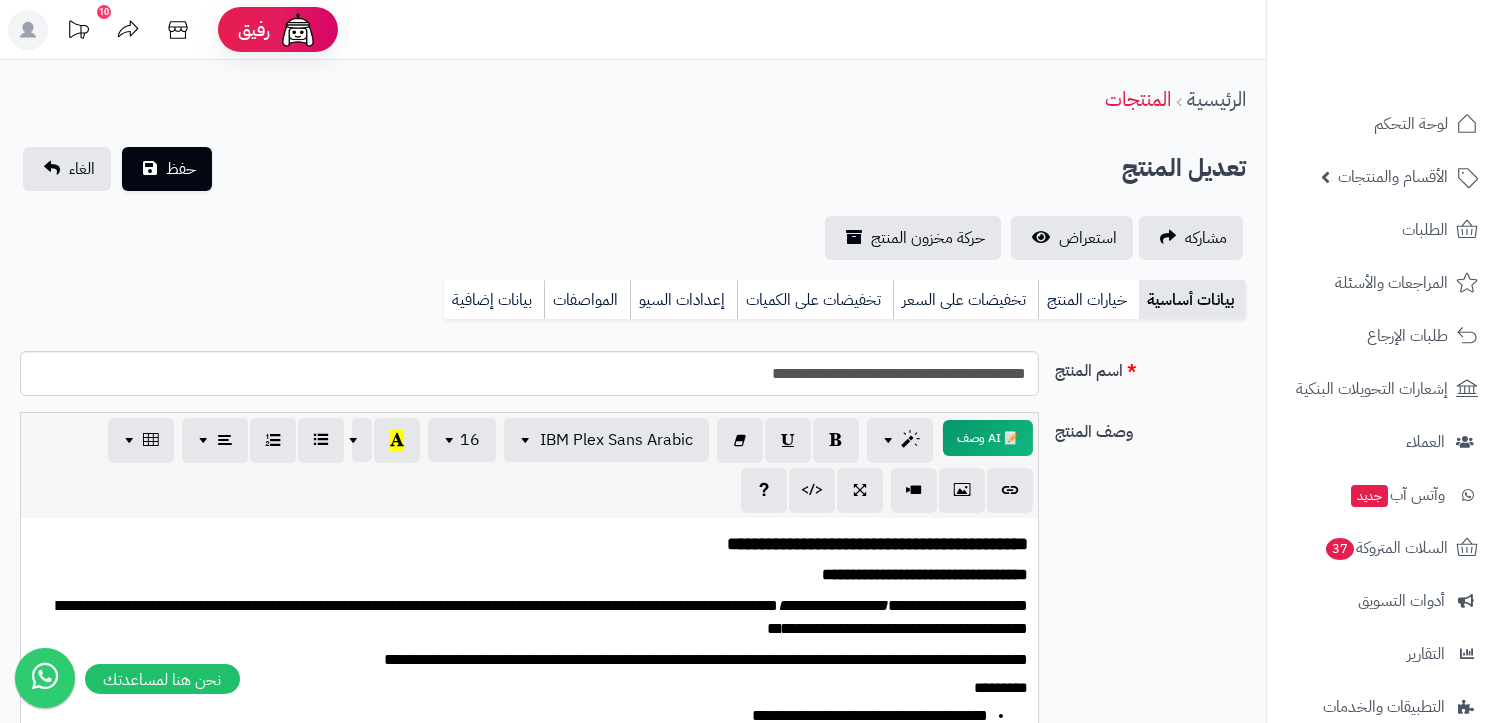 click on "**********" at bounding box center (833, 605) 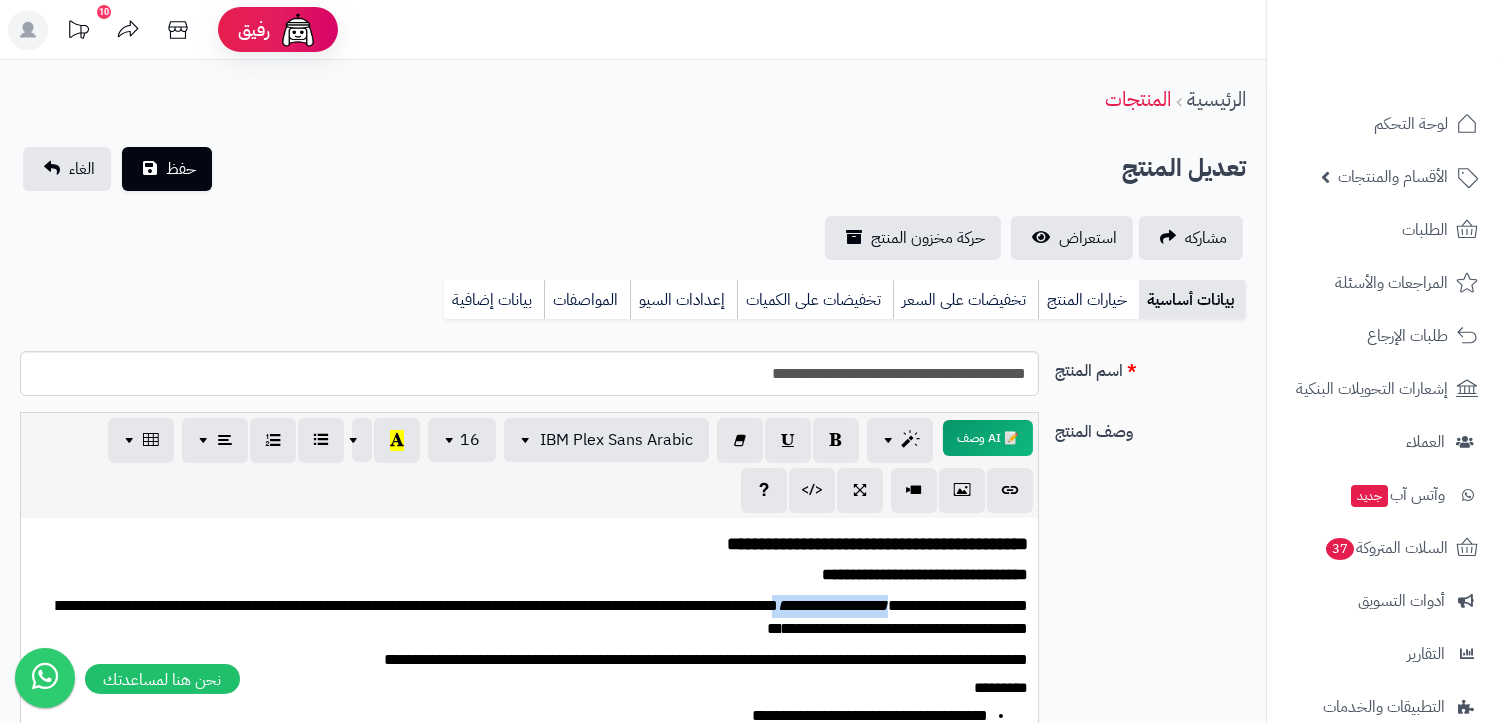 drag, startPoint x: 780, startPoint y: 598, endPoint x: 884, endPoint y: 607, distance: 104.388695 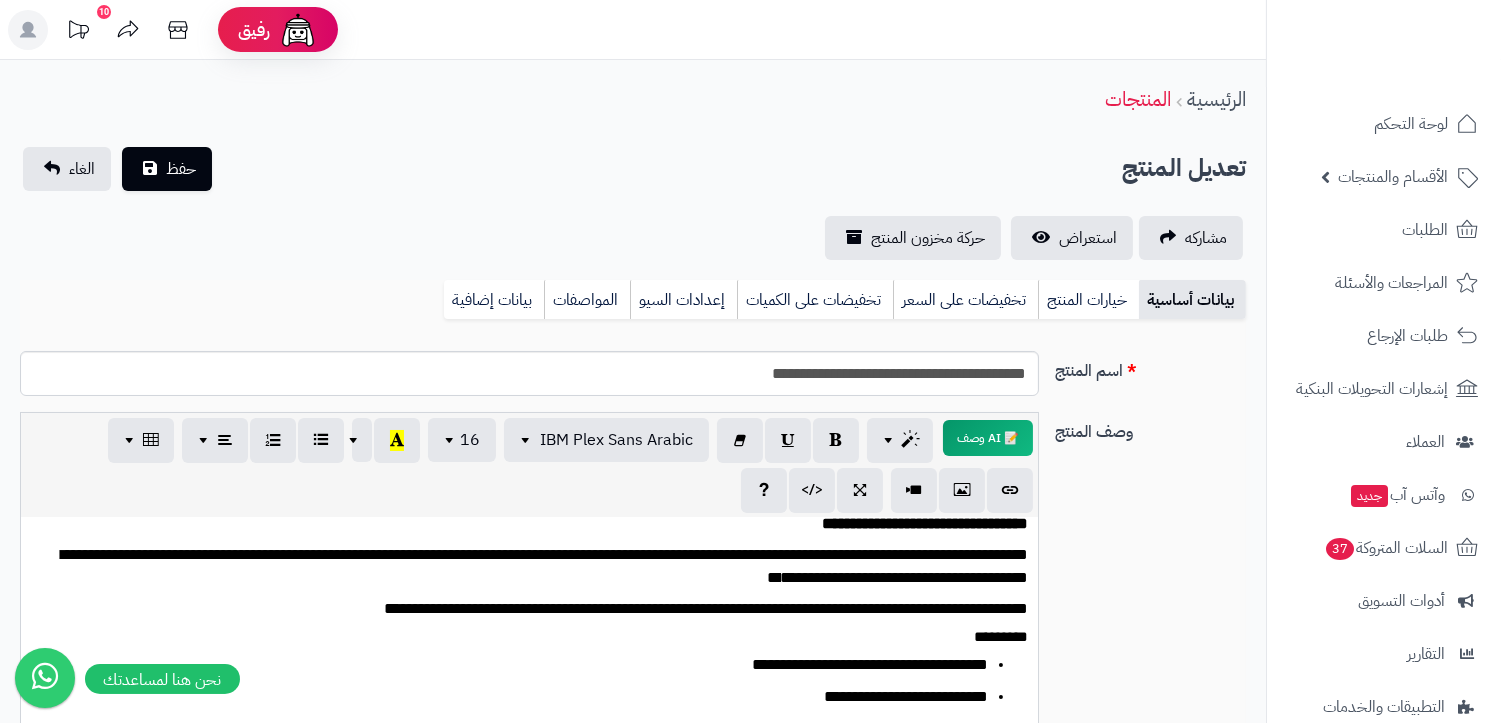 scroll, scrollTop: 80, scrollLeft: 0, axis: vertical 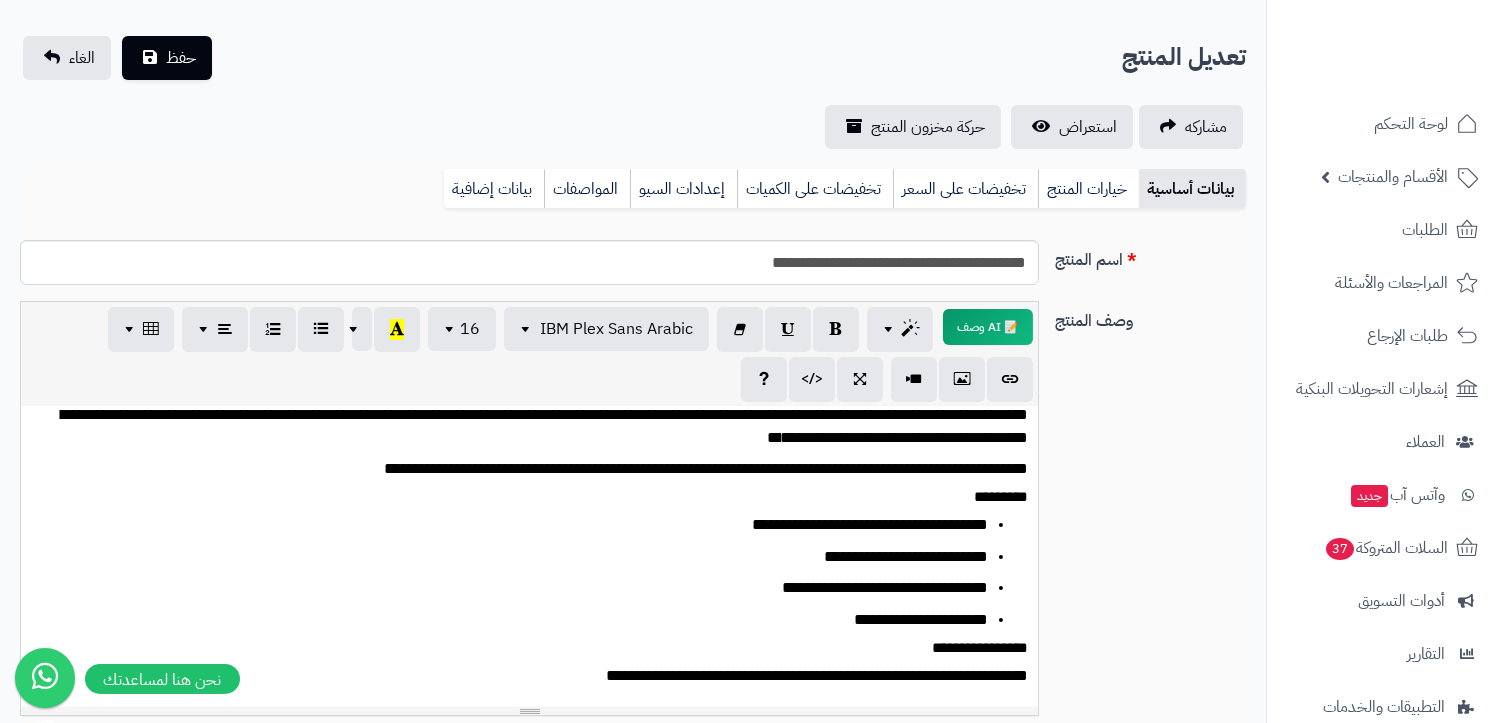 click on "**********" at bounding box center (518, 525) 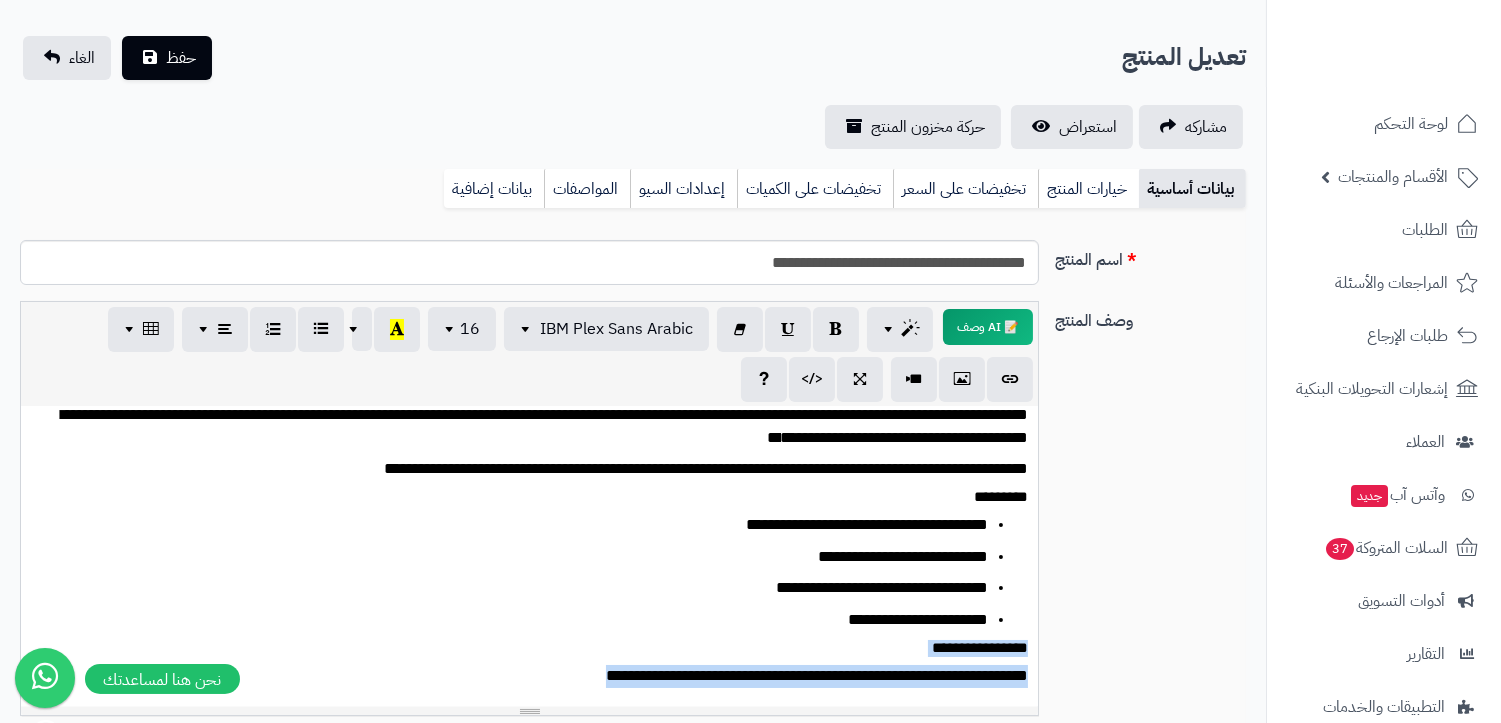 drag, startPoint x: 515, startPoint y: 670, endPoint x: 1037, endPoint y: 647, distance: 522.5065 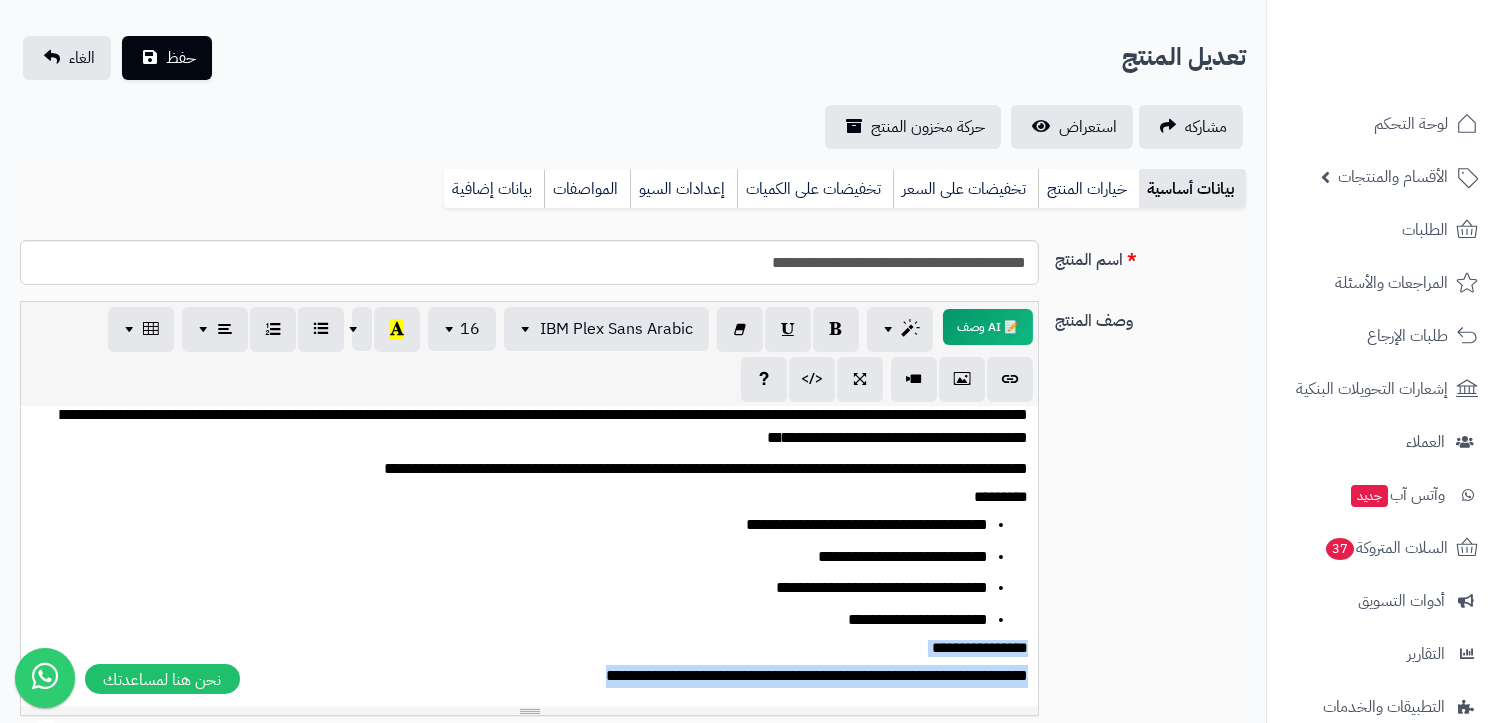 click on "**********" at bounding box center (529, 557) 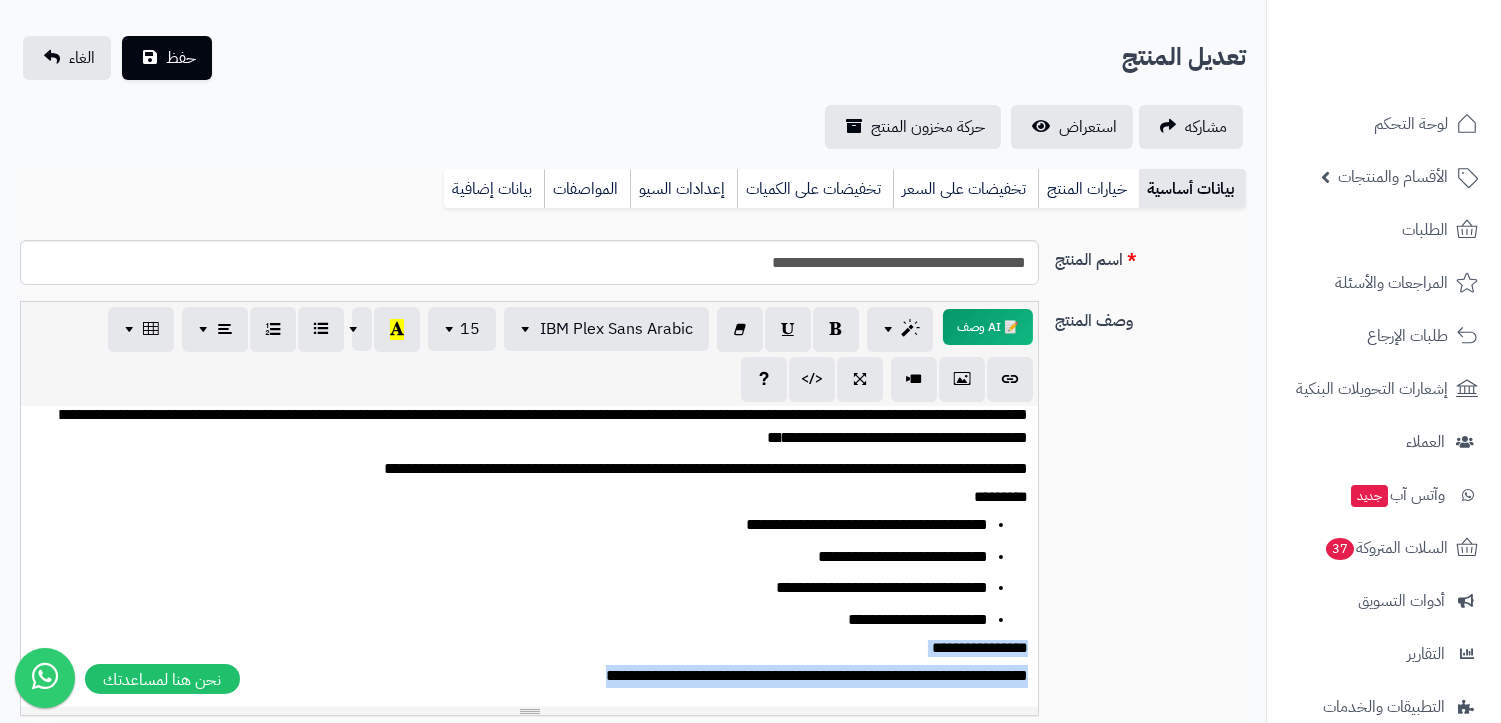 click on "**********" at bounding box center (529, 557) 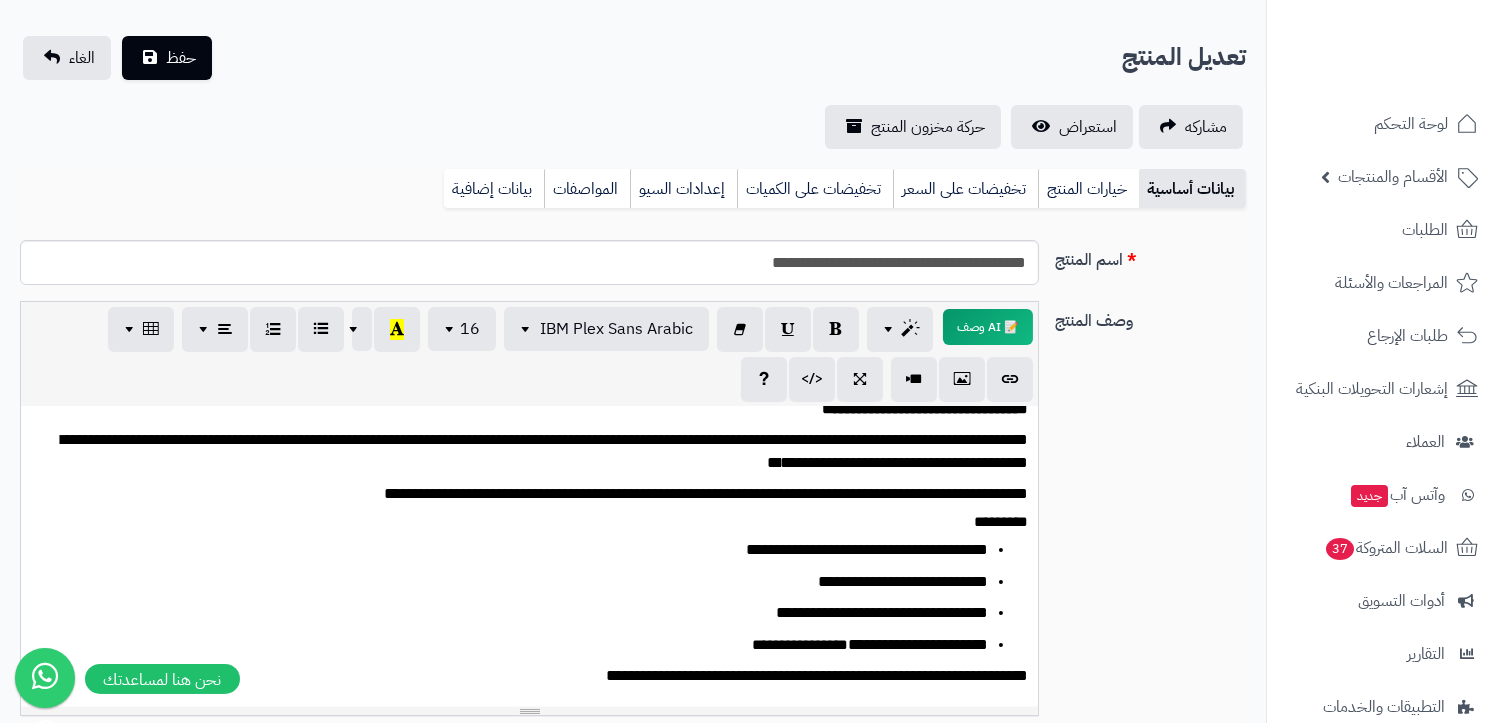 scroll, scrollTop: 54, scrollLeft: 0, axis: vertical 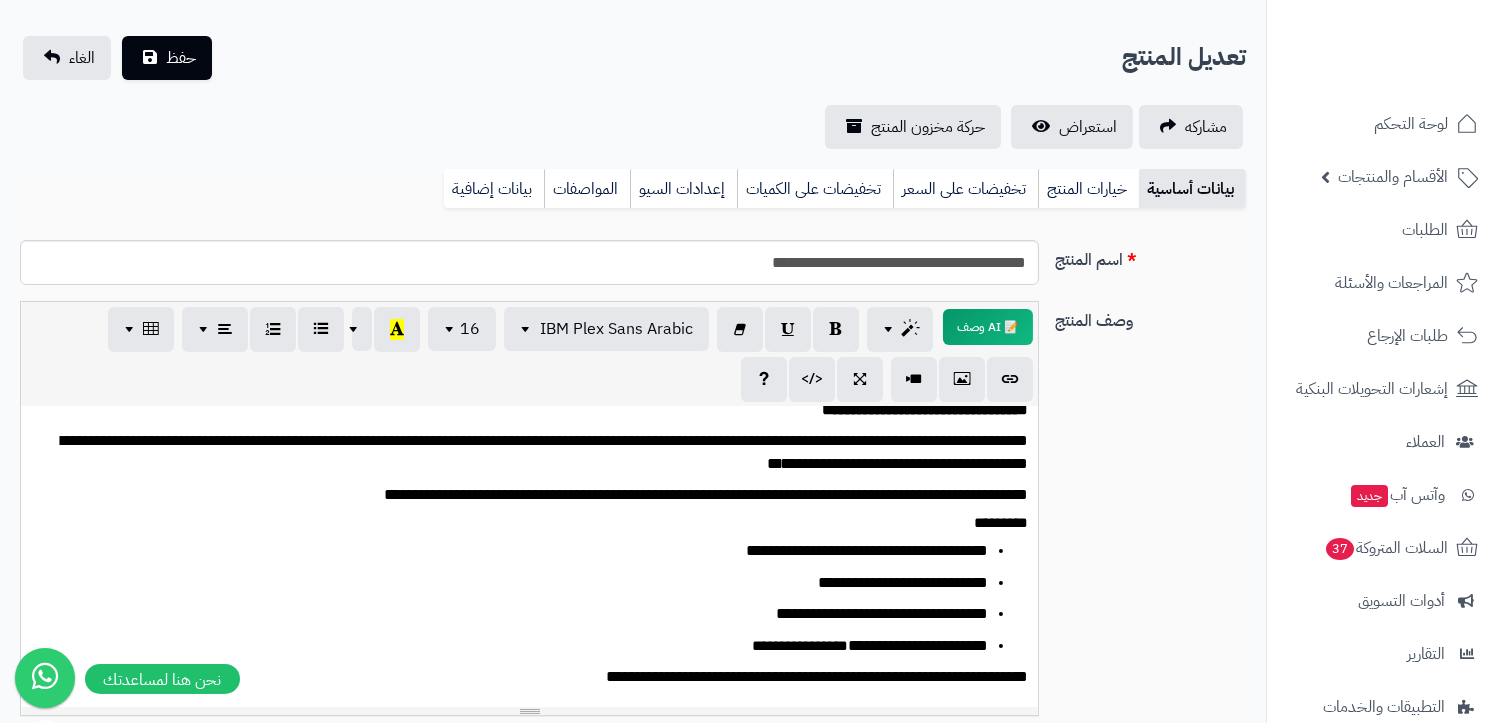click on "*********" at bounding box center (538, 523) 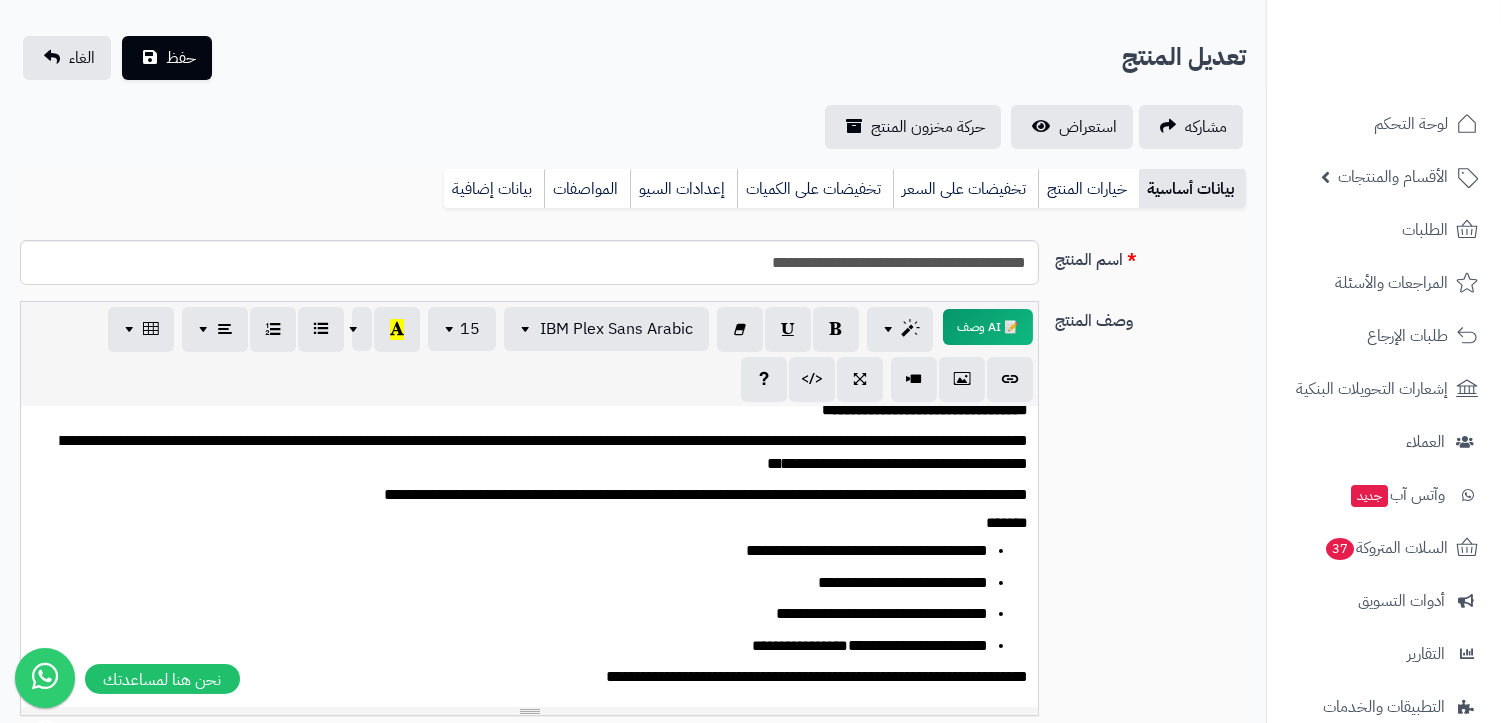 click on "*******" at bounding box center (538, 523) 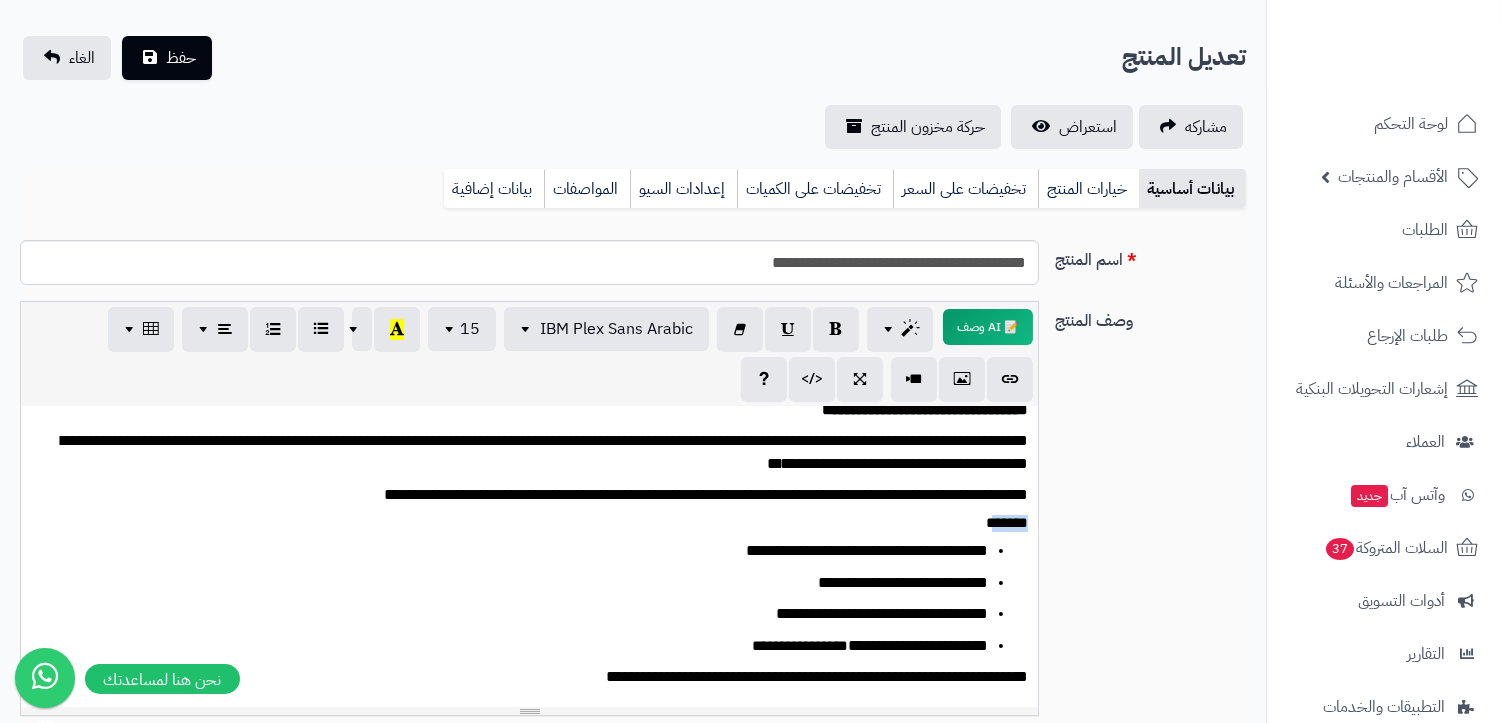 click on "*******" at bounding box center [538, 523] 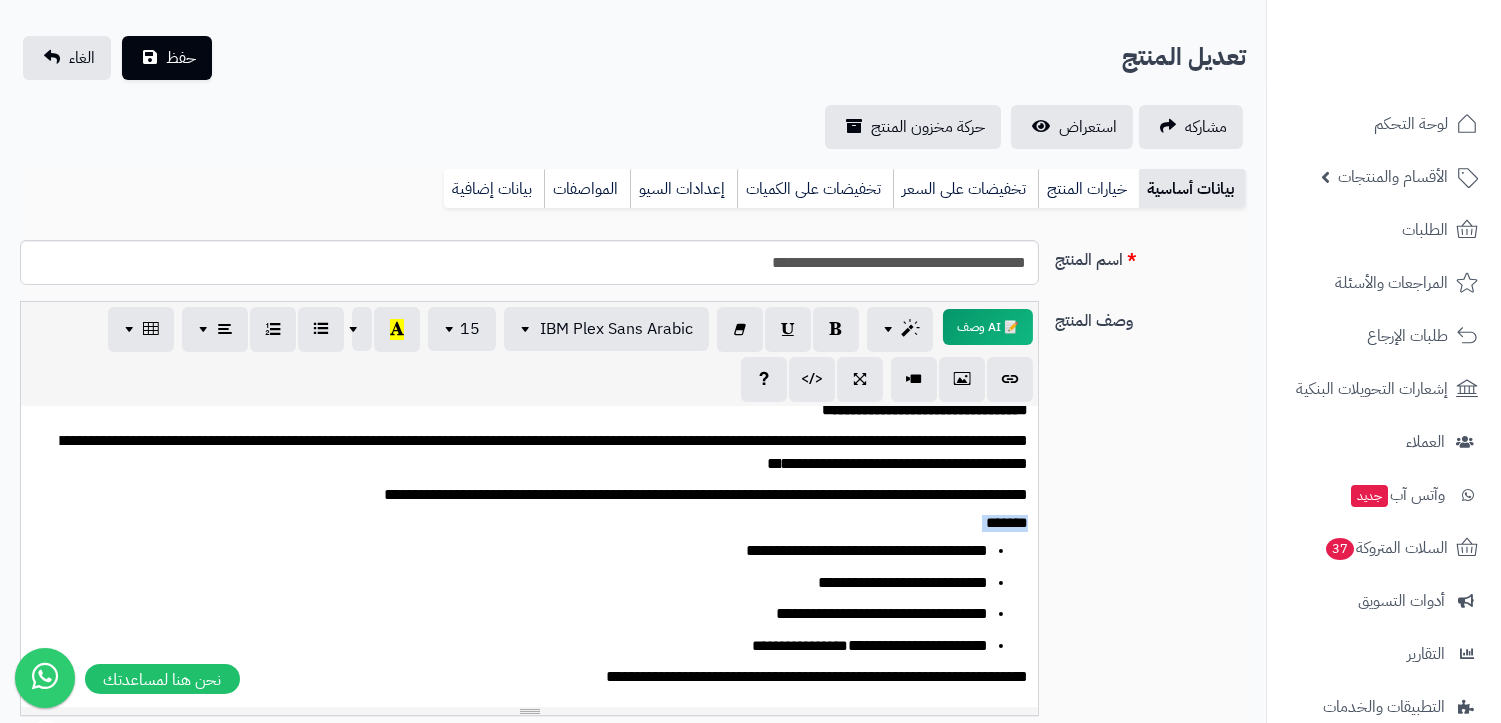 click on "*******" at bounding box center (538, 523) 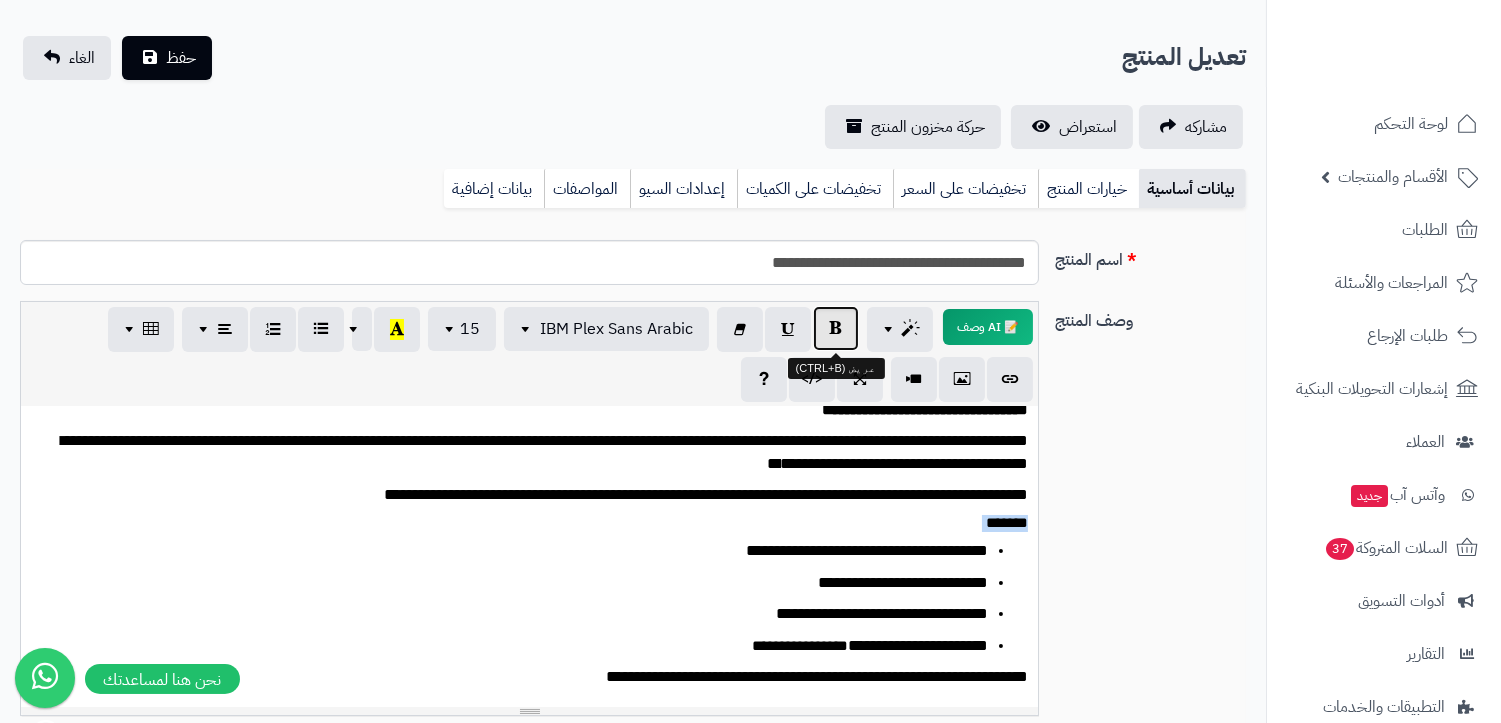 click at bounding box center [836, 328] 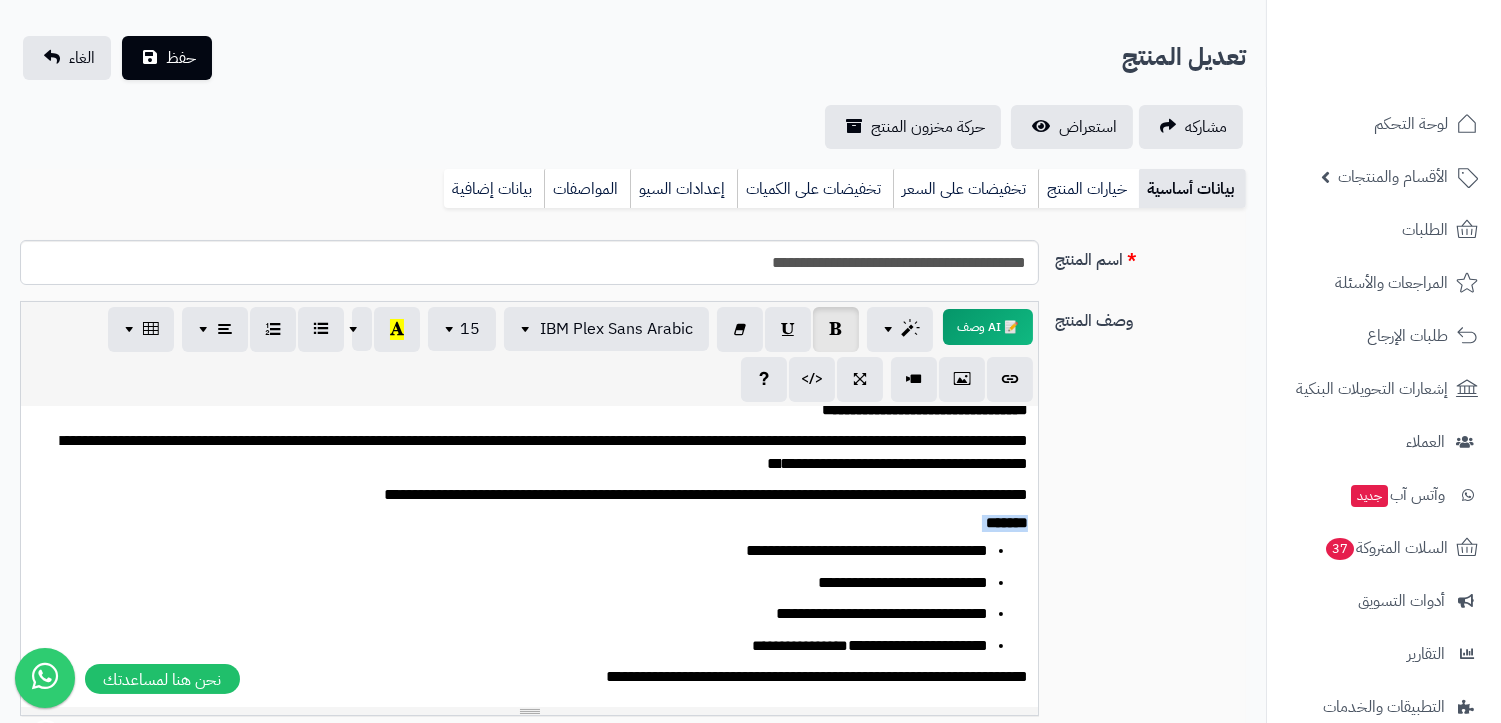 click on "*******" at bounding box center (1007, 522) 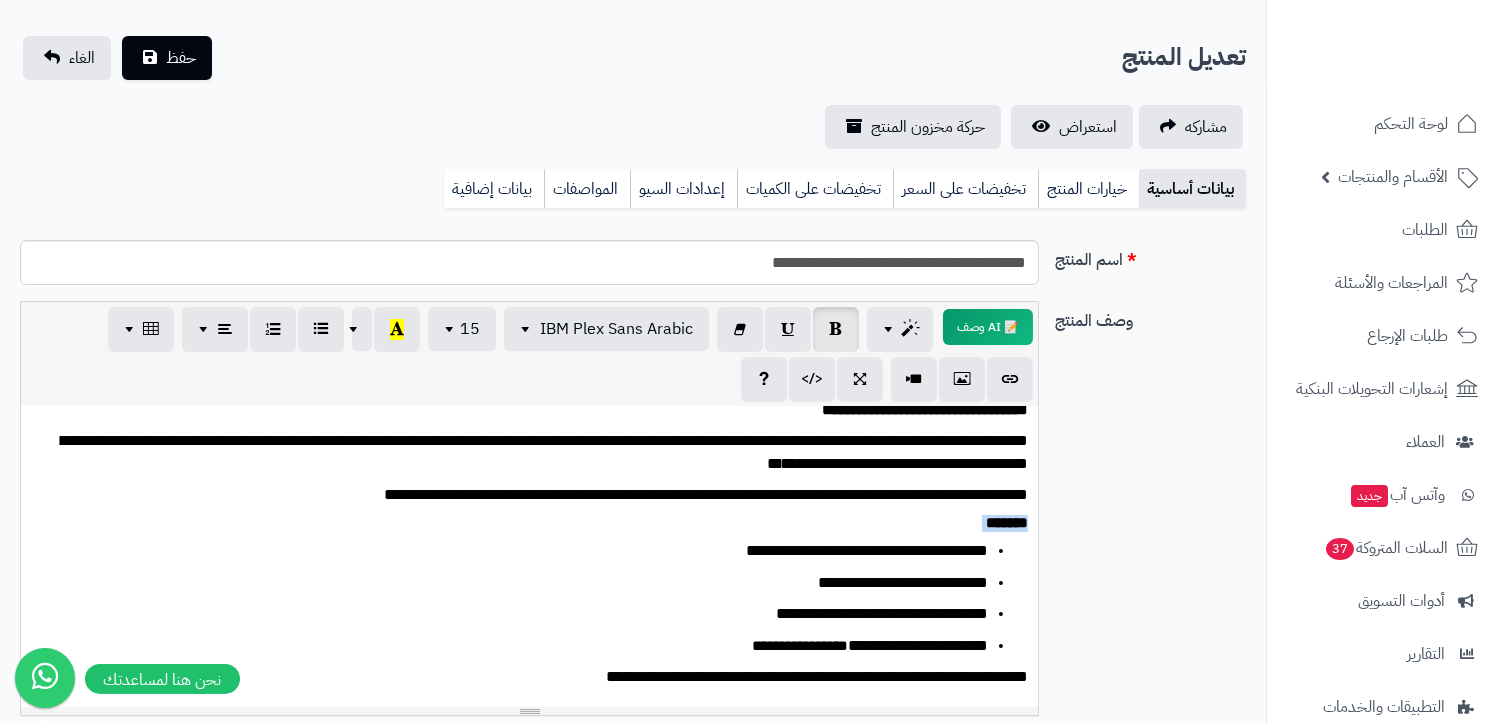 click on "*******" at bounding box center [1007, 522] 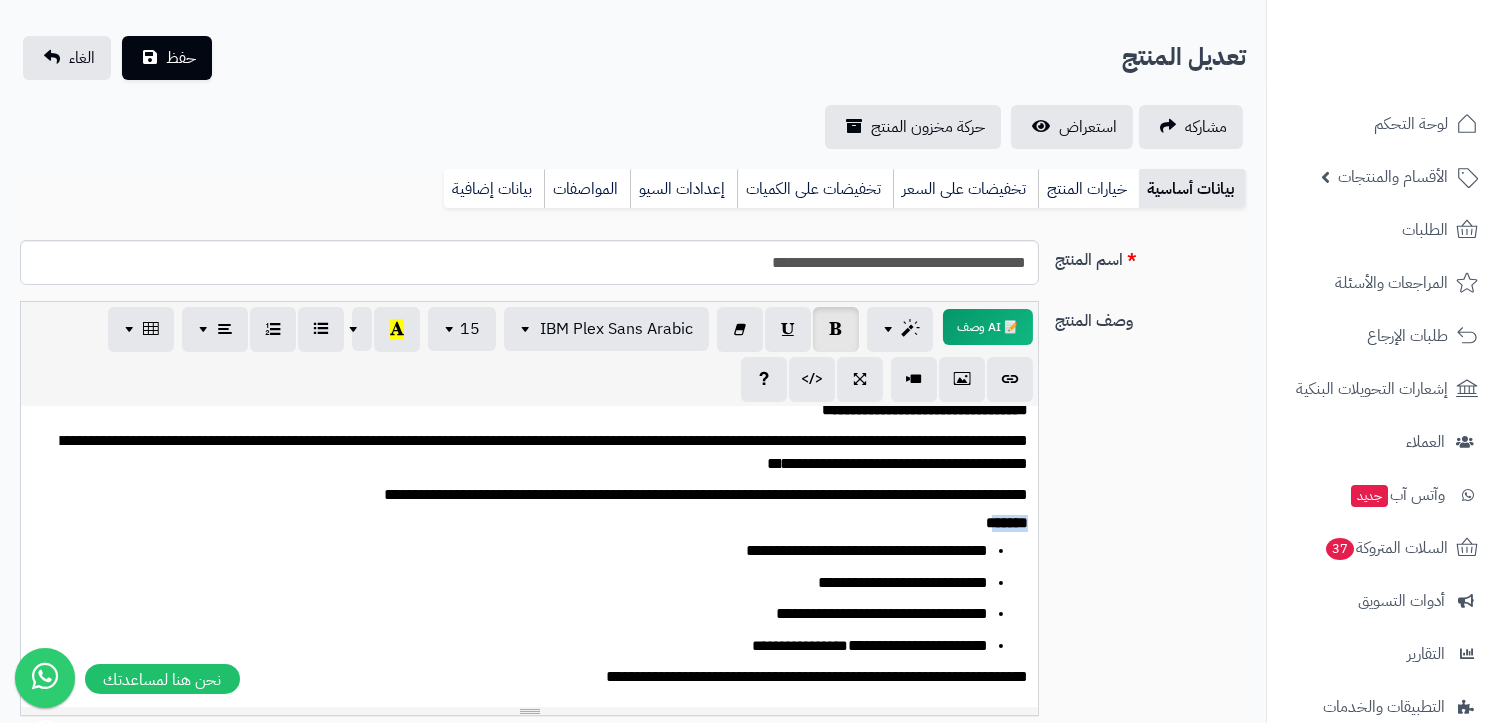 click on "*******" at bounding box center [1007, 522] 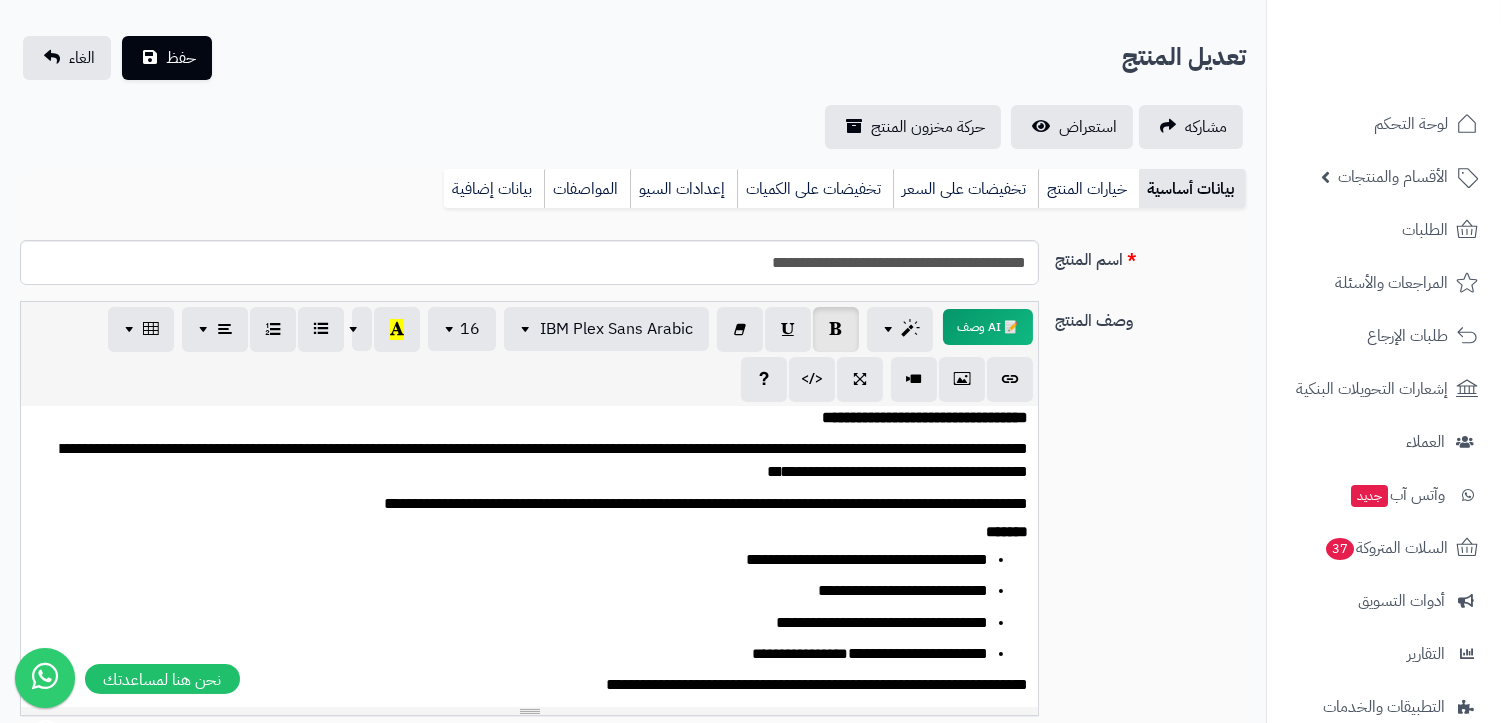click on "*******" at bounding box center [1007, 531] 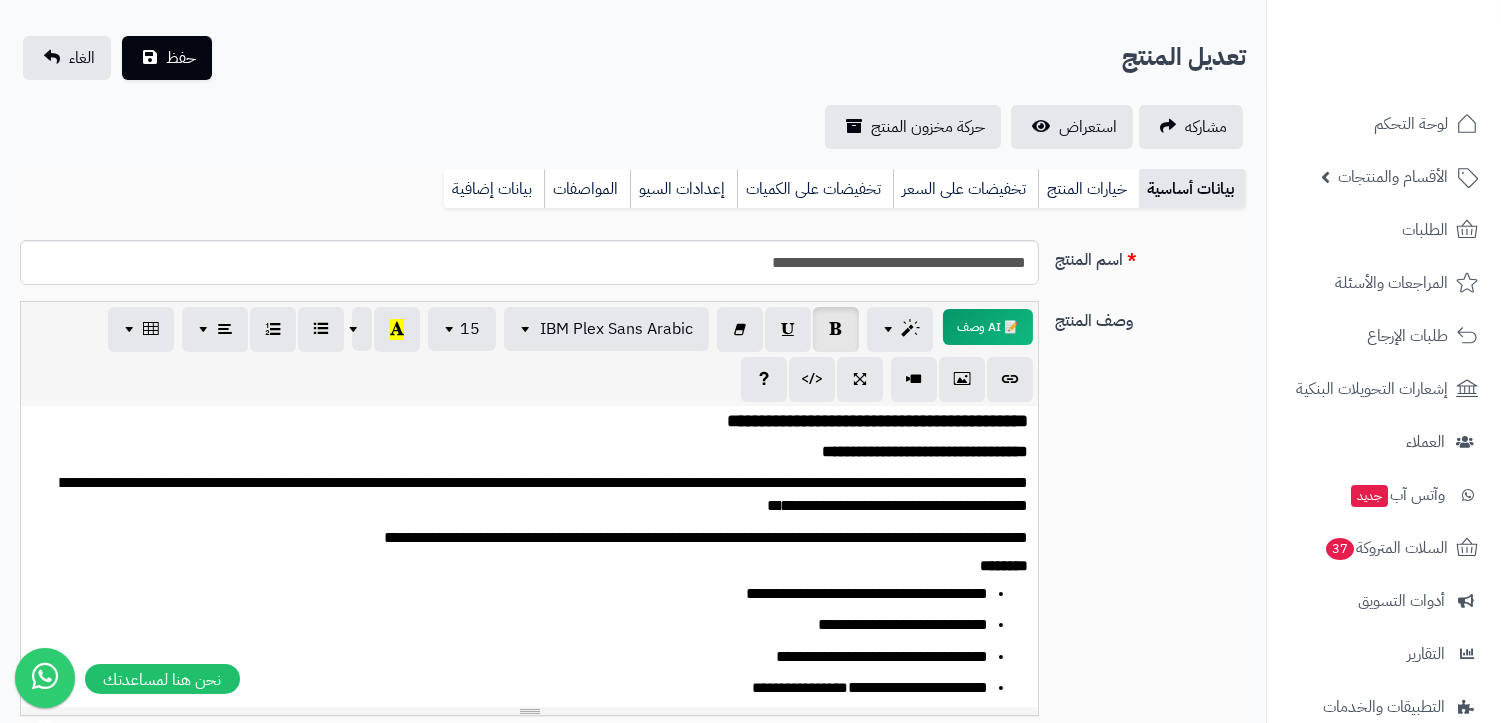 scroll, scrollTop: 0, scrollLeft: 0, axis: both 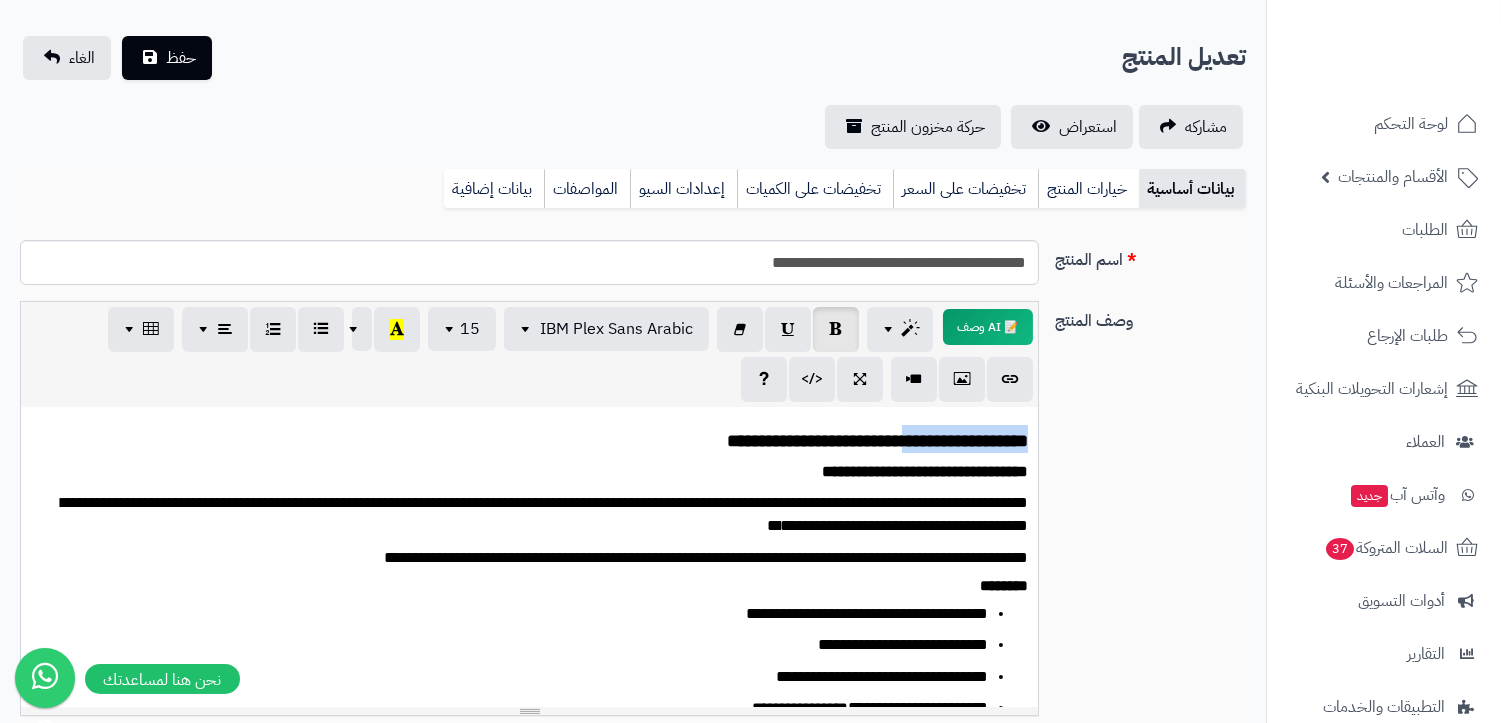 drag, startPoint x: 1032, startPoint y: 433, endPoint x: 892, endPoint y: 436, distance: 140.03214 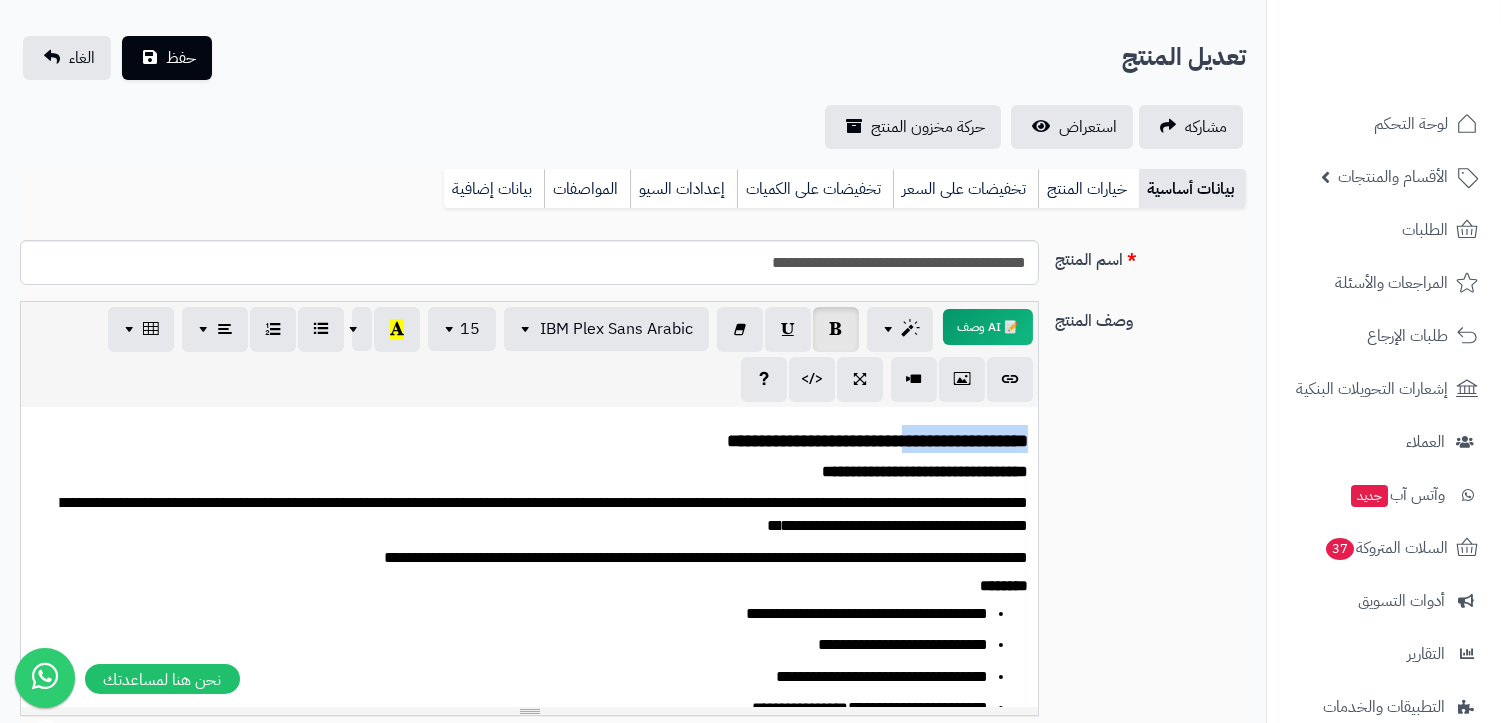 click on "**********" at bounding box center [529, 557] 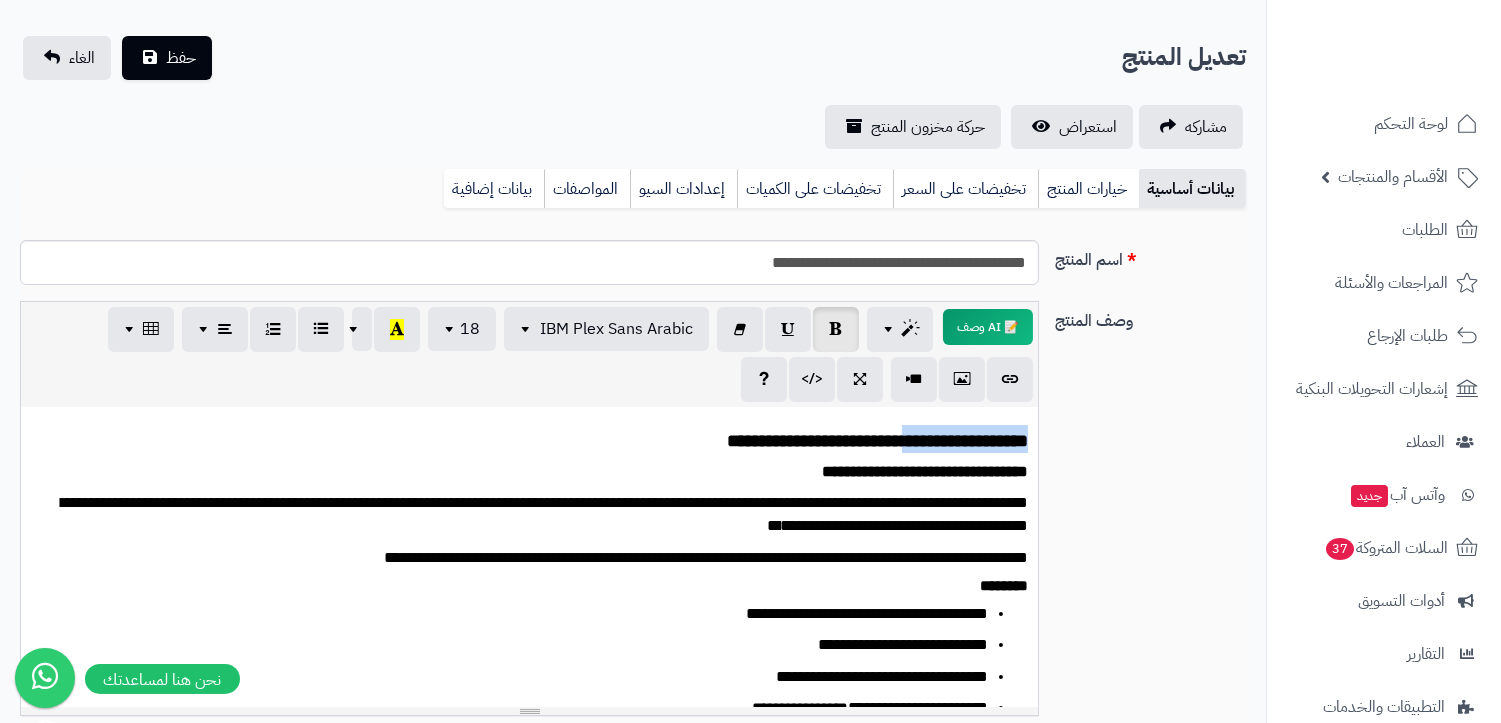 copy on "**********" 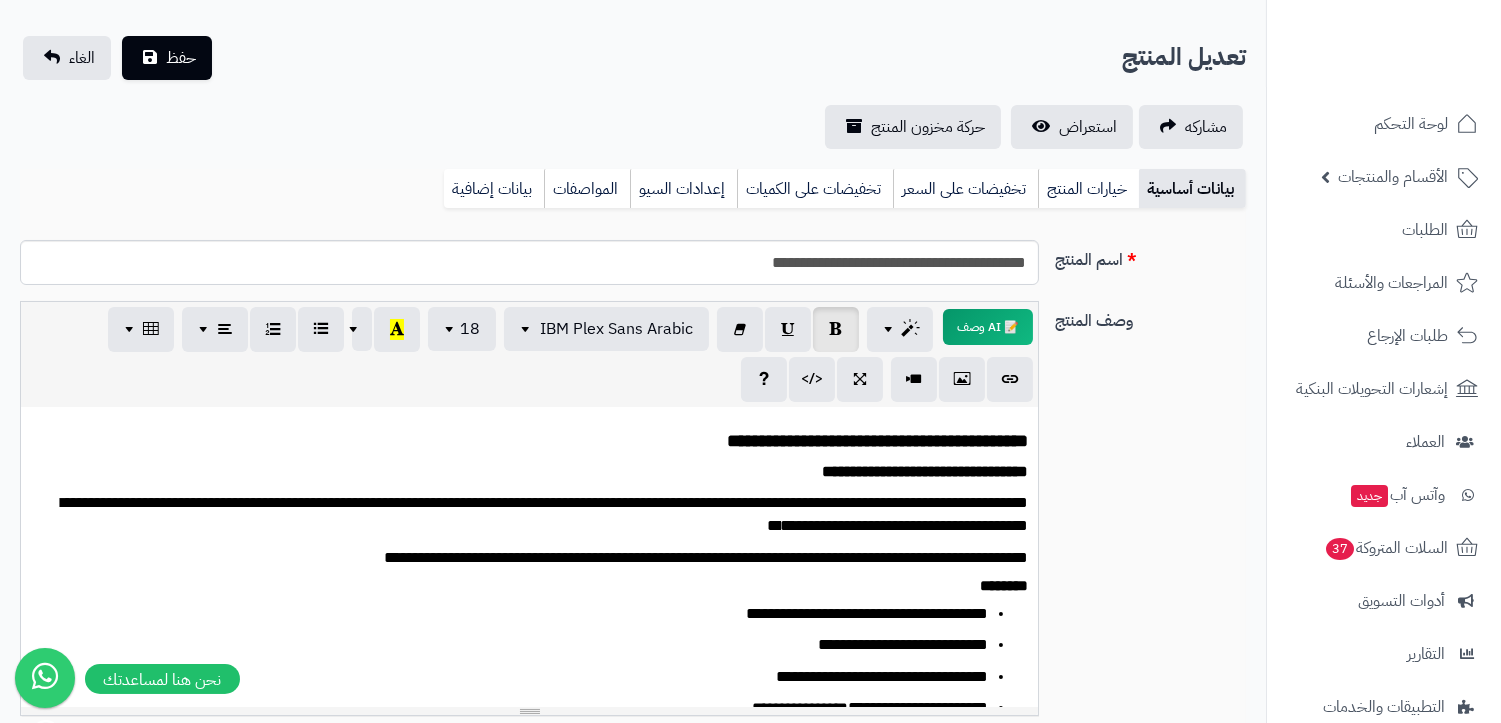 click on "********" at bounding box center (1004, 585) 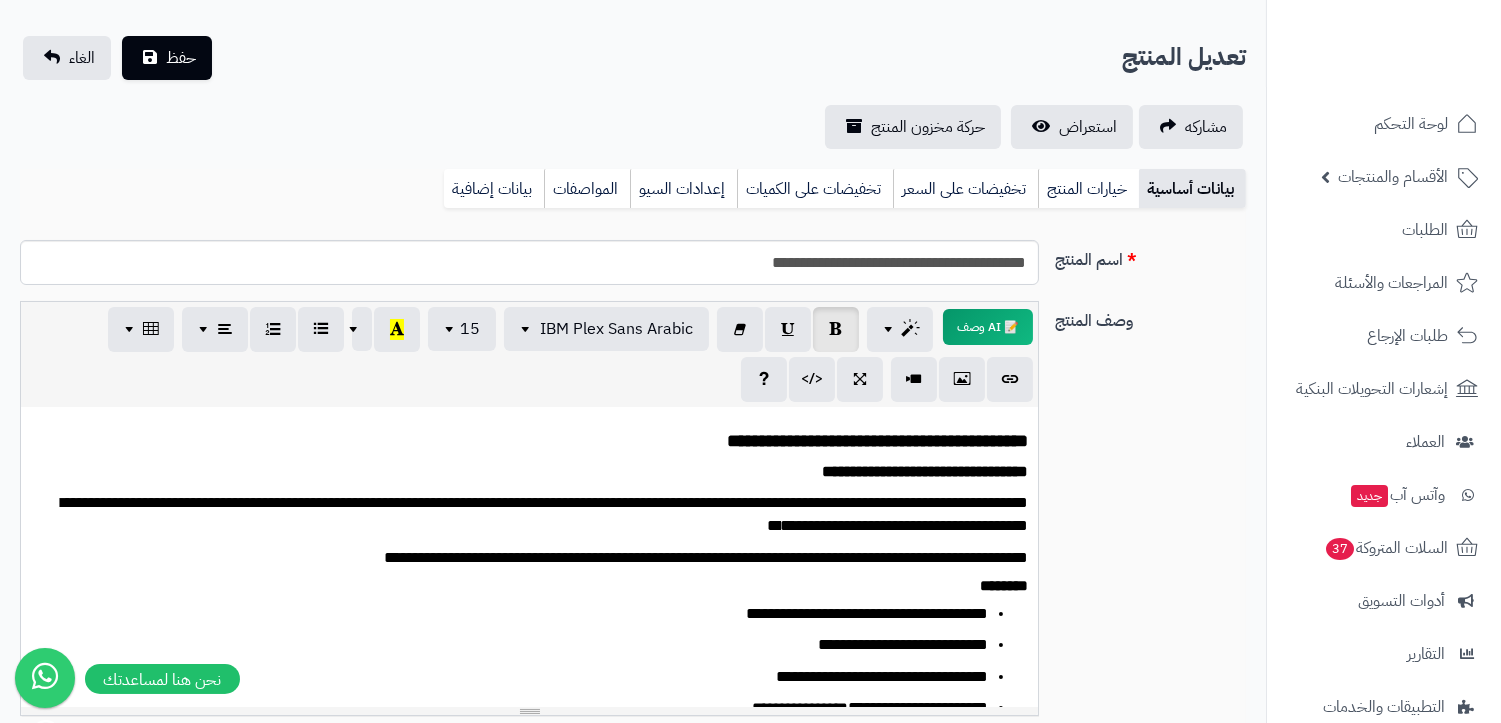 click on "********" at bounding box center (1004, 585) 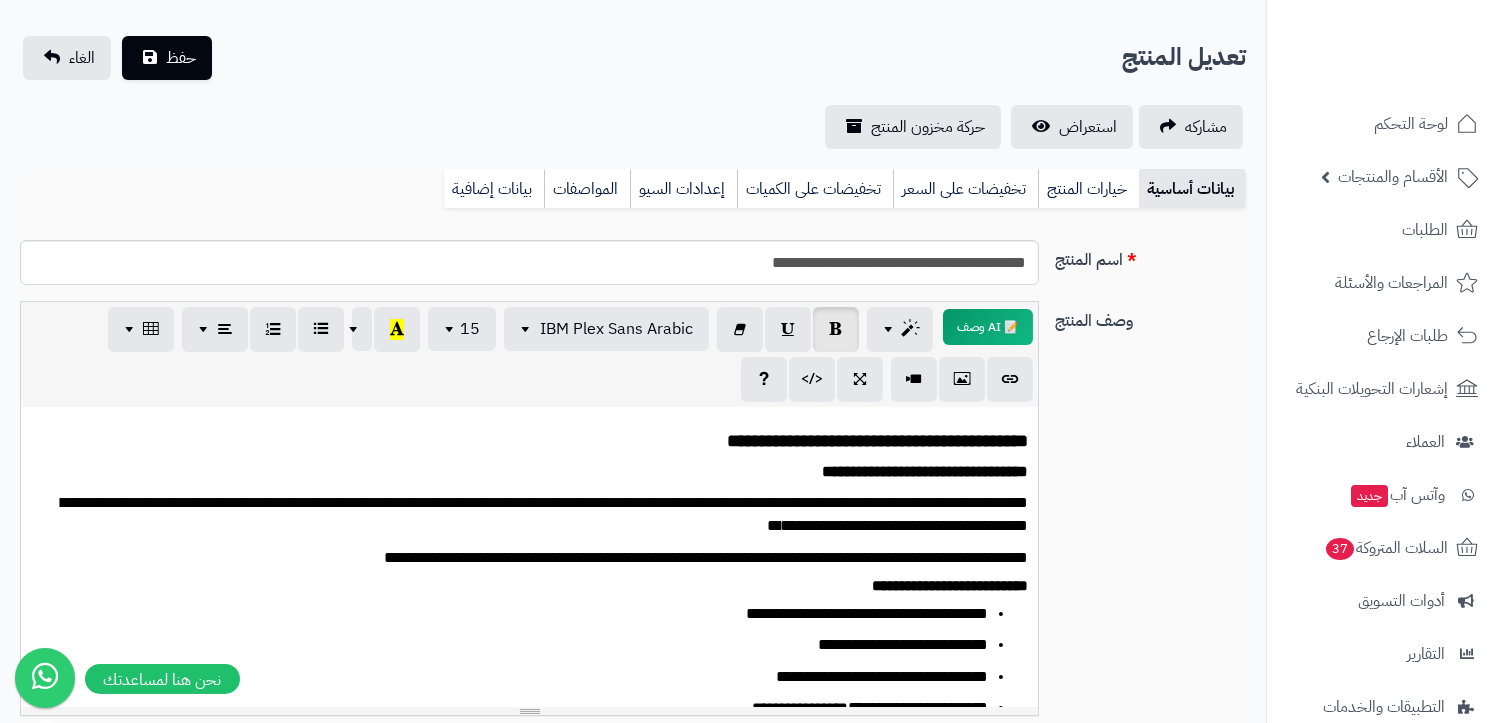 click on "**********" at bounding box center [518, 645] 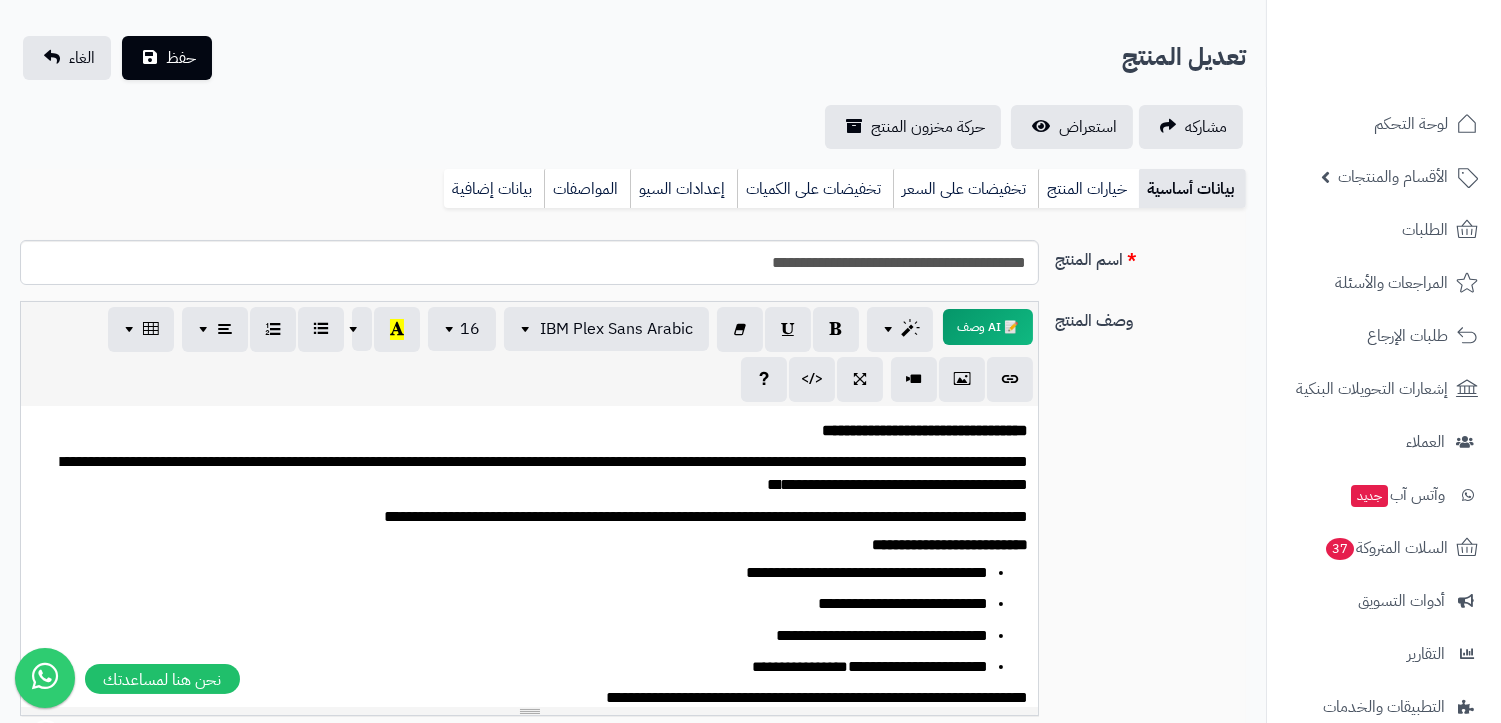 scroll, scrollTop: 63, scrollLeft: 0, axis: vertical 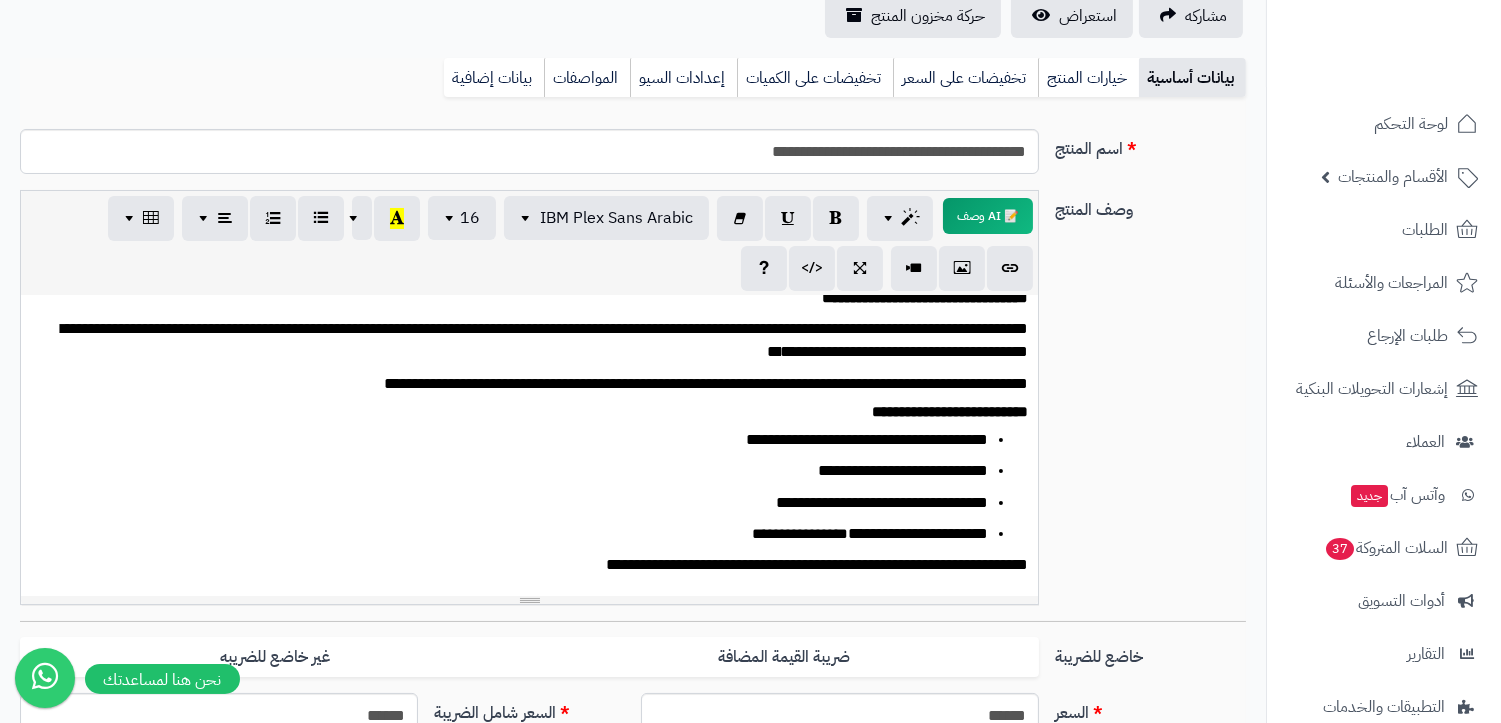 click on "**********" at bounding box center (518, 534) 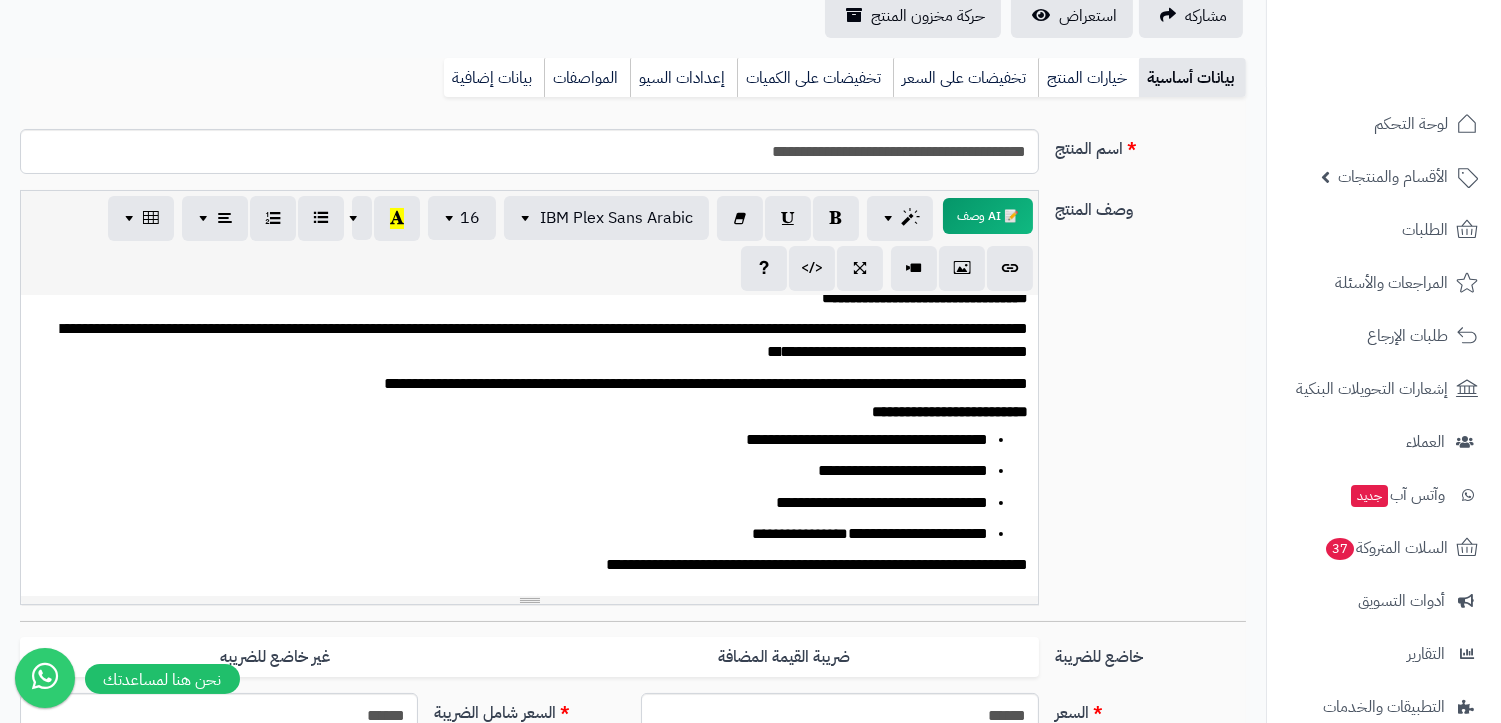 click on "**********" at bounding box center [800, 533] 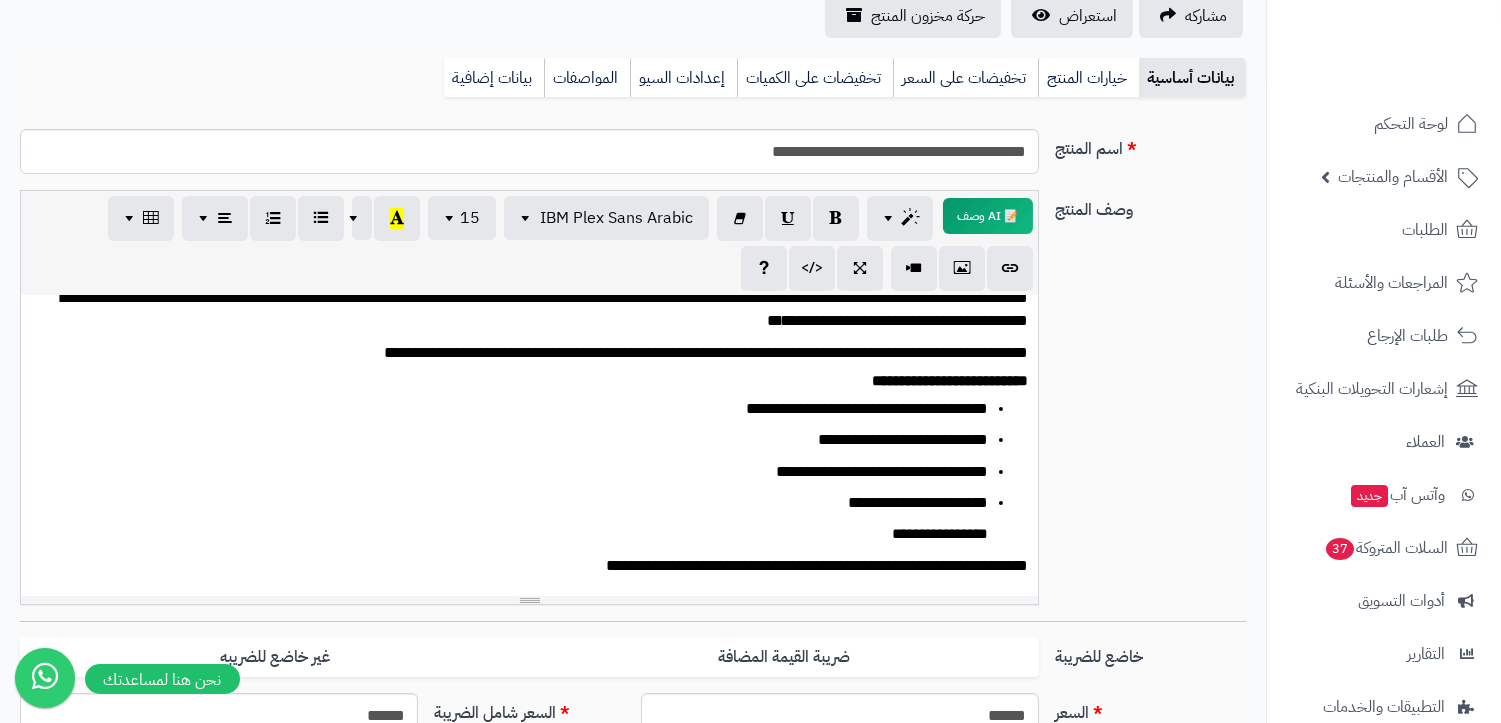 scroll, scrollTop: 63, scrollLeft: 0, axis: vertical 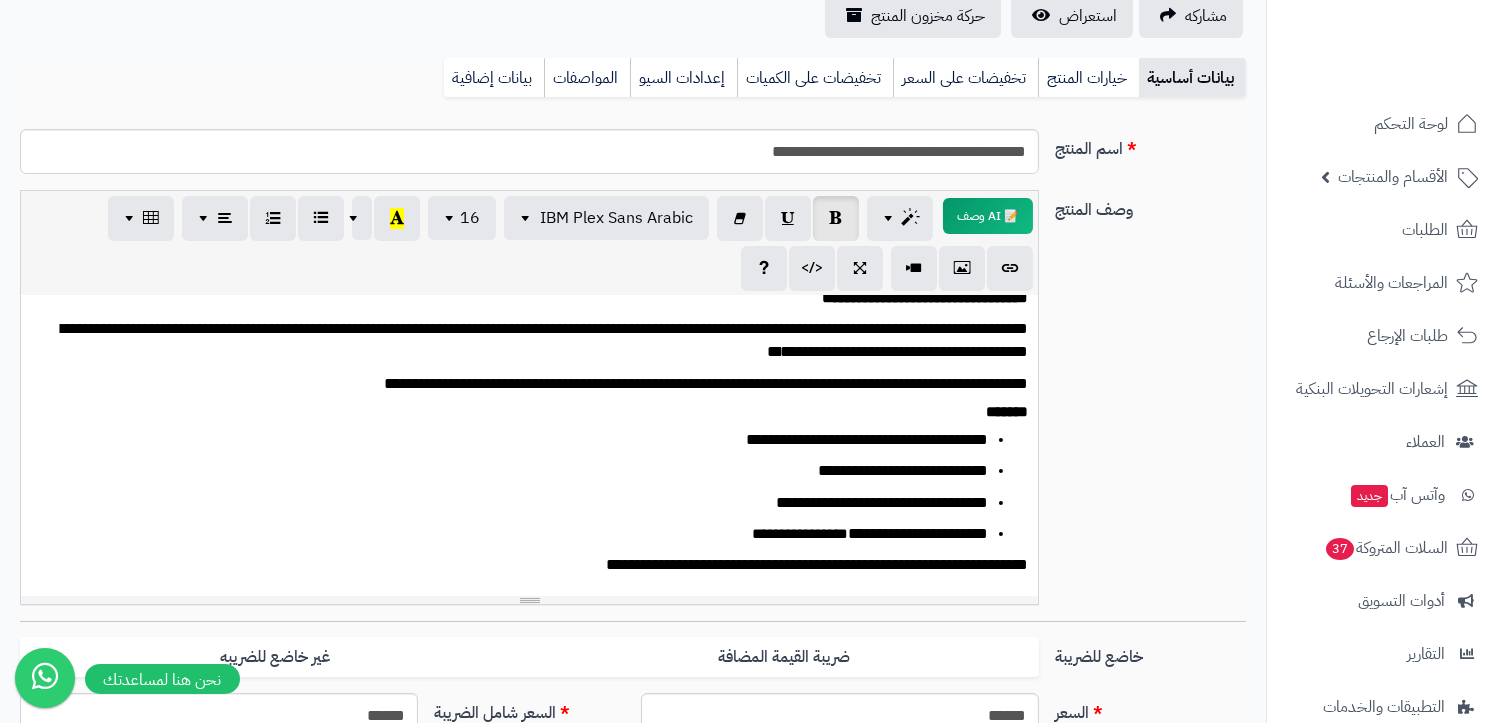 click on "**********" at bounding box center (518, 534) 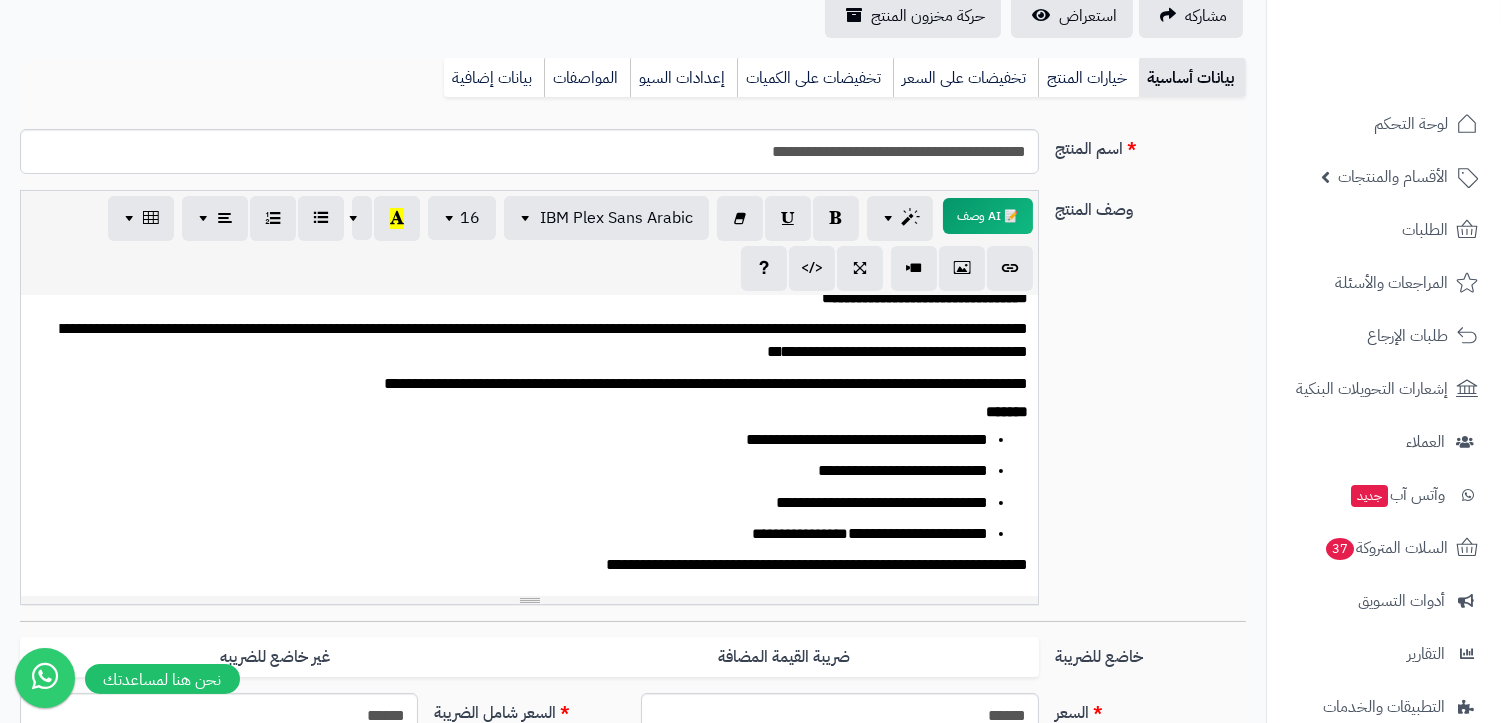 click on "**********" at bounding box center (800, 533) 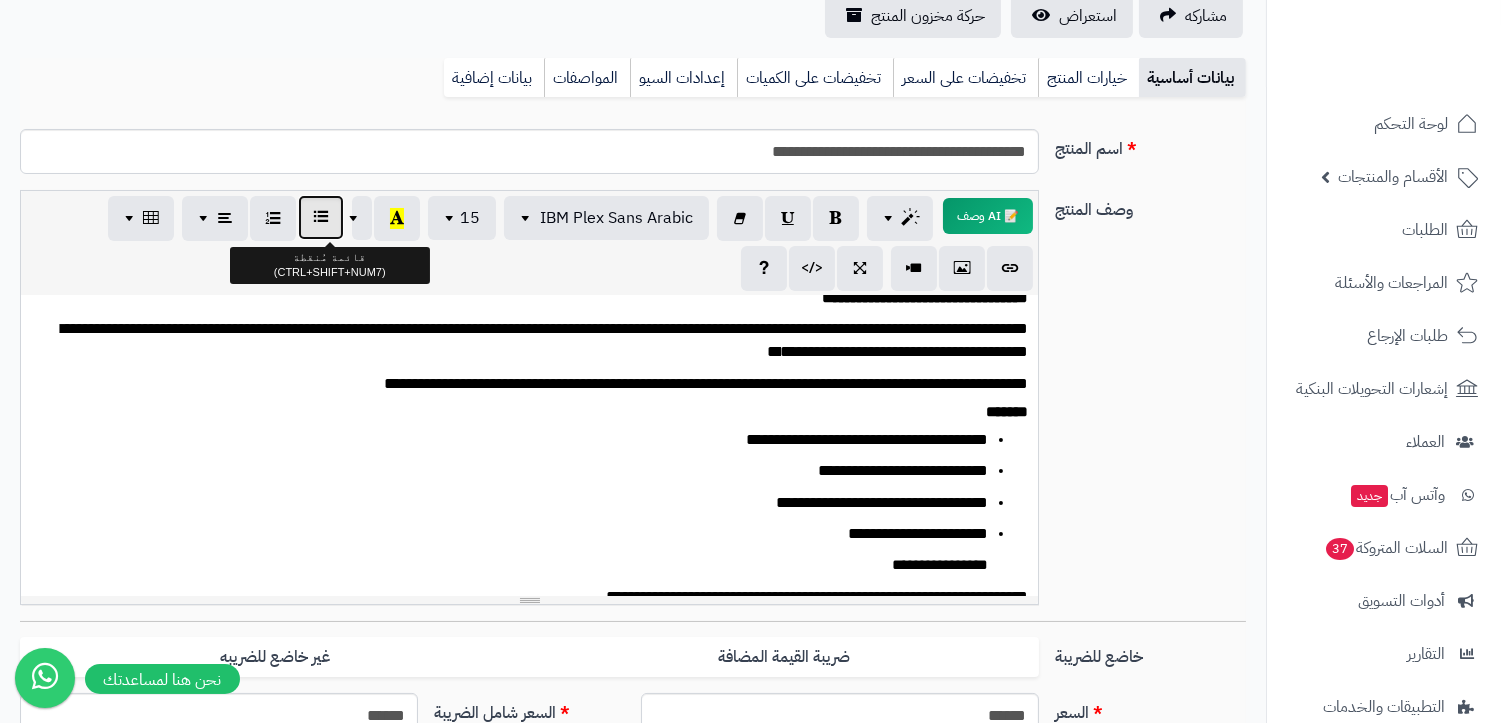 click at bounding box center (321, 217) 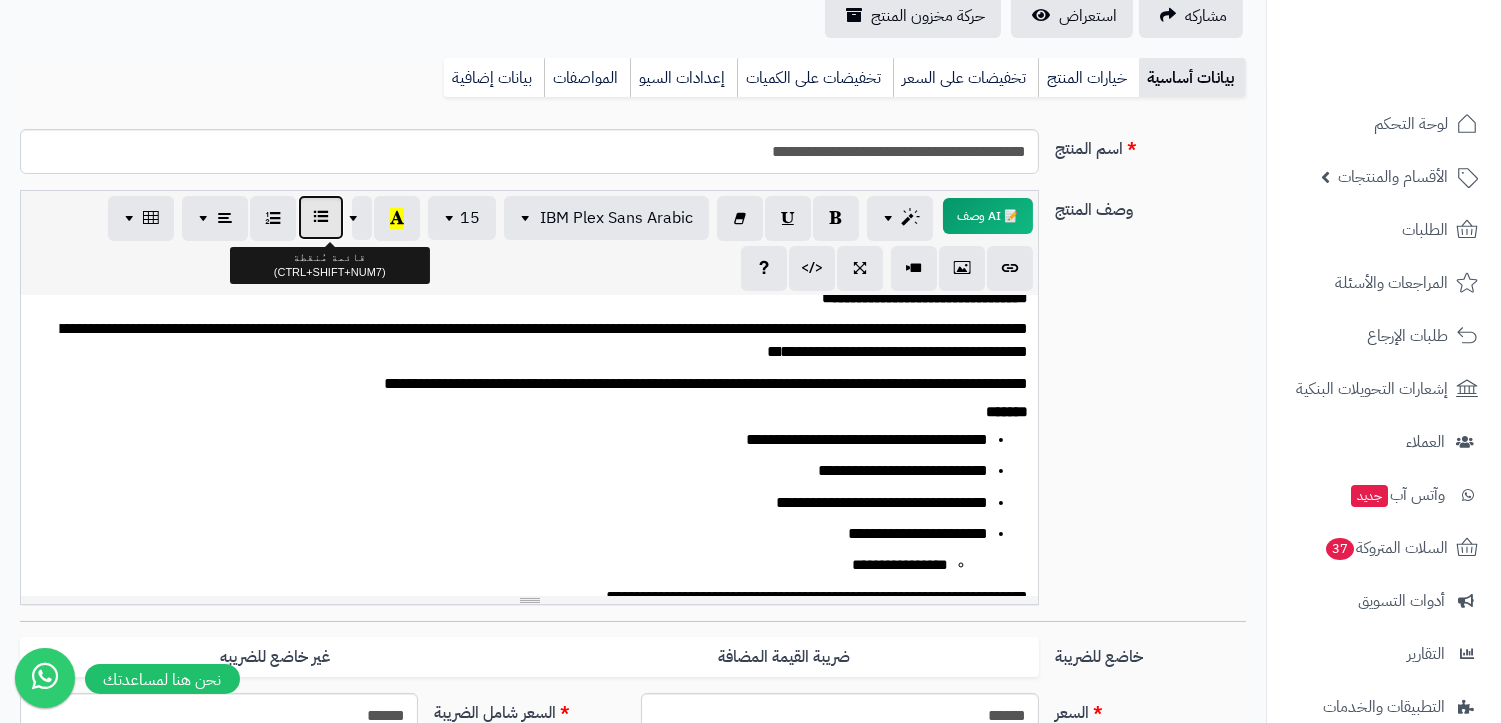 click at bounding box center (321, 217) 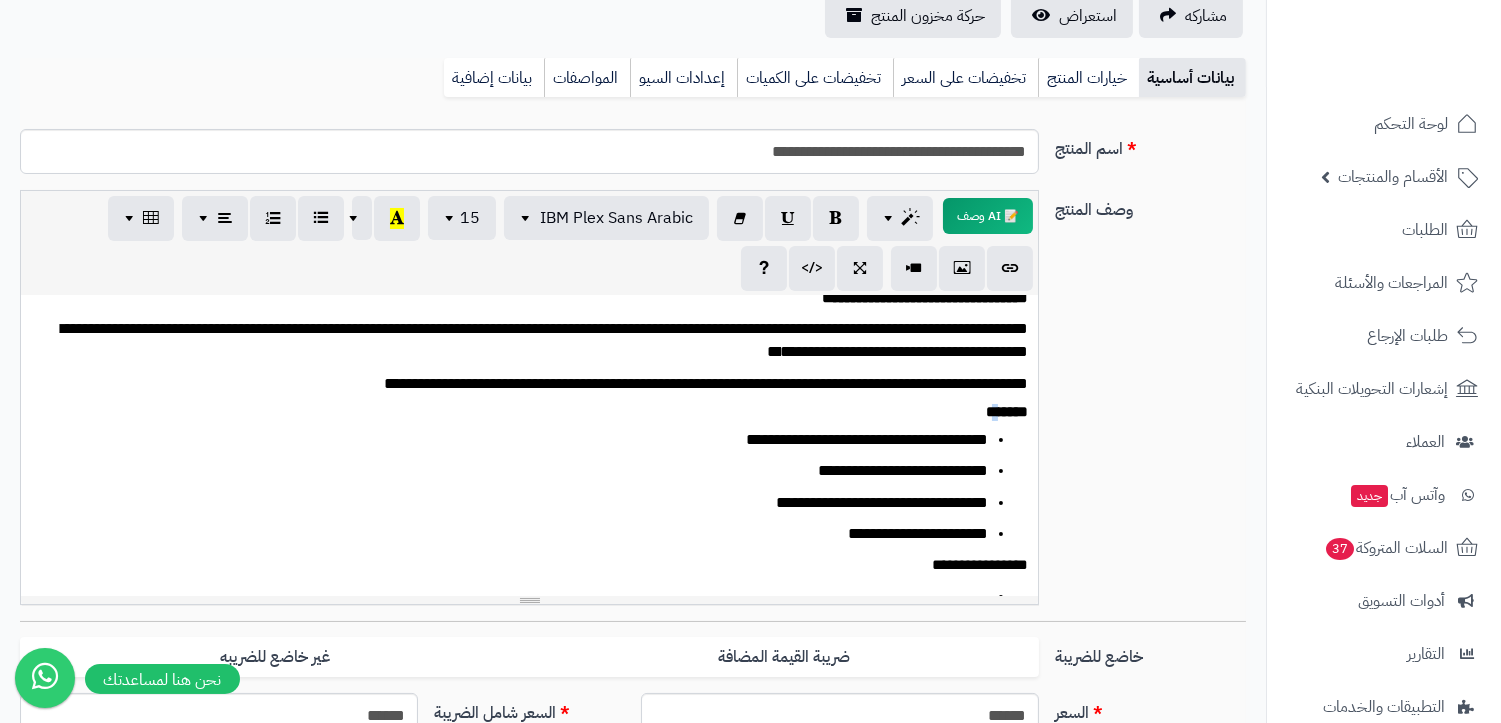 click on "*******" at bounding box center [1007, 411] 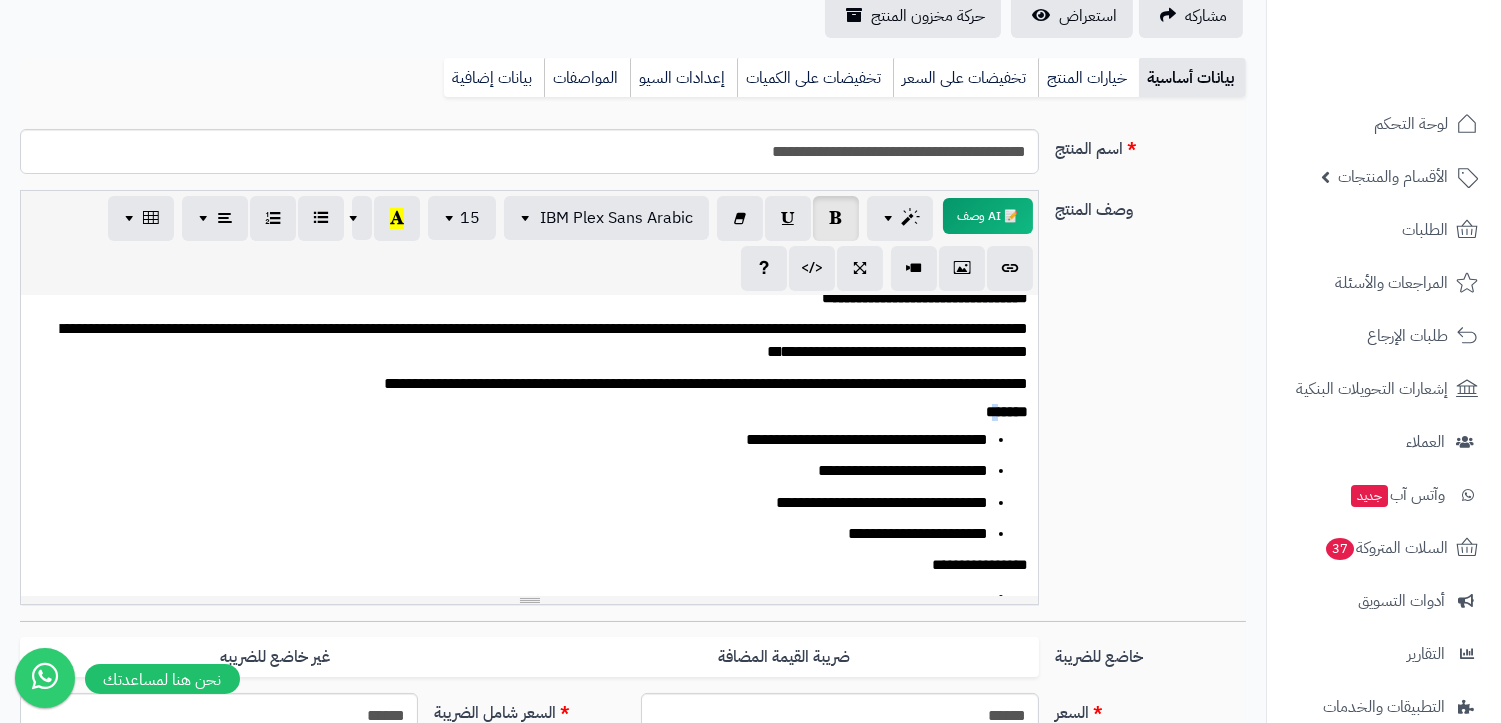click on "*******" at bounding box center [1007, 411] 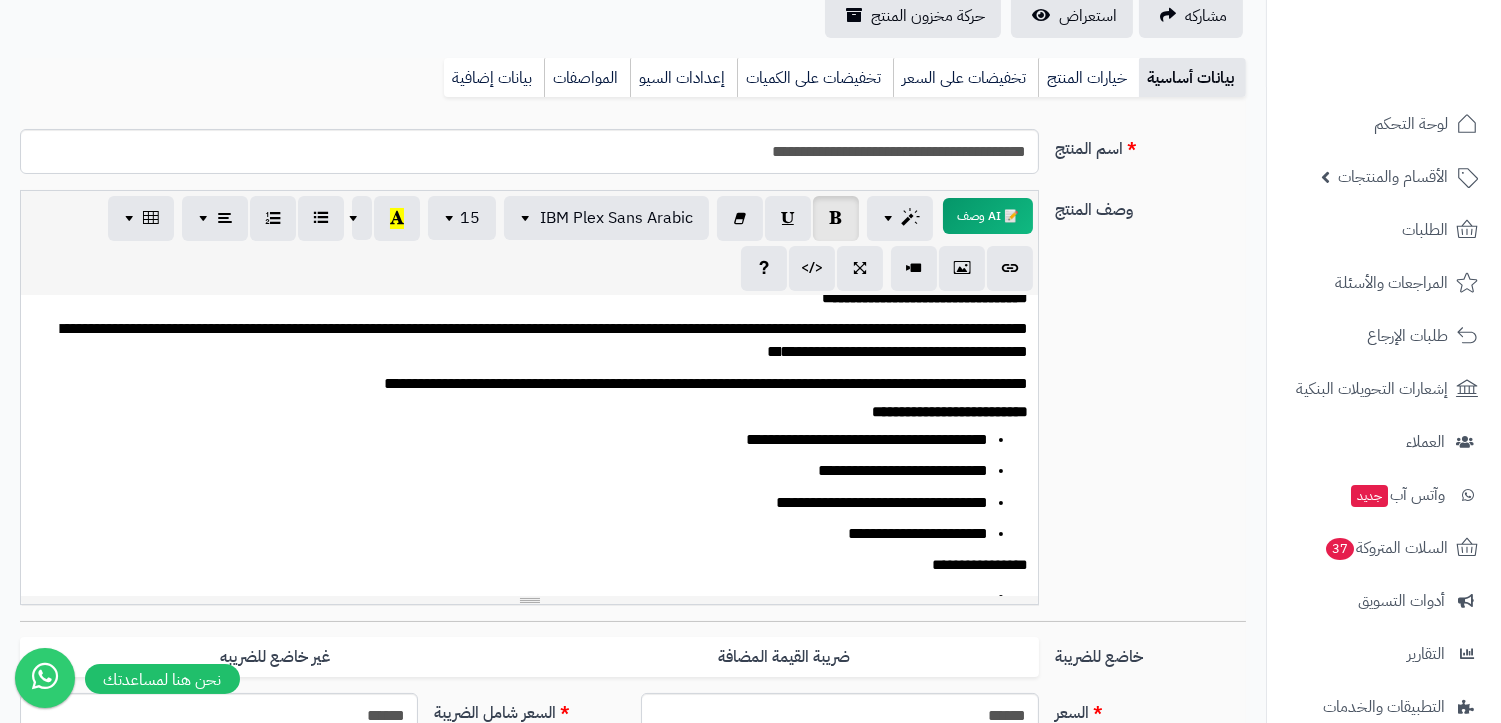 click on "**********" at bounding box center (538, 487) 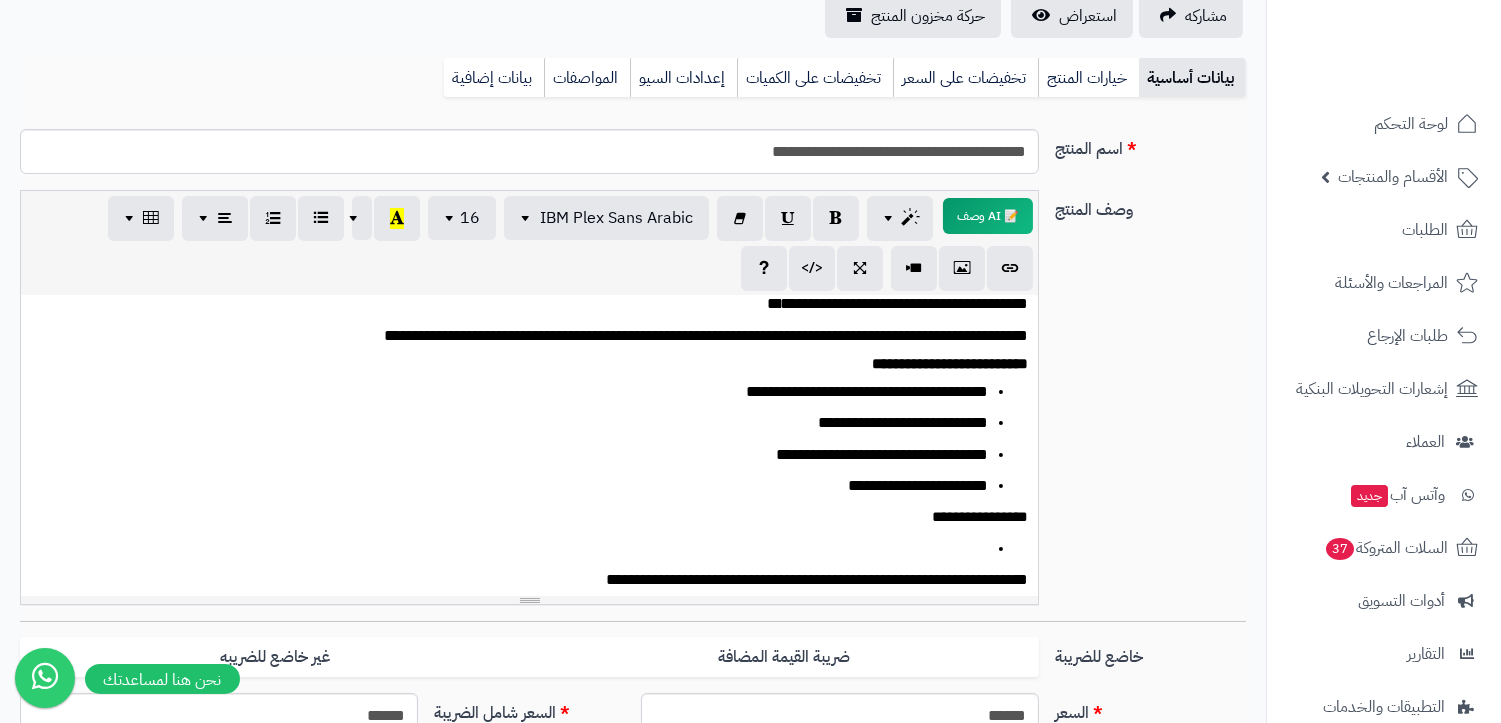 scroll, scrollTop: 125, scrollLeft: 0, axis: vertical 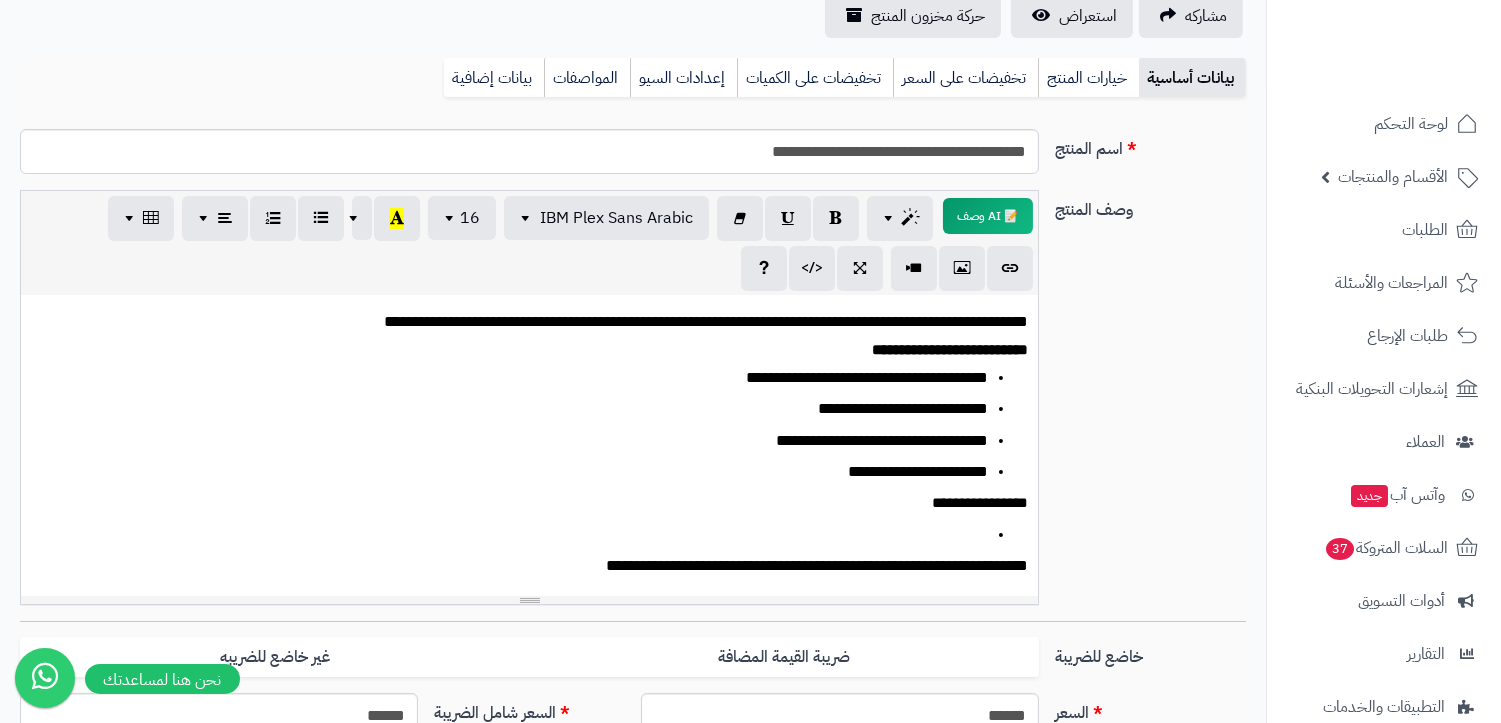click at bounding box center (509, 535) 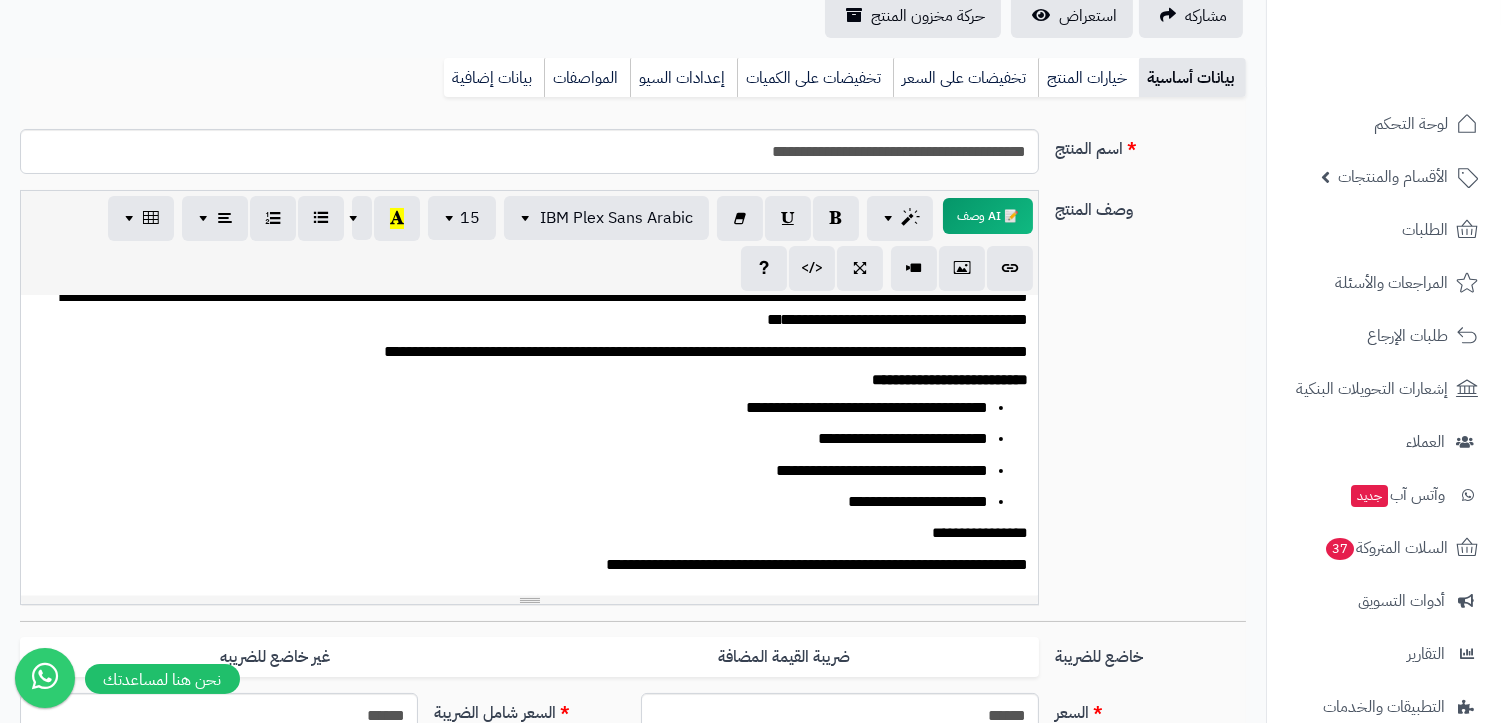 scroll, scrollTop: 94, scrollLeft: 0, axis: vertical 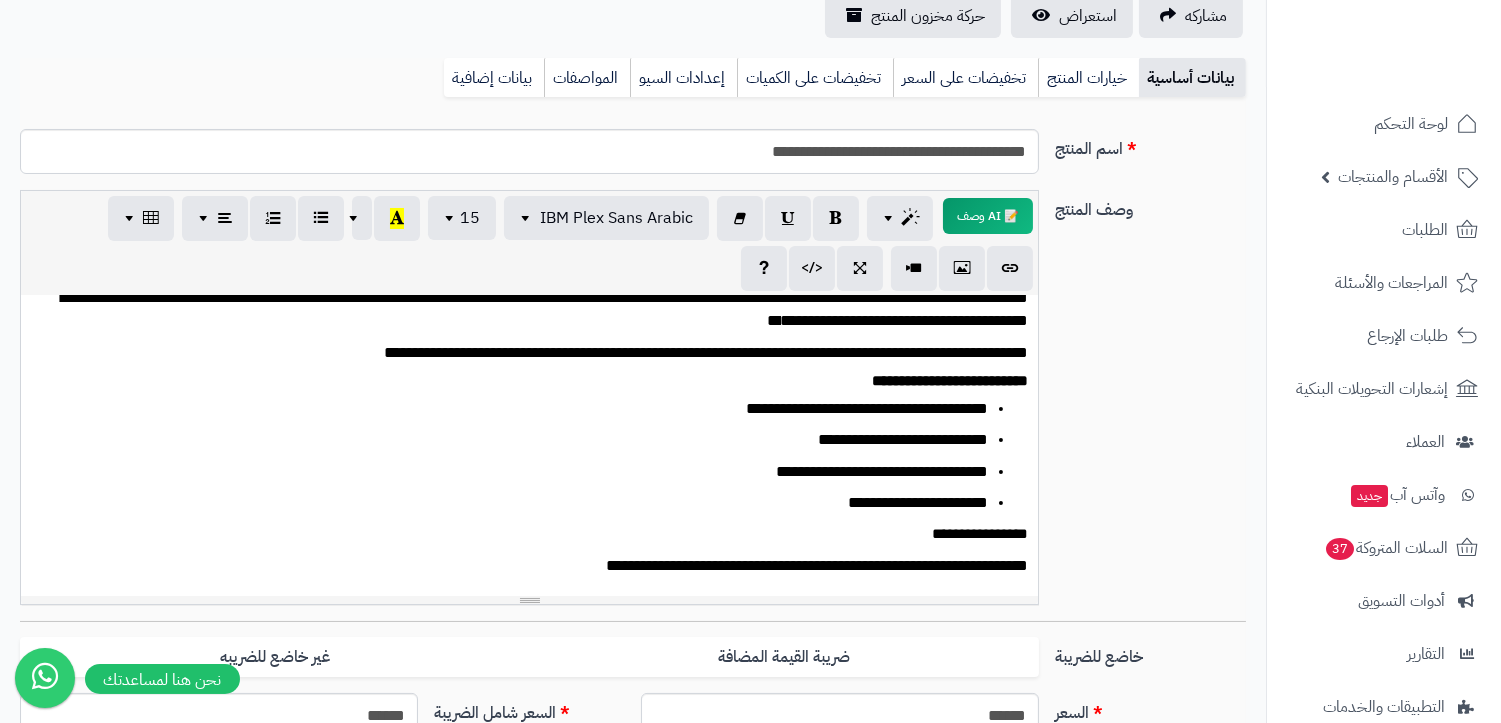 click on "**********" at bounding box center (980, 533) 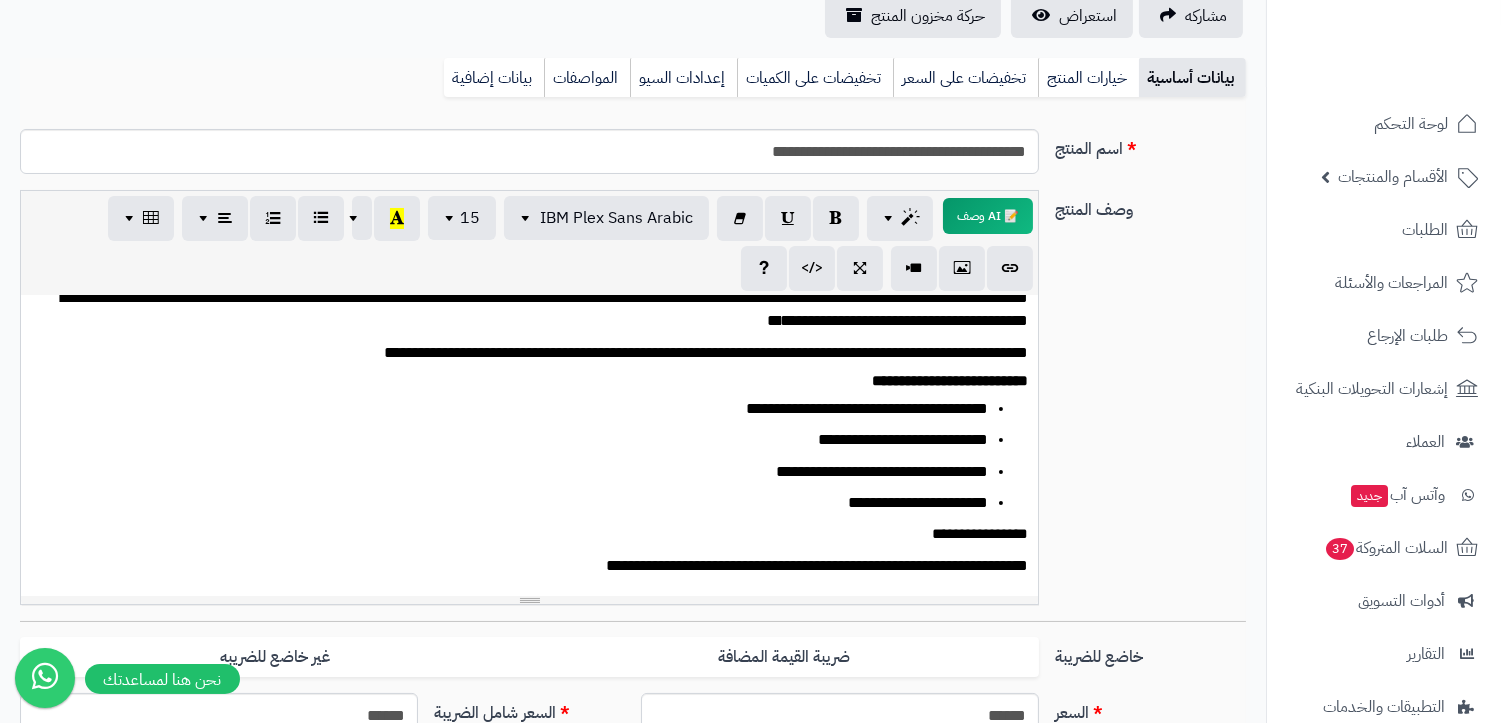 scroll, scrollTop: 125, scrollLeft: 0, axis: vertical 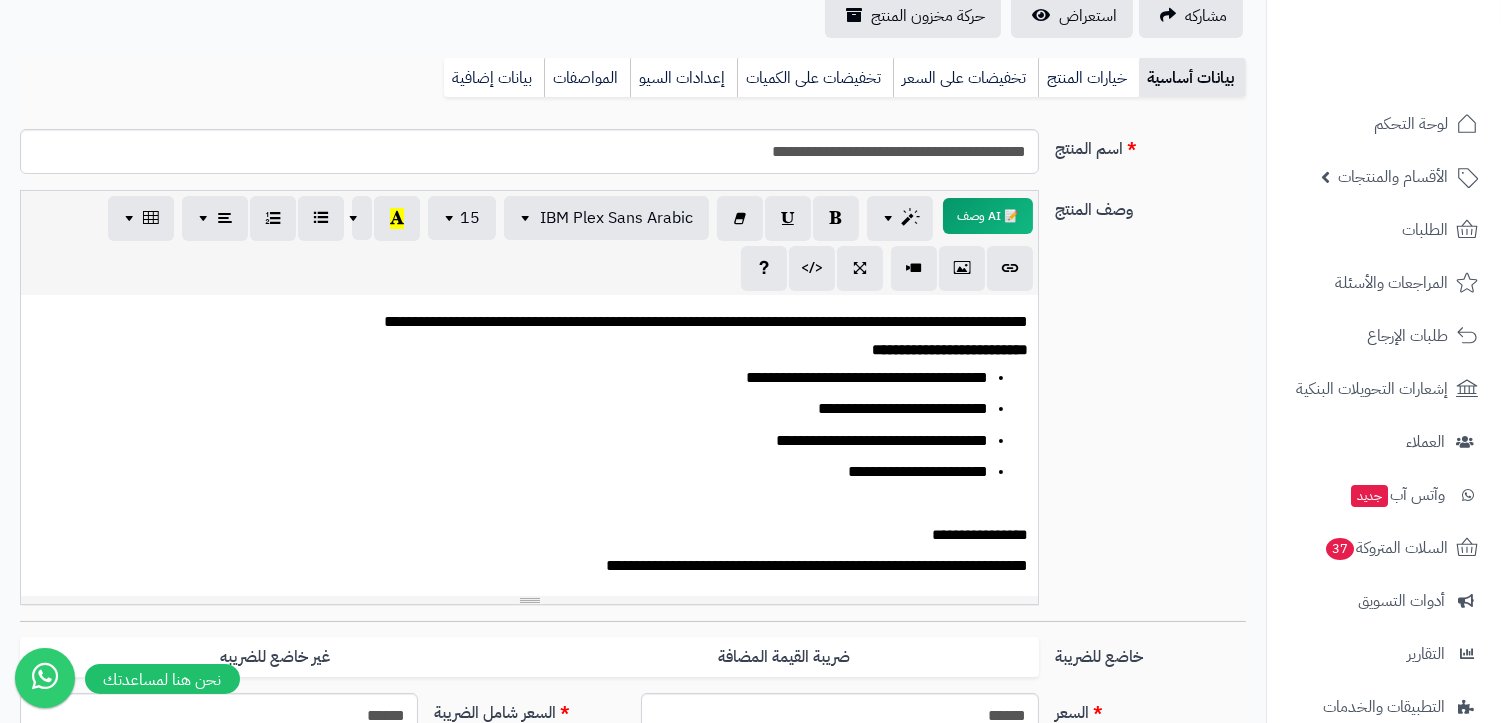 click on "**********" at bounding box center (980, 534) 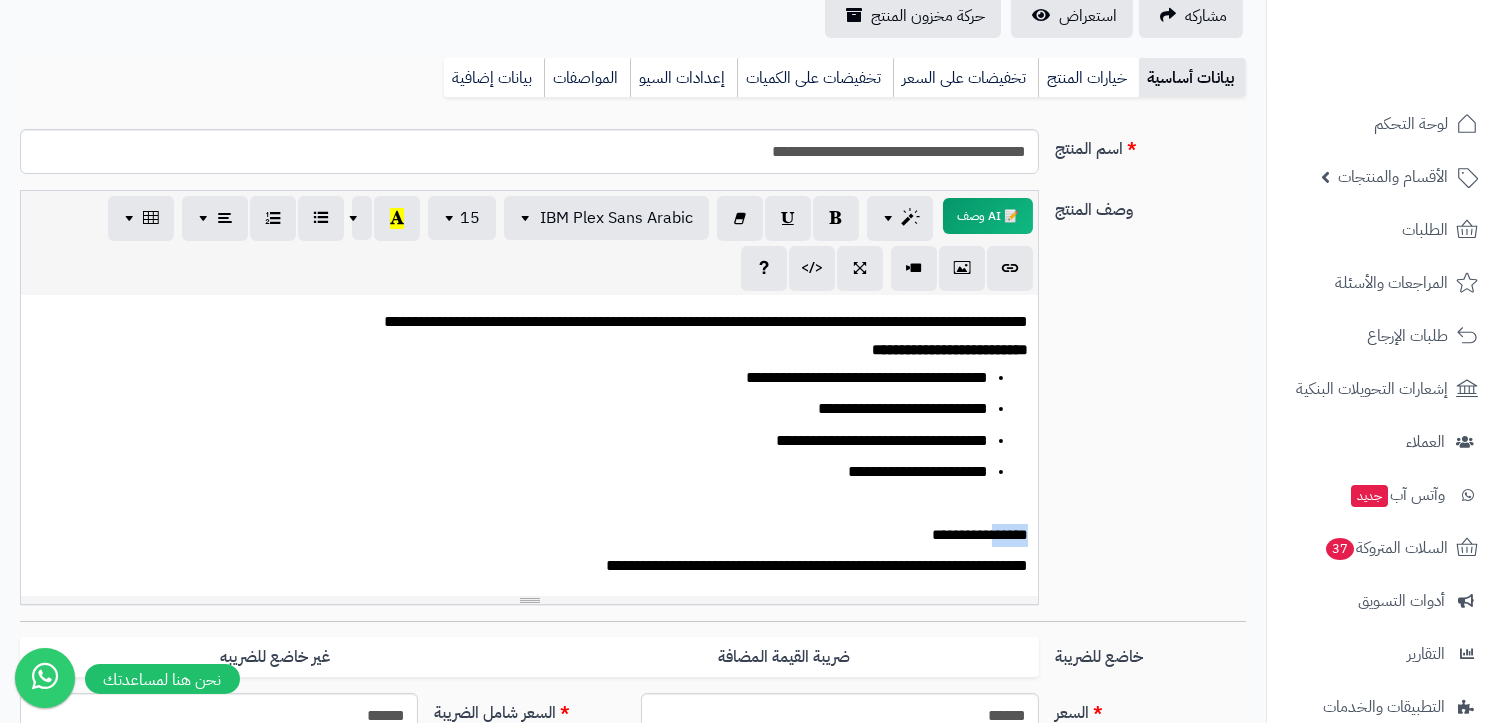 click on "**********" at bounding box center (980, 534) 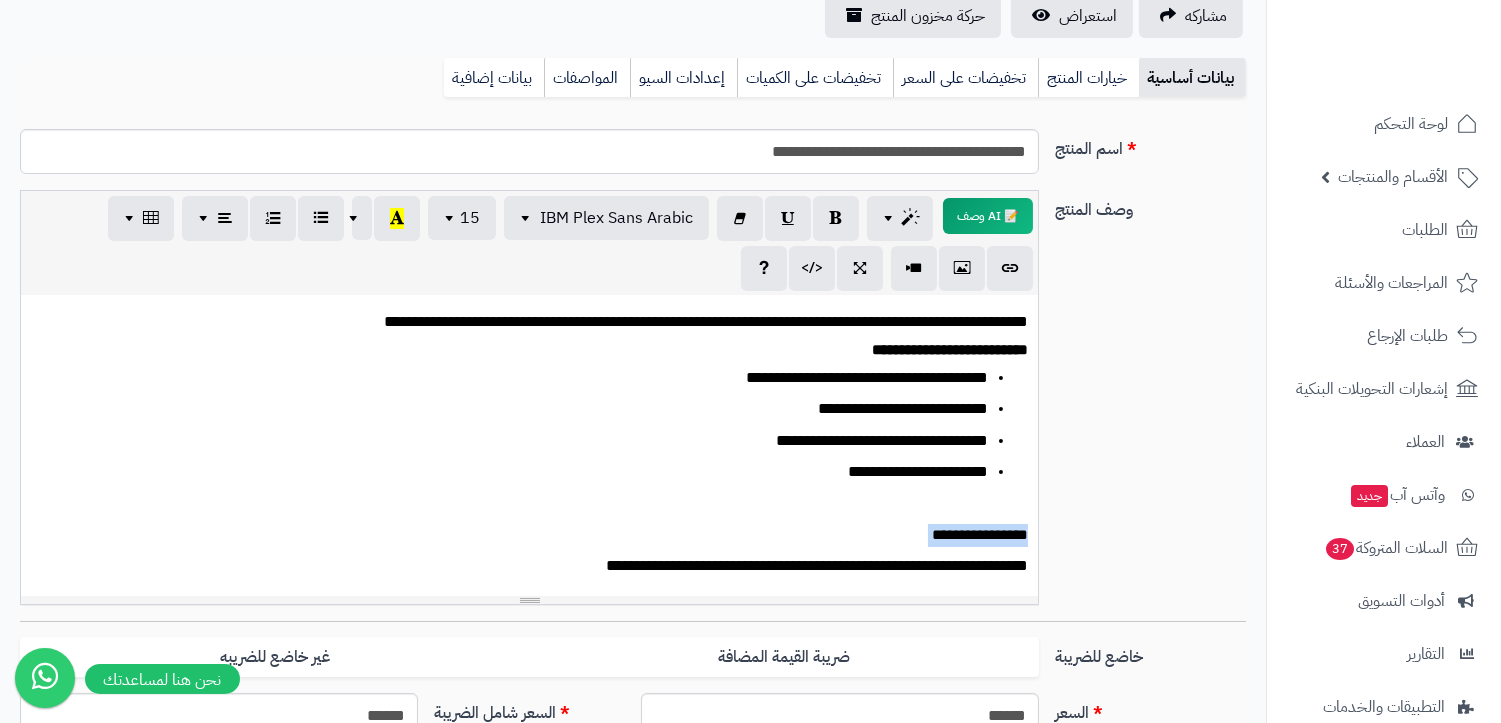 click on "**********" at bounding box center (980, 534) 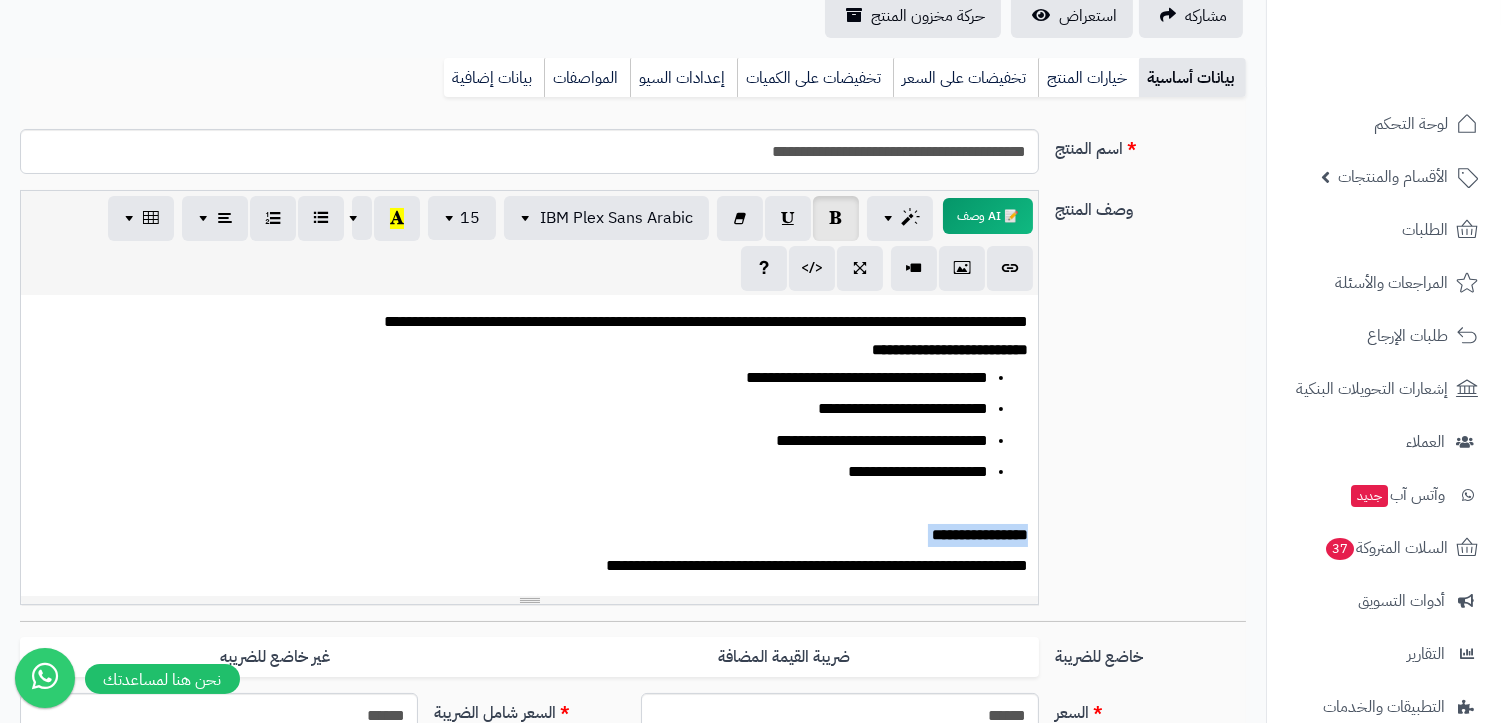 click on "**********" at bounding box center [529, 446] 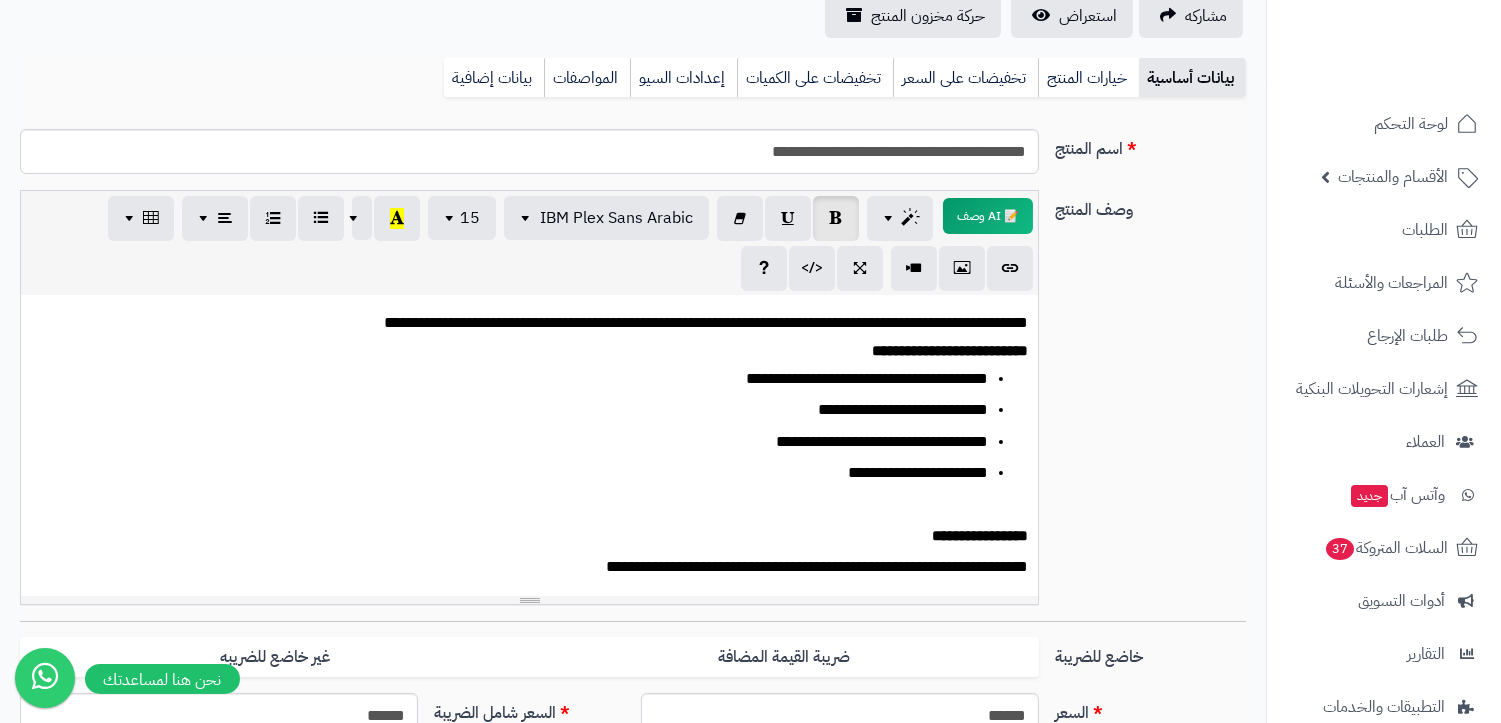 scroll, scrollTop: 125, scrollLeft: 0, axis: vertical 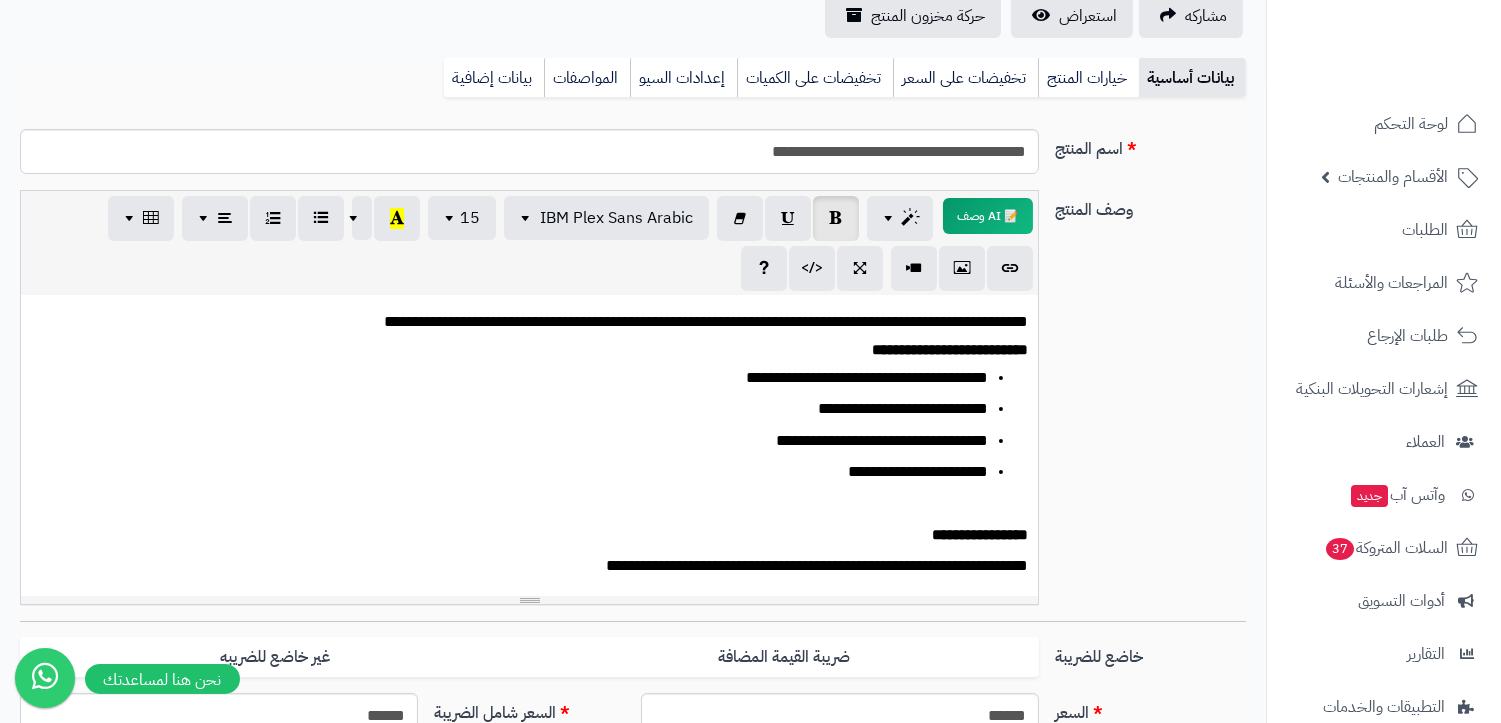 click on "**********" at bounding box center [529, 446] 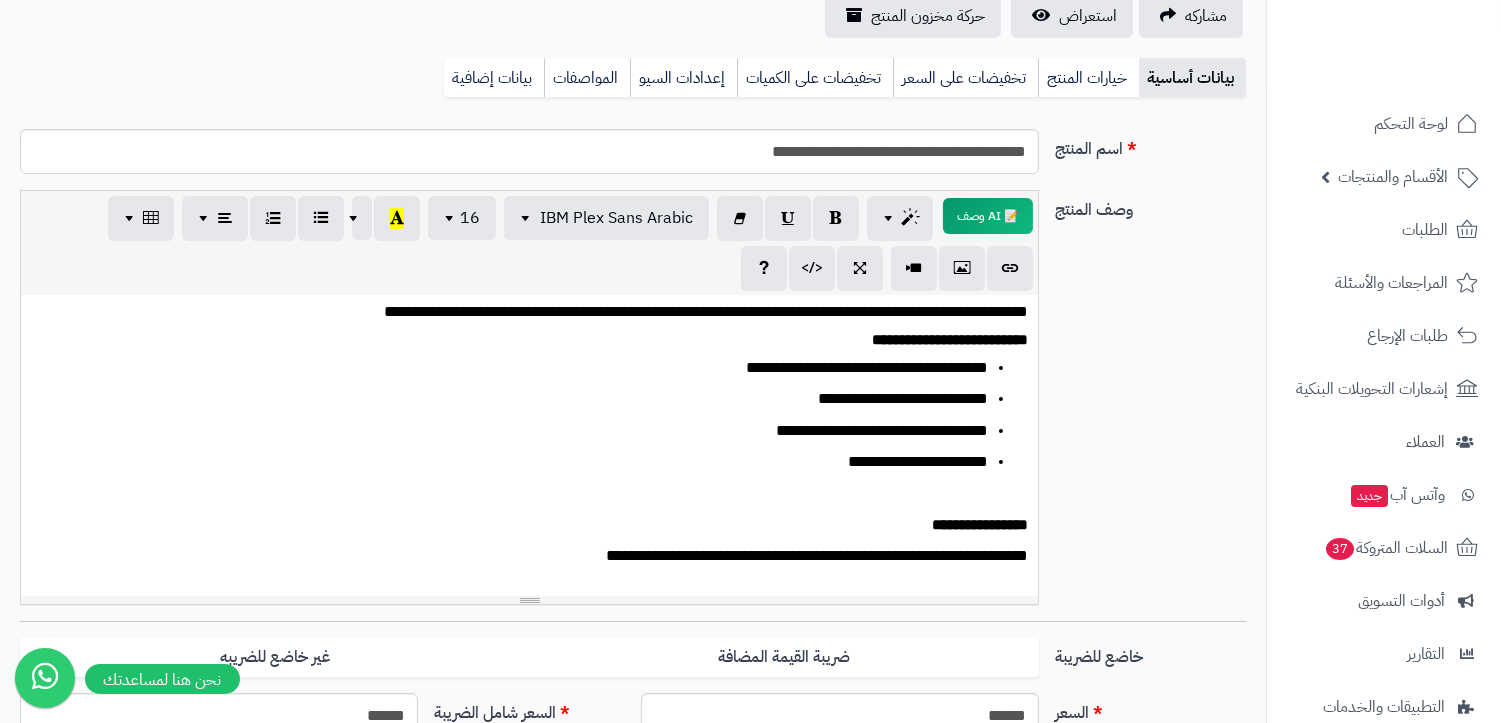 scroll, scrollTop: 166, scrollLeft: 0, axis: vertical 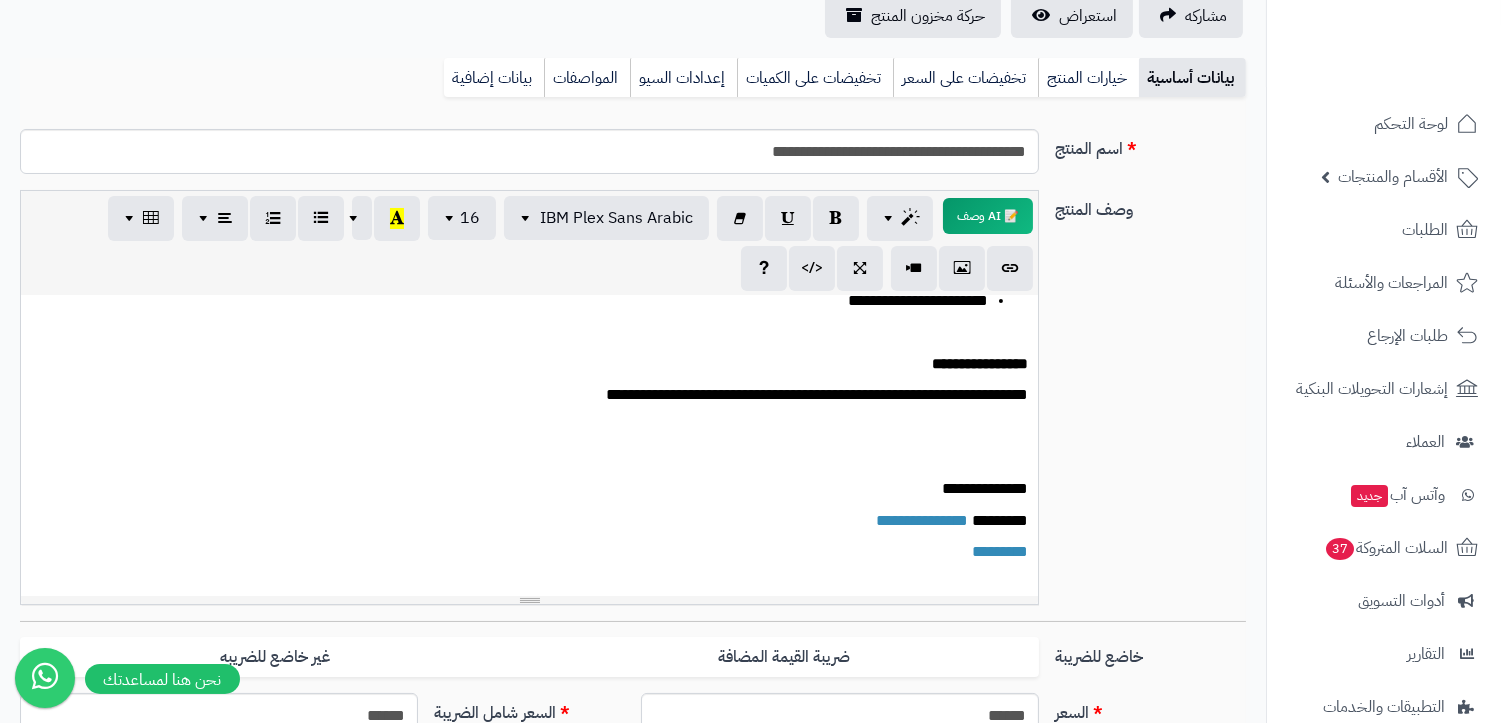 click on "**********" at bounding box center (538, 395) 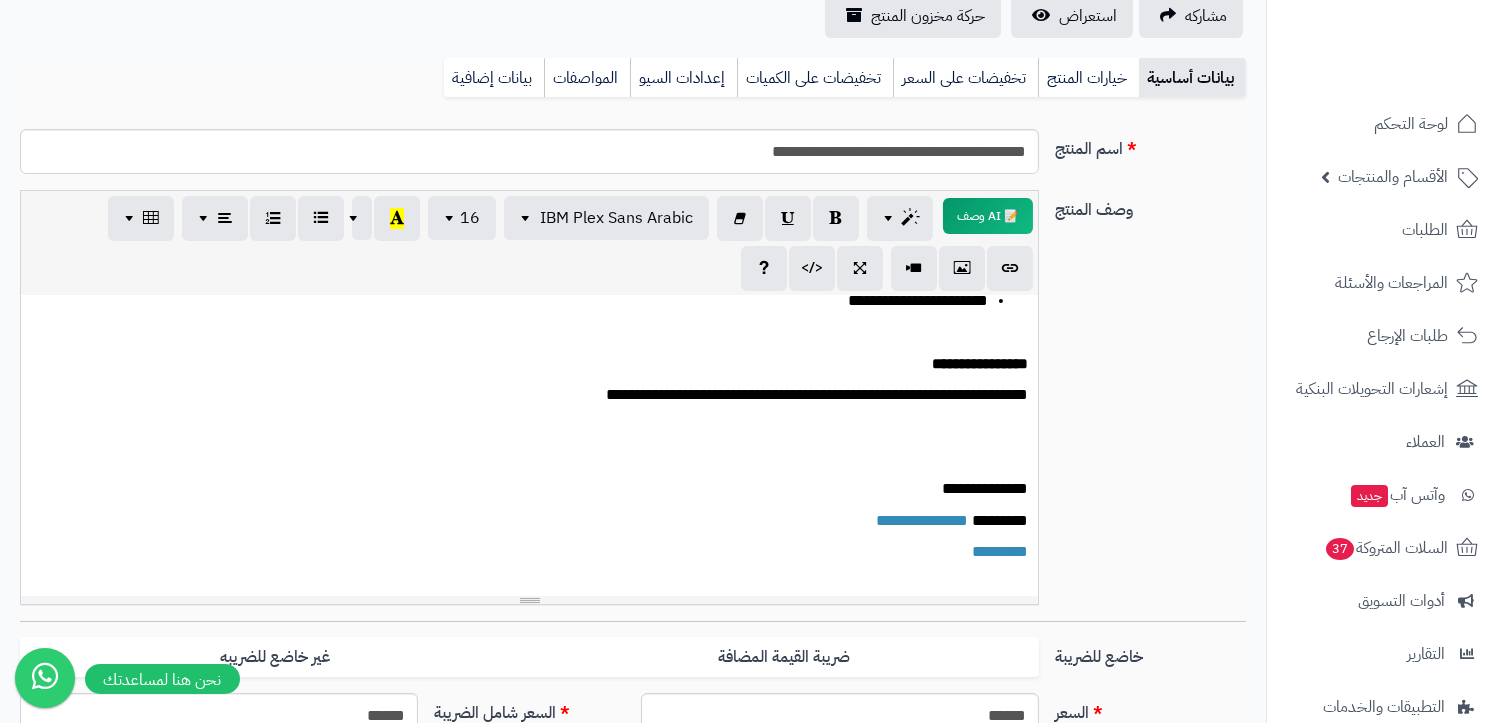 click on "**********" at bounding box center (529, 446) 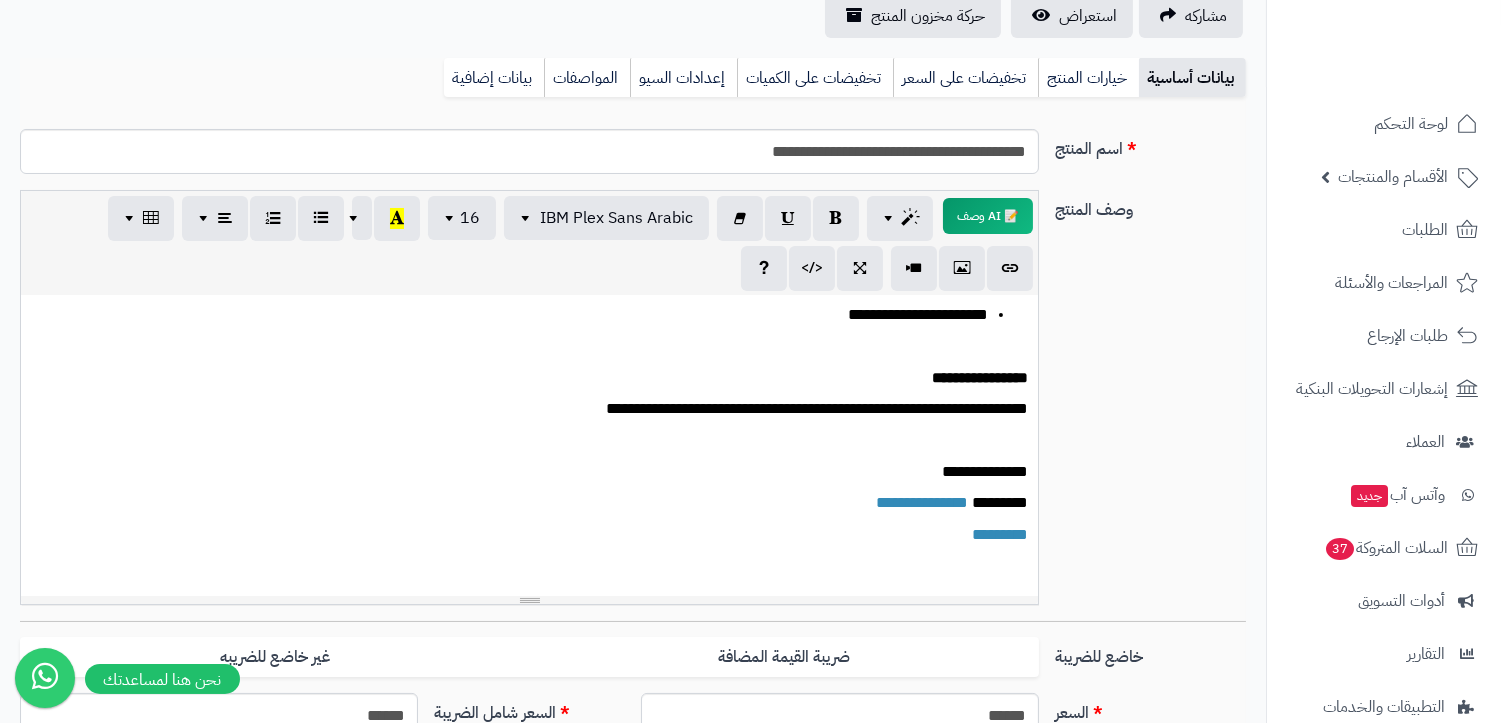 click at bounding box center [529, 566] 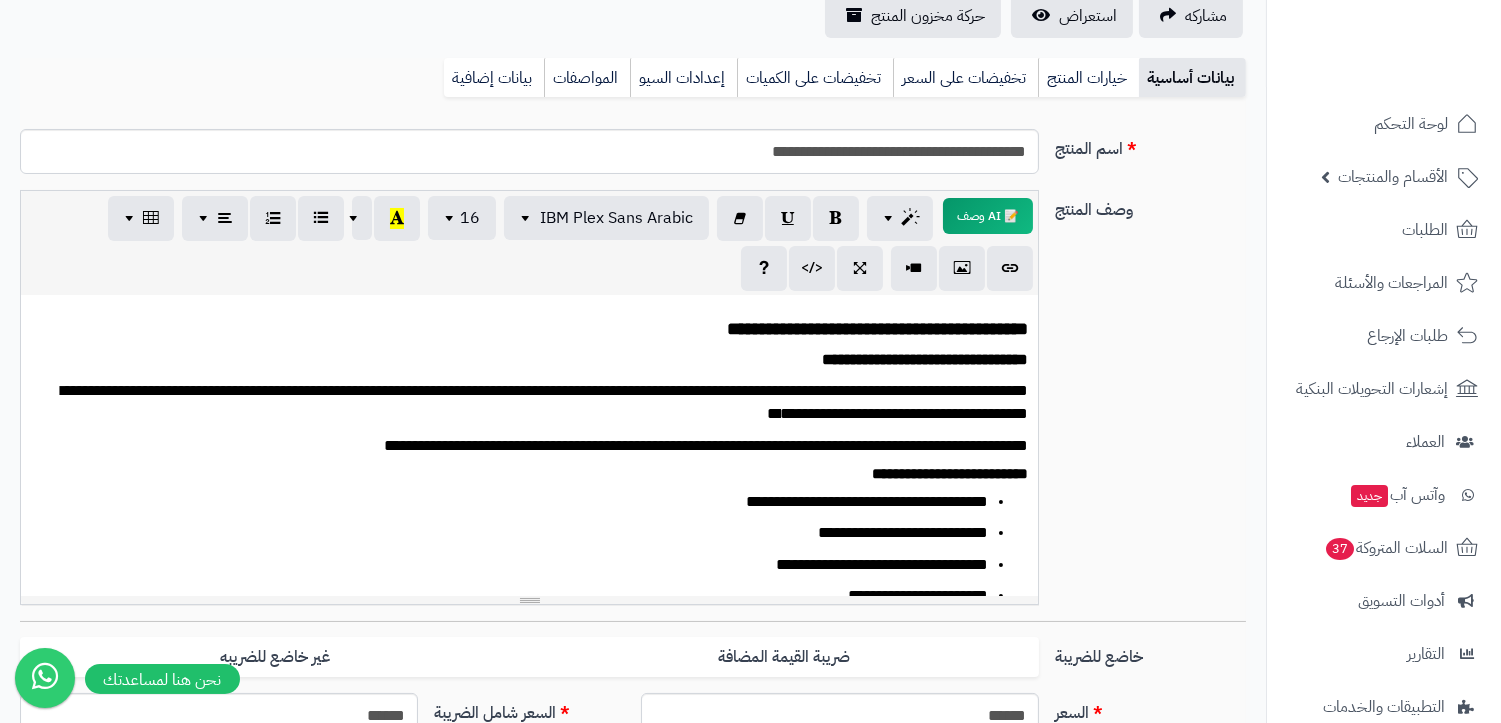 scroll, scrollTop: 0, scrollLeft: 0, axis: both 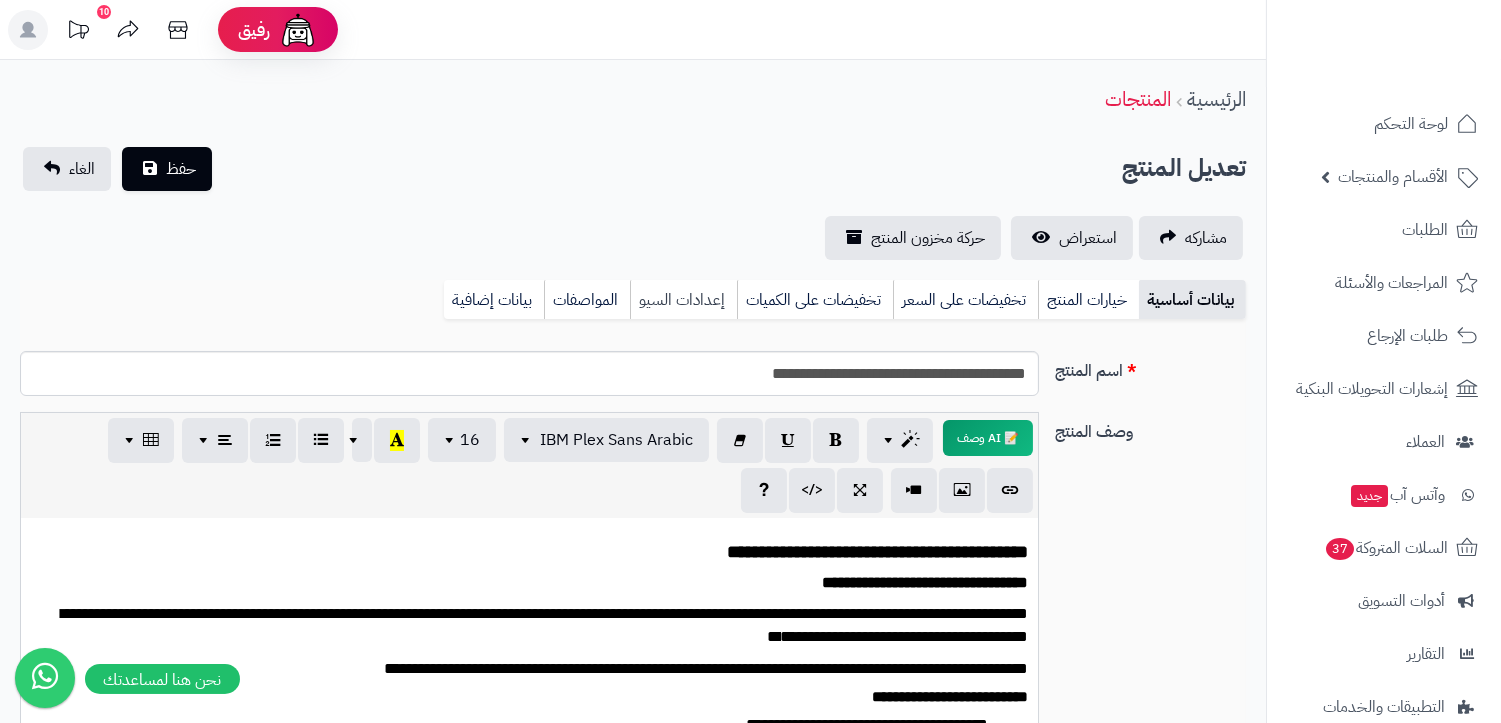 click on "إعدادات السيو" at bounding box center (683, 300) 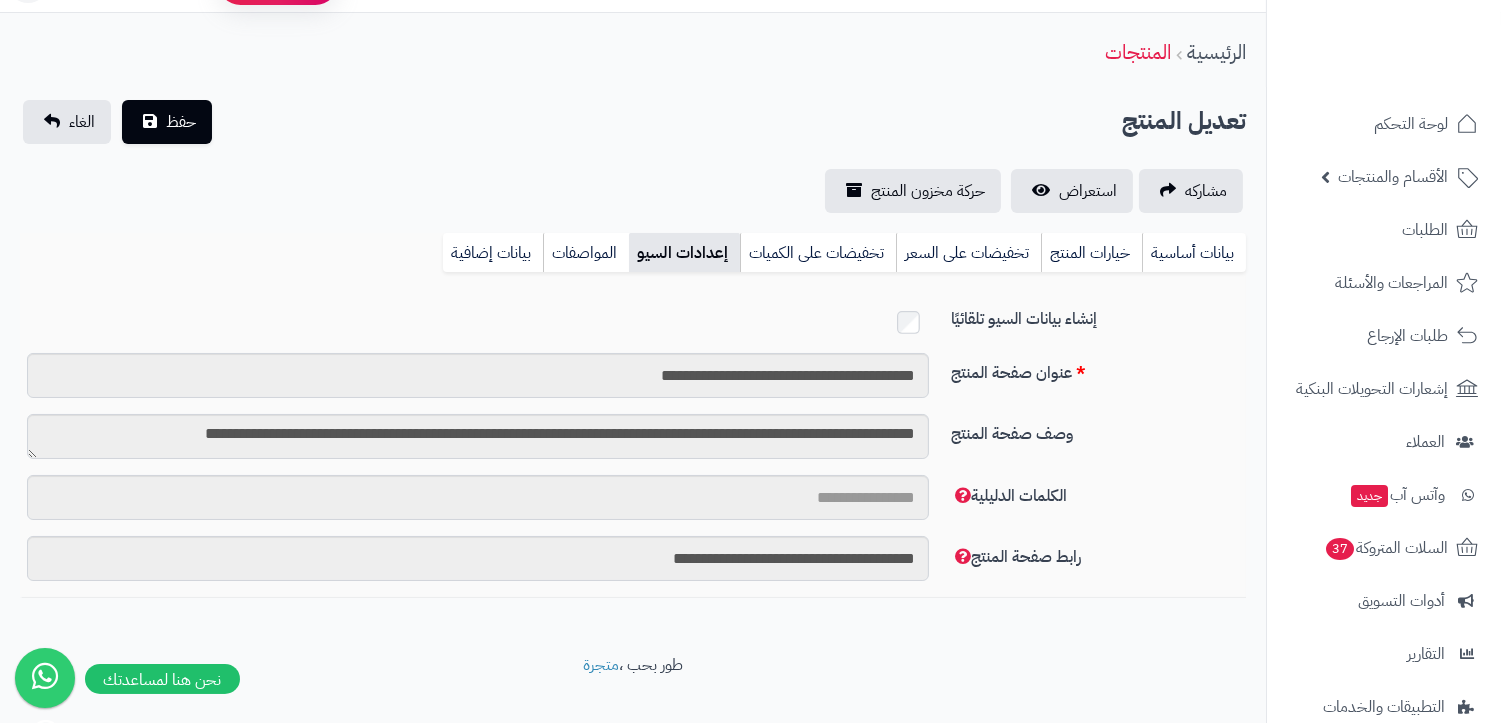 scroll, scrollTop: 74, scrollLeft: 0, axis: vertical 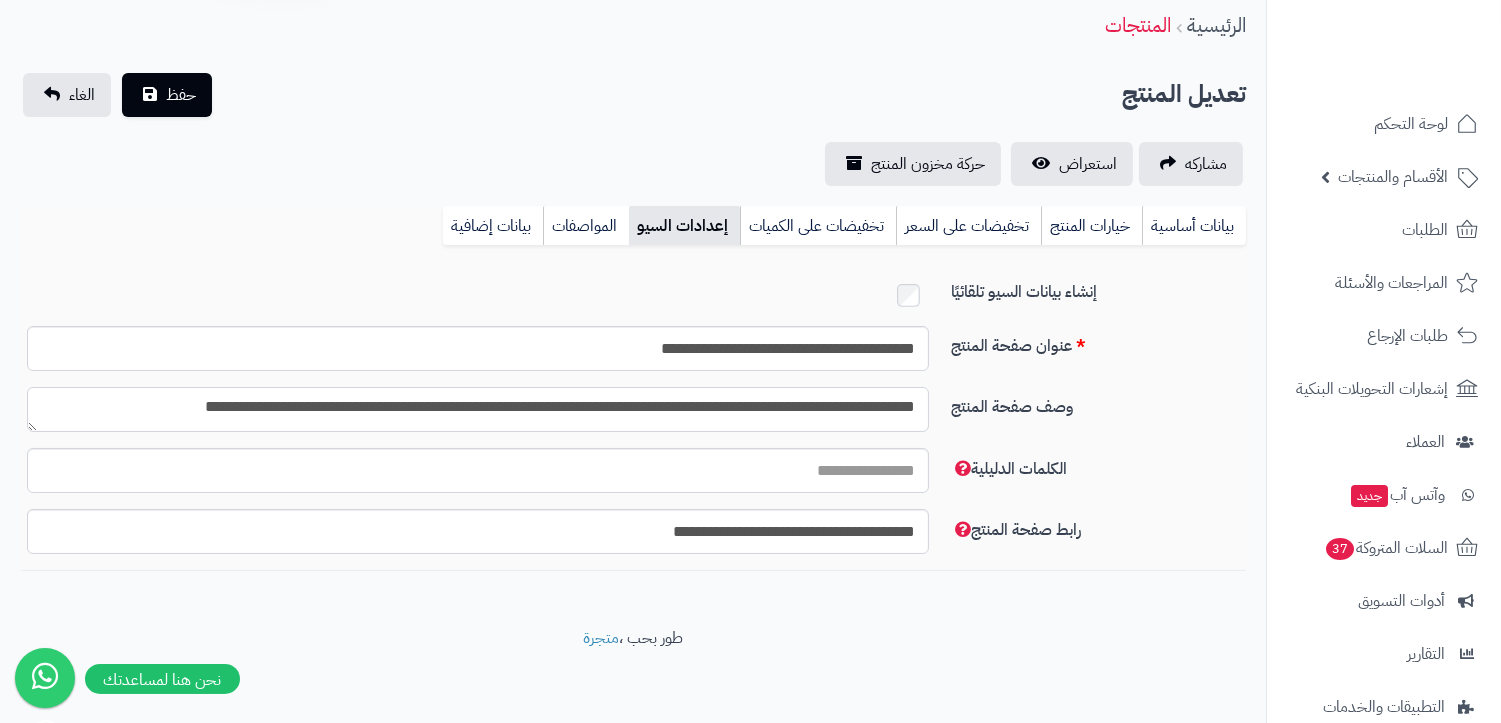 click on "**********" at bounding box center (478, 409) 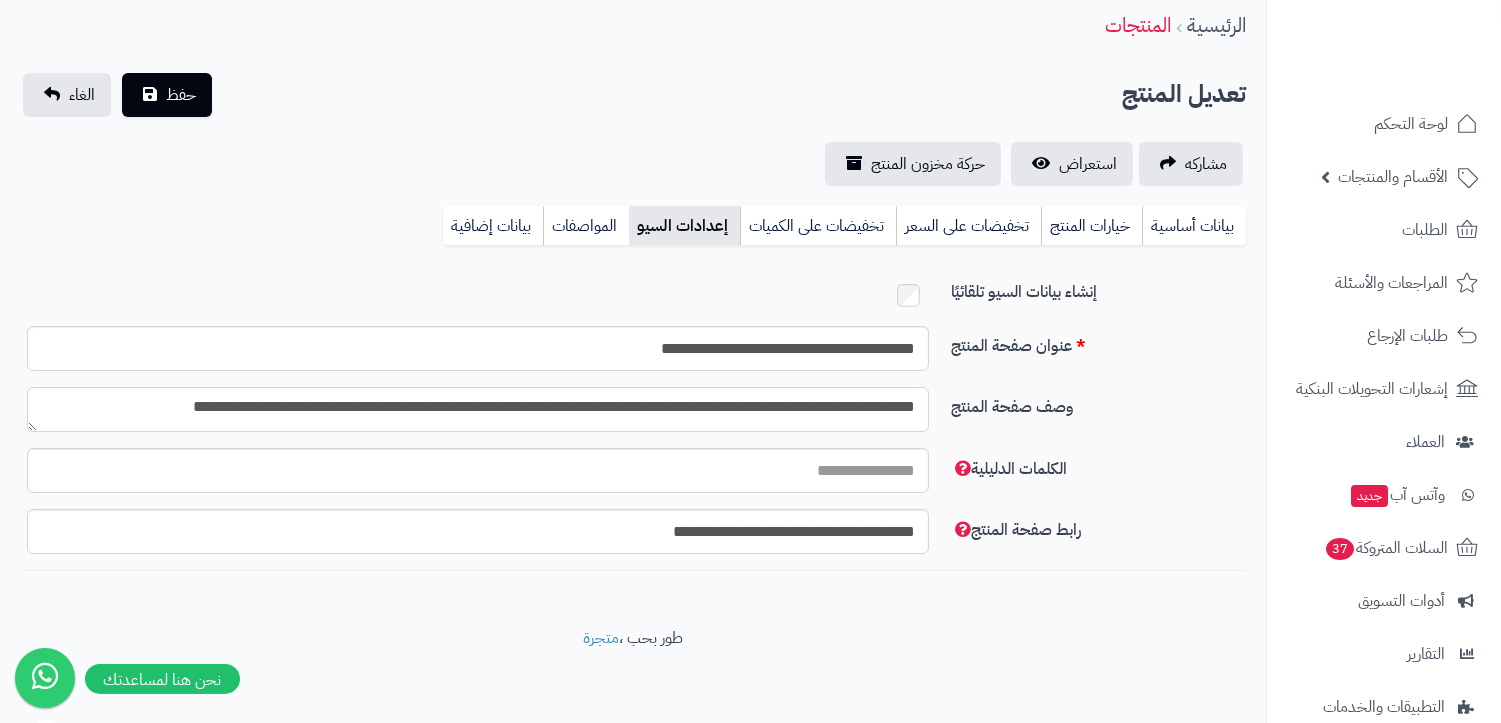 click on "**********" at bounding box center [478, 409] 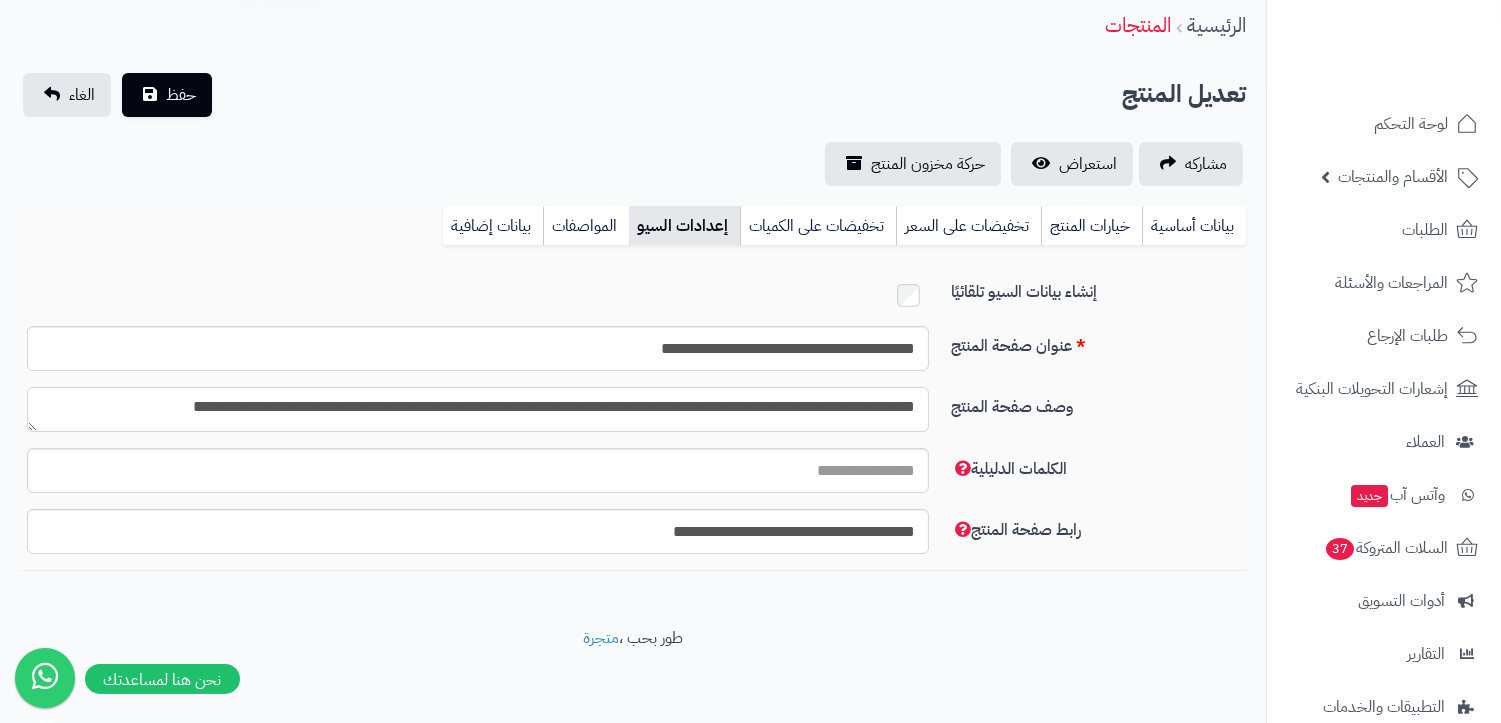 type on "**********" 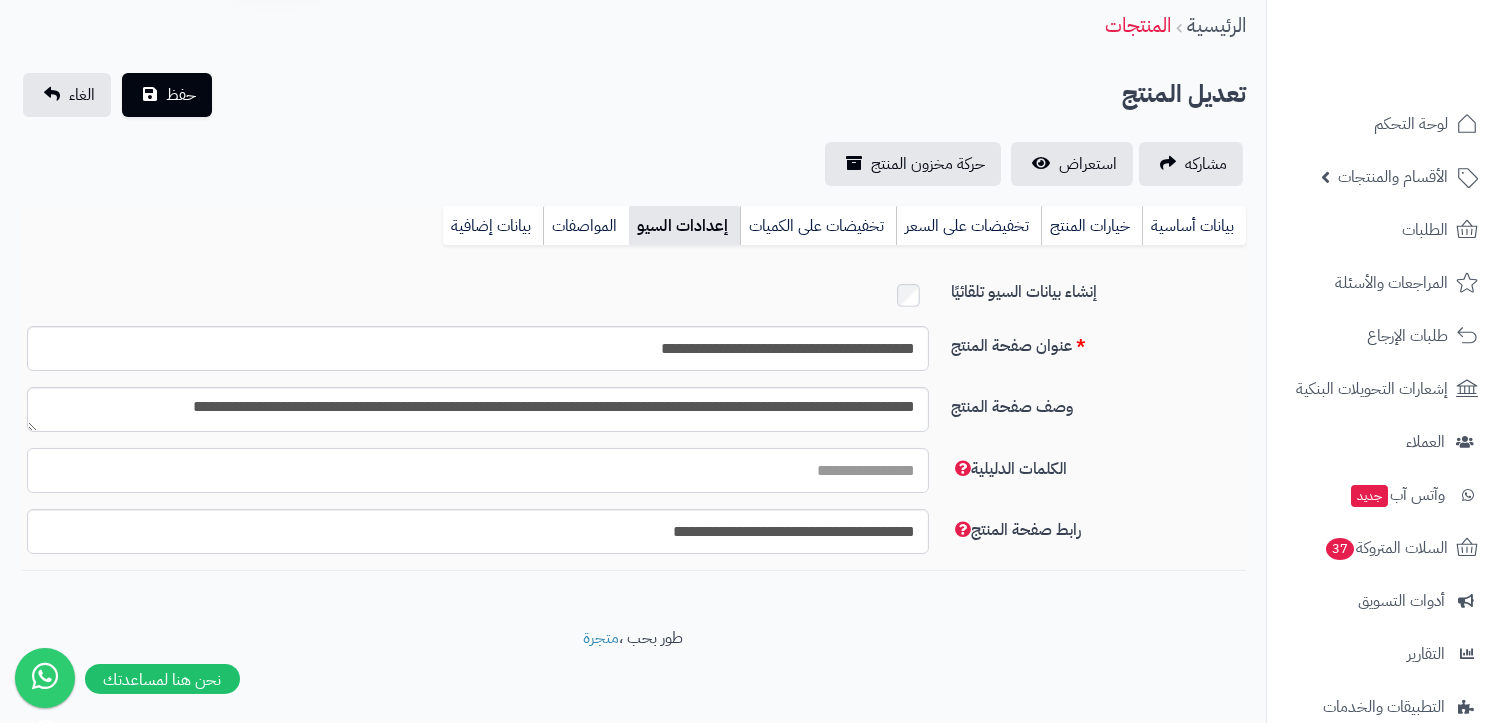 click on "الكلمات الدليلية" at bounding box center [478, 470] 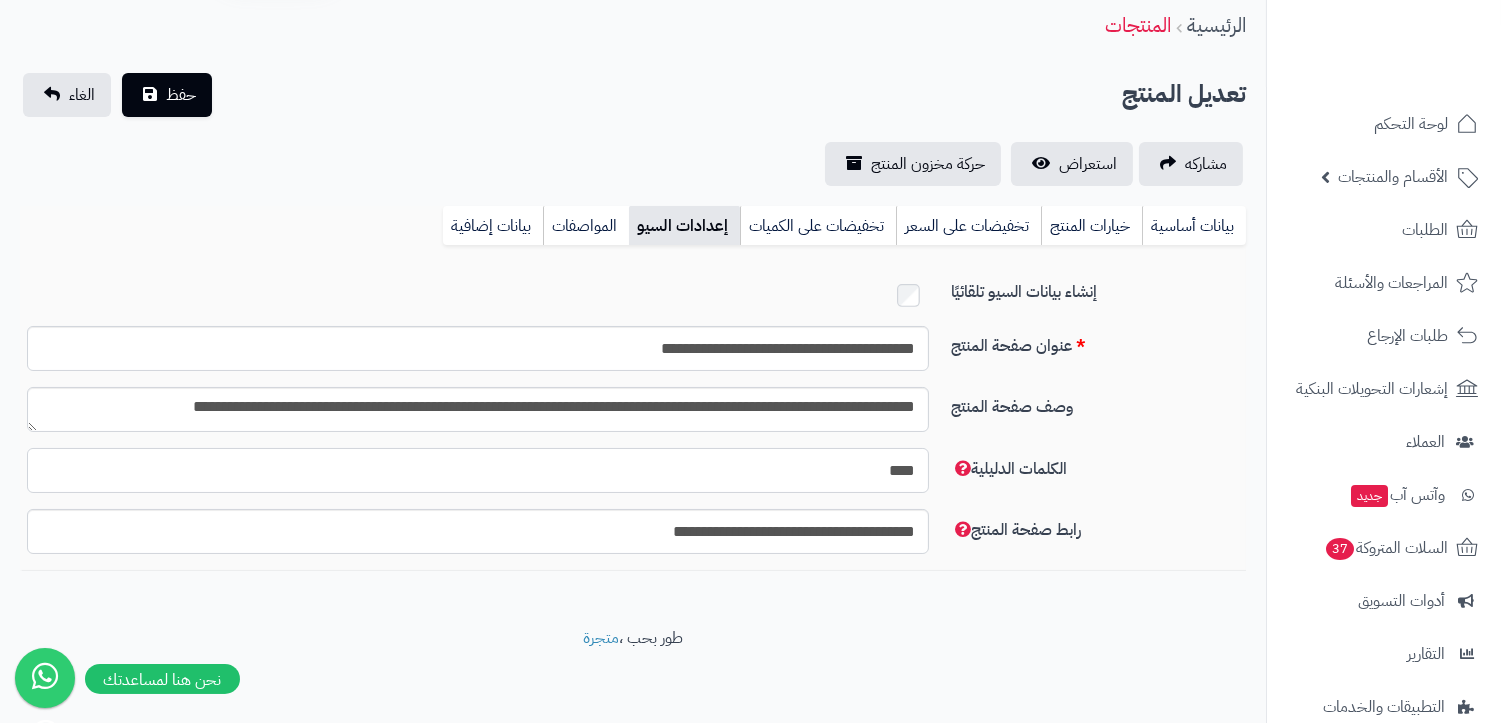 type on "*********" 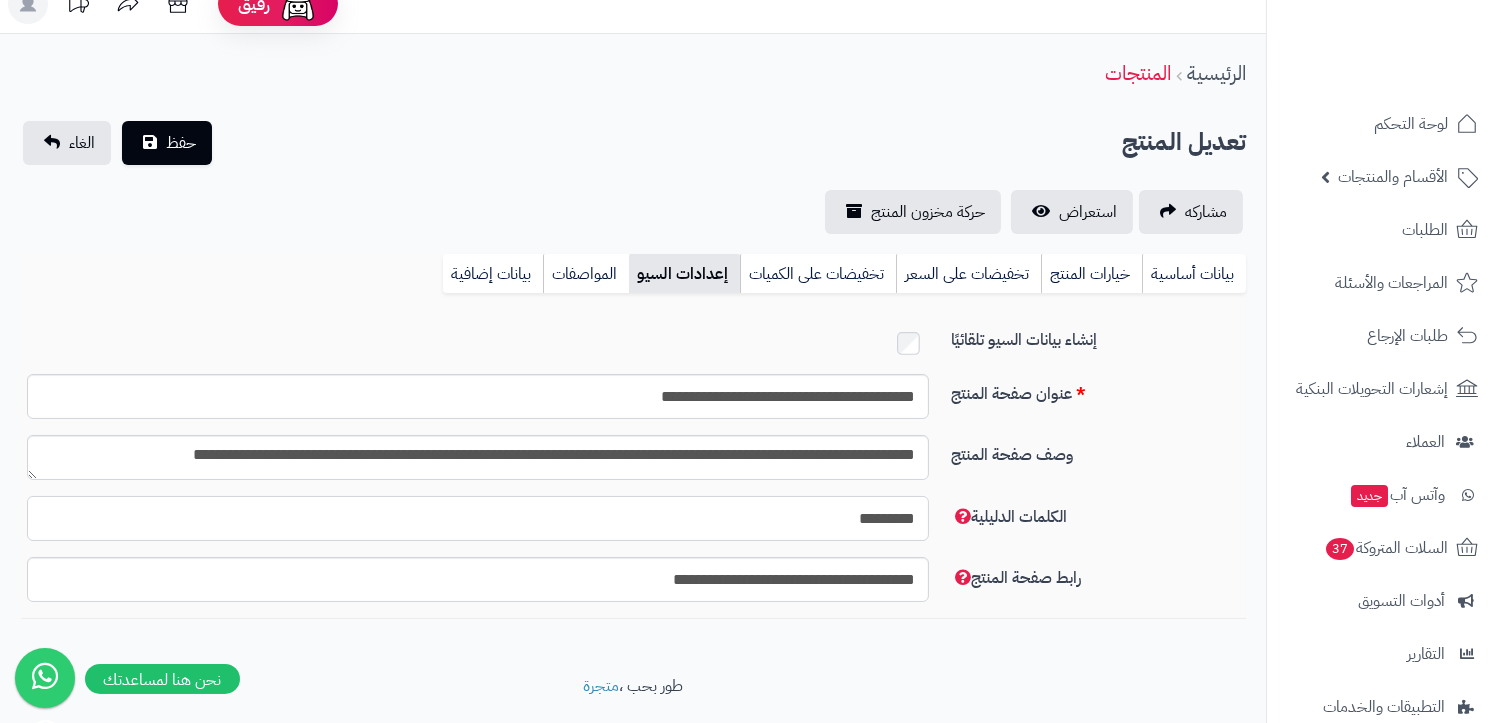 scroll, scrollTop: 0, scrollLeft: 0, axis: both 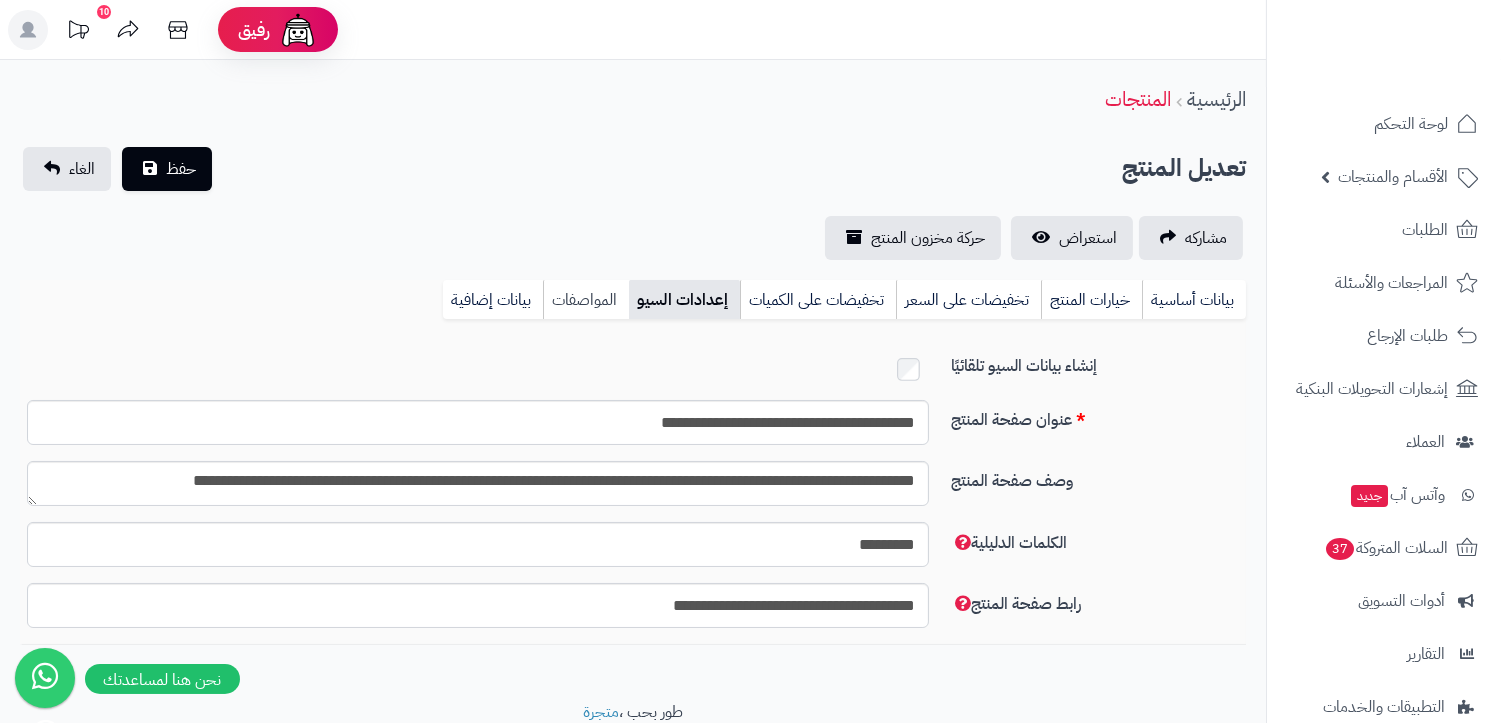 click on "المواصفات" at bounding box center (586, 300) 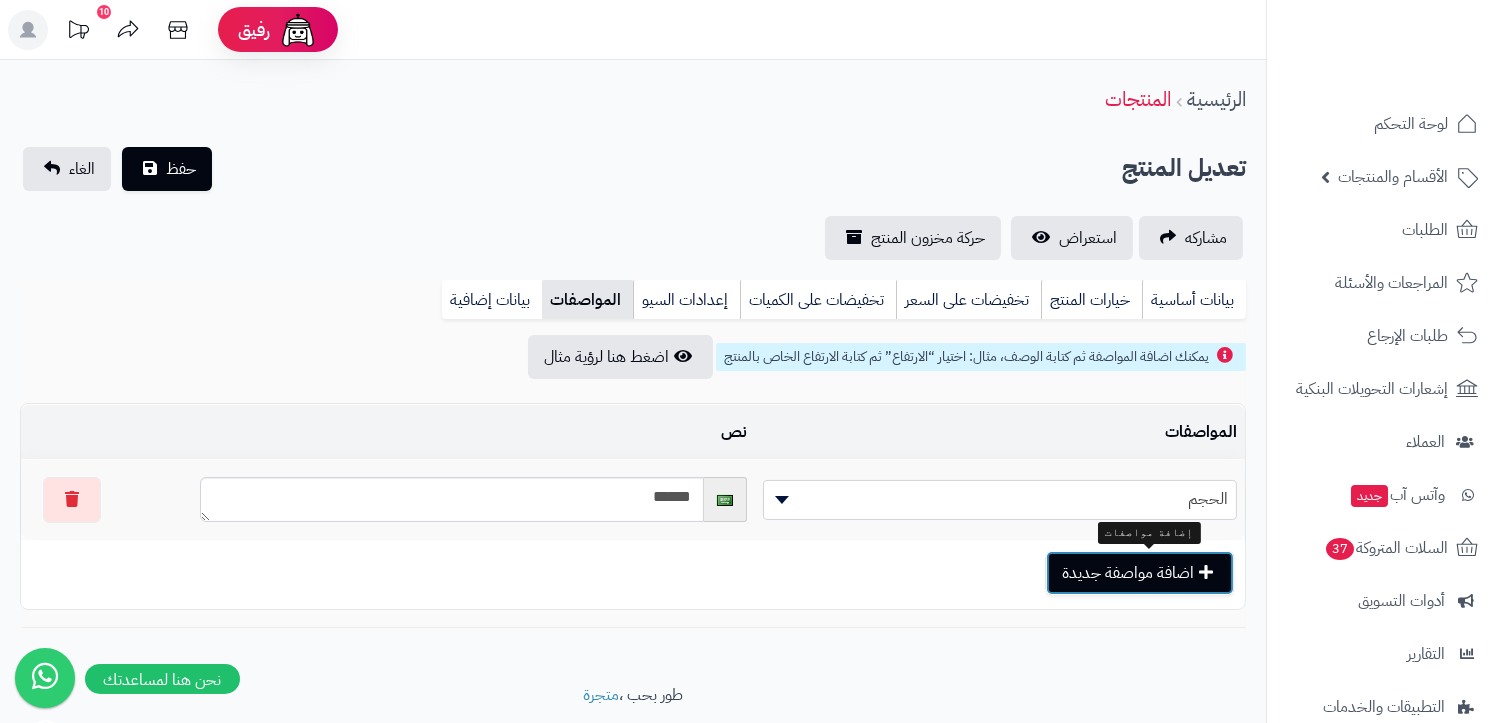 click on "اضافة مواصفة جديدة" at bounding box center (1140, 573) 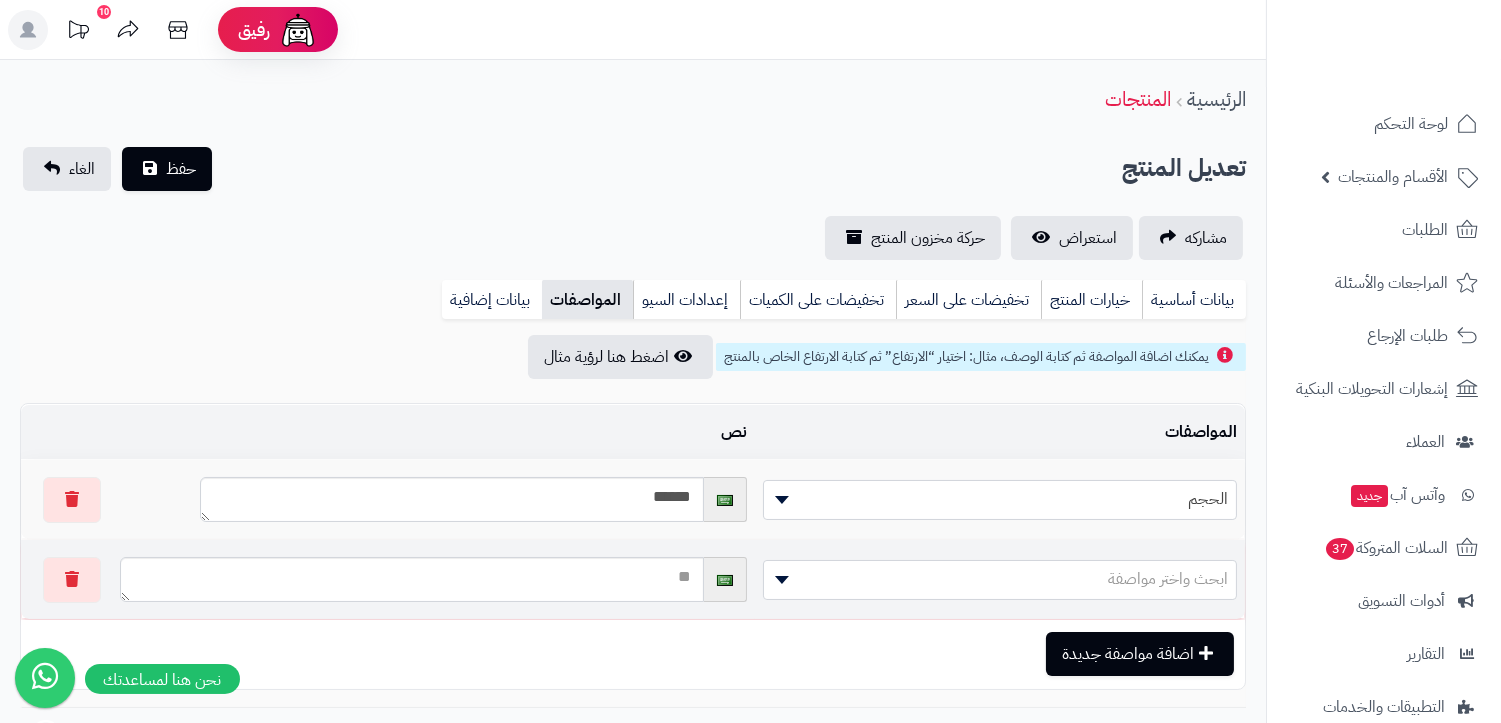 click on "ابحث واختر مواصفة" at bounding box center [1168, 579] 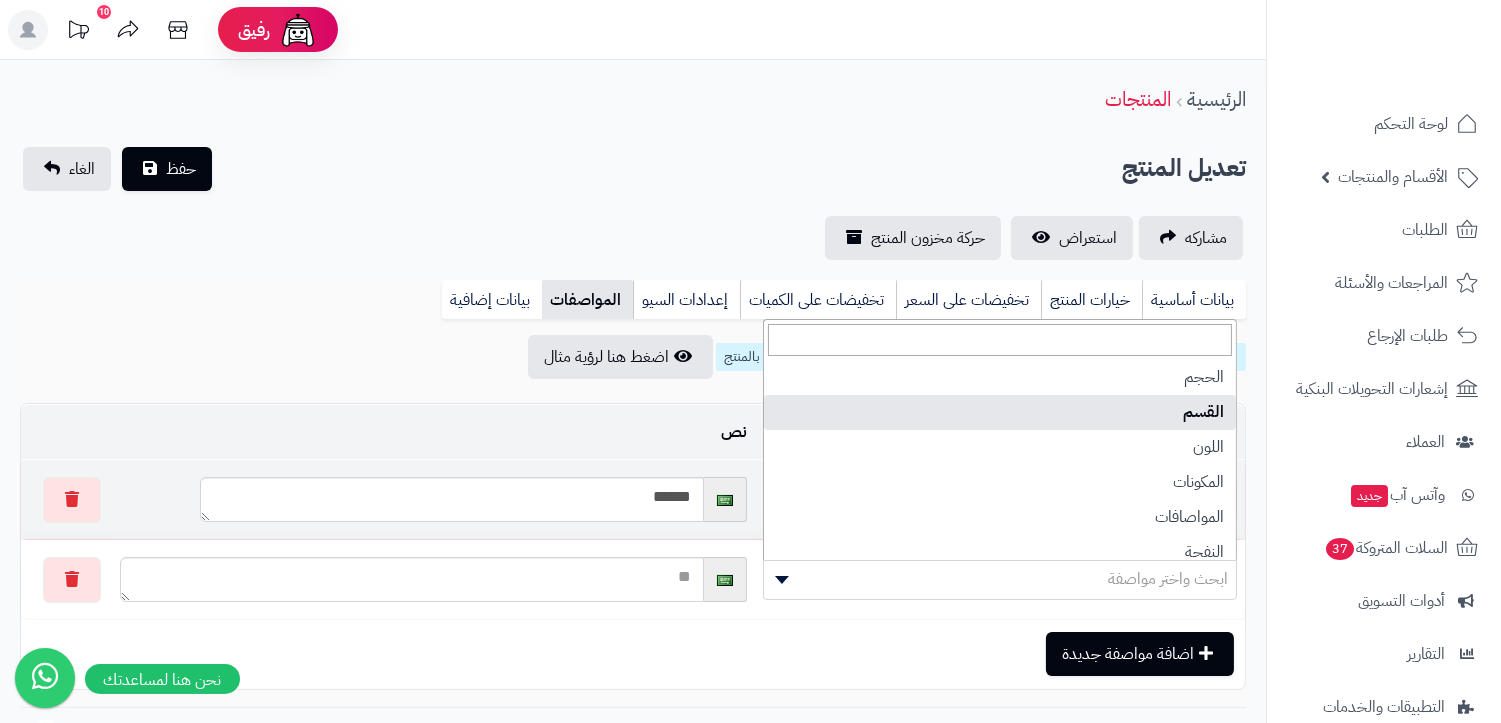 select on "**" 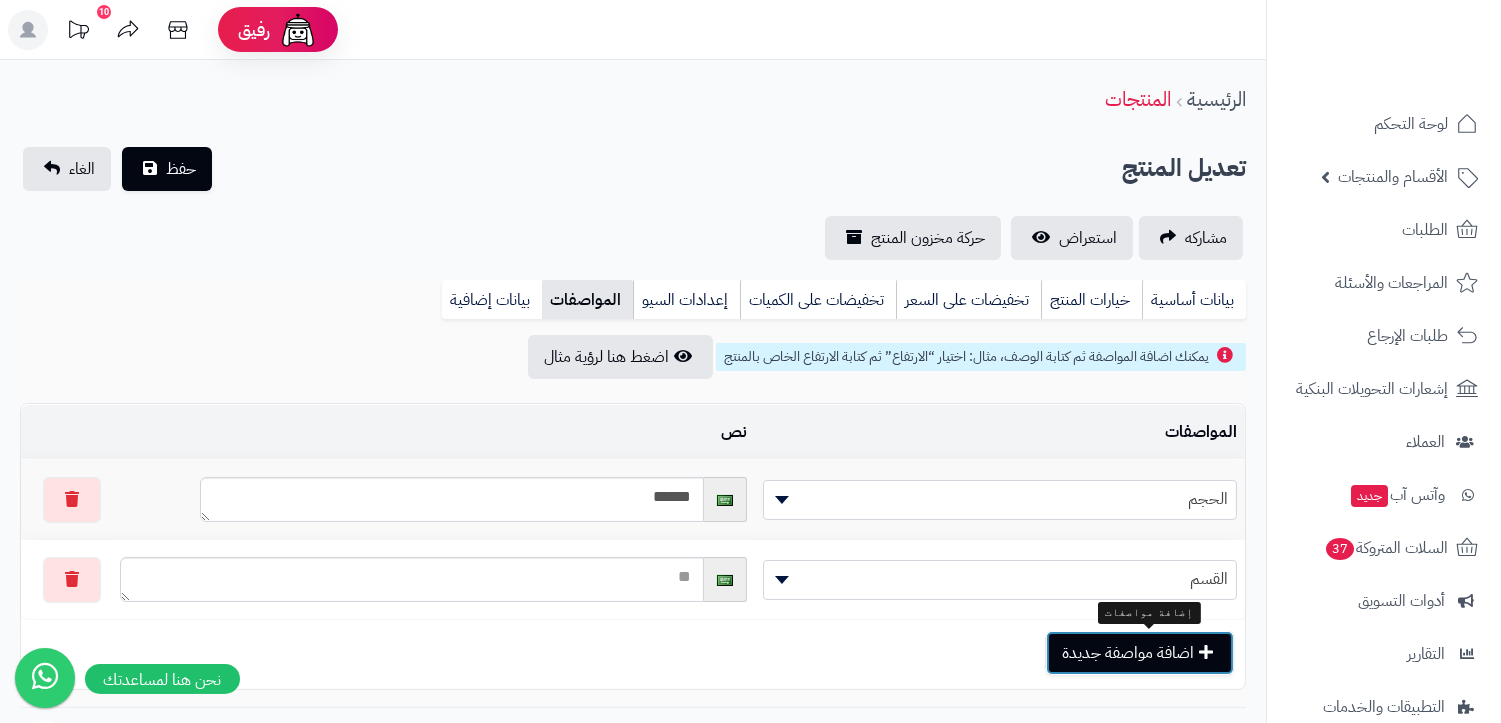click on "اضافة مواصفة جديدة" at bounding box center [1140, 653] 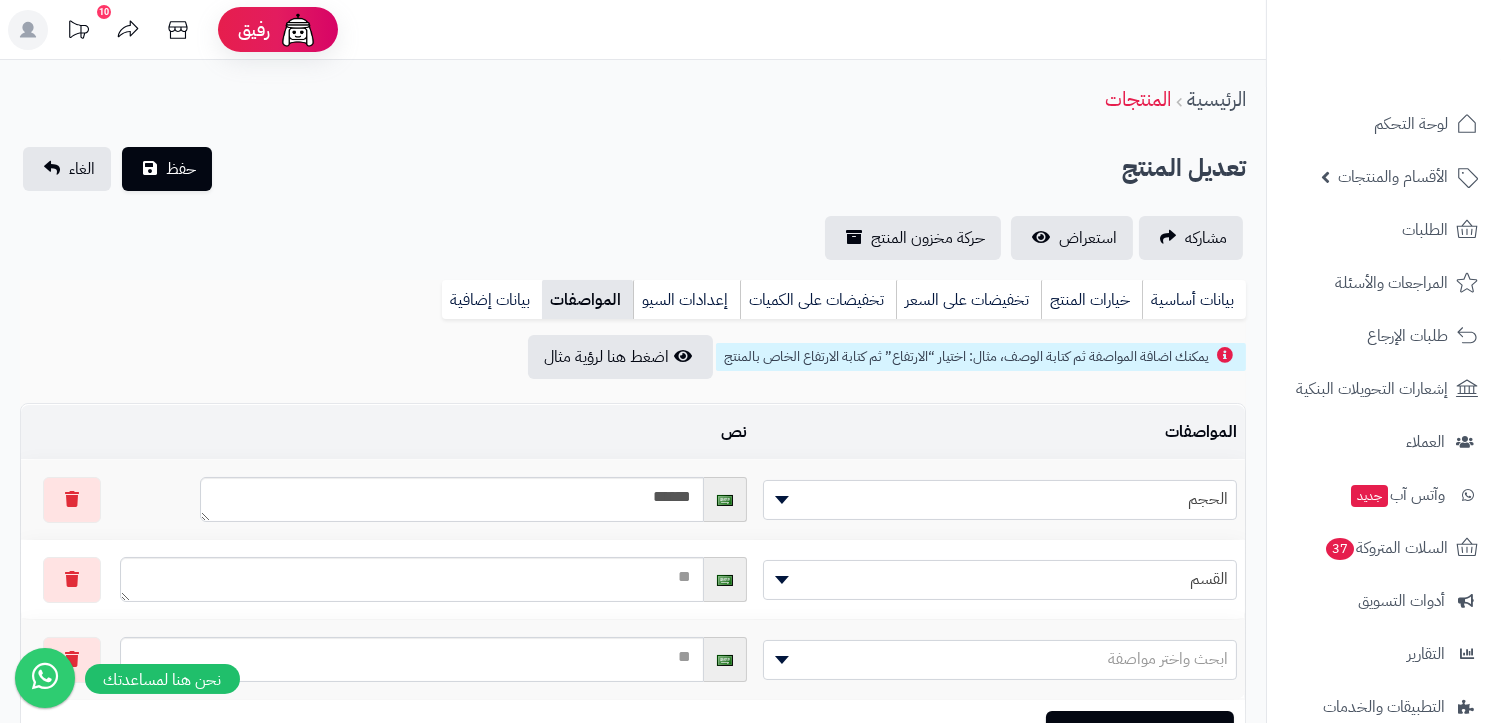 click on "ابحث واختر مواصفة" at bounding box center (1000, 660) 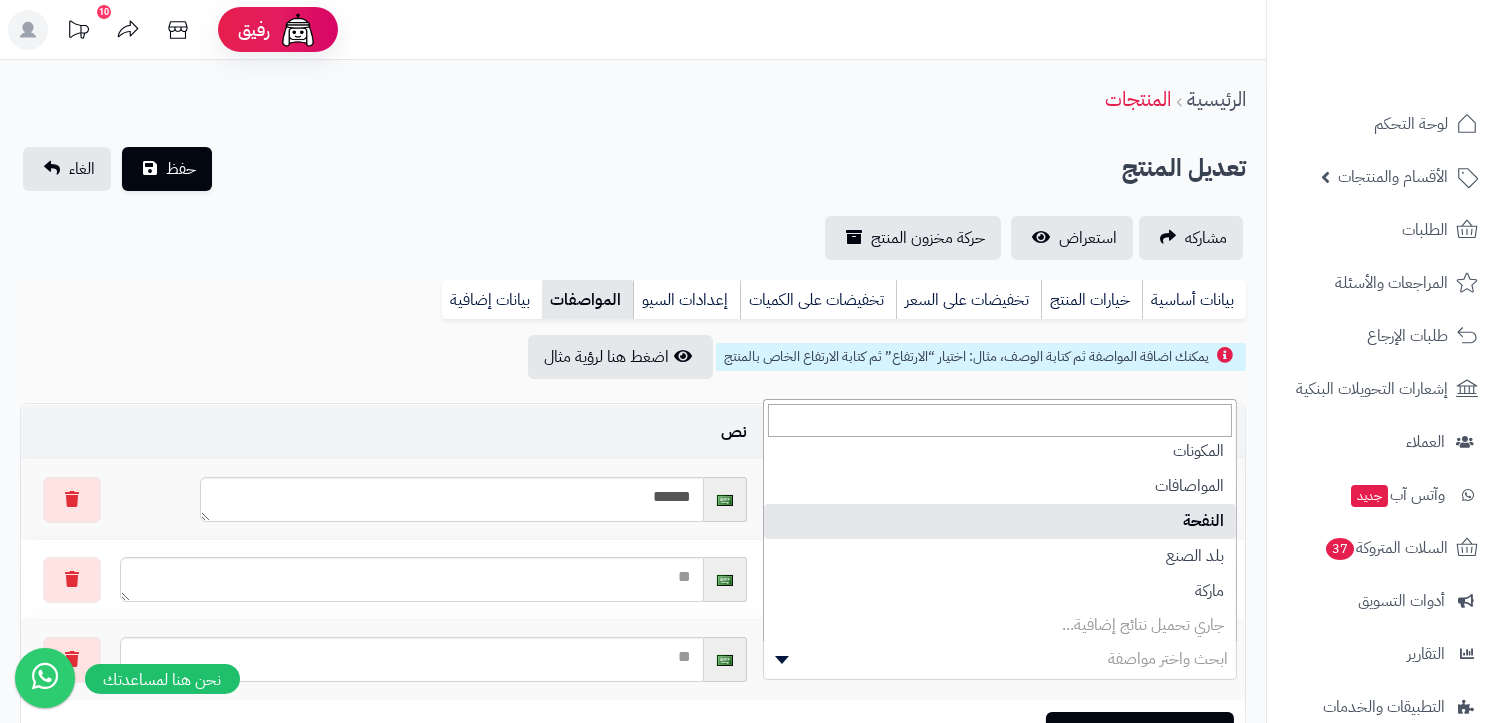 scroll, scrollTop: 78, scrollLeft: 0, axis: vertical 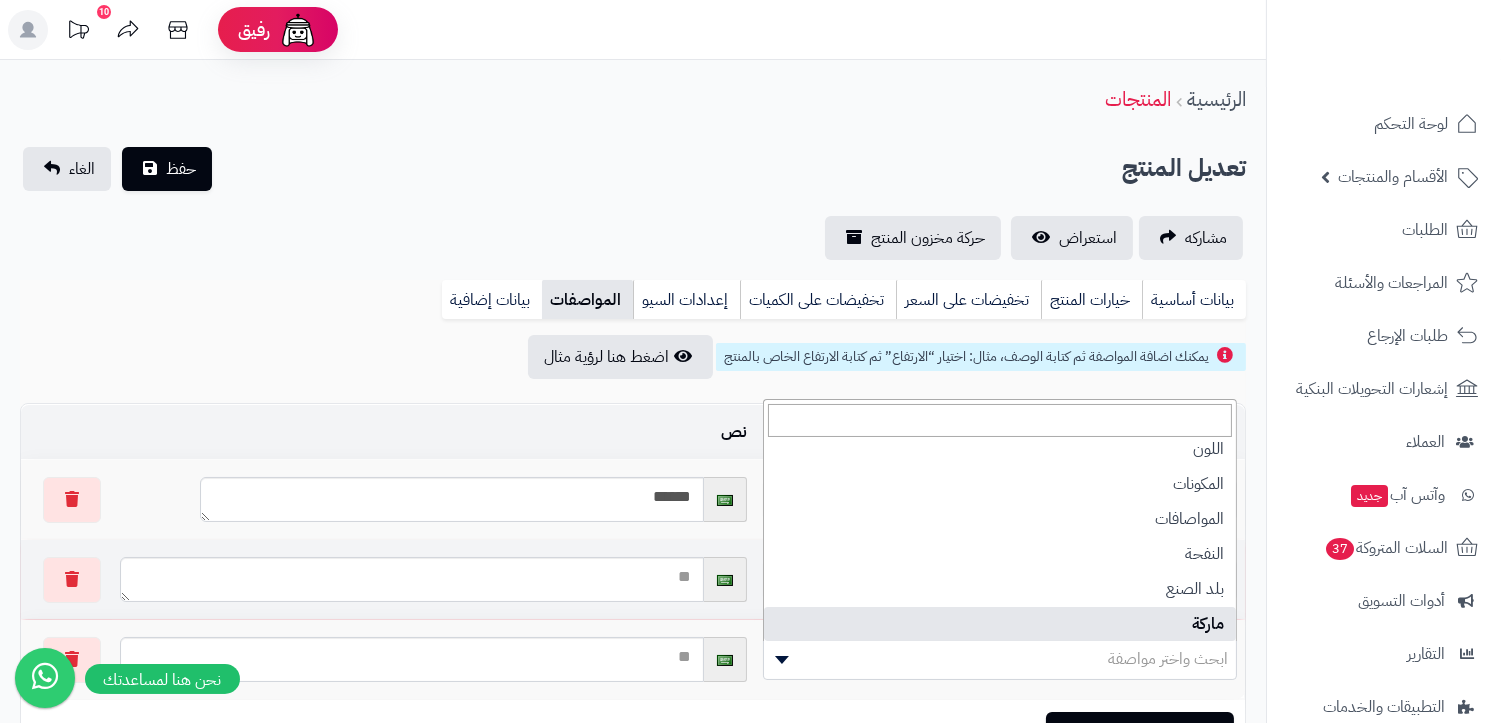 select on "**" 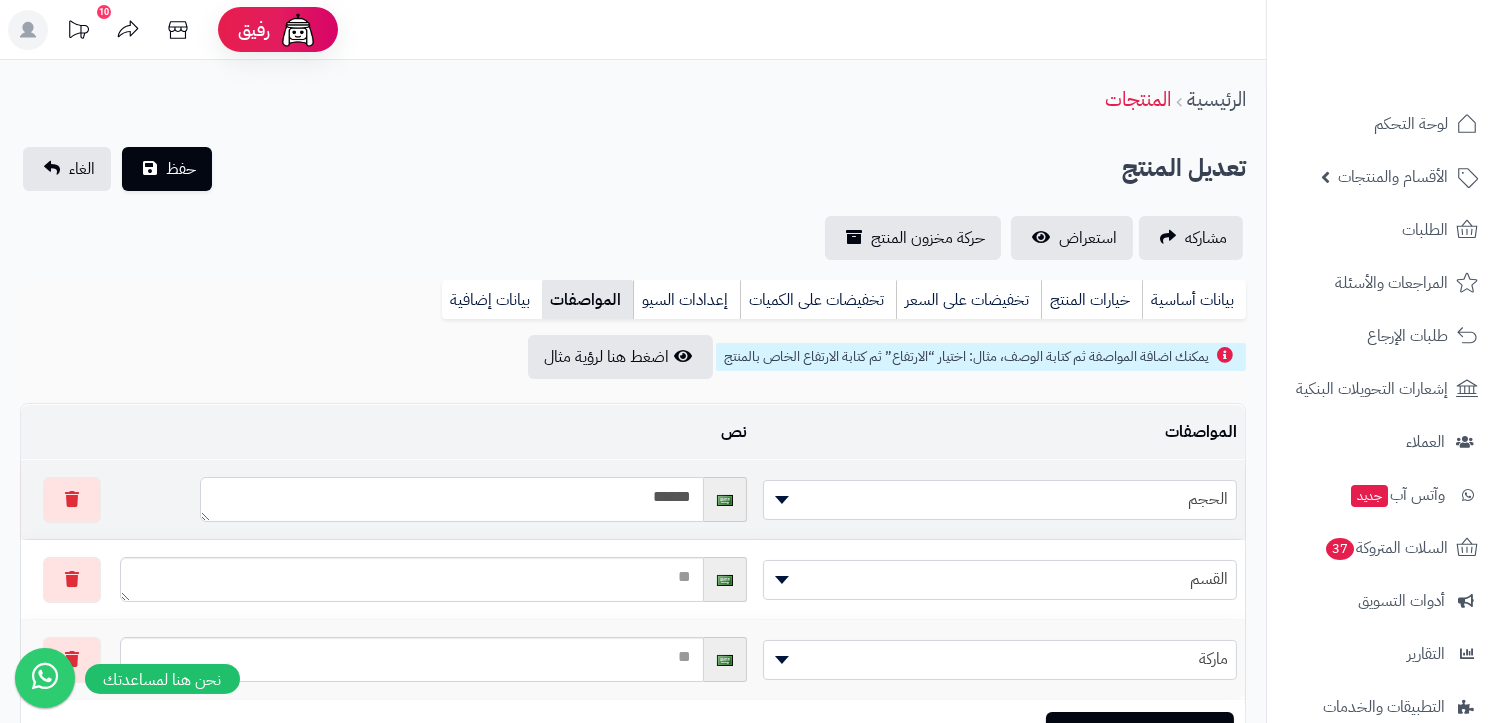 click on "******" at bounding box center (452, 499) 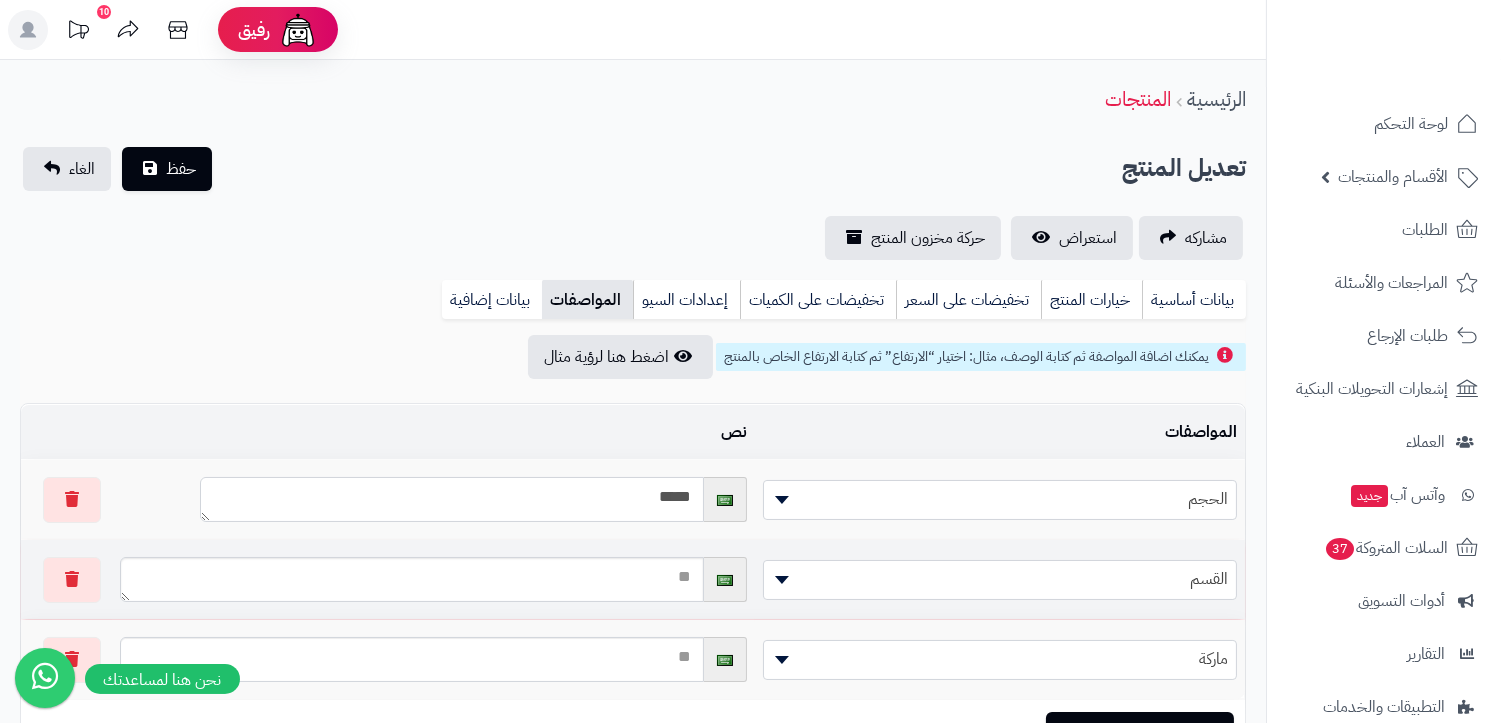 type on "*****" 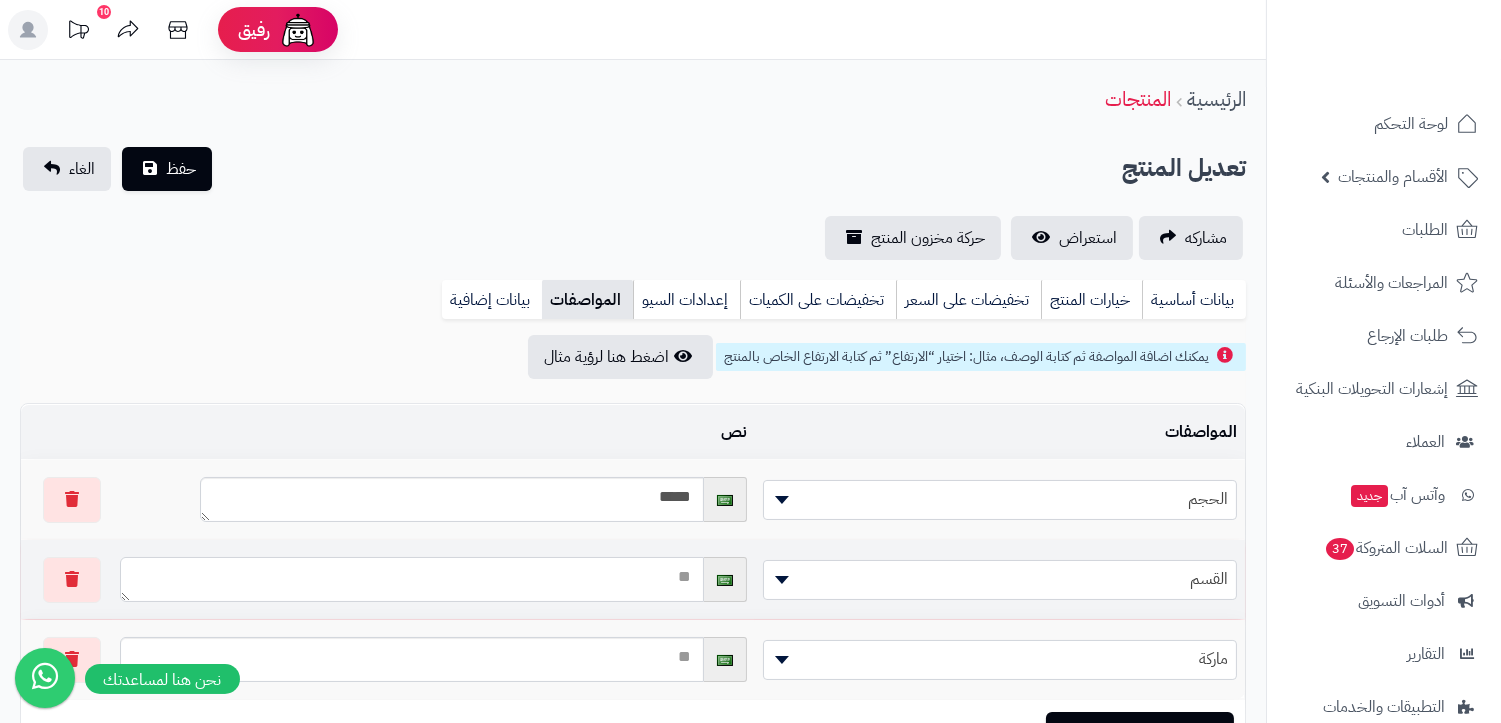 click at bounding box center [412, 579] 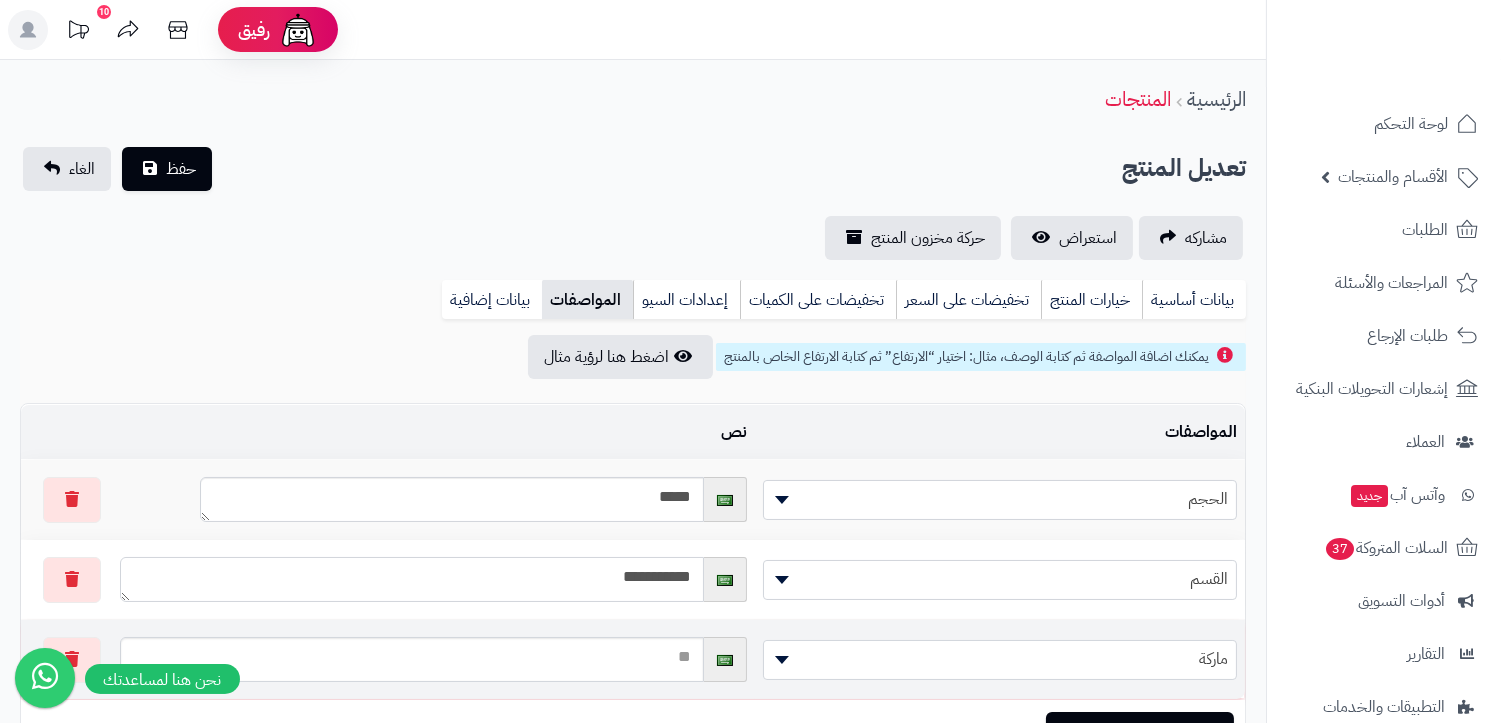 type on "**********" 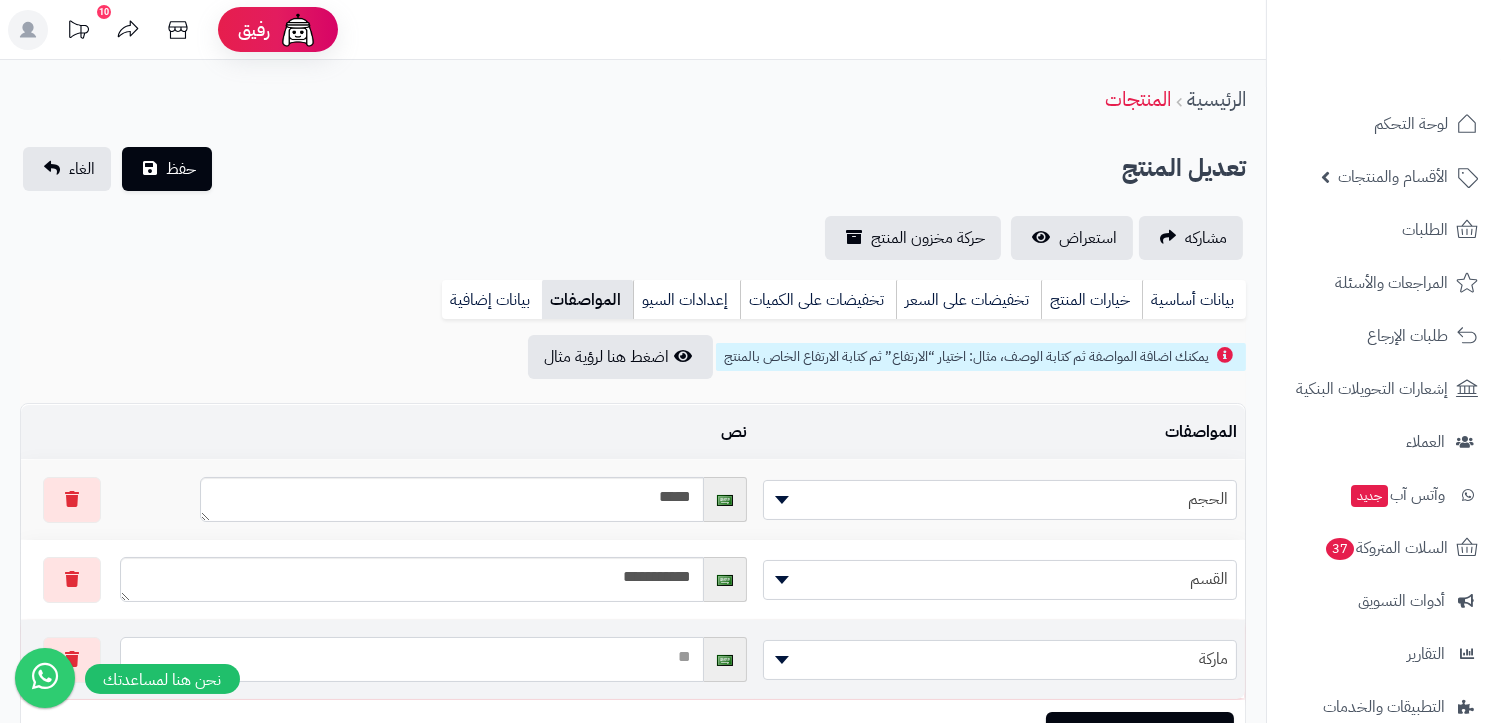 click at bounding box center [412, 659] 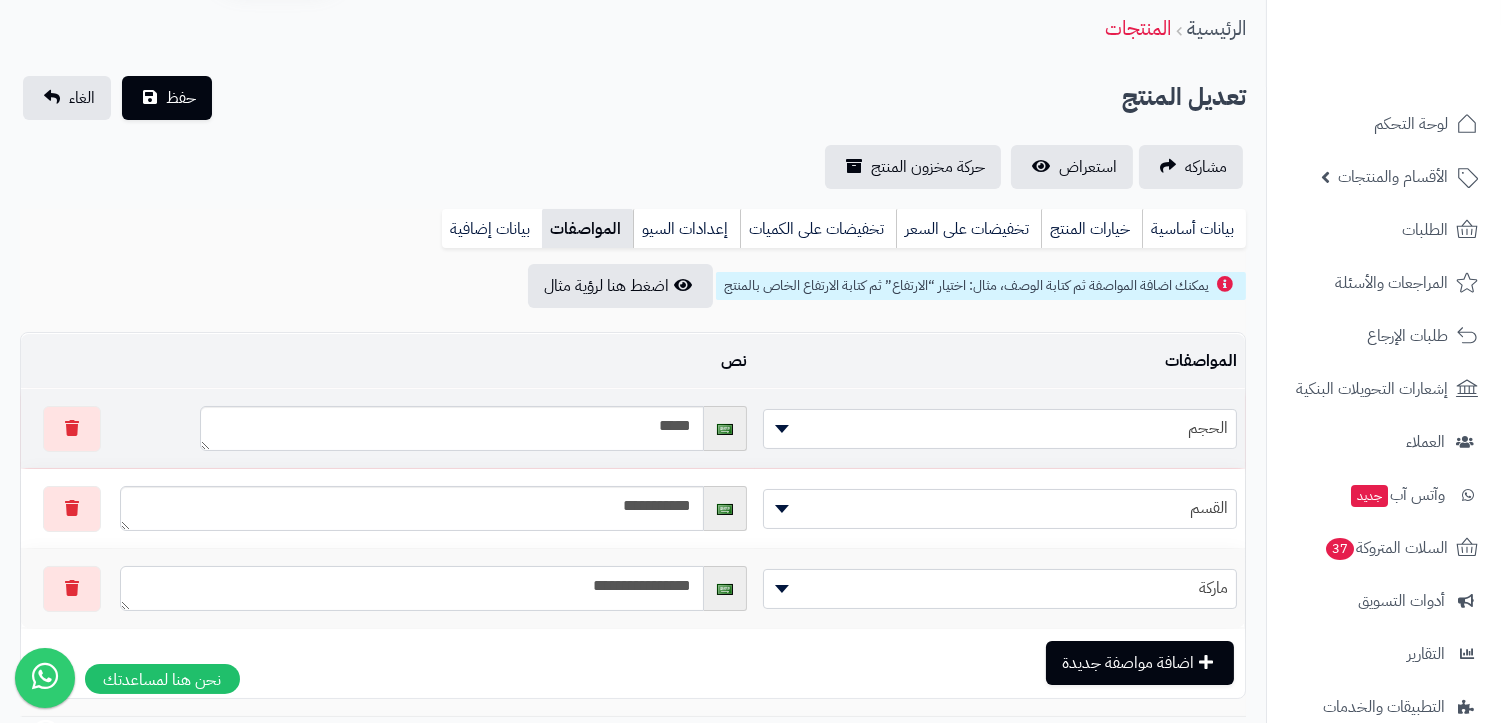 scroll, scrollTop: 111, scrollLeft: 0, axis: vertical 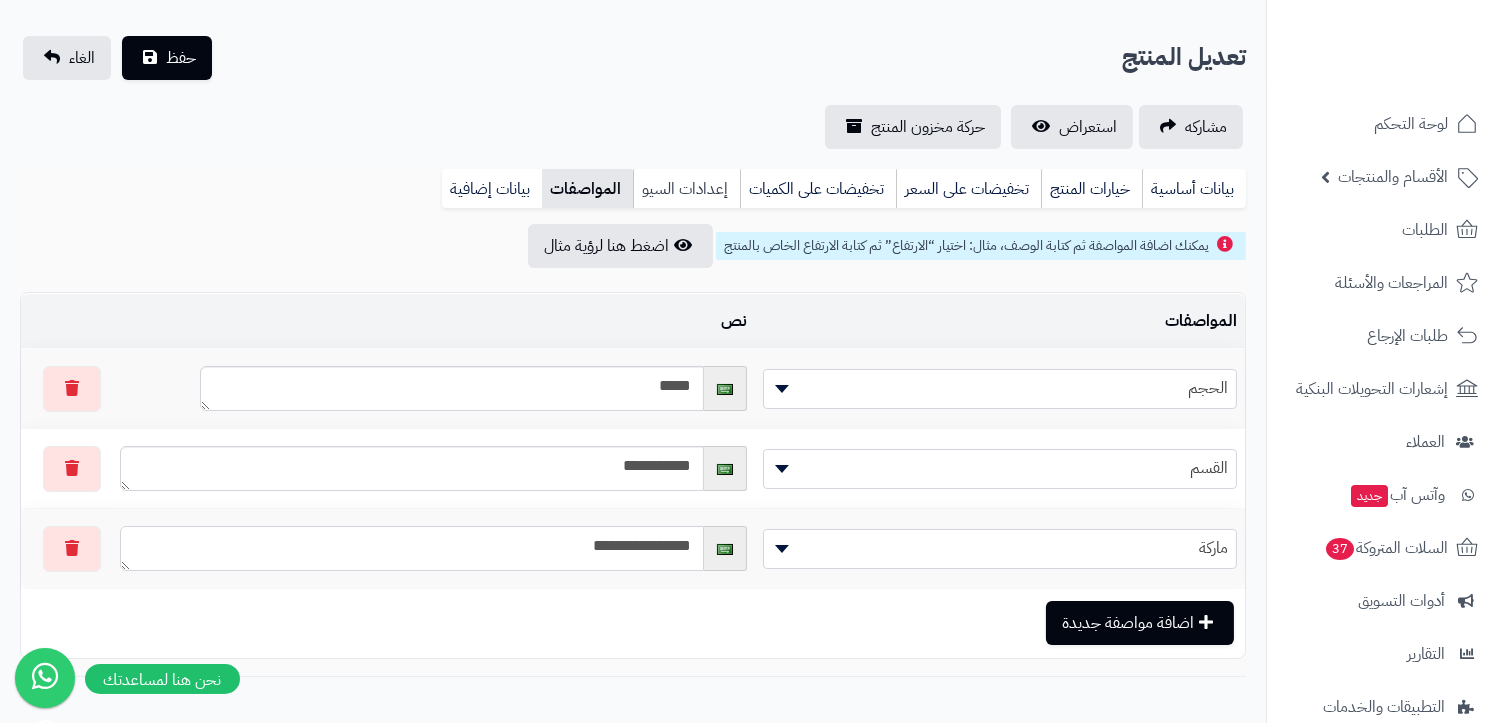 type on "**********" 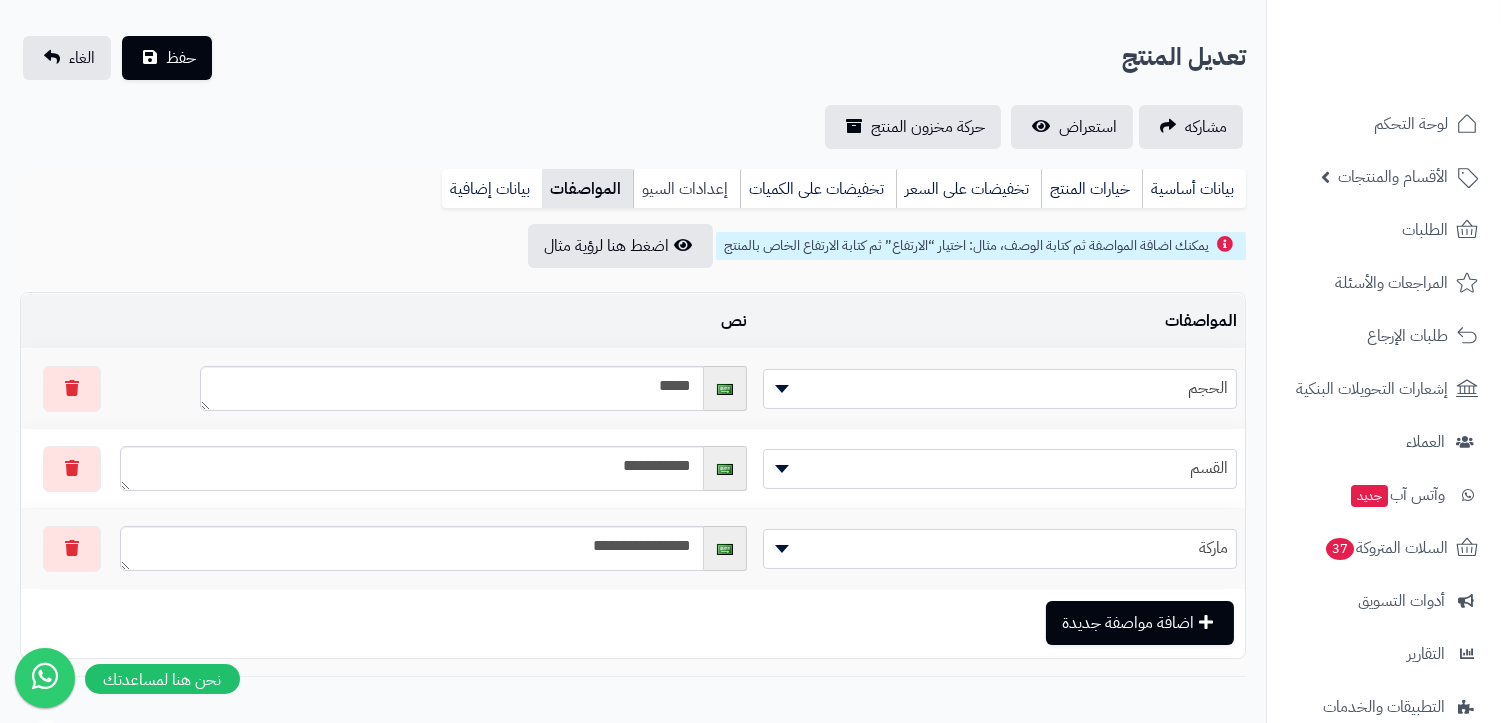 click on "إعدادات السيو" at bounding box center (686, 189) 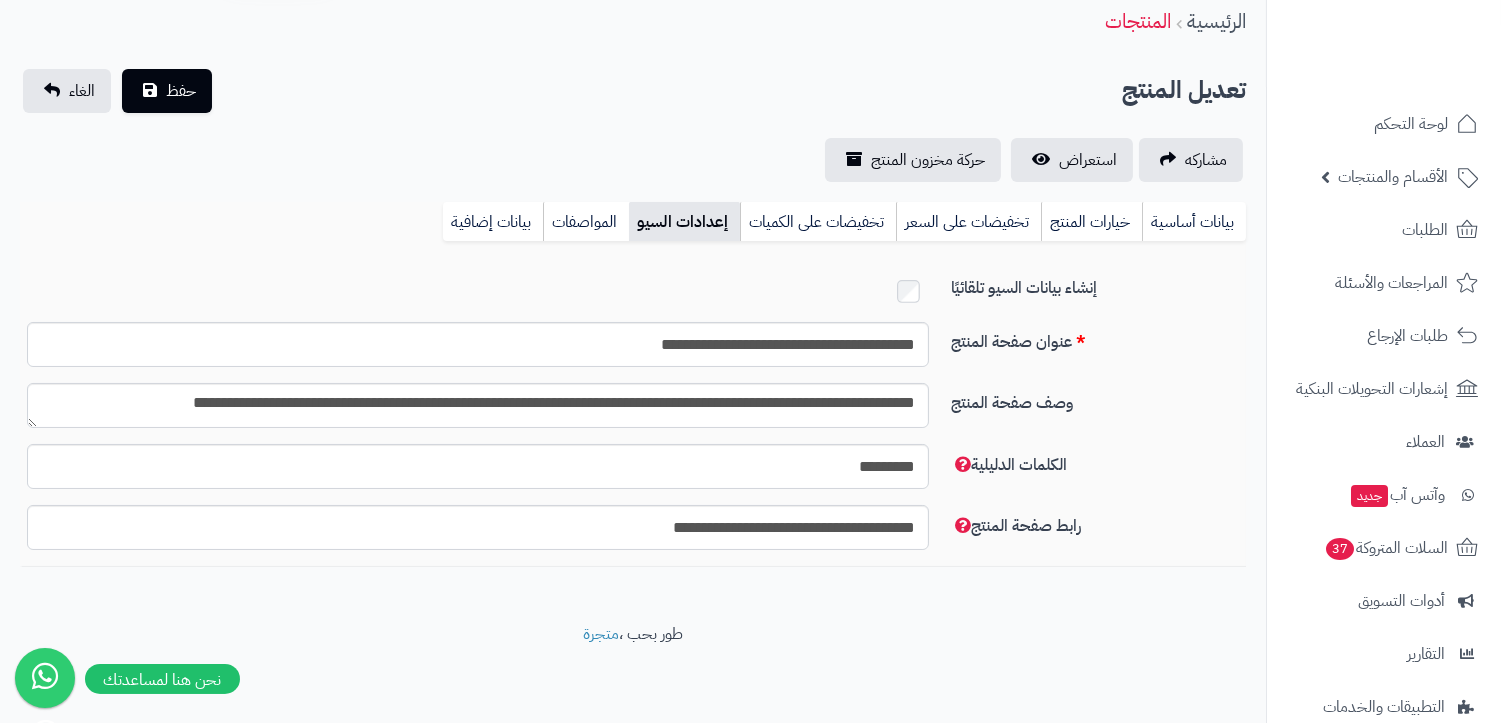 scroll, scrollTop: 74, scrollLeft: 0, axis: vertical 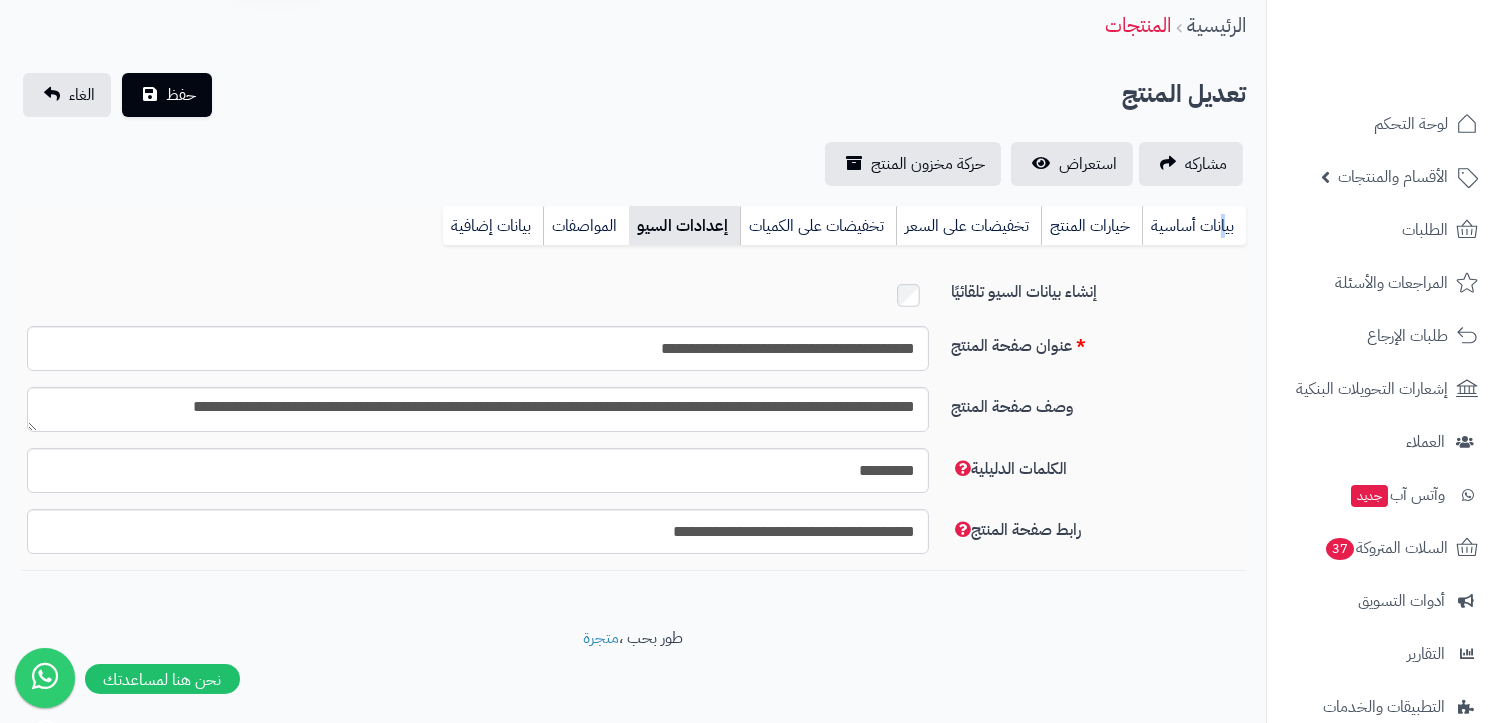 click on "بيانات أساسية" at bounding box center (1194, 226) 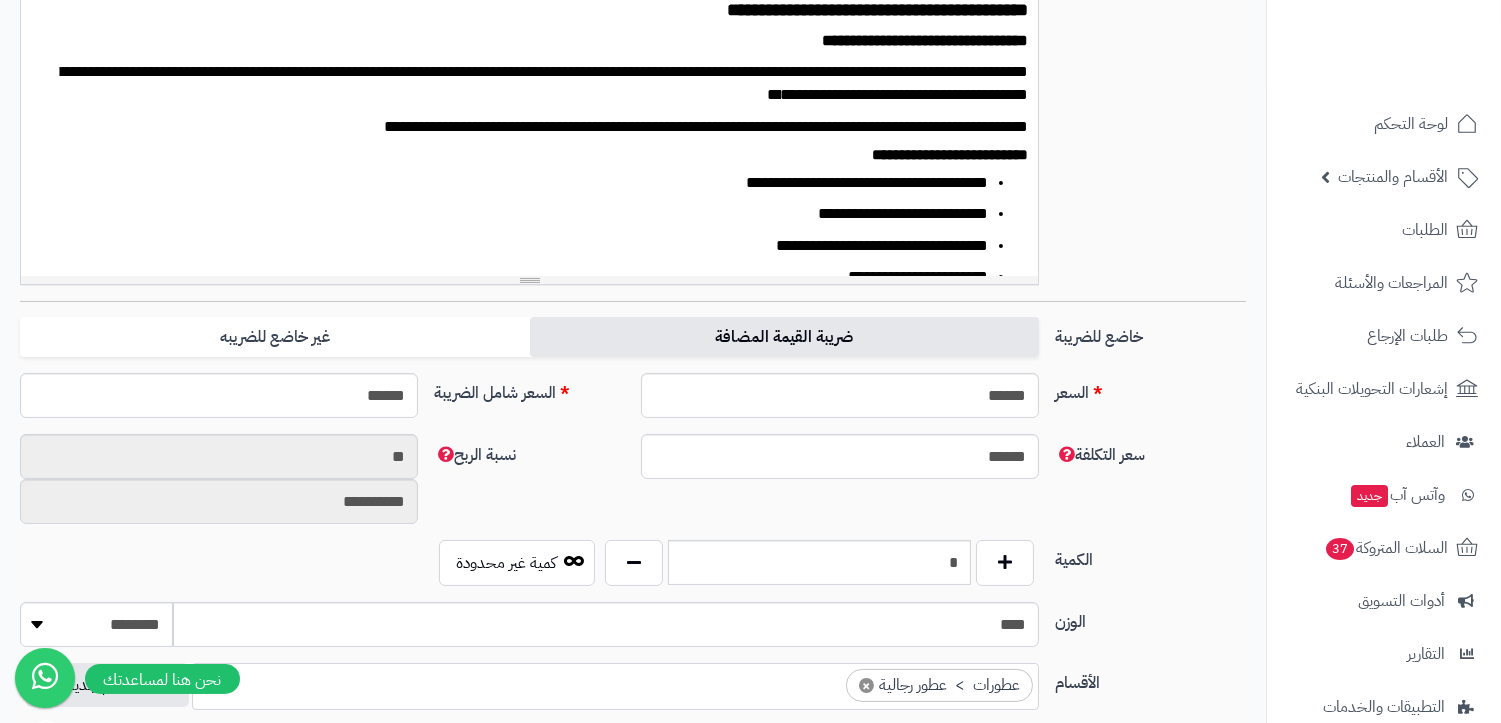 scroll, scrollTop: 555, scrollLeft: 0, axis: vertical 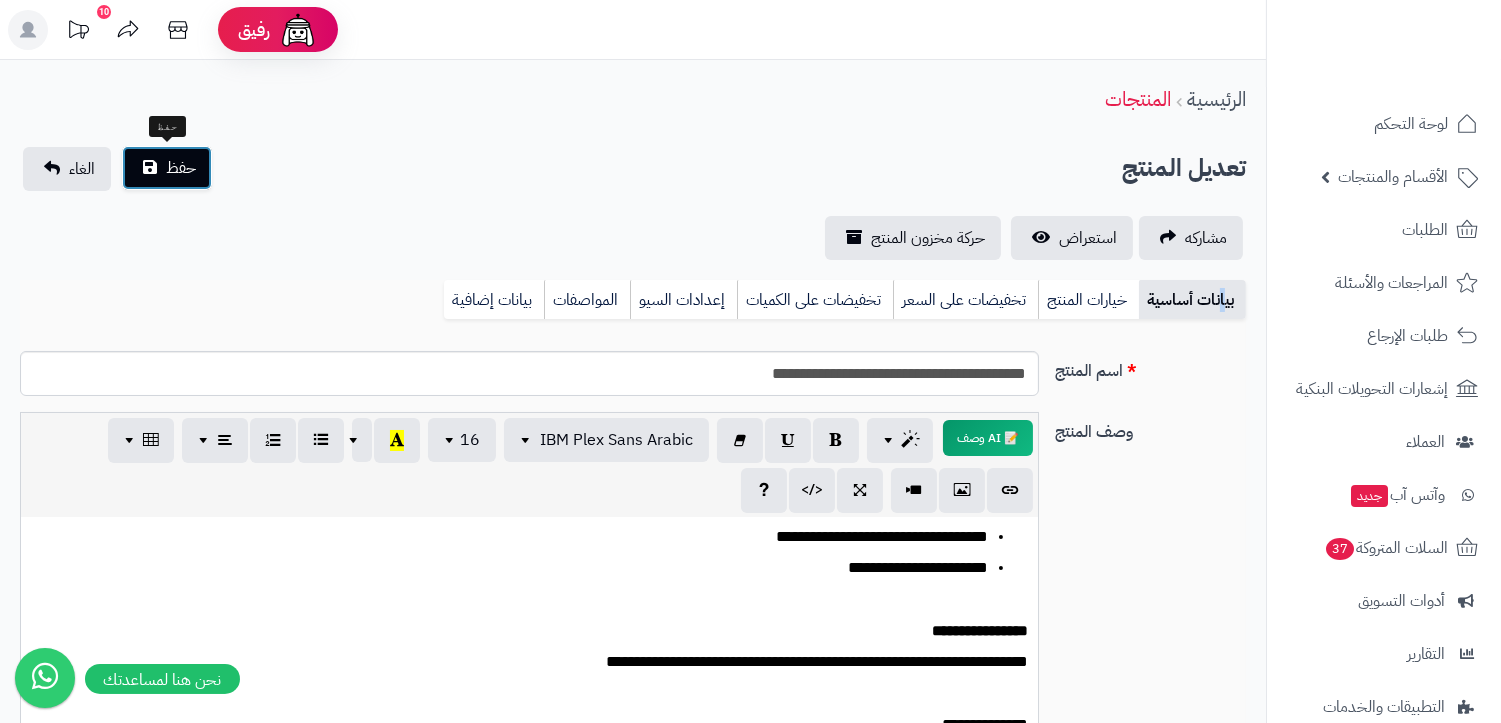 click on "حفظ" at bounding box center [167, 168] 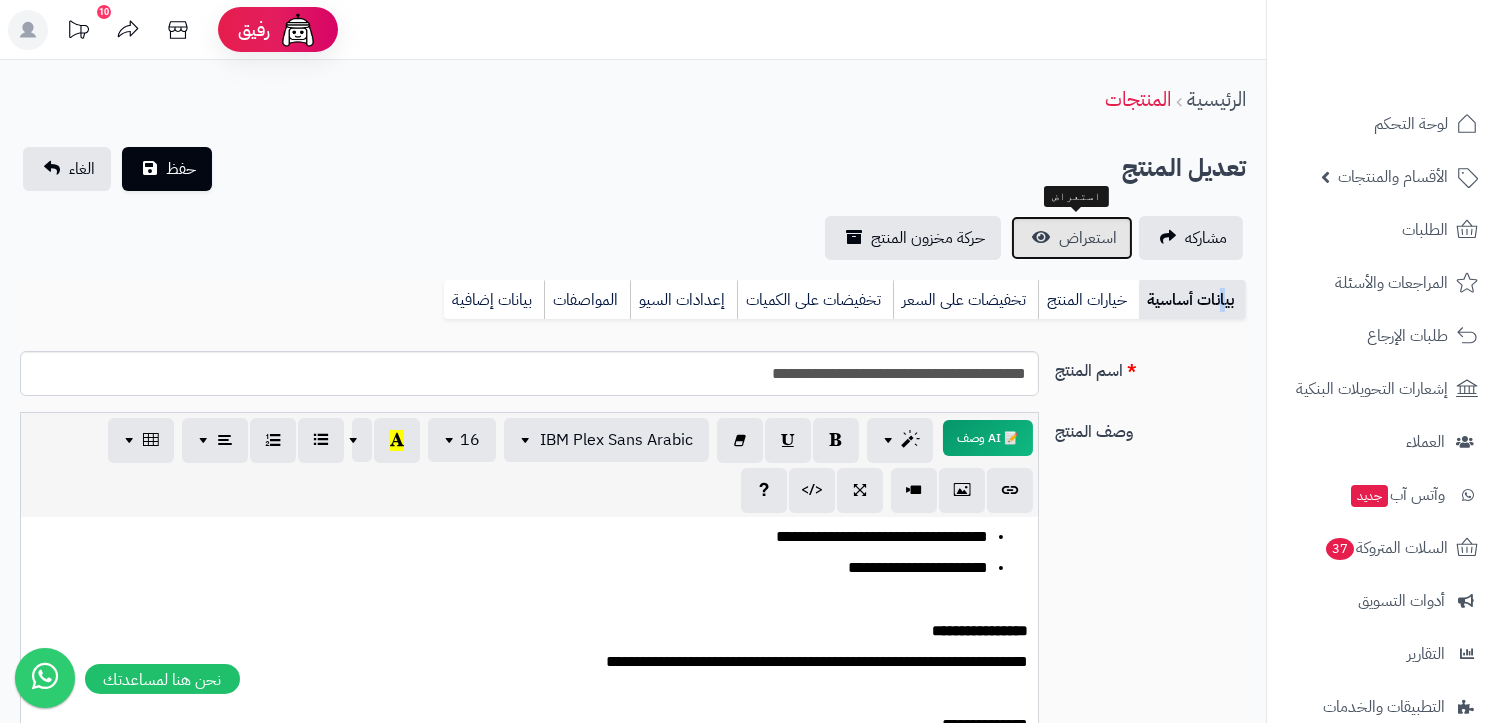 click on "استعراض" at bounding box center (1088, 238) 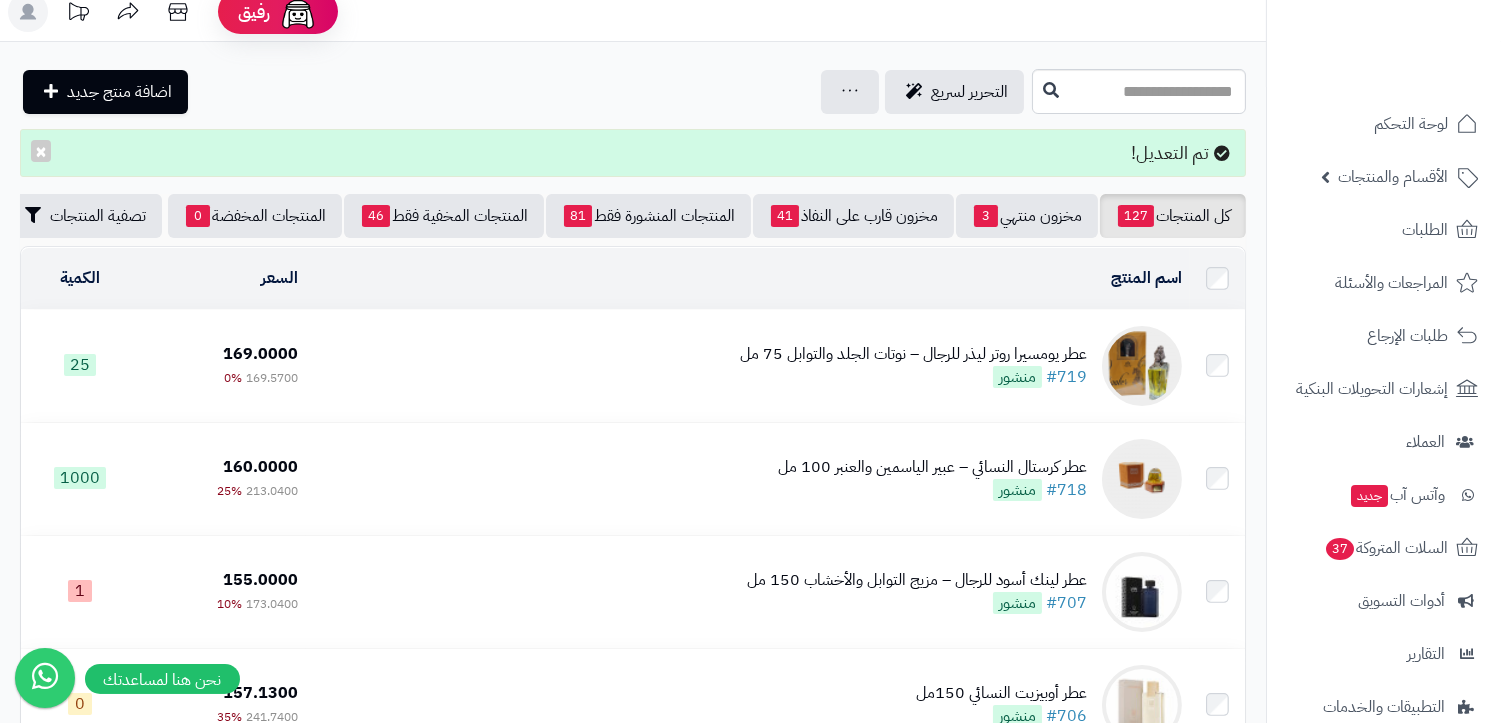 scroll, scrollTop: 0, scrollLeft: 0, axis: both 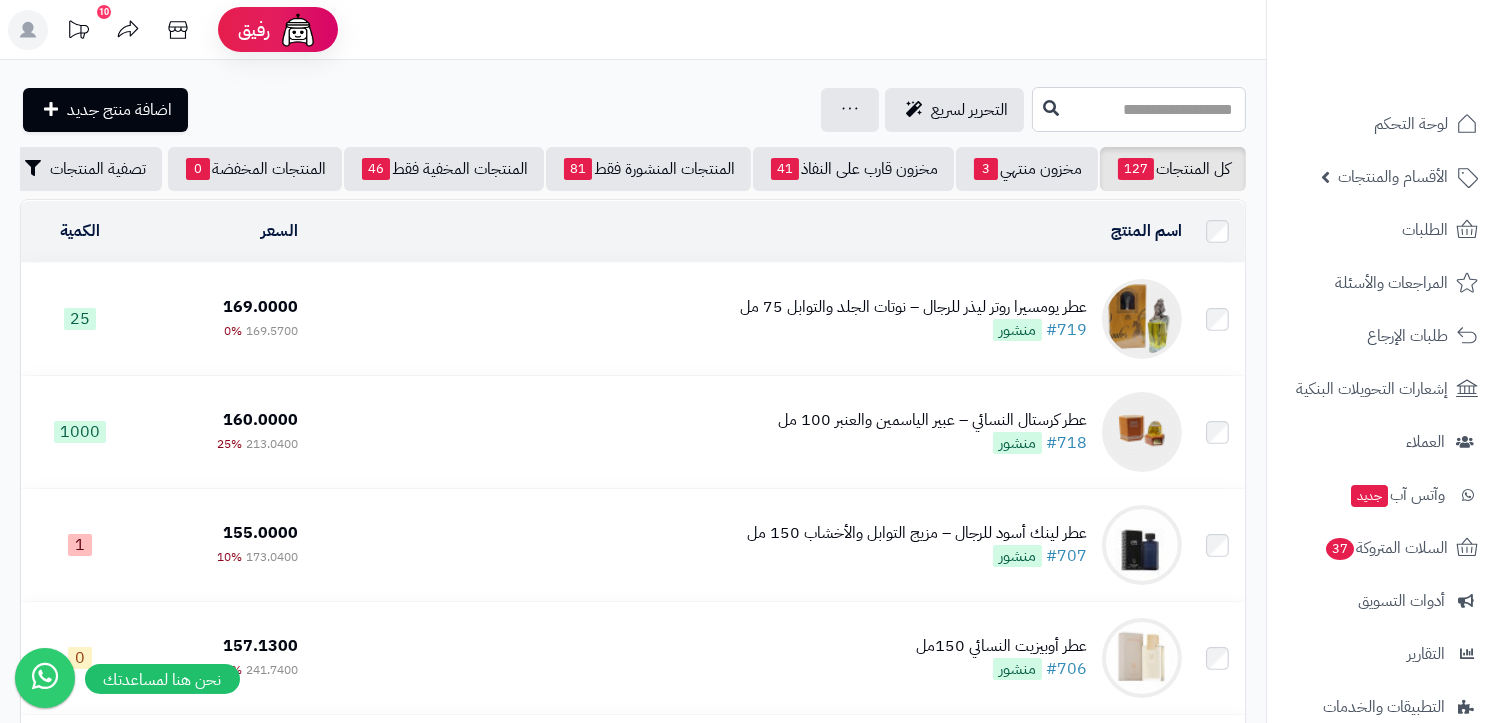 paste on "**********" 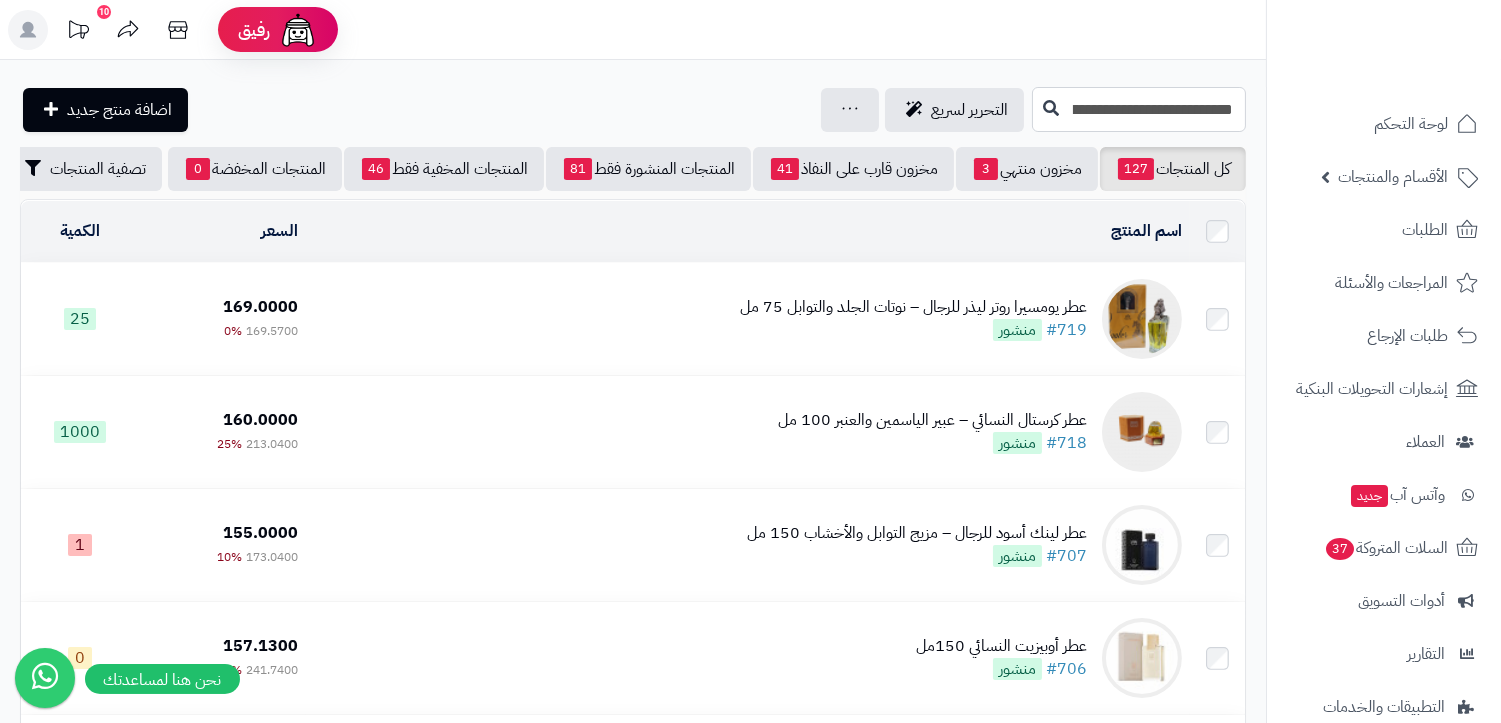 click on "**********" at bounding box center (1139, 109) 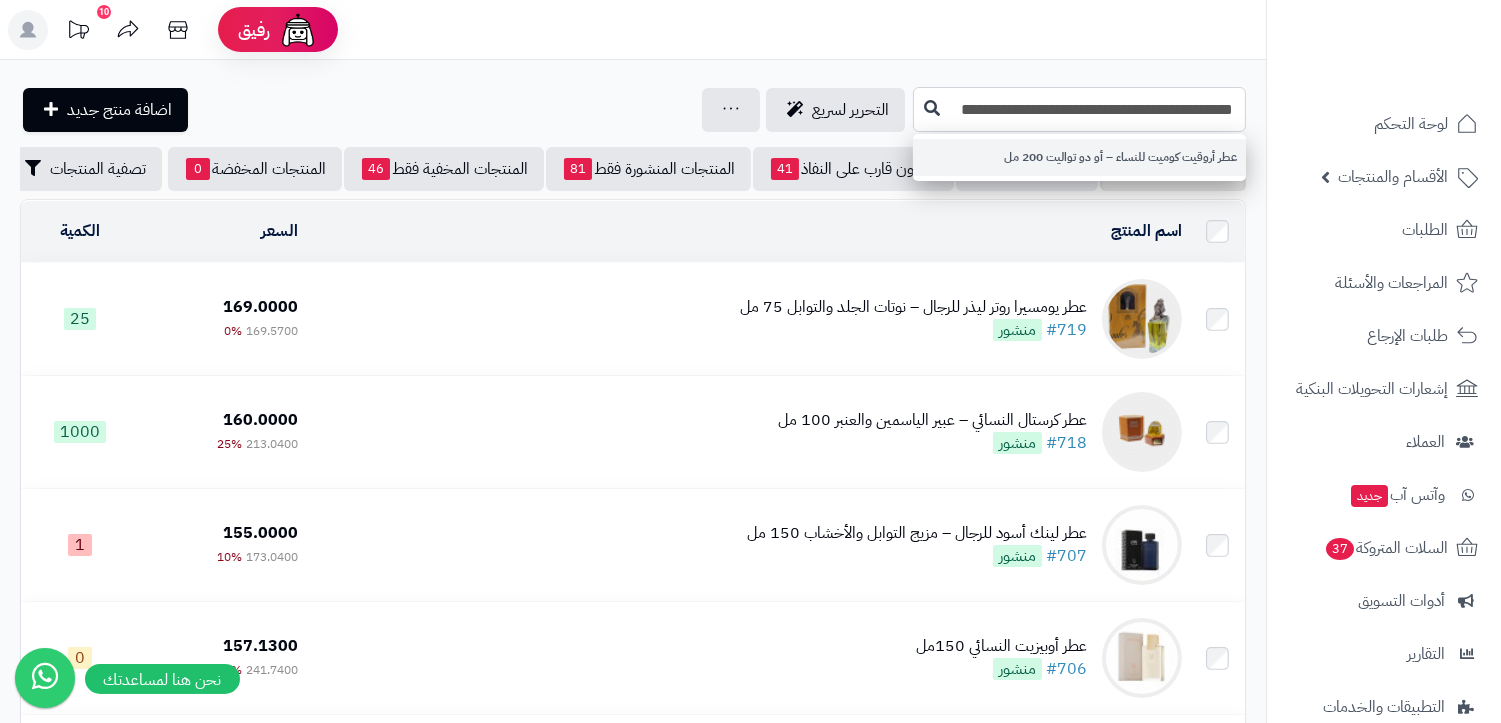 type on "**********" 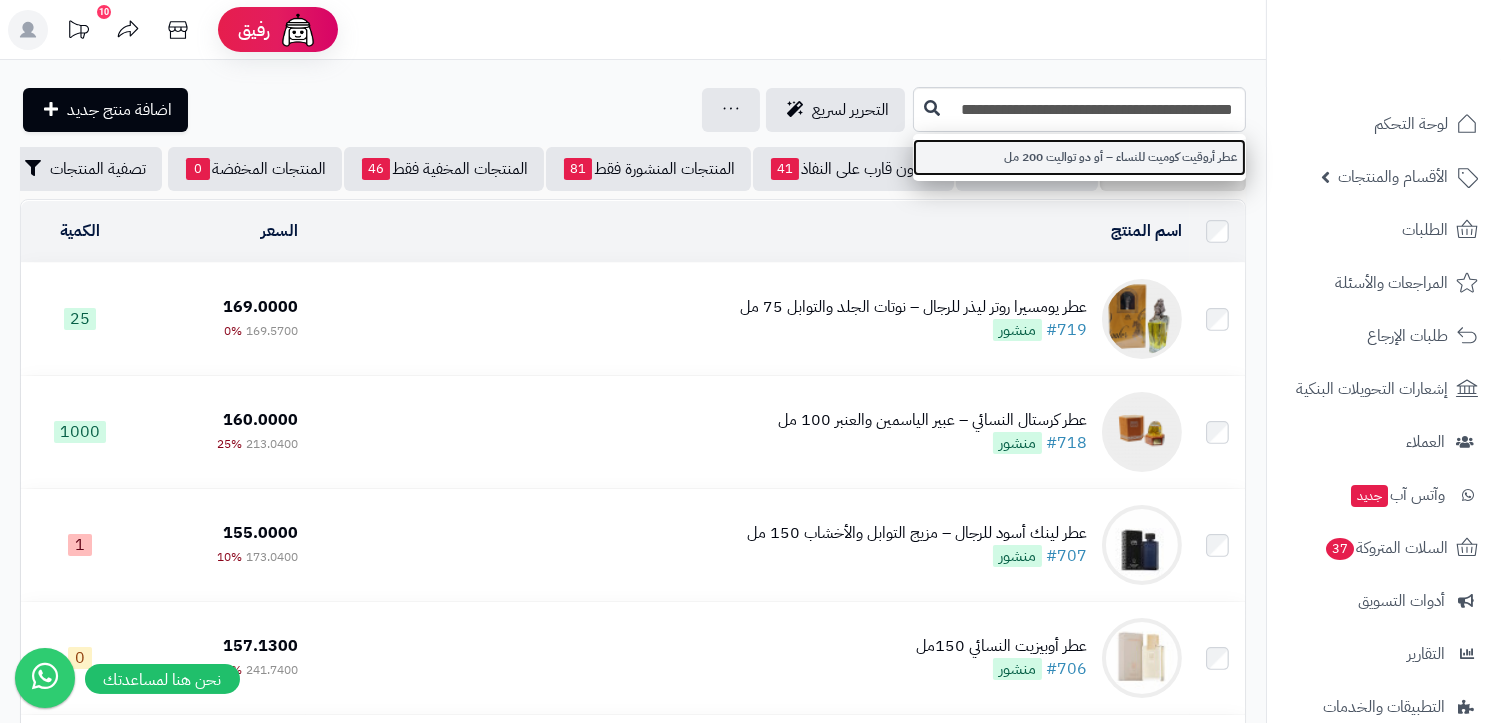 click on "عطر أروقيت كوميت للنساء – أو دو تواليت 200 مل" at bounding box center [1079, 157] 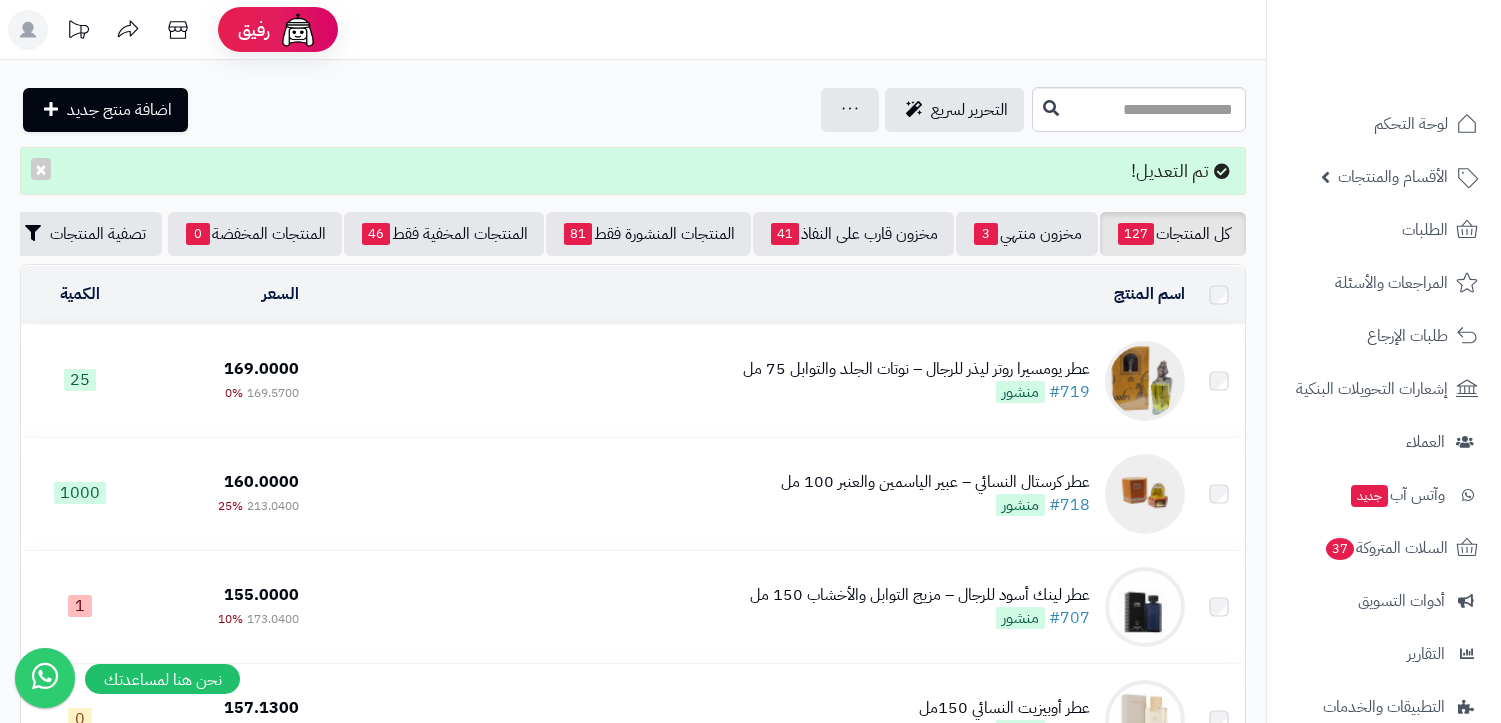 scroll, scrollTop: 0, scrollLeft: 0, axis: both 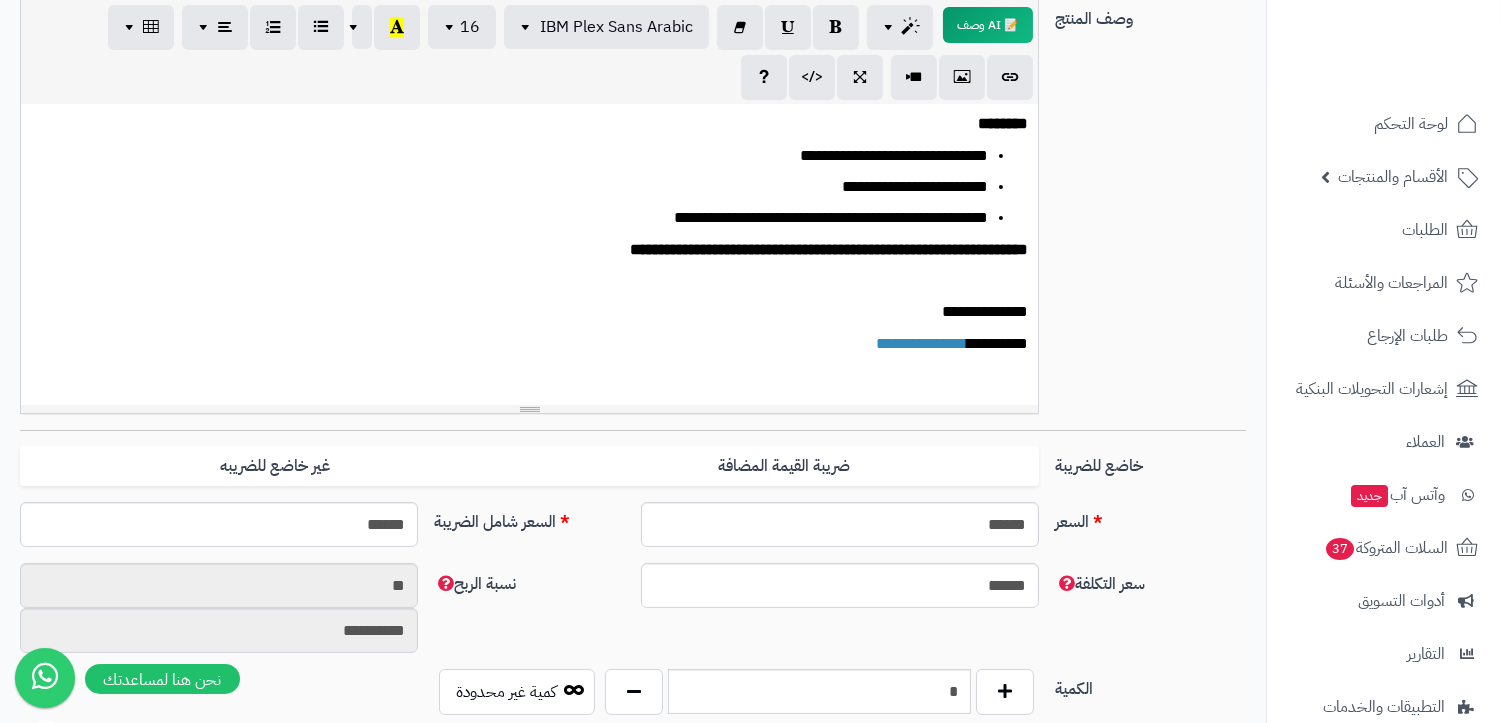 click on "**********" at bounding box center (538, 344) 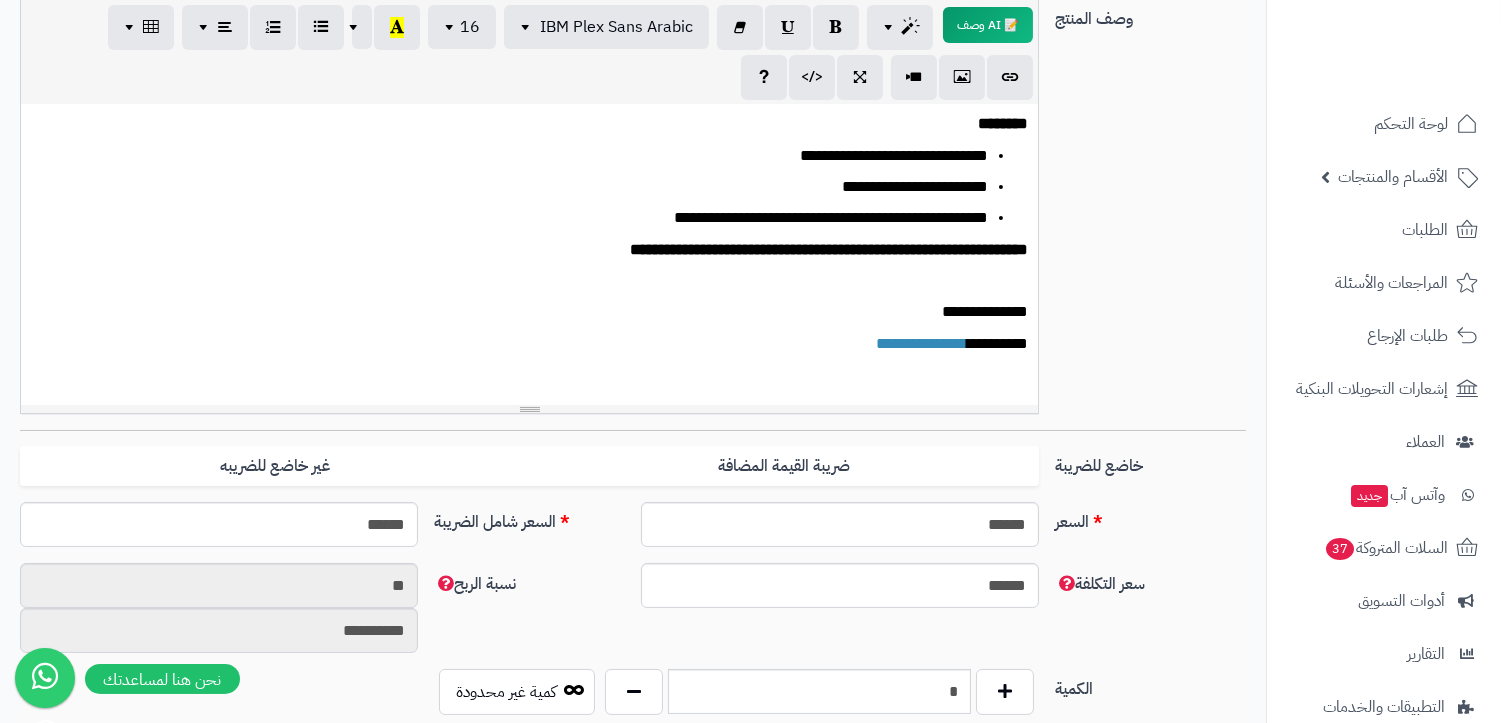 type 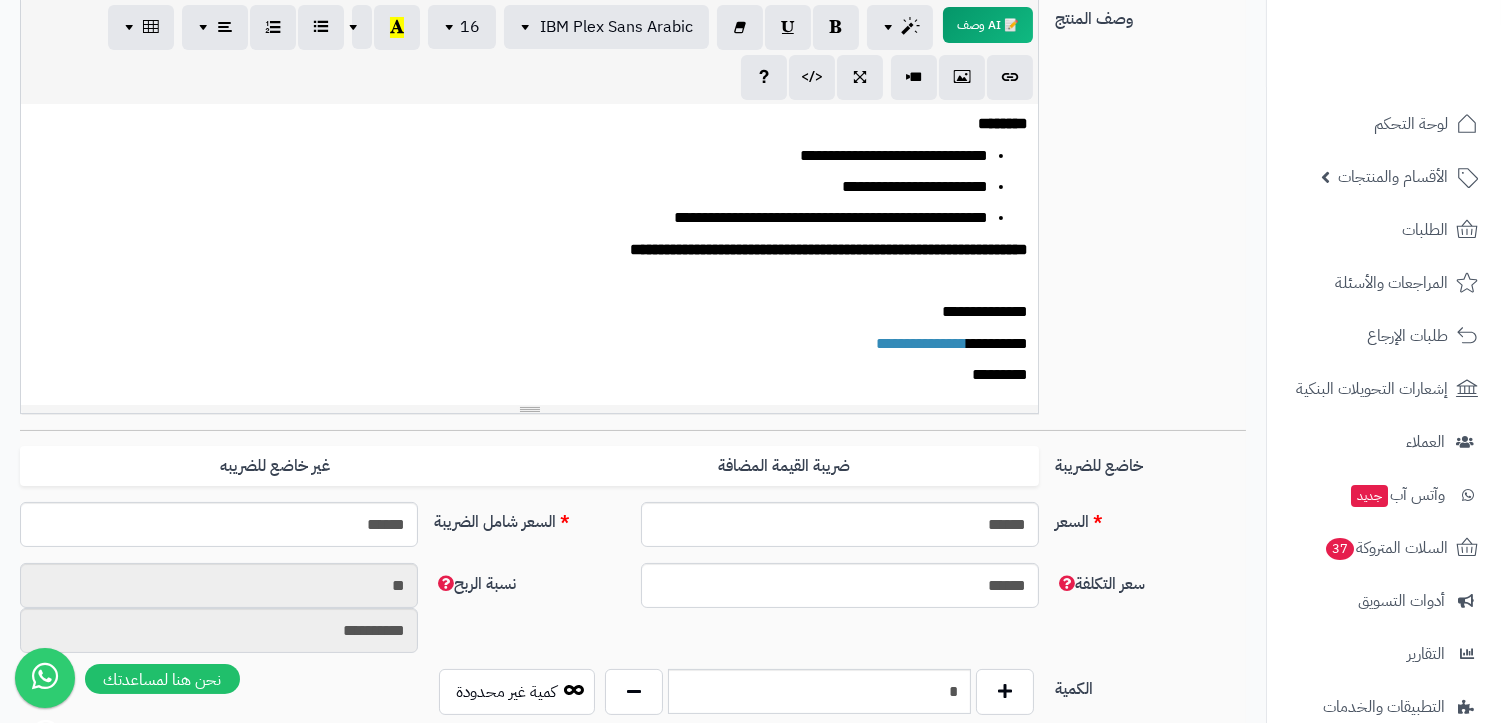 click on "*********" at bounding box center [538, 375] 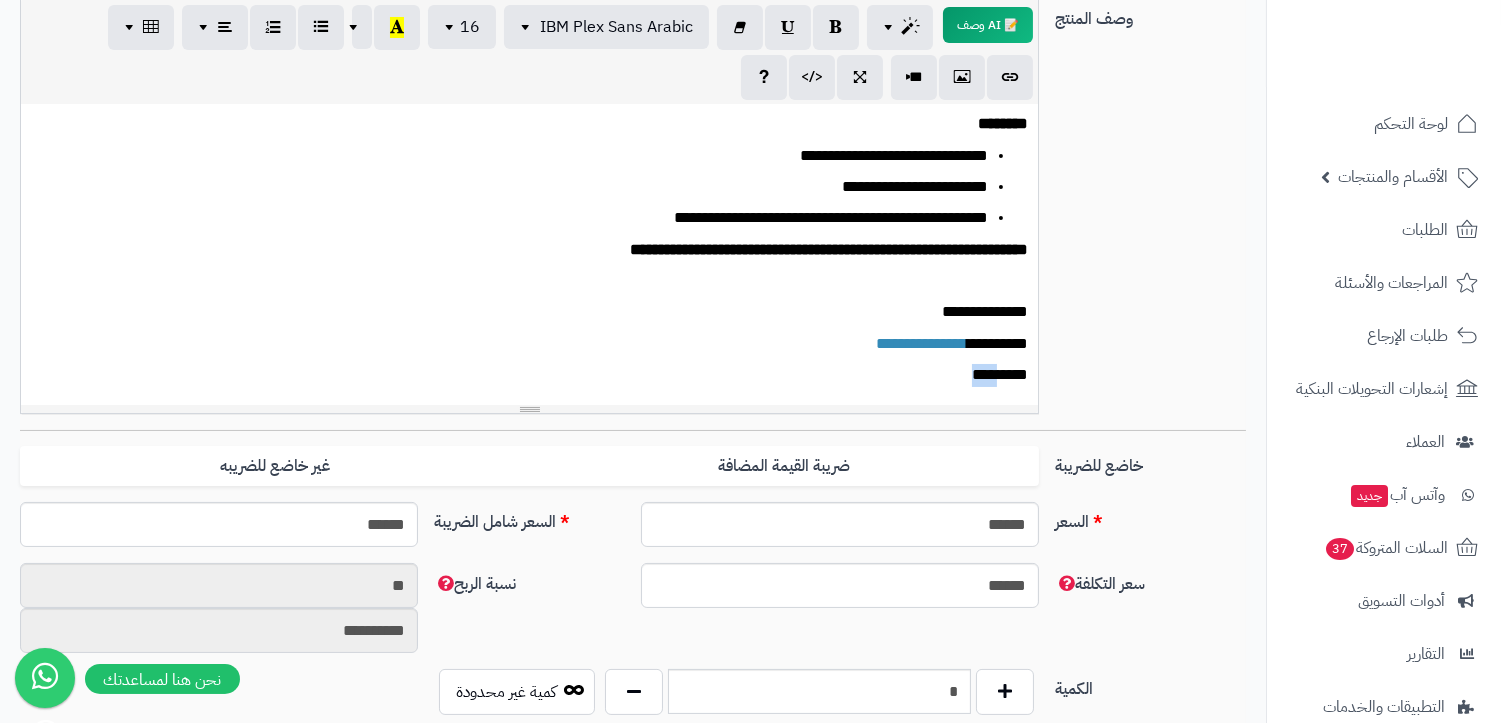 click on "*********" at bounding box center (538, 375) 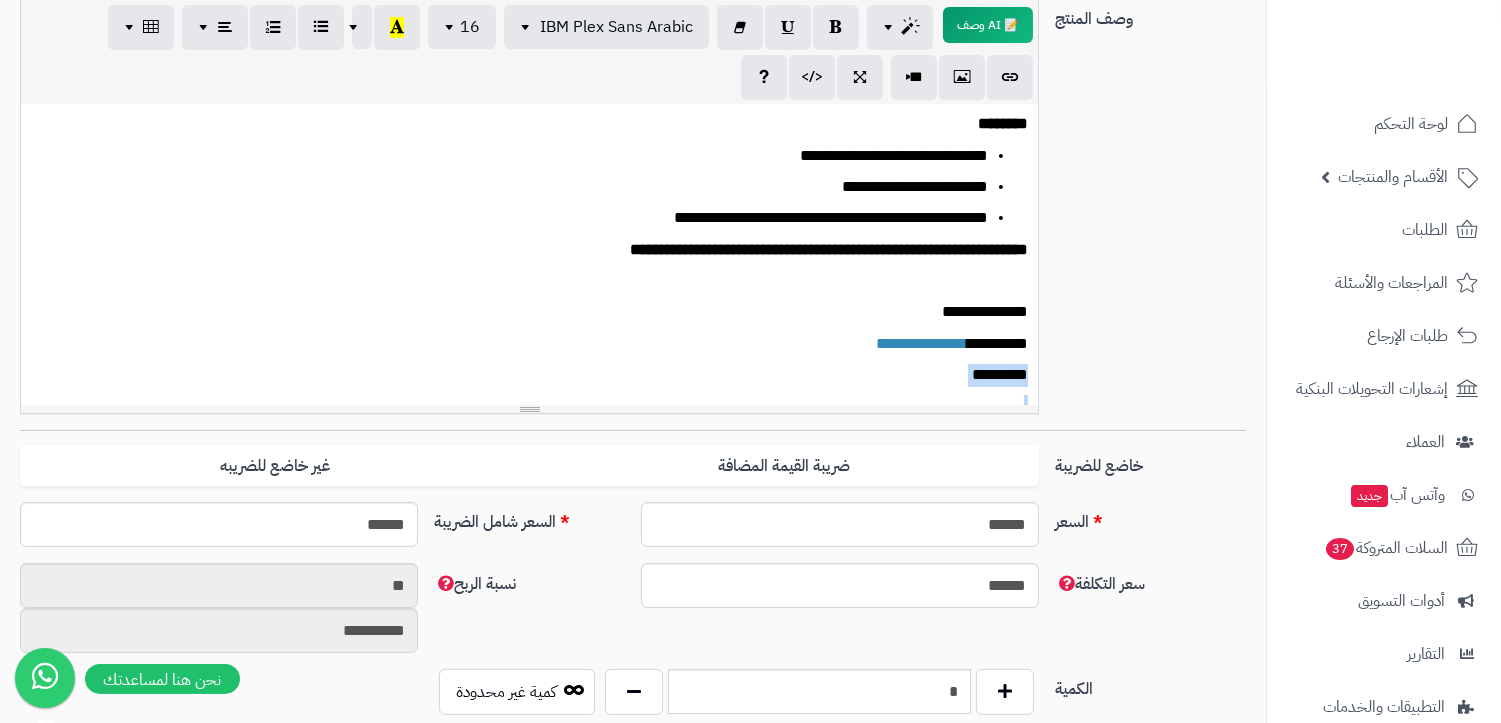 click on "*********" at bounding box center (538, 375) 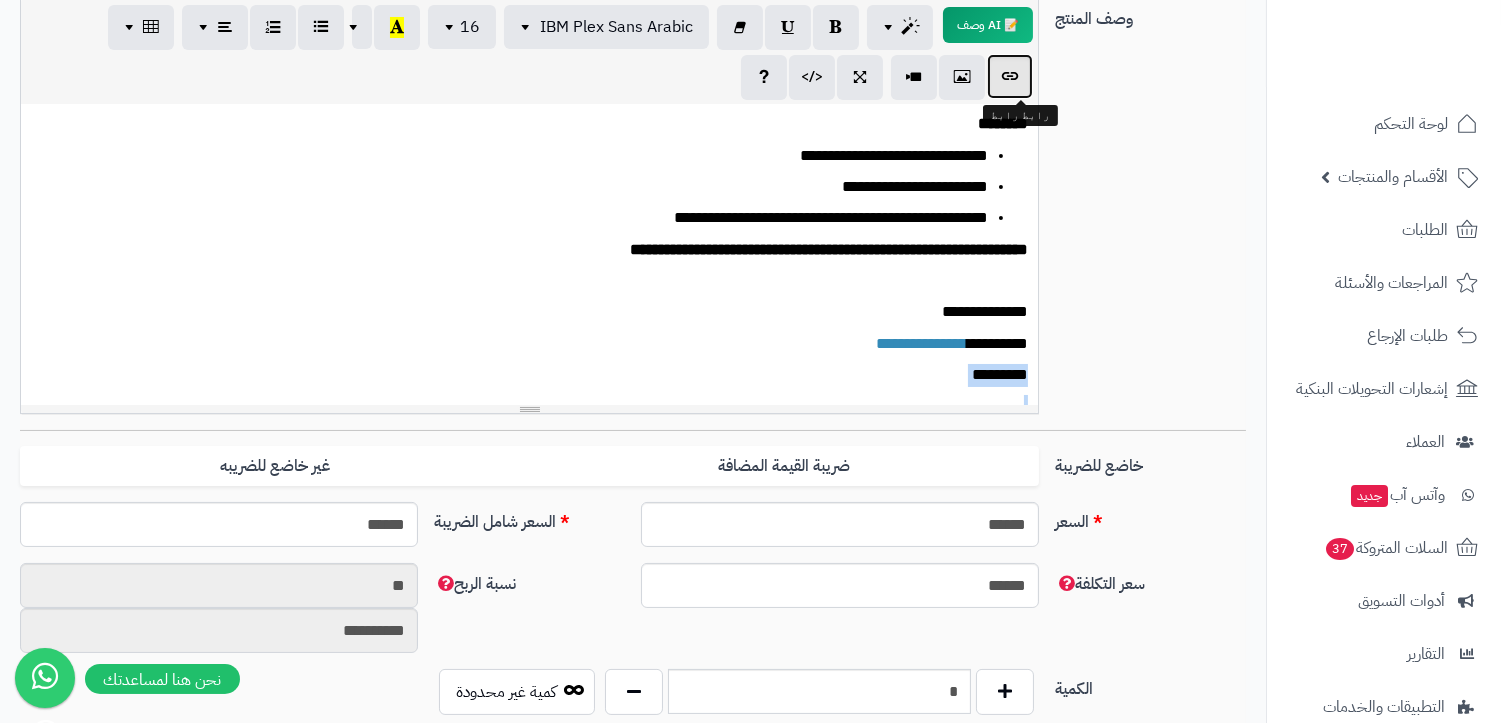 click at bounding box center (1010, 76) 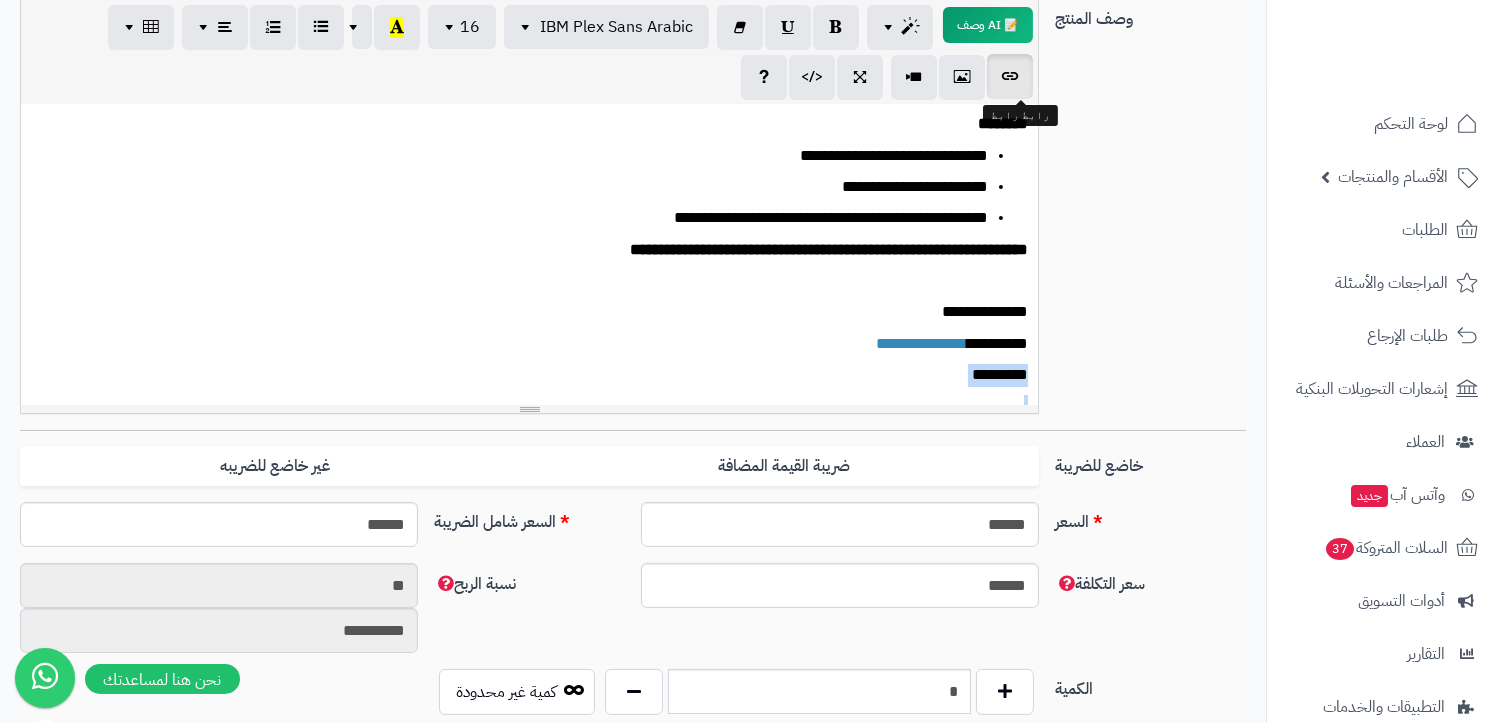 type on "*********" 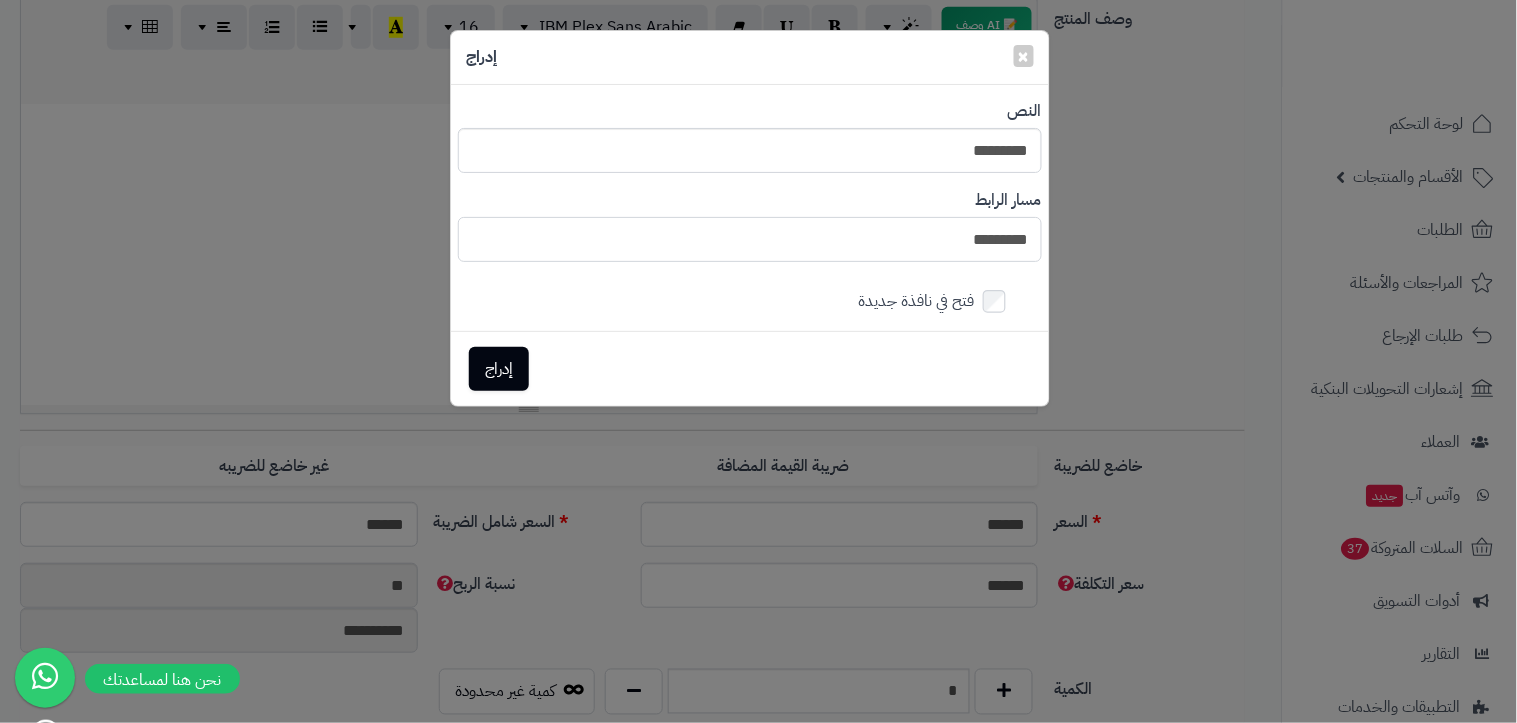 click on "*********" at bounding box center (750, 239) 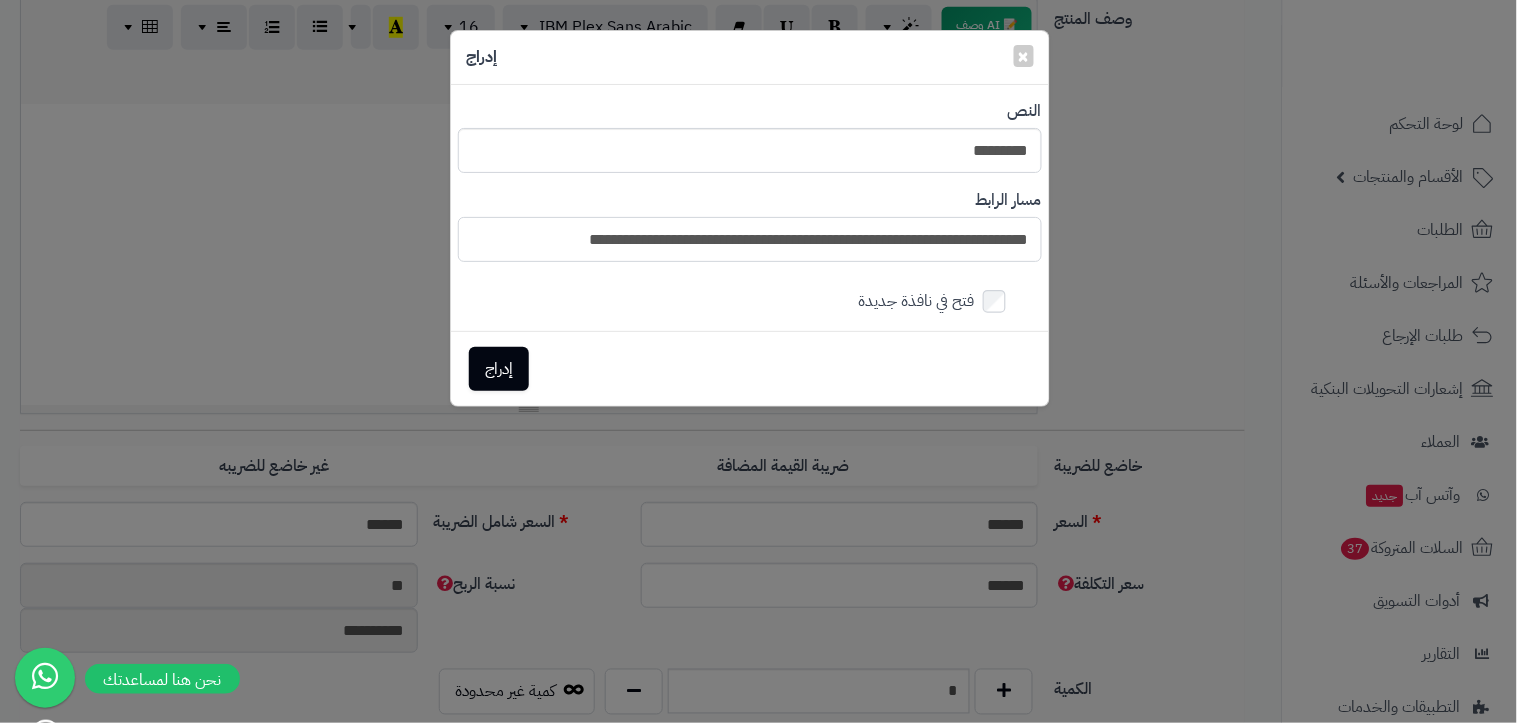 scroll, scrollTop: 0, scrollLeft: -188, axis: horizontal 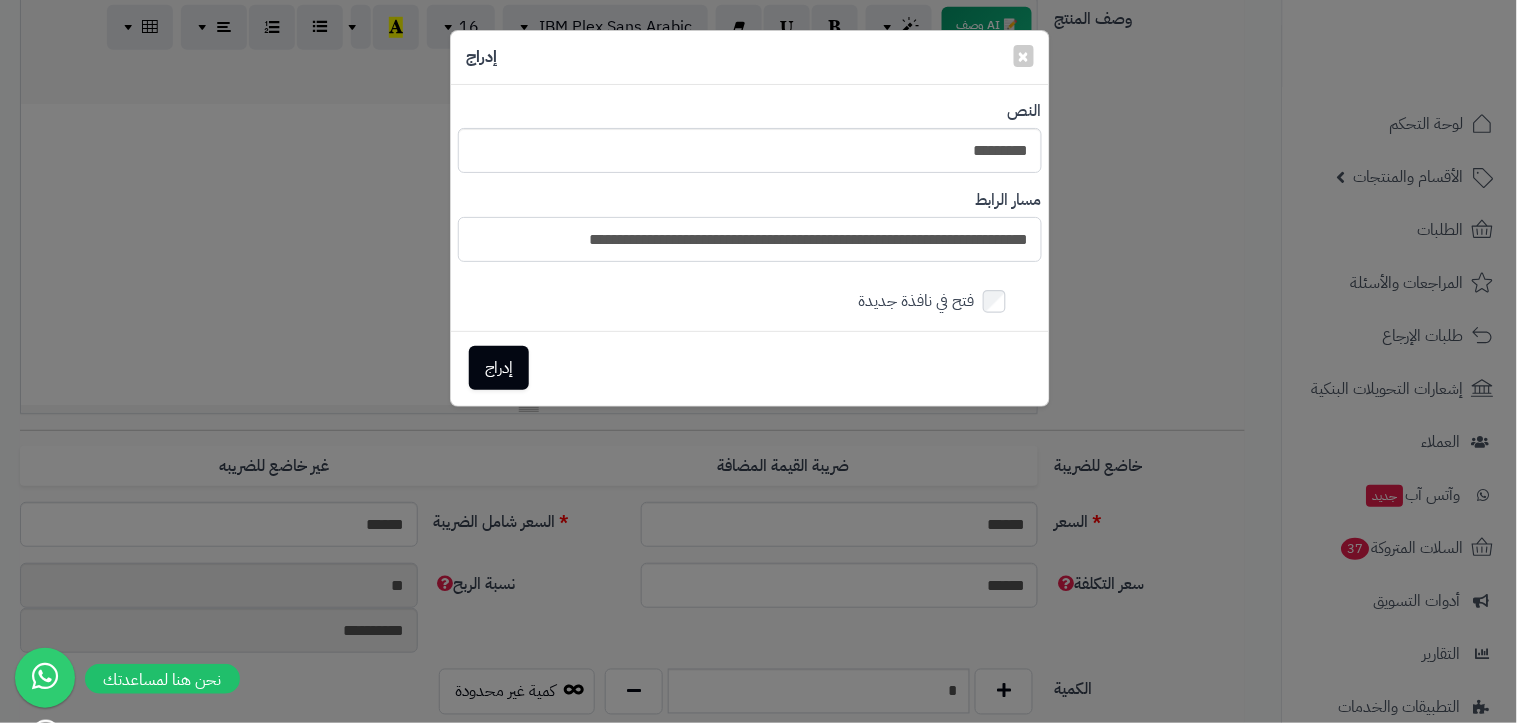 type on "**********" 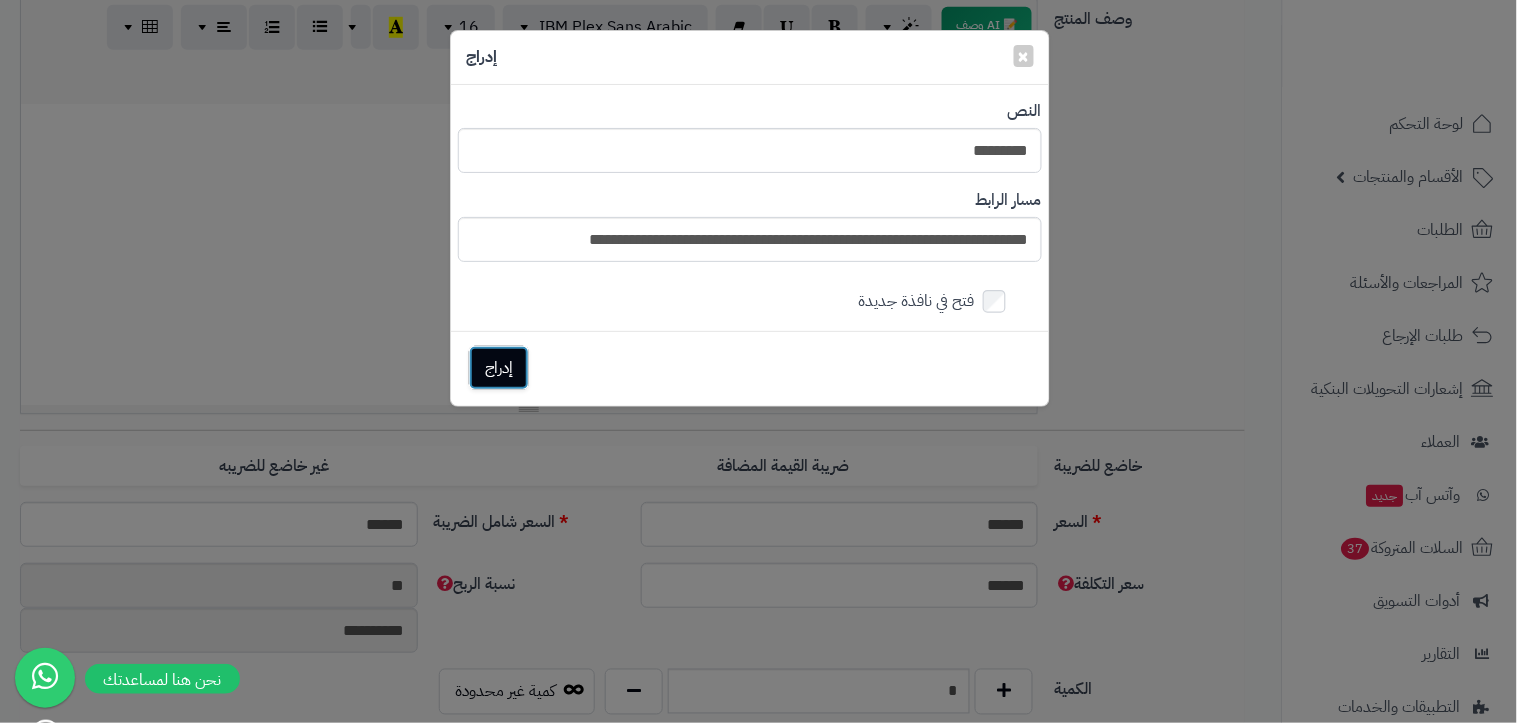 click on "إدراج" at bounding box center [499, 368] 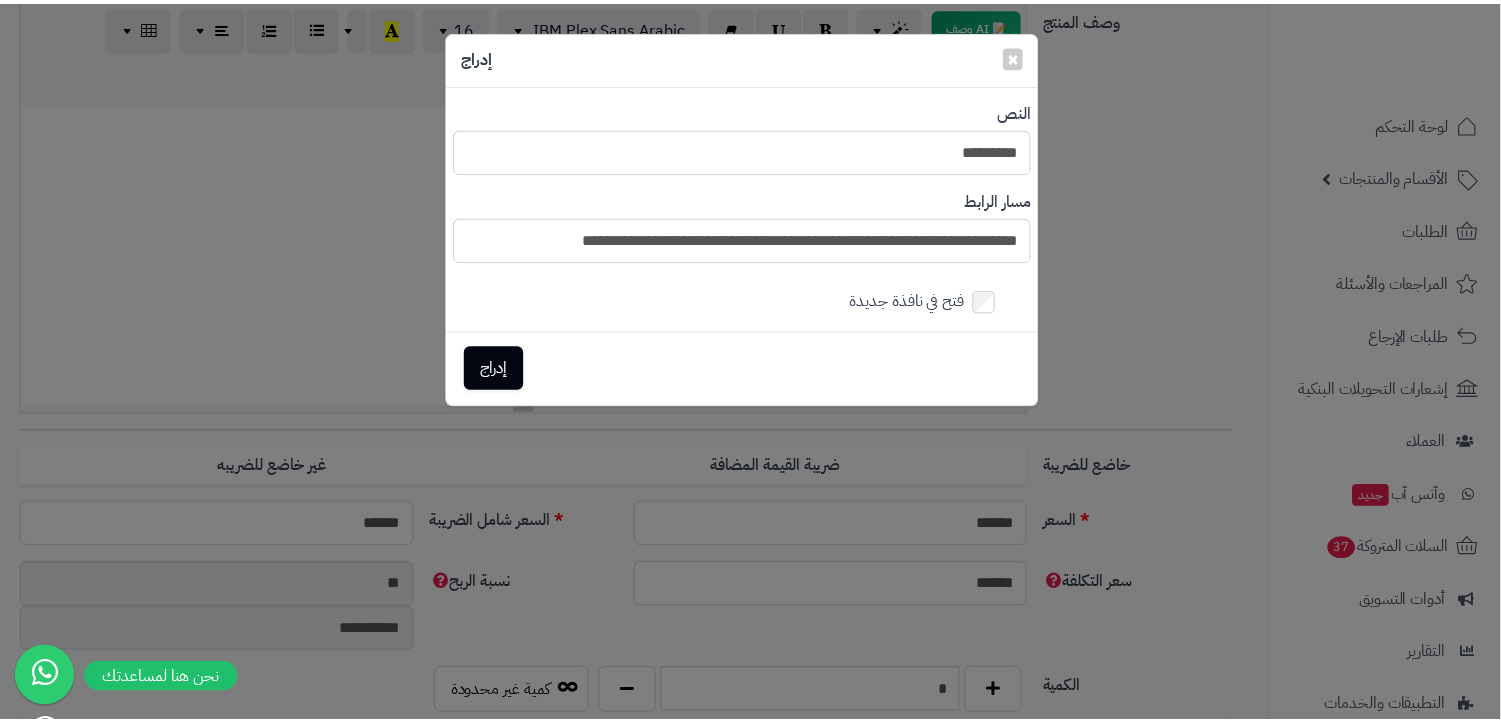 scroll, scrollTop: 0, scrollLeft: 0, axis: both 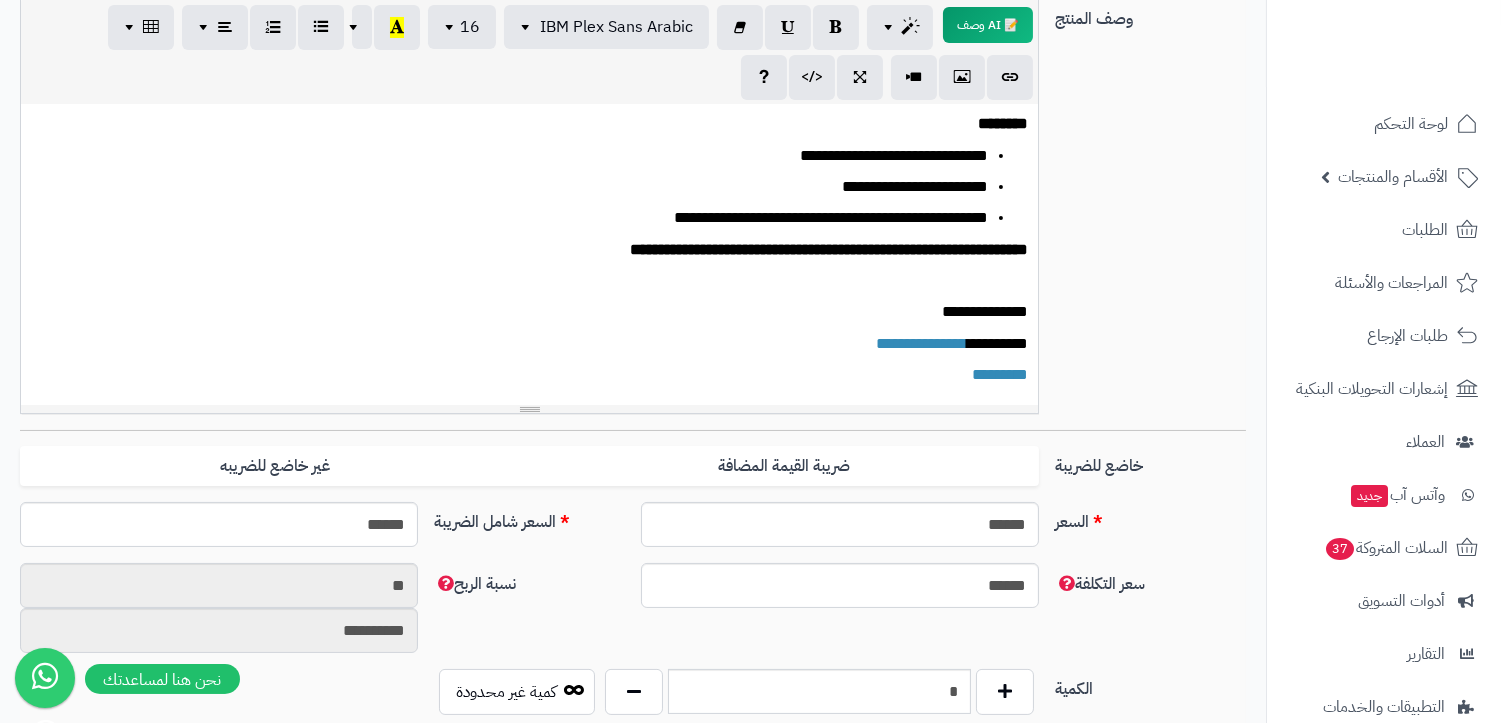 click on "**********" at bounding box center [538, 344] 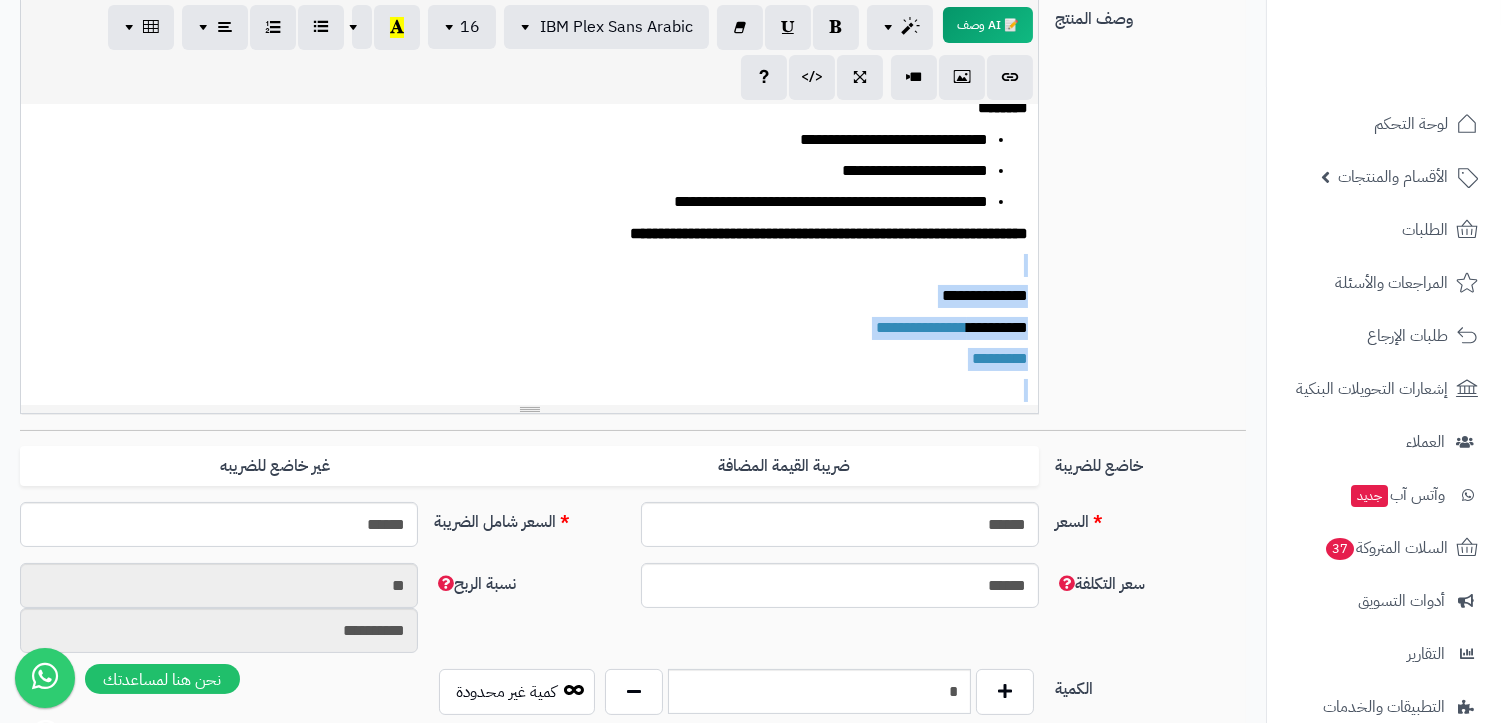 scroll, scrollTop: 248, scrollLeft: 0, axis: vertical 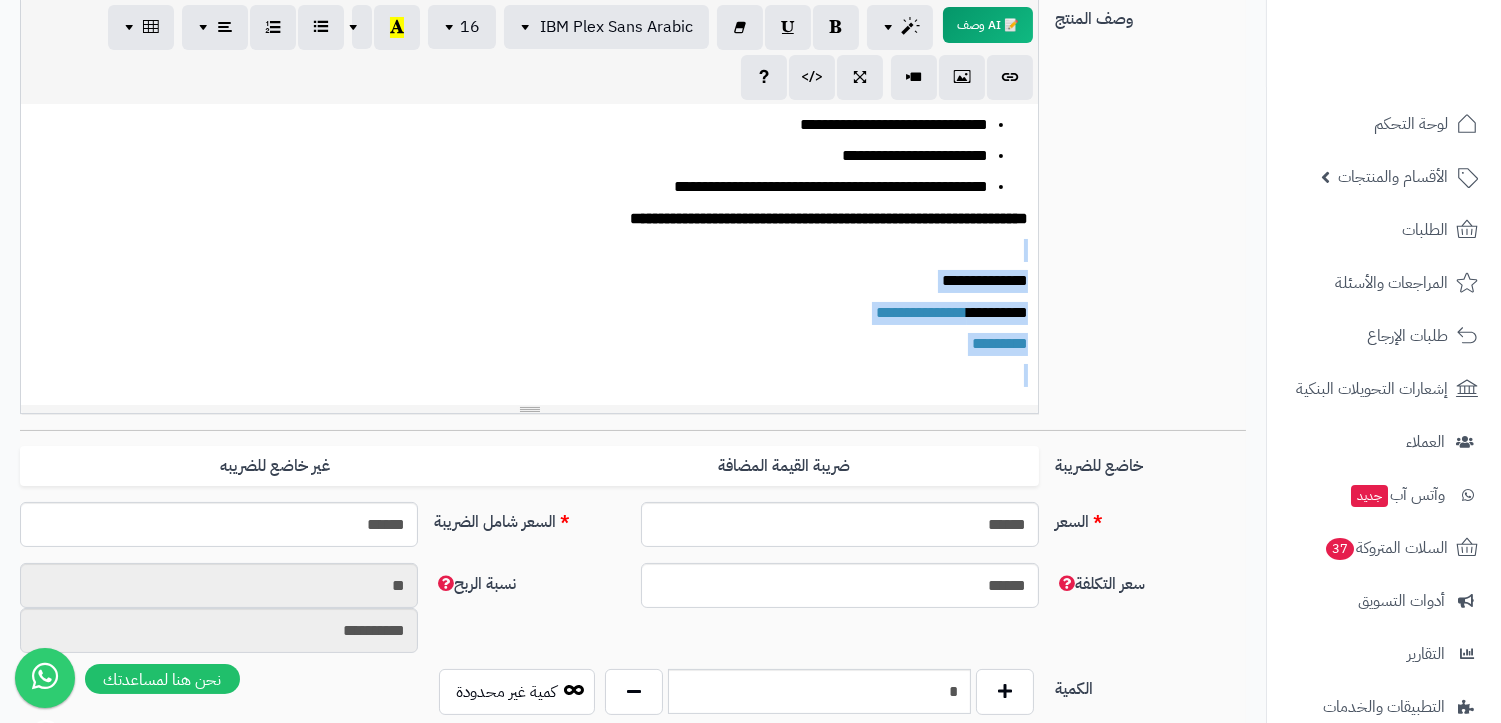 drag, startPoint x: 1016, startPoint y: 281, endPoint x: 895, endPoint y: 386, distance: 160.20612 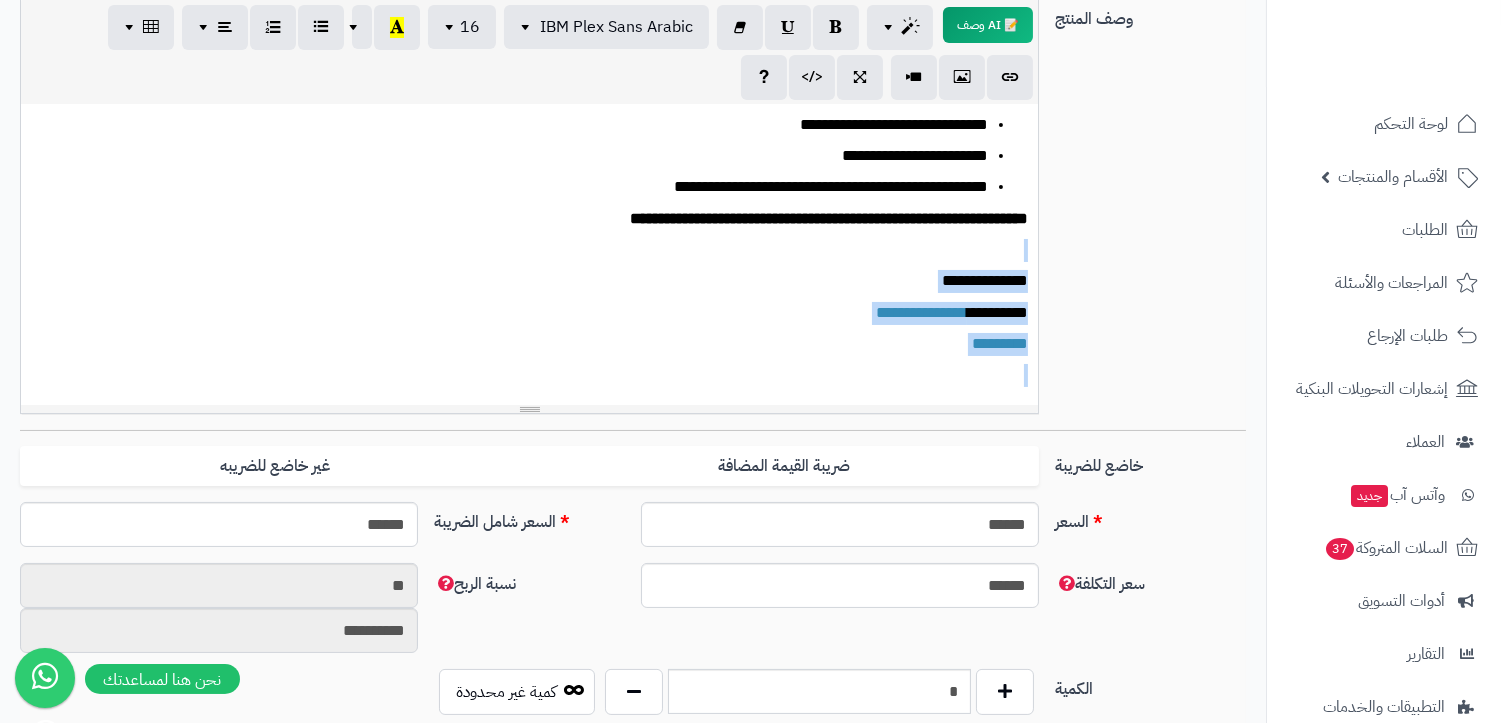 copy on "**********" 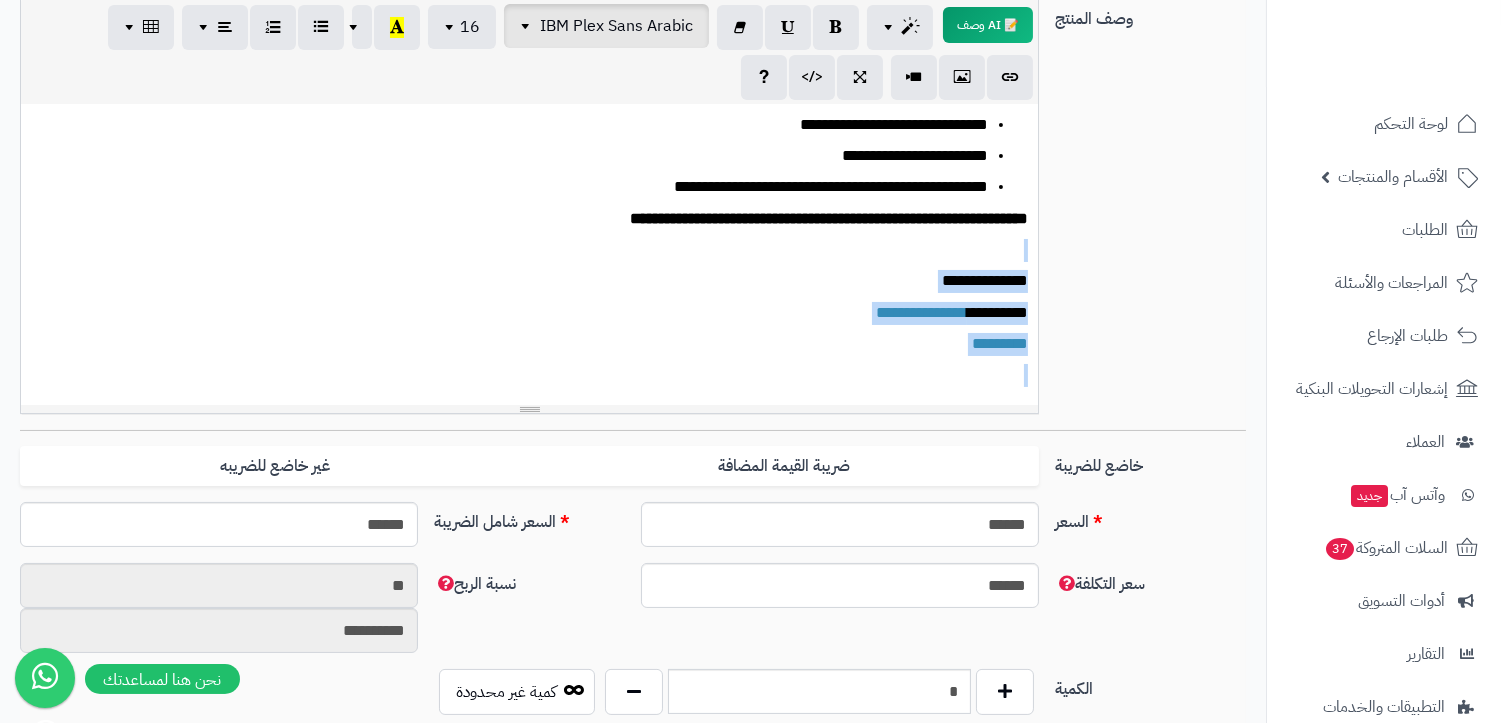 copy on "**********" 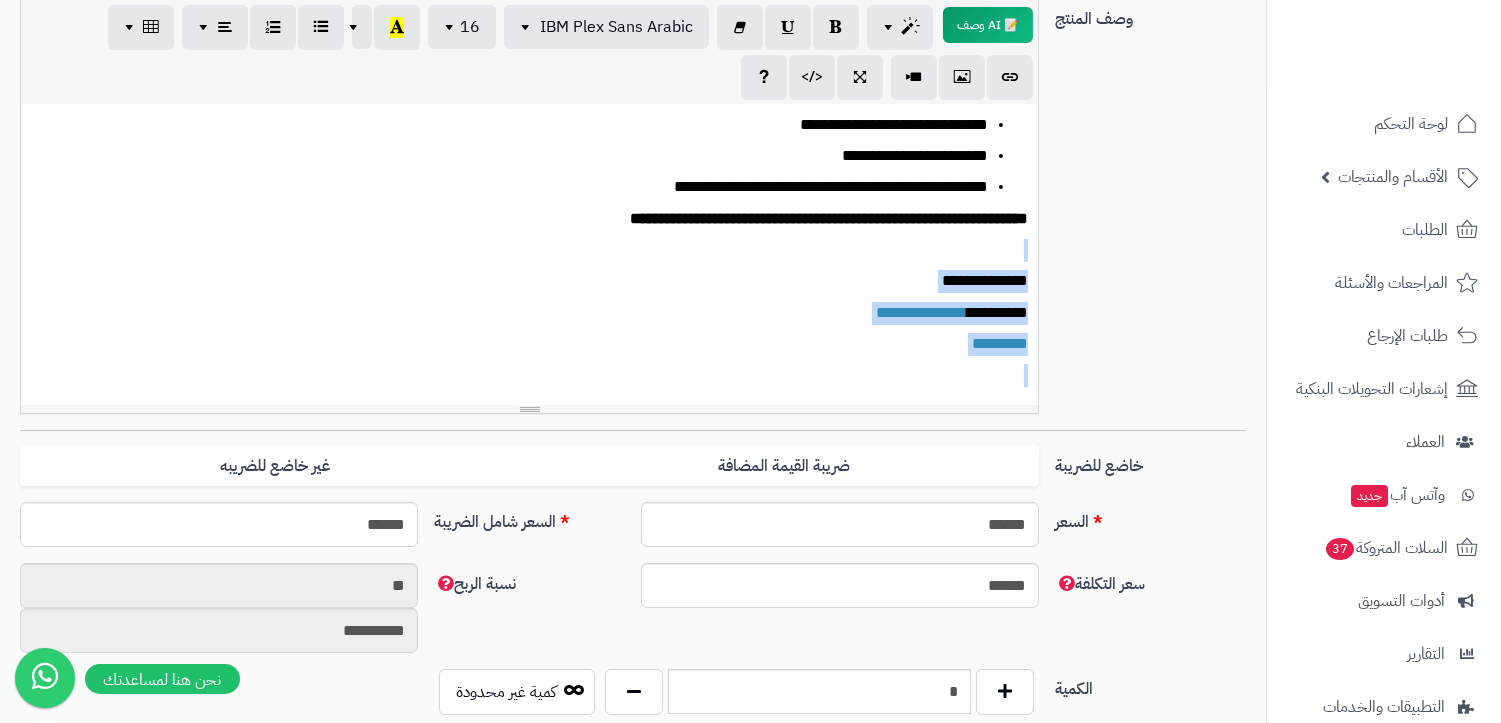 copy on "**********" 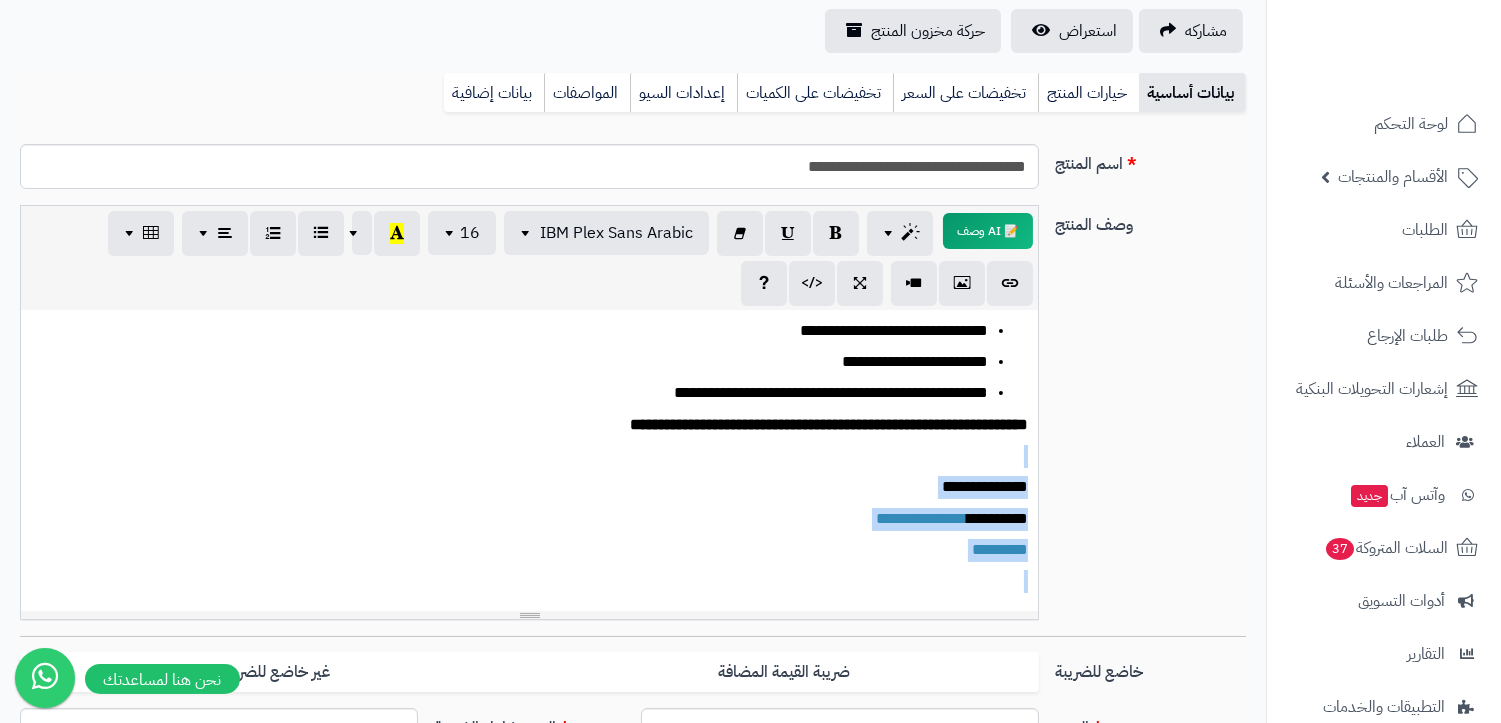 scroll, scrollTop: 0, scrollLeft: 0, axis: both 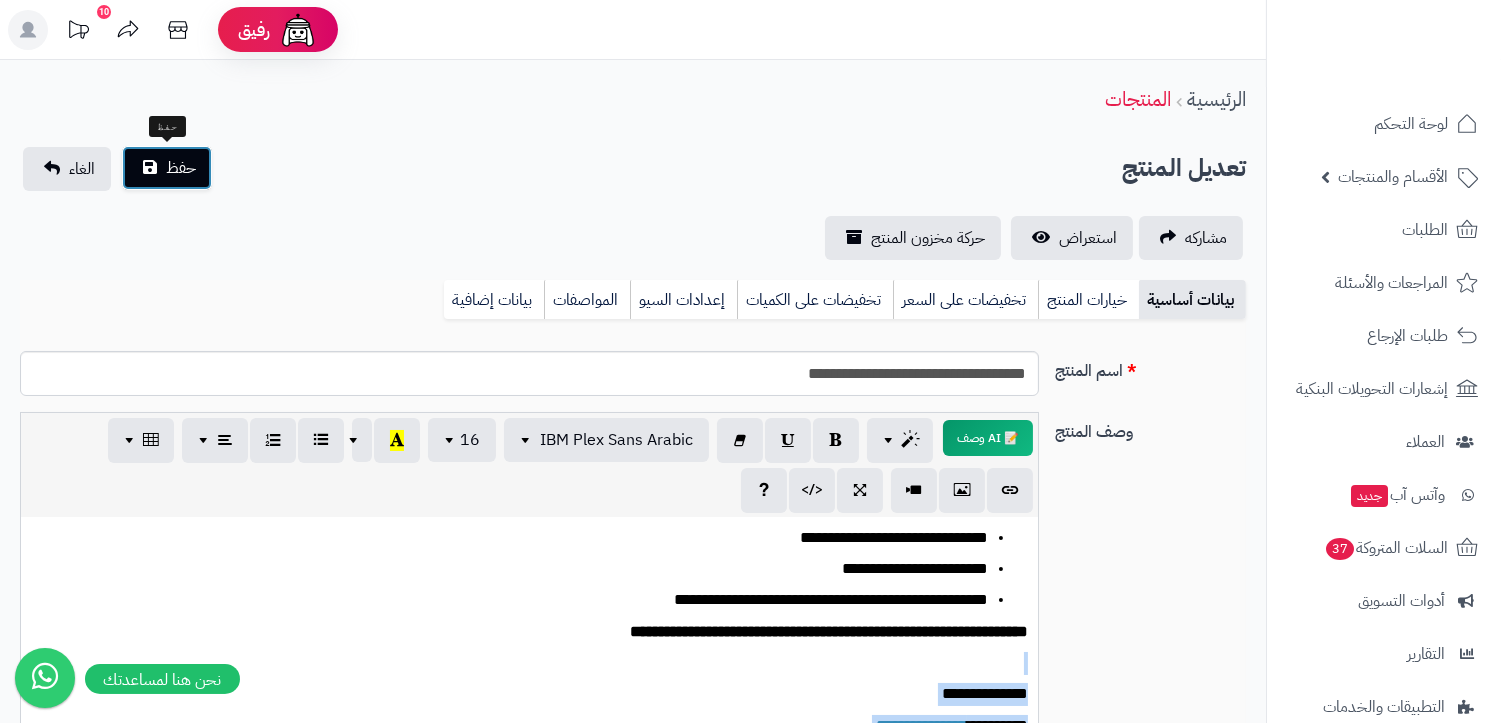 click on "حفظ" at bounding box center [167, 168] 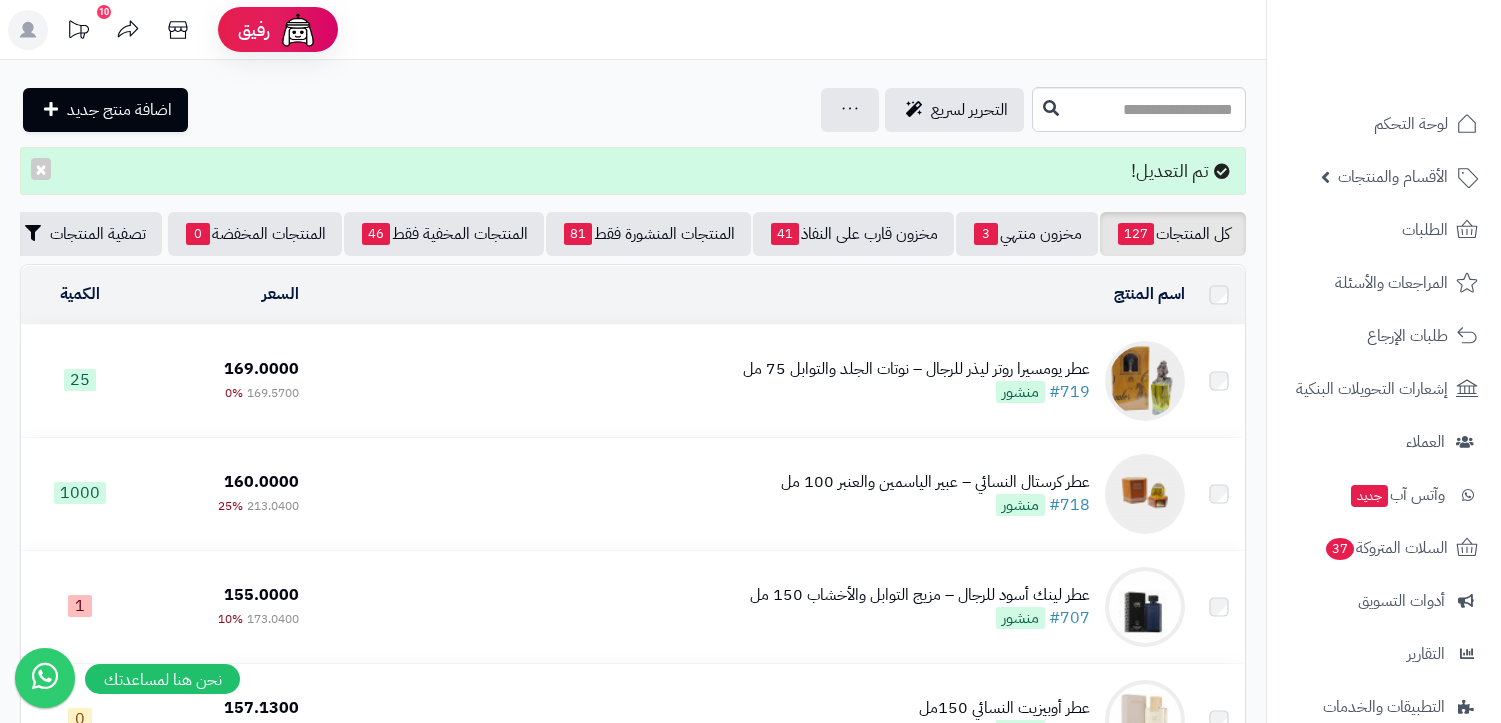scroll, scrollTop: 0, scrollLeft: 0, axis: both 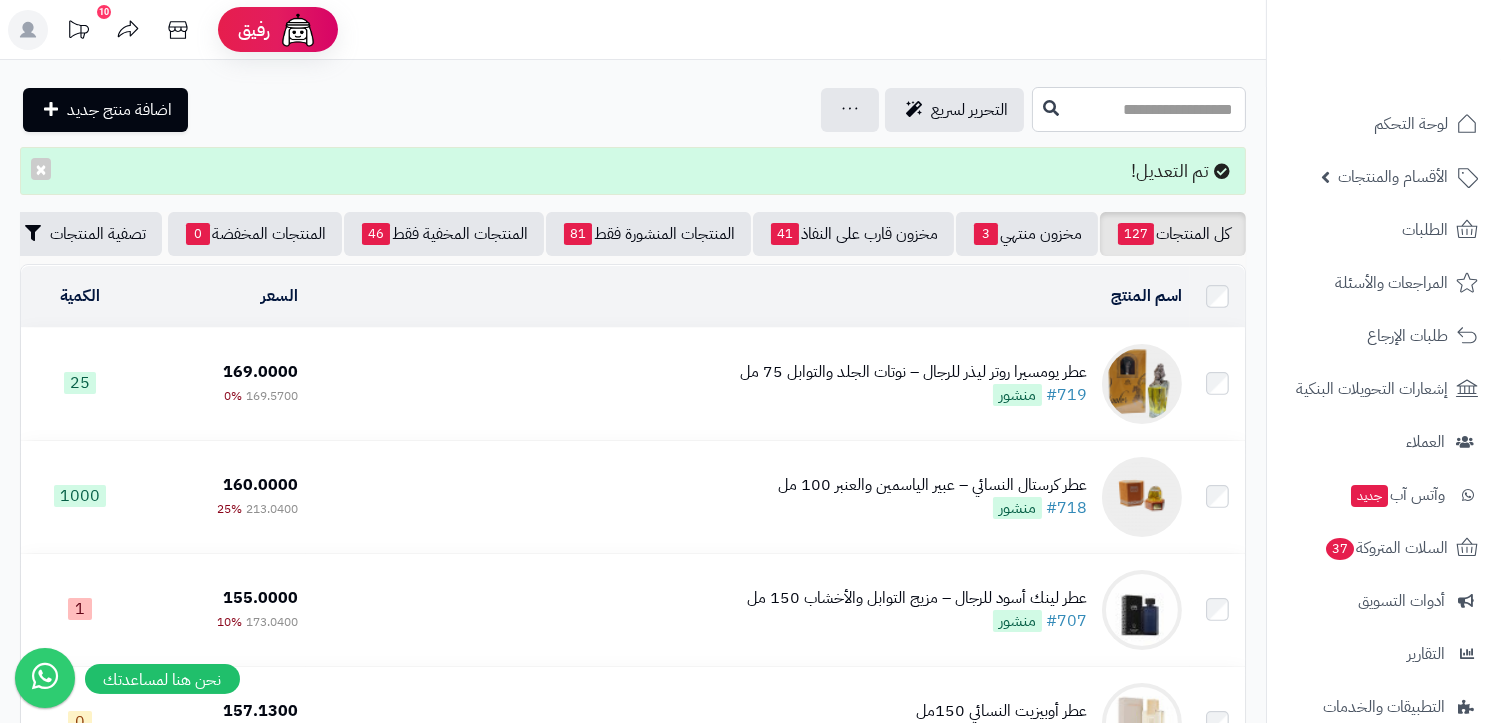 paste on "**********" 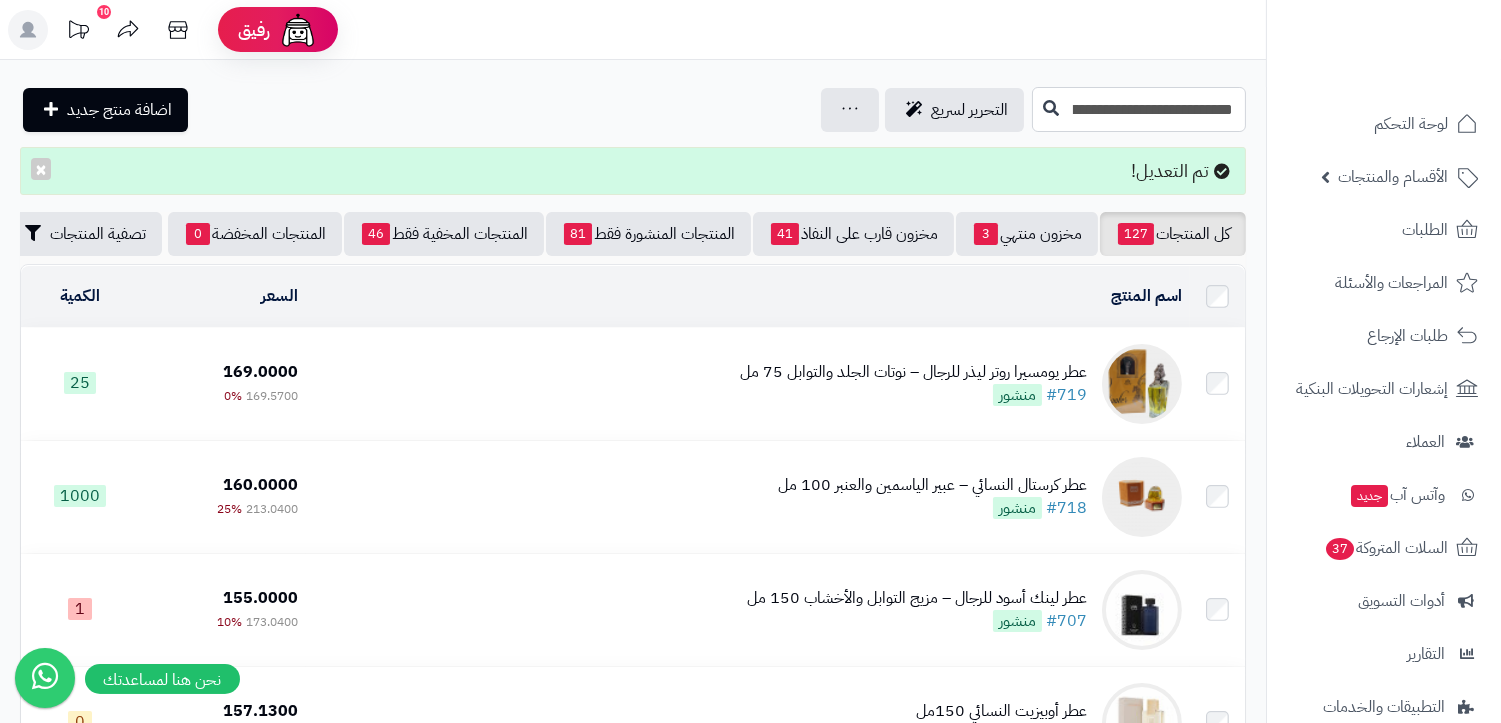 click on "**********" at bounding box center [1139, 109] 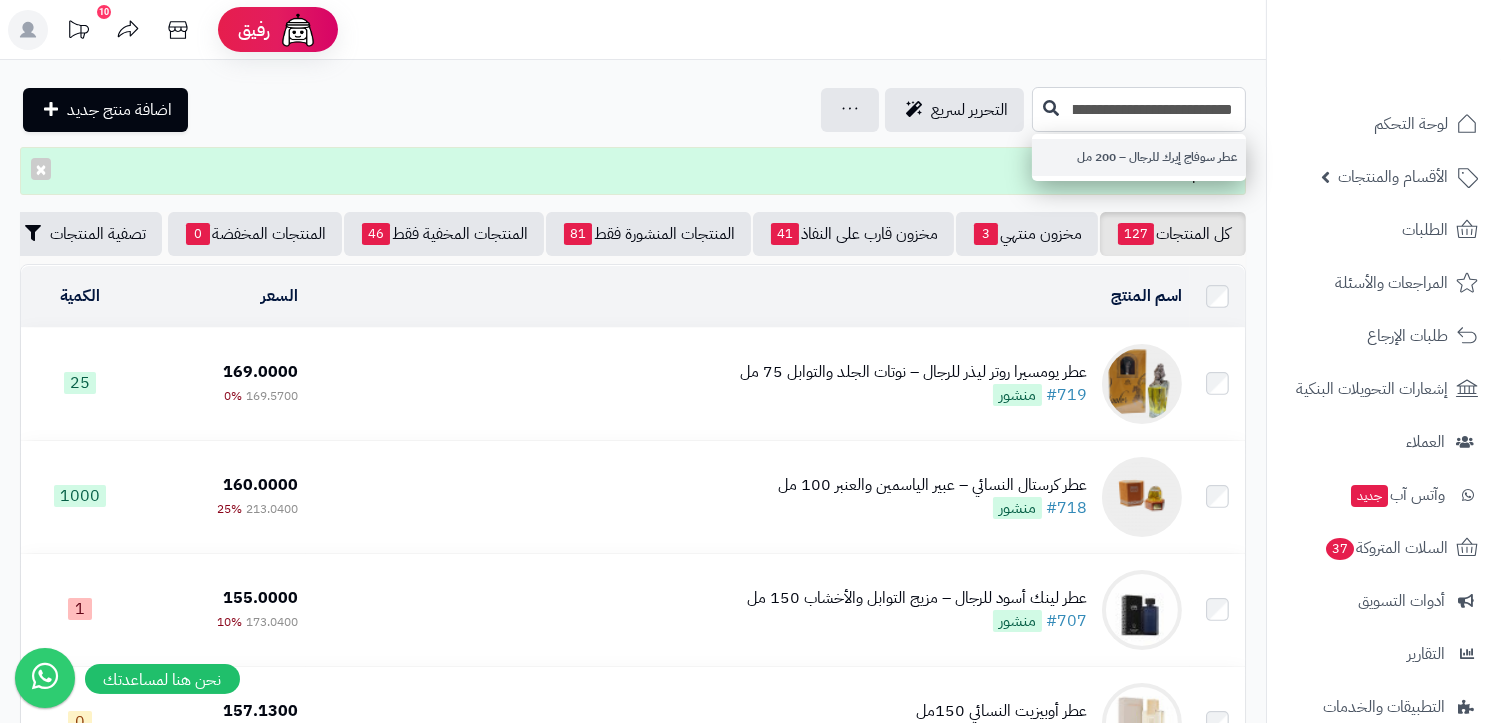 type on "**********" 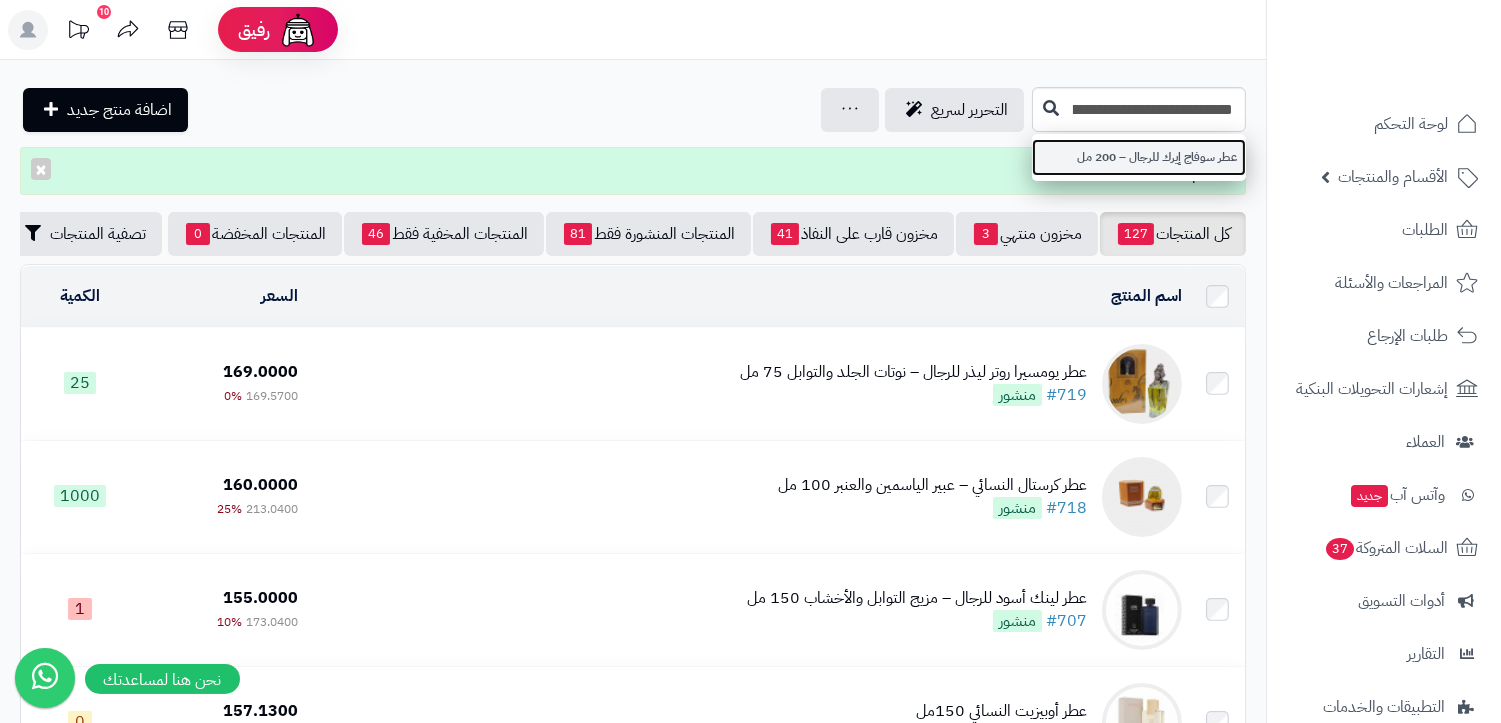 click on "عطر سوفاج إيرك للرجال – 200 مل" at bounding box center [1139, 157] 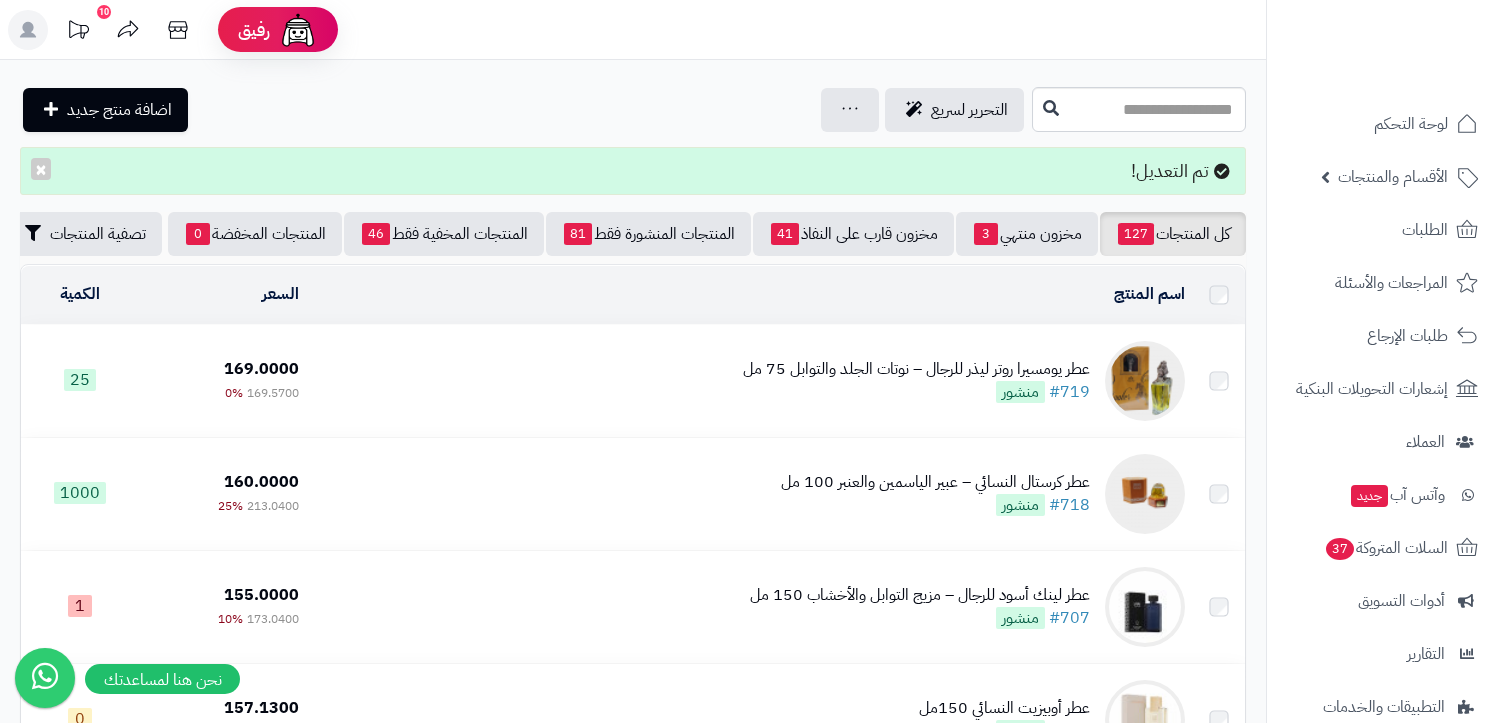 scroll, scrollTop: 0, scrollLeft: 0, axis: both 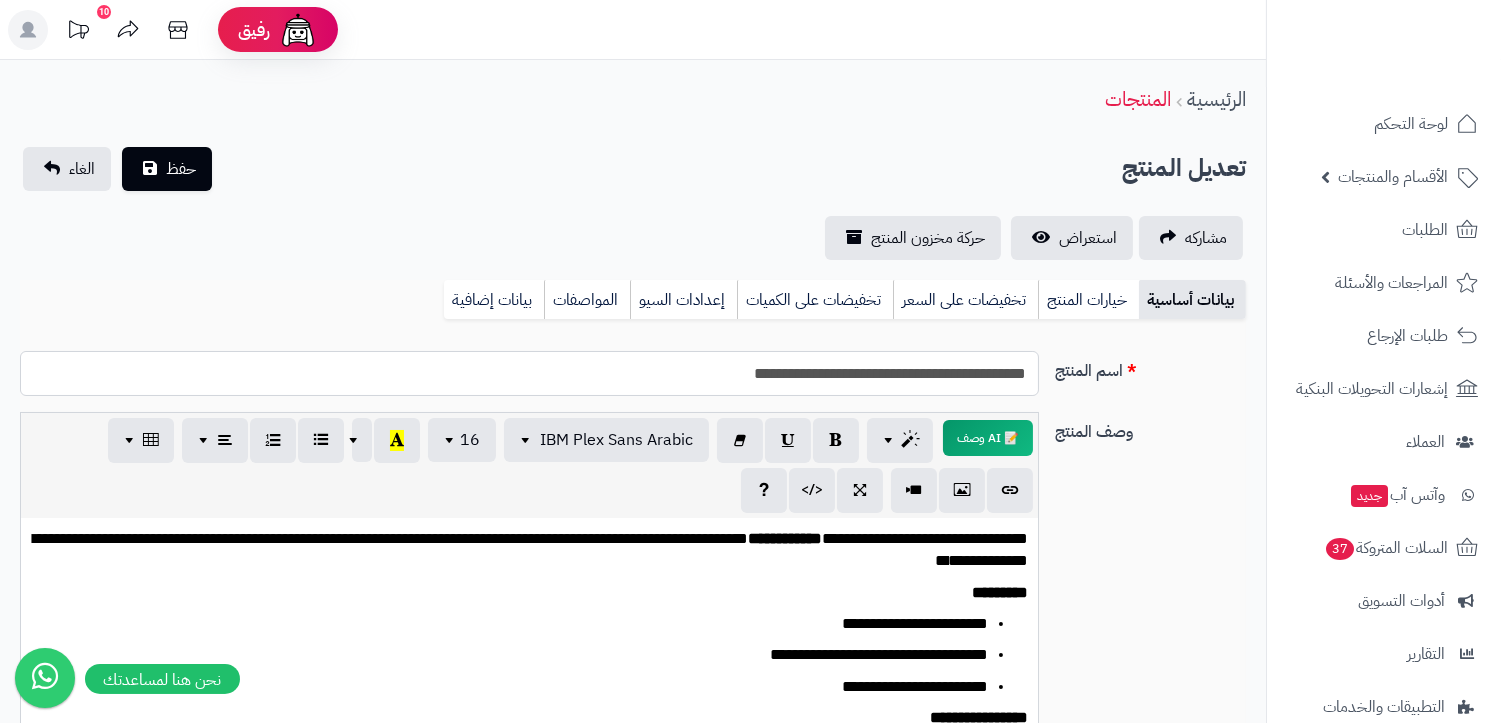 click on "**********" at bounding box center (529, 373) 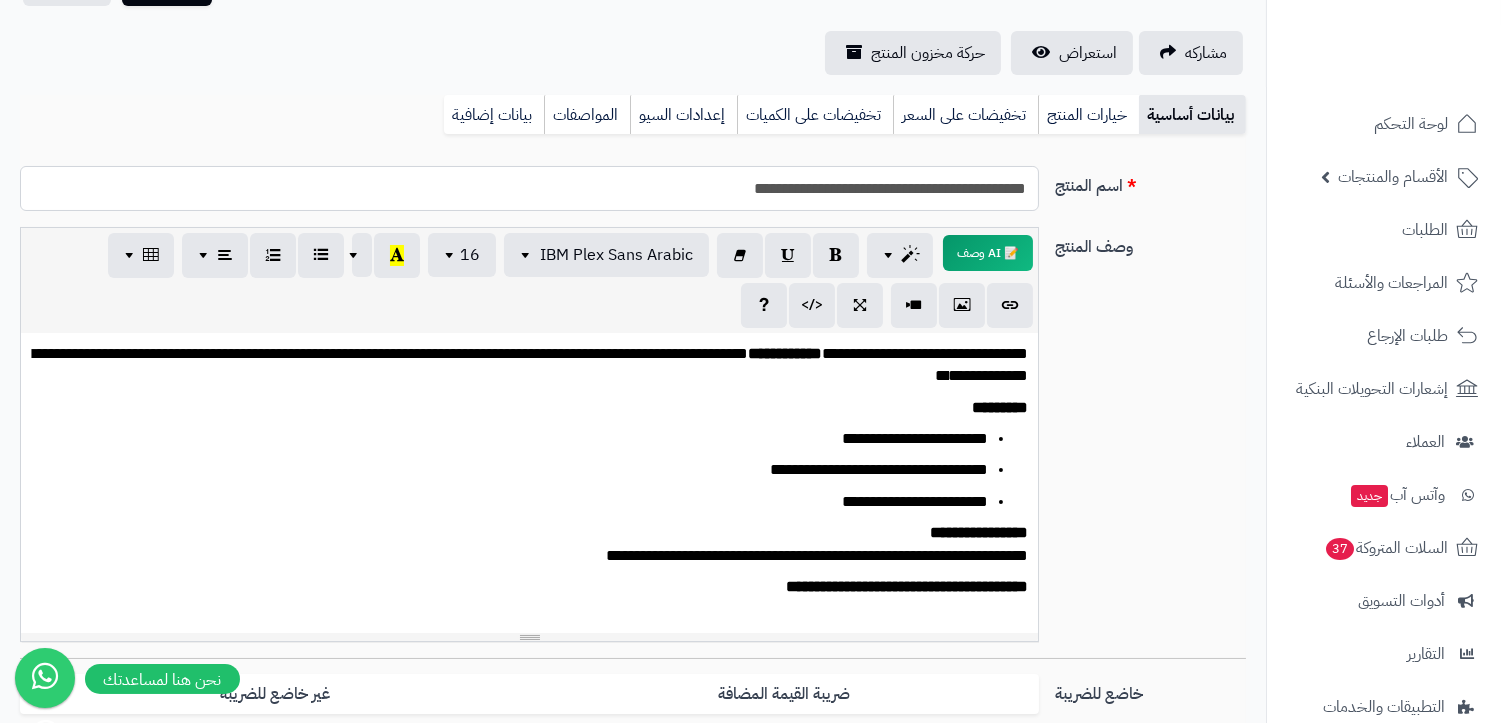 scroll, scrollTop: 222, scrollLeft: 0, axis: vertical 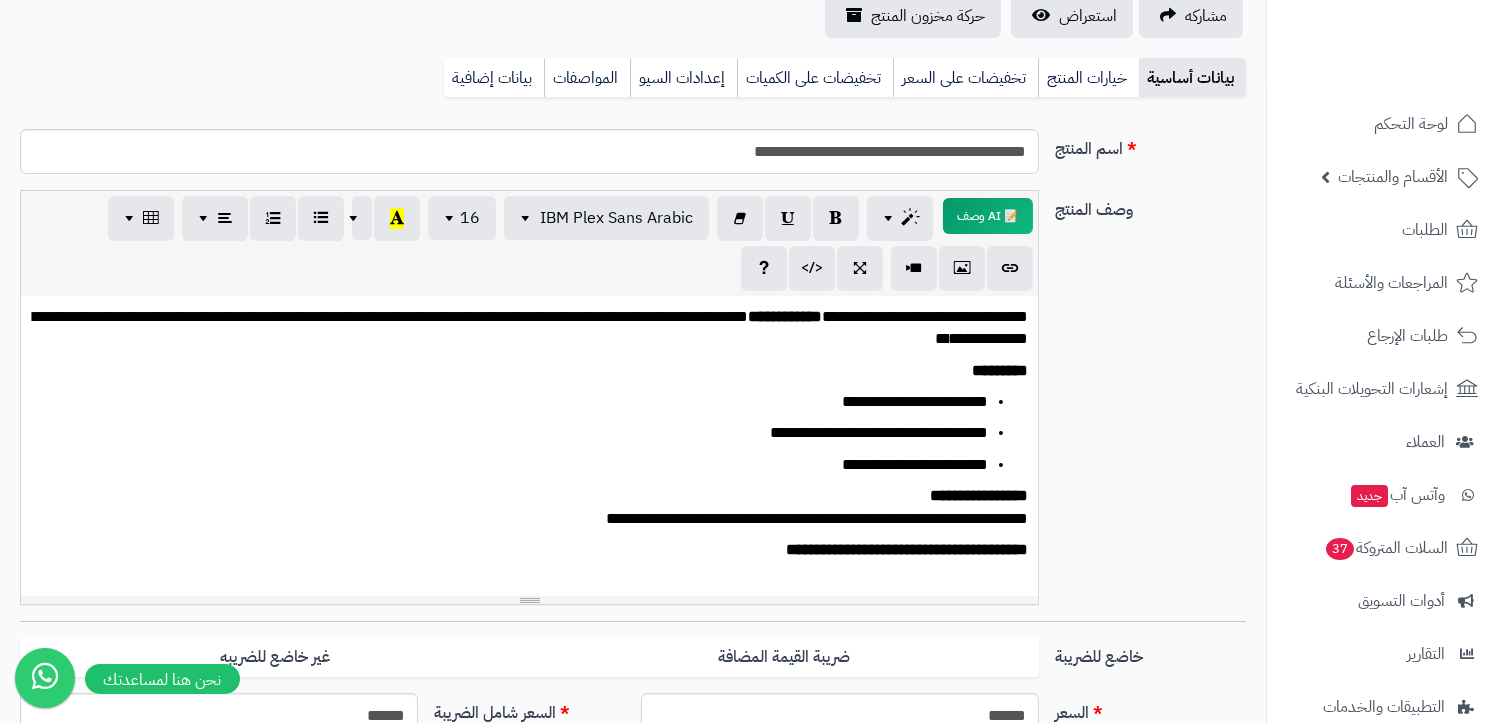 click on "[NAME] [NAME]" at bounding box center (529, 508) 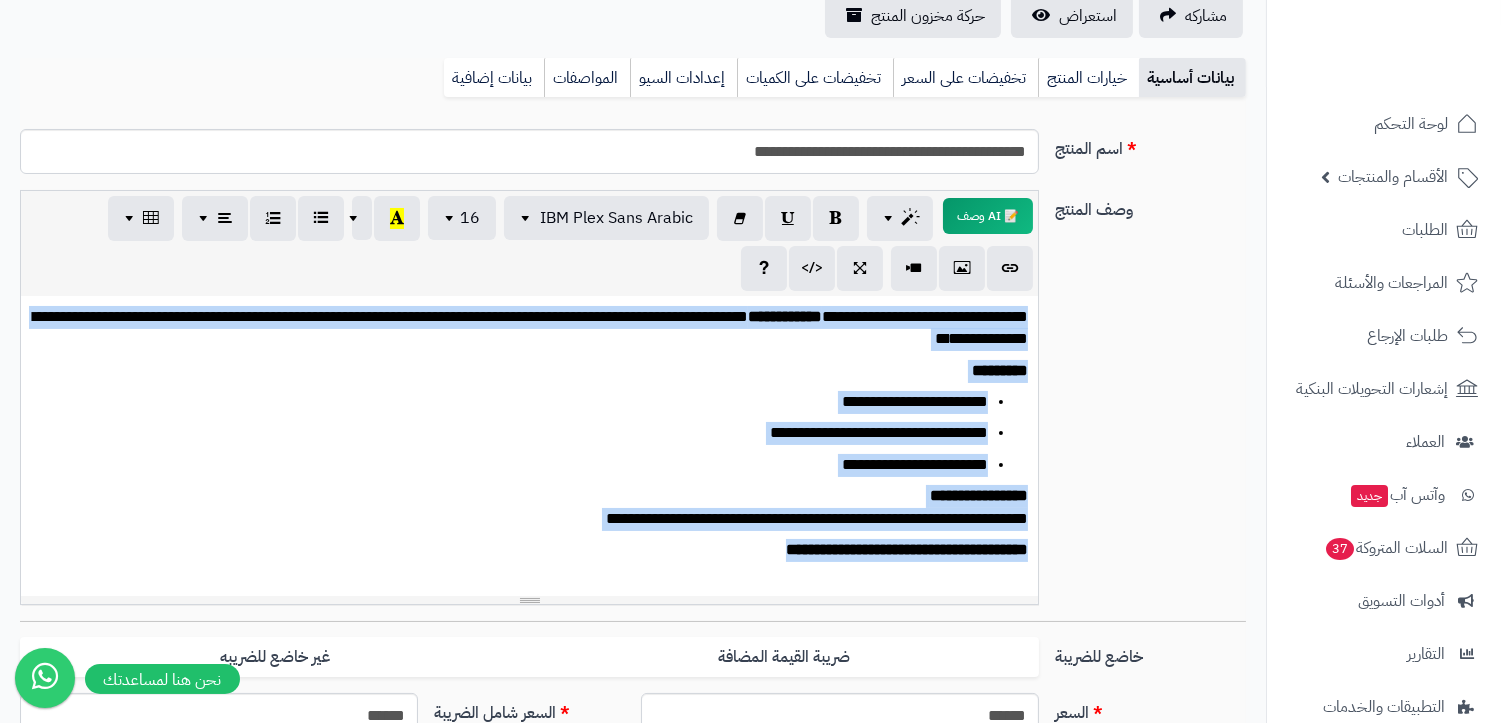 type 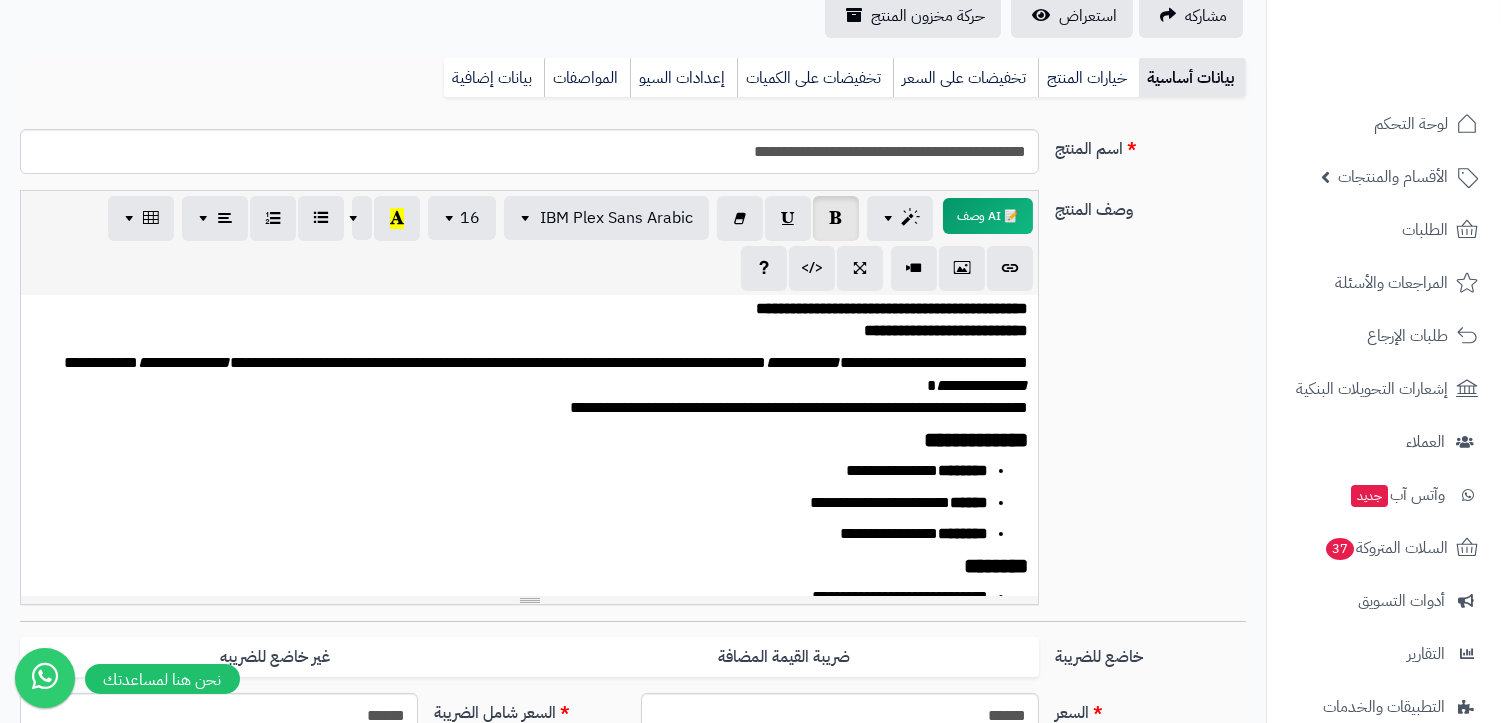 scroll, scrollTop: 0, scrollLeft: 0, axis: both 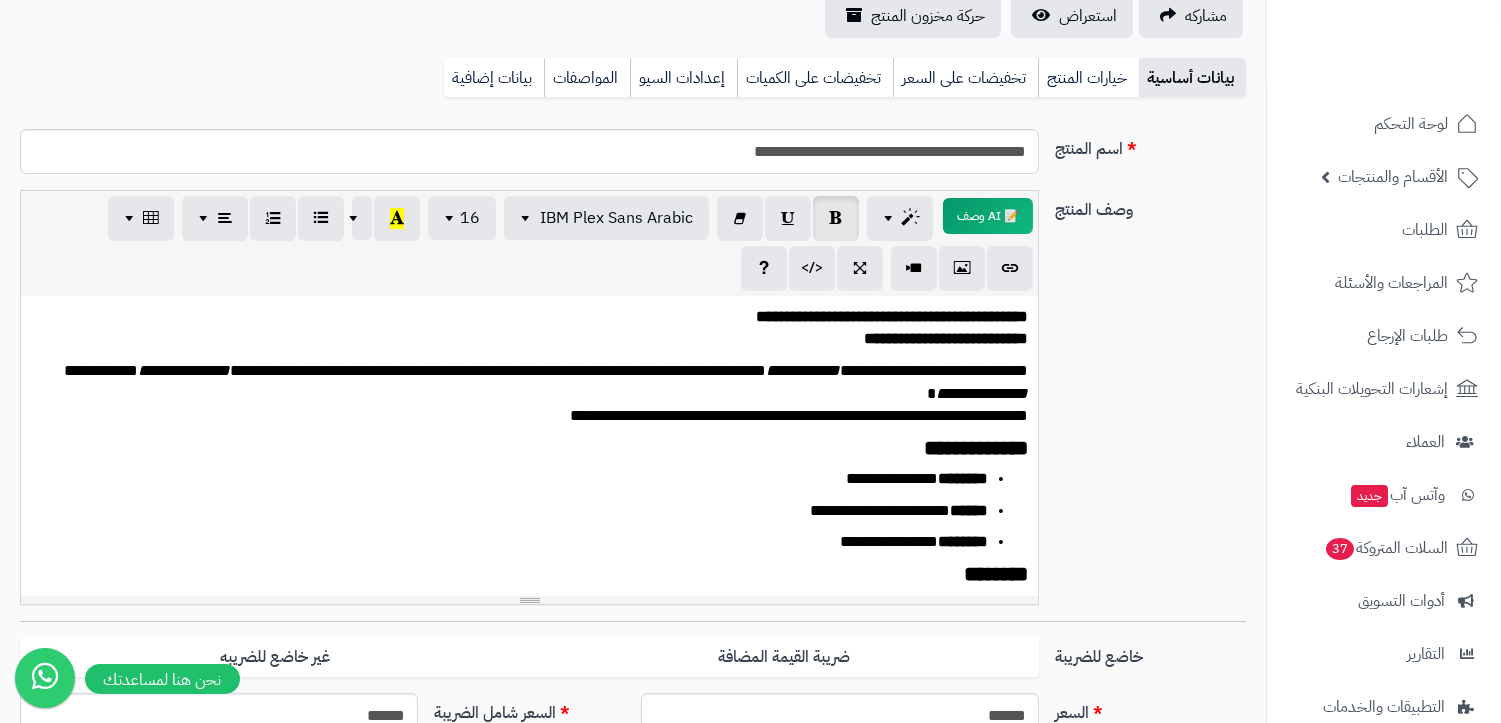 click on "**********" at bounding box center [892, 316] 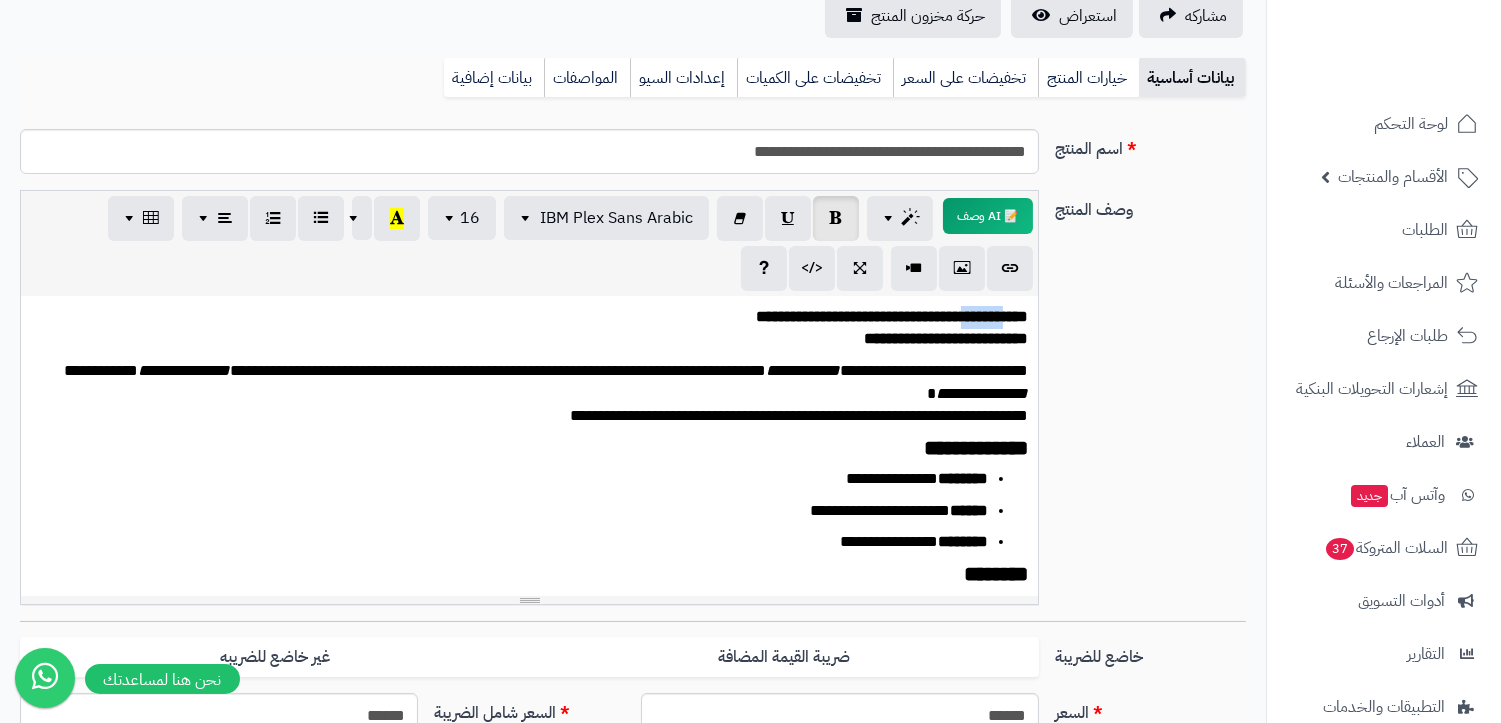click on "**********" at bounding box center [892, 316] 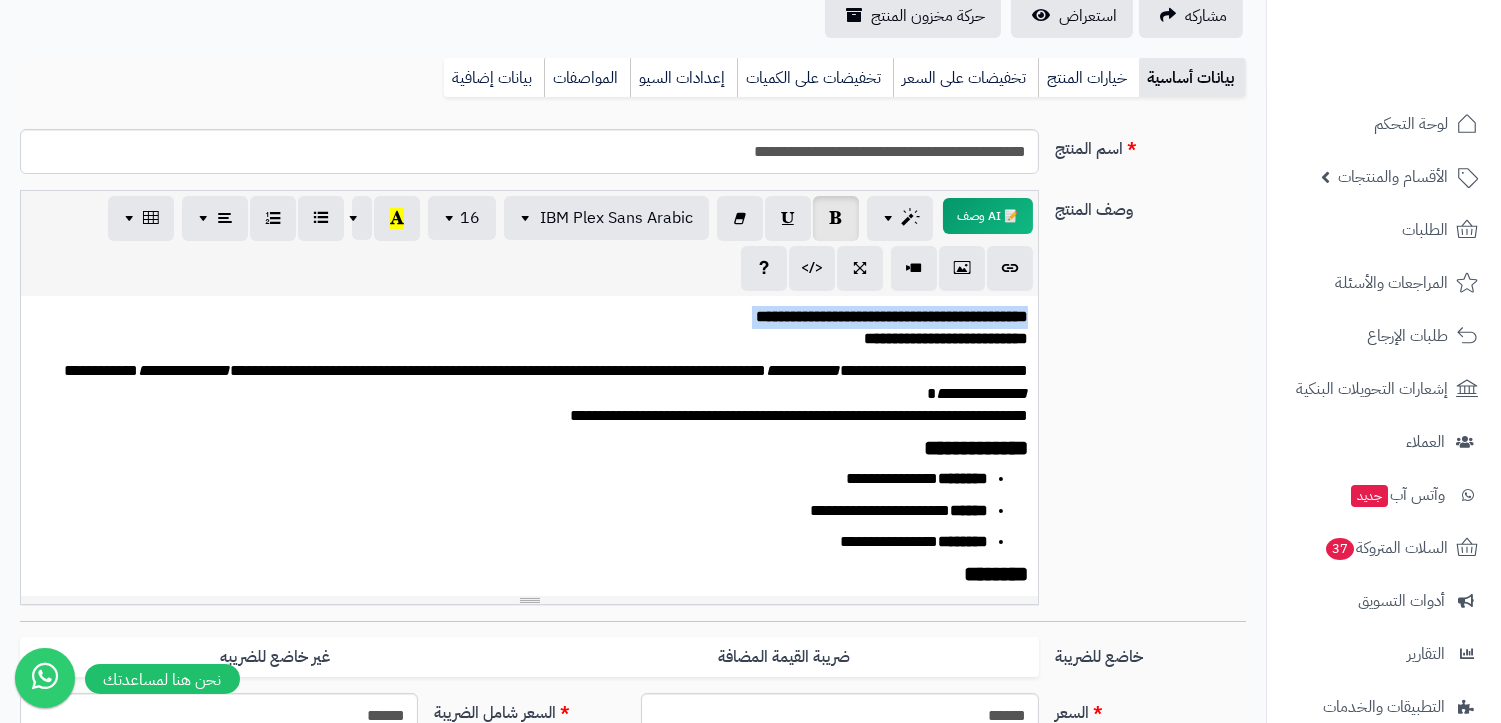 click on "**********" at bounding box center [892, 316] 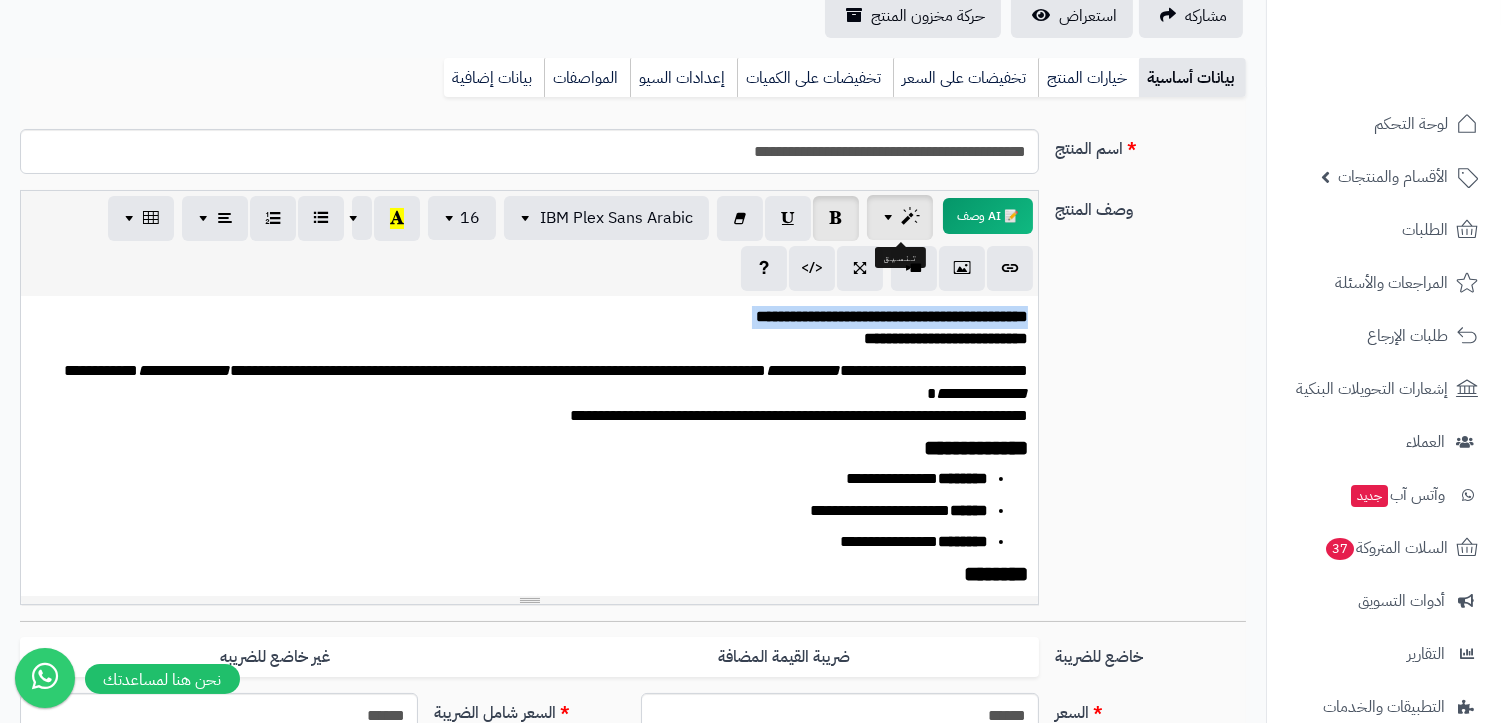 click at bounding box center [900, 217] 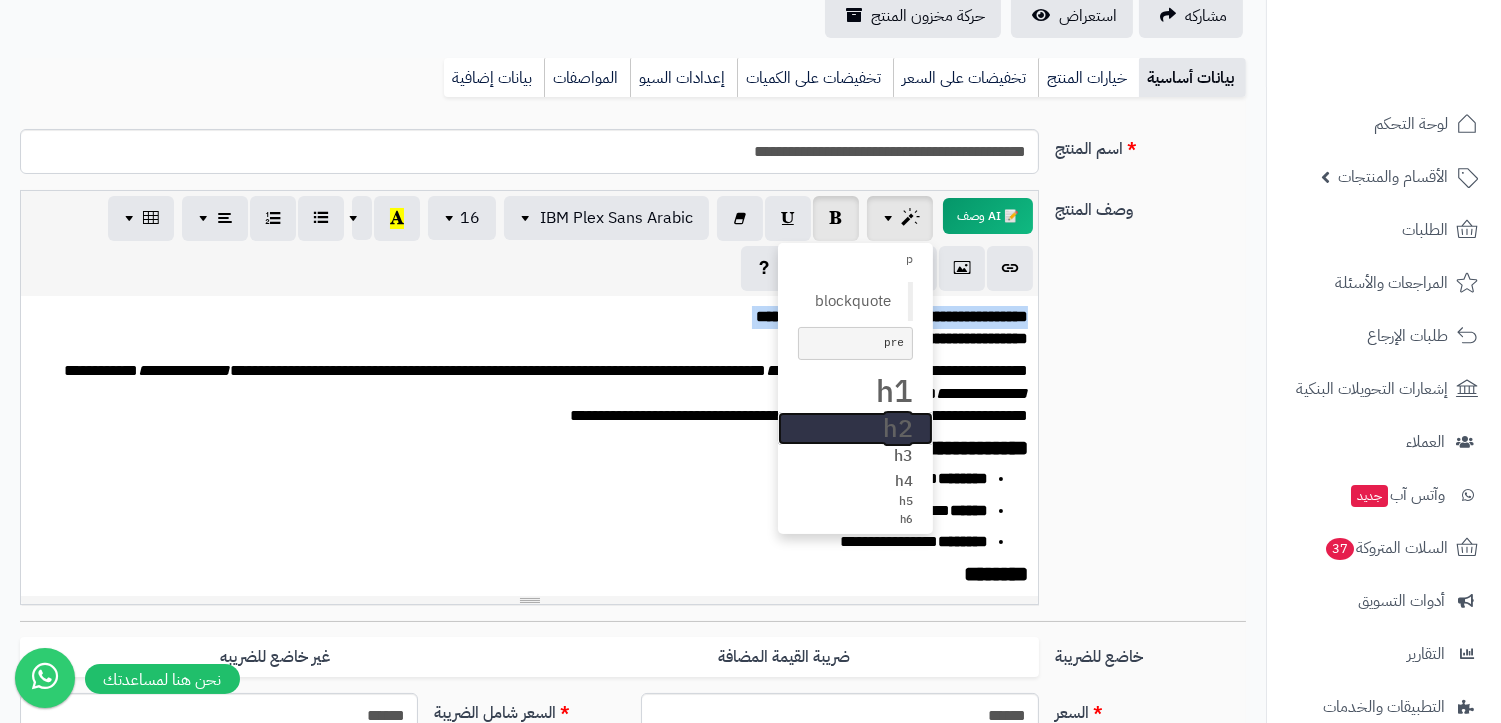 click on "h2" at bounding box center (855, 429) 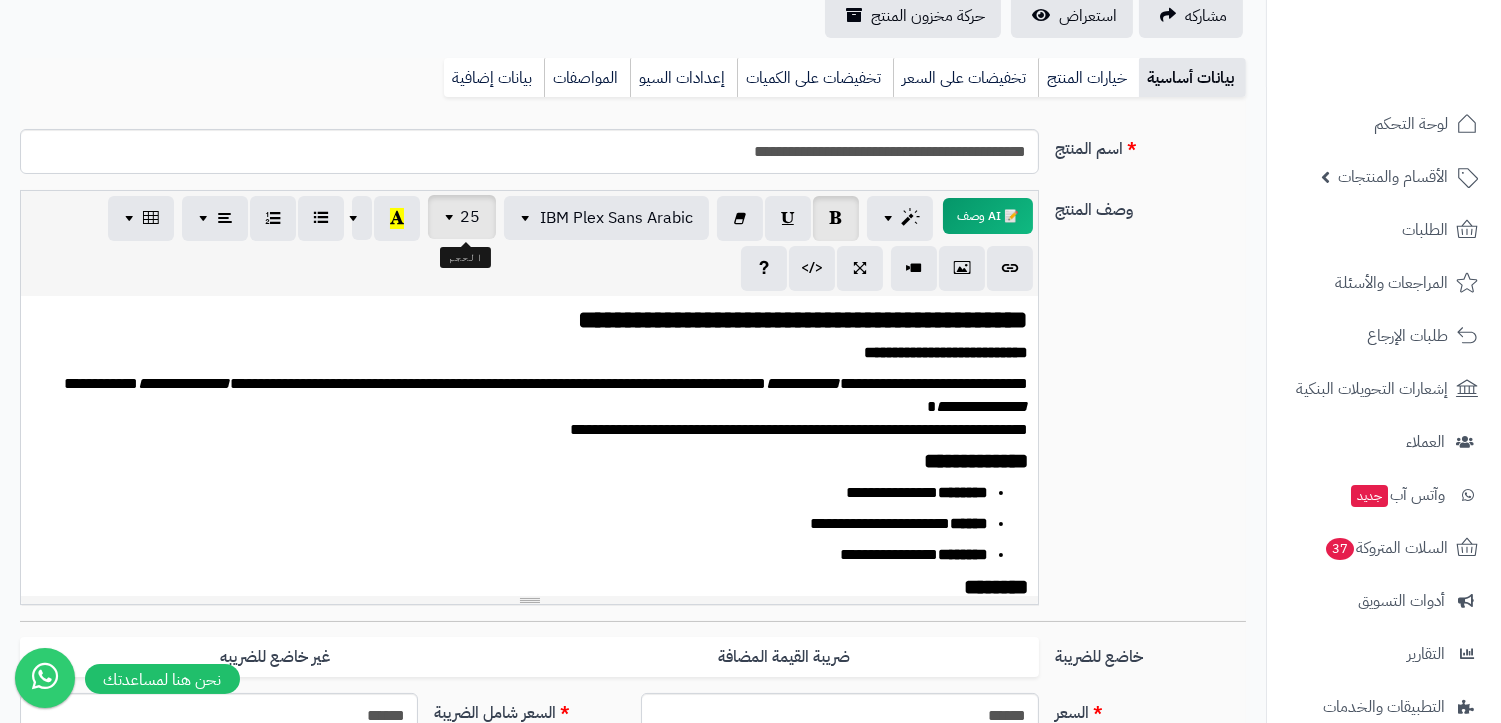 click at bounding box center [452, 217] 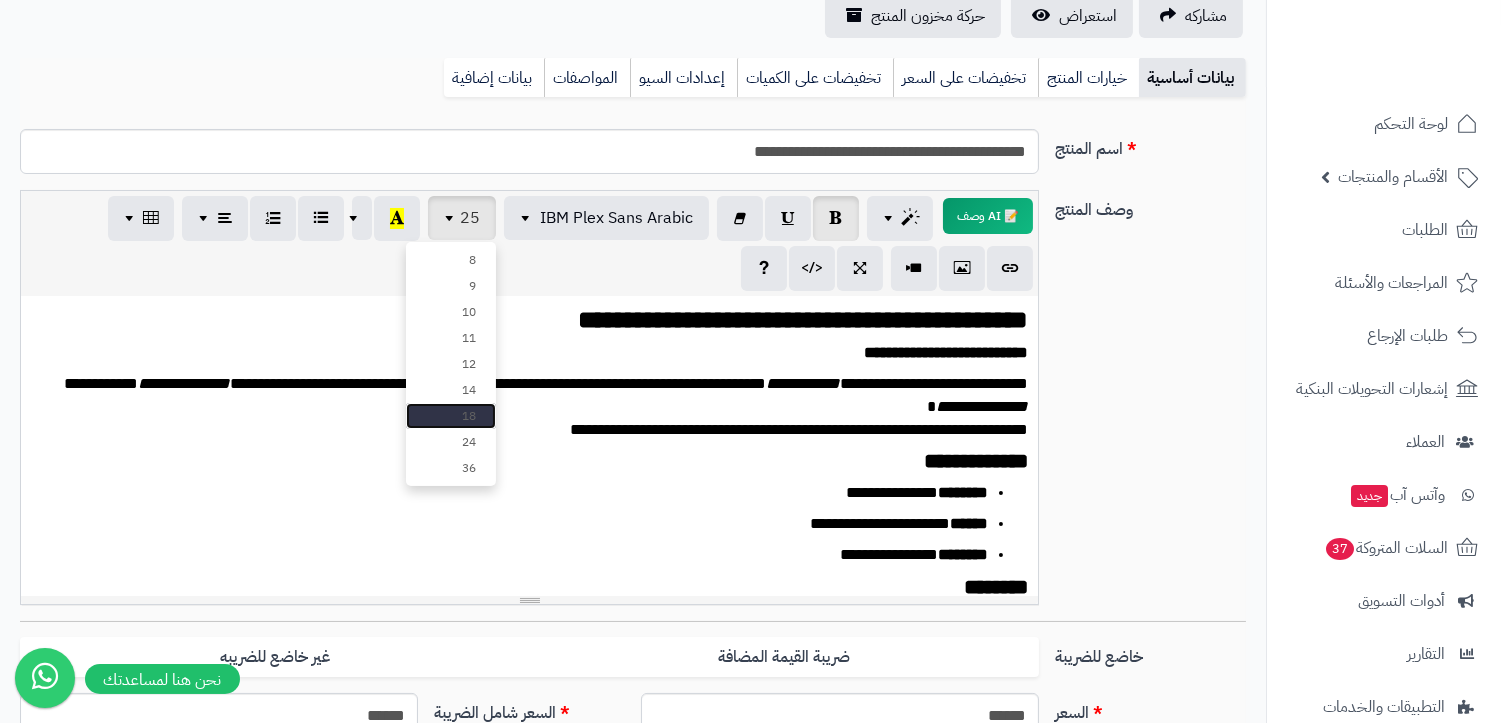 click on "18" at bounding box center (451, 416) 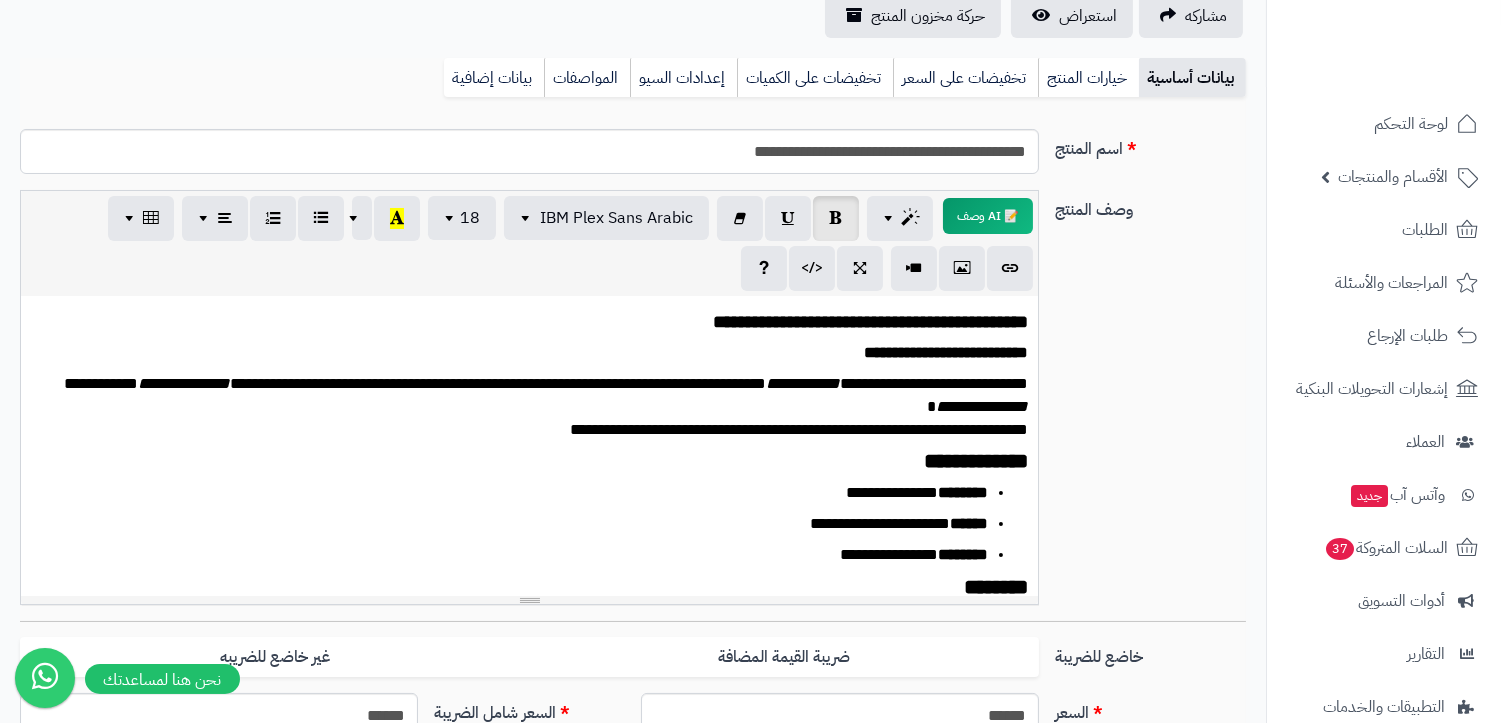 click on "**********" at bounding box center (538, 320) 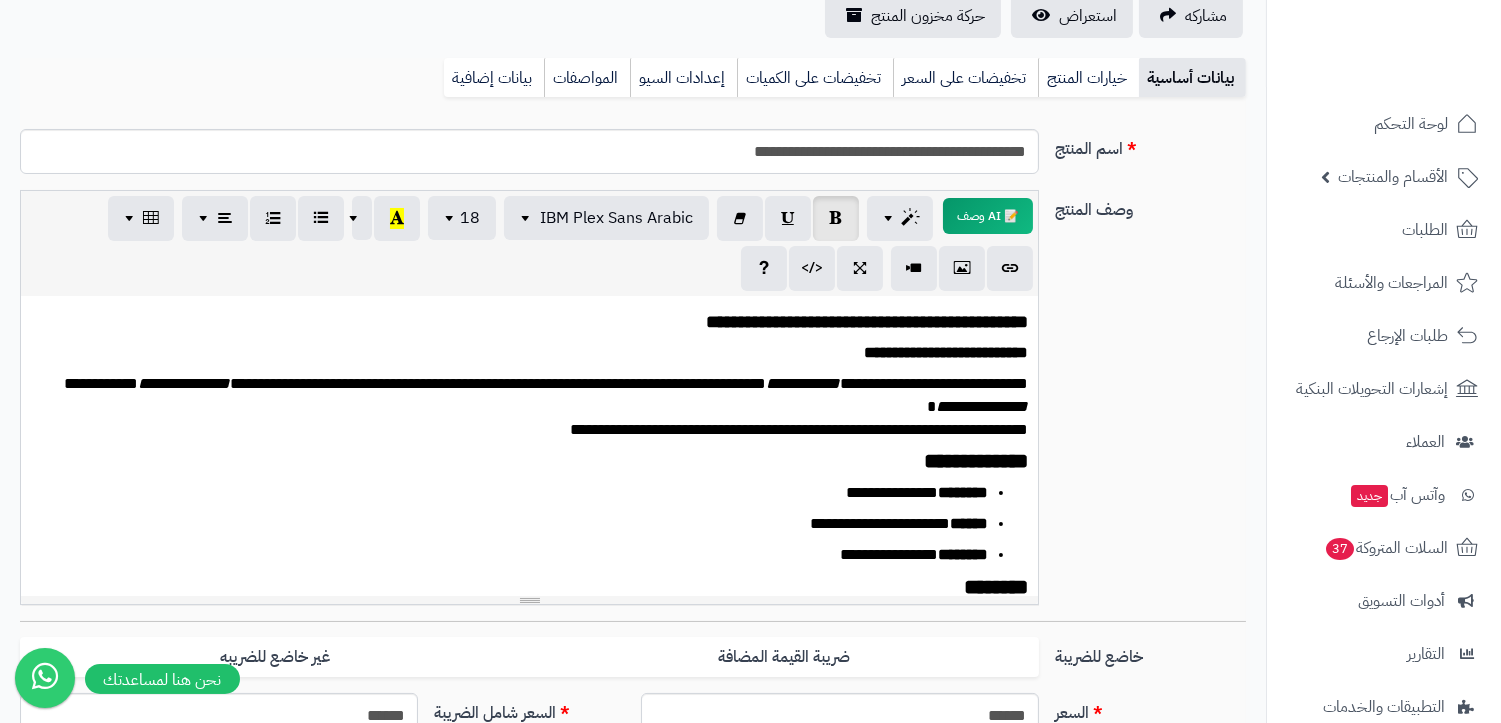 click on "**********" at bounding box center [946, 352] 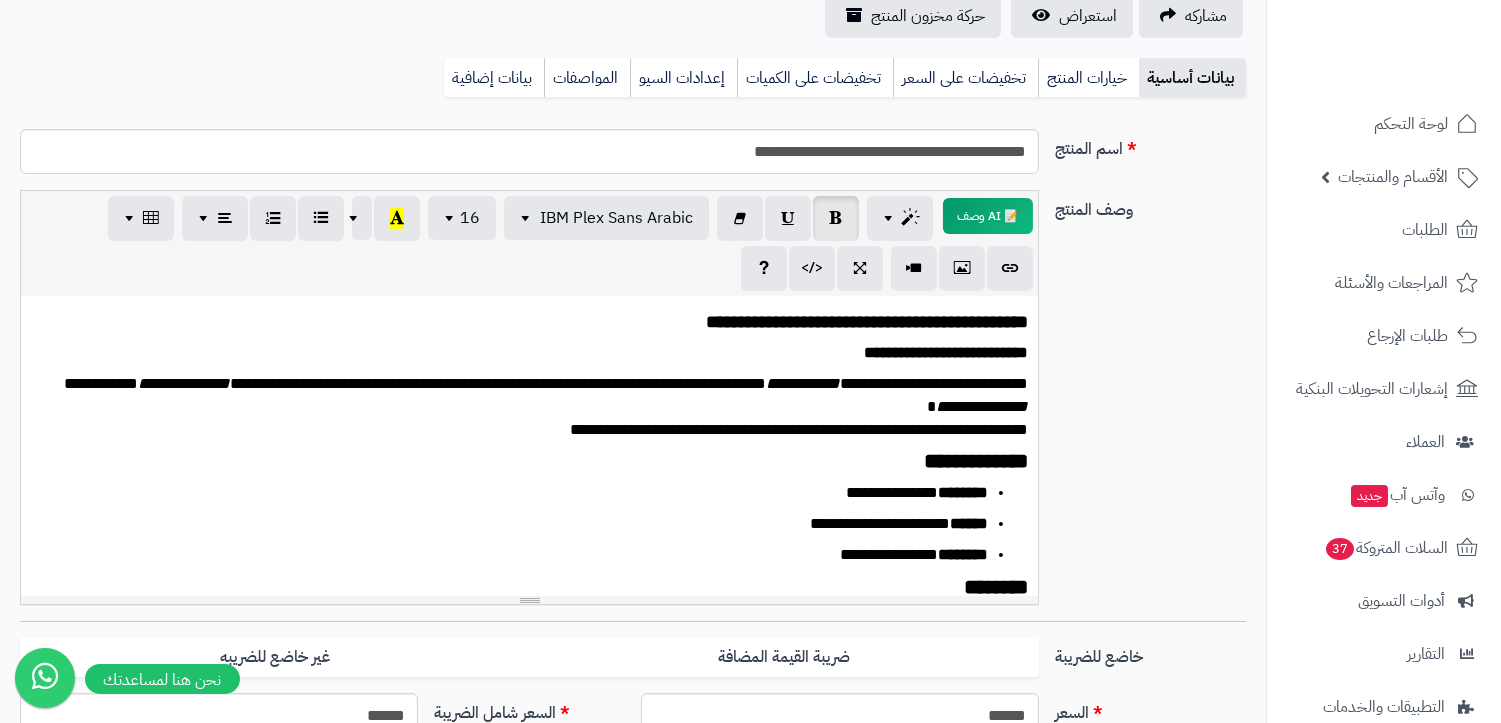 click on "**********" at bounding box center (803, 383) 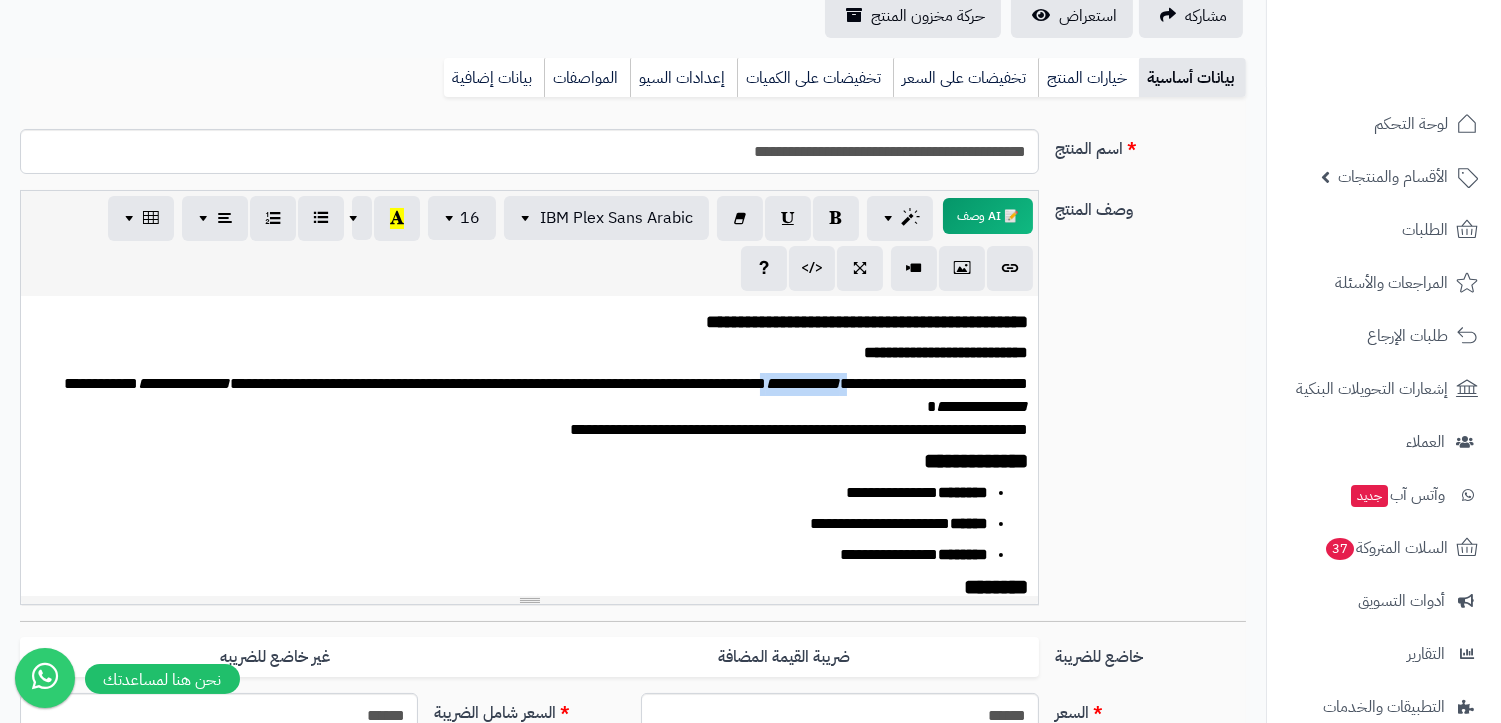 drag, startPoint x: 742, startPoint y: 385, endPoint x: 836, endPoint y: 383, distance: 94.02127 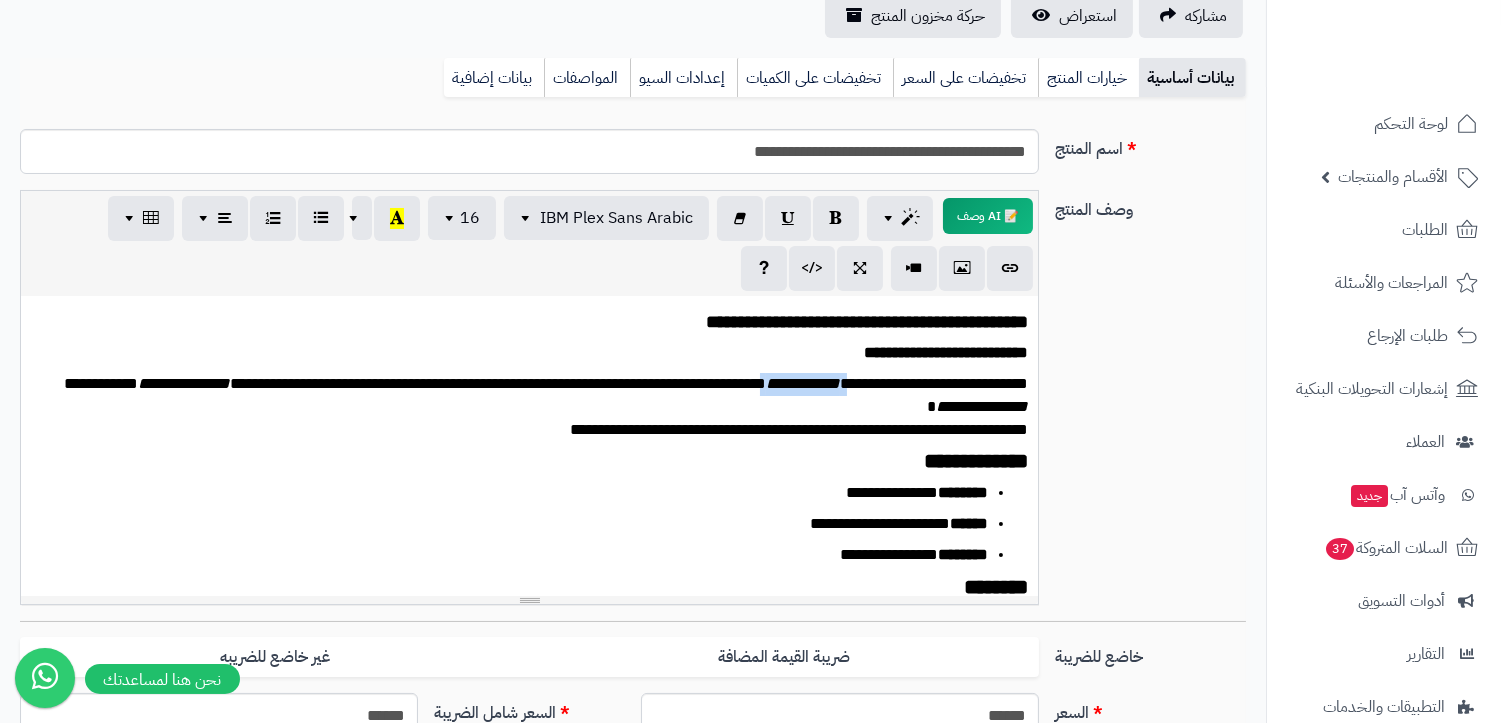 click on "**********" at bounding box center (538, 407) 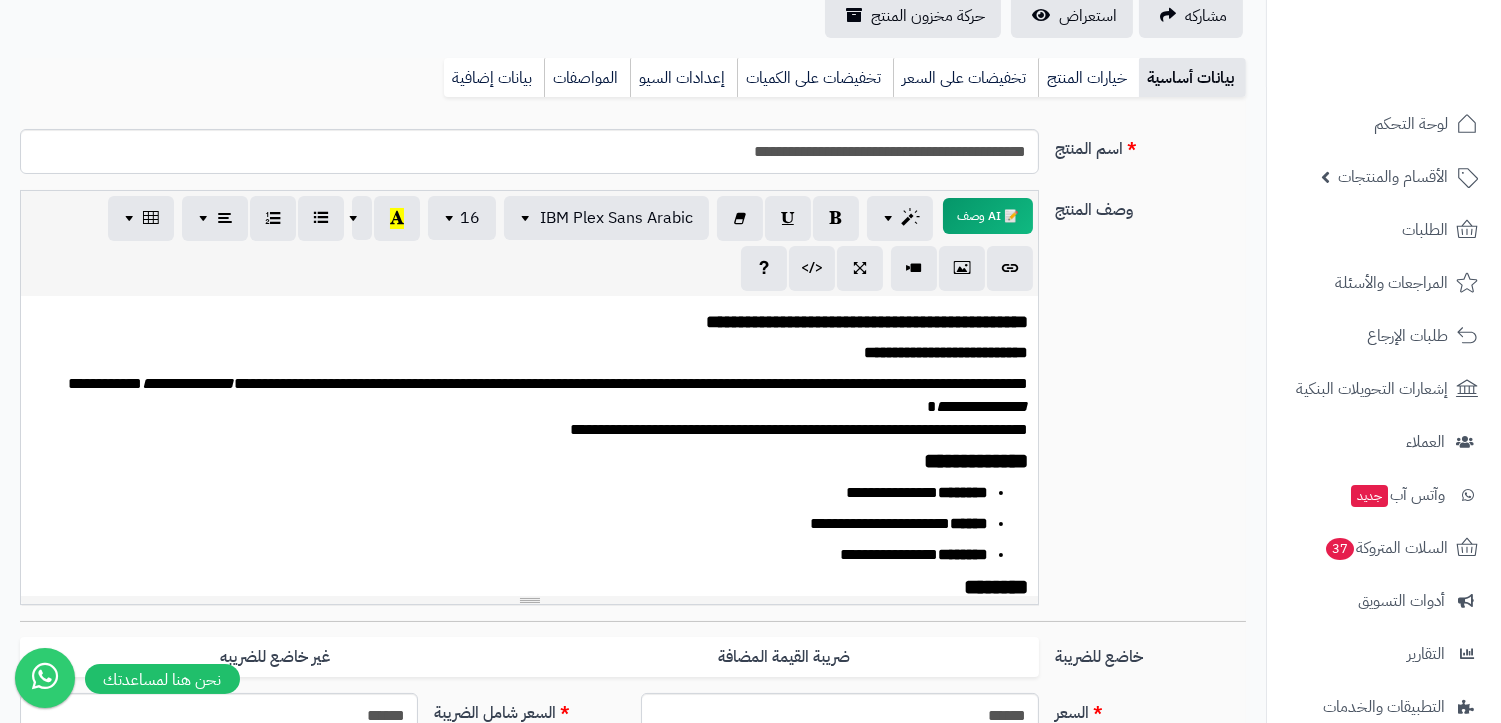 click on "**********" at bounding box center [976, 461] 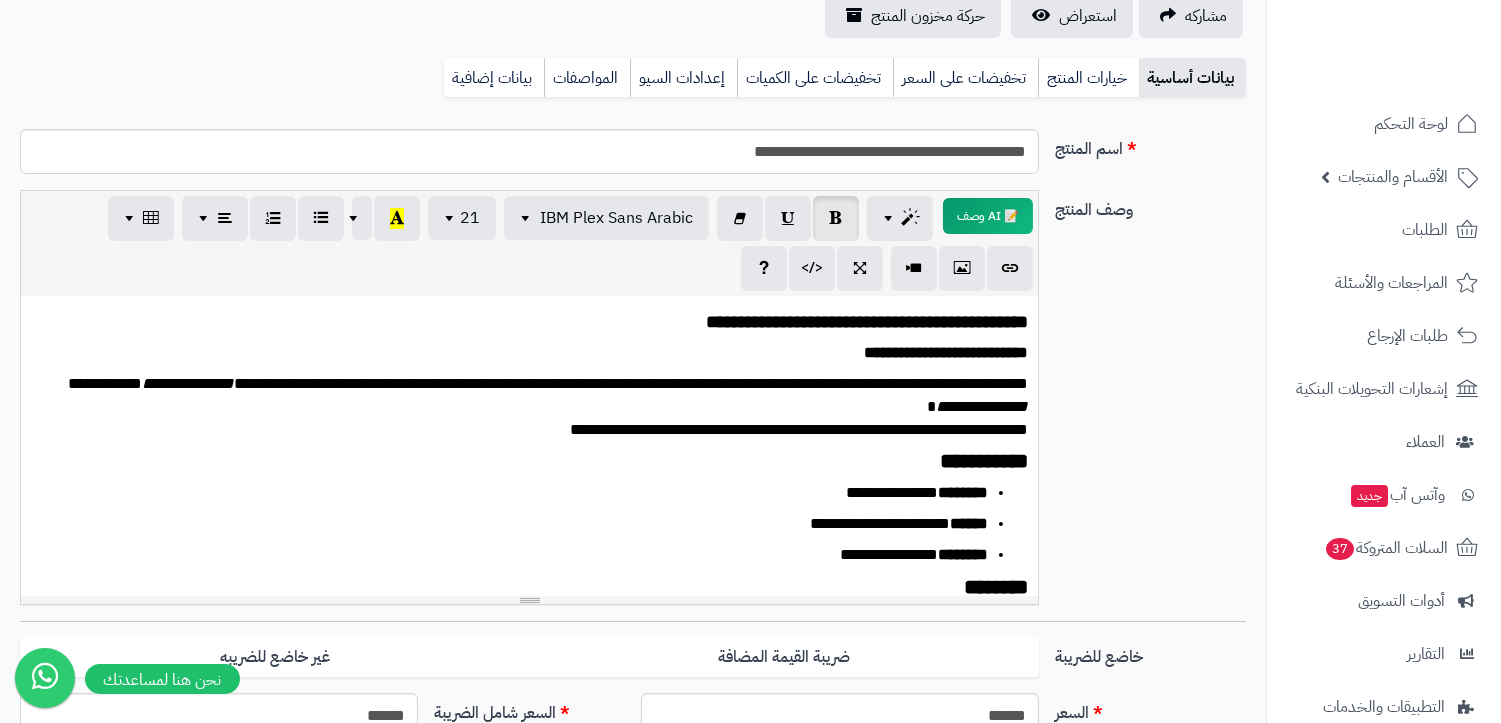 click on "**********" at bounding box center (984, 461) 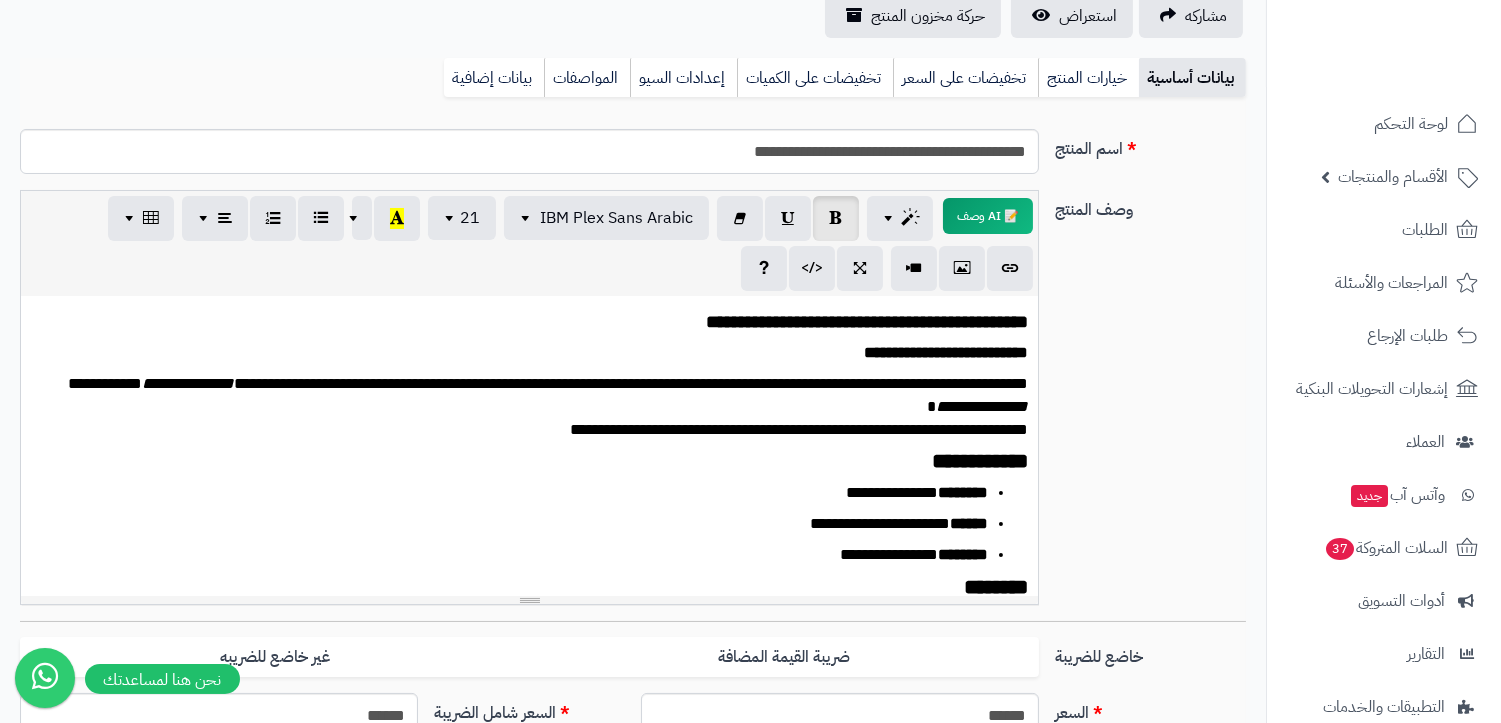 click on "**********" at bounding box center [867, 322] 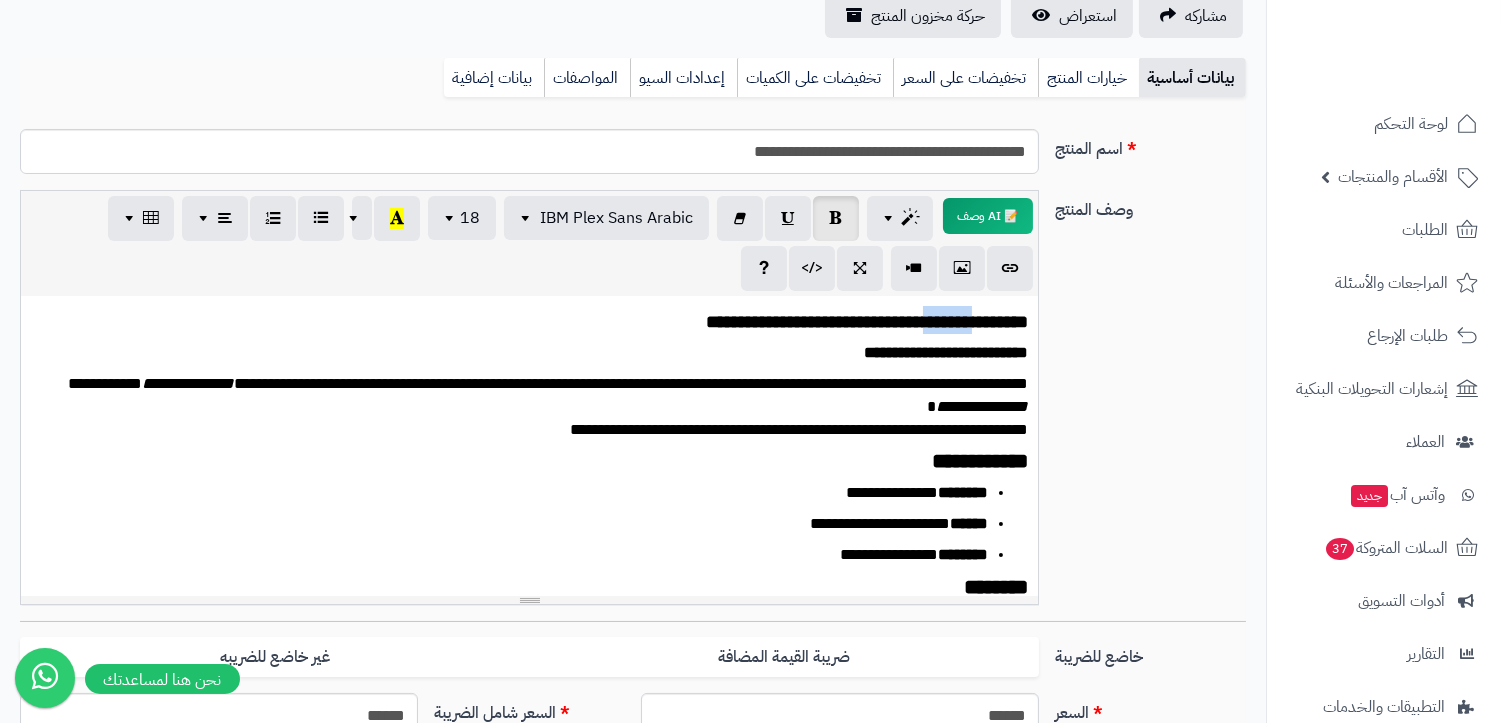 drag, startPoint x: 898, startPoint y: 321, endPoint x: 971, endPoint y: 321, distance: 73 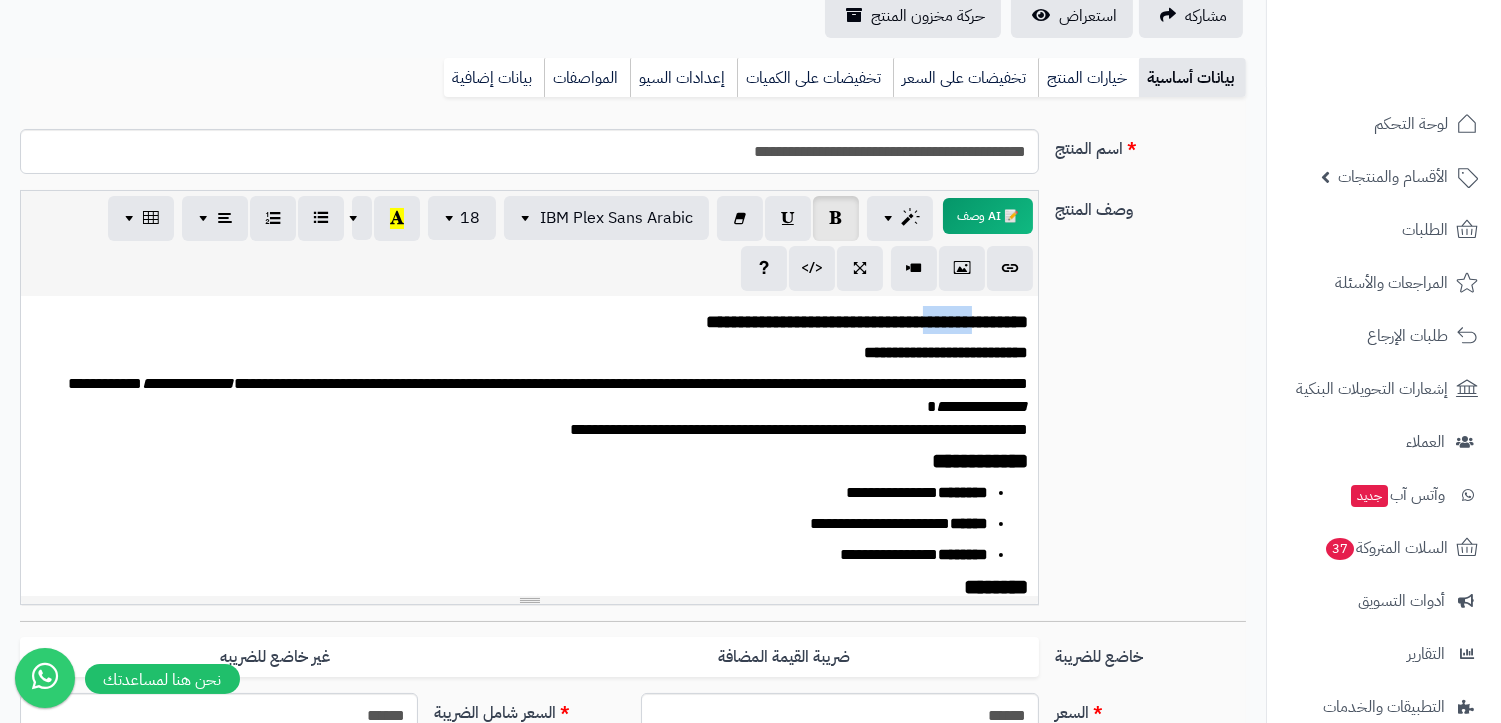 click on "**********" at bounding box center (867, 322) 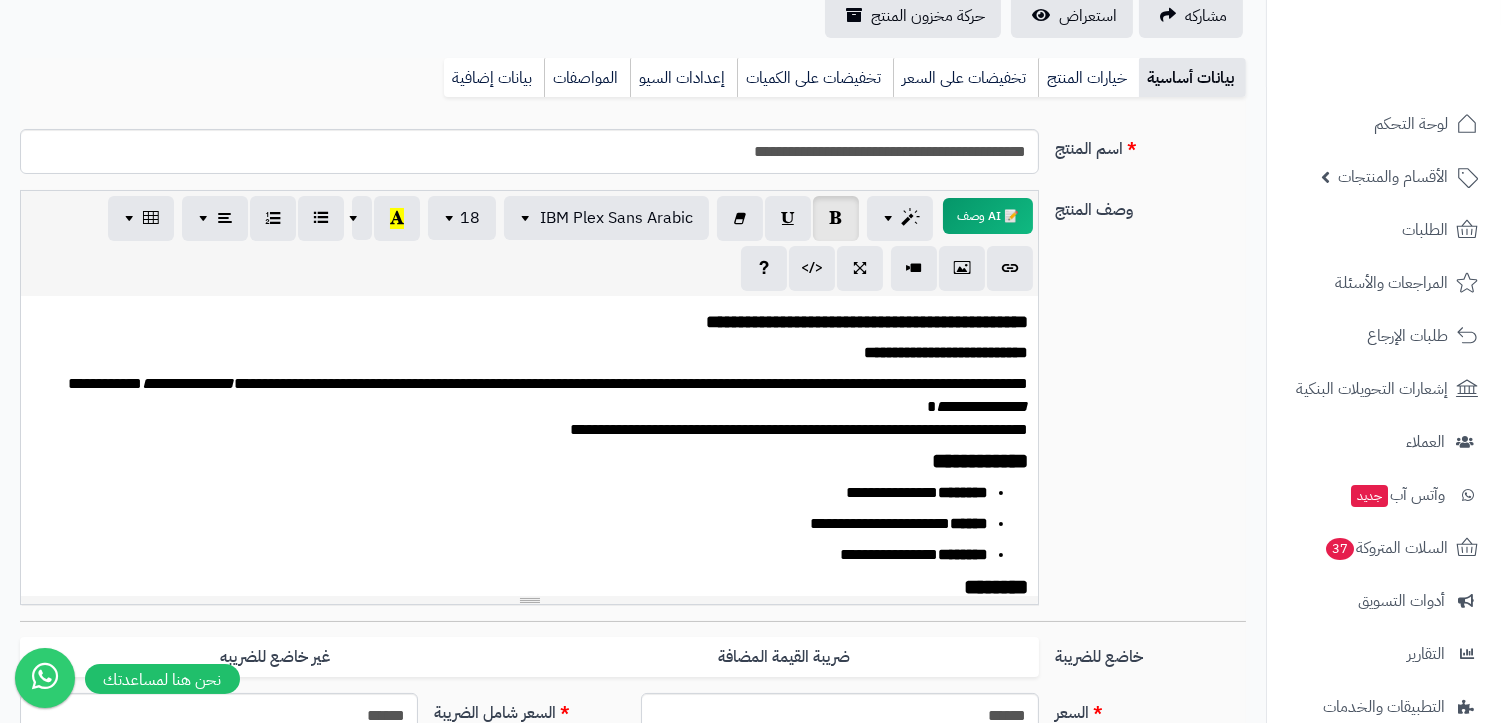 click on "**********" at bounding box center [867, 322] 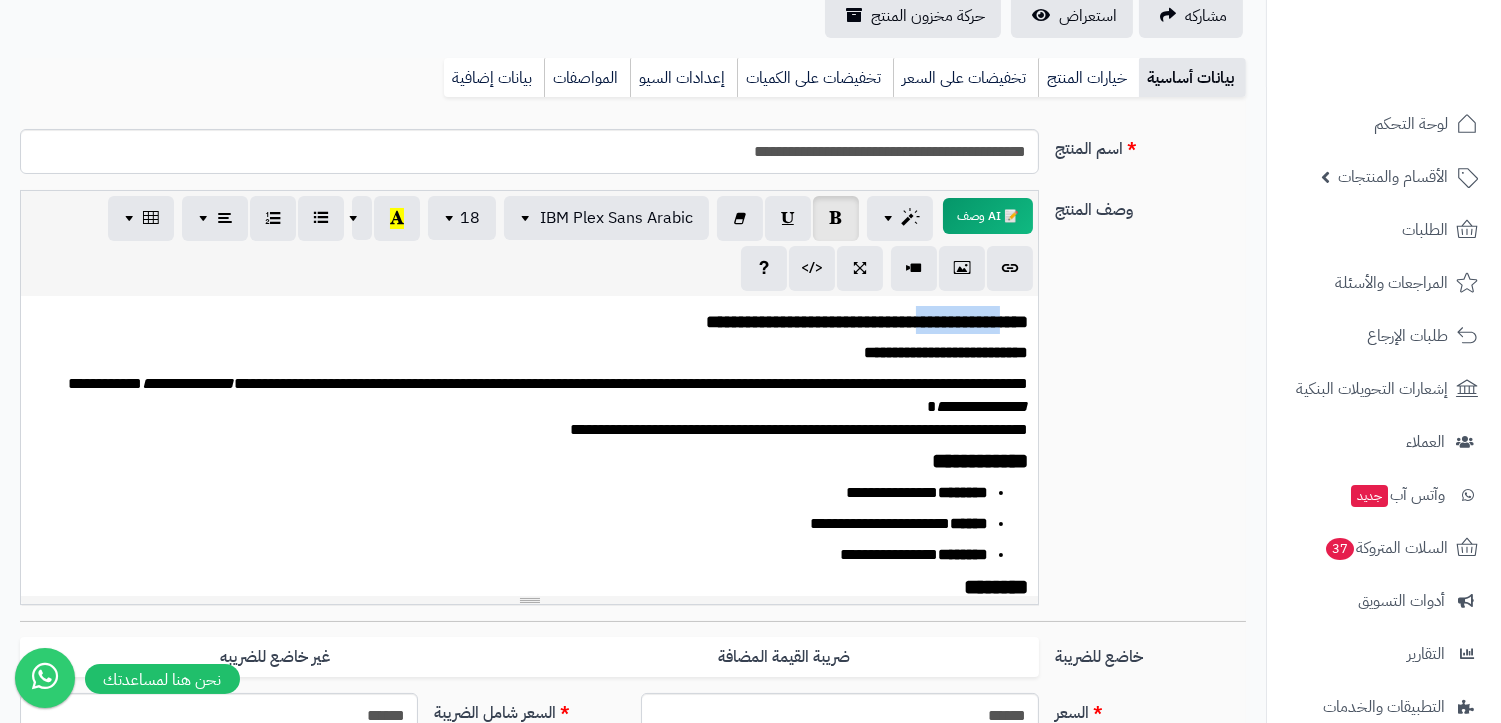 drag, startPoint x: 994, startPoint y: 318, endPoint x: 895, endPoint y: 302, distance: 100.28459 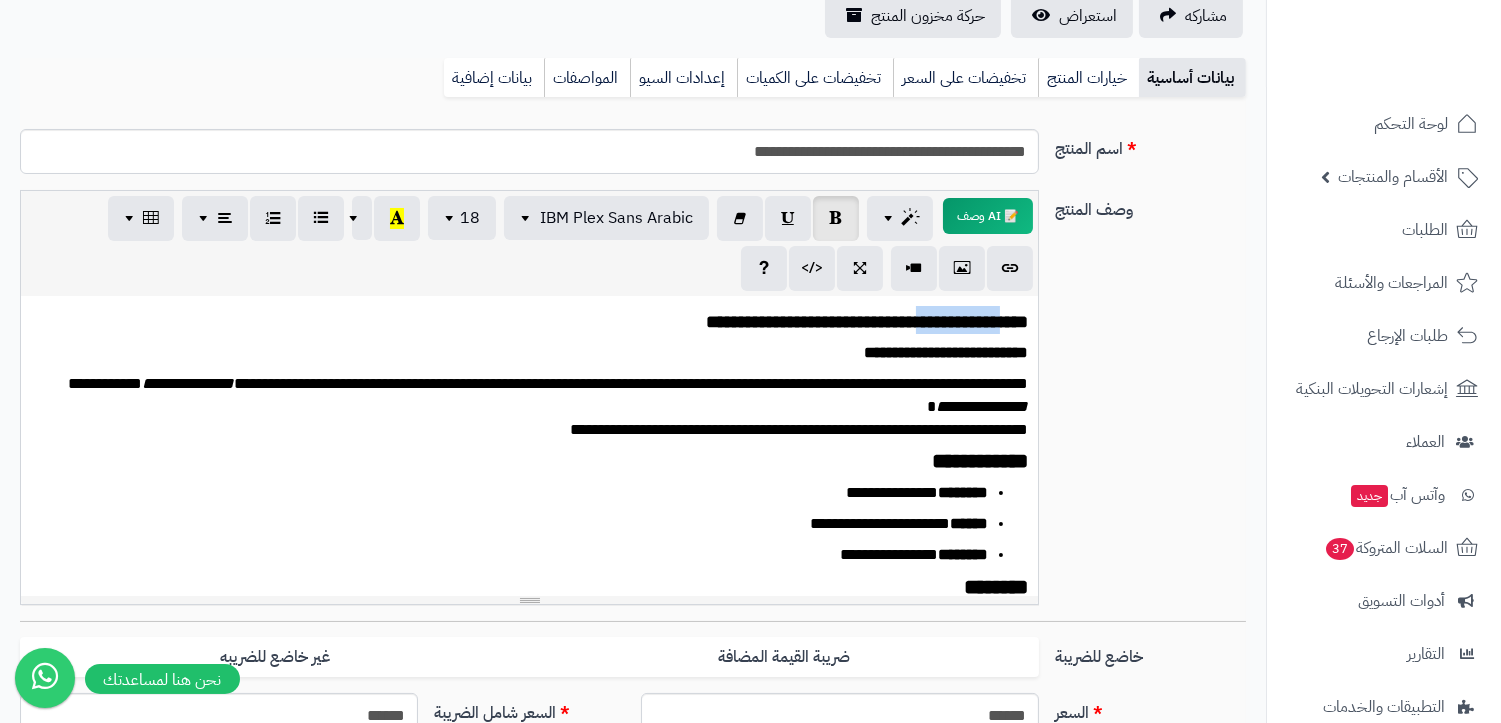 click on "**********" at bounding box center (867, 319) 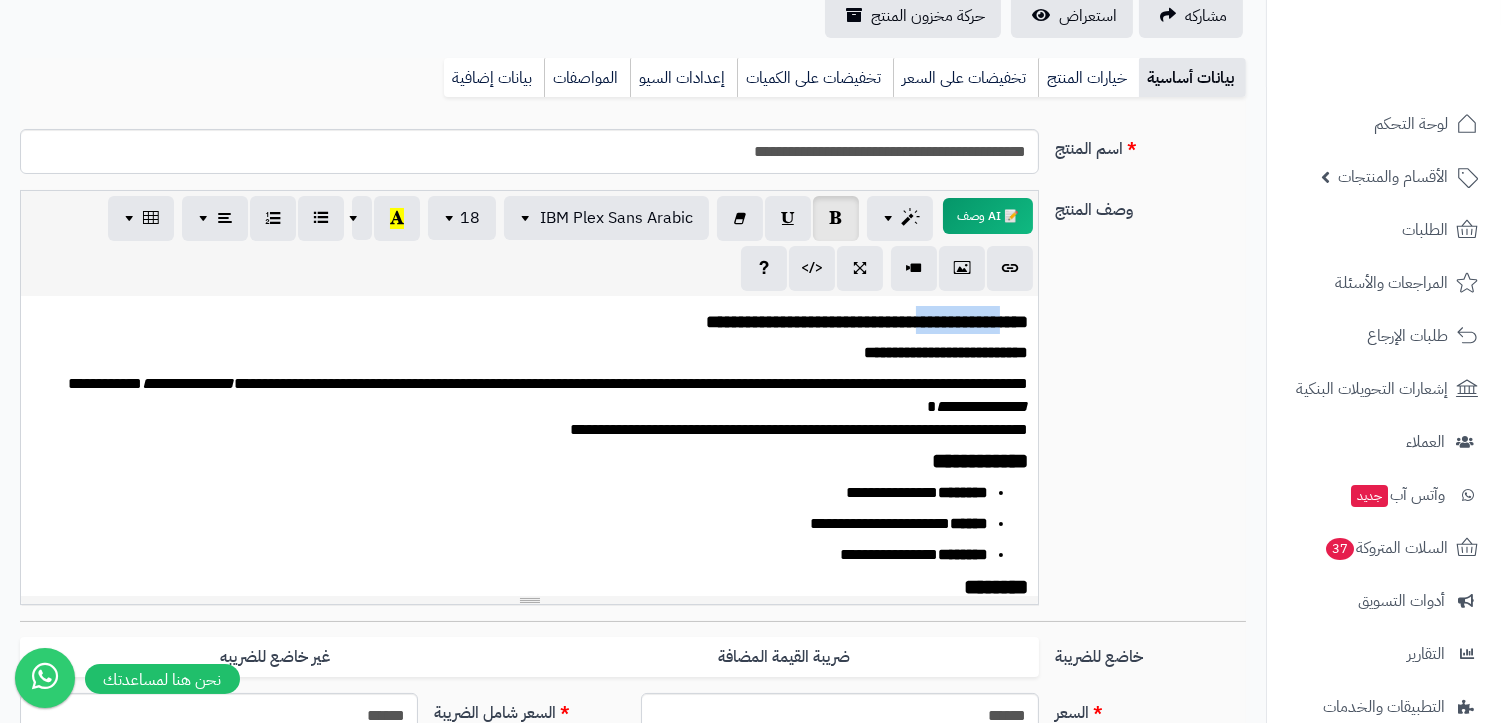 copy on "**********" 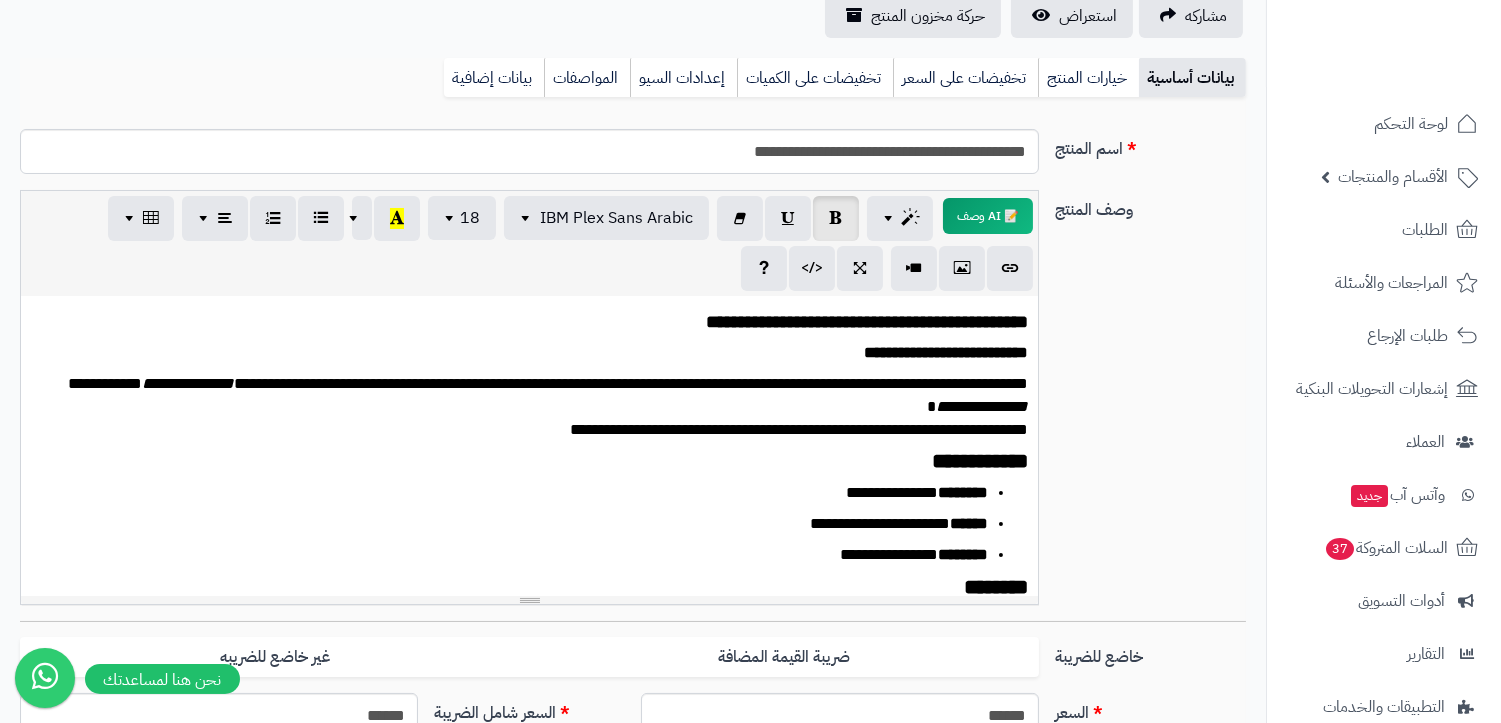 click on "**********" at bounding box center [980, 461] 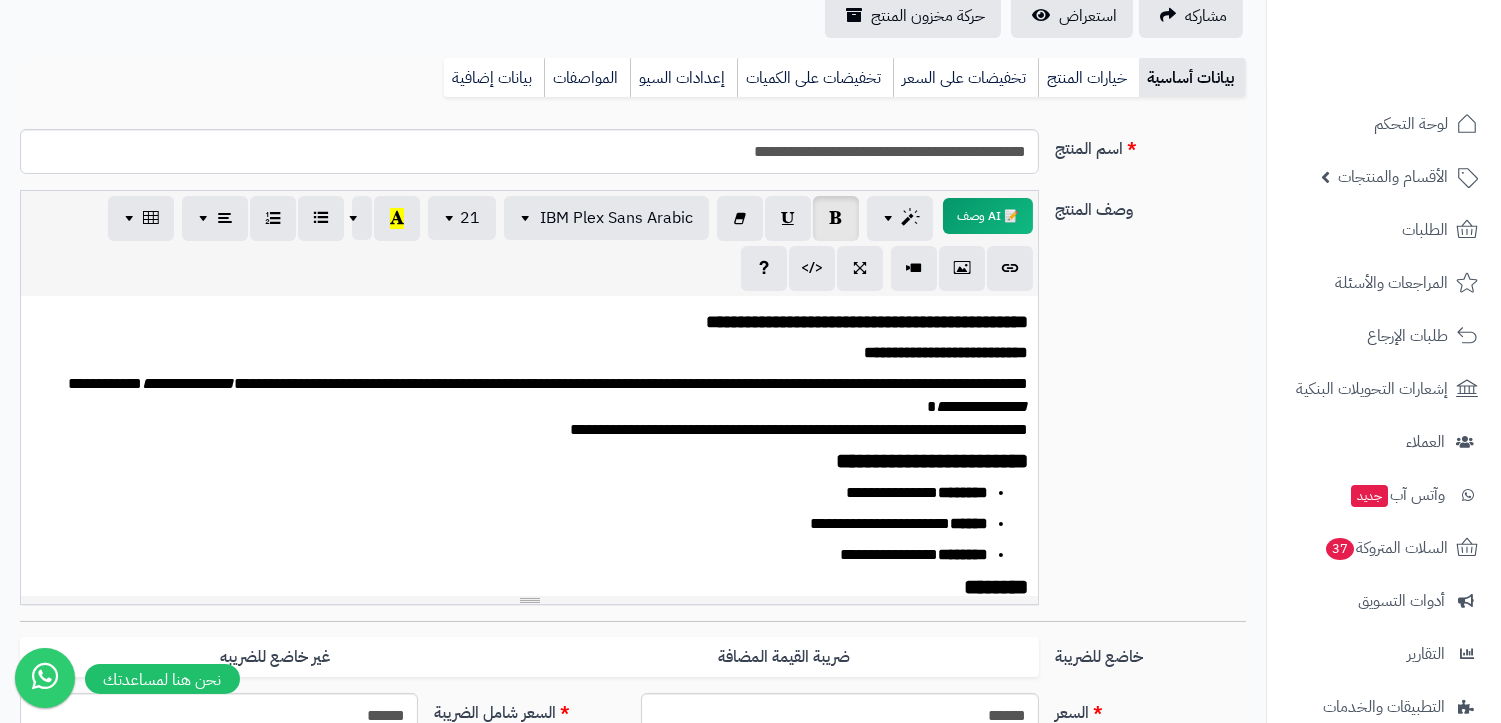 click on "**********" at bounding box center [932, 461] 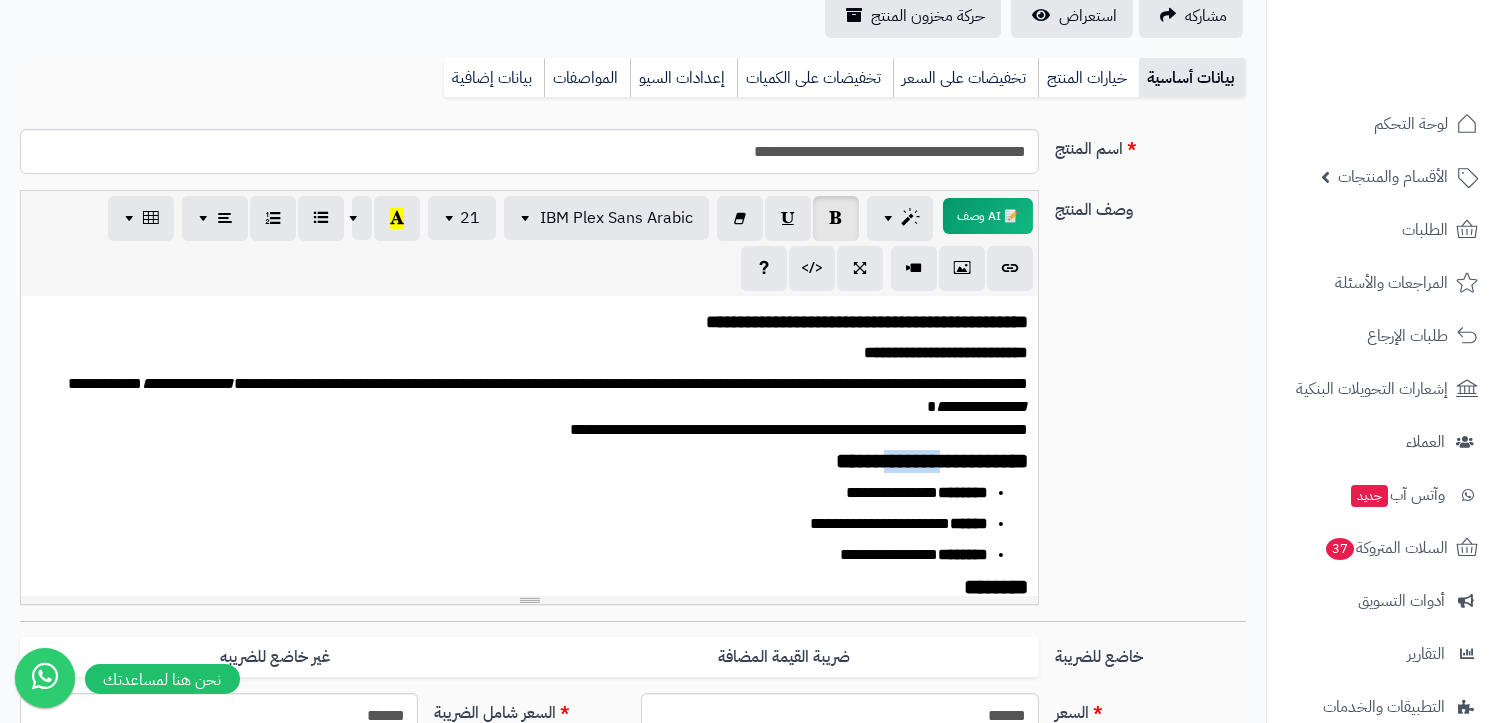 click on "**********" at bounding box center (932, 461) 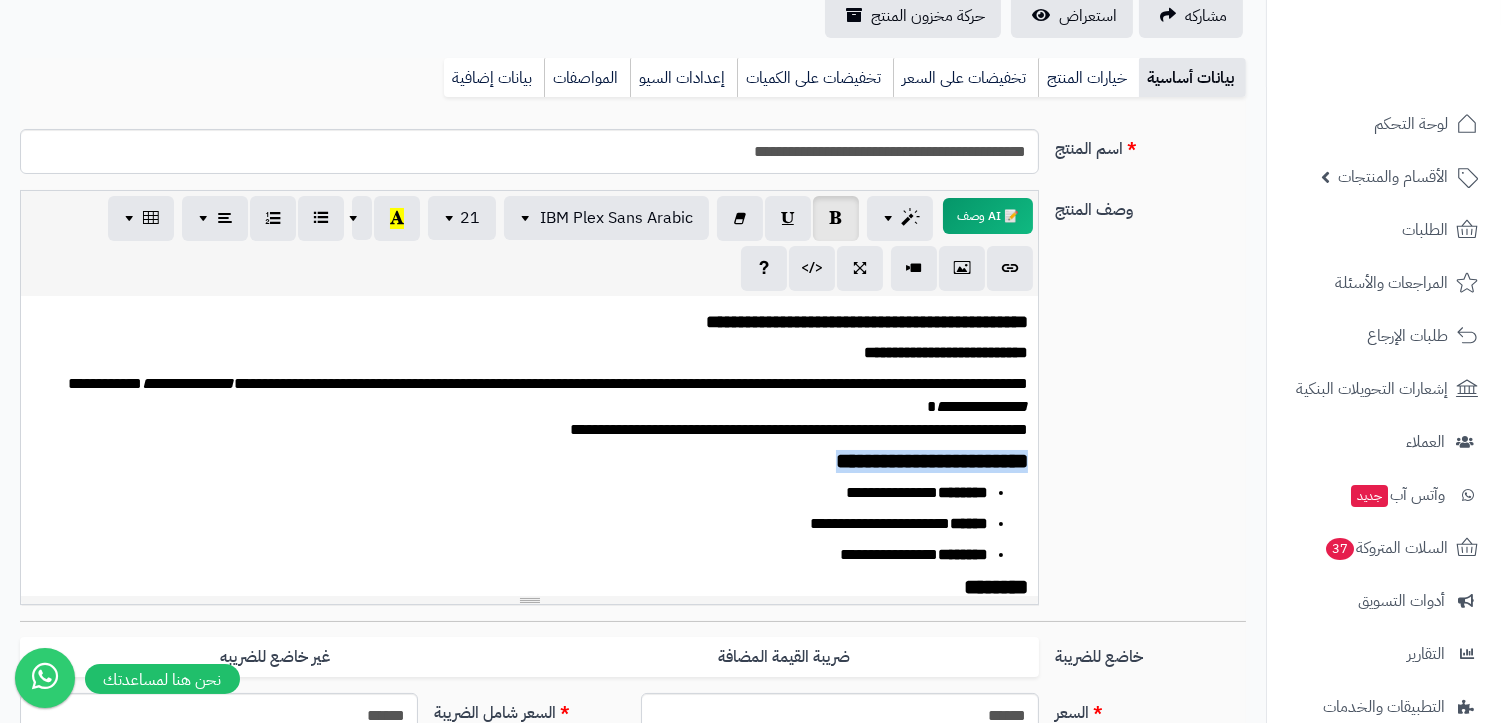 click on "**********" at bounding box center (932, 461) 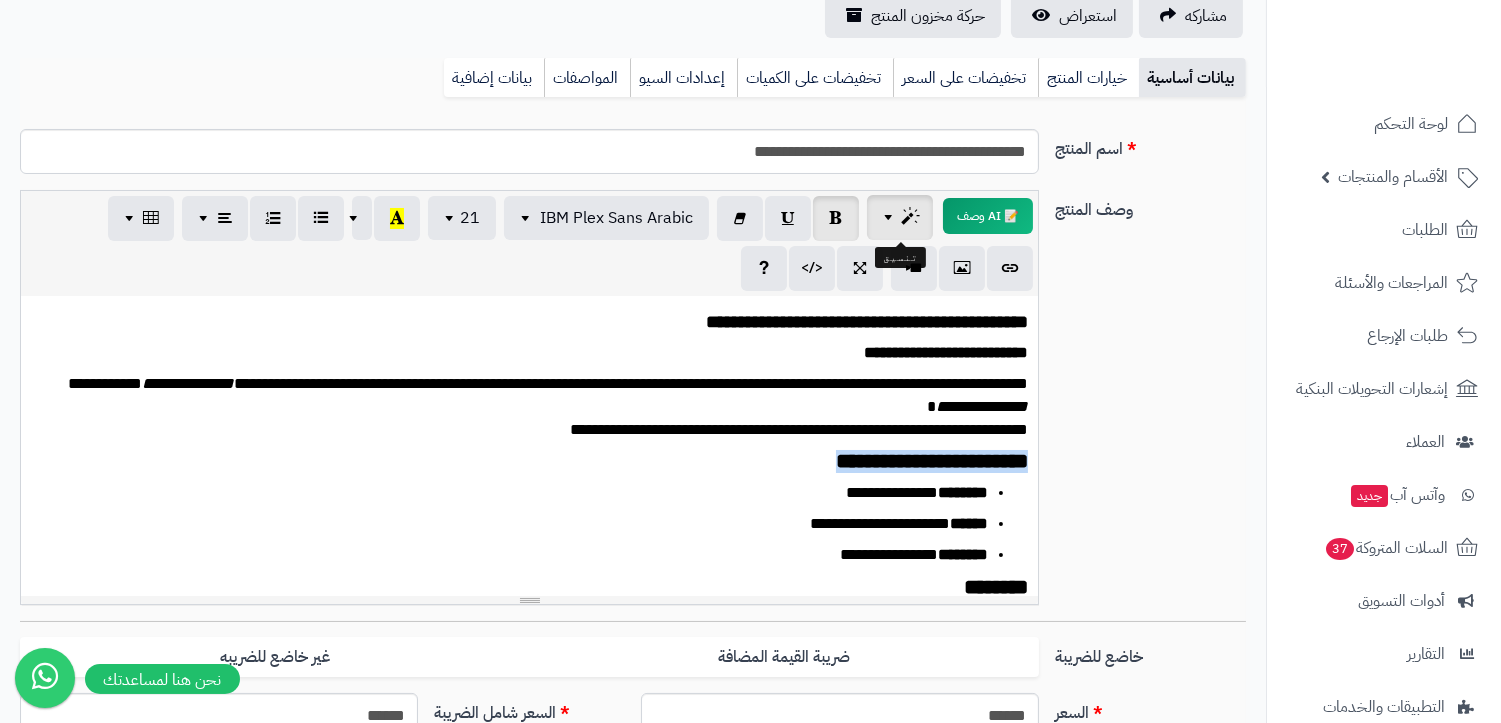 click at bounding box center [891, 217] 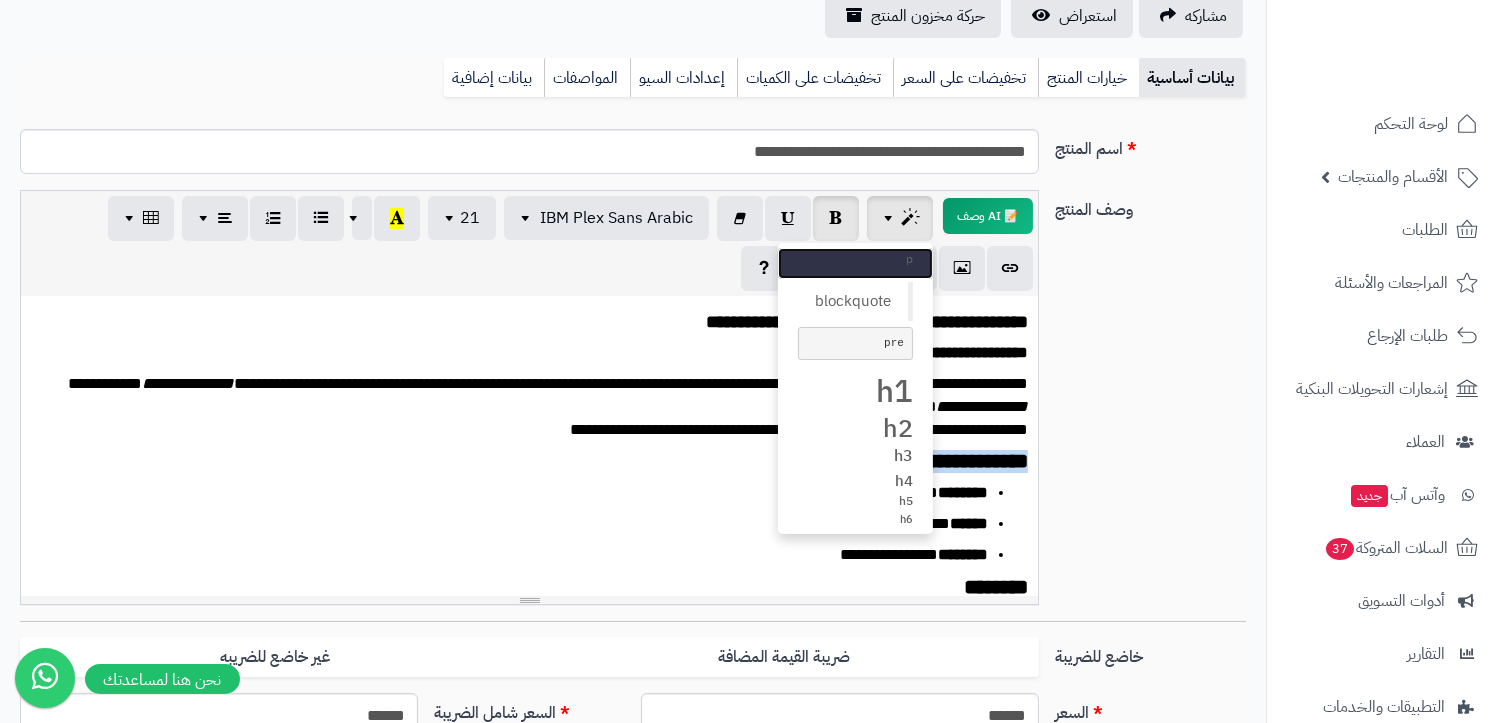 click on "p" at bounding box center (855, 259) 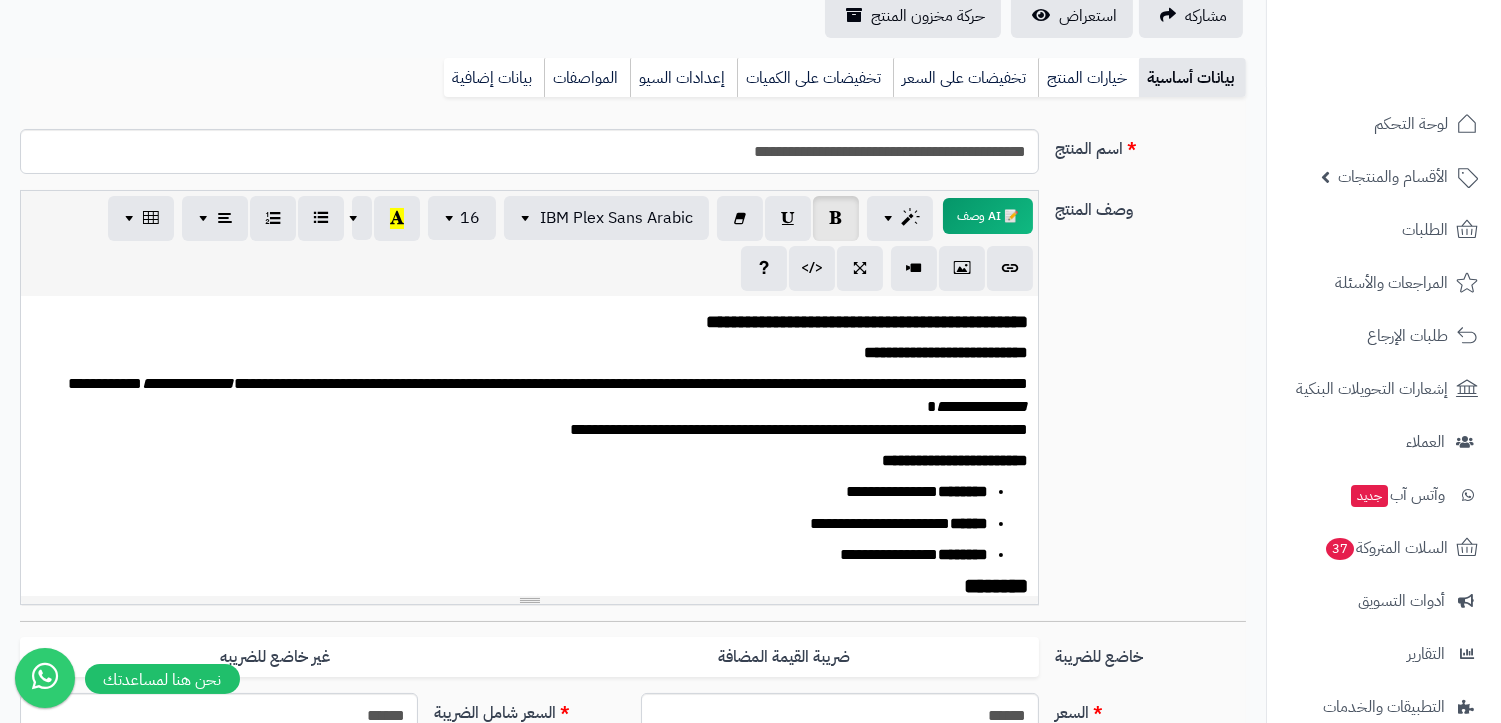 click on "**********" at bounding box center [529, 446] 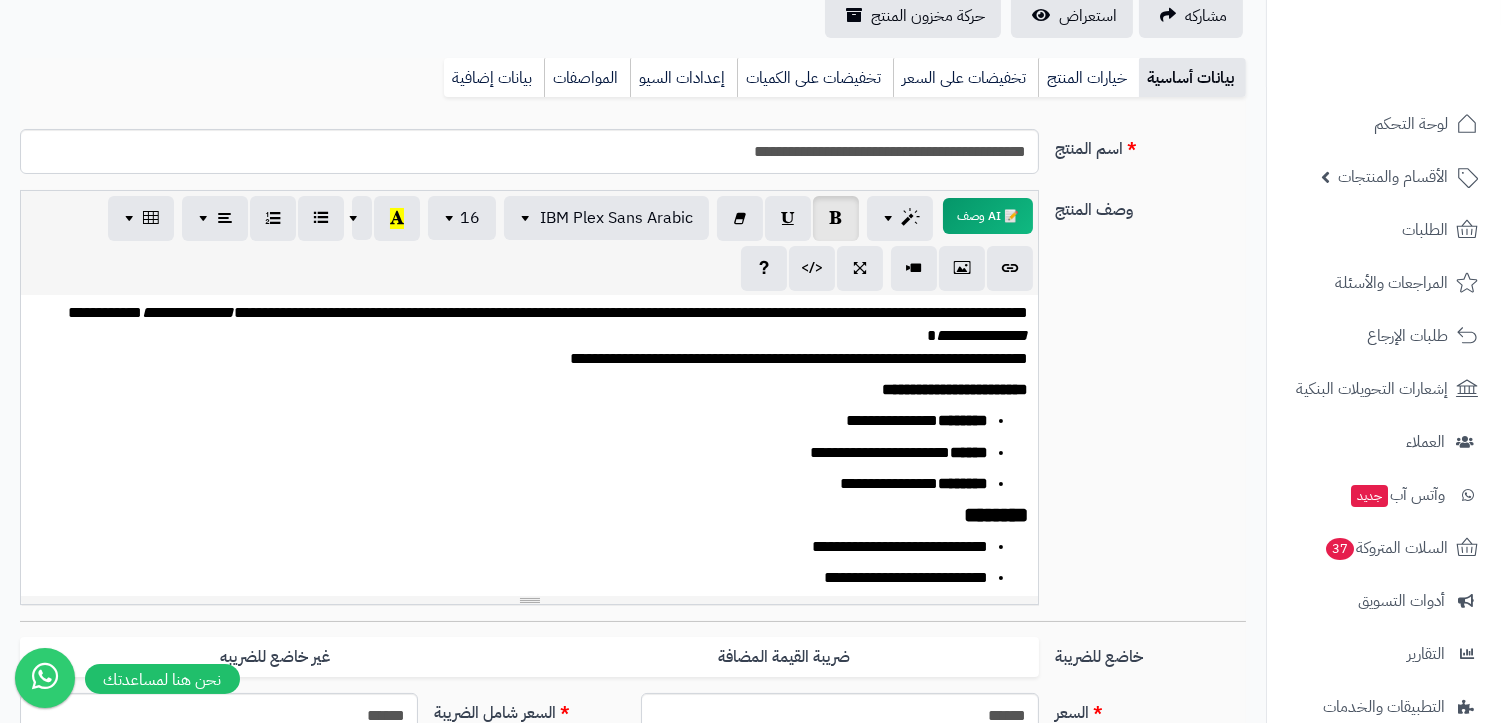 scroll, scrollTop: 111, scrollLeft: 0, axis: vertical 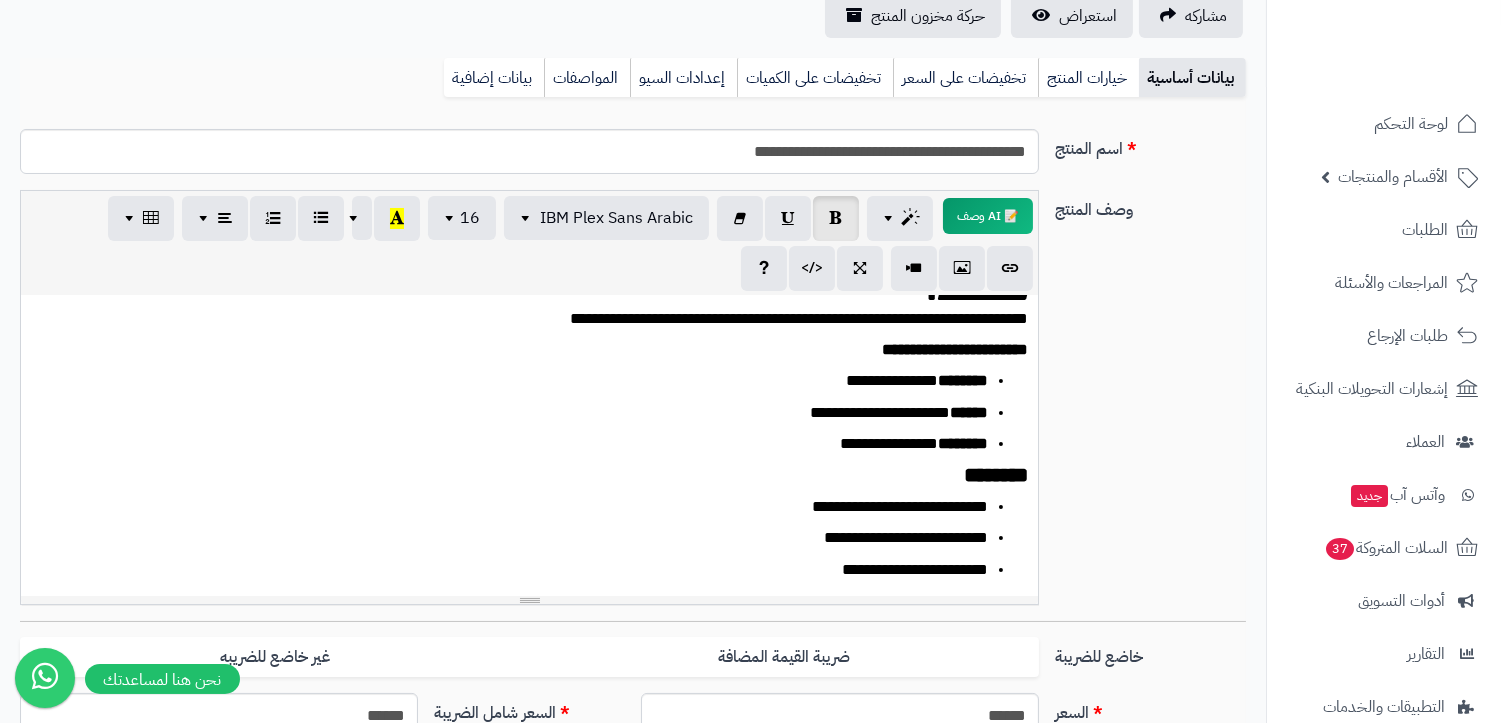 click on "**********" at bounding box center (518, 381) 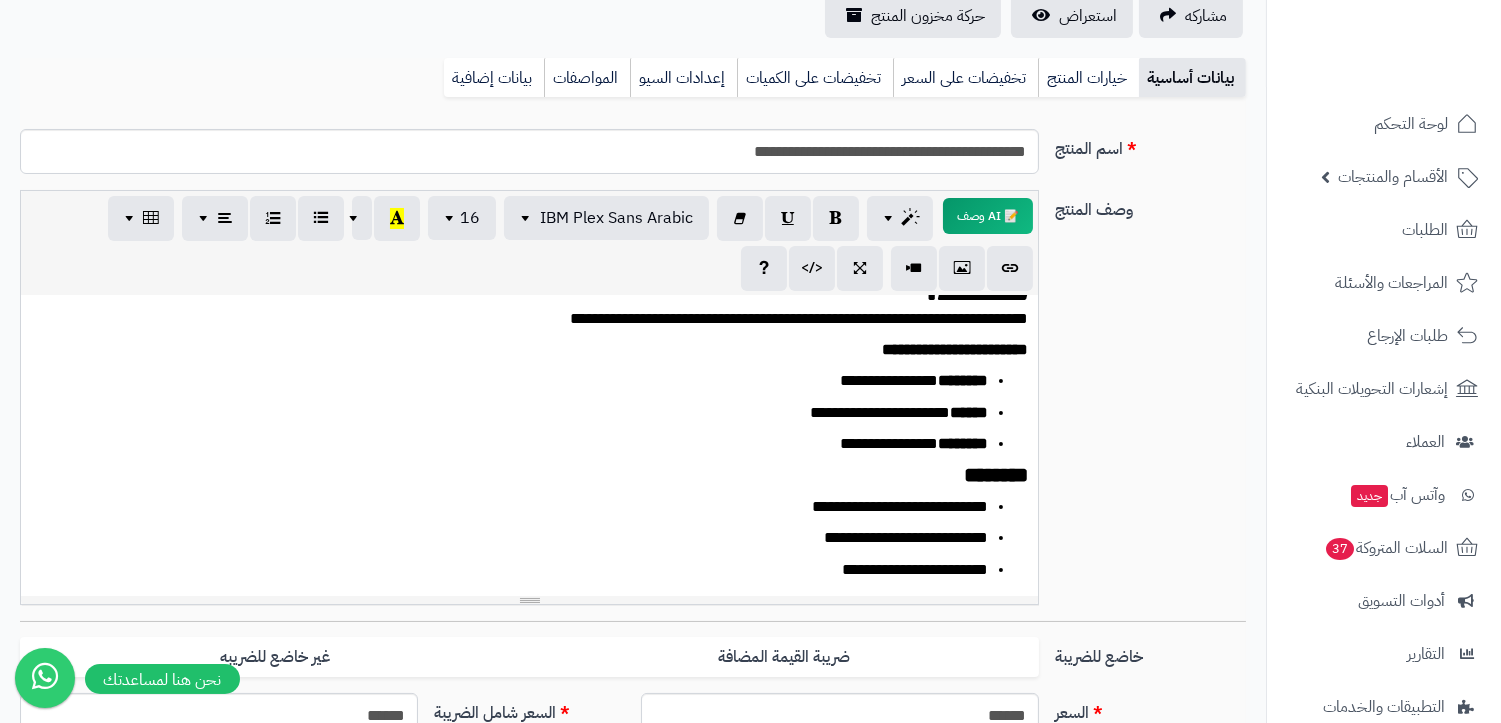 click on "**********" at bounding box center [518, 413] 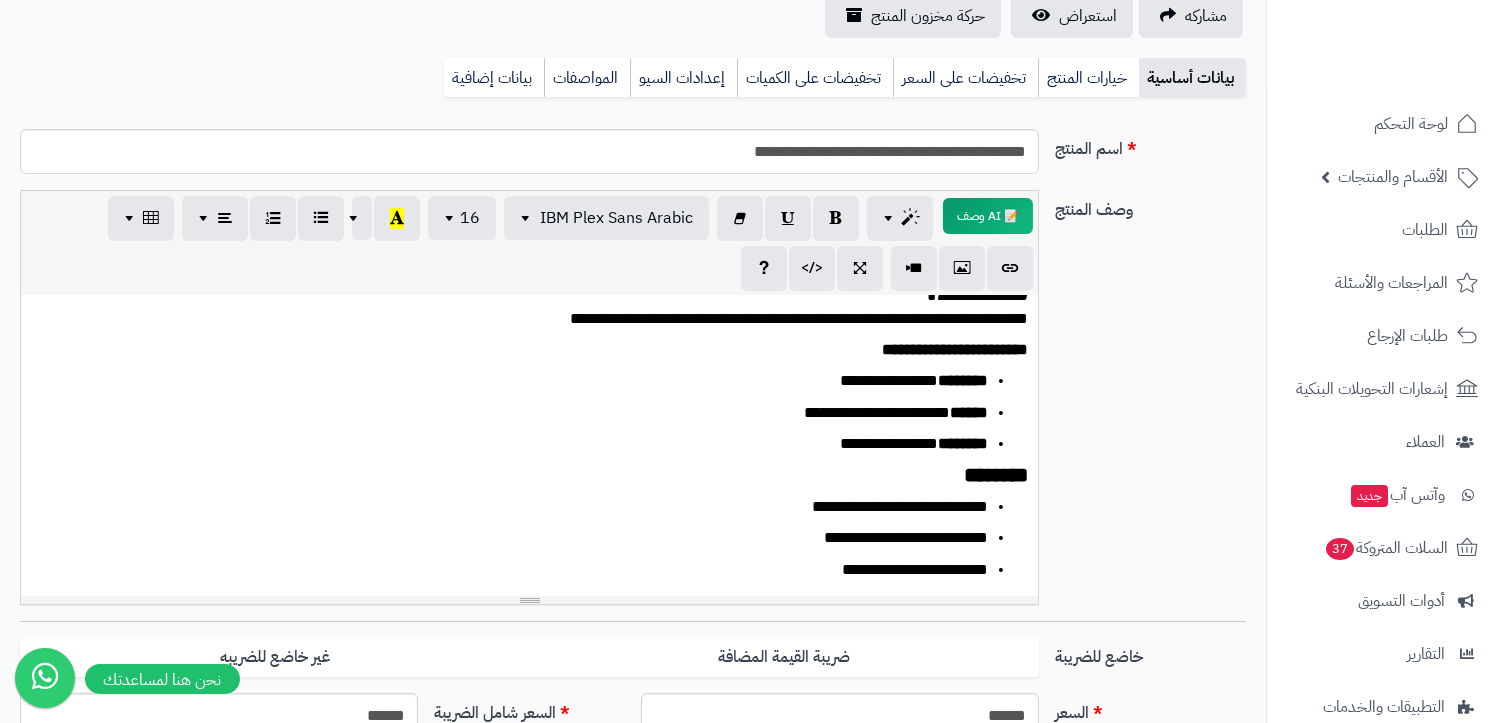 click on "**********" at bounding box center [518, 444] 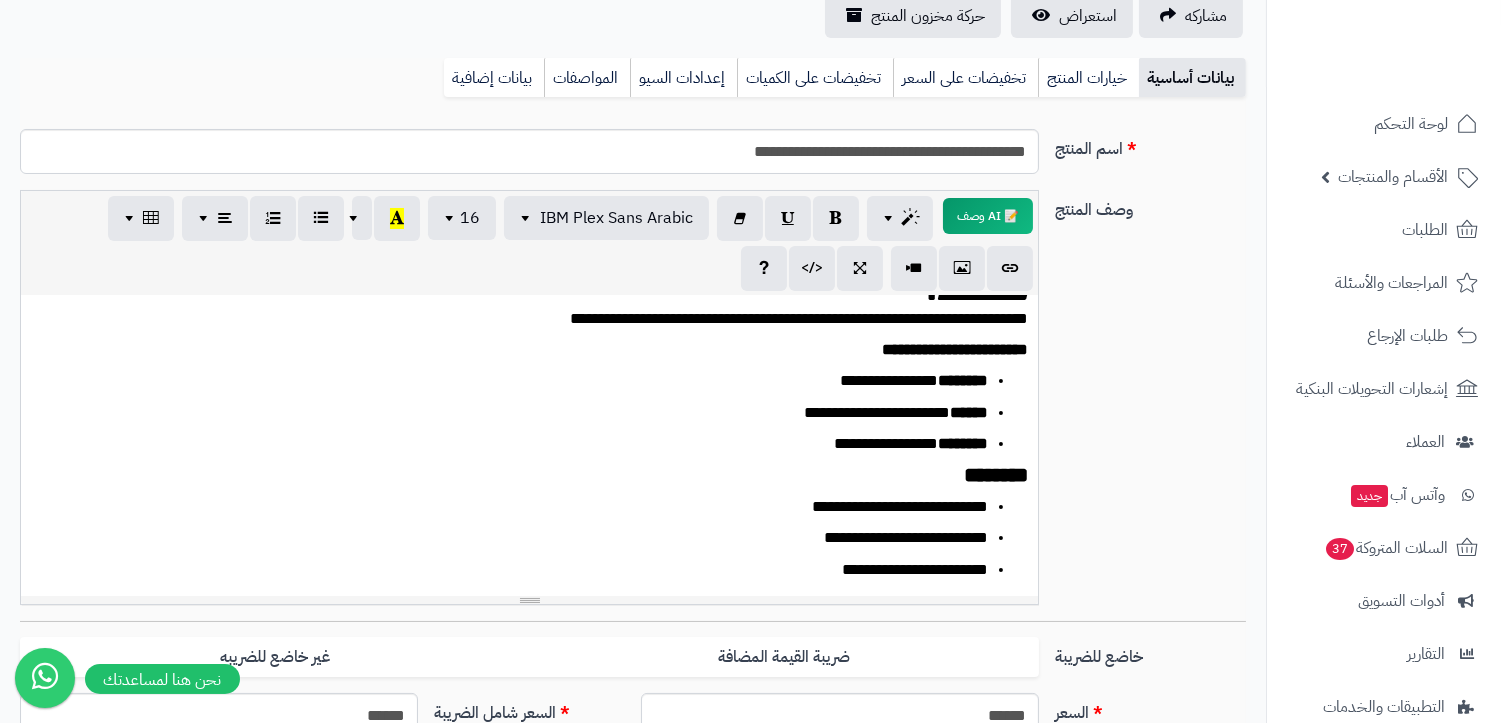 click on "********" at bounding box center (996, 475) 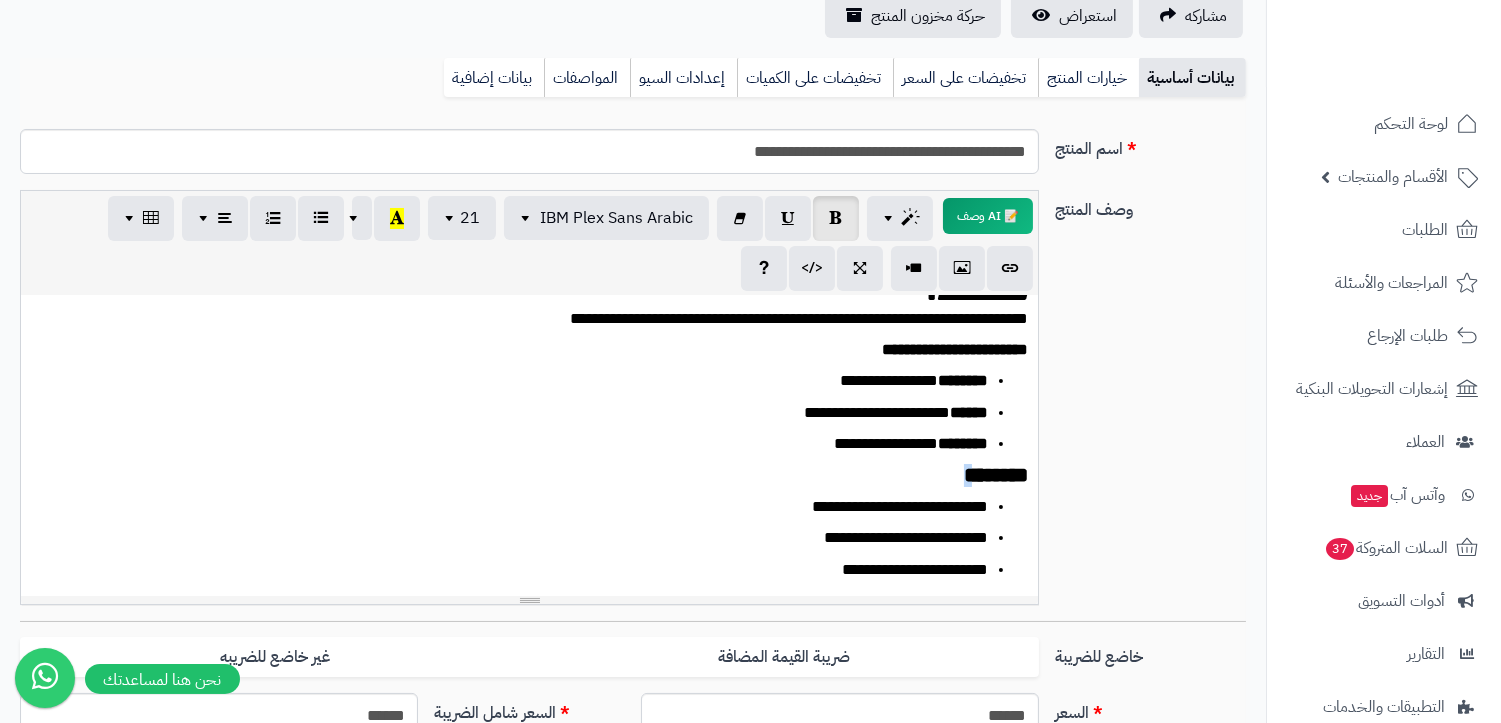 click on "********" at bounding box center (996, 475) 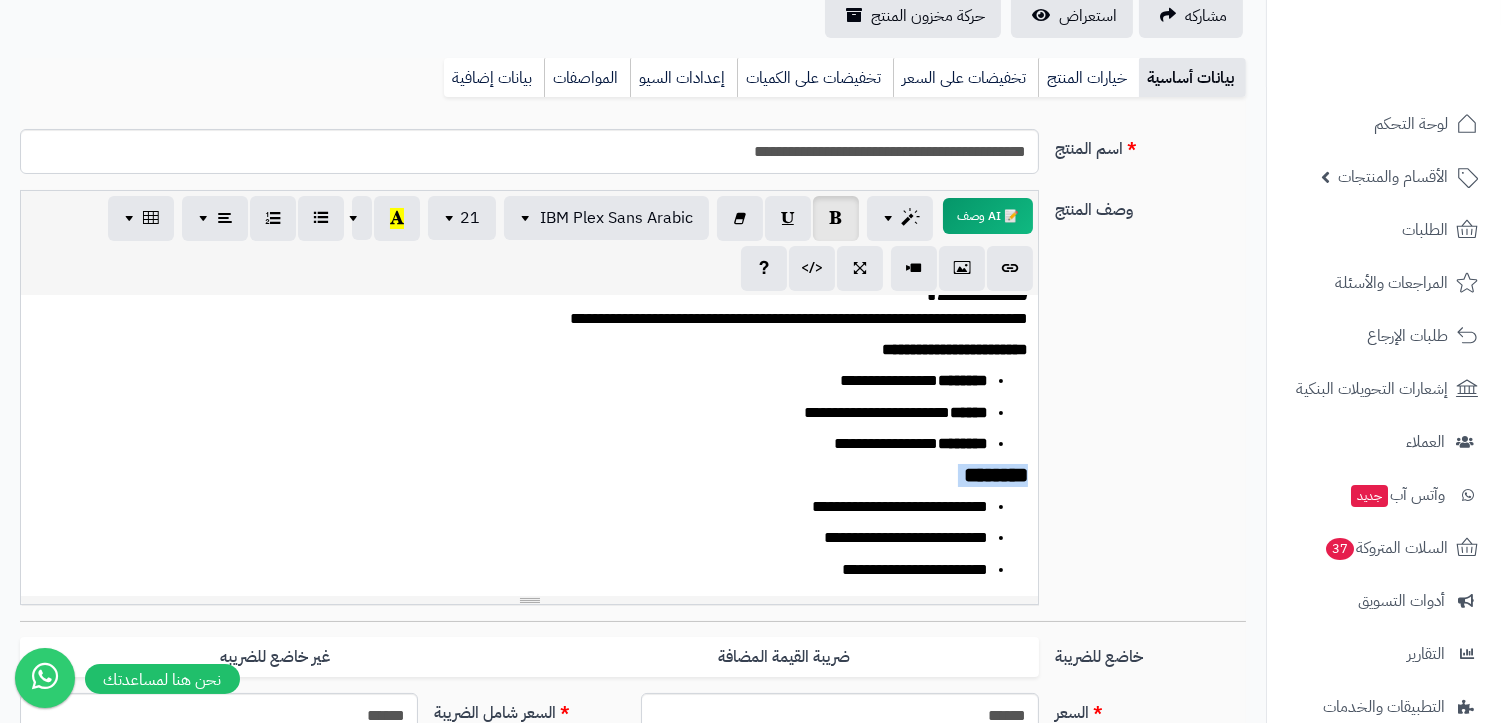 click on "********" at bounding box center (996, 475) 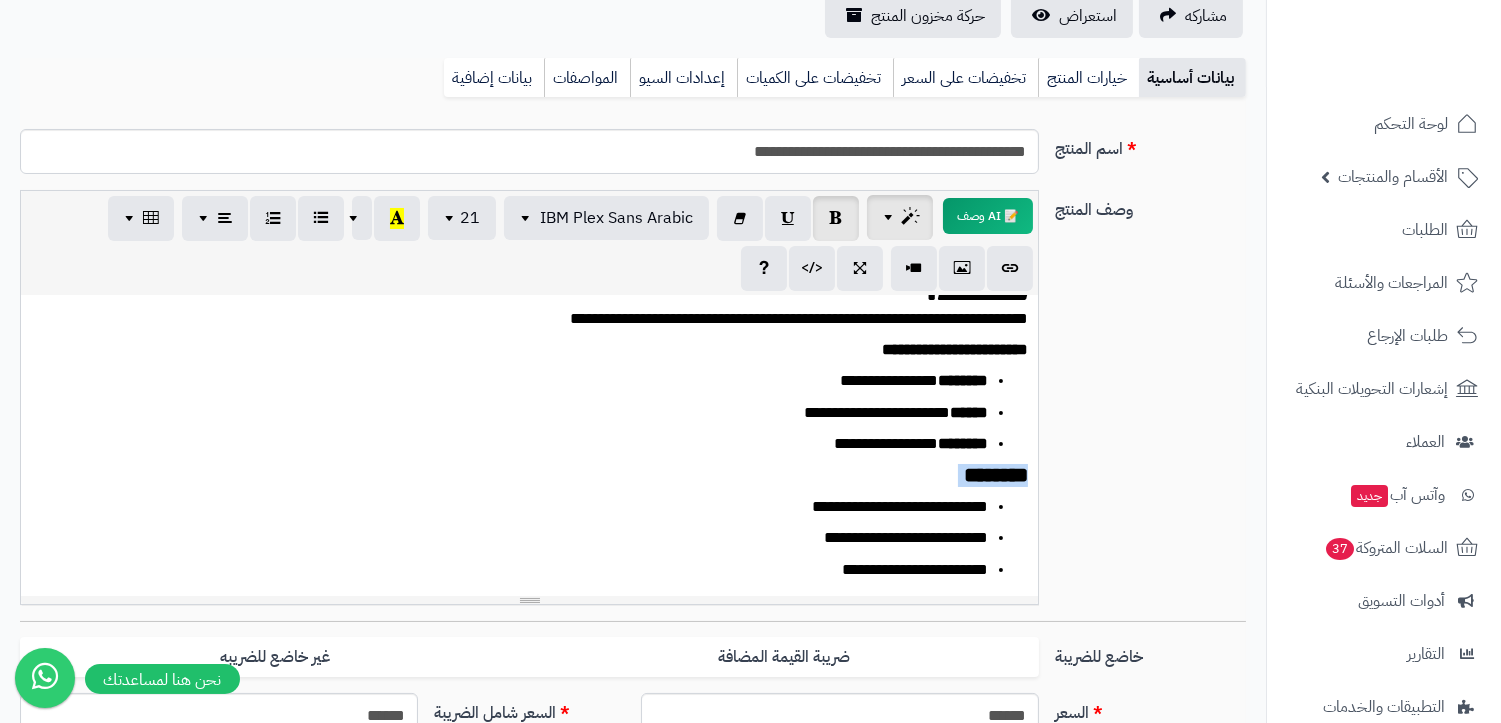 click at bounding box center (891, 217) 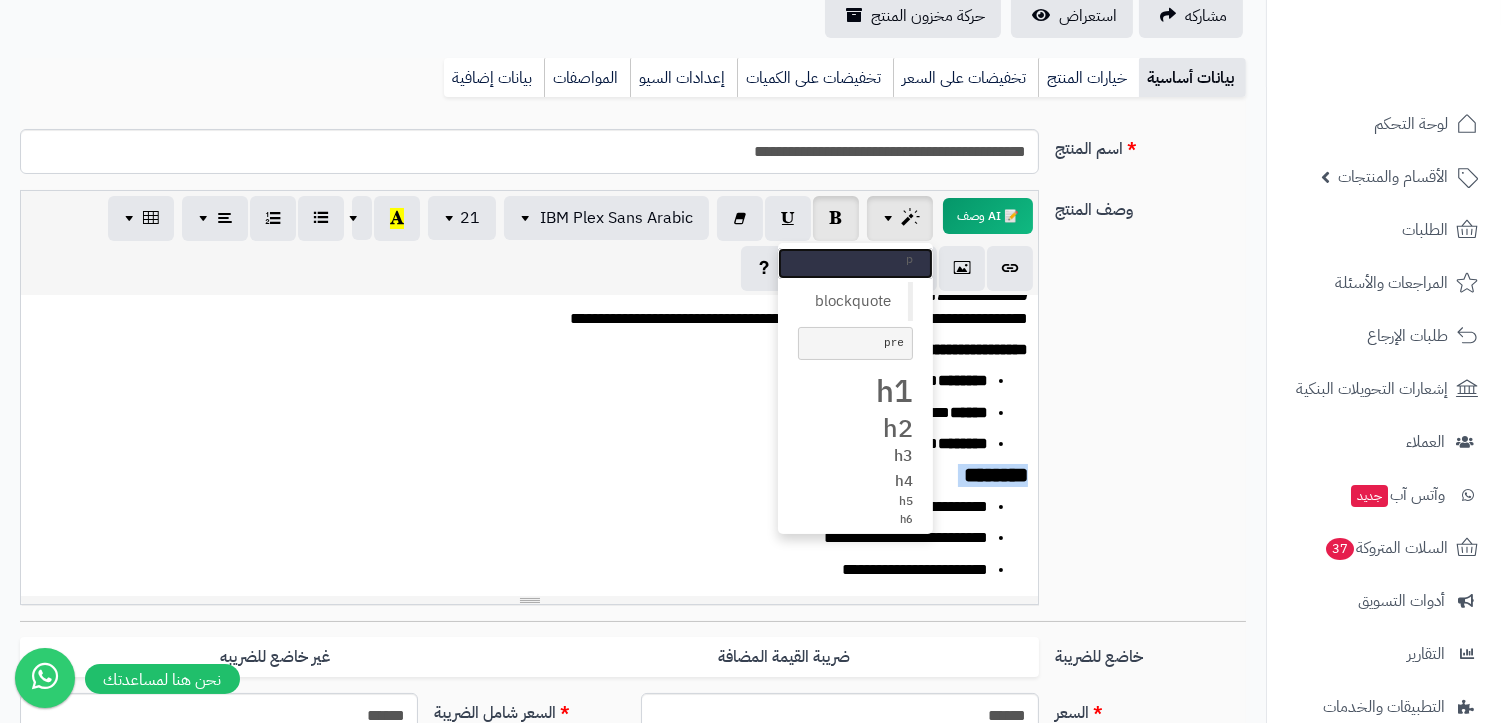 click on "p" at bounding box center [855, 259] 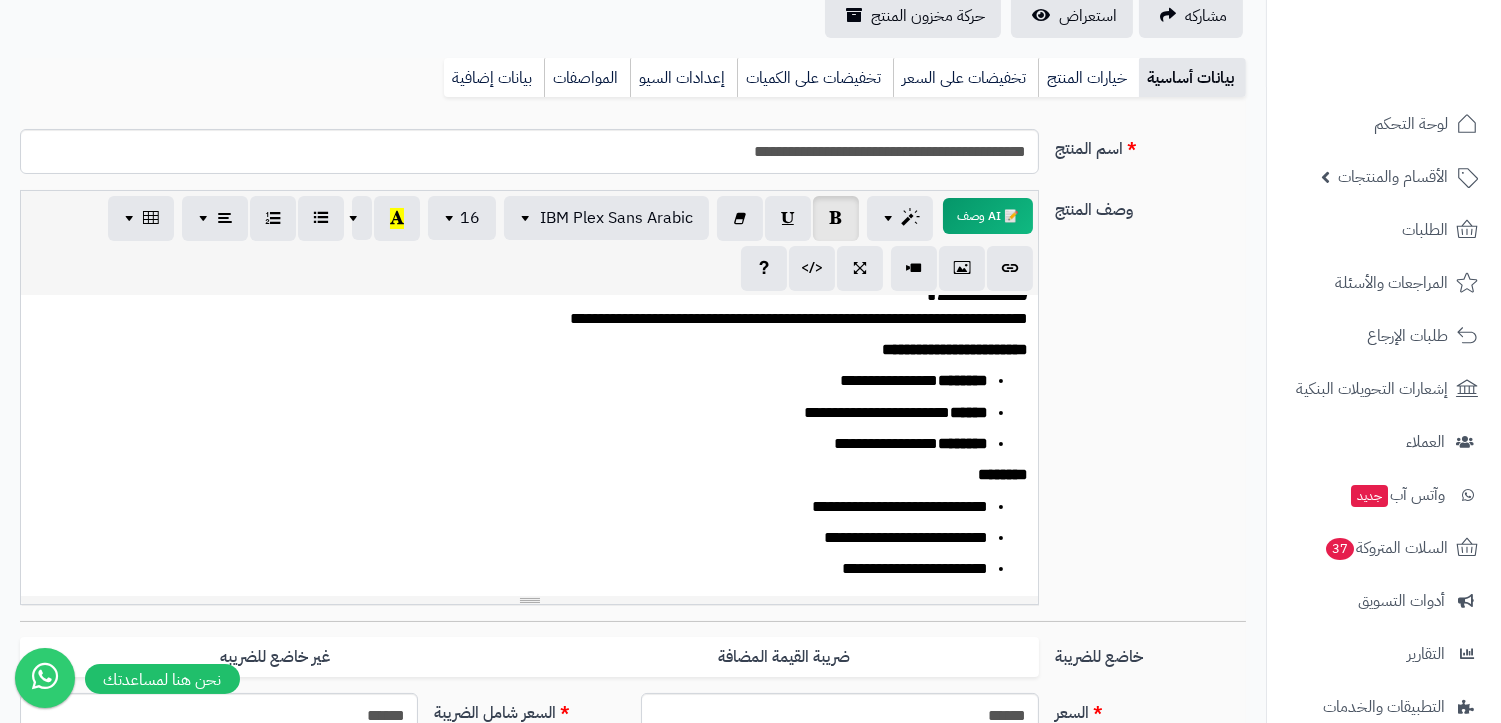 click on "**********" at bounding box center [538, 413] 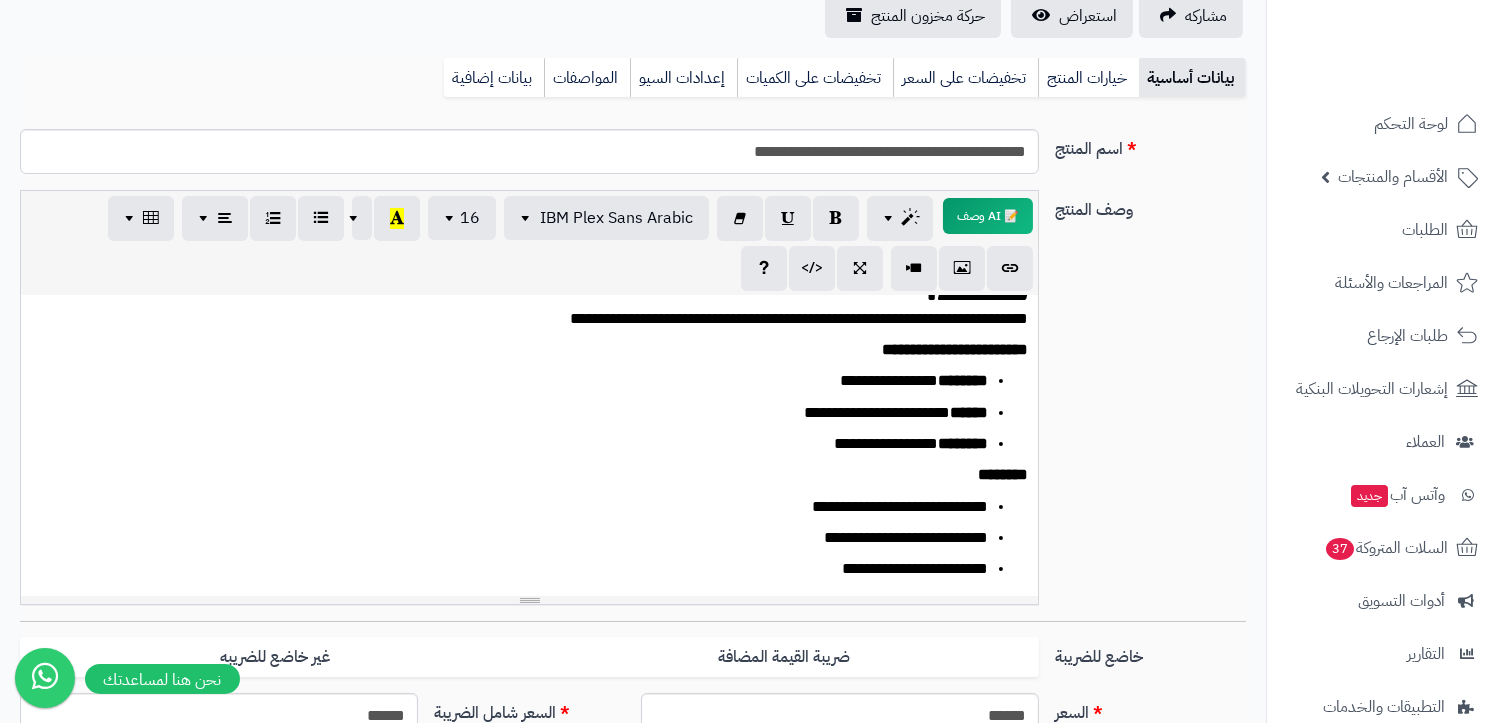 click on "**********" at bounding box center (518, 538) 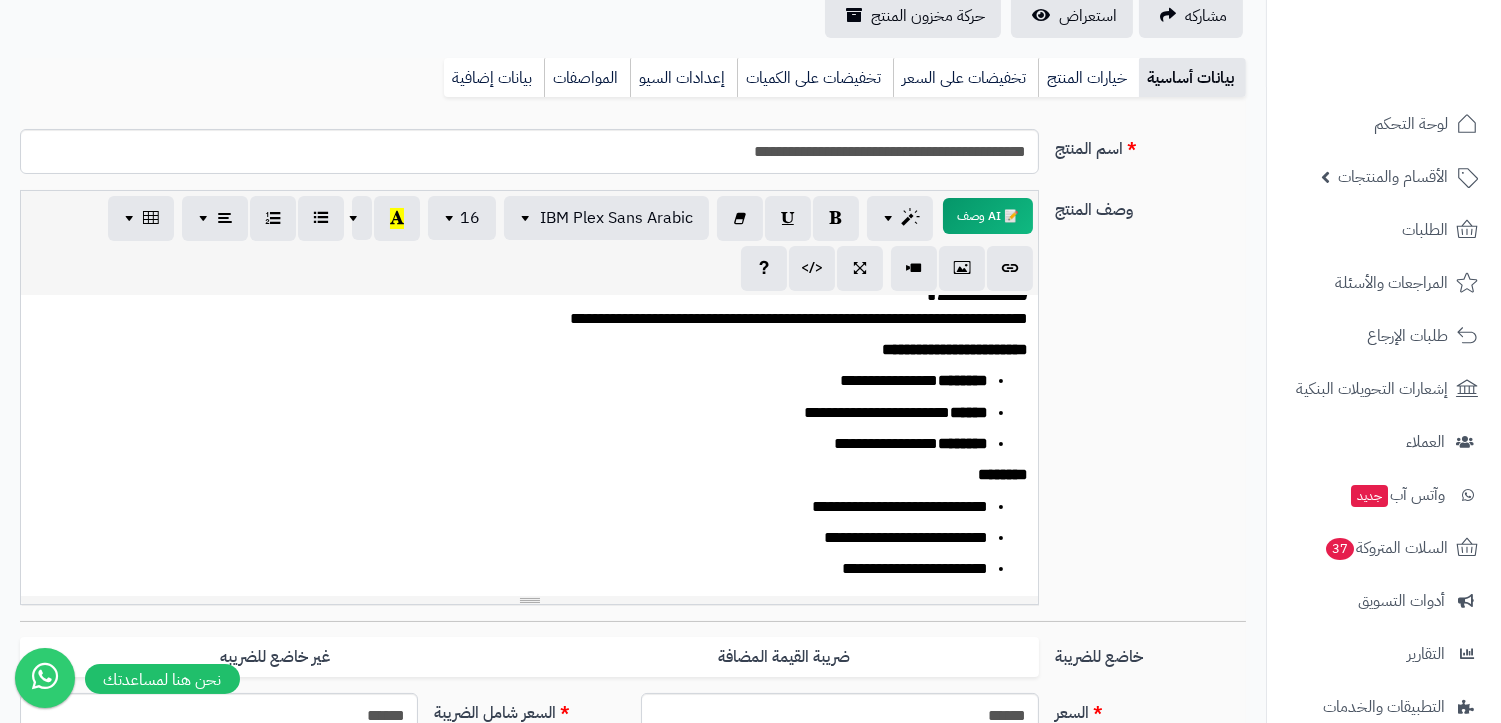 click on "**********" at bounding box center (518, 507) 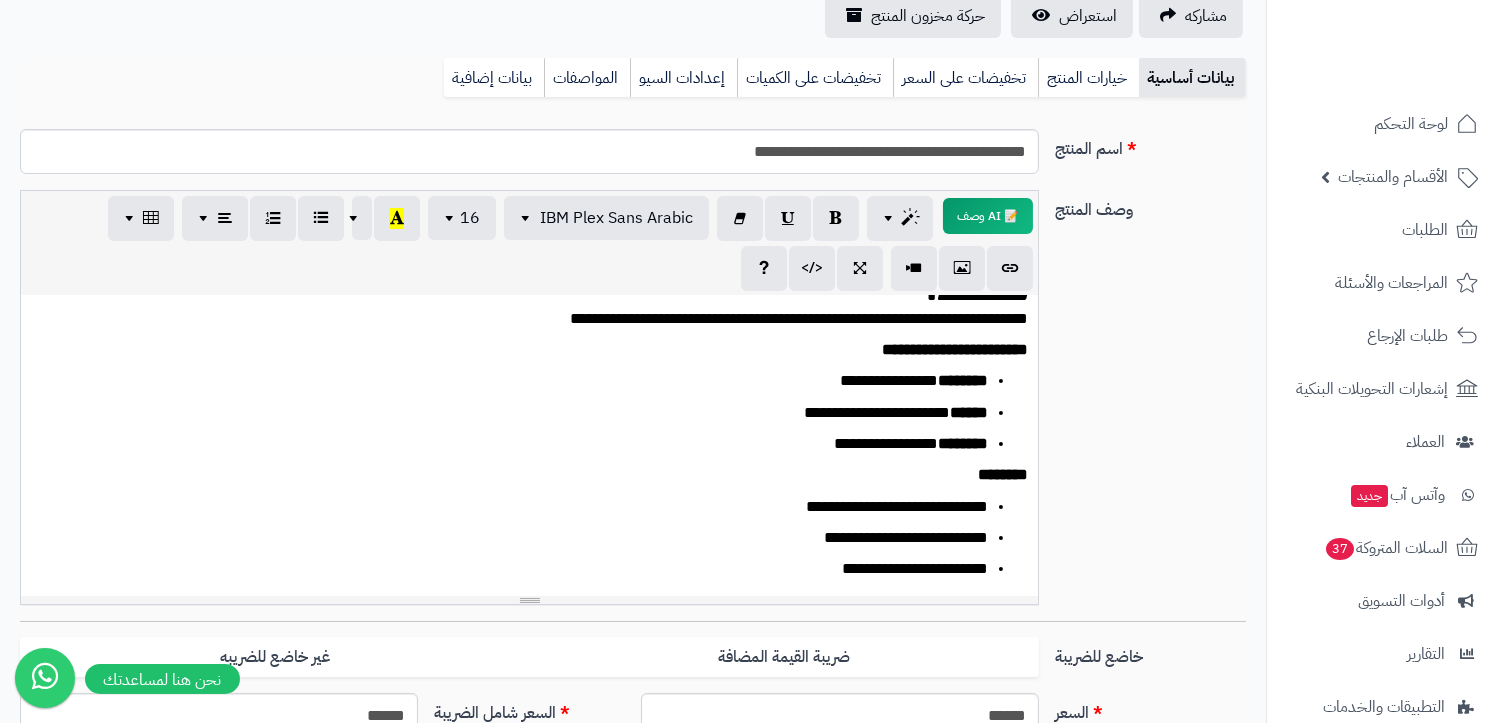 click on "**********" at bounding box center (518, 538) 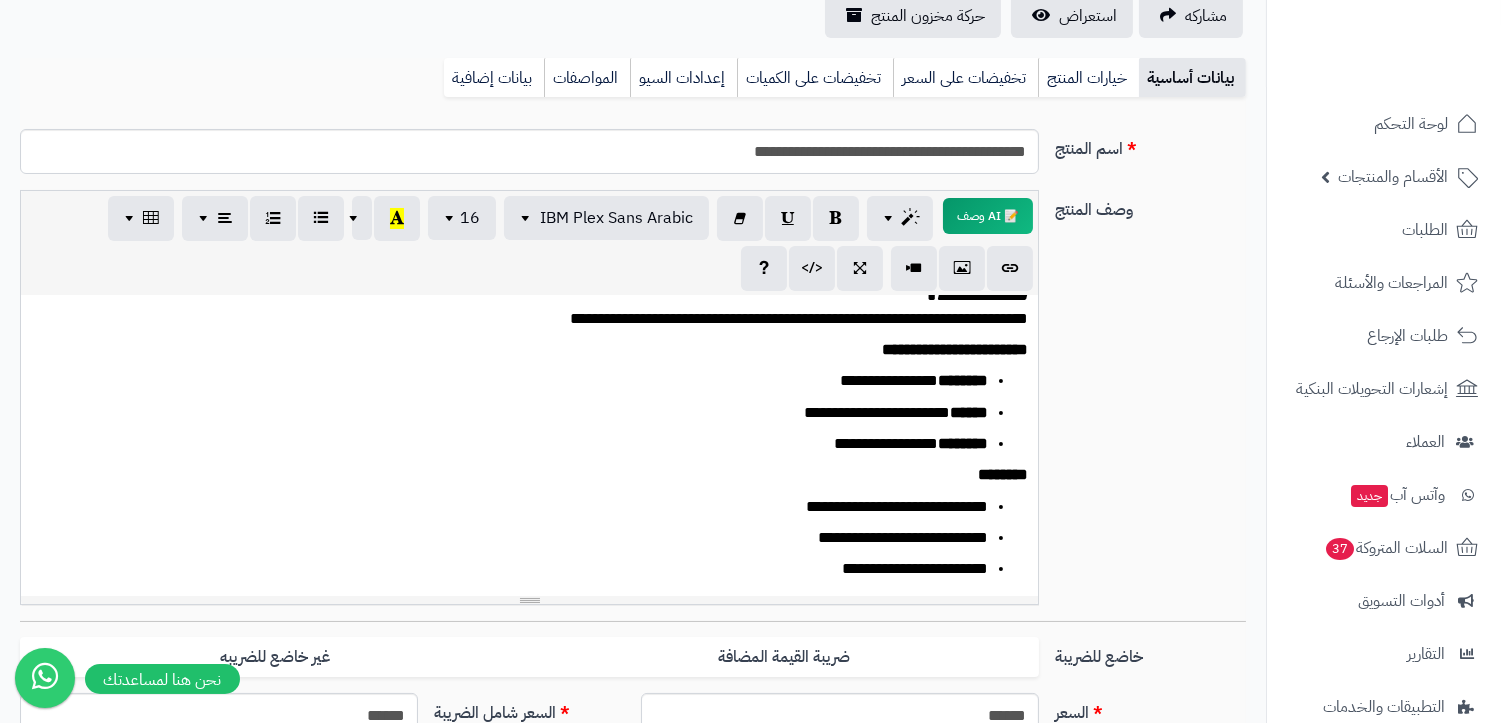 click on "**********" at bounding box center [518, 569] 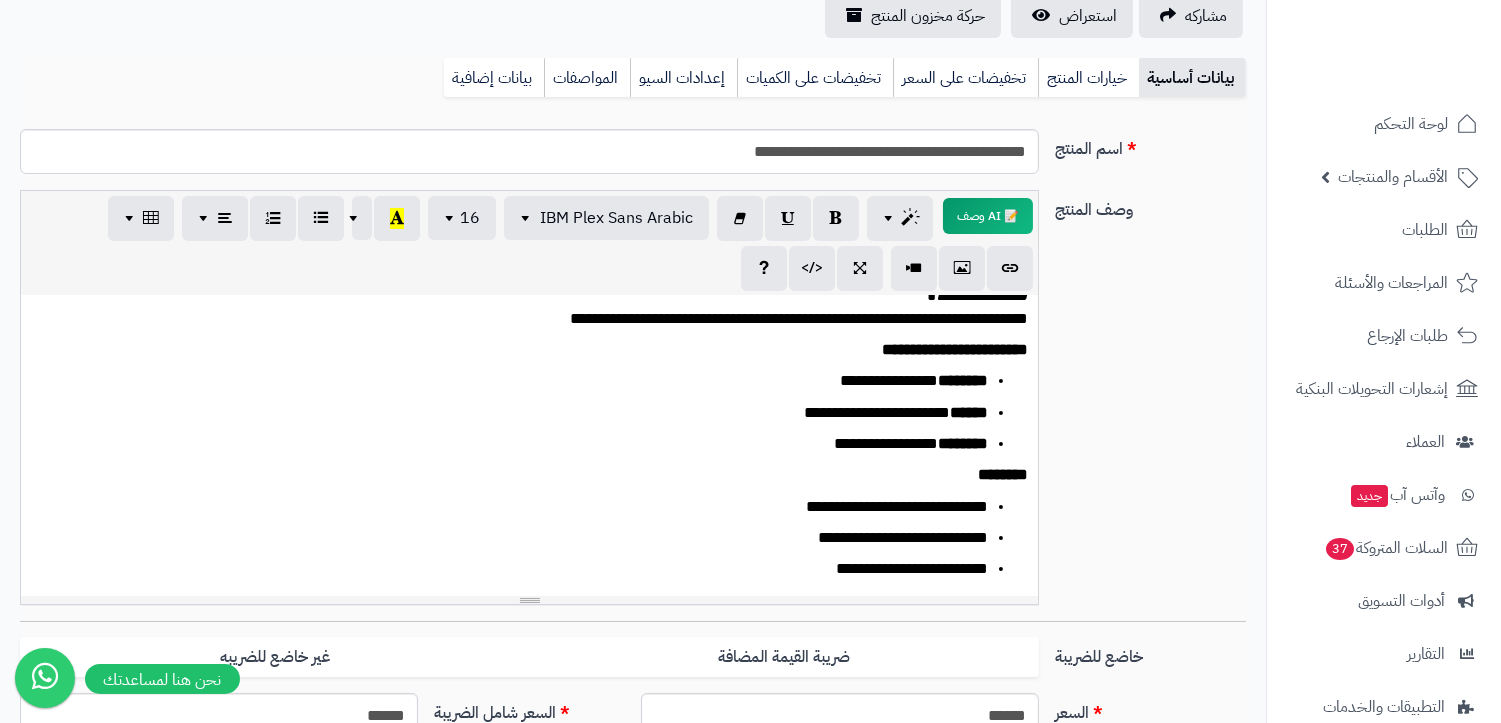 scroll, scrollTop: 177, scrollLeft: 0, axis: vertical 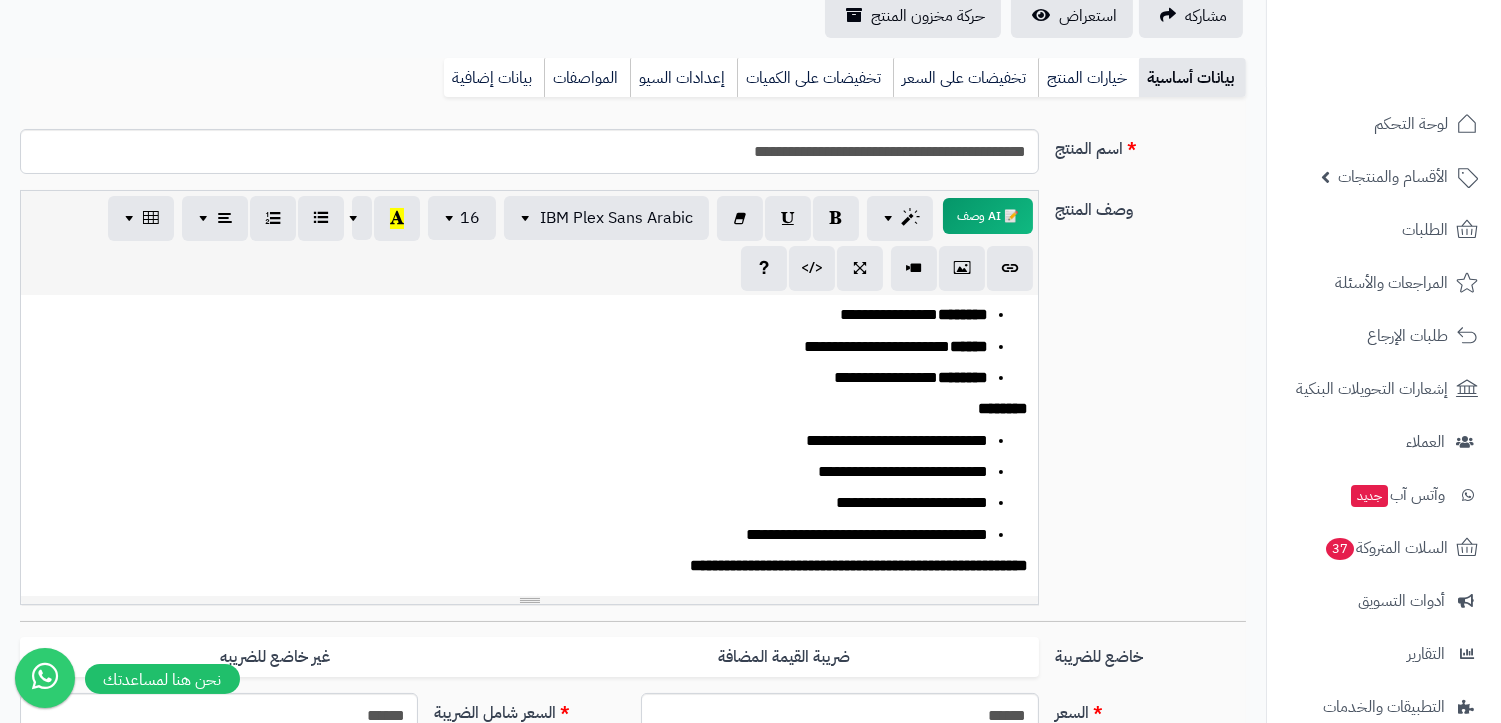 click on "**********" at bounding box center [529, 446] 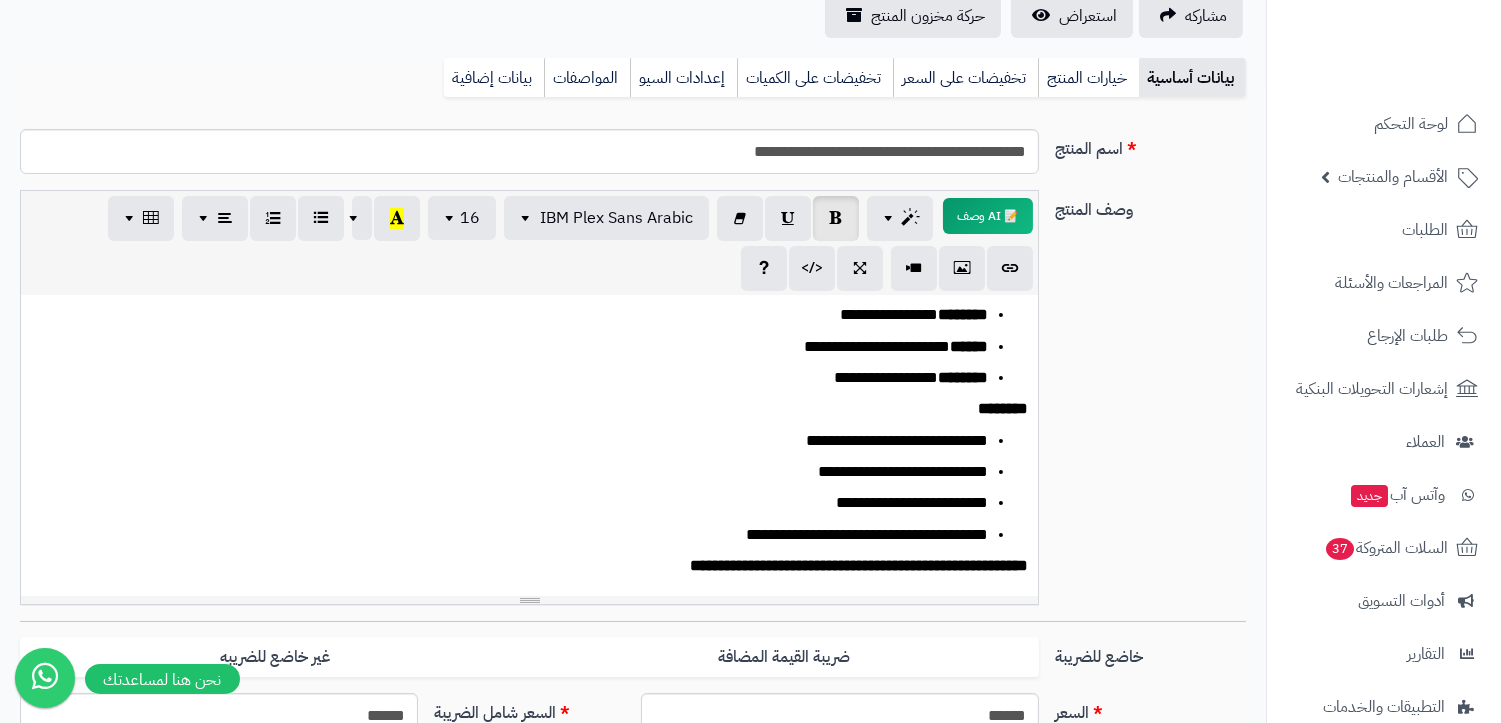 click on "**********" at bounding box center [518, 535] 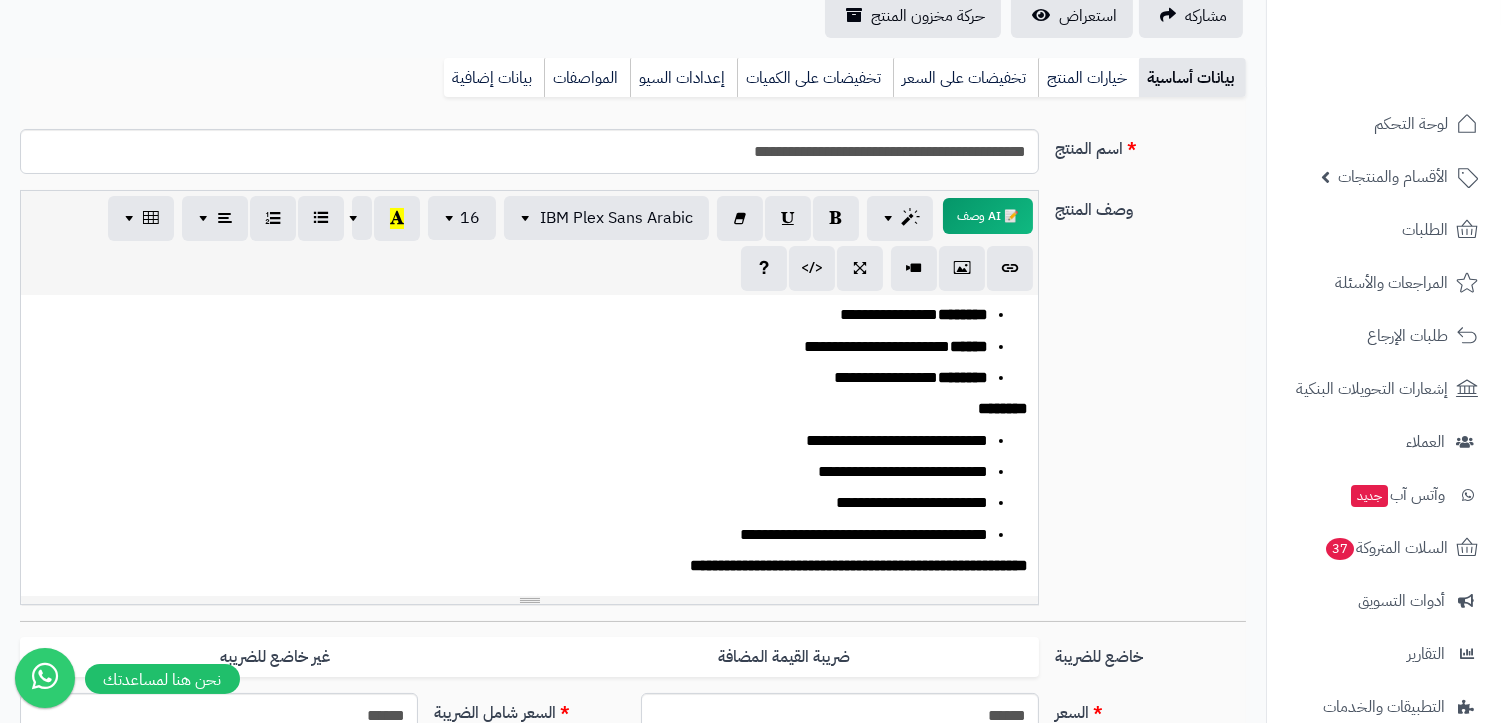 click on "**********" at bounding box center [529, 566] 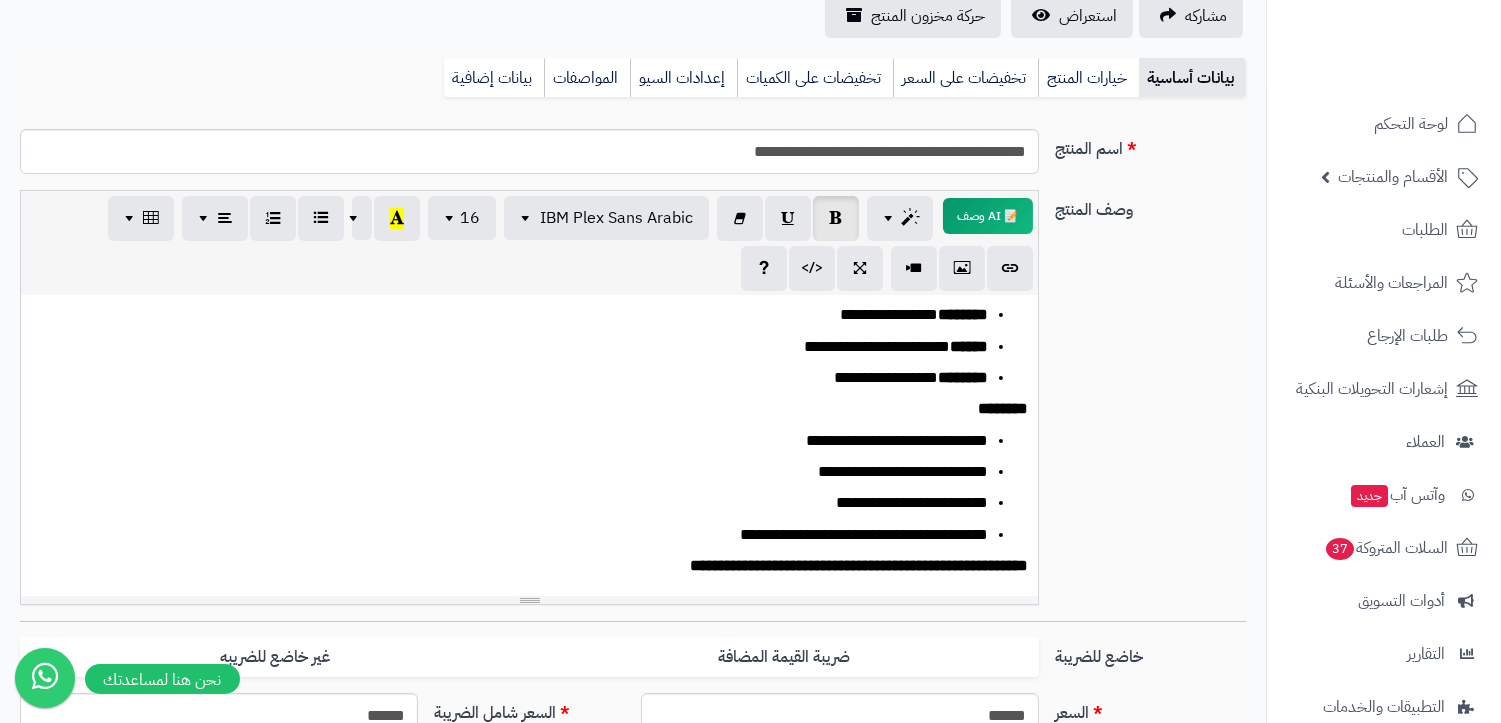 scroll, scrollTop: 186, scrollLeft: 0, axis: vertical 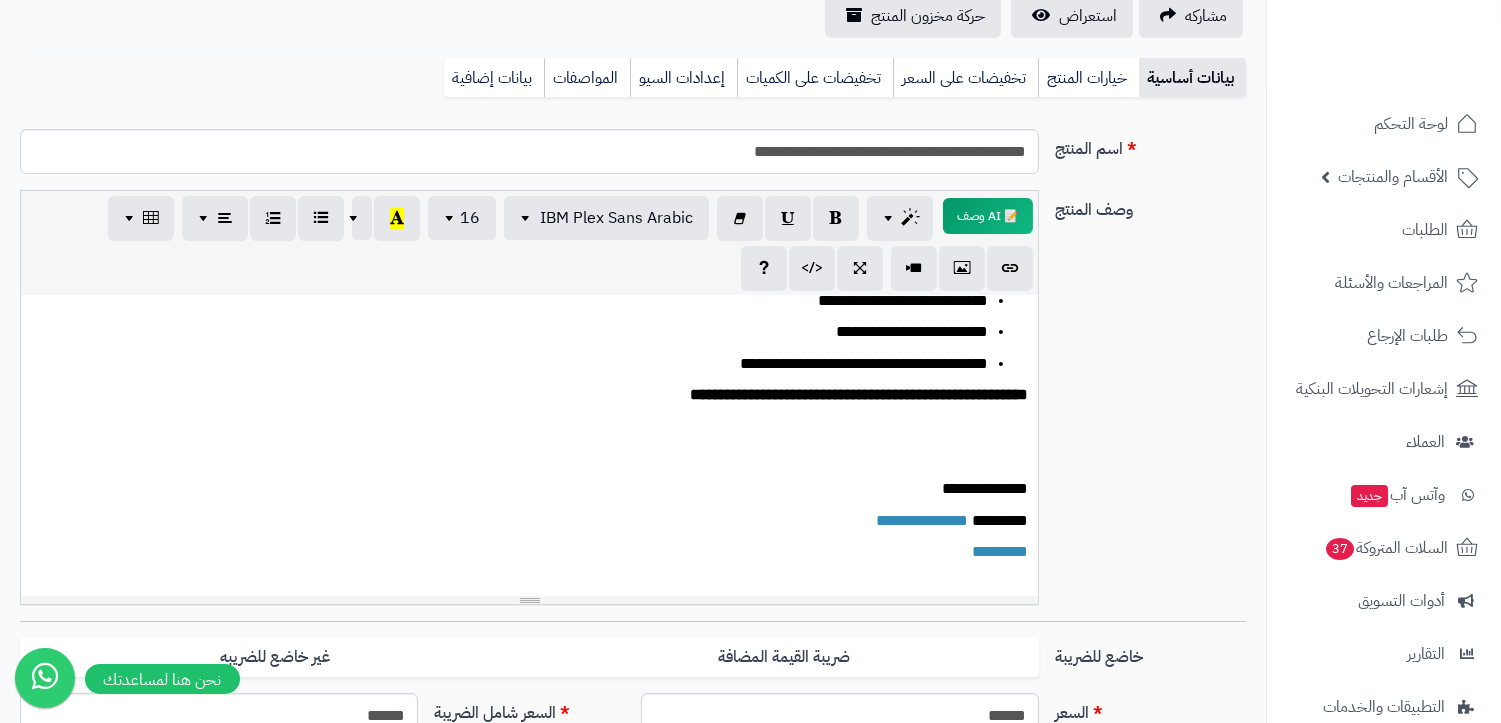 click on "**********" at bounding box center (529, 446) 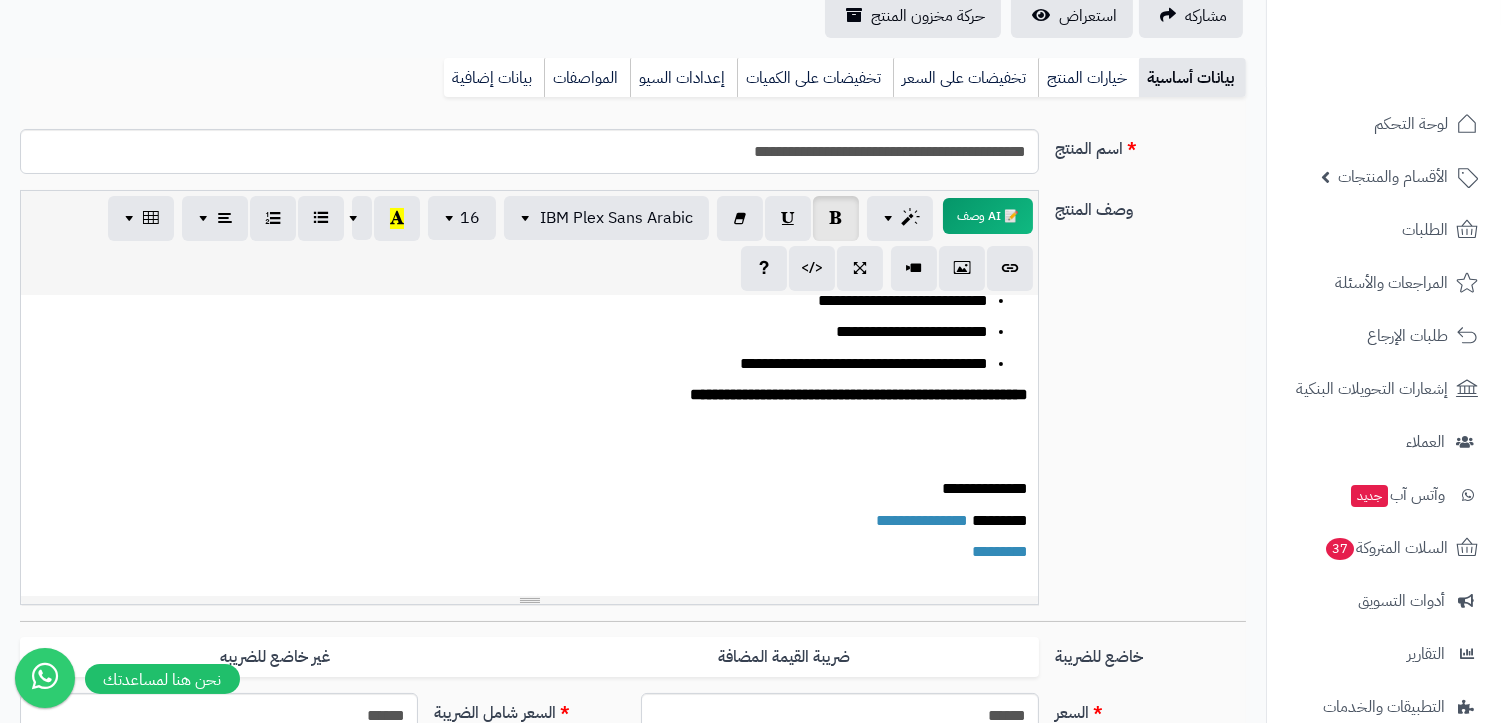 scroll, scrollTop: 334, scrollLeft: 0, axis: vertical 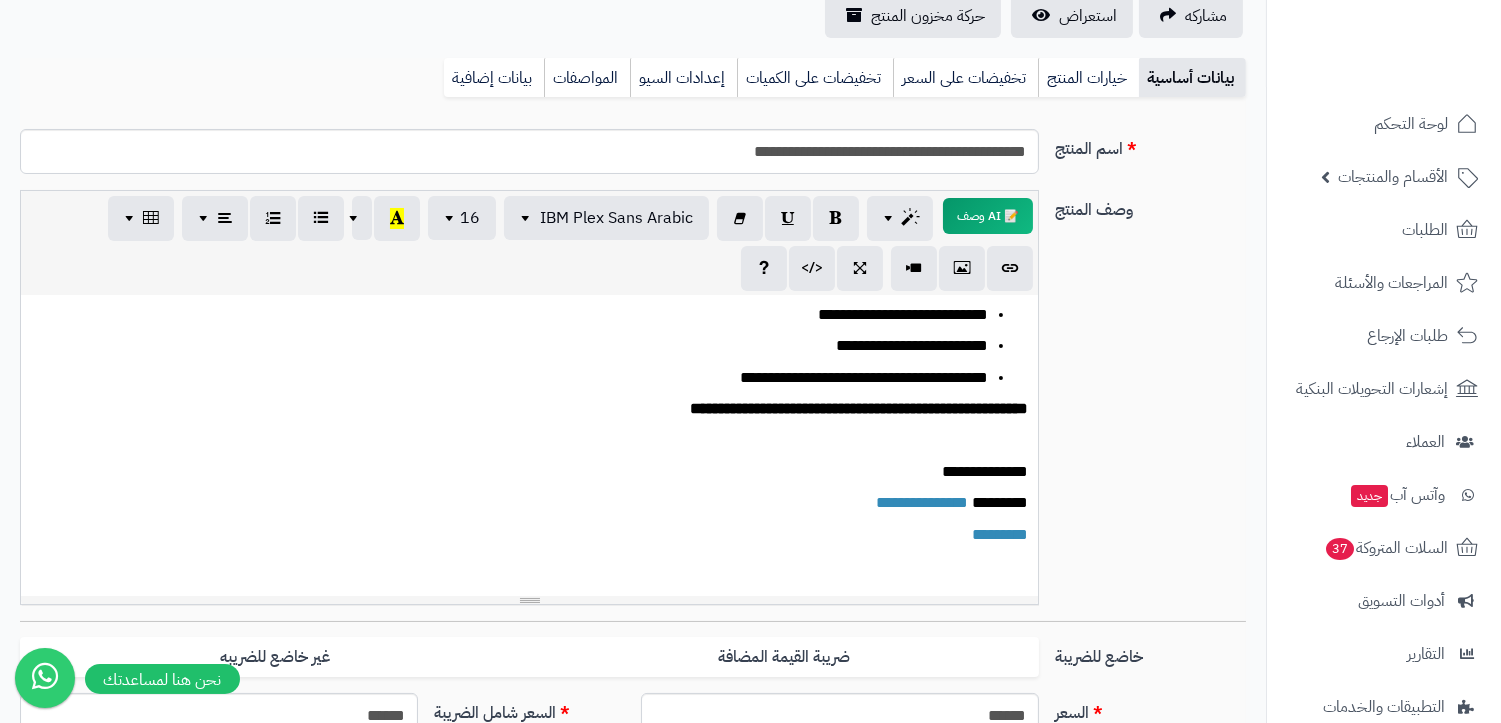 click on "**********" at bounding box center (529, 446) 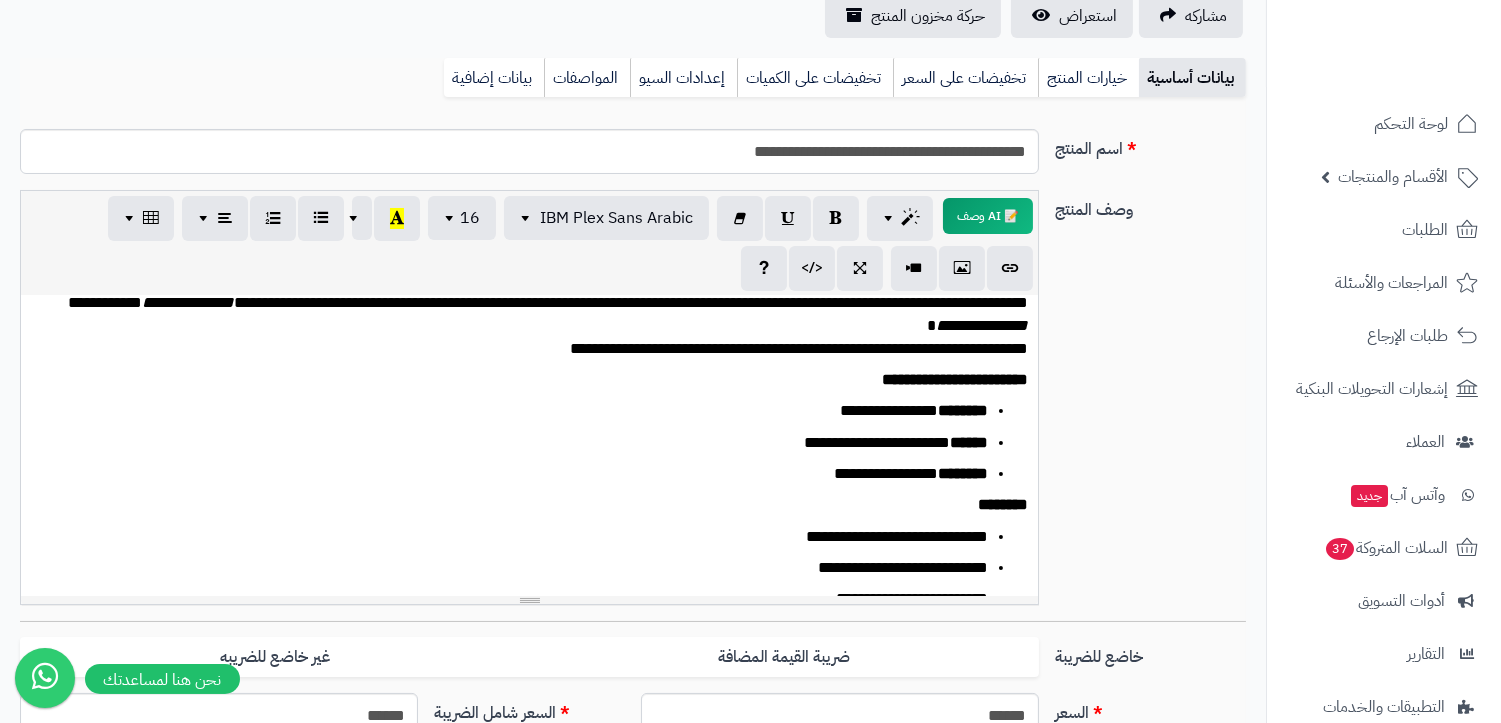 scroll, scrollTop: 0, scrollLeft: 0, axis: both 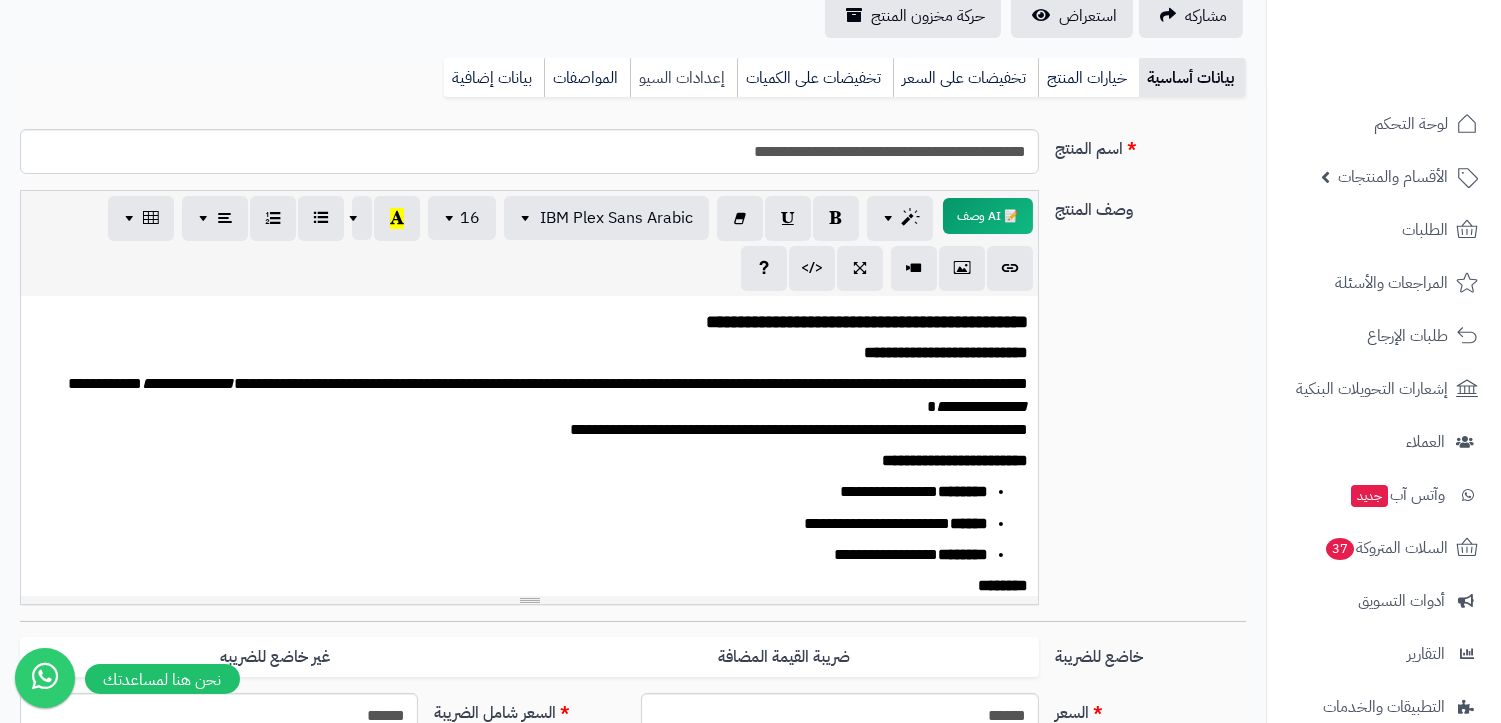 click on "إعدادات السيو" at bounding box center (683, 78) 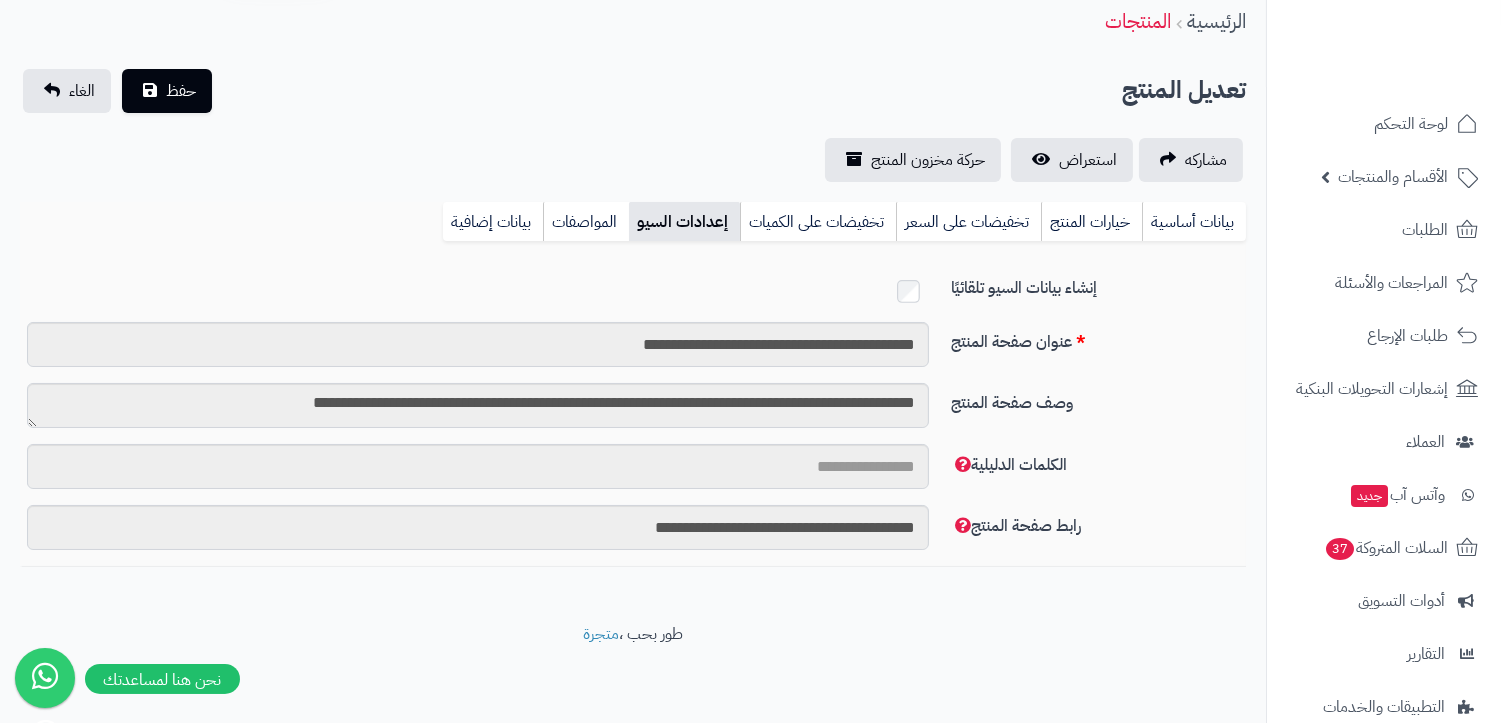 scroll, scrollTop: 74, scrollLeft: 0, axis: vertical 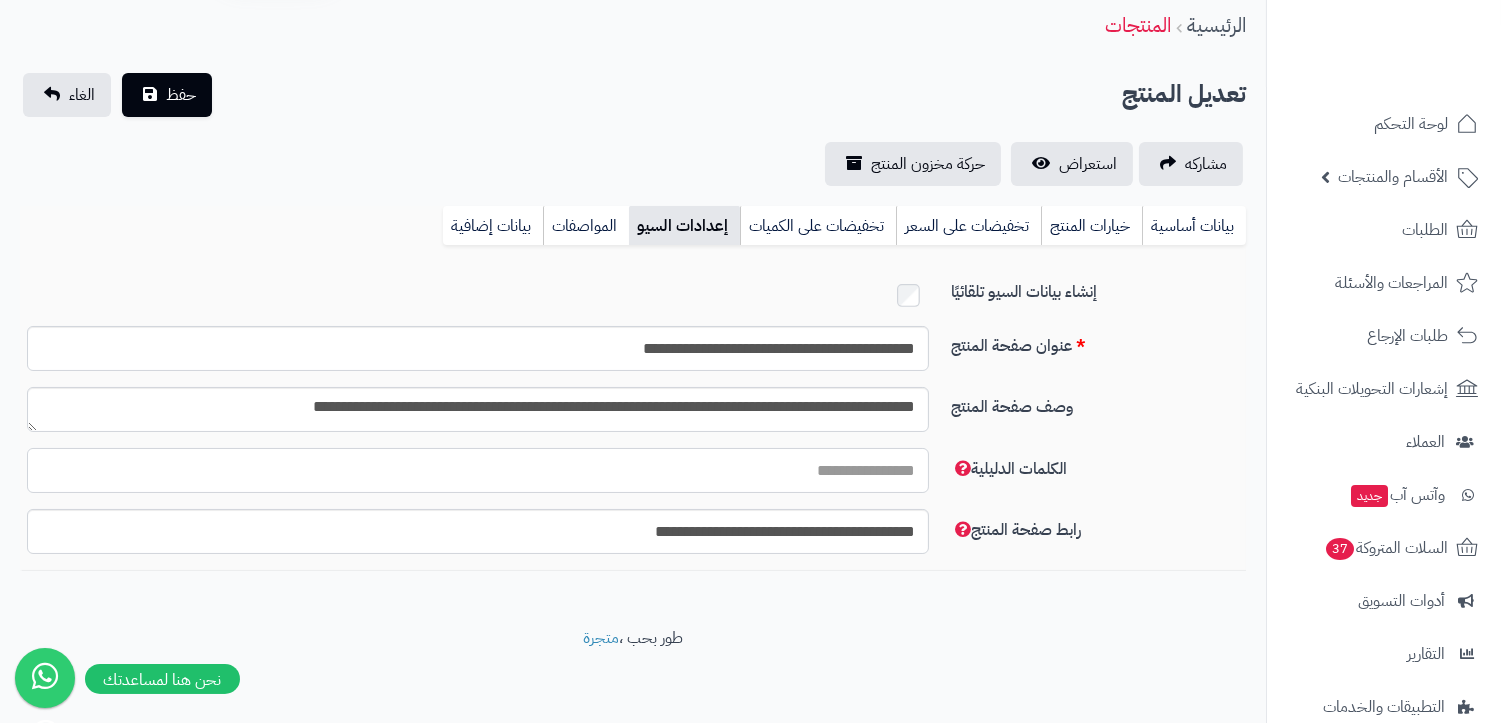 click on "الكلمات الدليلية" at bounding box center [478, 470] 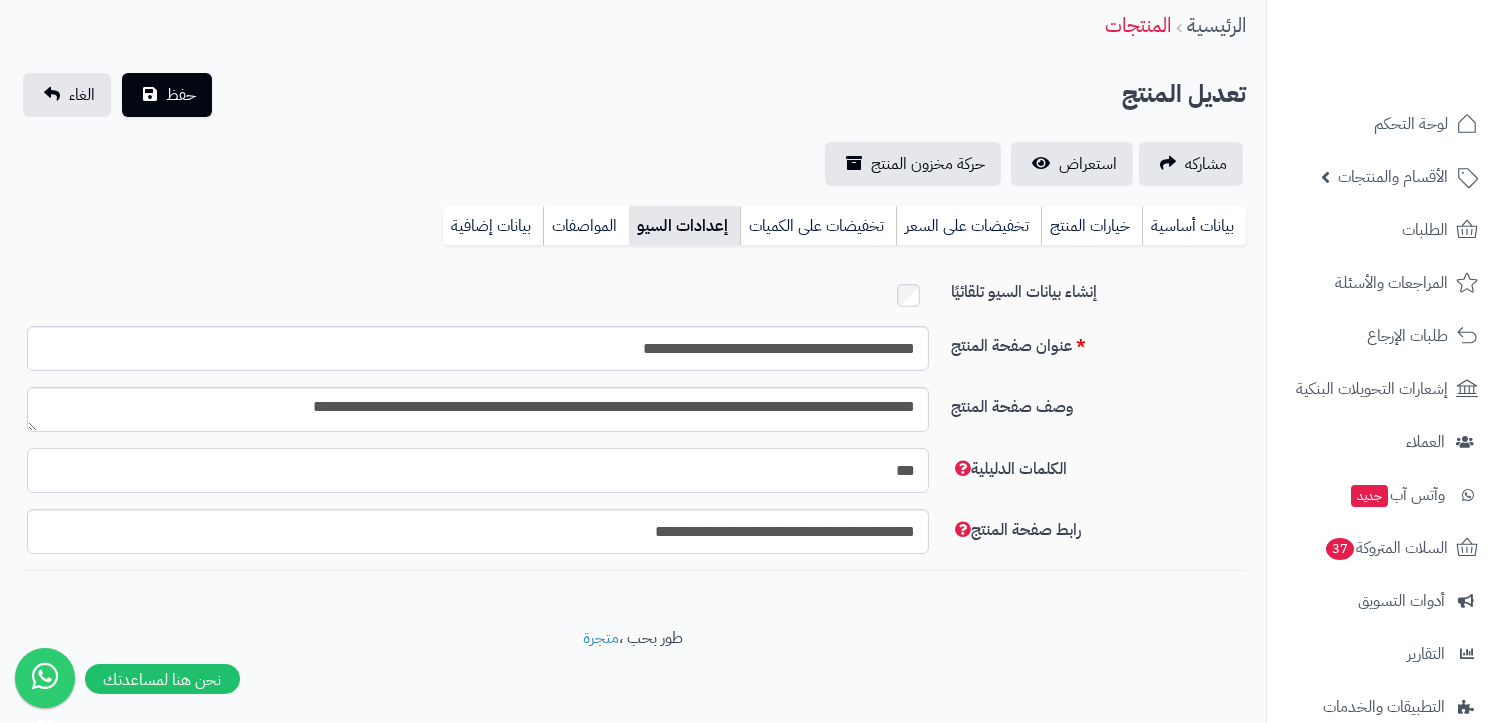 type on "*********" 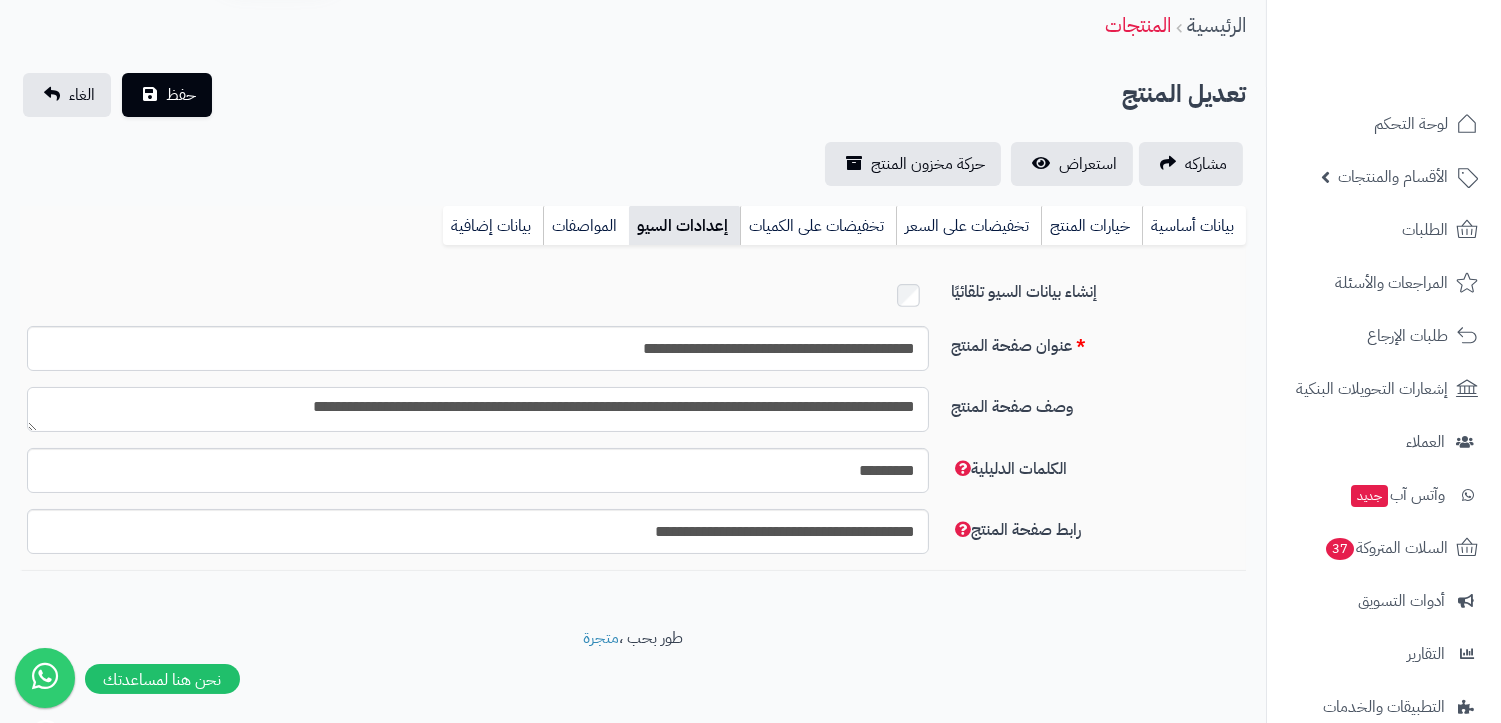 click on "**********" at bounding box center (478, 409) 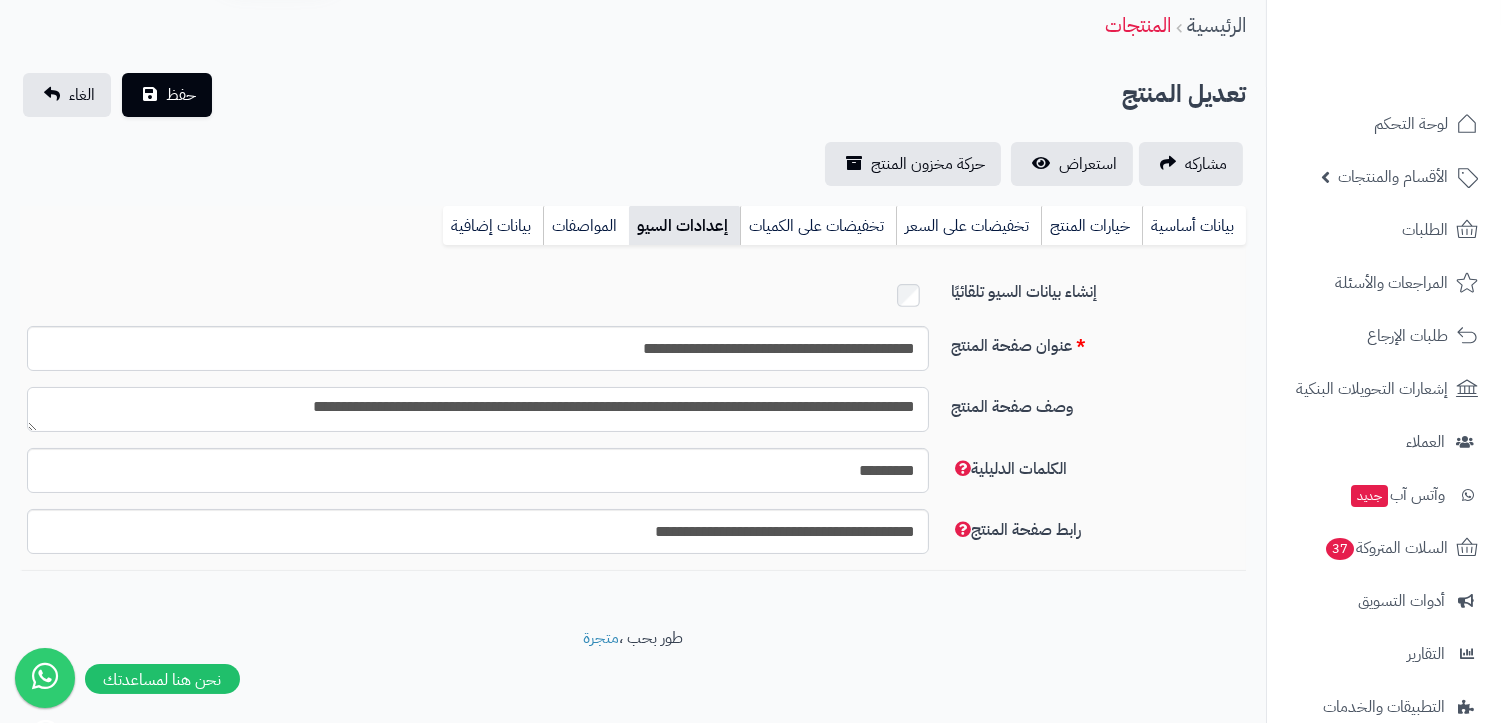 click on "**********" at bounding box center (478, 409) 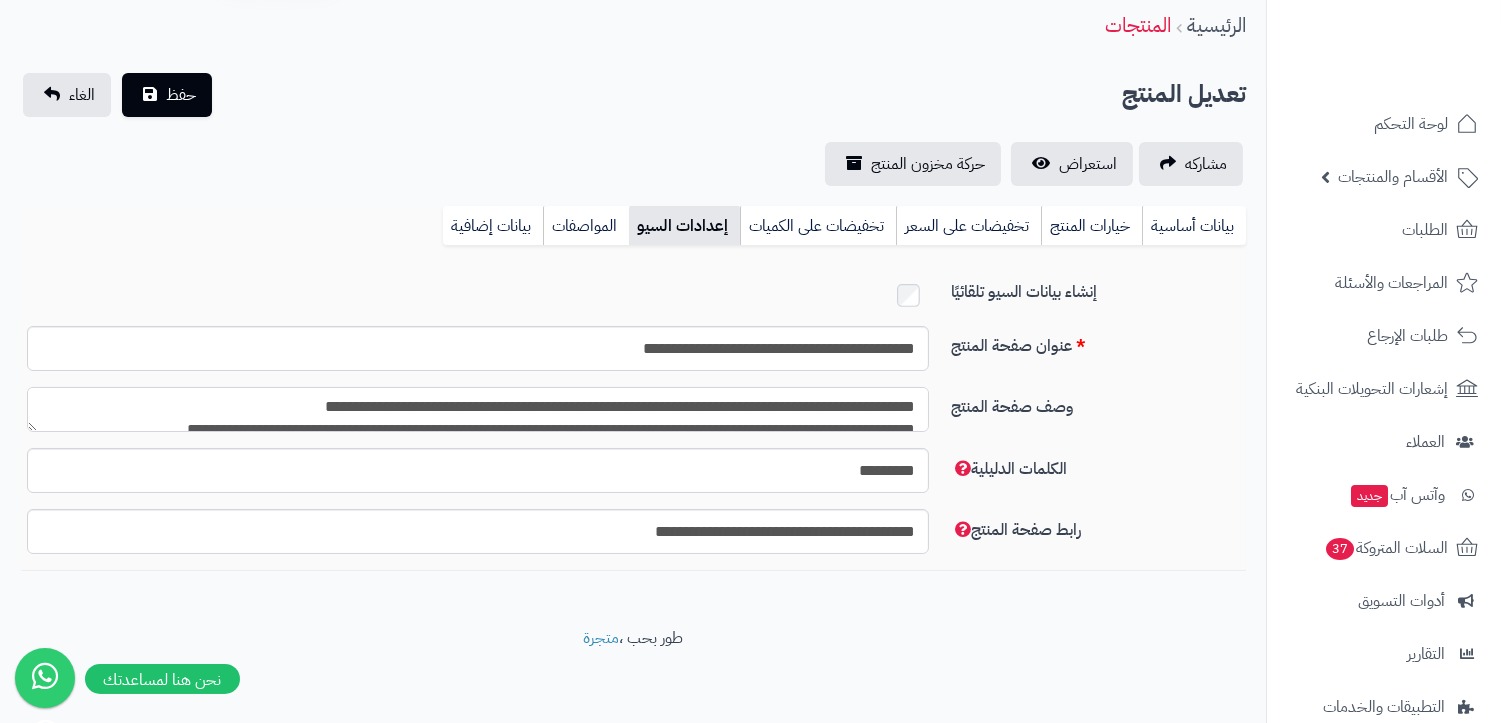 scroll, scrollTop: 12, scrollLeft: 0, axis: vertical 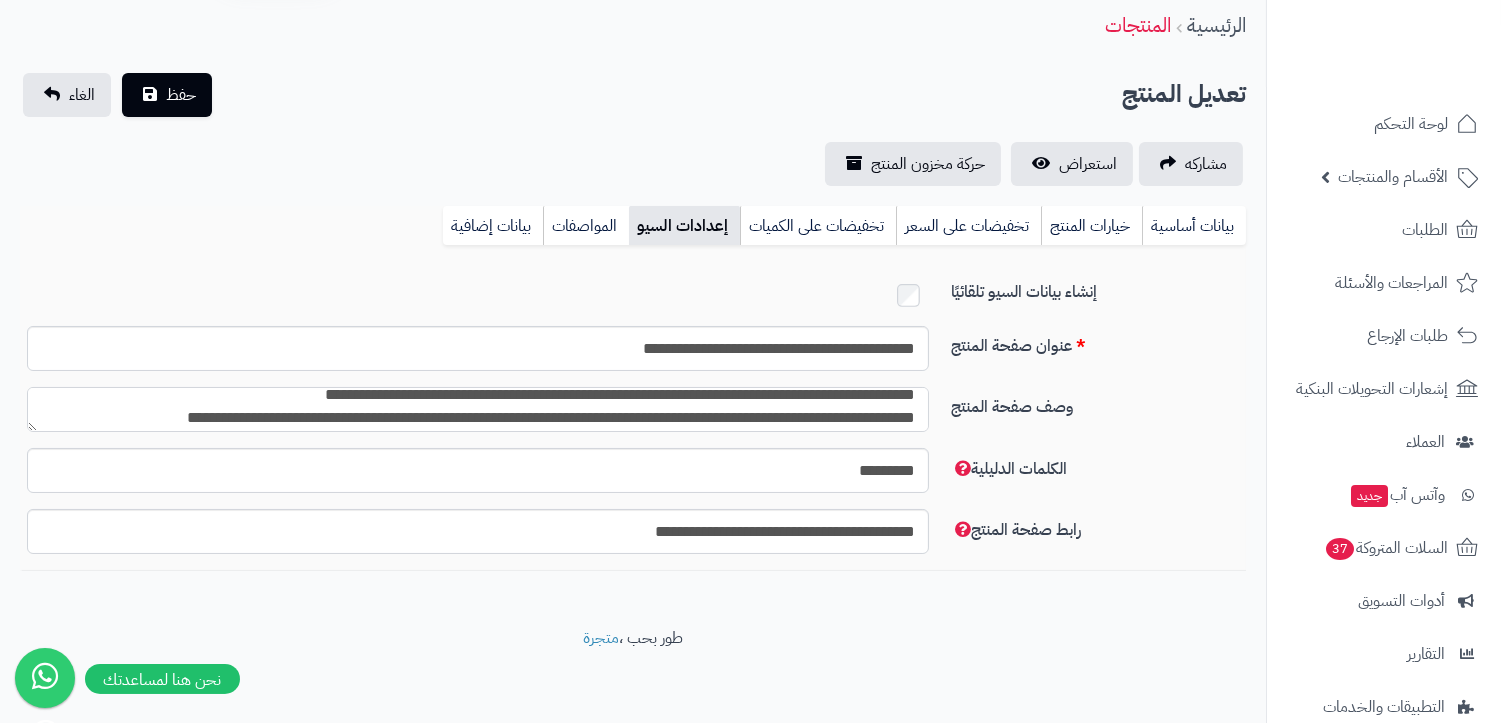 click on "**********" at bounding box center [478, 409] 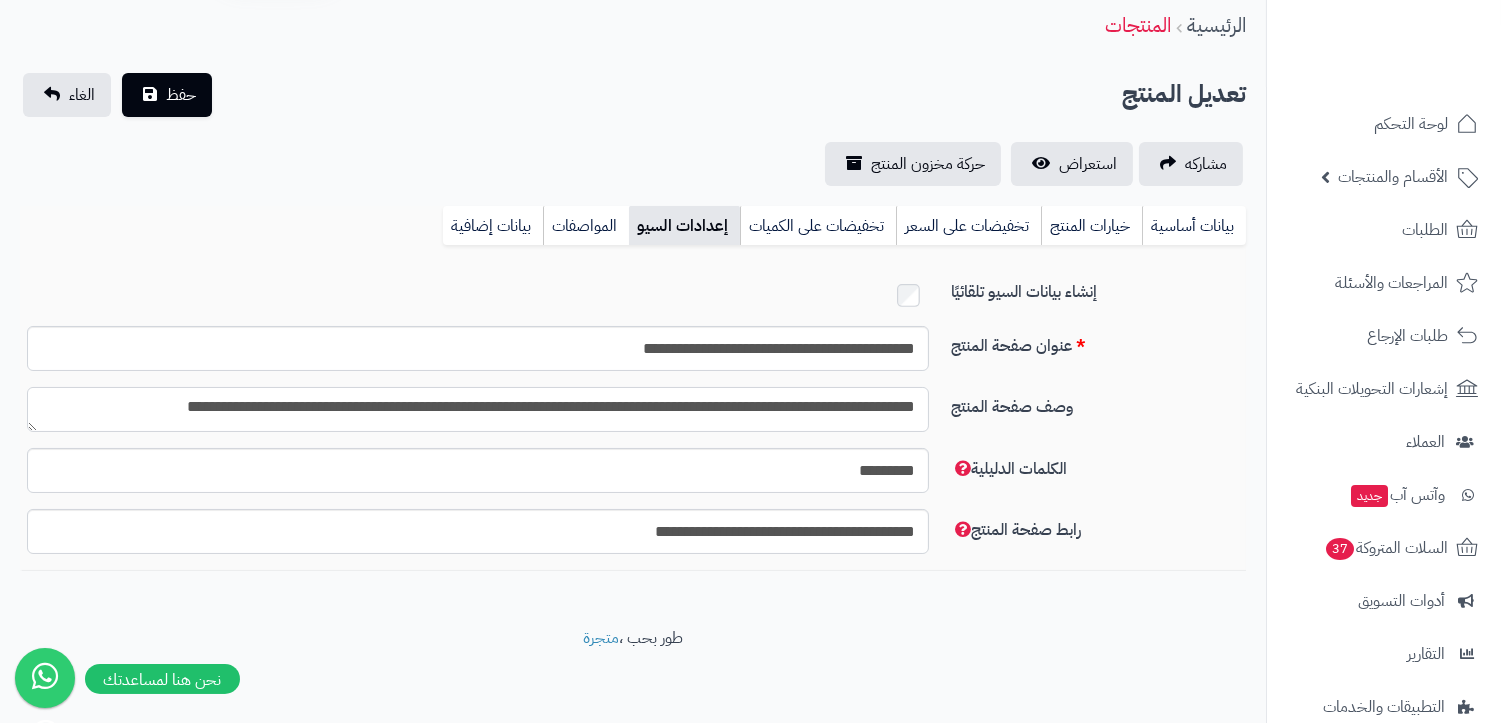 scroll, scrollTop: 0, scrollLeft: 0, axis: both 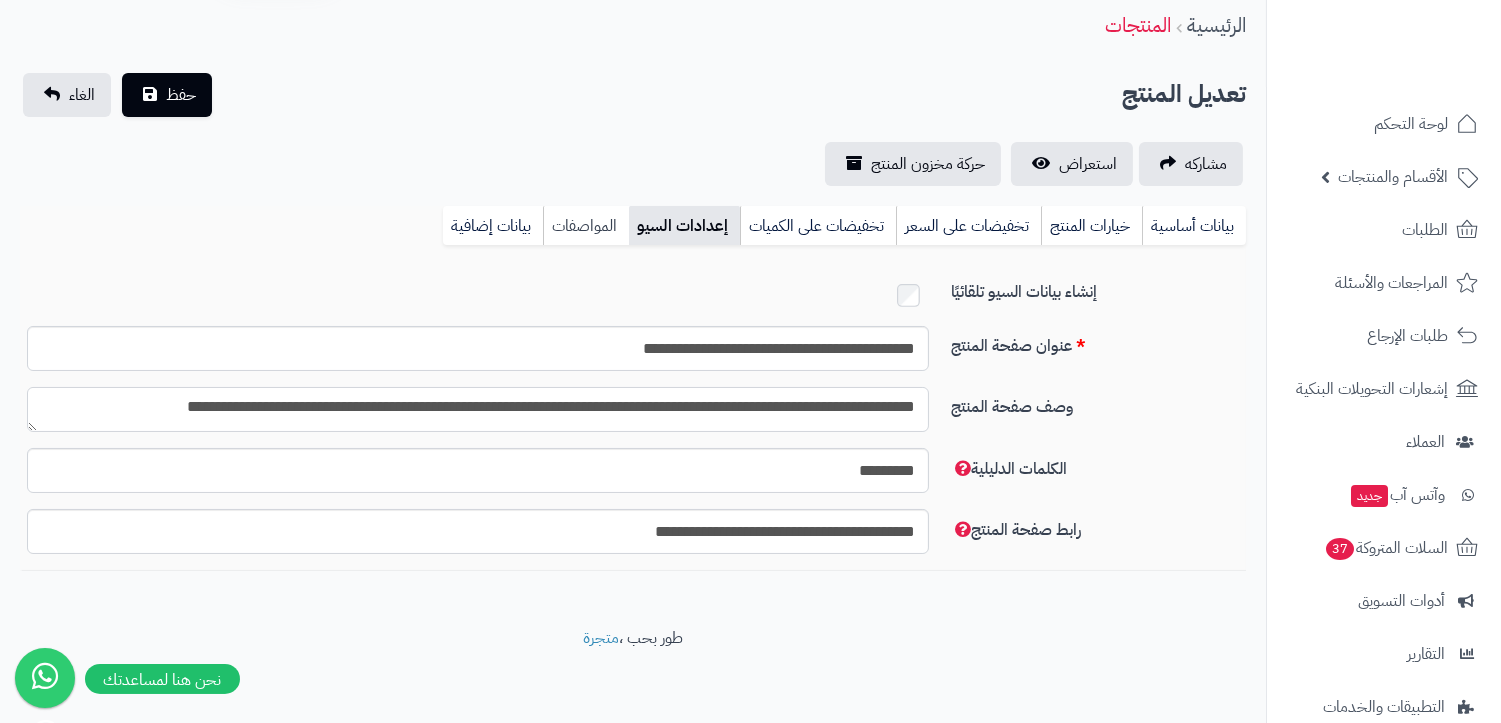 type on "**********" 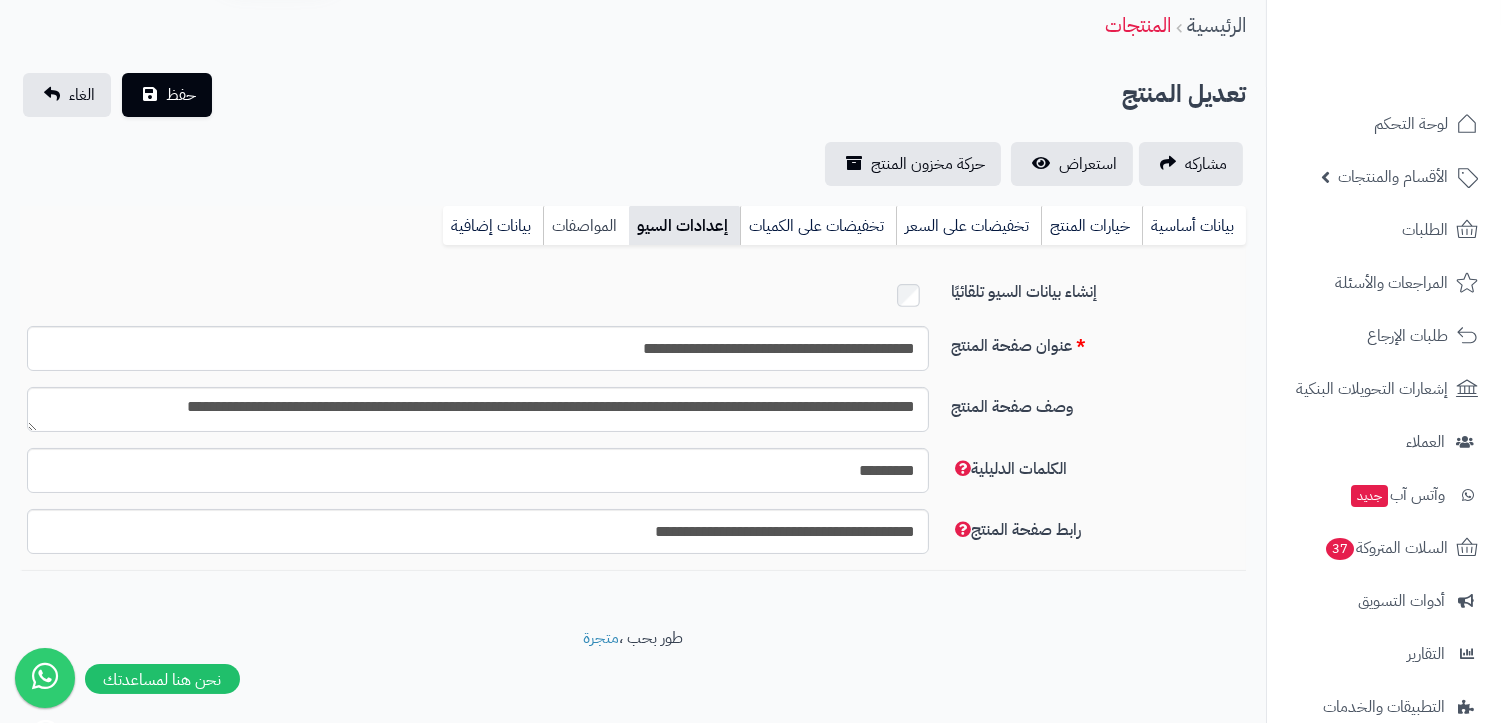 click on "المواصفات" at bounding box center [586, 226] 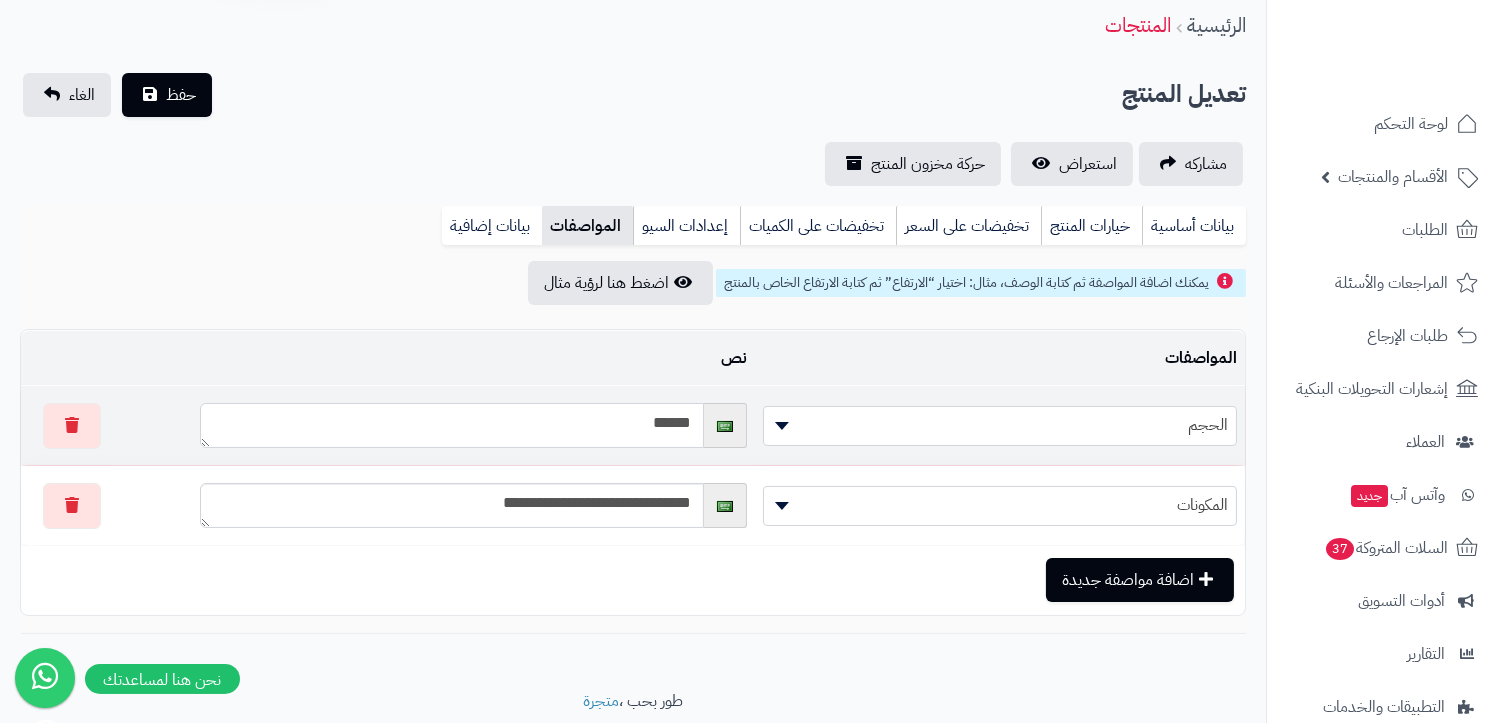 click on "******" at bounding box center (452, 425) 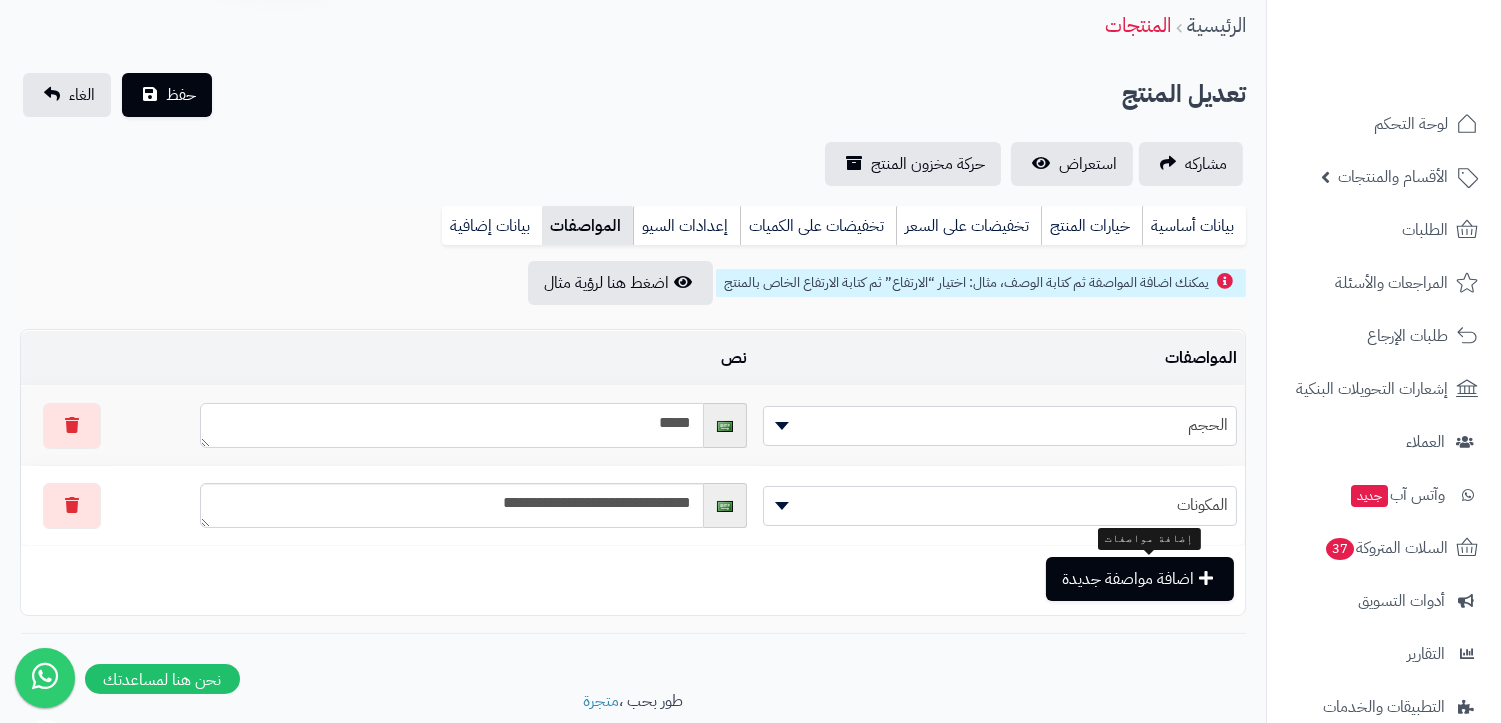 type on "*****" 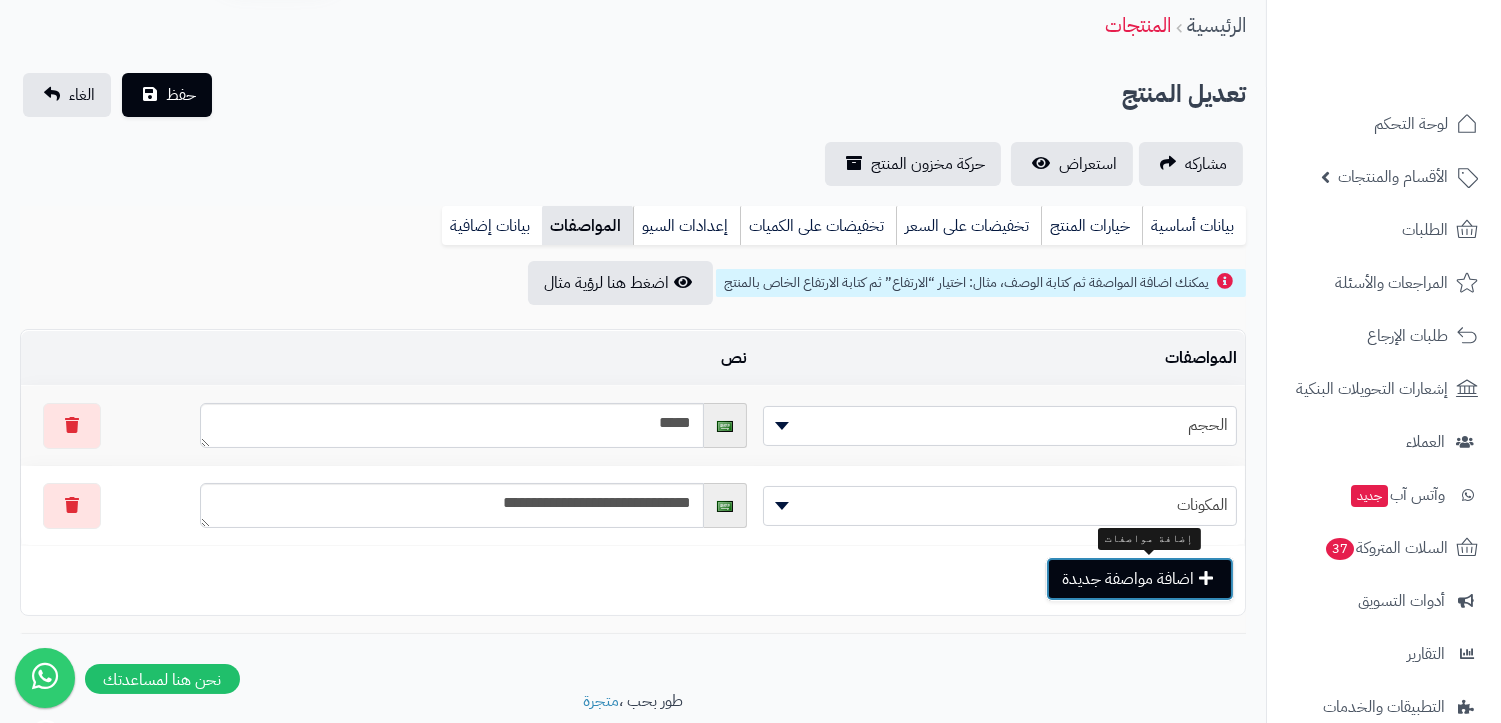 click on "اضافة مواصفة جديدة" at bounding box center [1140, 579] 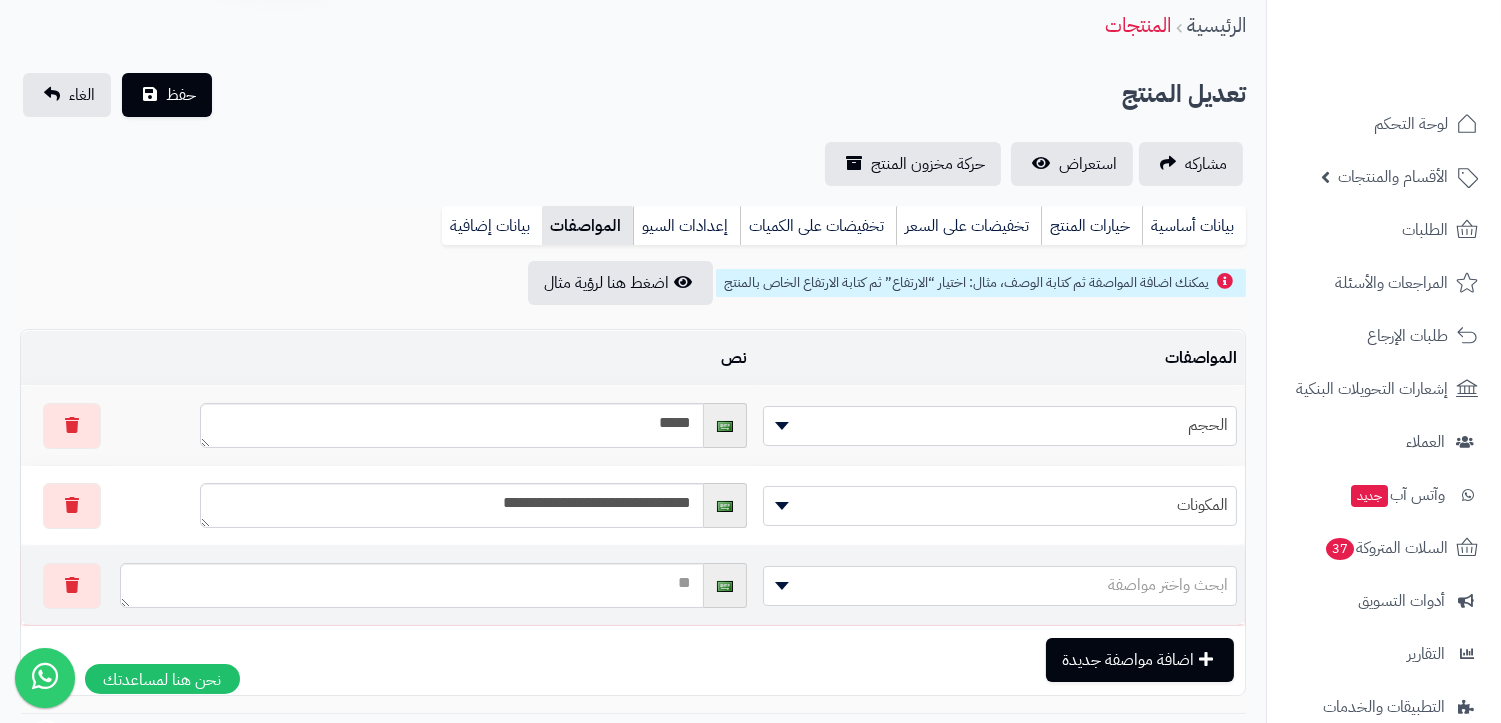 click on "ابحث واختر مواصفة" at bounding box center (1168, 585) 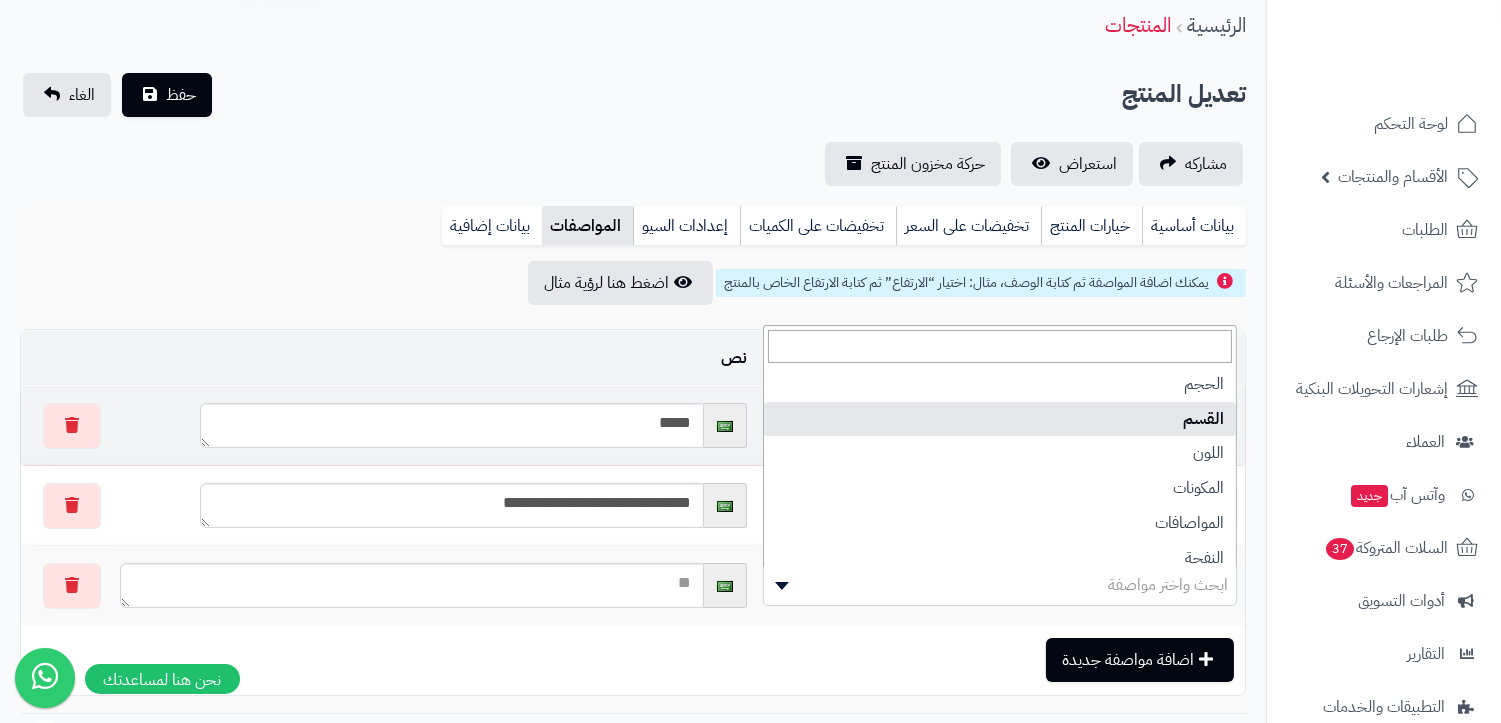 select on "**" 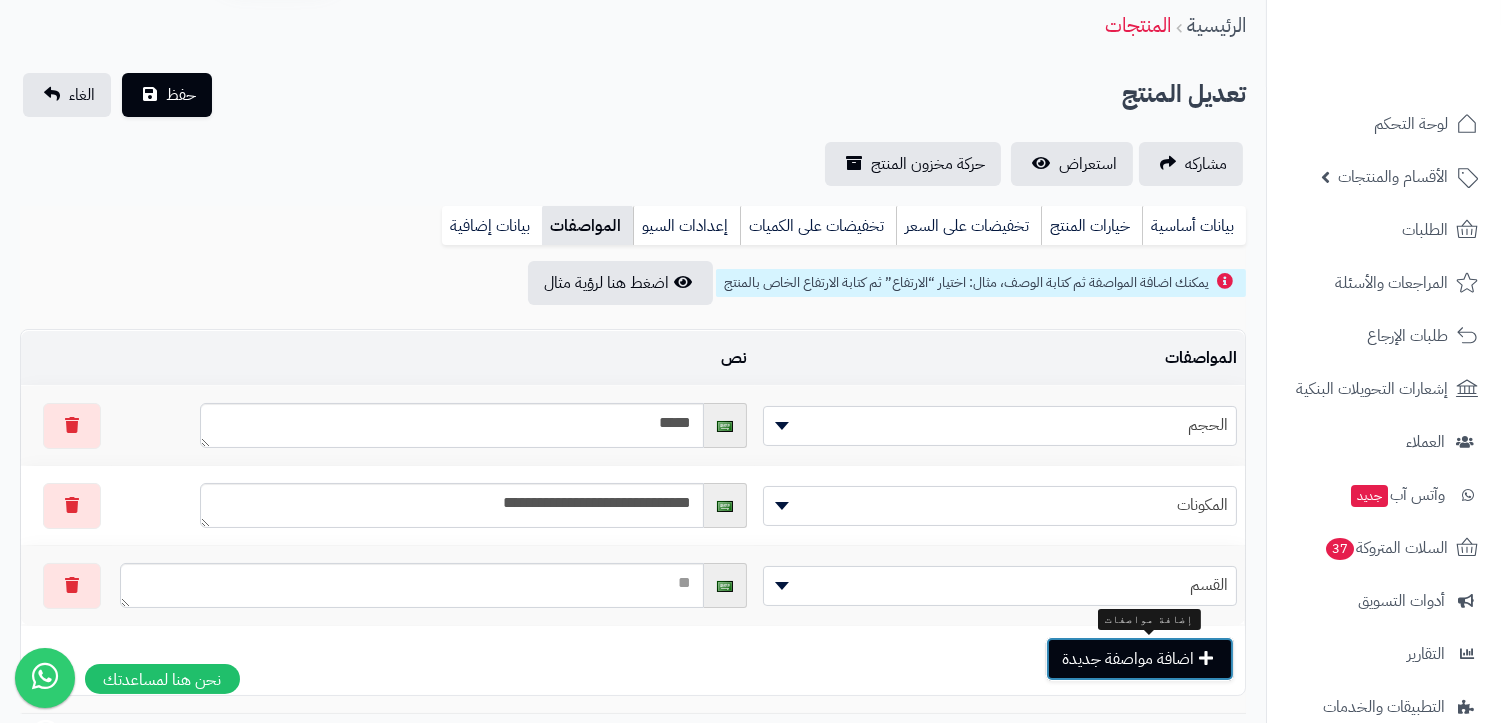 click on "اضافة مواصفة جديدة" at bounding box center [1140, 659] 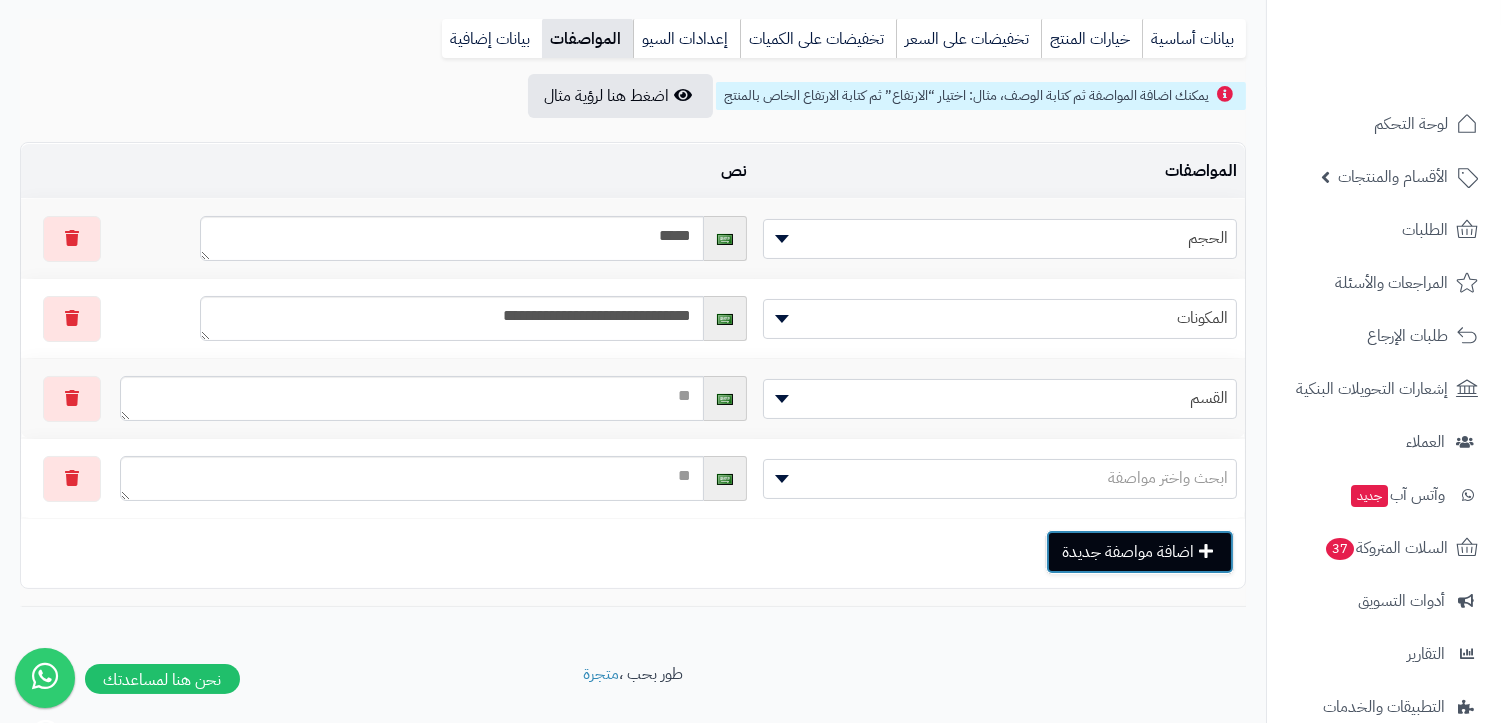 scroll, scrollTop: 296, scrollLeft: 0, axis: vertical 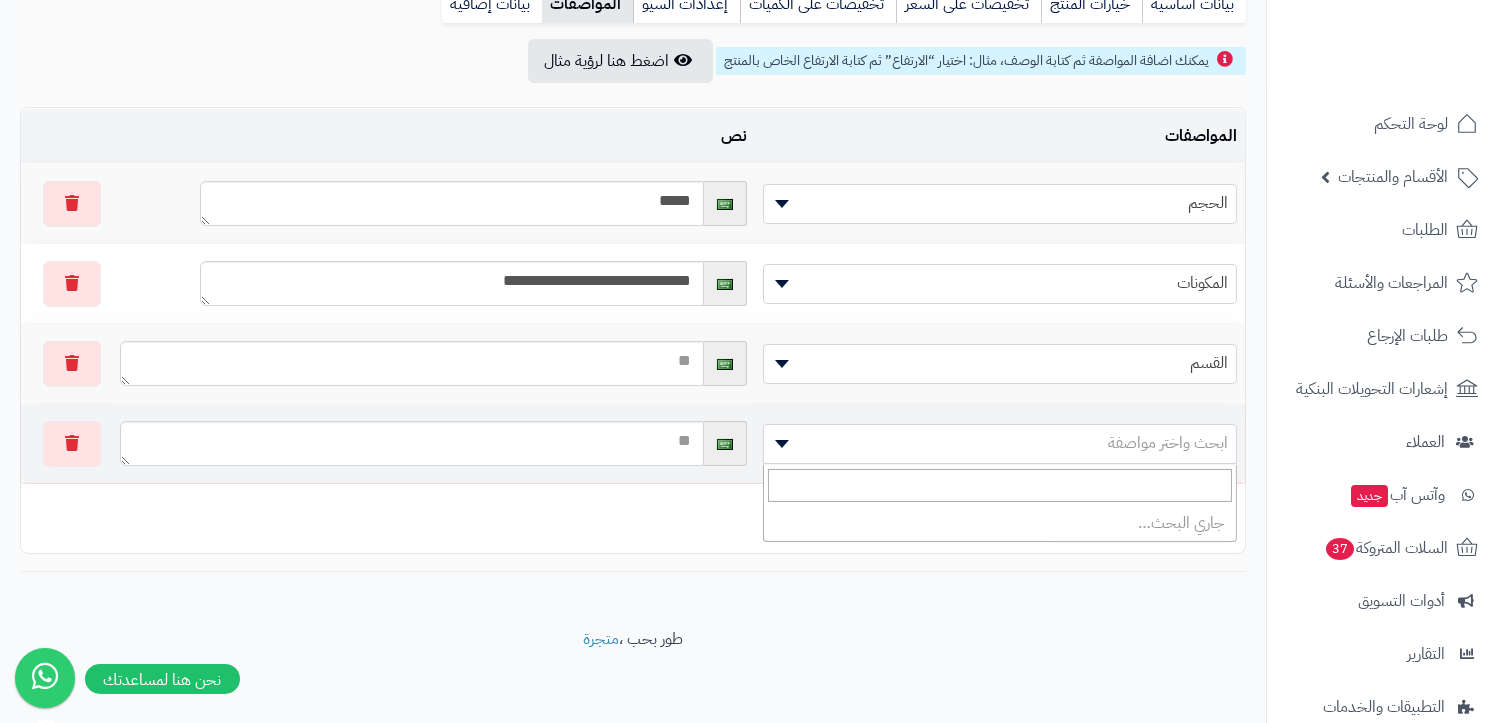 click on "ابحث واختر مواصفة" at bounding box center [1168, 443] 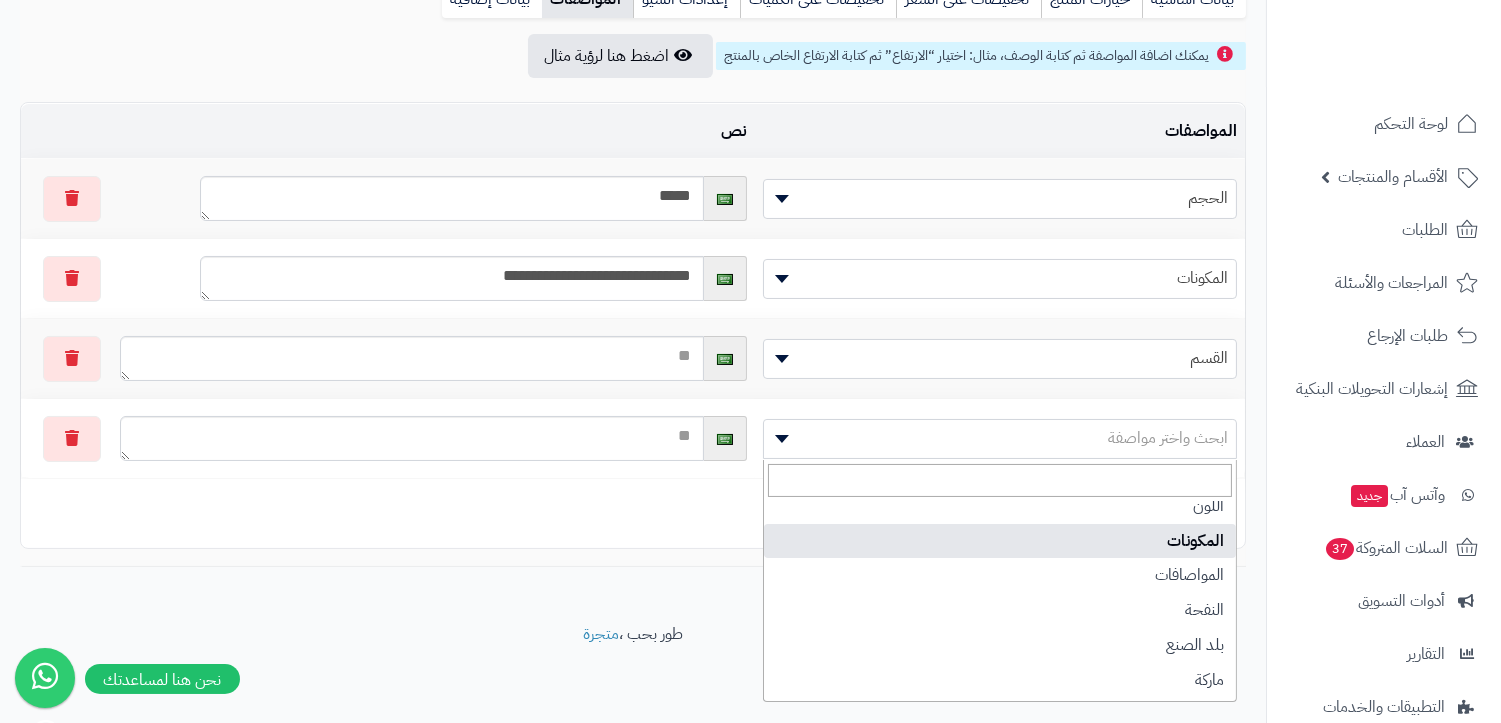 scroll, scrollTop: 111, scrollLeft: 0, axis: vertical 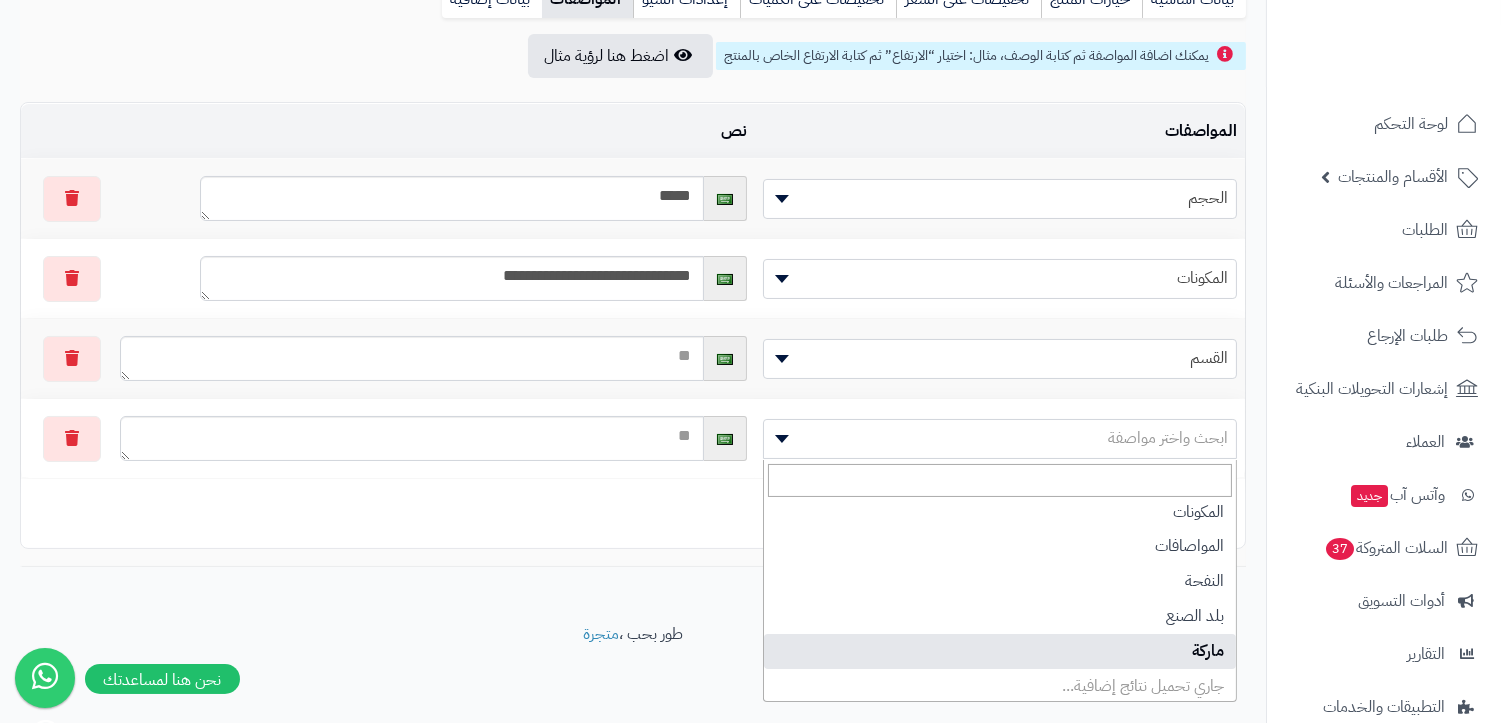select on "**" 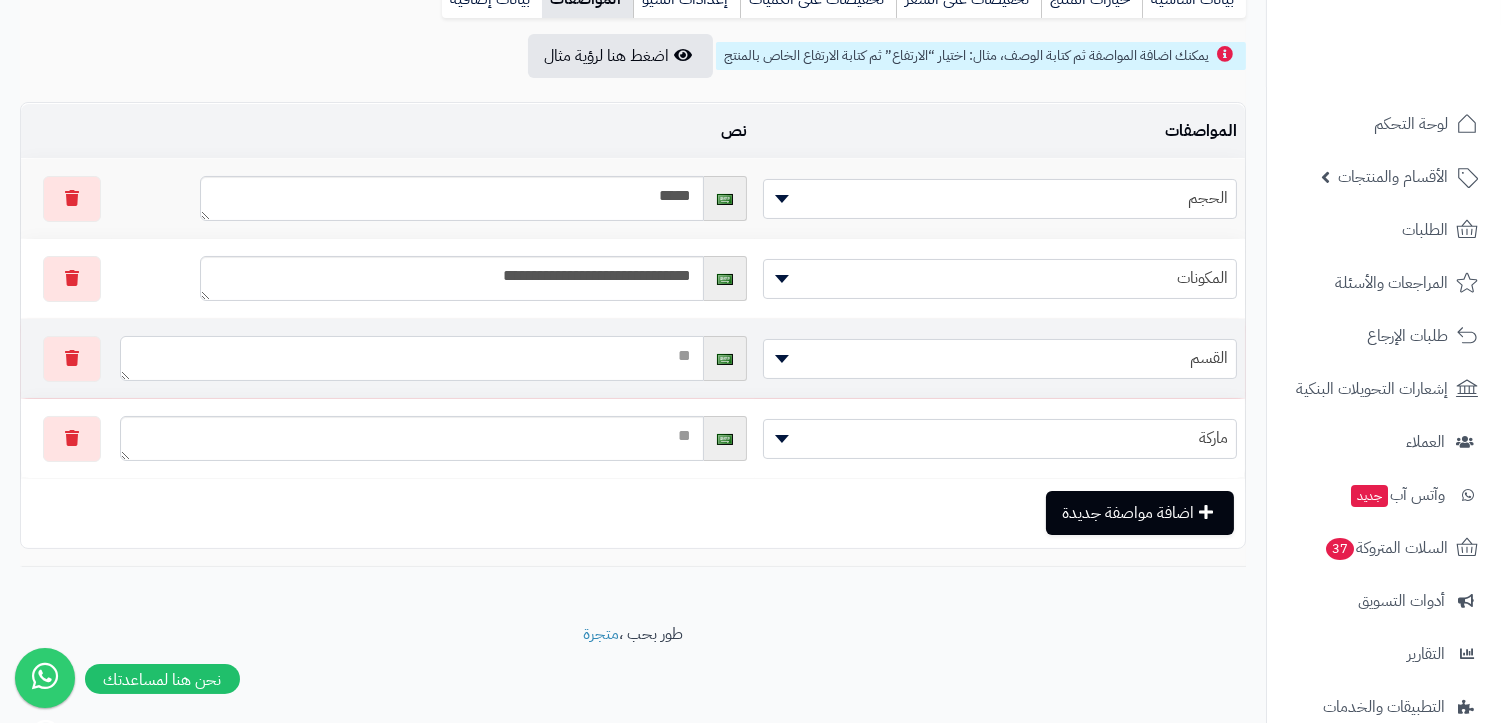 click at bounding box center (412, 358) 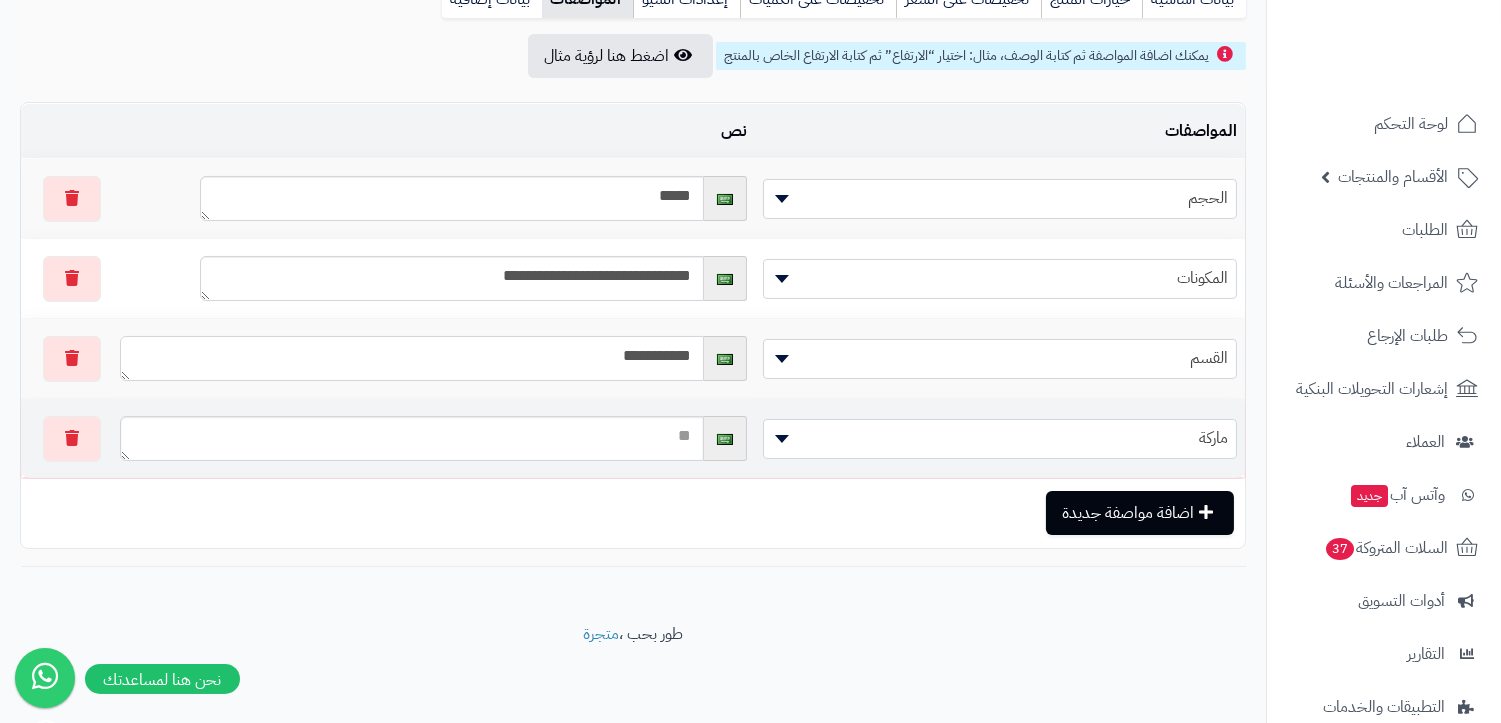 type on "**********" 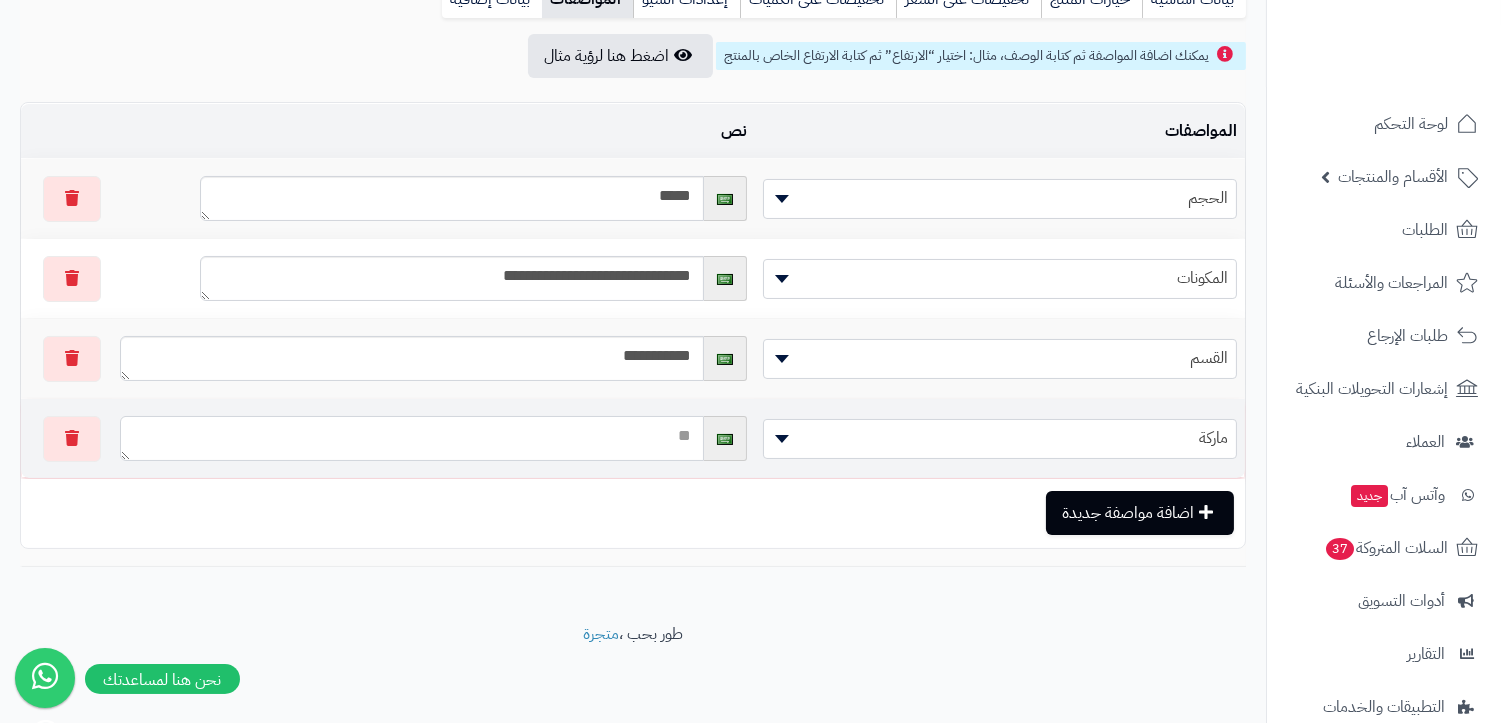 click at bounding box center (412, 438) 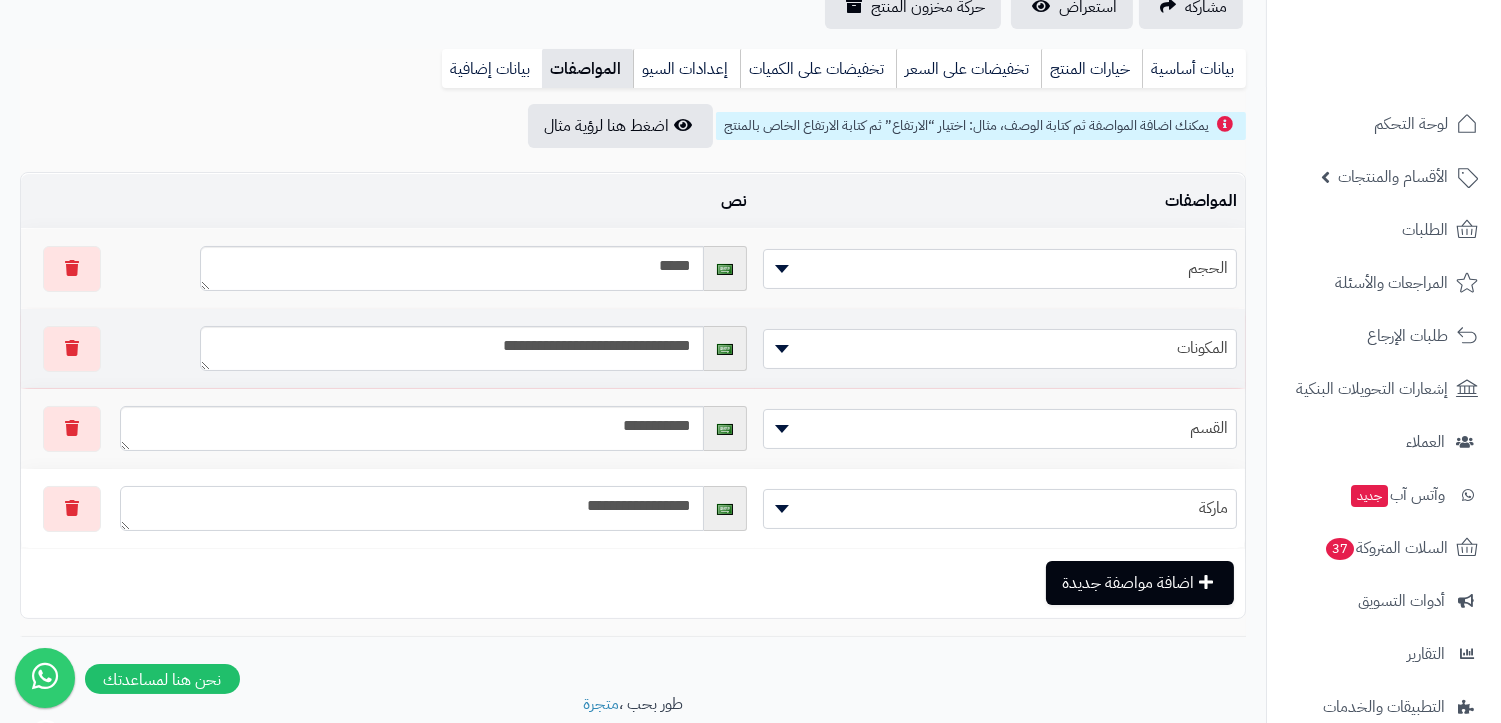 scroll, scrollTop: 191, scrollLeft: 0, axis: vertical 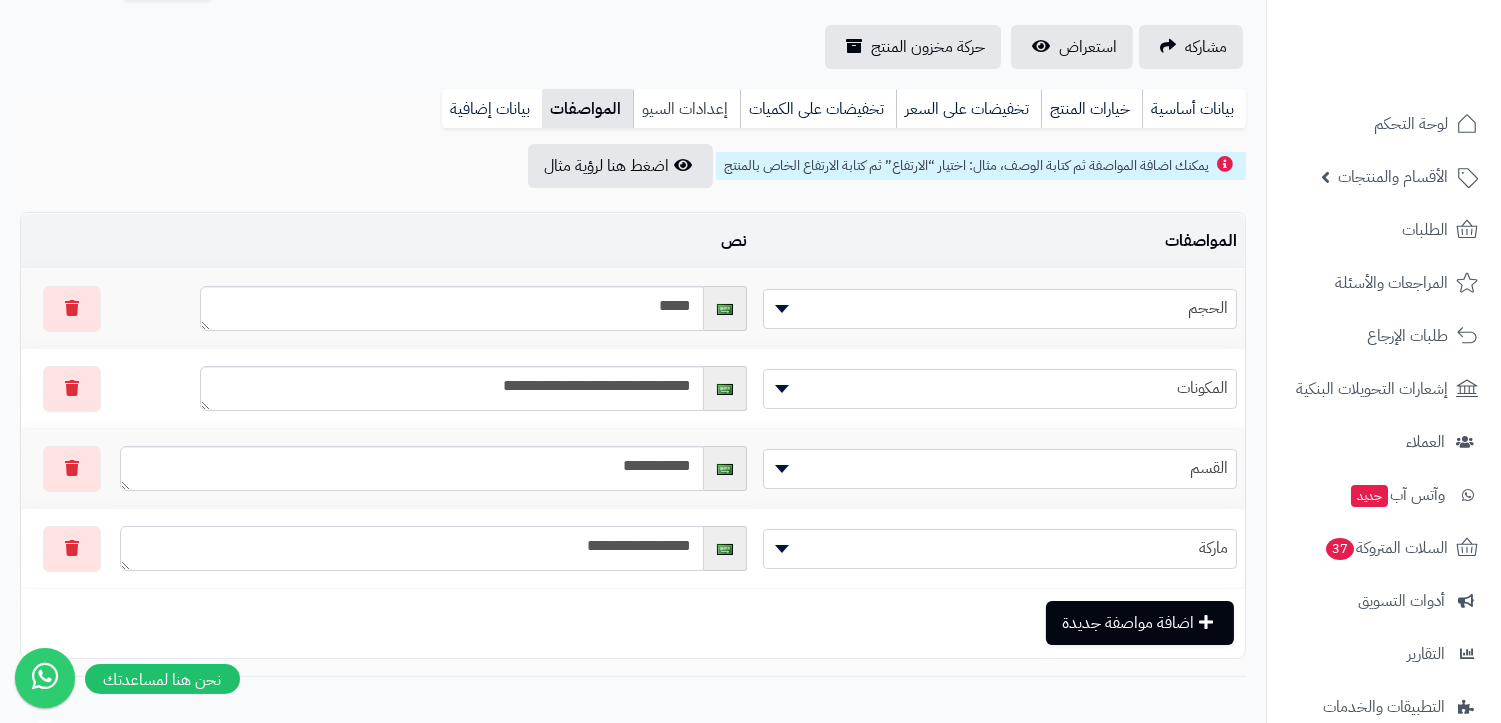 type on "**********" 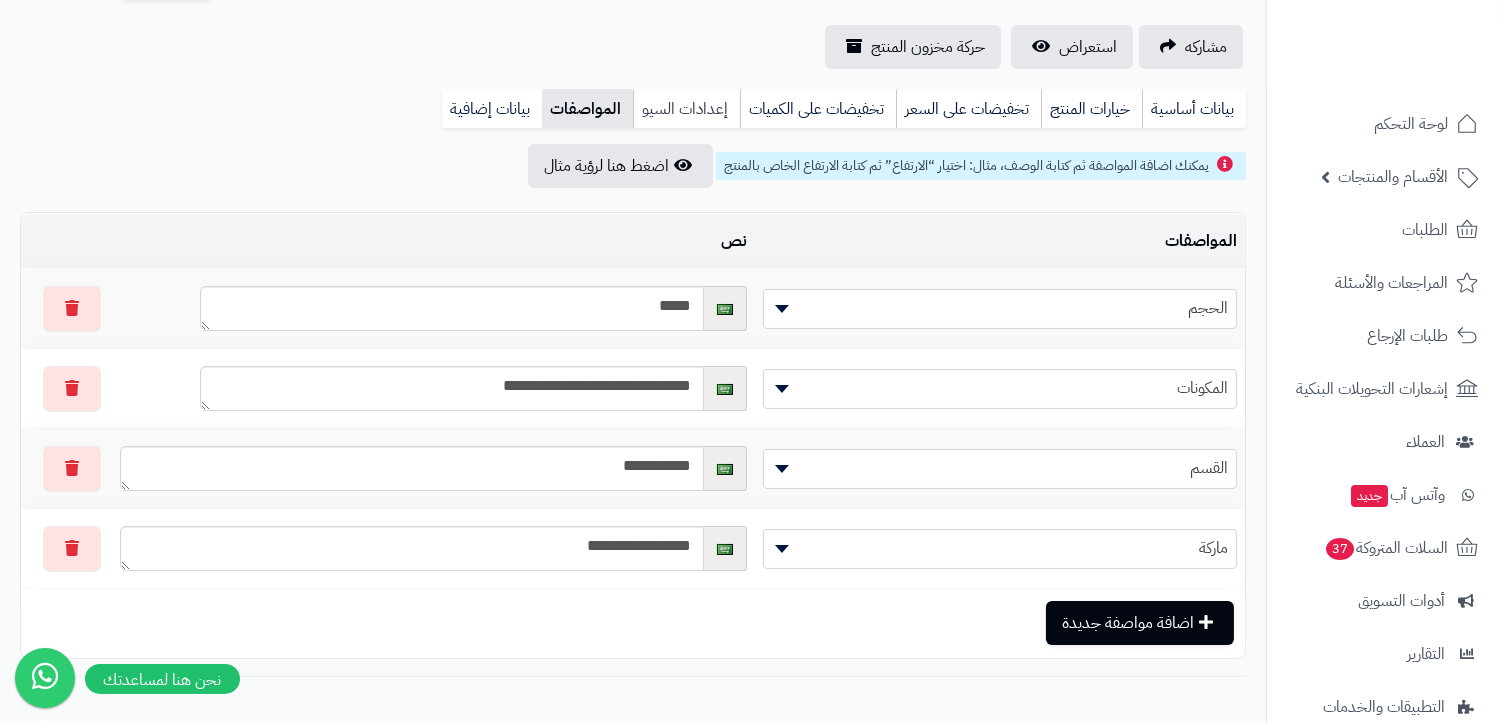 click on "إعدادات السيو" at bounding box center (686, 109) 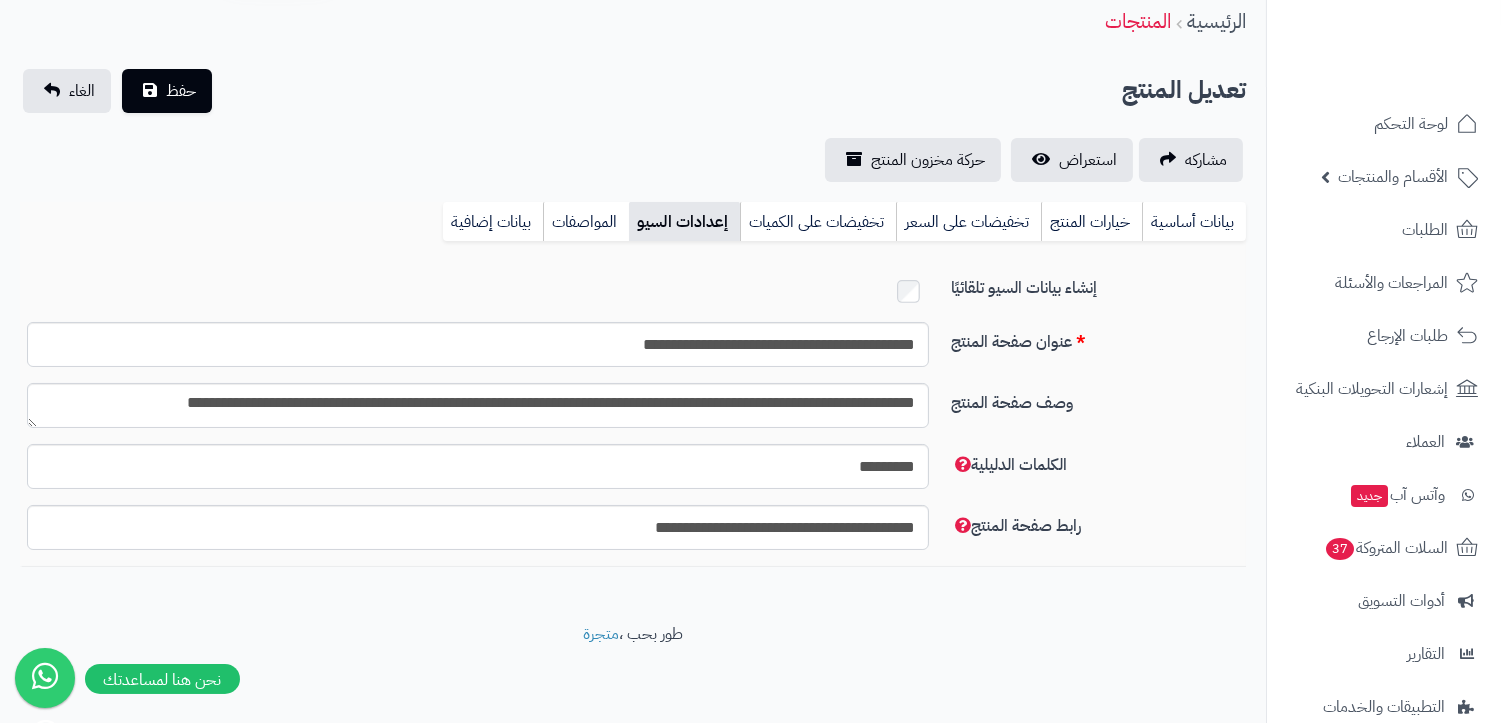 scroll, scrollTop: 74, scrollLeft: 0, axis: vertical 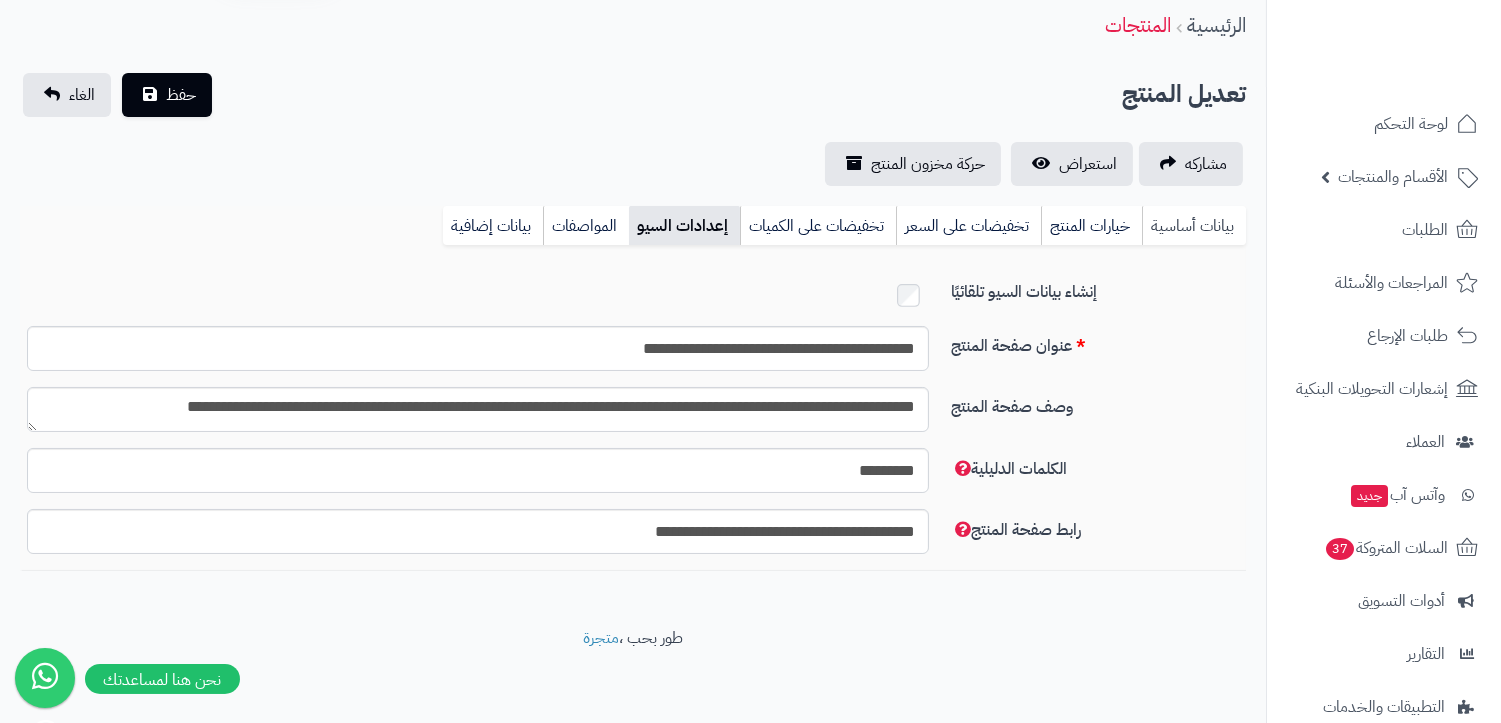 click on "بيانات أساسية" at bounding box center [1194, 226] 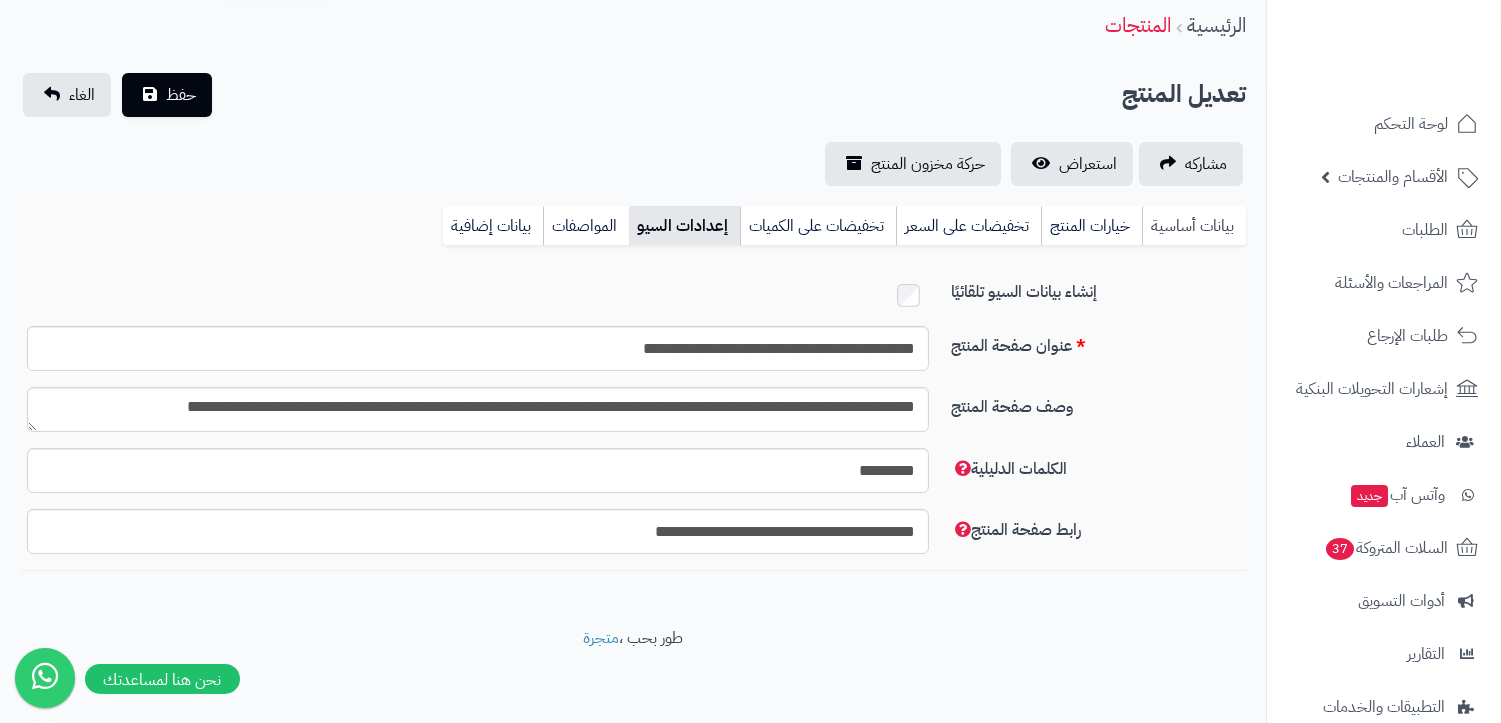 scroll, scrollTop: 191, scrollLeft: 0, axis: vertical 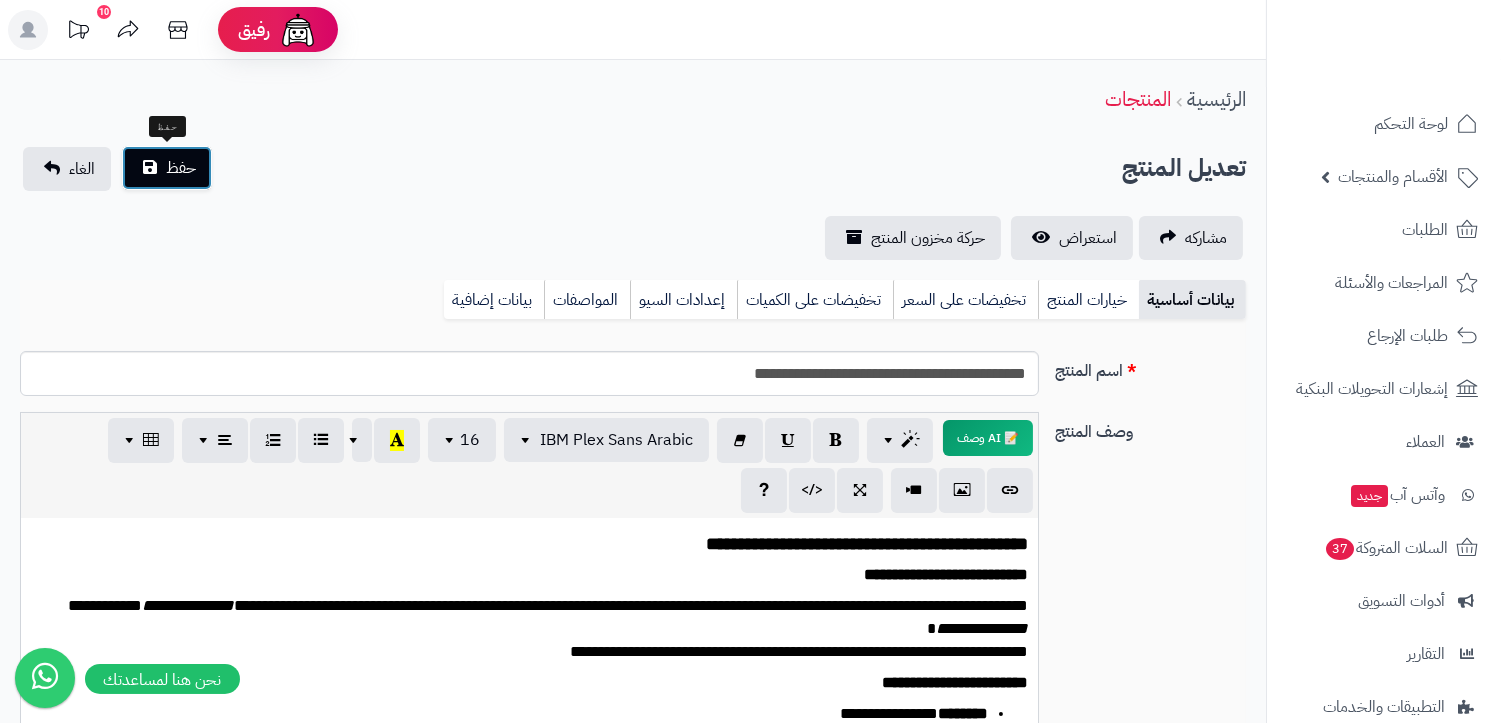 click on "حفظ" at bounding box center (181, 168) 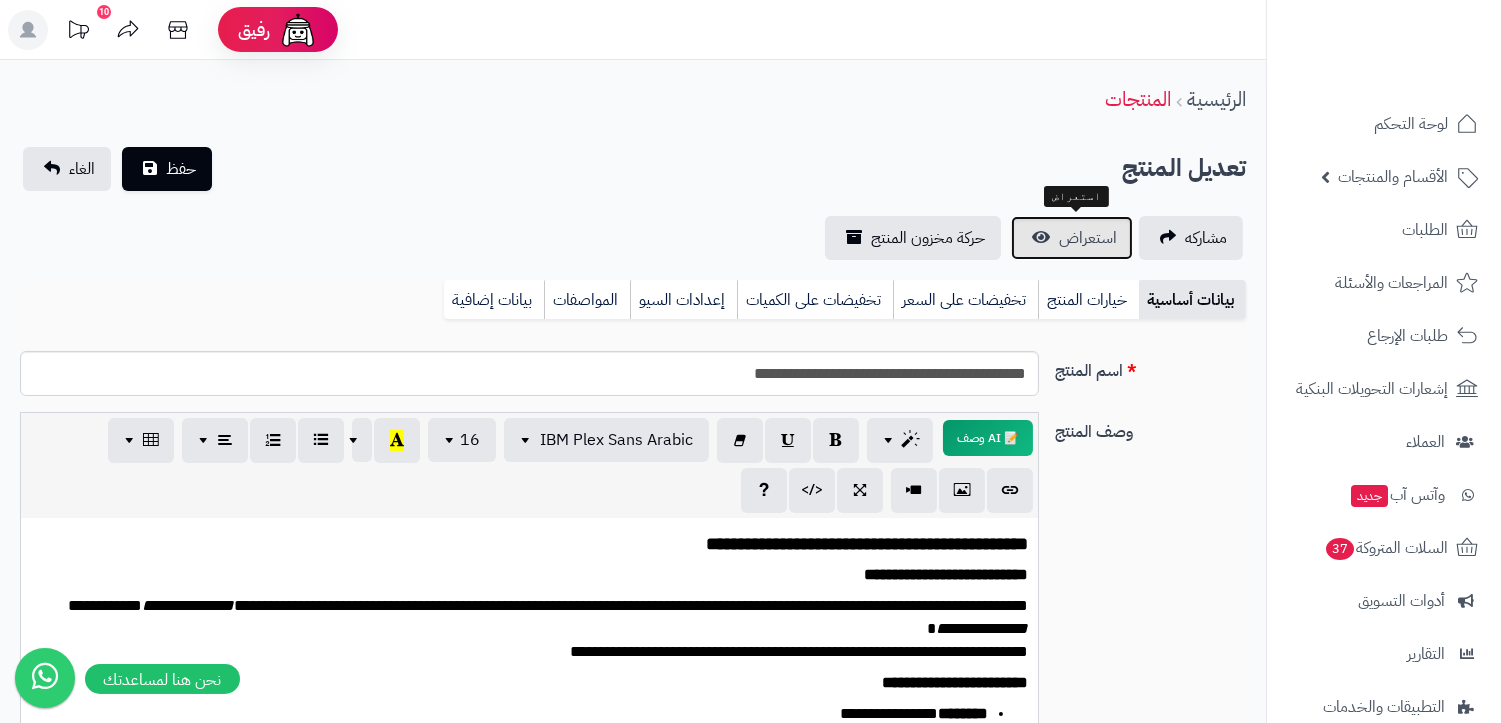 click on "استعراض" at bounding box center (1088, 238) 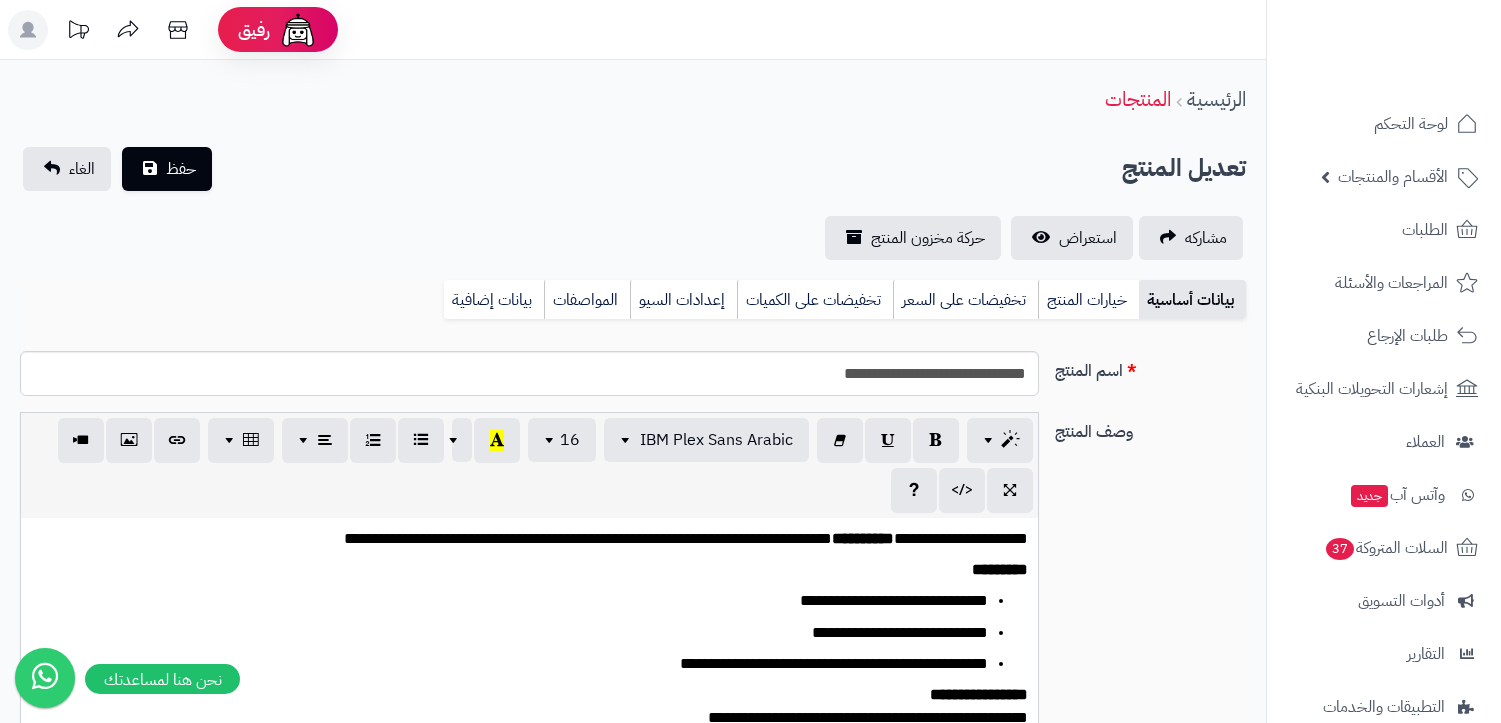 scroll, scrollTop: 0, scrollLeft: 0, axis: both 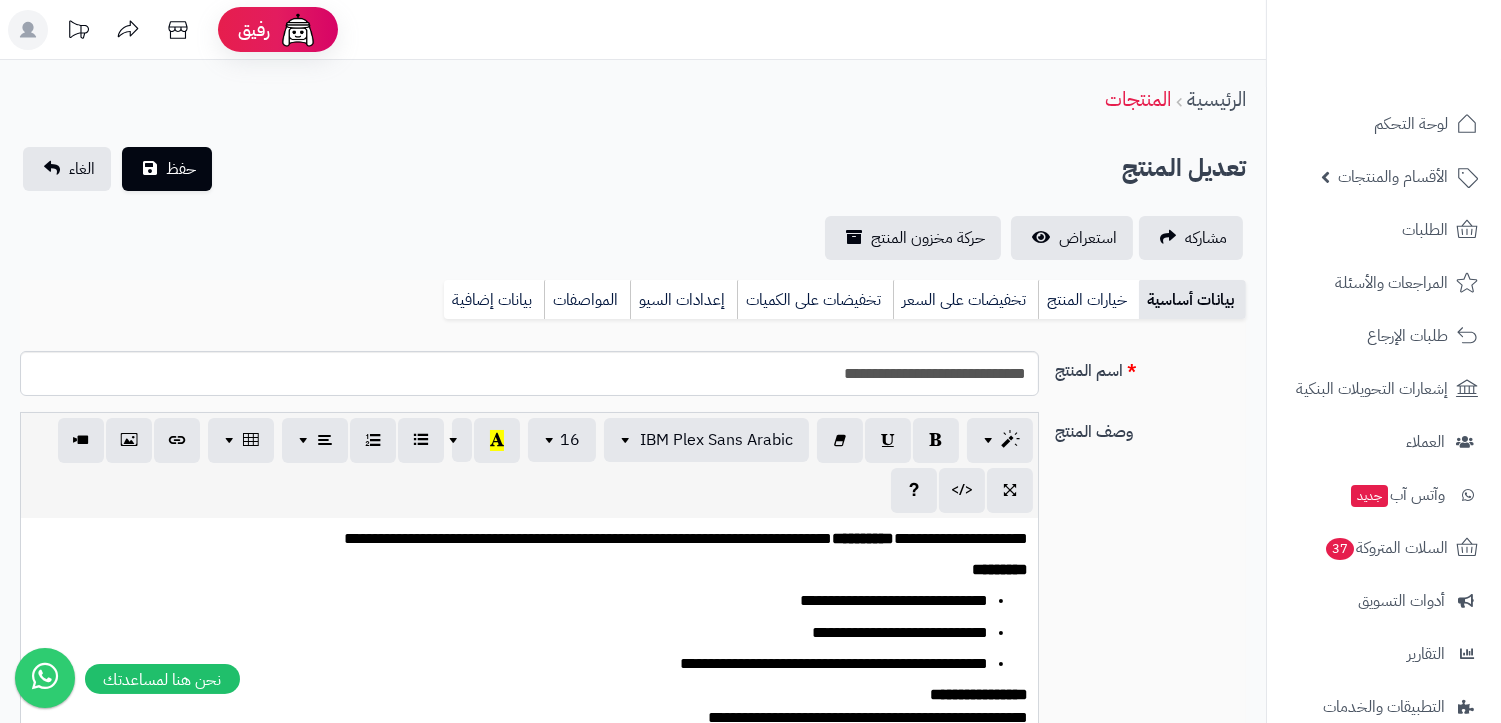 type on "******" 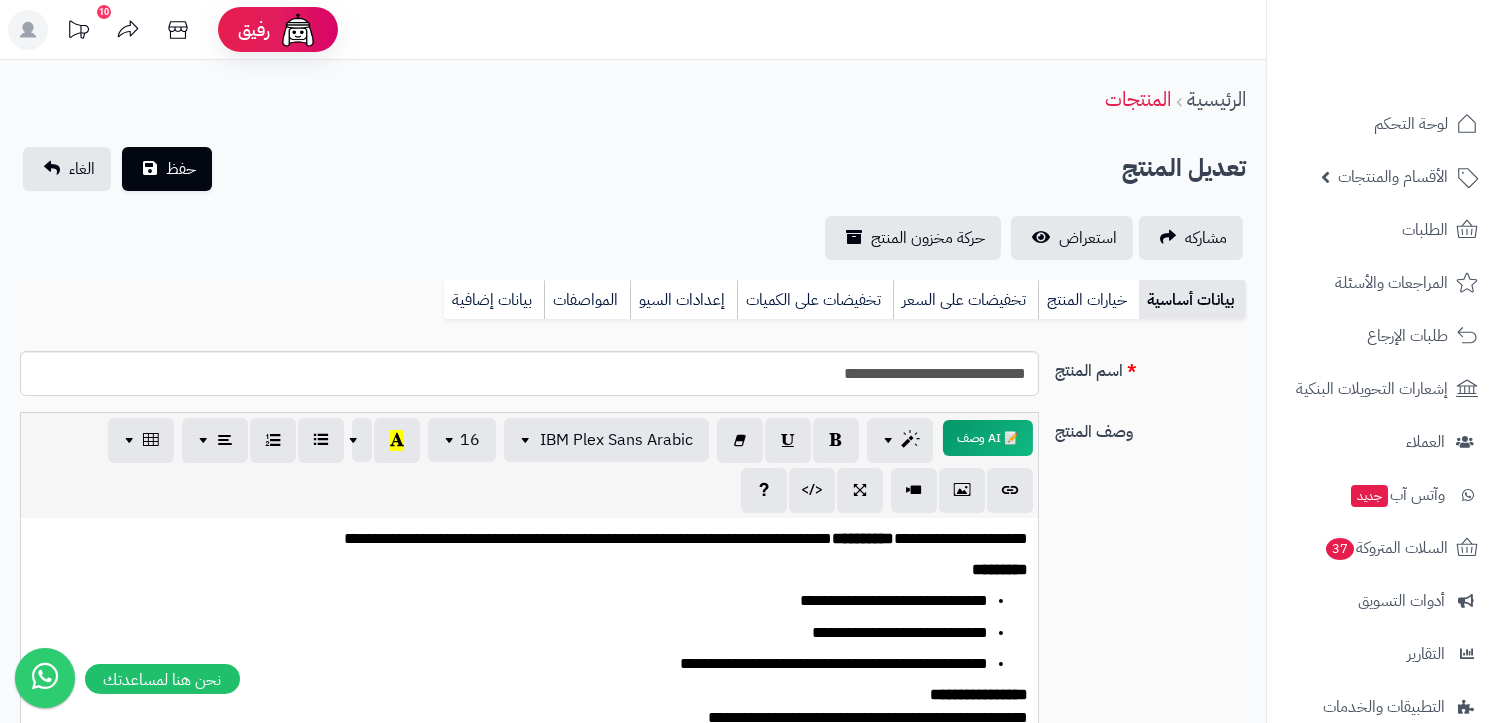 scroll, scrollTop: 703, scrollLeft: 0, axis: vertical 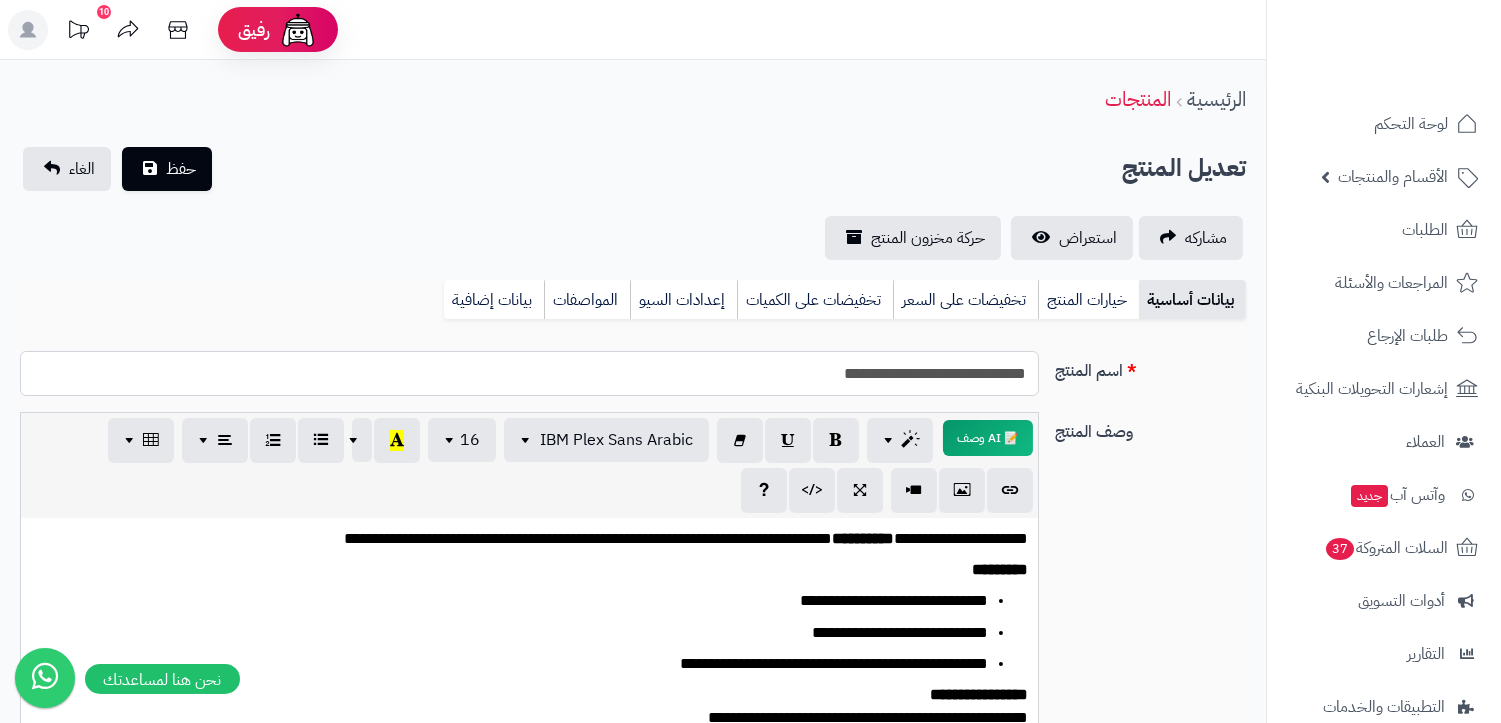 click on "**********" at bounding box center (529, 373) 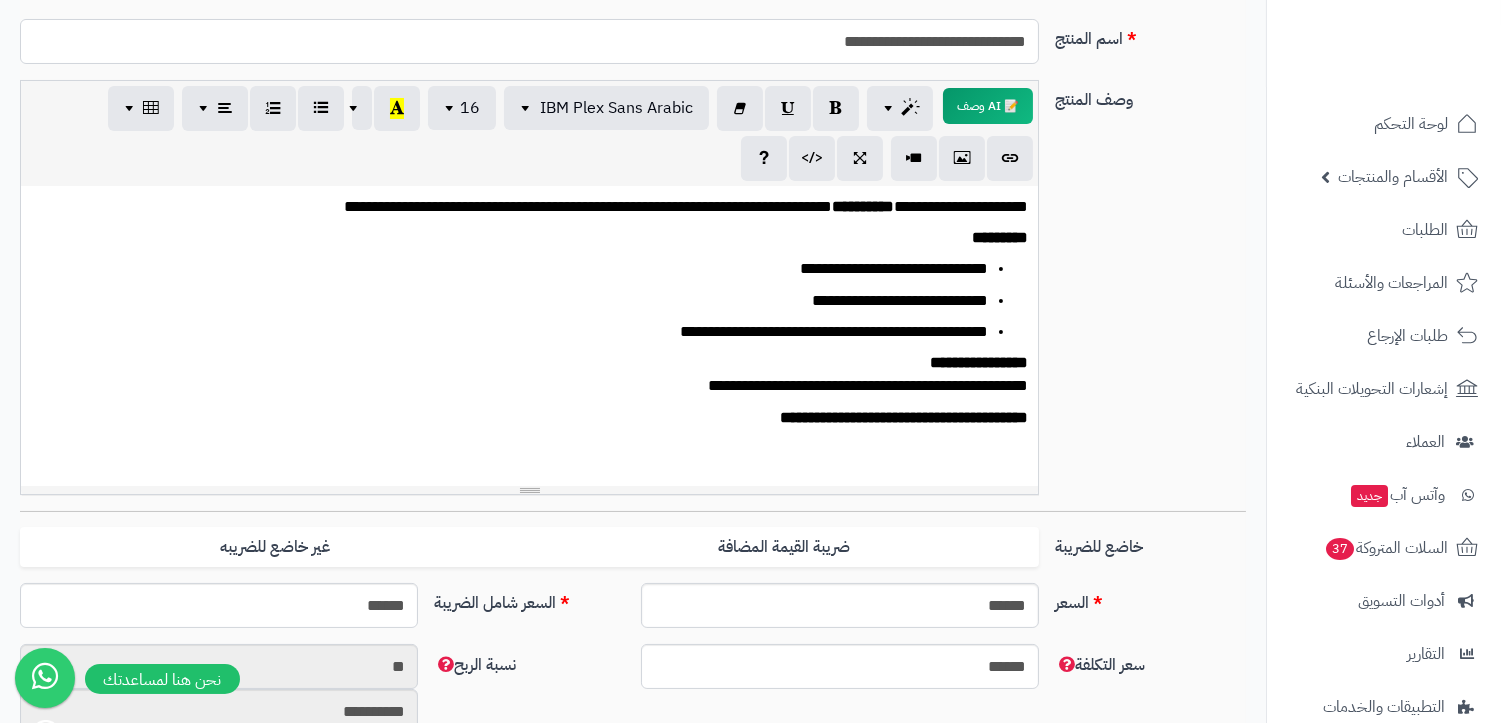 scroll, scrollTop: 333, scrollLeft: 0, axis: vertical 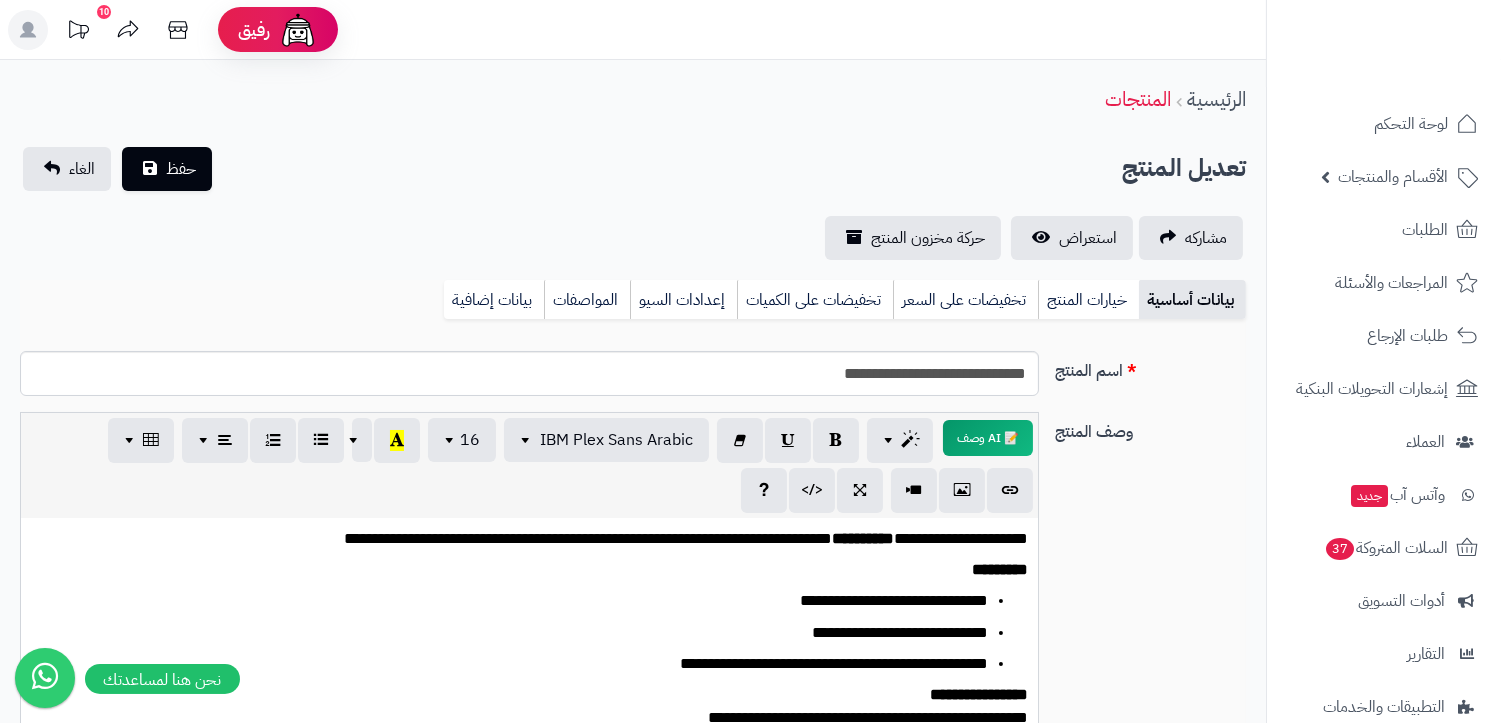 click on "**********" at bounding box center (509, 633) 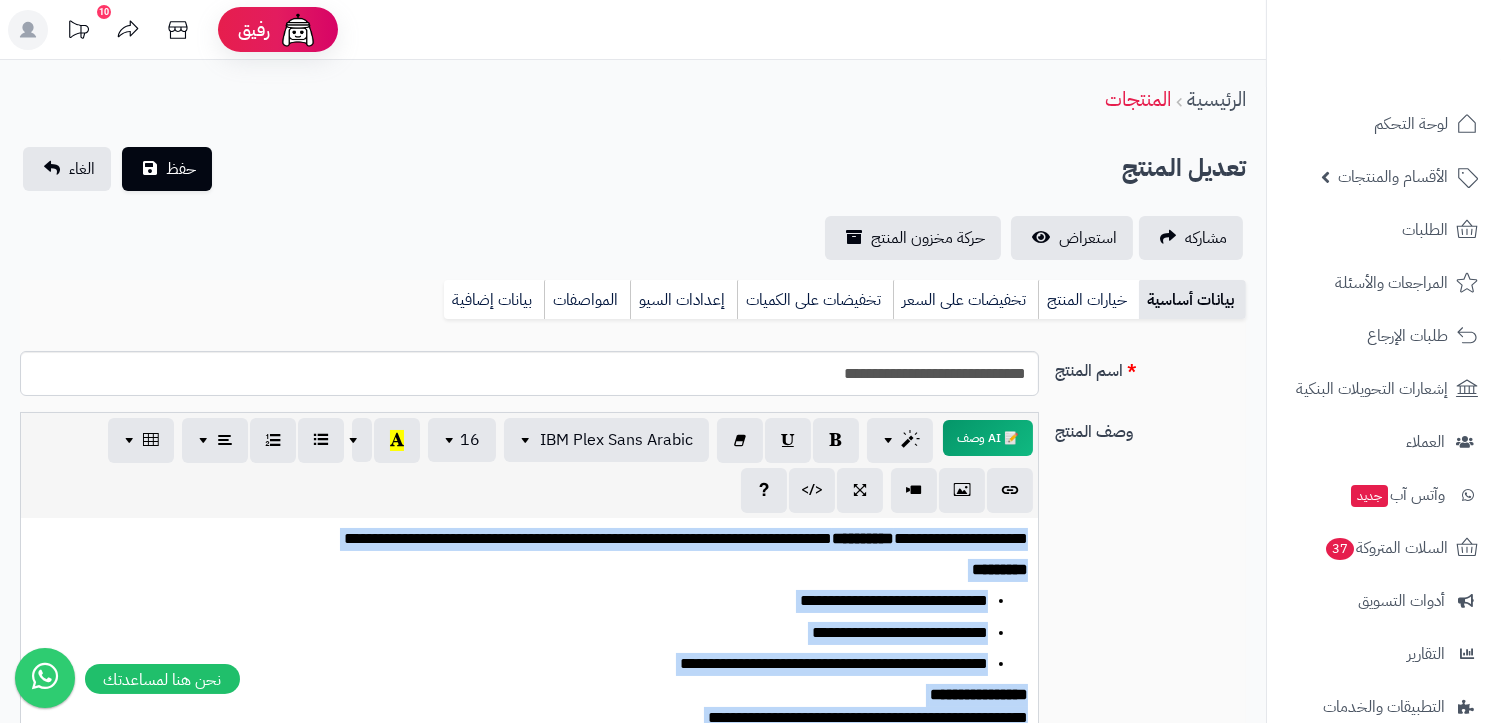 type 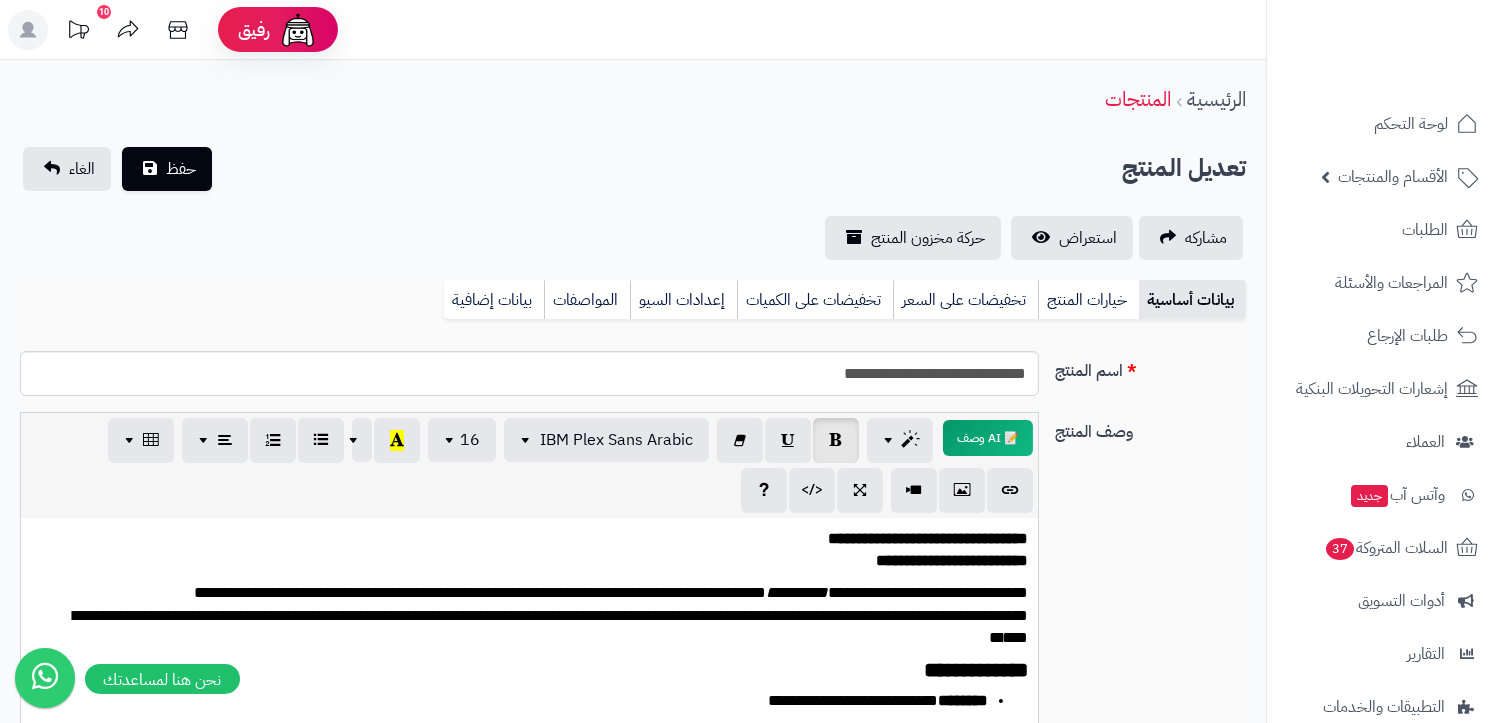 scroll, scrollTop: 92, scrollLeft: 0, axis: vertical 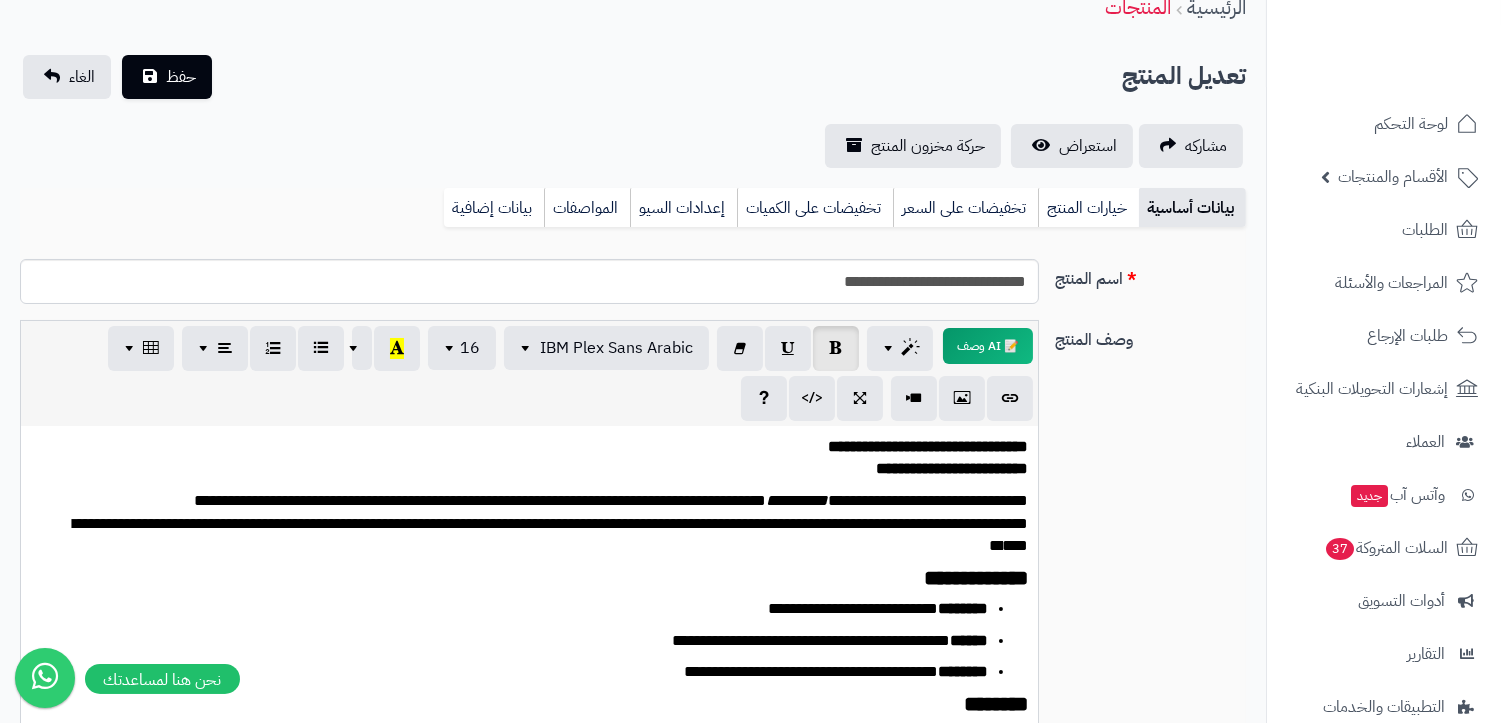 click on "**********" at bounding box center [928, 446] 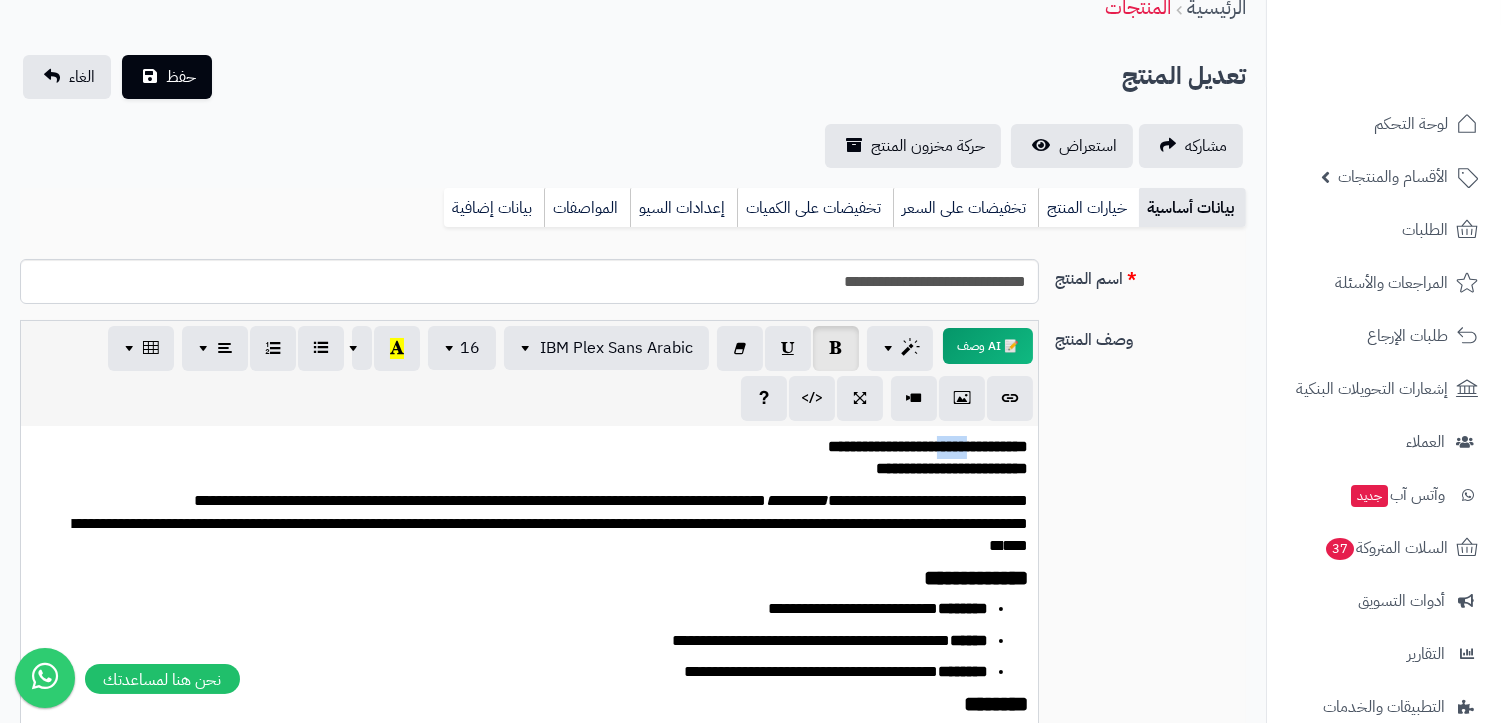 click on "**********" at bounding box center (928, 446) 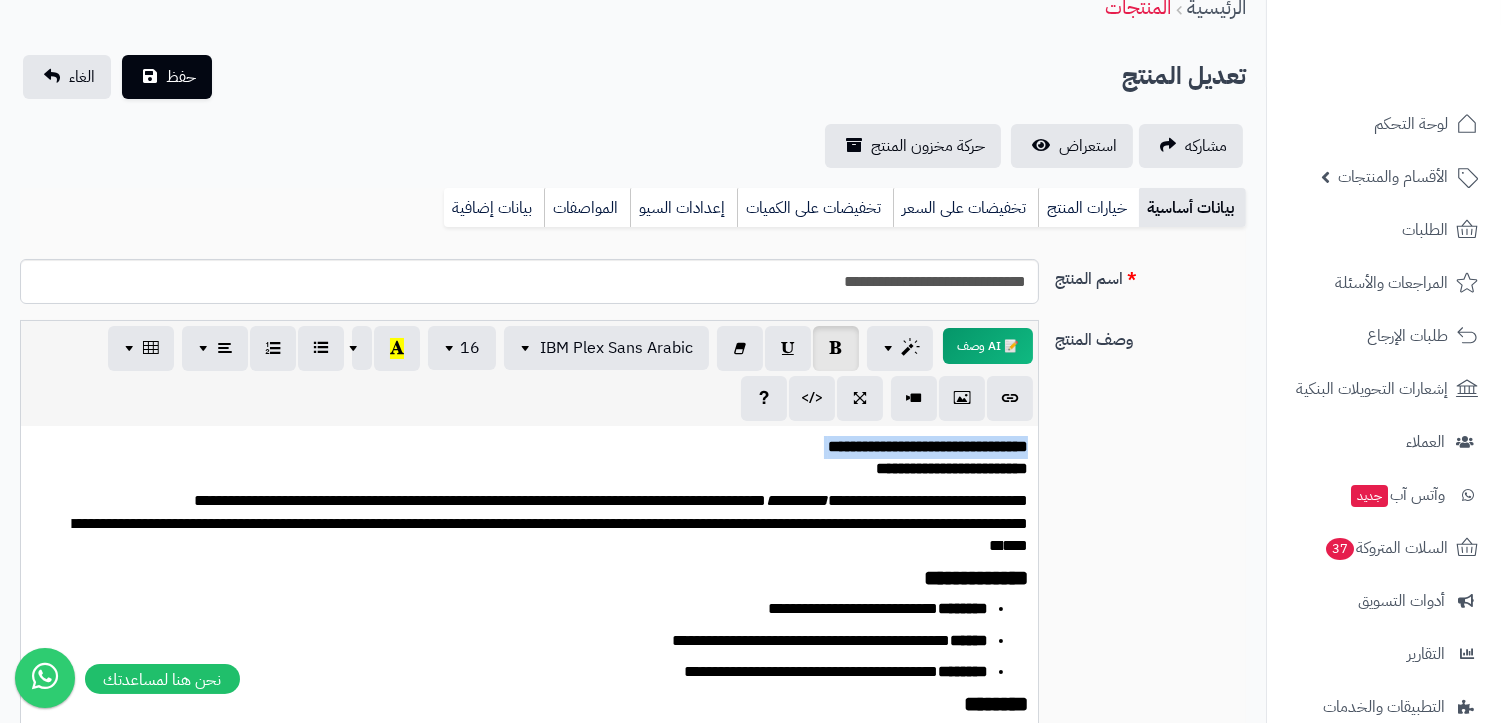 click on "**********" at bounding box center [928, 446] 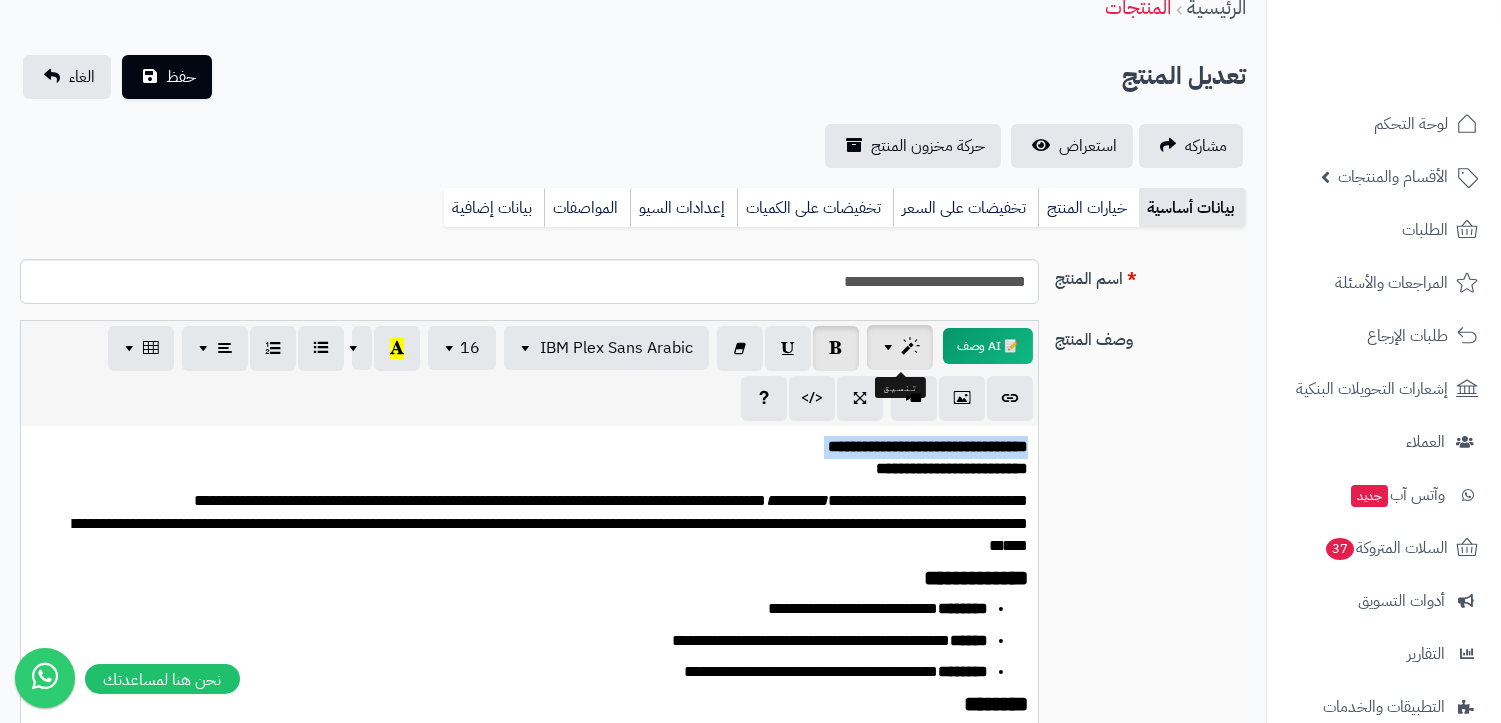 click at bounding box center [910, 347] 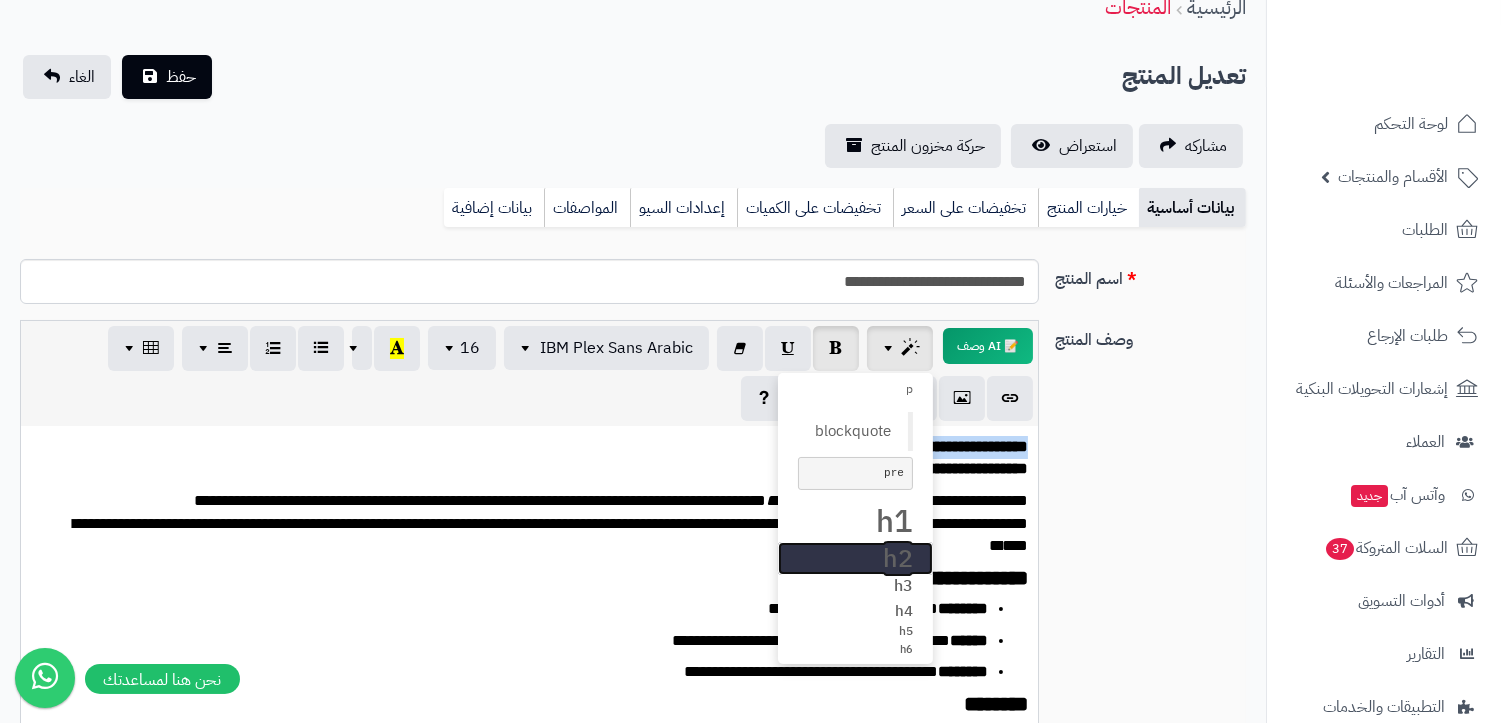 click on "h2" at bounding box center (855, 559) 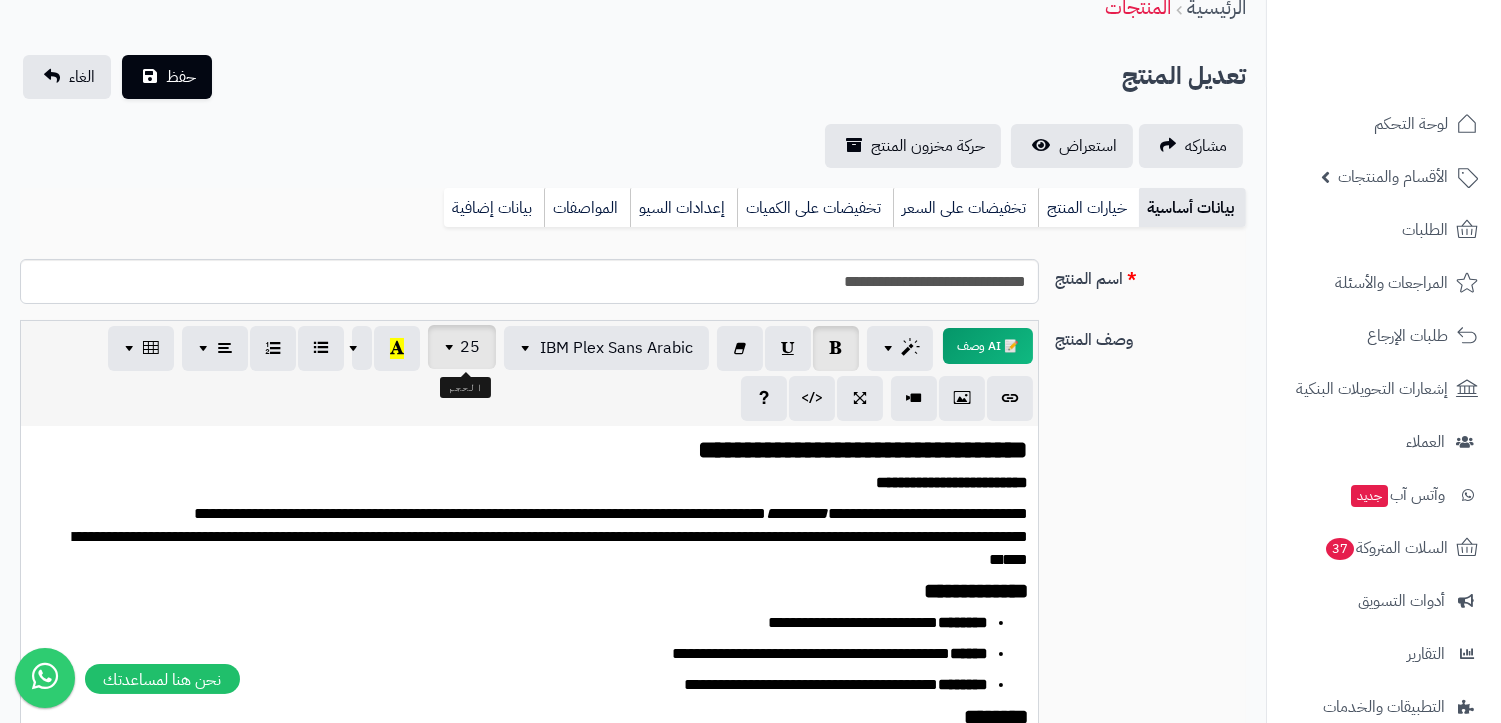 click on "25" at bounding box center [470, 347] 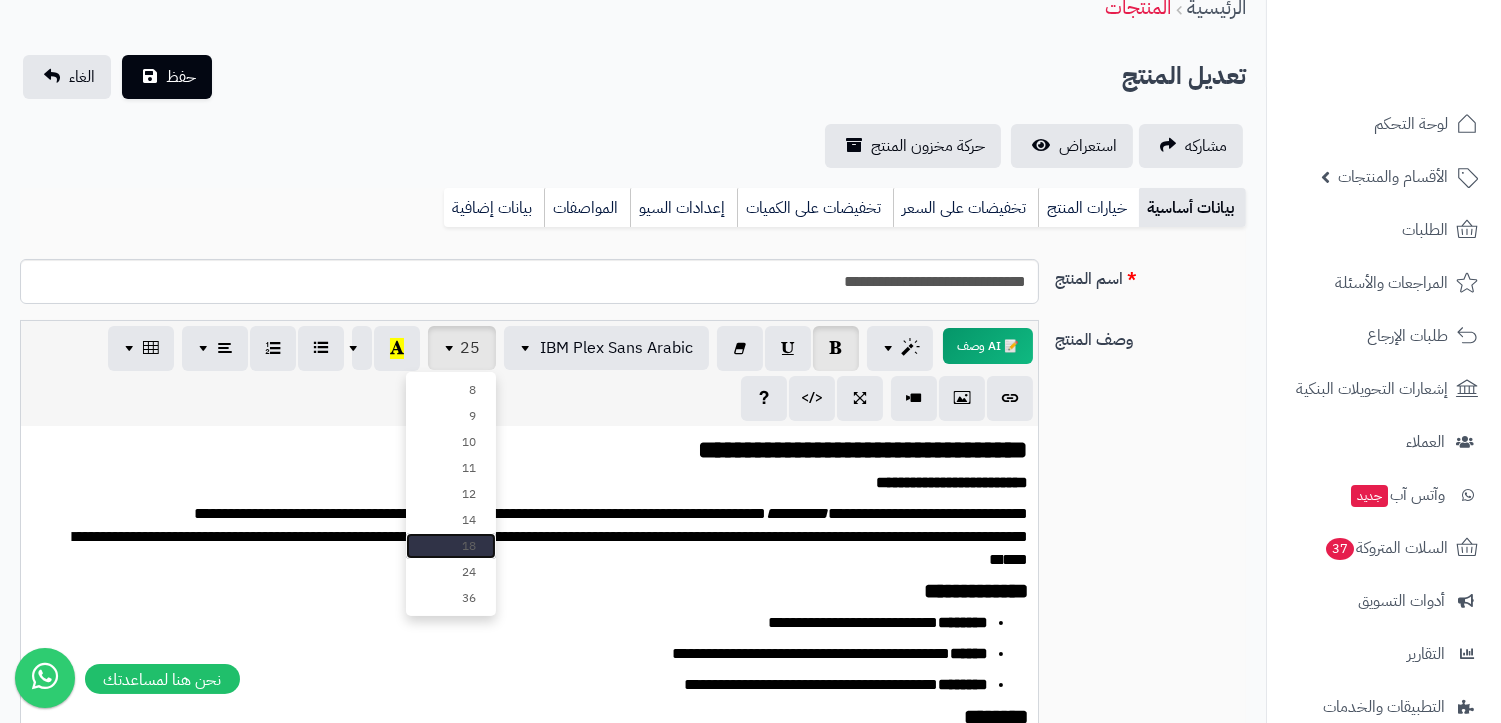 click on "18" at bounding box center [451, 546] 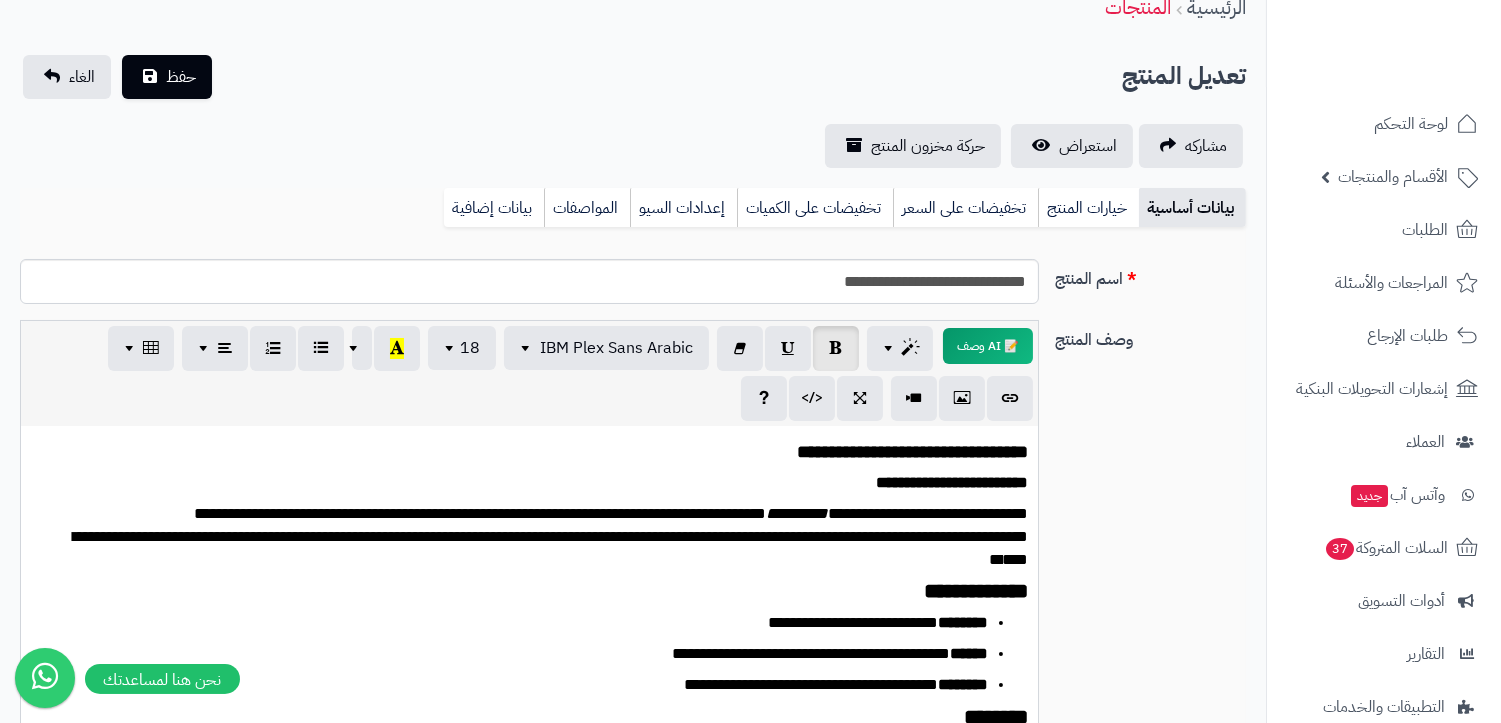 click on "**********" at bounding box center [538, 537] 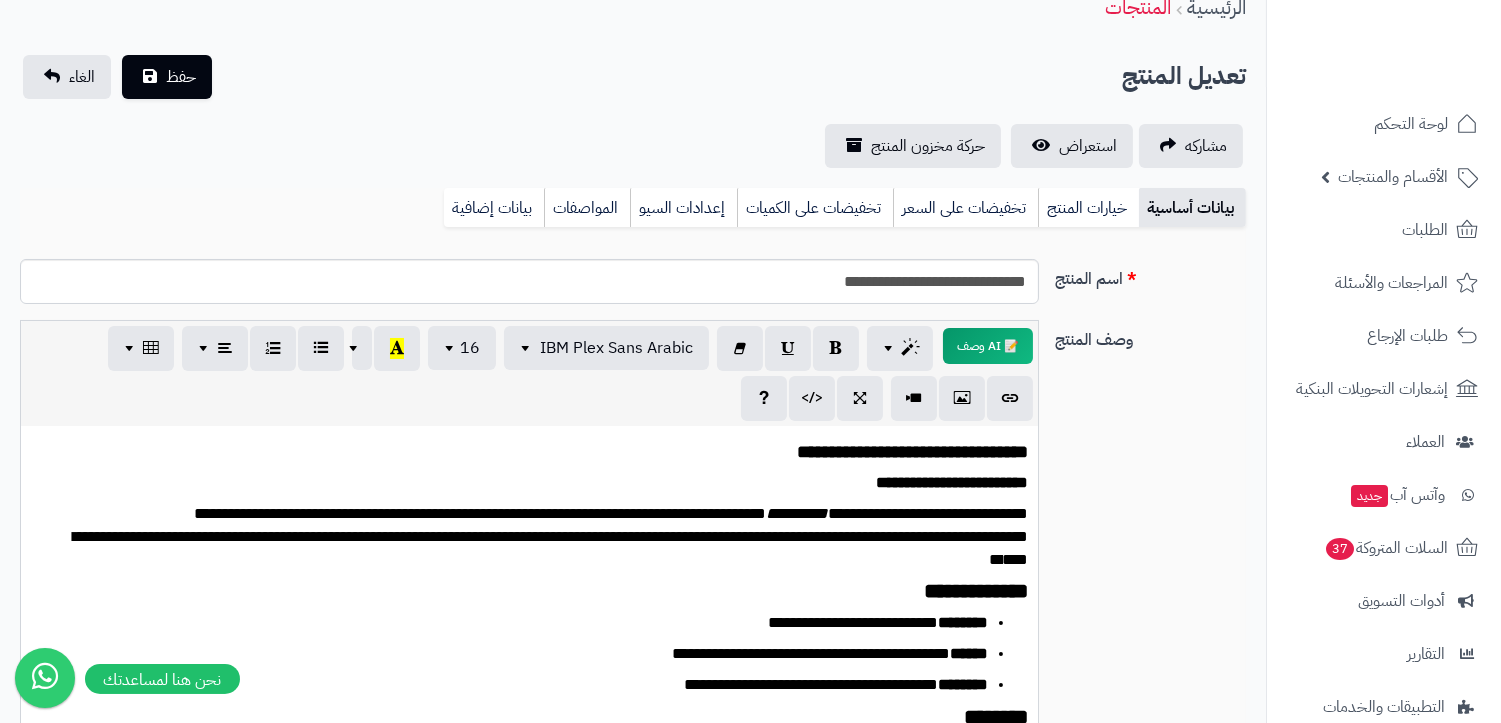 click on "**********" at bounding box center (538, 450) 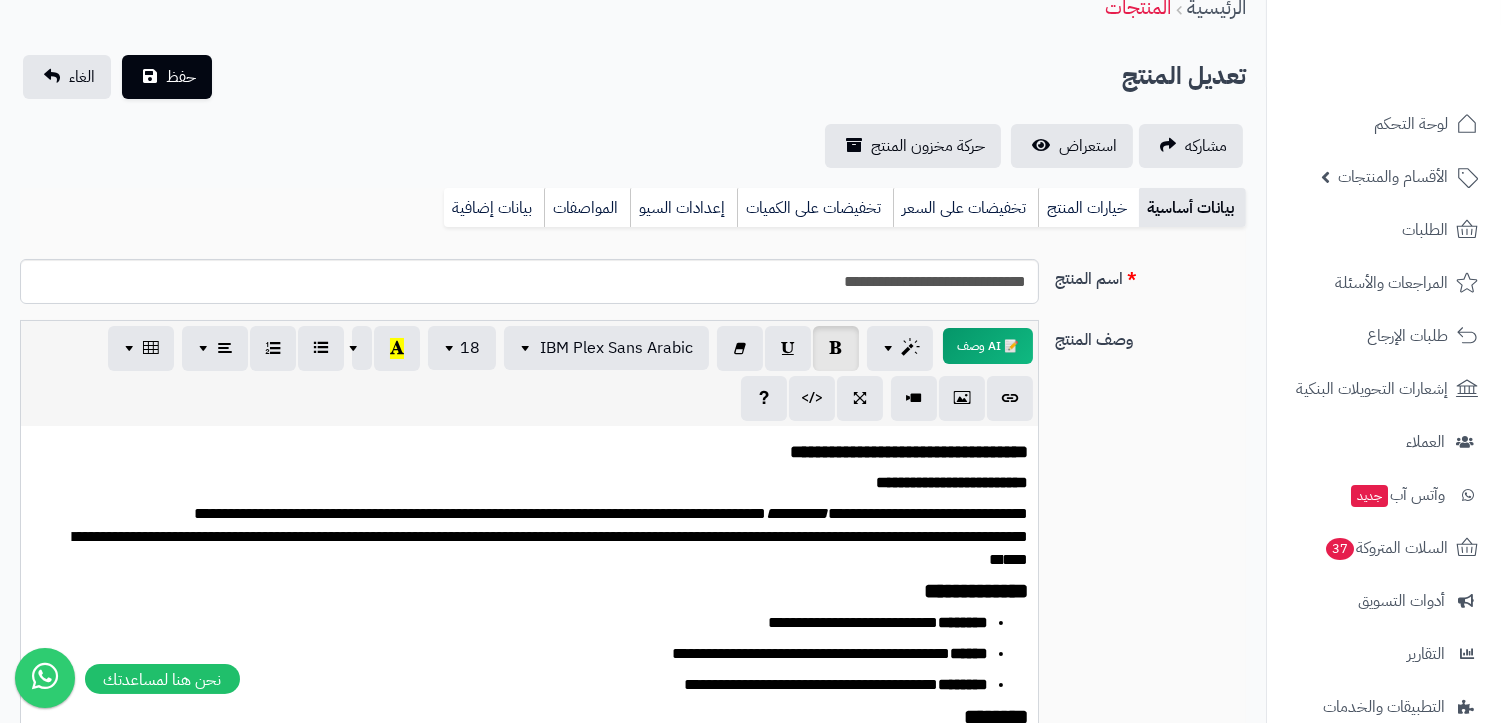 click on "**********" at bounding box center [976, 591] 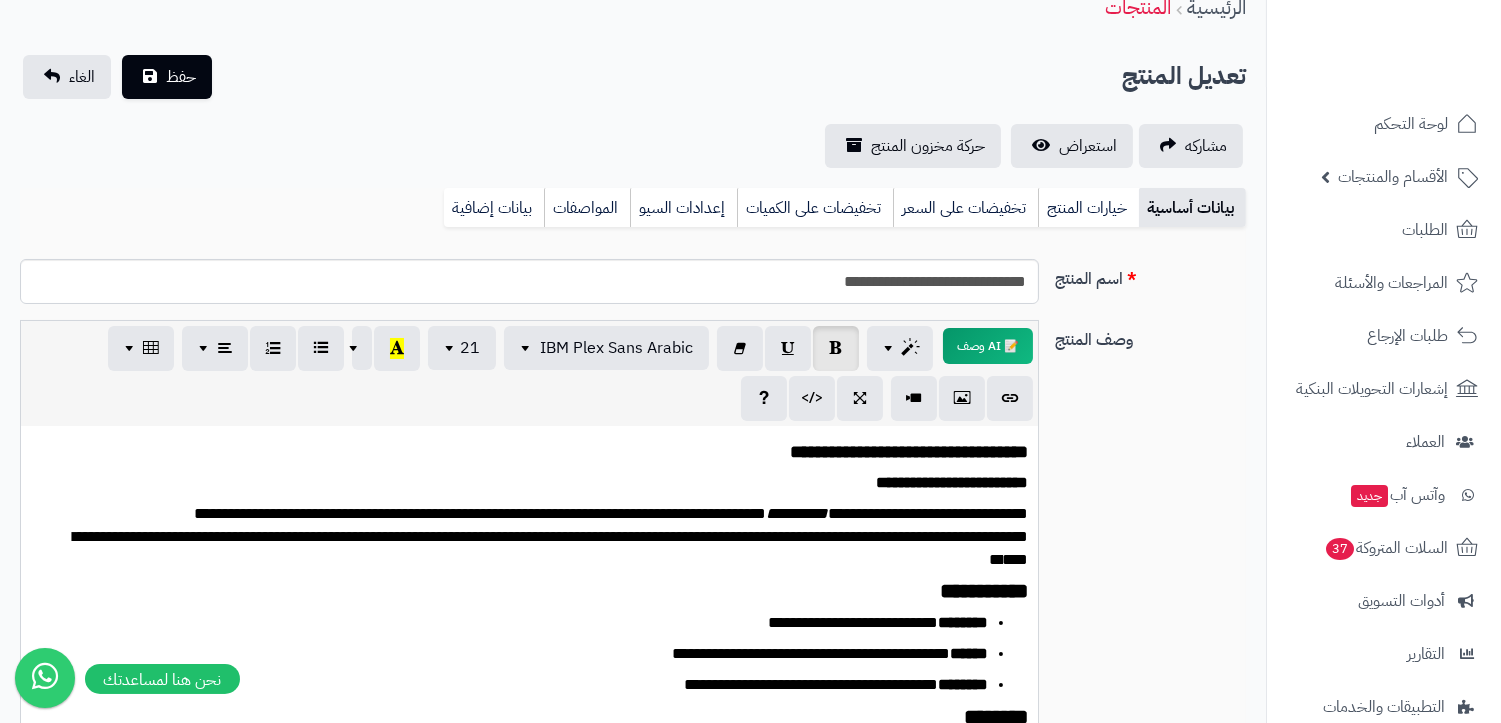 click on "**********" at bounding box center (984, 591) 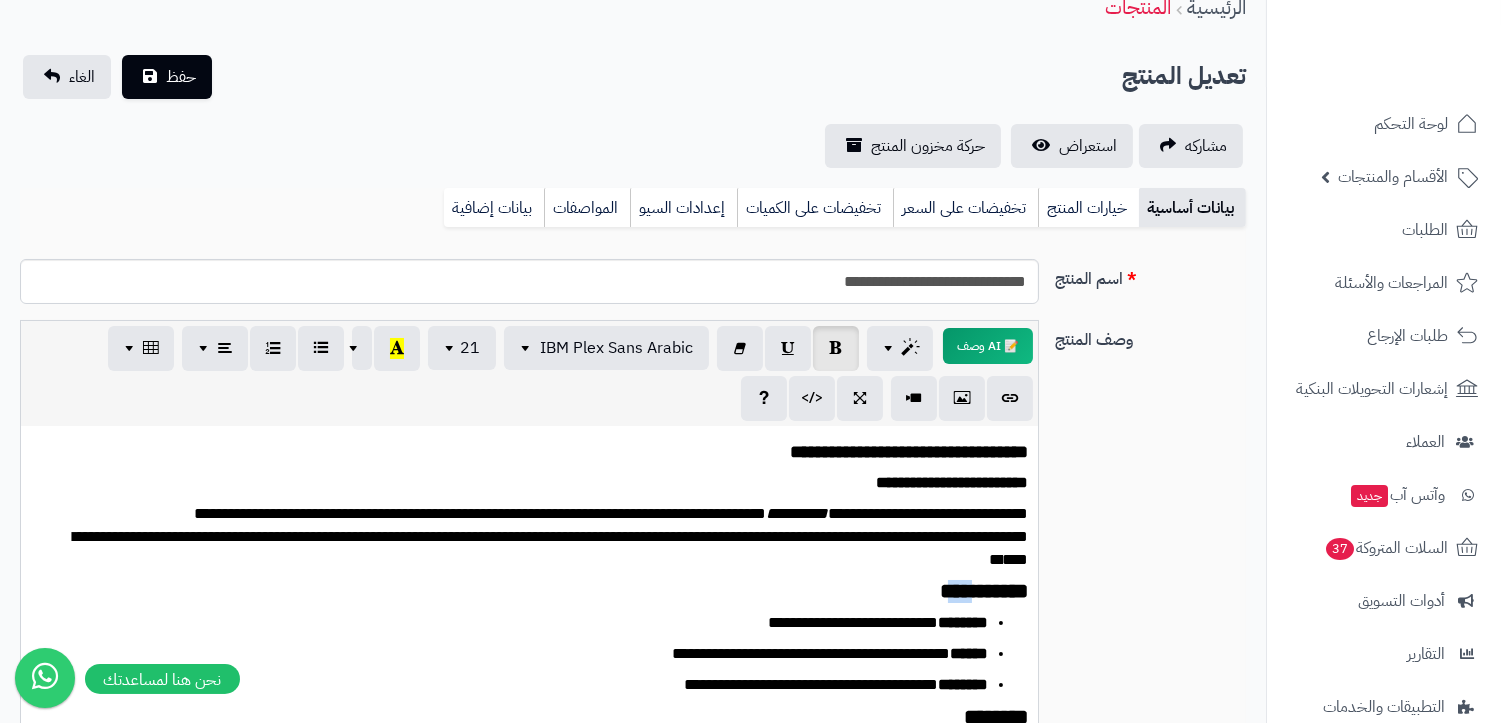 click on "**********" at bounding box center [984, 591] 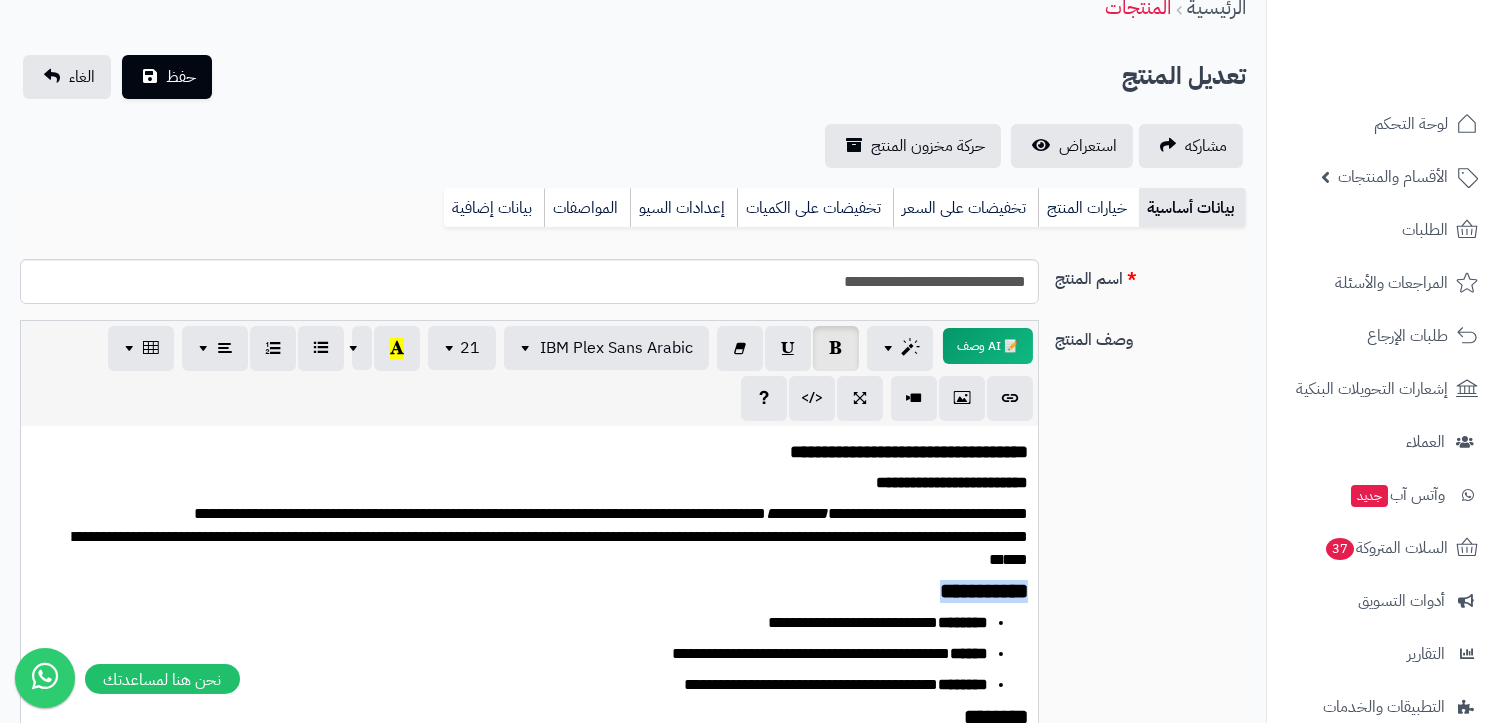 click on "**********" at bounding box center (984, 591) 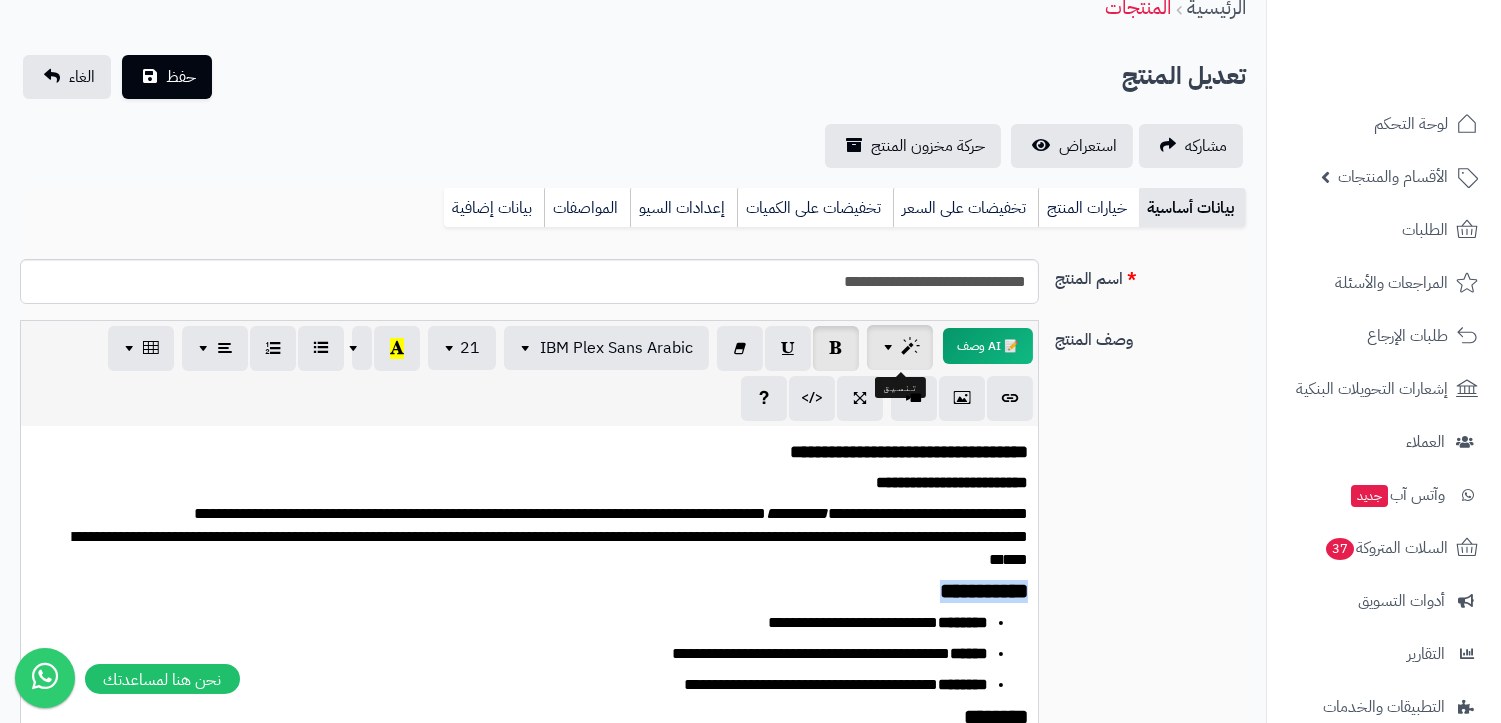 click at bounding box center [891, 347] 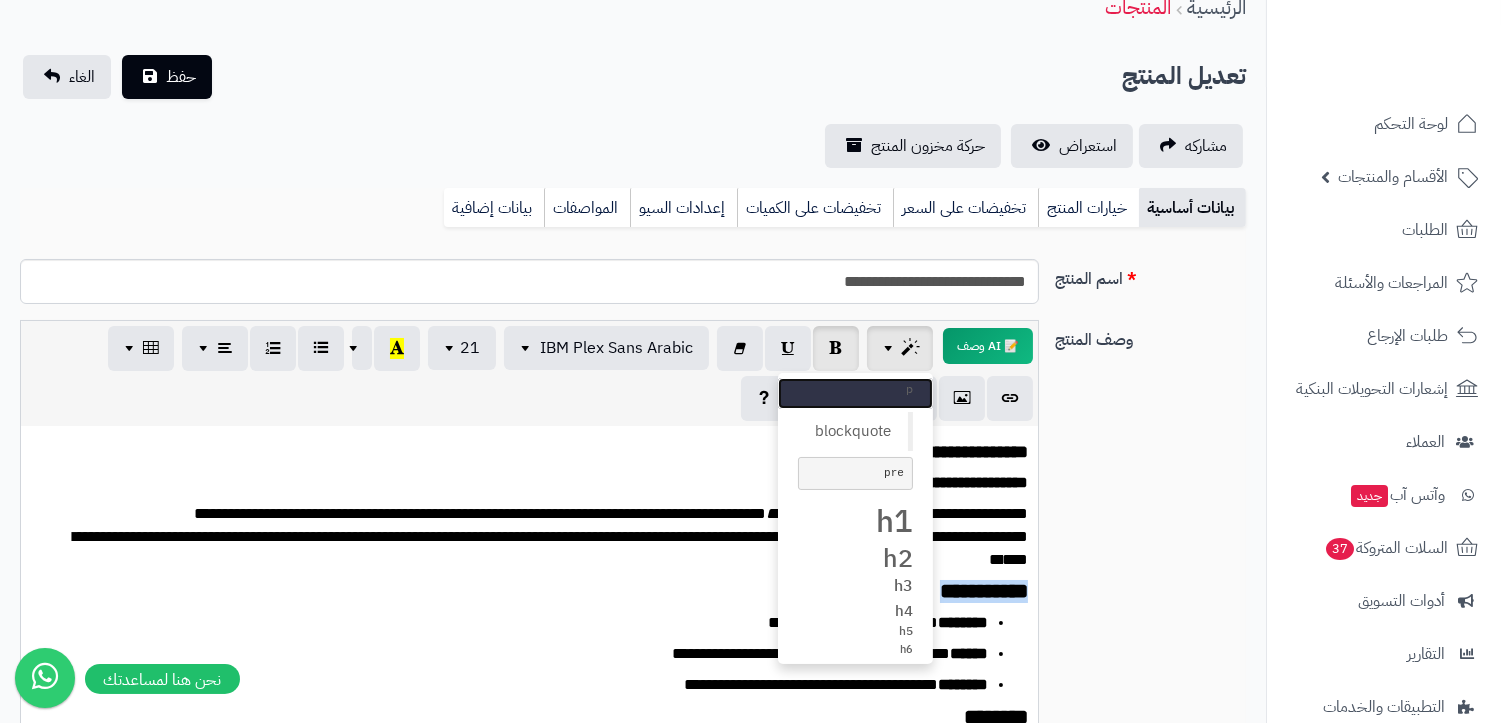 click on "p" at bounding box center [855, 389] 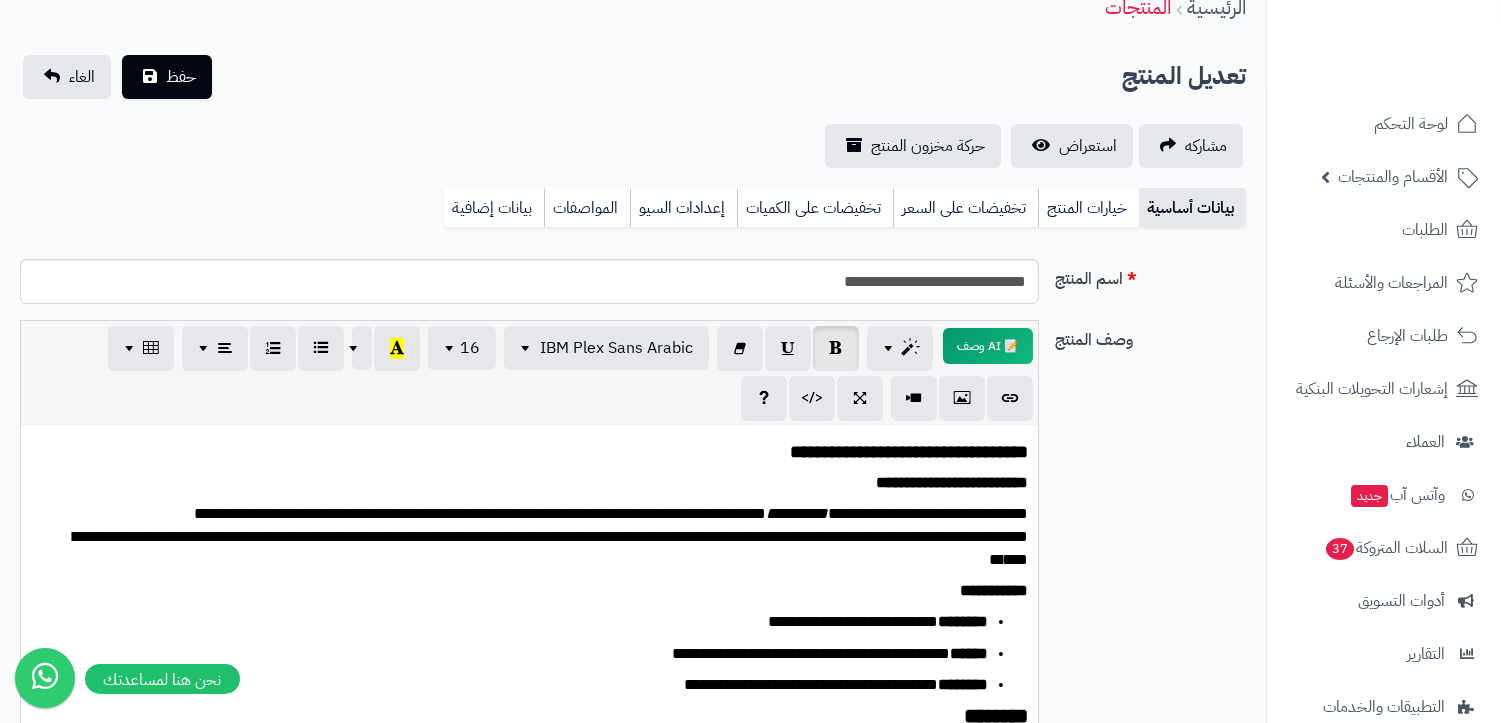 click on "**********" at bounding box center [538, 537] 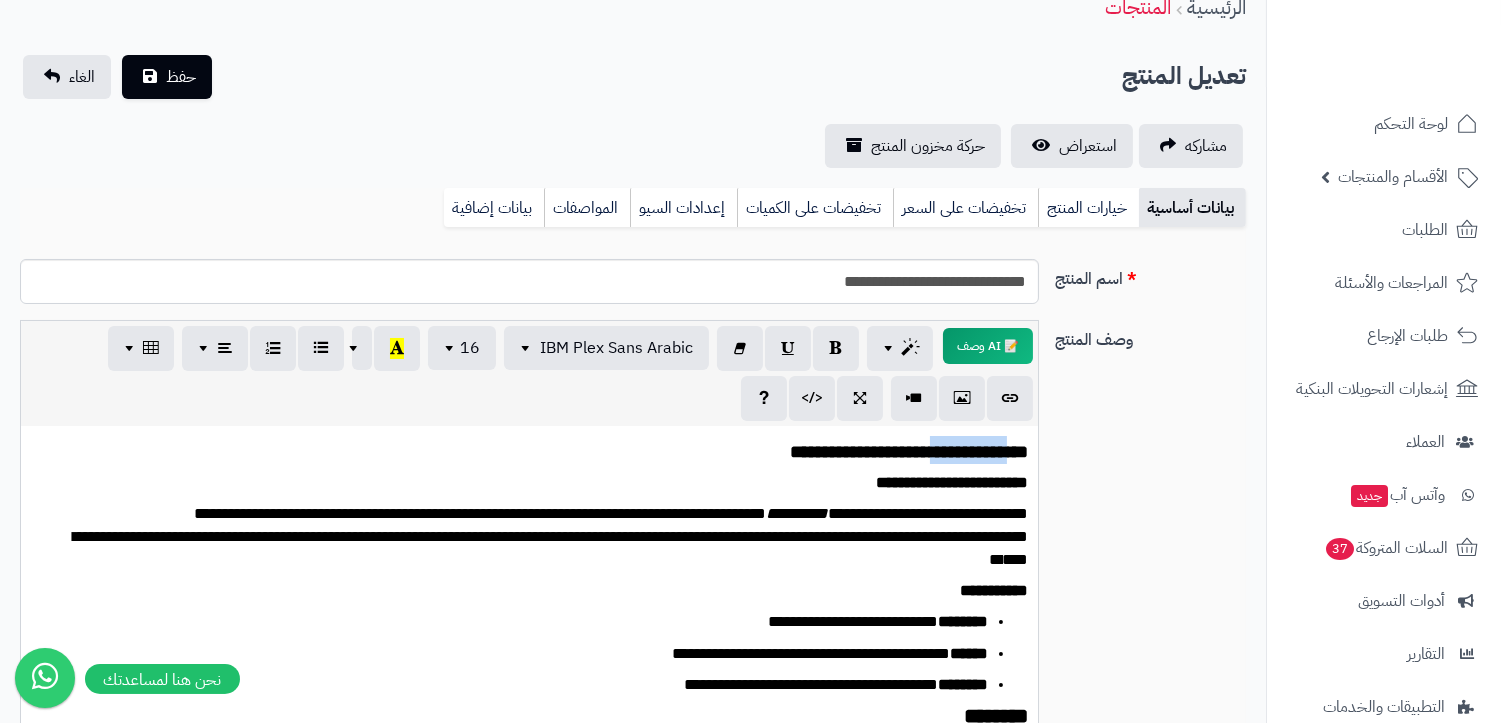 drag, startPoint x: 915, startPoint y: 445, endPoint x: 1000, endPoint y: 445, distance: 85 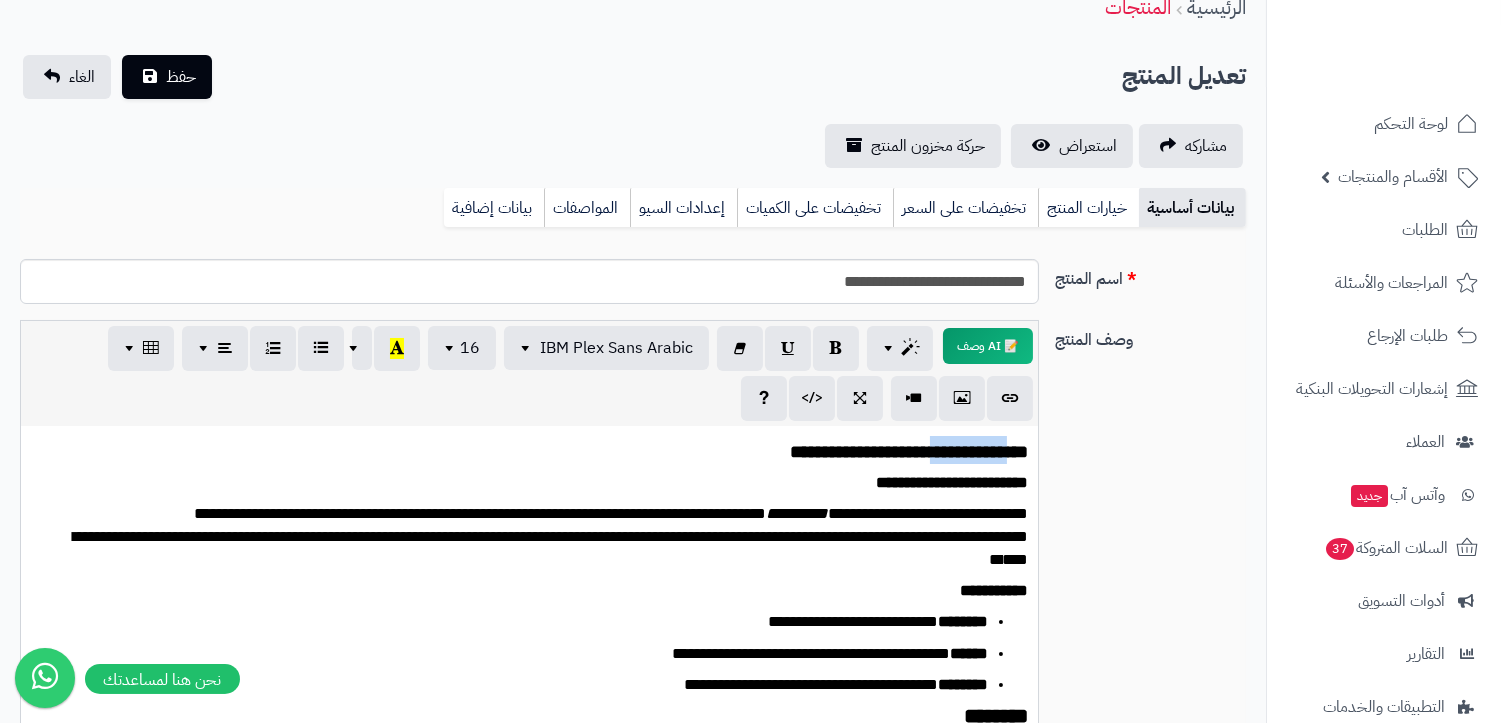 click on "**********" at bounding box center [909, 452] 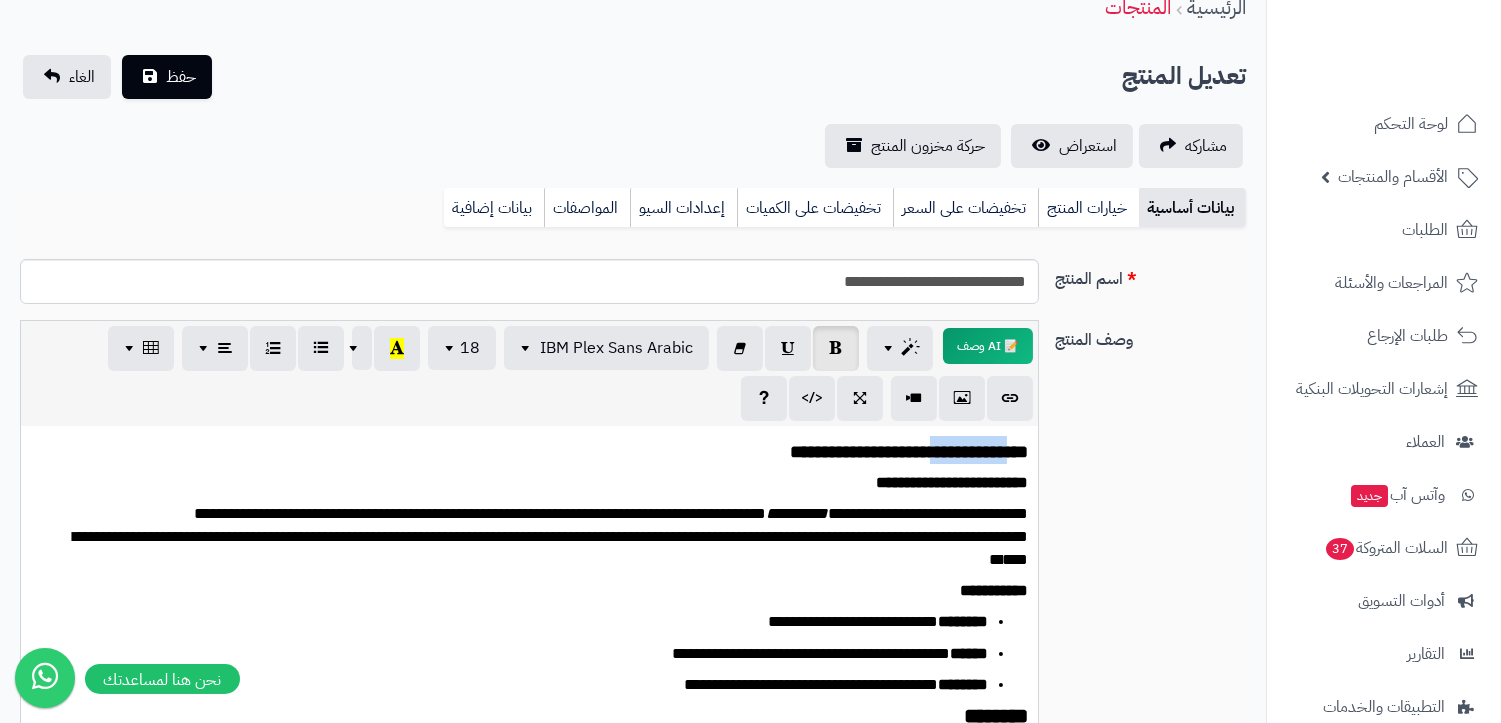 copy on "**********" 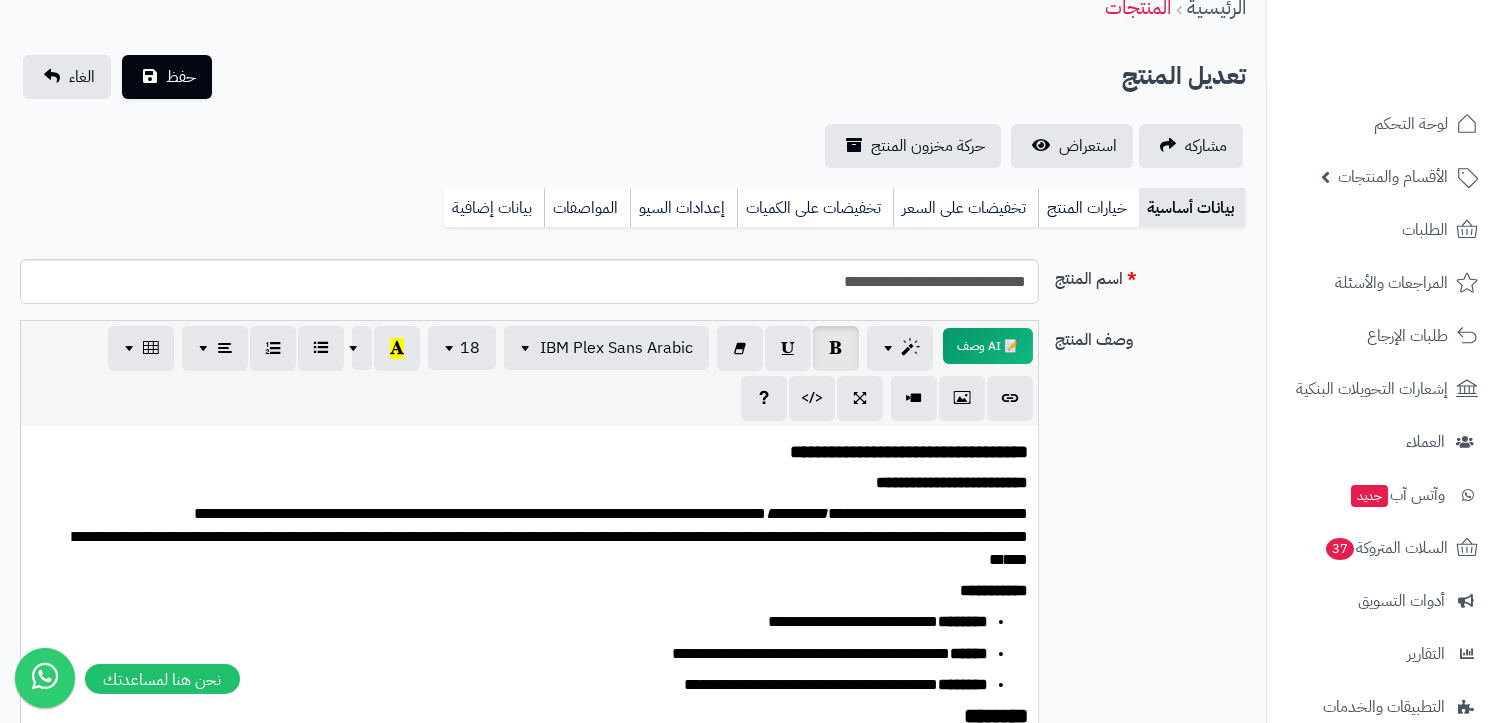 click on "**********" at bounding box center (994, 590) 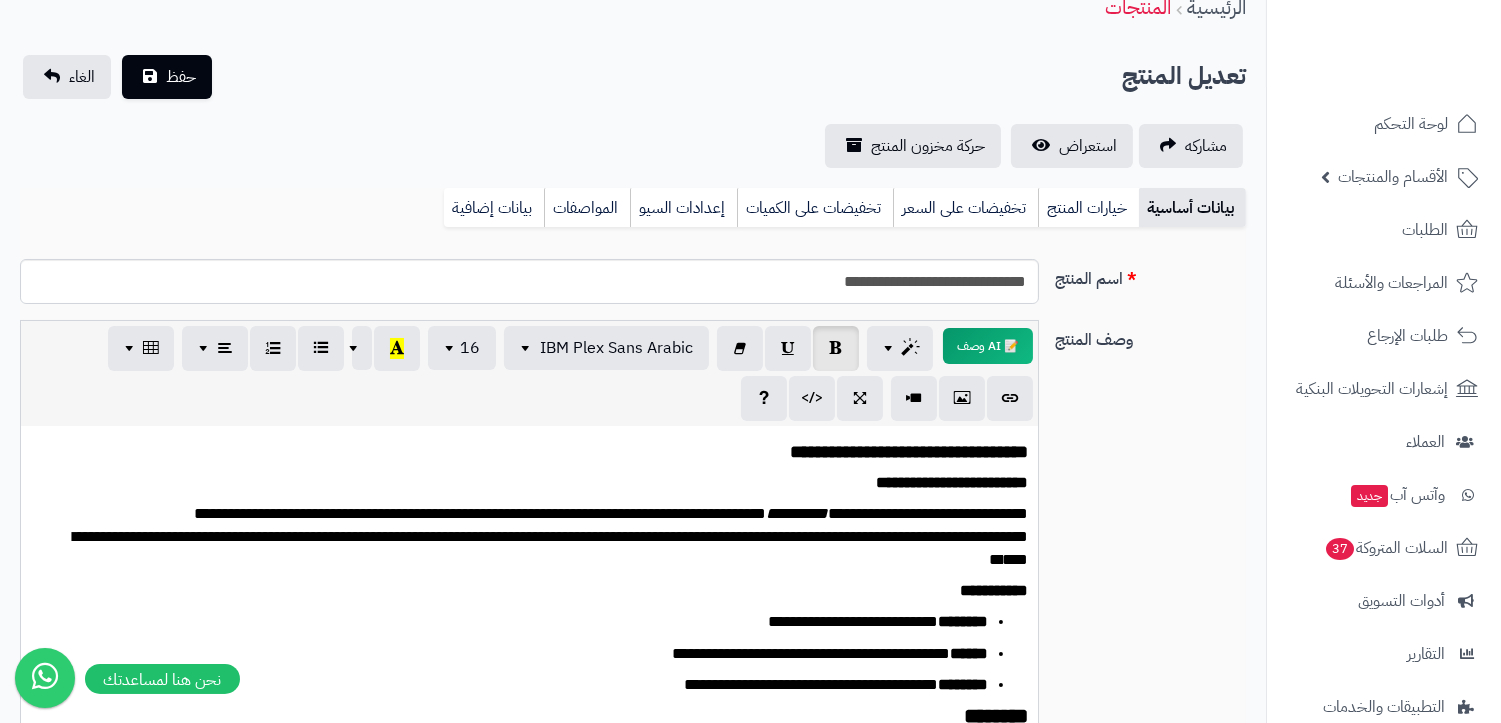 click on "**********" at bounding box center (994, 590) 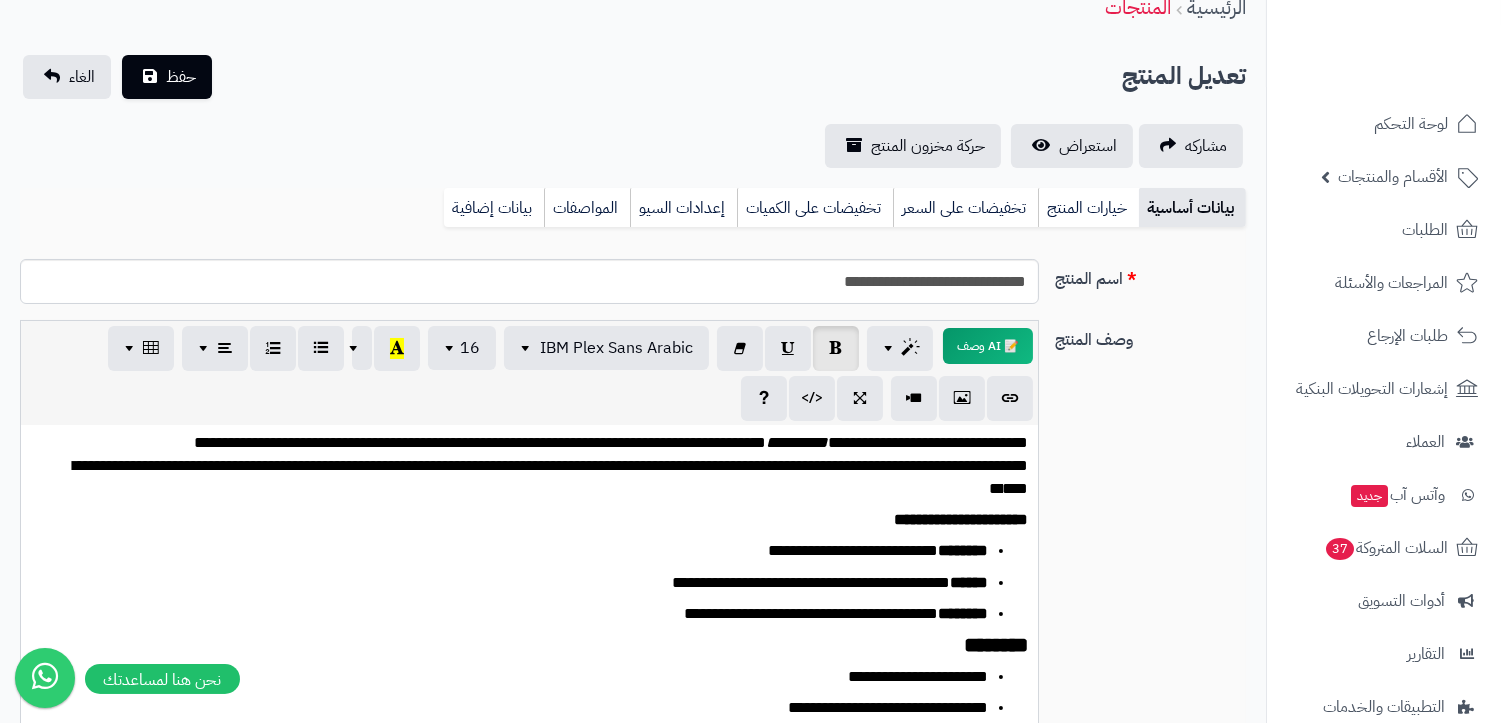 scroll, scrollTop: 111, scrollLeft: 0, axis: vertical 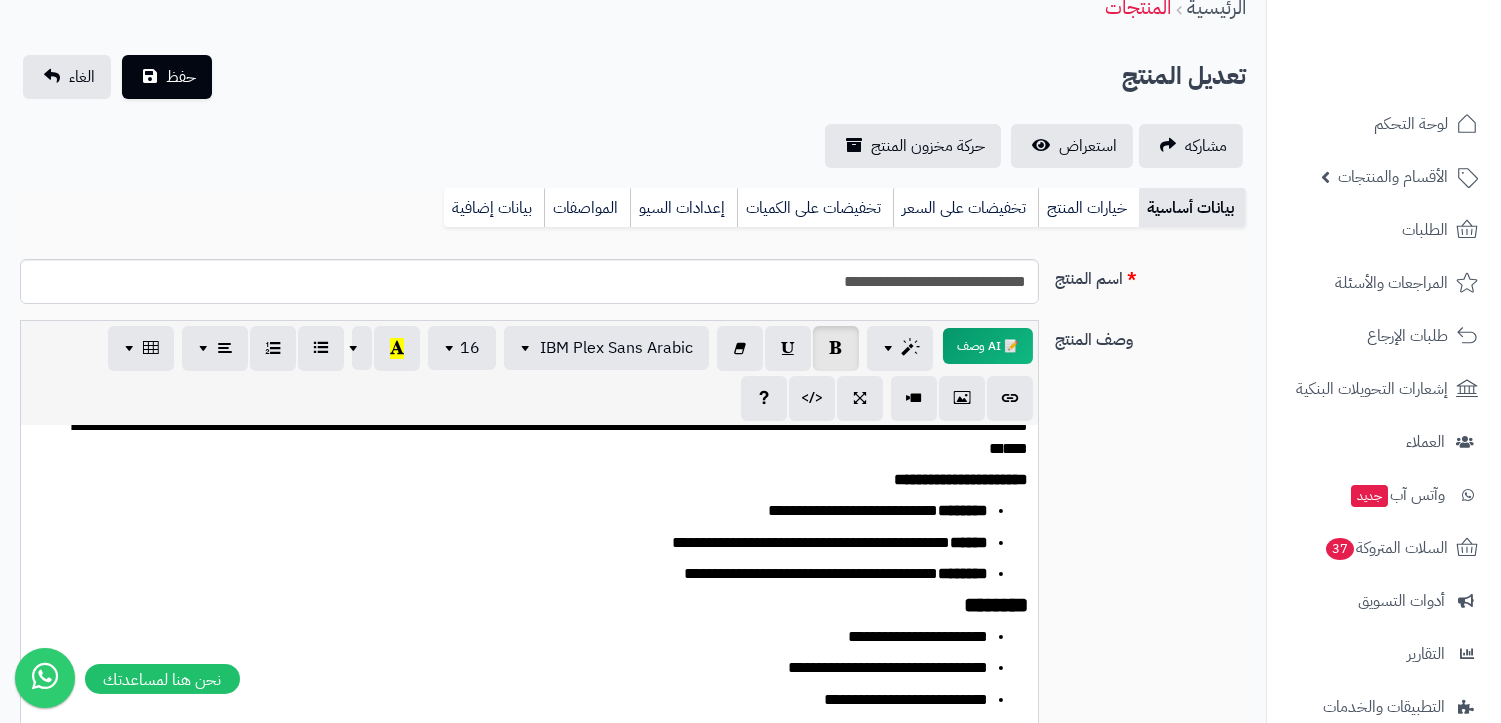 click on "********" at bounding box center [996, 605] 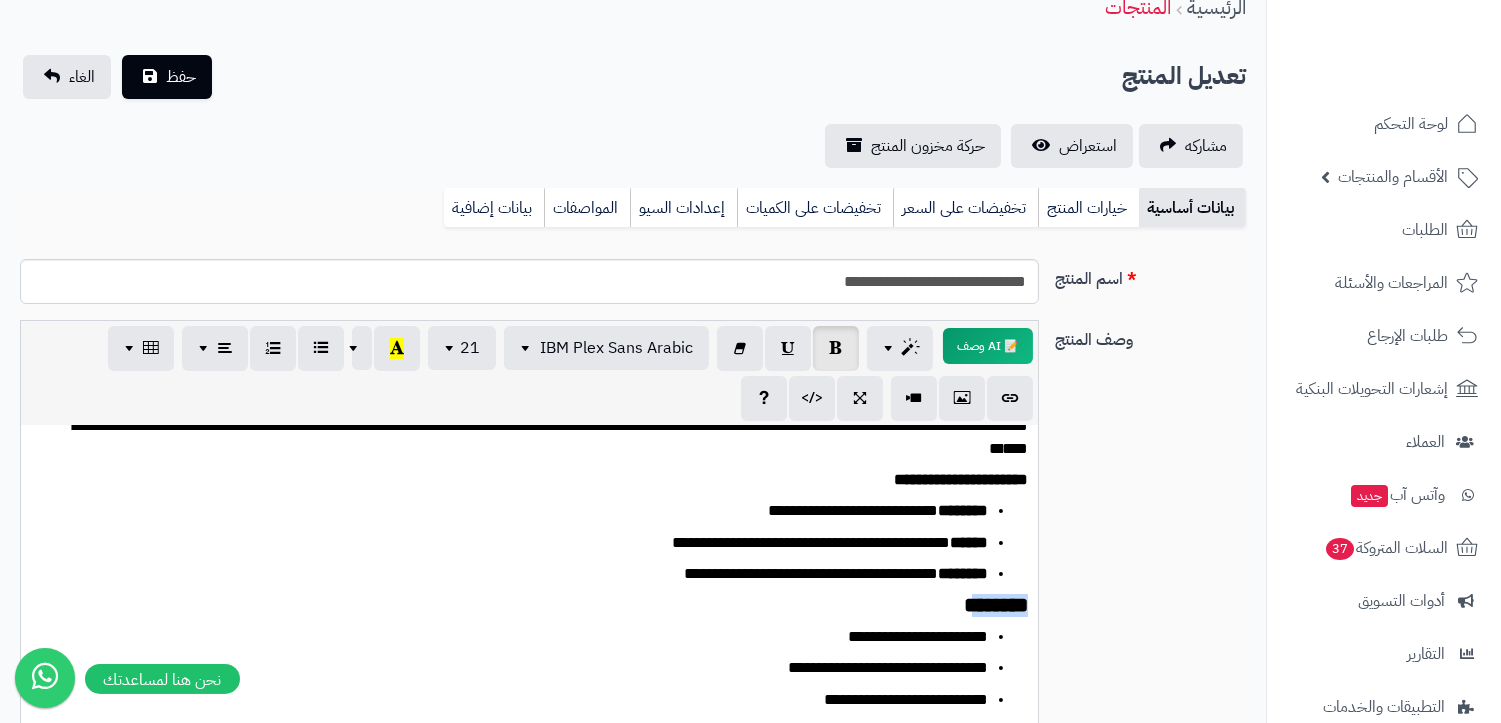 click on "********" at bounding box center [996, 605] 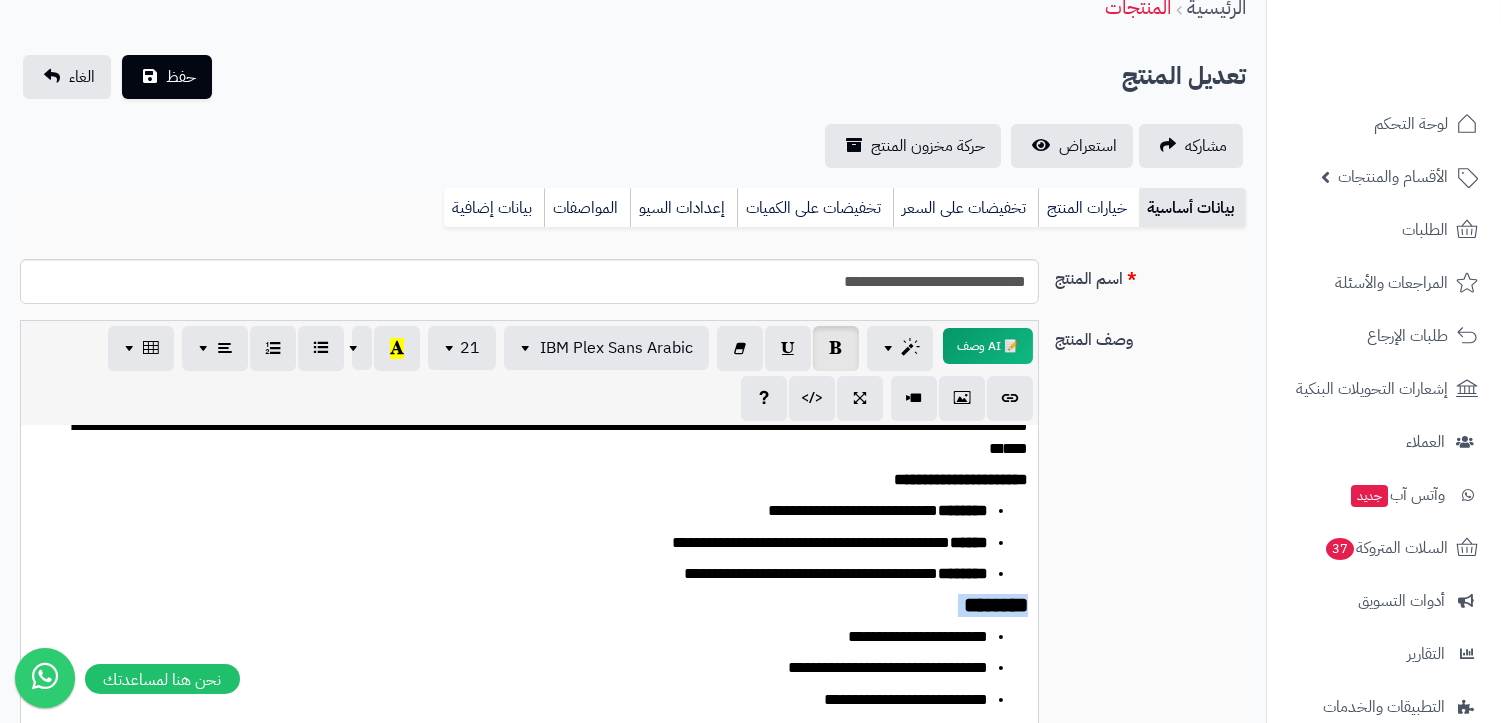 click on "********" at bounding box center (996, 605) 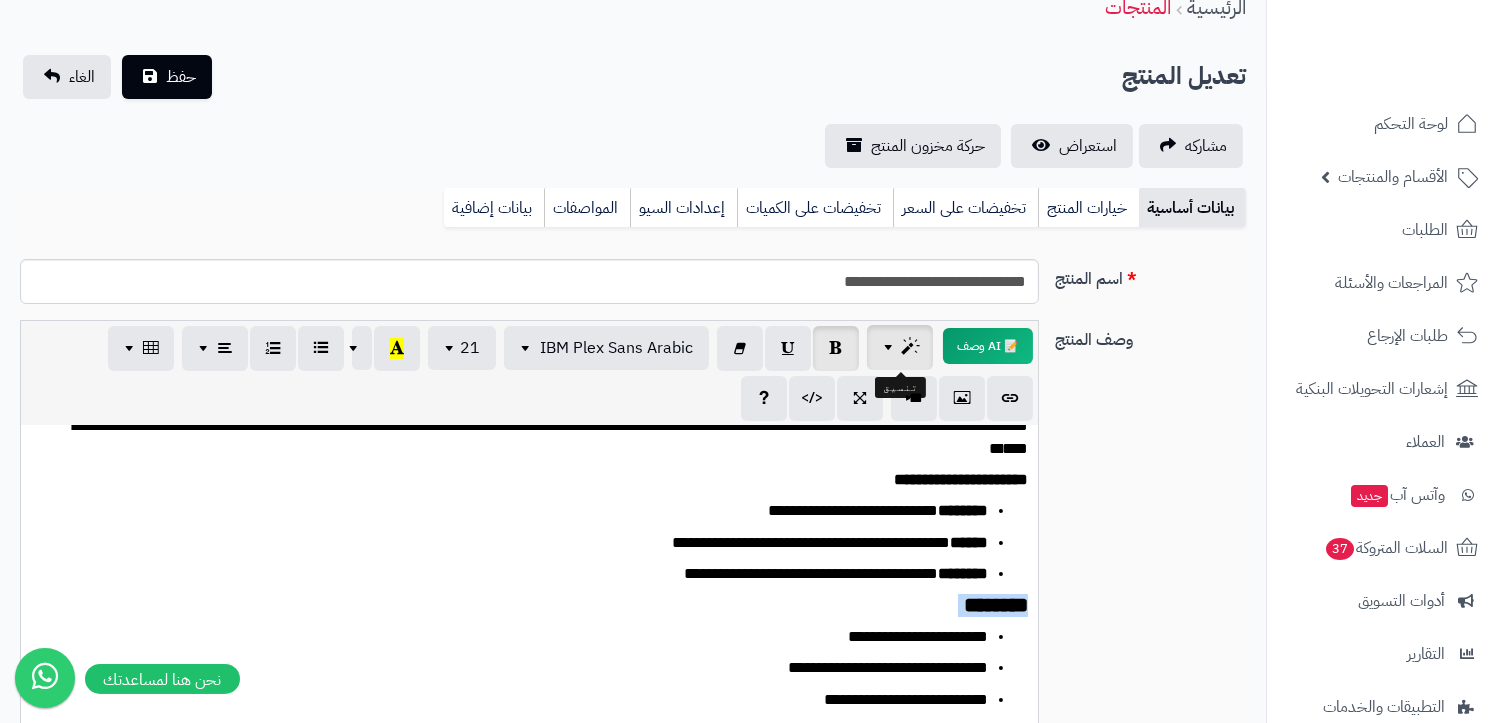 click at bounding box center (900, 347) 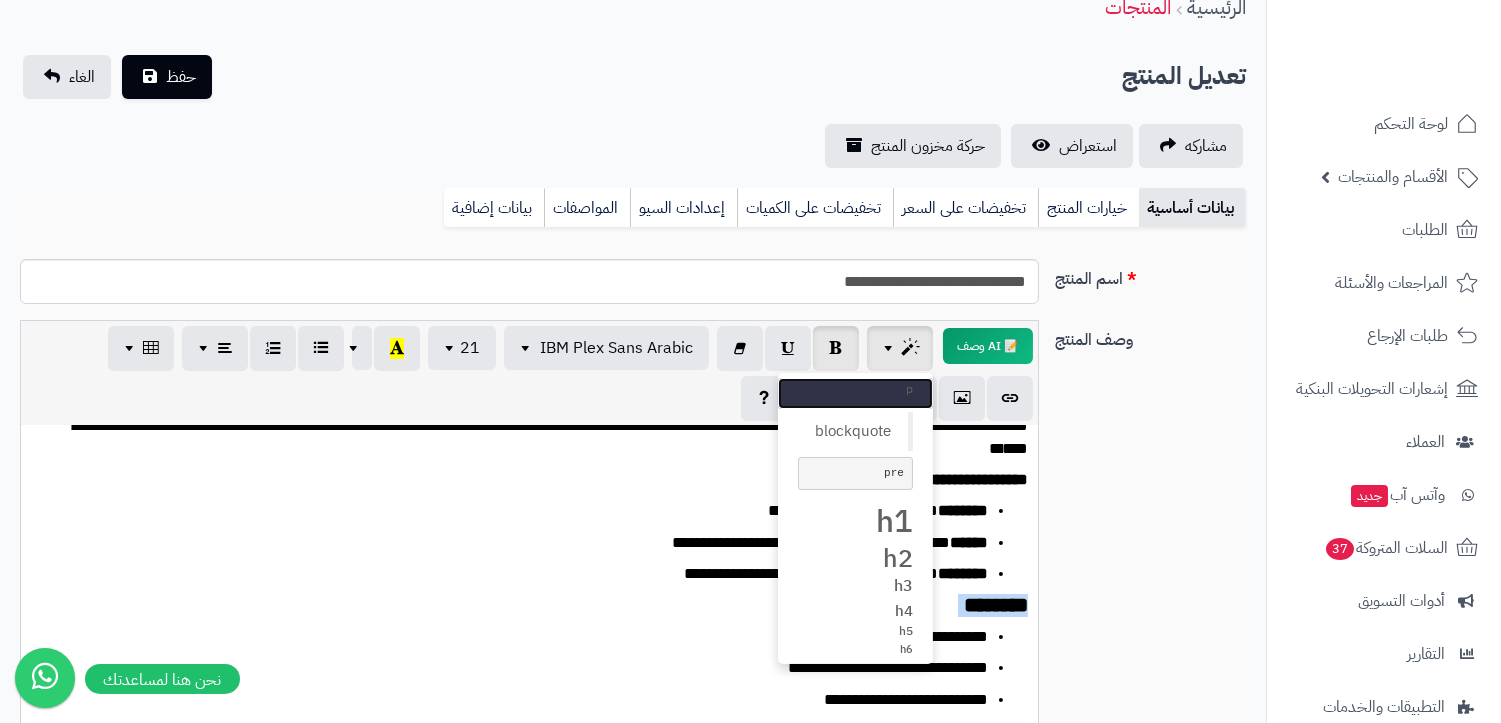 click on "p" at bounding box center [855, 389] 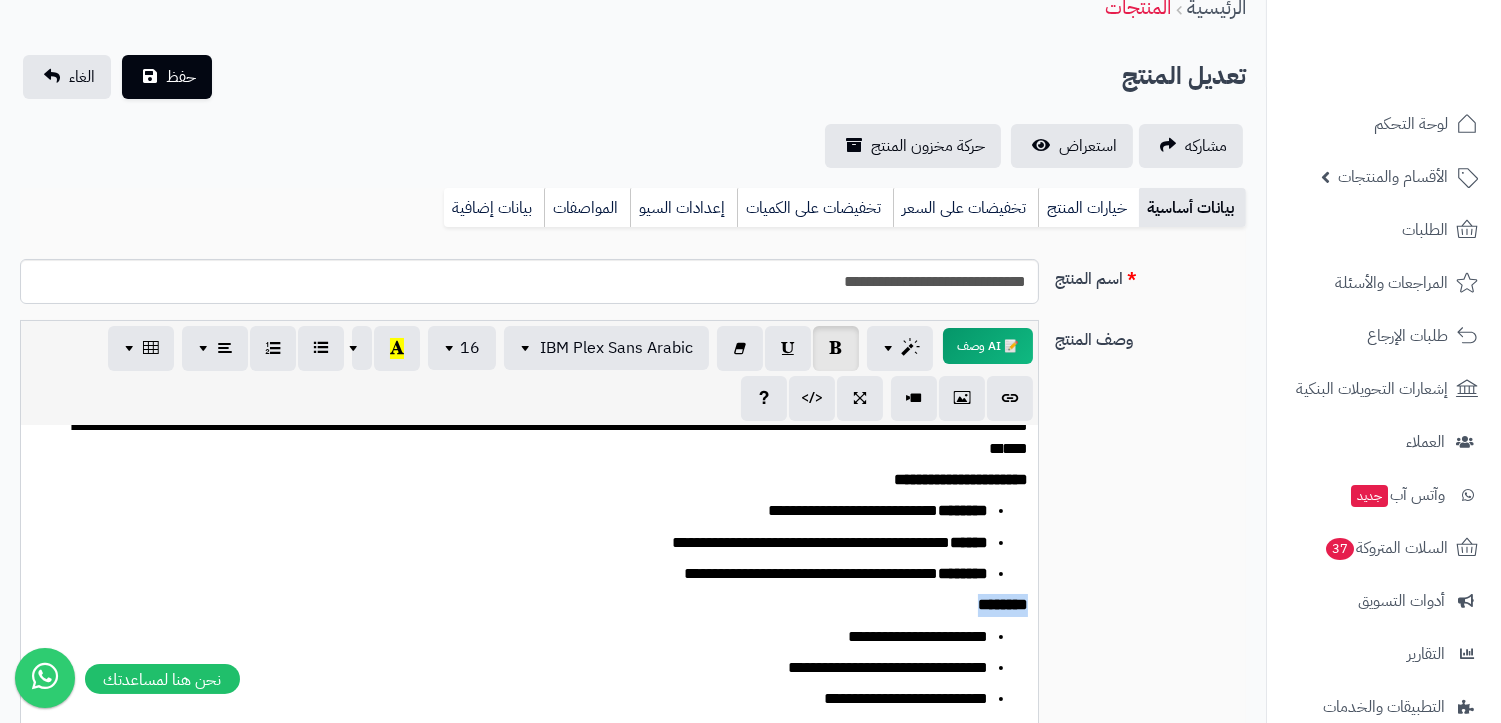 click on "********" at bounding box center (529, 605) 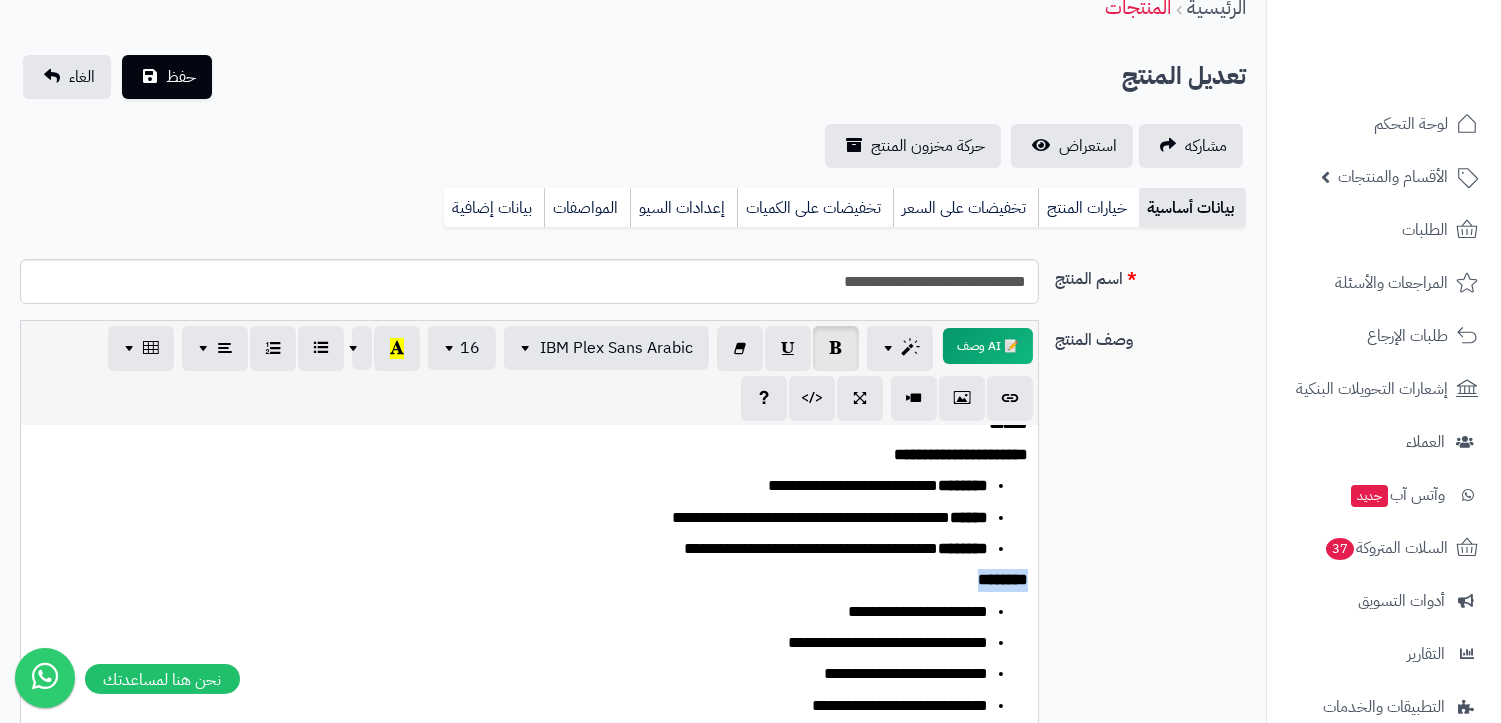 scroll, scrollTop: 97, scrollLeft: 0, axis: vertical 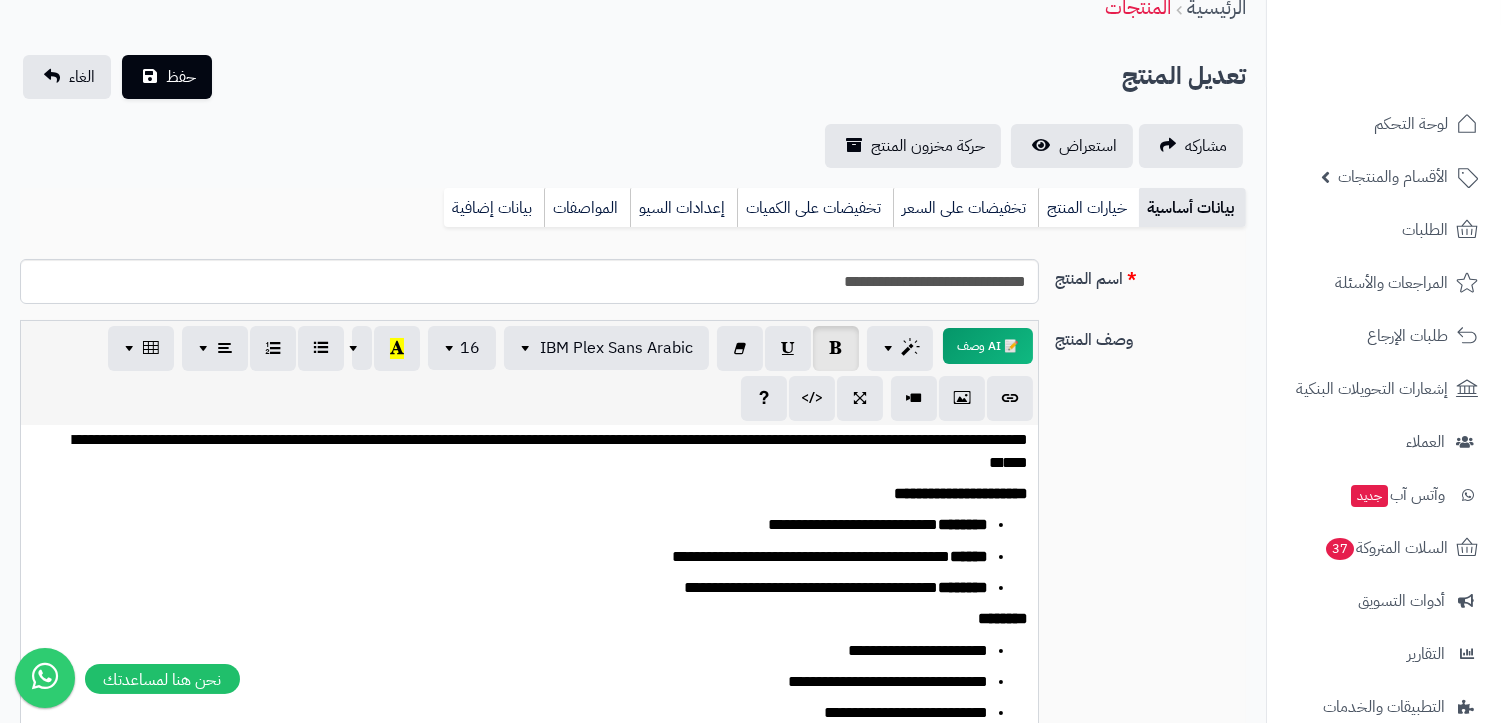 click on "**********" at bounding box center (518, 525) 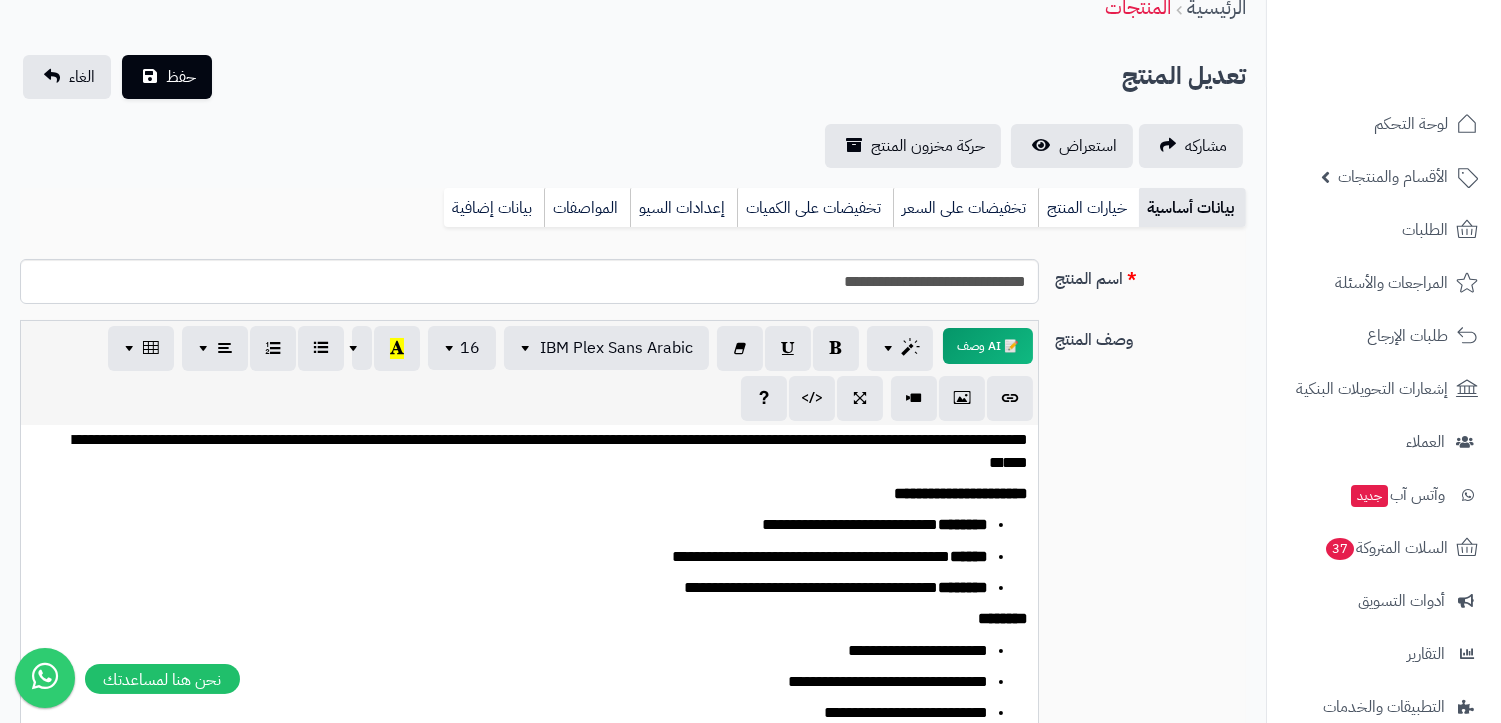 click on "**********" at bounding box center [518, 557] 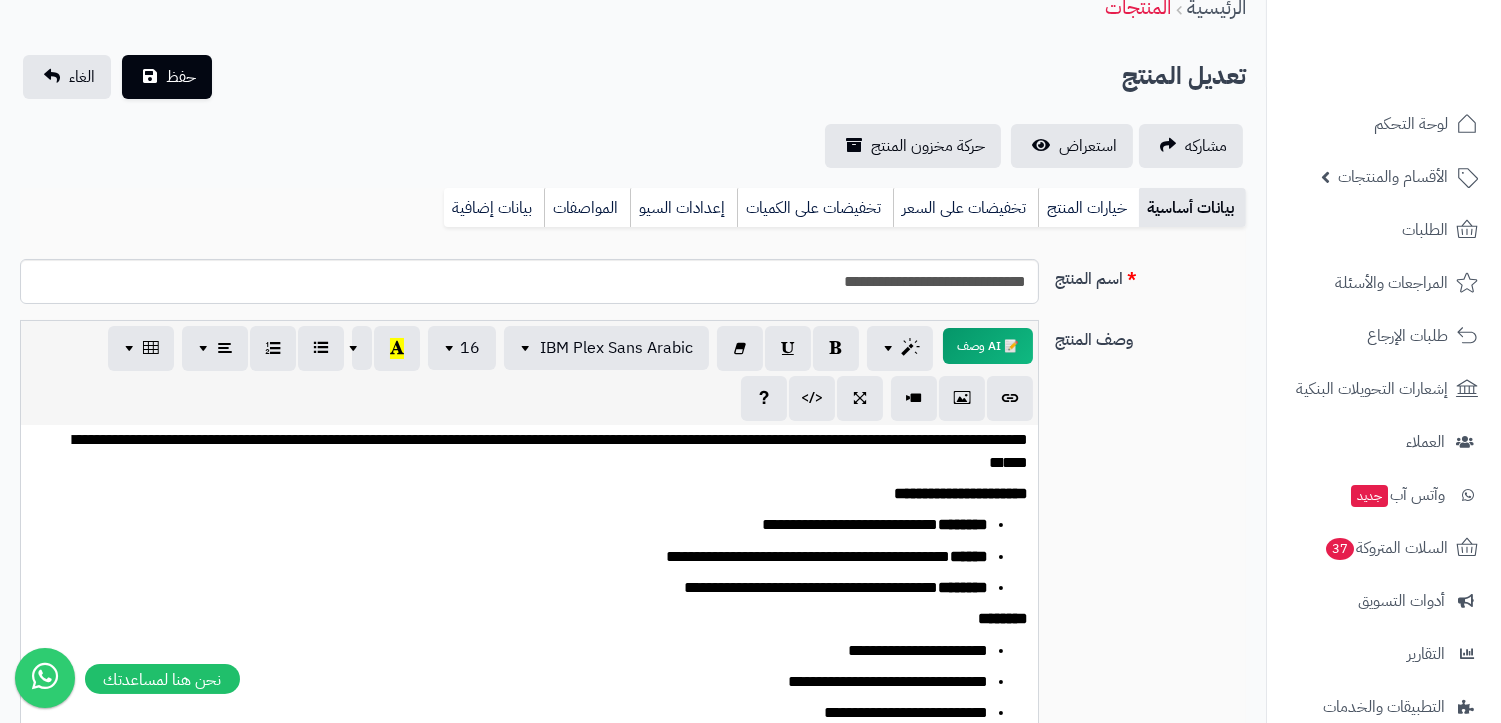 click on "**********" at bounding box center (518, 588) 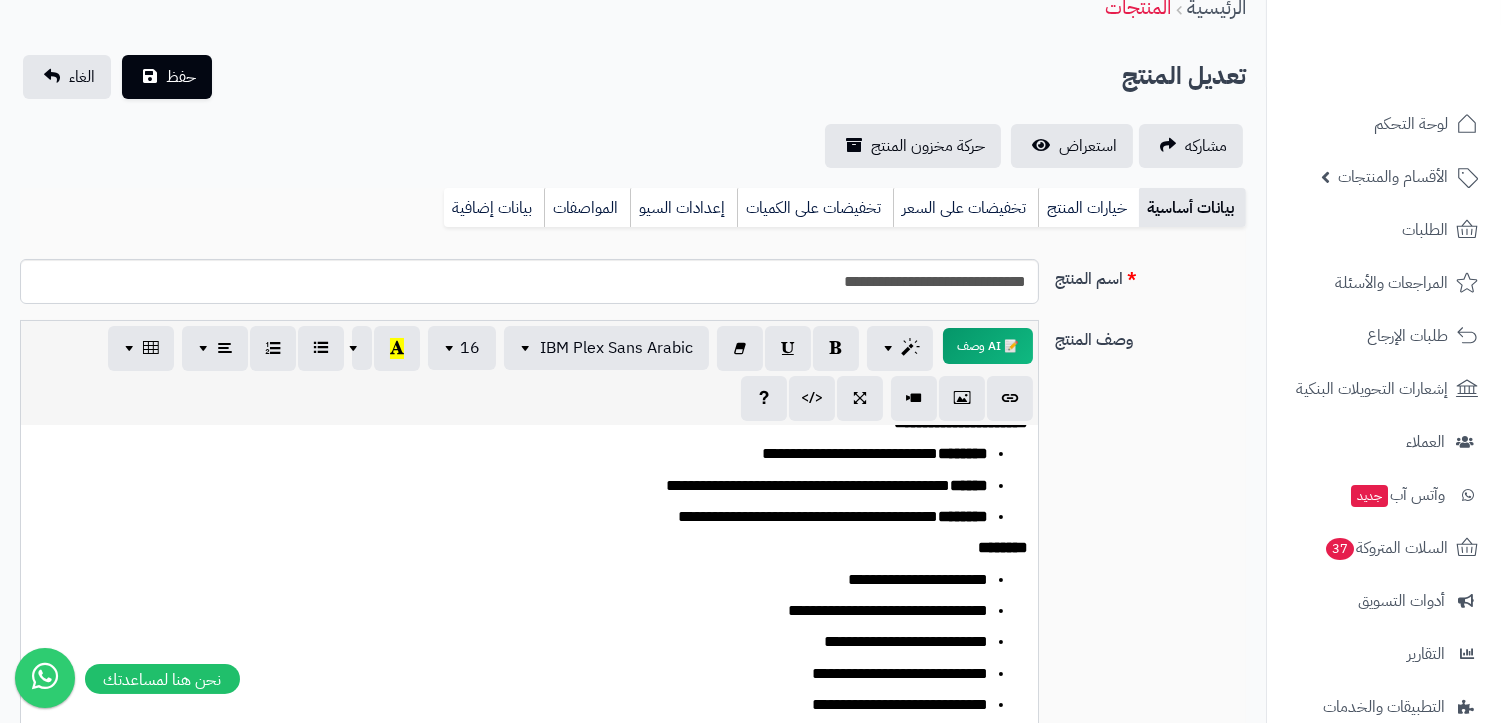 scroll, scrollTop: 208, scrollLeft: 0, axis: vertical 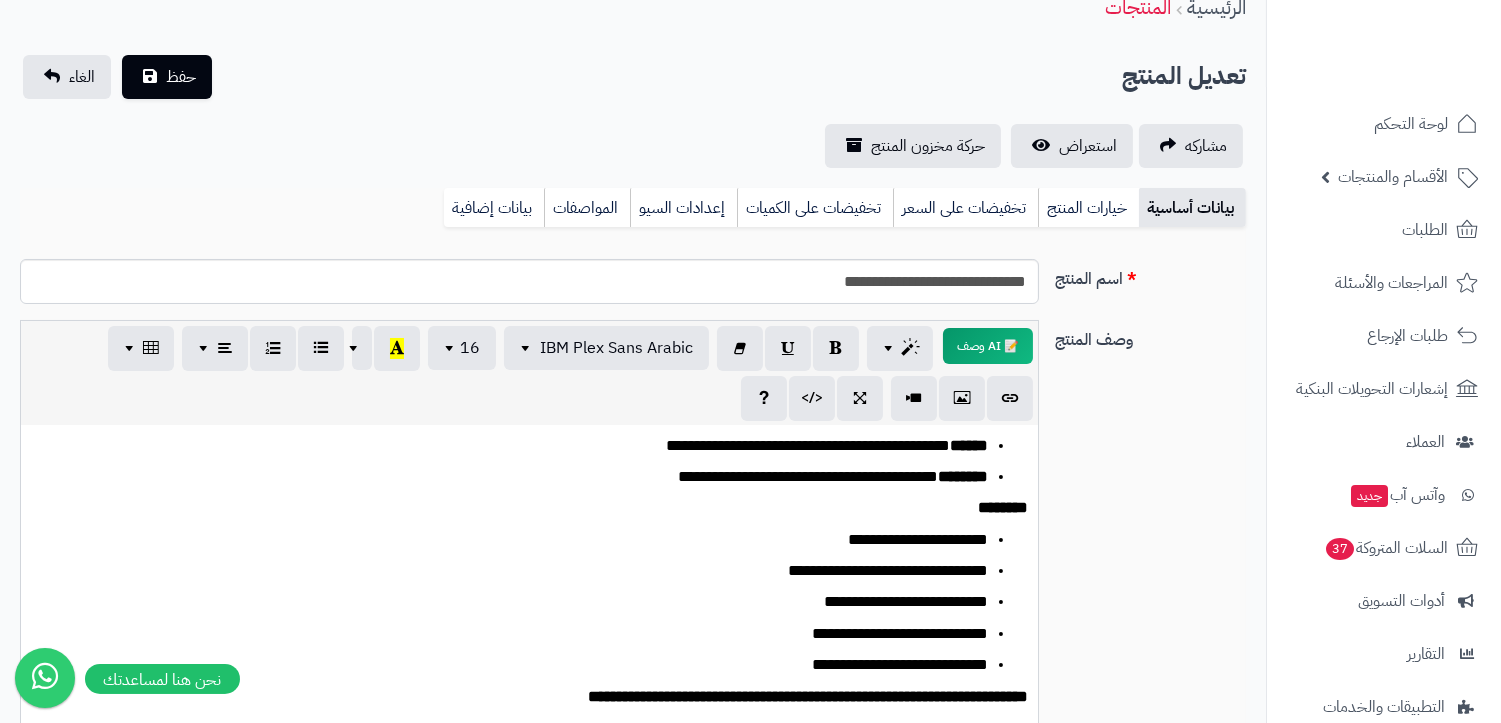 click on "**********" at bounding box center [518, 540] 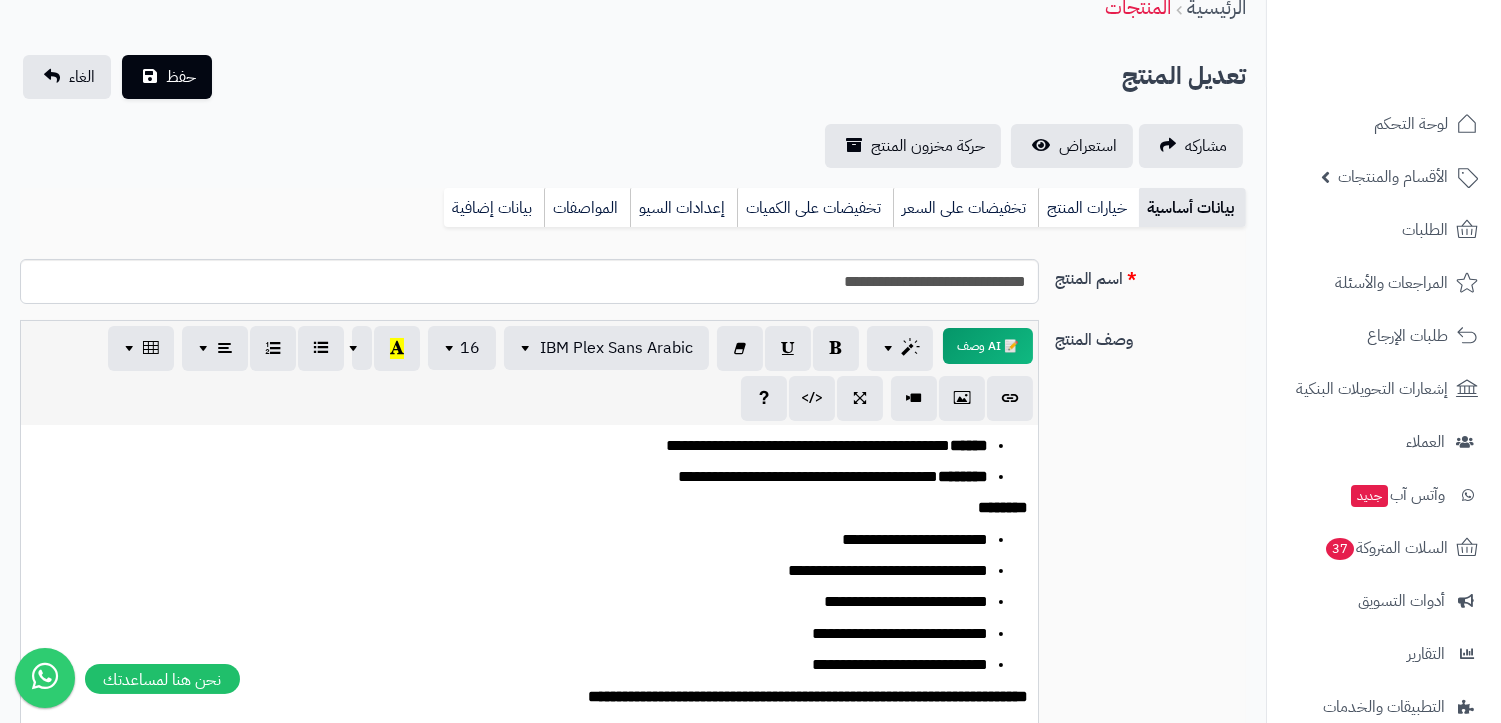 click on "**********" at bounding box center (518, 571) 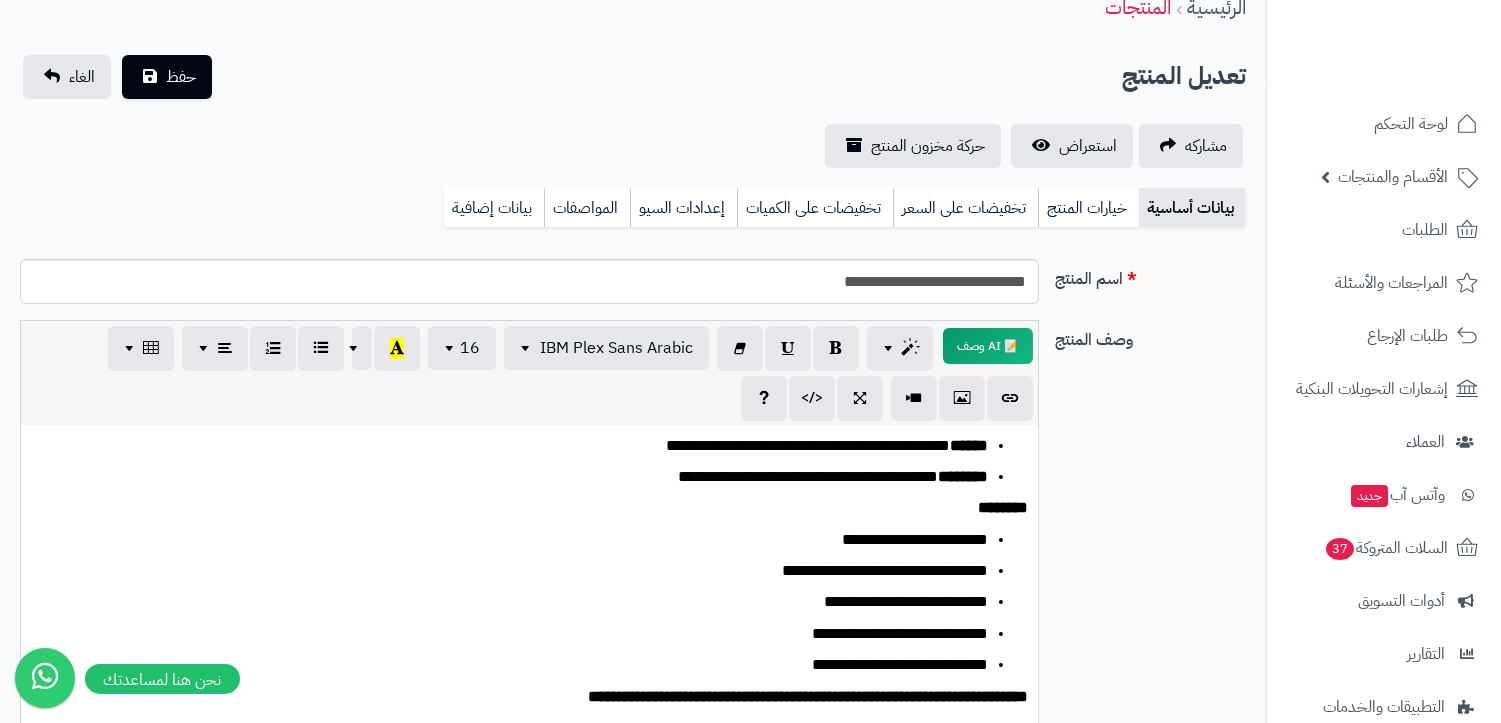 click on "**********" at bounding box center (518, 602) 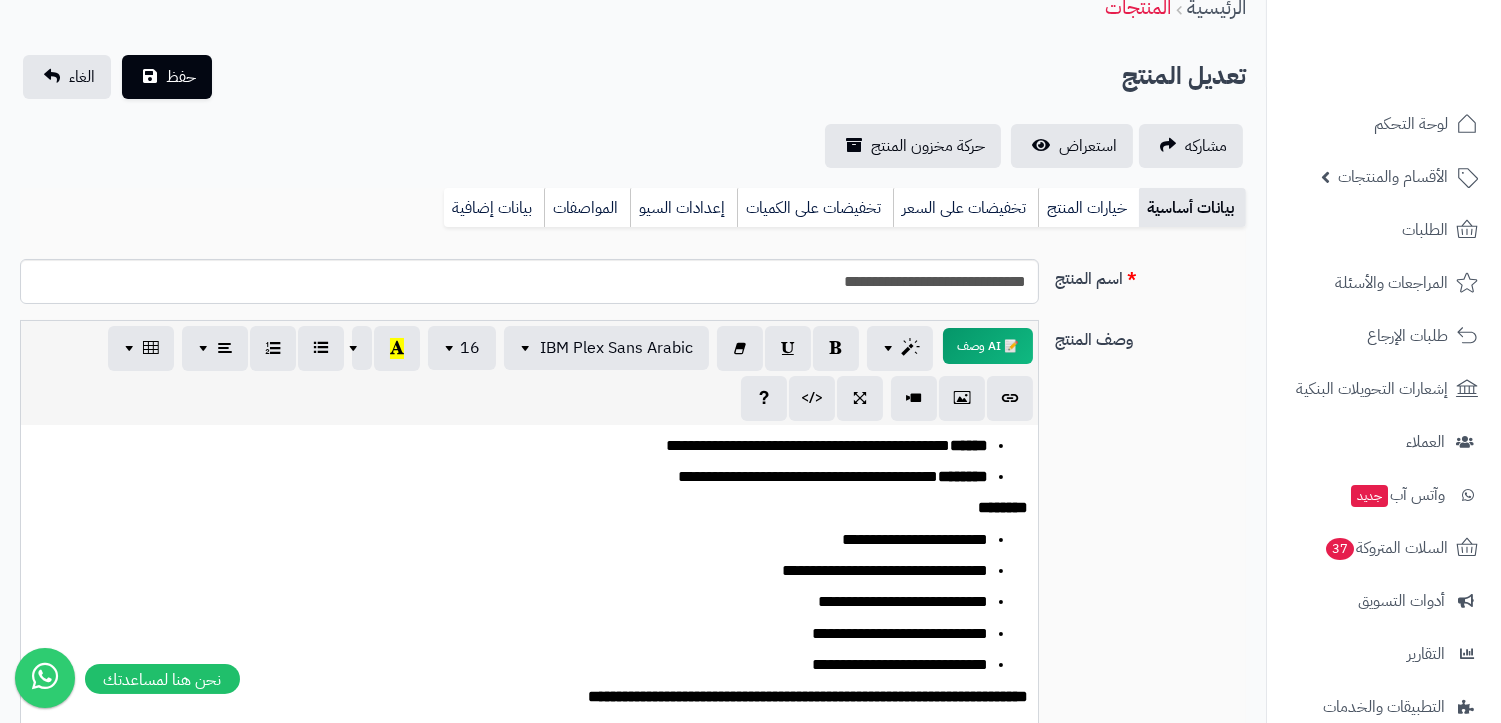 click on "**********" at bounding box center [518, 634] 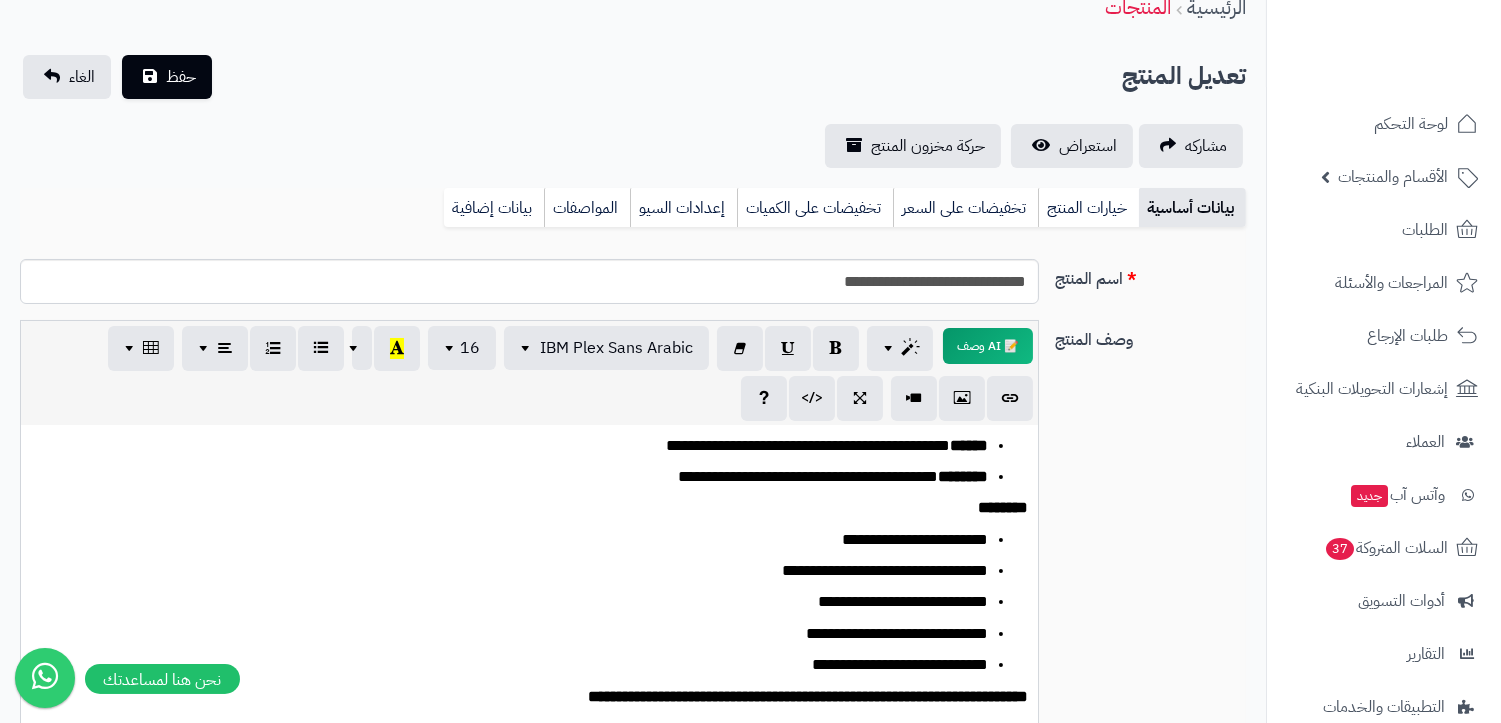 click on "**********" at bounding box center (518, 665) 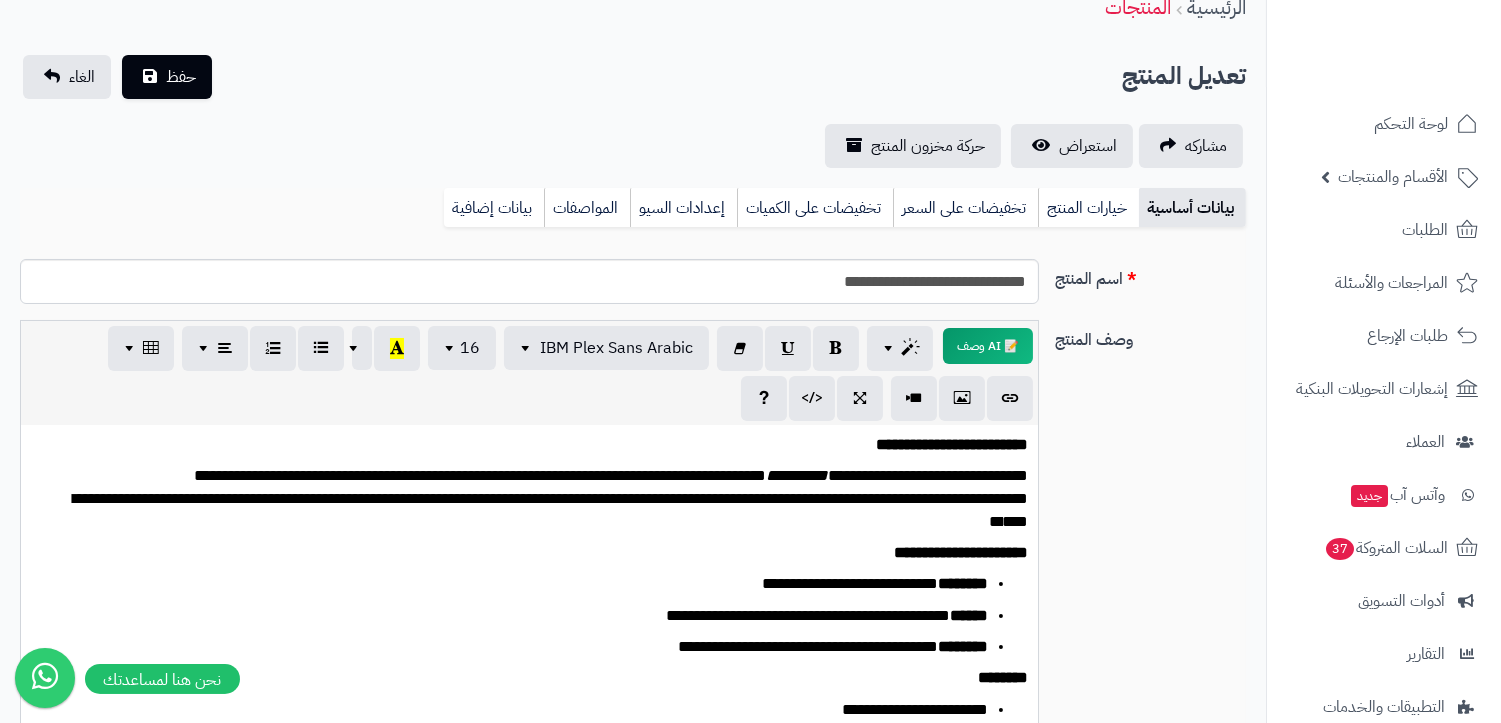 scroll, scrollTop: 0, scrollLeft: 0, axis: both 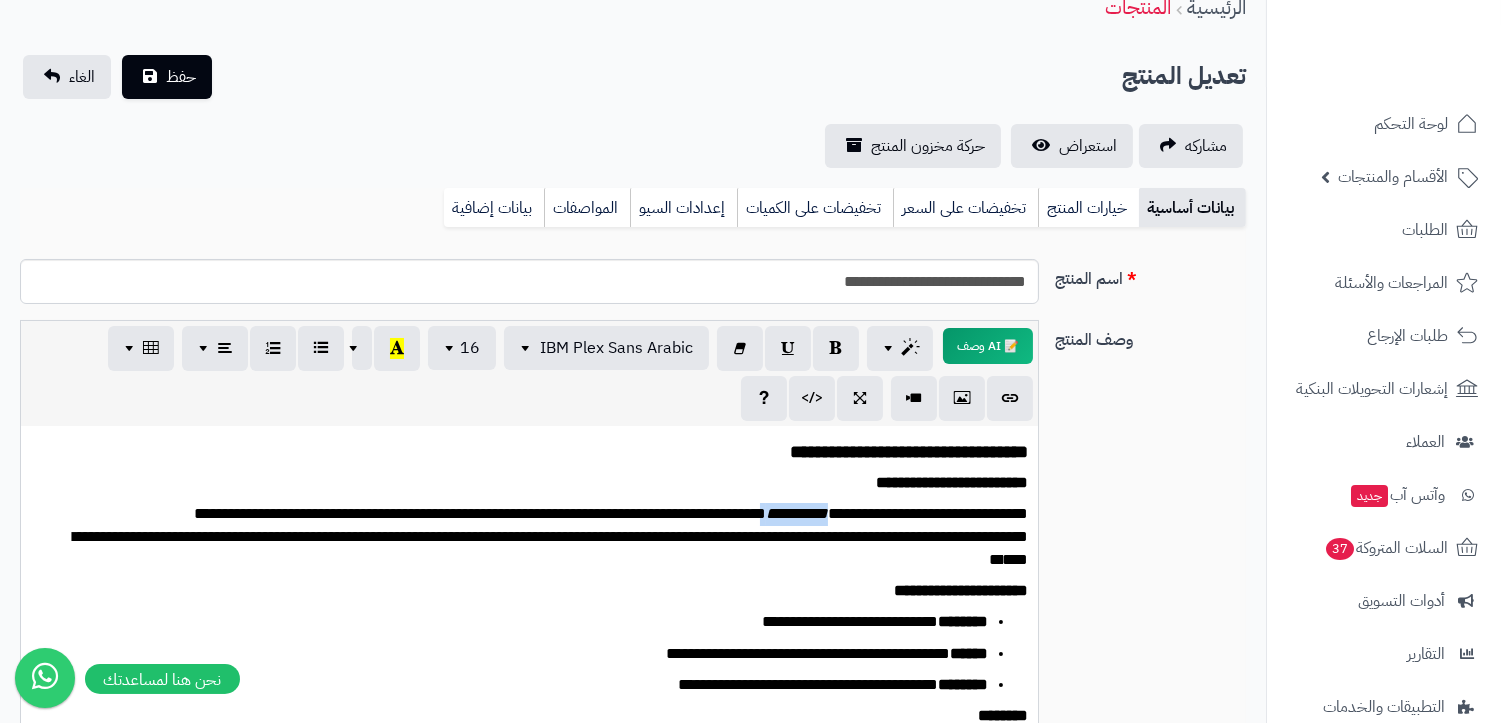 drag, startPoint x: 747, startPoint y: 514, endPoint x: 817, endPoint y: 504, distance: 70.71068 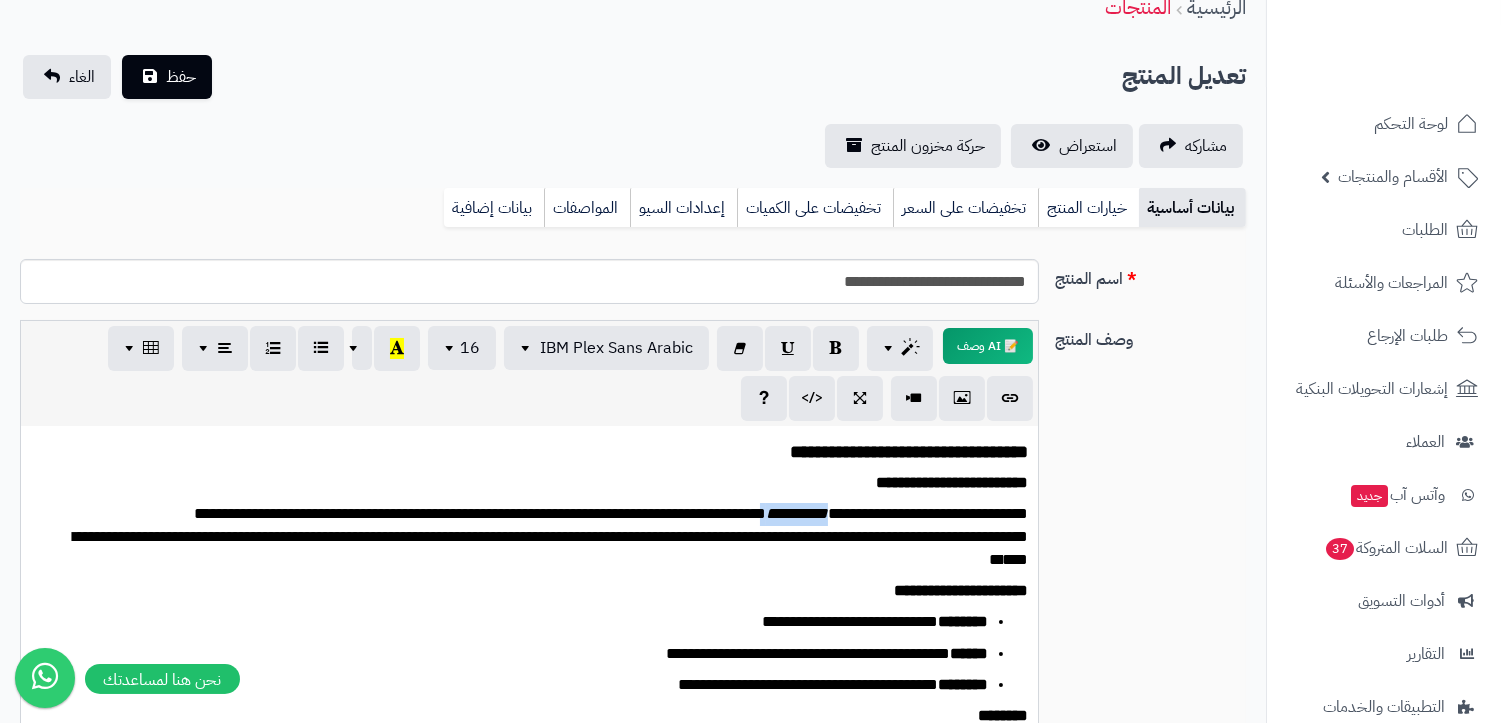 click on "**********" at bounding box center [538, 537] 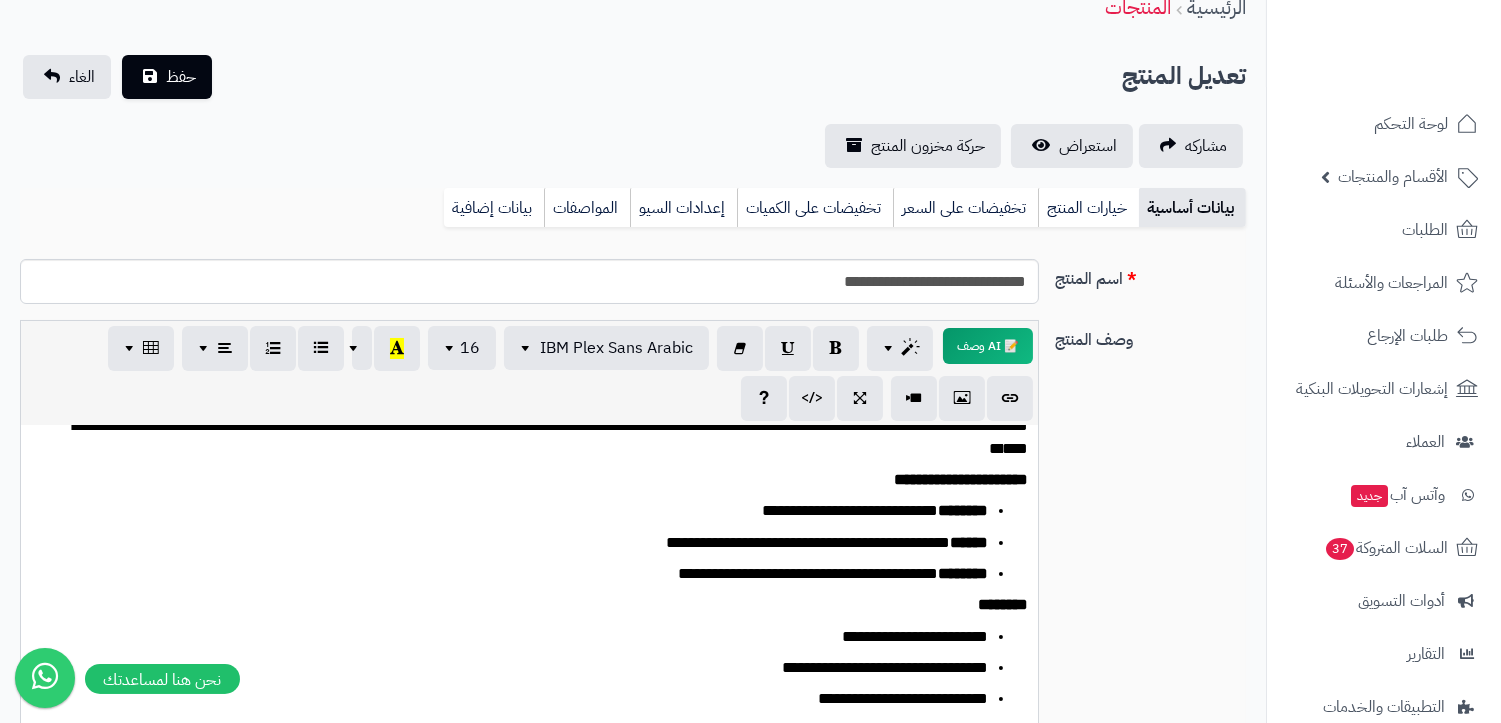 scroll, scrollTop: 208, scrollLeft: 0, axis: vertical 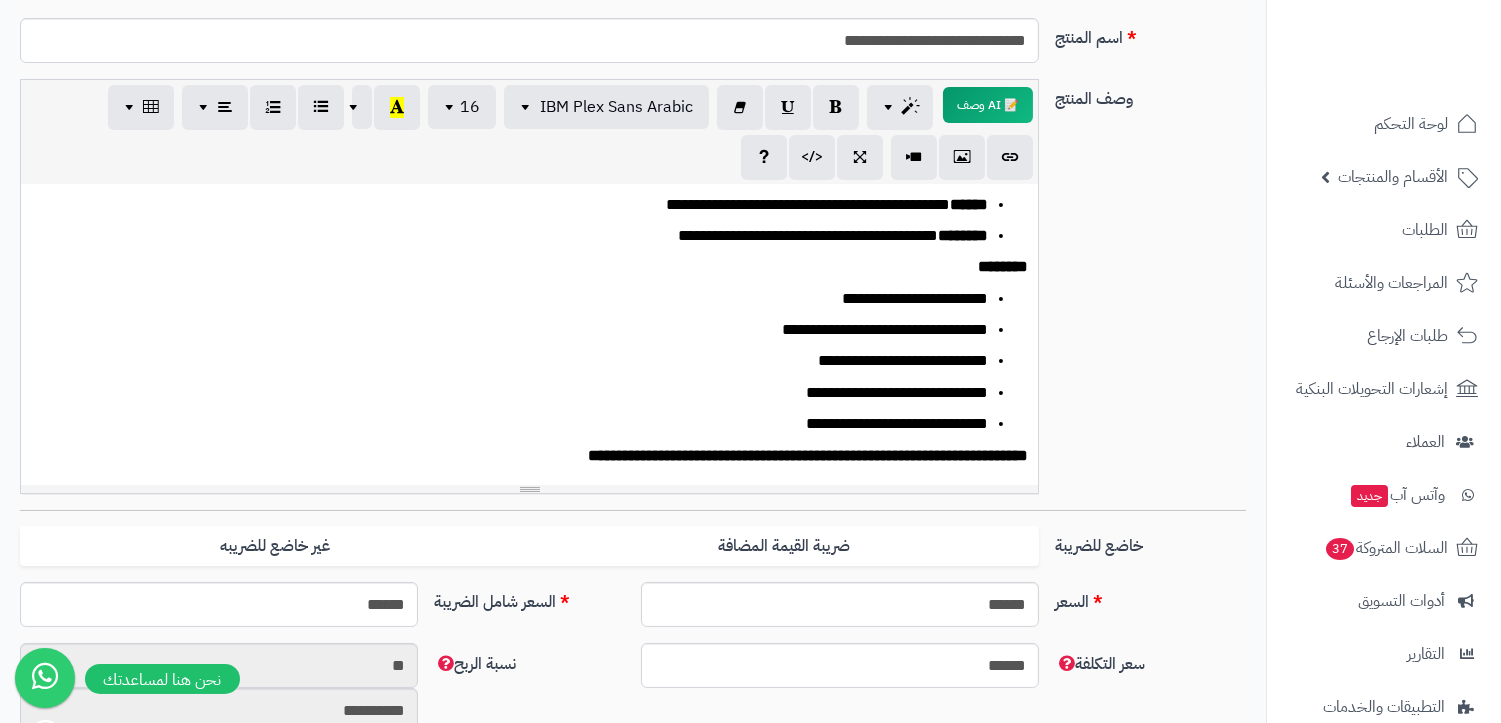 click on "**********" at bounding box center (529, 456) 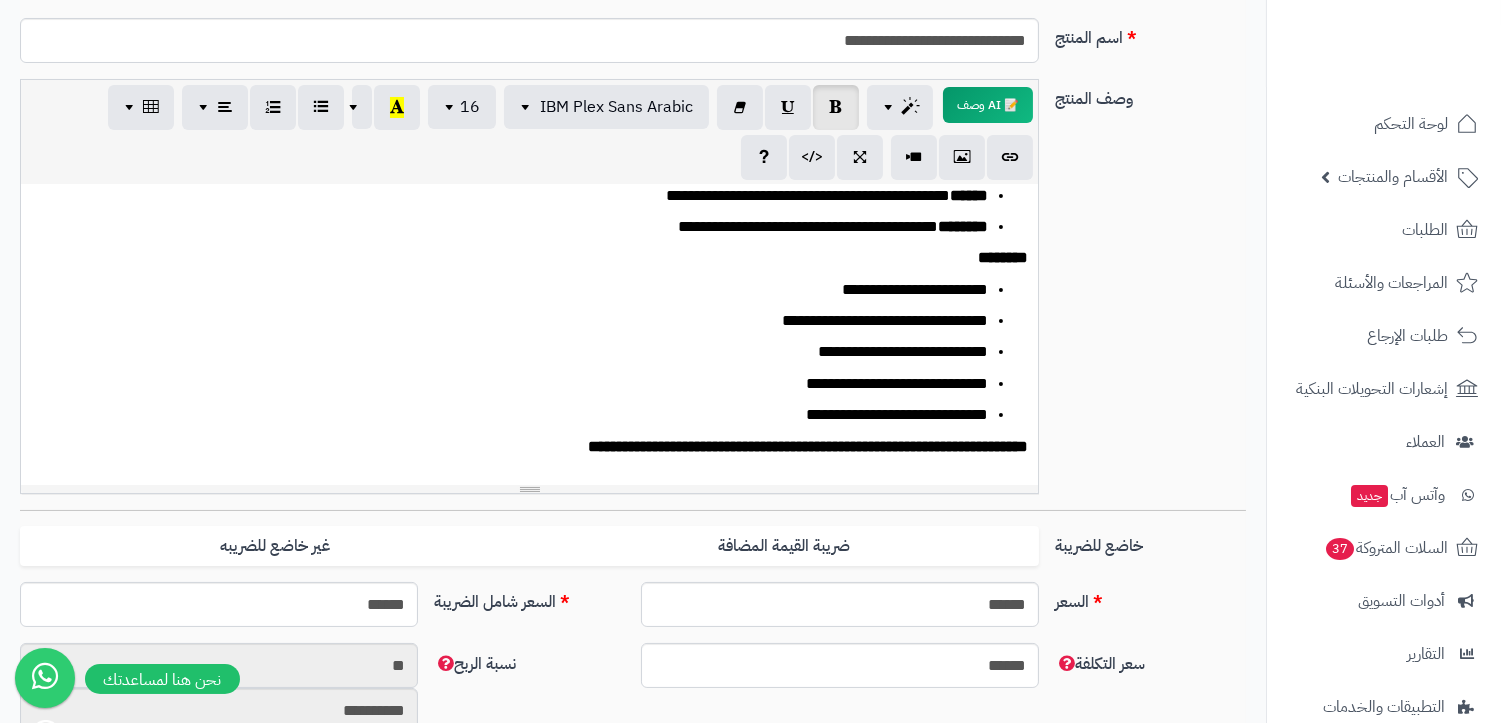 scroll, scrollTop: 250, scrollLeft: 0, axis: vertical 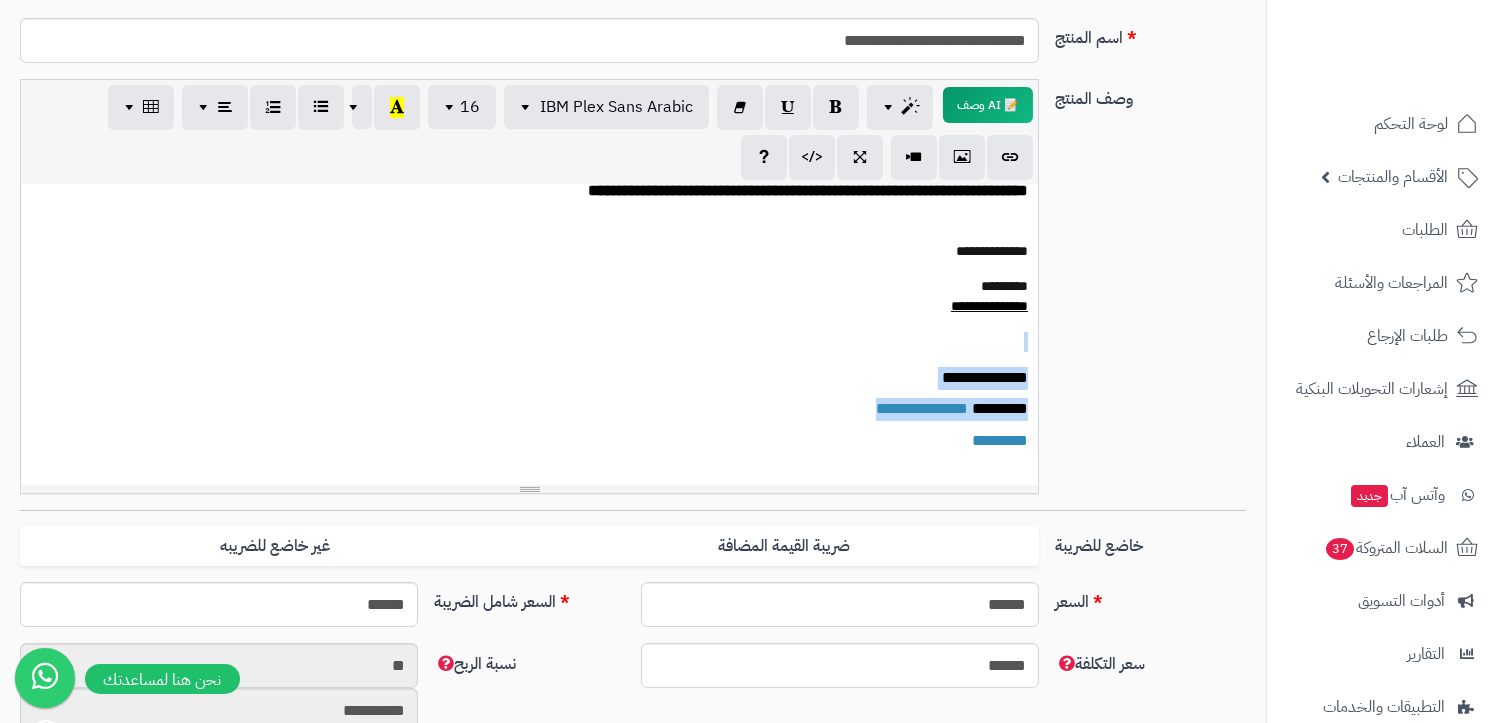 drag, startPoint x: 933, startPoint y: 393, endPoint x: 1051, endPoint y: 325, distance: 136.19104 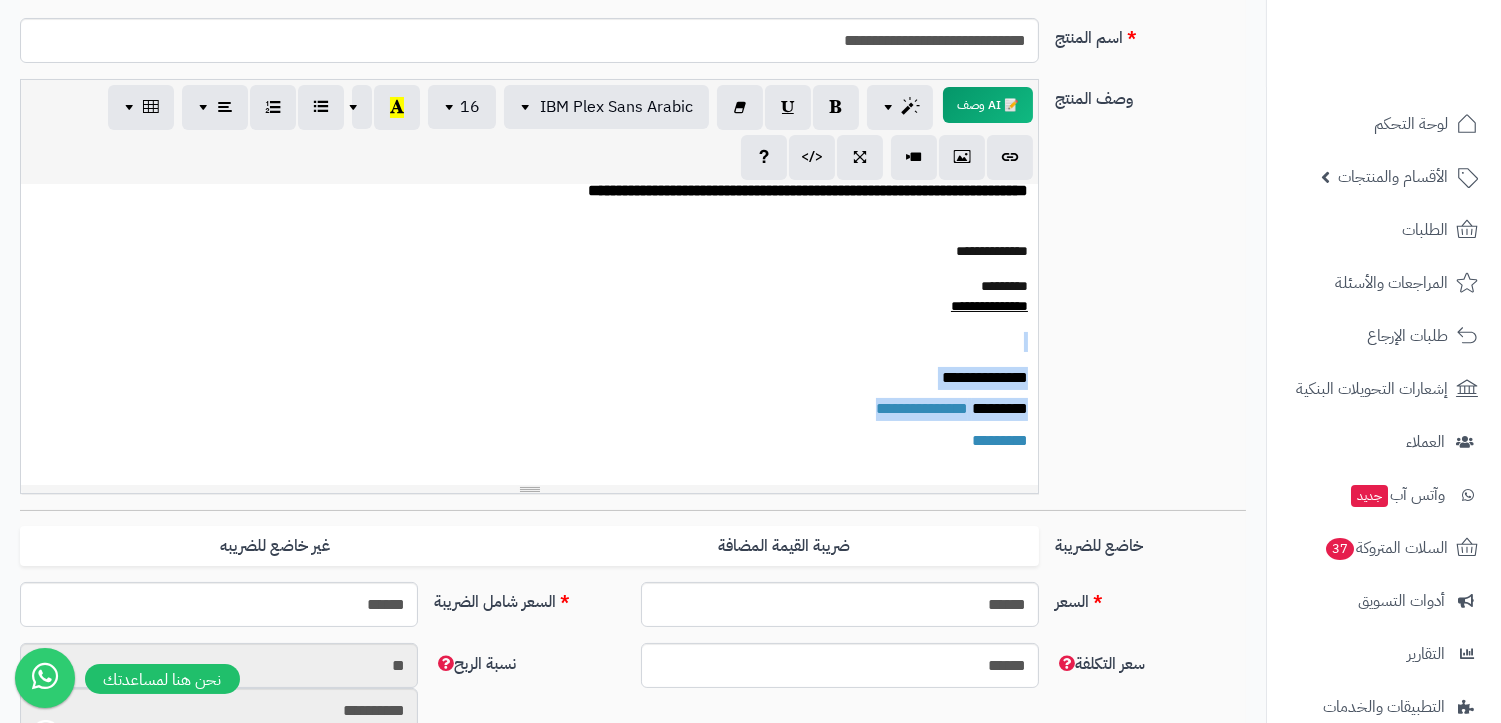 click on "**********" at bounding box center [633, 294] 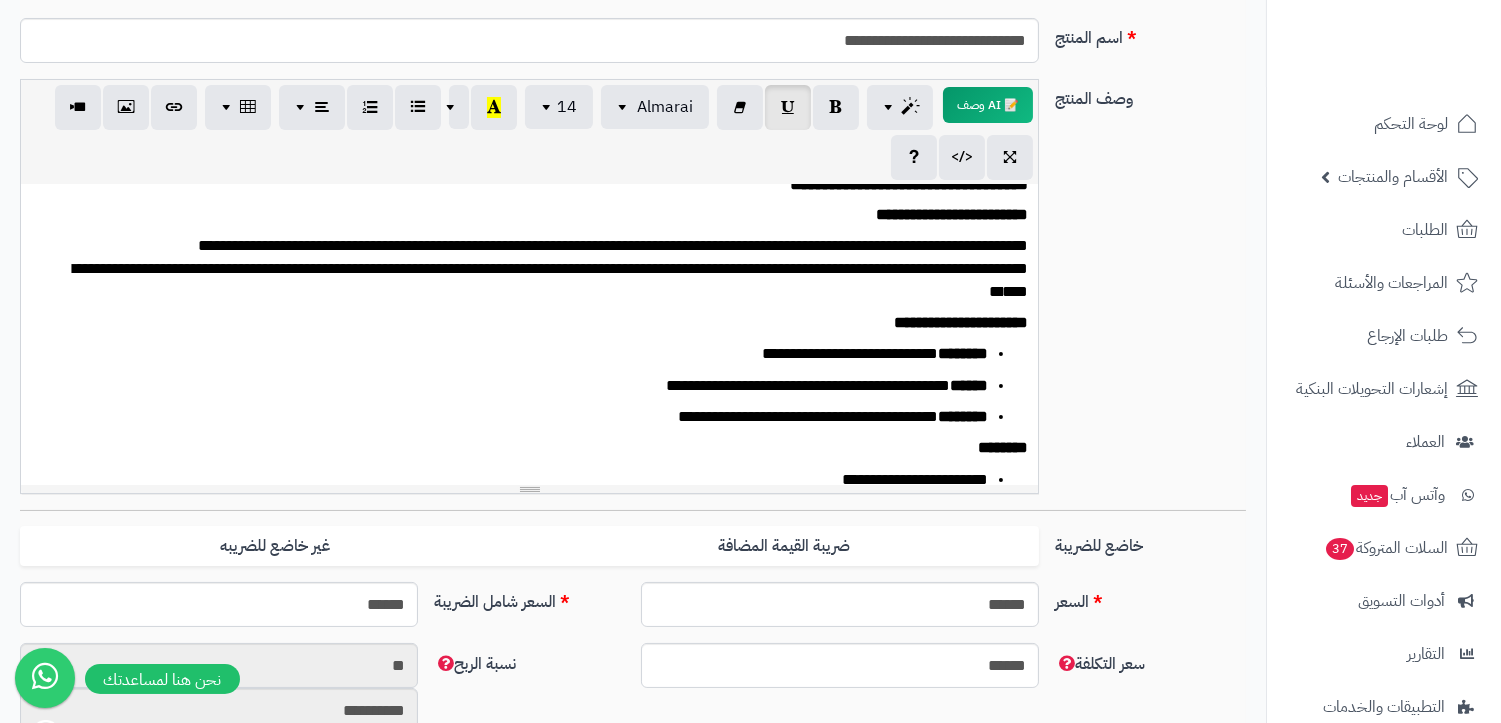 scroll, scrollTop: 0, scrollLeft: 0, axis: both 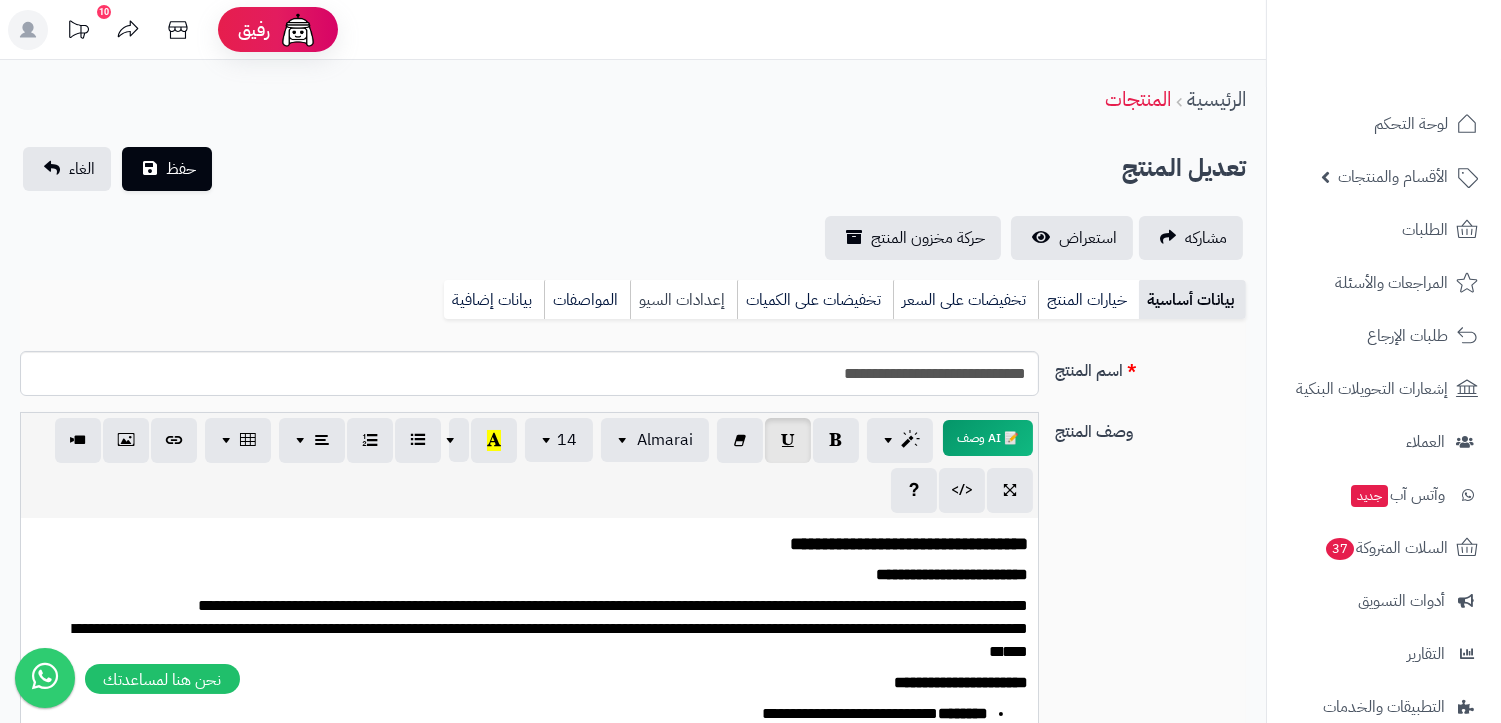click on "إعدادات السيو" at bounding box center (683, 300) 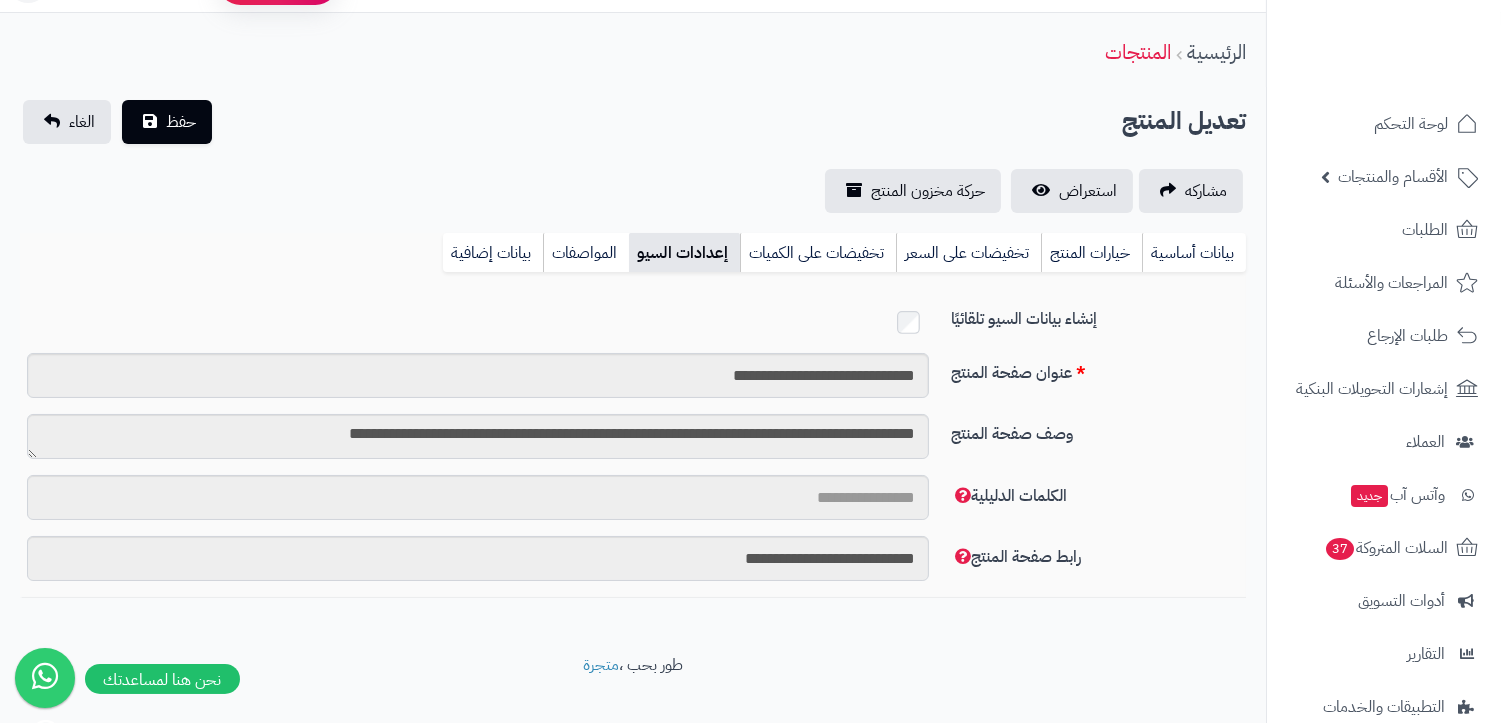 scroll, scrollTop: 74, scrollLeft: 0, axis: vertical 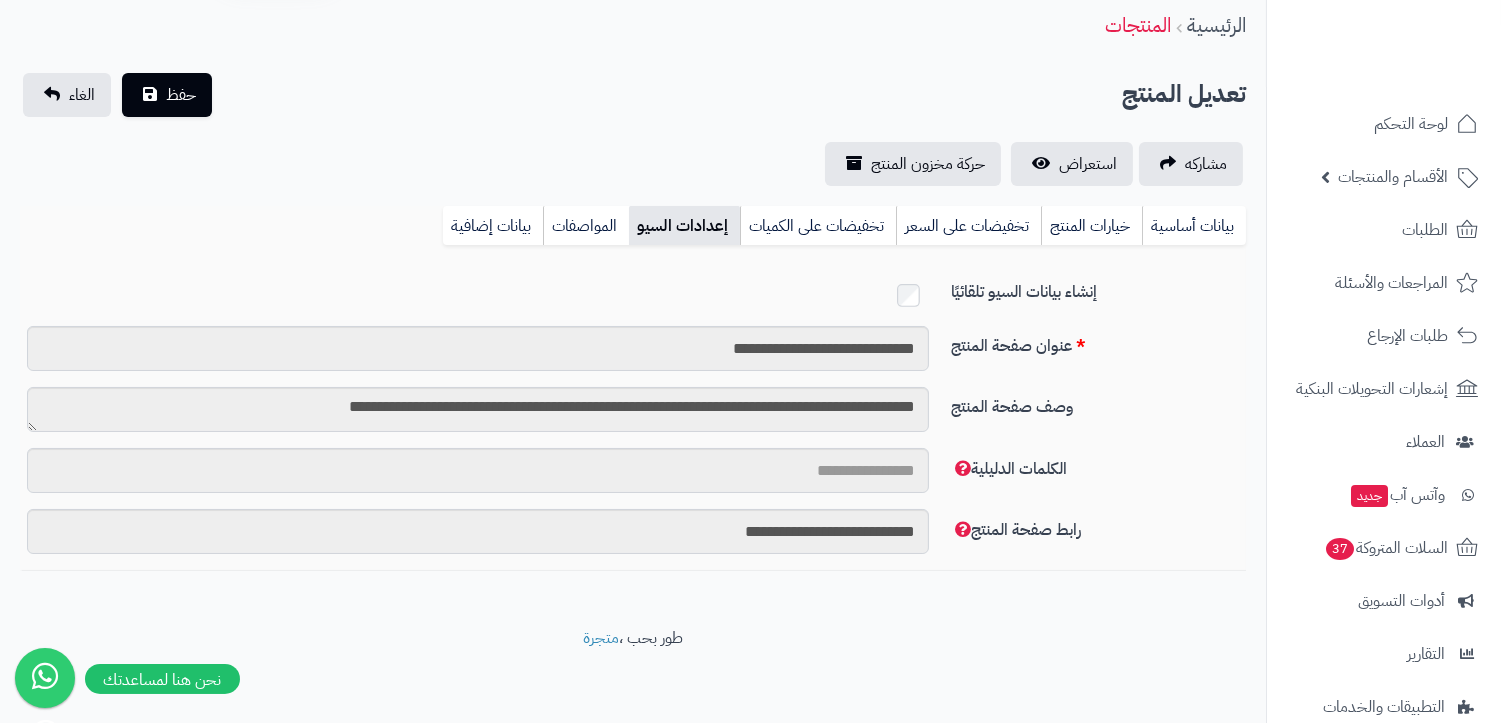 click at bounding box center [478, 295] 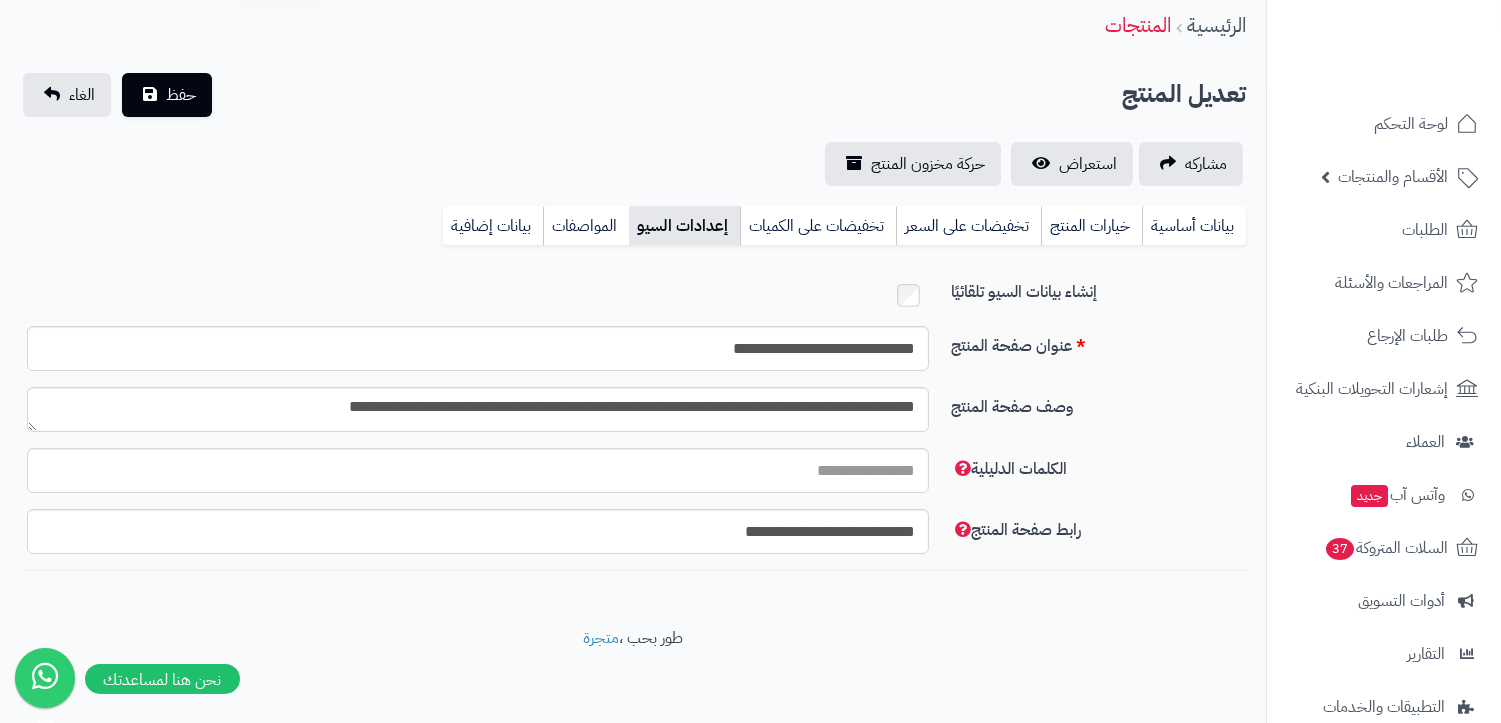 click on "**********" at bounding box center (633, 417) 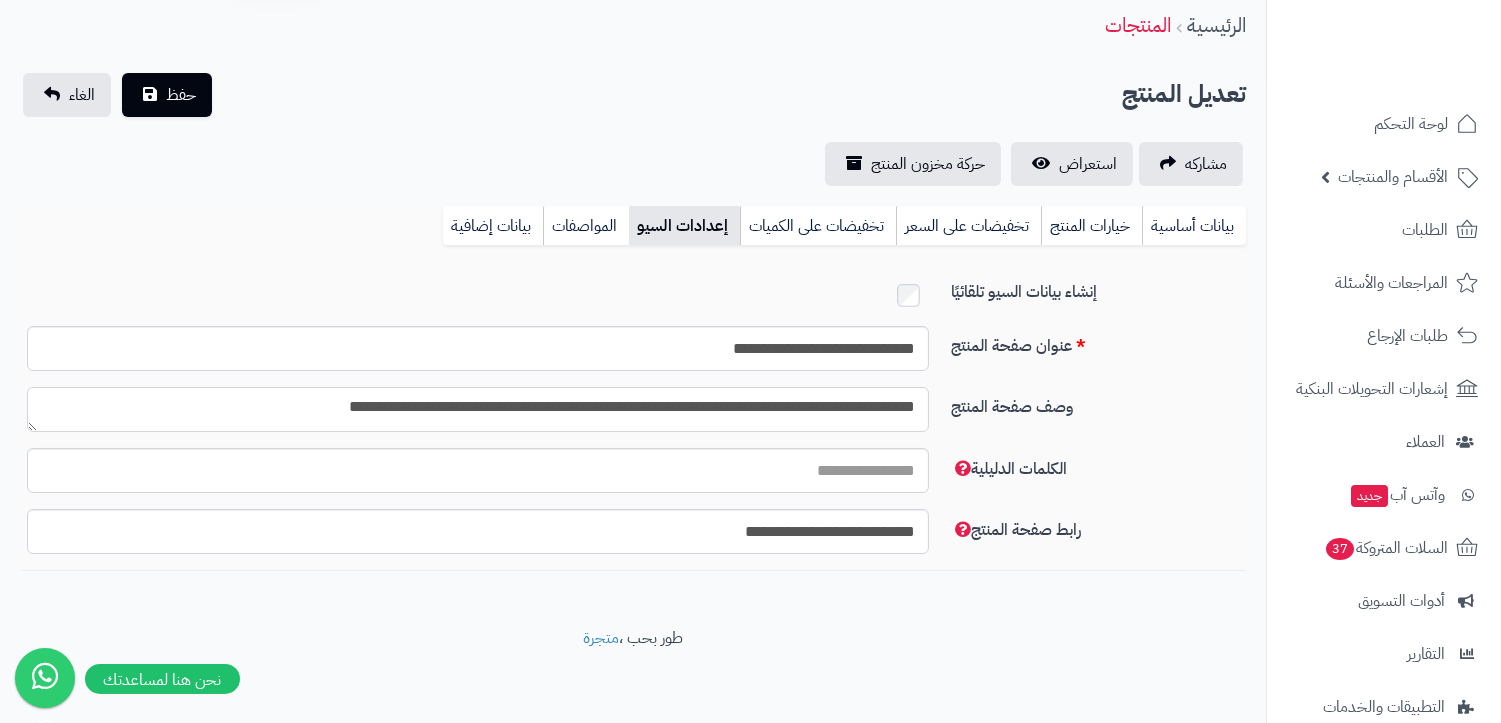 click on "**********" at bounding box center (478, 409) 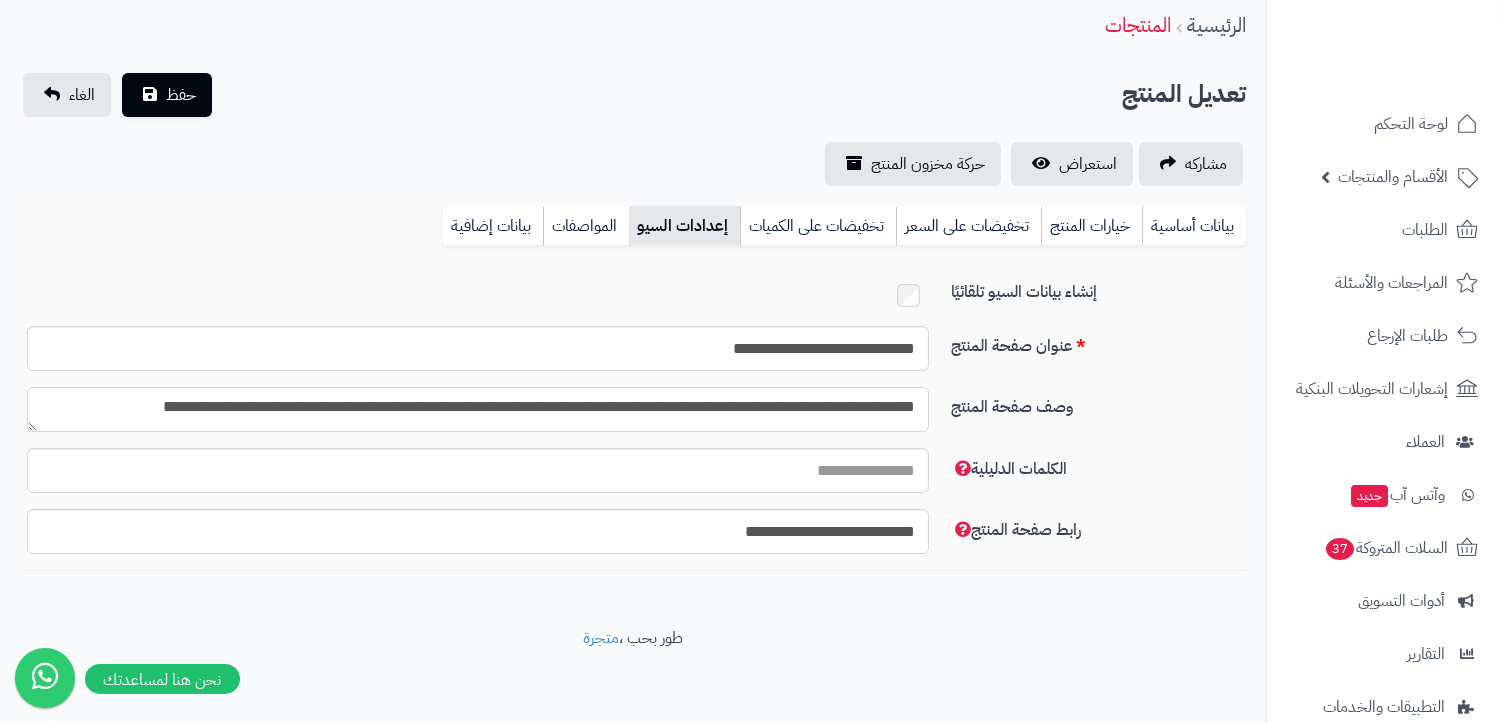 scroll, scrollTop: 5, scrollLeft: 0, axis: vertical 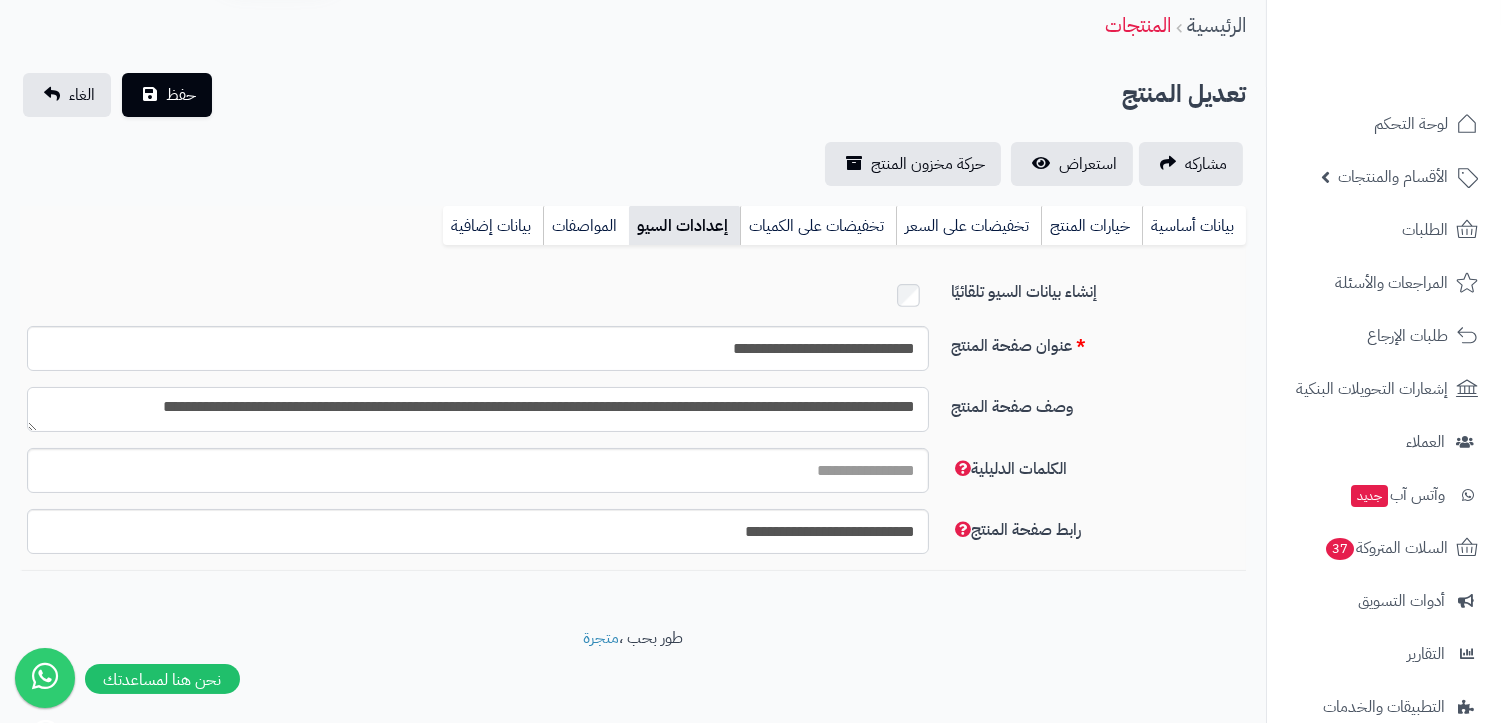 type on "**********" 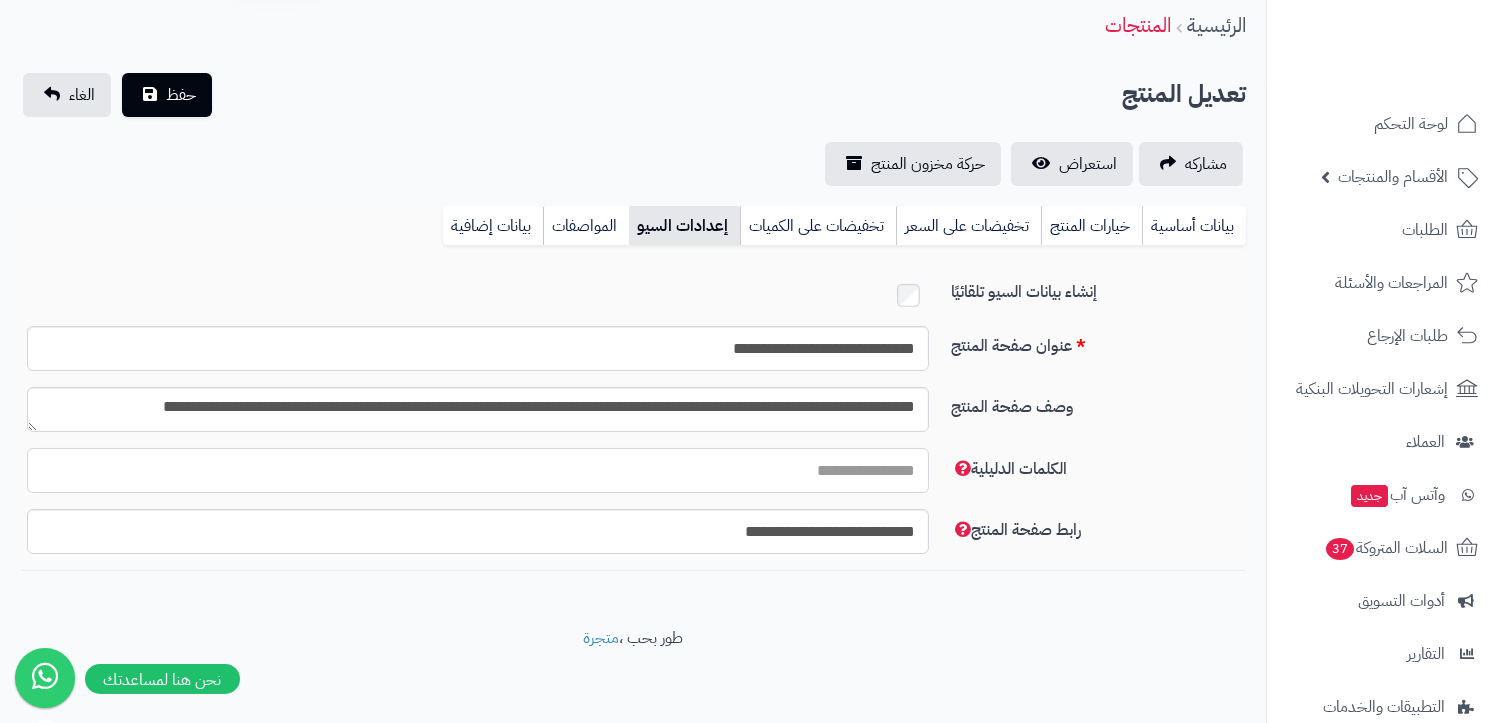 click on "الكلمات الدليلية" at bounding box center [478, 470] 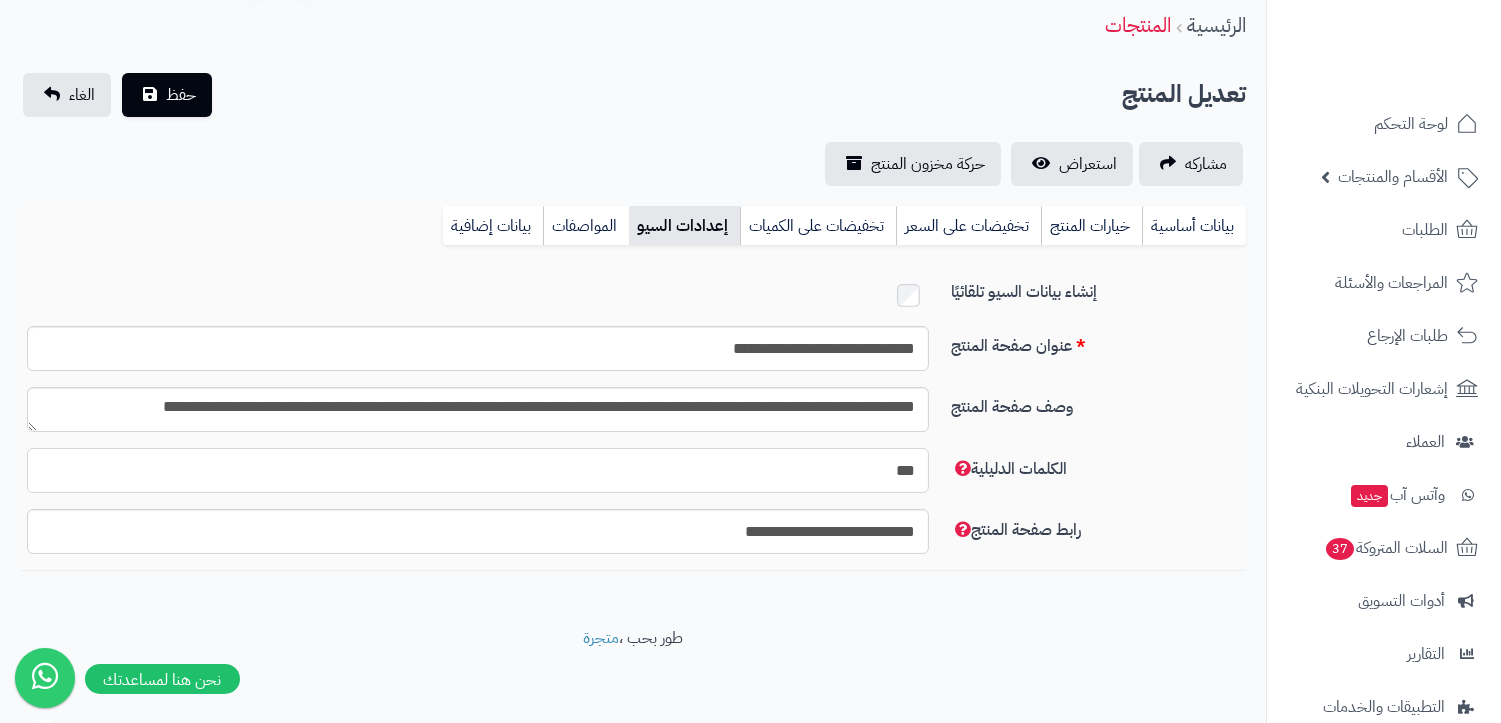 type on "*********" 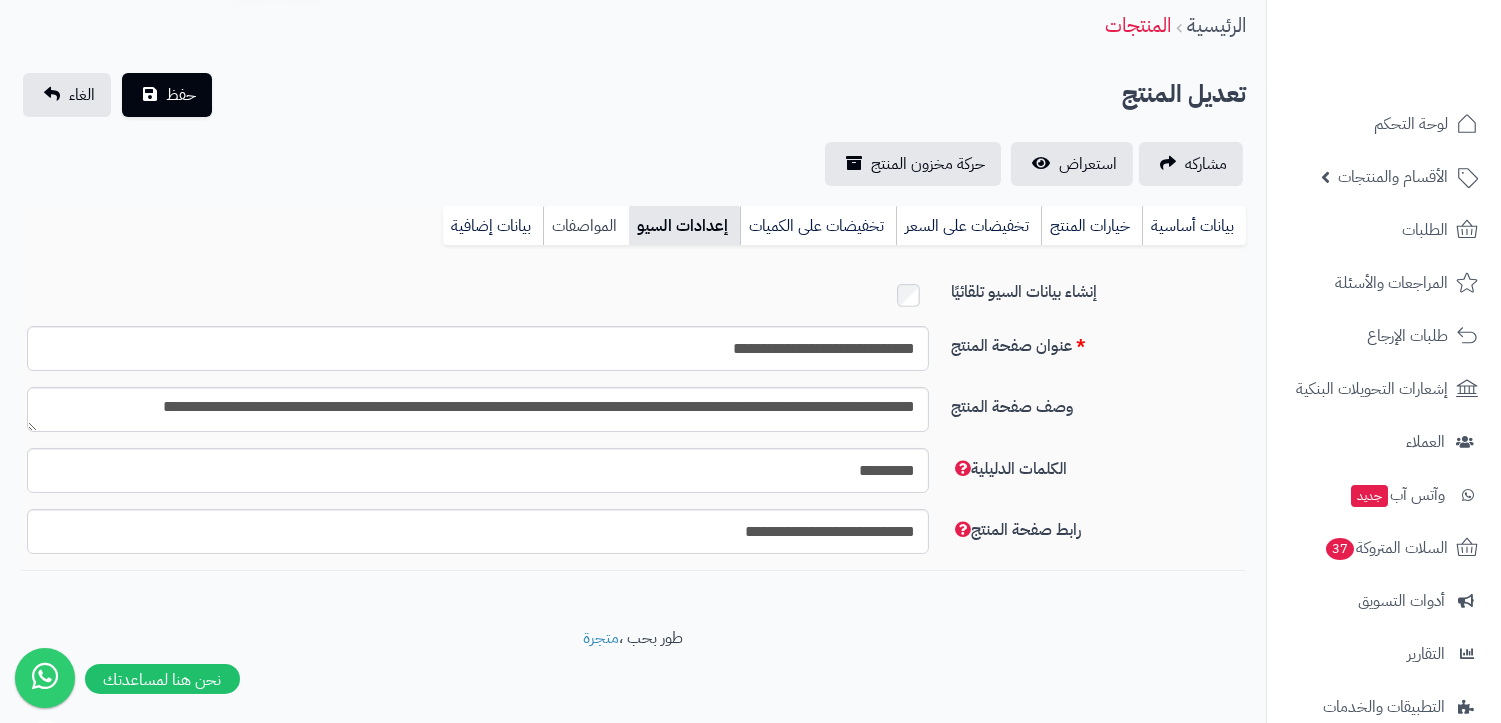 click on "المواصفات" at bounding box center [586, 226] 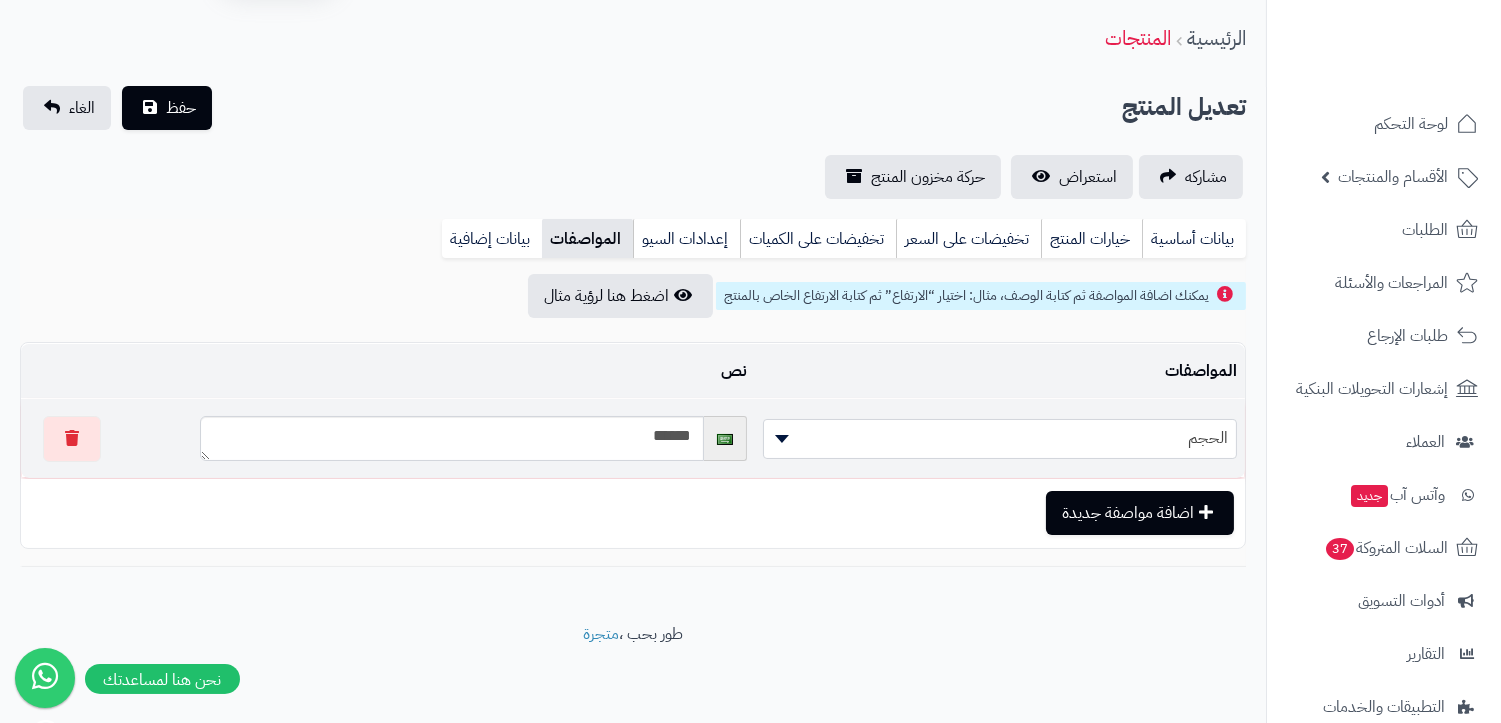 click on "*****
الحجم" at bounding box center (1000, 438) 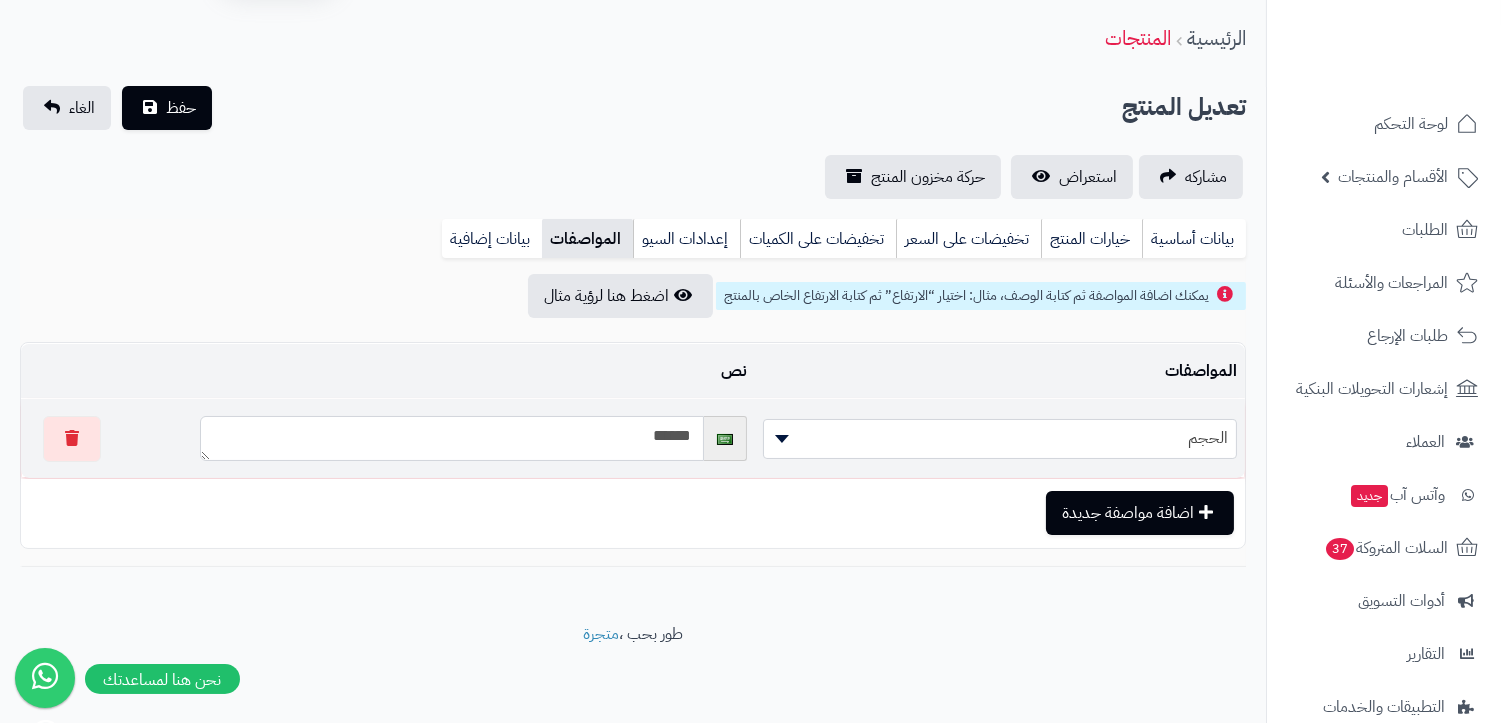 click on "******" at bounding box center (452, 438) 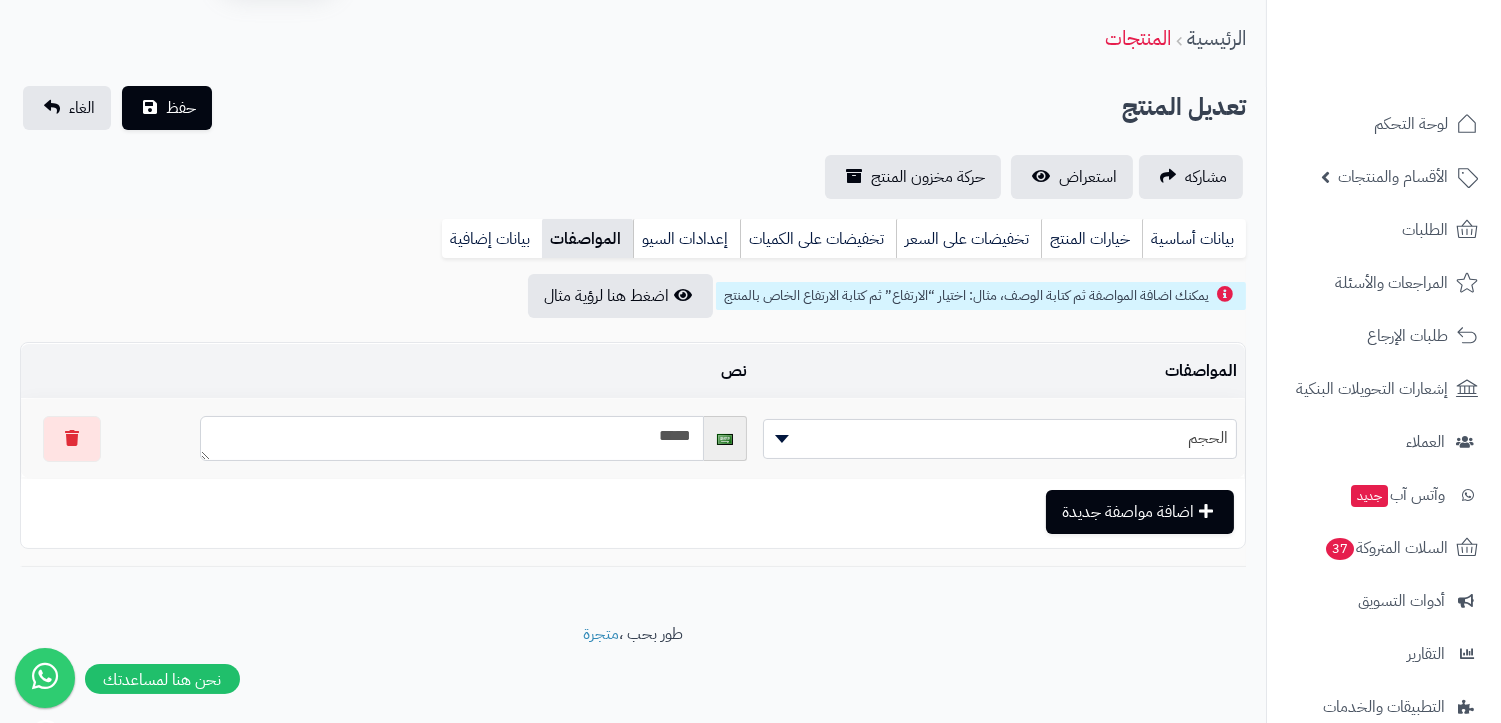 type on "*****" 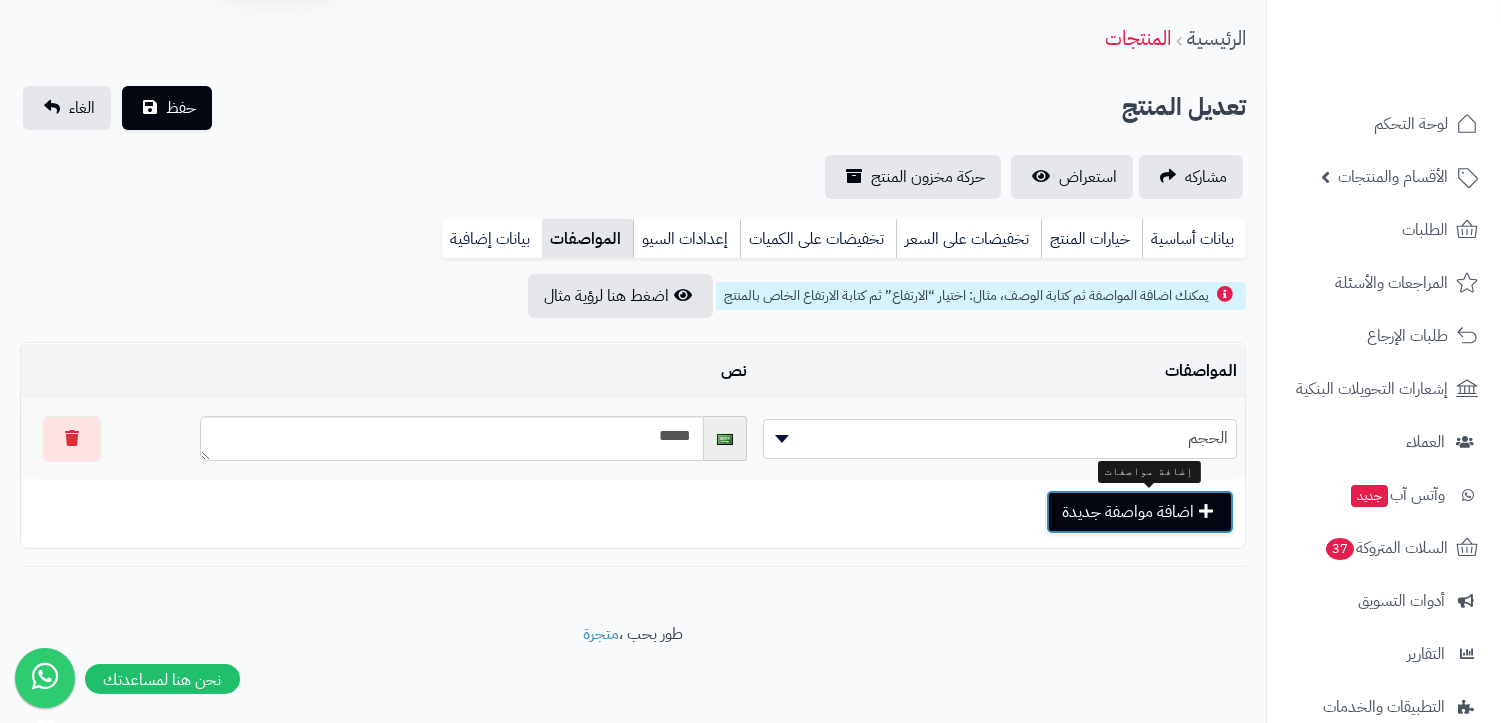 click on "اضافة مواصفة جديدة" at bounding box center [1140, 512] 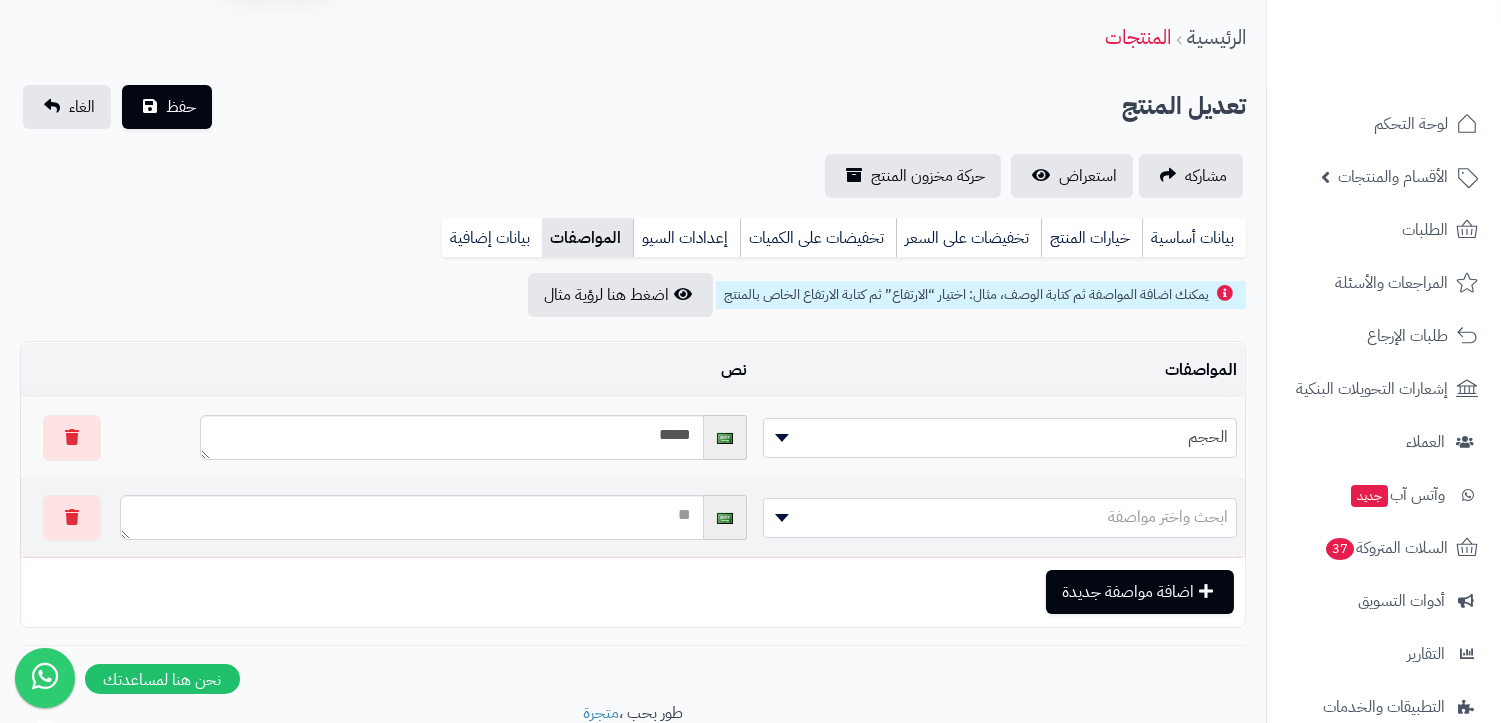click on "ابحث واختر مواصفة" at bounding box center [1168, 517] 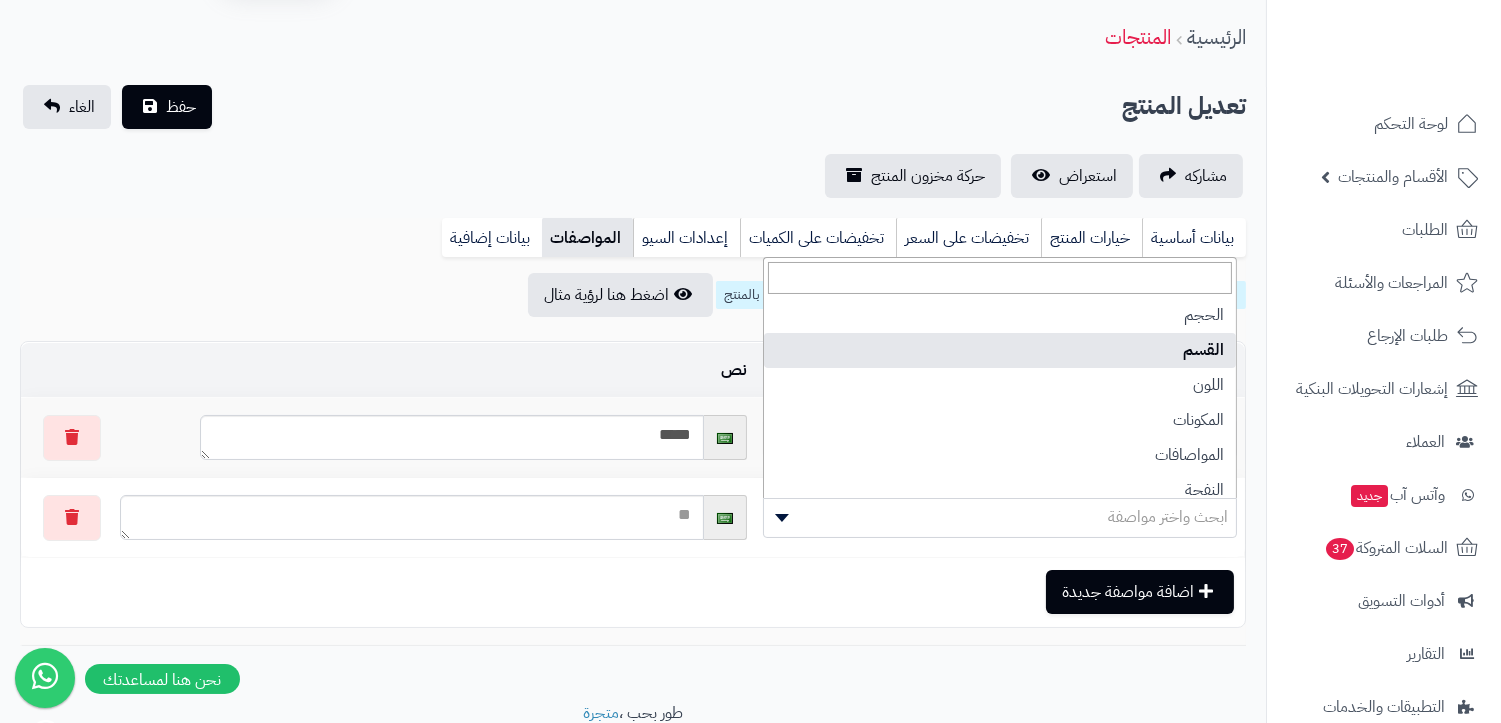 select on "**" 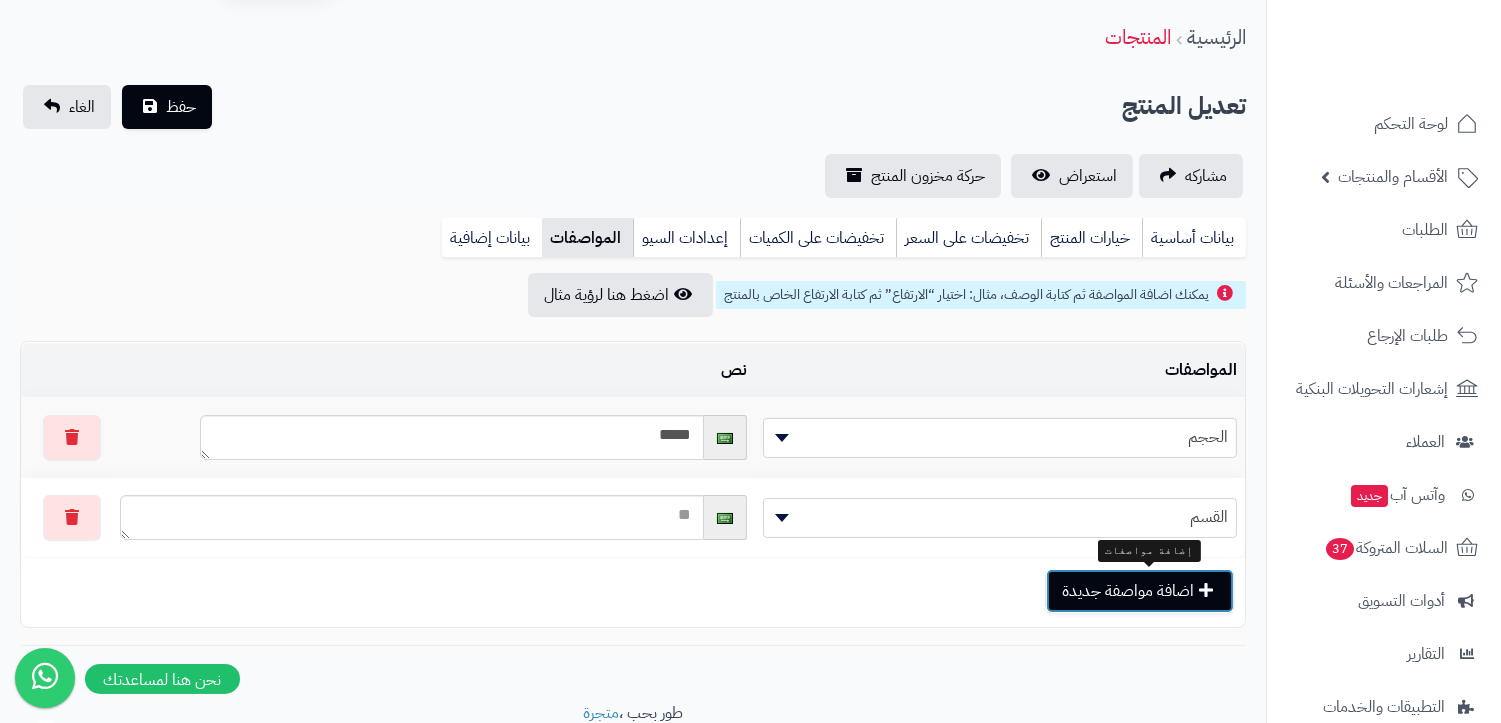 click on "اضافة مواصفة جديدة" at bounding box center [1140, 591] 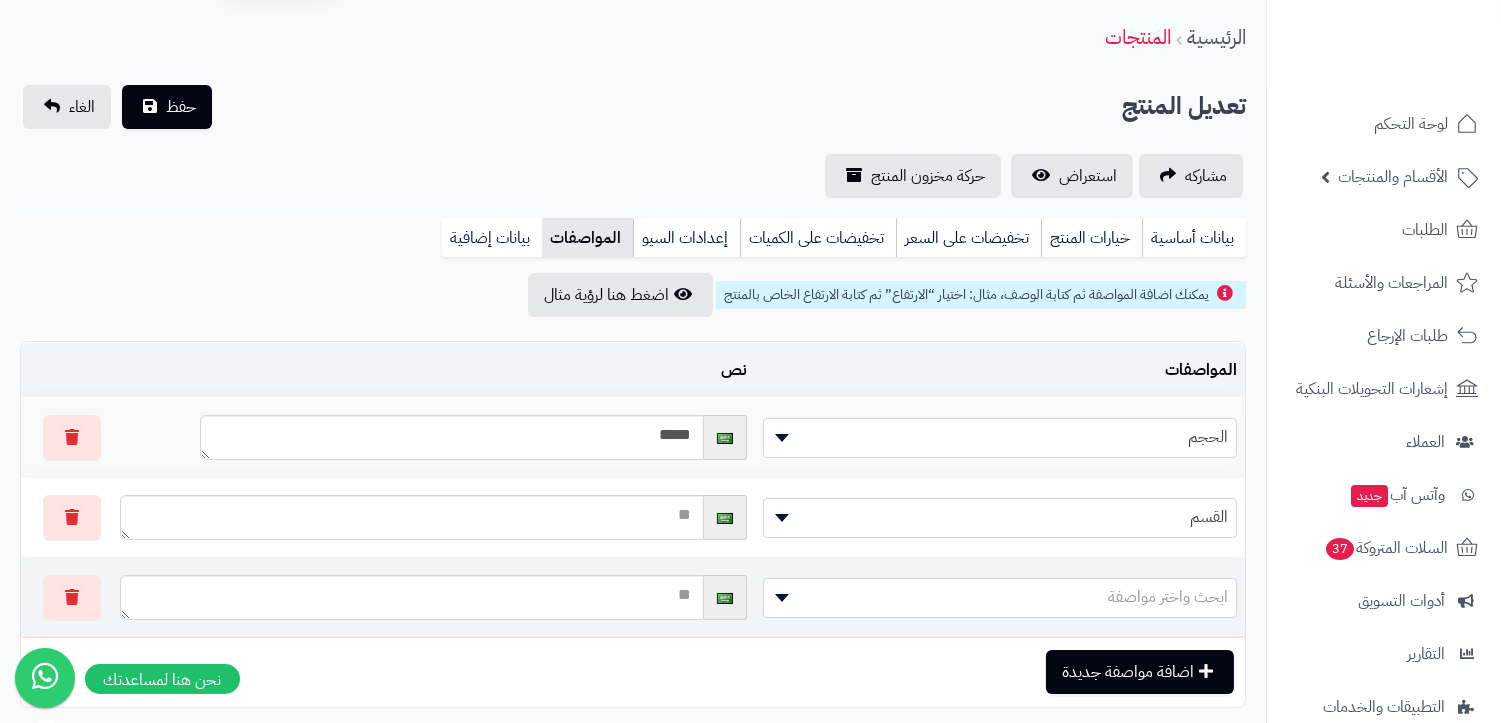 click on "ابحث واختر مواصفة" at bounding box center (1168, 597) 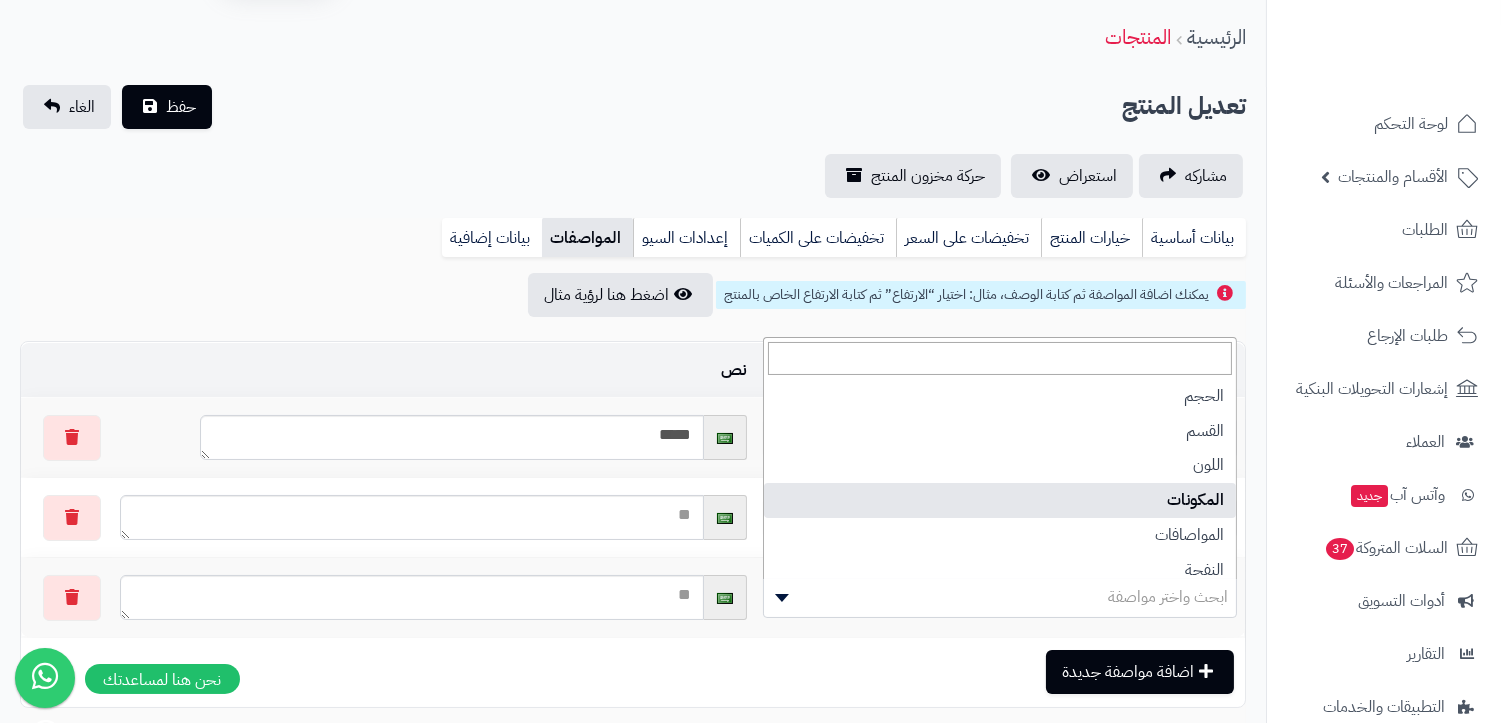 select on "**" 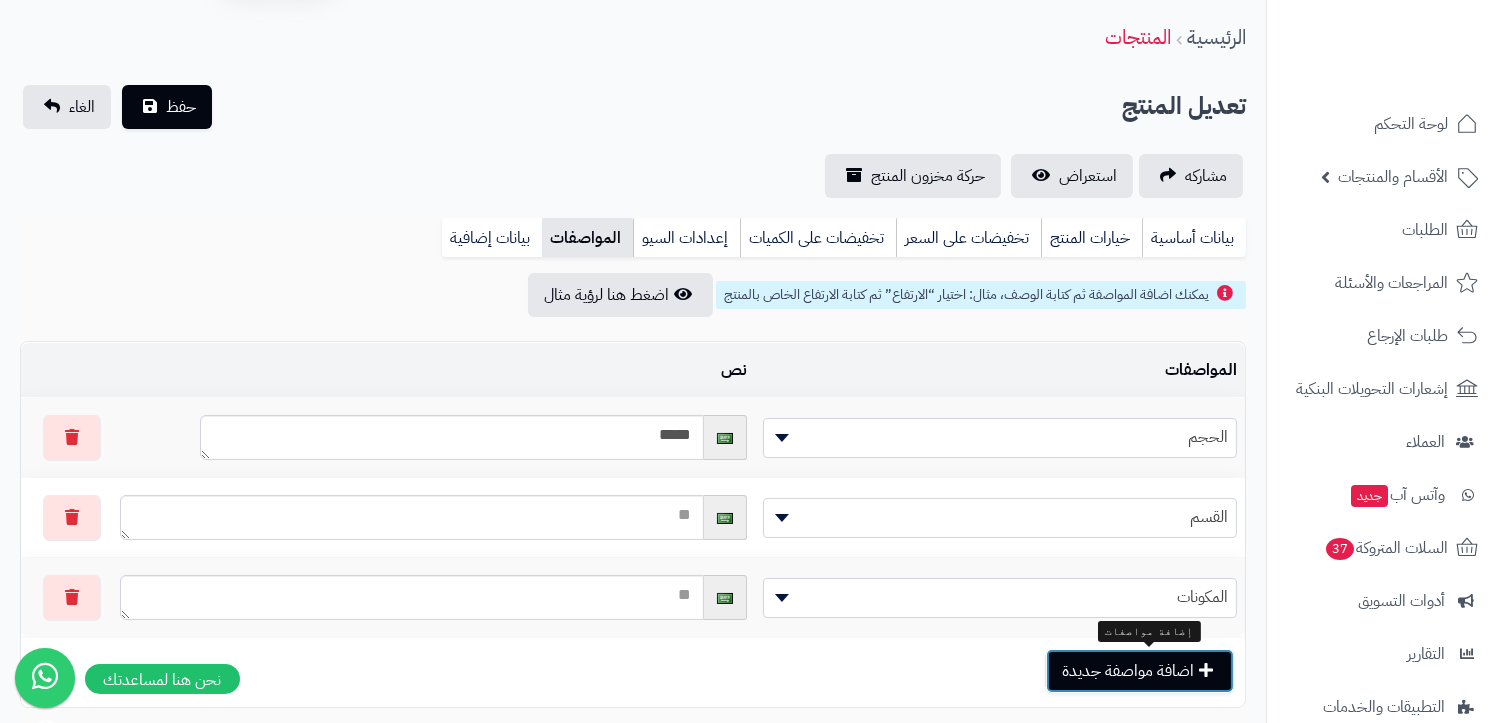 click on "اضافة مواصفة جديدة" at bounding box center [1140, 671] 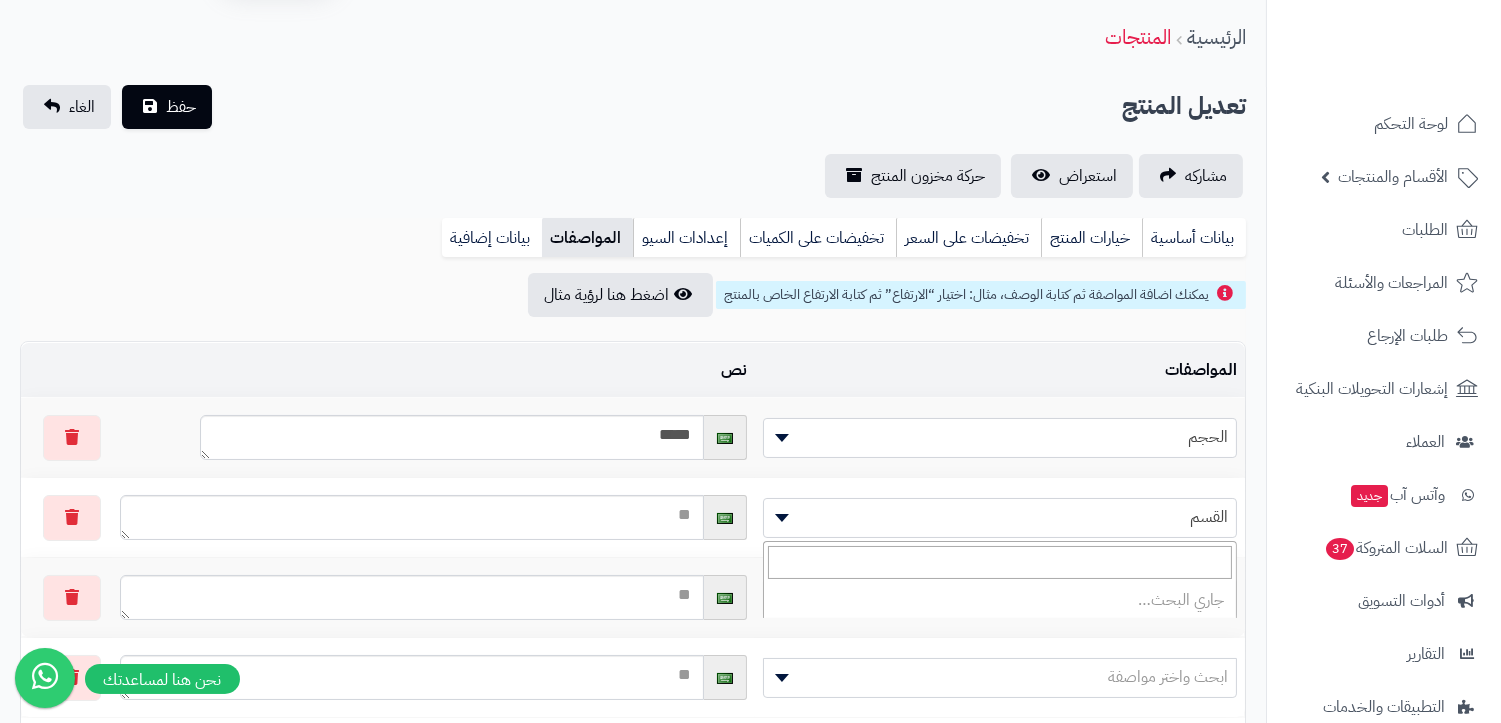 click on "ابحث واختر مواصفة" at bounding box center [1168, 677] 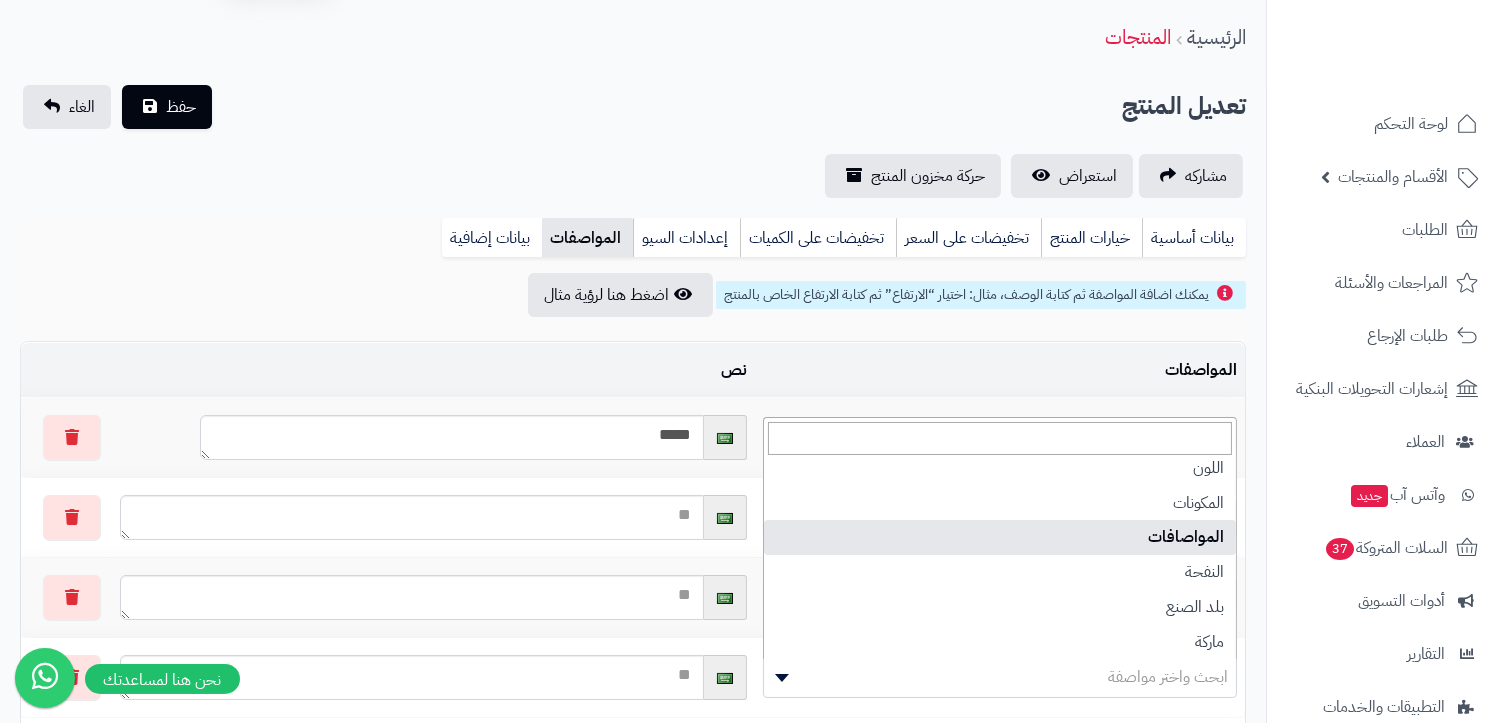 scroll, scrollTop: 111, scrollLeft: 0, axis: vertical 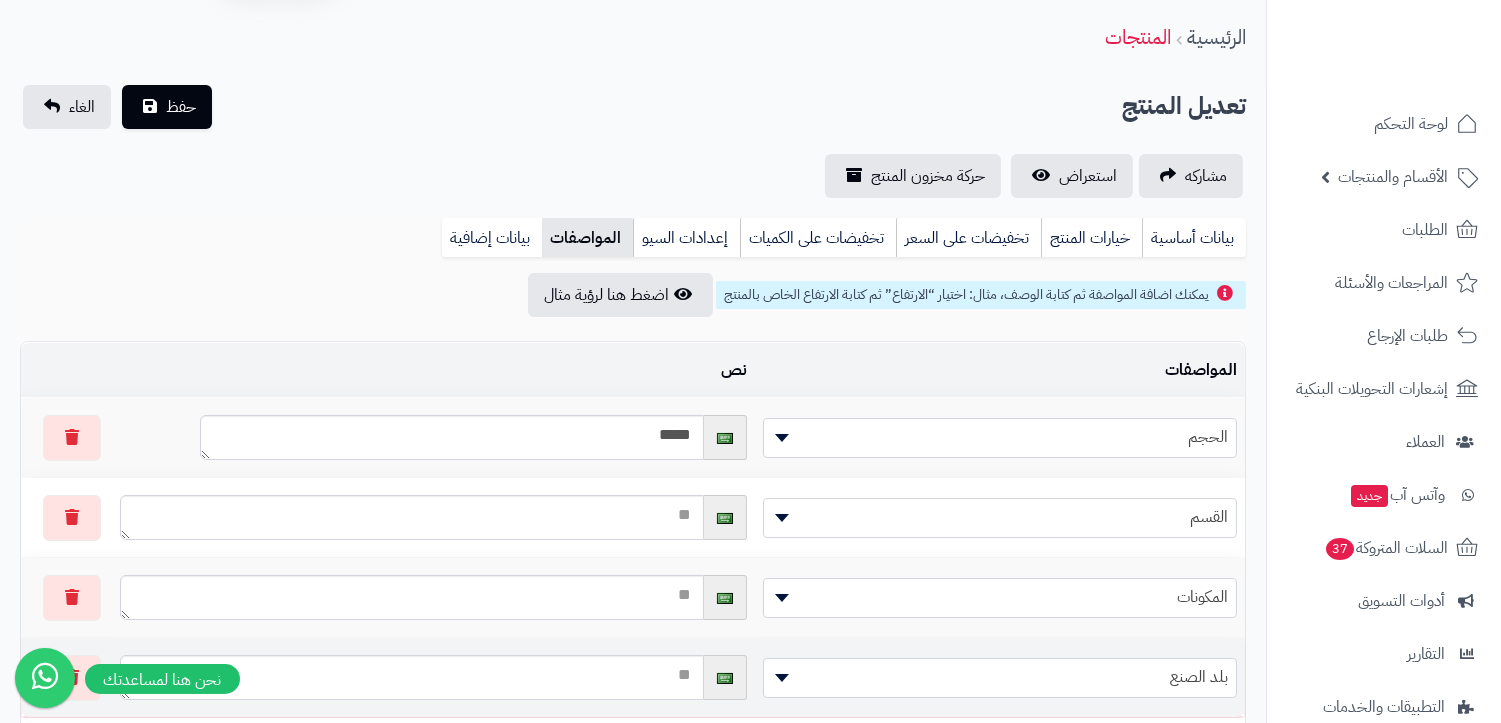 click on "بلد الصنع" at bounding box center [1000, 677] 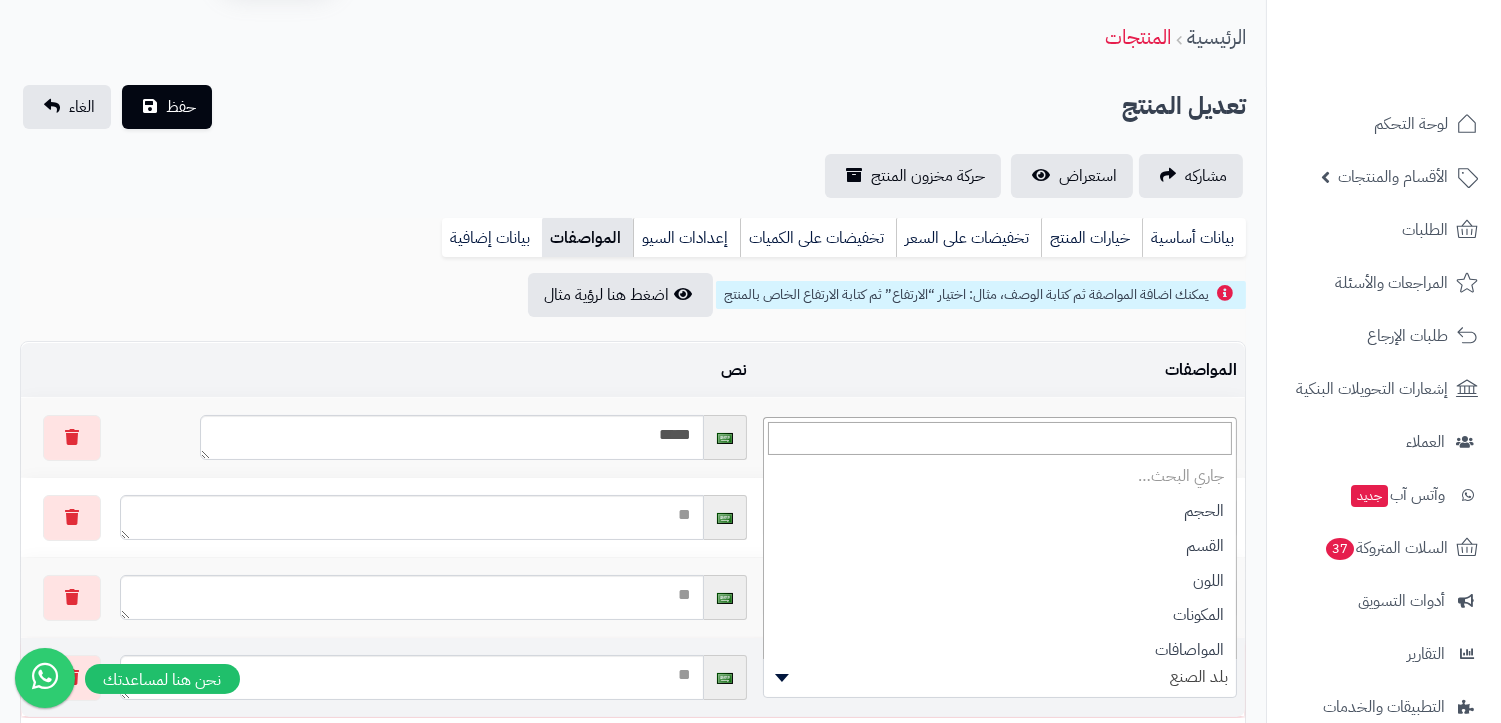 scroll, scrollTop: 113, scrollLeft: 0, axis: vertical 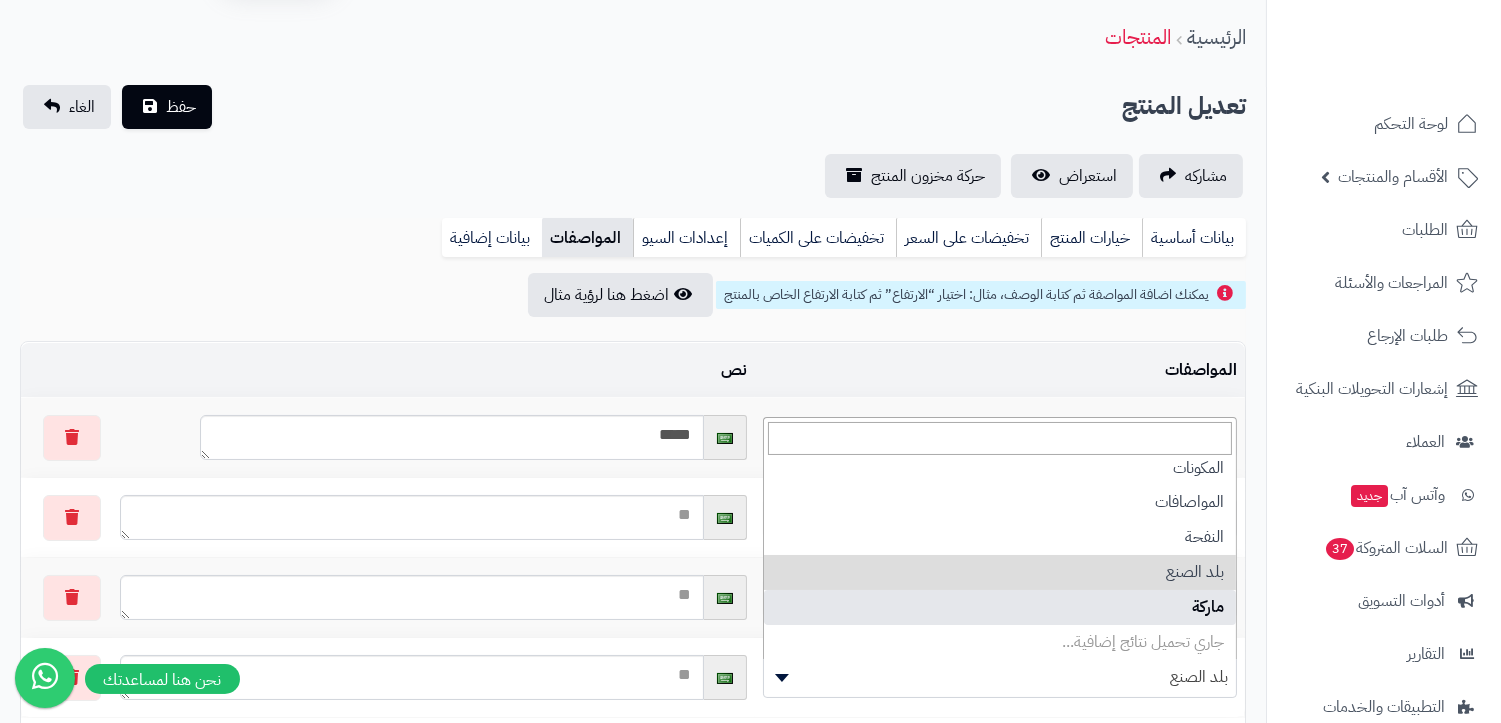 select on "**" 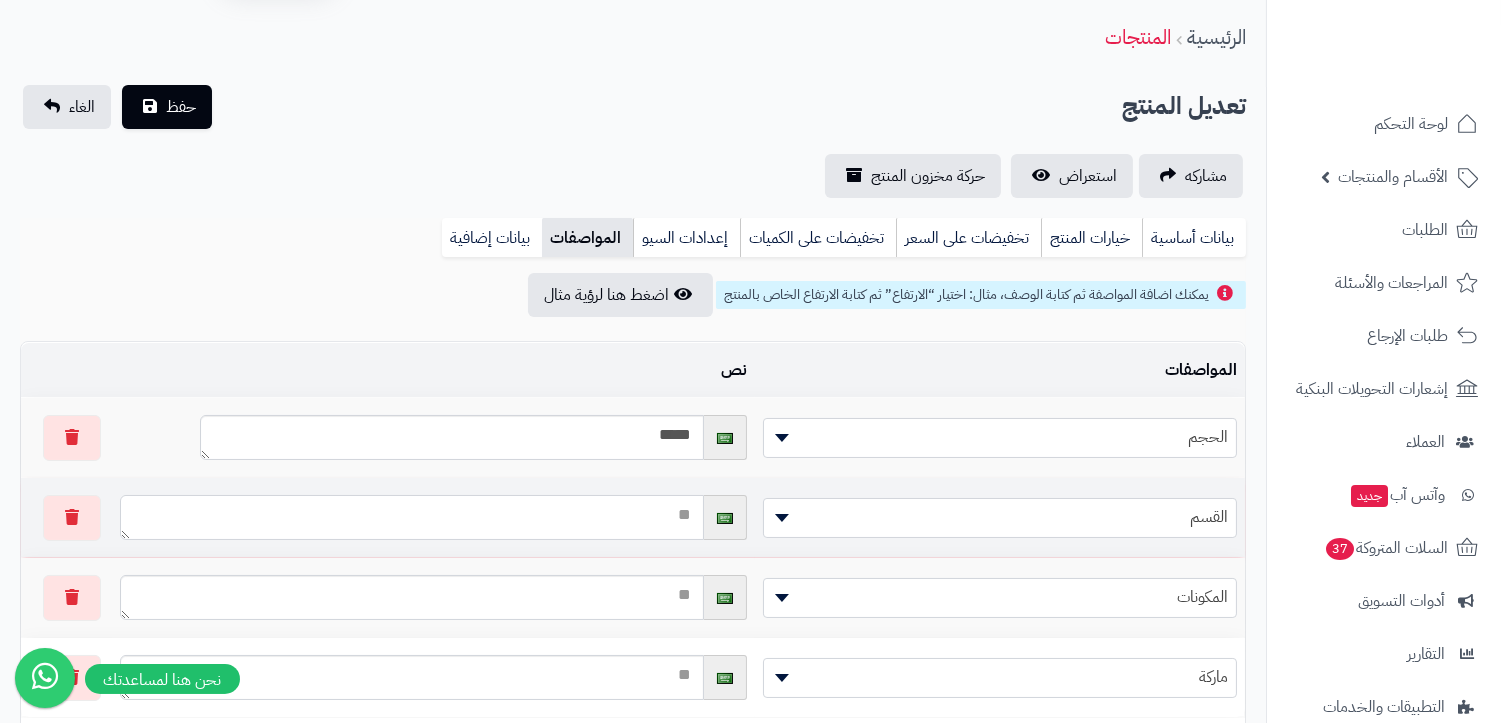 click at bounding box center (412, 517) 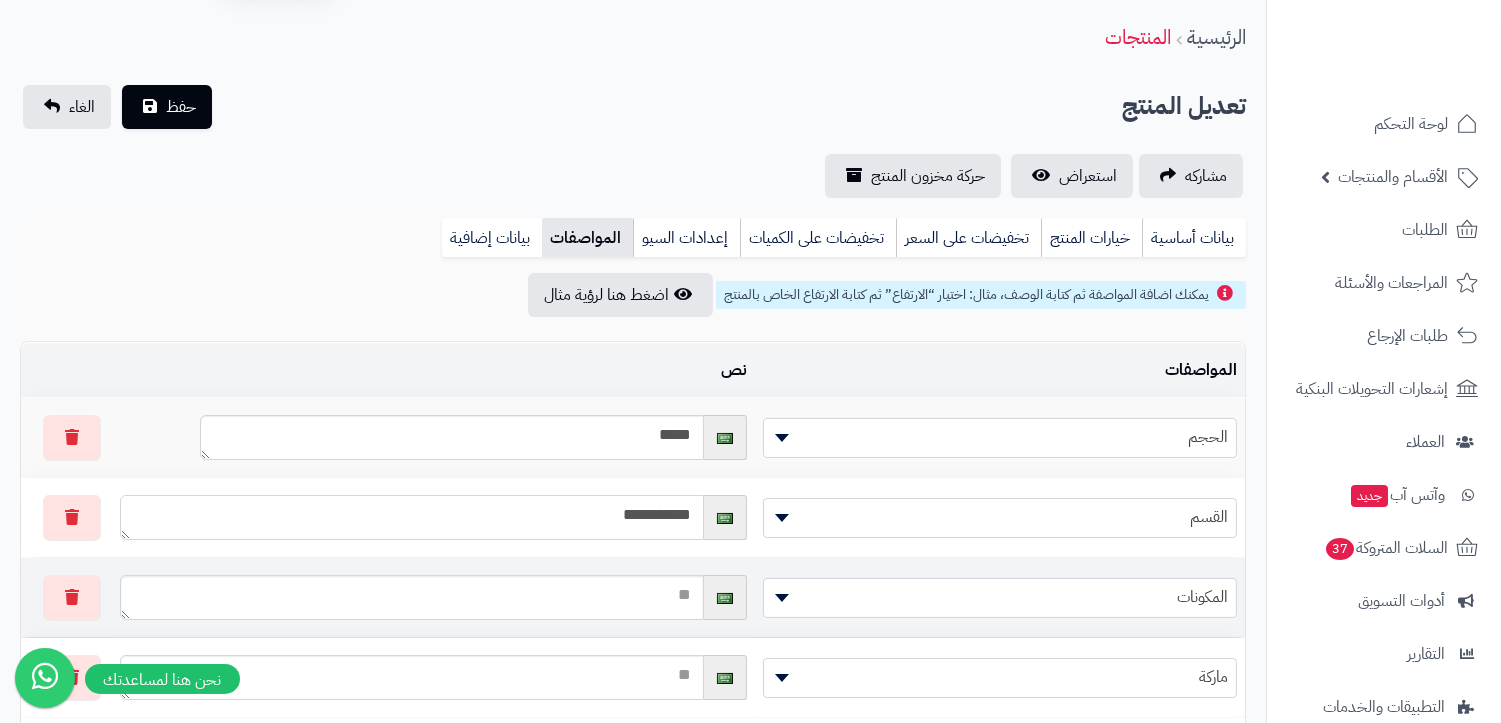 type on "**********" 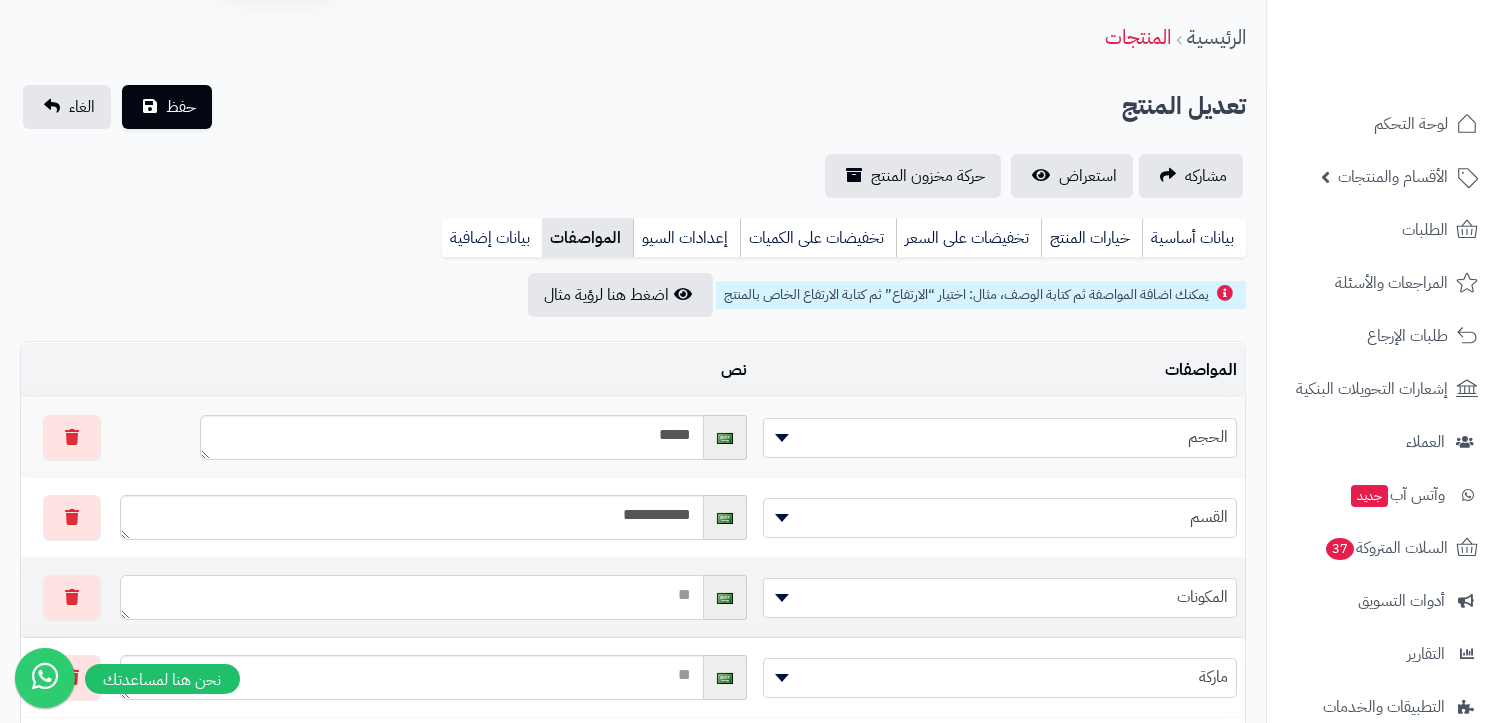 click at bounding box center (412, 597) 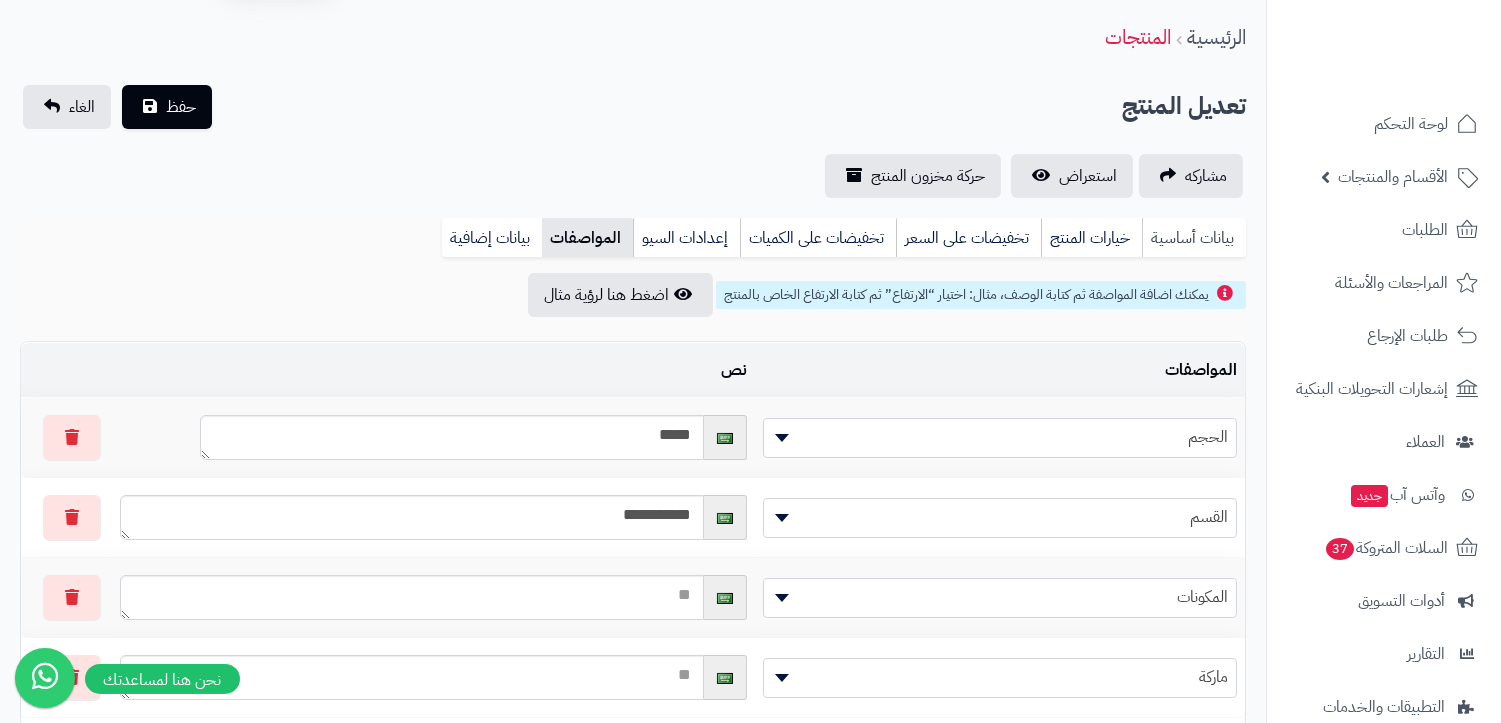 click on "بيانات أساسية" at bounding box center [1194, 238] 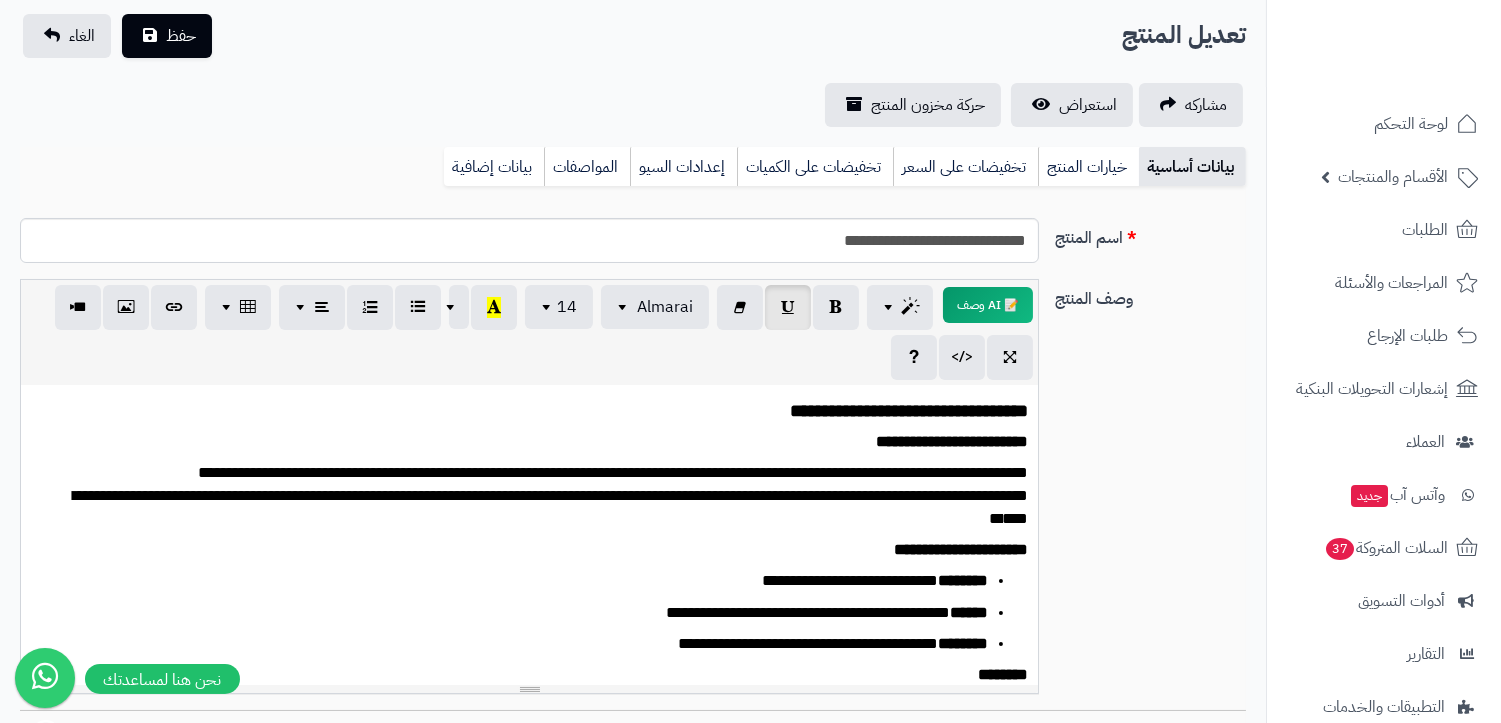 scroll, scrollTop: 173, scrollLeft: 0, axis: vertical 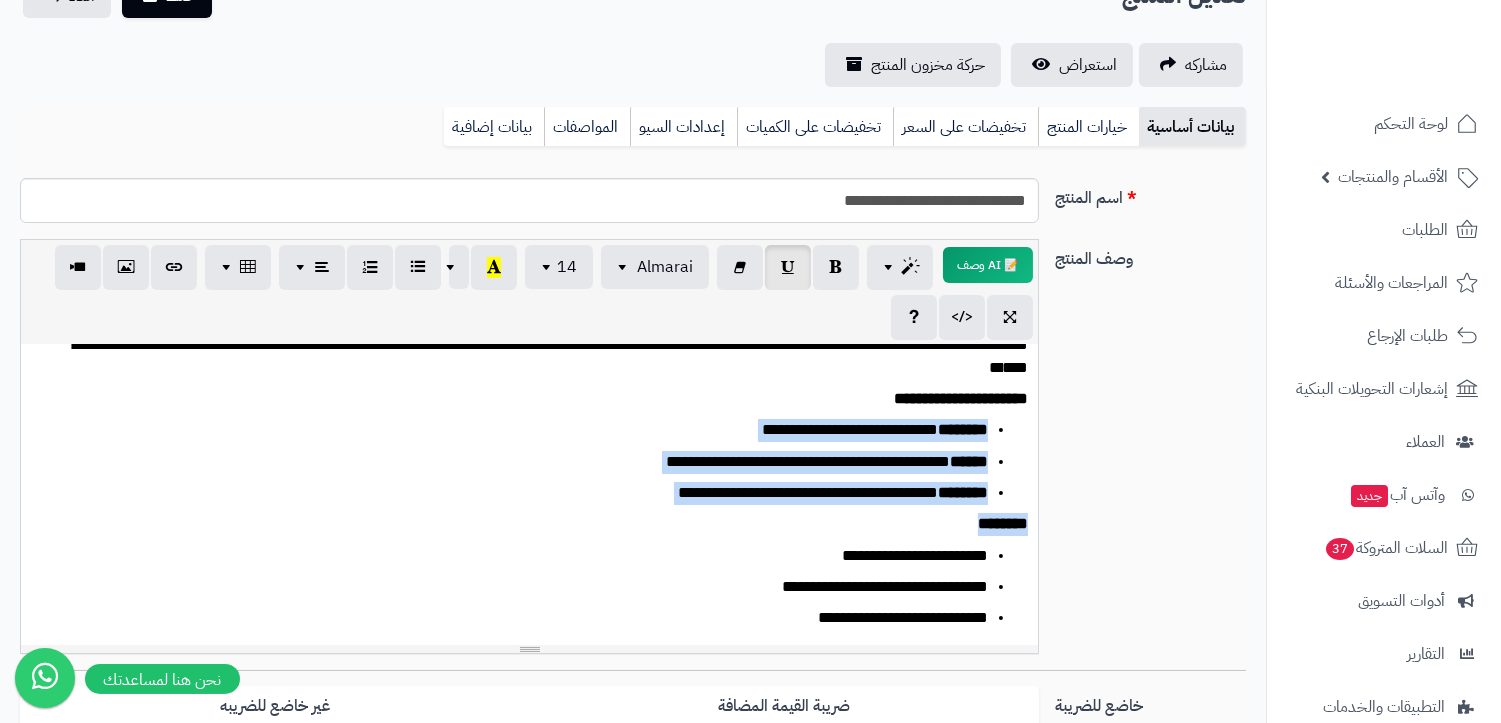 drag, startPoint x: 993, startPoint y: 426, endPoint x: 582, endPoint y: 508, distance: 419.10022 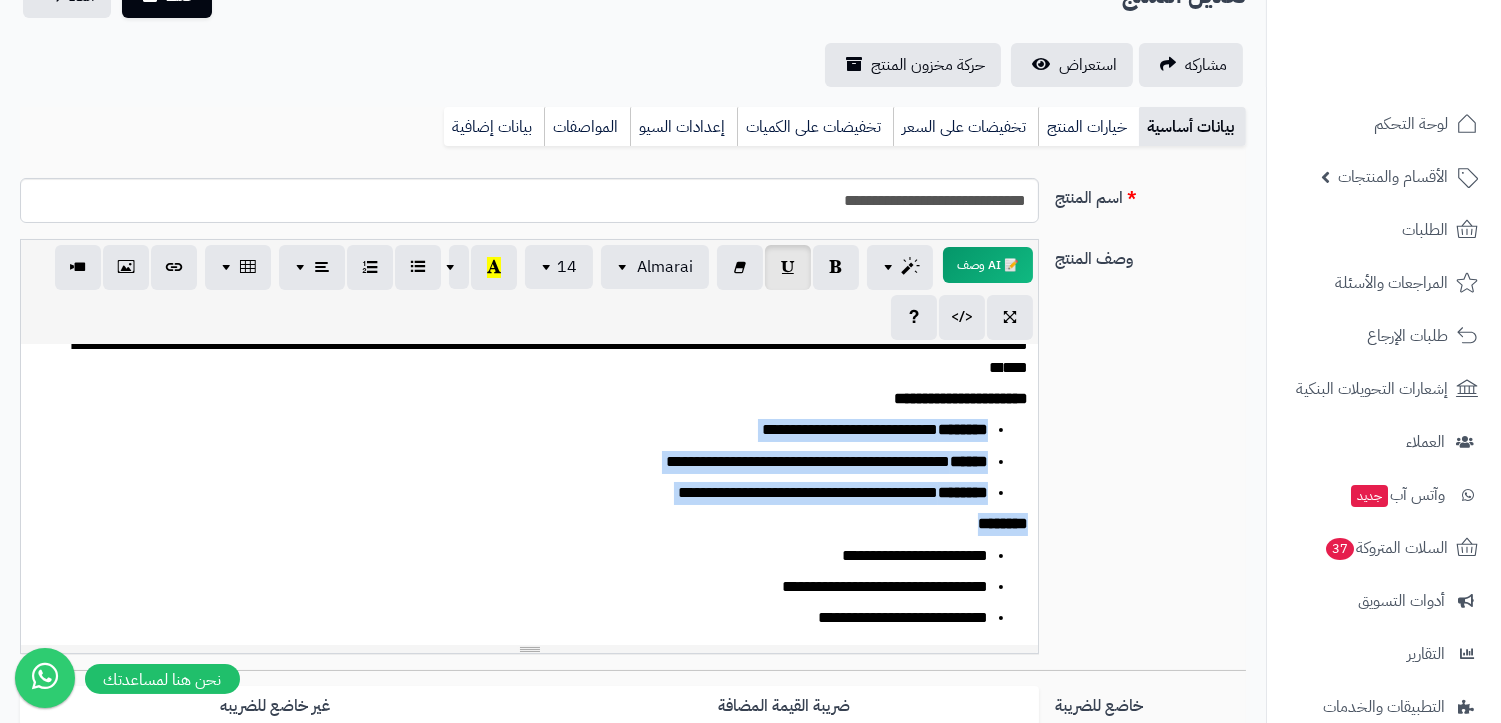 click on "**********" at bounding box center (529, 495) 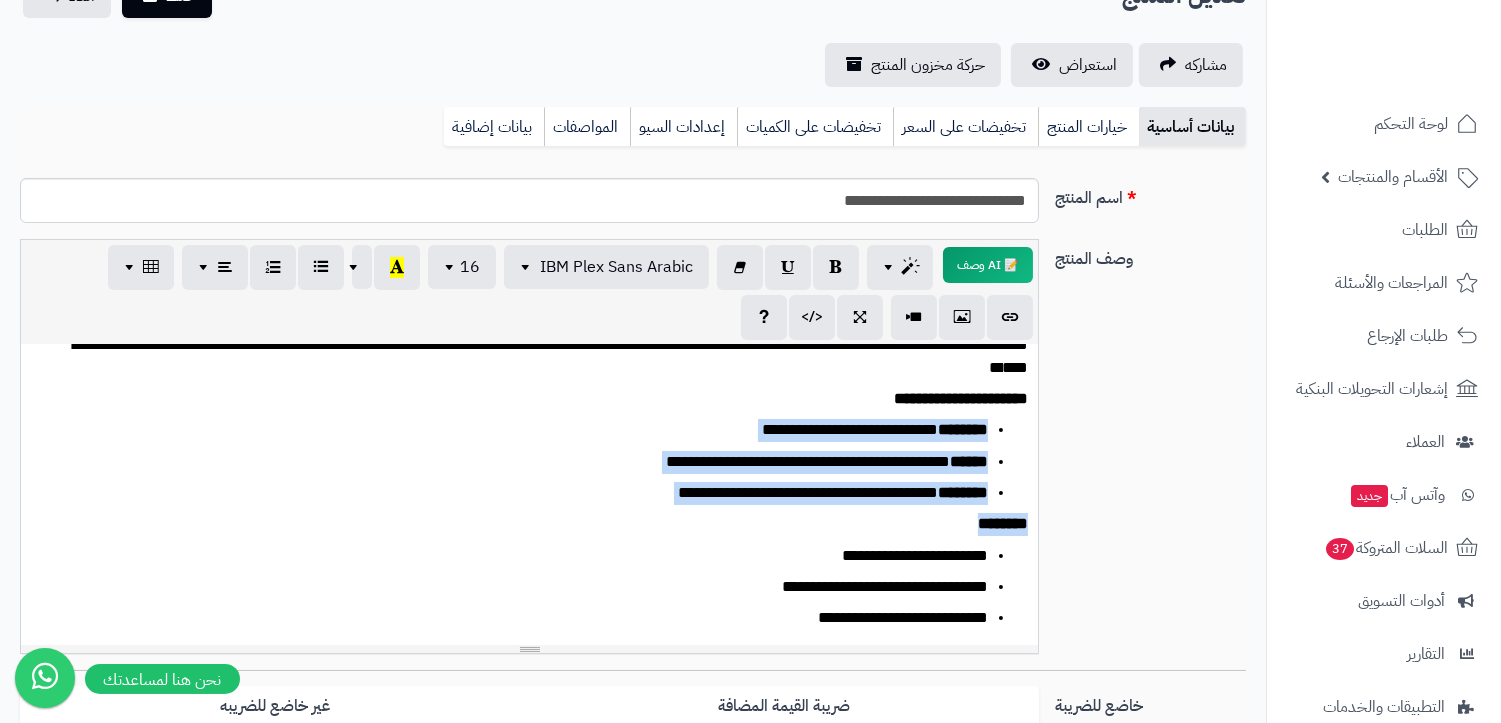 click on "**********" at bounding box center [529, 495] 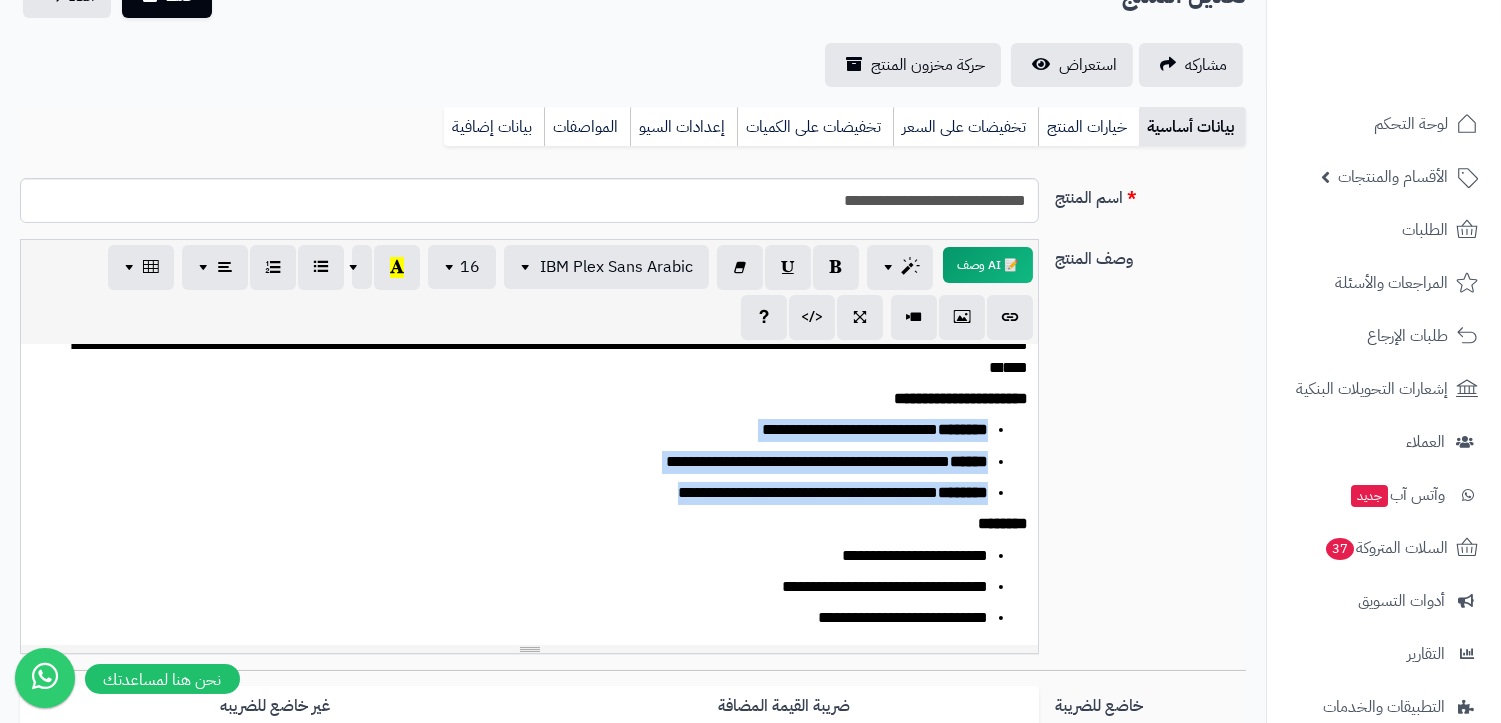 drag, startPoint x: 600, startPoint y: 501, endPoint x: 1004, endPoint y: 424, distance: 411.27243 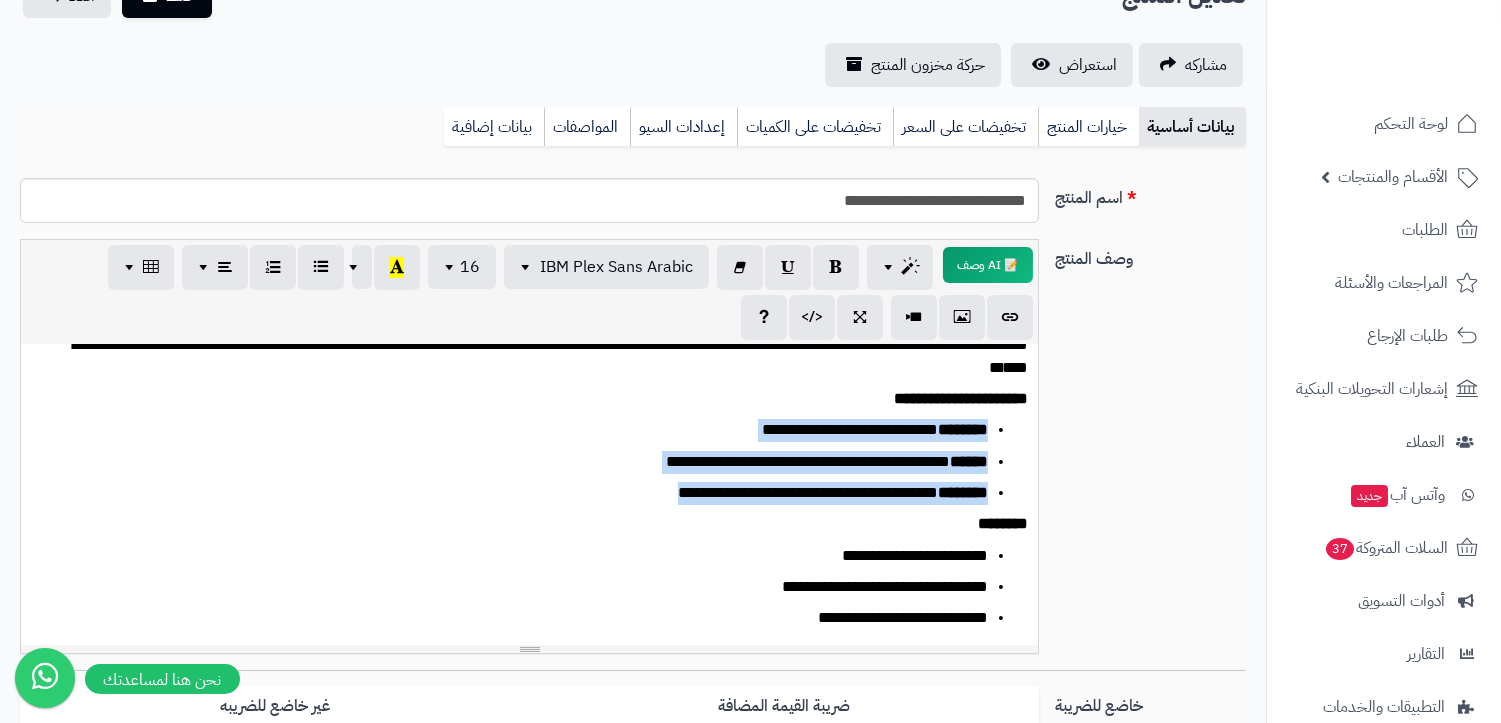 click on "**********" at bounding box center [538, 462] 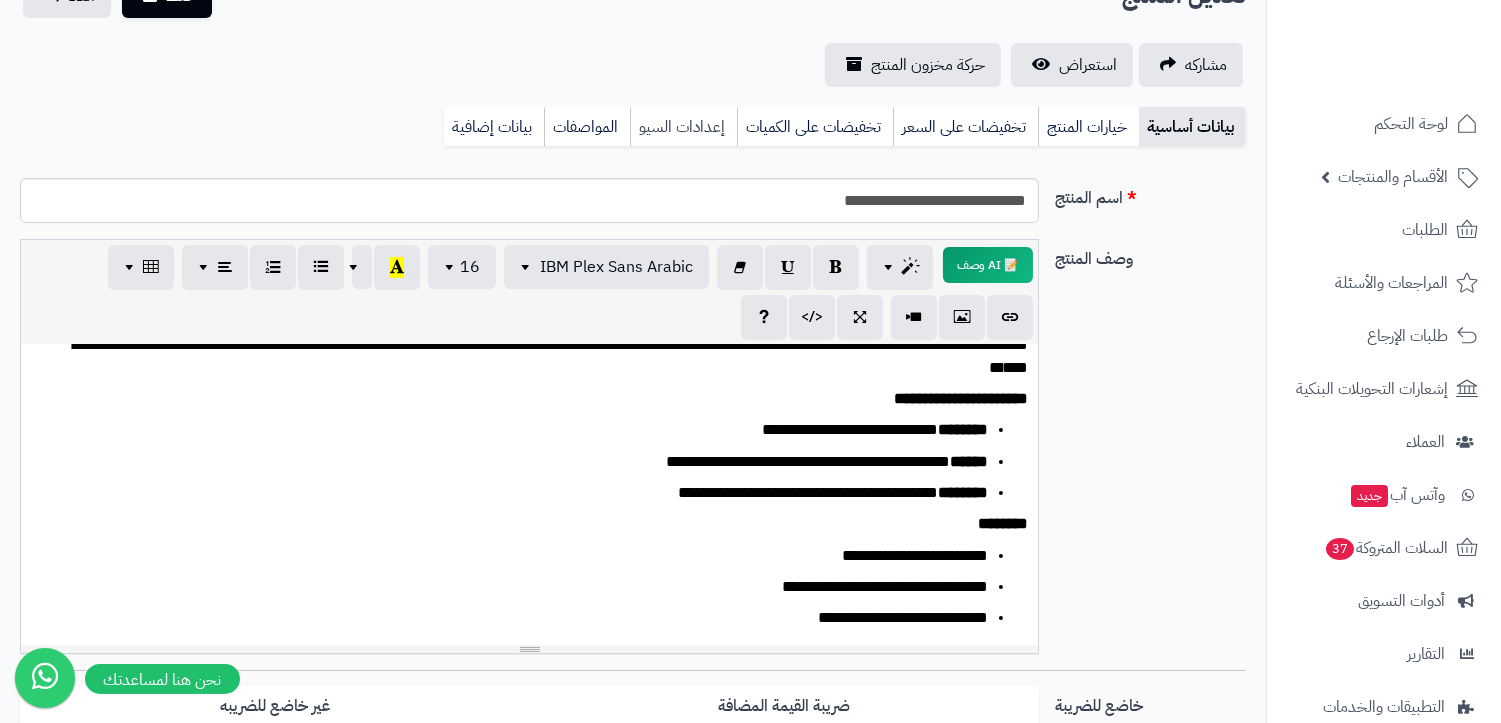 click on "إعدادات السيو" at bounding box center (683, 127) 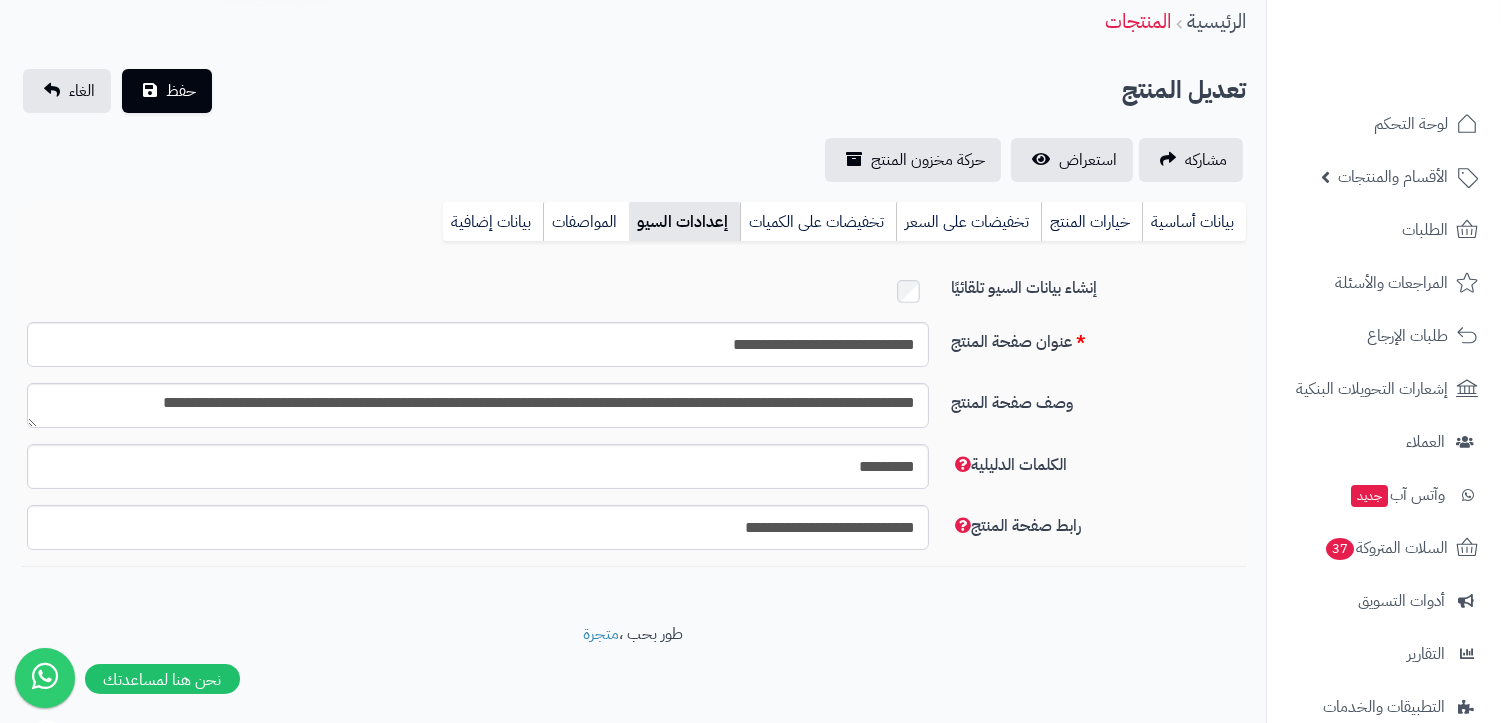 scroll, scrollTop: 74, scrollLeft: 0, axis: vertical 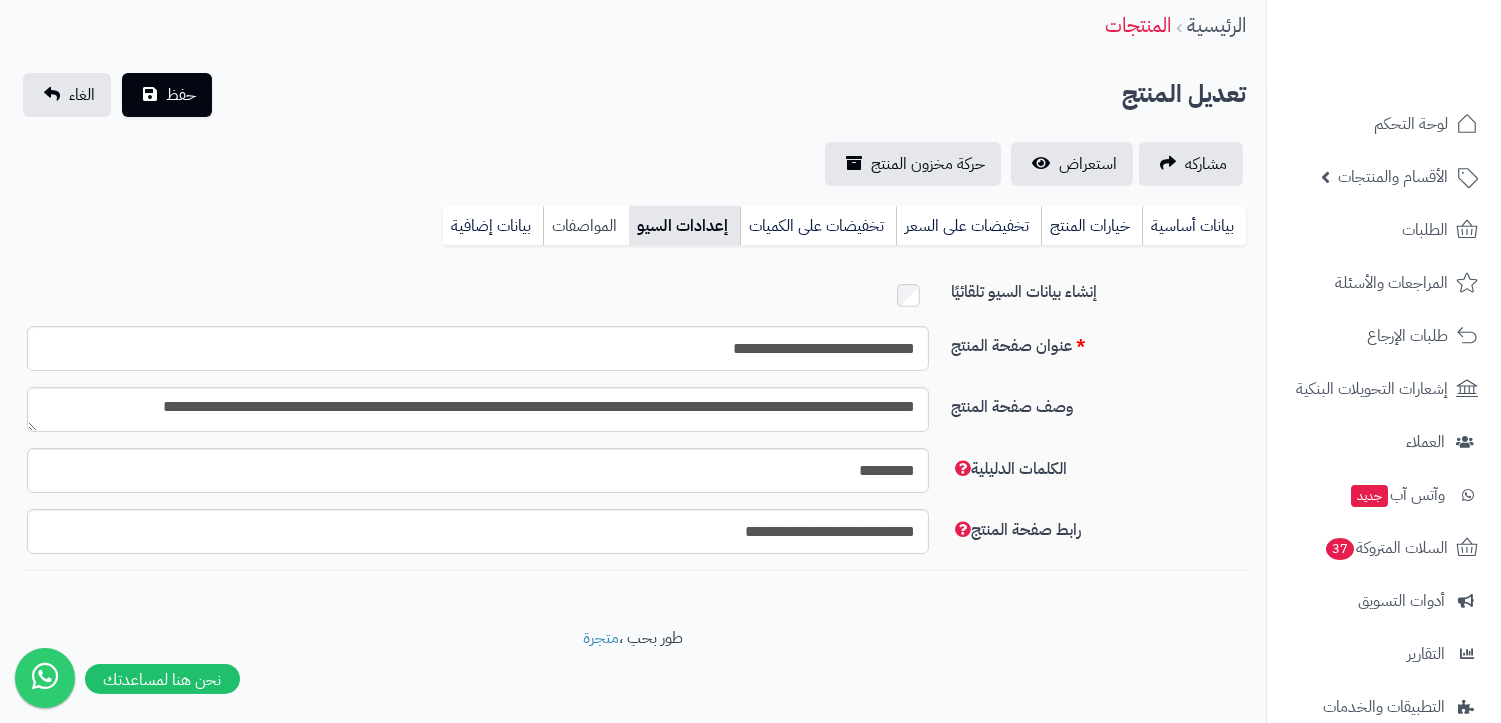 click on "المواصفات" at bounding box center (586, 226) 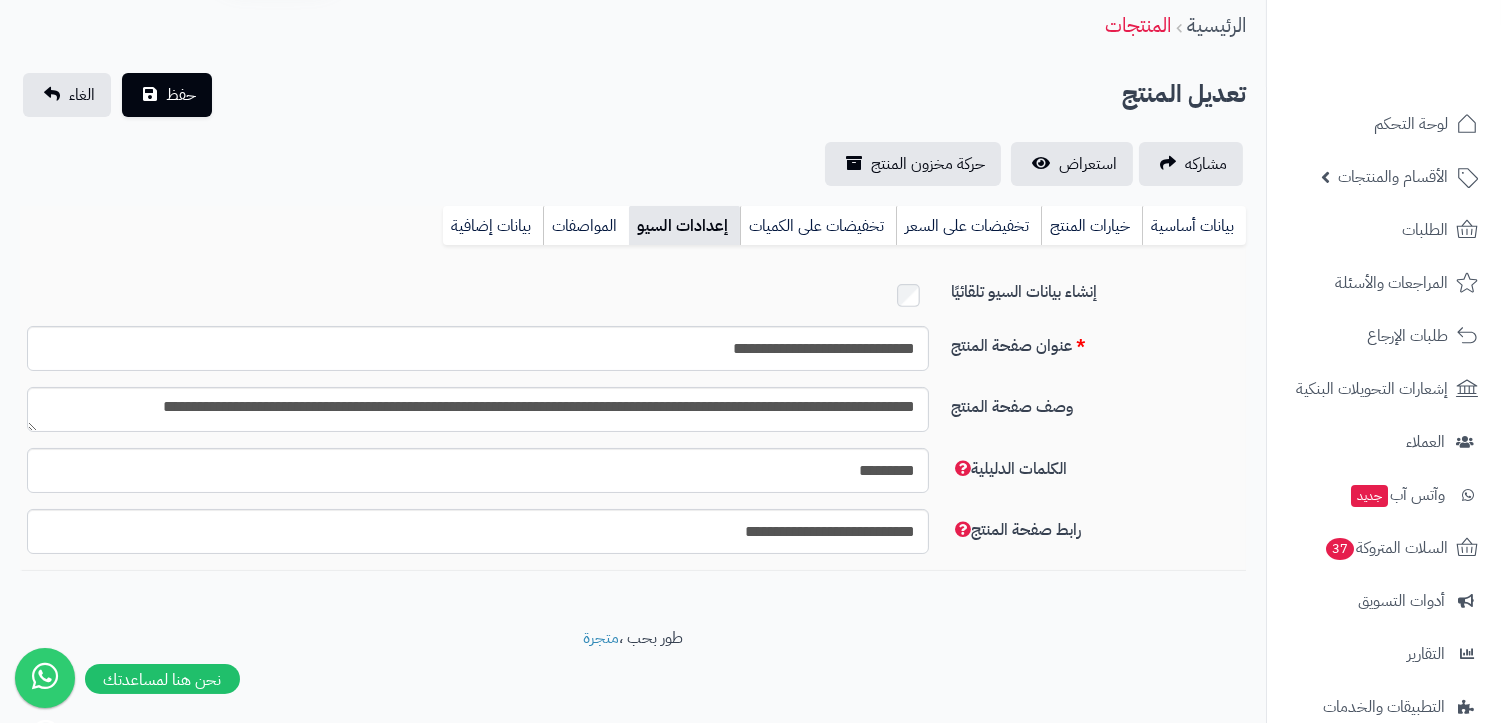 scroll, scrollTop: 173, scrollLeft: 0, axis: vertical 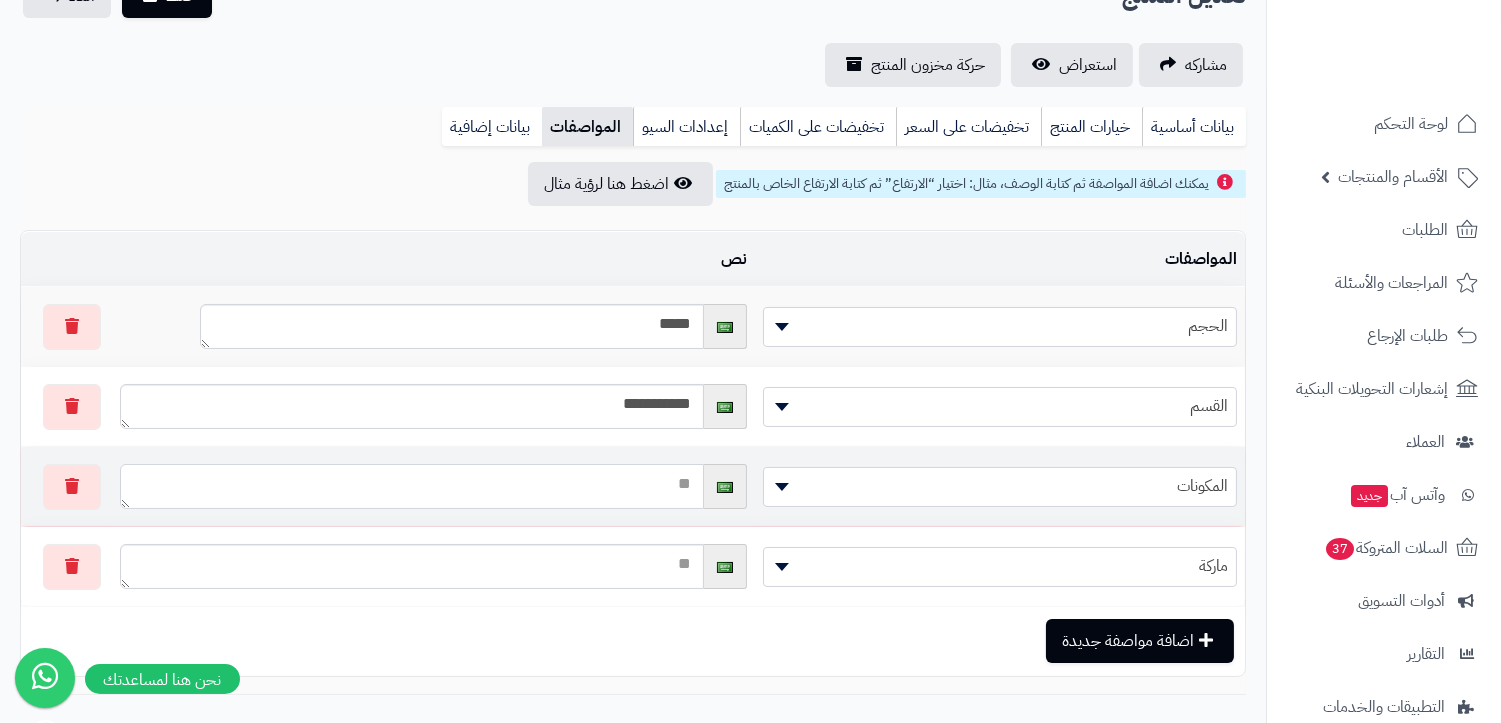 click at bounding box center (412, 486) 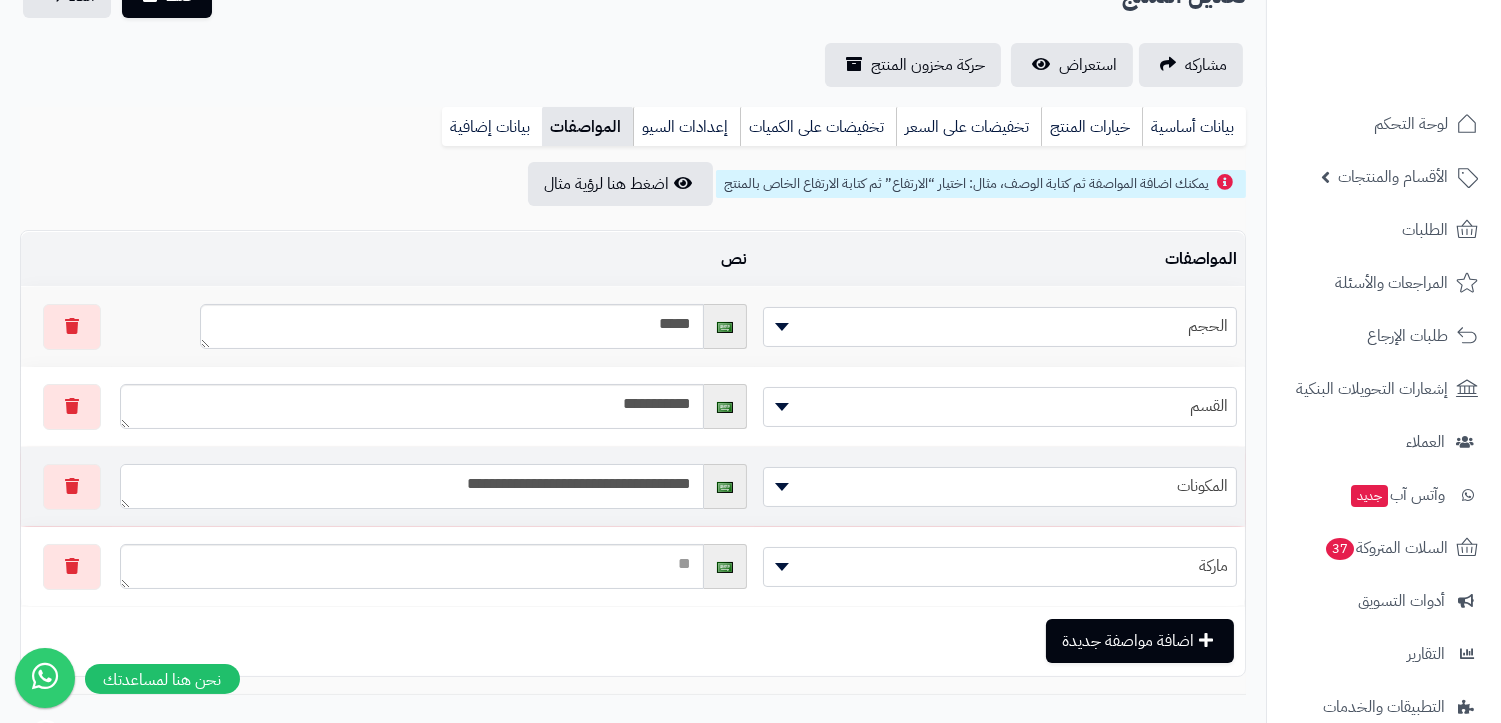 scroll, scrollTop: 81, scrollLeft: 0, axis: vertical 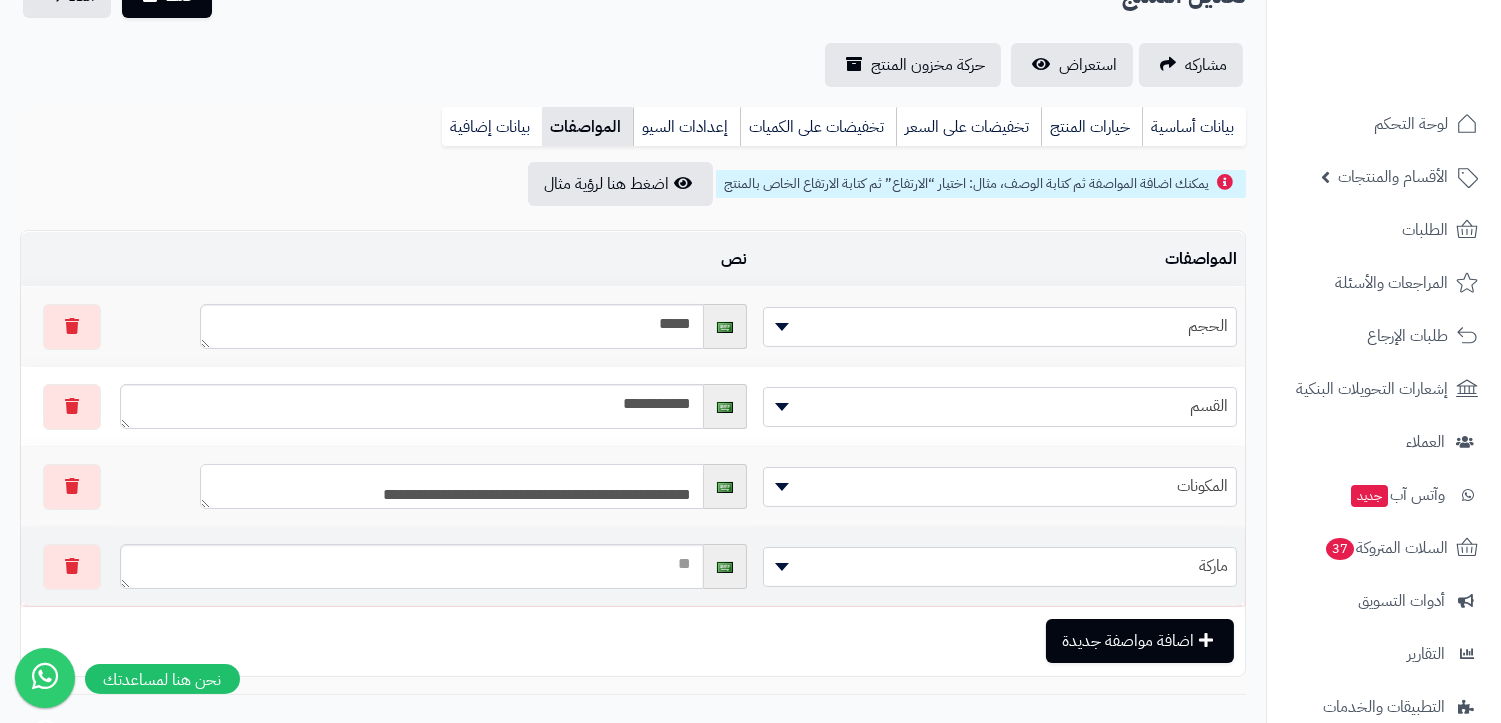 type on "**********" 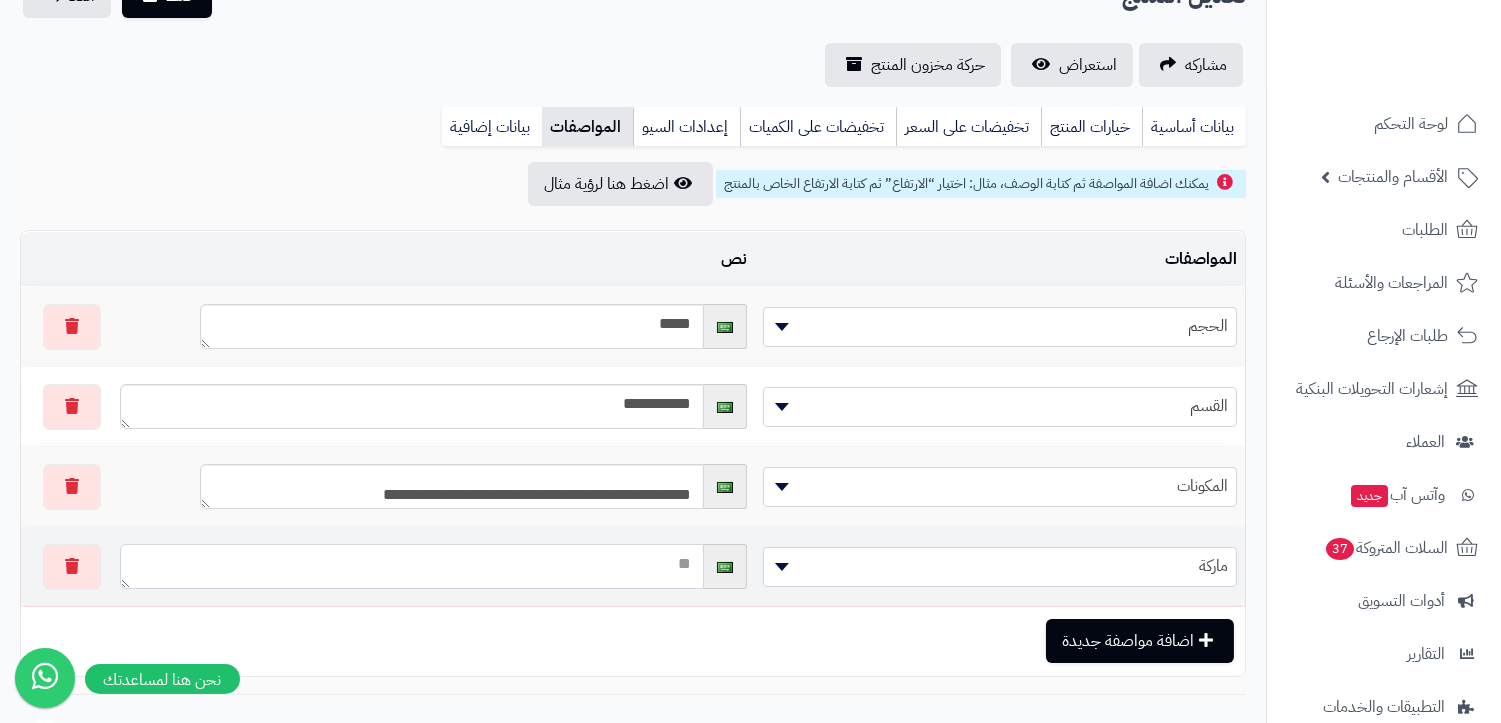 click at bounding box center (412, 566) 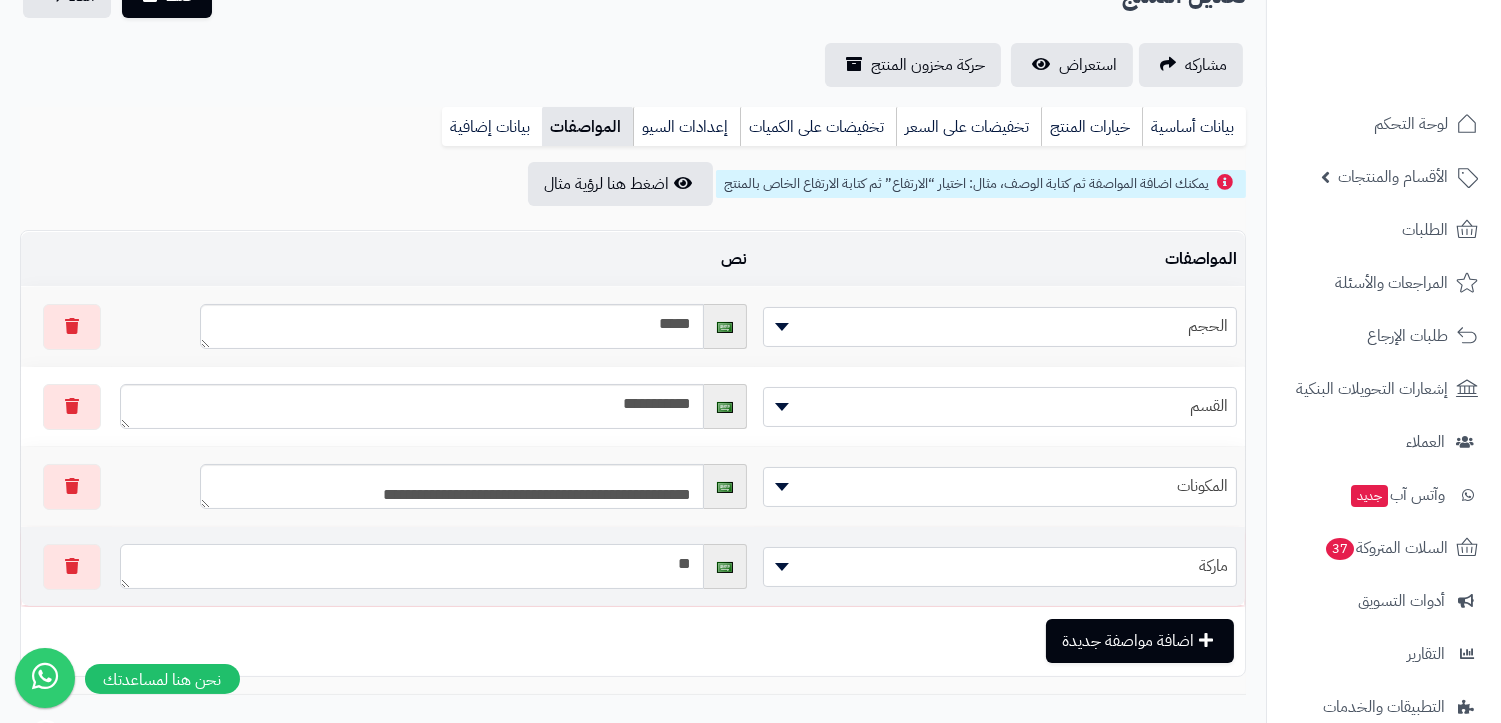 type on "*" 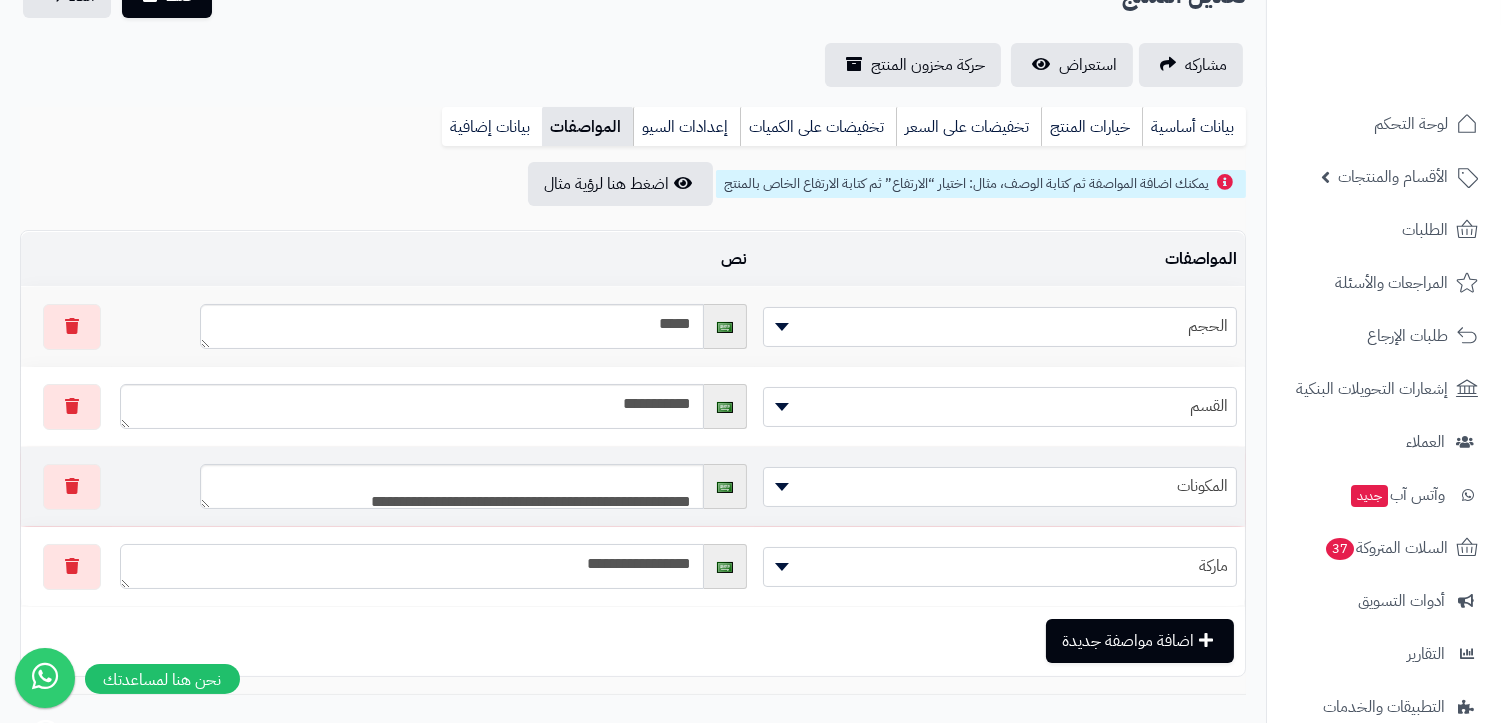 scroll, scrollTop: 0, scrollLeft: 0, axis: both 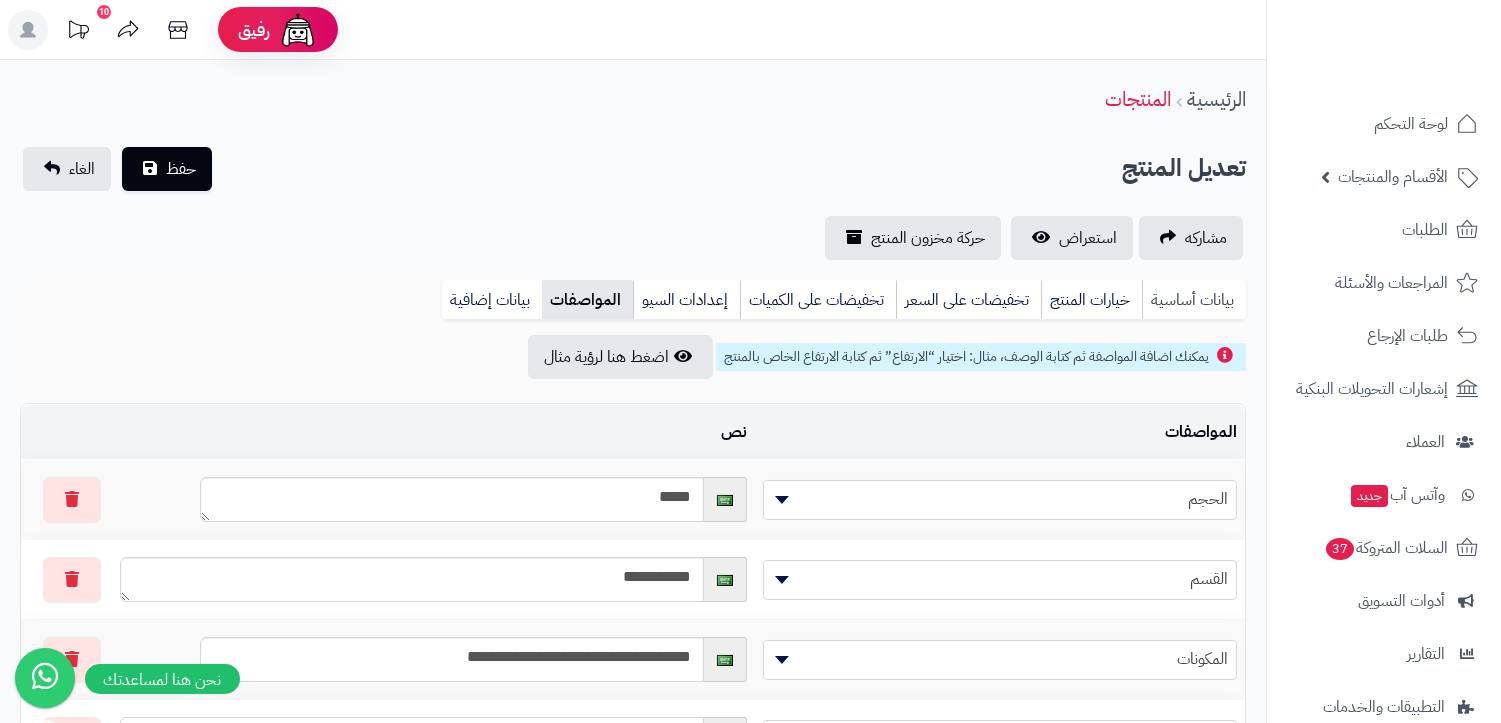 type on "**********" 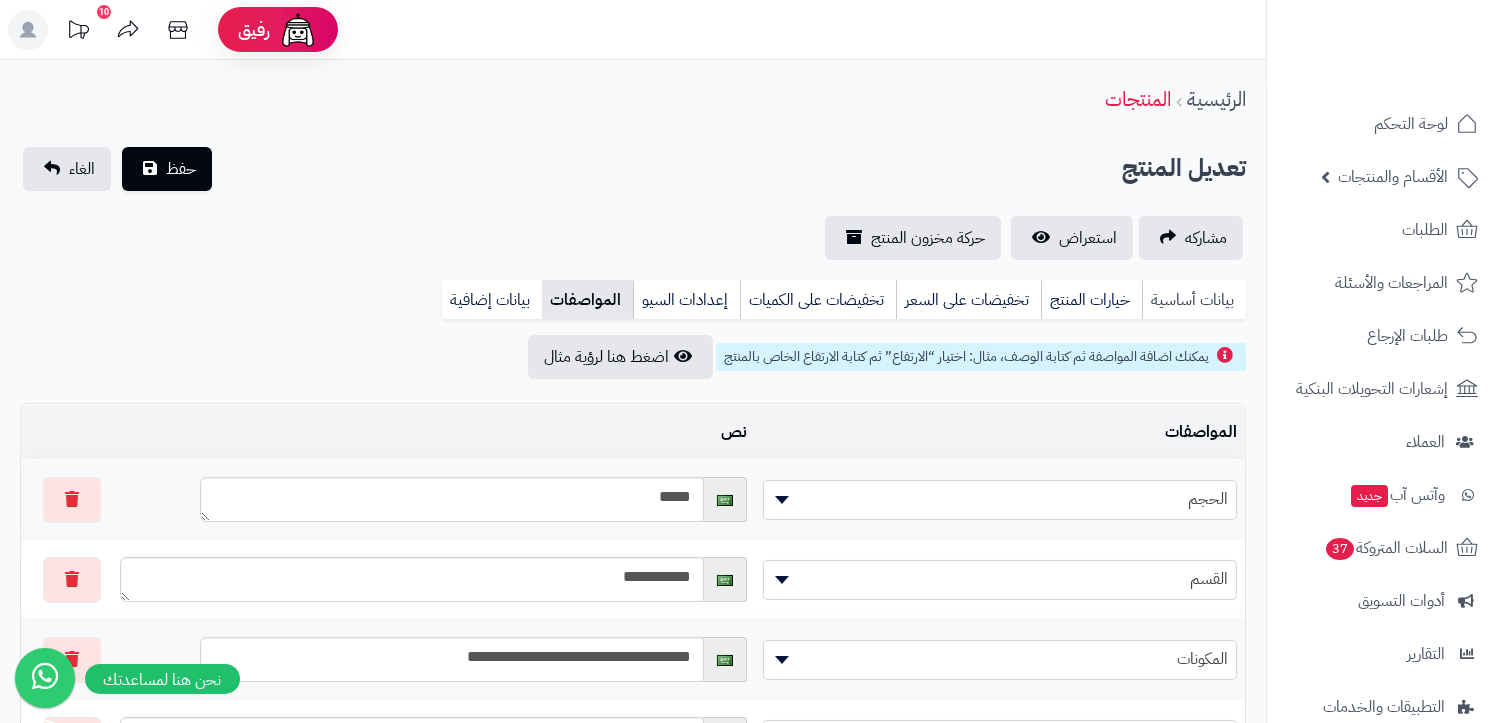 click on "بيانات أساسية" at bounding box center [1194, 300] 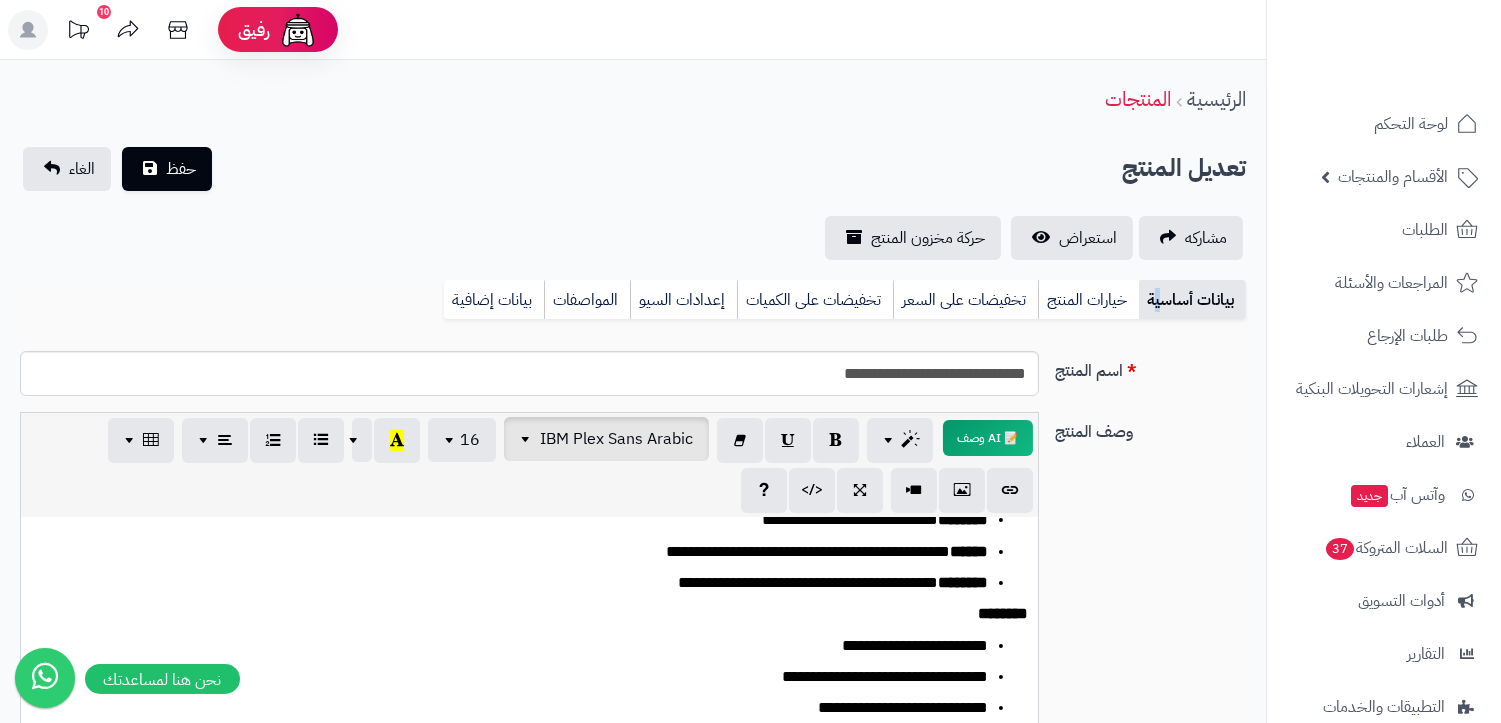 scroll, scrollTop: 333, scrollLeft: 0, axis: vertical 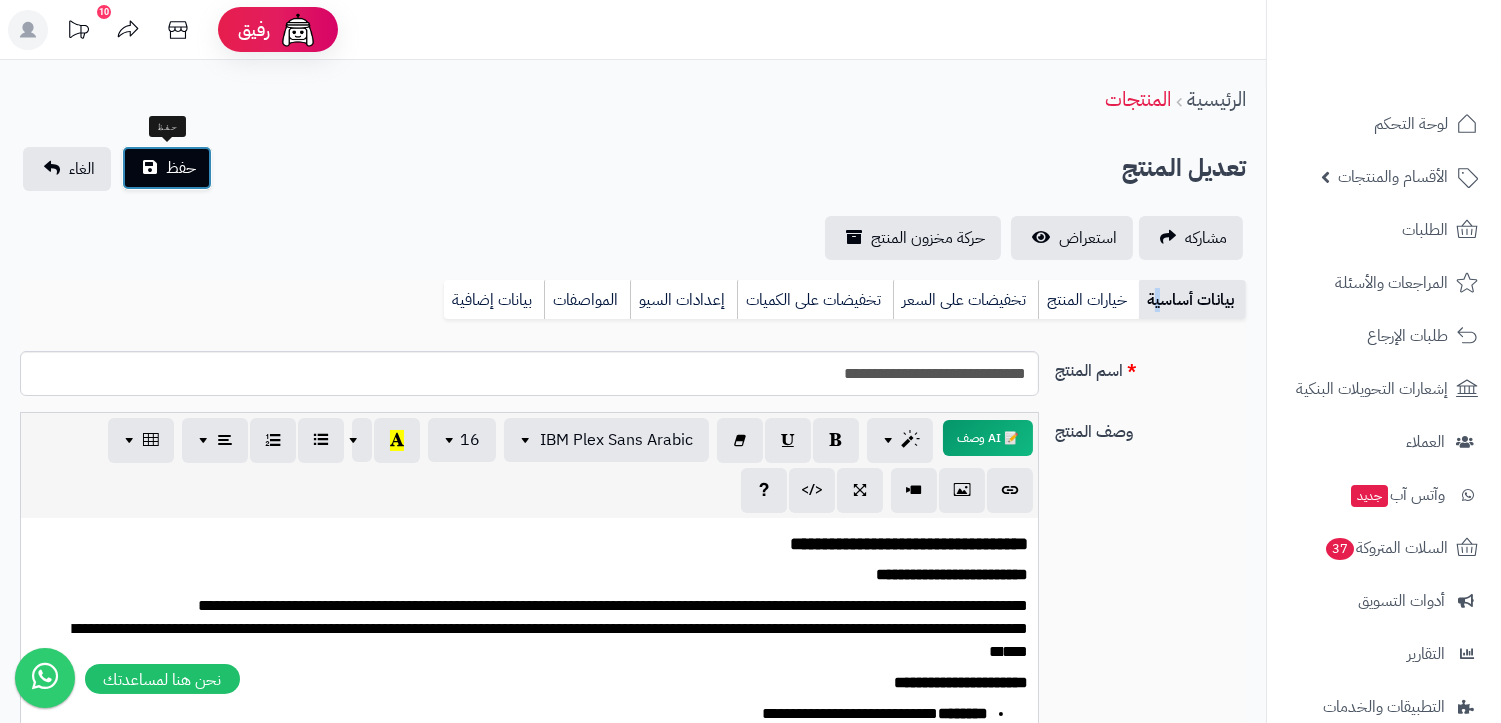 click on "حفظ" at bounding box center (181, 168) 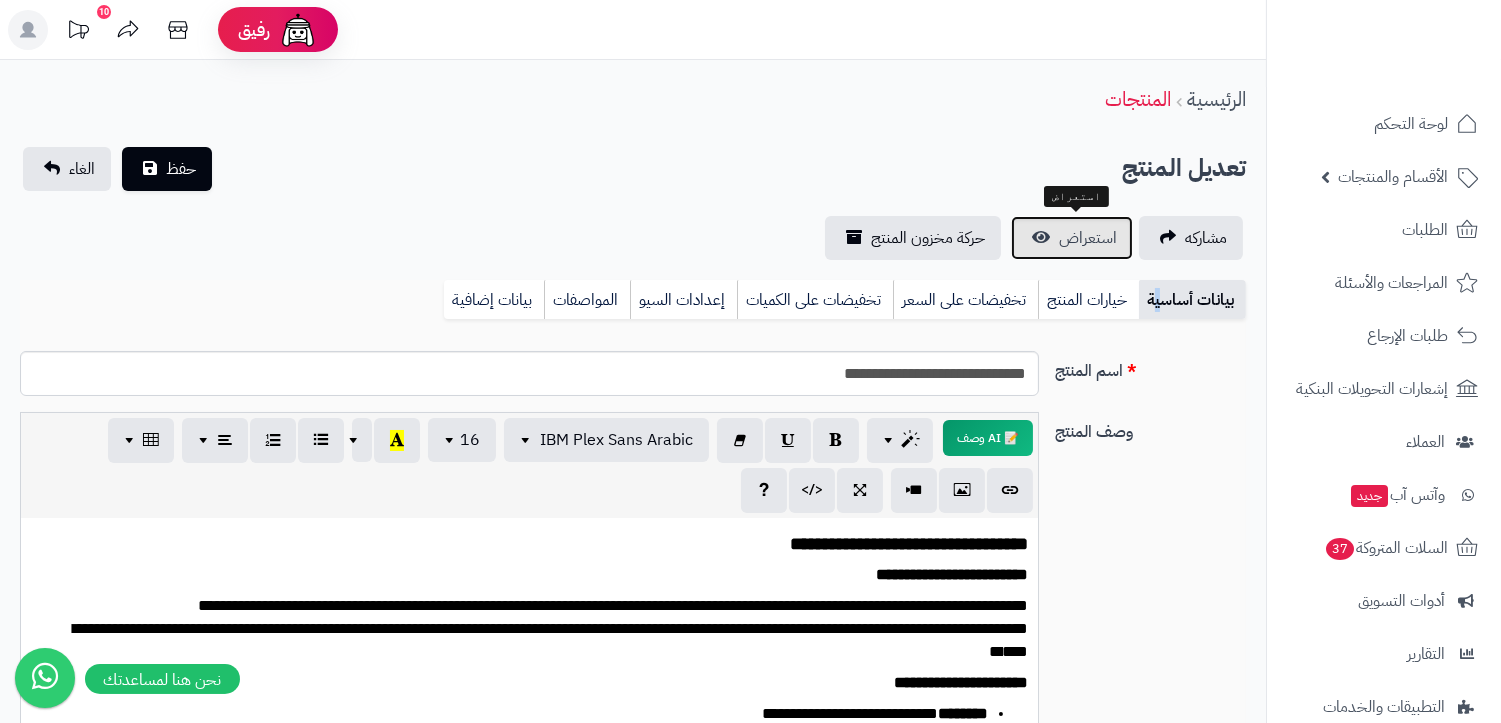 click on "استعراض" at bounding box center [1088, 238] 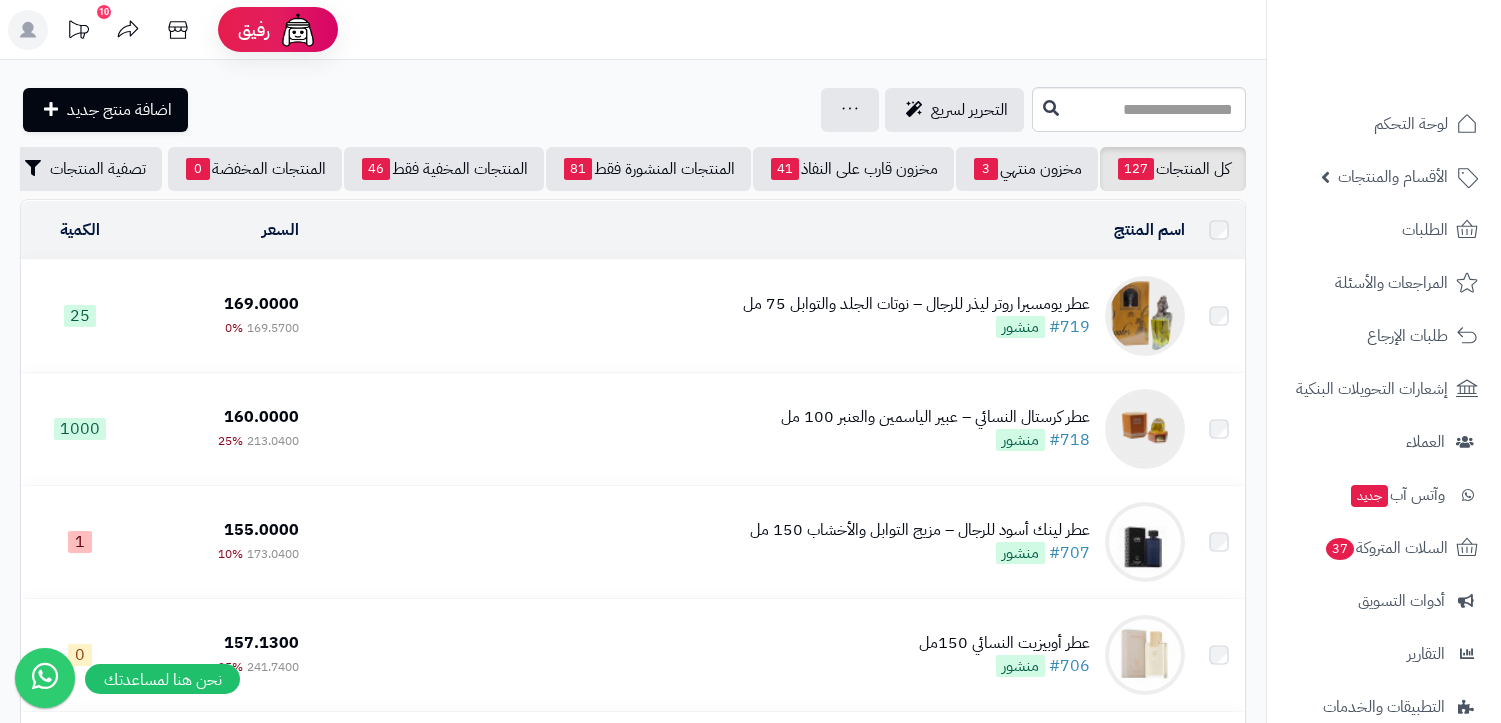 scroll, scrollTop: 0, scrollLeft: 0, axis: both 